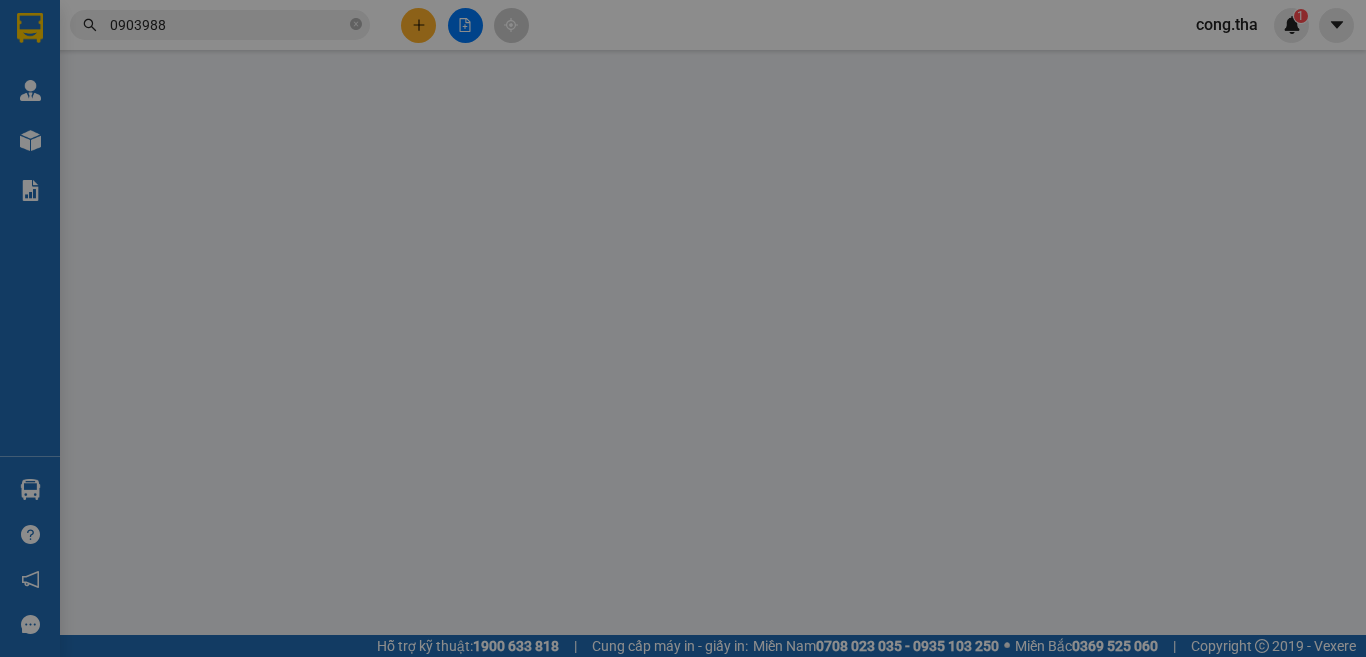 scroll, scrollTop: 0, scrollLeft: 0, axis: both 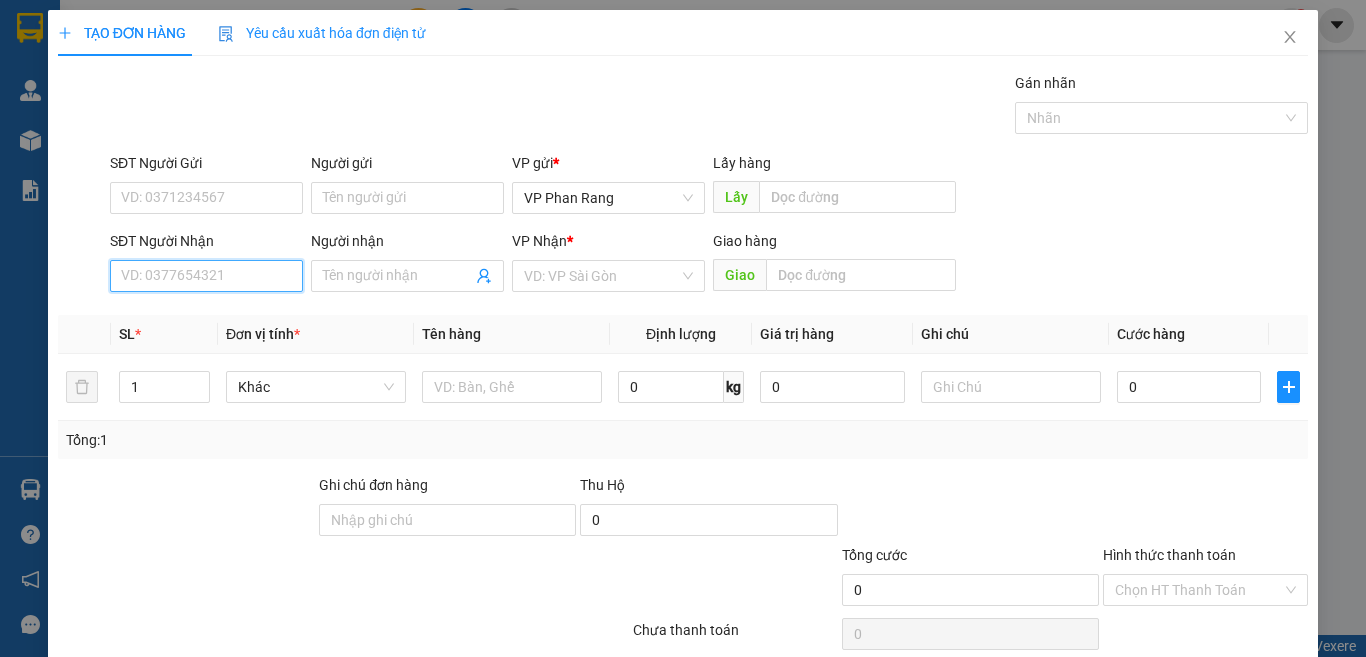 click on "SĐT Người Nhận" at bounding box center (206, 276) 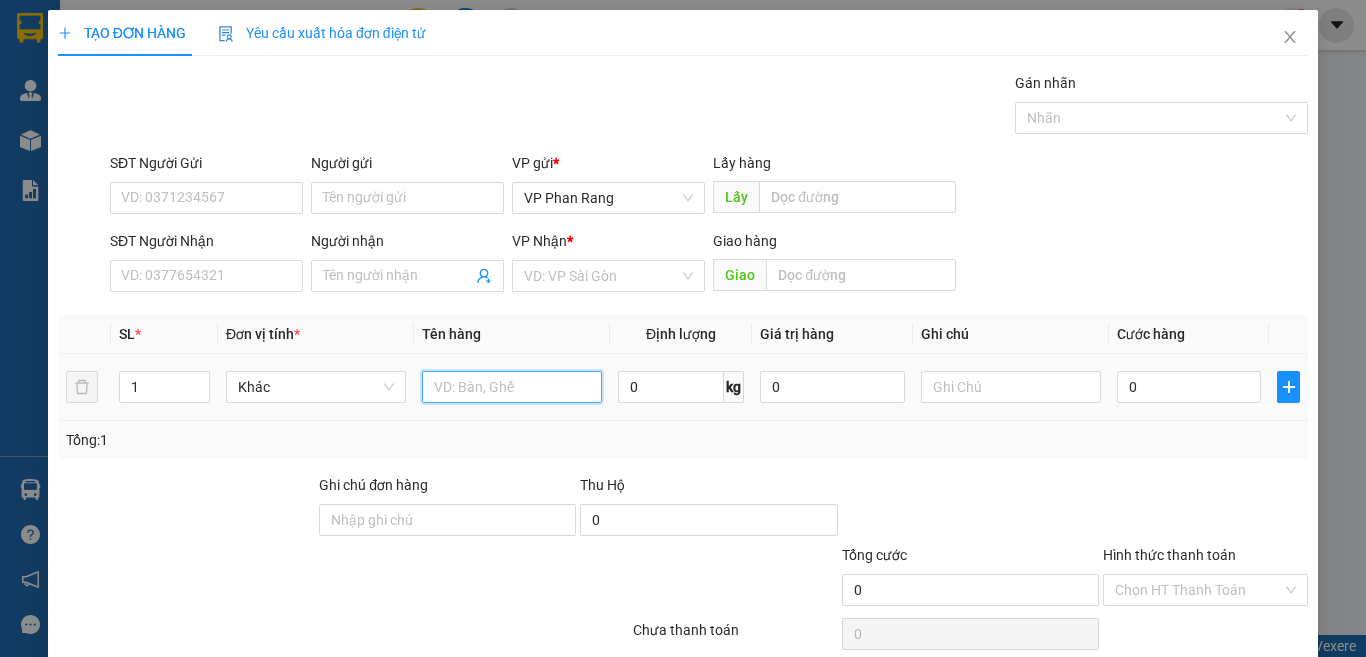 click at bounding box center (512, 387) 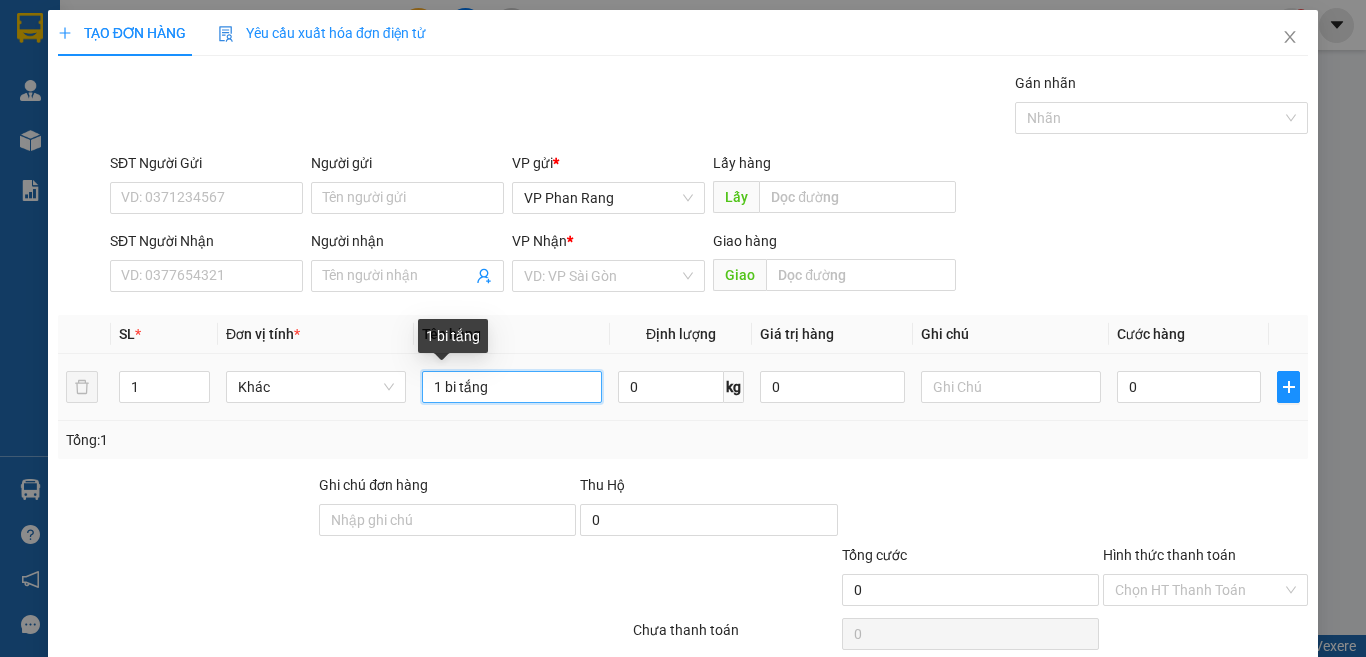 click on "1 bi tắng" at bounding box center [512, 387] 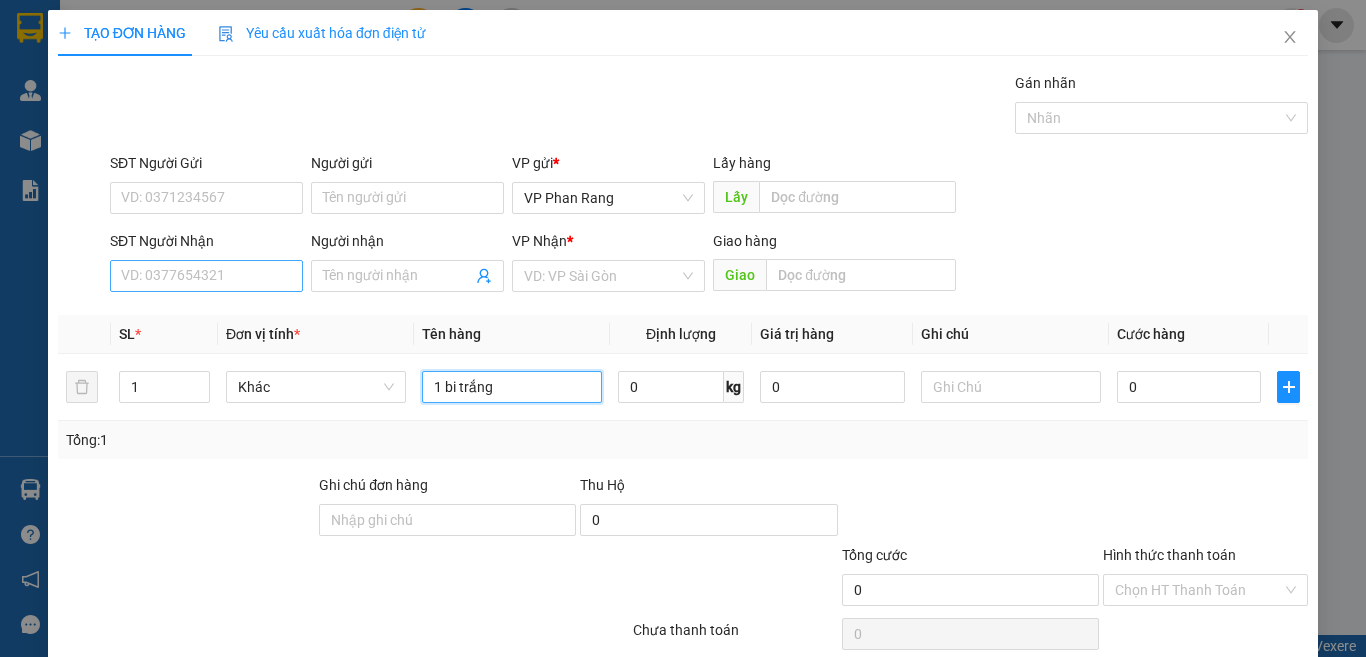 type on "1 bi trắng" 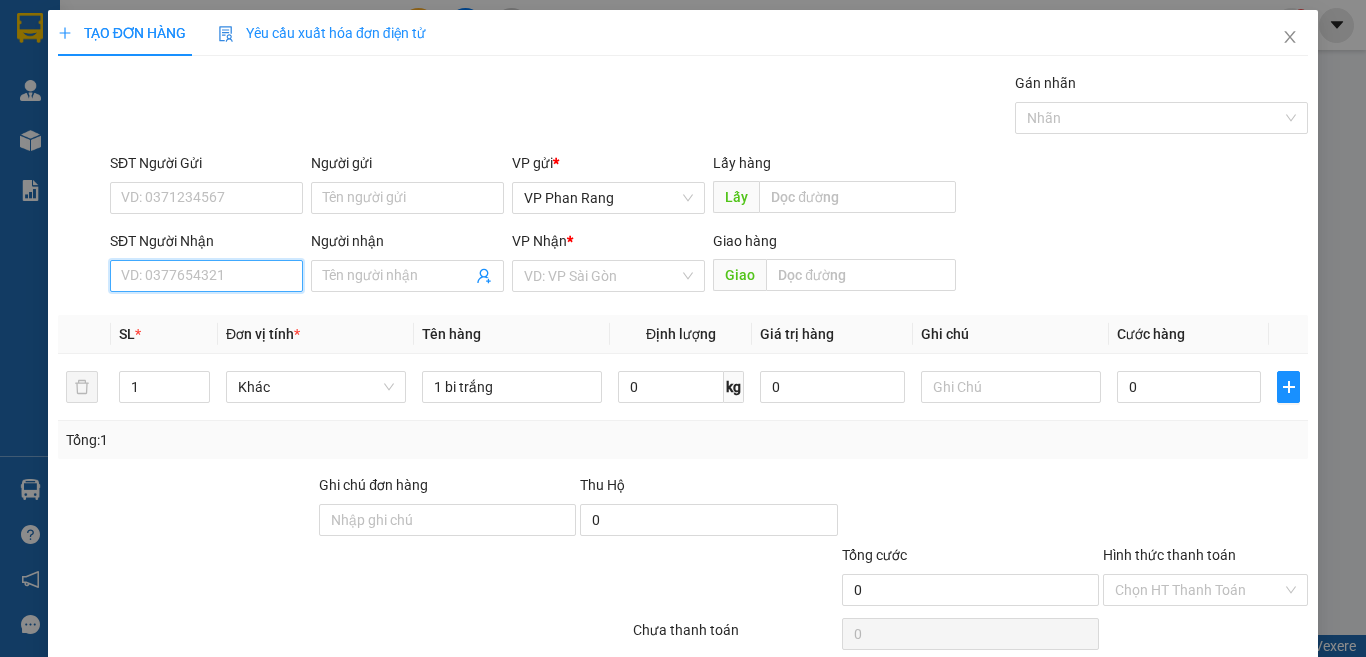 click on "SĐT Người Nhận" at bounding box center [206, 276] 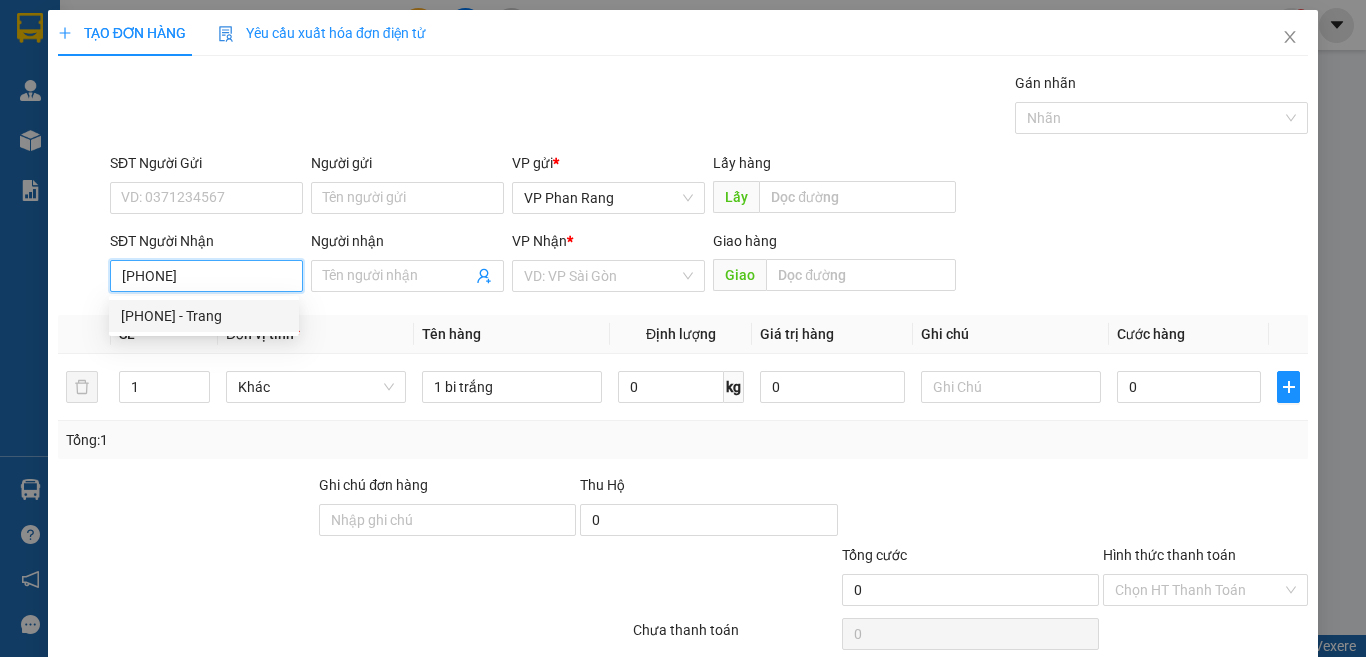 click on "[PHONE] - Trang" at bounding box center [204, 316] 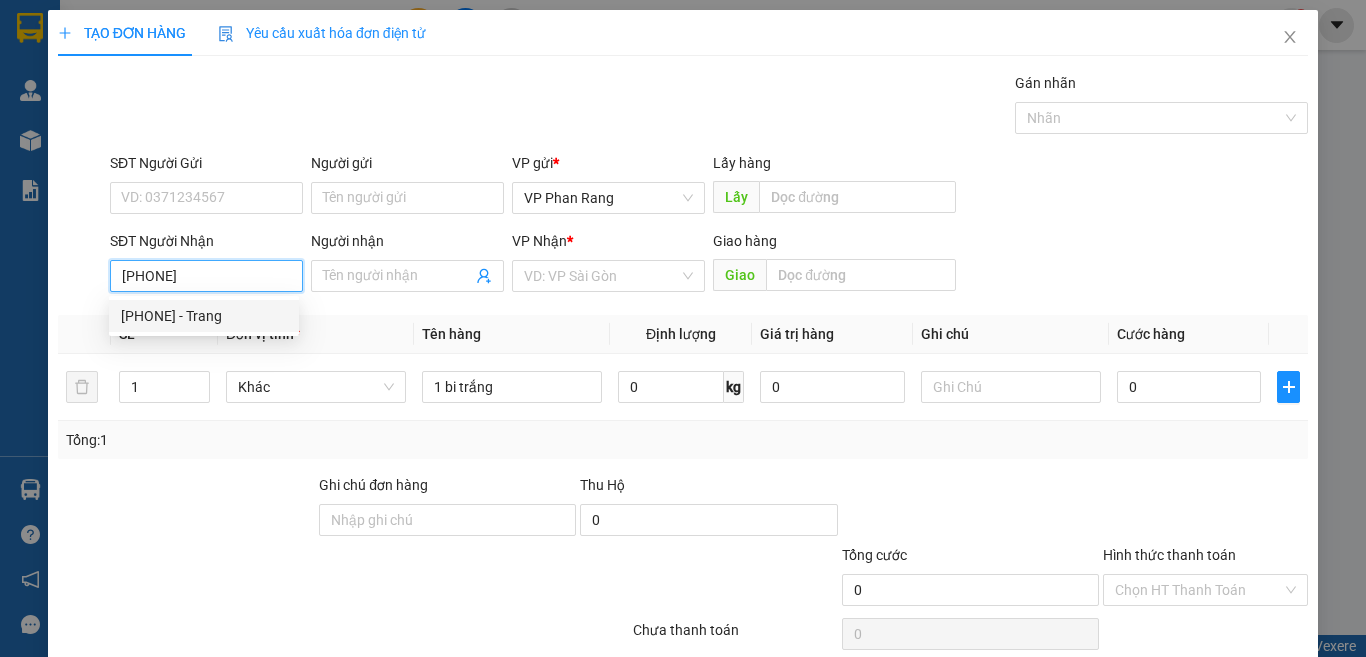 type on "[PHONE]" 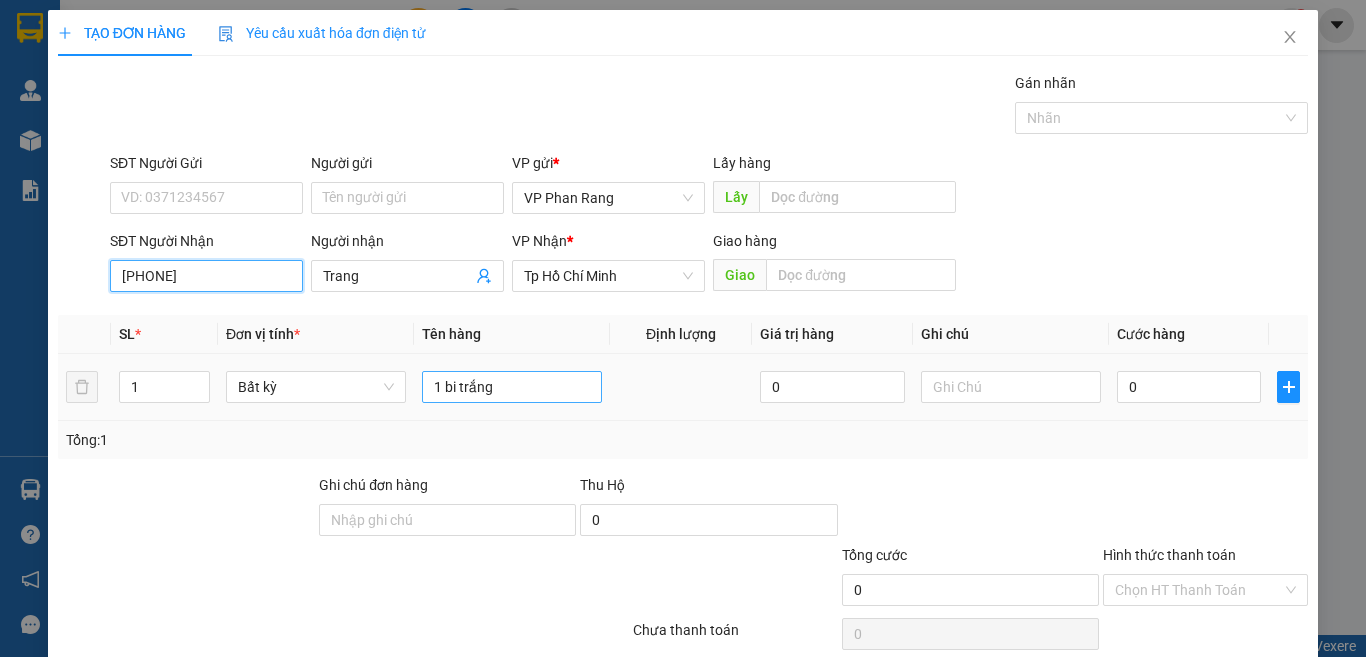 type on "[PHONE]" 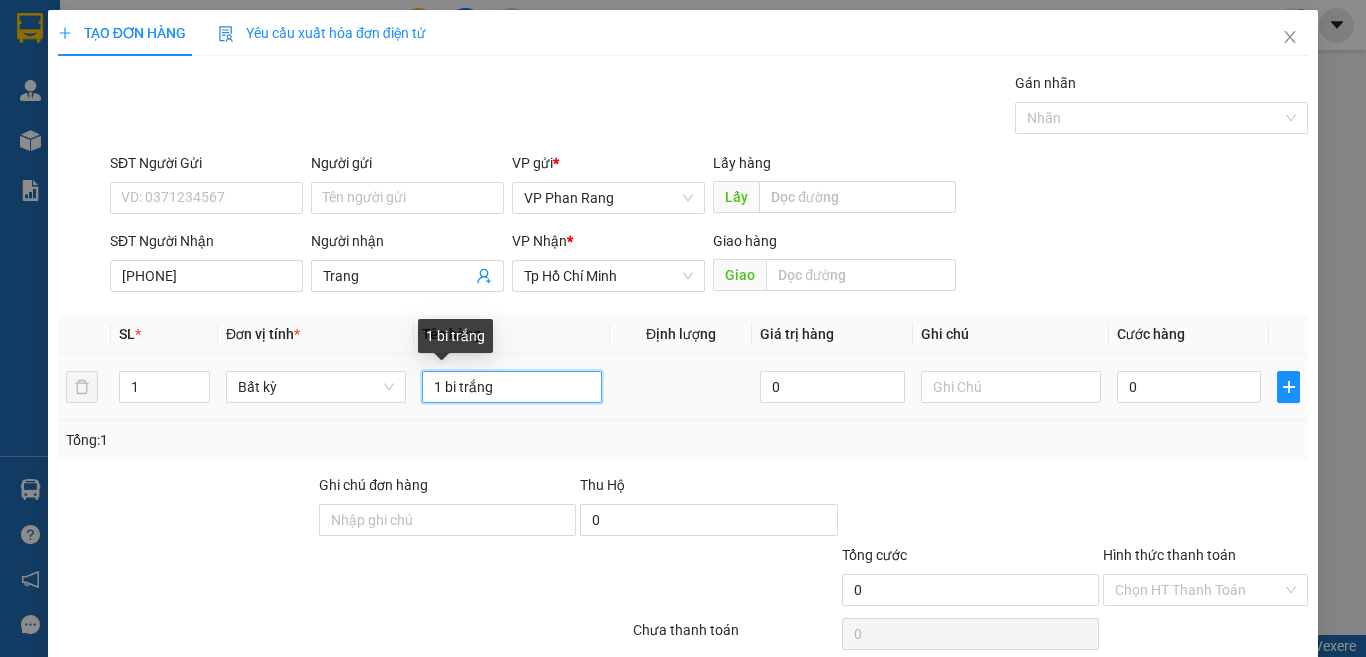 click on "1 bi trắng" at bounding box center [512, 387] 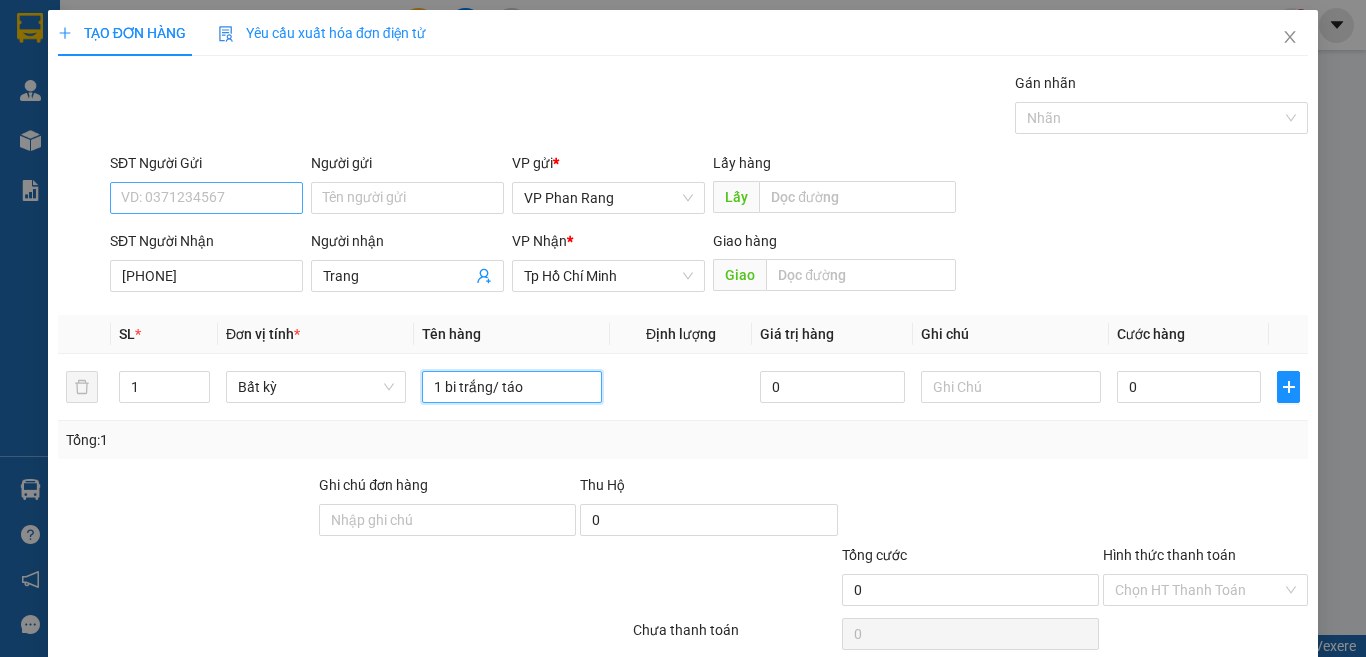 type on "1 bi trắng/ táo" 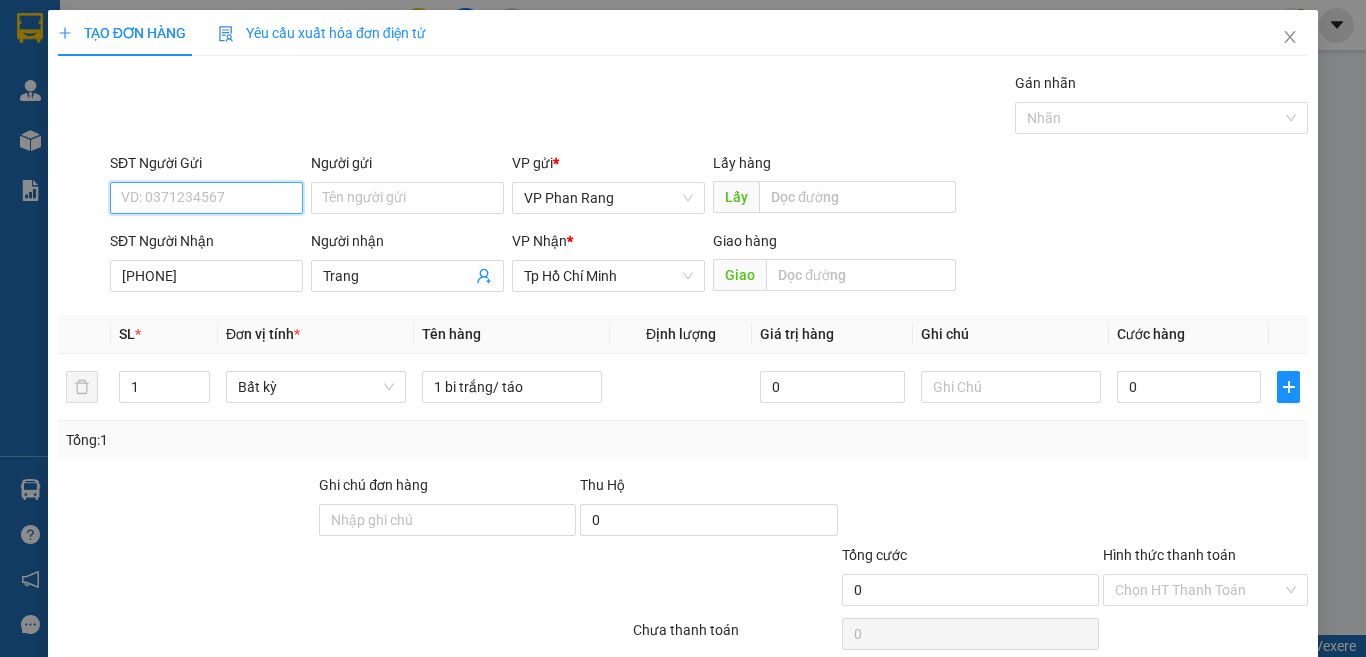 click on "SĐT Người Gửi" at bounding box center (206, 198) 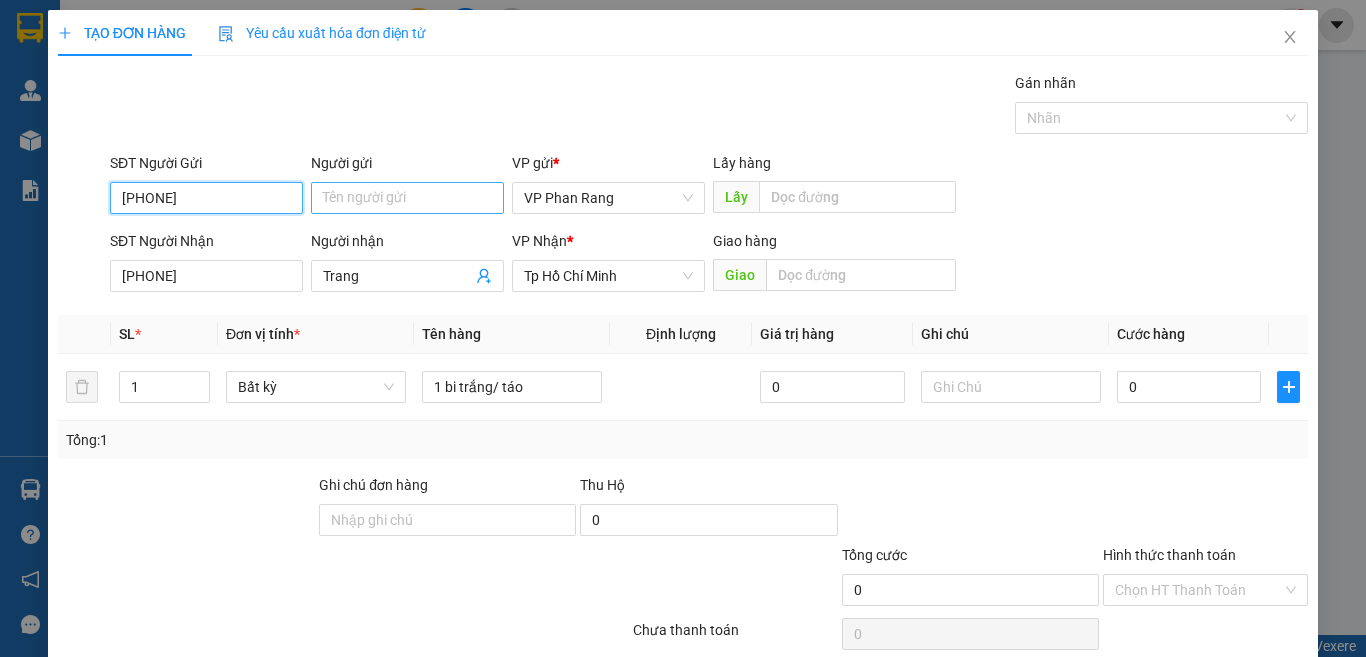 type on "[PHONE]" 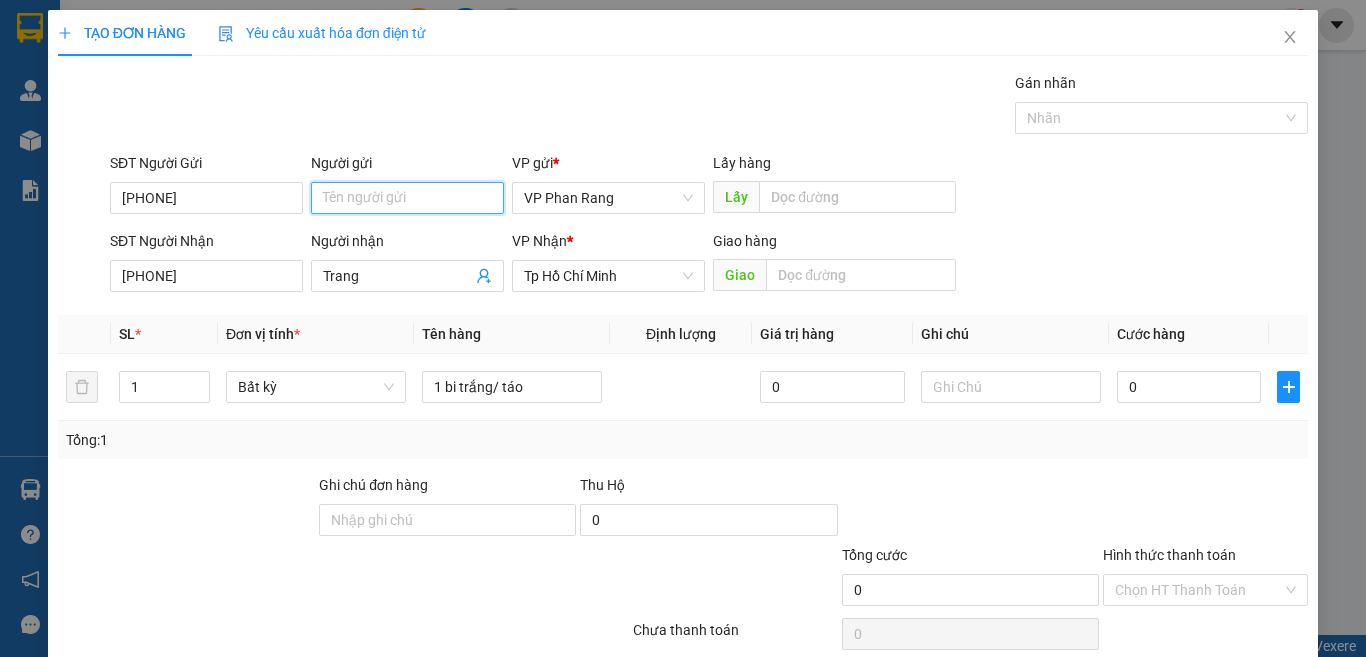 click on "Người gửi" at bounding box center [407, 198] 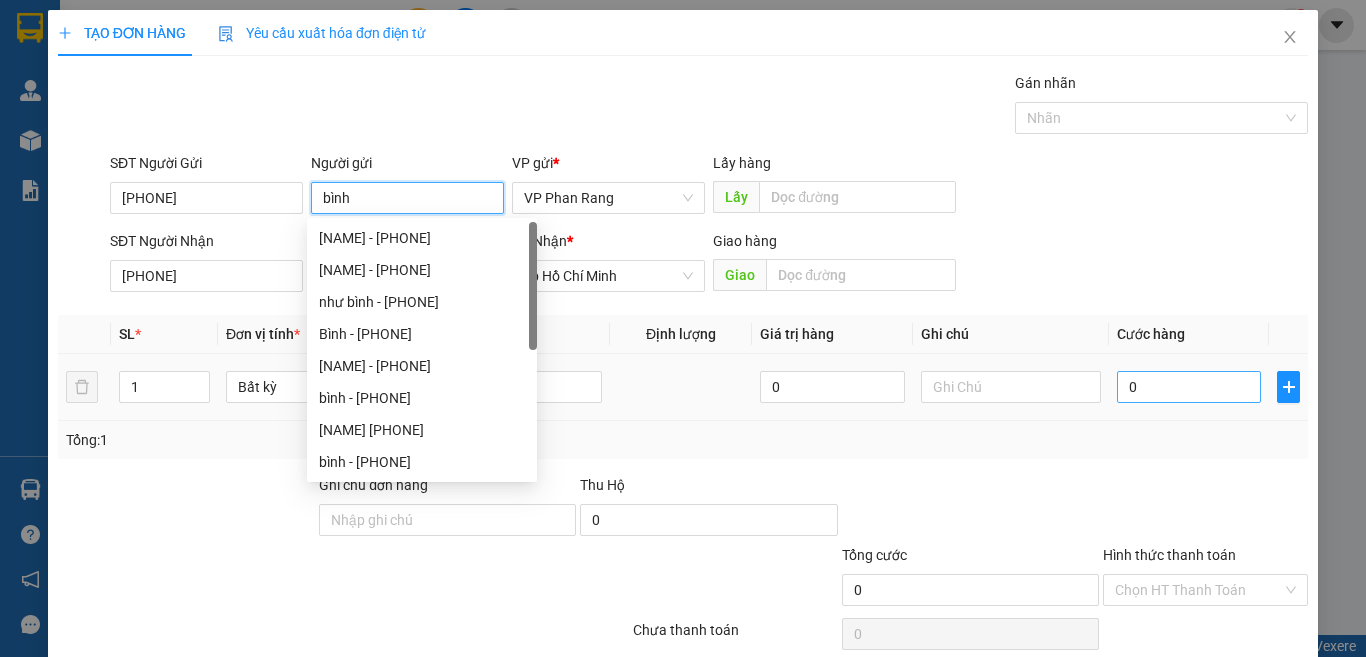 type on "bình" 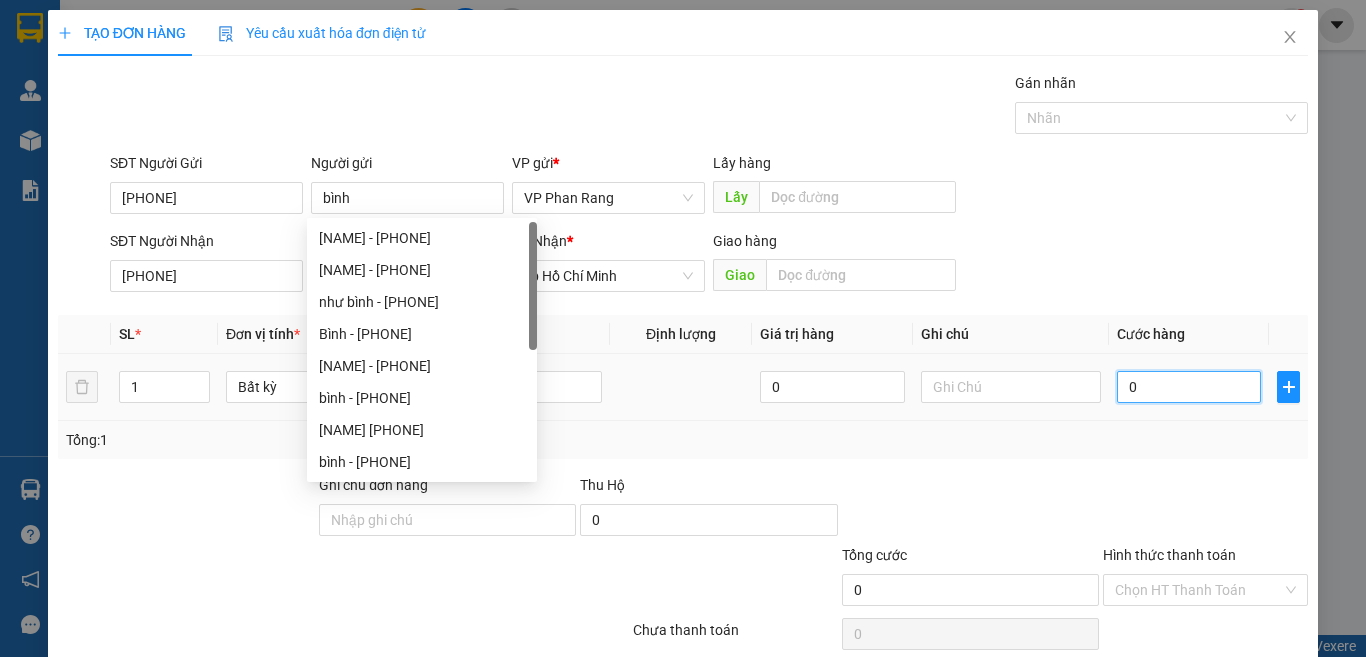 click on "0" at bounding box center (1189, 387) 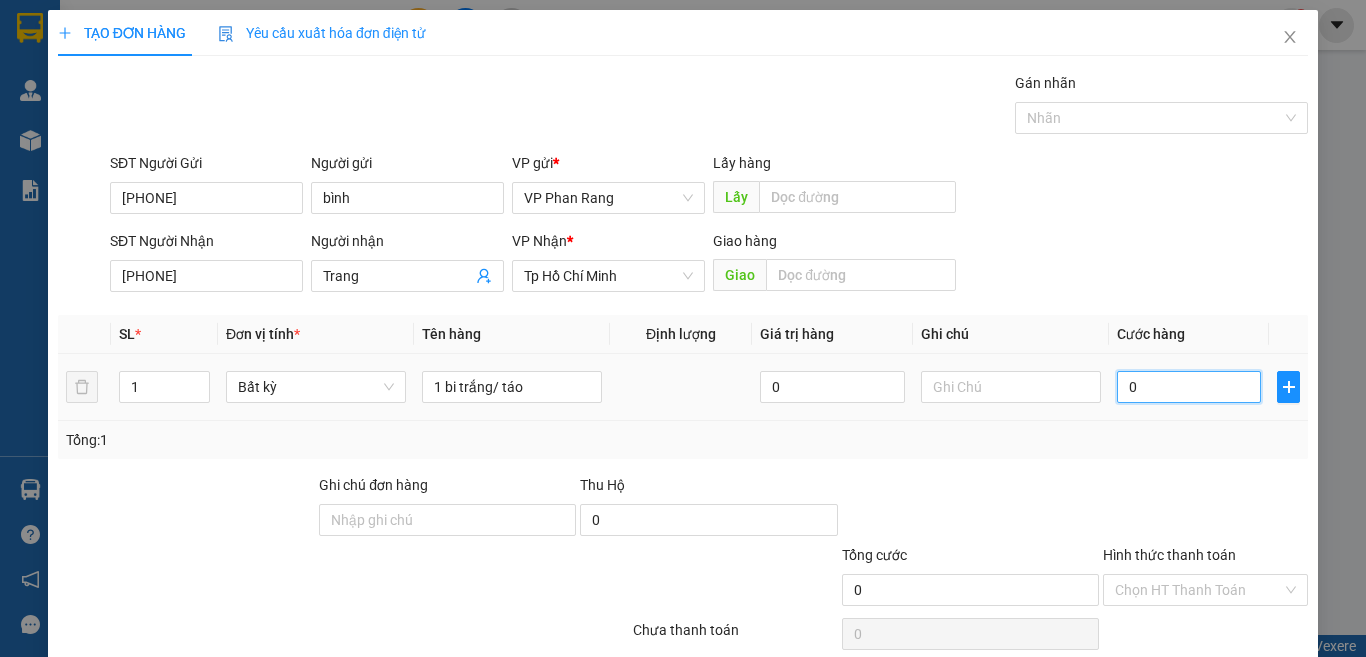 type on "3" 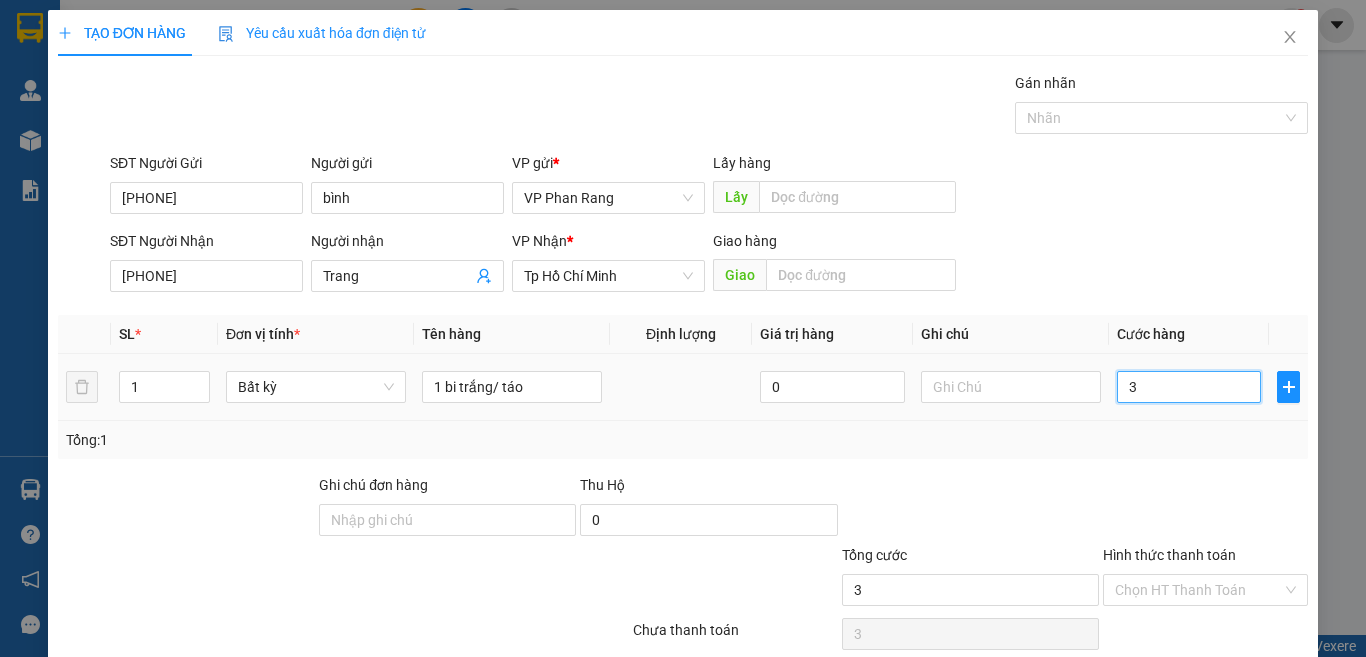 type on "30" 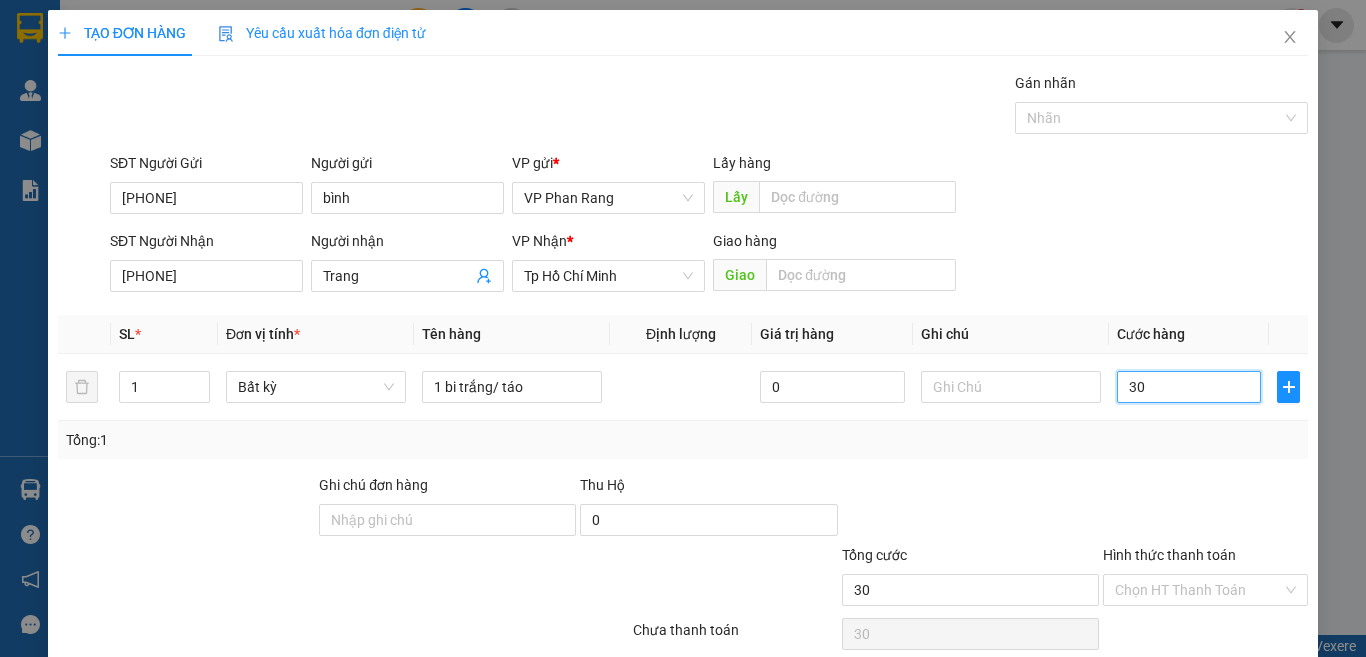 scroll, scrollTop: 83, scrollLeft: 0, axis: vertical 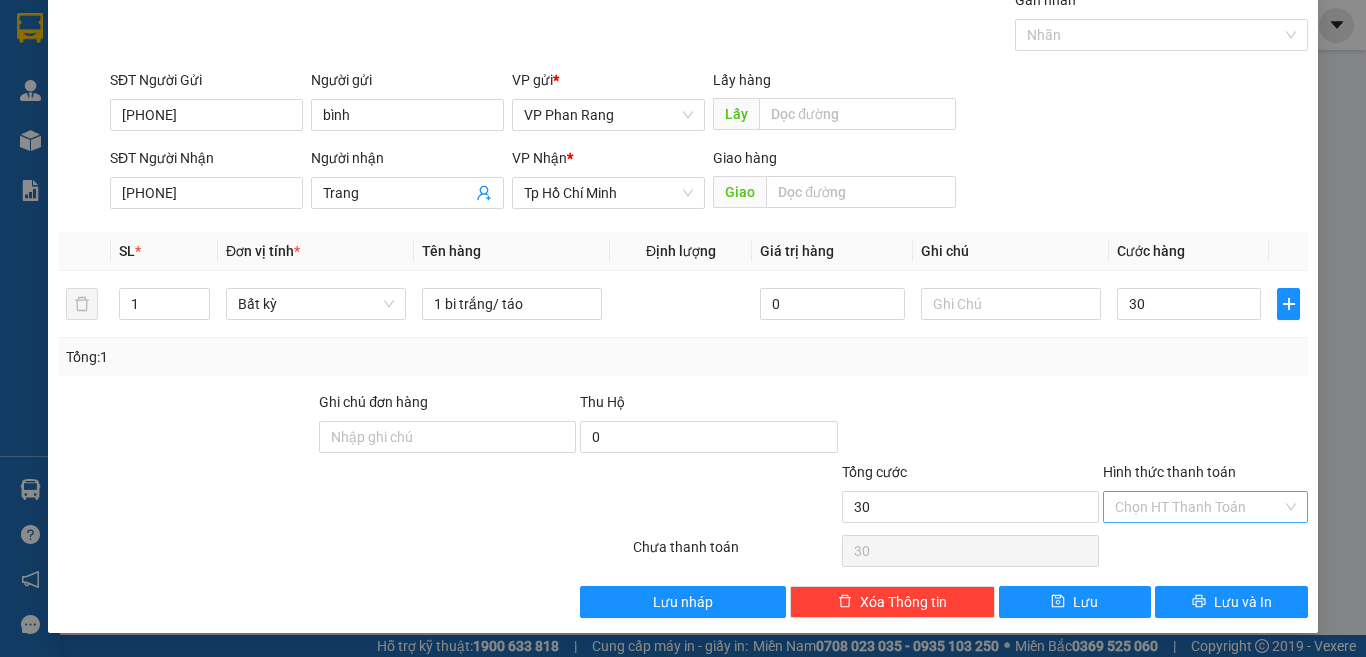 type on "30.000" 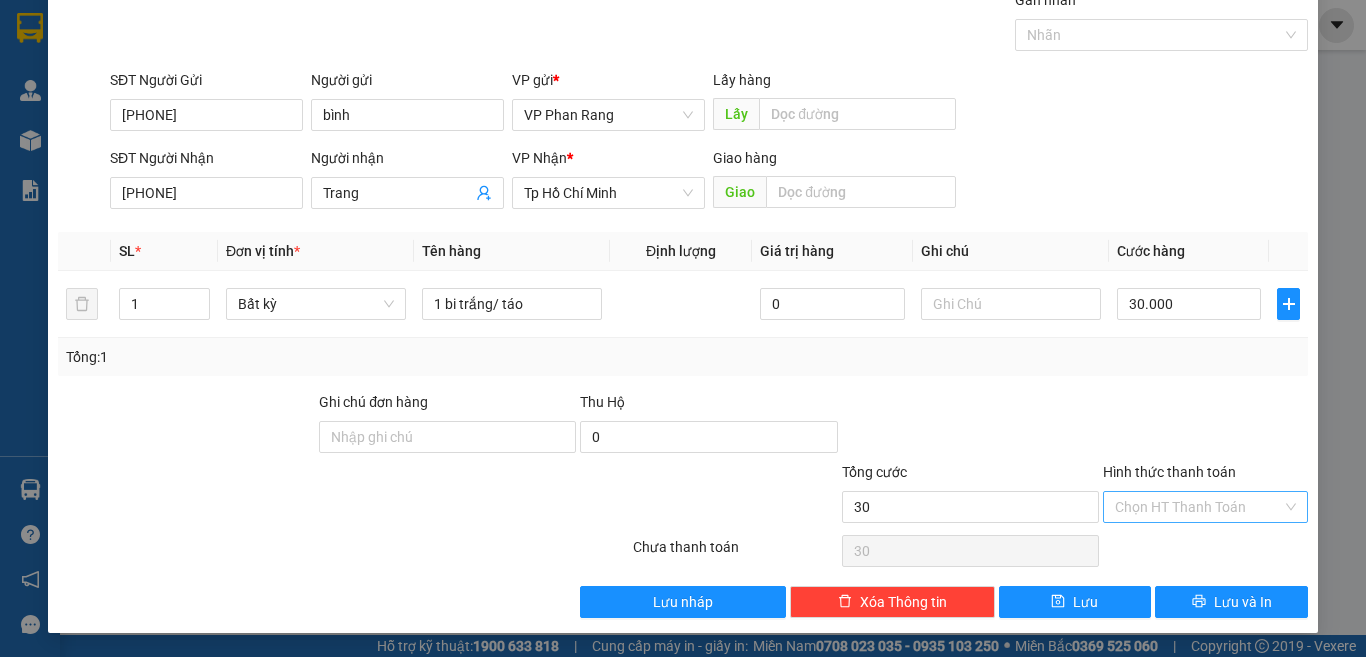 type on "30.000" 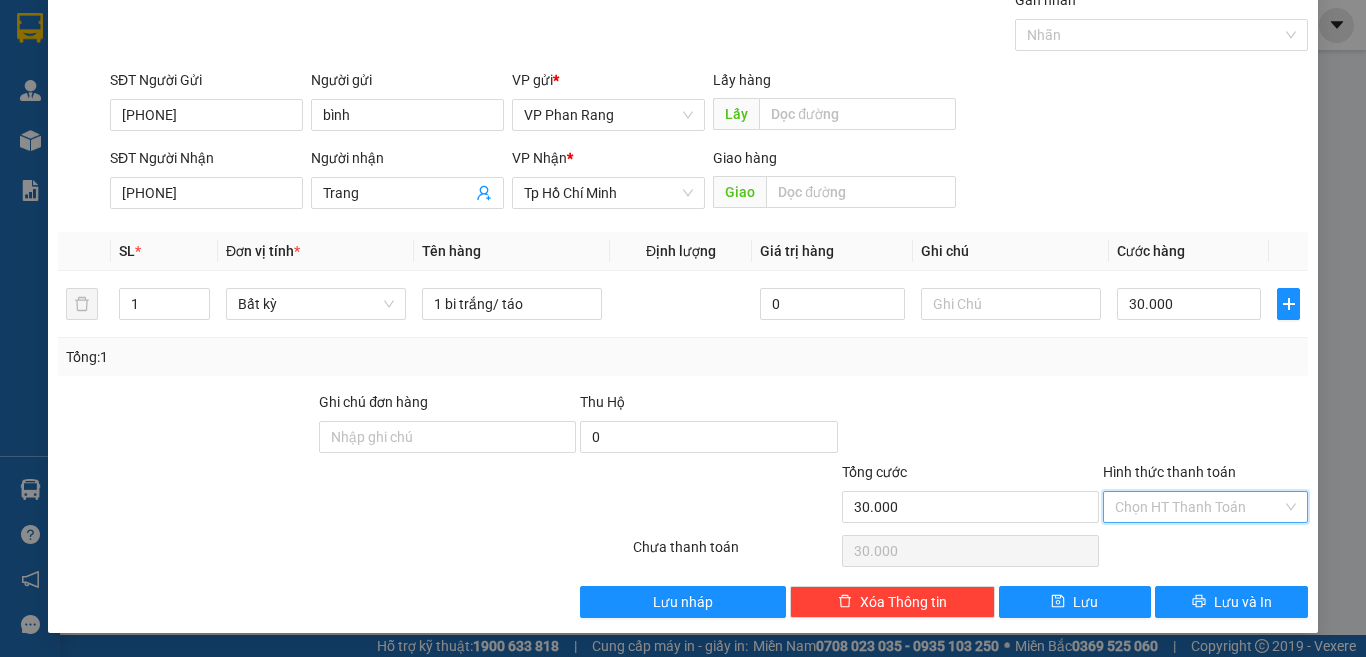click on "Hình thức thanh toán" at bounding box center (1198, 507) 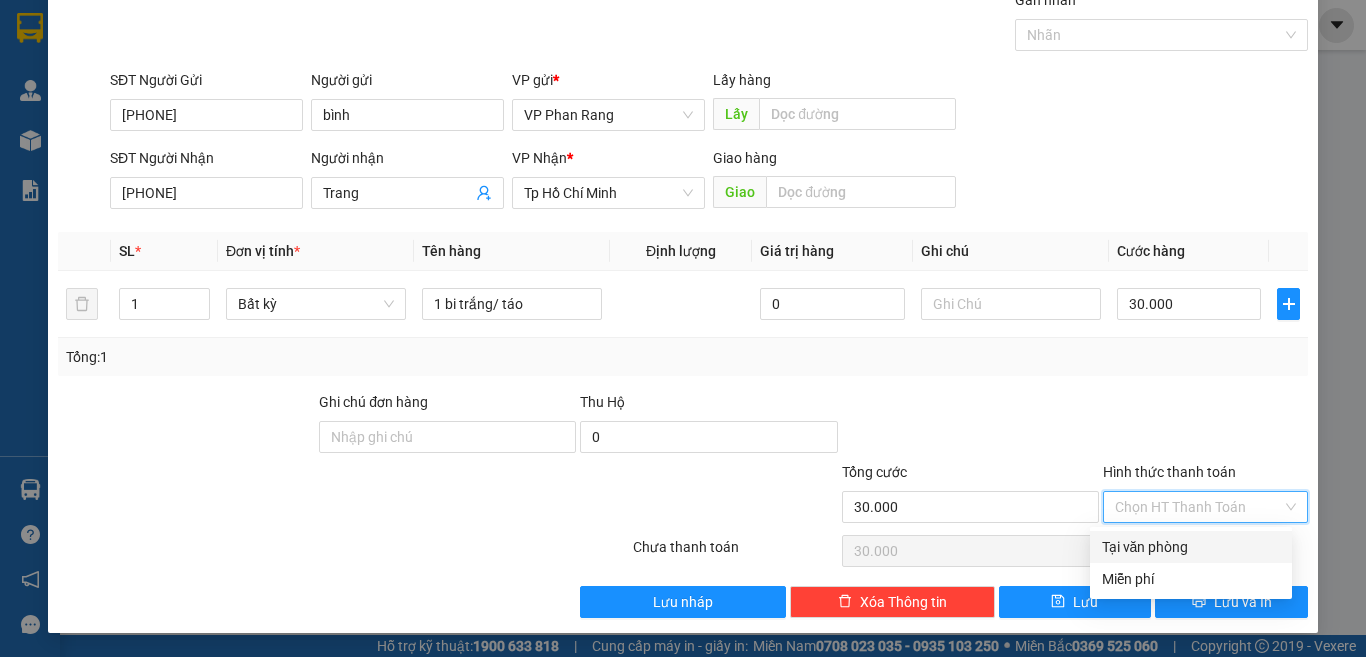 click on "Tại văn phòng" at bounding box center (1191, 547) 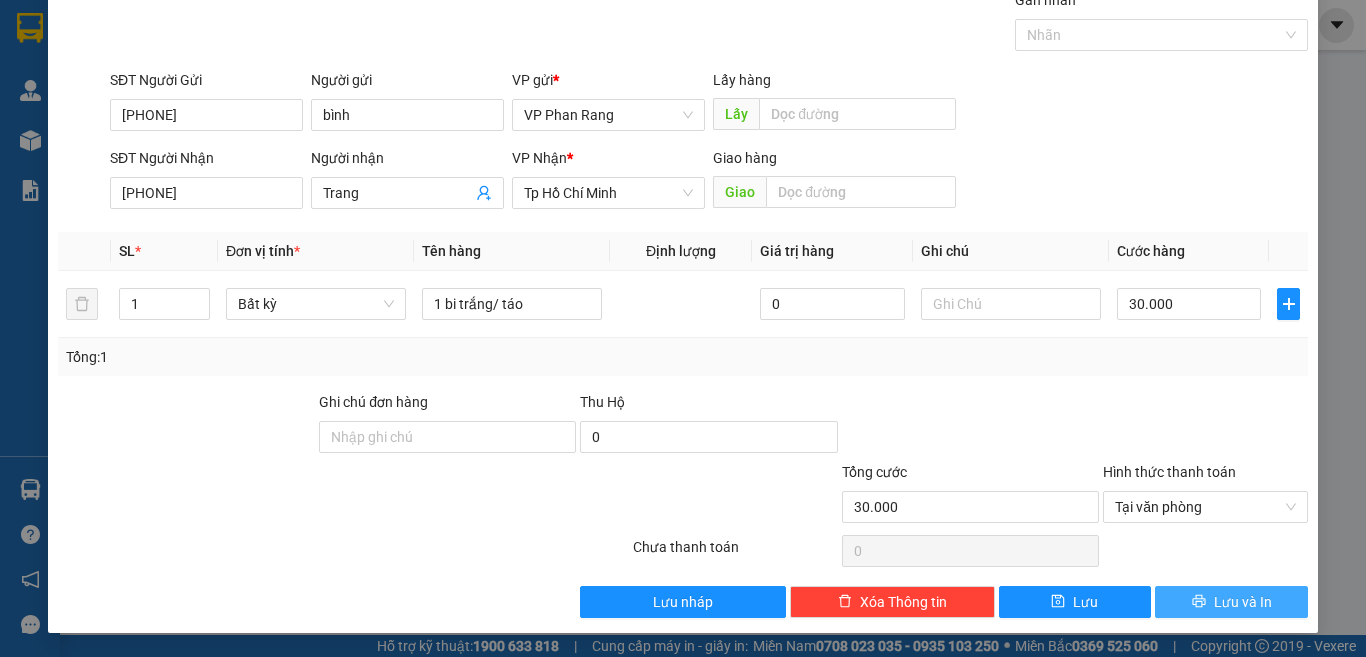 click on "Lưu và In" at bounding box center (1231, 602) 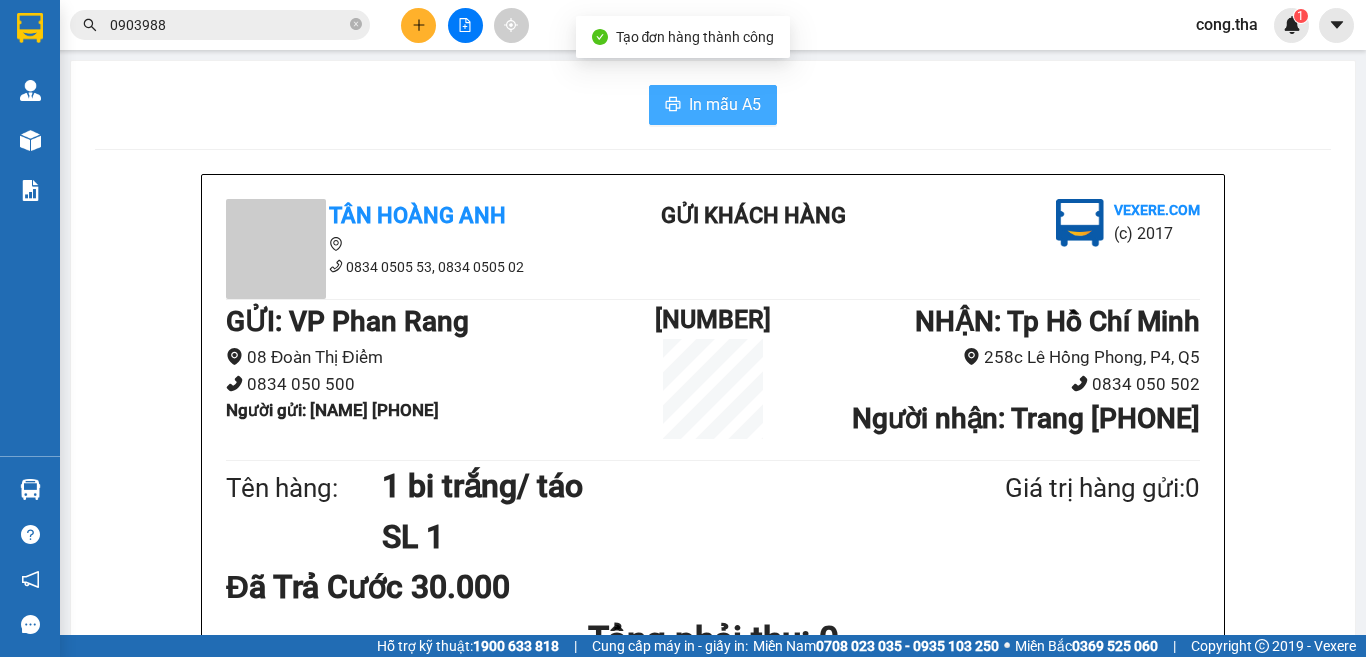 click on "In mẫu A5" at bounding box center [725, 104] 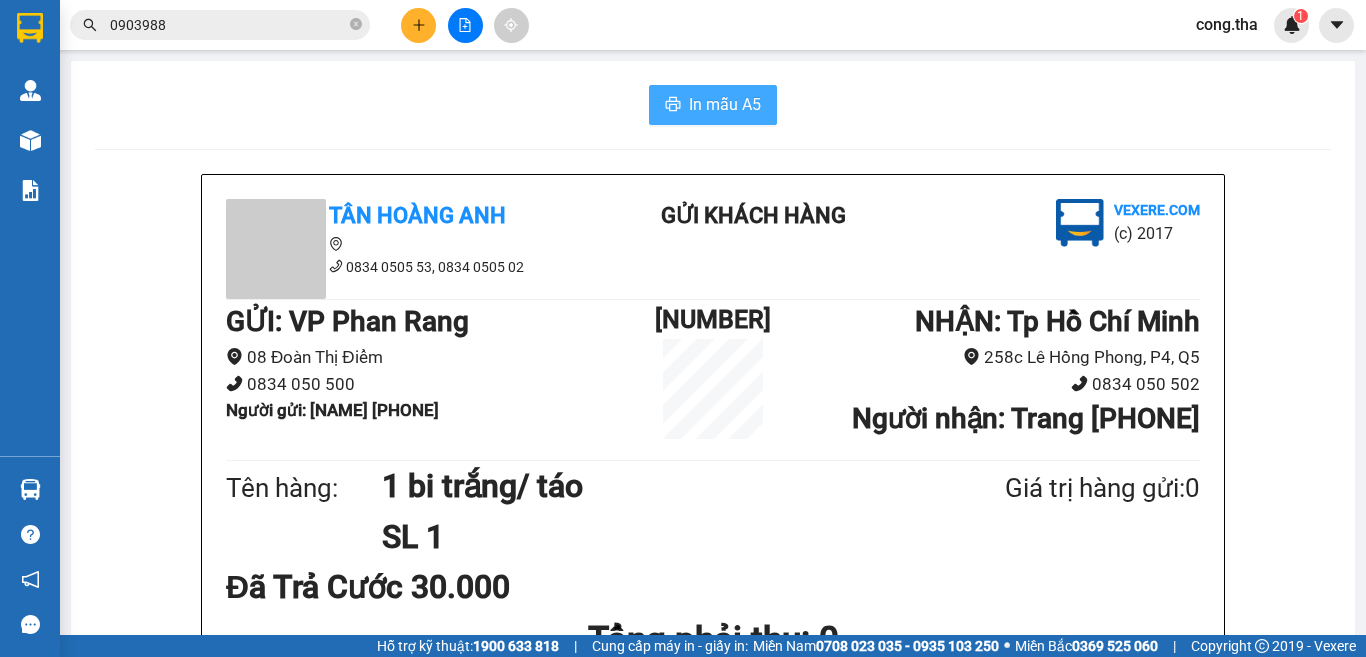 click on "In mẫu A5" at bounding box center [725, 104] 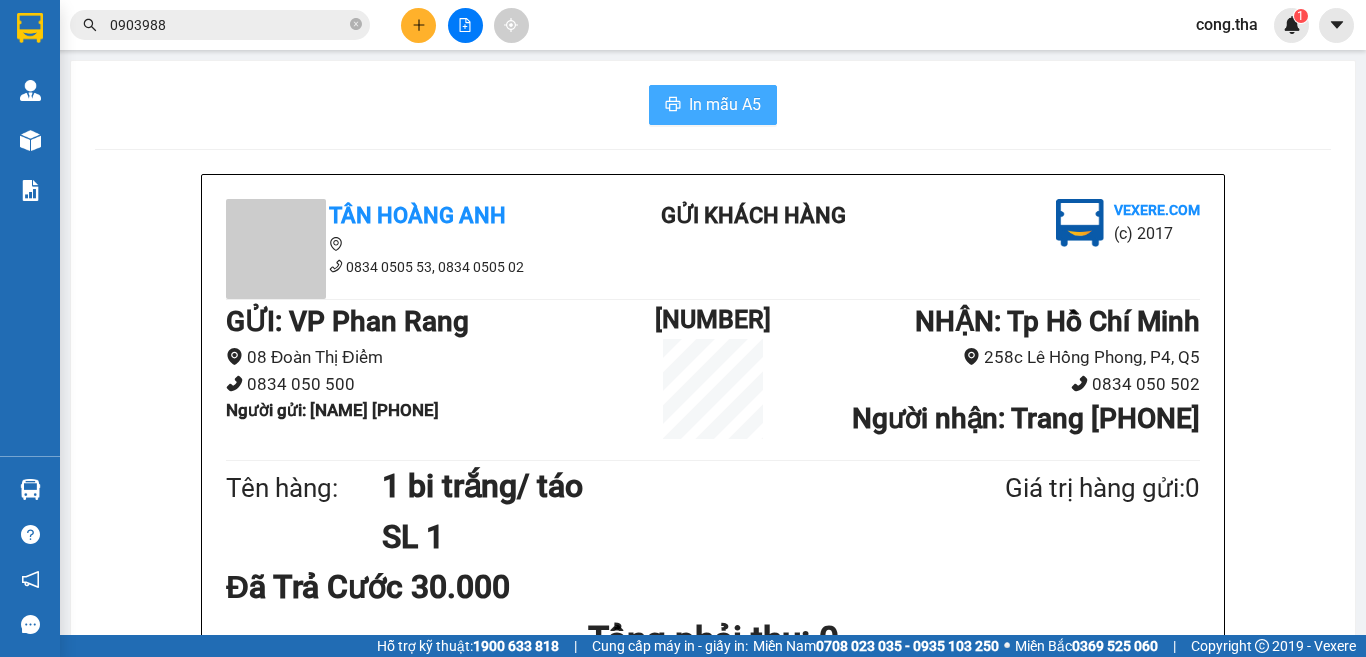 scroll, scrollTop: 0, scrollLeft: 0, axis: both 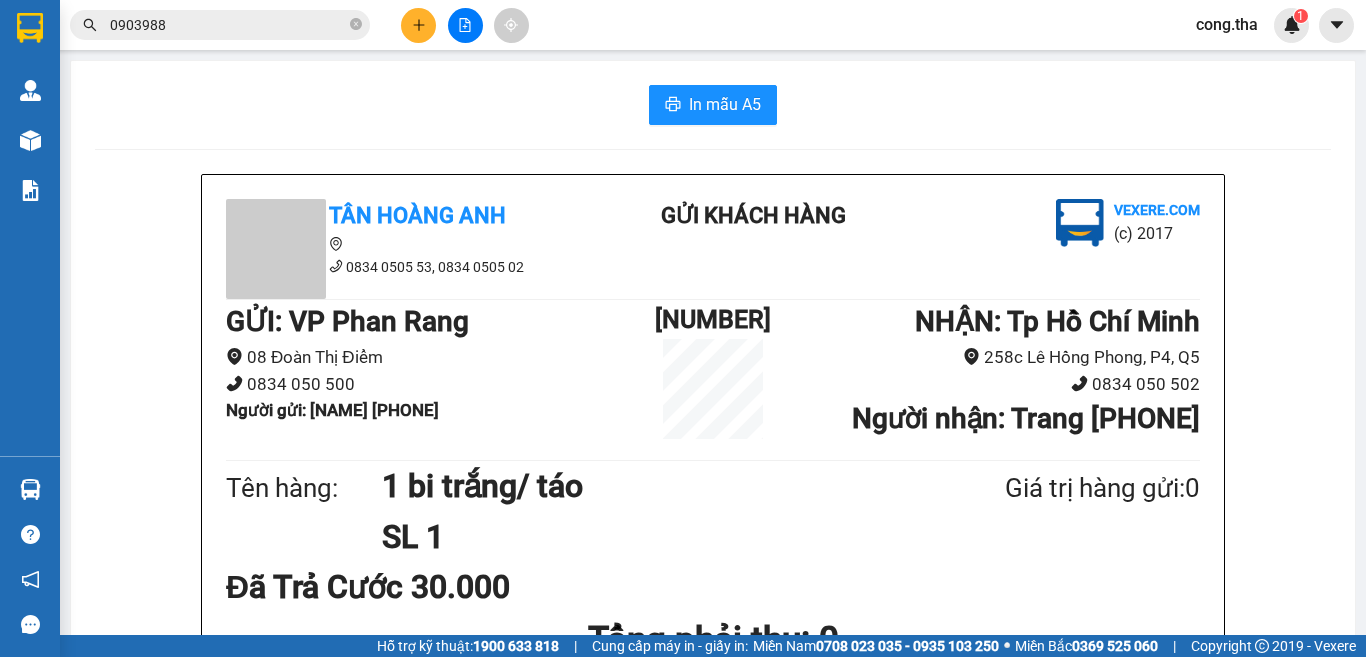 click on "Tên hàng: 1 bi trắng/ táo SL 1 Giá trị hàng gửi:  0" at bounding box center [713, 511] 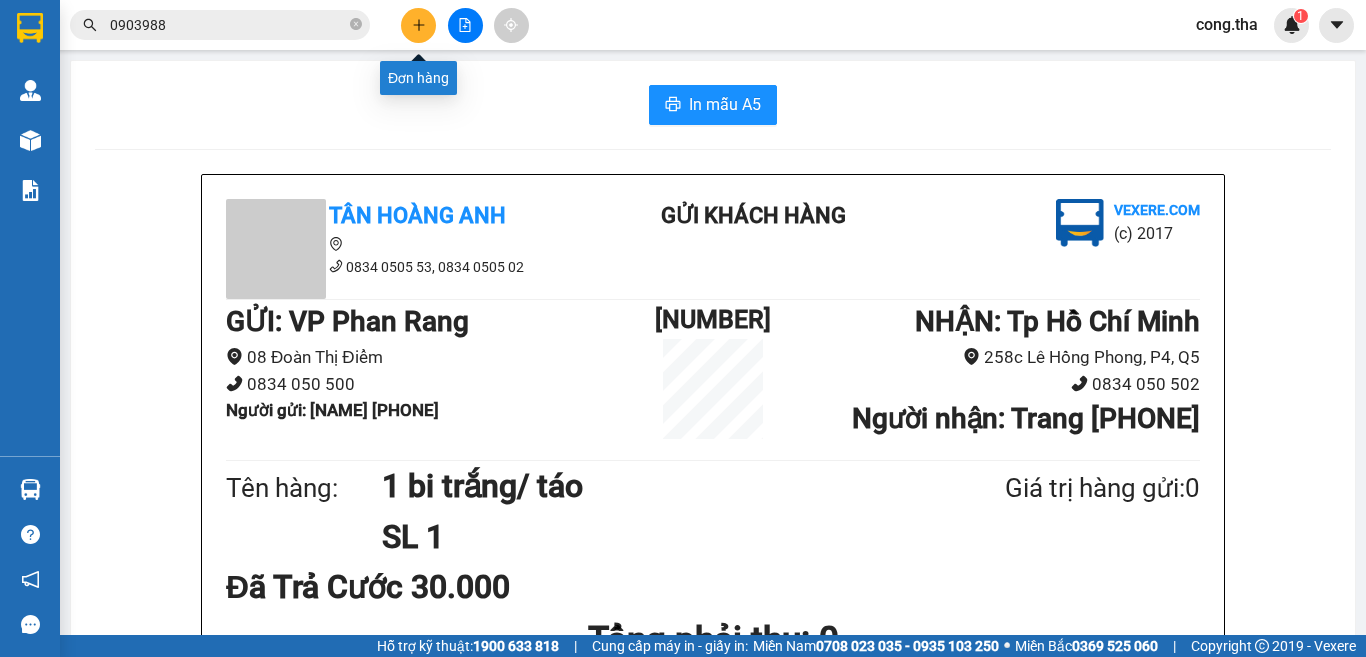 click 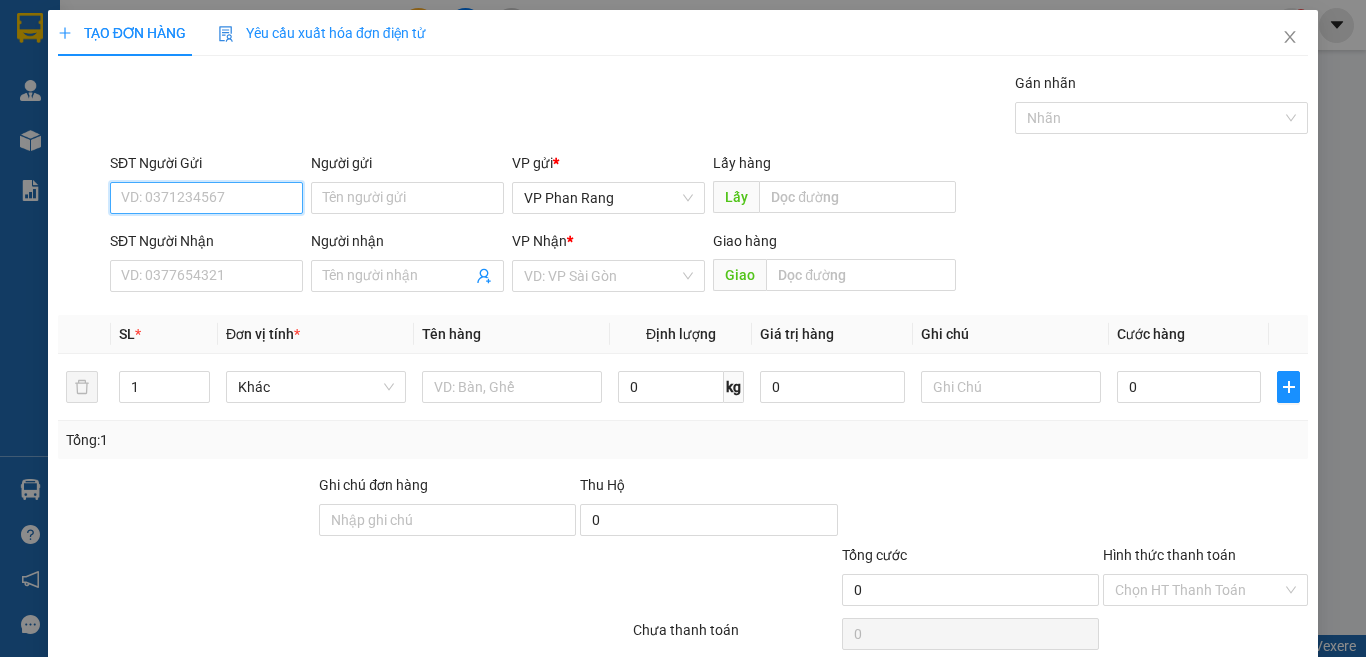scroll, scrollTop: 83, scrollLeft: 0, axis: vertical 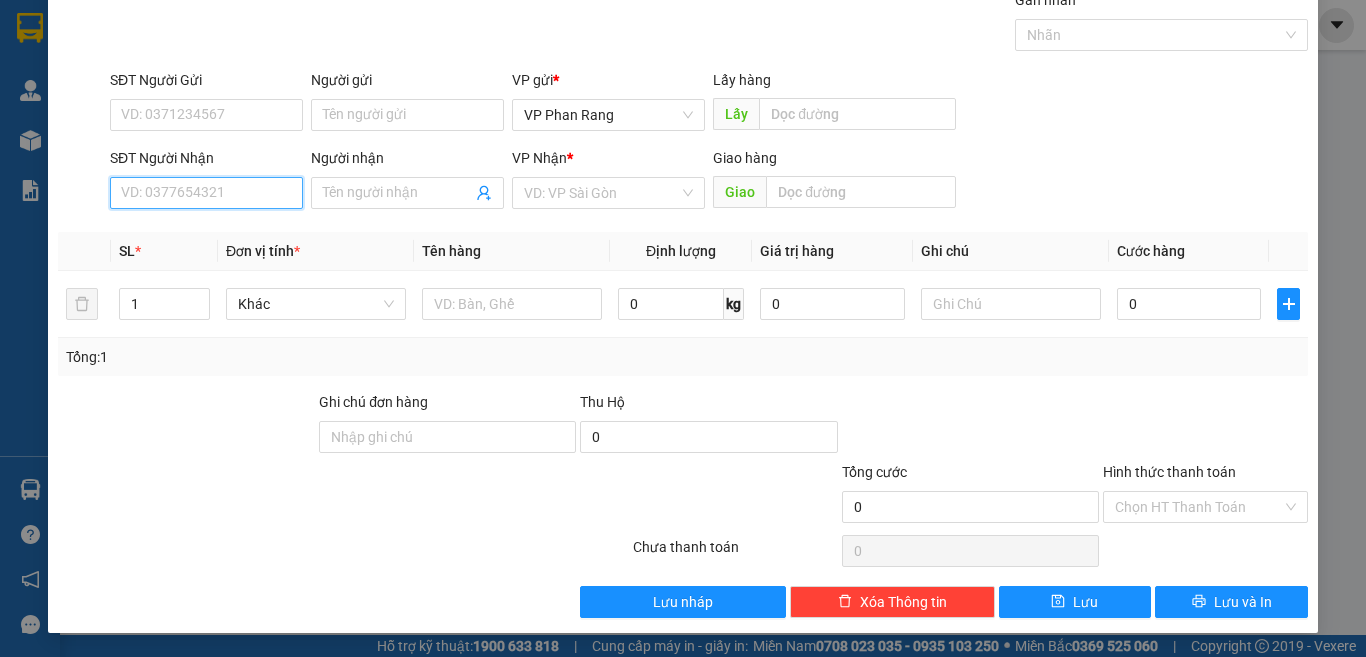 click on "SĐT Người Nhận" at bounding box center [206, 193] 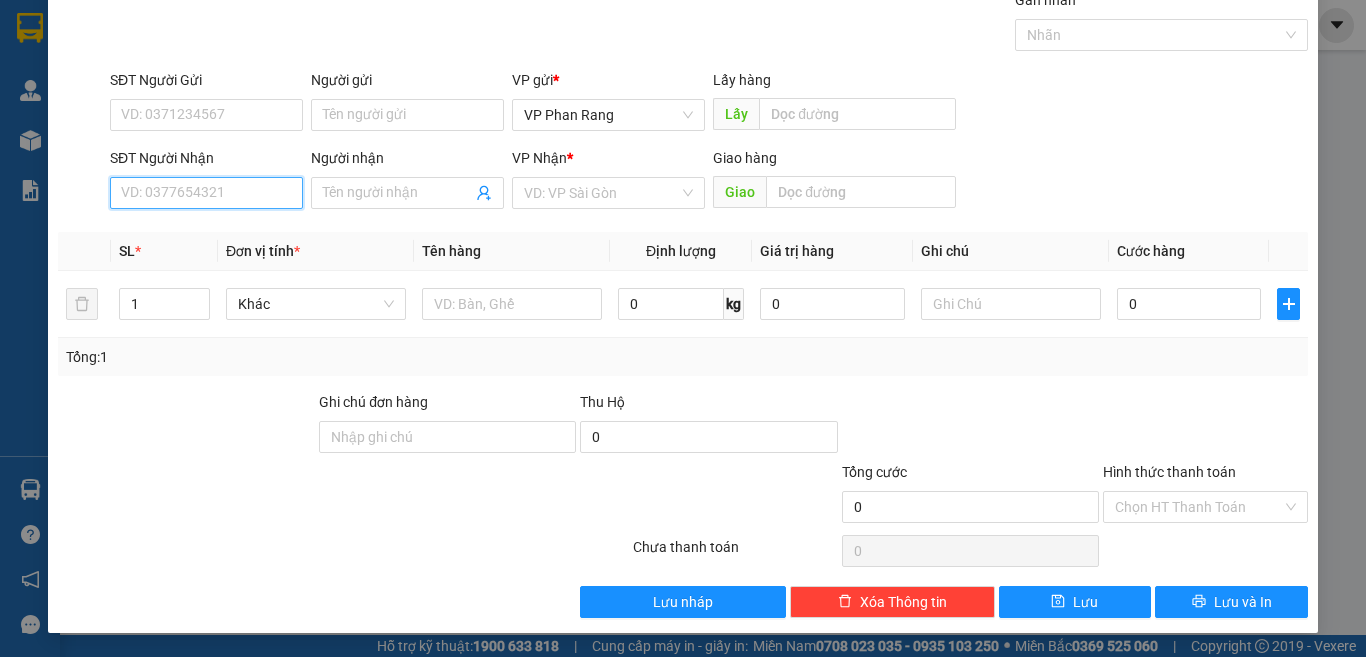 click on "SĐT Người Nhận" at bounding box center (206, 193) 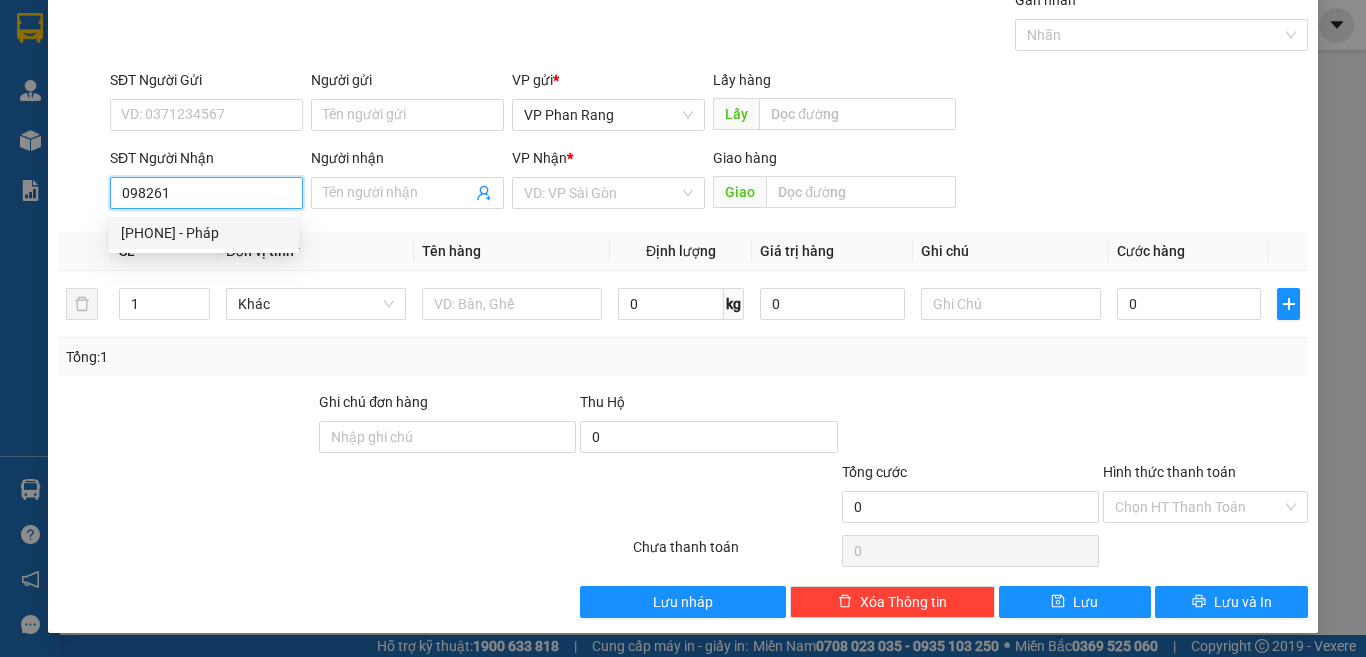 click on "[PHONE] - Pháp" at bounding box center [204, 233] 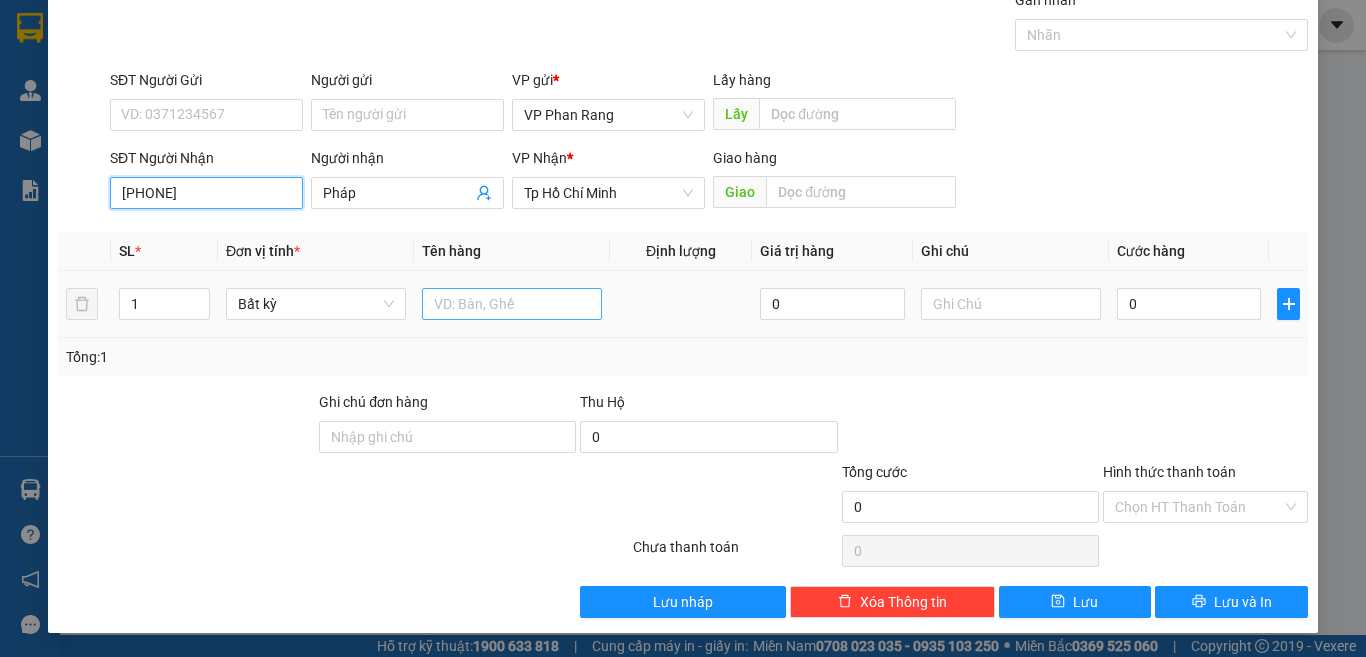 type on "[PHONE]" 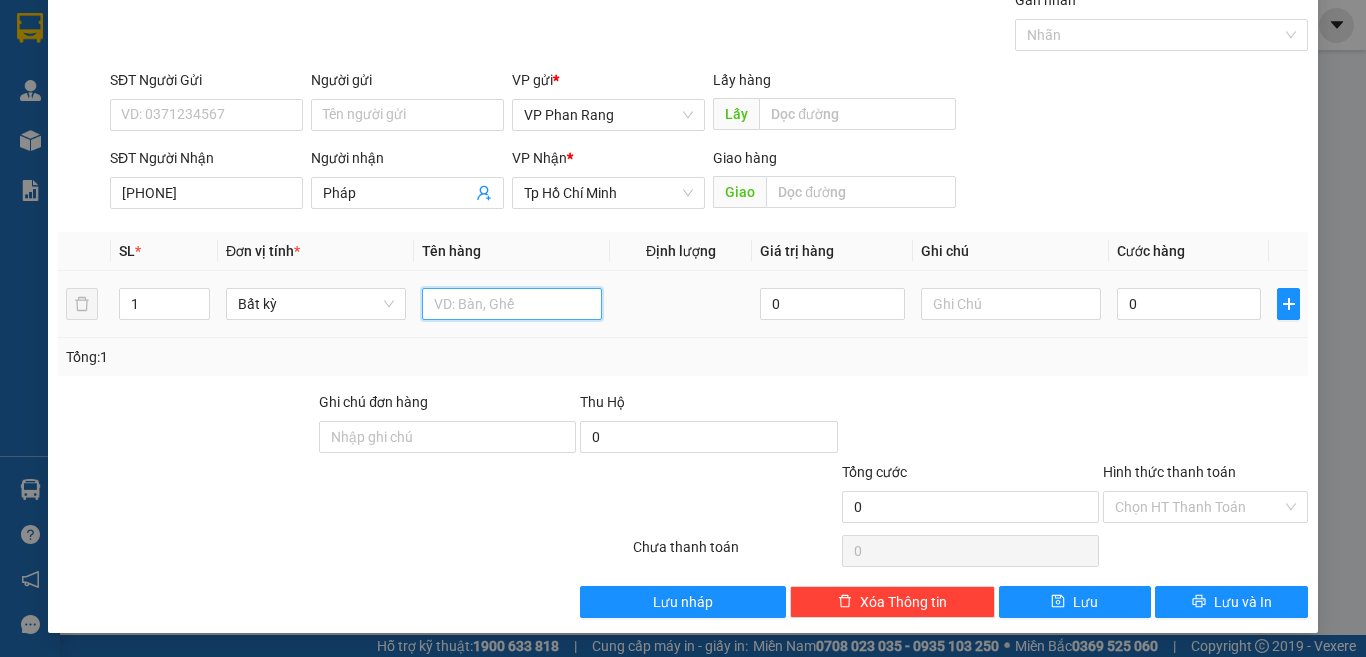 click at bounding box center (512, 304) 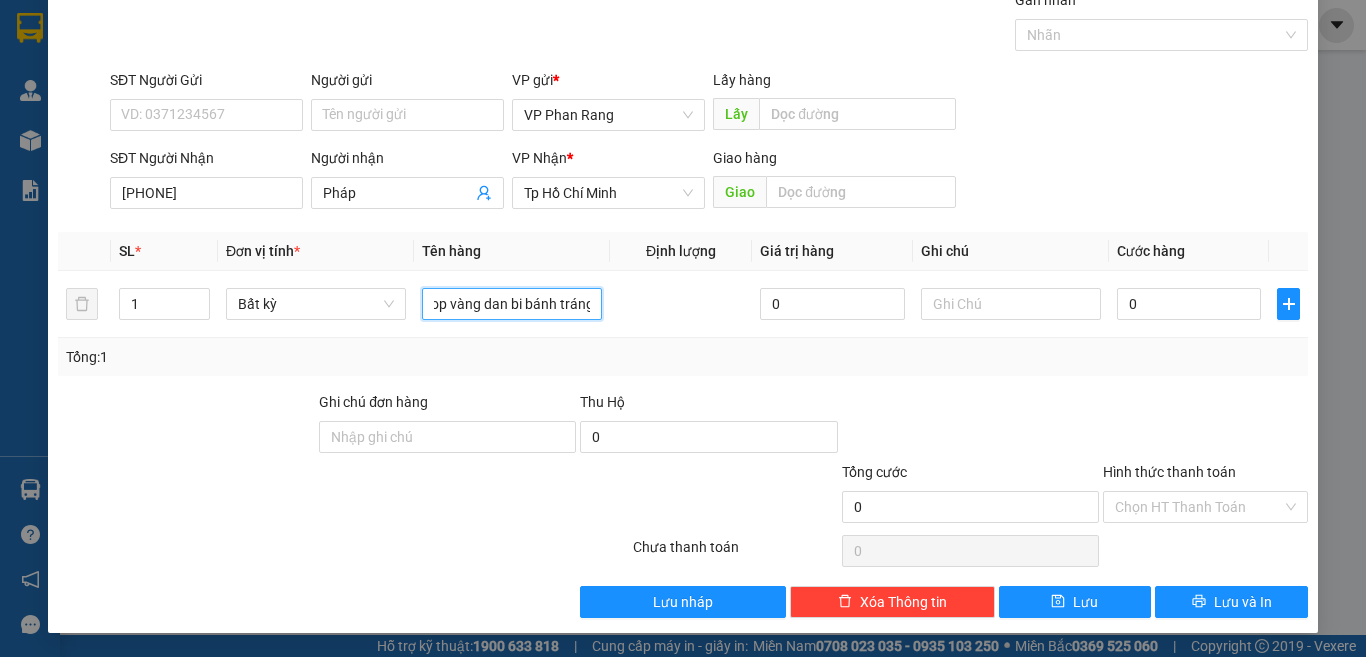 scroll, scrollTop: 0, scrollLeft: 41, axis: horizontal 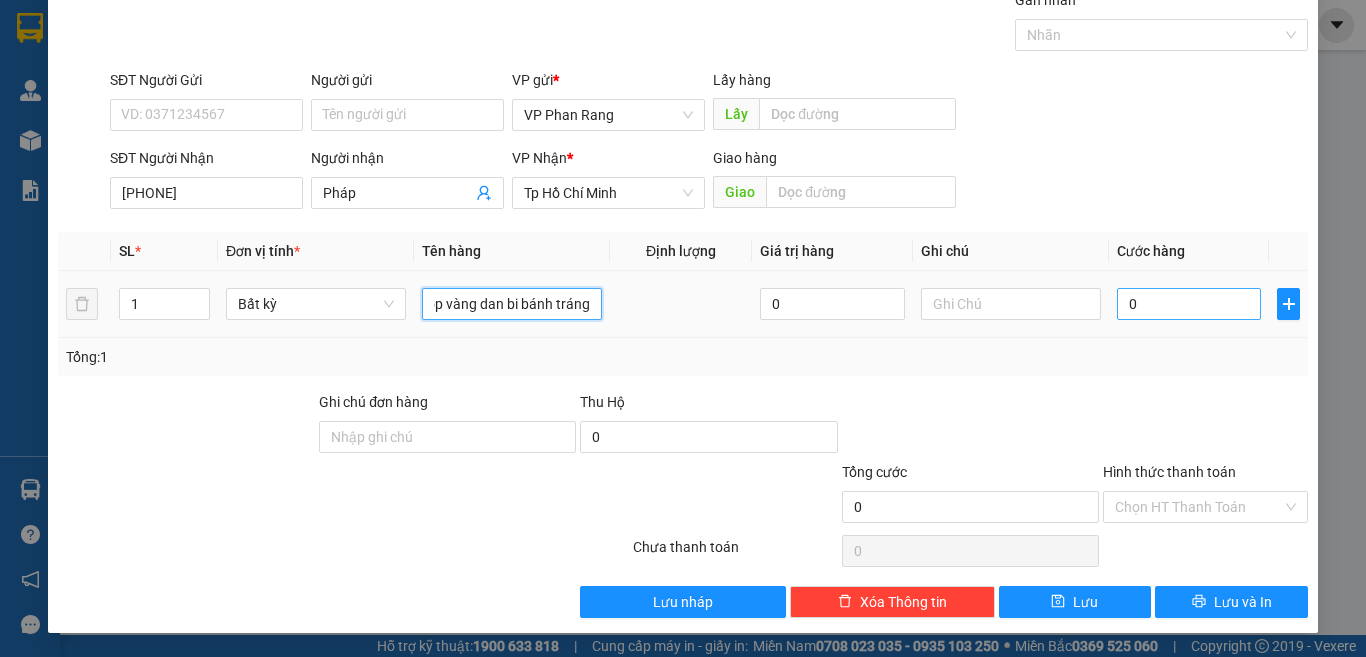 type on "1 t xop vàng dan bi bánh tráng" 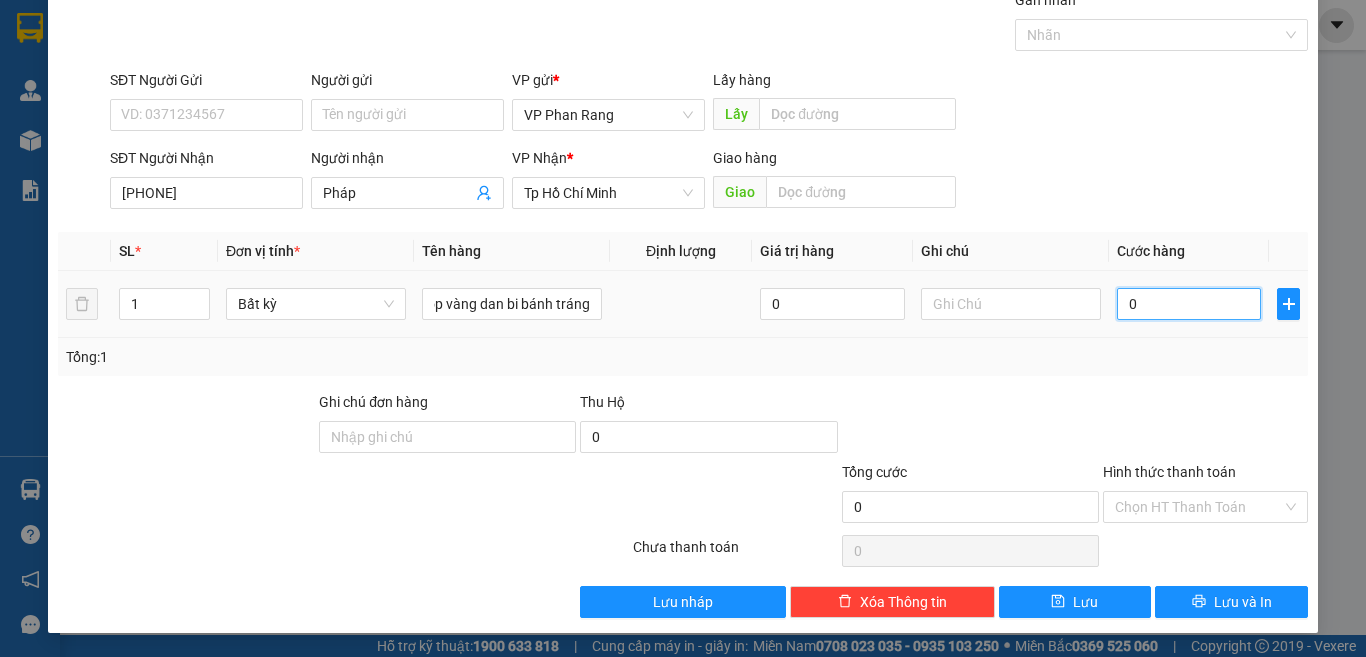scroll, scrollTop: 0, scrollLeft: 0, axis: both 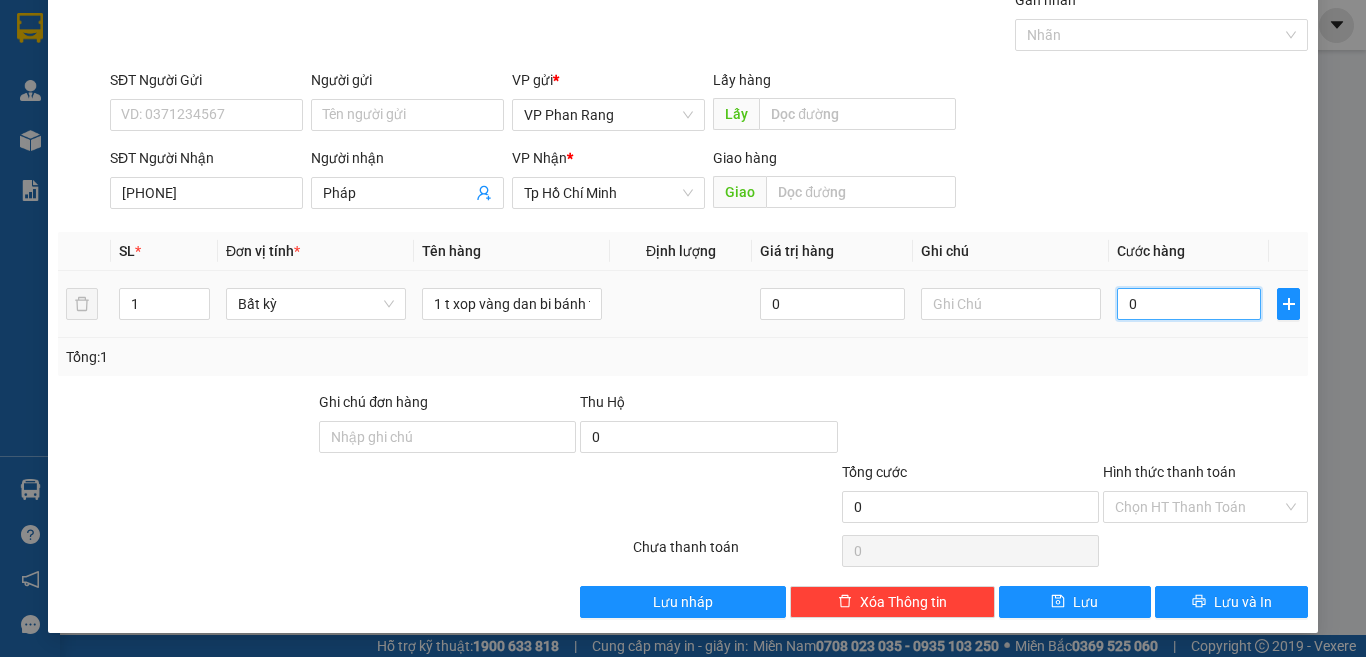 click on "0" at bounding box center [1189, 304] 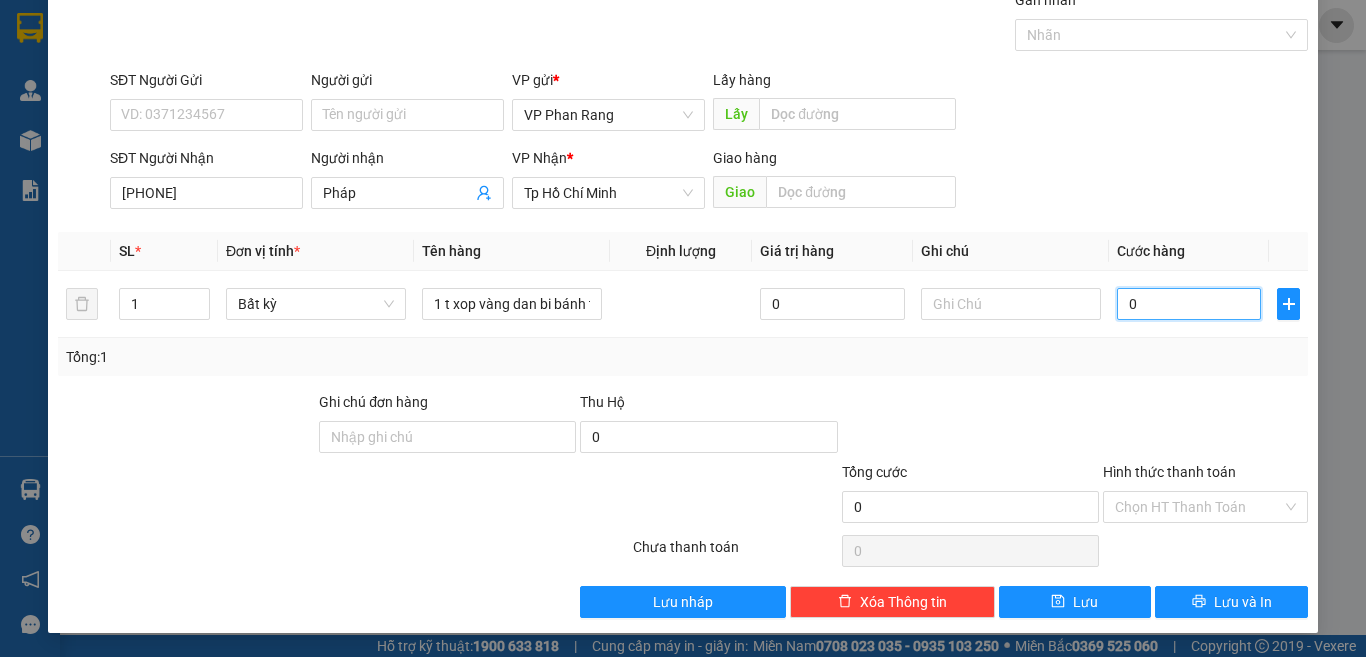 type on "3" 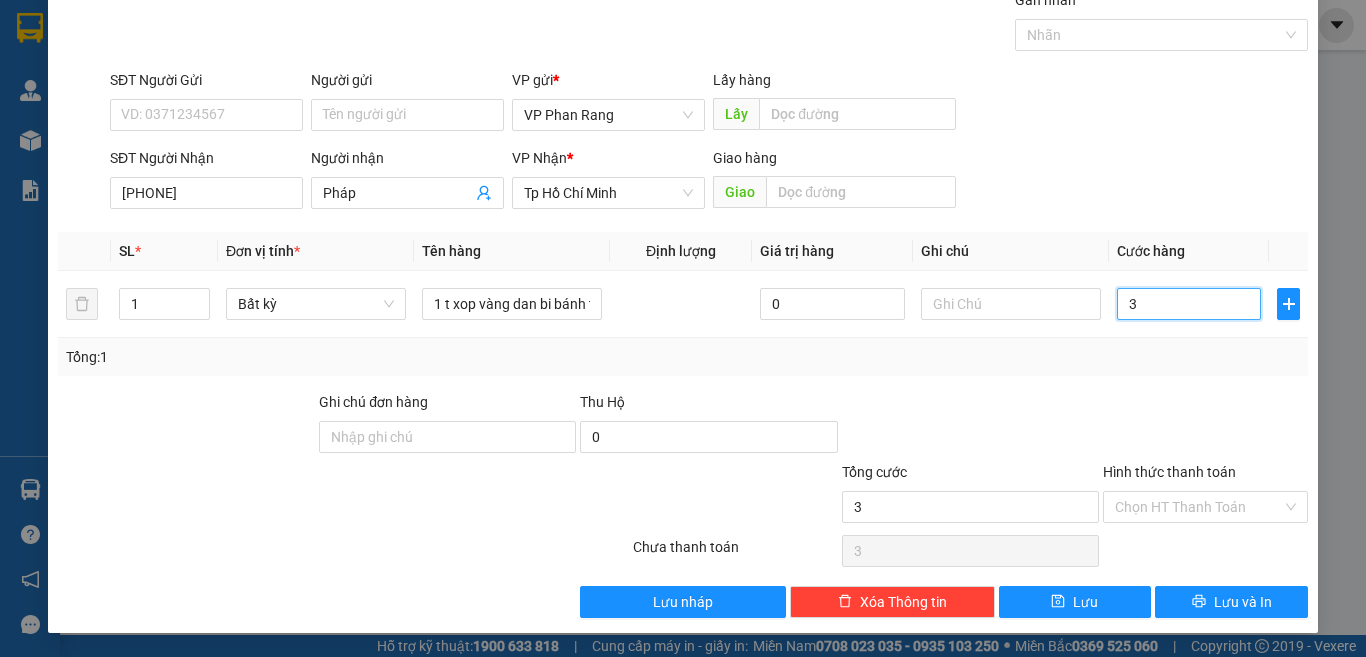 type on "30" 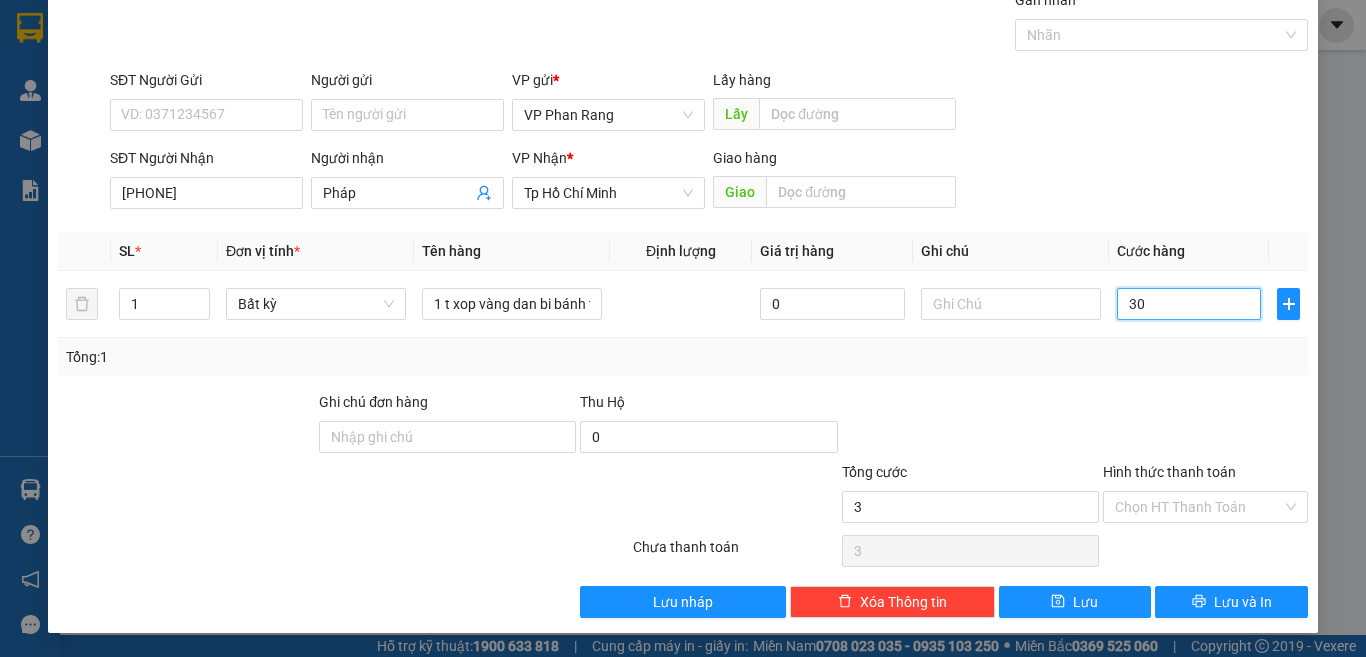 type on "30" 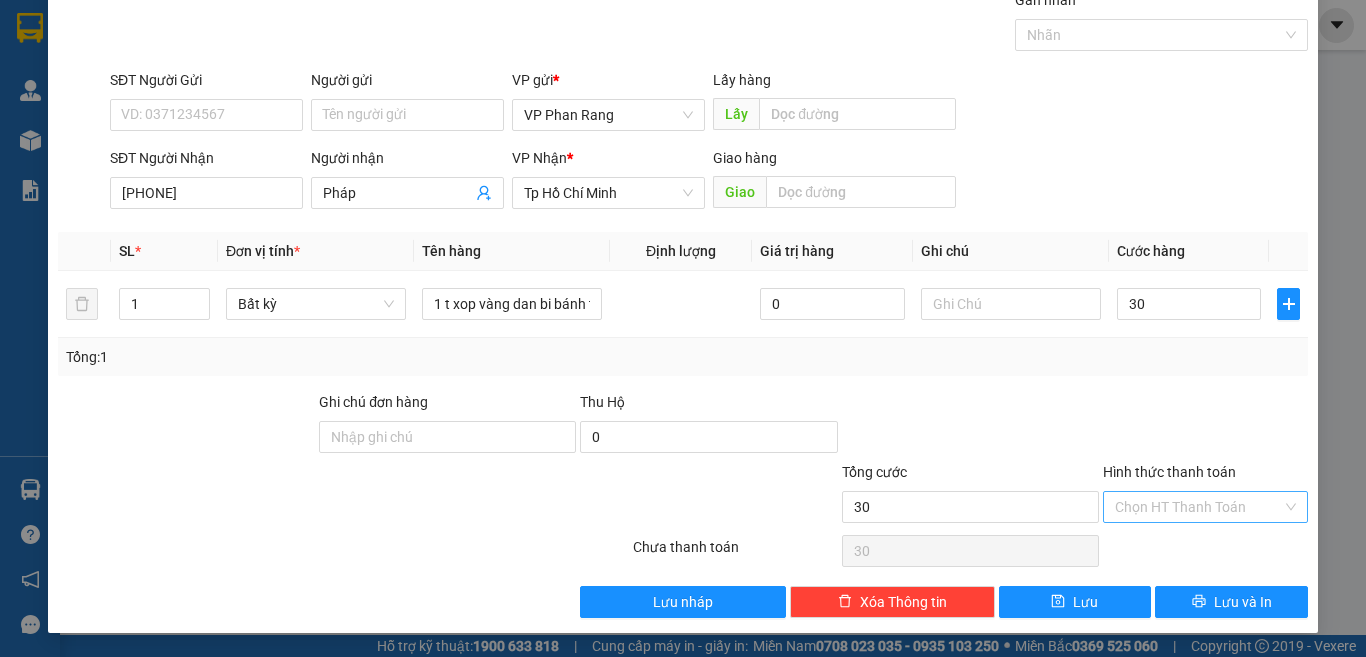click on "Hình thức thanh toán" at bounding box center [1198, 507] 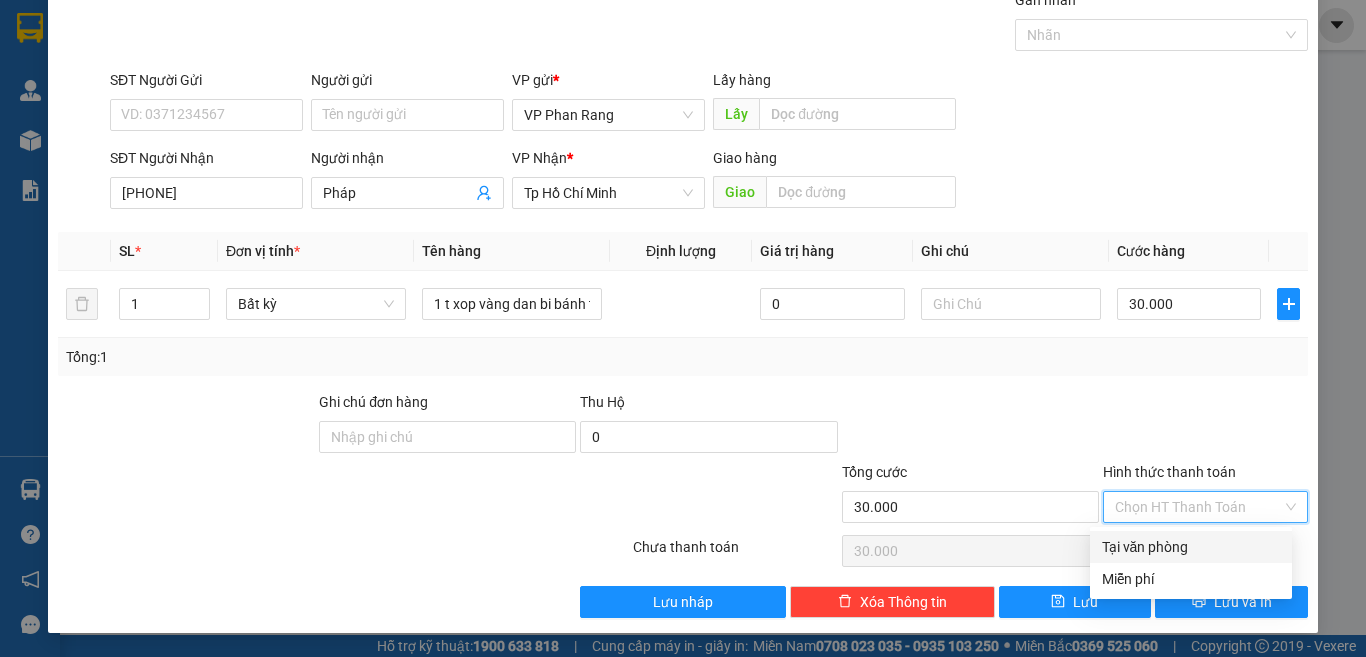 click on "Tại văn phòng" at bounding box center [1191, 547] 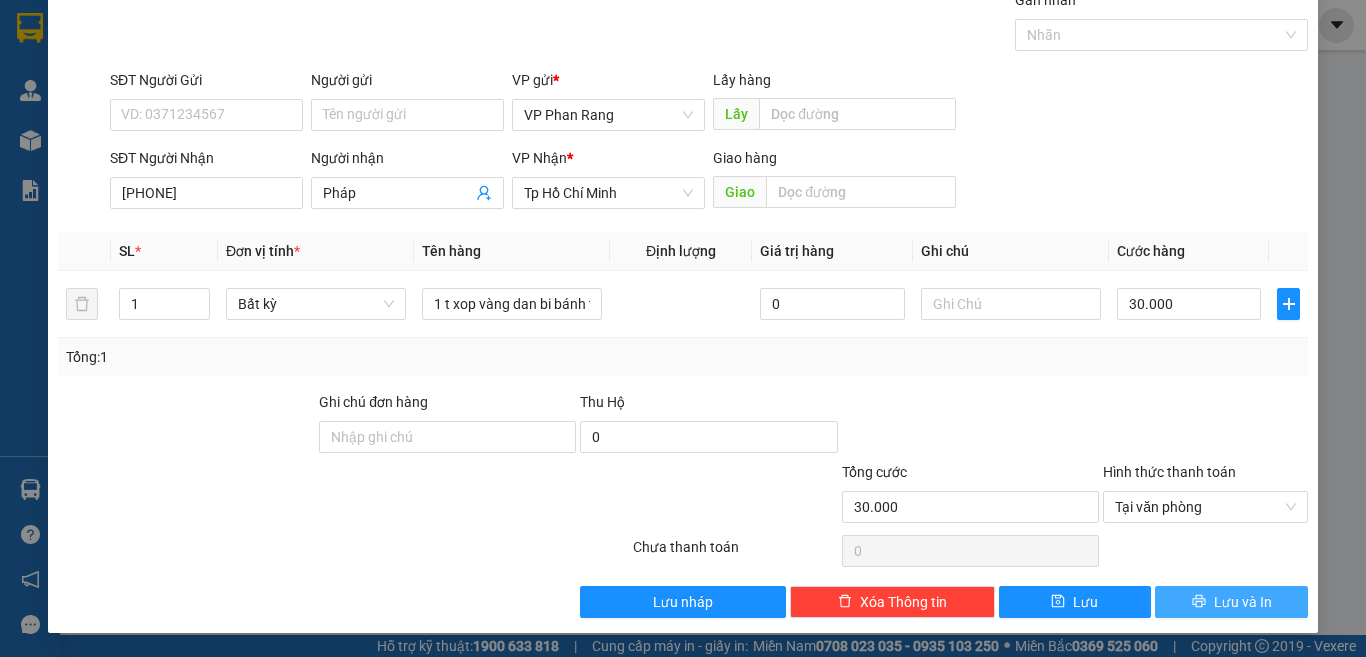 click on "Lưu và In" at bounding box center (1231, 602) 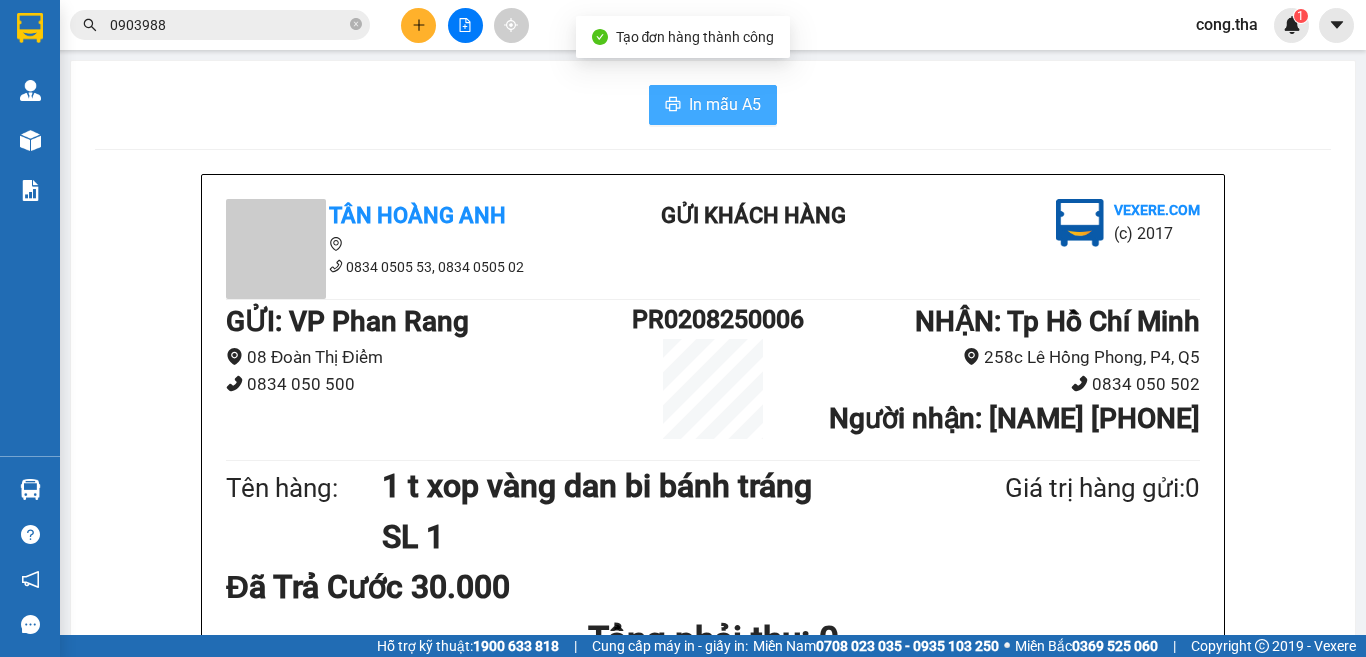 click on "In mẫu A5" at bounding box center [713, 105] 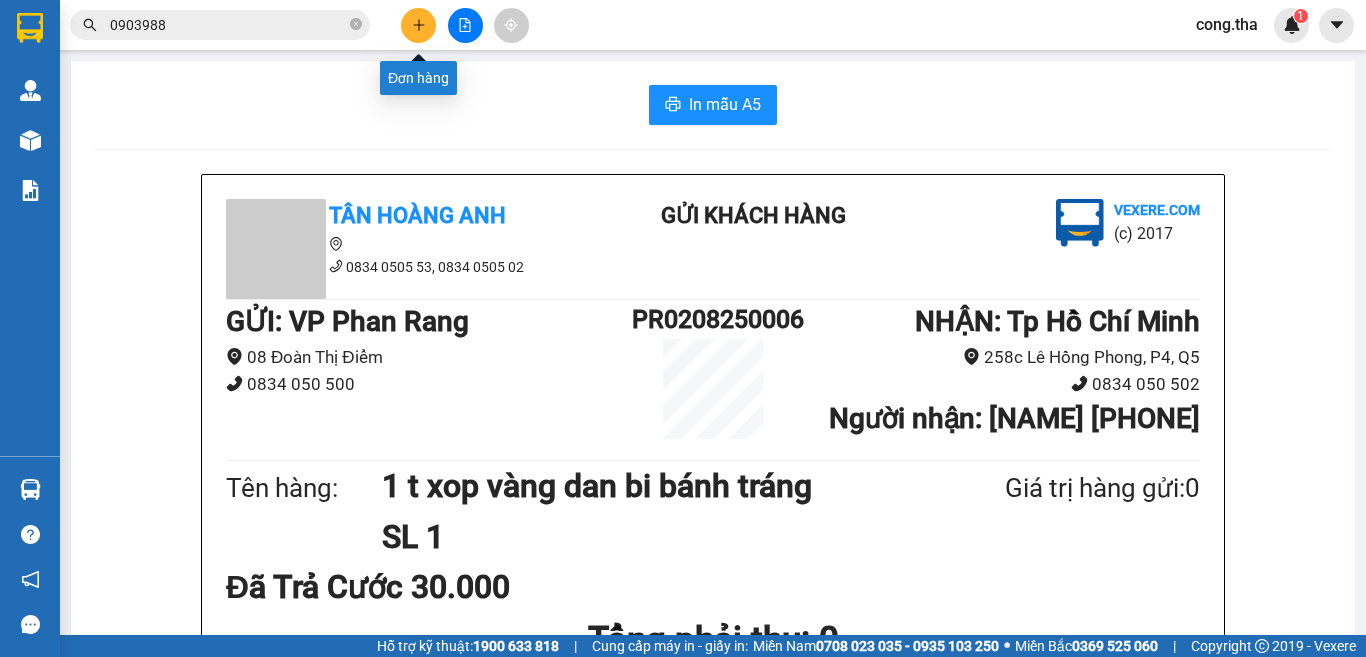click at bounding box center (418, 25) 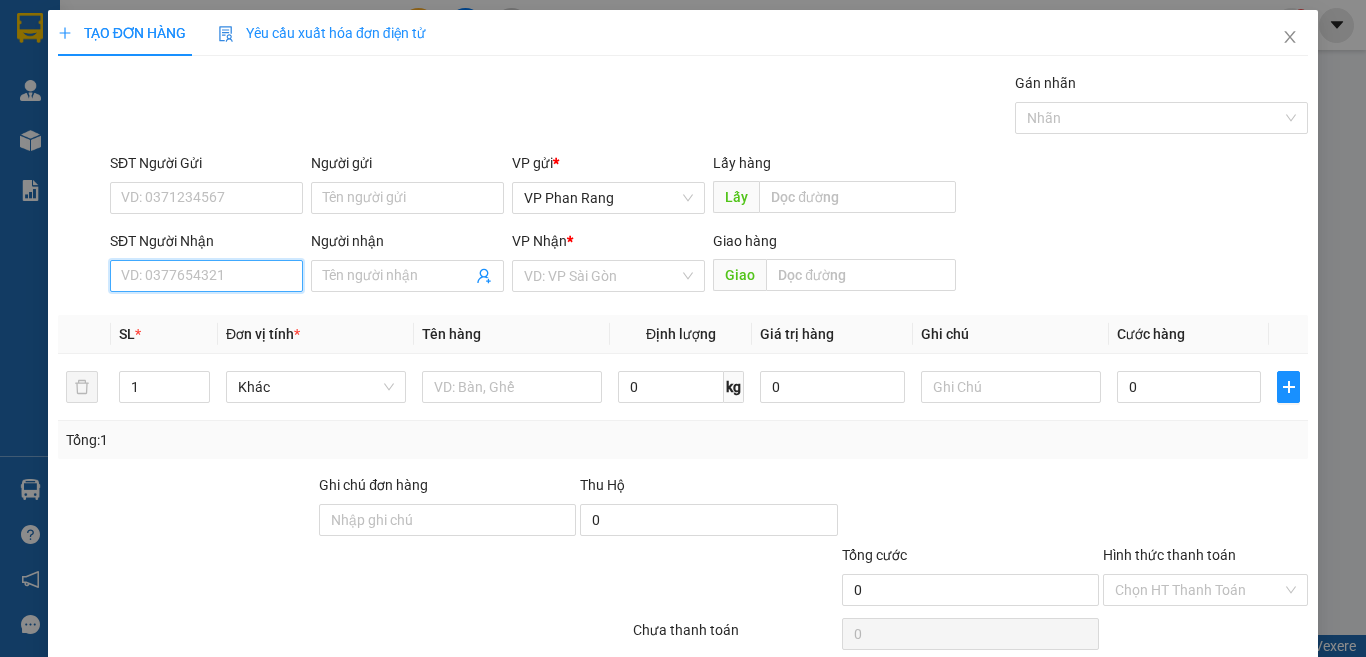 click on "SĐT Người Nhận" at bounding box center (206, 276) 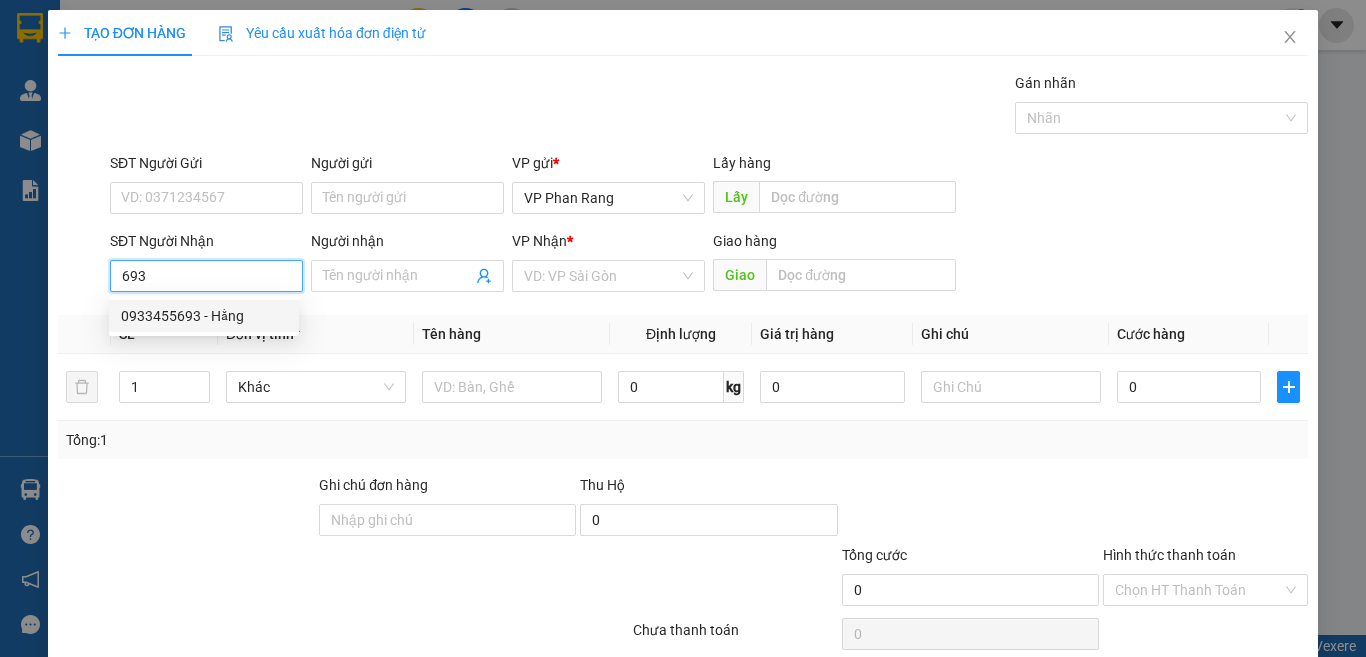 click on "0933455693 - Hằng" at bounding box center [204, 316] 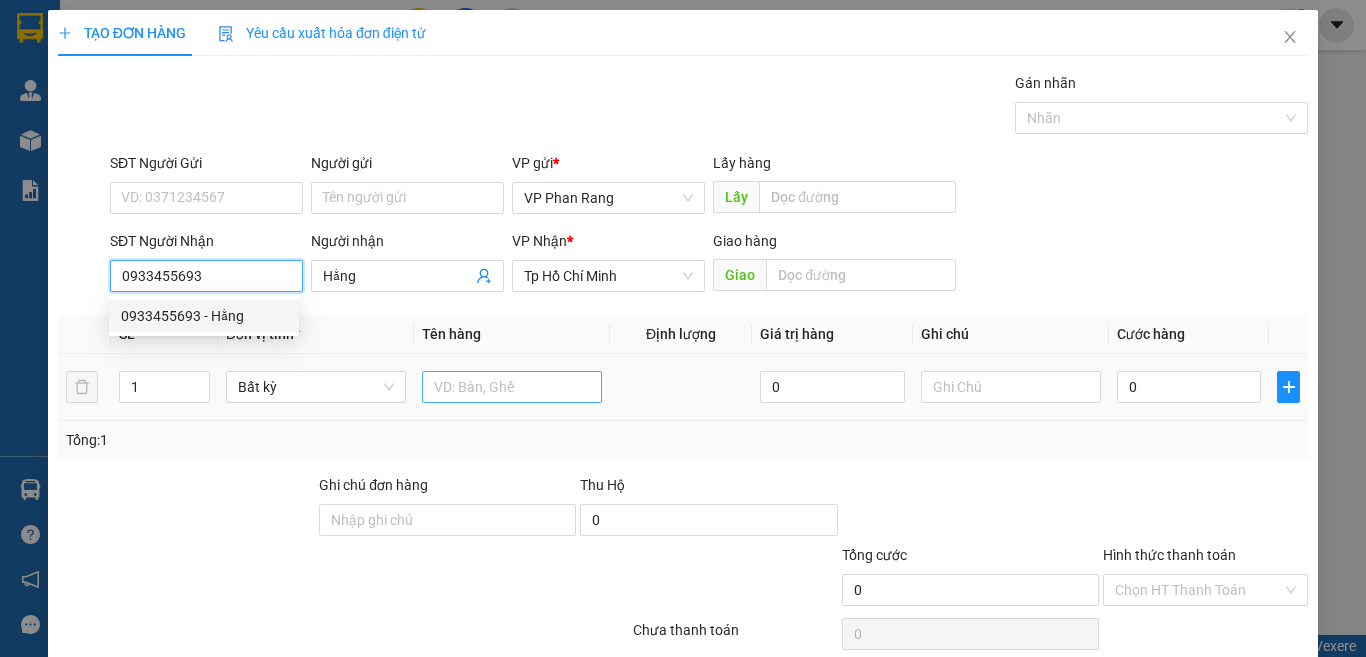 type on "0933455693" 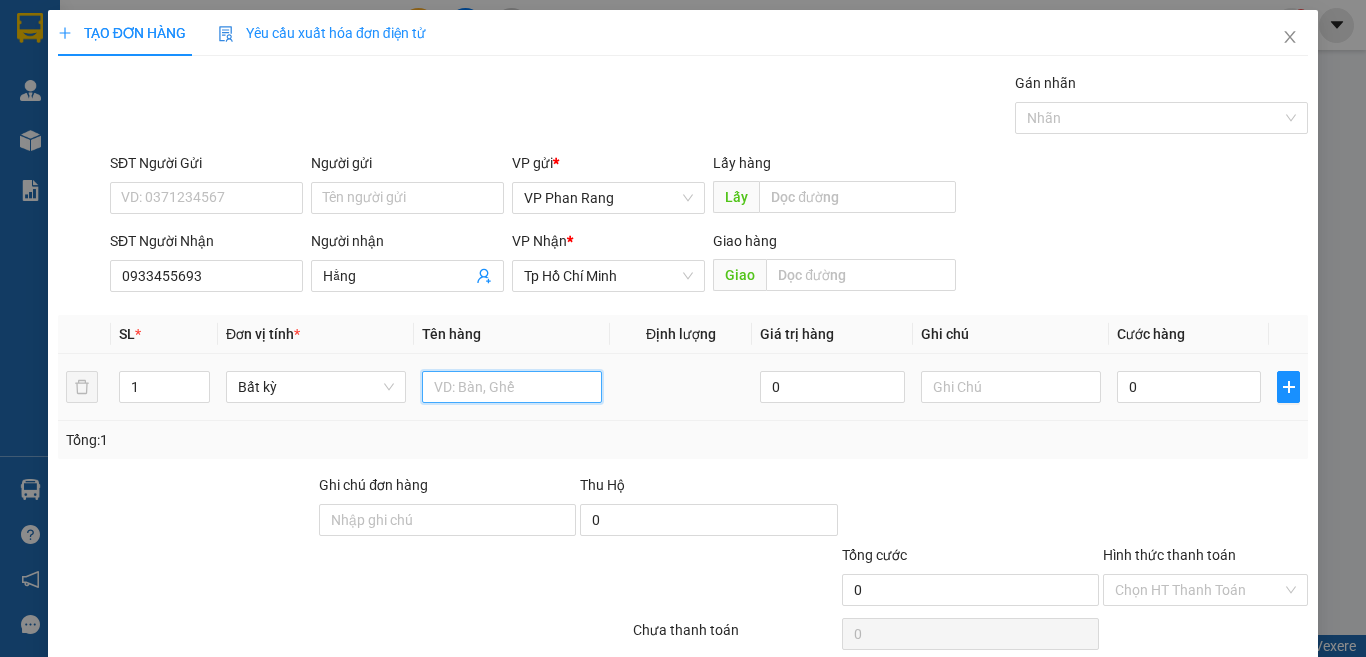 click at bounding box center (512, 387) 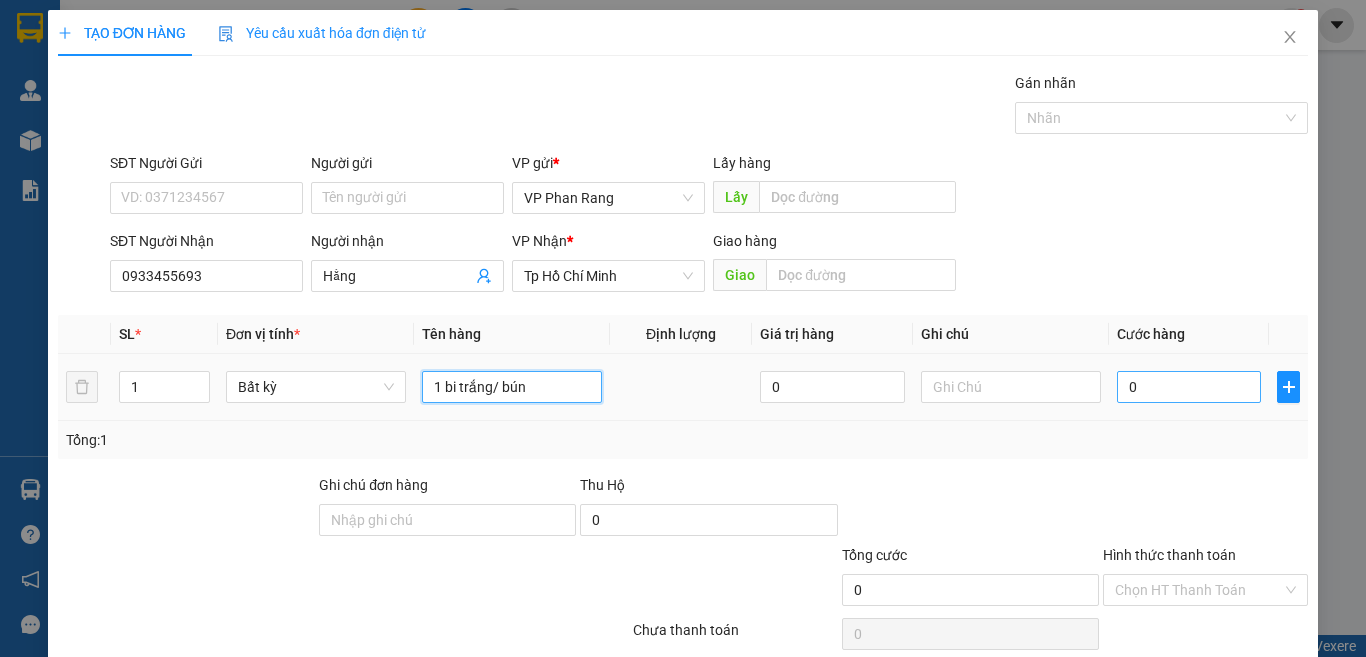 type on "1 bi trắng/ bún" 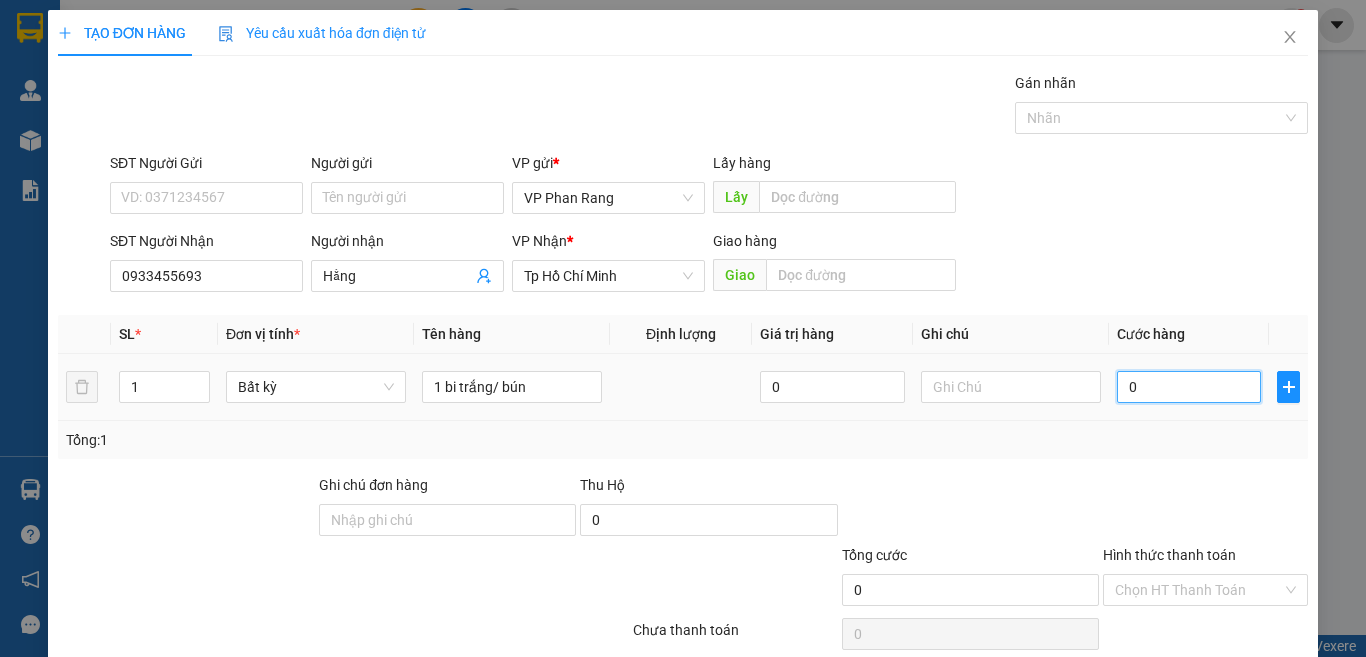 click on "0" at bounding box center (1189, 387) 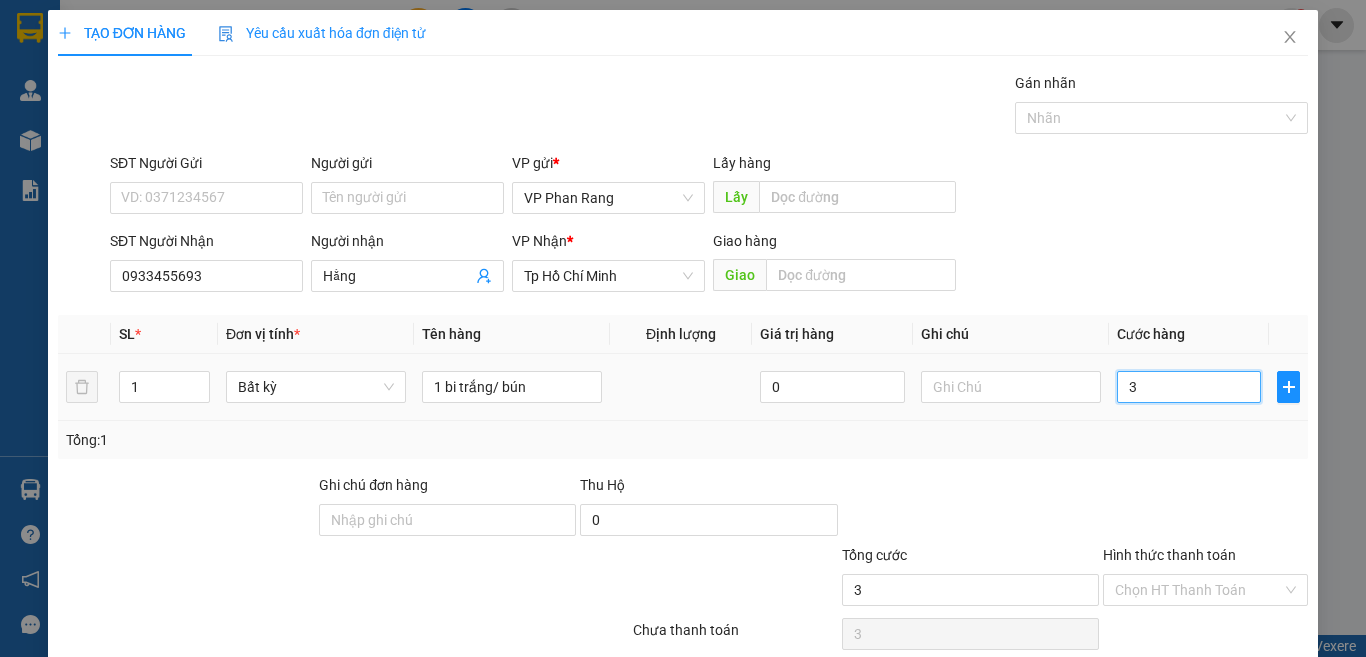 type on "30" 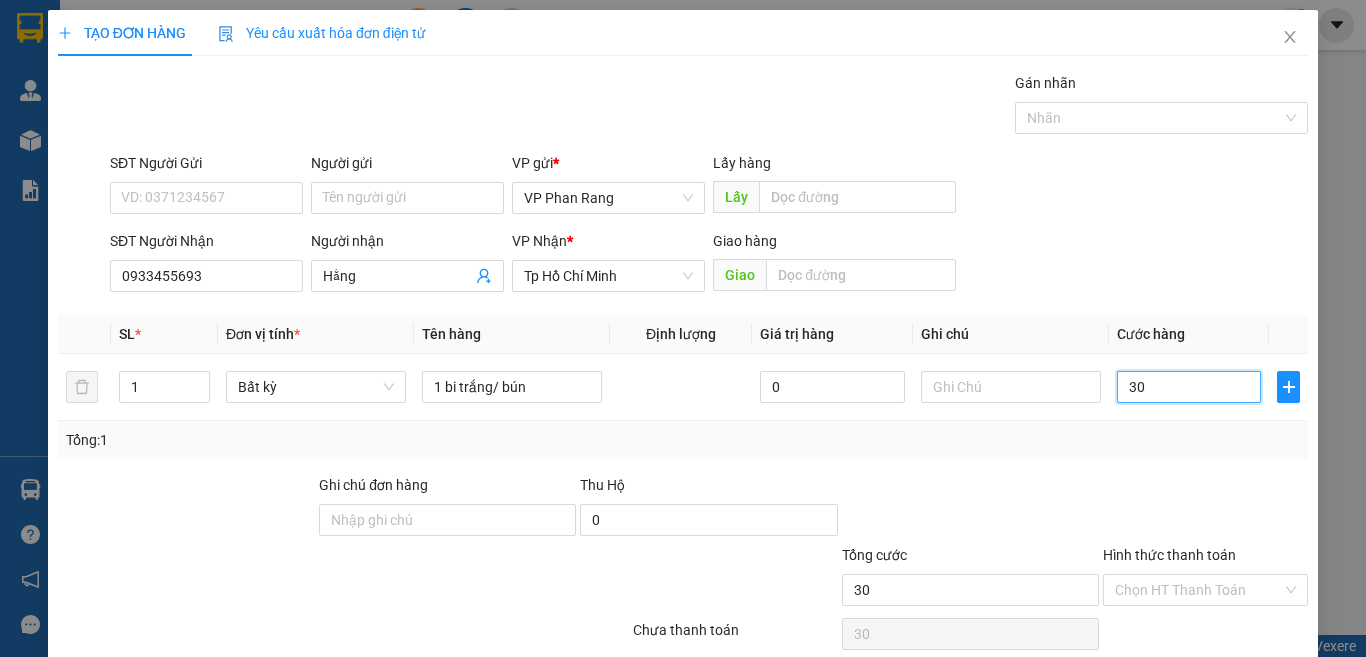 scroll, scrollTop: 83, scrollLeft: 0, axis: vertical 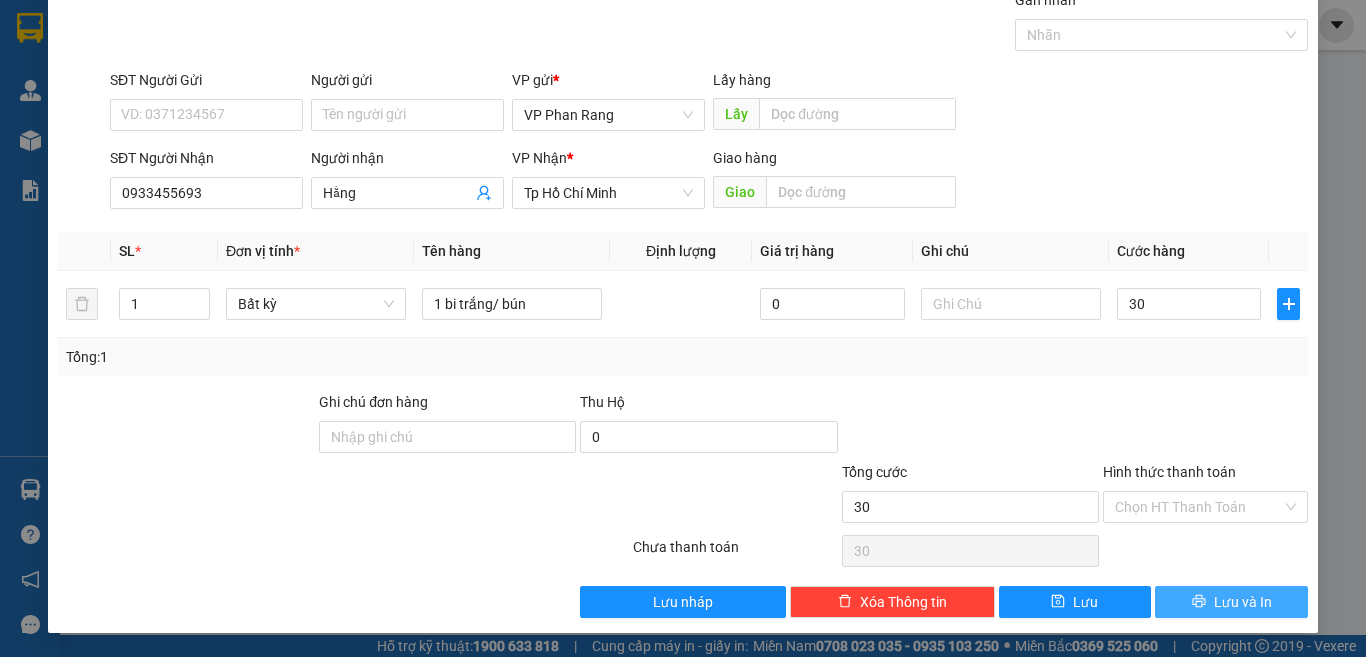 type on "30.000" 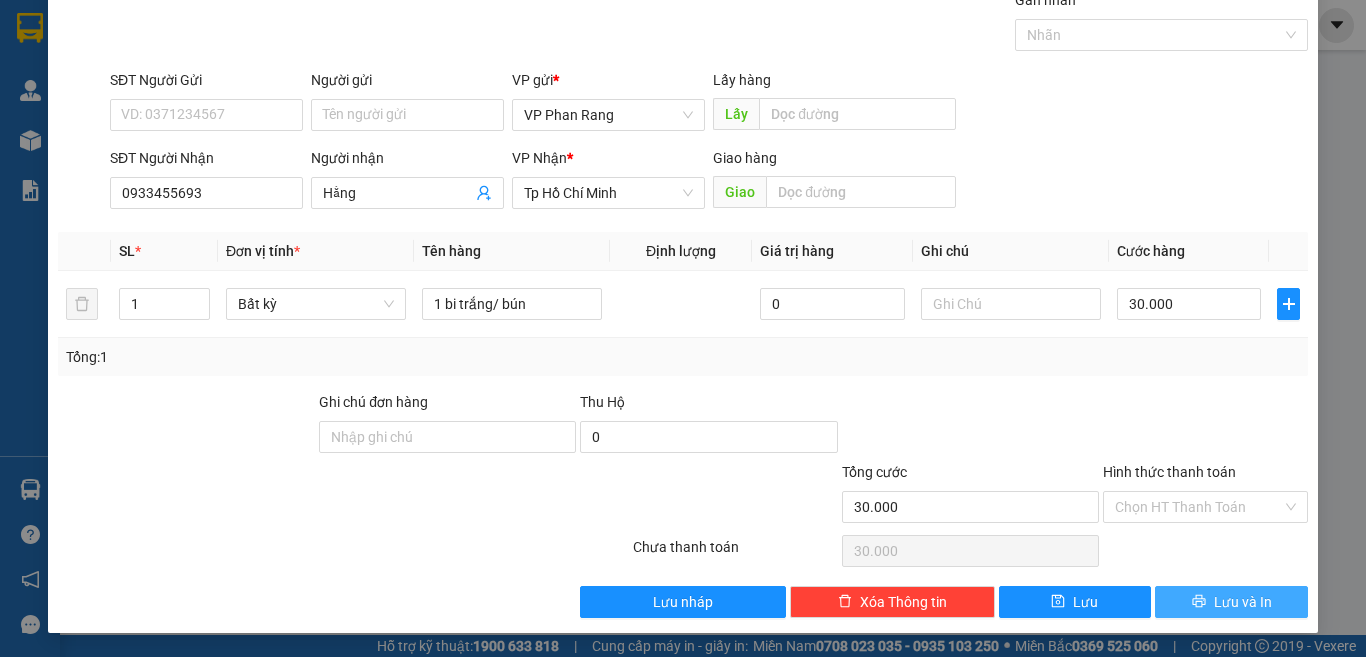 click on "Lưu và In" at bounding box center (1243, 602) 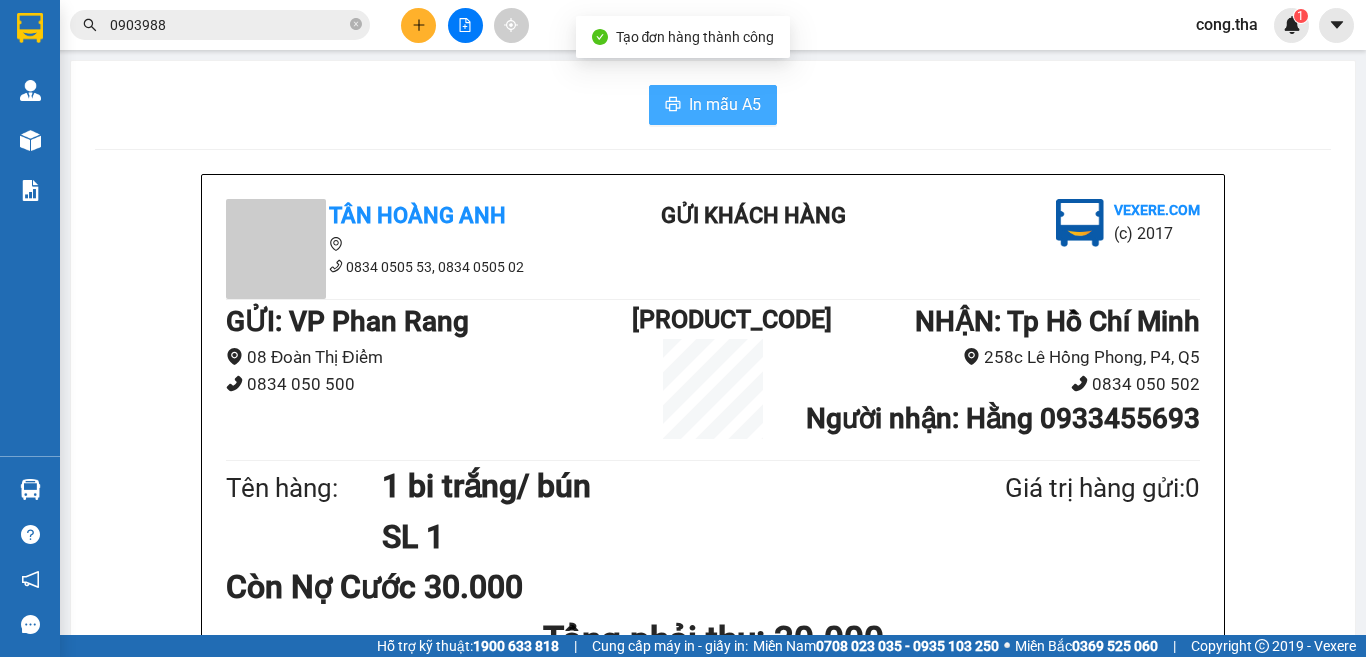 click 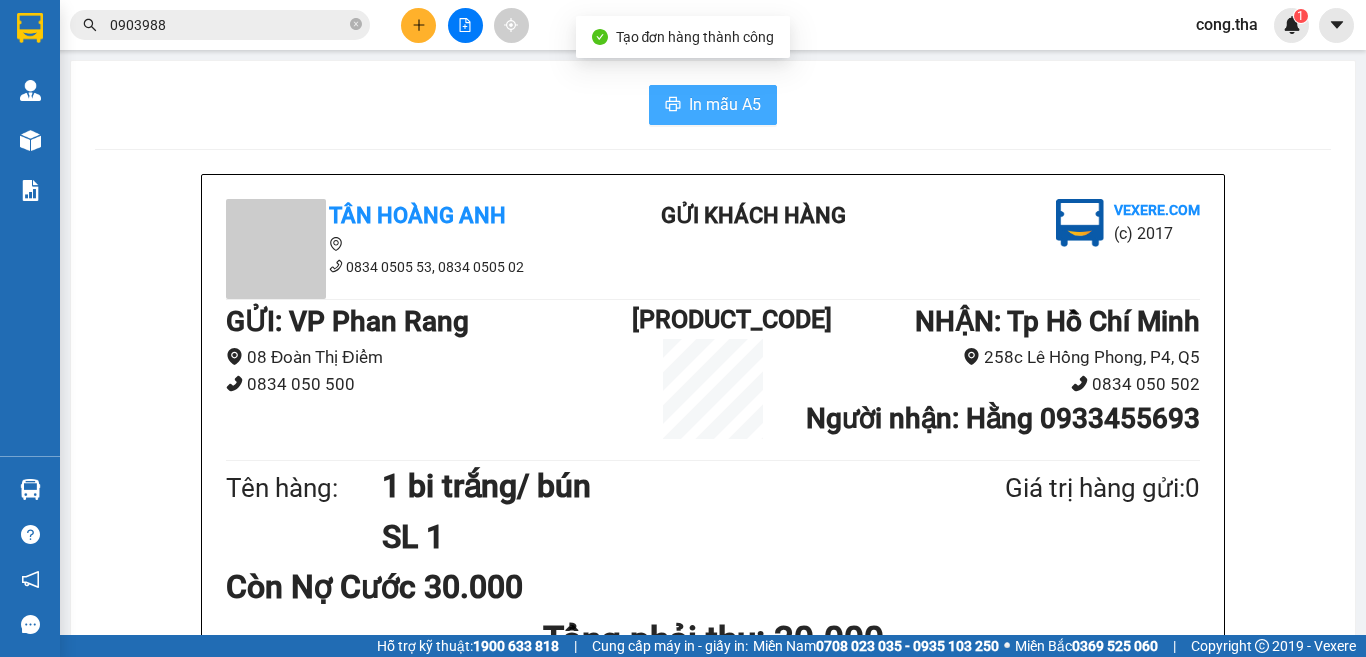 scroll, scrollTop: 0, scrollLeft: 0, axis: both 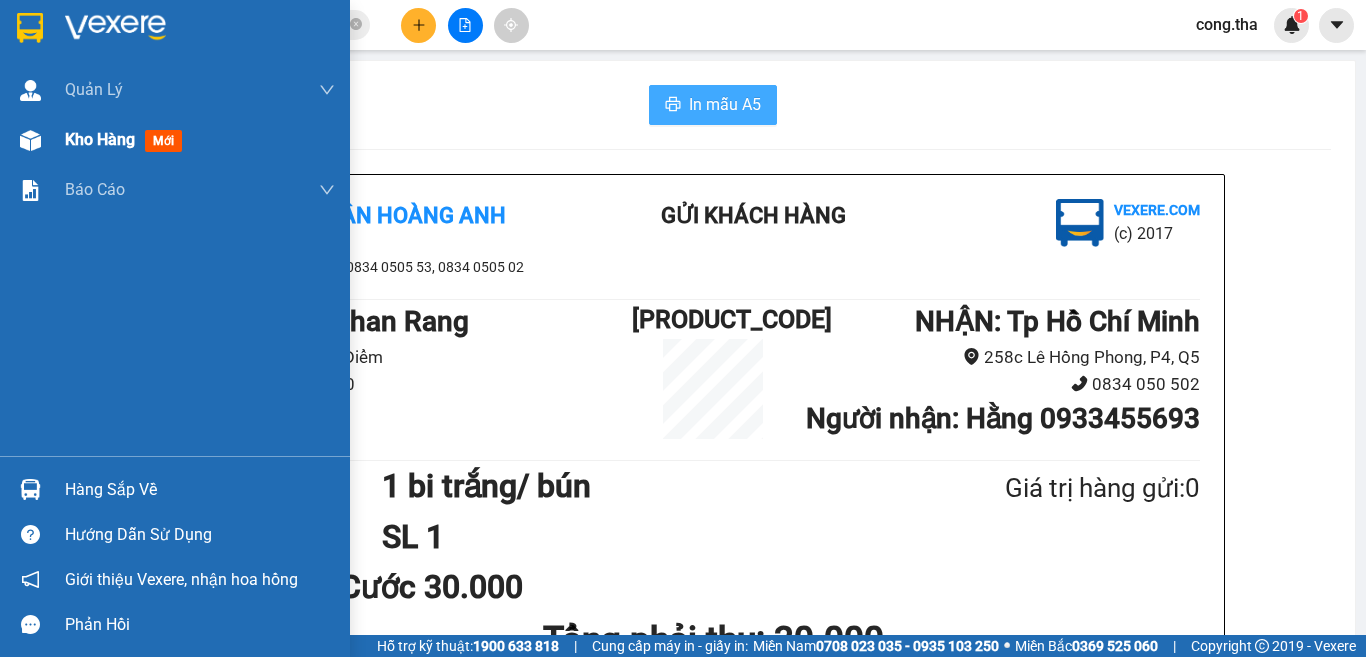 click on "mới" at bounding box center (163, 141) 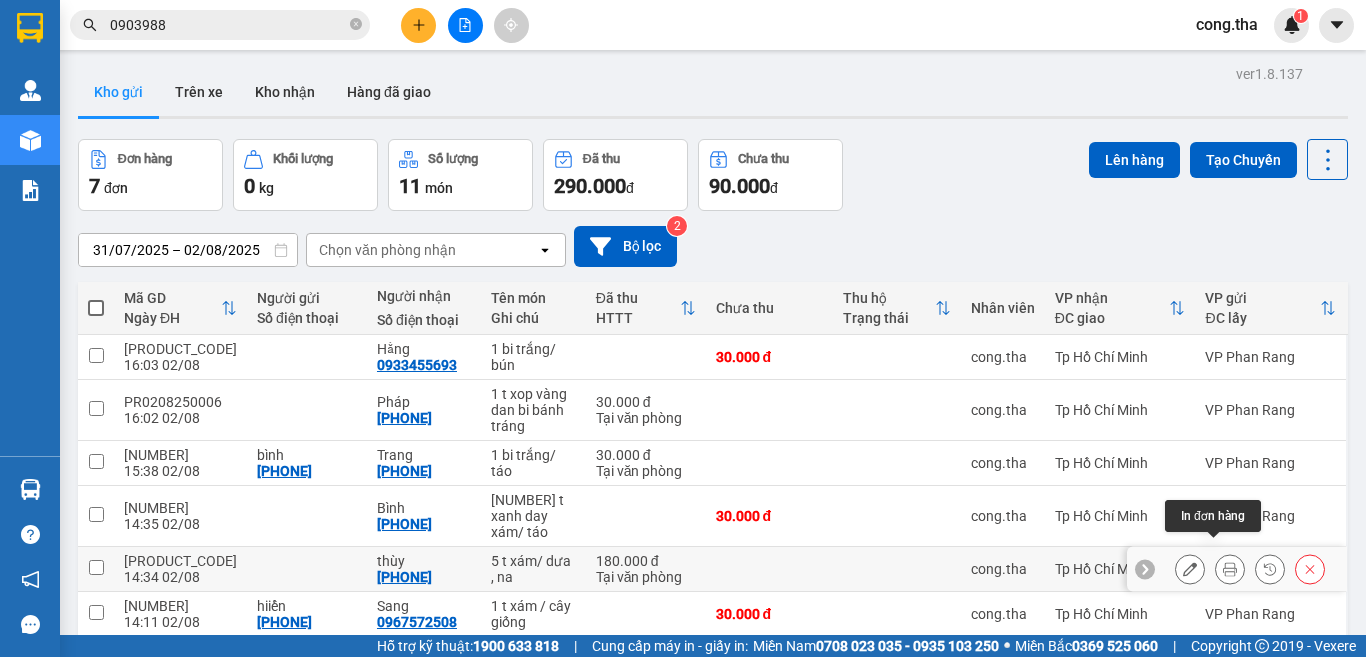 click 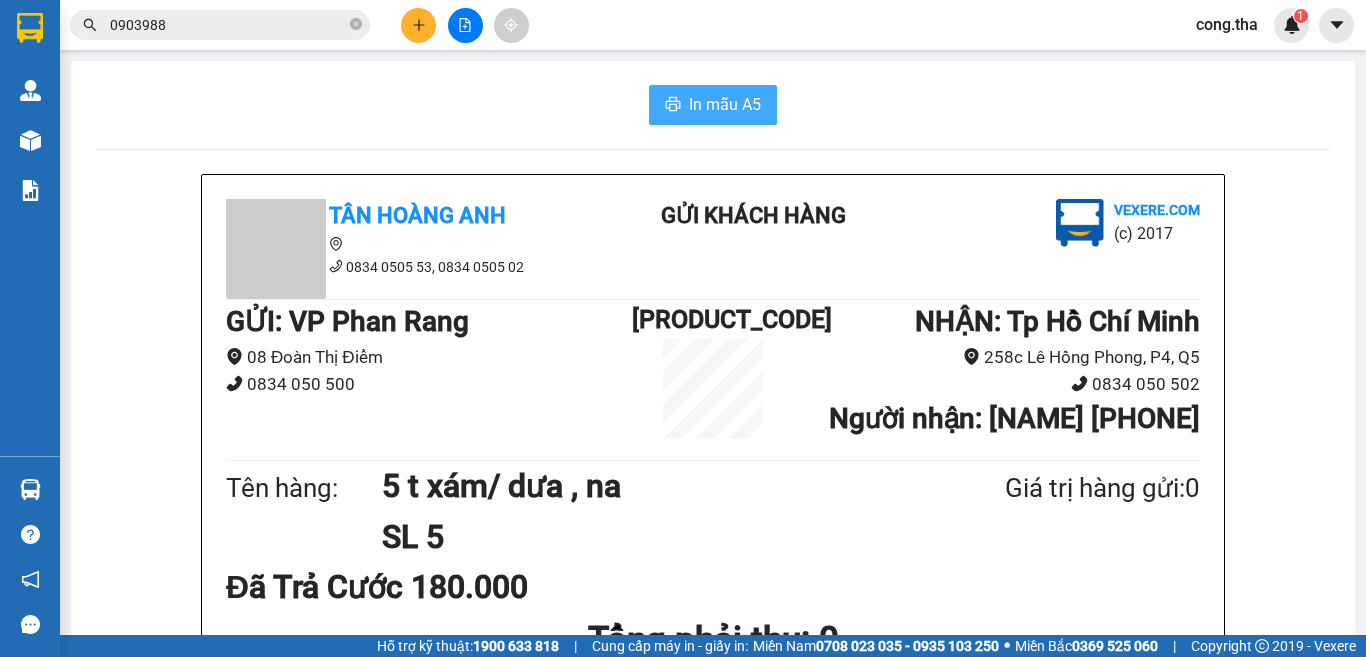 click on "In mẫu A5" at bounding box center (713, 105) 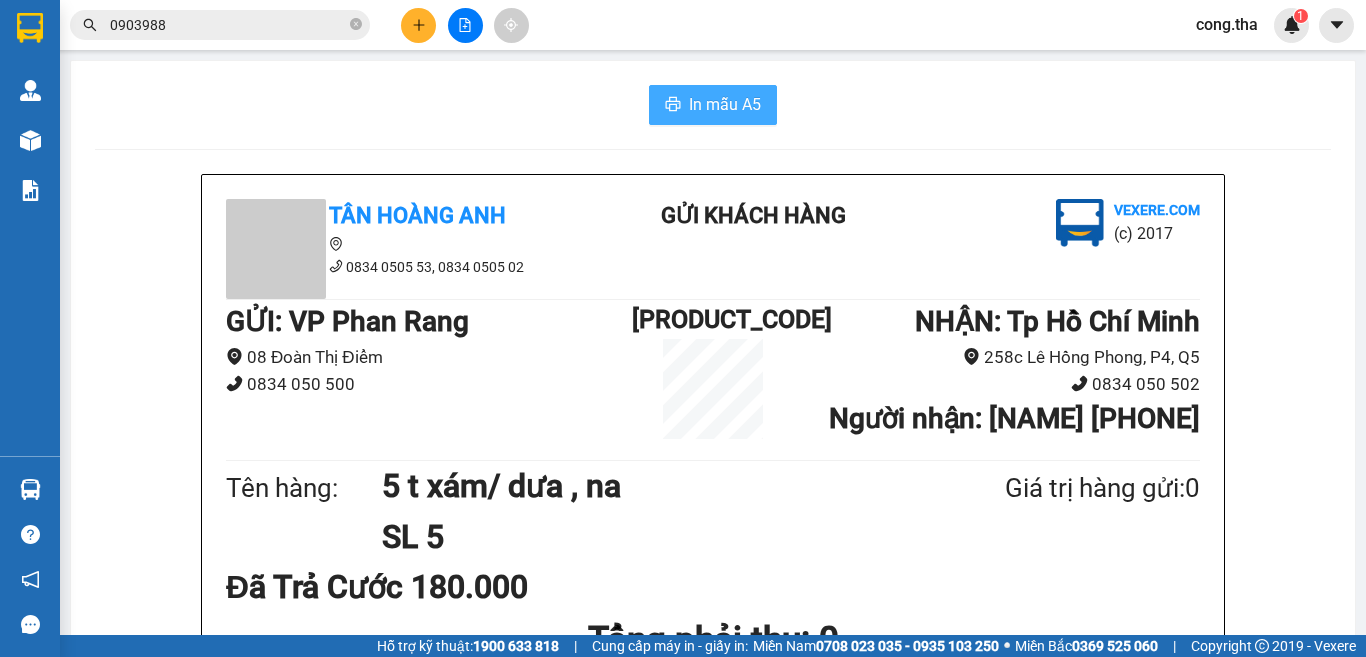 scroll, scrollTop: 0, scrollLeft: 0, axis: both 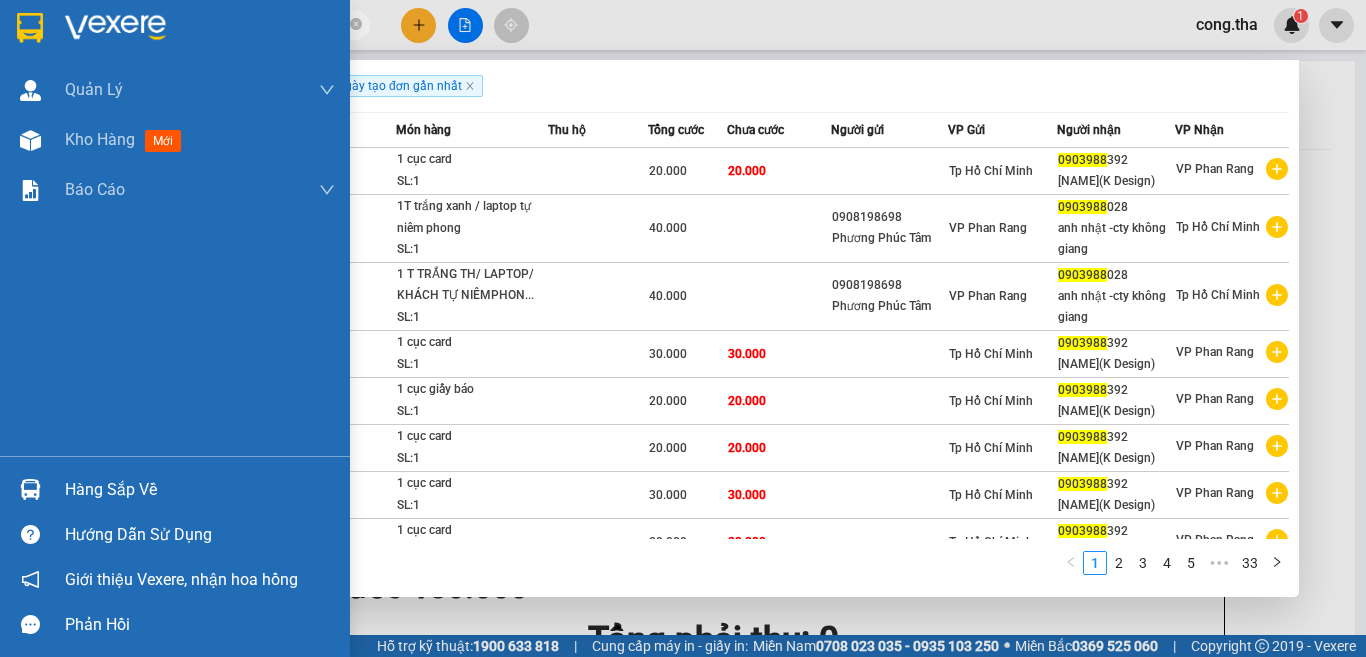 drag, startPoint x: 225, startPoint y: 31, endPoint x: 1365, endPoint y: 437, distance: 1210.1388 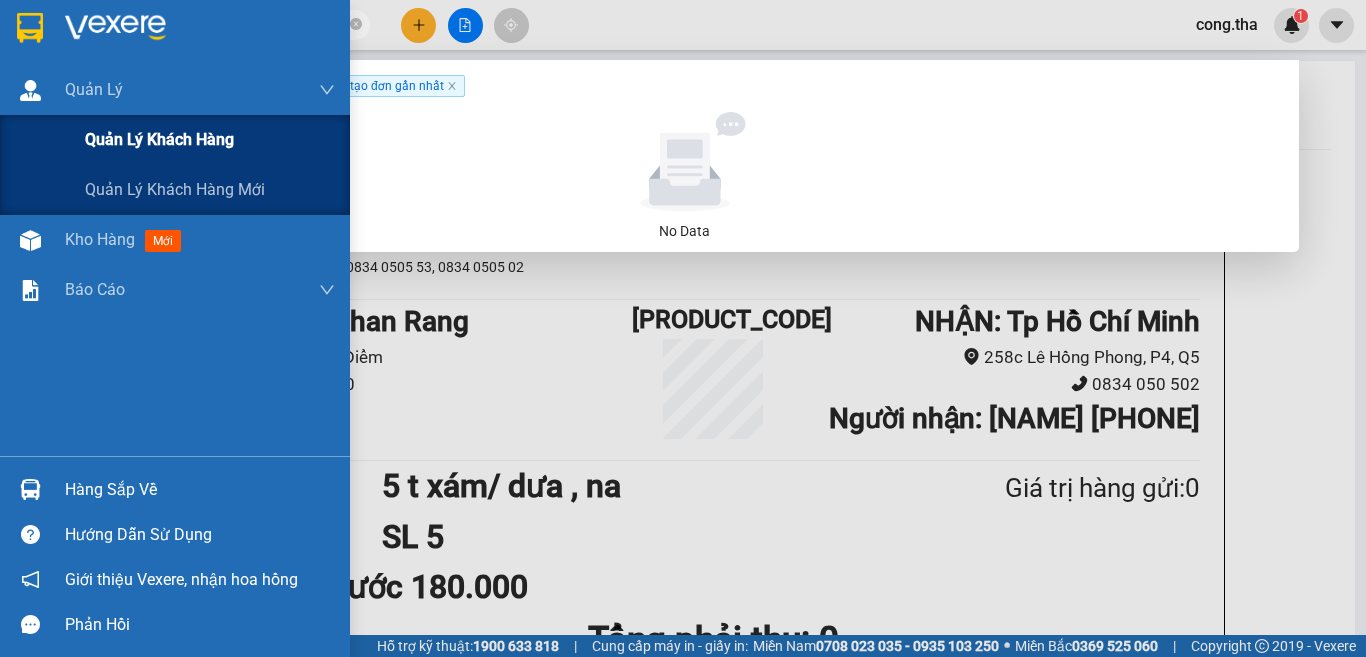 drag, startPoint x: 199, startPoint y: 16, endPoint x: 0, endPoint y: 143, distance: 236.07202 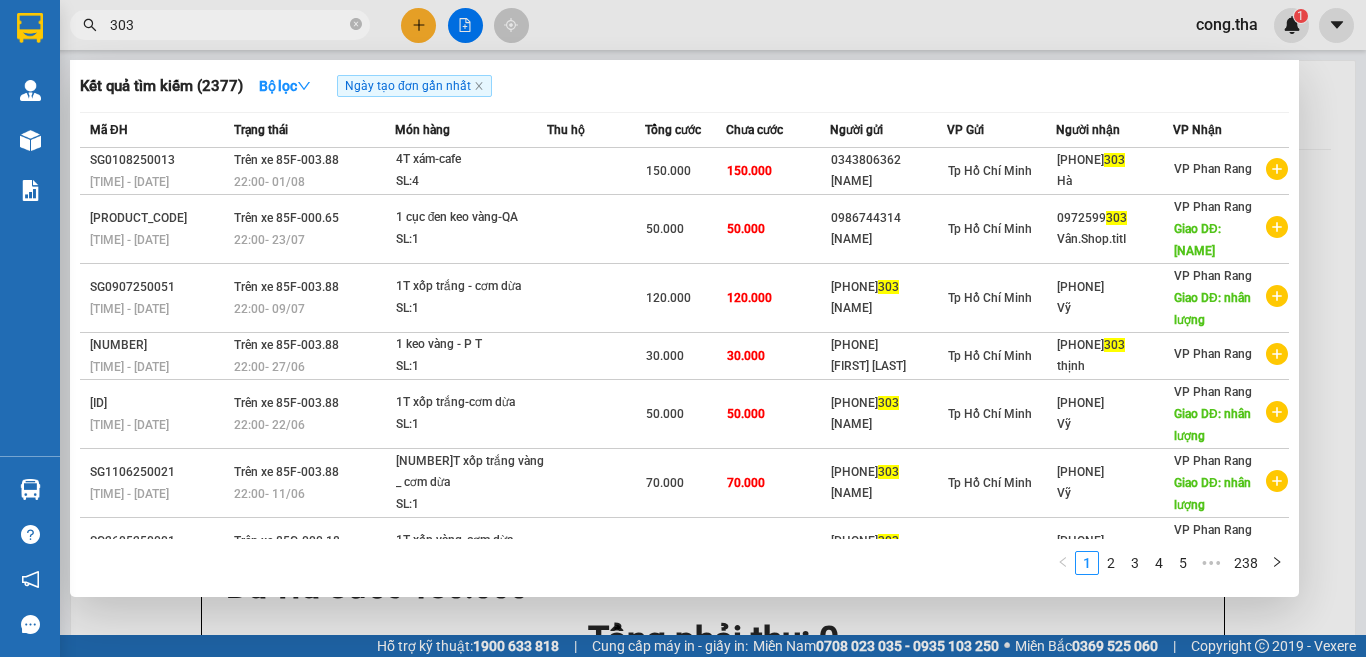 type on "303" 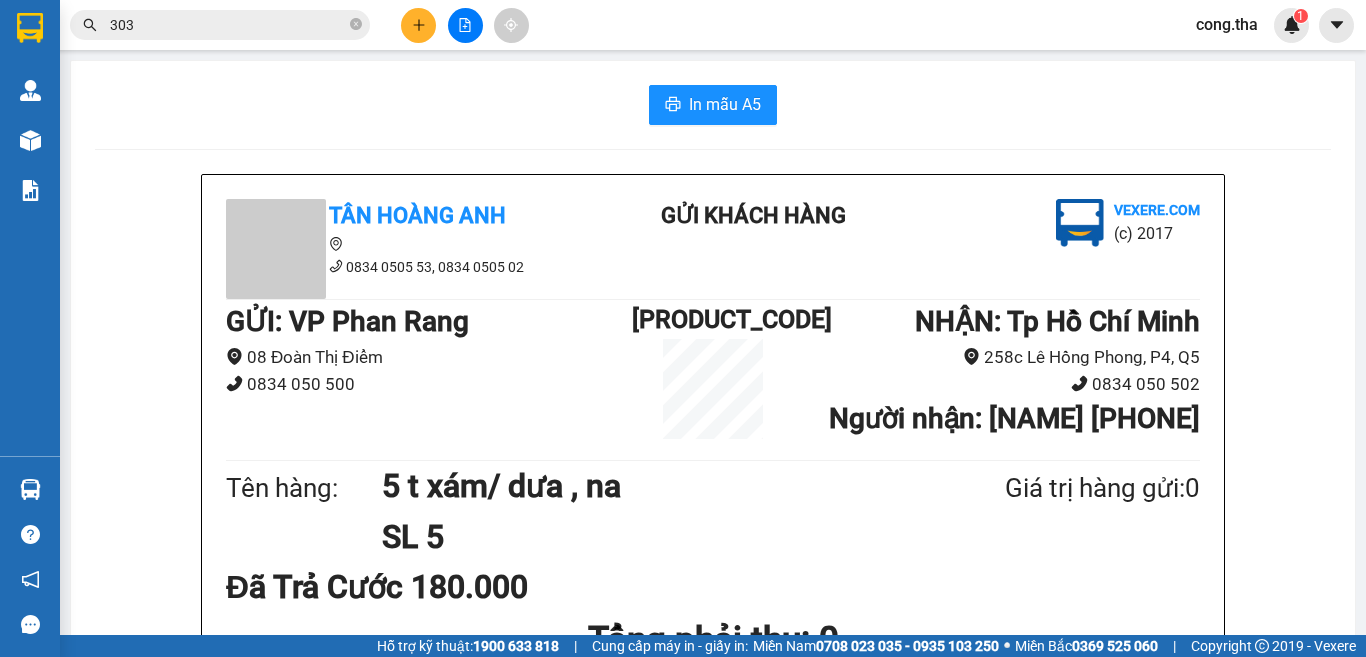 click 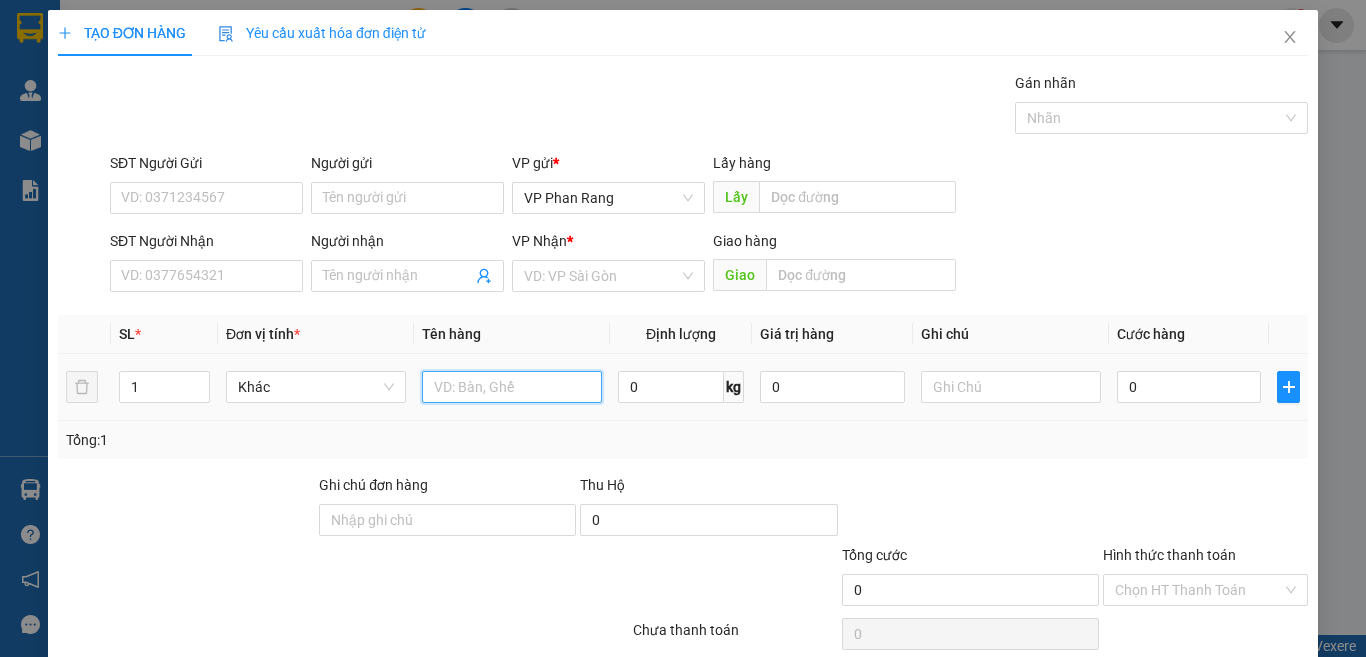 click at bounding box center [512, 387] 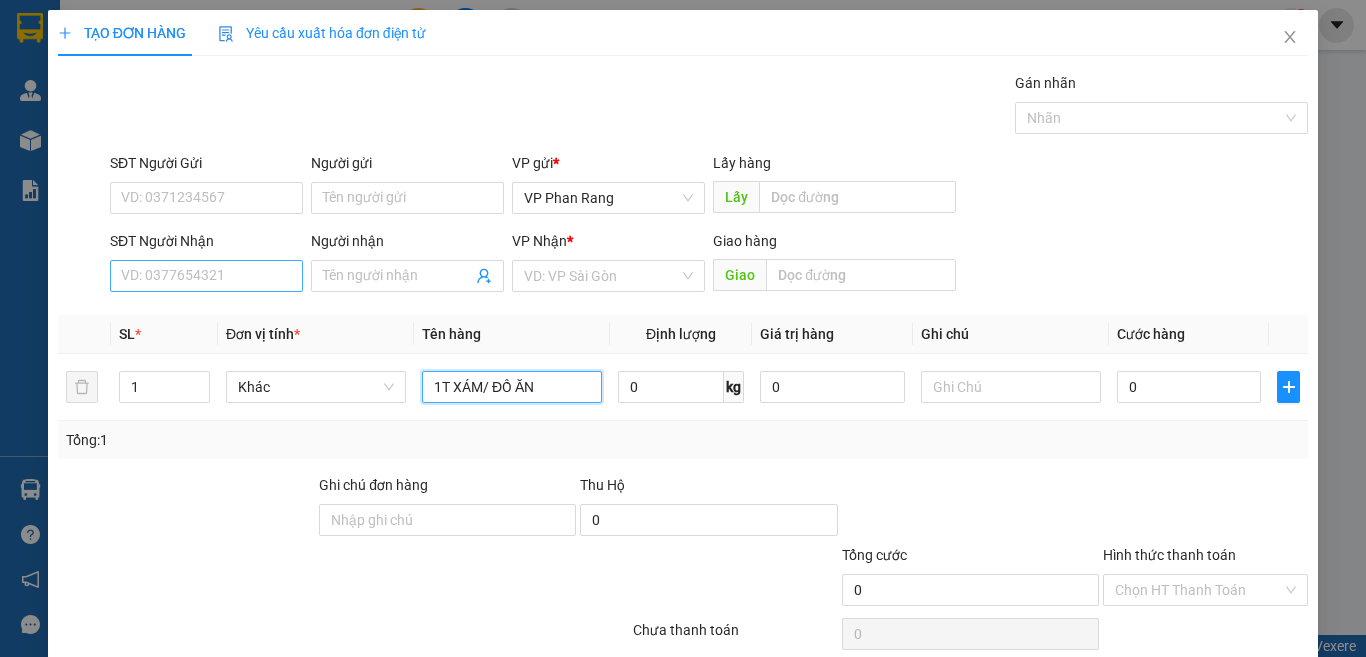 type on "1T XÁM/ ĐỒ ĂN" 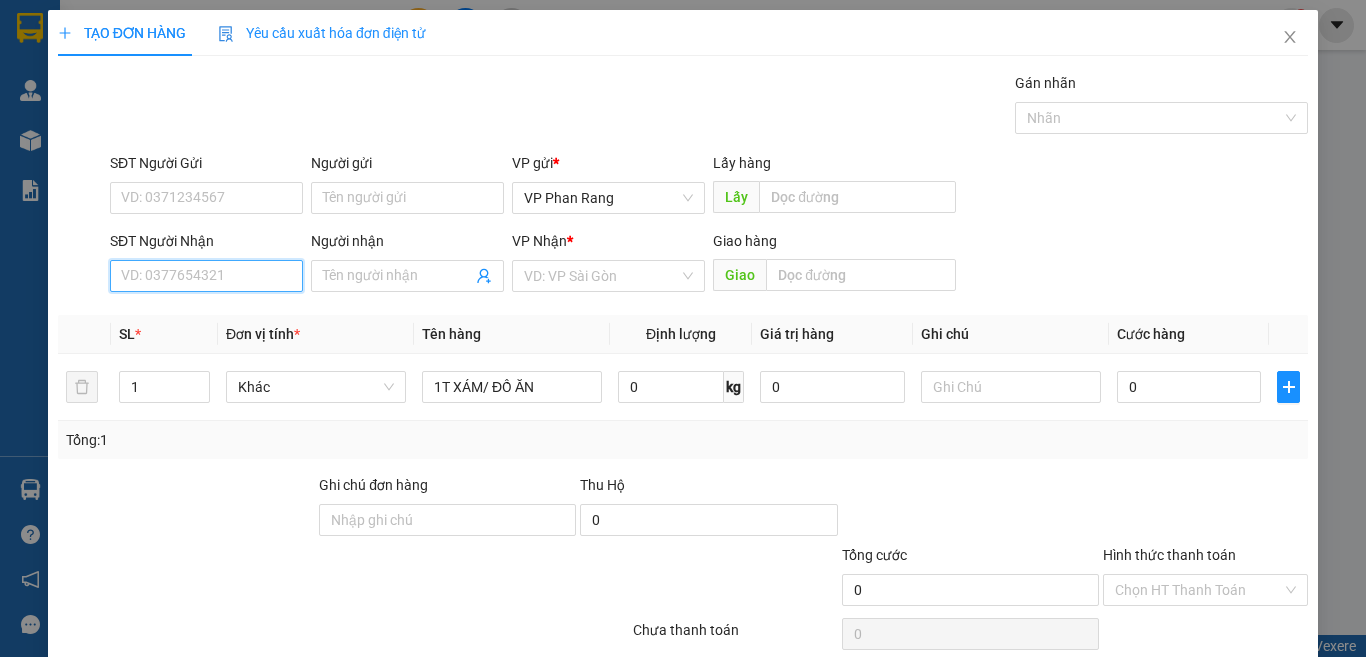 click on "SĐT Người Nhận" at bounding box center (206, 276) 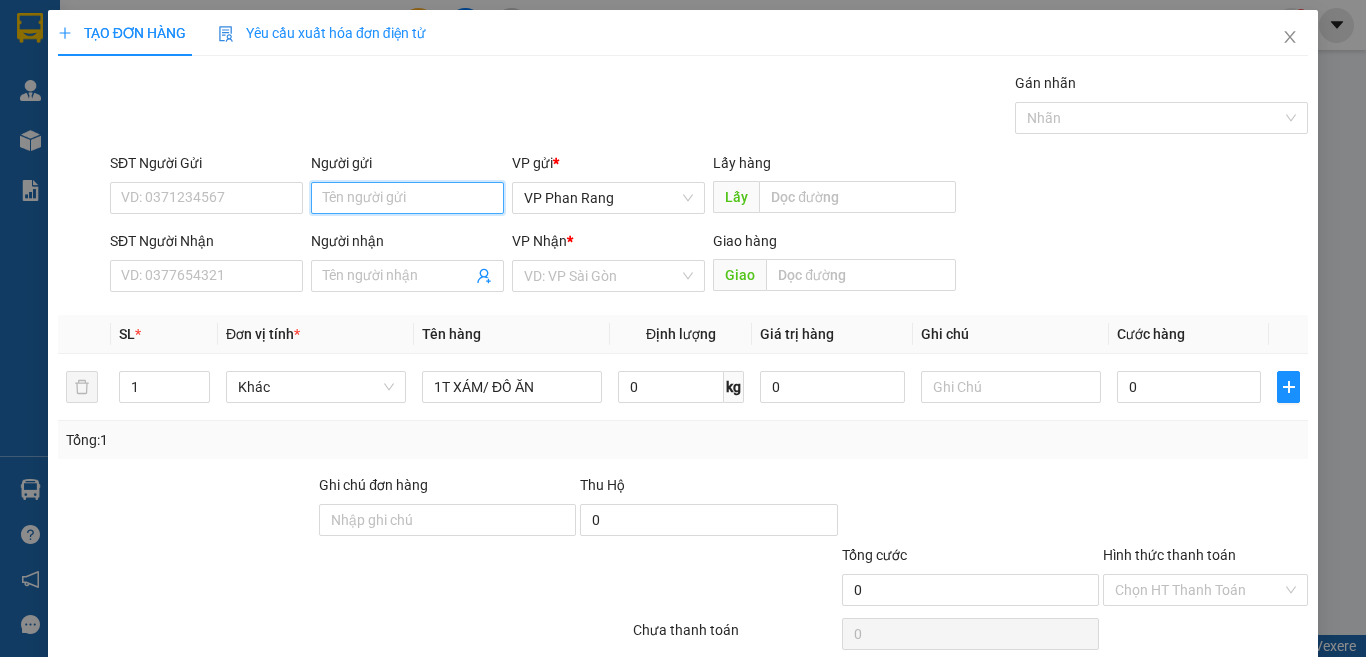 click on "Người gửi" at bounding box center [407, 198] 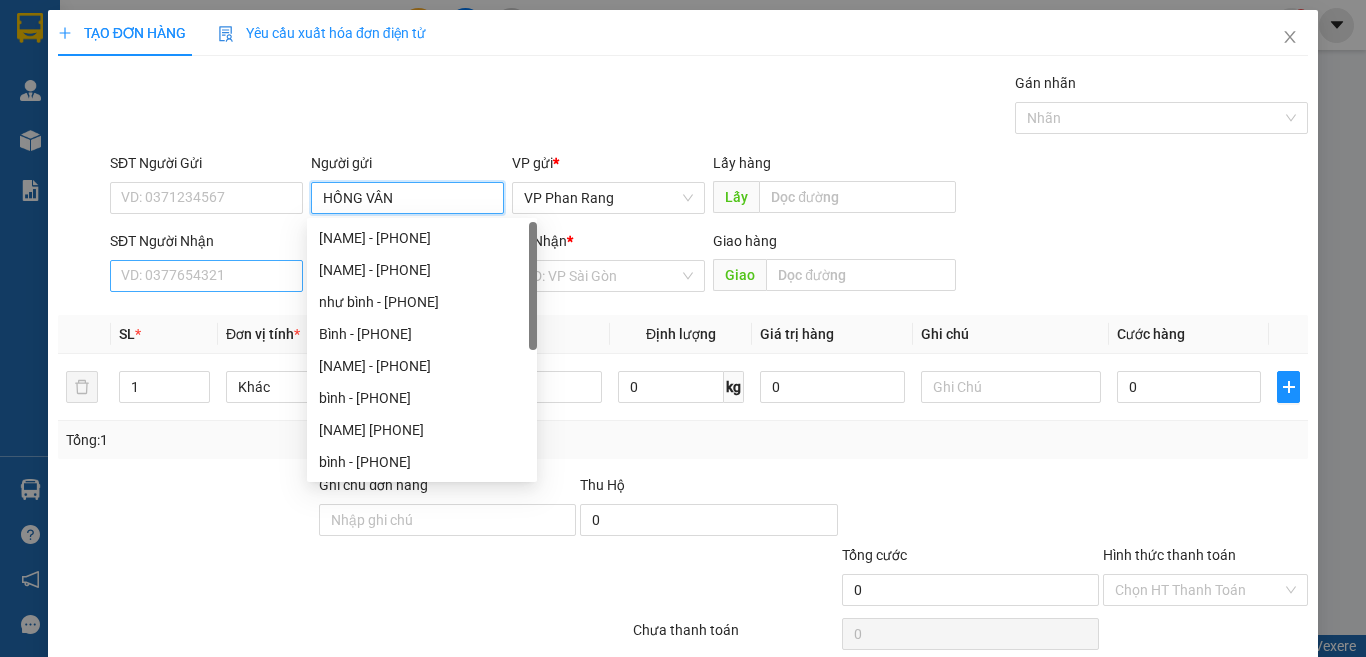 type on "HỒNG VÂN" 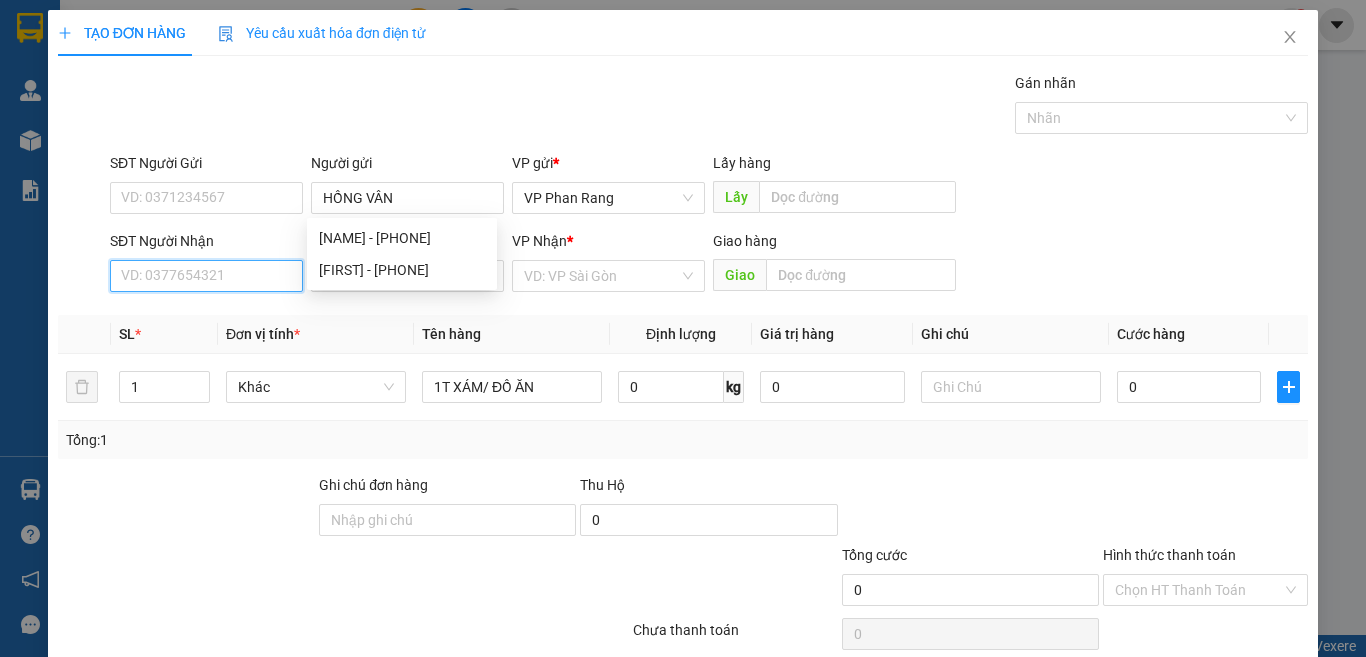click on "SĐT Người Nhận" at bounding box center [206, 276] 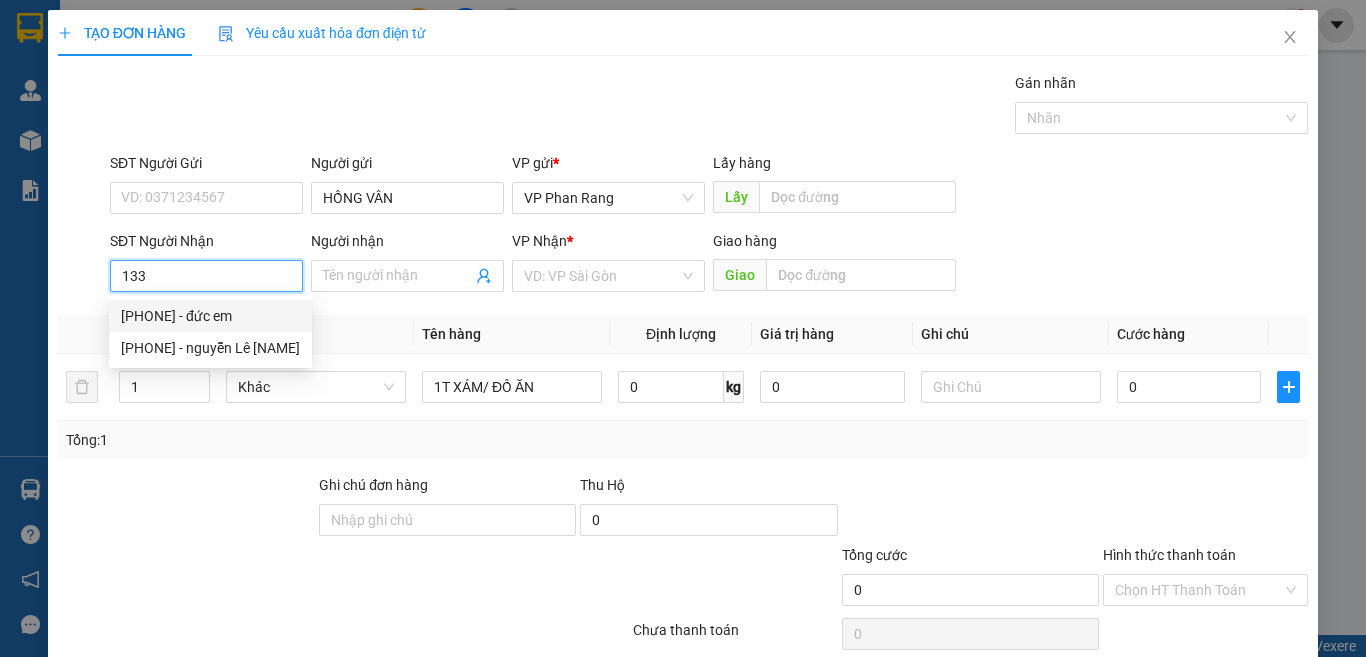 click on "[PHONE] - đức em" at bounding box center (210, 316) 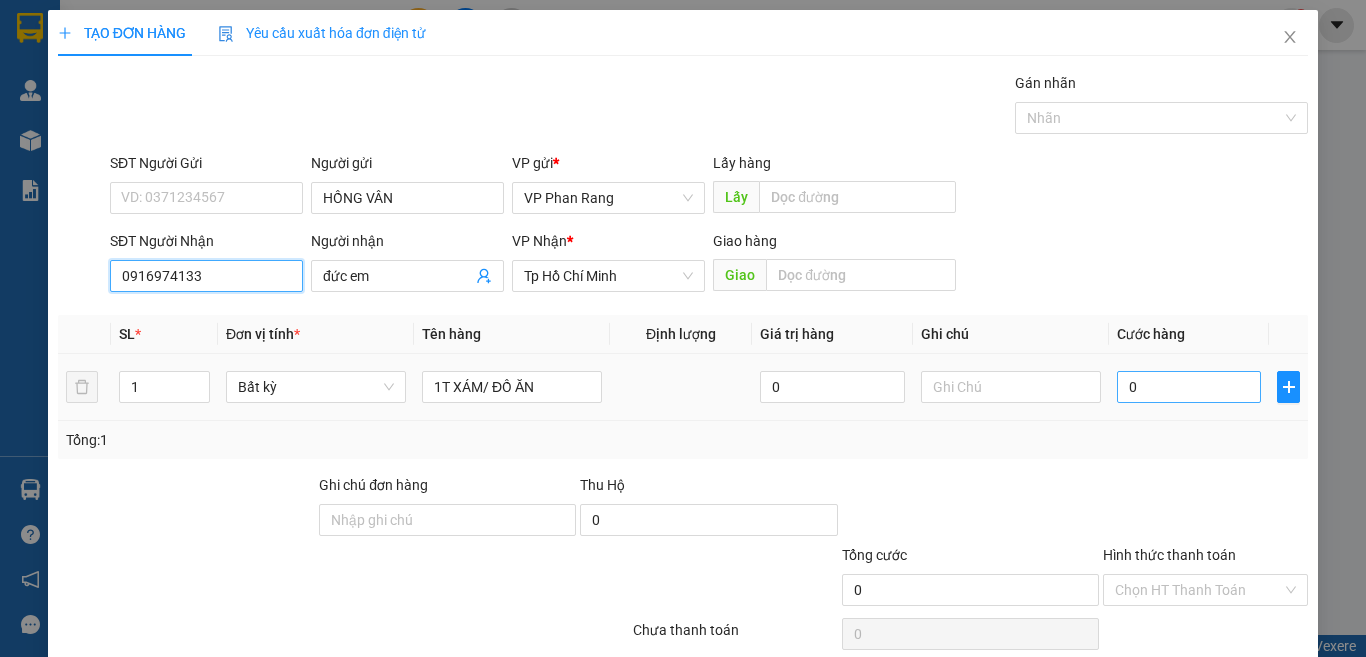 type on "0916974133" 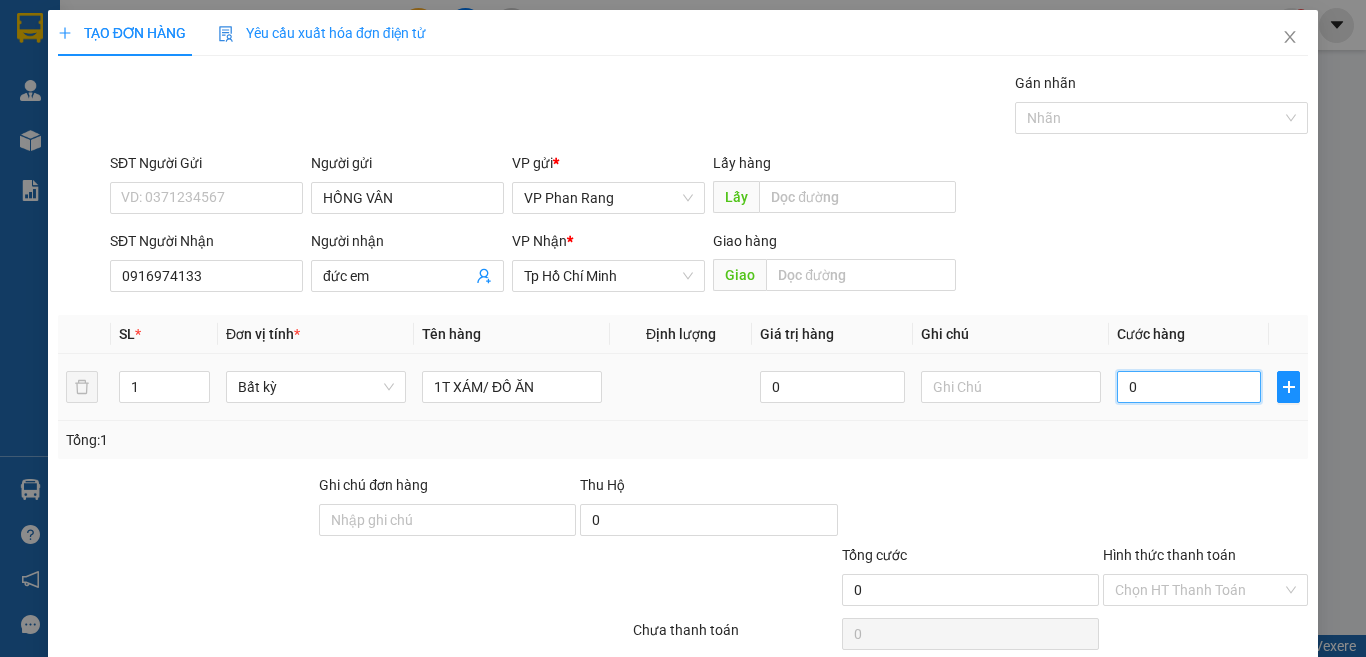 click on "0" at bounding box center (1189, 387) 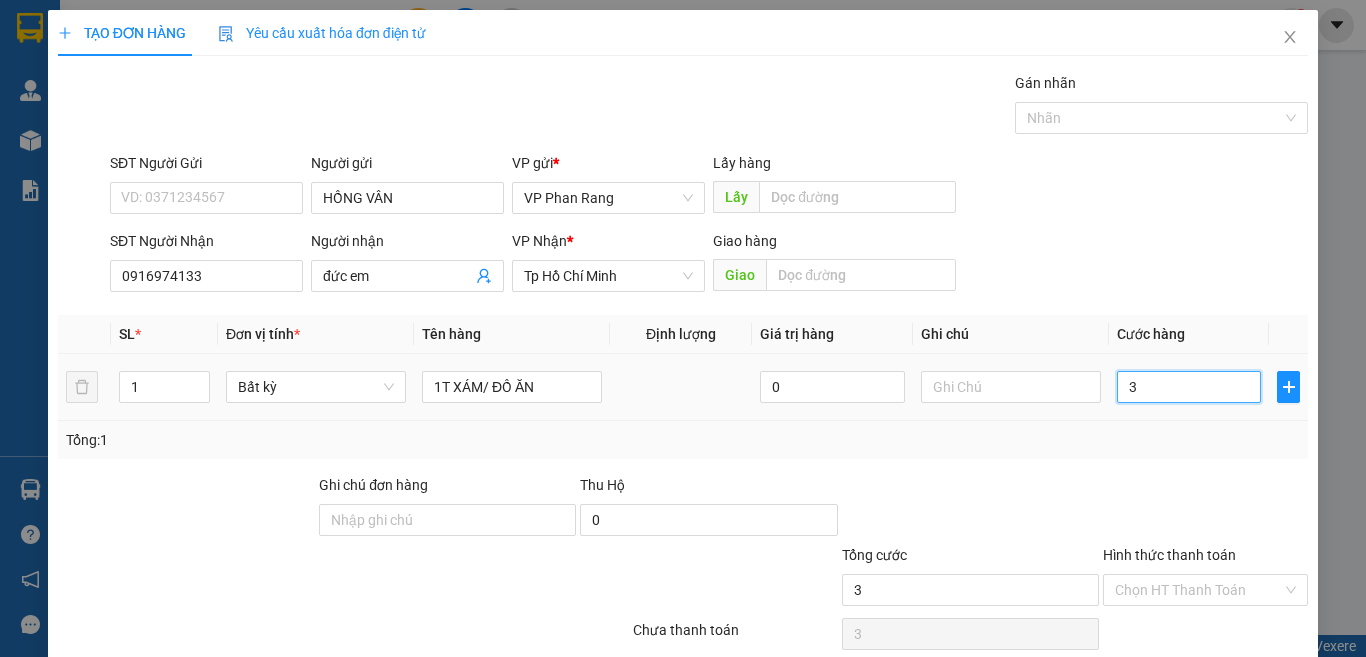 type on "30" 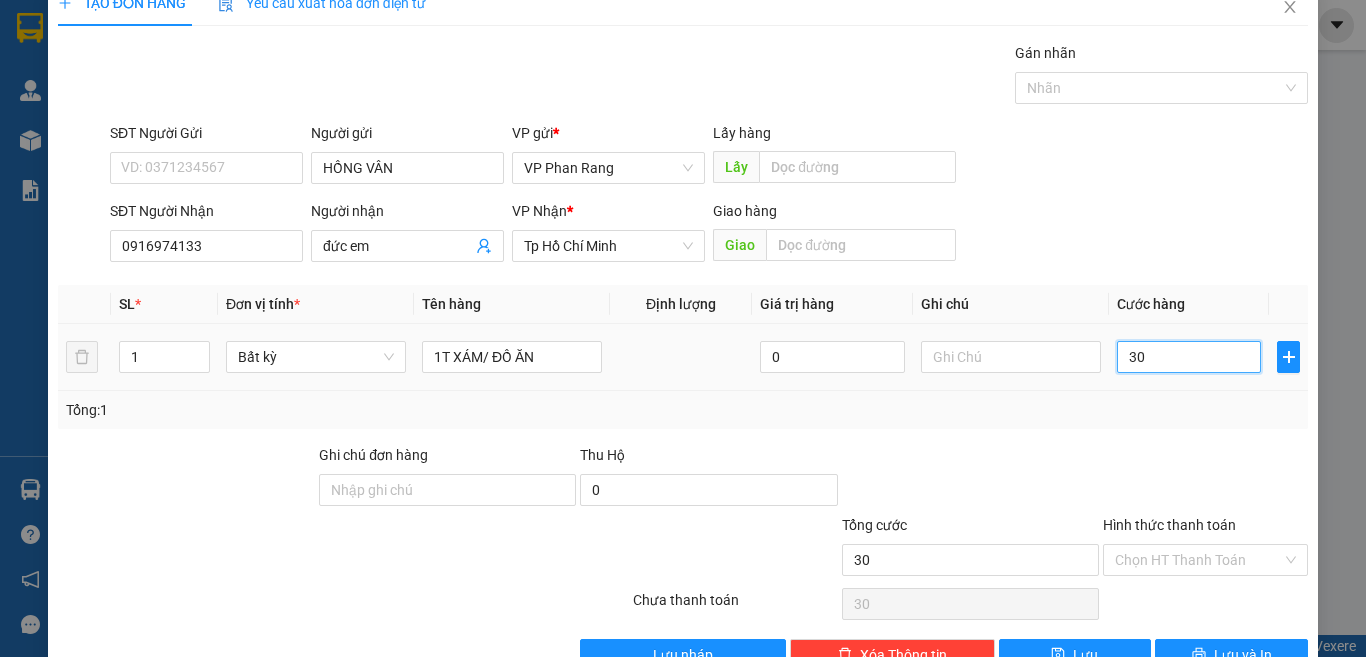 scroll, scrollTop: 83, scrollLeft: 0, axis: vertical 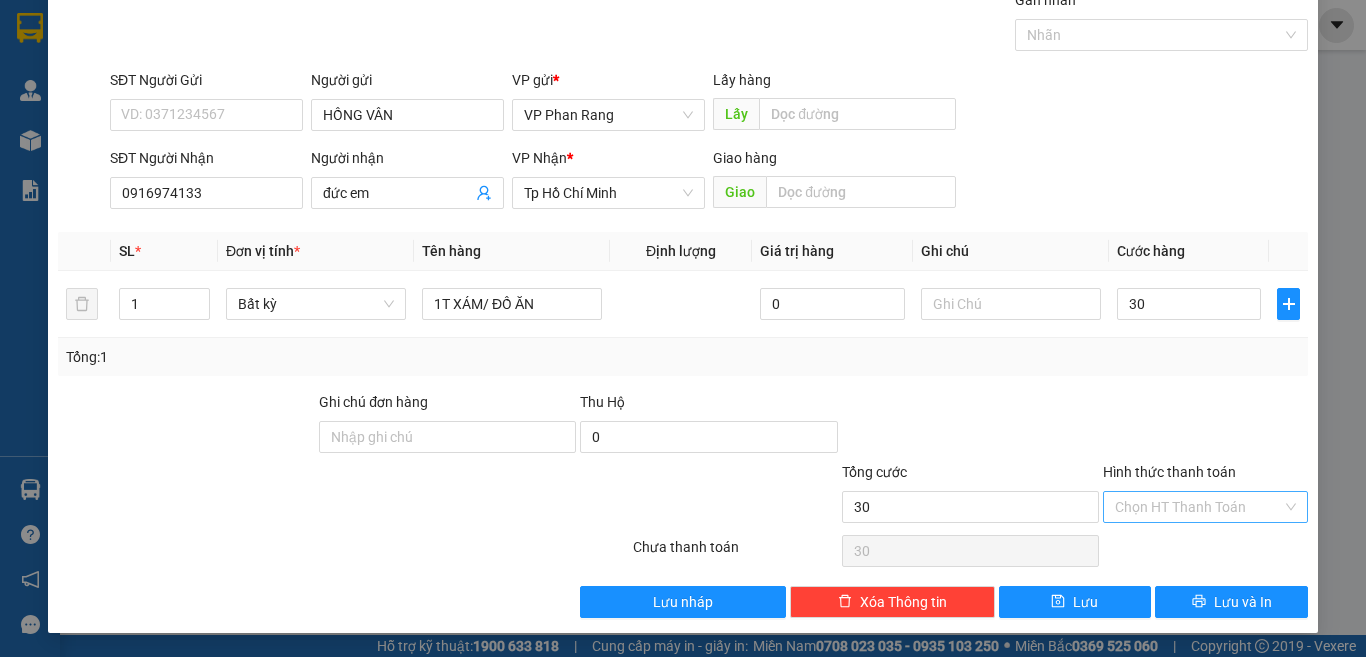 type on "30.000" 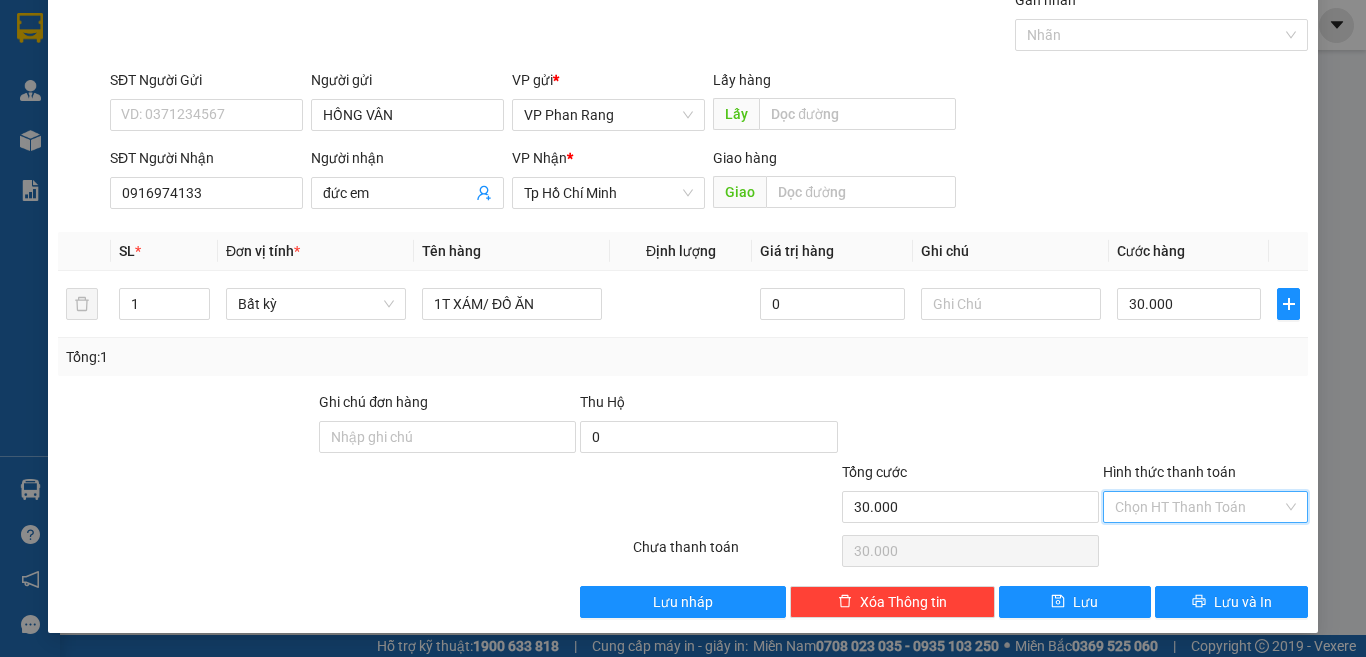 click on "Hình thức thanh toán" at bounding box center (1198, 507) 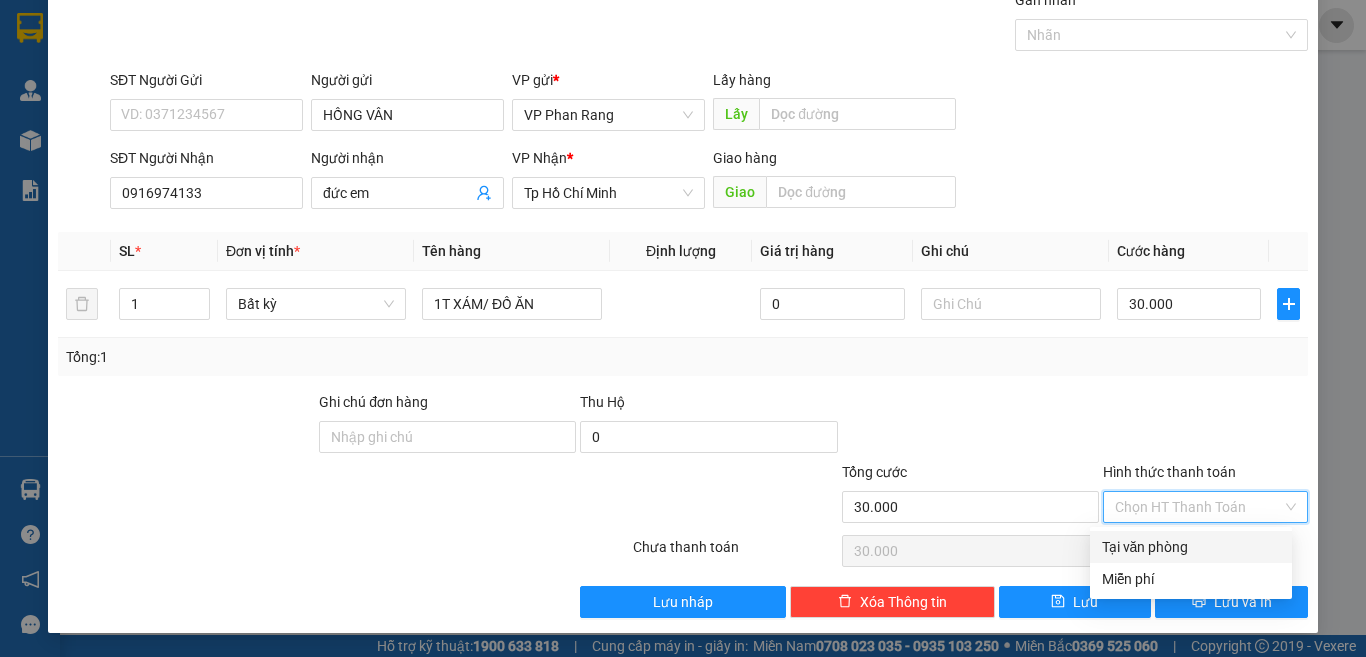 click on "Tại văn phòng" at bounding box center [1191, 547] 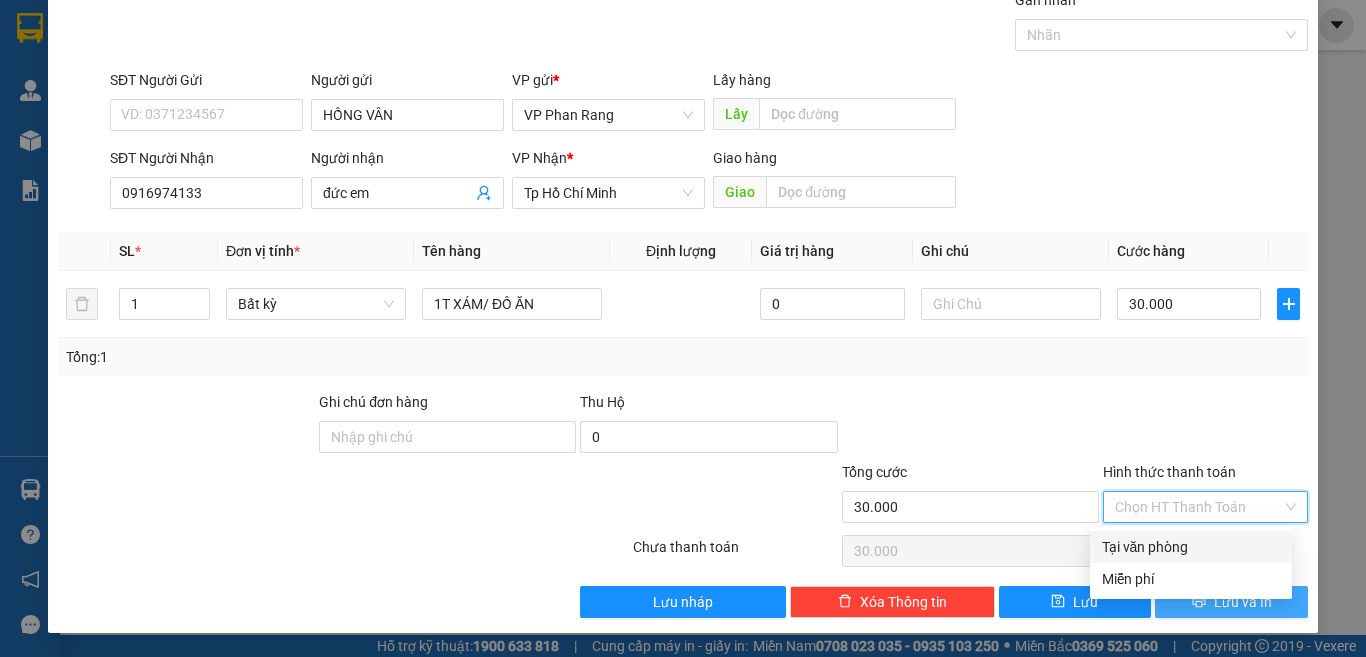 type on "0" 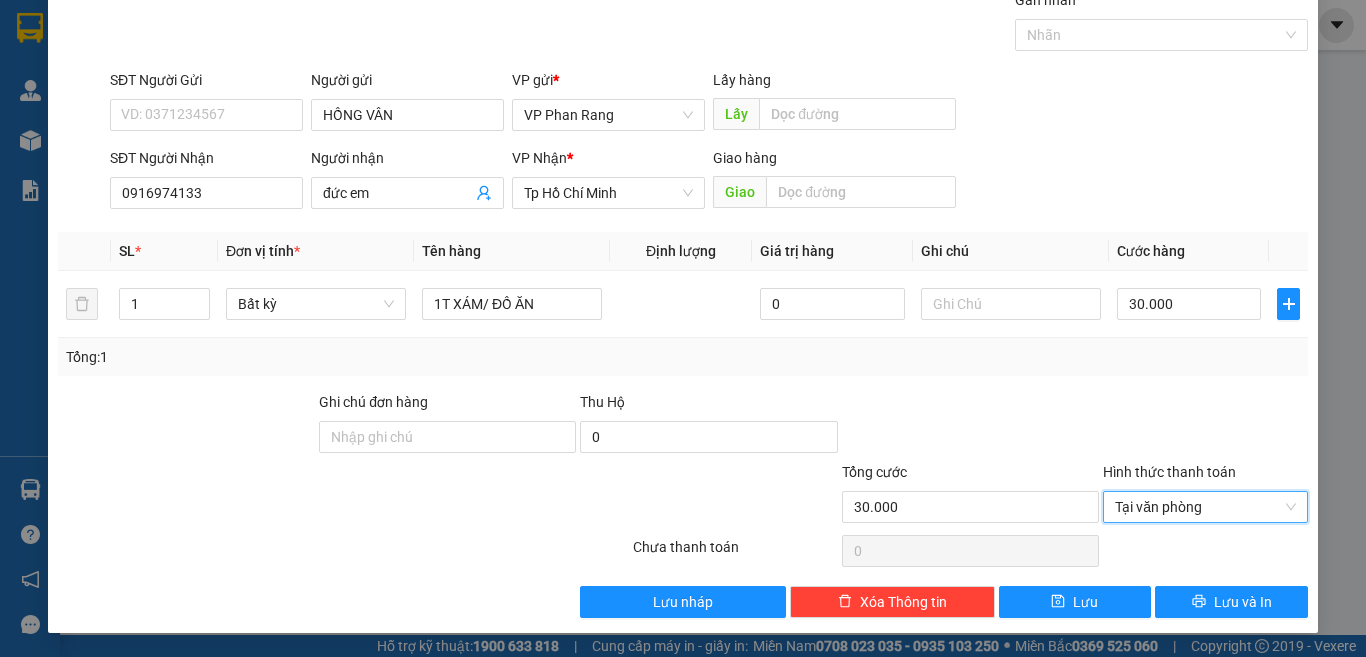 click on "TẠO ĐƠN HÀNG Yêu cầu xuất hóa đơn điện tử Transit Pickup Surcharge Ids Transit Deliver Surcharge Ids Transit Deliver Surcharge Transit Deliver Surcharge Gói vận chuyển  * Tiêu chuẩn Gán nhãn   Nhãn SĐT Người Gửi VD: [PHONE] Người gửi [NAME] VP gửi  * VP Phan Rang Lấy hàng Lấy SĐT Người Nhận [PHONE] Người nhận [NAME] VP Nhận  * Tp Hồ Chí Minh Giao hàng Giao SL  * Đơn vị tính  * Tên hàng  Định lượng Giá trị hàng Ghi chú Cước hàng                   1 Bất kỳ 1T XÁM/ ĐỒ ĂN 0 30.000 Tổng:  1 Ghi chú đơn hàng Thu Hộ 0 Tổng cước 30.000 Hình thức thanh toán Tại văn phòng Tại văn phòng Số tiền thu trước 0 Tại văn phòng Chưa thanh toán 0 Lưu nháp Xóa Thông tin Lưu Lưu và In Tại văn phòng Miễn phí Tại văn phòng Miễn phí" at bounding box center (683, 280) 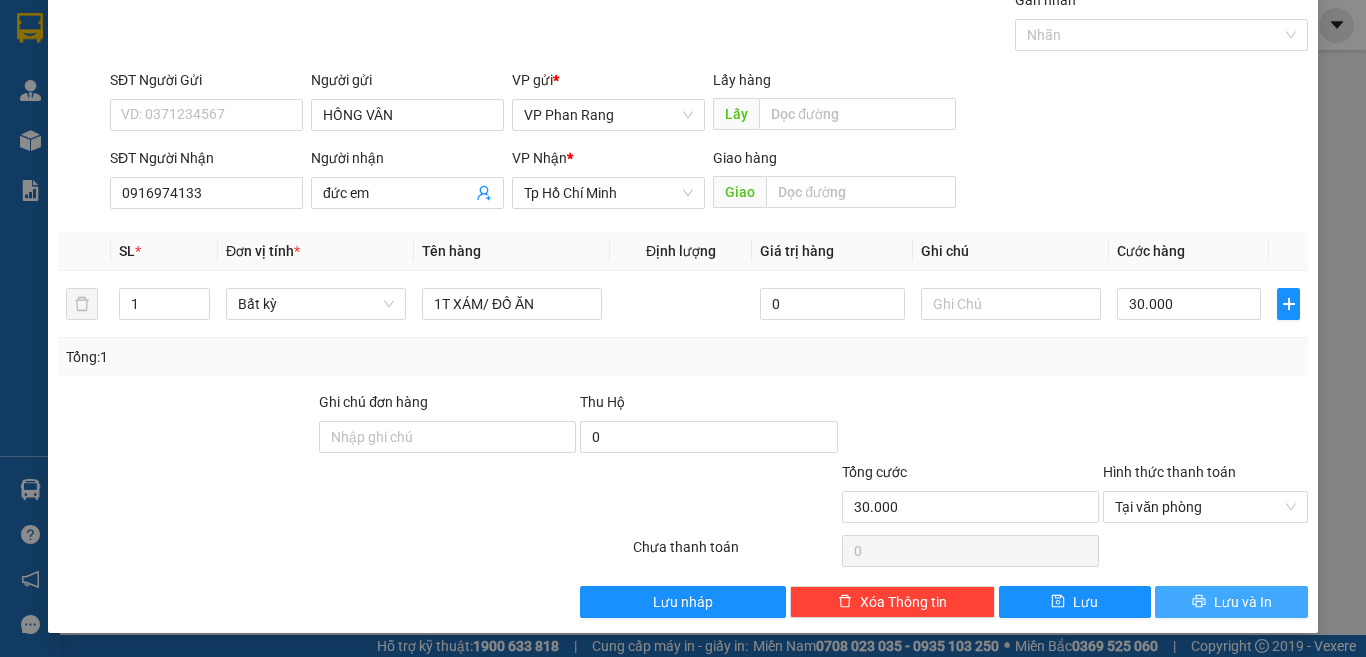 click on "Lưu và In" at bounding box center (1243, 602) 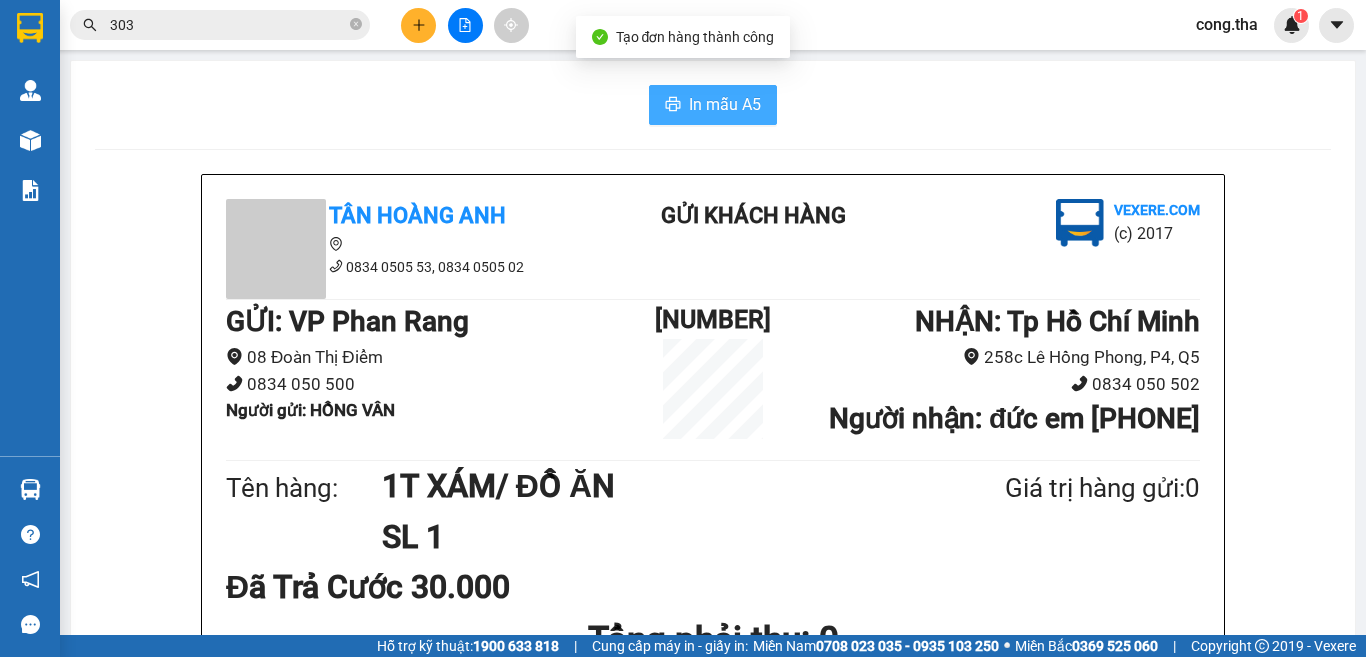 click on "In mẫu A5" at bounding box center (725, 104) 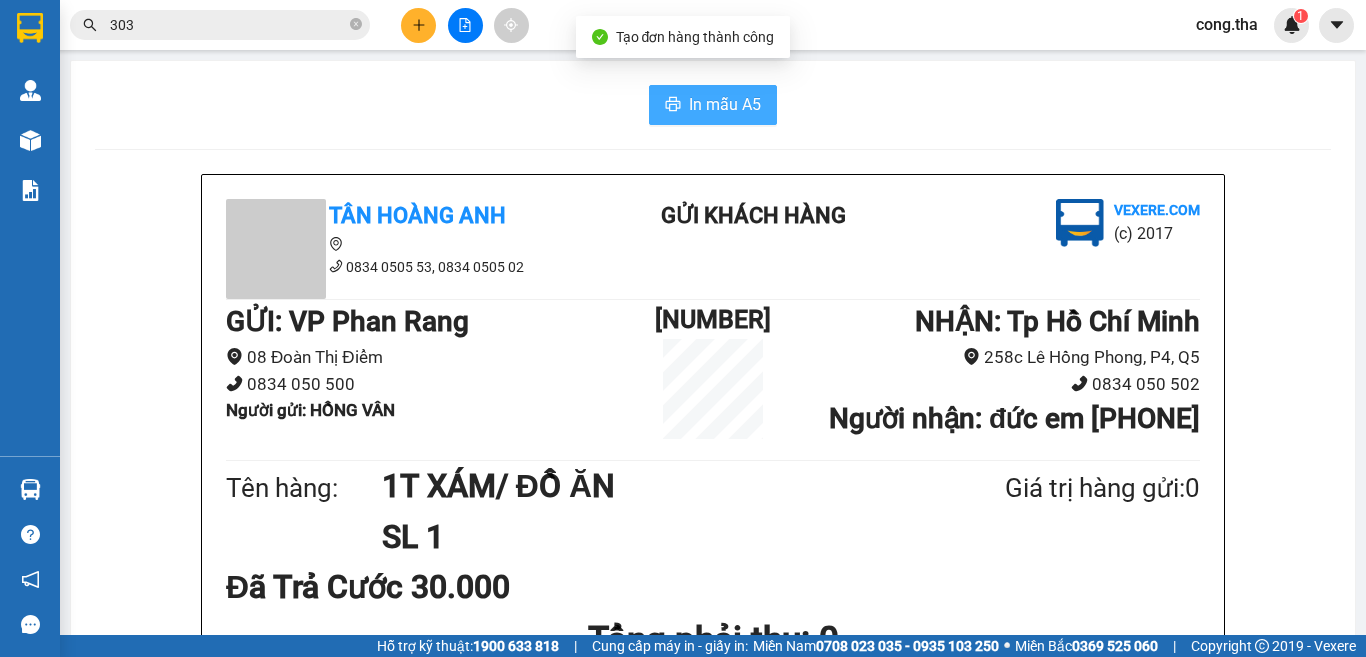 scroll, scrollTop: 0, scrollLeft: 0, axis: both 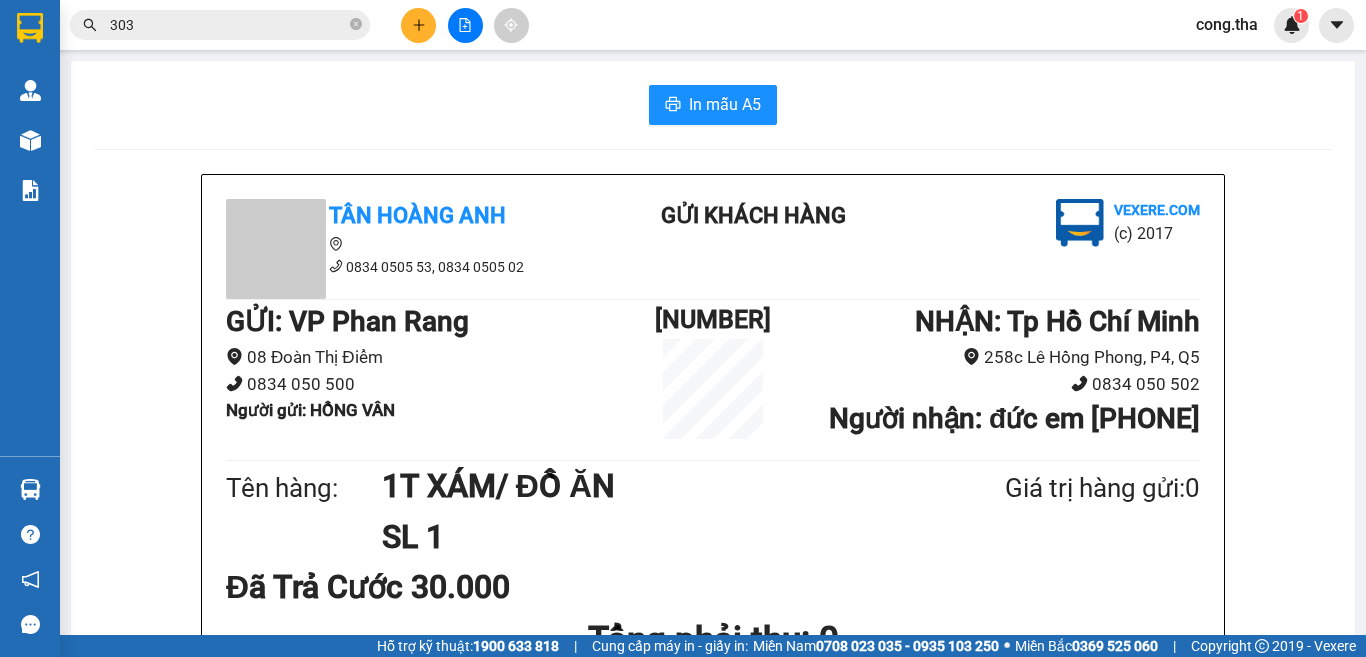 click 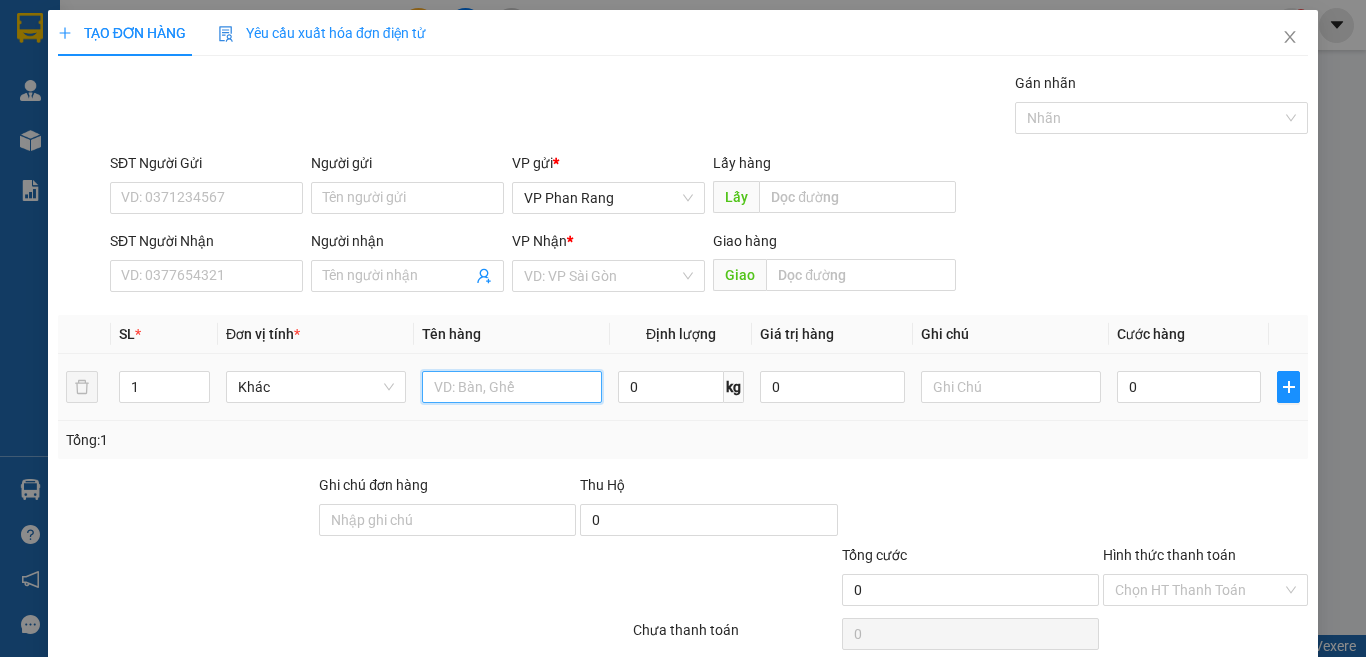 drag, startPoint x: 568, startPoint y: 392, endPoint x: 603, endPoint y: 388, distance: 35.22783 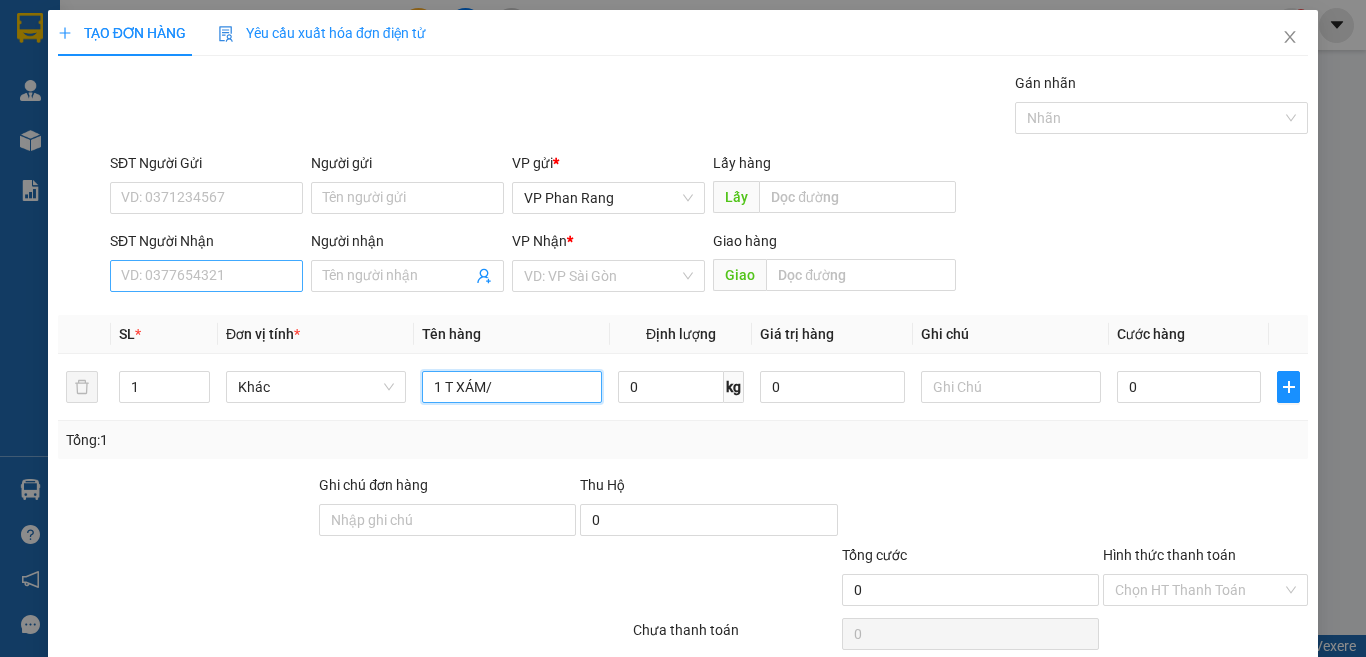 type on "1 T XÁM/" 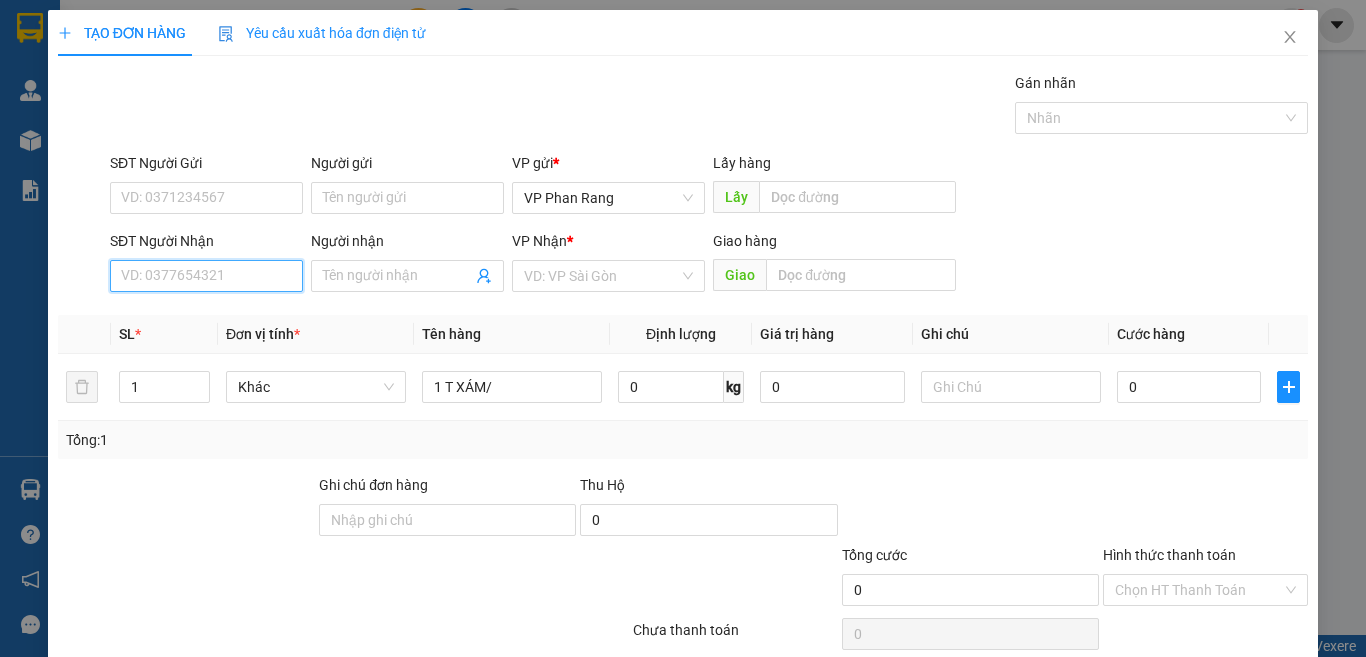 click on "SĐT Người Nhận" at bounding box center (206, 276) 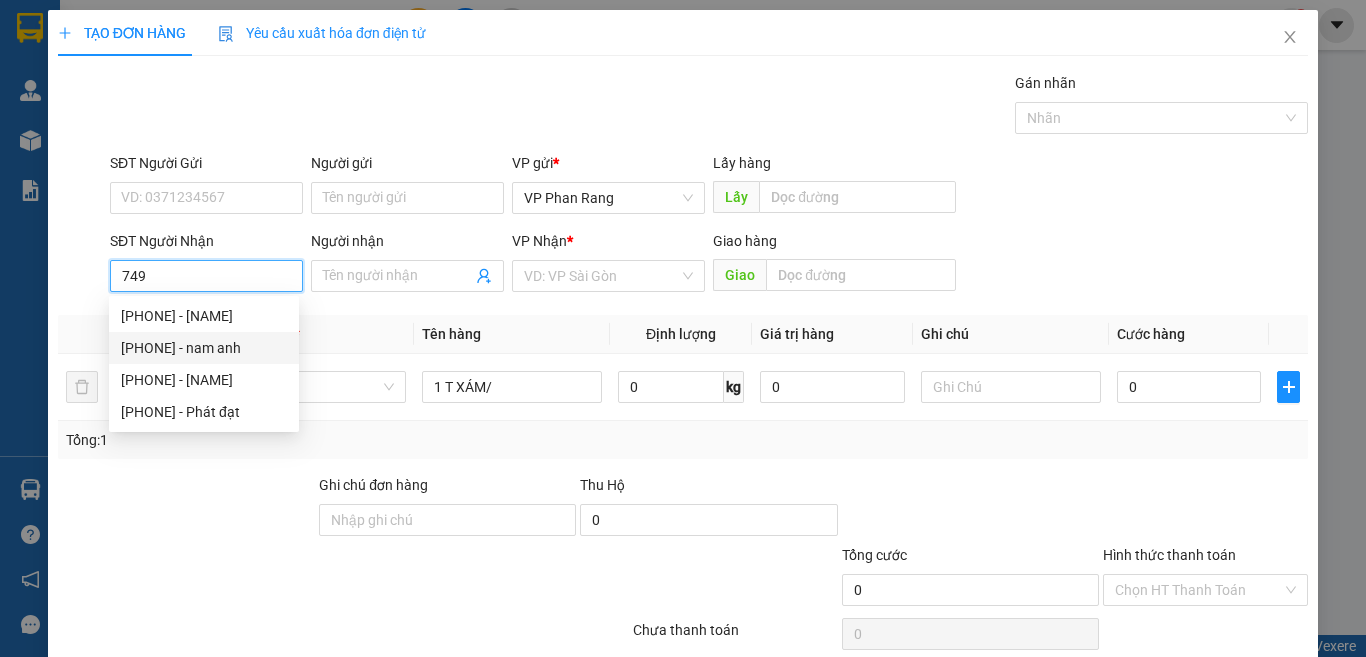 click on "[PHONE] - nam anh" at bounding box center [204, 348] 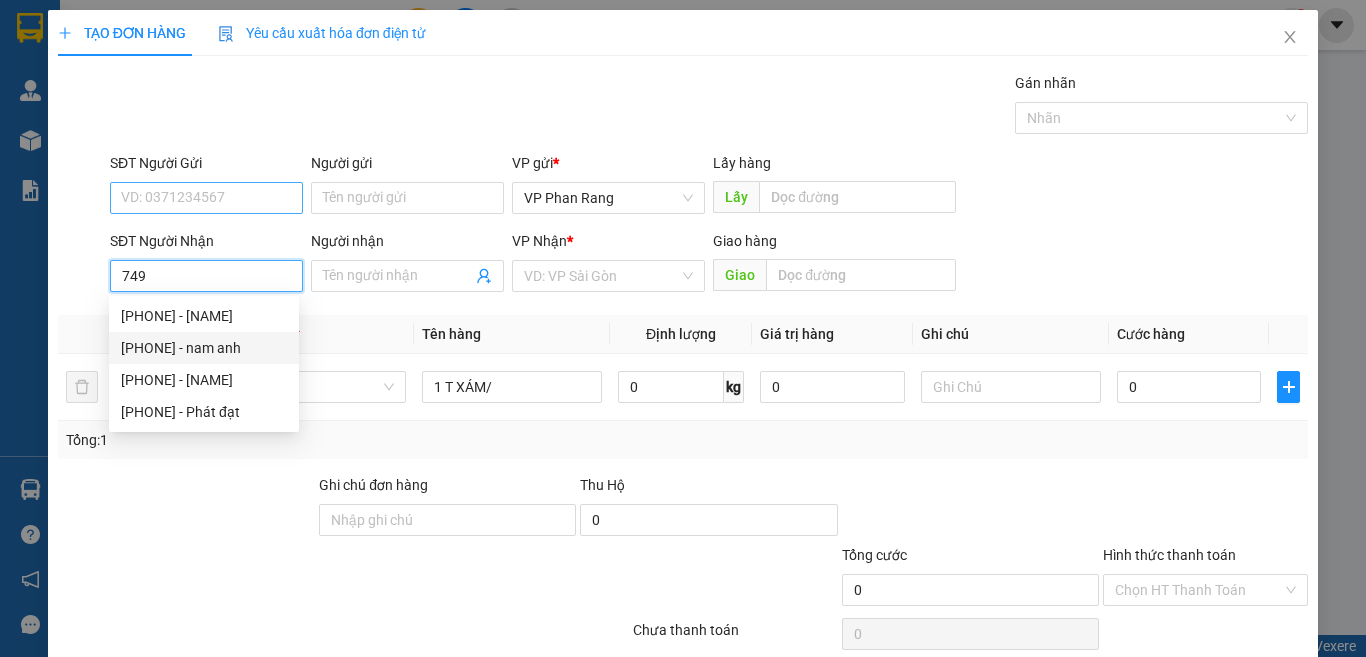 type on "[PHONE]" 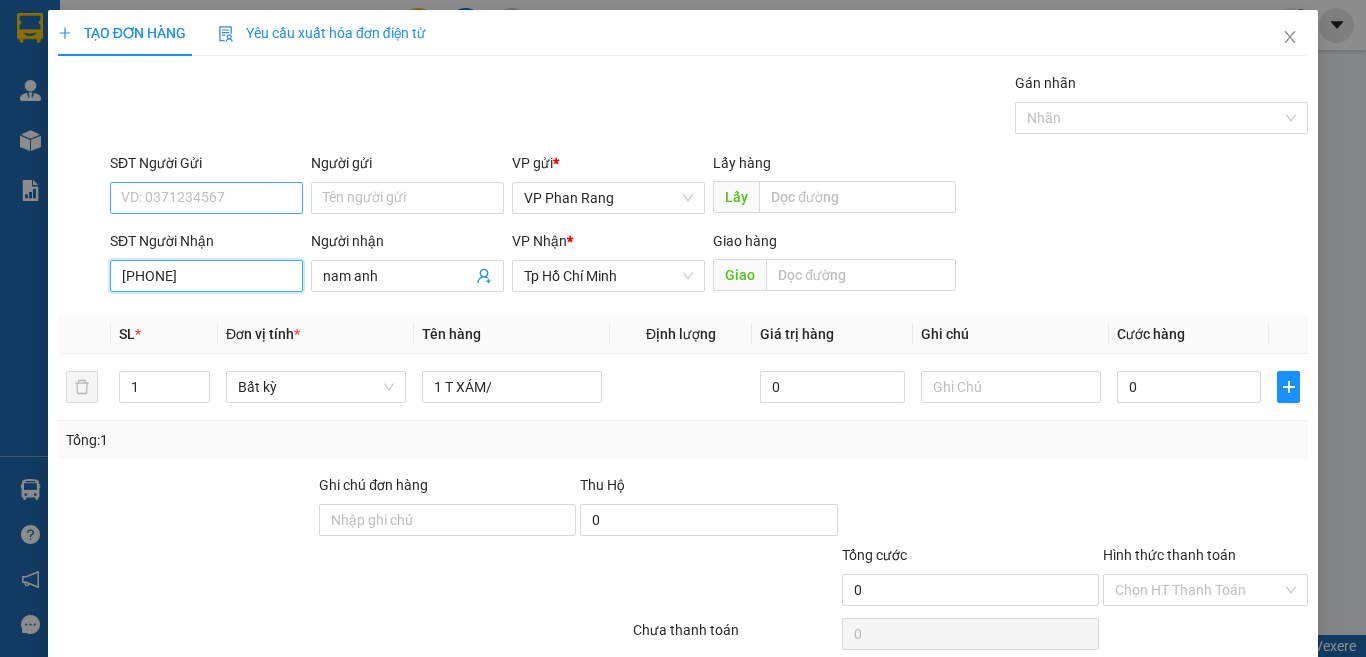 type on "[PHONE]" 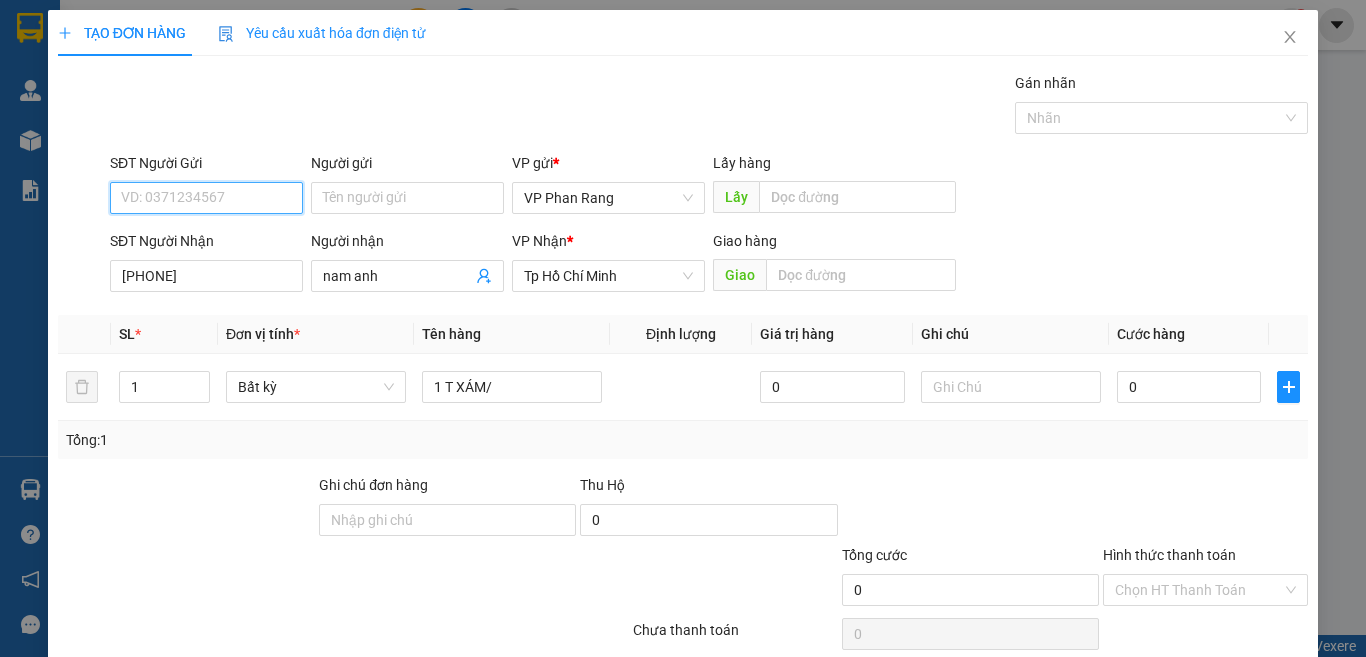 click on "SĐT Người Gửi" at bounding box center (206, 198) 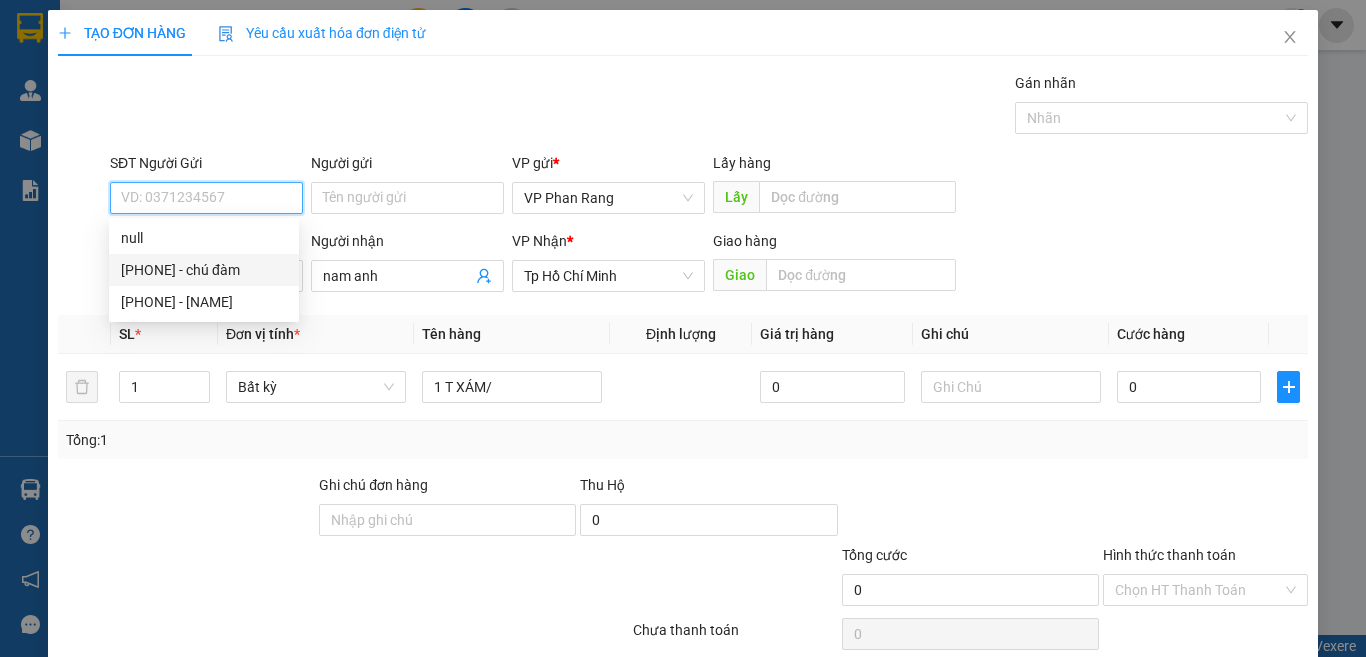 click on "[PHONE] - chú đàm" at bounding box center [204, 270] 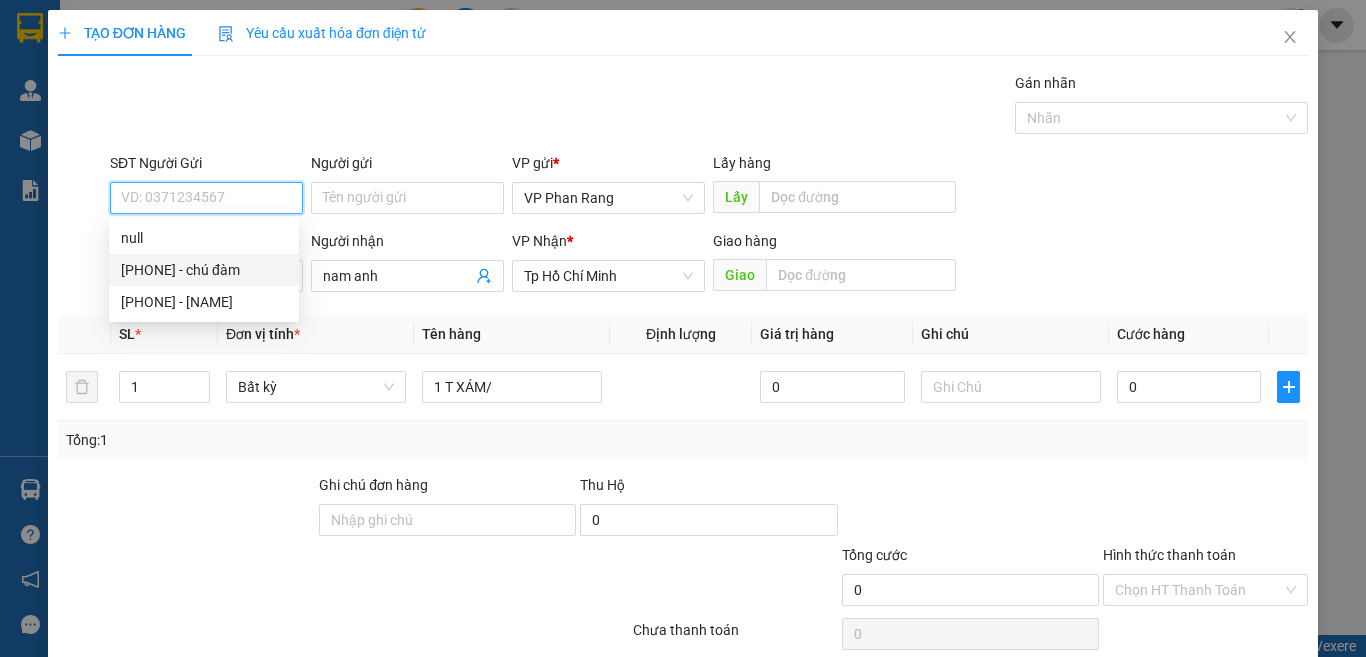 type on "[PHONE]" 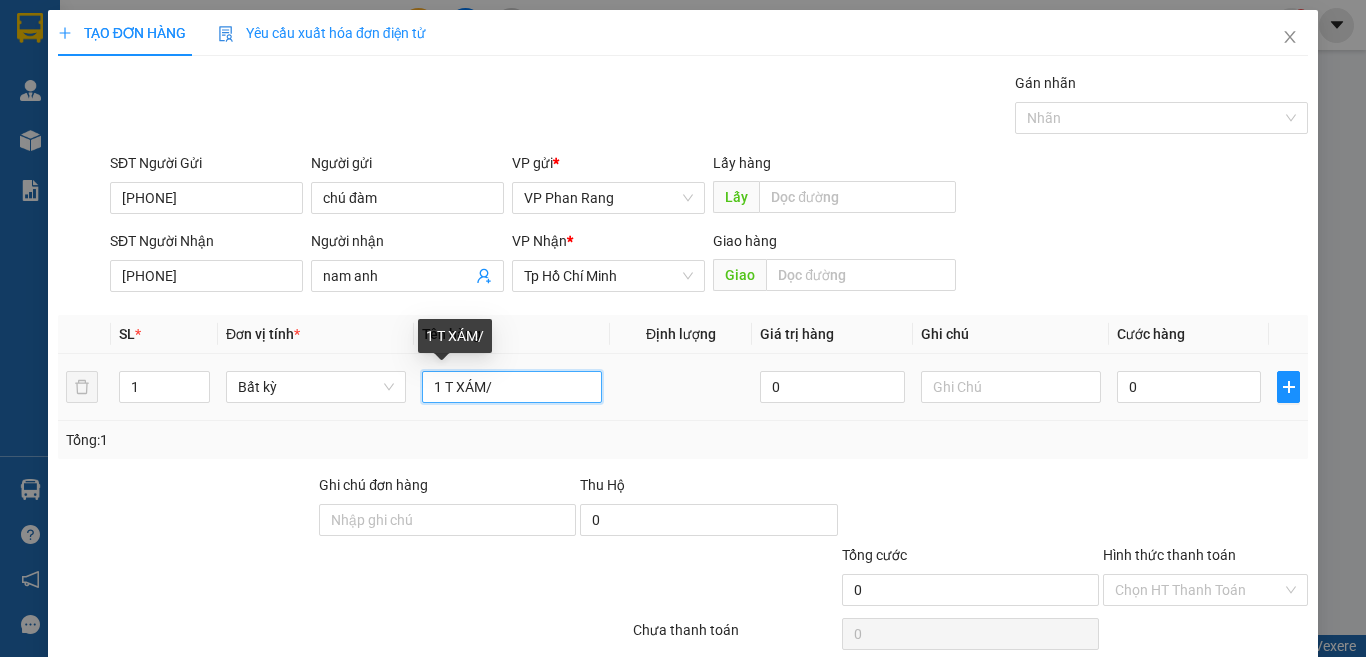 click on "1 T XÁM/" at bounding box center [512, 387] 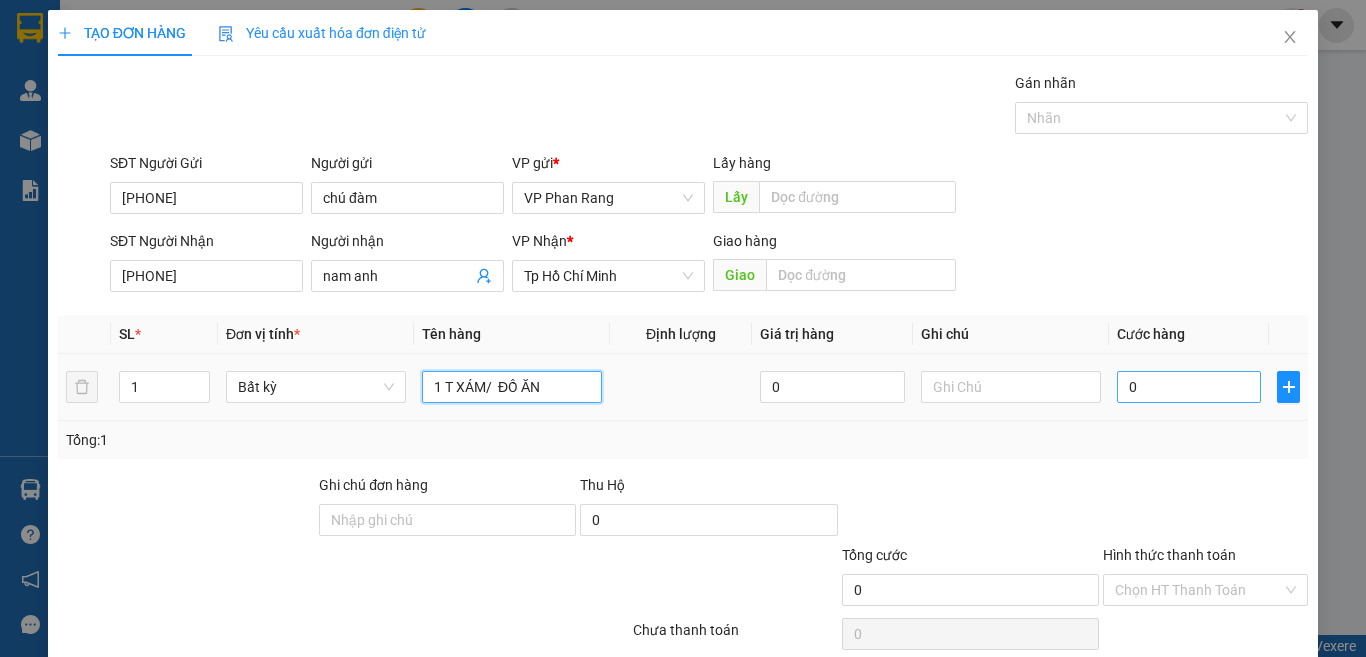 type on "1 T XÁM/  ĐỒ ĂN" 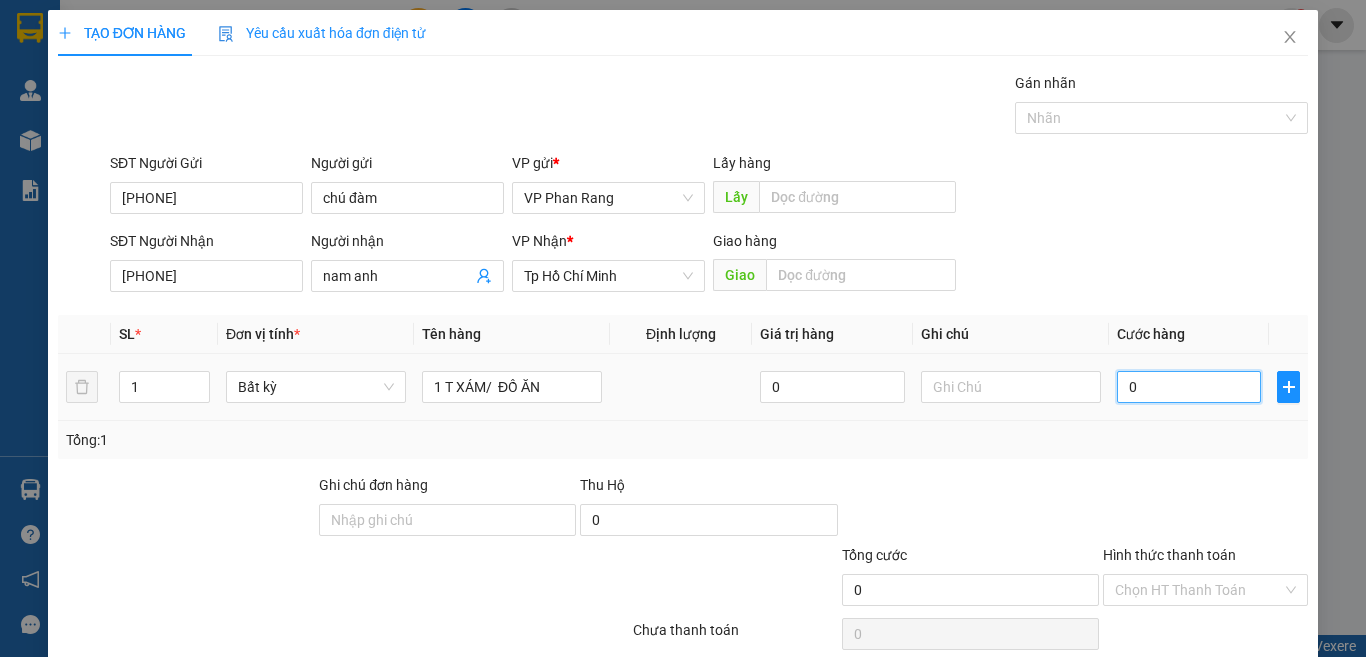 click on "0" at bounding box center (1189, 387) 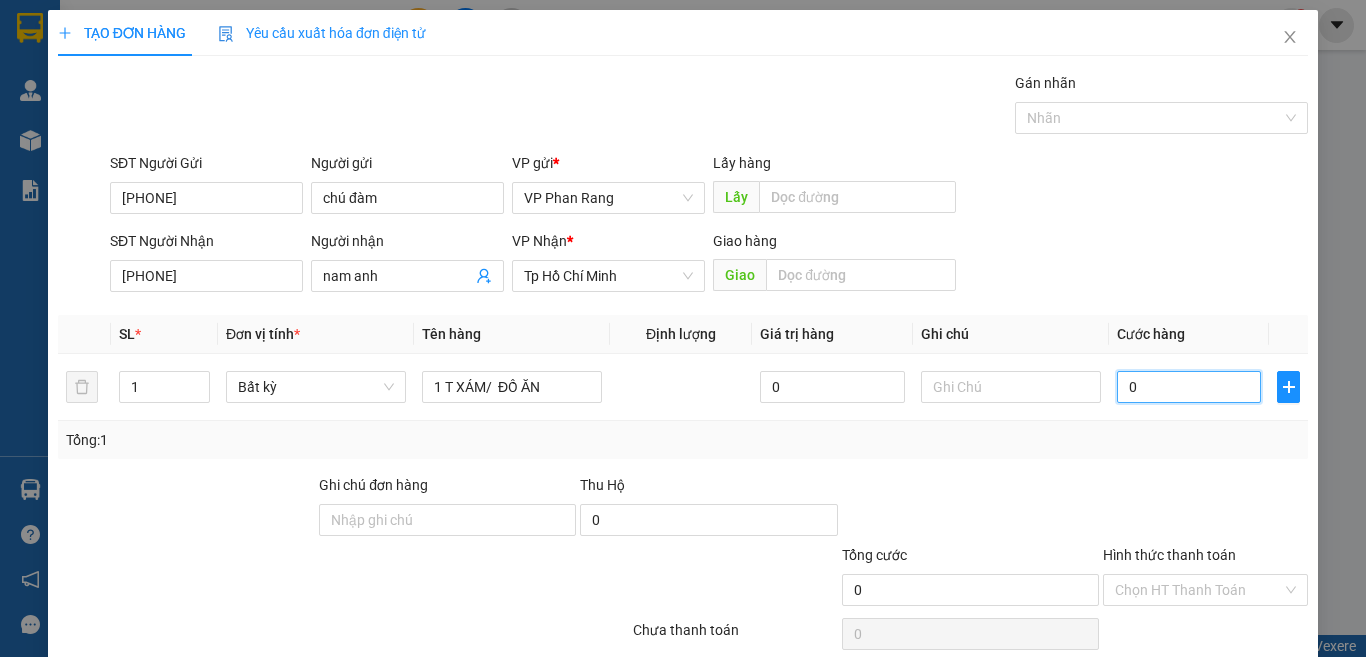 type on "3" 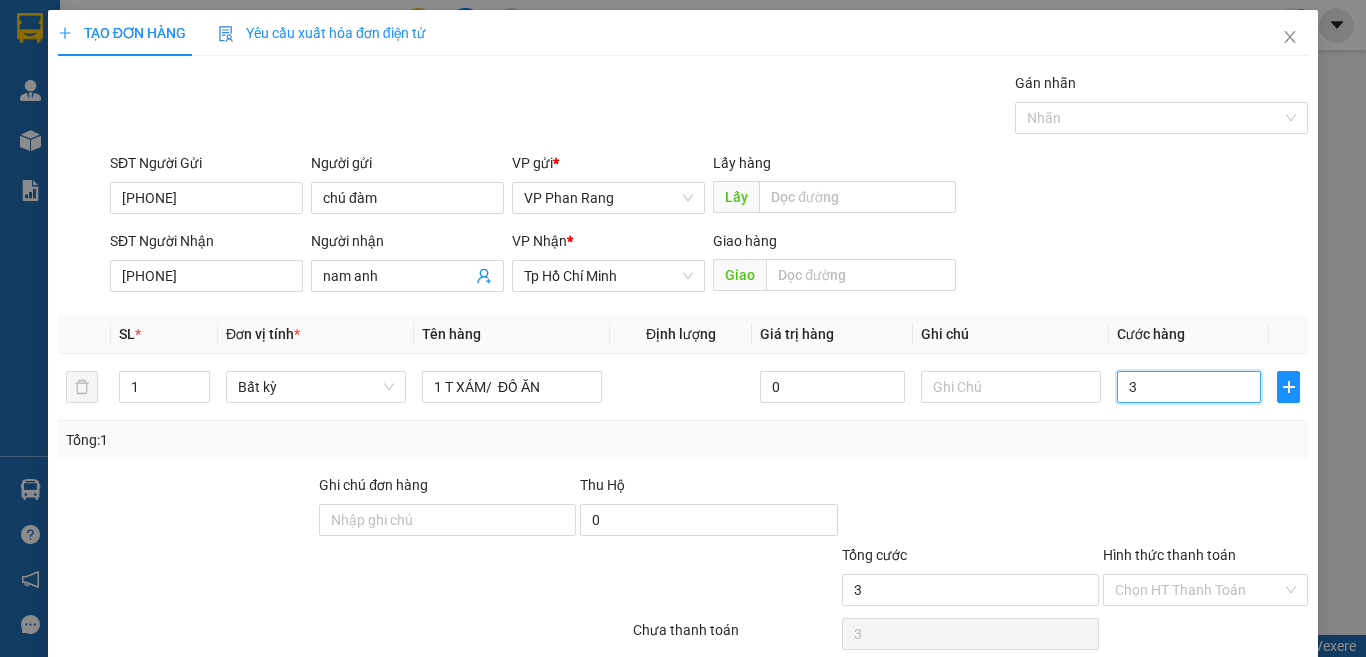type on "30" 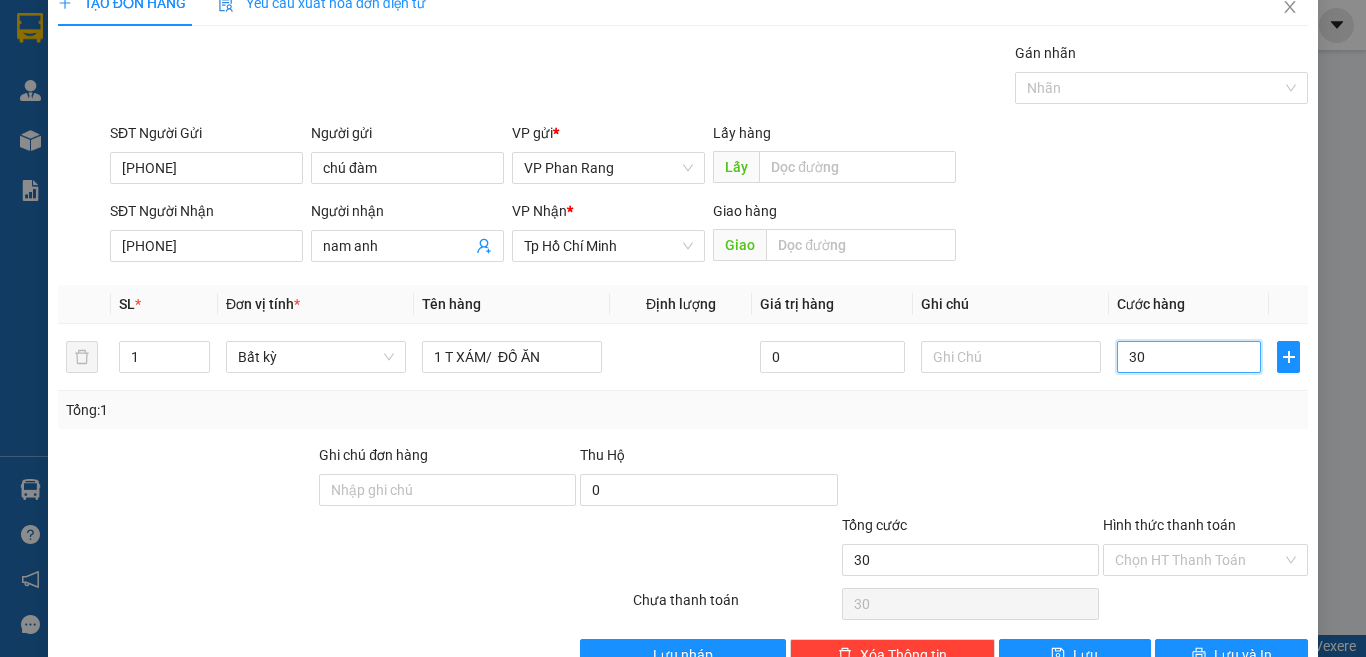 scroll, scrollTop: 83, scrollLeft: 0, axis: vertical 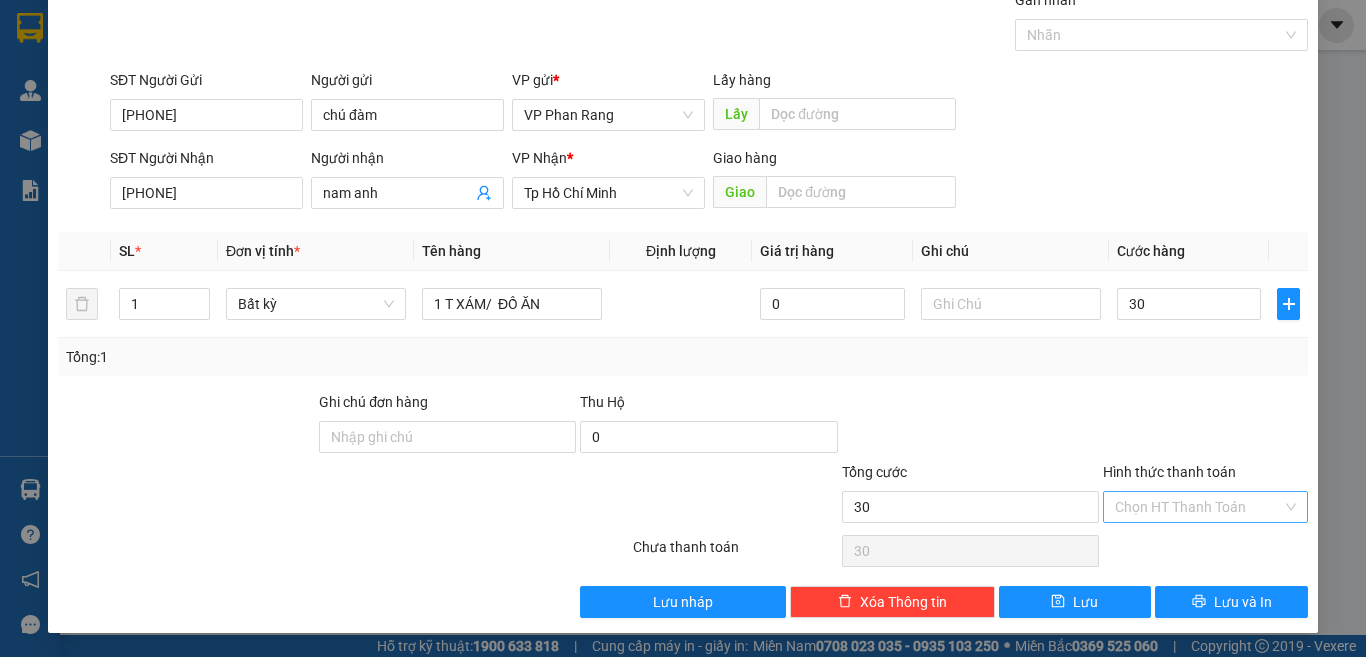 type on "30.000" 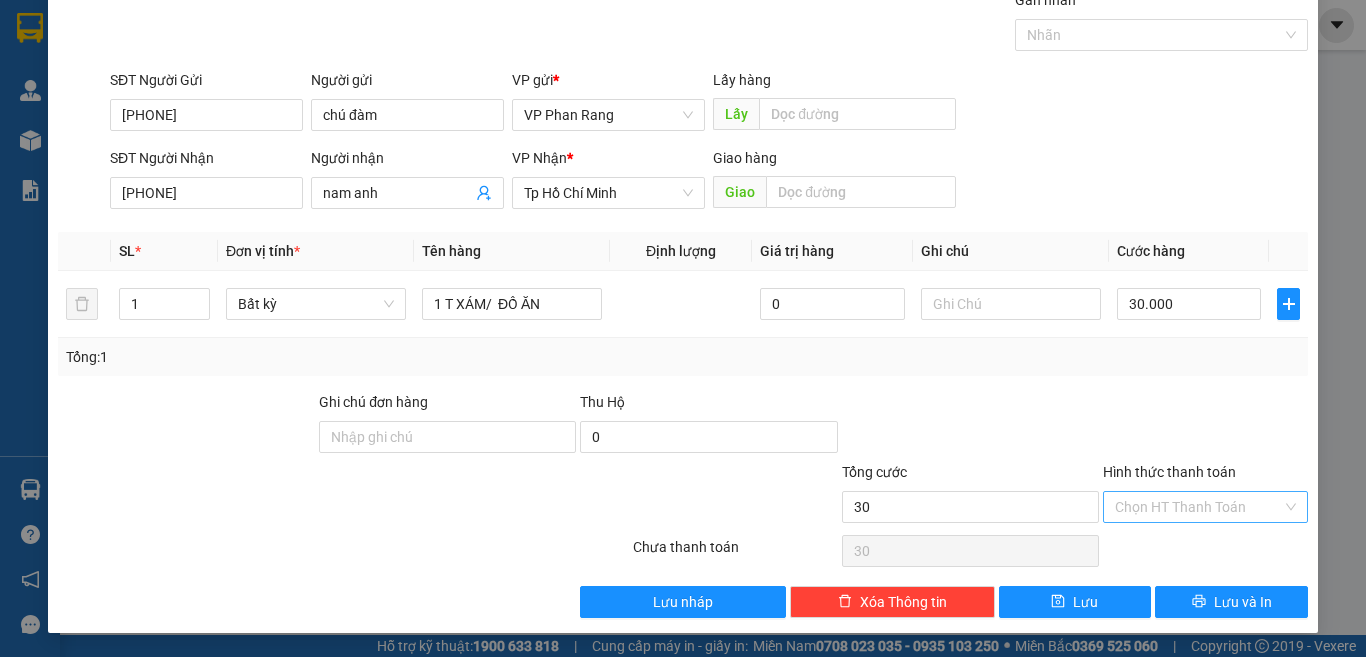 type on "30.000" 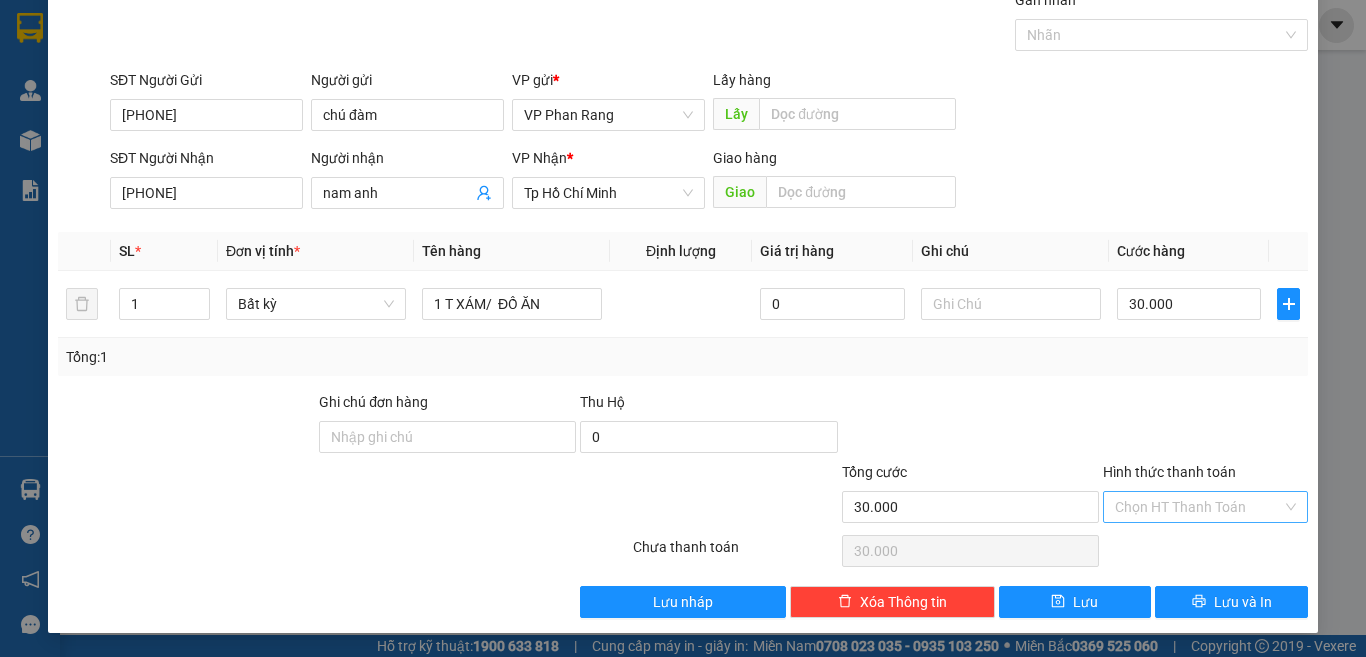 click on "Hình thức thanh toán" at bounding box center [1198, 507] 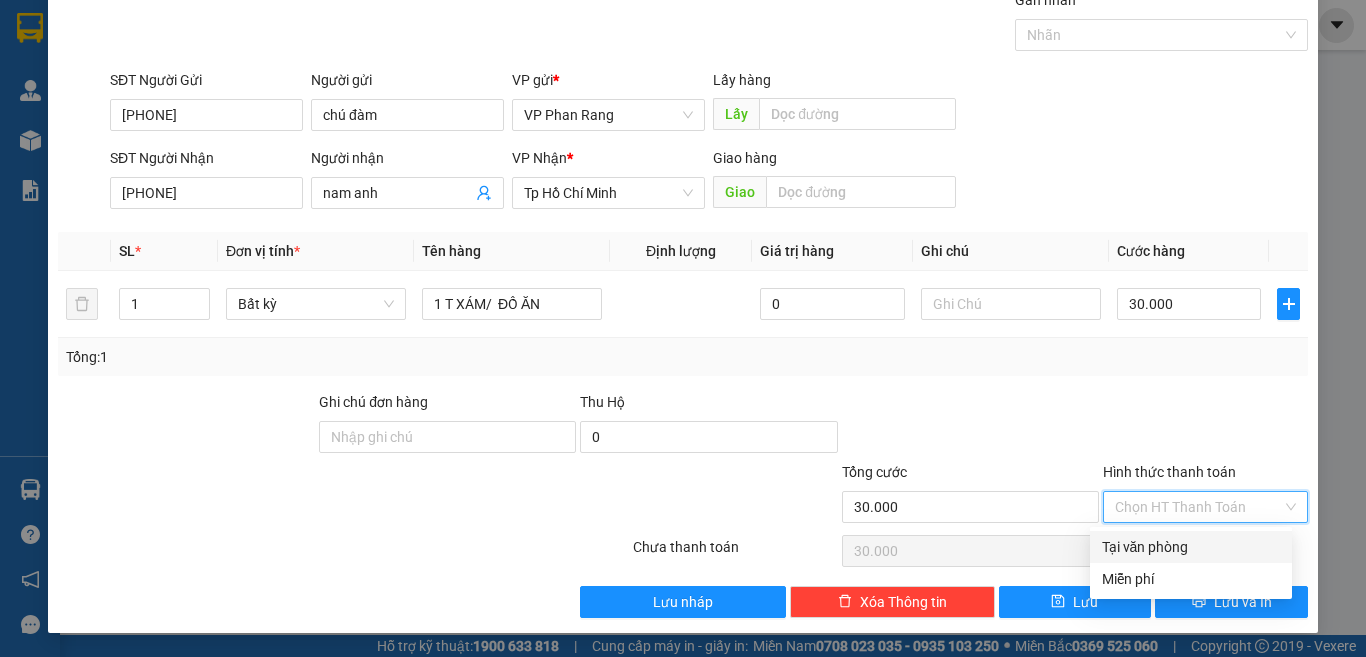 click on "Tại văn phòng" at bounding box center (1191, 547) 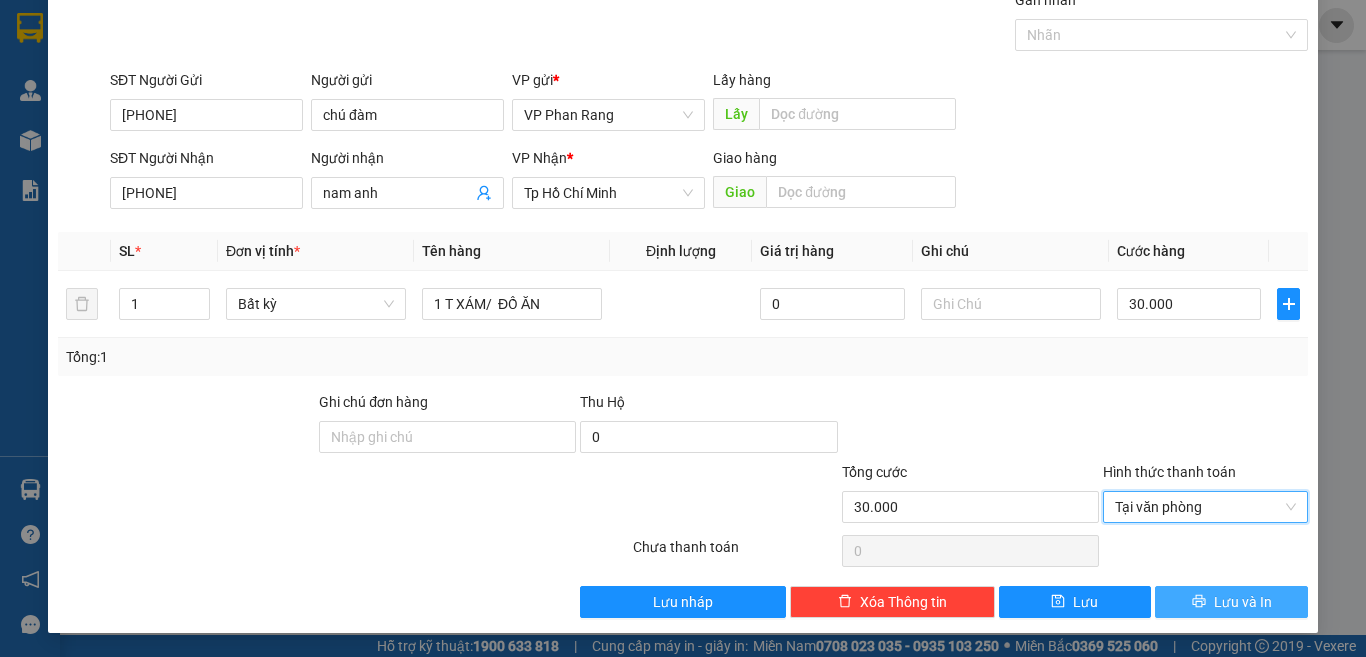click on "Lưu và In" at bounding box center [1231, 602] 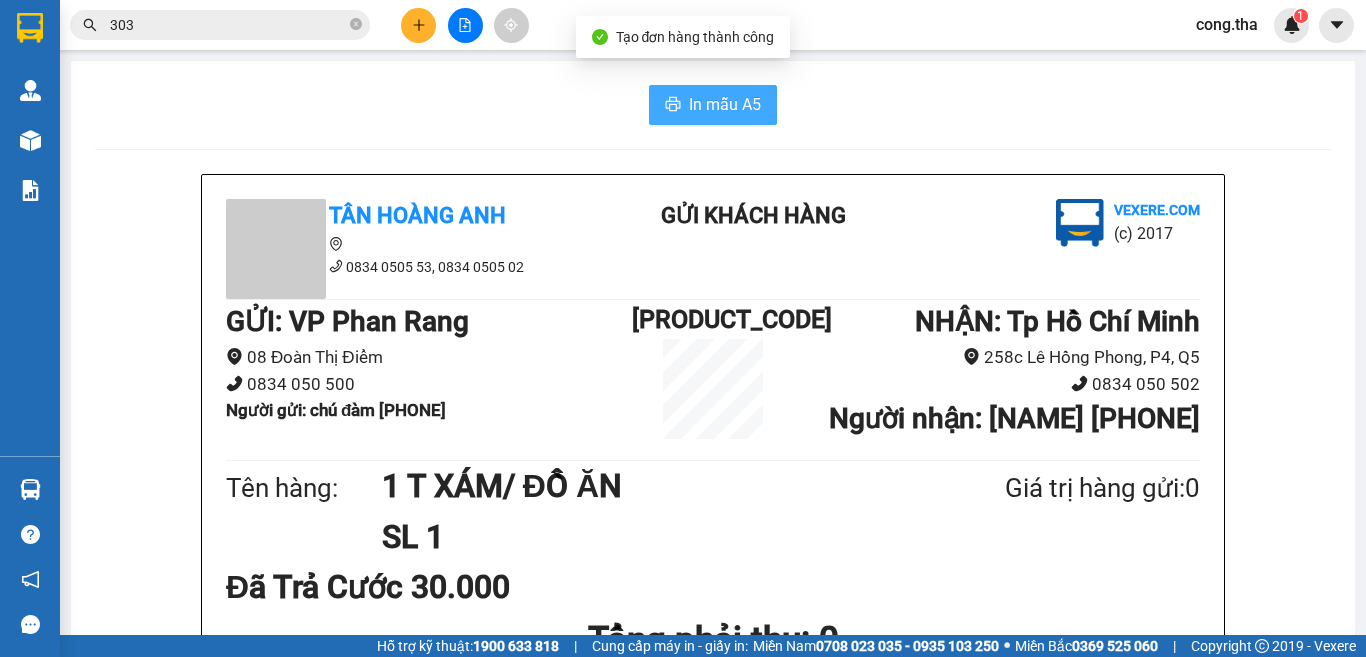 click on "In mẫu A5" at bounding box center [725, 104] 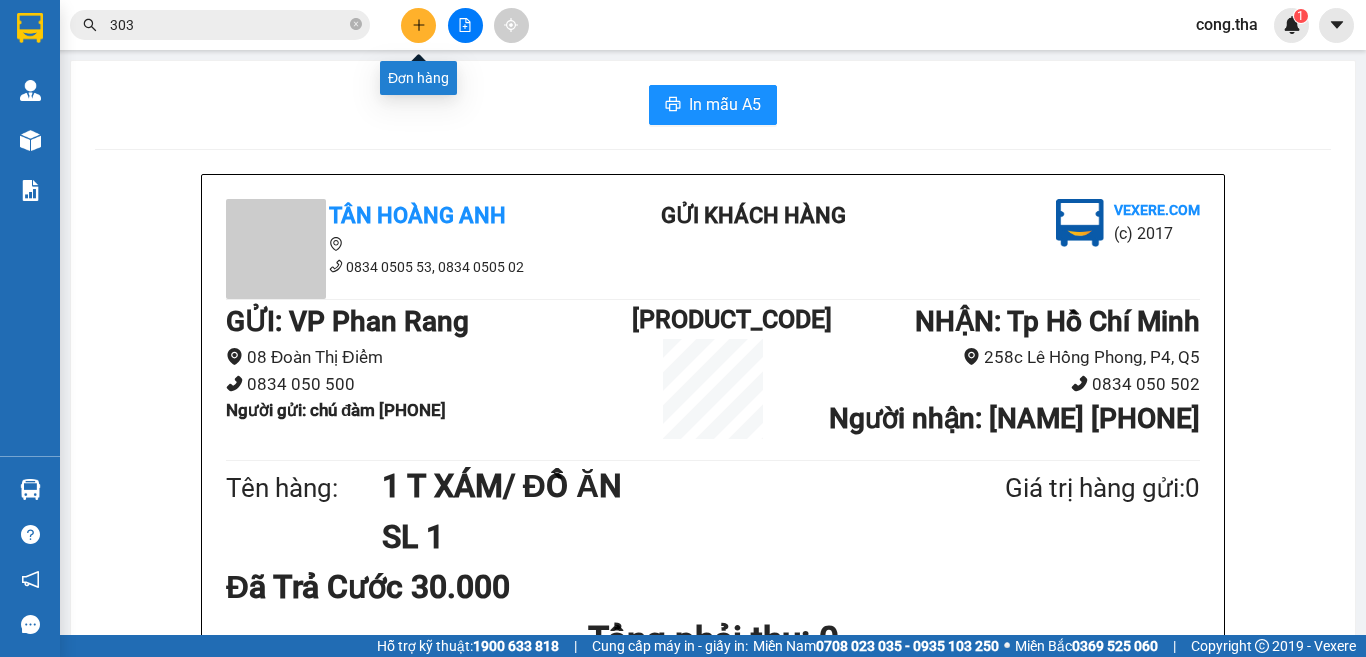 click at bounding box center (418, 25) 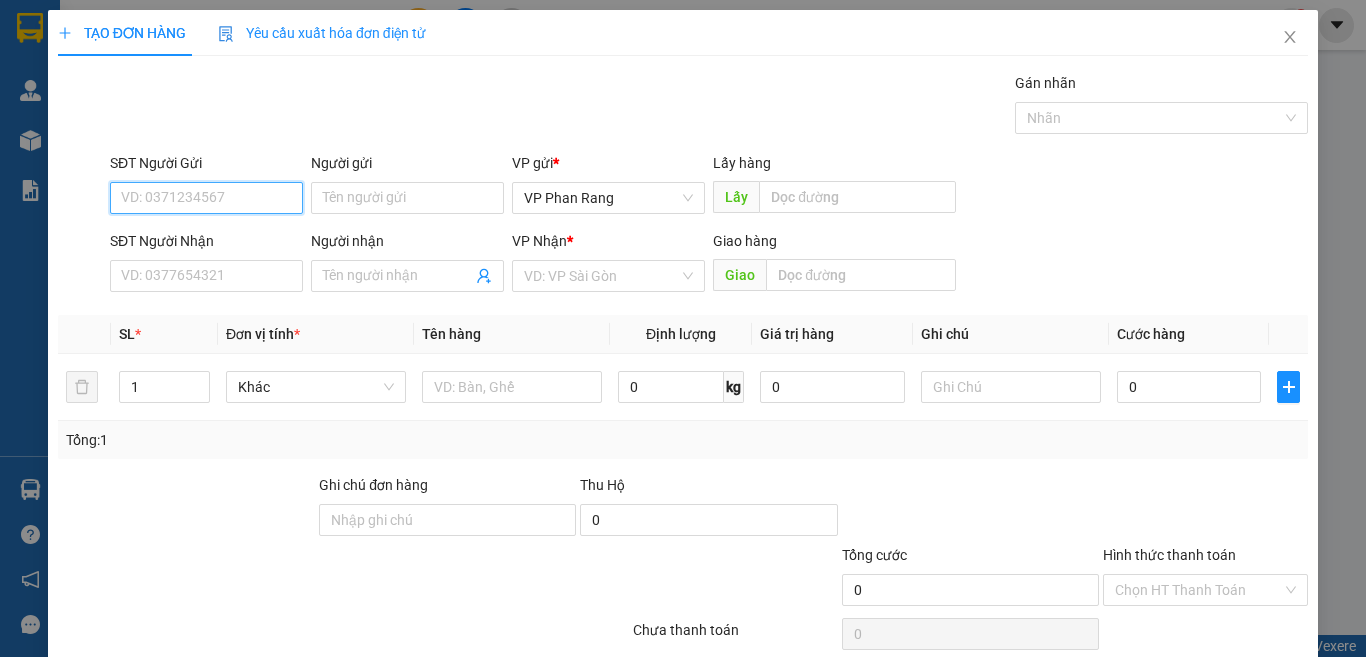 click on "SĐT Người Gửi" at bounding box center [206, 198] 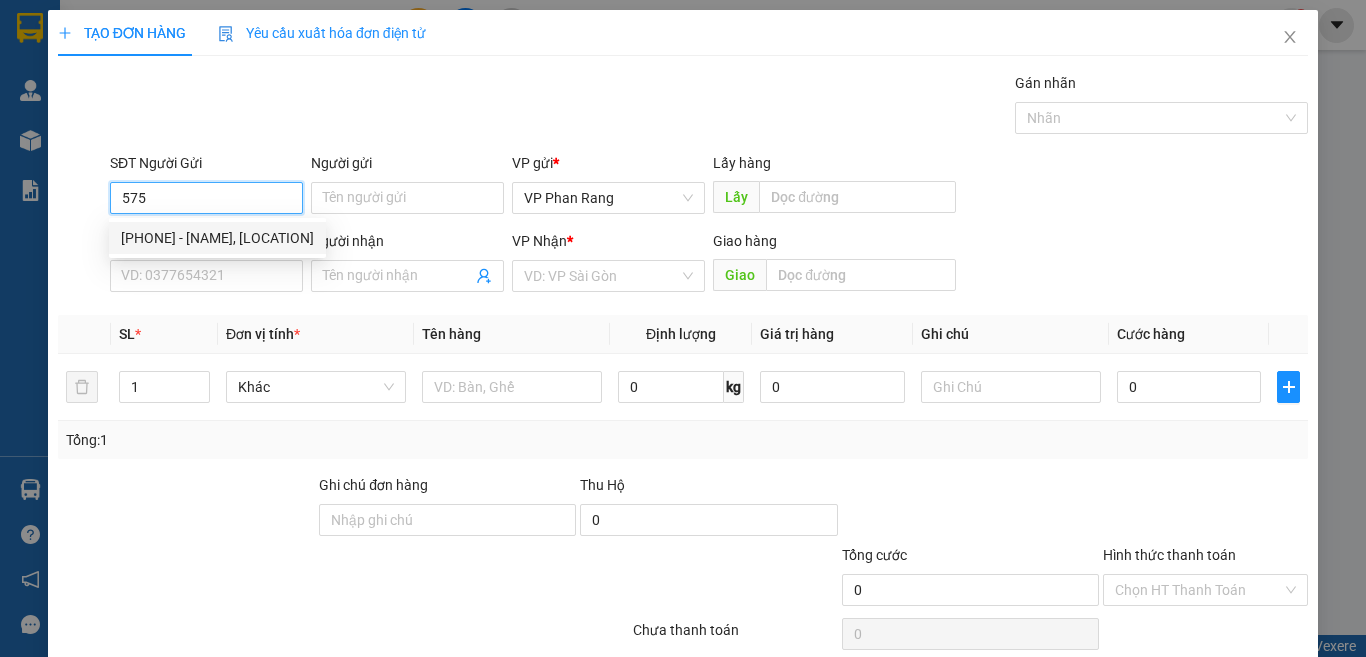 drag, startPoint x: 158, startPoint y: 198, endPoint x: 46, endPoint y: 228, distance: 115.948265 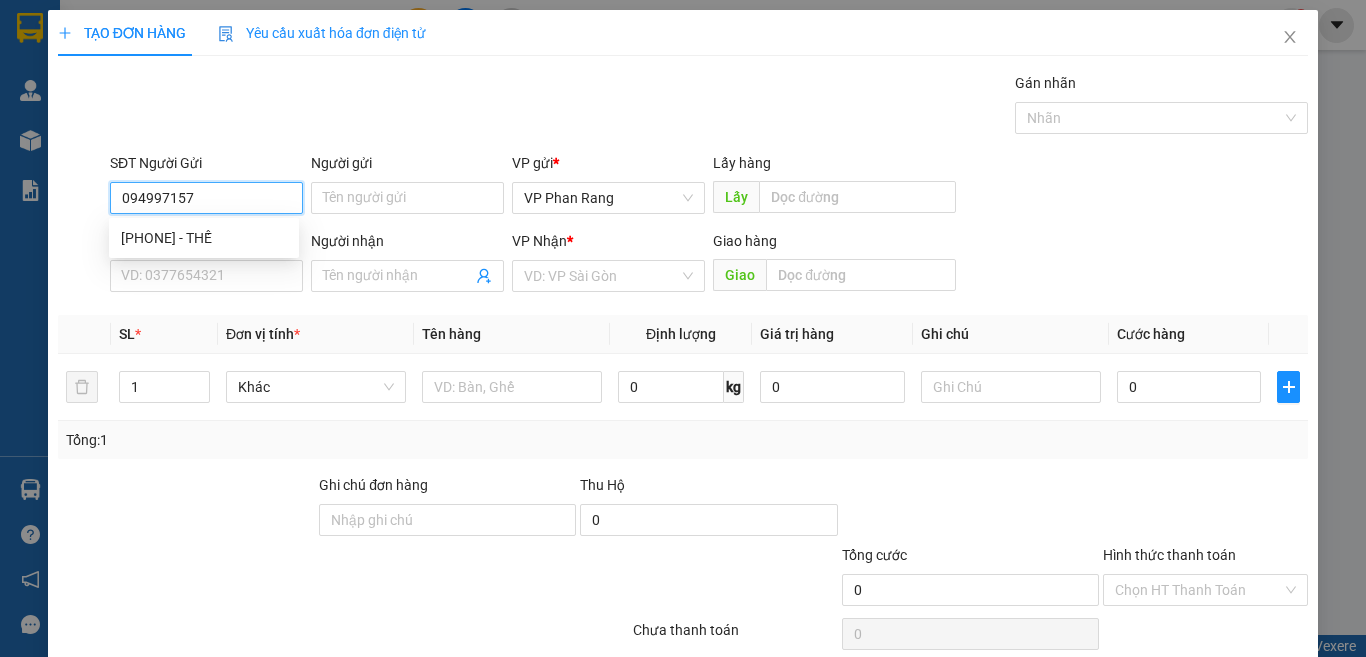 type on "[PHONE]" 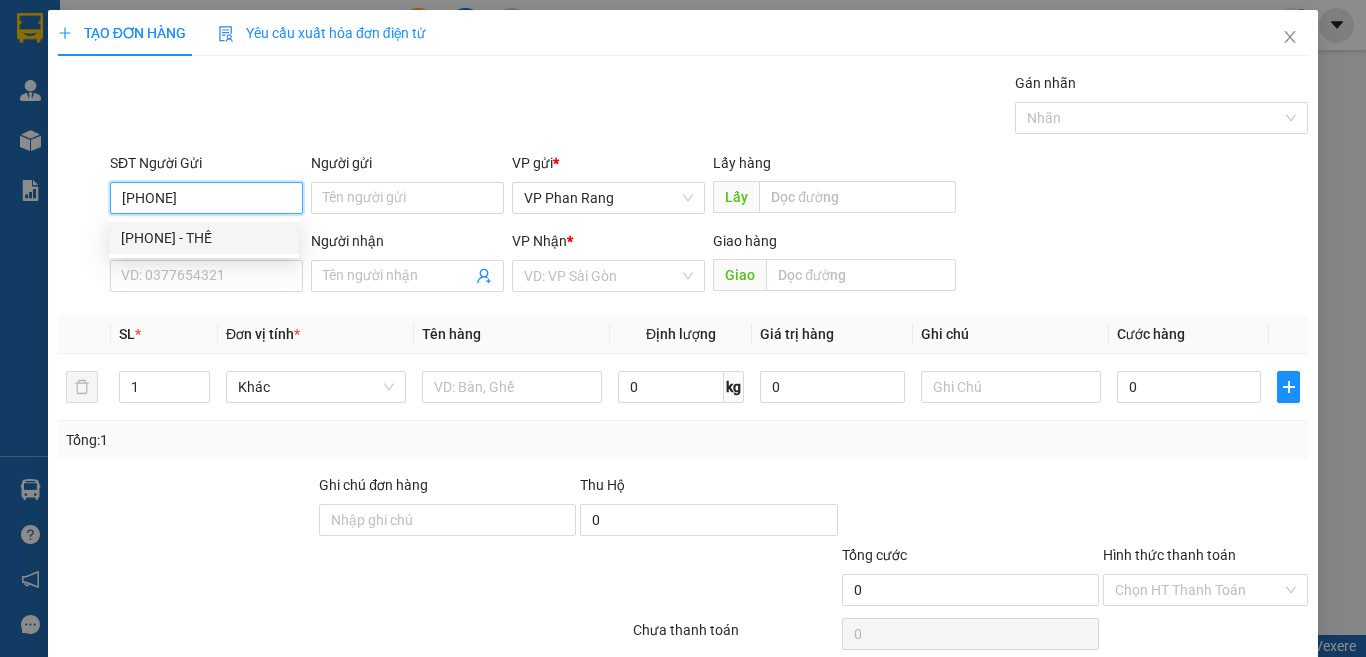 click on "[PHONE] - THẾ" at bounding box center [204, 238] 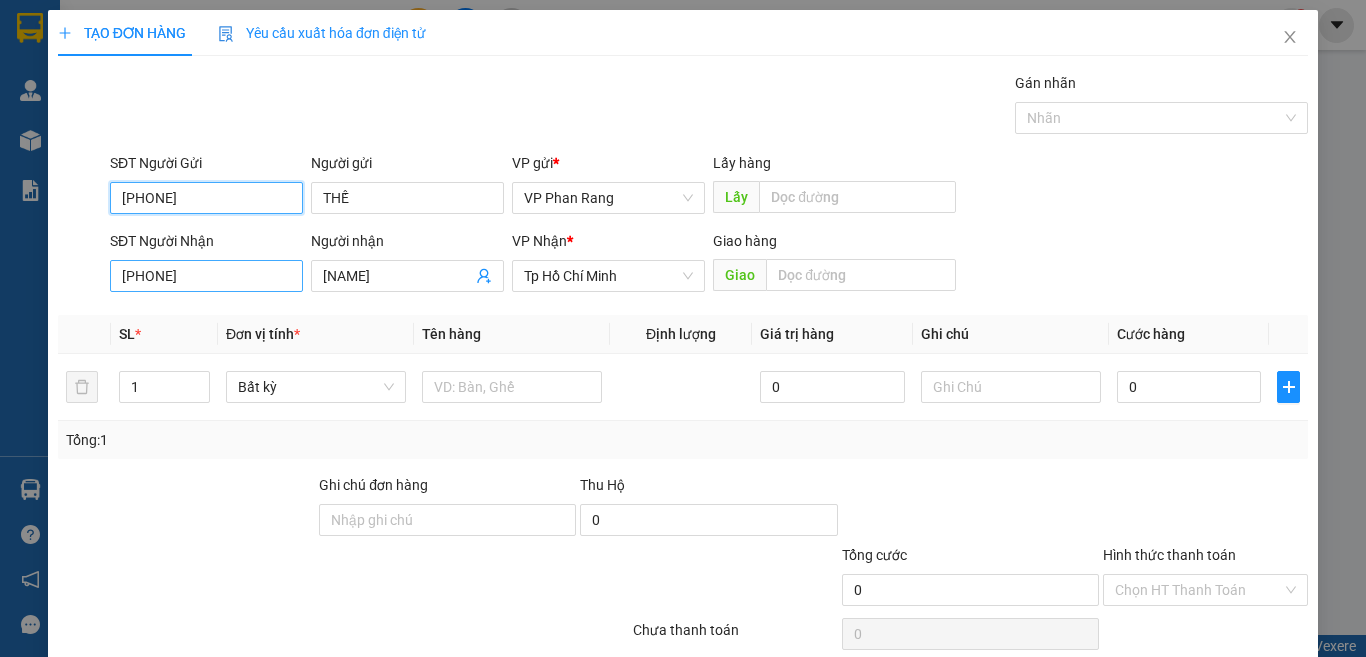 type on "[PHONE]" 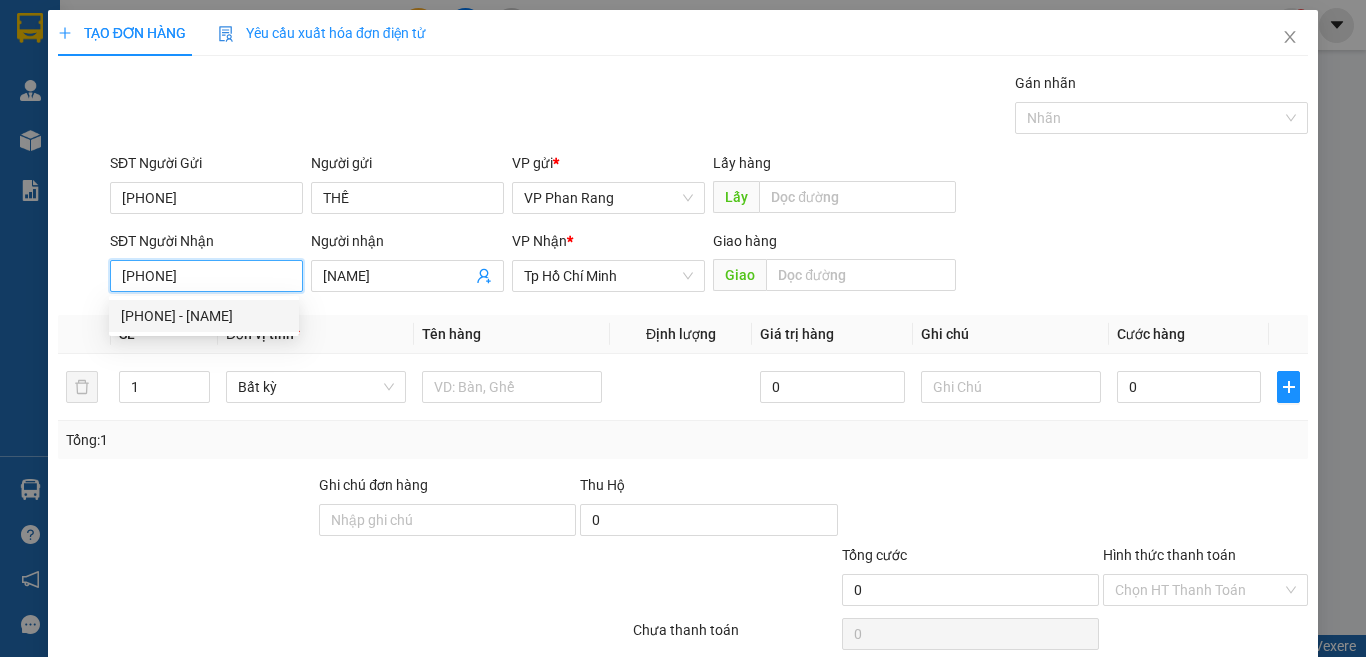 drag, startPoint x: 240, startPoint y: 283, endPoint x: 35, endPoint y: 335, distance: 211.49231 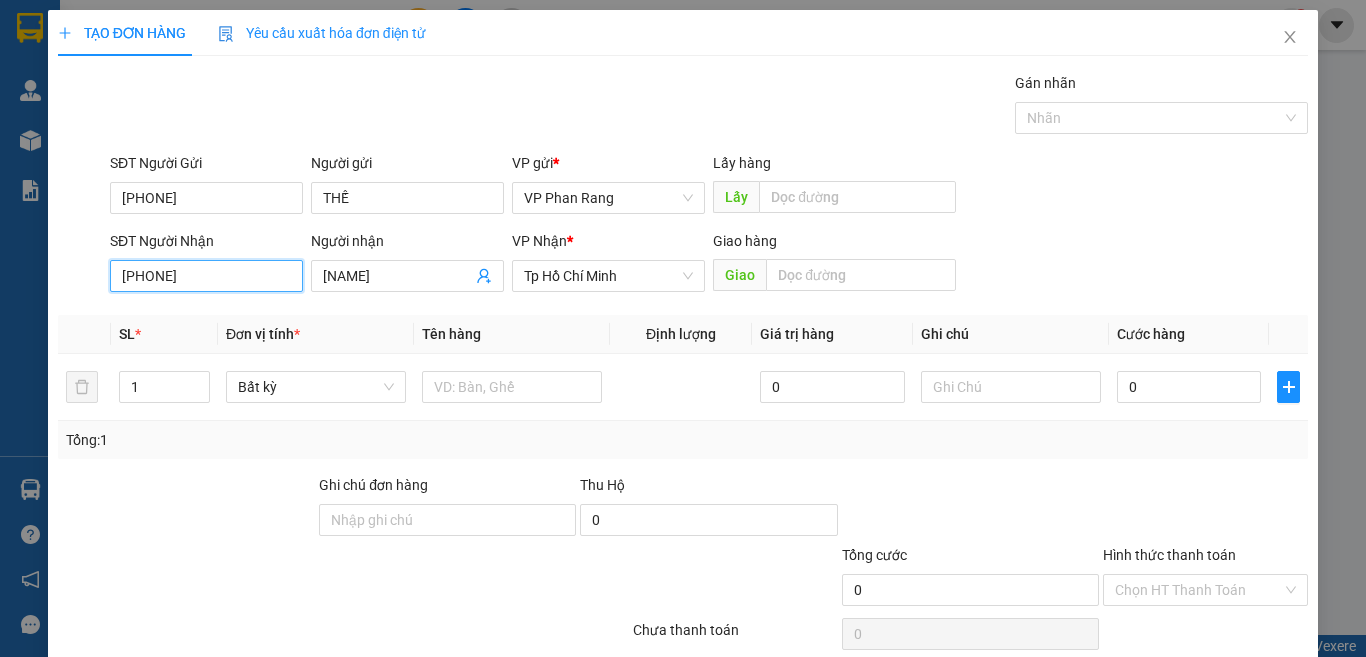 type on "[PHONE]" 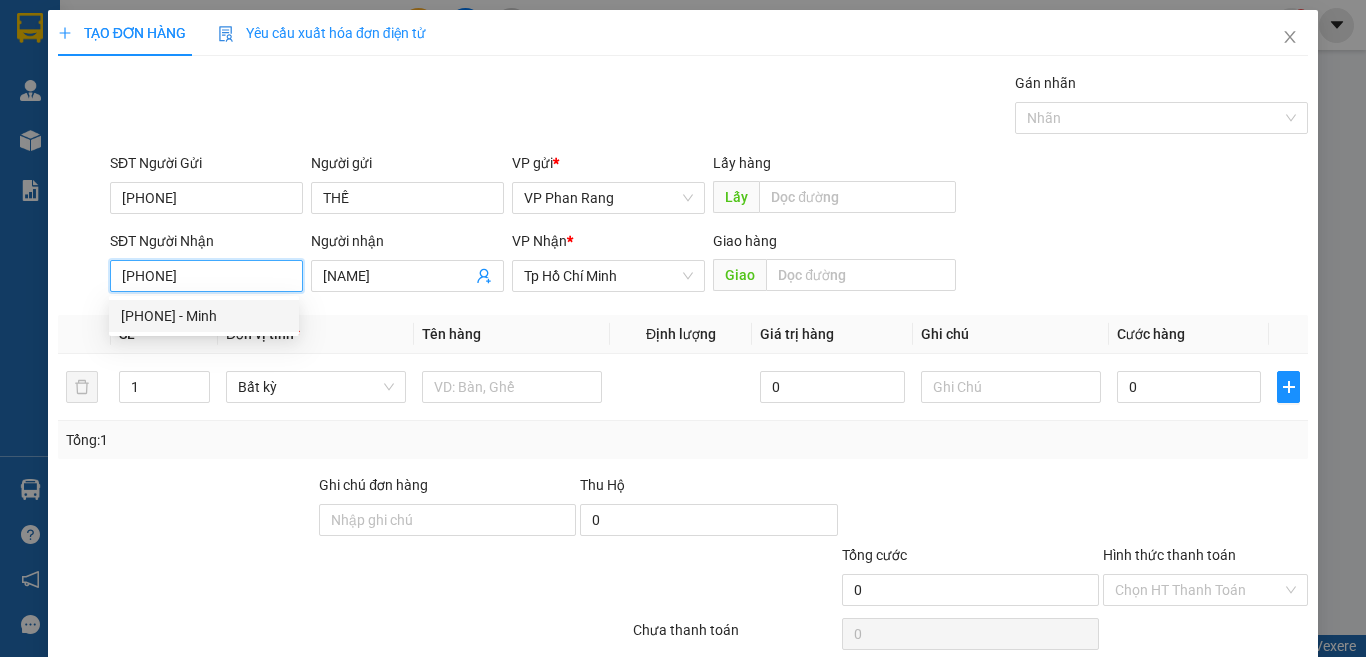 click on "[PHONE] - Minh" at bounding box center [204, 316] 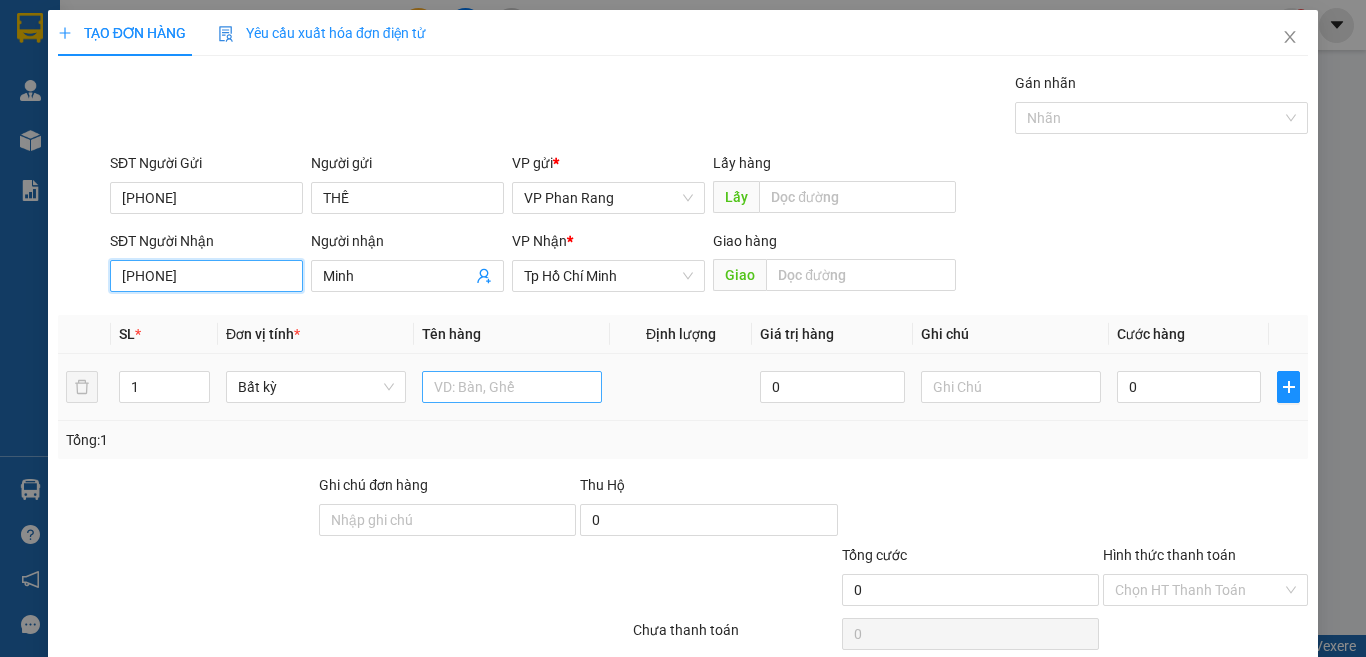 type on "[PHONE]" 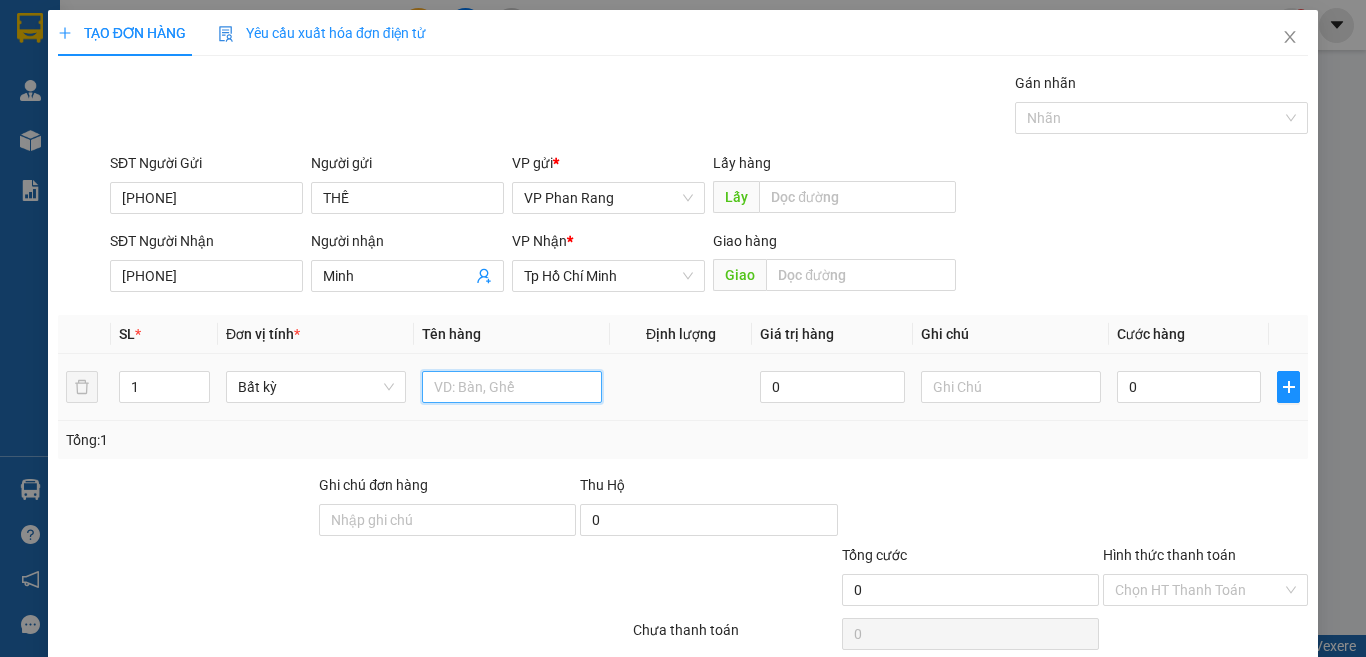 click at bounding box center (512, 387) 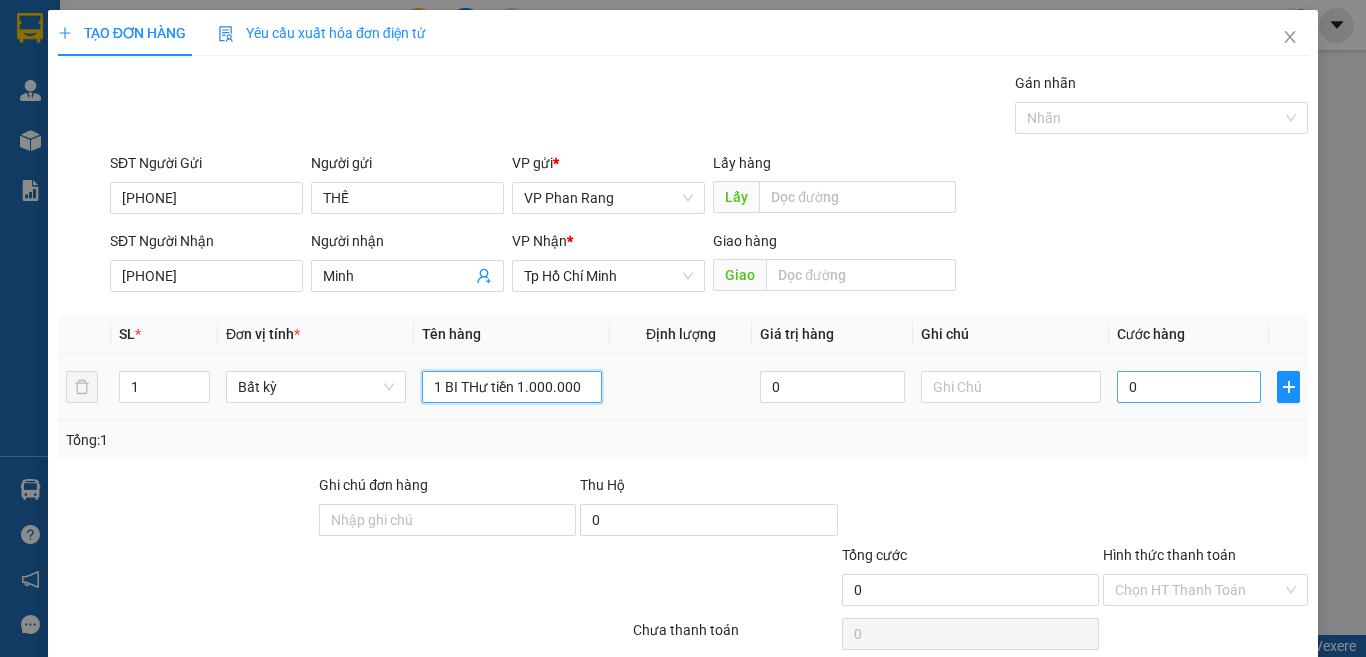 type on "1 BI THư tiền 1.000.000" 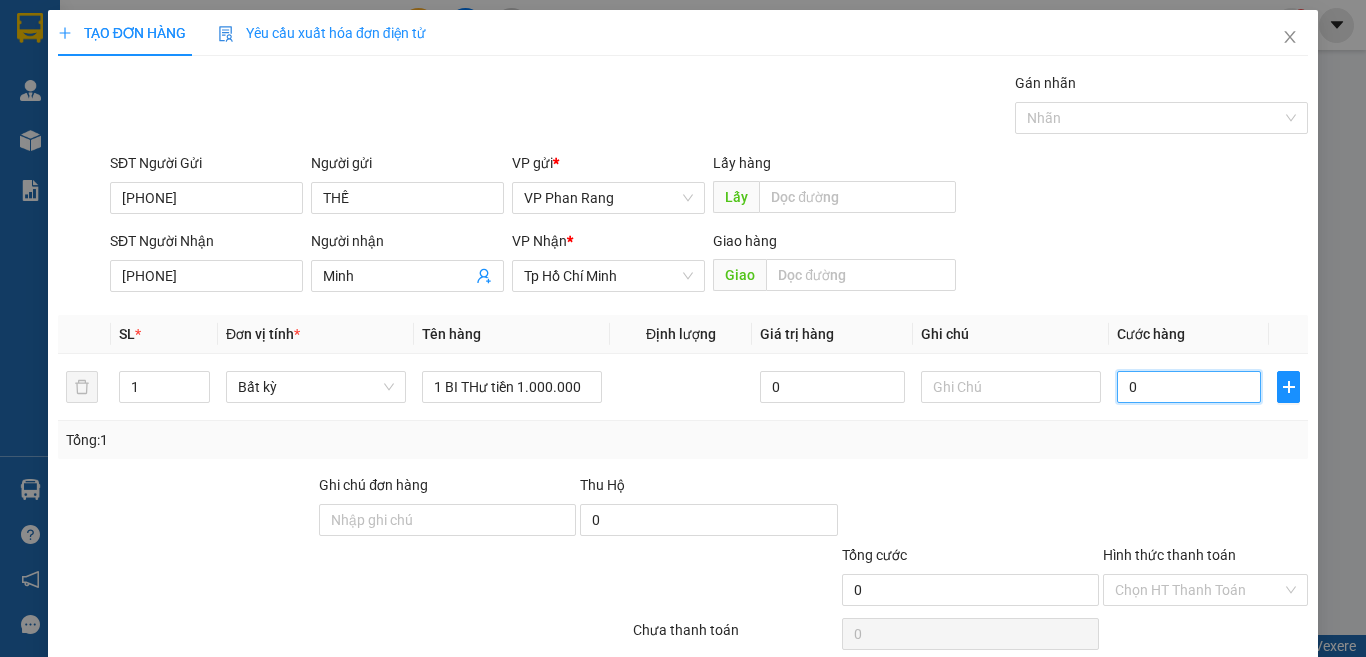 type on "2" 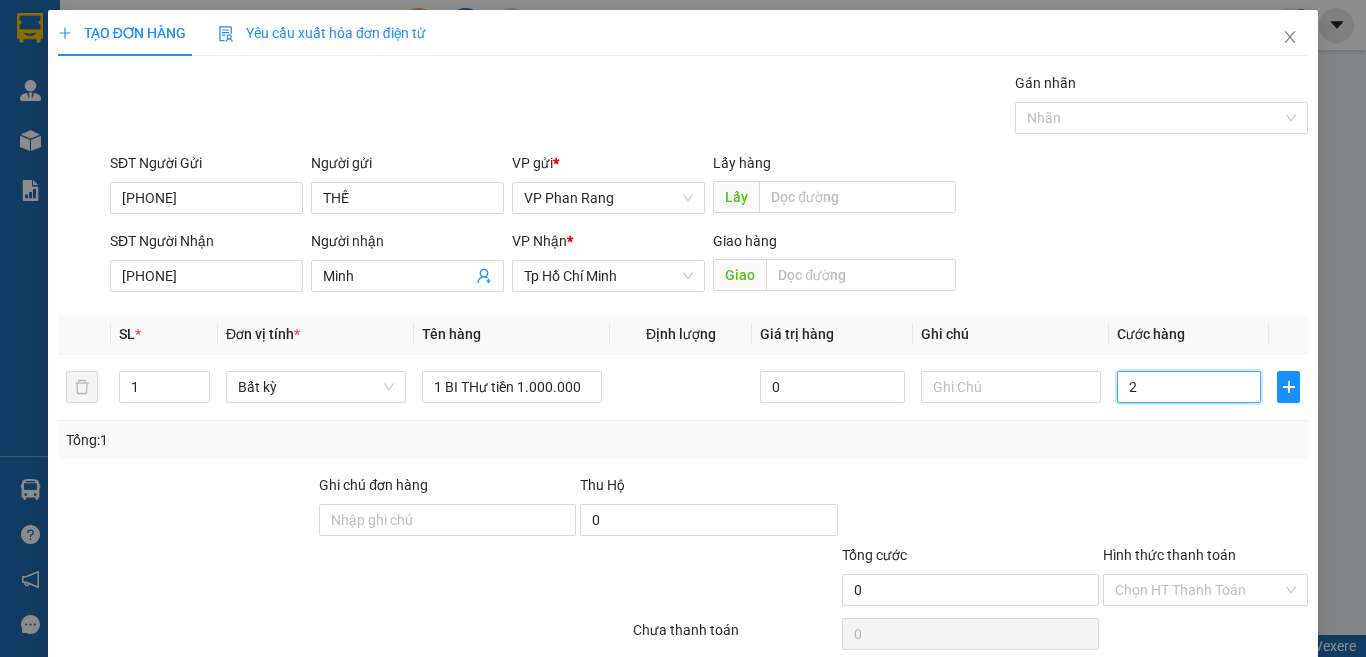 type on "2" 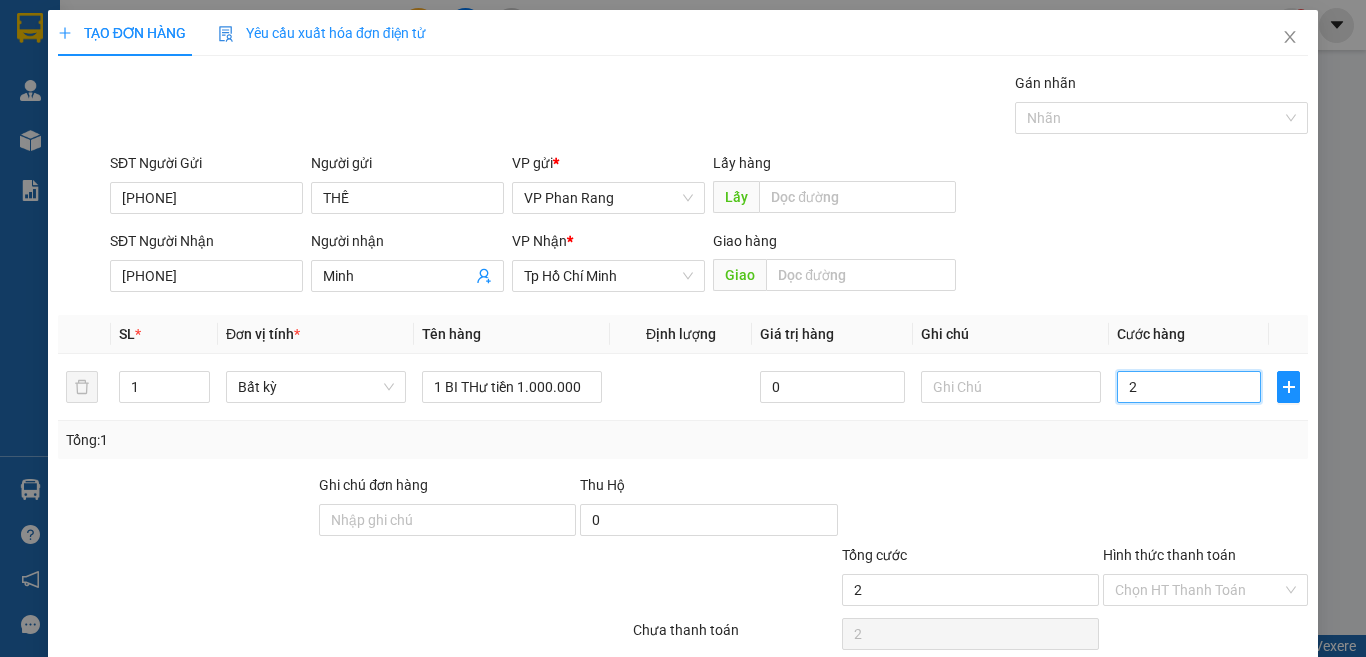 type on "20" 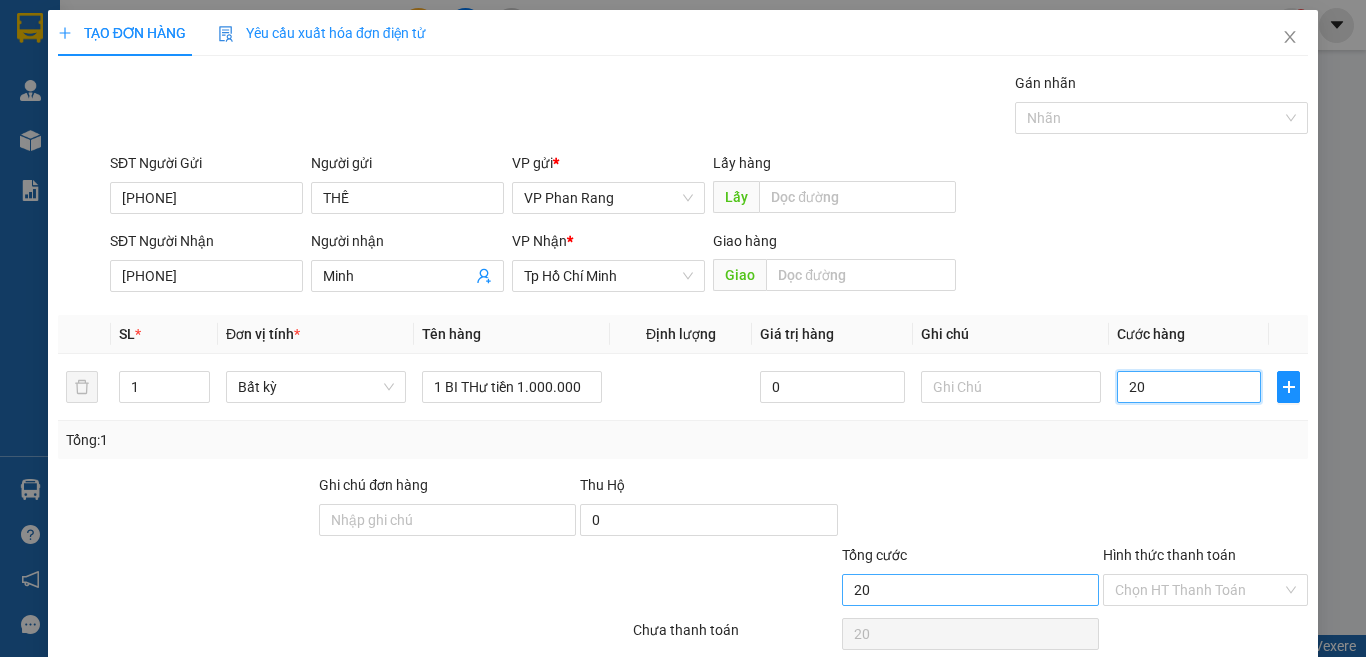 scroll, scrollTop: 83, scrollLeft: 0, axis: vertical 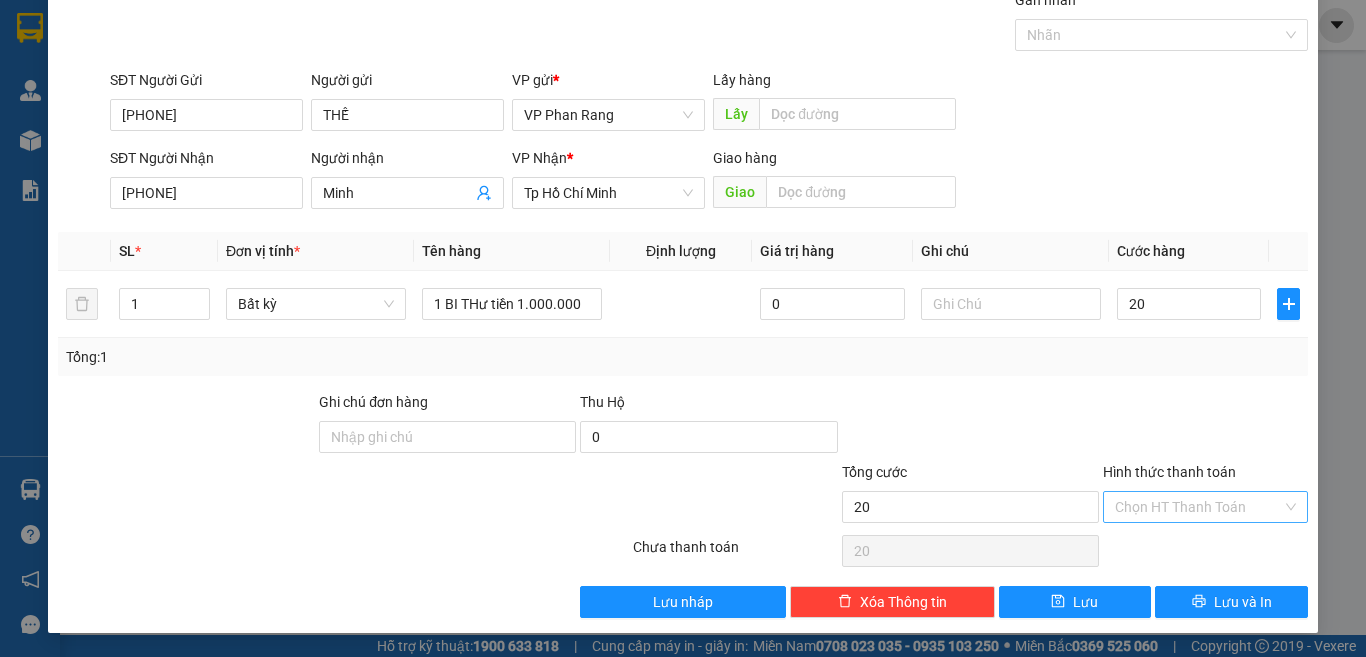 click on "Hình thức thanh toán" at bounding box center [1198, 507] 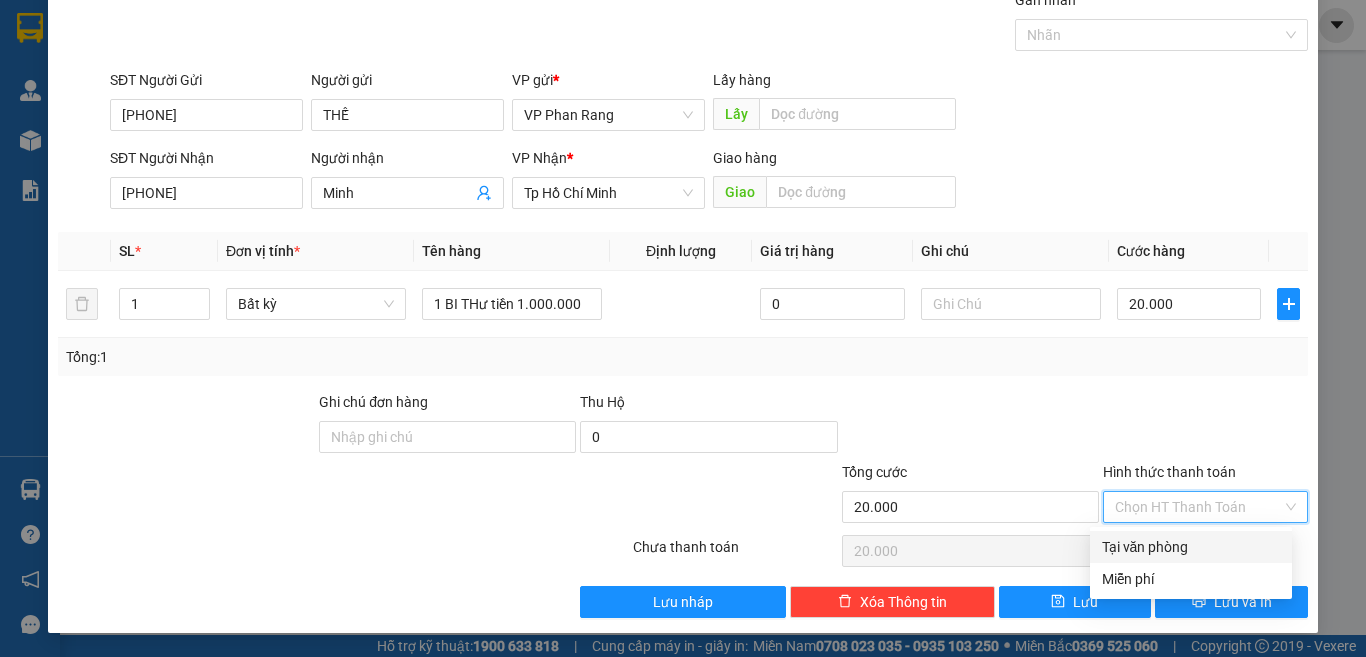click on "Tại văn phòng" at bounding box center [1191, 547] 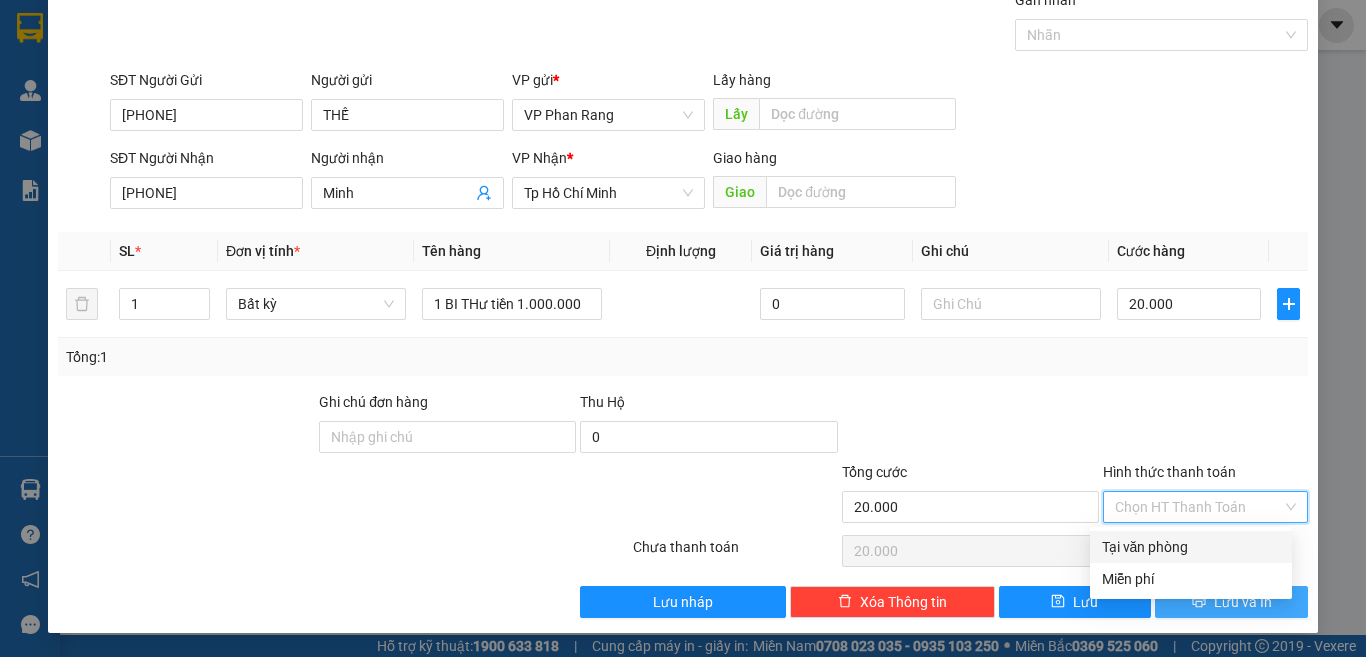 type on "0" 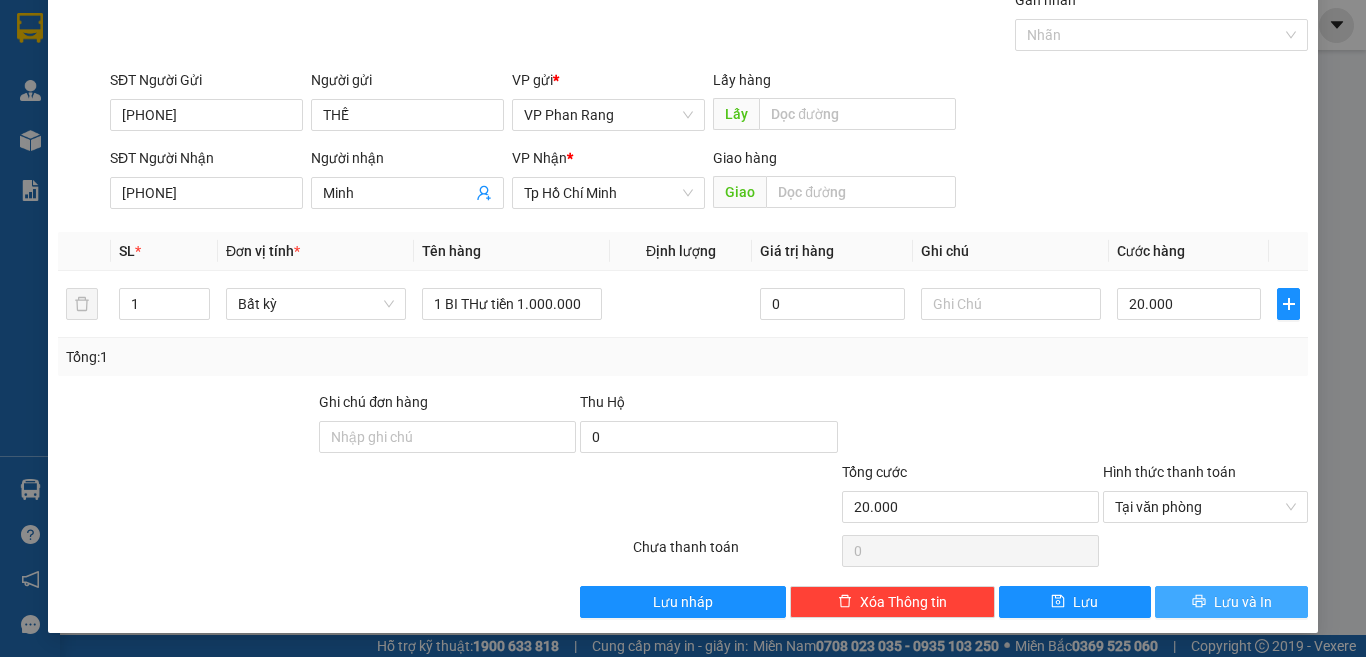 click 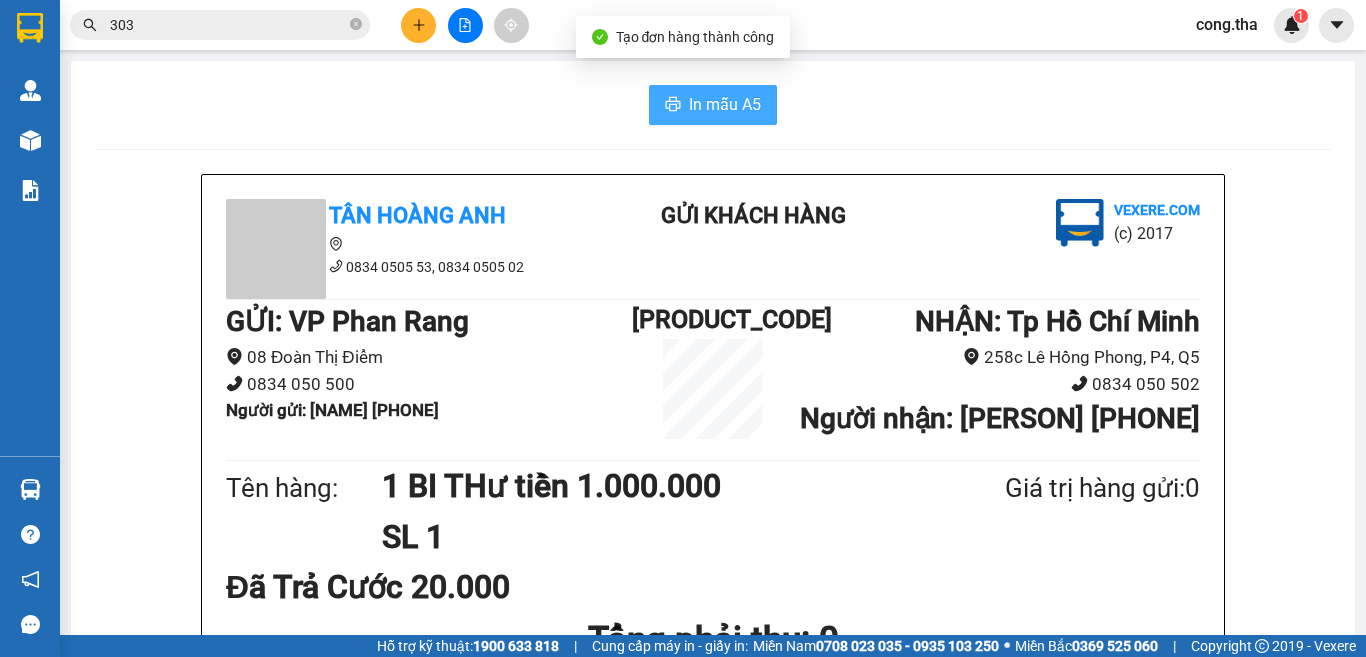 click on "In mẫu A5" at bounding box center [725, 104] 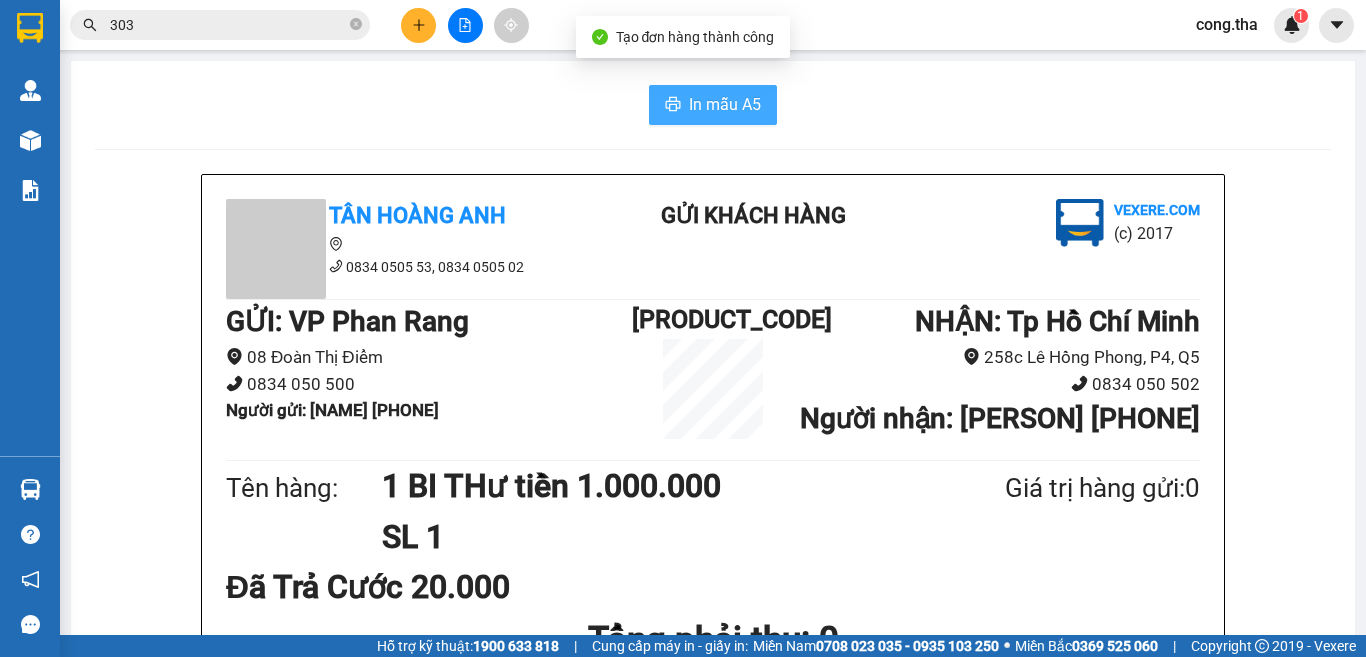 scroll, scrollTop: 0, scrollLeft: 0, axis: both 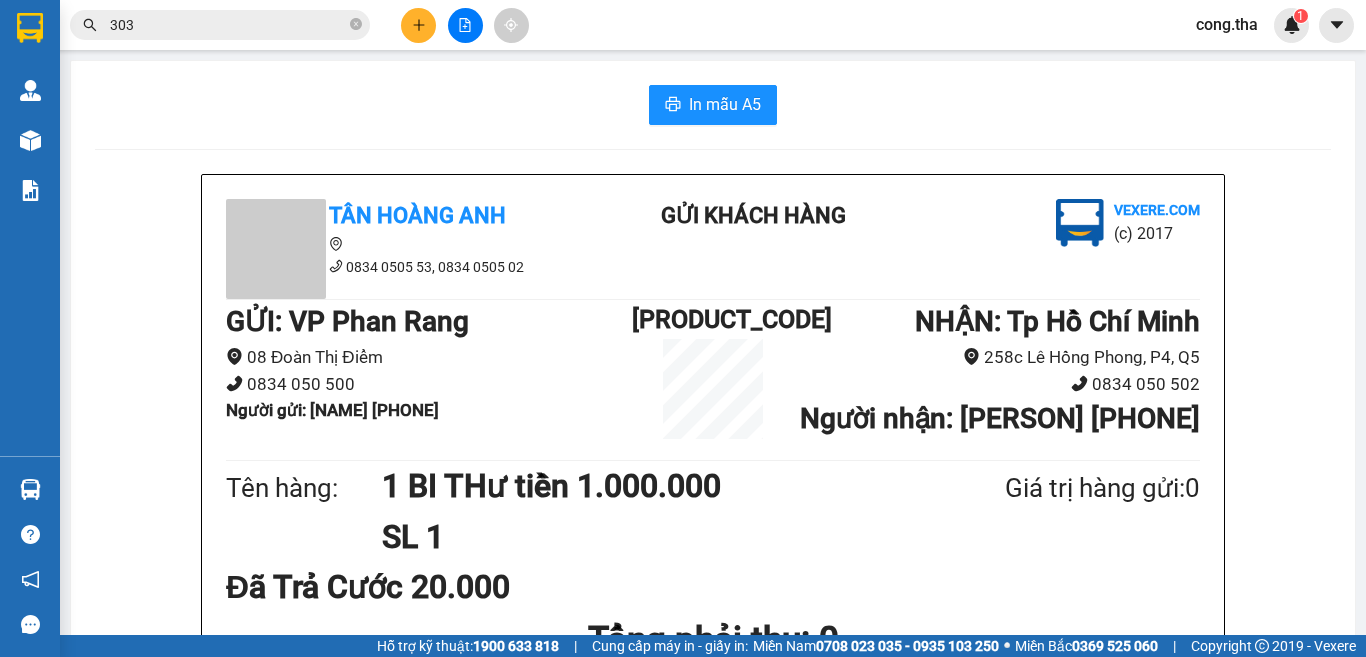 click at bounding box center (465, 25) 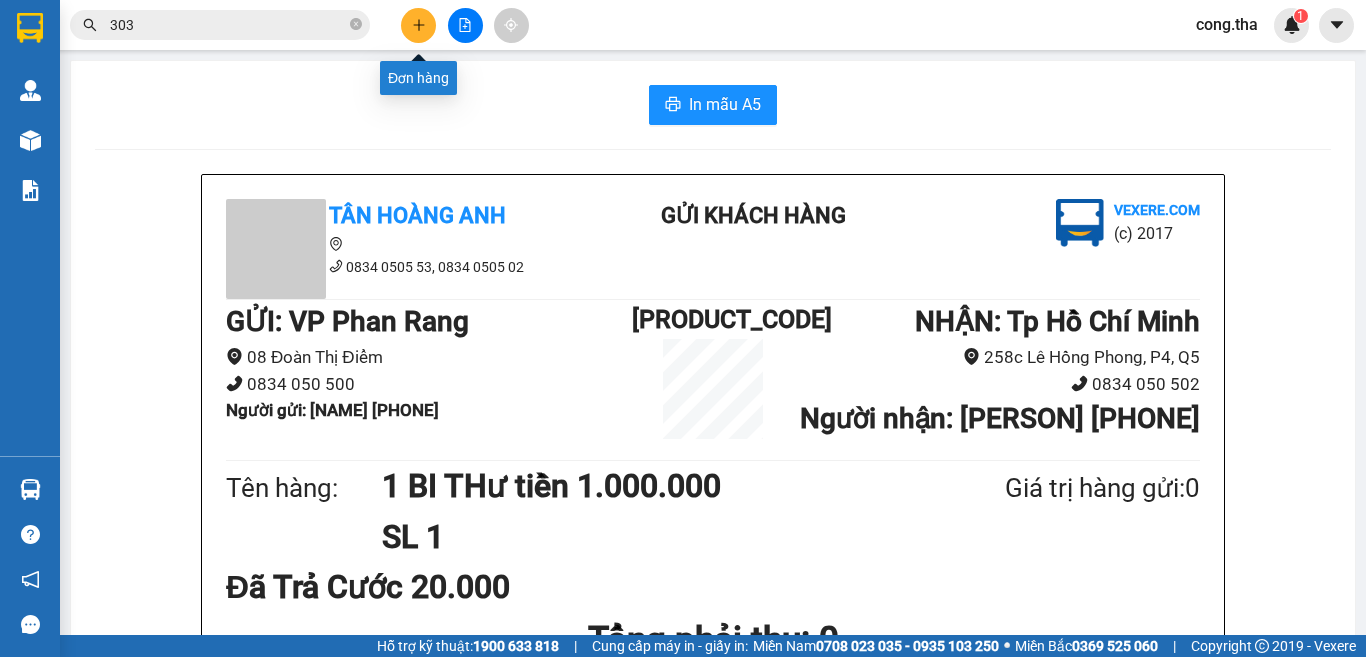 click 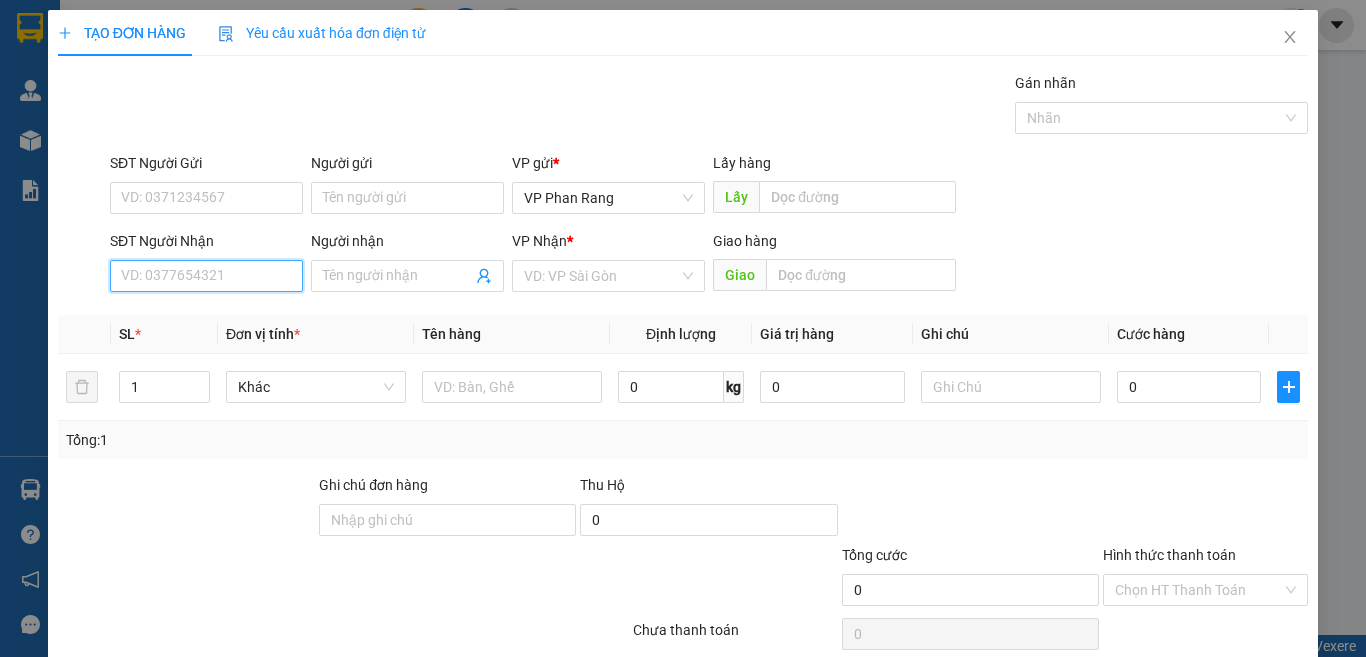 click on "SĐT Người Nhận" at bounding box center [206, 276] 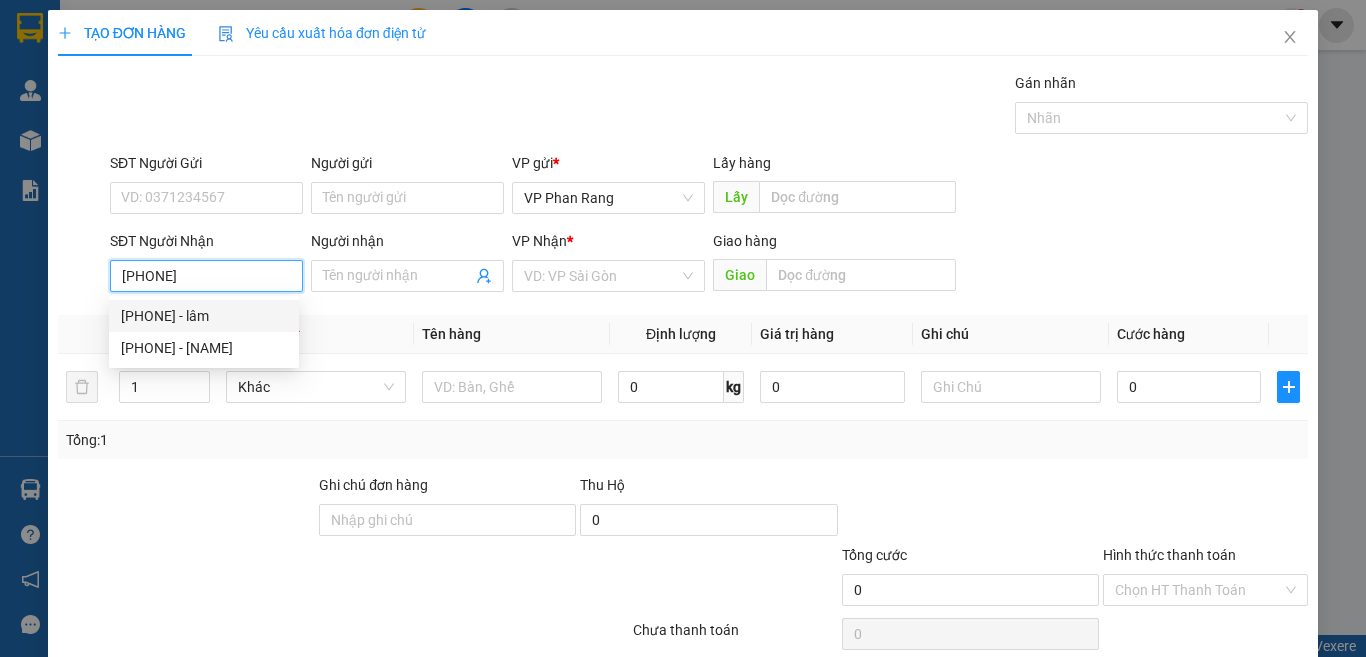 click on "[PHONE] - lâm" at bounding box center (204, 316) 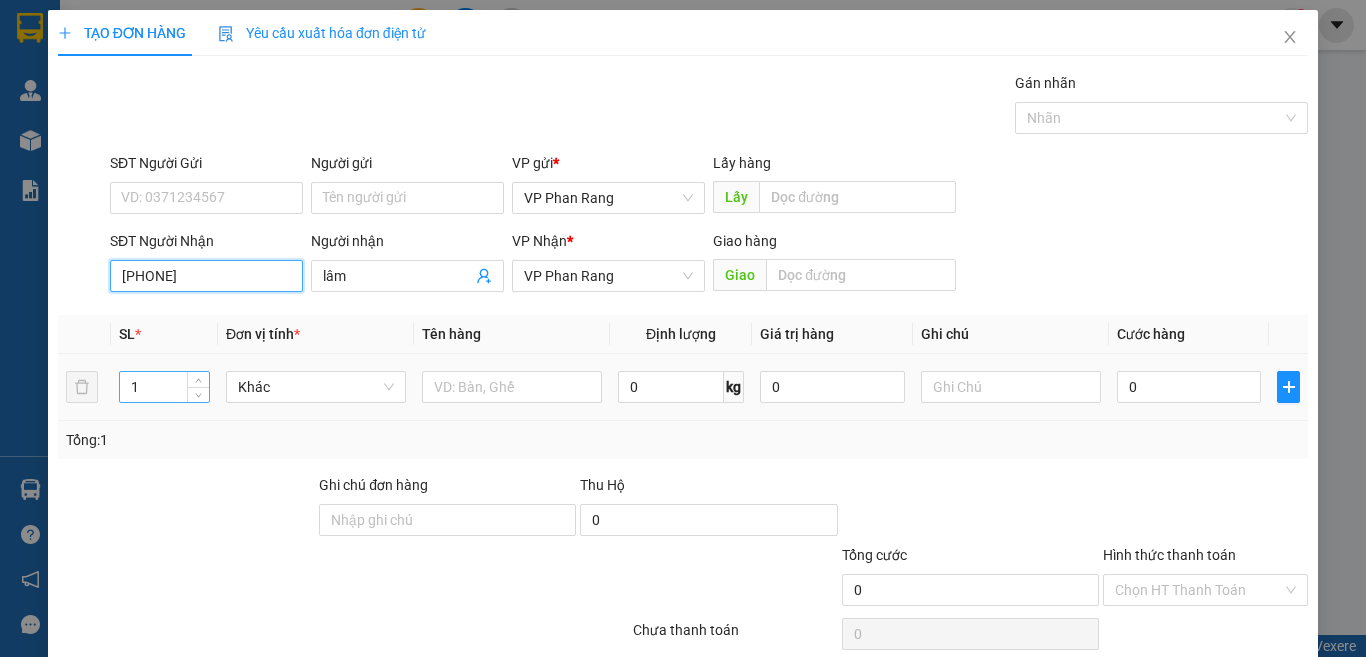 type on "[PHONE]" 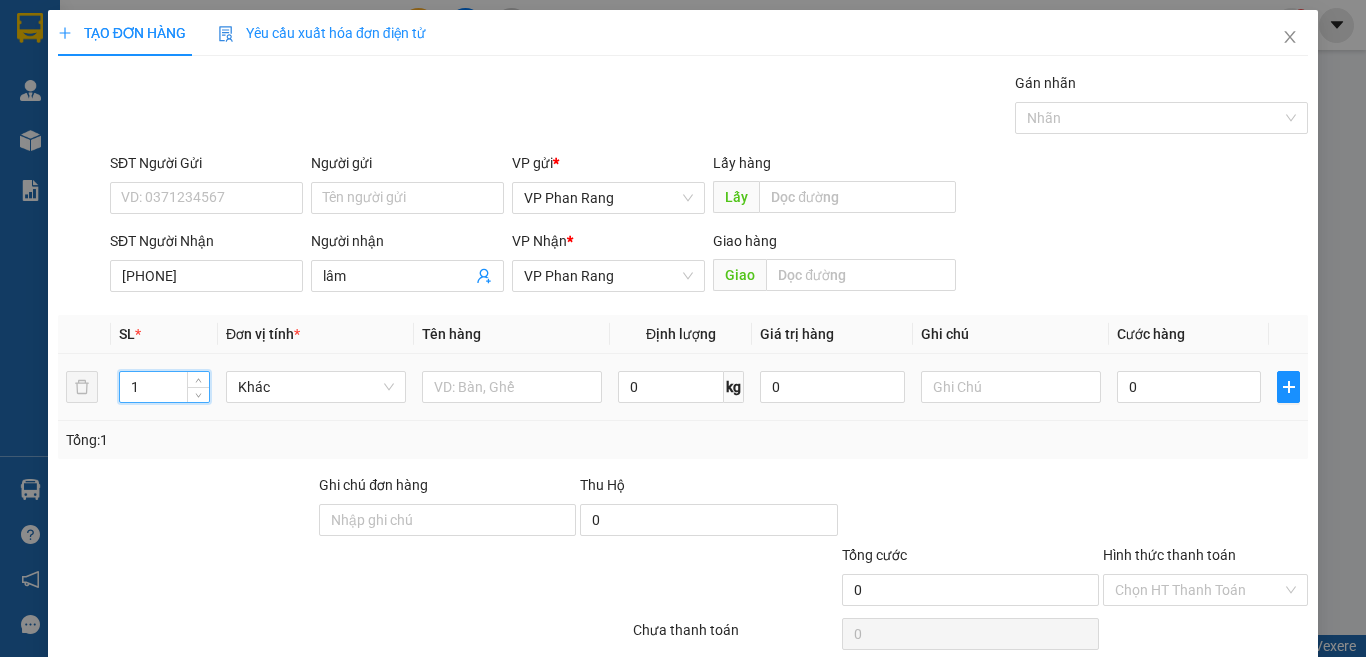 click on "1 Khác 0 kg 0 0" at bounding box center [683, 387] 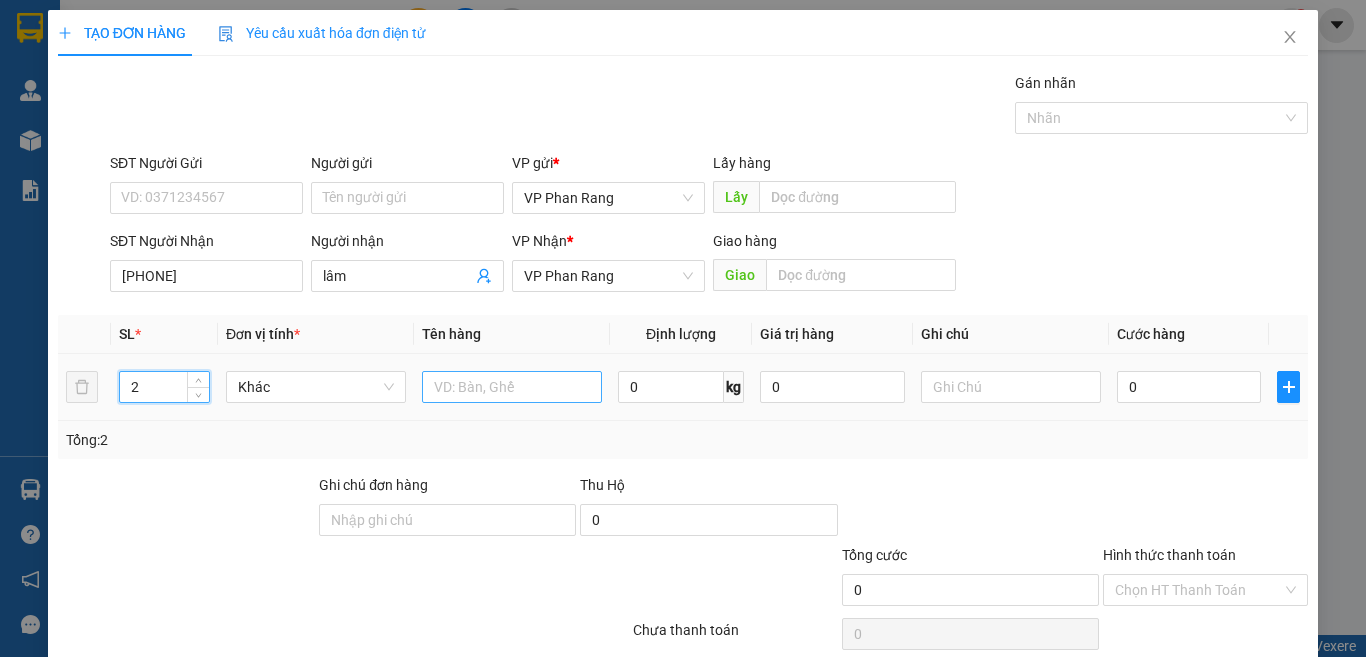 type on "2" 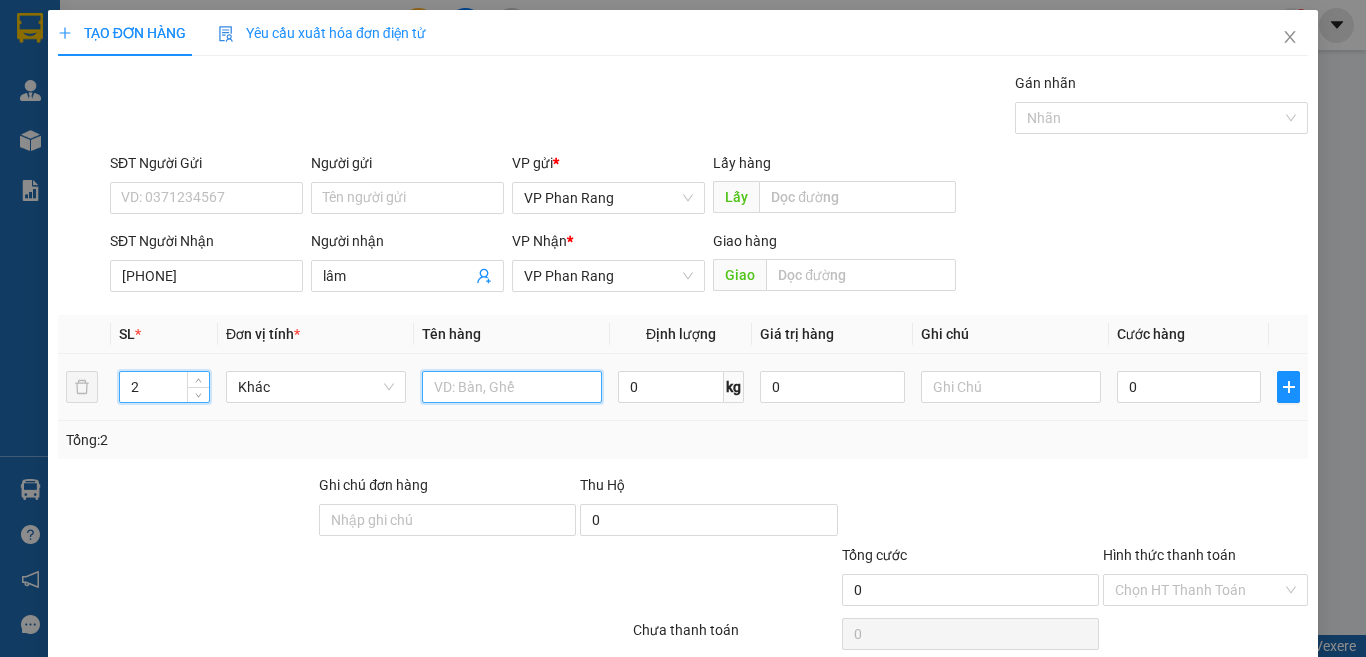 click at bounding box center [512, 387] 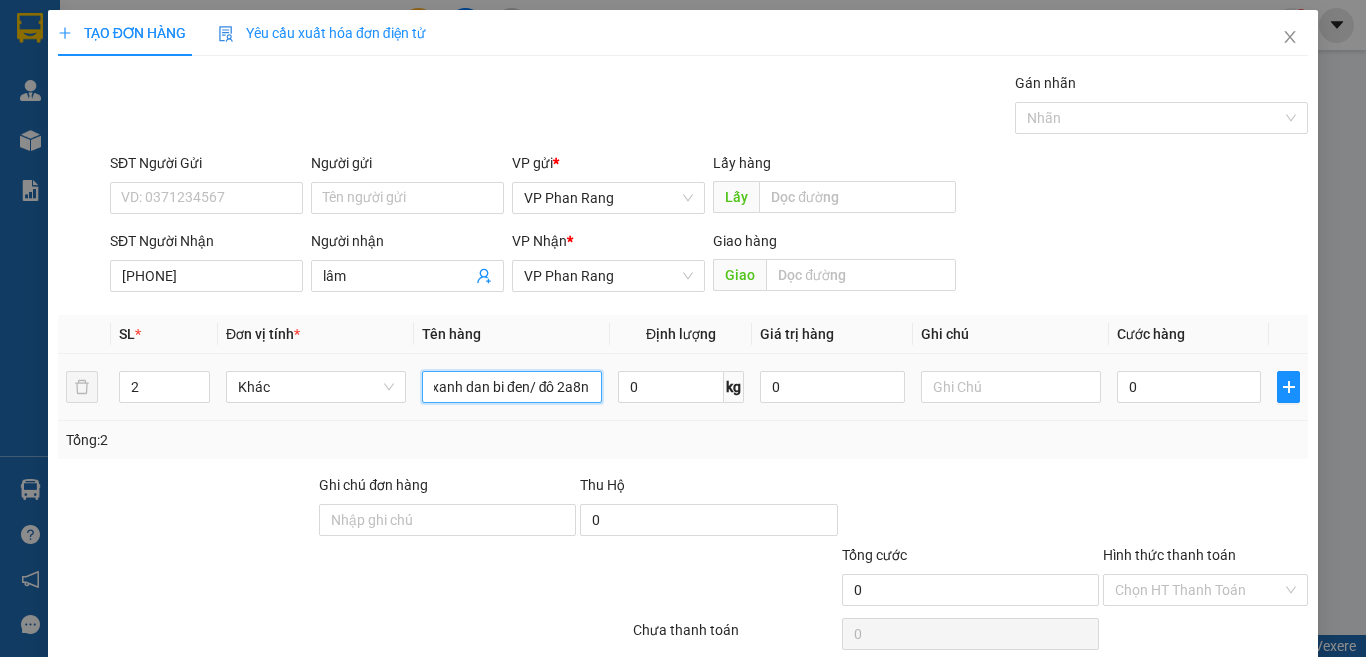 scroll, scrollTop: 0, scrollLeft: 237, axis: horizontal 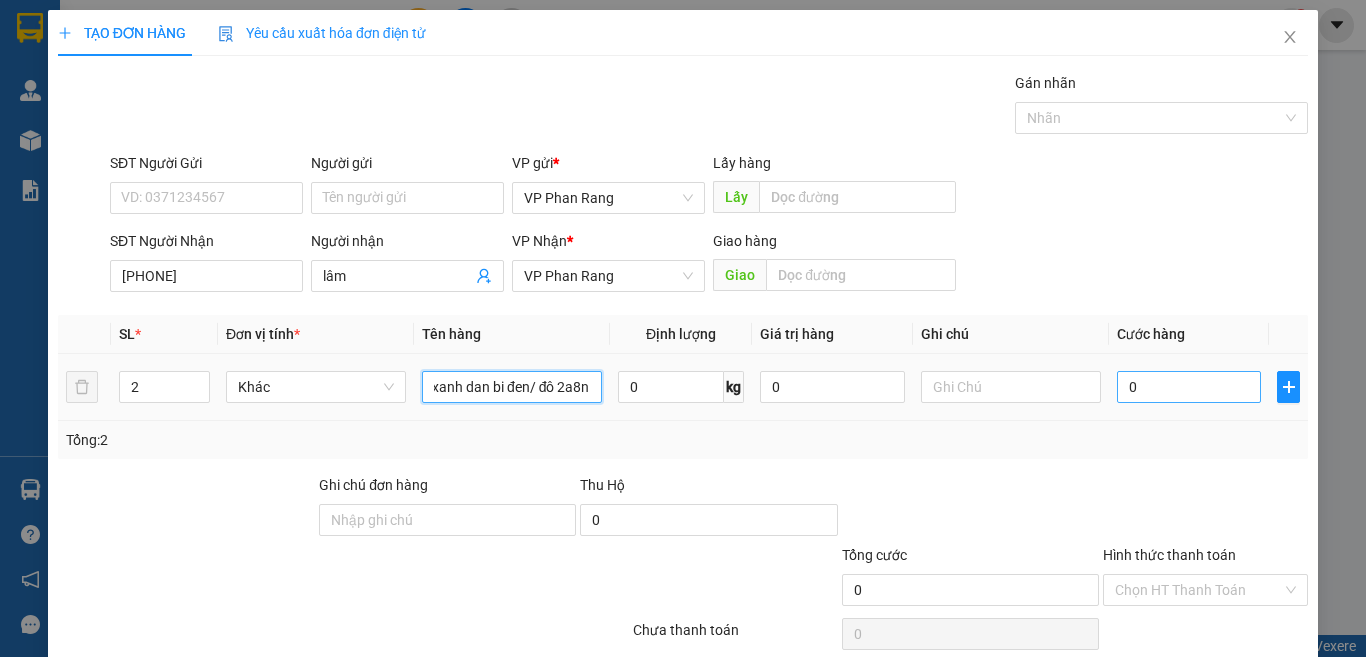 type on "1 t xám  boc bi xanh +1 t xop boc bi xanh dan bi đen/ đô 2a8n" 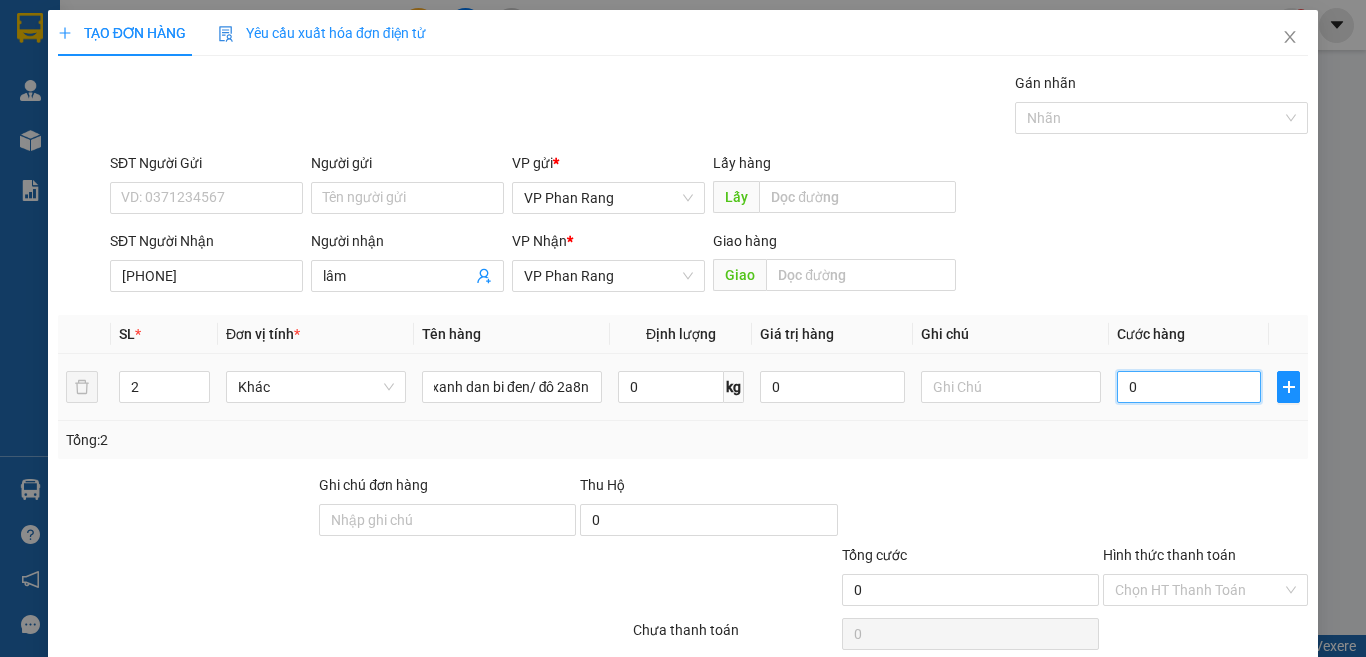 scroll, scrollTop: 0, scrollLeft: 0, axis: both 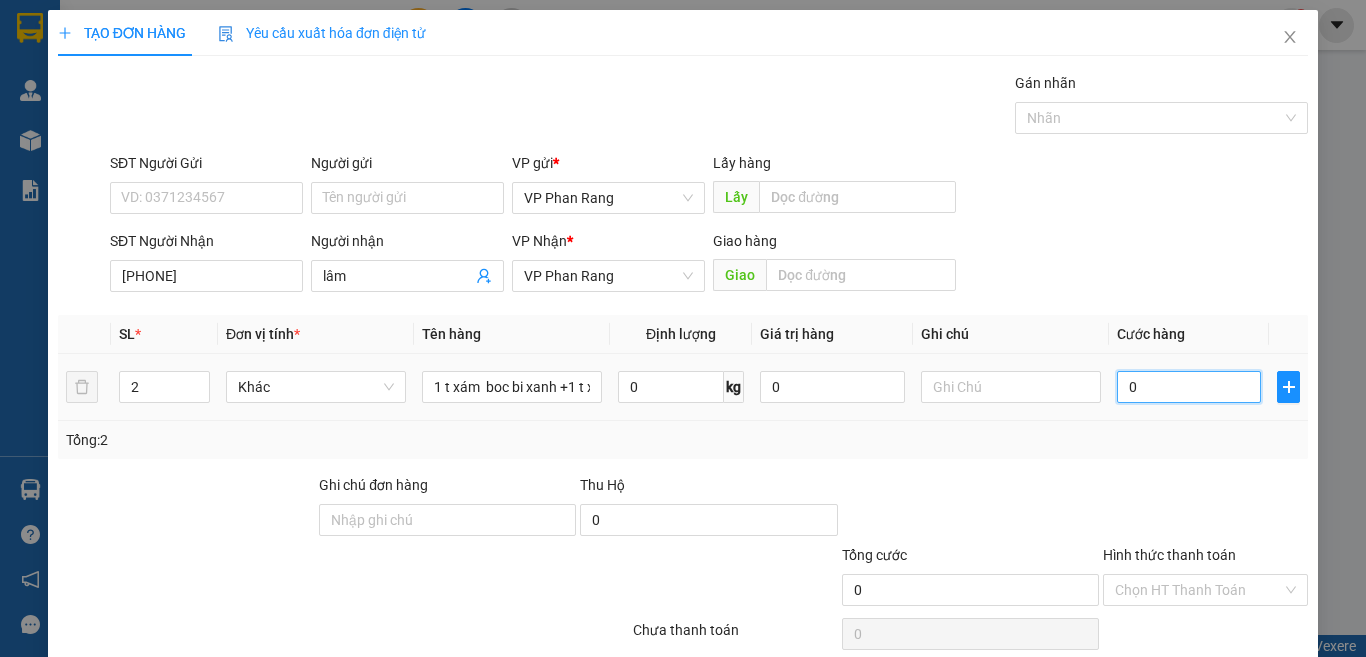 click on "0" at bounding box center (1189, 387) 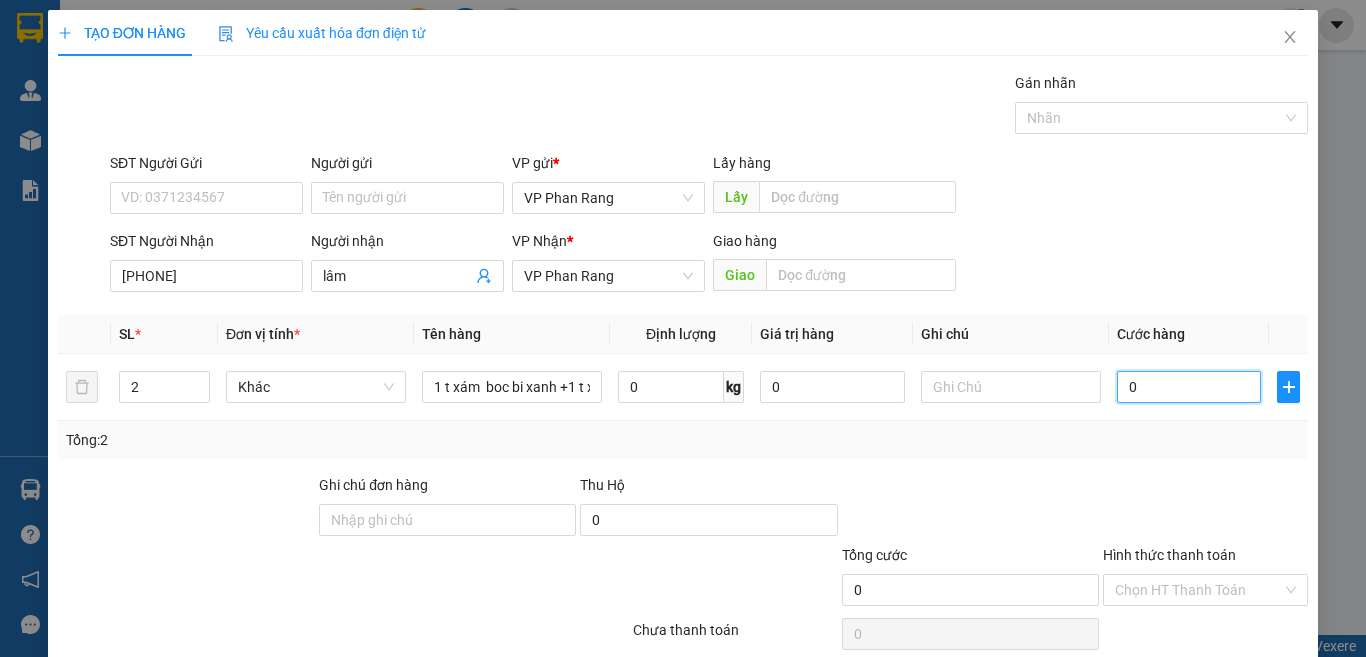 type on "7" 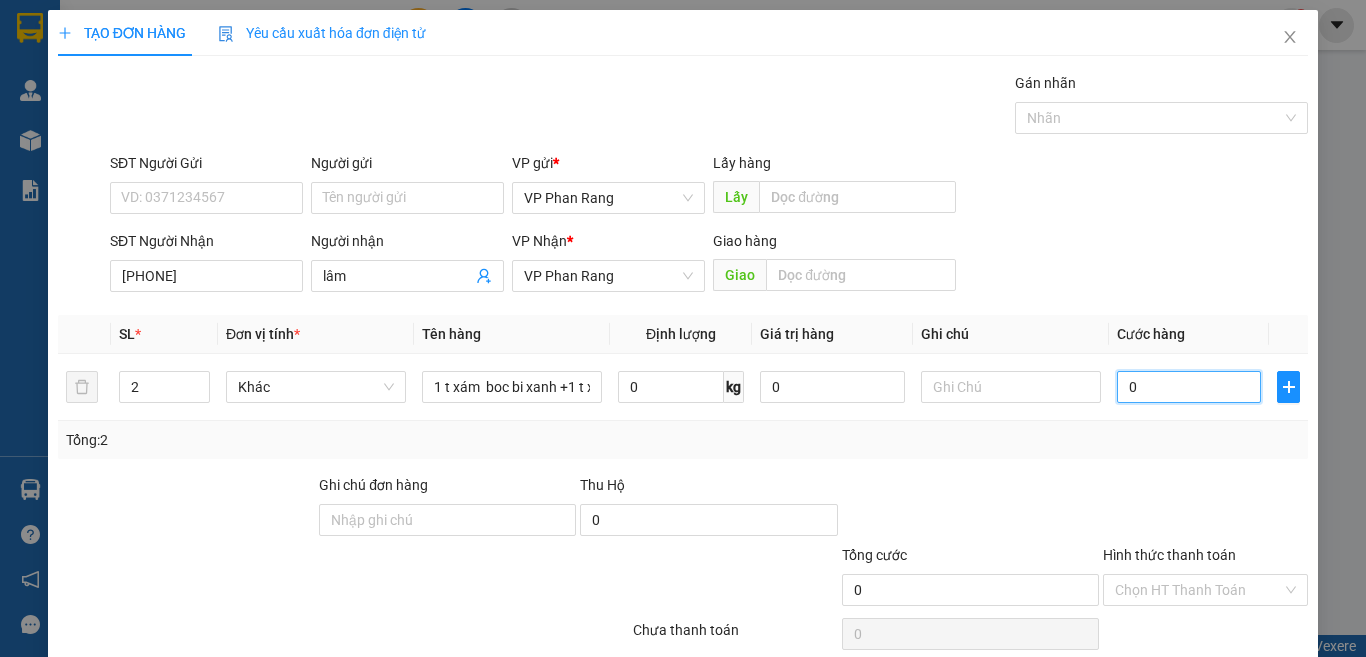 type on "7" 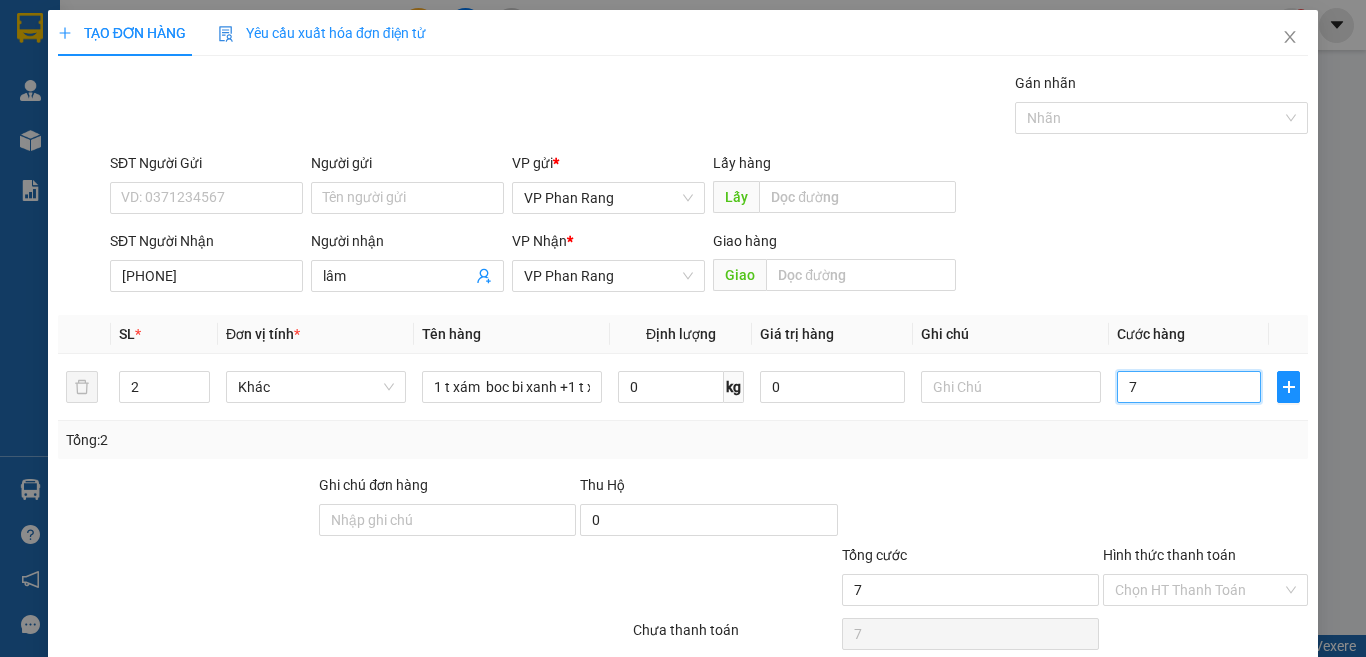 type on "70" 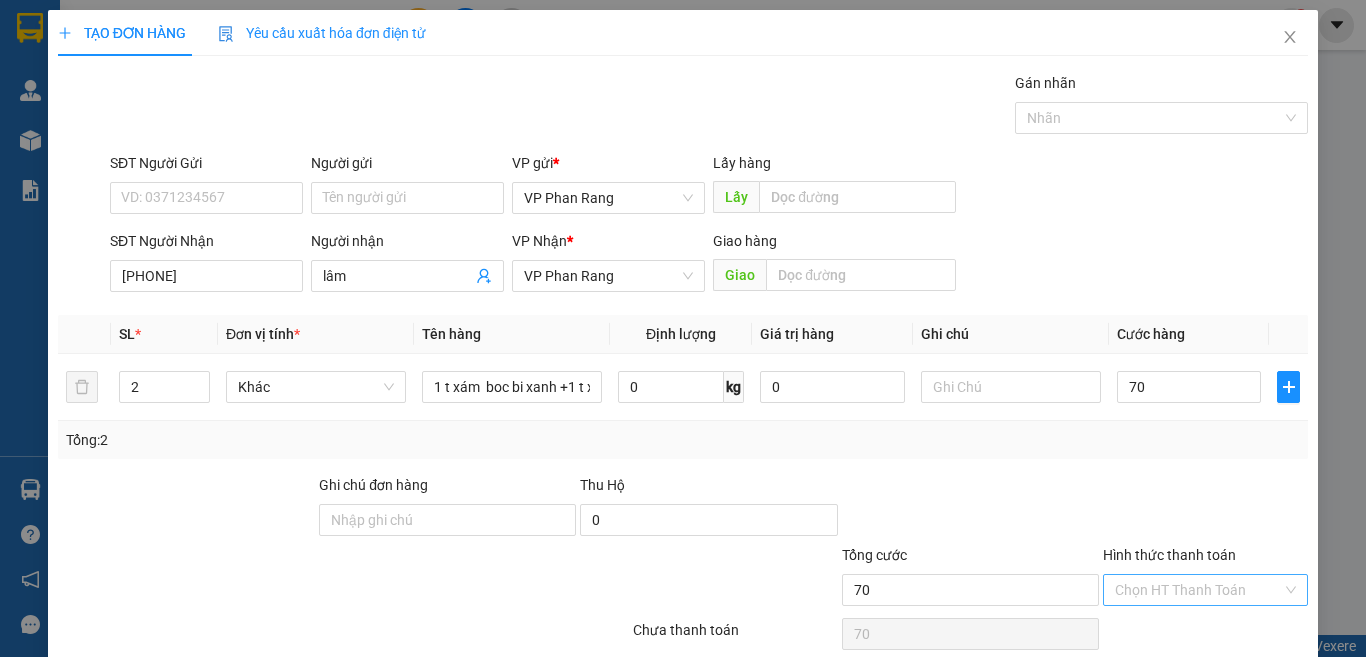 type on "70.000" 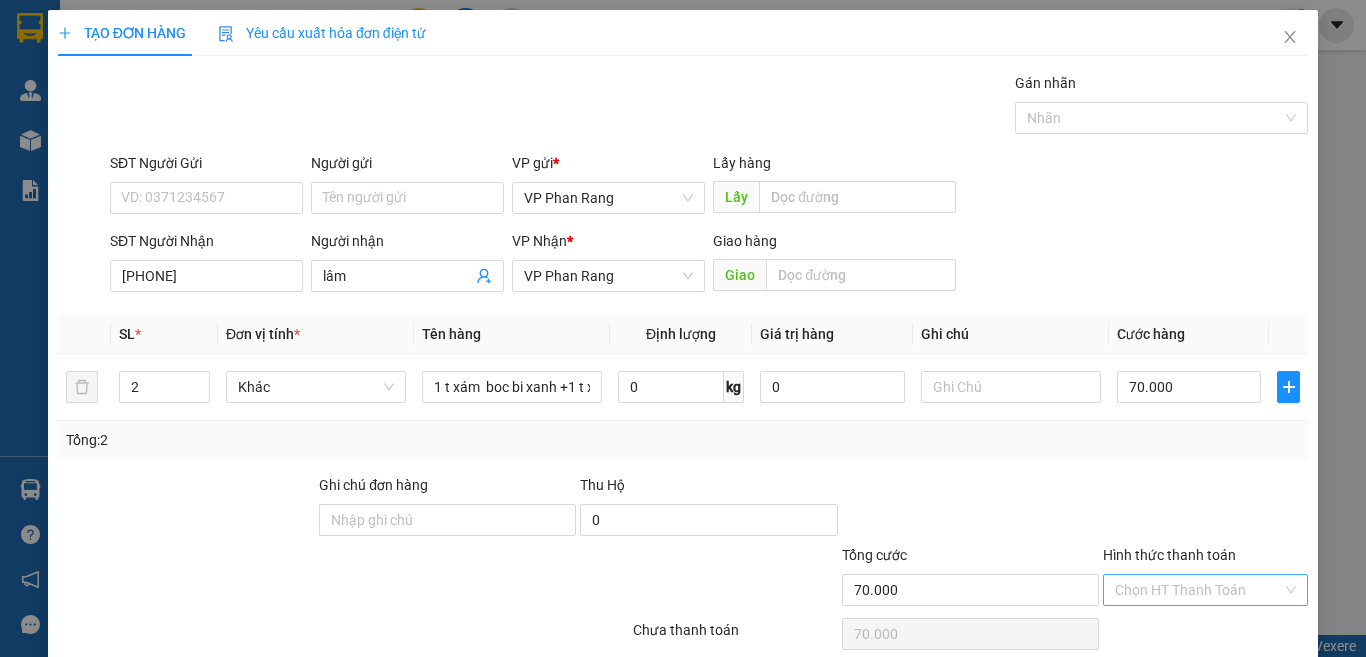 click on "Hình thức thanh toán" at bounding box center [1198, 590] 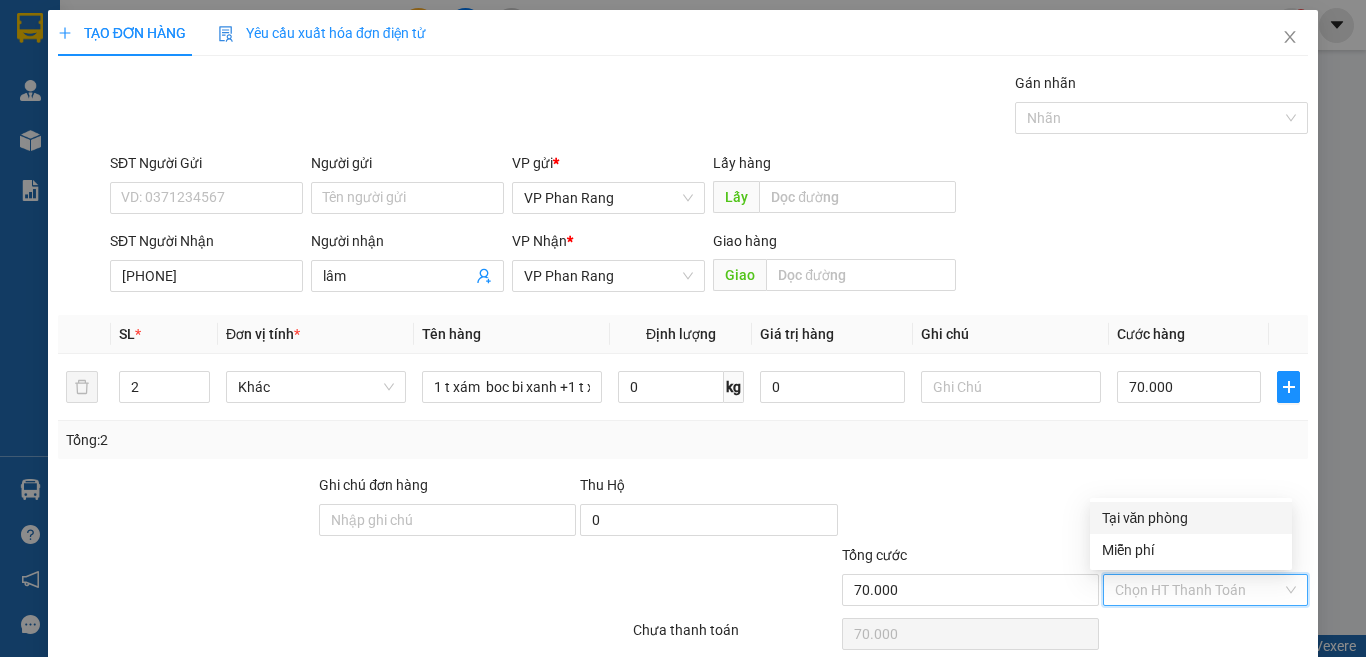 click on "Tại văn phòng" at bounding box center (1191, 518) 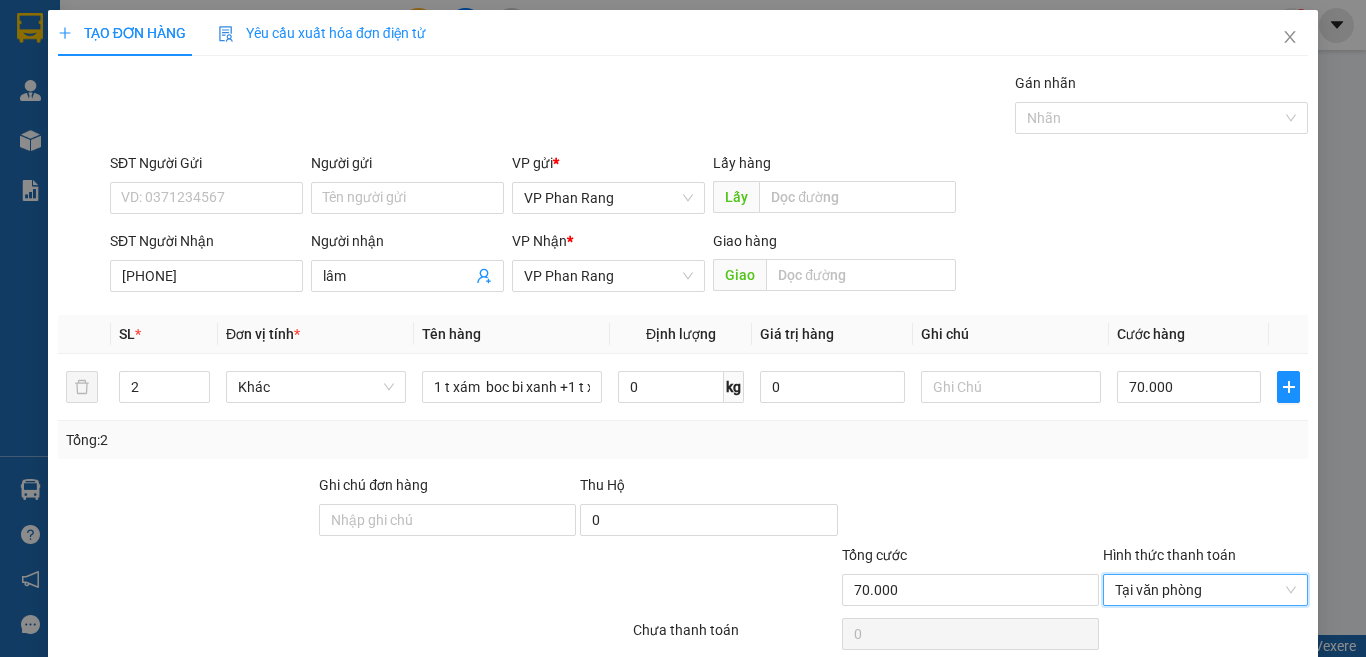 scroll, scrollTop: 83, scrollLeft: 0, axis: vertical 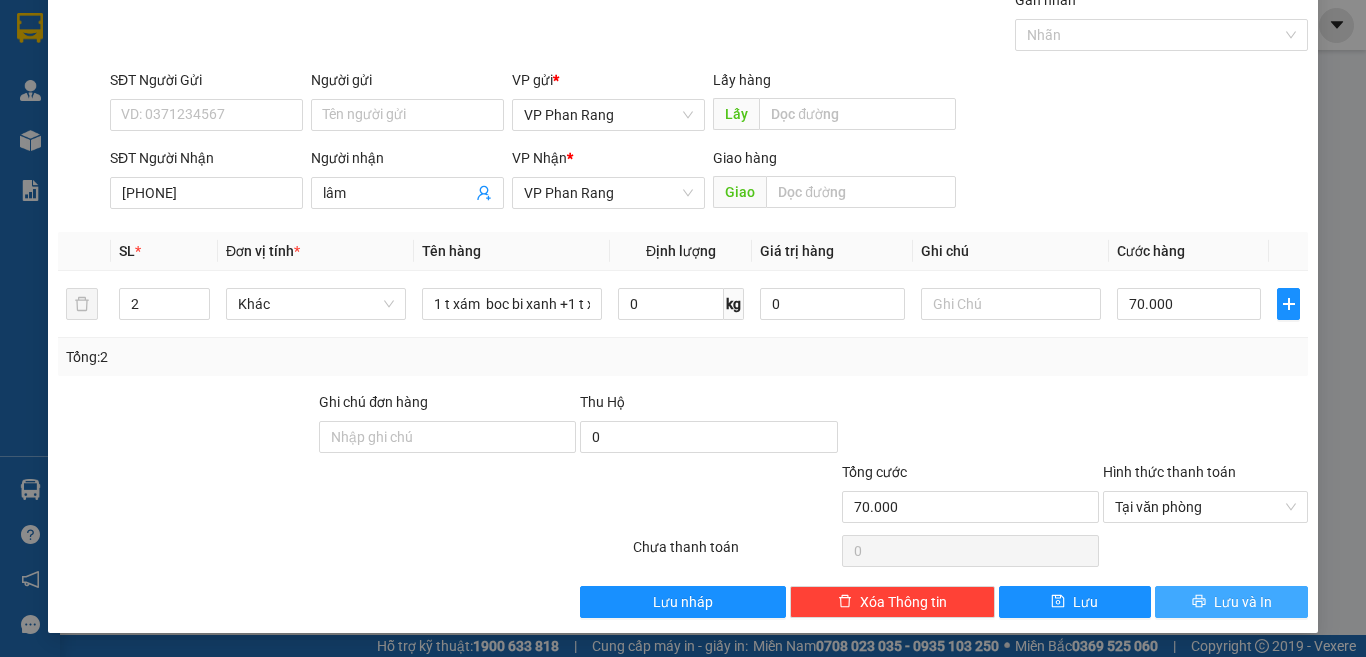 click on "Lưu và In" at bounding box center [1243, 602] 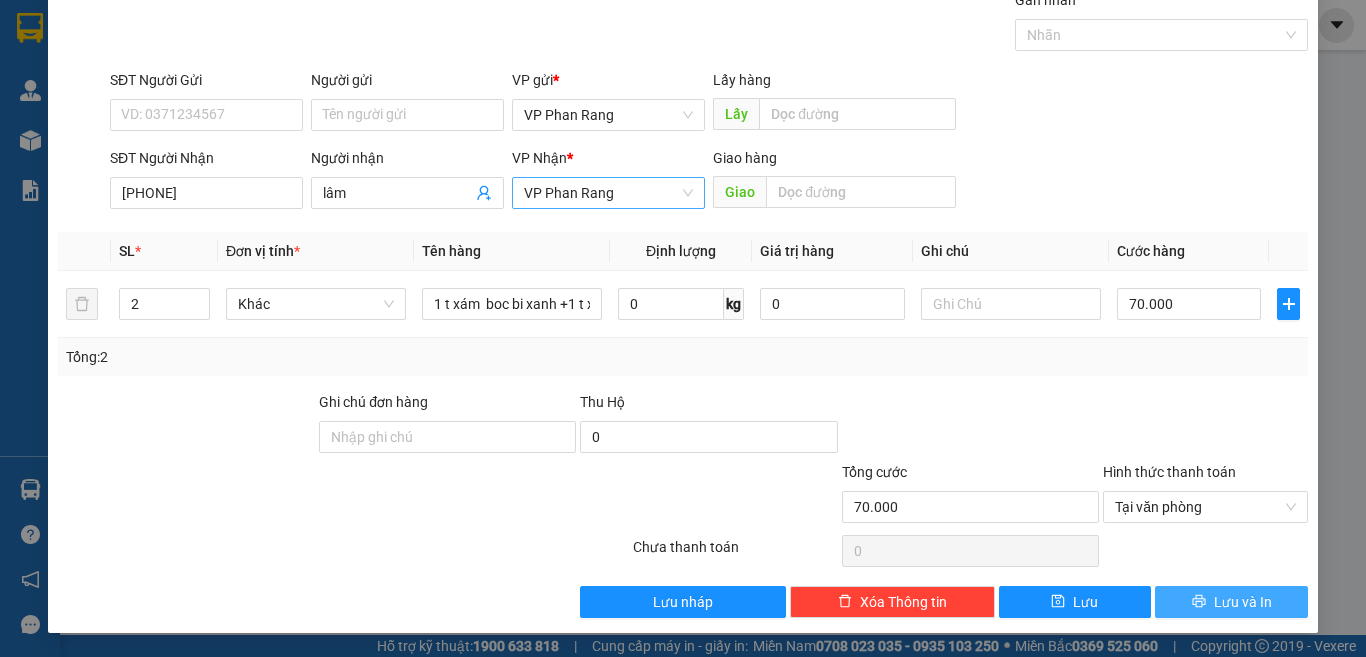 click on "VP Phan Rang" at bounding box center [608, 193] 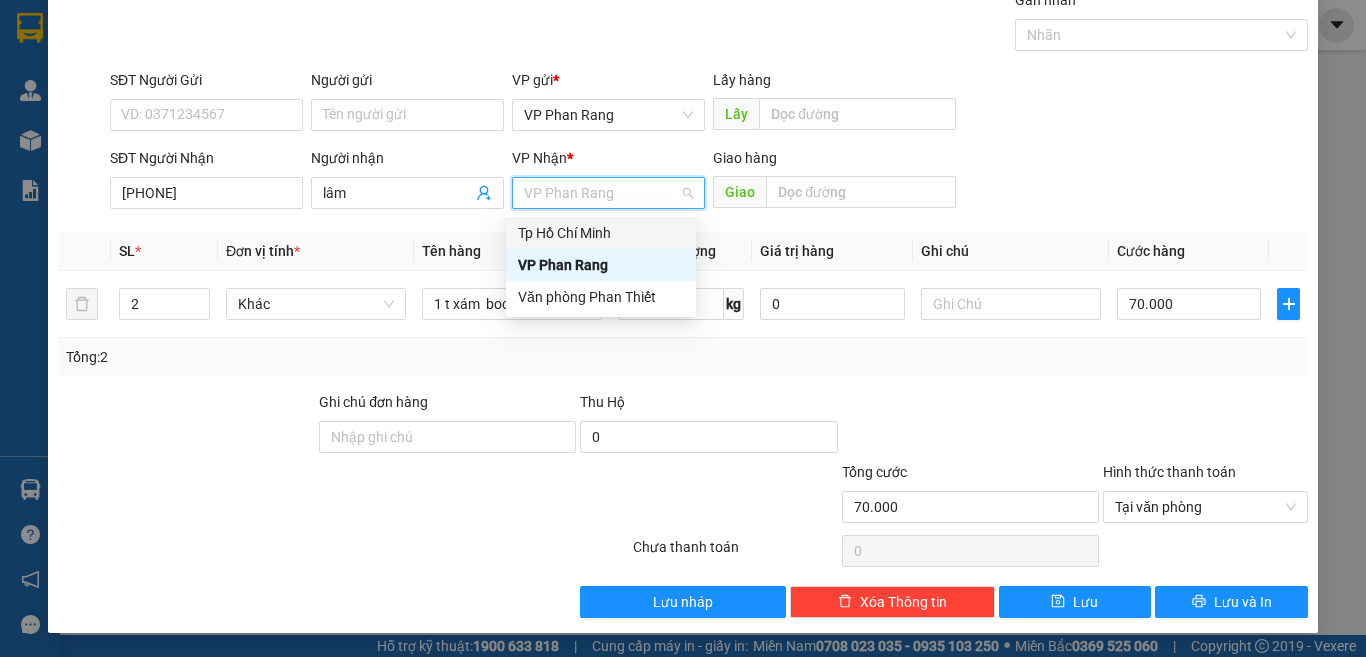 click on "Tp Hồ Chí Minh" at bounding box center [601, 233] 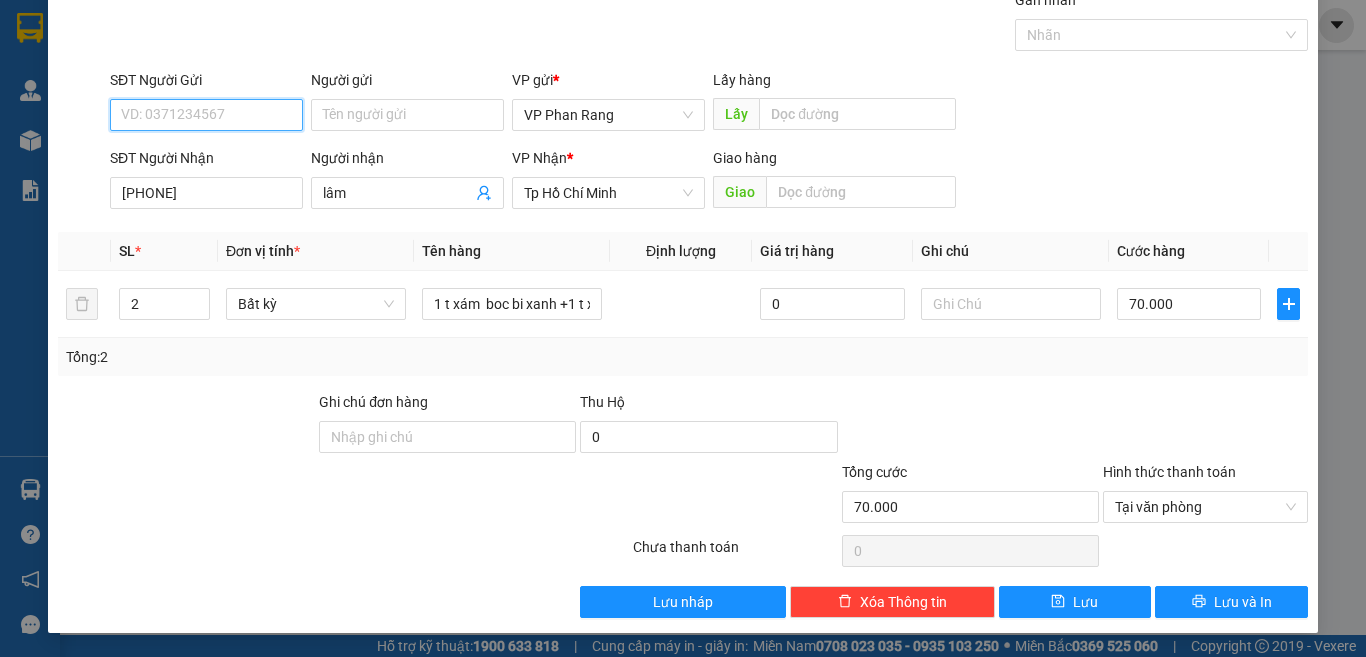 click on "SĐT Người Gửi" at bounding box center (206, 115) 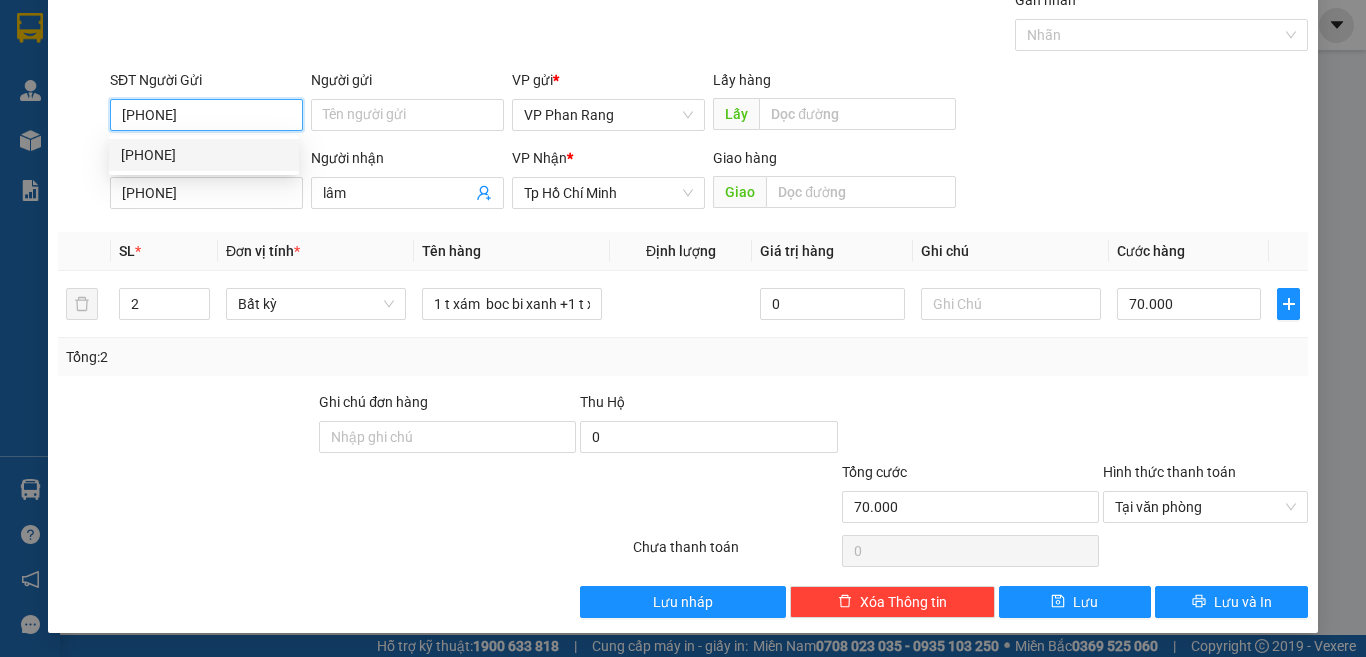 click on "[PHONE]" at bounding box center (204, 155) 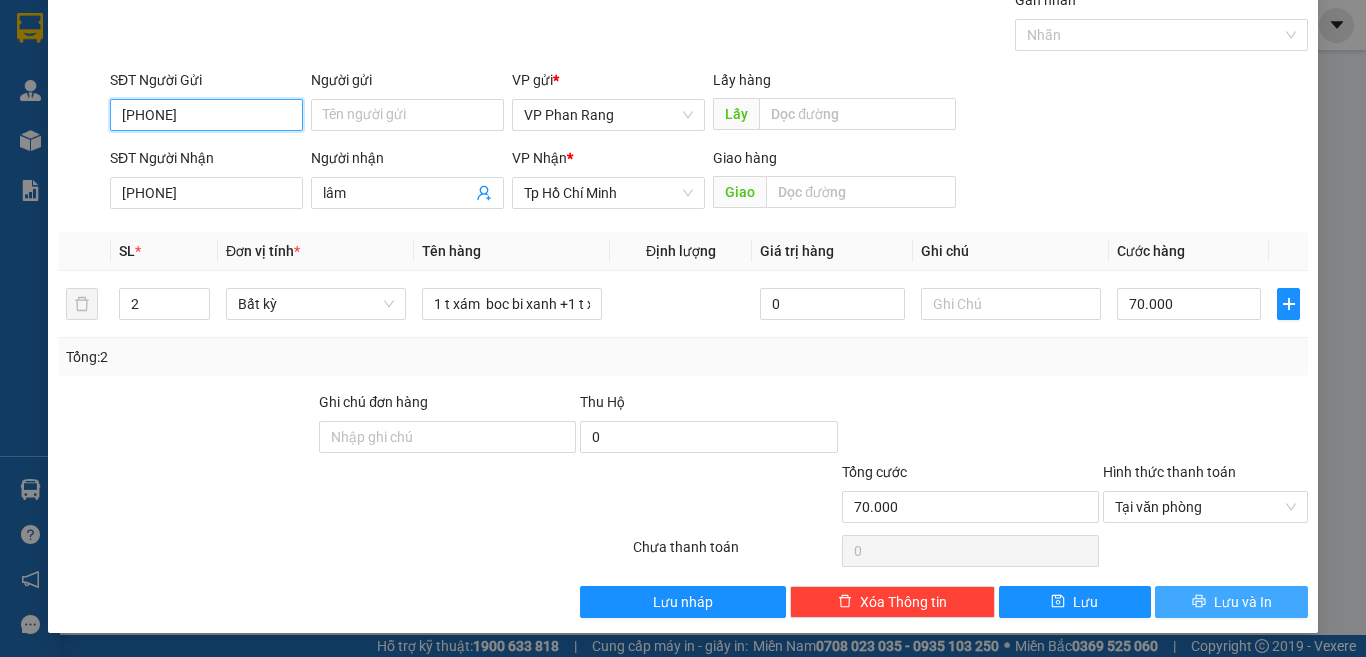 type on "[PHONE]" 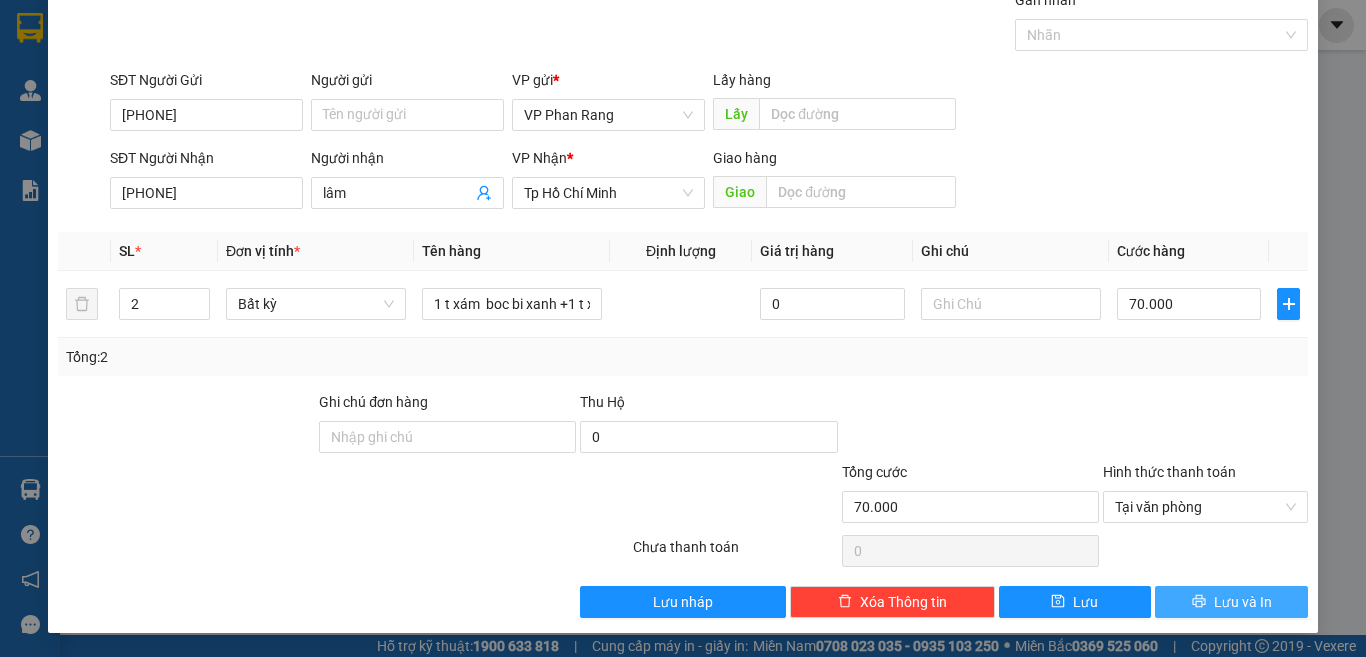 click on "Lưu và In" at bounding box center [1231, 602] 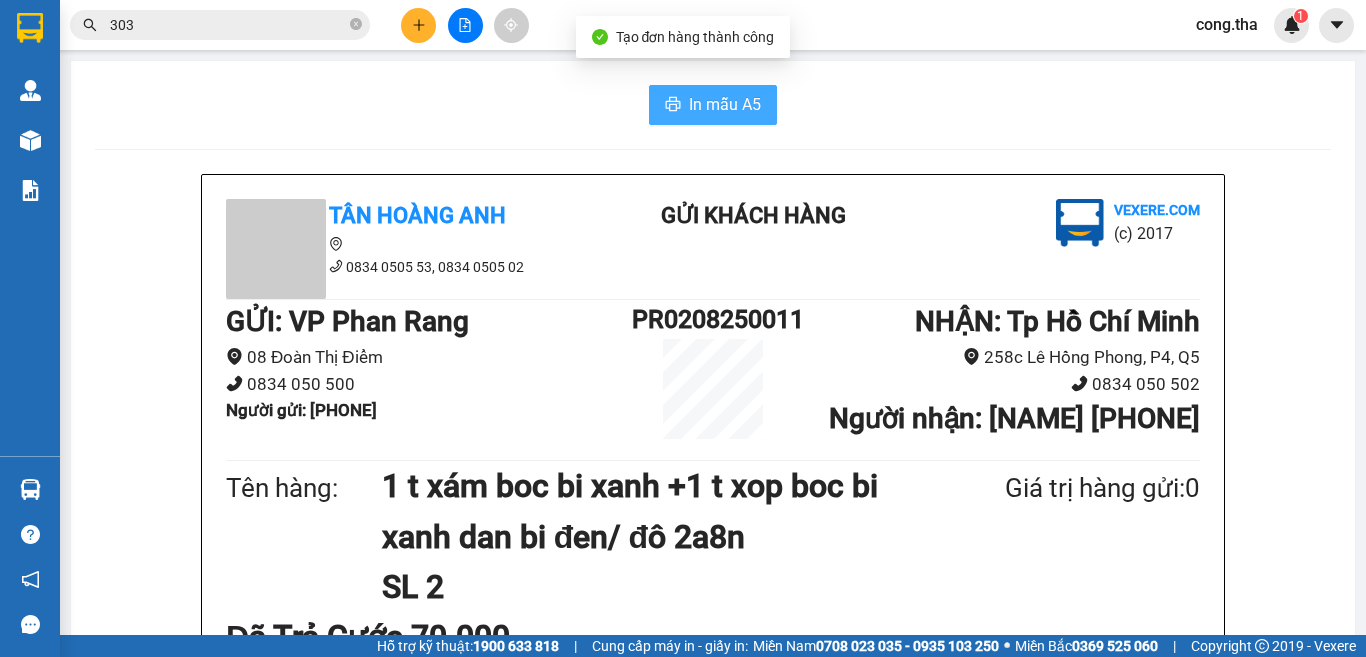 click on "In mẫu A5" at bounding box center [725, 104] 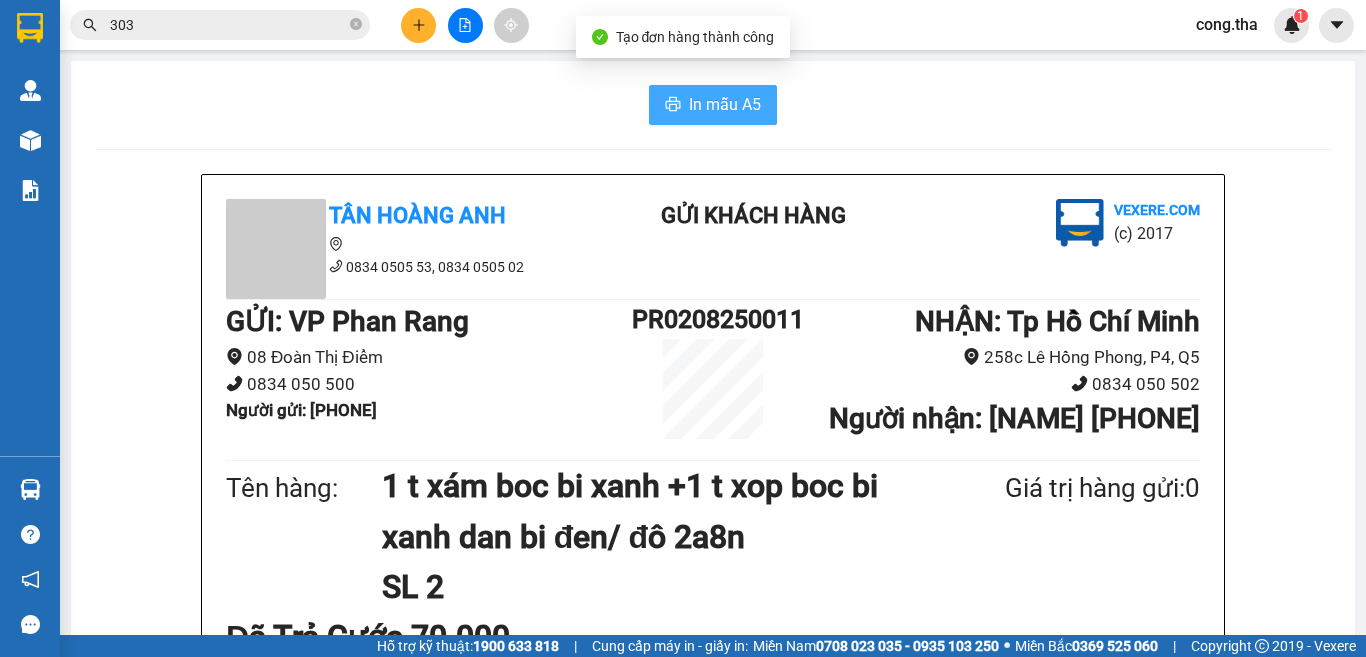 scroll, scrollTop: 0, scrollLeft: 0, axis: both 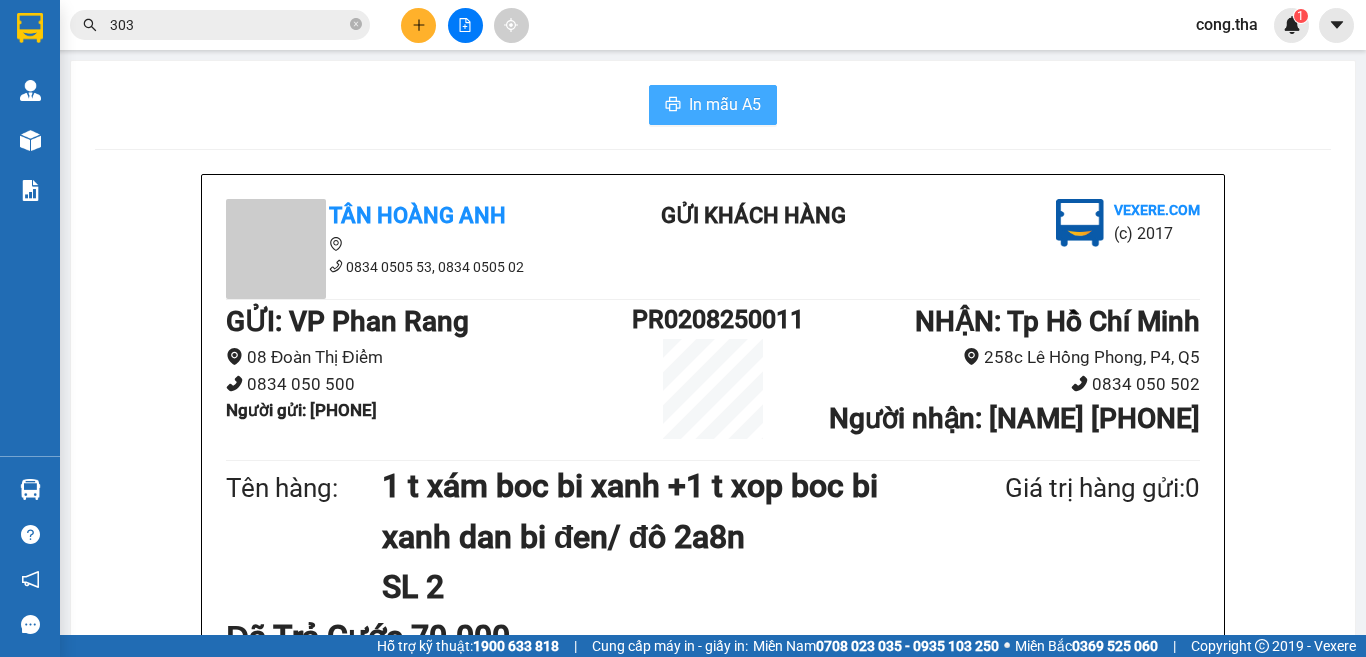 click on "In mẫu A5" at bounding box center [713, 105] 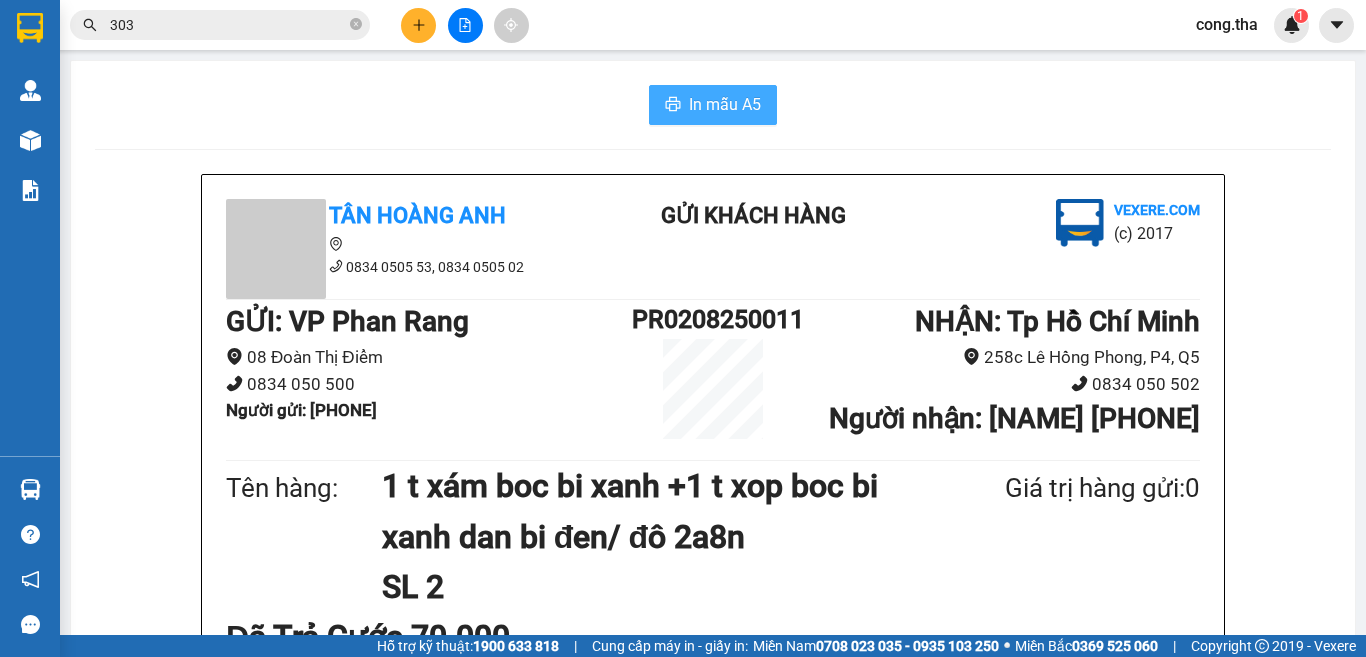 scroll, scrollTop: 0, scrollLeft: 0, axis: both 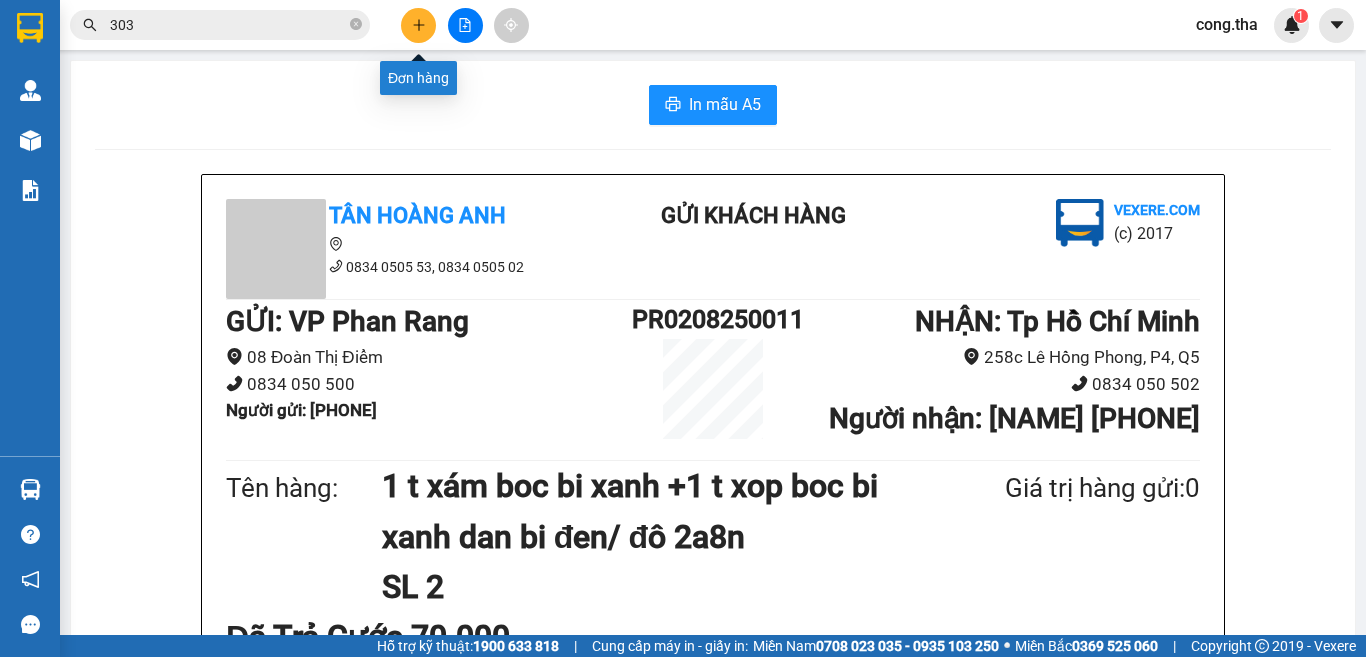 click 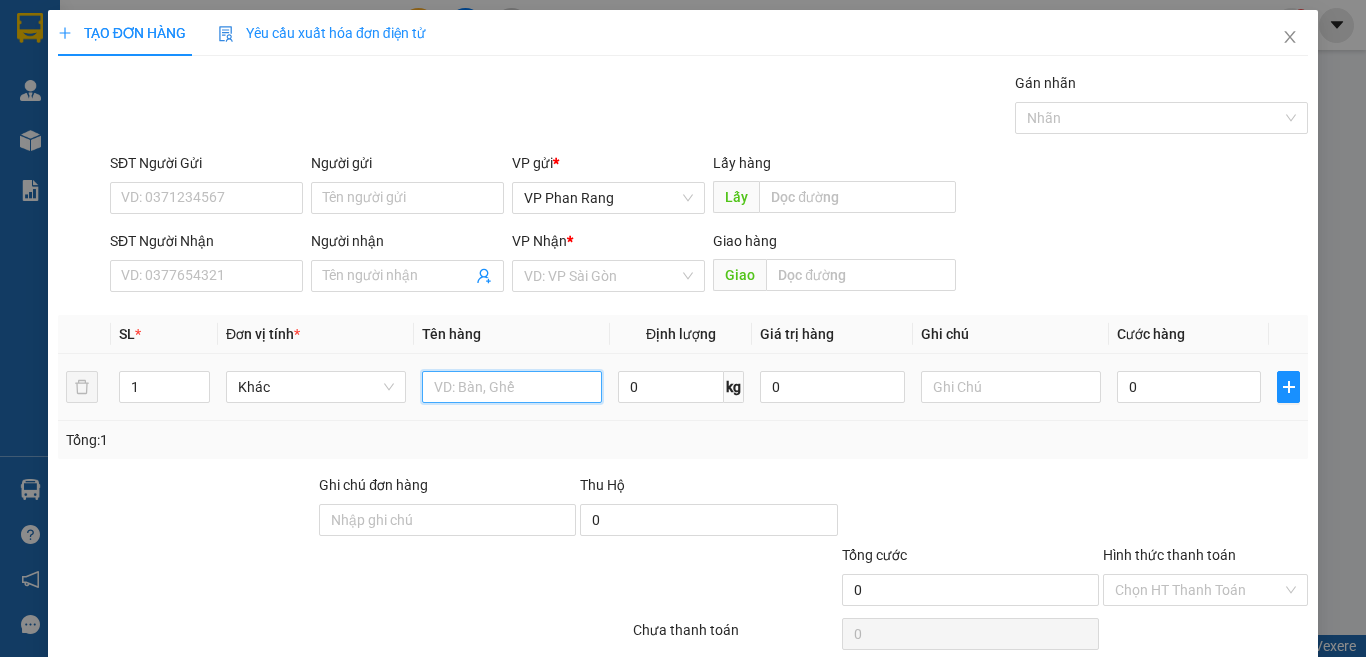 click at bounding box center (512, 387) 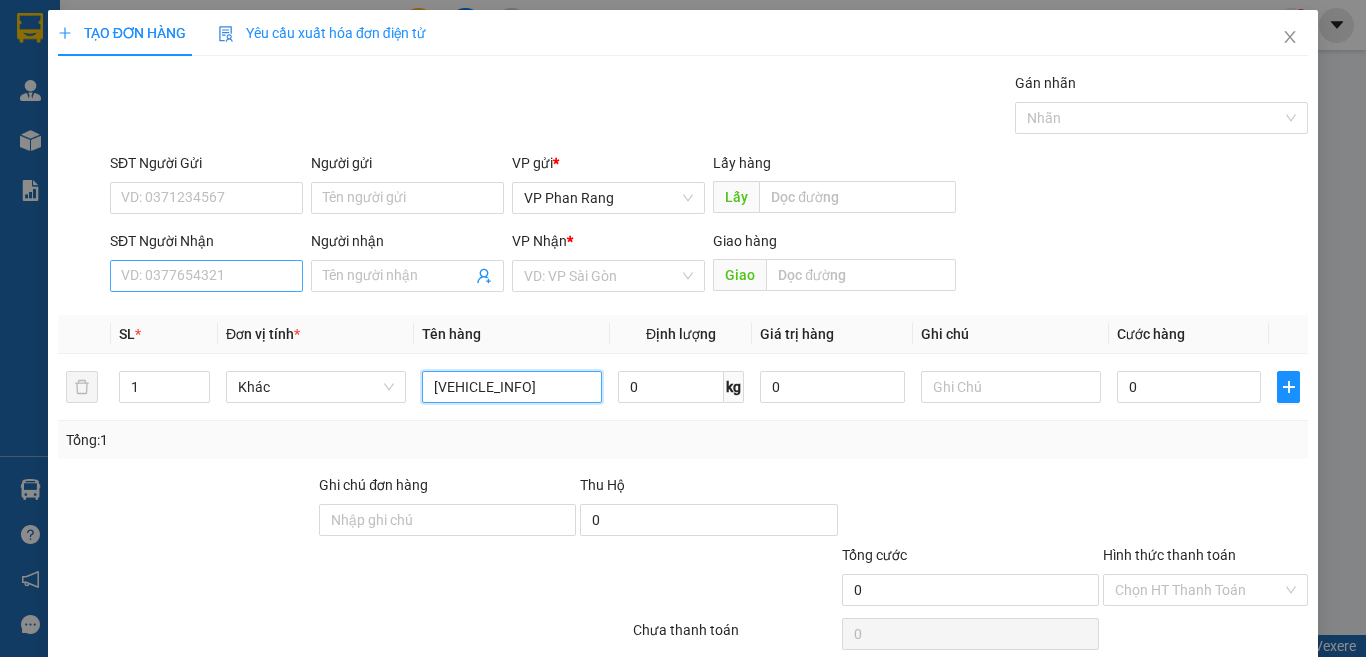 type on "[VEHICLE_INFO]" 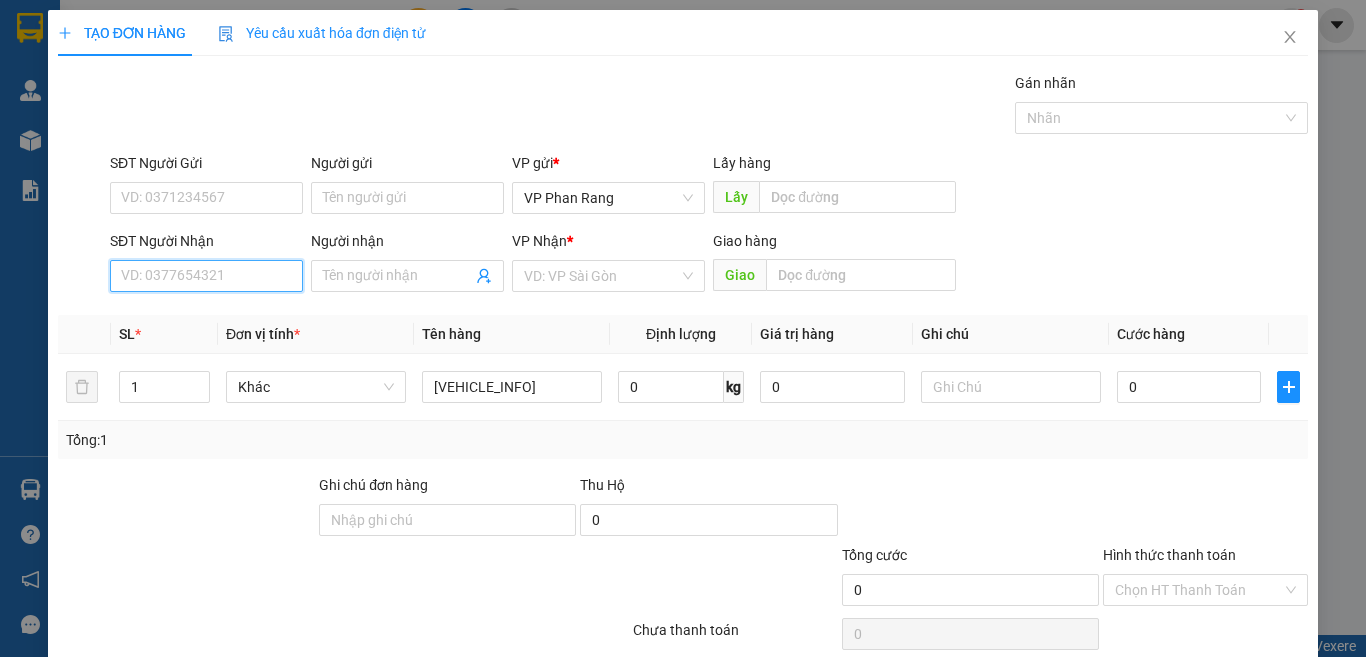 click on "SĐT Người Nhận" at bounding box center (206, 276) 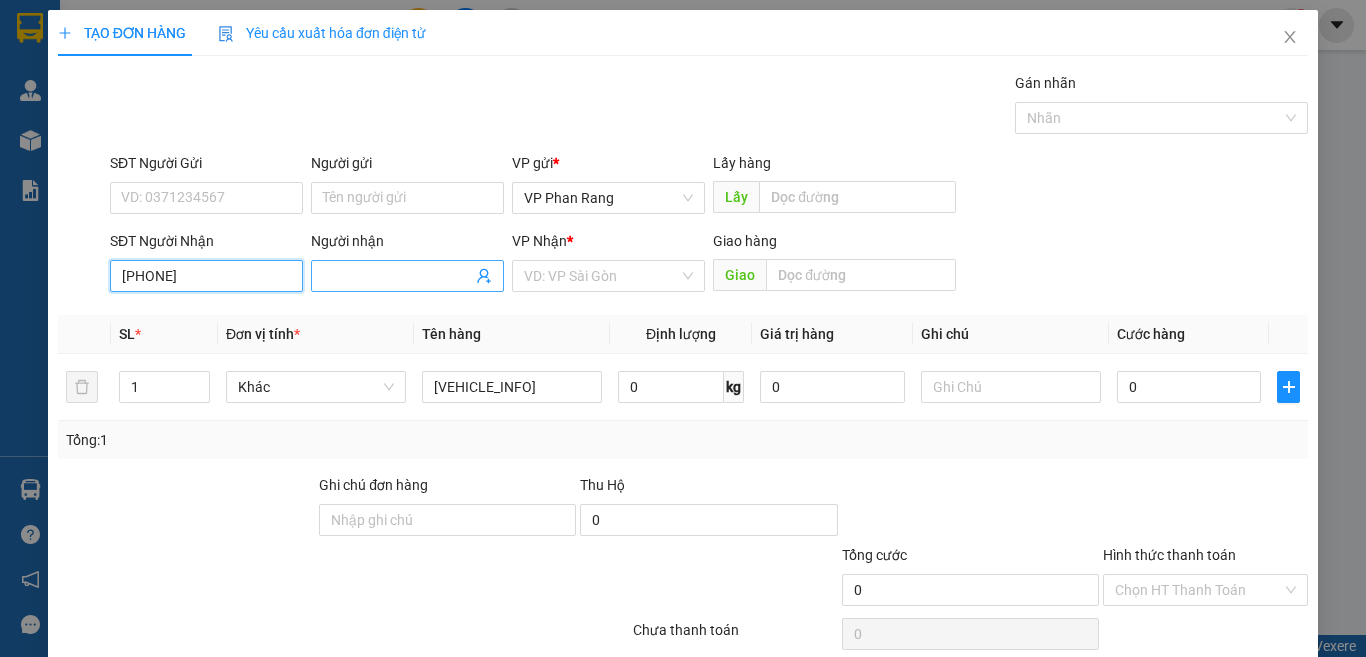 type on "[PHONE]" 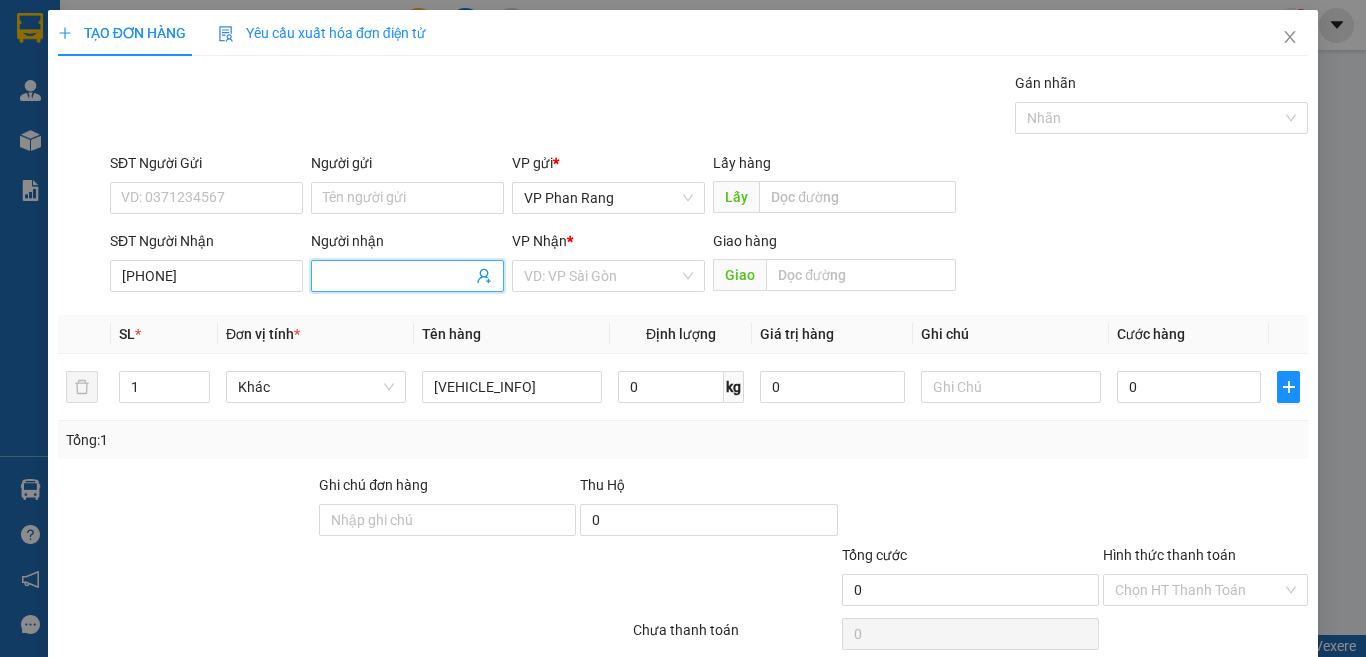 click on "Người nhận" at bounding box center (397, 276) 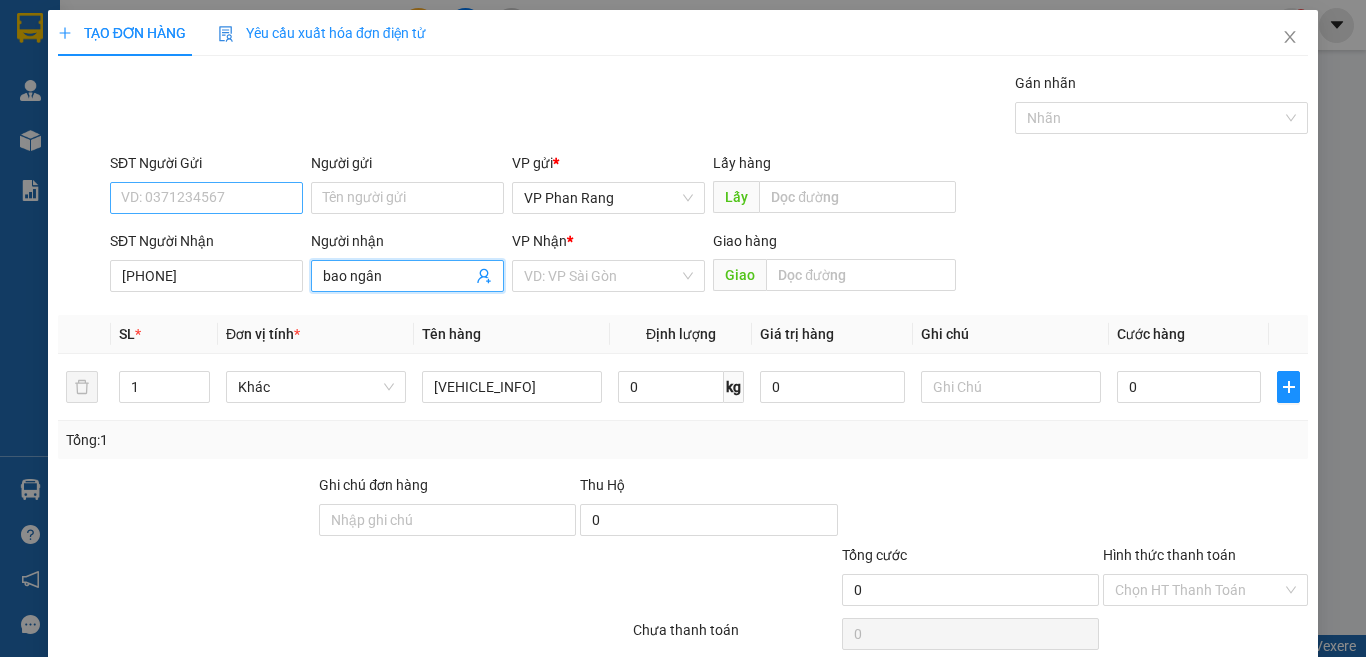 type on "bao ngân" 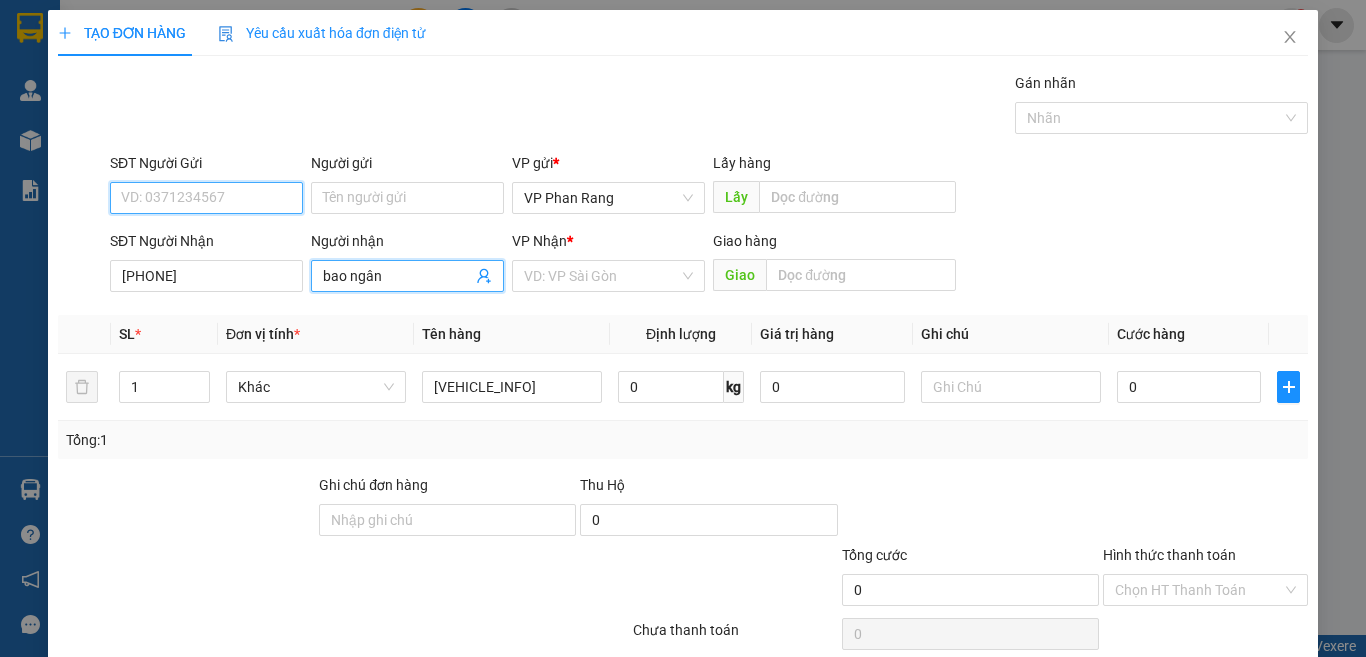 click on "SĐT Người Gửi" at bounding box center [206, 198] 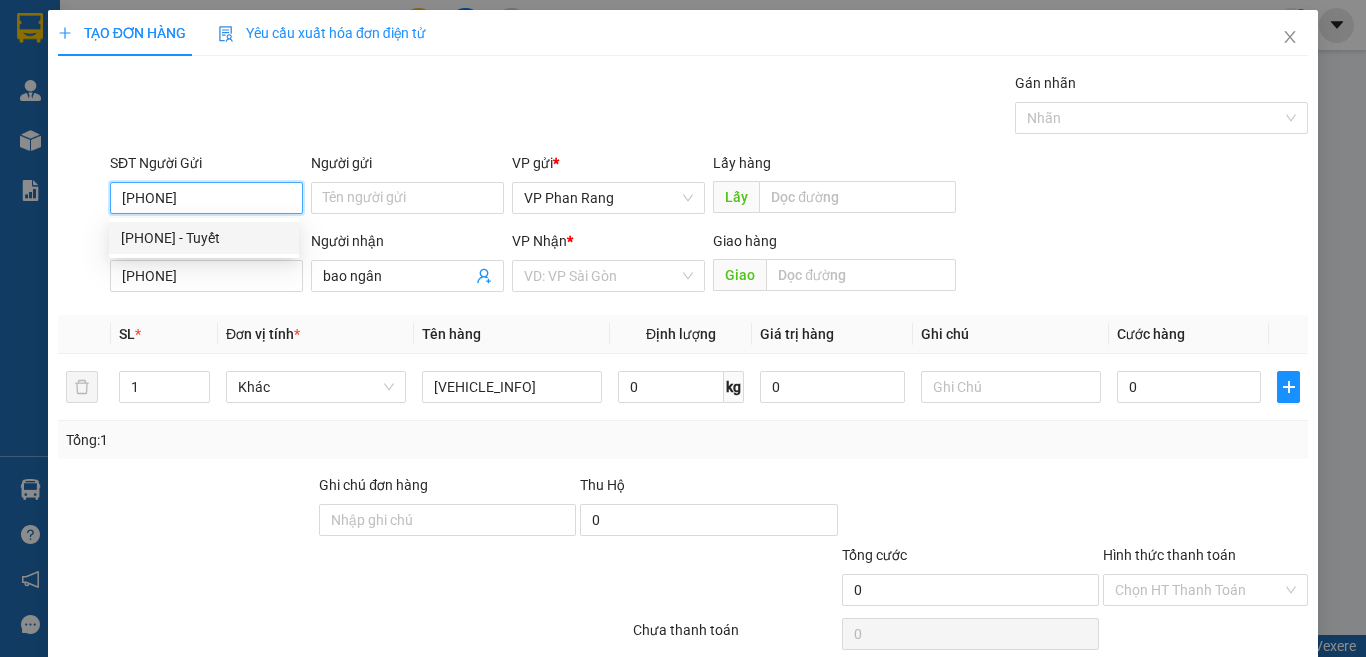 click on "[PHONE] - Tuyết" at bounding box center [204, 238] 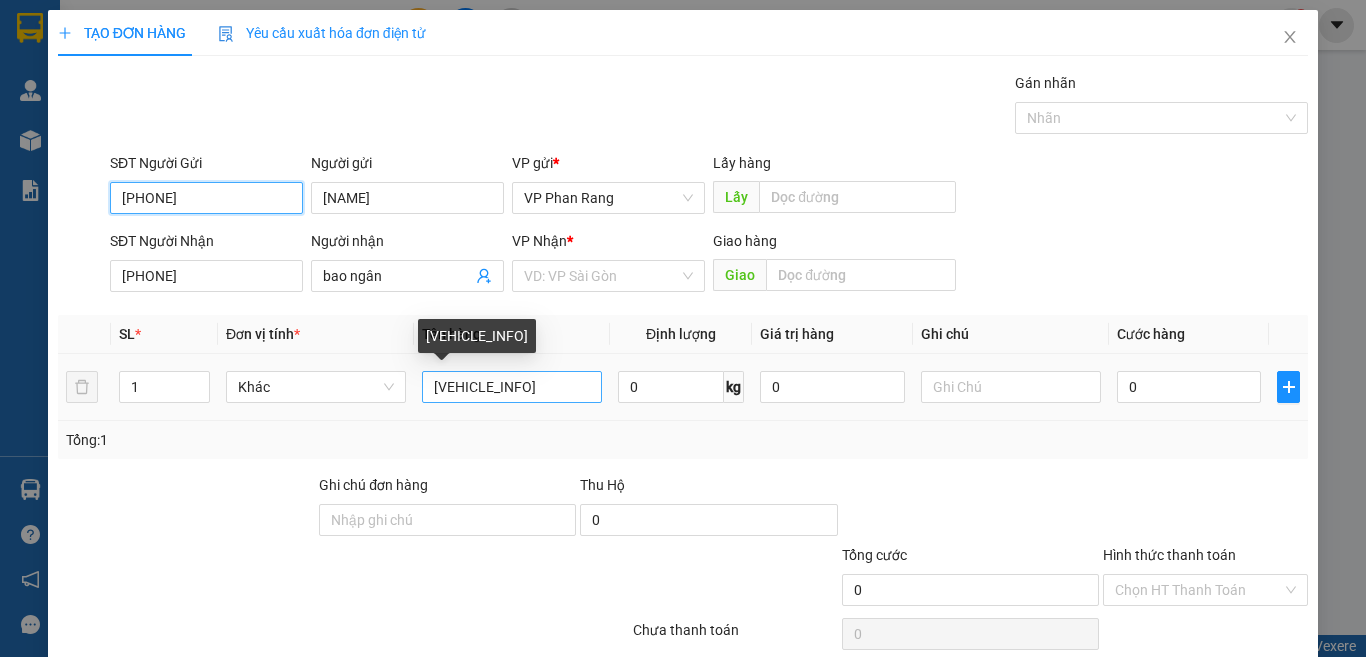 type on "[PHONE]" 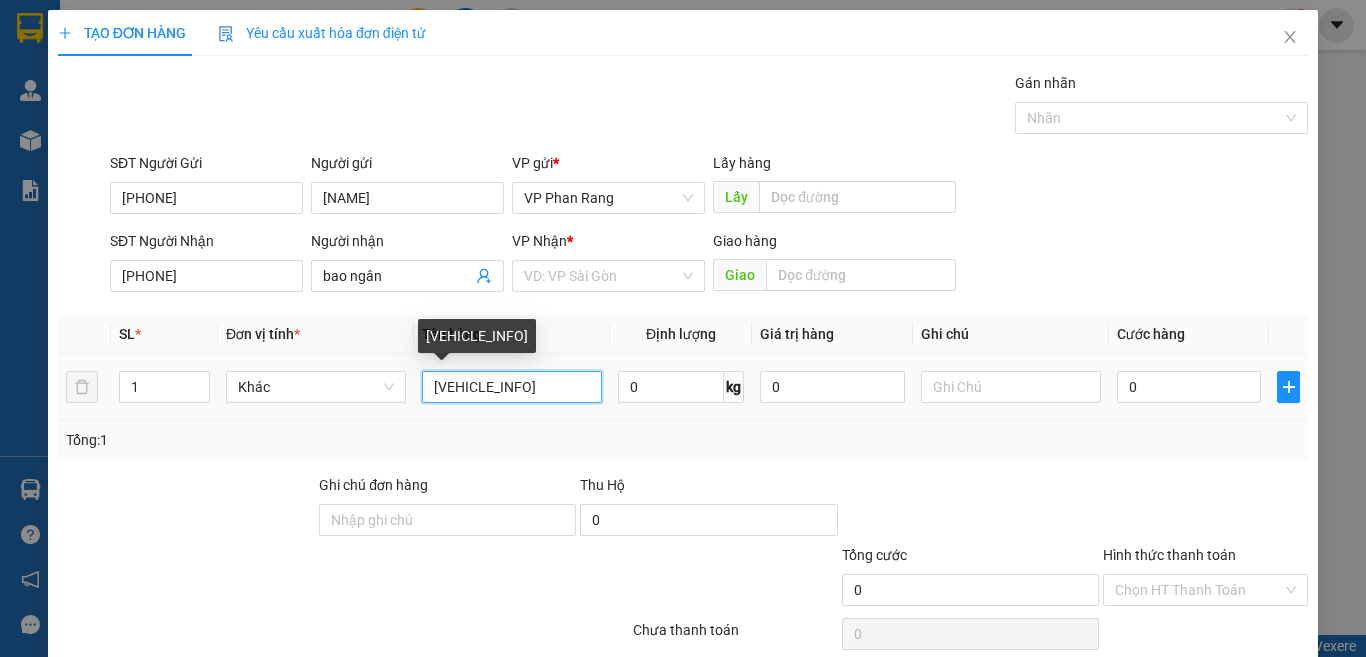 click on "[VEHICLE_INFO]" at bounding box center (512, 387) 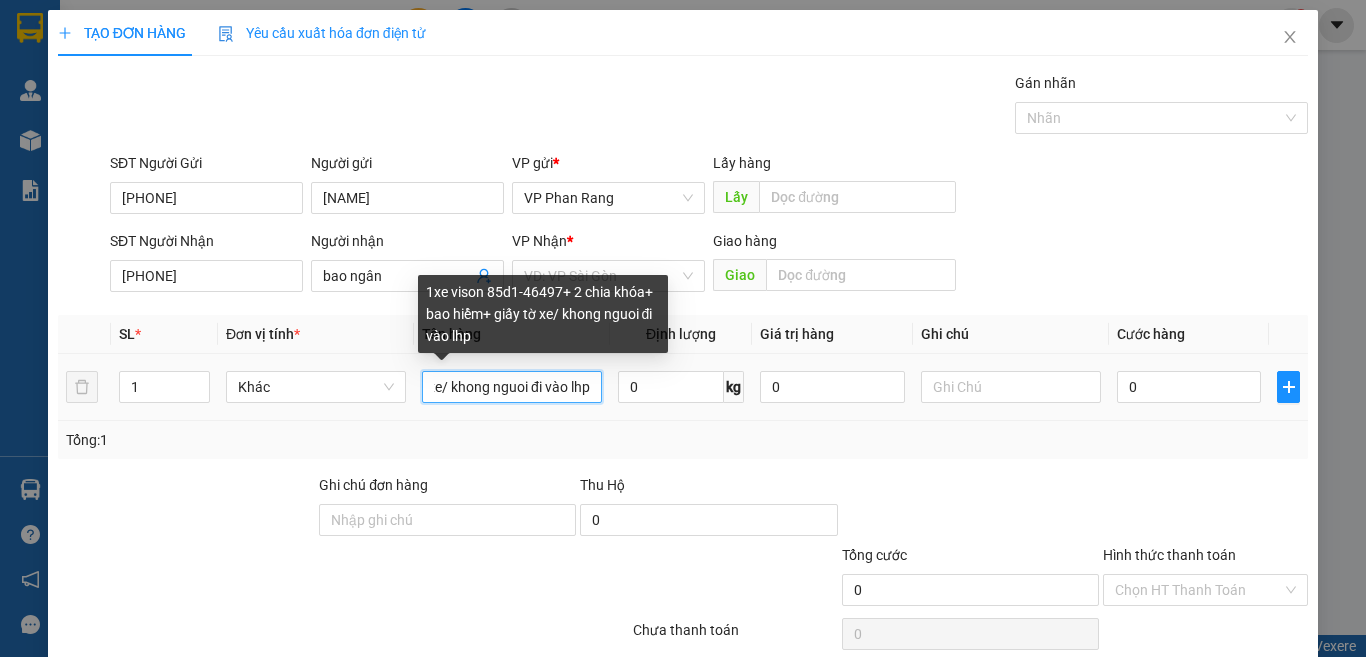 scroll, scrollTop: 0, scrollLeft: 363, axis: horizontal 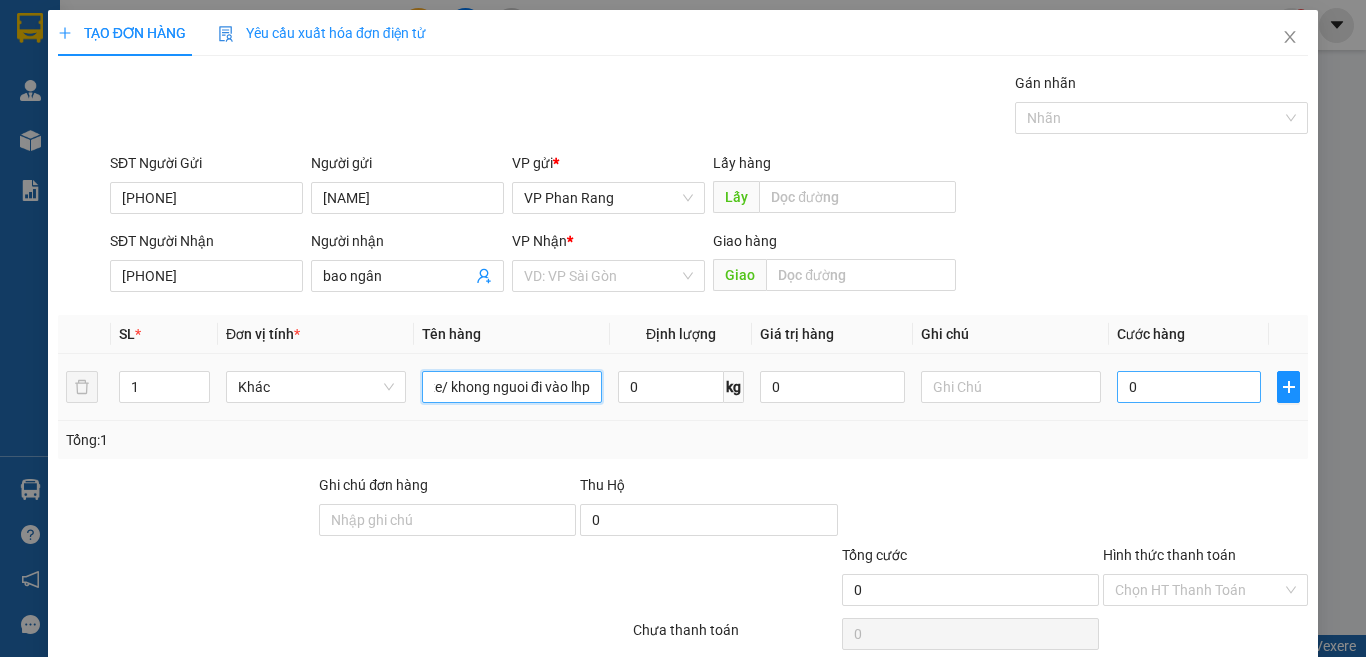 type on "1xe vison 85d1-46497+ 2 chia khóa+ bao hiểm+ giấy tờ xe/ khong nguoi đi vào lhp" 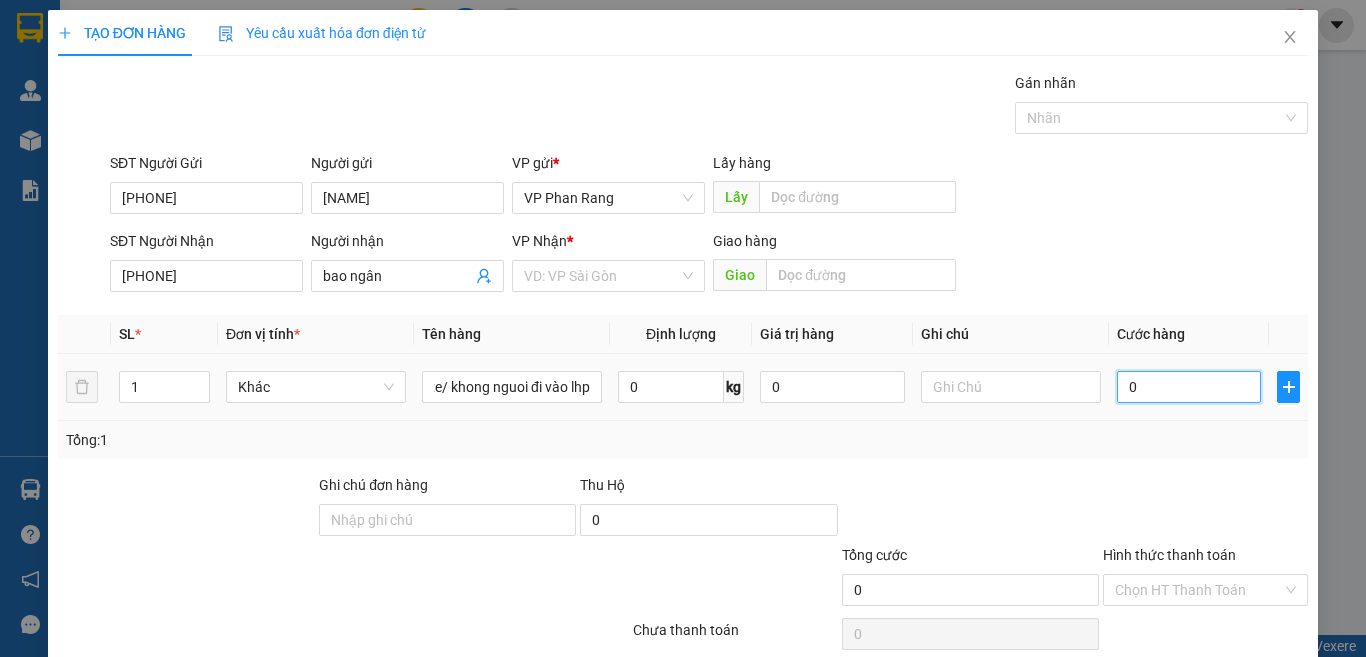 scroll, scrollTop: 0, scrollLeft: 0, axis: both 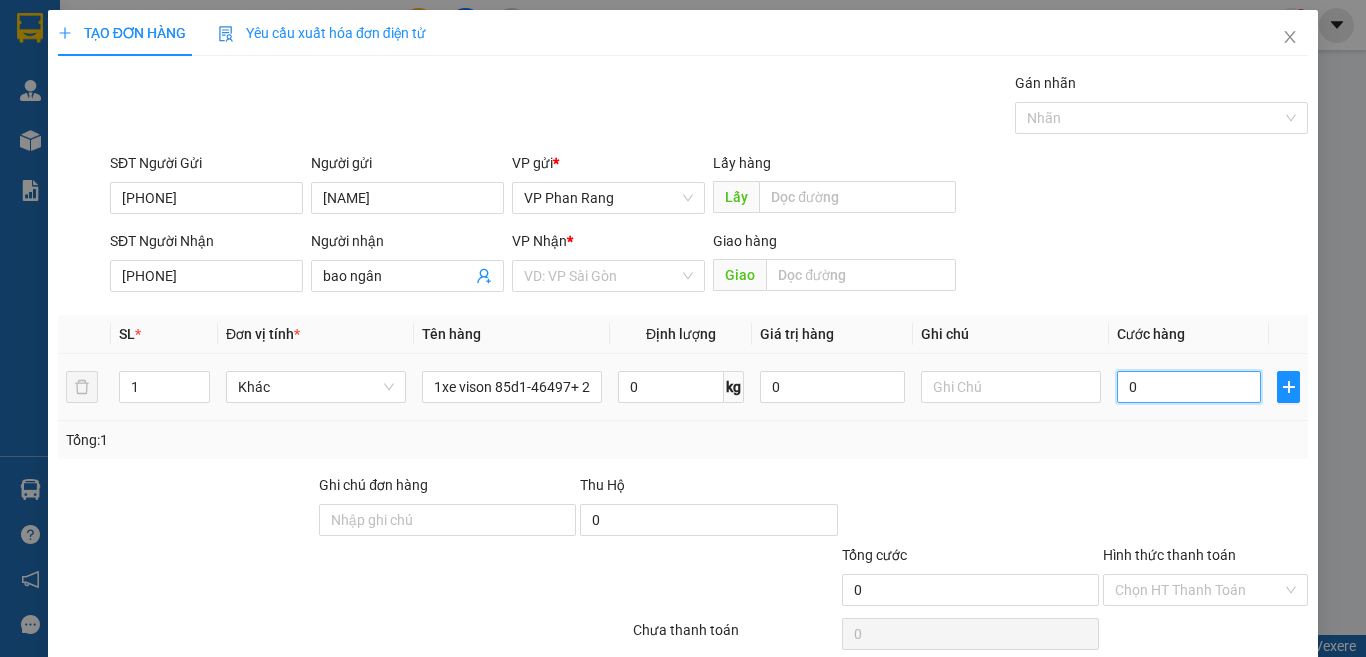 click on "0" at bounding box center (1189, 387) 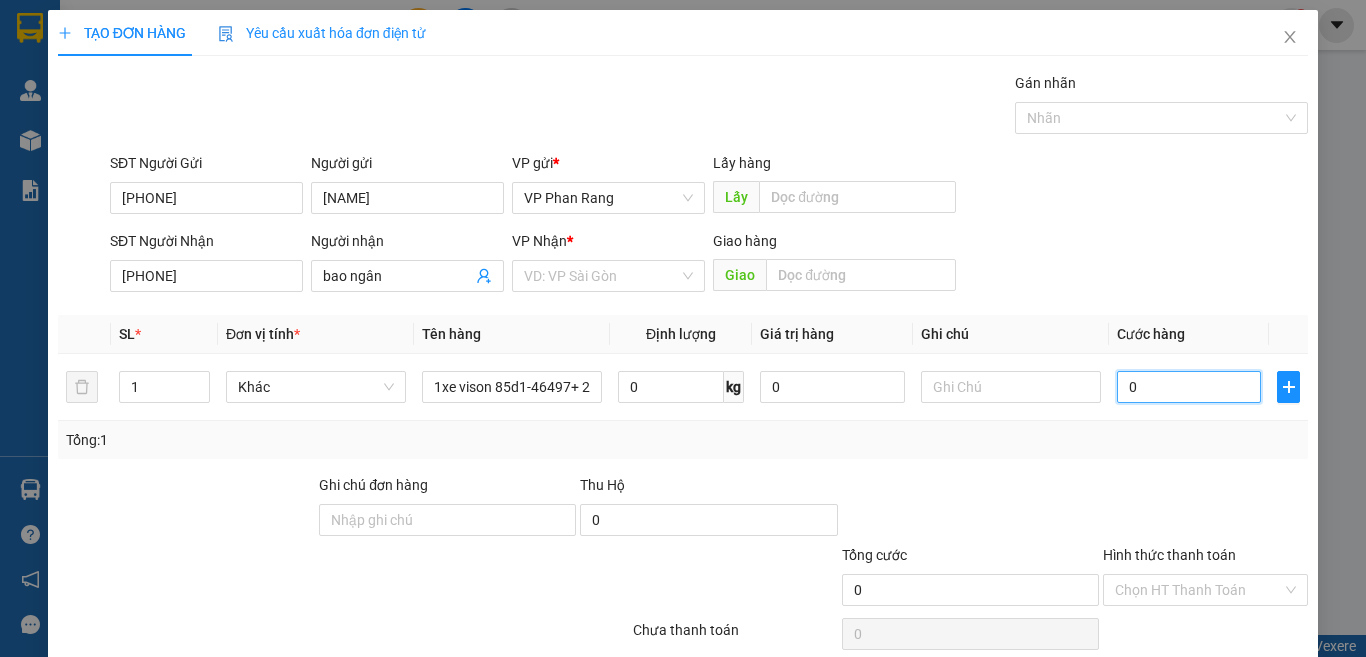 type on "3" 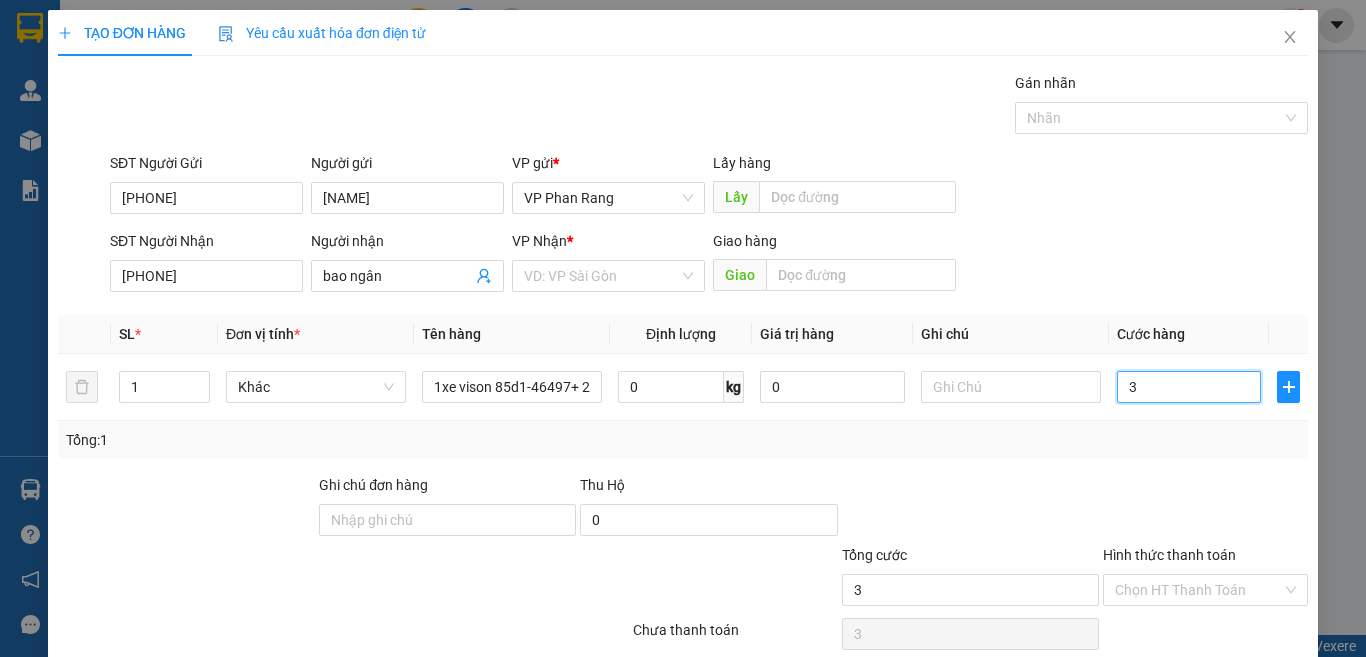 type on "35" 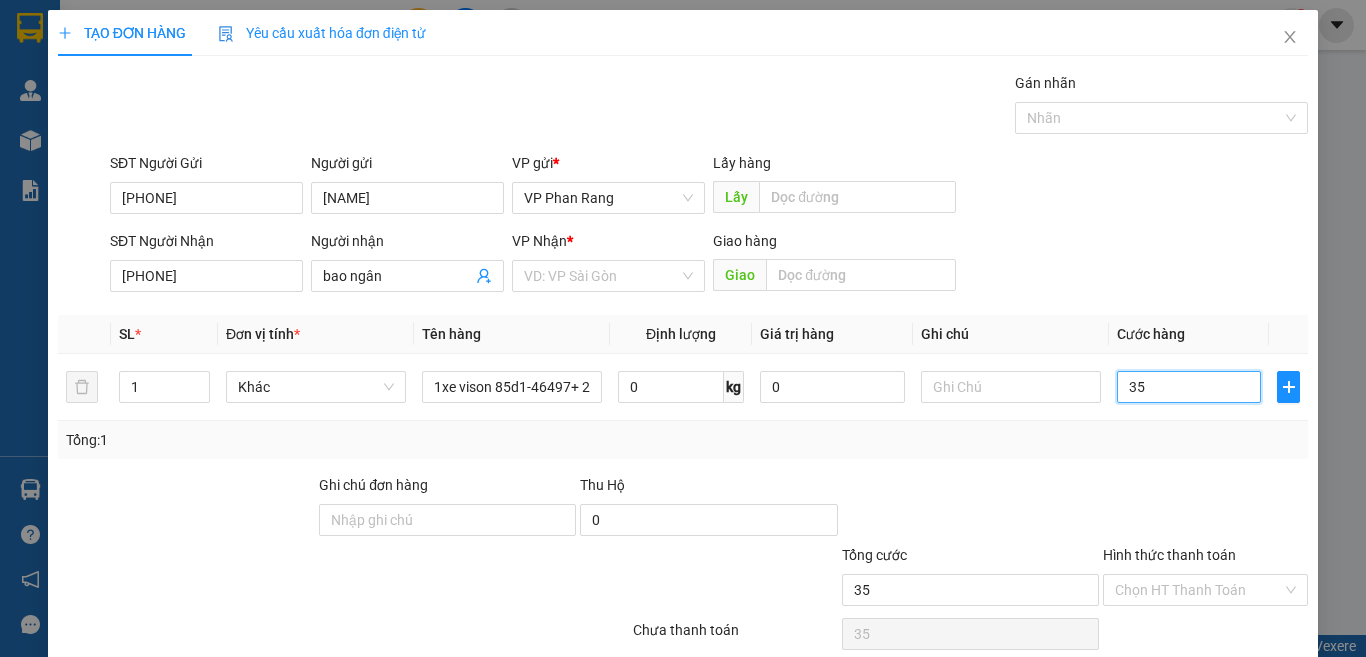 type on "350" 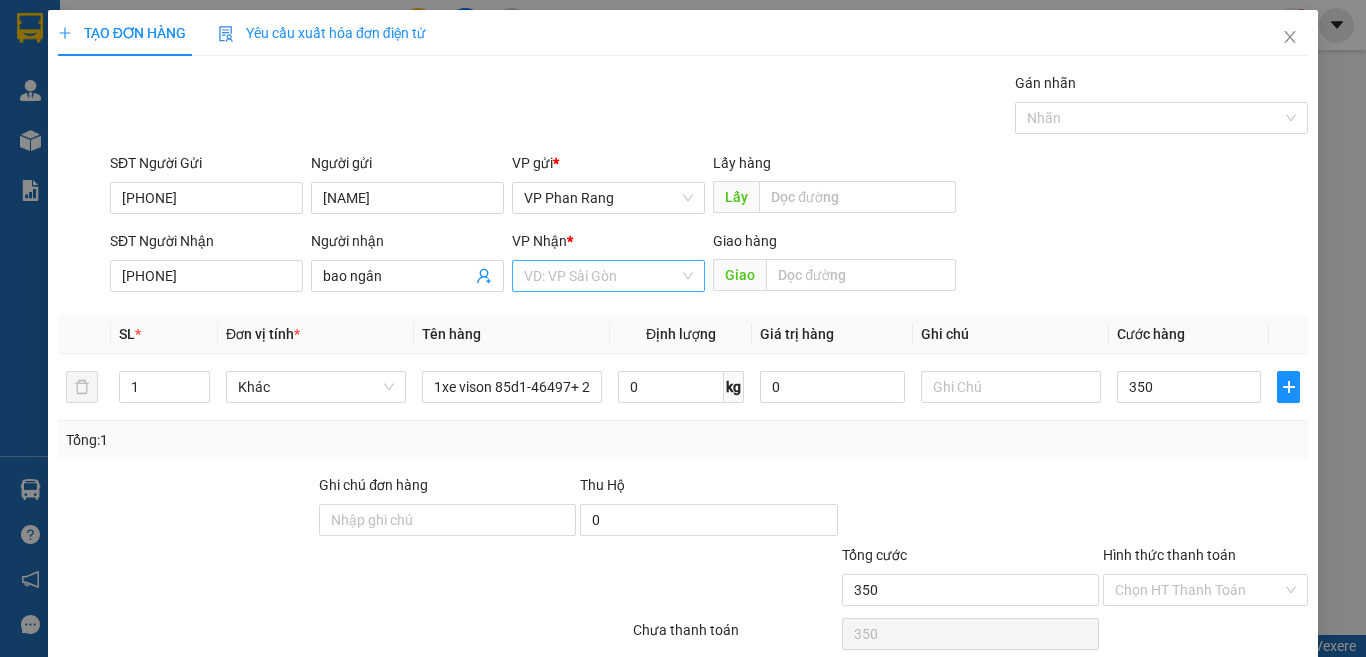 type on "350.000" 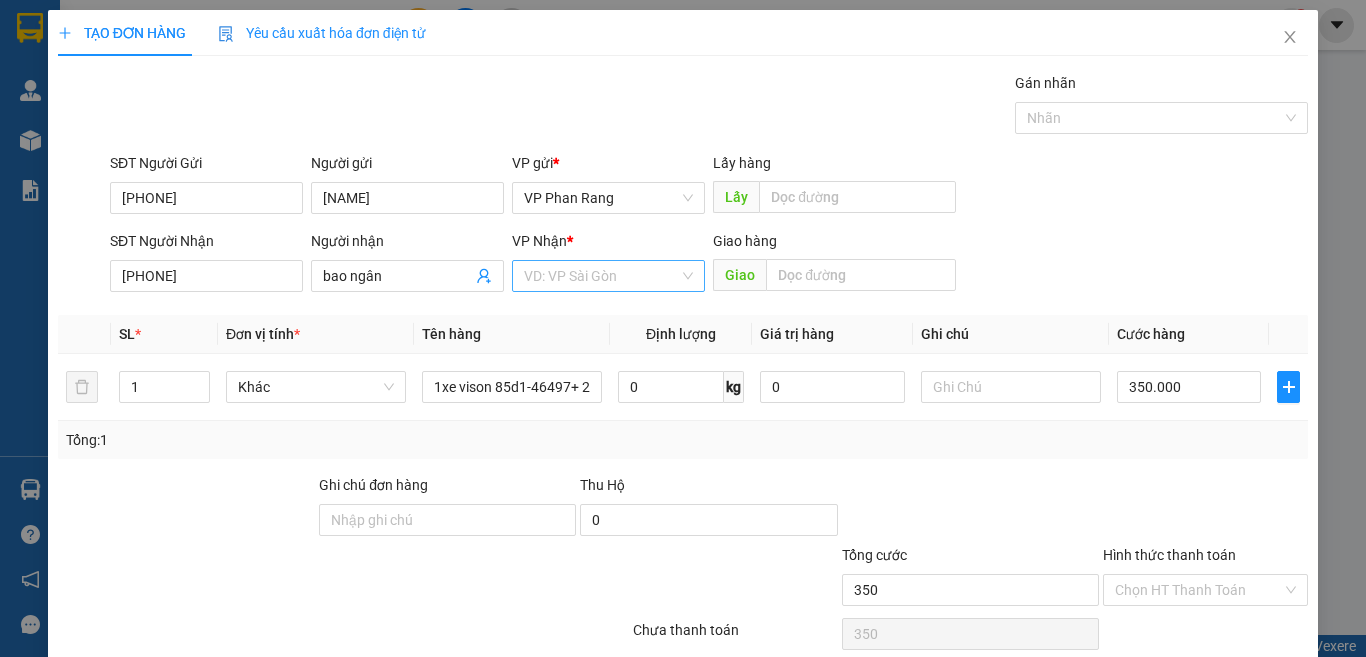 type on "350.000" 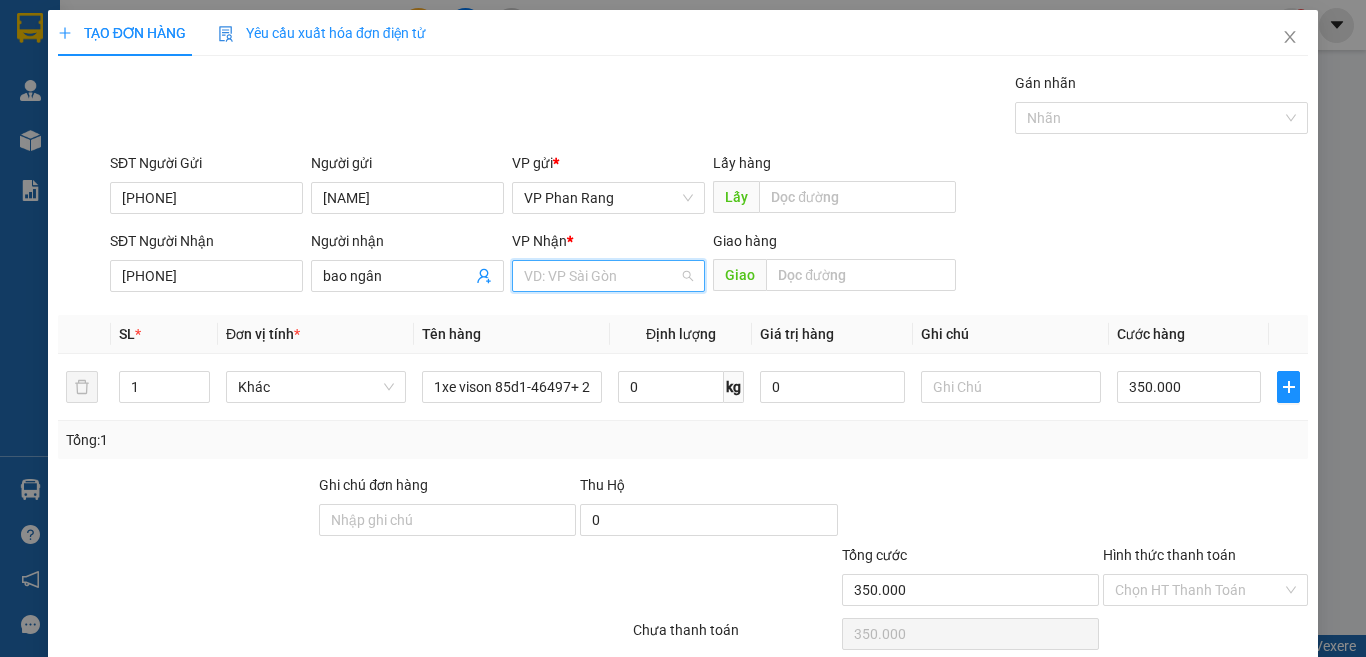 click at bounding box center (601, 276) 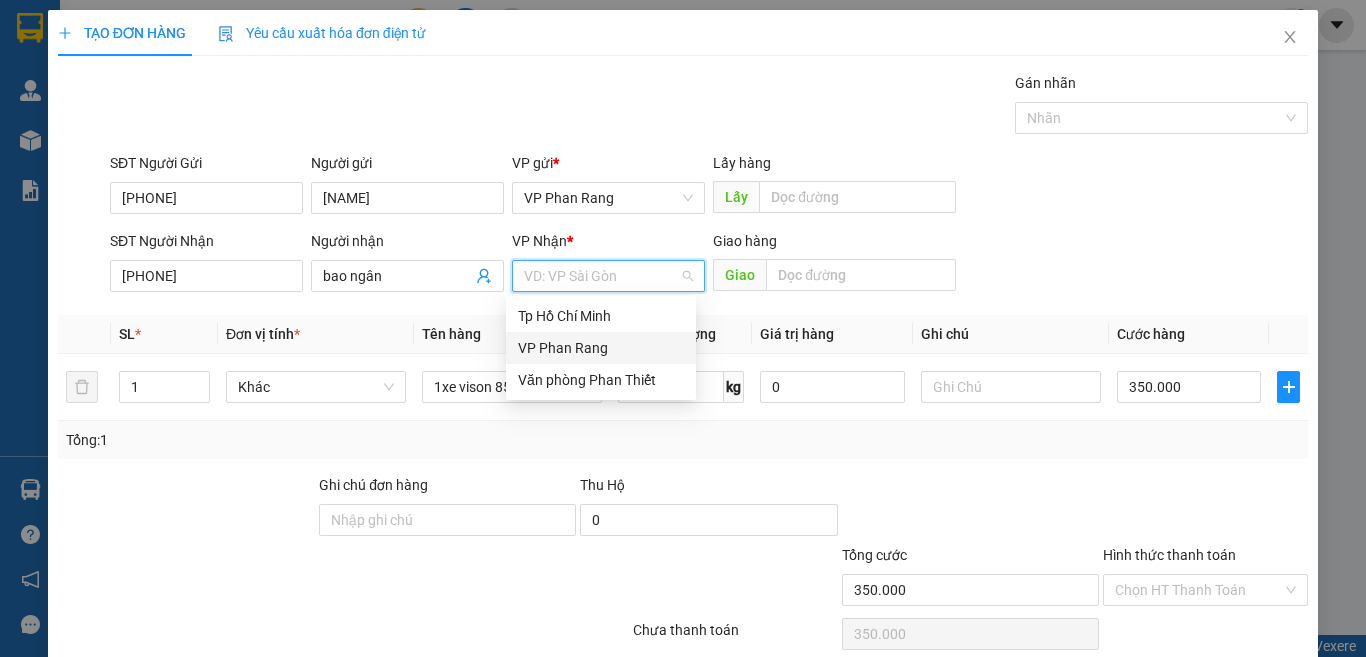 click on "VP Phan Rang" at bounding box center (601, 348) 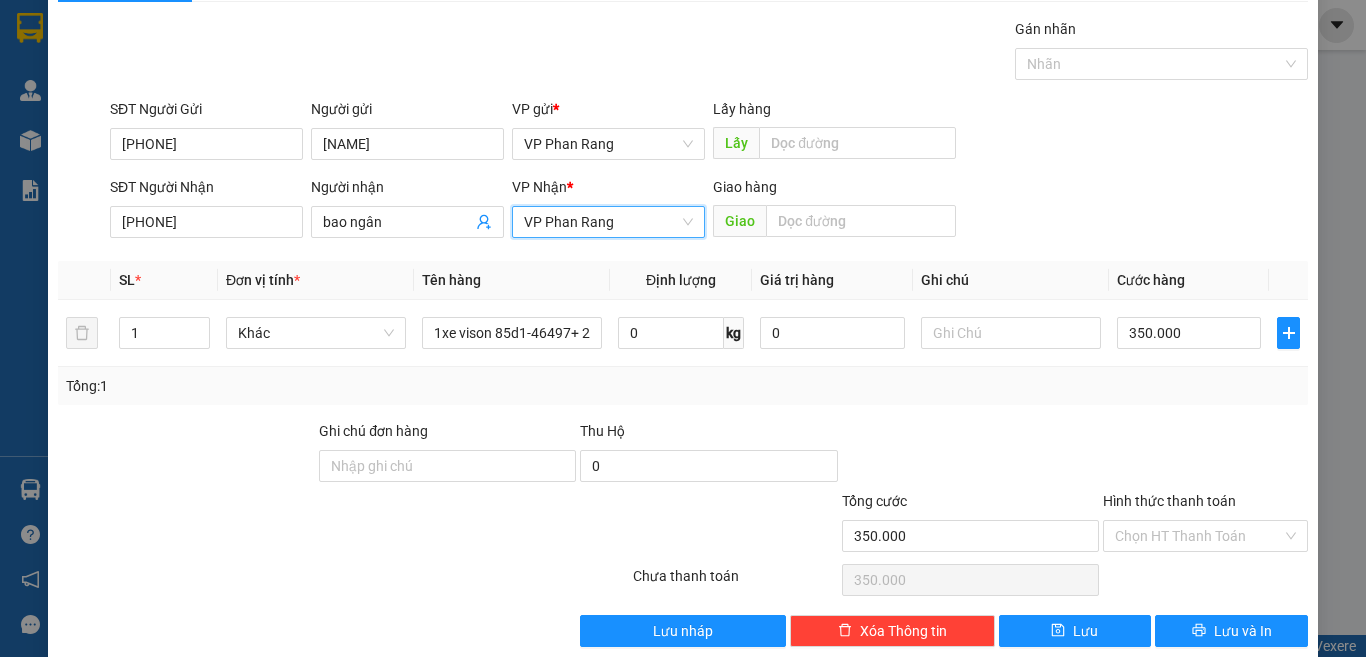 scroll, scrollTop: 83, scrollLeft: 0, axis: vertical 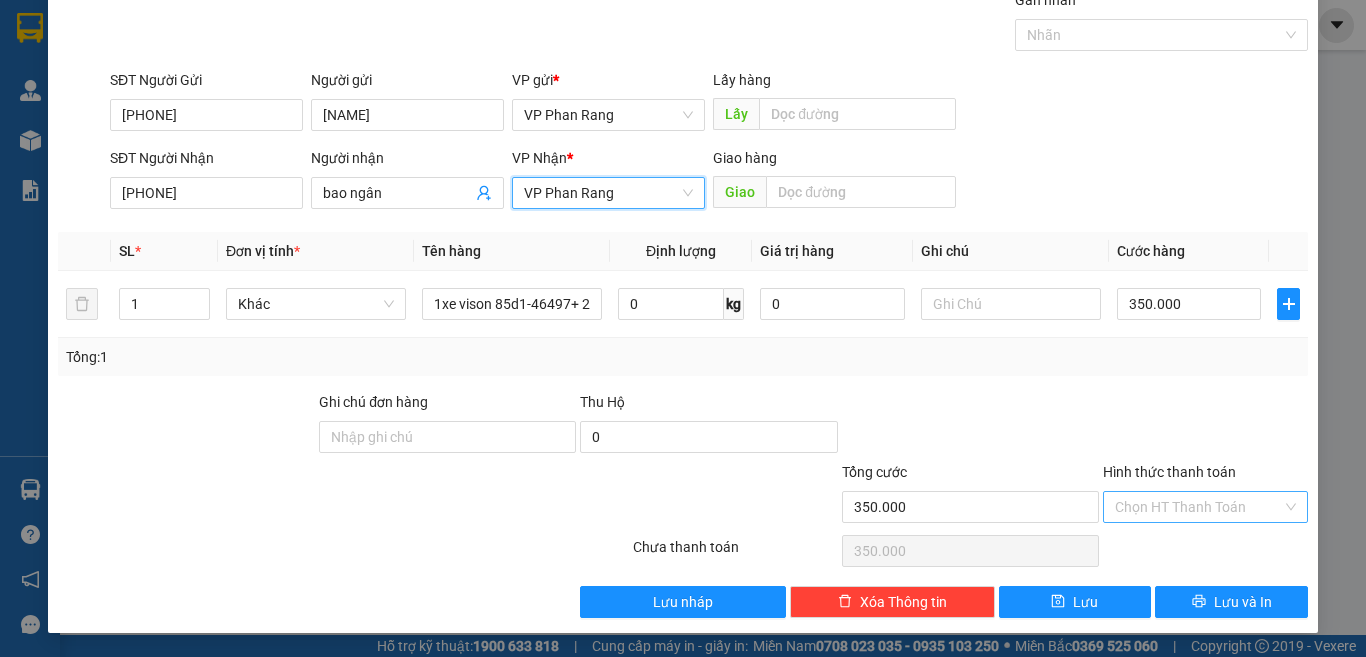 click on "Hình thức thanh toán" at bounding box center (1198, 507) 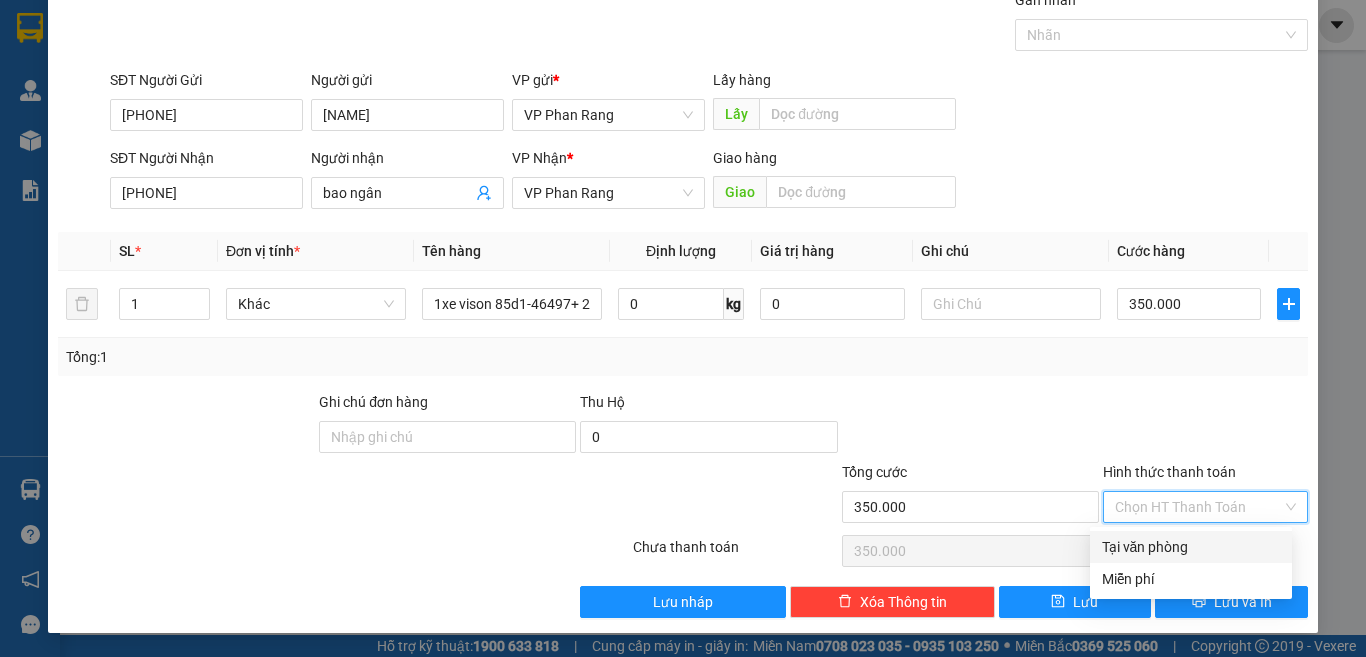click on "Tại văn phòng" at bounding box center (1191, 547) 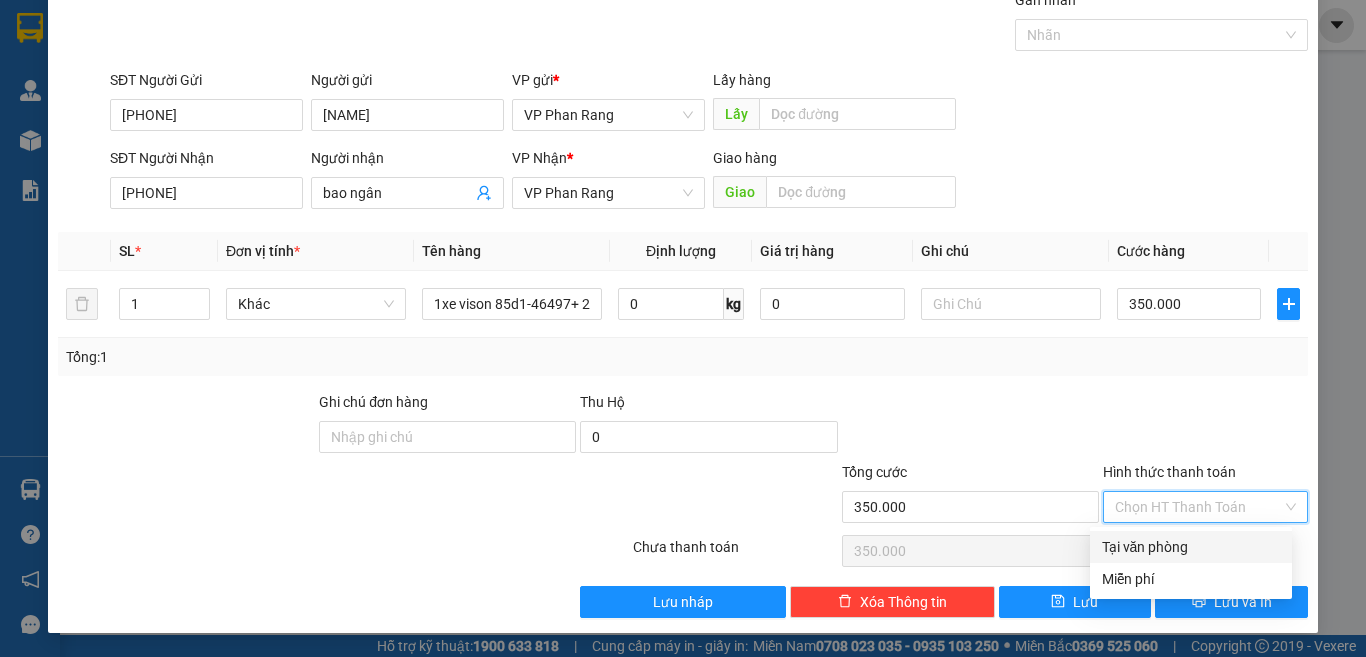 type on "0" 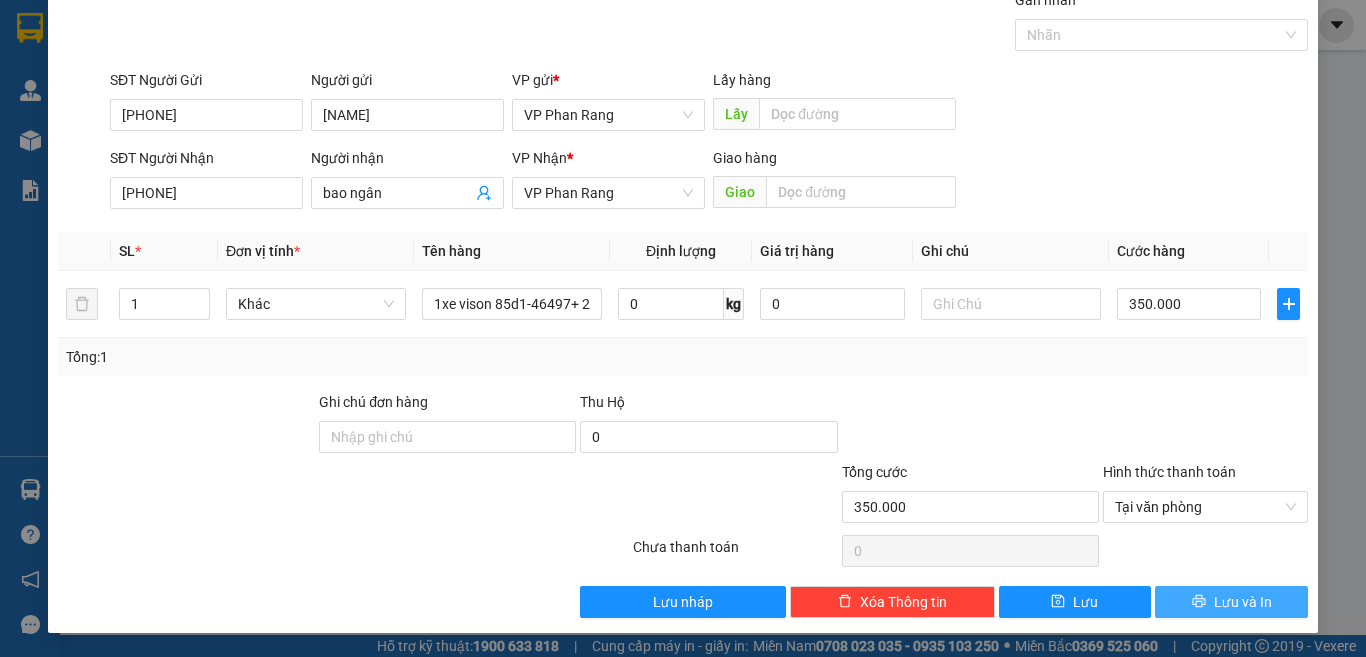 click on "Lưu và In" at bounding box center [1243, 602] 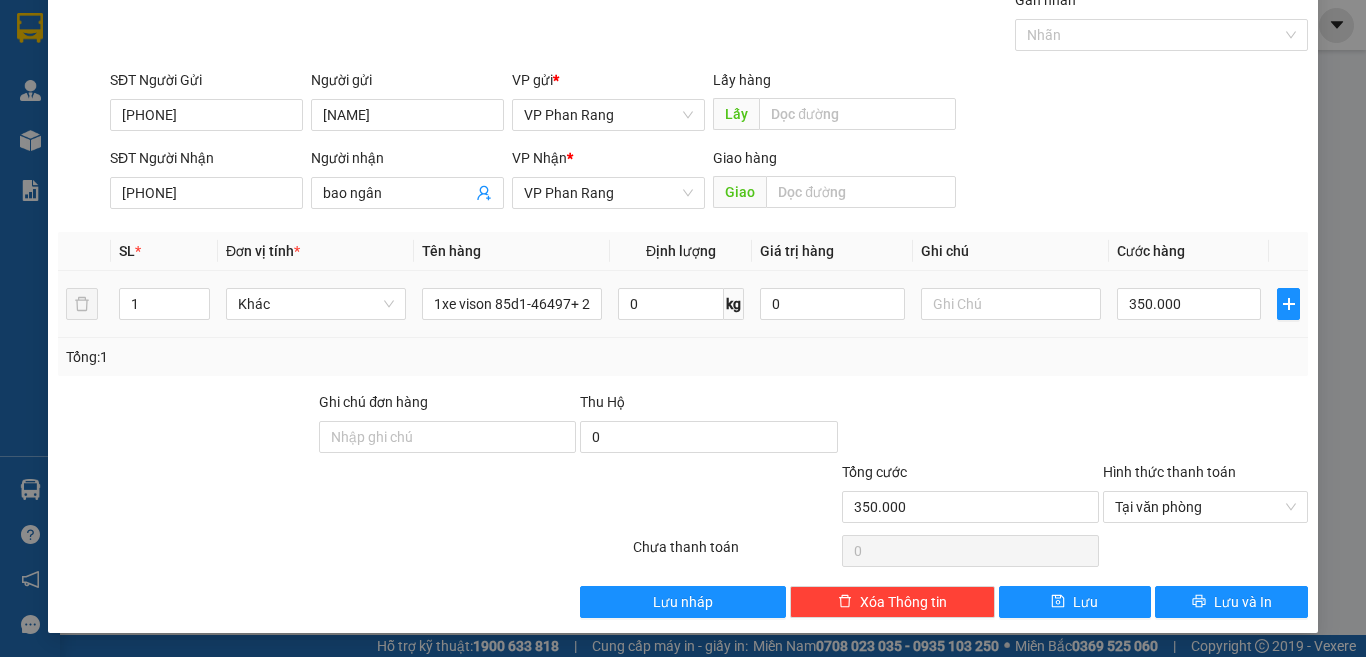 click on "350.000" at bounding box center [1189, 304] 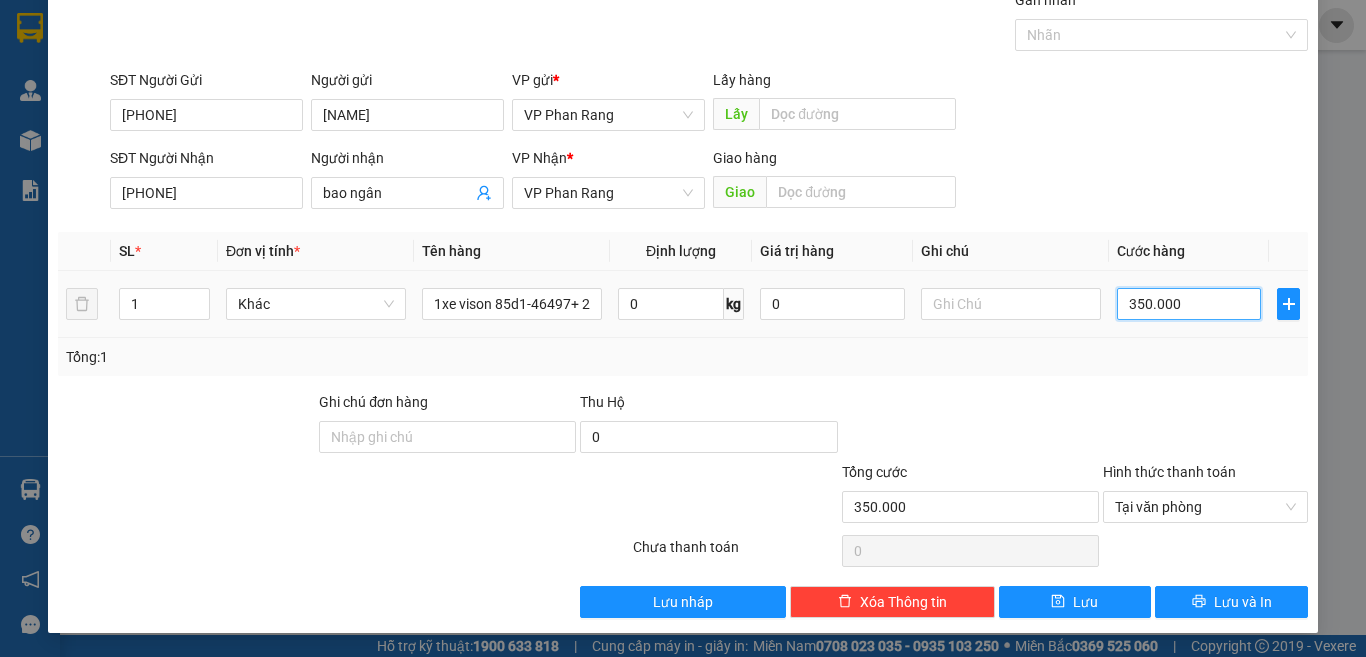 click on "350.000" at bounding box center (1189, 304) 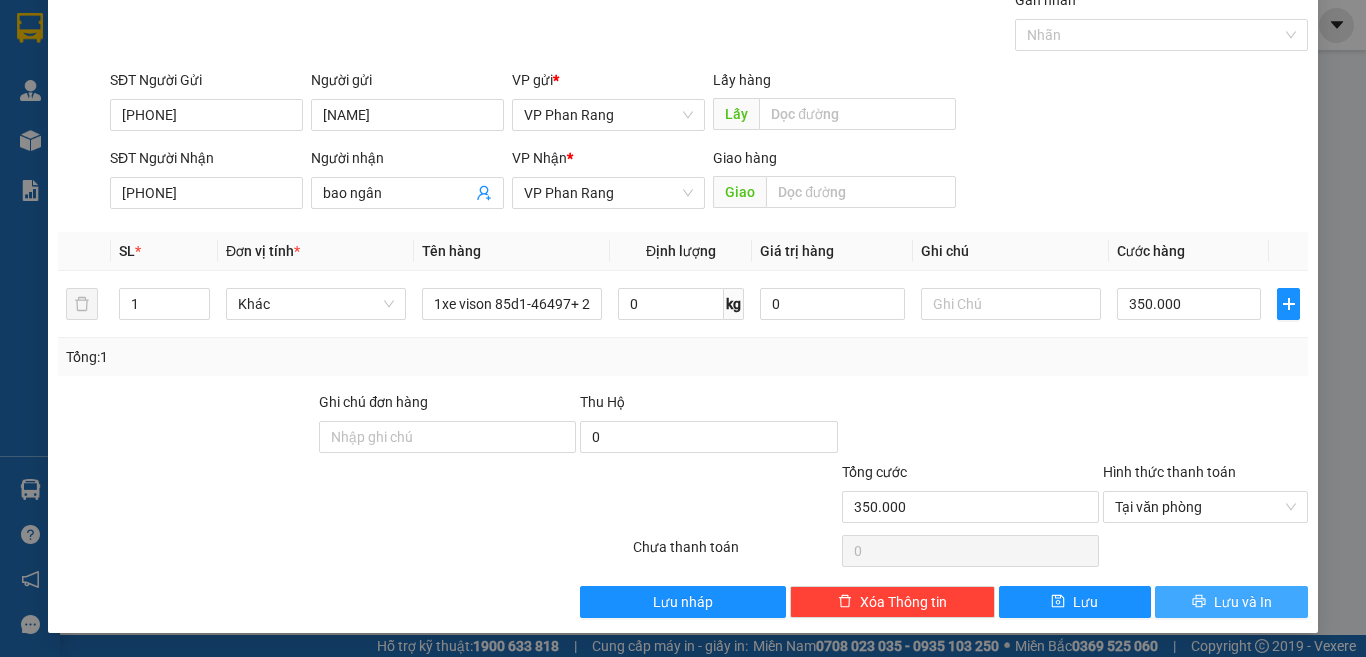 click on "Lưu và In" at bounding box center [1231, 602] 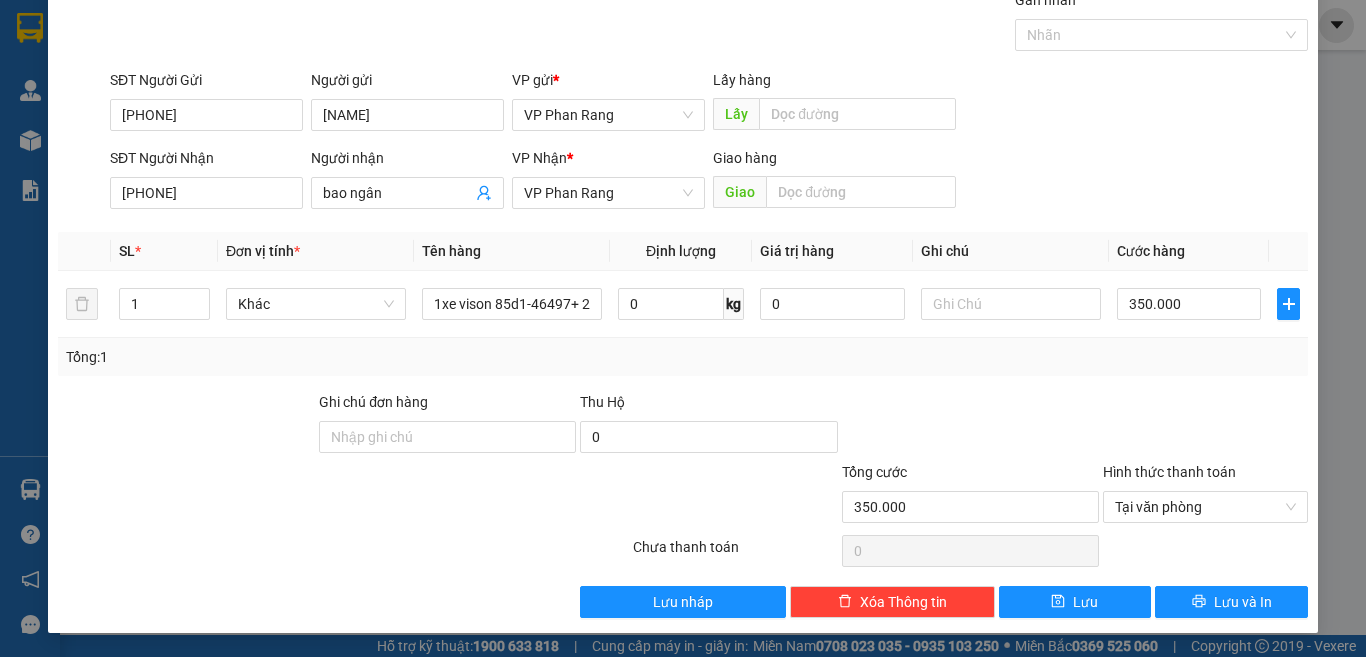 click on "VP Nhận  *" at bounding box center [608, 162] 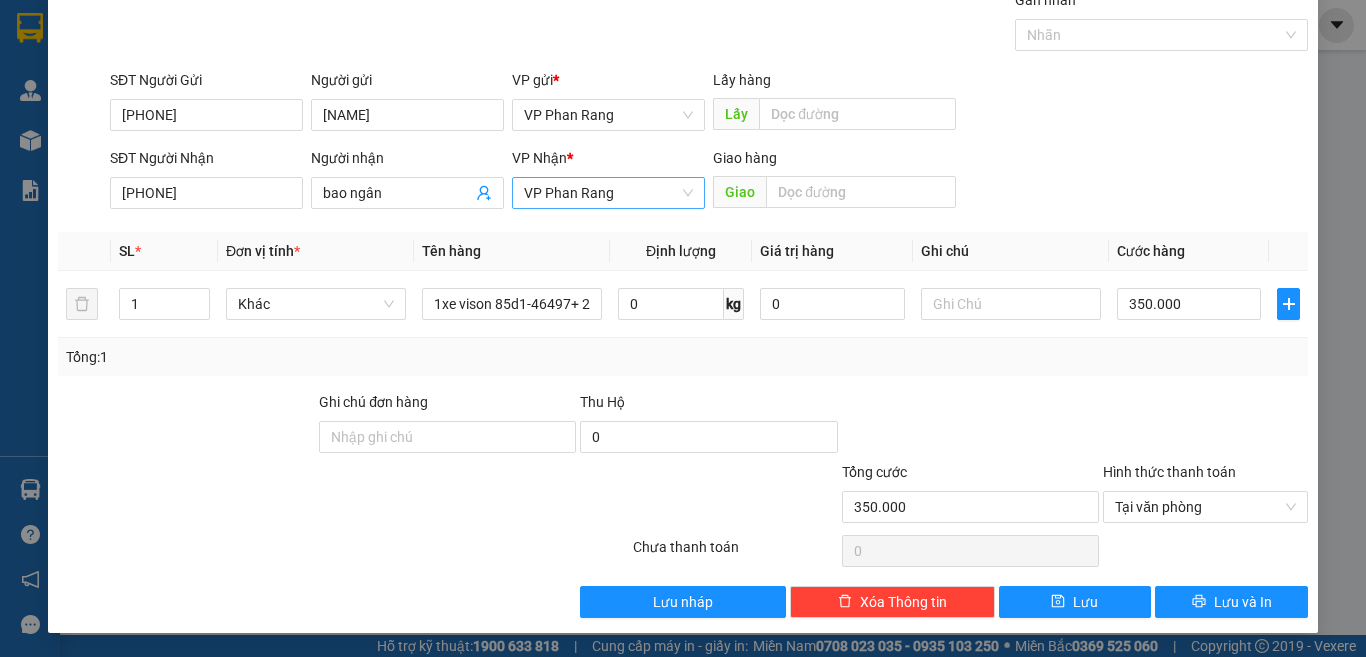 click on "VP Phan Rang" at bounding box center [608, 193] 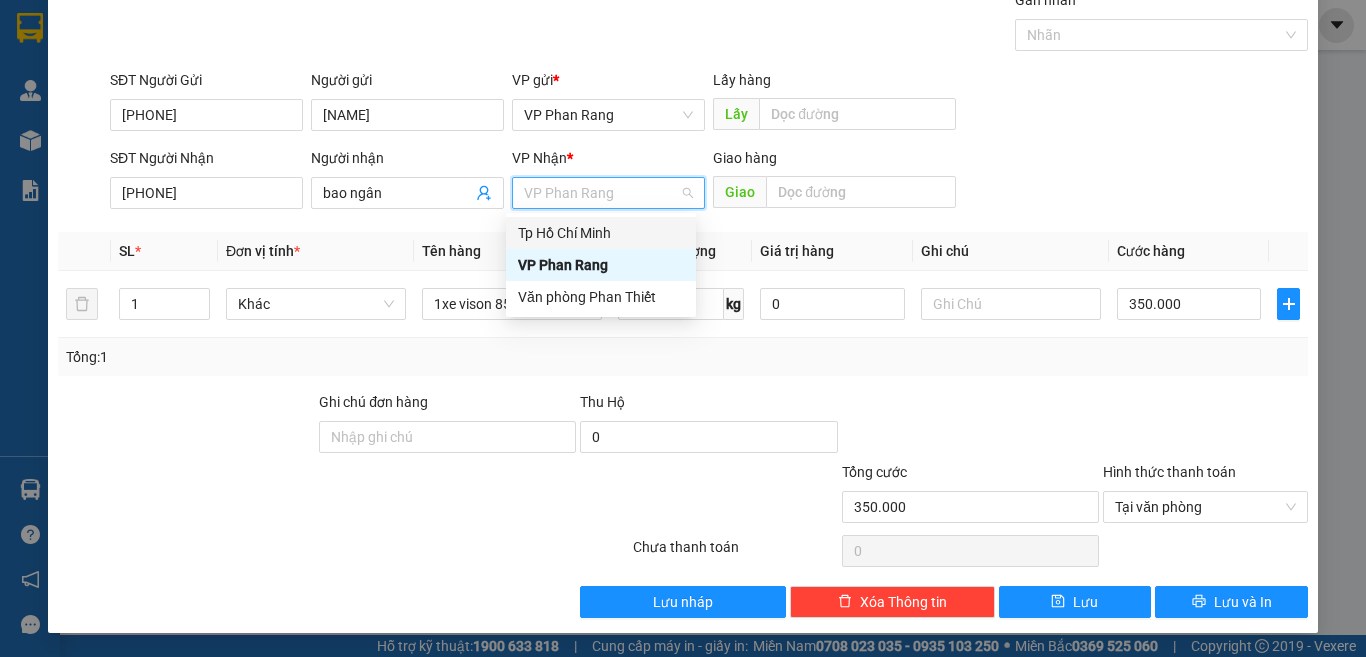 click on "Tp Hồ Chí Minh" at bounding box center (601, 233) 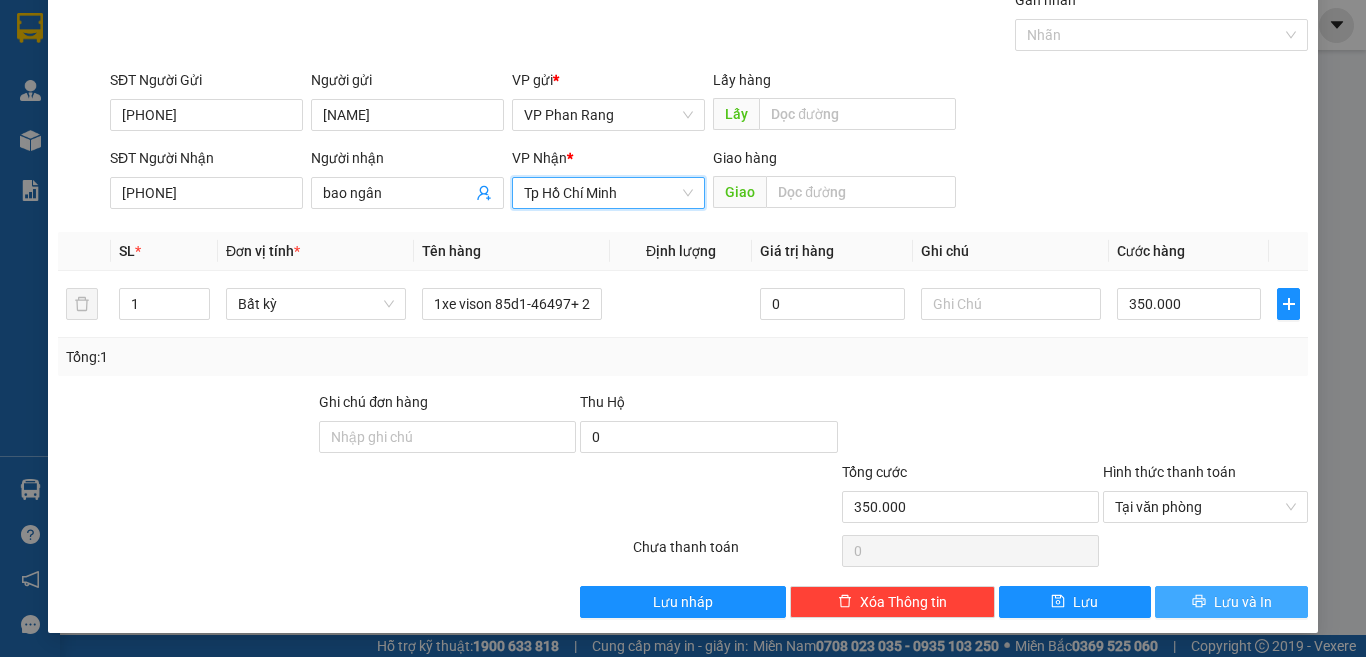 click on "Lưu và In" at bounding box center (1243, 602) 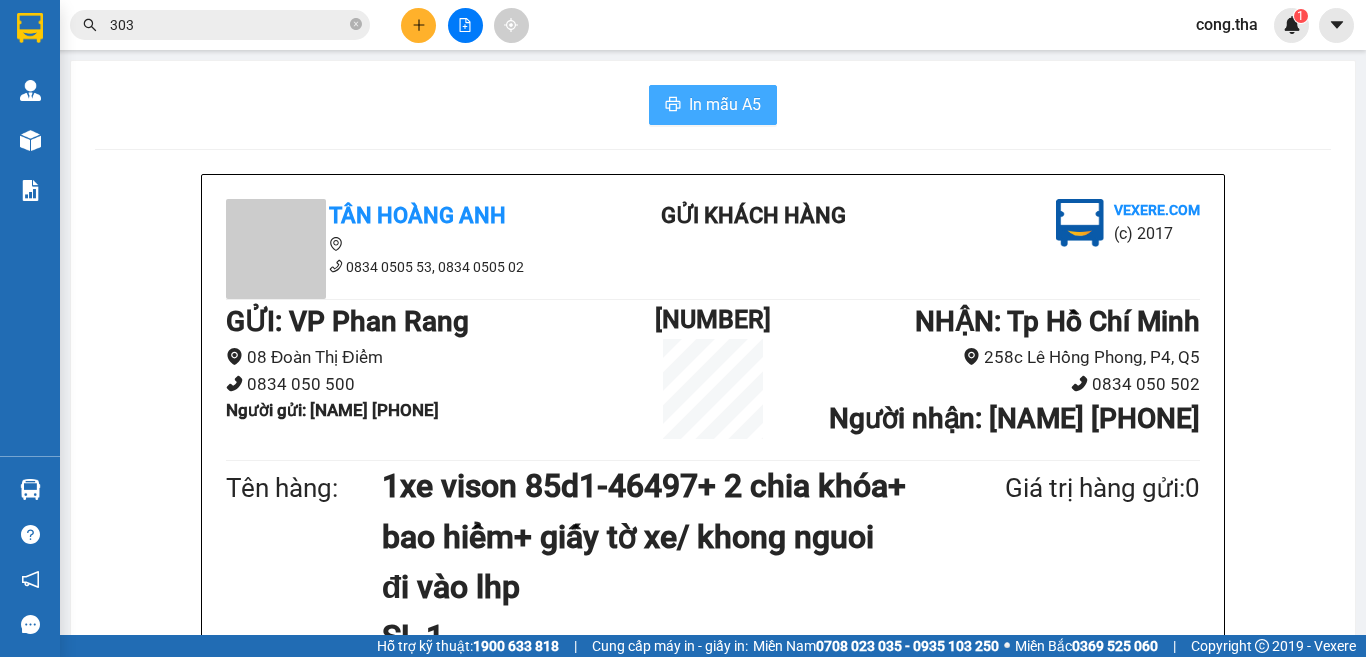 click on "In mẫu A5" at bounding box center (725, 104) 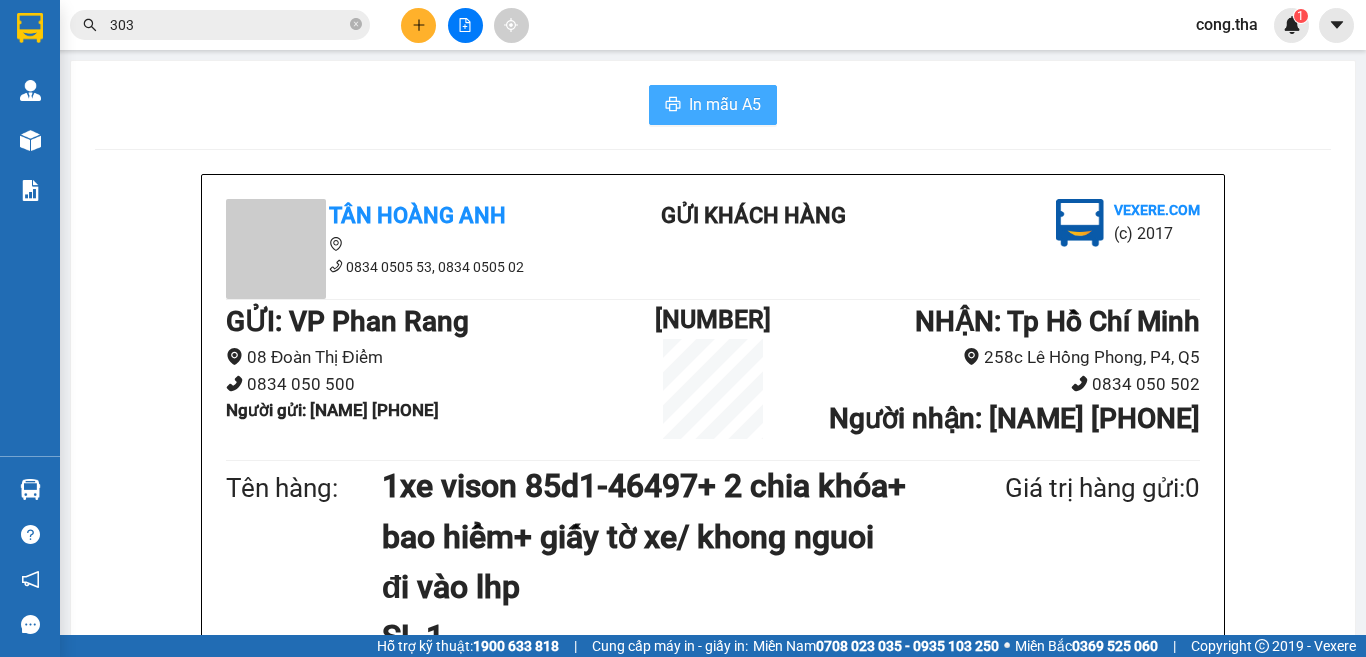 scroll, scrollTop: 0, scrollLeft: 0, axis: both 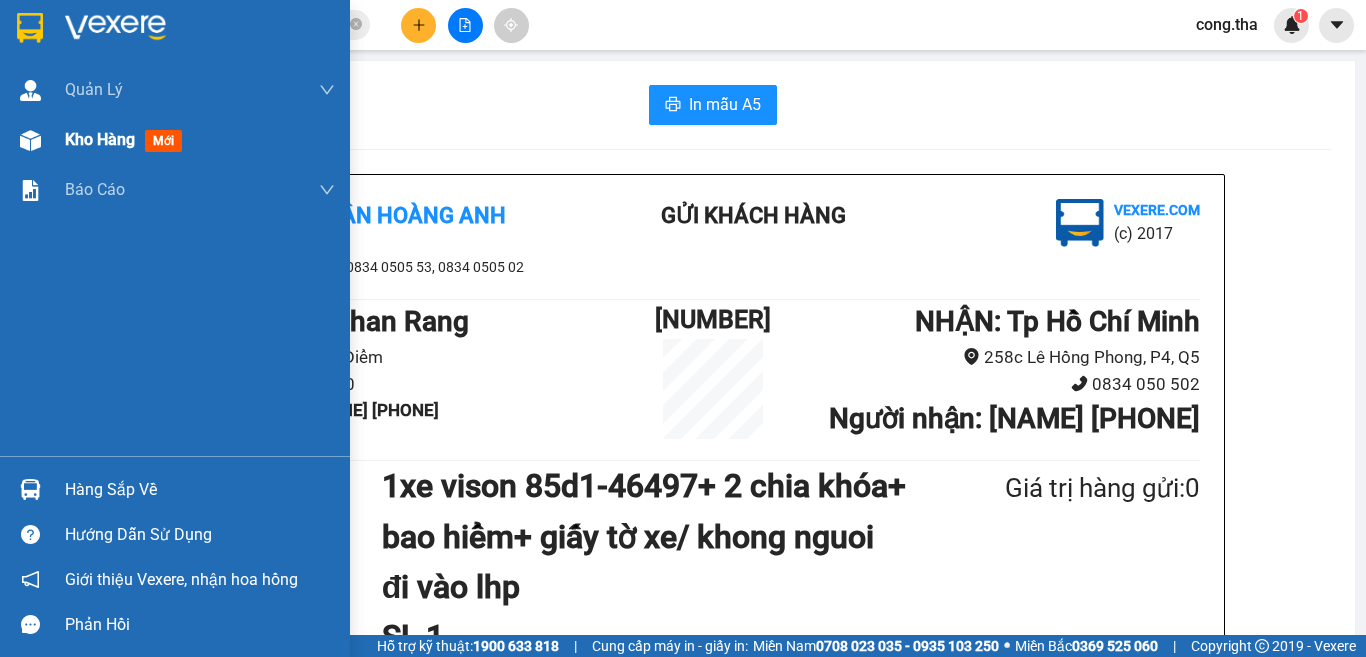 click on "mới" at bounding box center (163, 141) 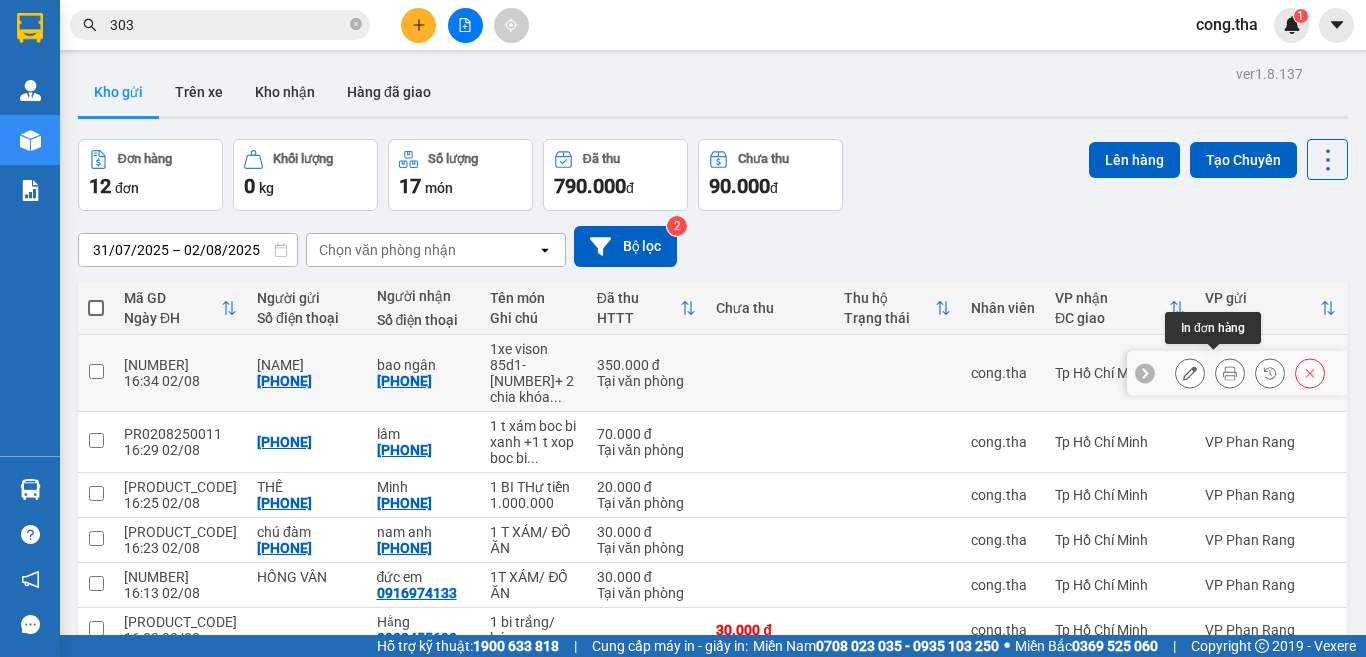 click 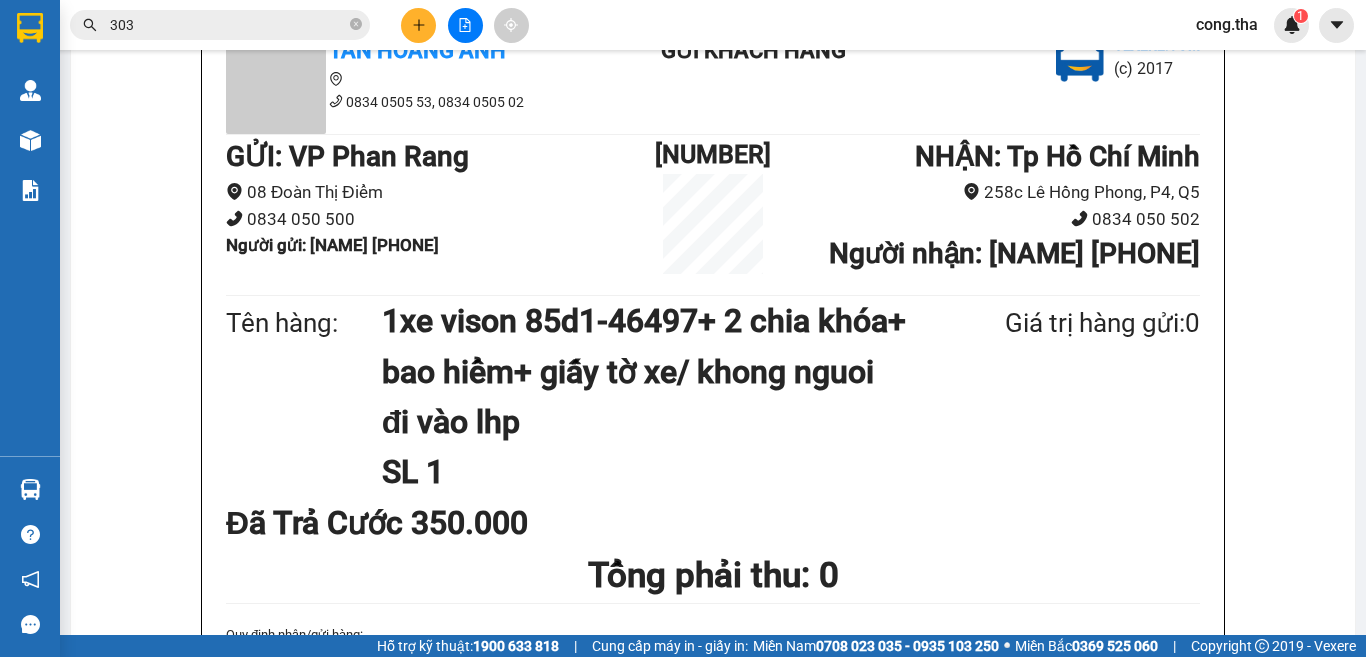 scroll, scrollTop: 0, scrollLeft: 0, axis: both 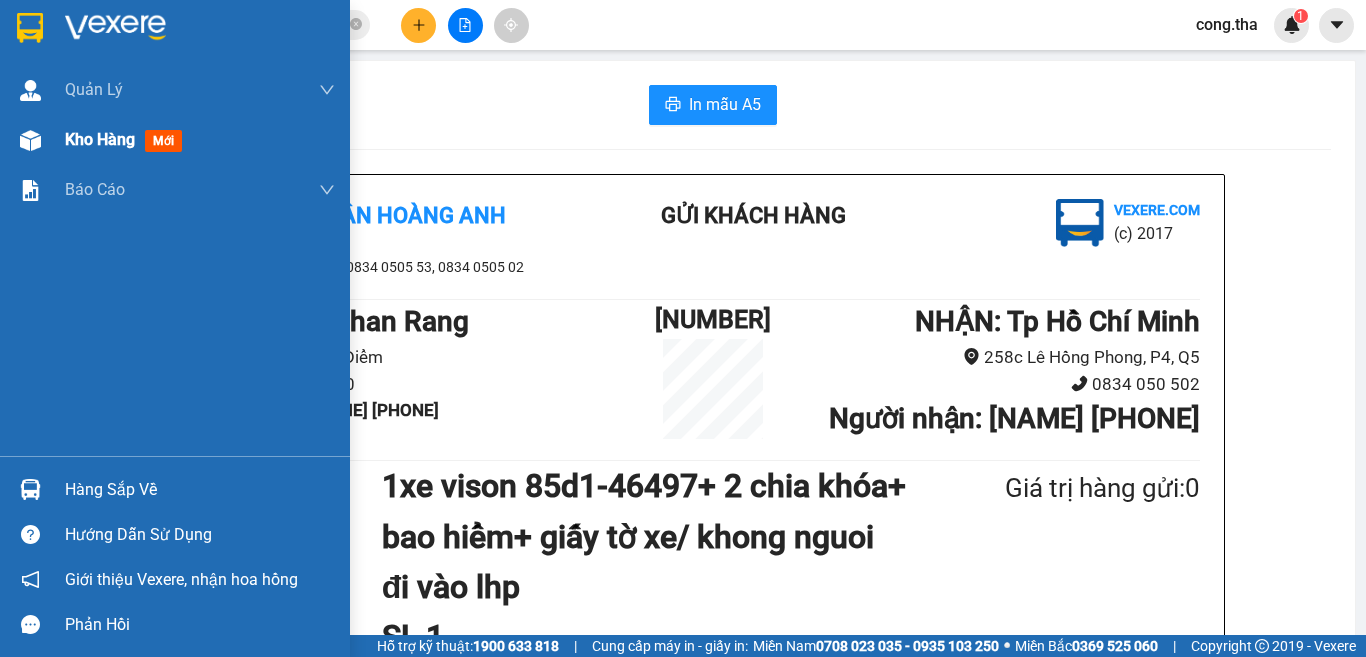 click on "mới" at bounding box center [163, 141] 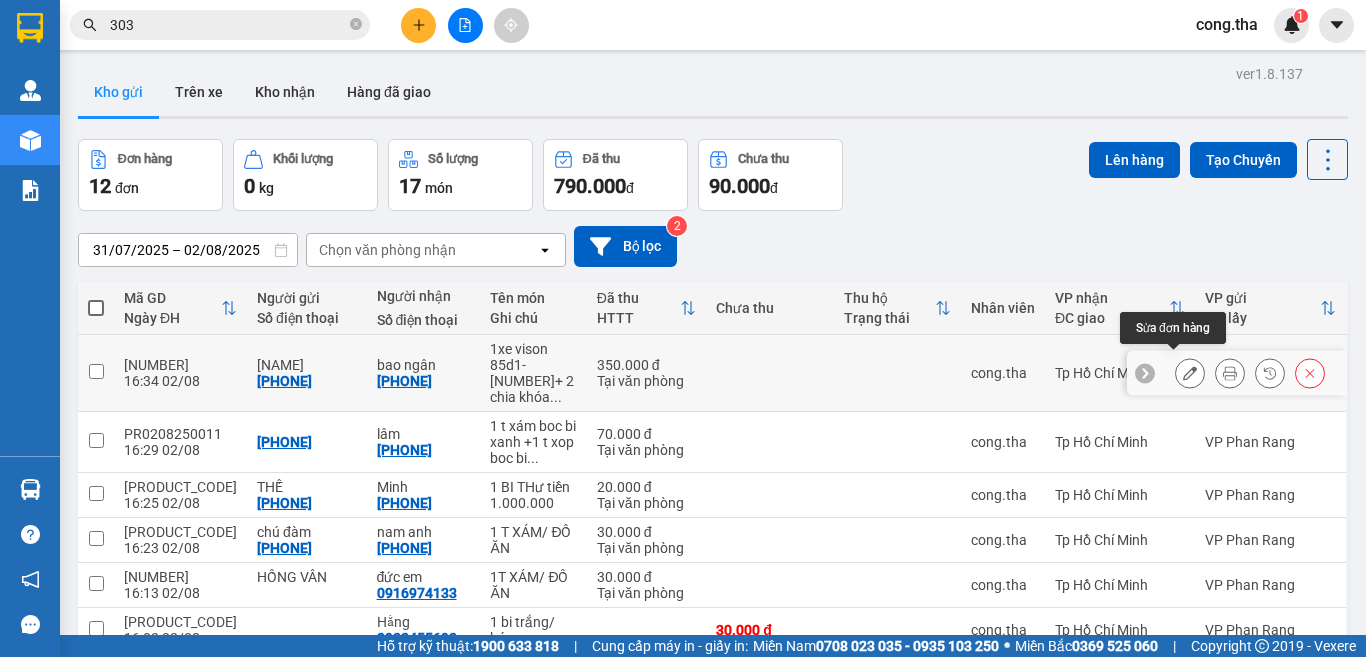click 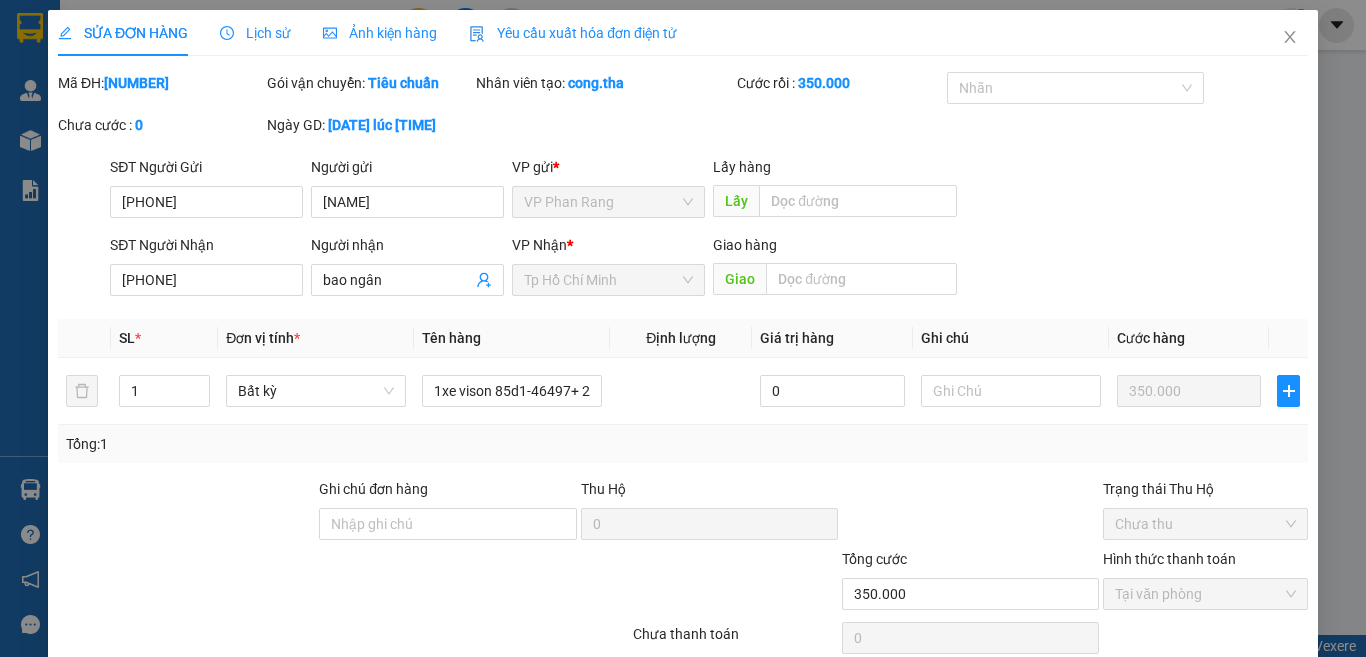 type on "[PHONE]" 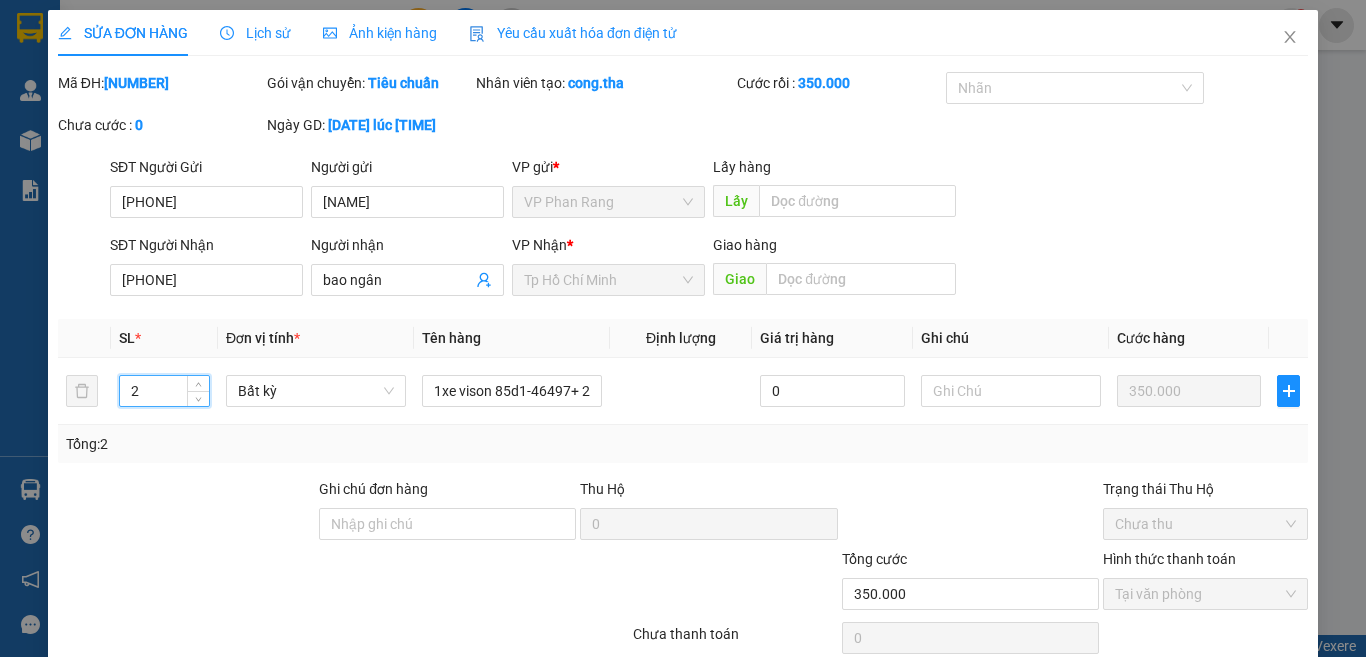scroll, scrollTop: 87, scrollLeft: 0, axis: vertical 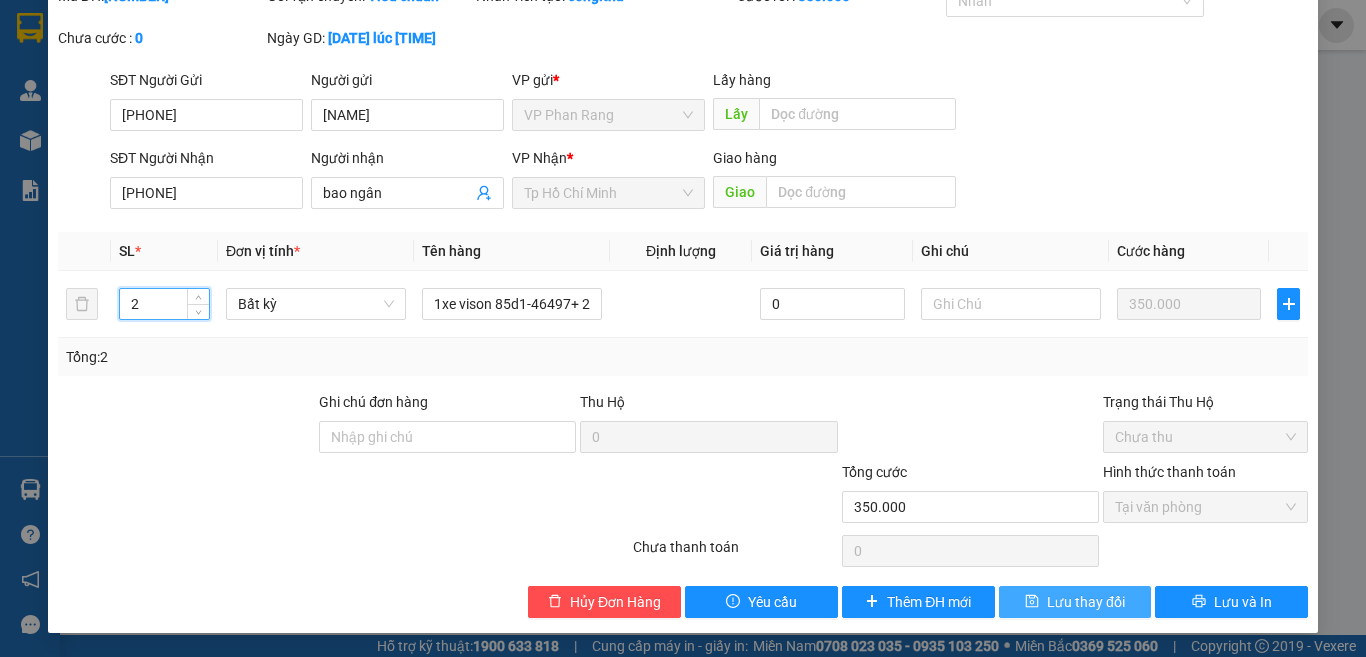 type on "2" 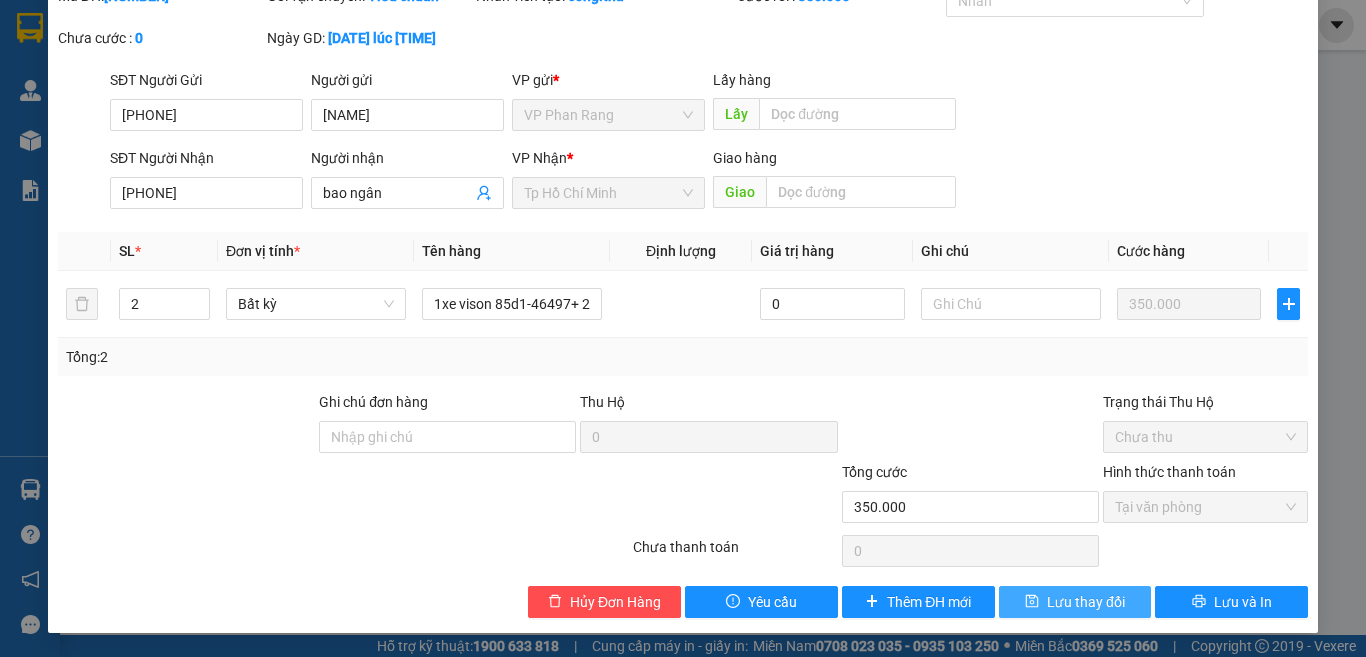 click on "Lưu thay đổi" at bounding box center [1086, 602] 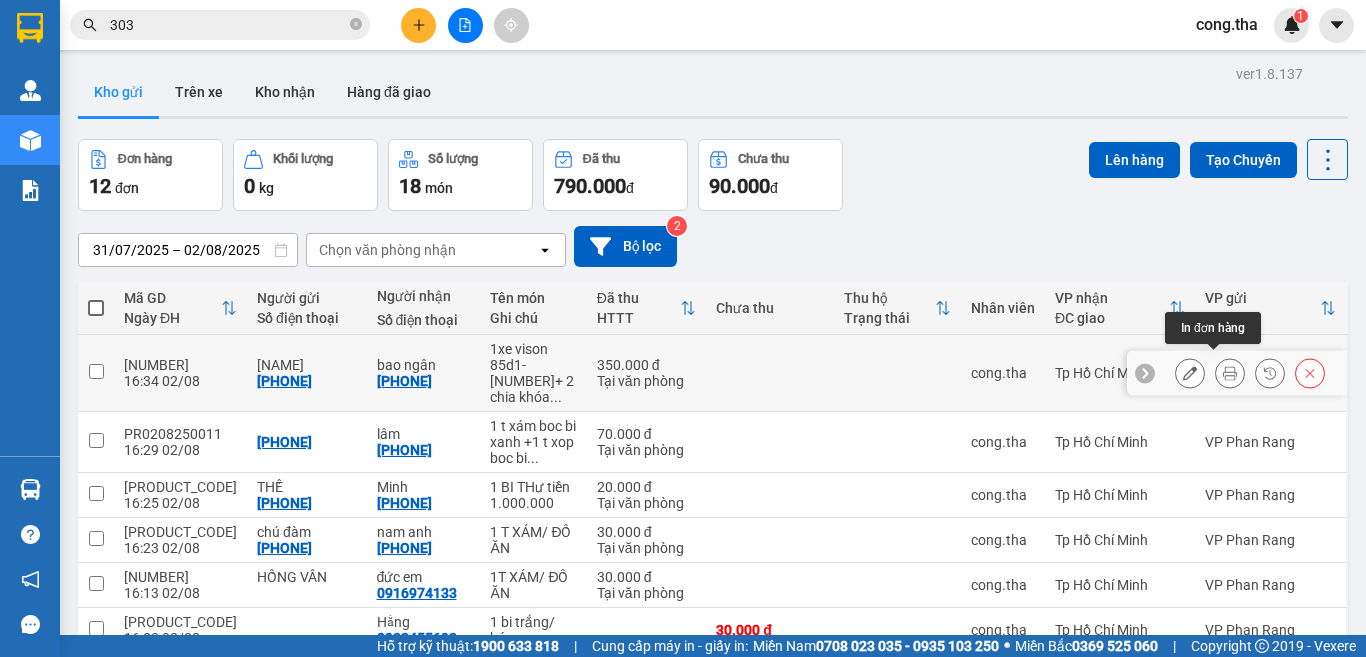 click at bounding box center (1230, 373) 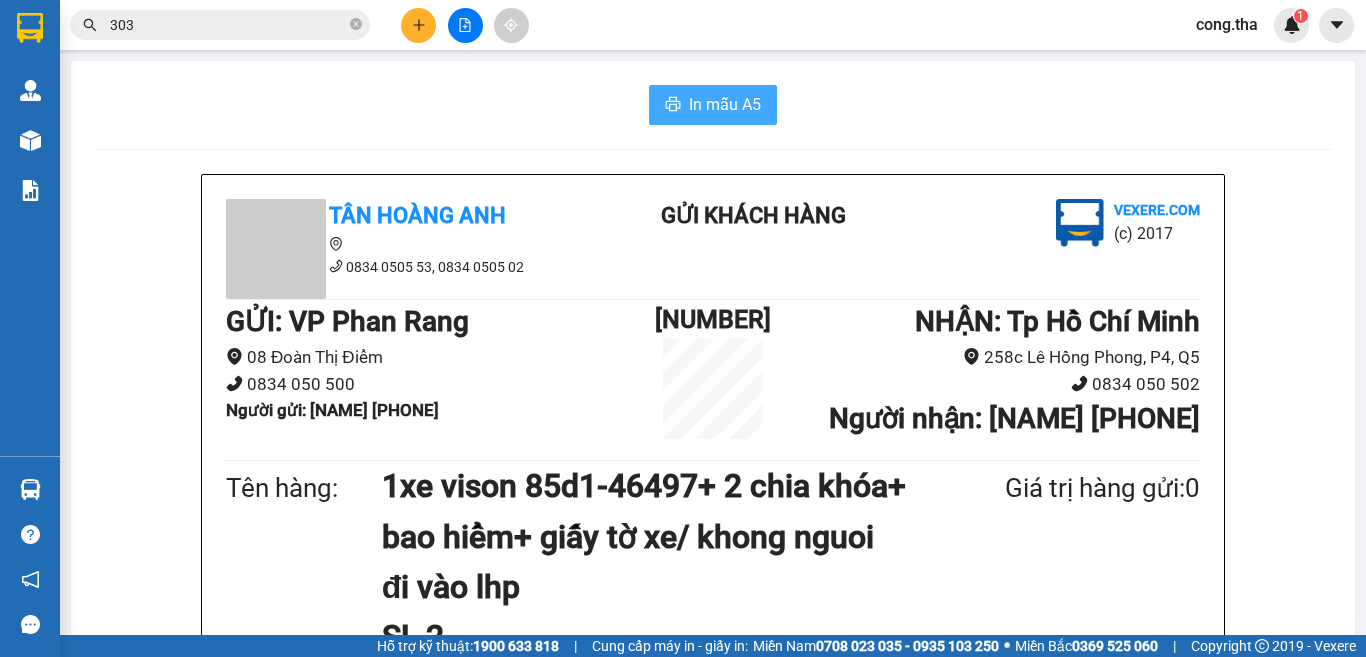 click on "In mẫu A5" at bounding box center (713, 105) 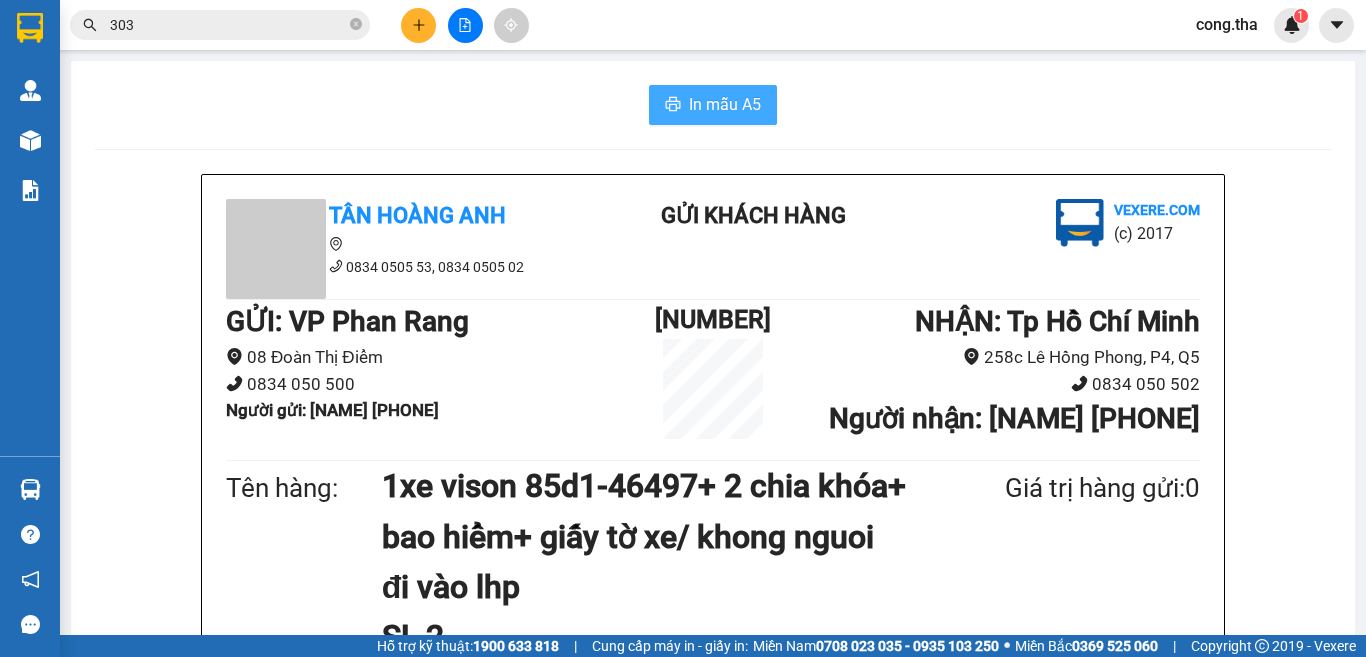 scroll, scrollTop: 0, scrollLeft: 0, axis: both 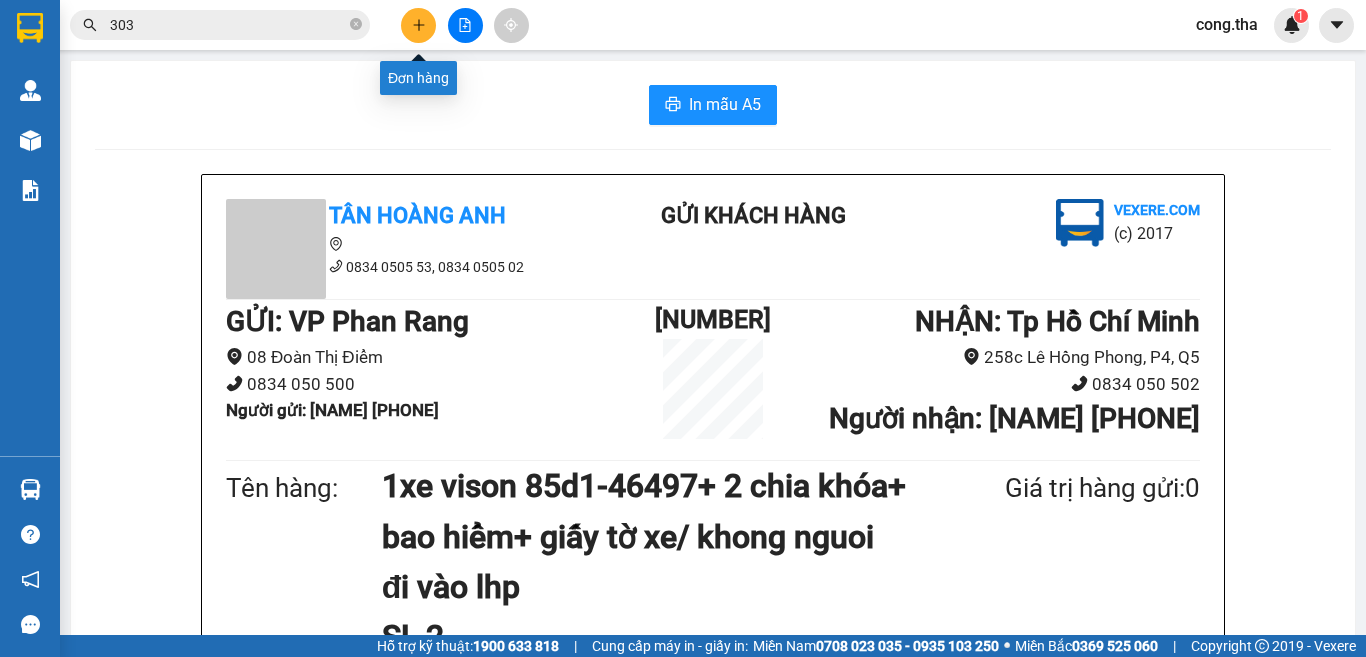 click 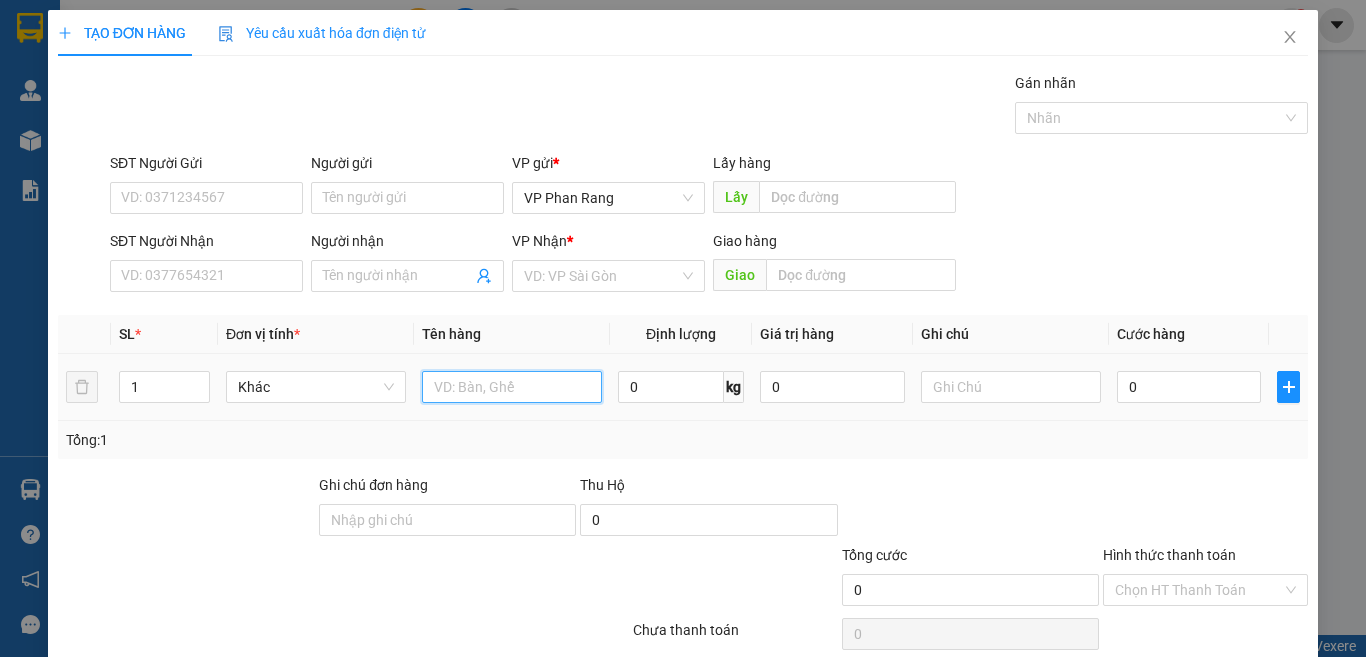 click at bounding box center [512, 387] 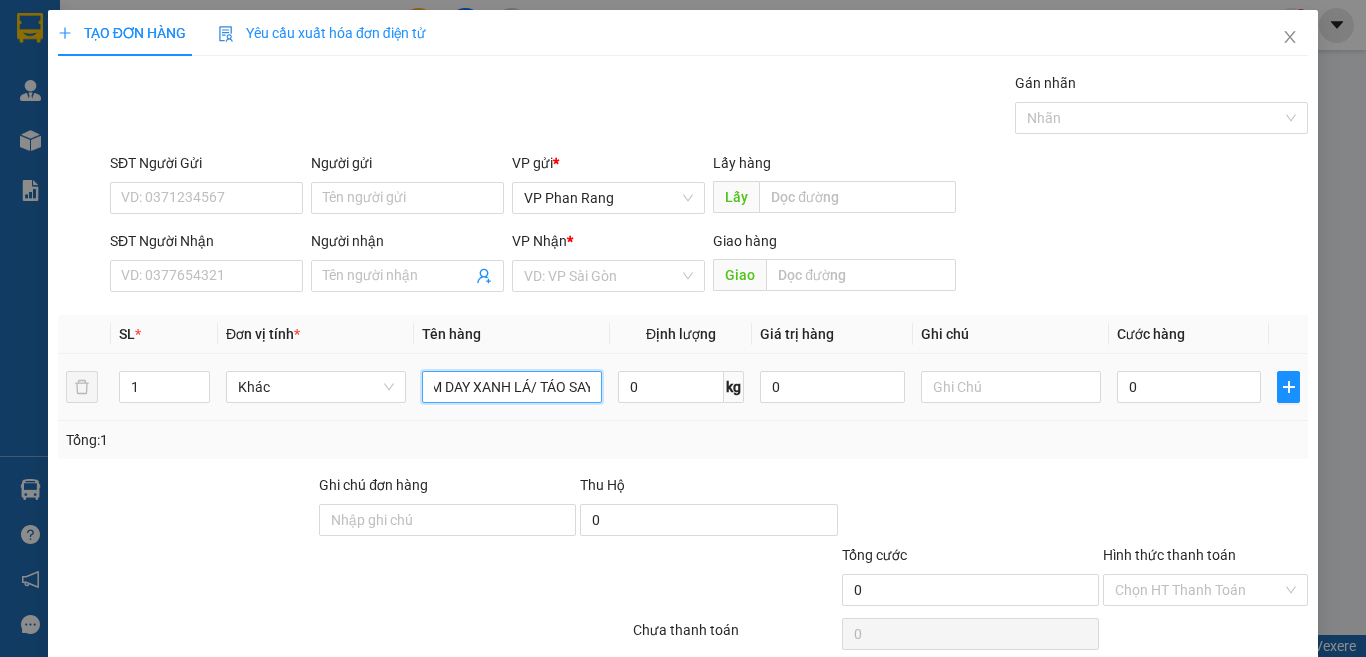 scroll, scrollTop: 0, scrollLeft: 52, axis: horizontal 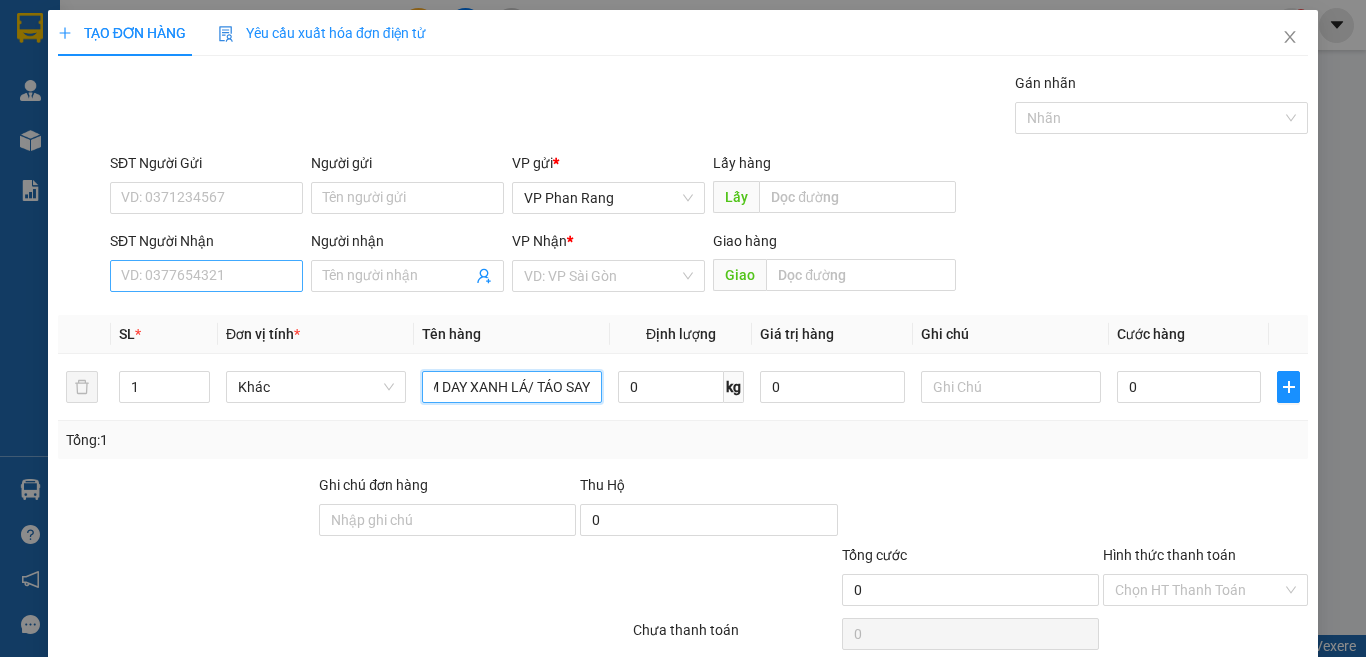 type on "1T XÁM DAY XANH LÁ/ TÁO SAY" 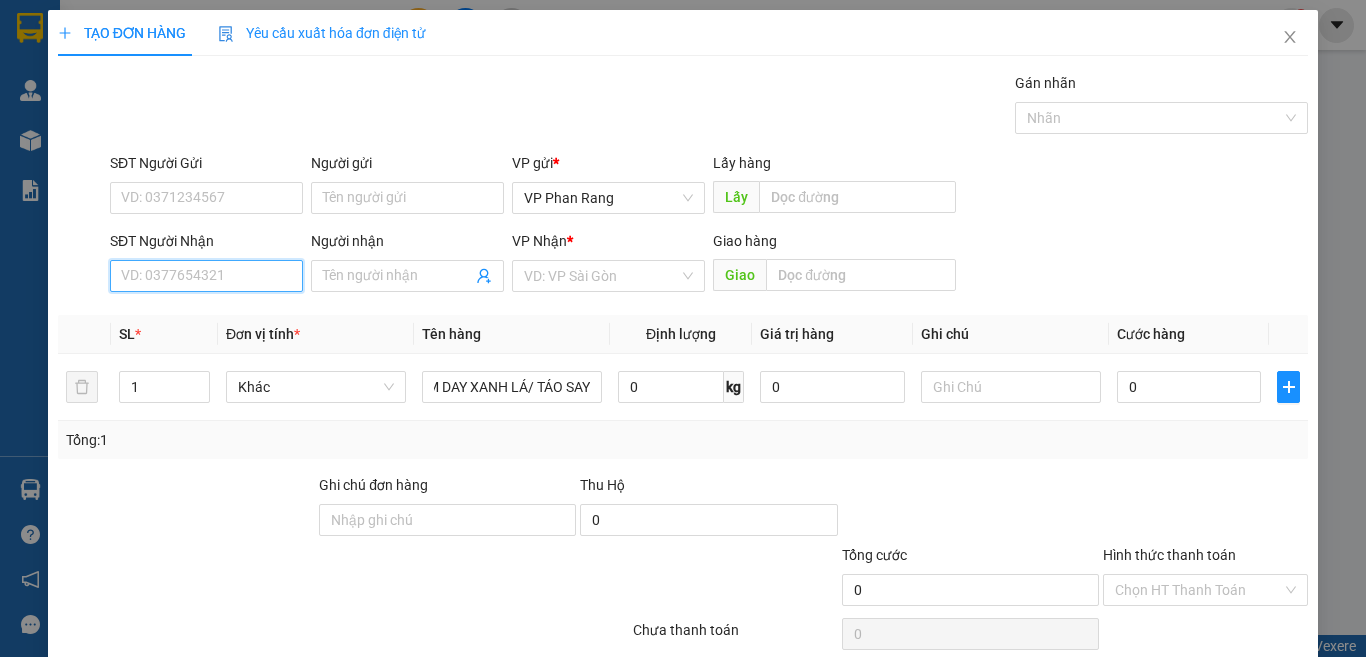 scroll, scrollTop: 0, scrollLeft: 0, axis: both 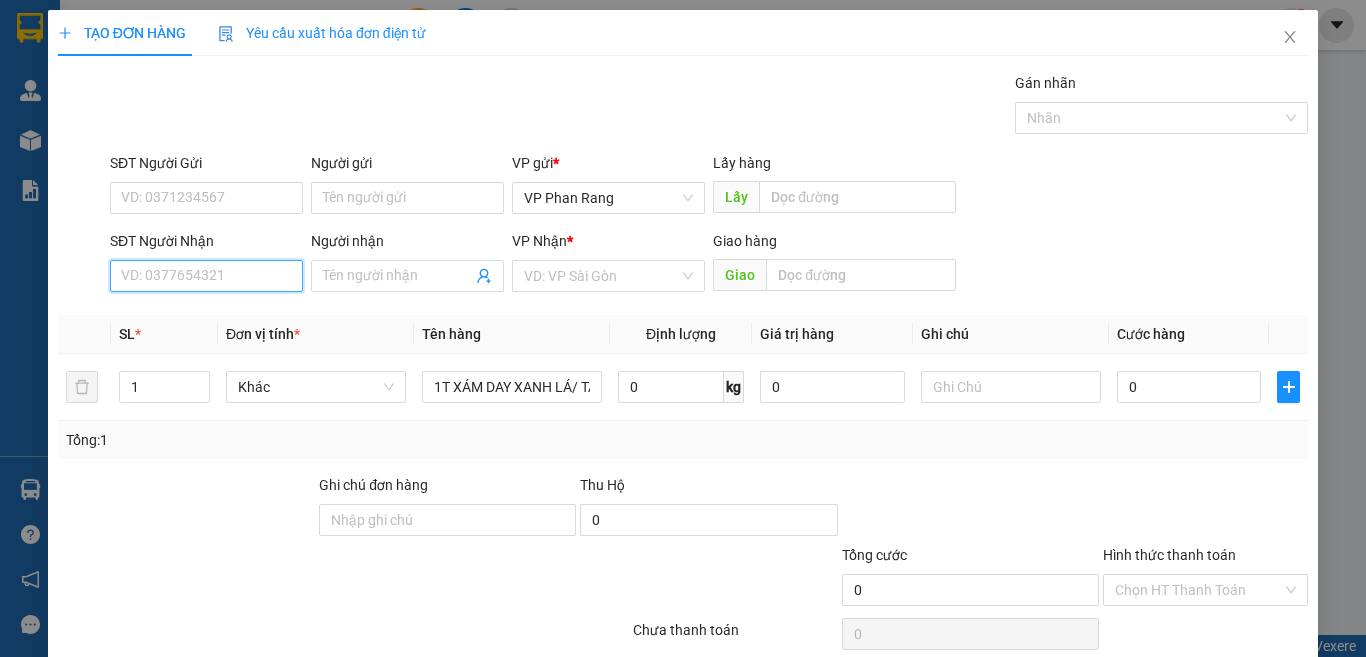 click on "SĐT Người Nhận" at bounding box center (206, 276) 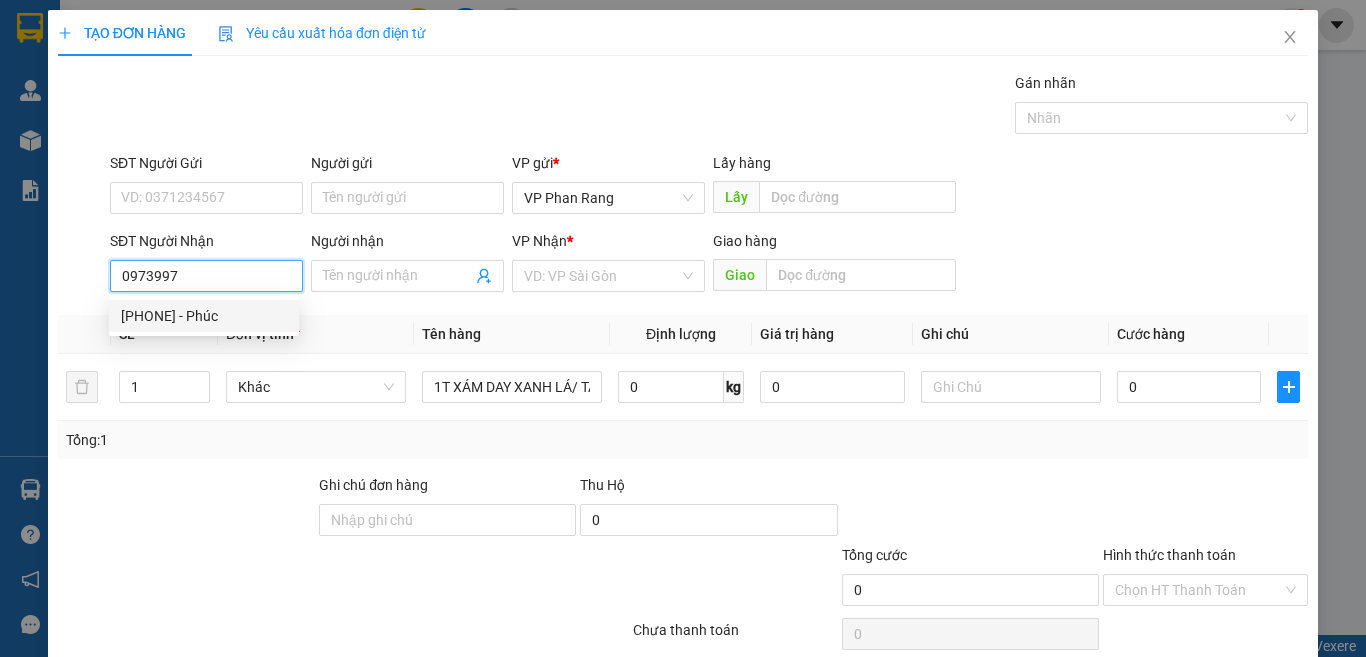 click on "[PHONE] - Phúc" at bounding box center [204, 316] 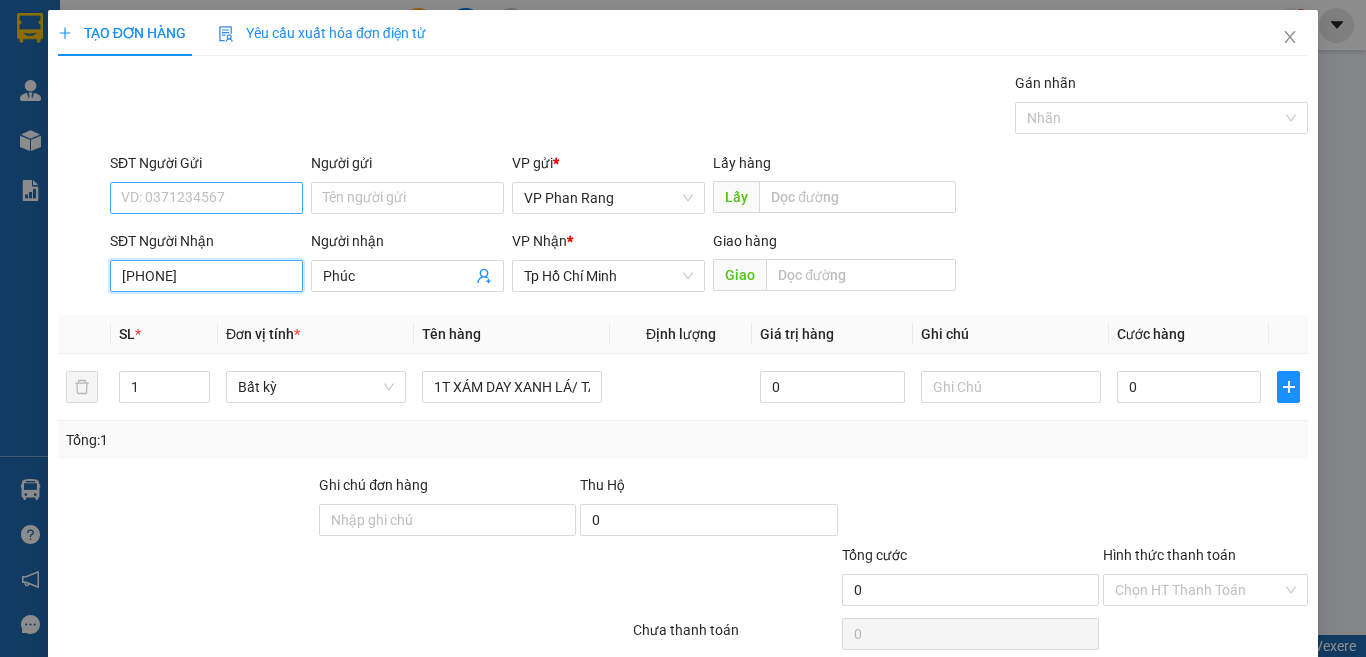type on "[PHONE]" 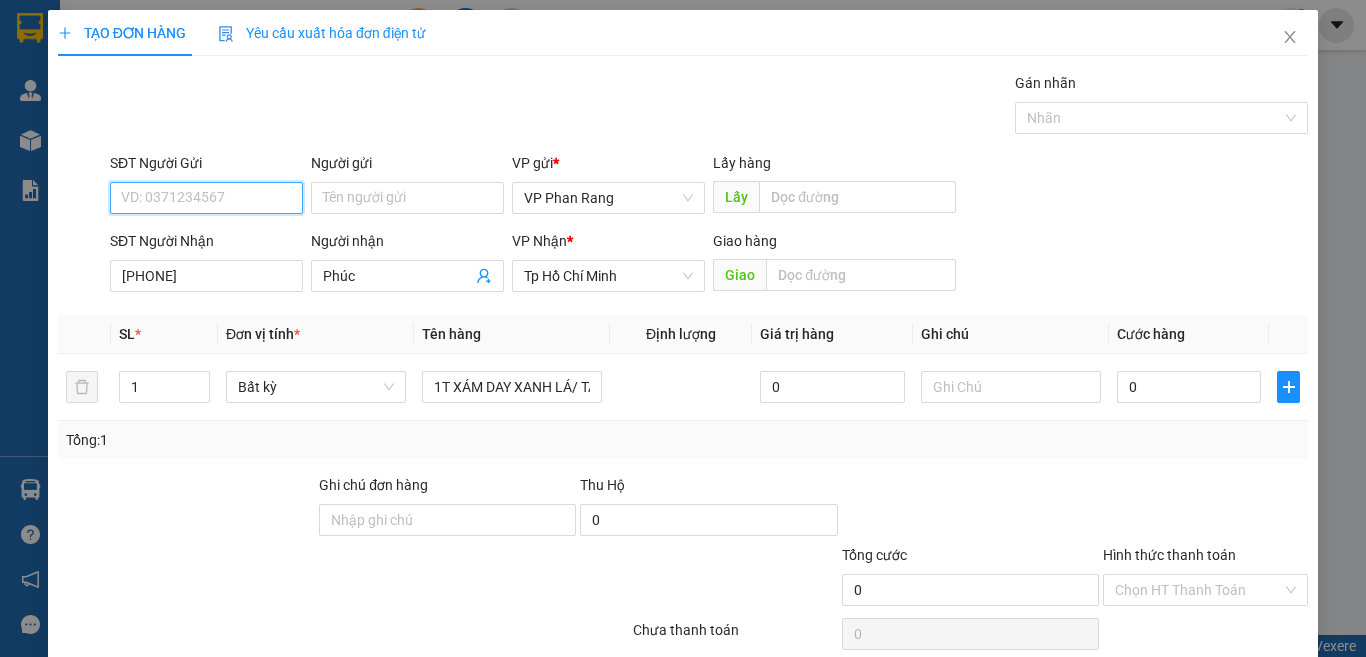 click on "SĐT Người Gửi" at bounding box center [206, 198] 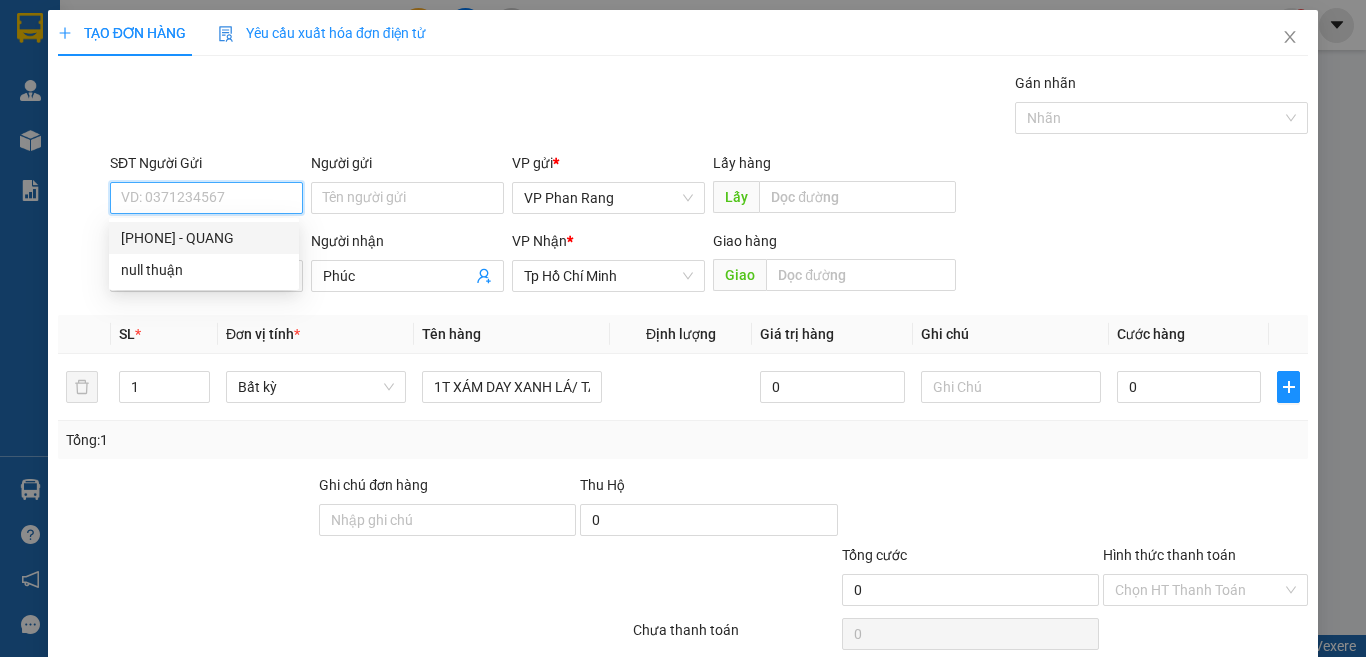 click on "[PHONE] - QUANG" at bounding box center (204, 238) 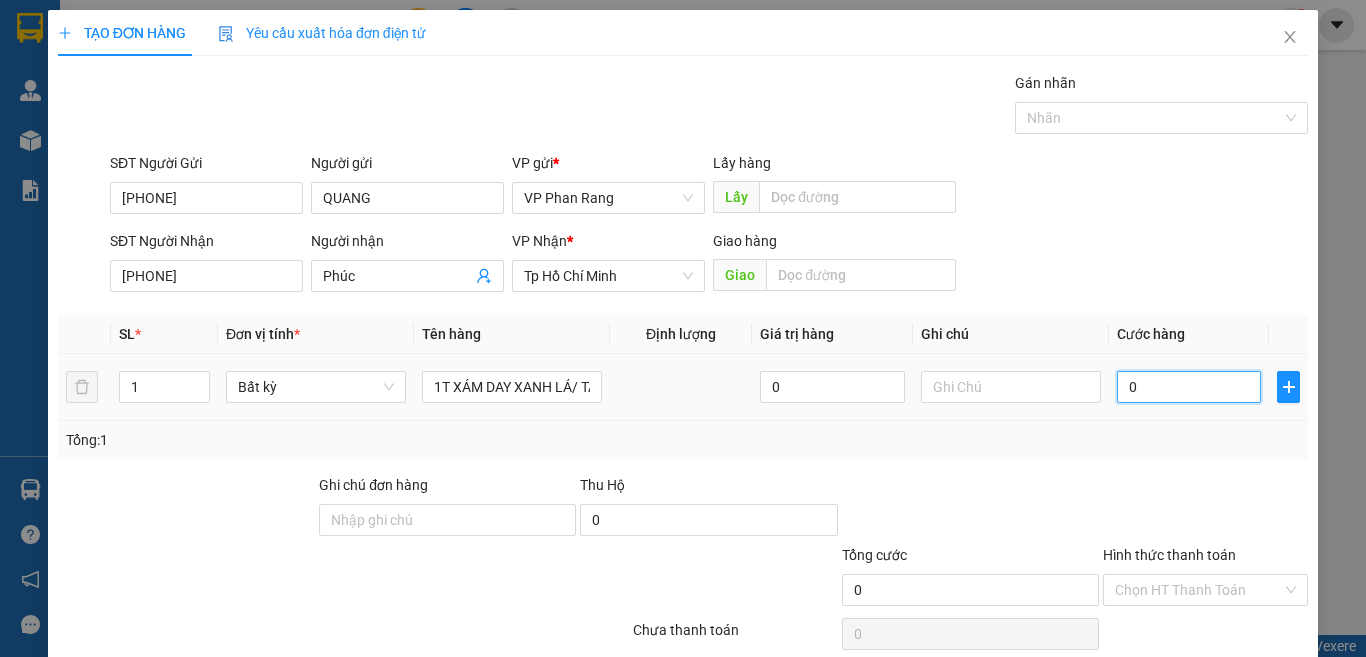 click on "0" at bounding box center (1189, 387) 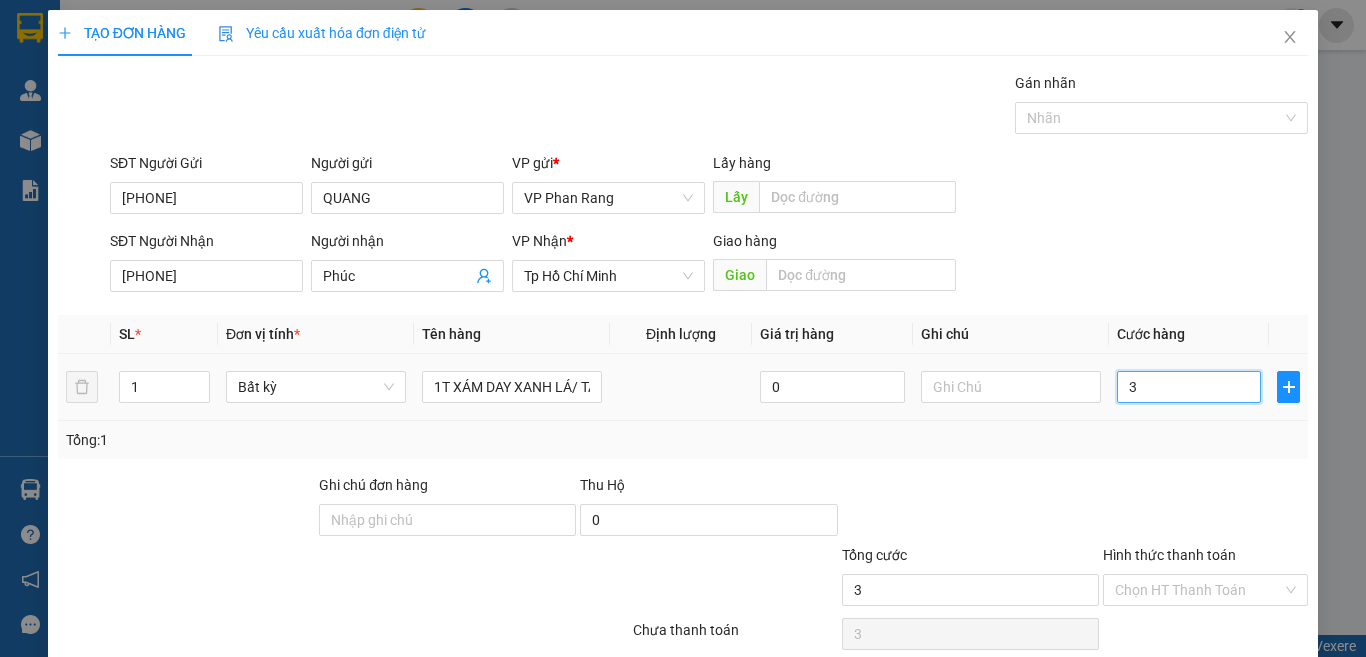 type on "30" 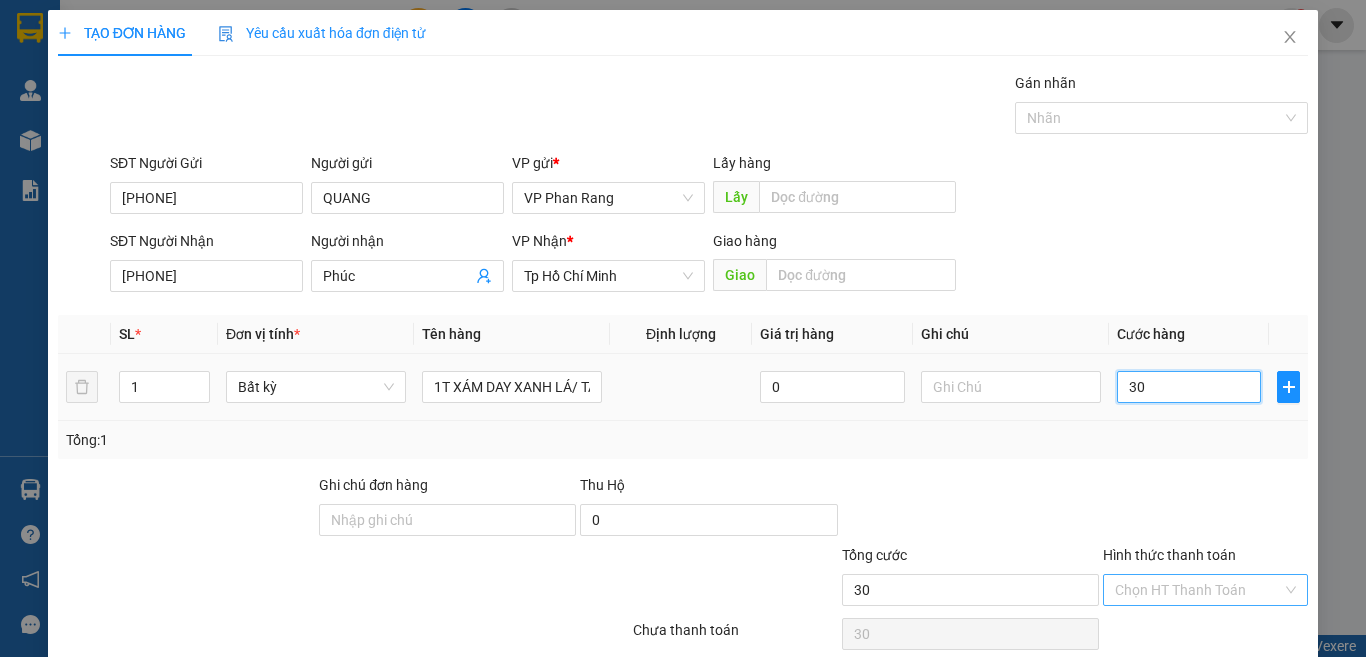 scroll, scrollTop: 83, scrollLeft: 0, axis: vertical 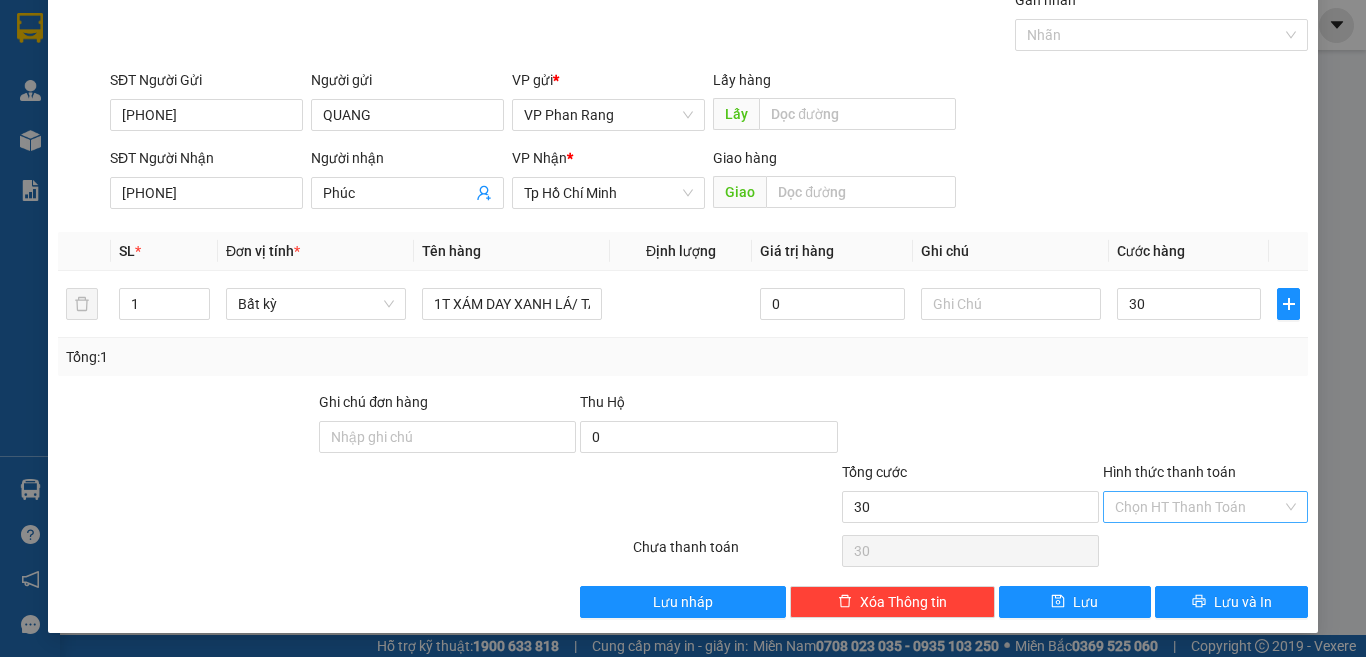 type on "30.000" 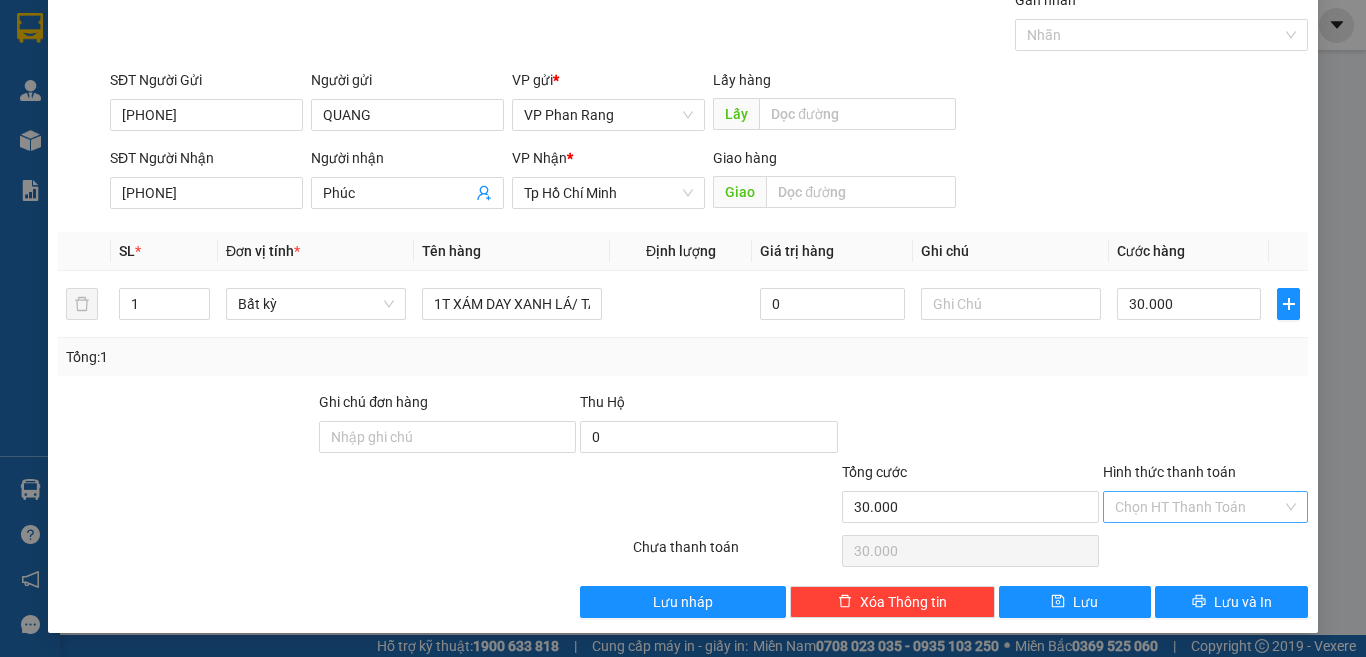 click on "Hình thức thanh toán" at bounding box center [1198, 507] 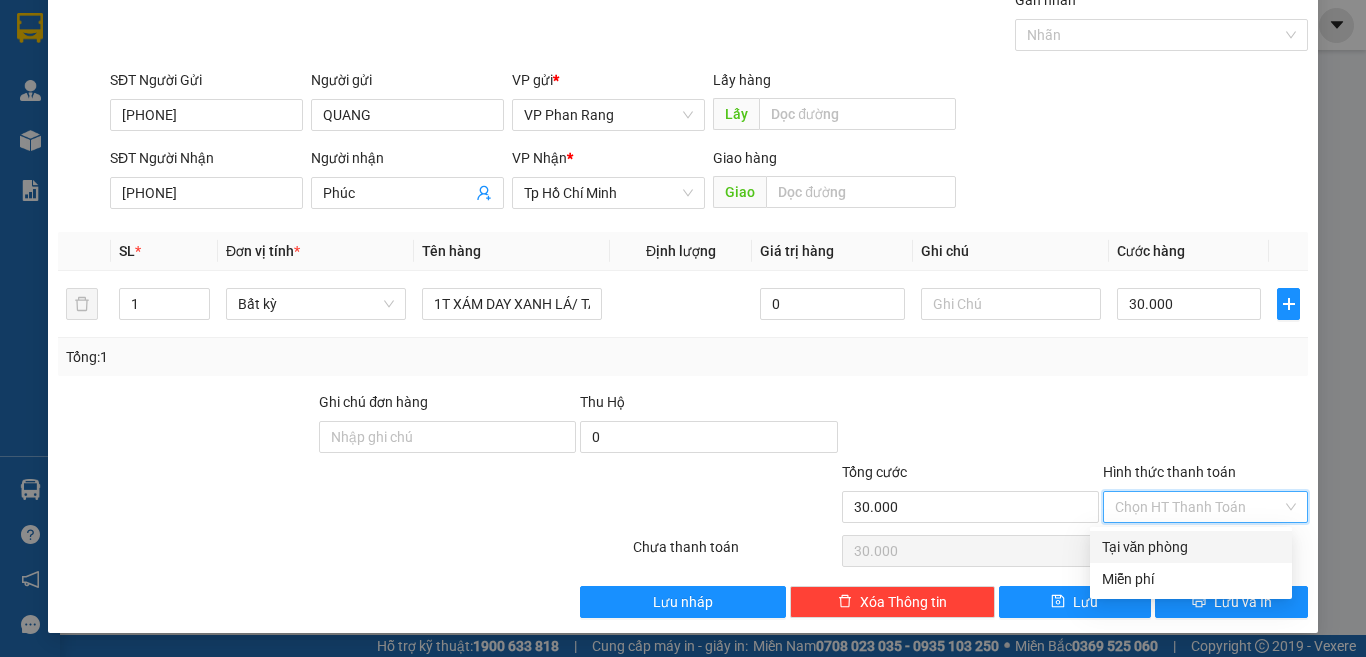 click at bounding box center [1205, 426] 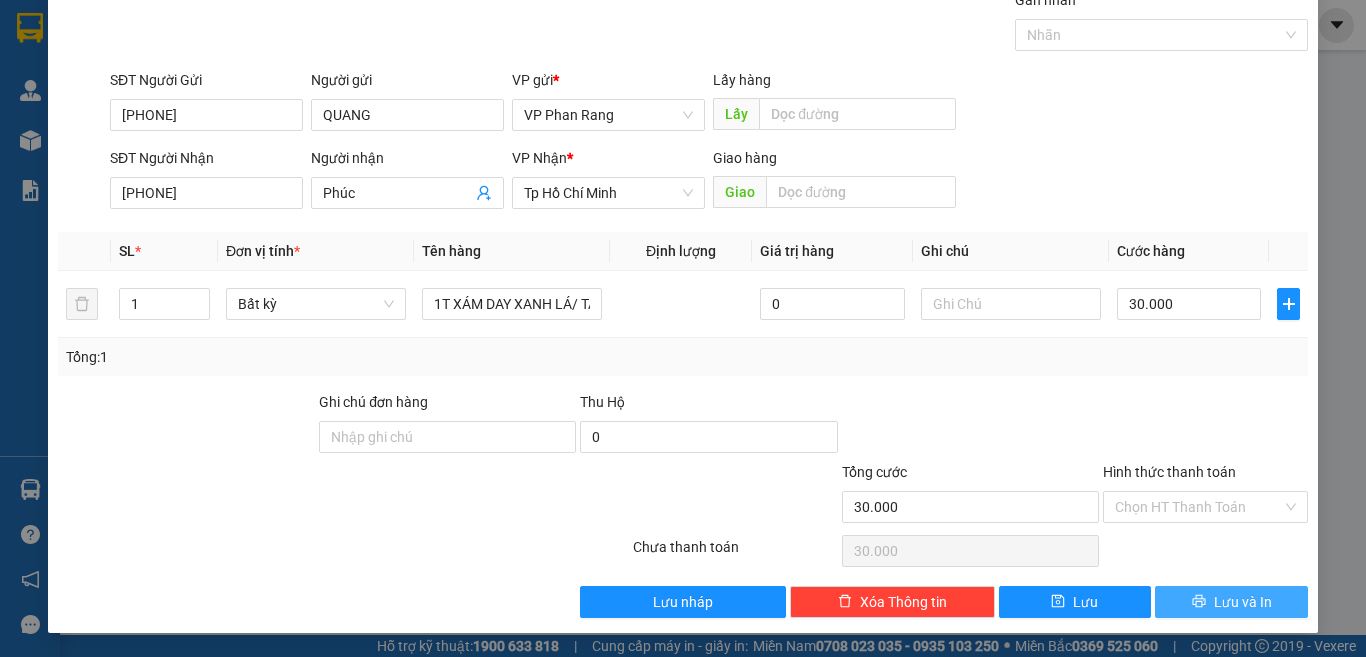 click on "Lưu và In" at bounding box center (1243, 602) 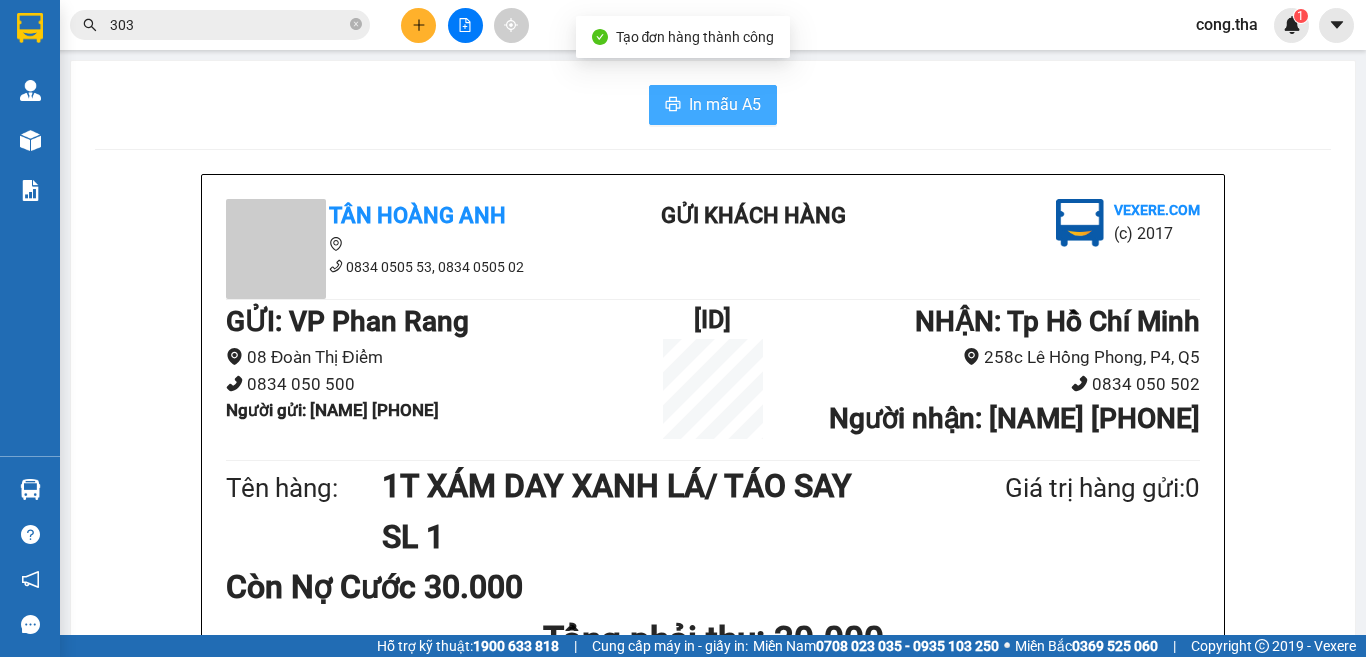 click on "In mẫu A5" at bounding box center (725, 104) 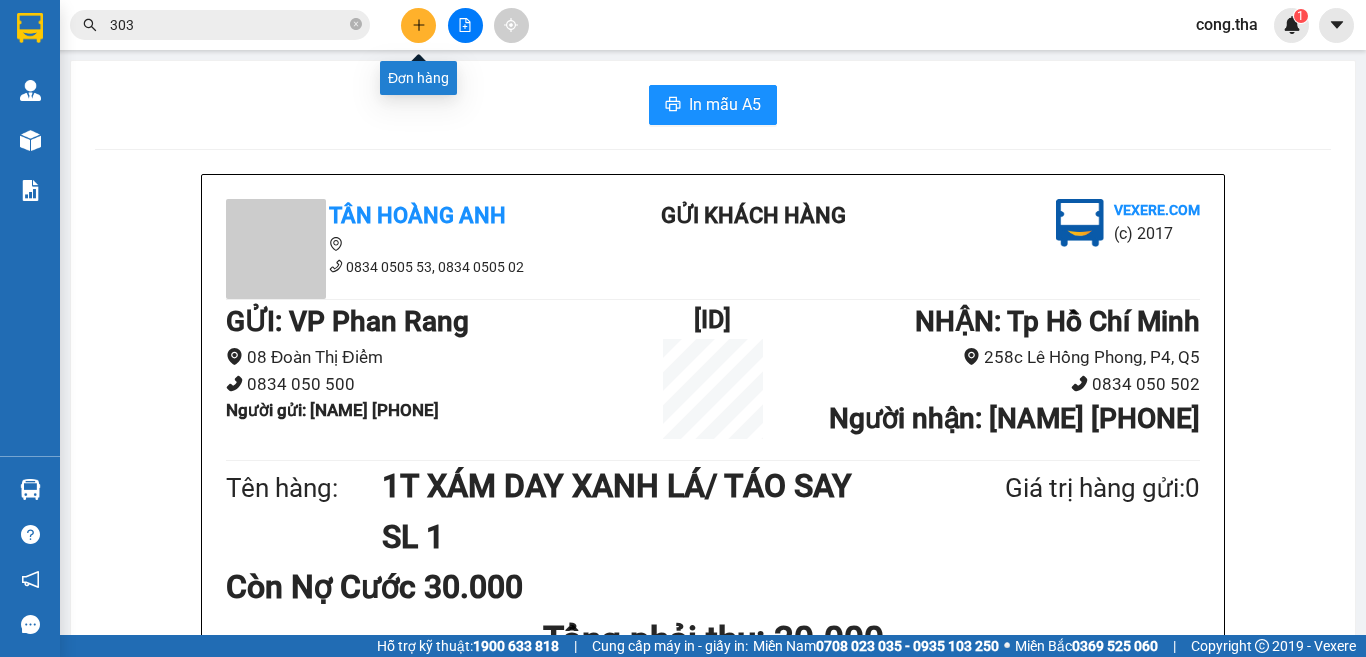 click at bounding box center (418, 25) 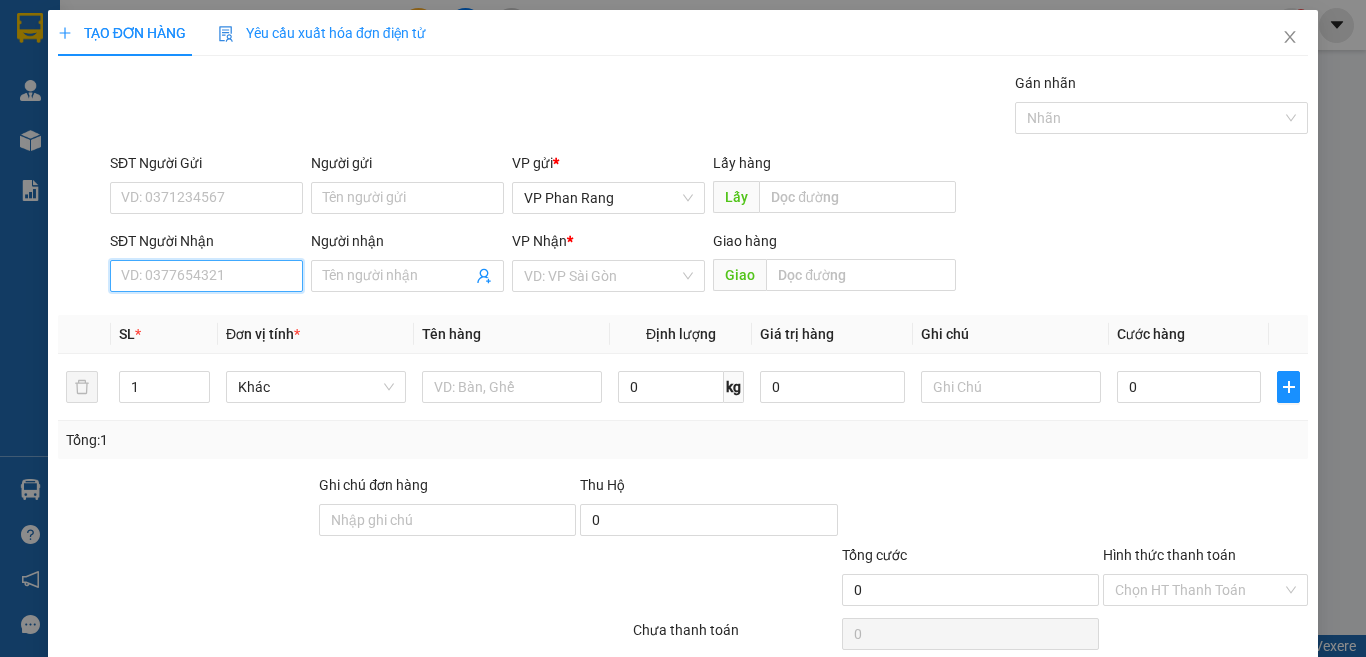 click on "SĐT Người Nhận" at bounding box center (206, 276) 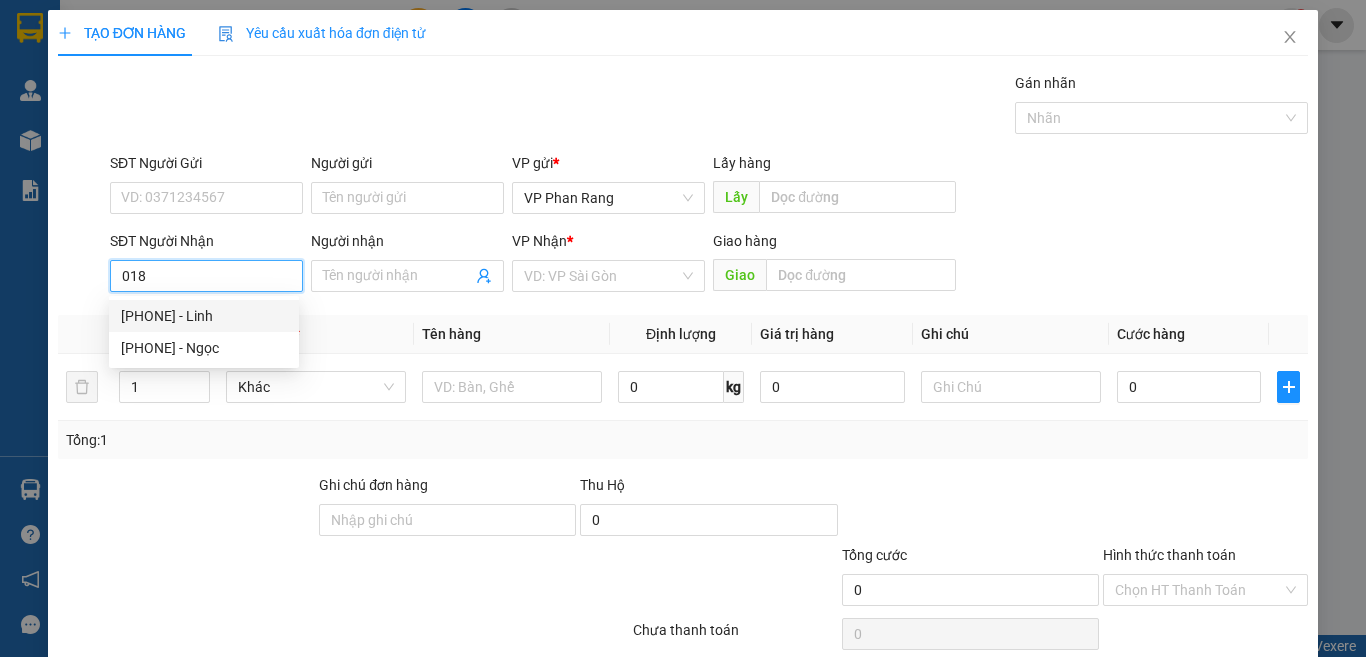 click on "[PHONE] - Linh" at bounding box center [204, 316] 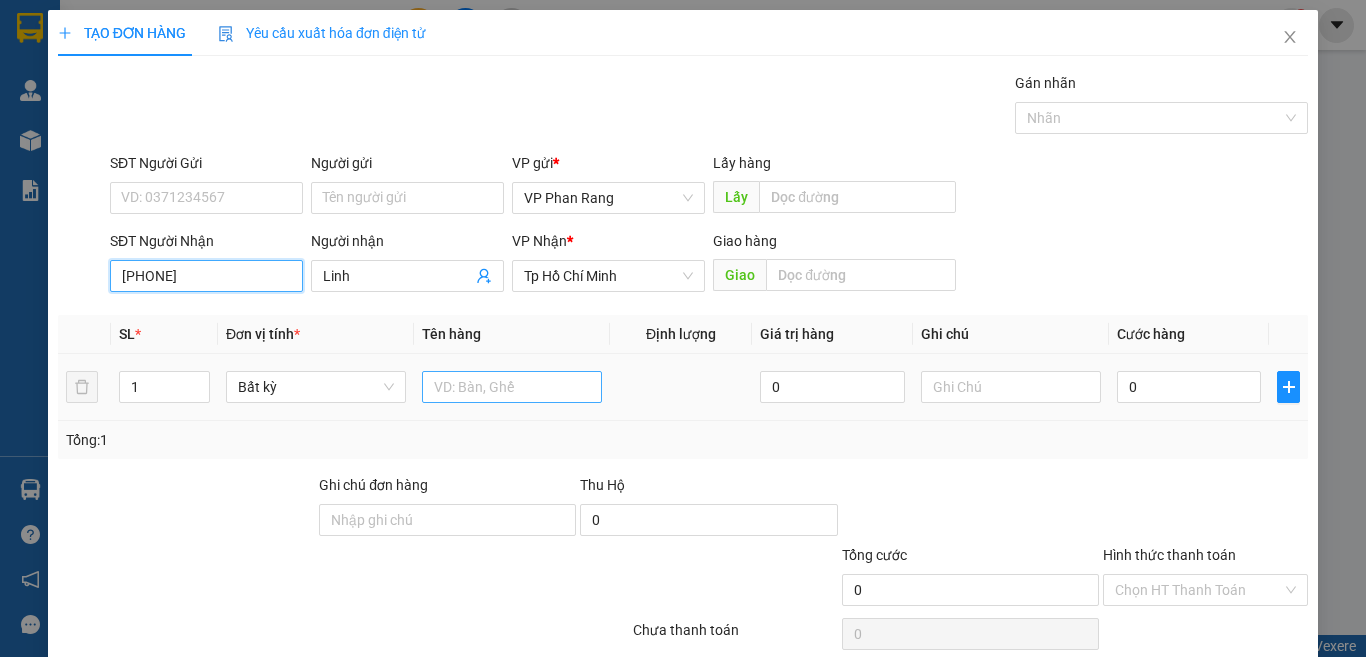 type on "[PHONE]" 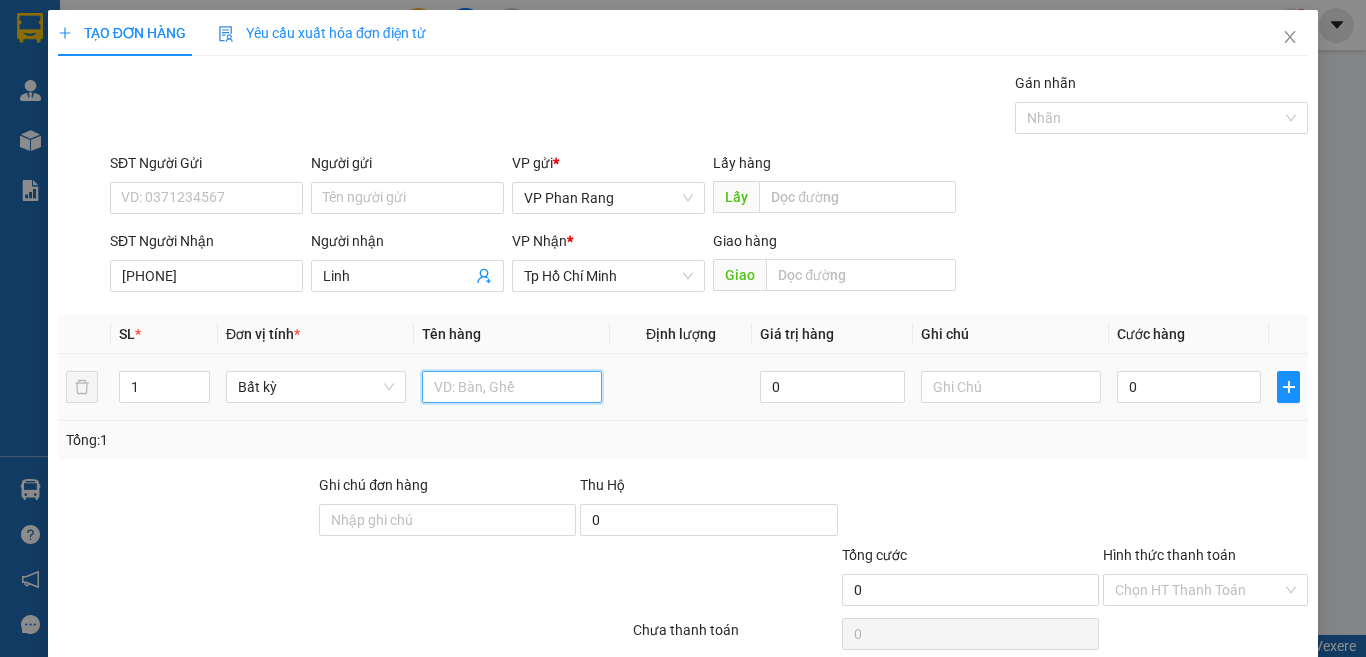 click at bounding box center [512, 387] 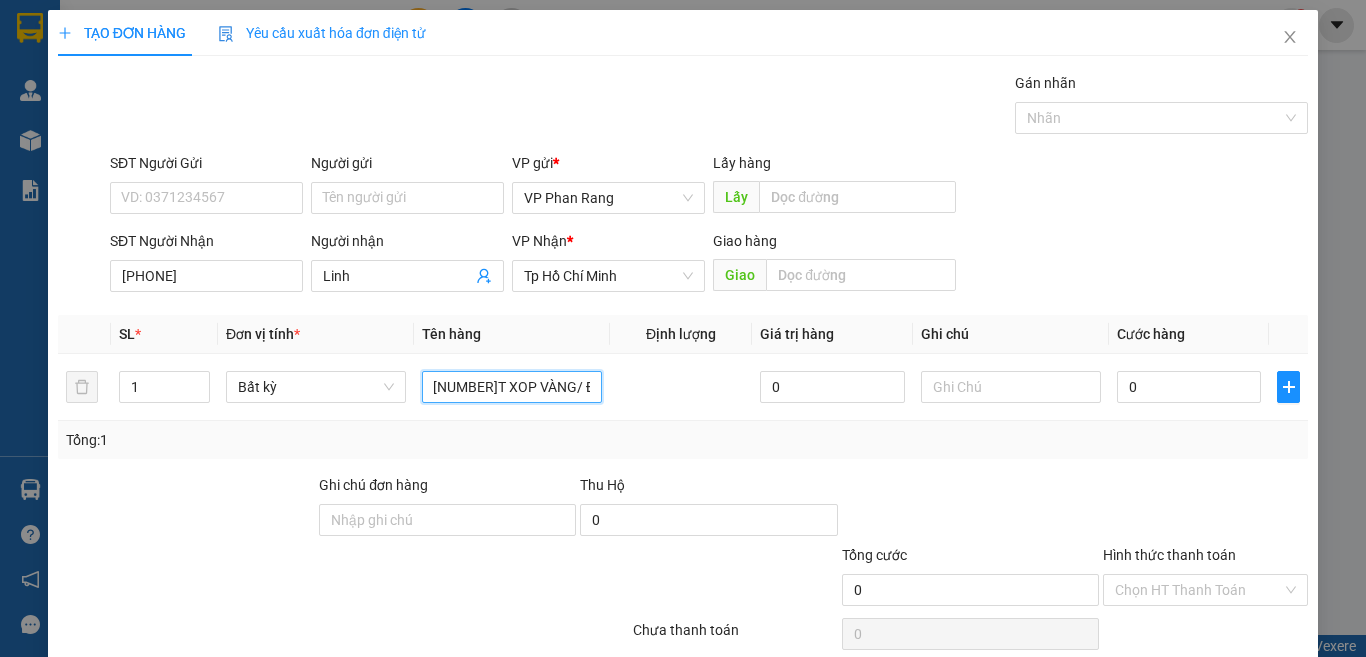 scroll, scrollTop: 0, scrollLeft: 0, axis: both 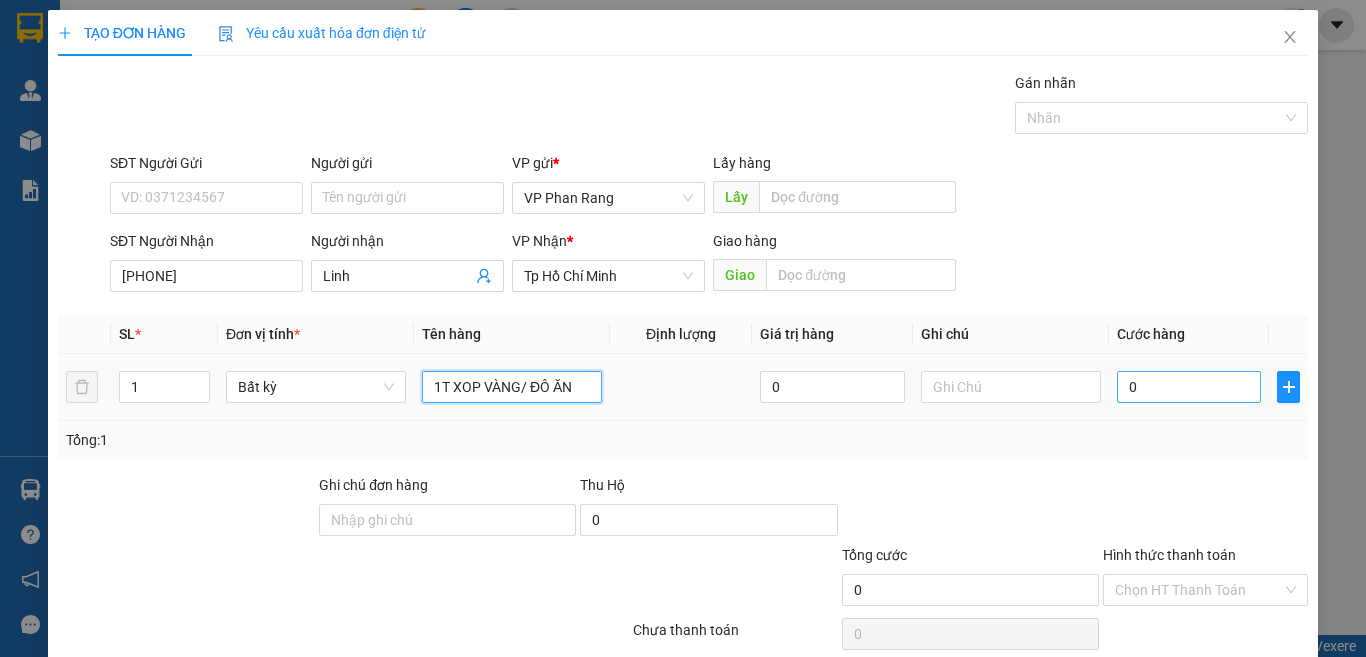 type on "1T XOP VÀNG/ ĐÔ ĂN" 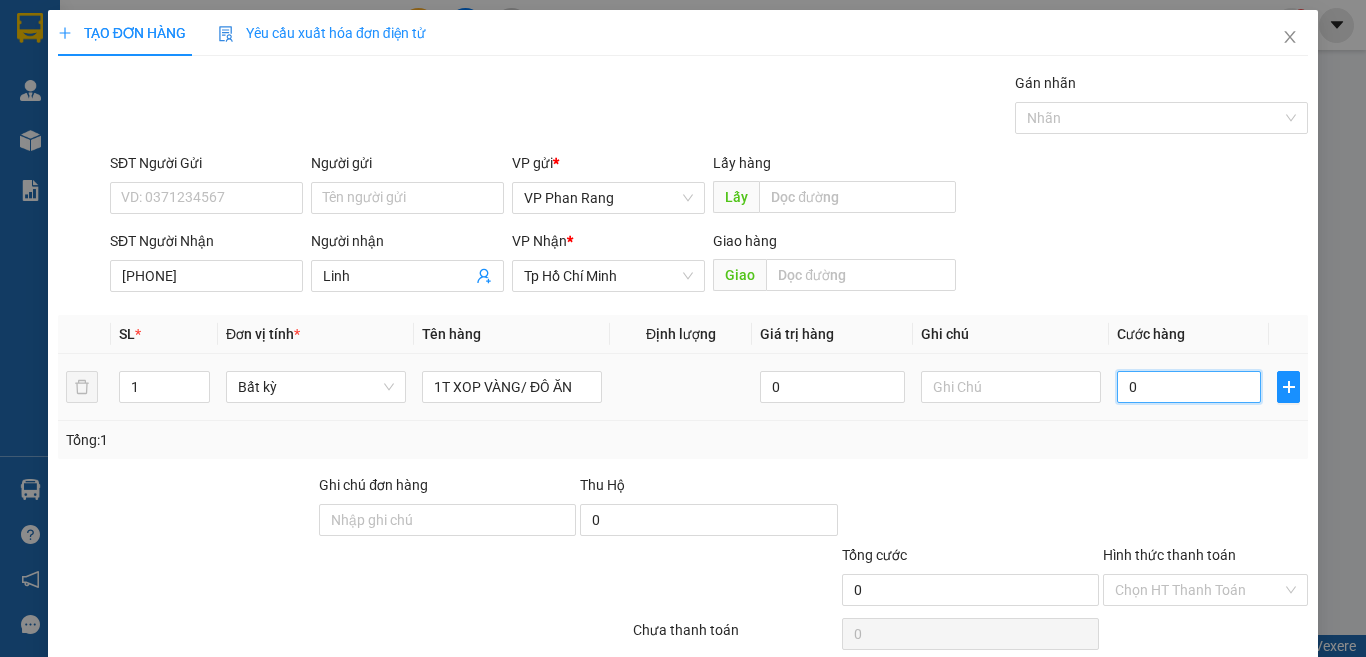 click on "0" at bounding box center [1189, 387] 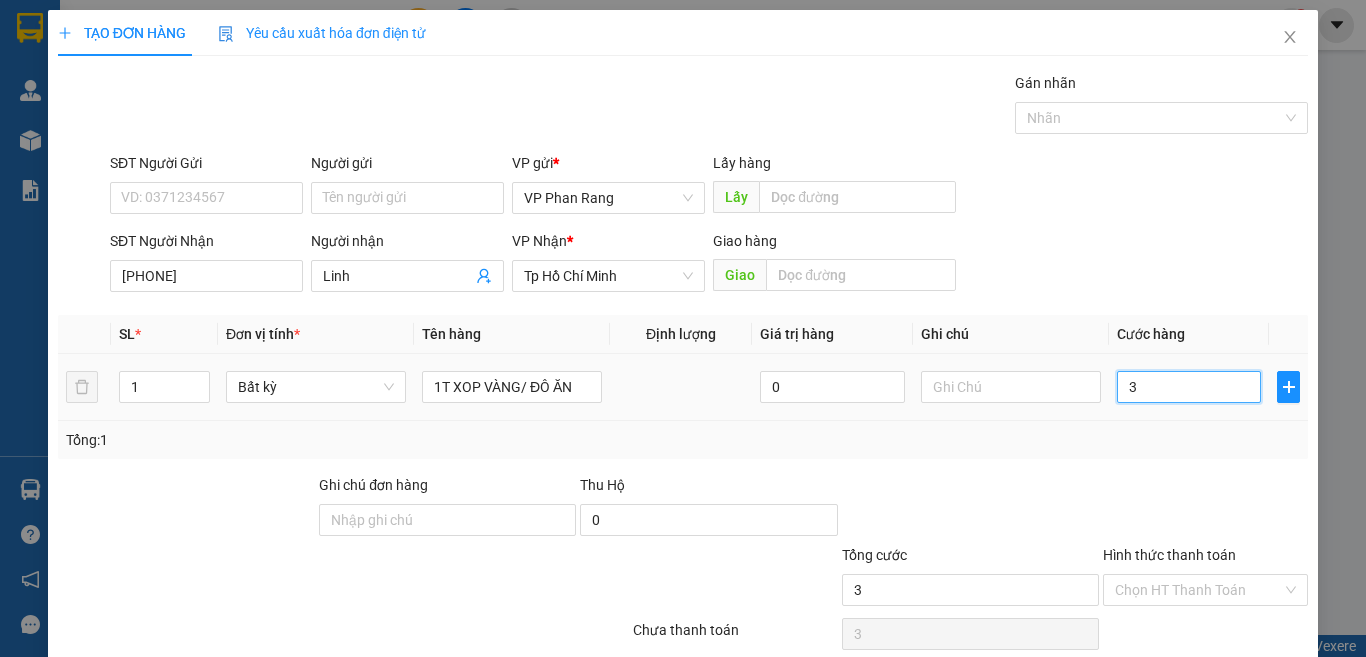 type on "30" 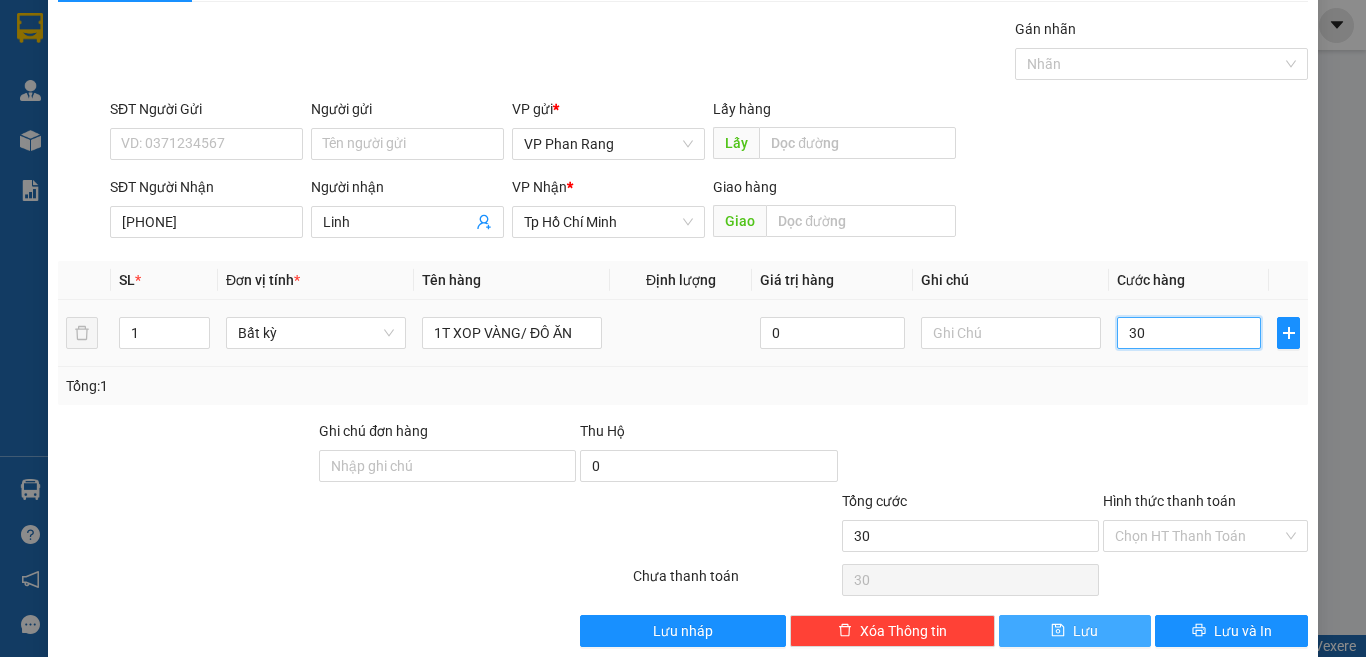 scroll, scrollTop: 83, scrollLeft: 0, axis: vertical 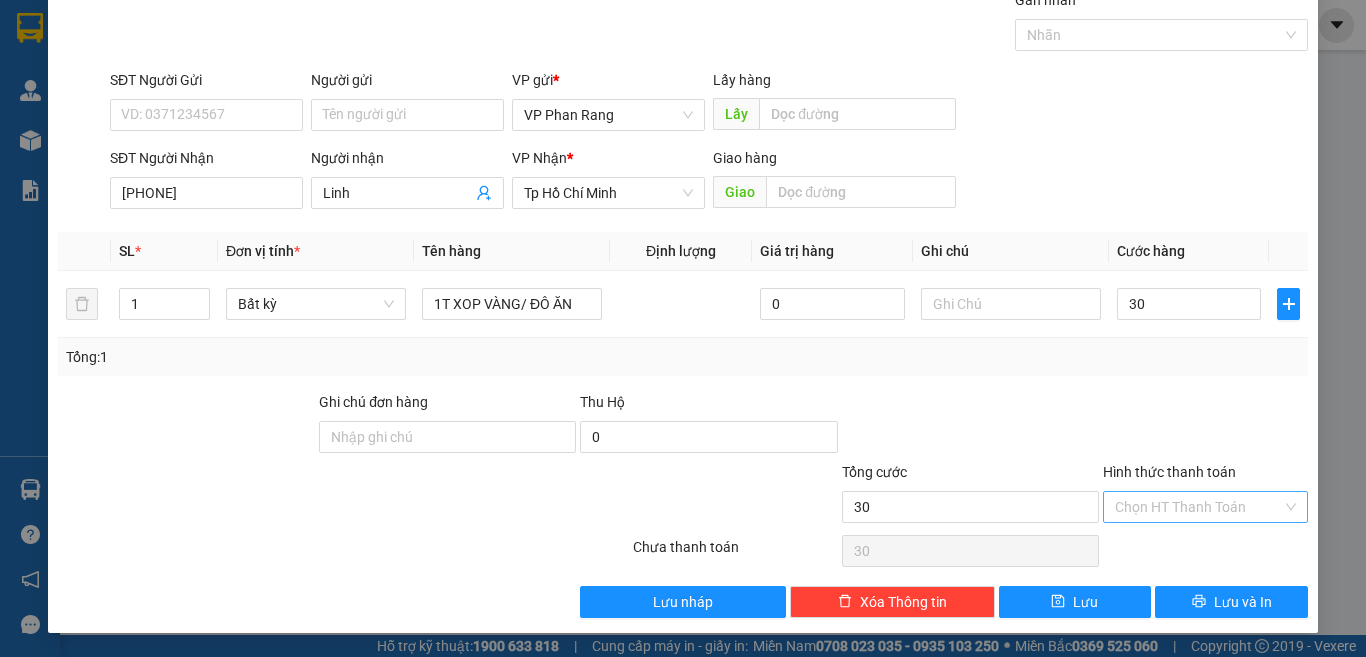 type on "30.000" 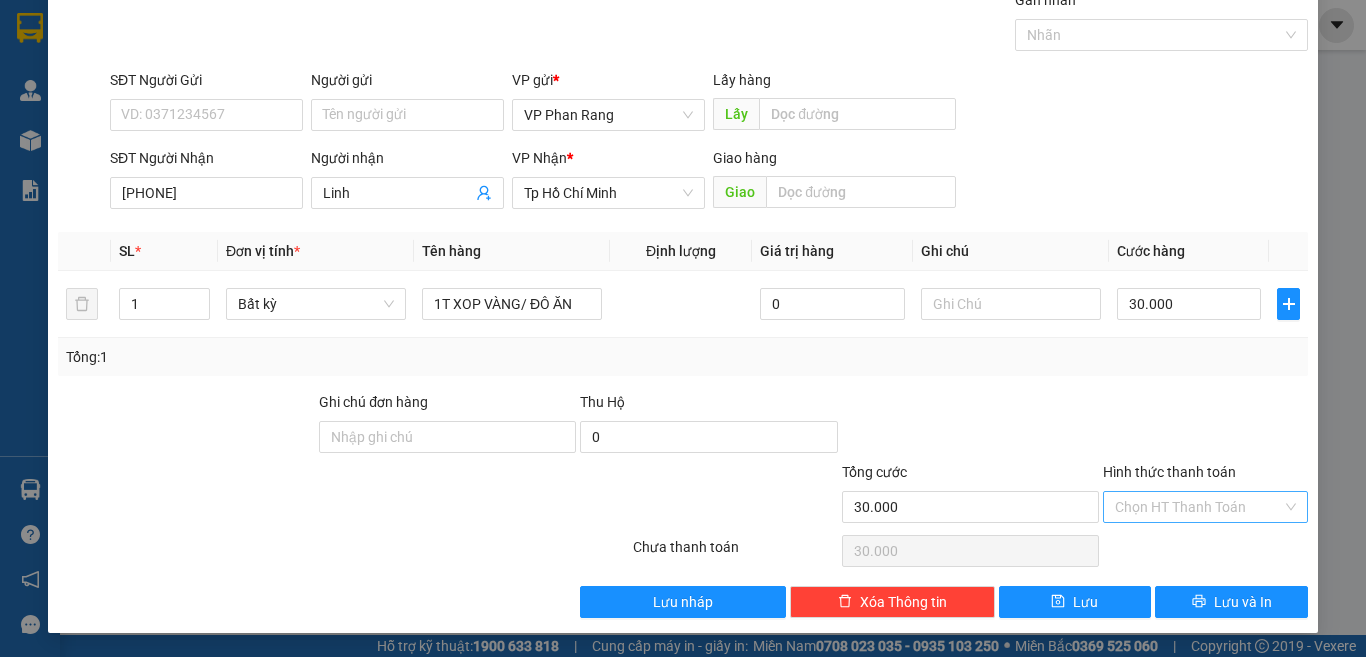 click on "Hình thức thanh toán" at bounding box center [1198, 507] 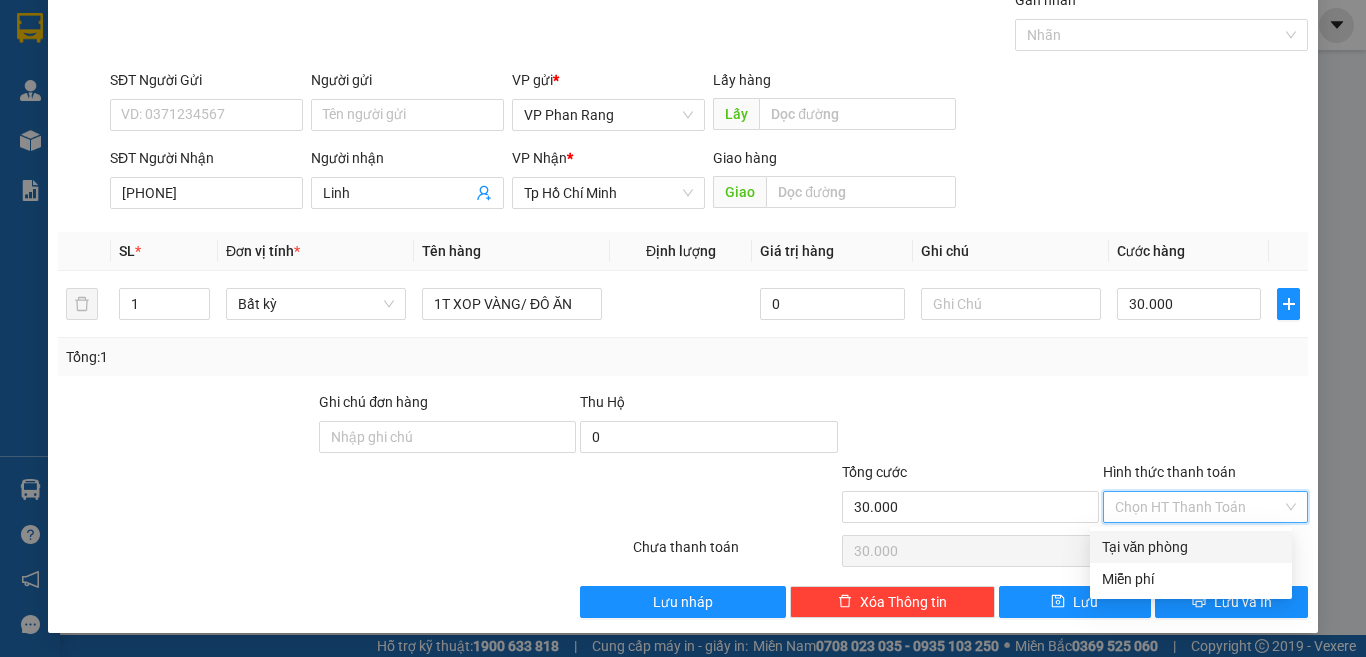 click on "Tại văn phòng" at bounding box center (1191, 547) 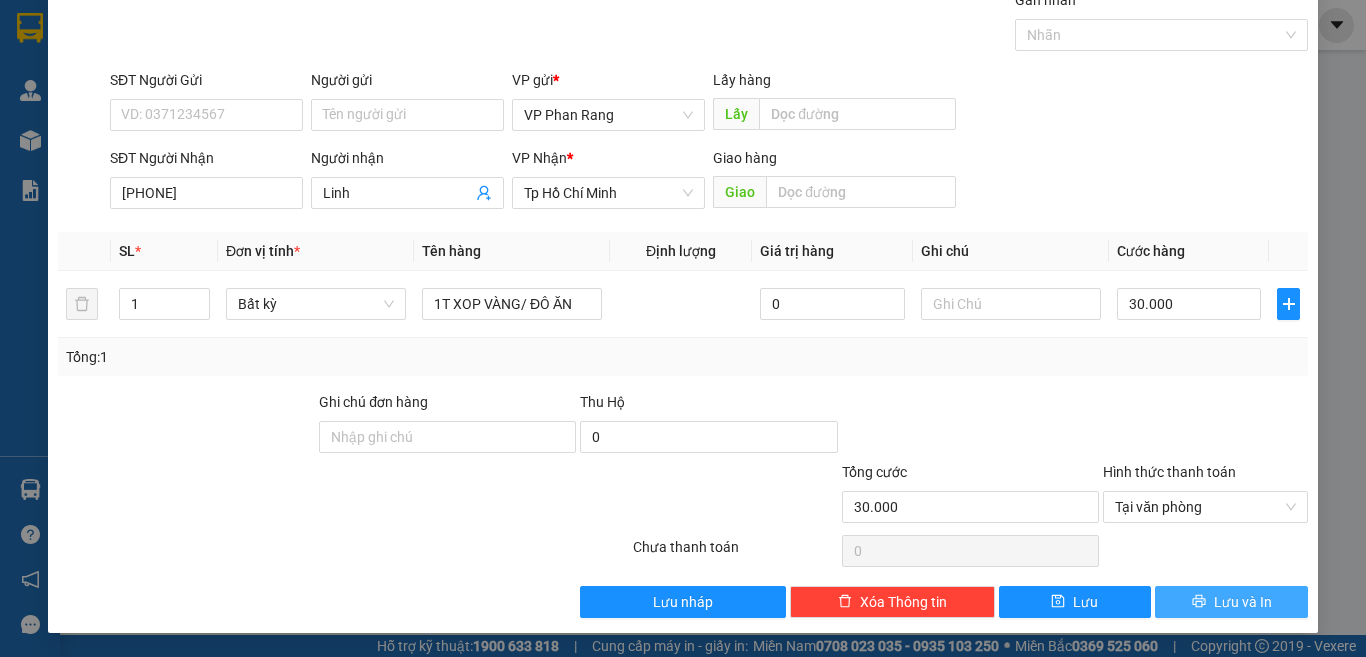 click on "Lưu và In" at bounding box center (1231, 602) 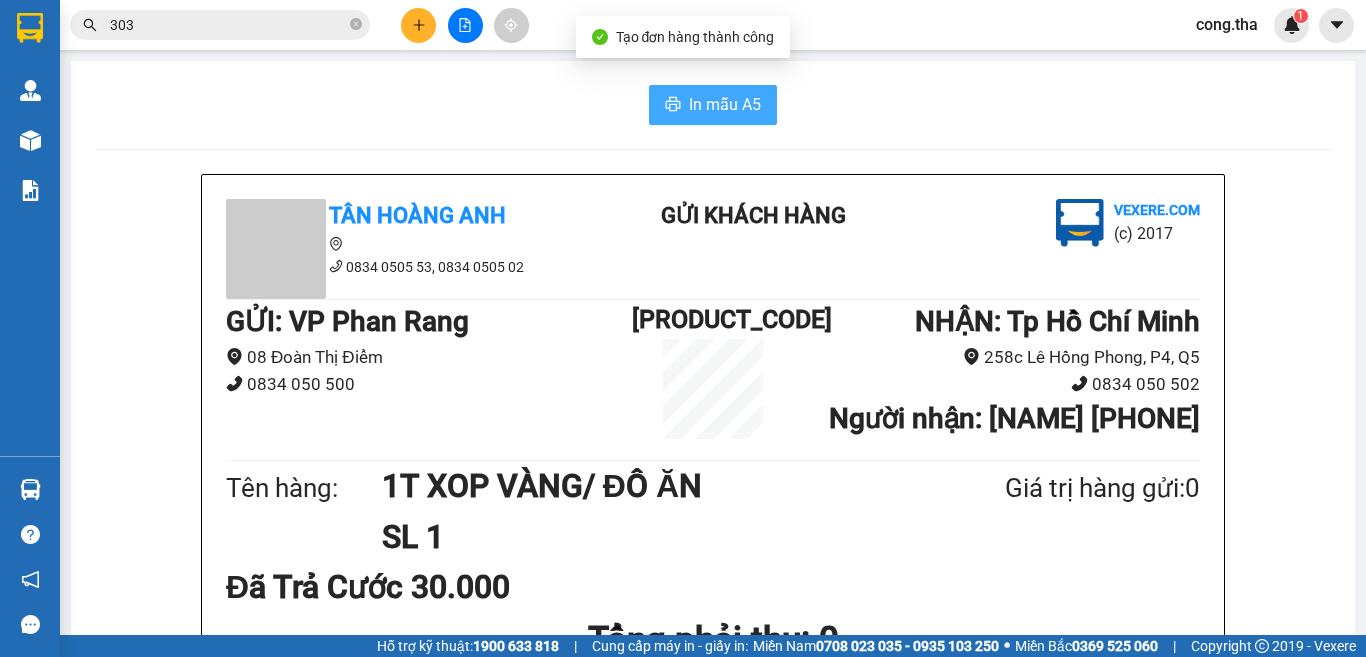 click on "In mẫu A5" at bounding box center (713, 105) 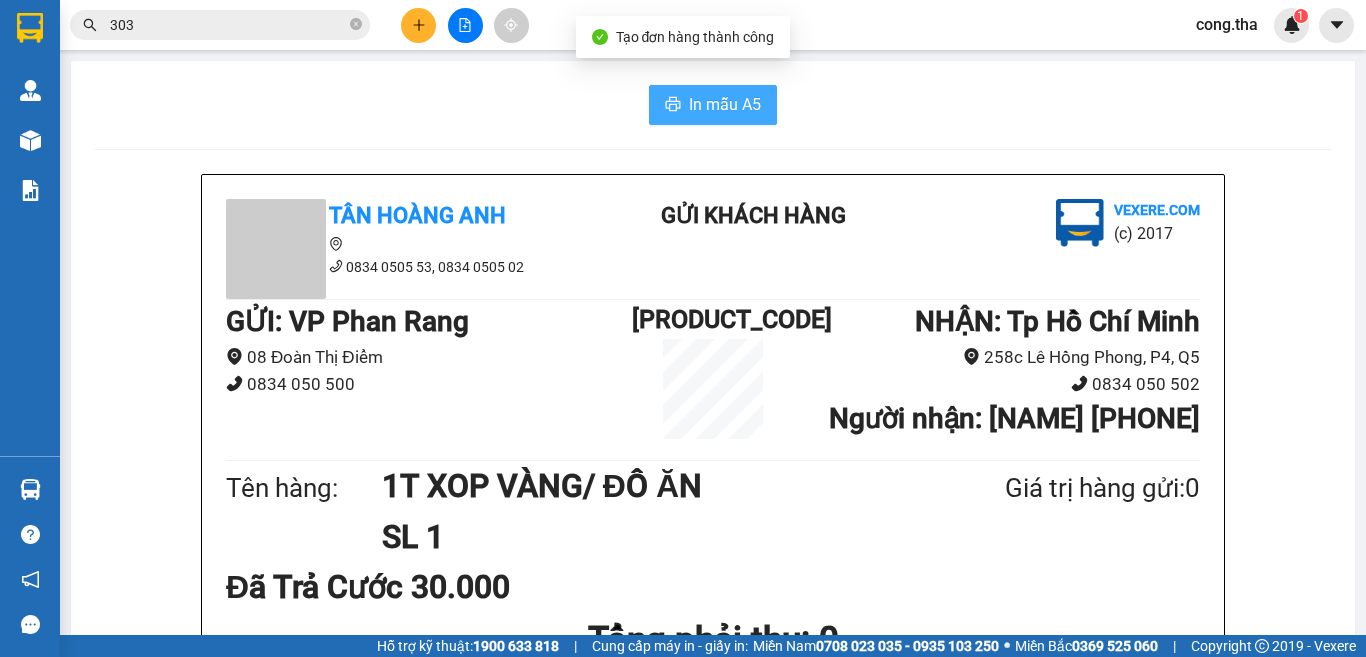 scroll, scrollTop: 0, scrollLeft: 0, axis: both 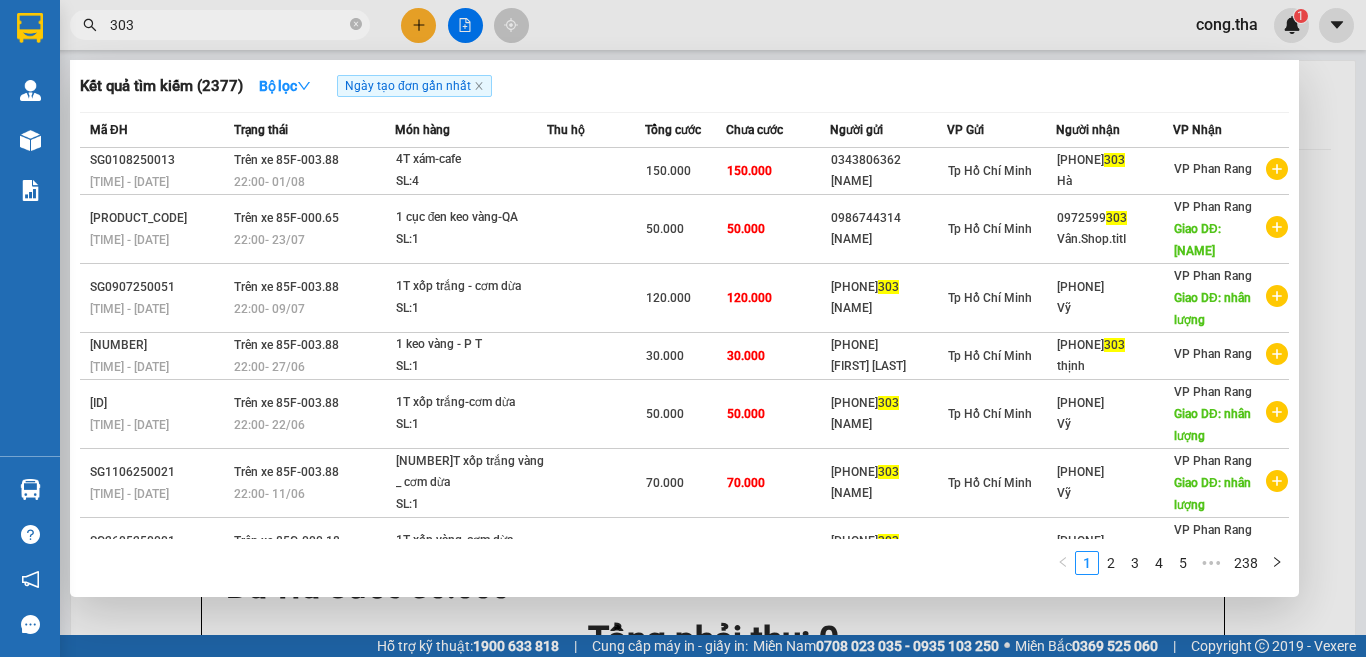 drag, startPoint x: 287, startPoint y: 27, endPoint x: 1365, endPoint y: 549, distance: 1197.7345 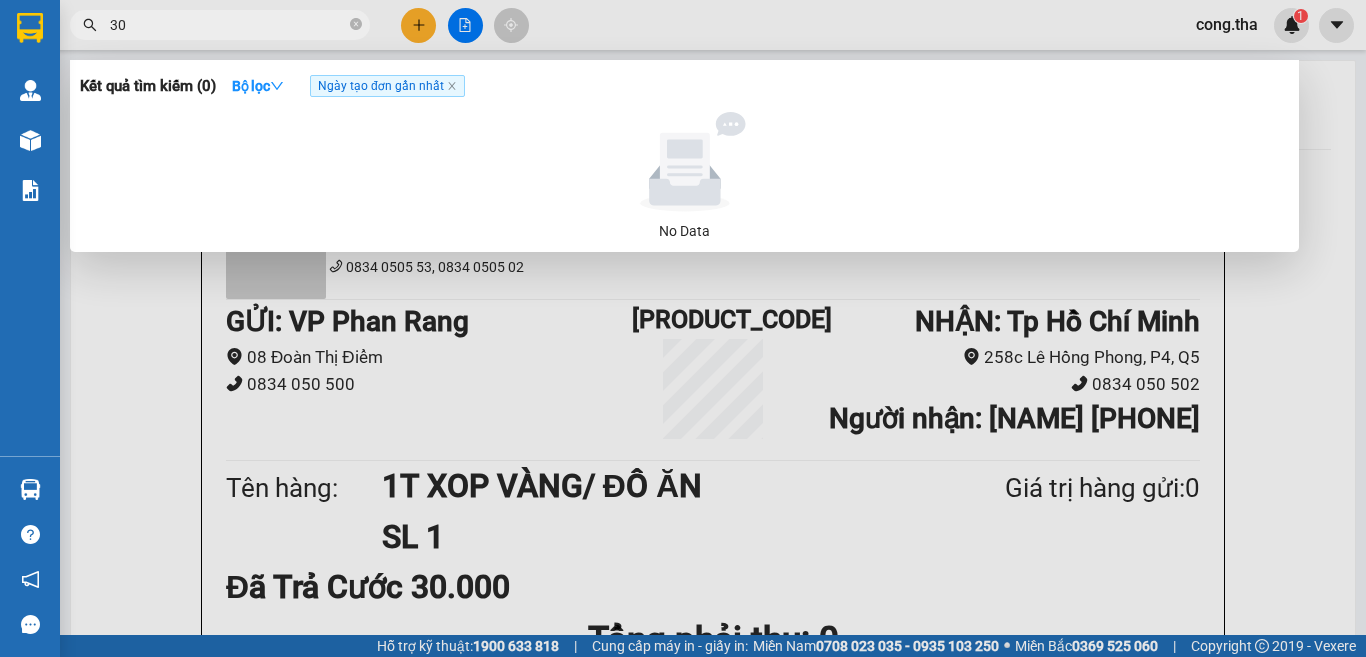 type on "3" 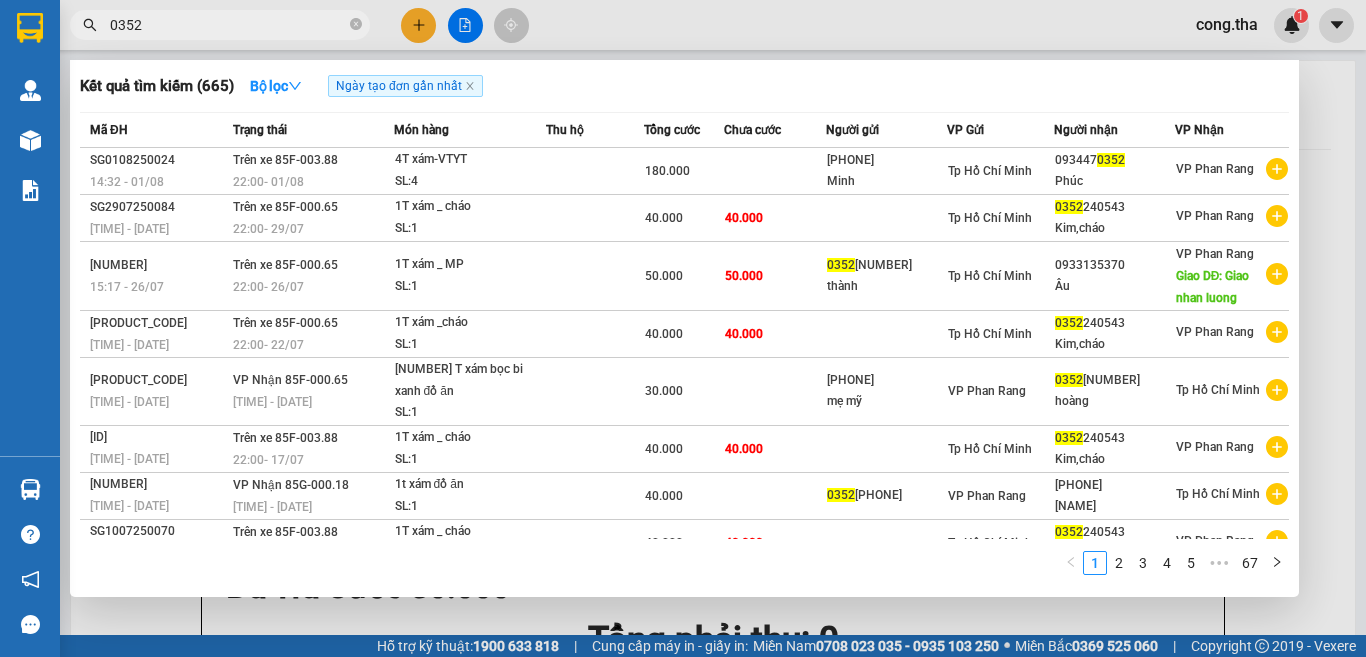 type on "0352" 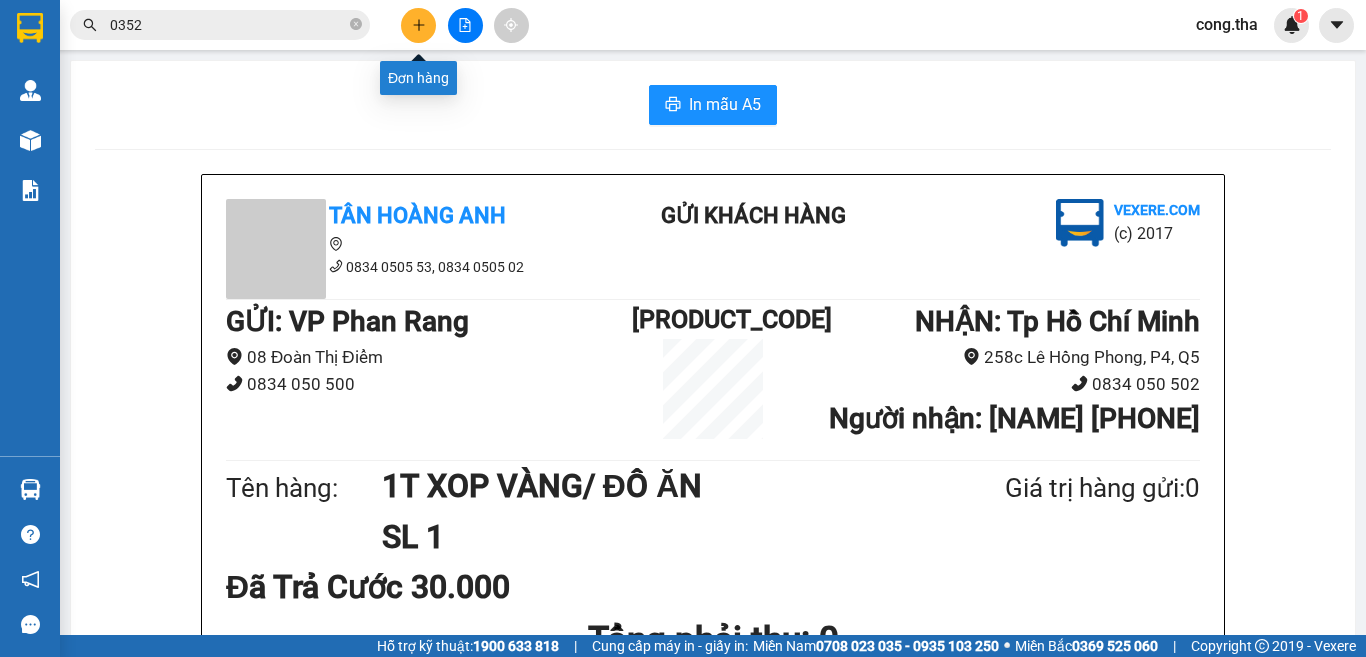 click 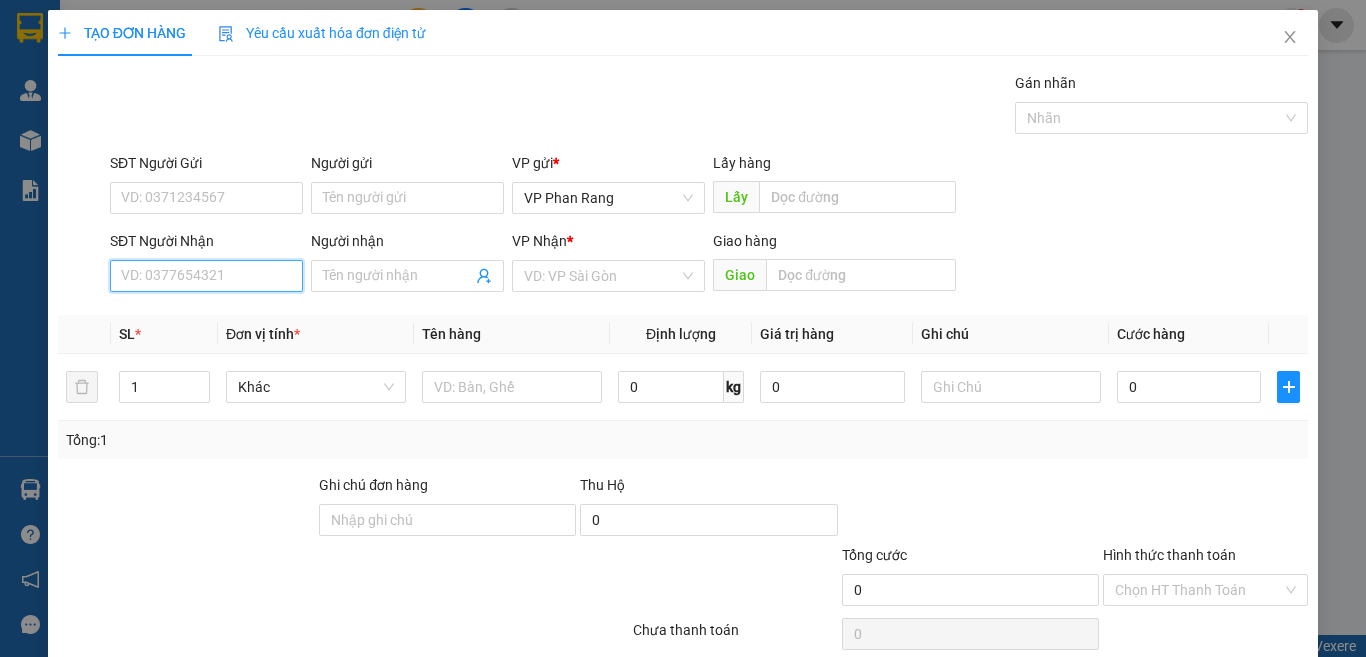 click on "SĐT Người Nhận" at bounding box center (206, 276) 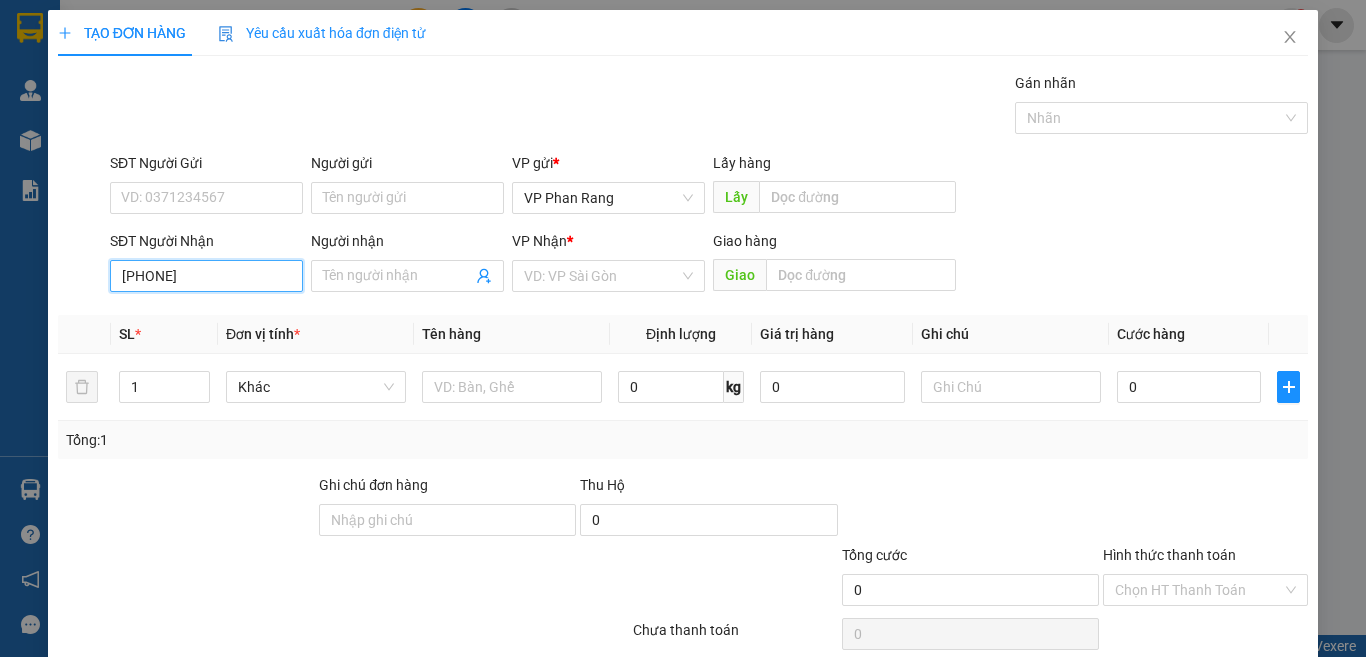 type on "0335355668" 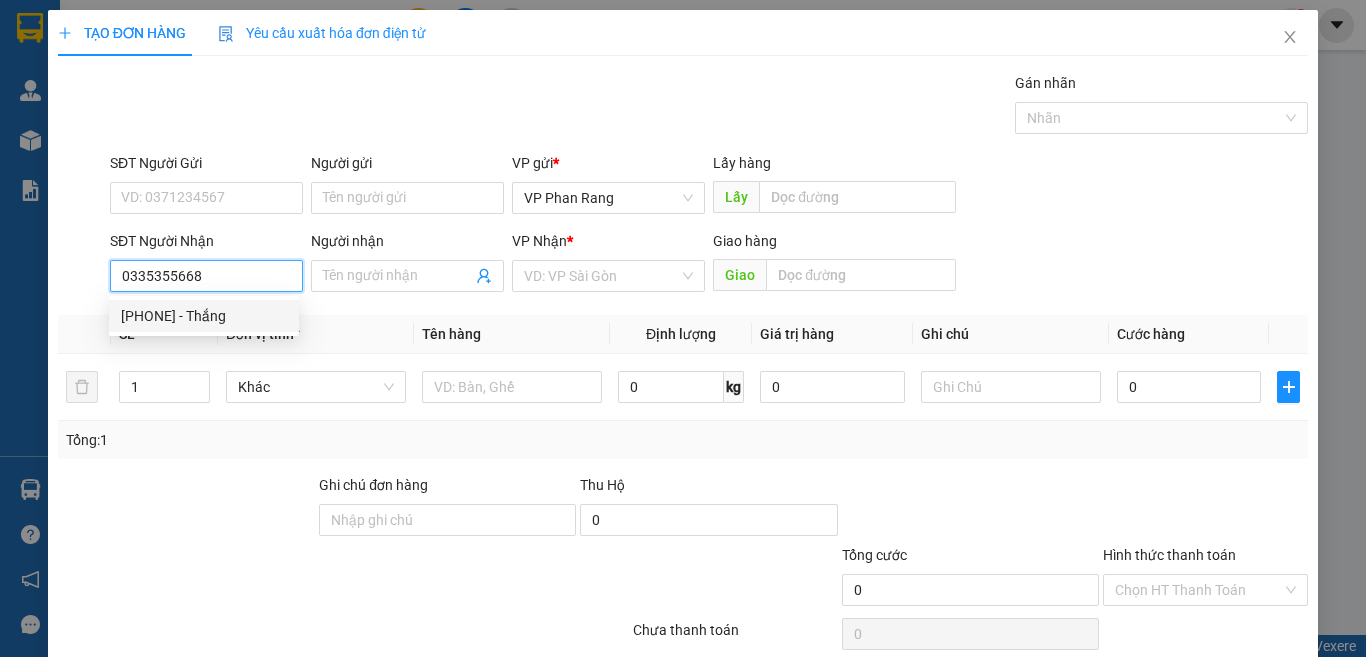 click on "[PHONE] - Thắng" at bounding box center (204, 316) 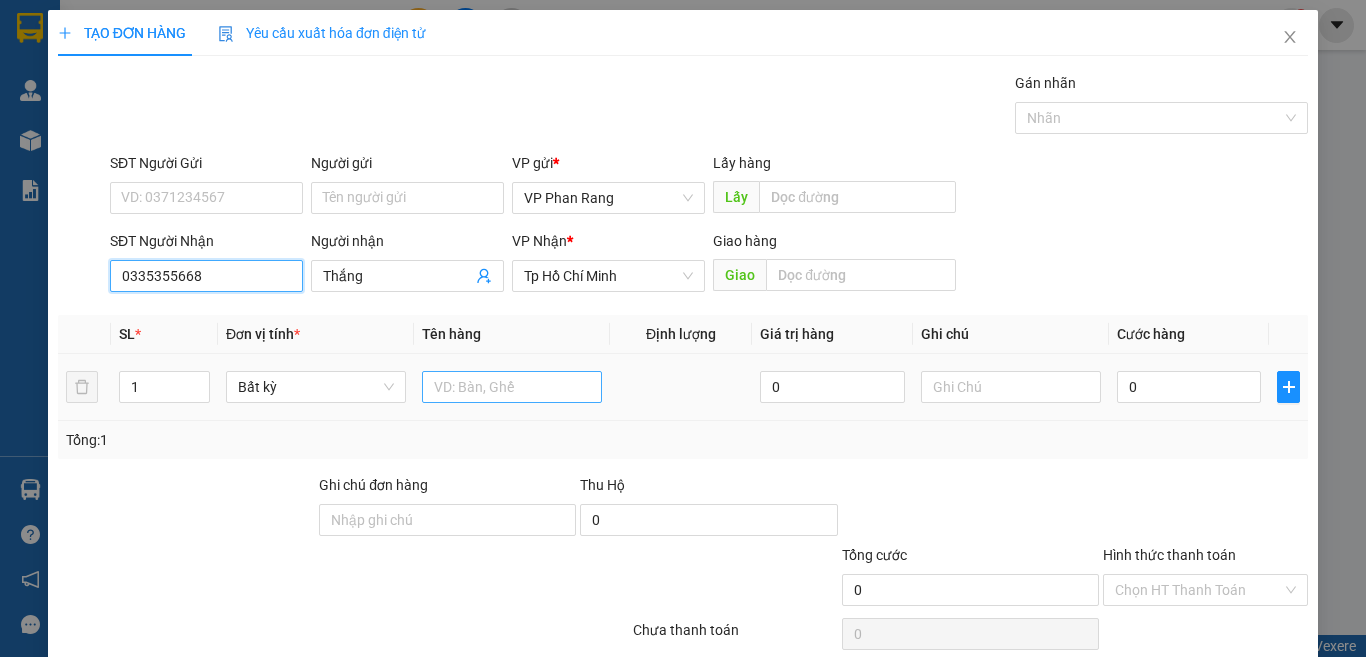 type on "0335355668" 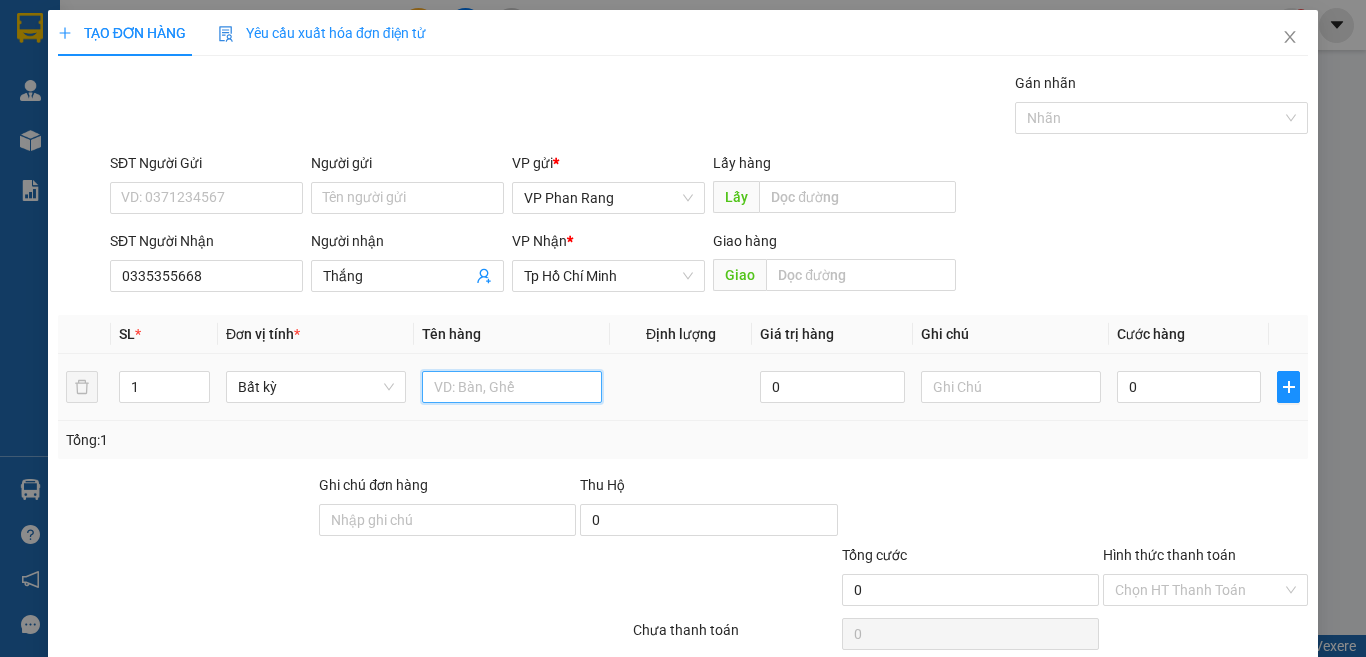 click at bounding box center [512, 387] 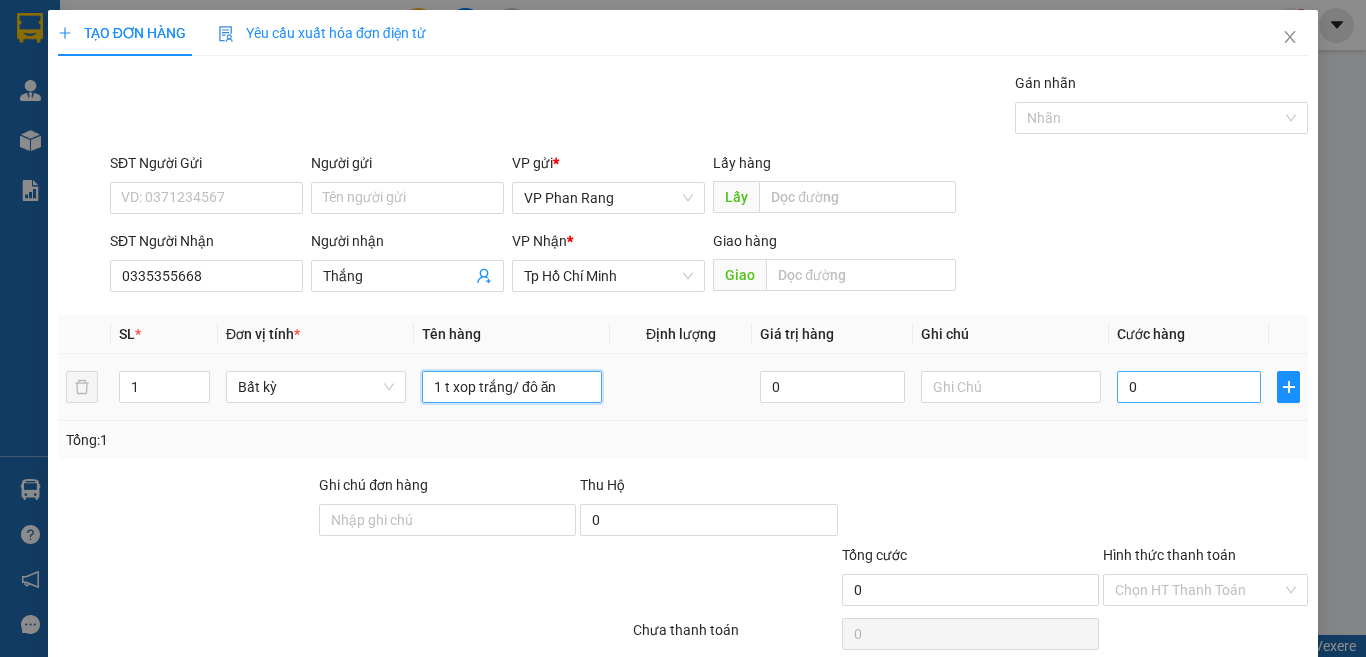 type on "1 t xop trắng/ đô ăn" 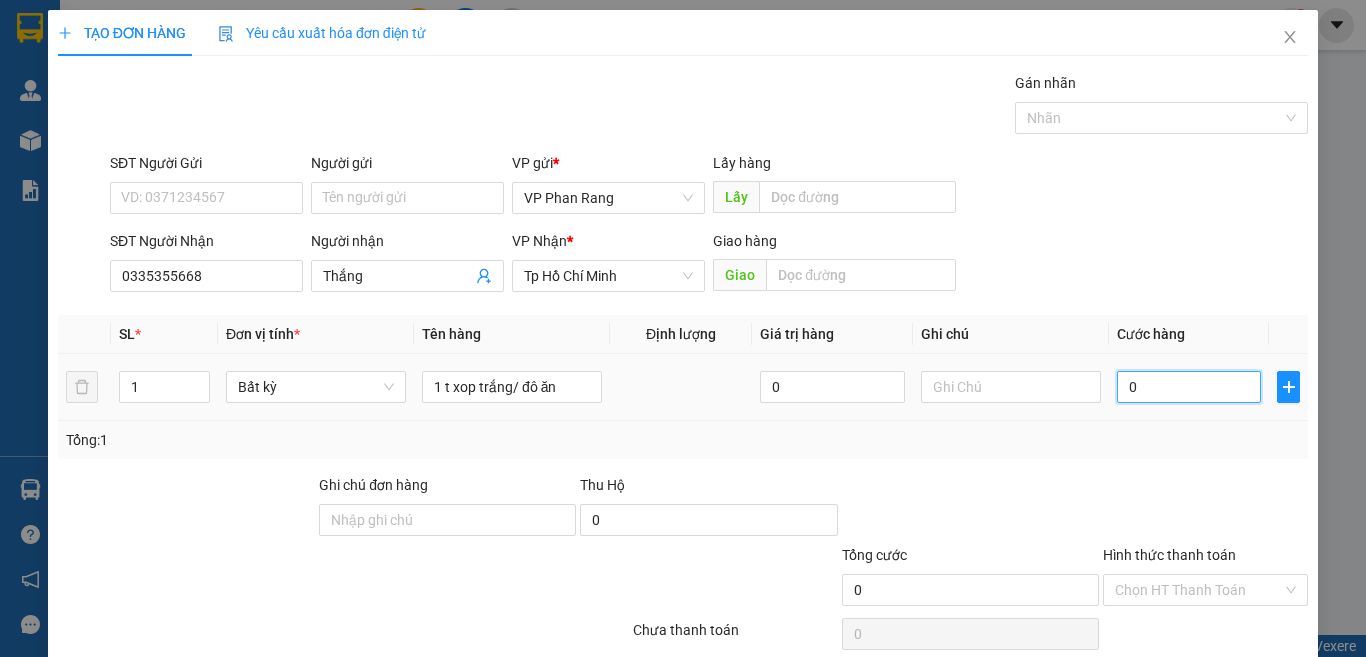 click on "0" at bounding box center (1189, 387) 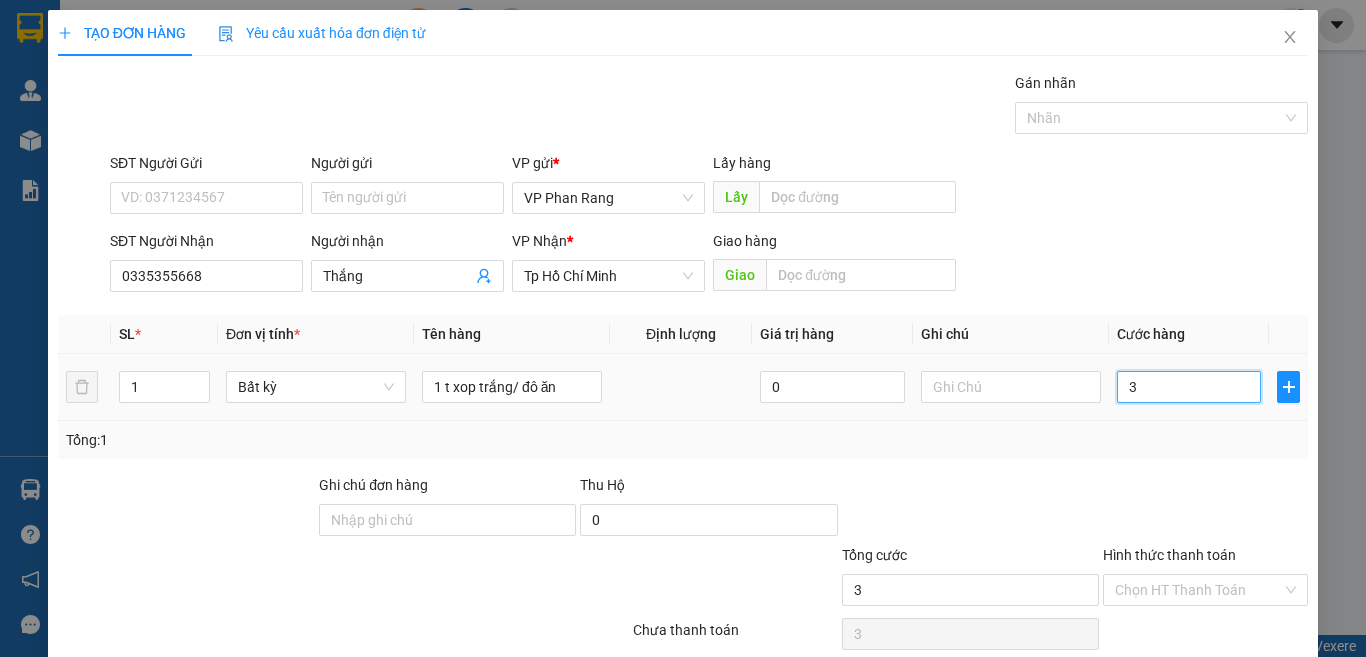 type on "30" 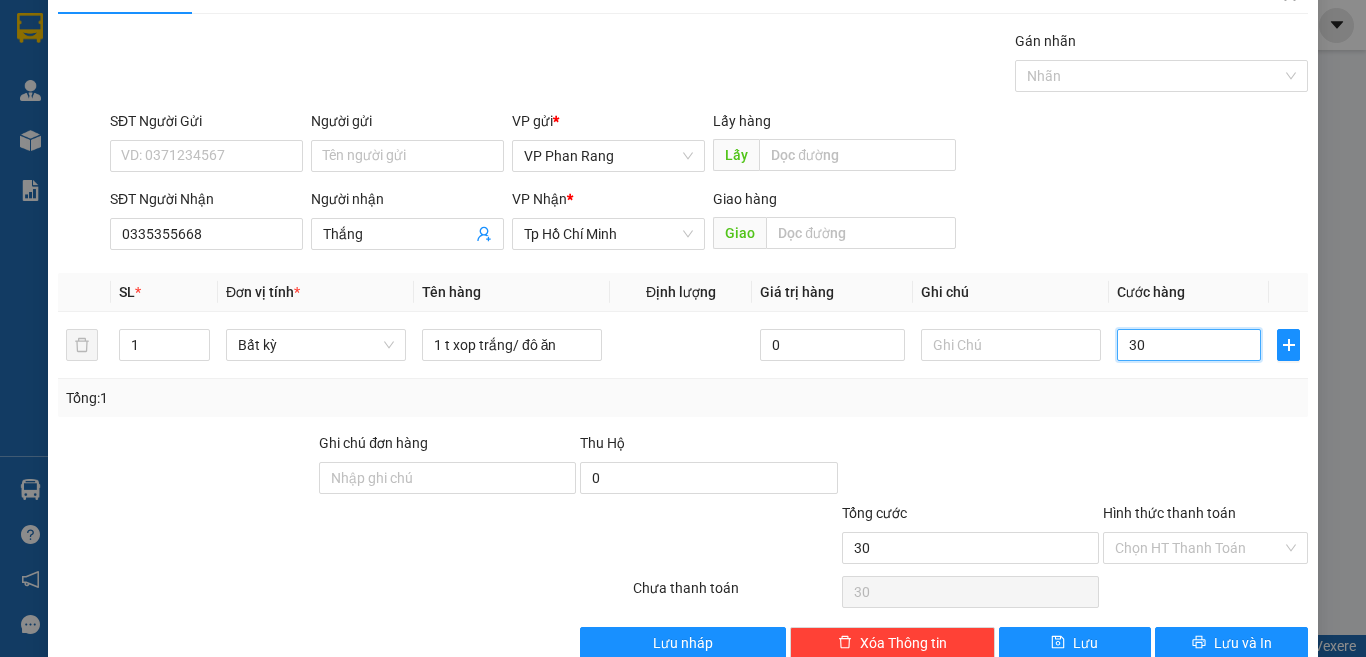 scroll, scrollTop: 83, scrollLeft: 0, axis: vertical 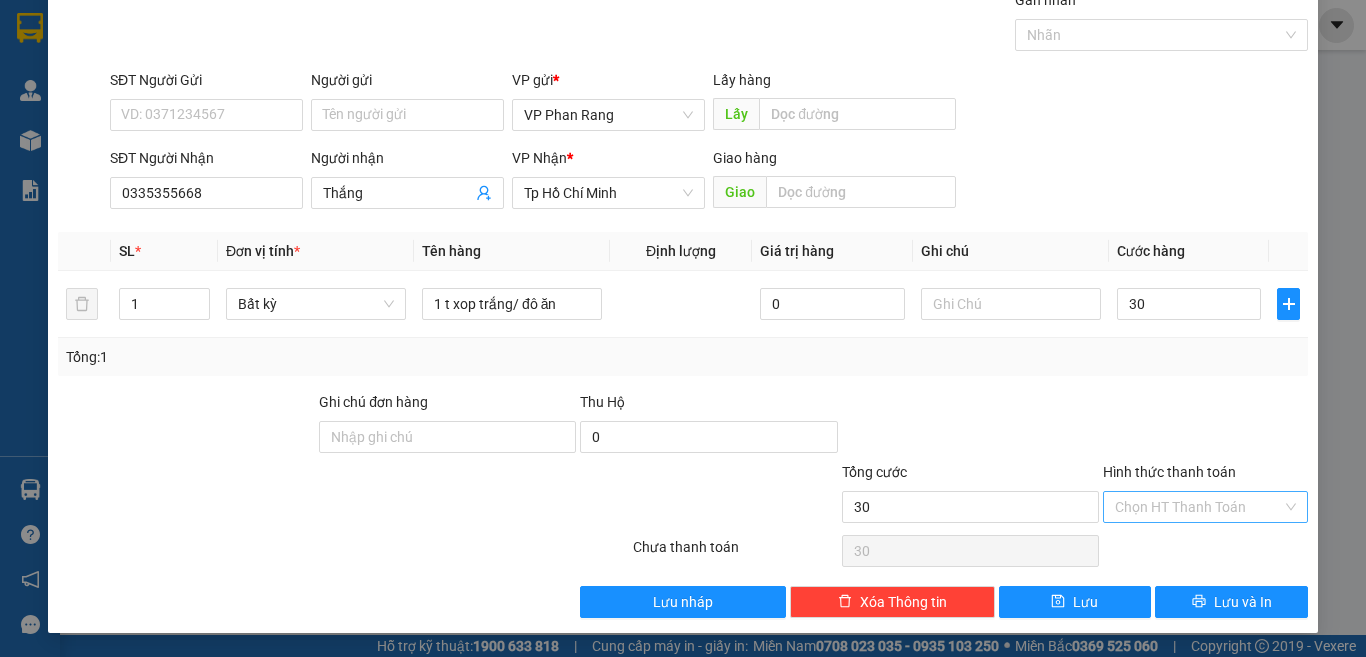type on "30.000" 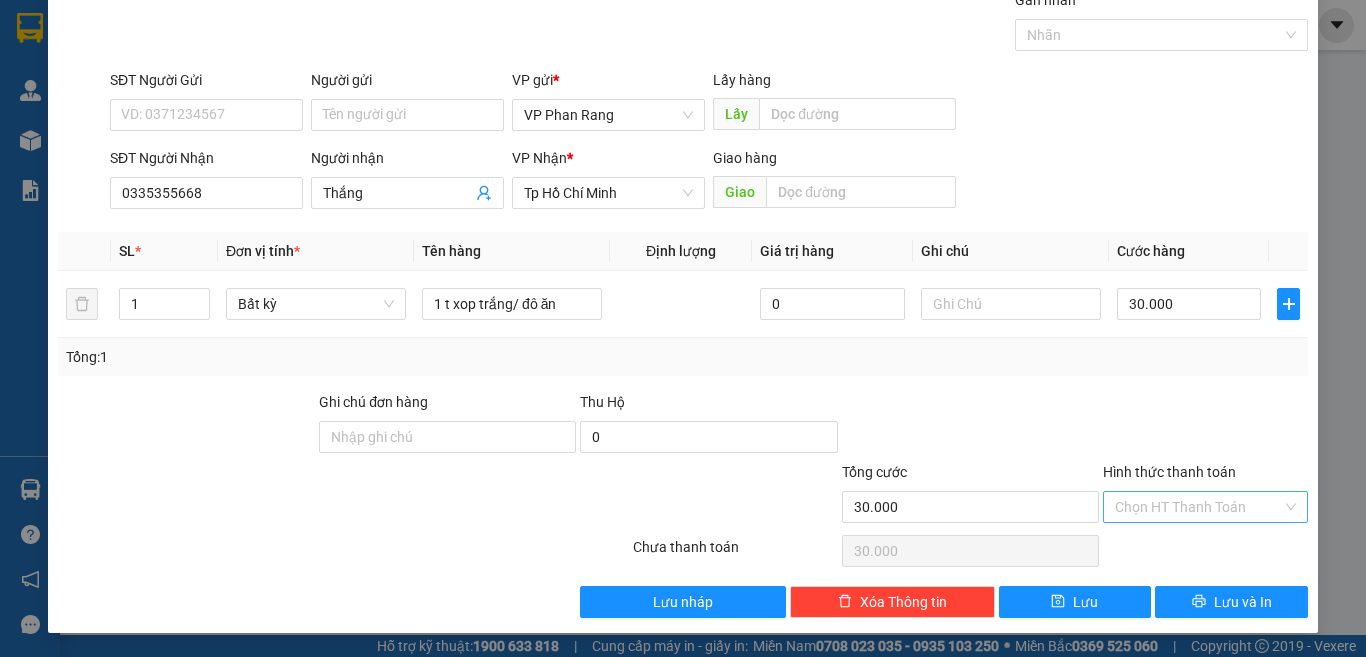 click on "Hình thức thanh toán" at bounding box center [1198, 507] 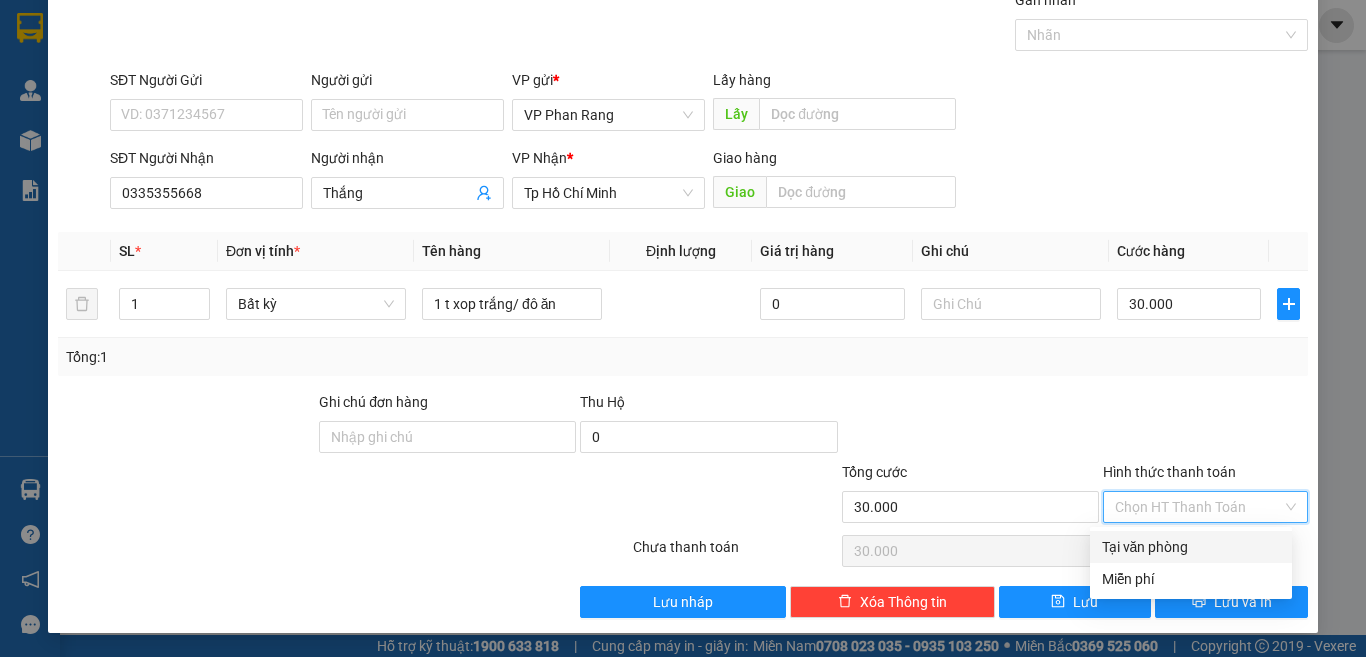 click on "Tại văn phòng" at bounding box center (1191, 547) 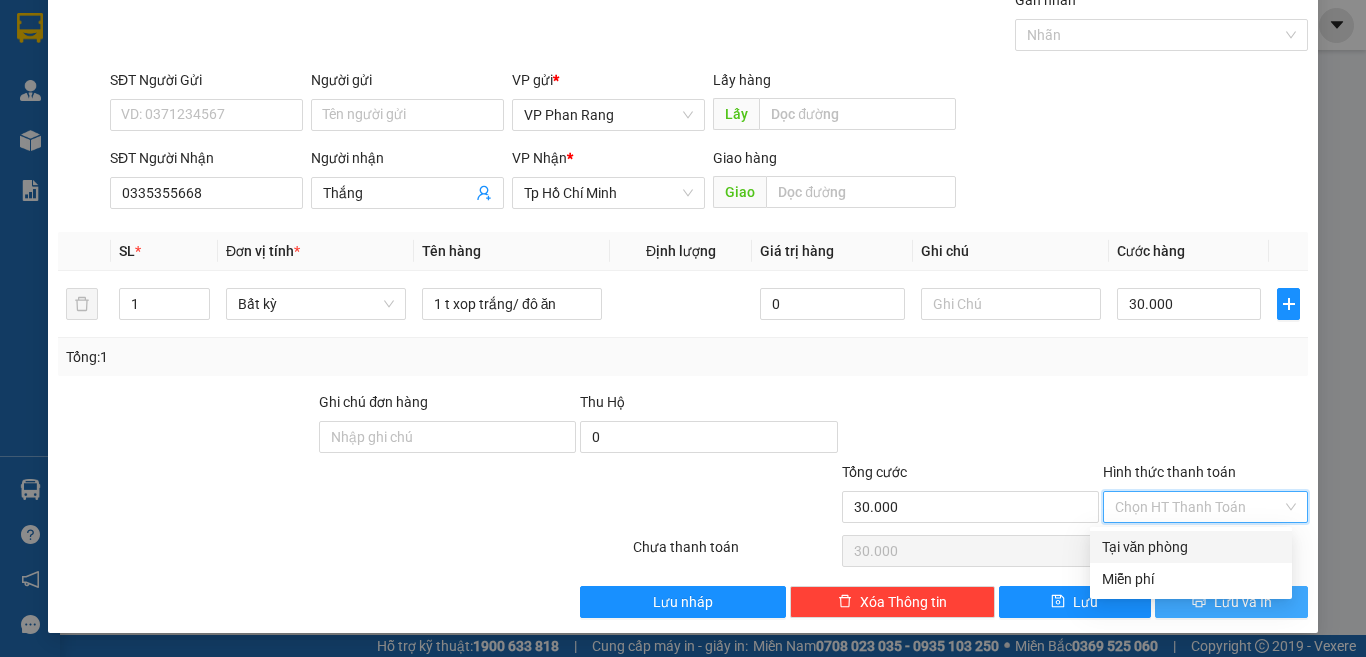 type on "0" 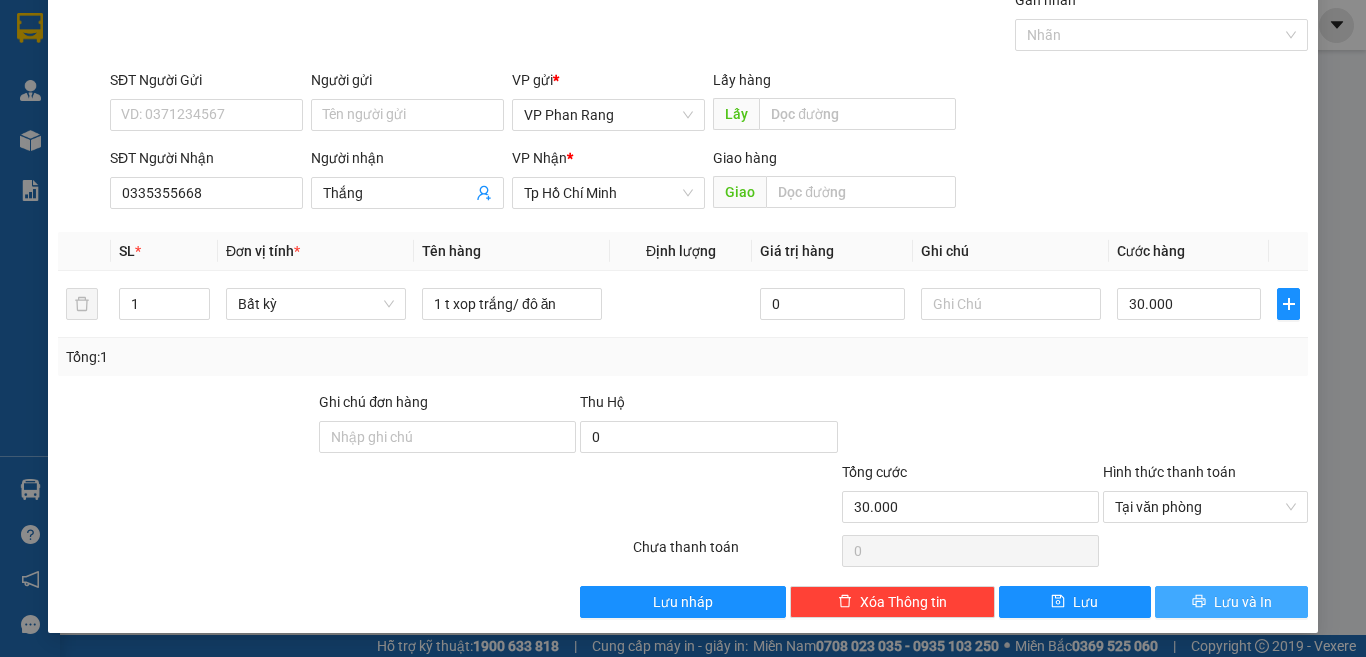 click on "Lưu và In" at bounding box center [1243, 602] 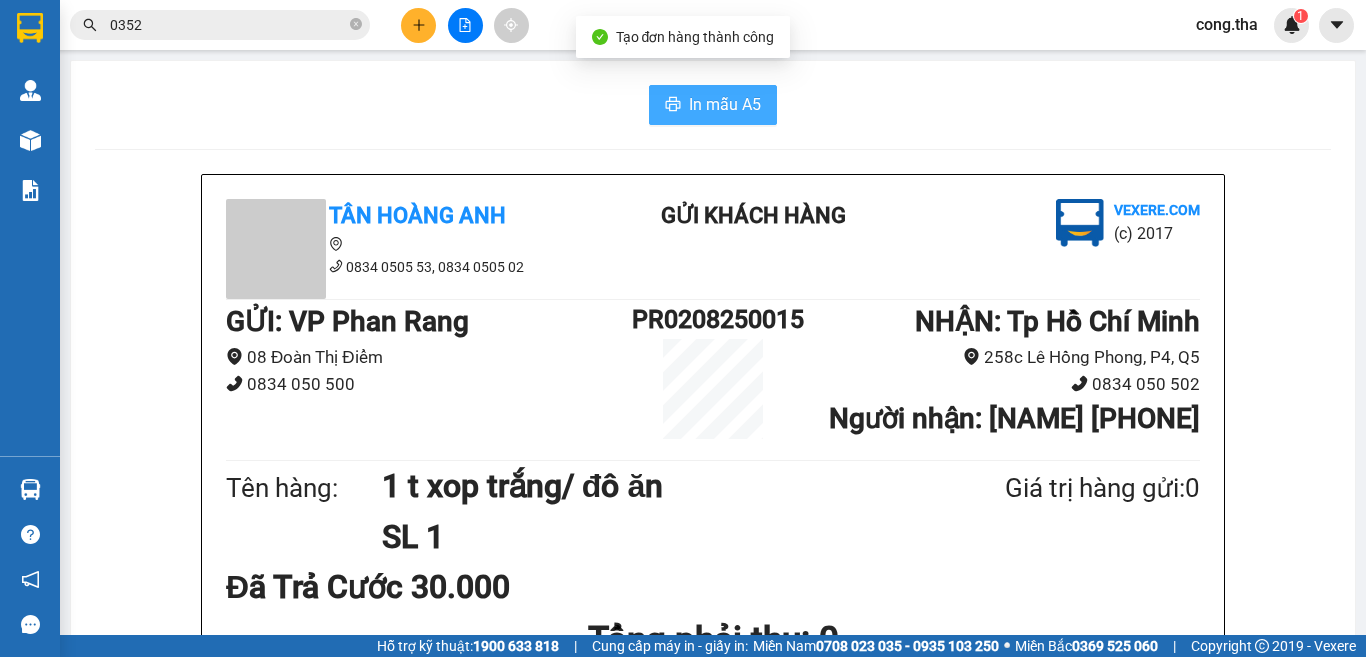 click on "In mẫu A5" at bounding box center (725, 104) 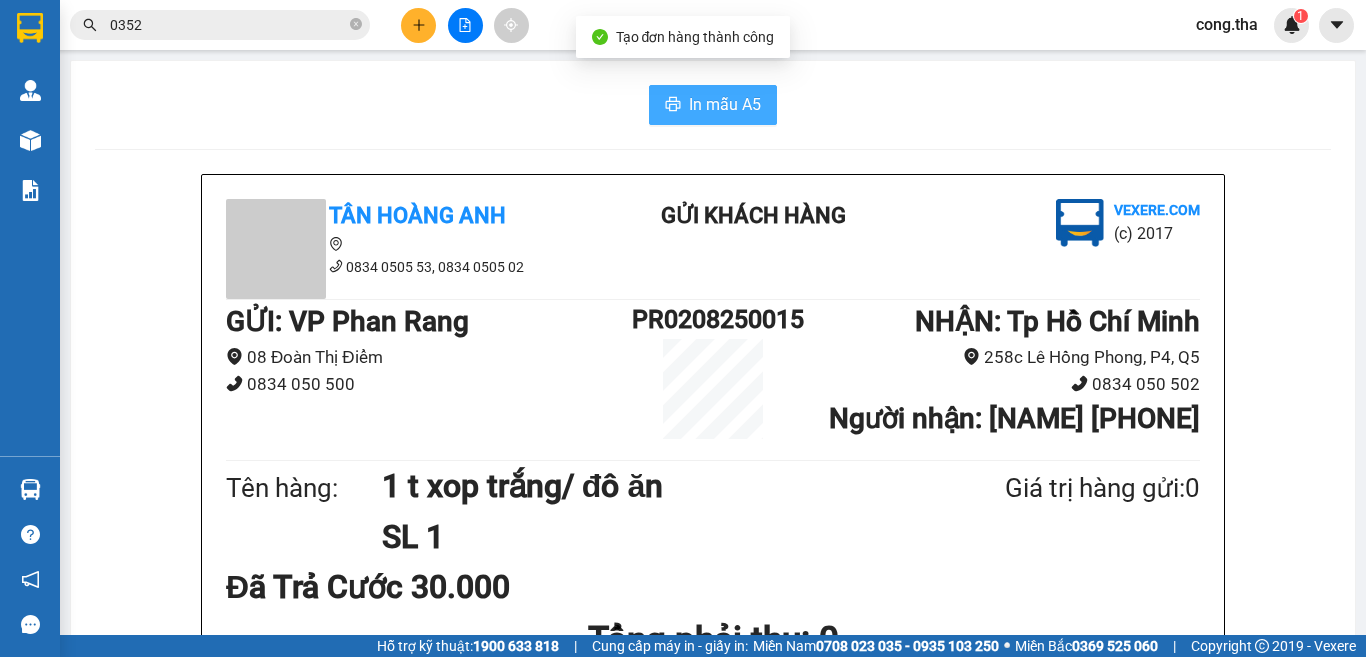 scroll, scrollTop: 0, scrollLeft: 0, axis: both 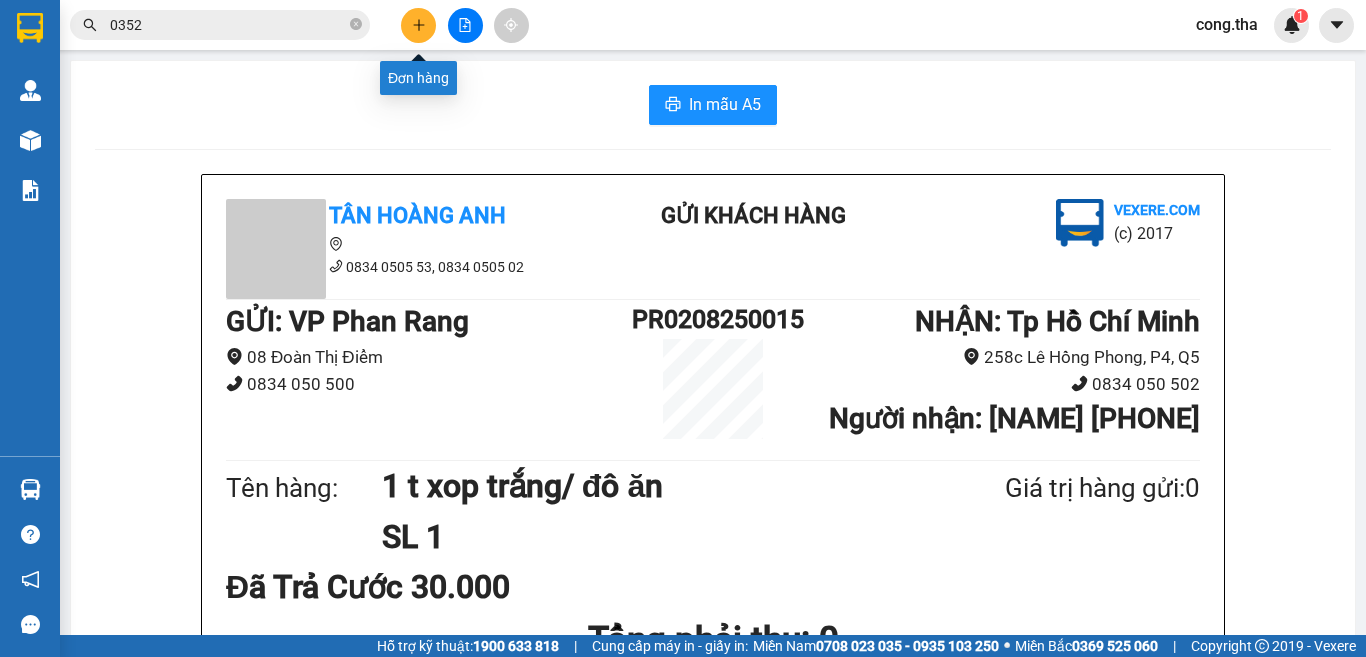 click 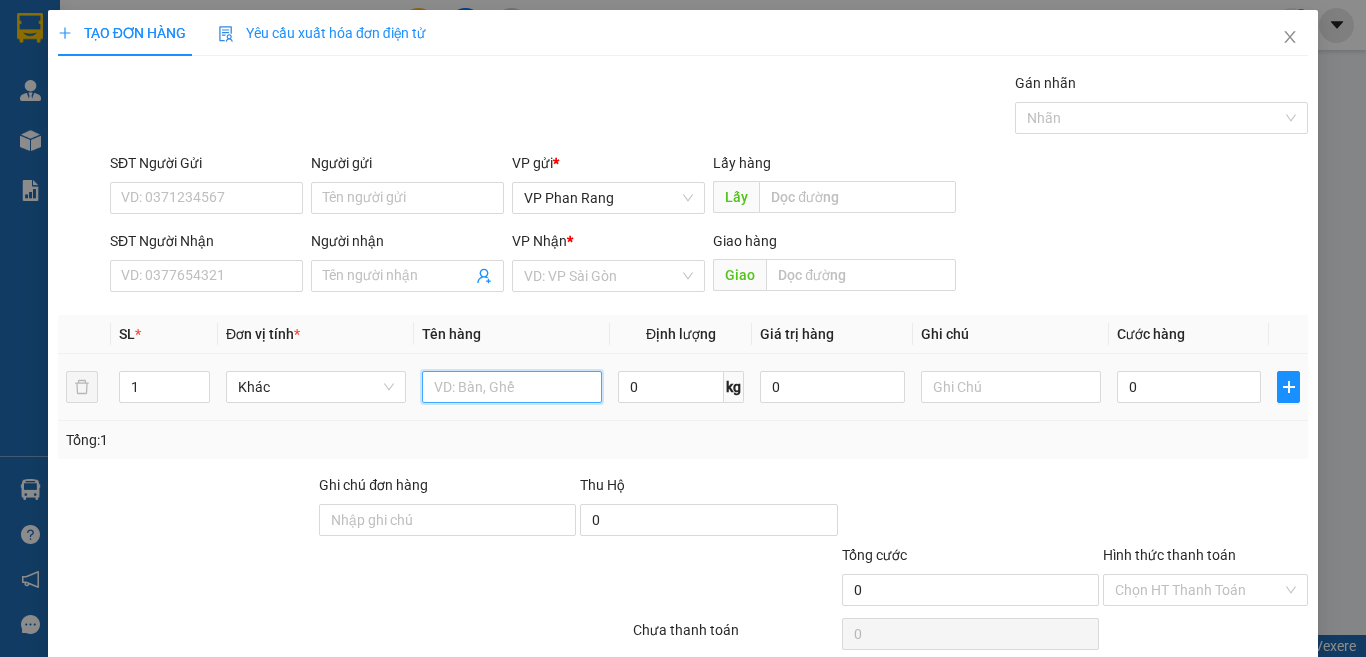 click at bounding box center (512, 387) 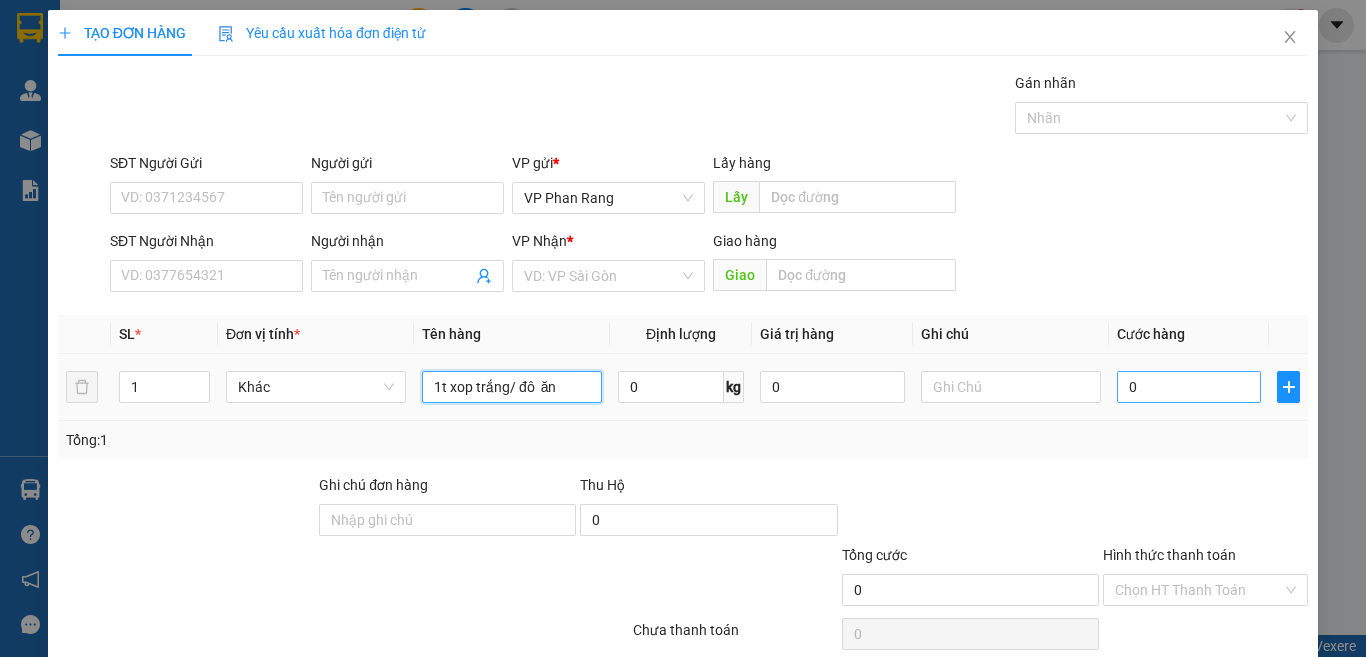 type on "1t xop trắng/ đô  ăn" 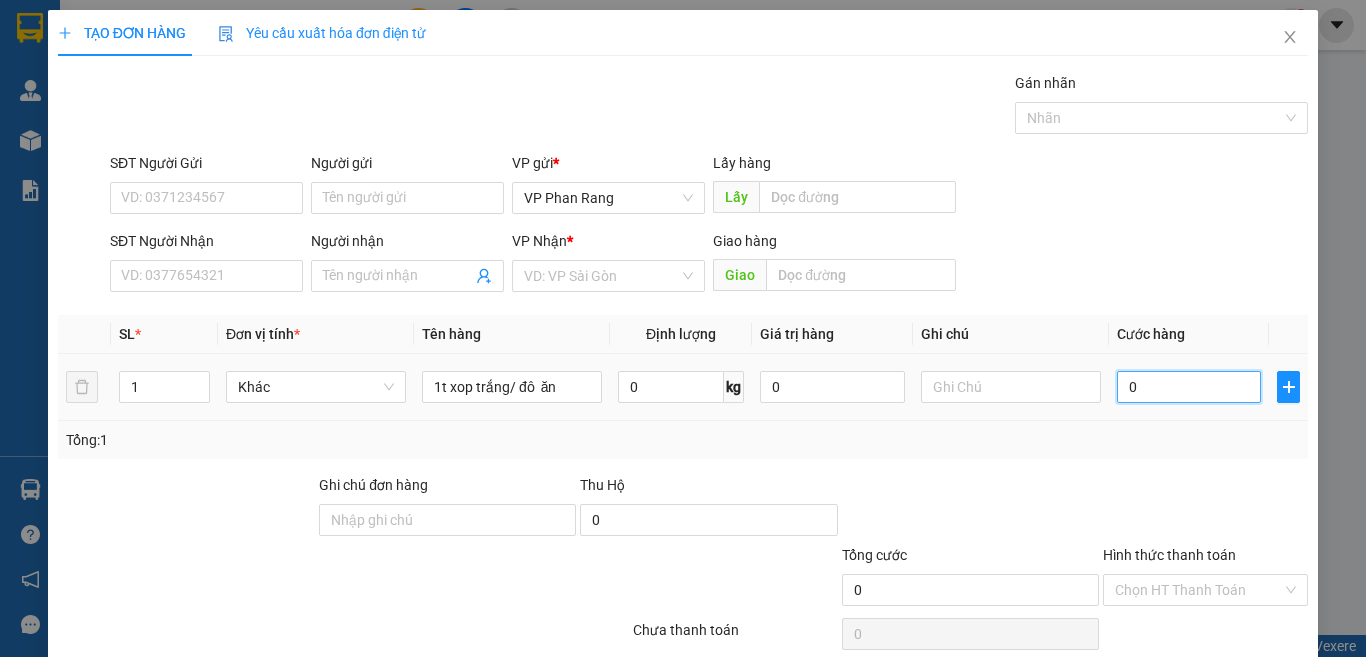 click on "0" at bounding box center [1189, 387] 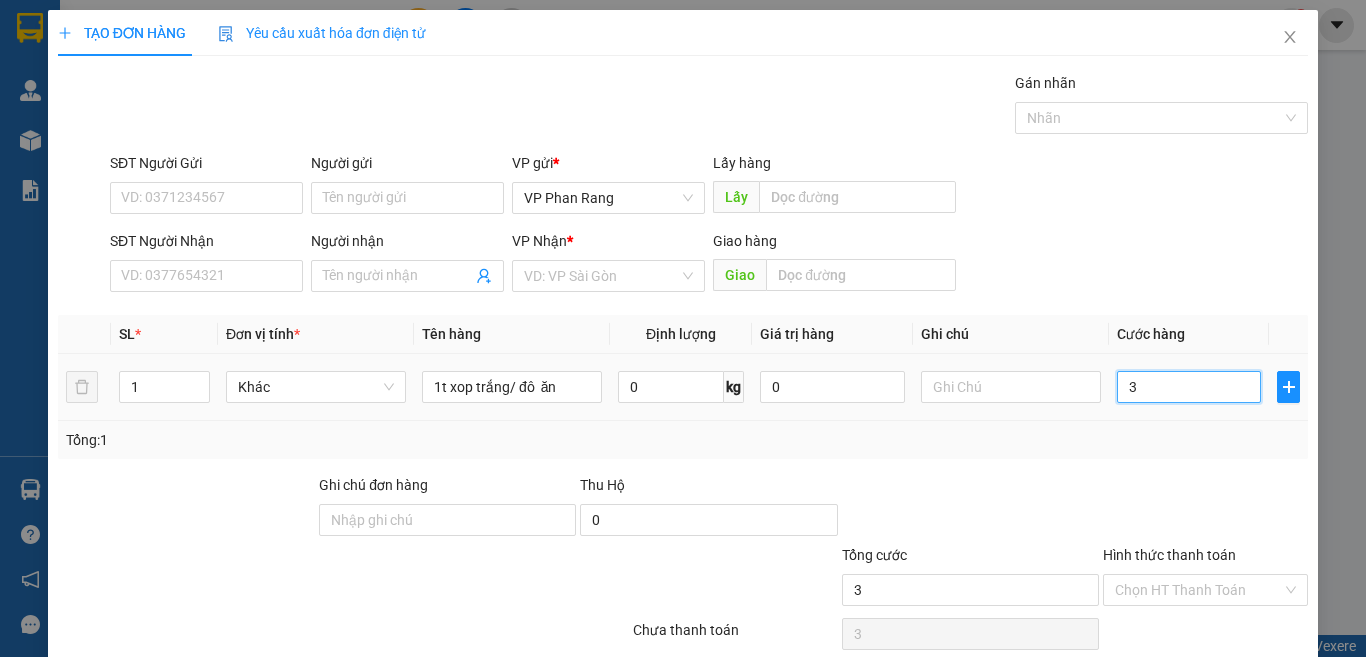 type on "30" 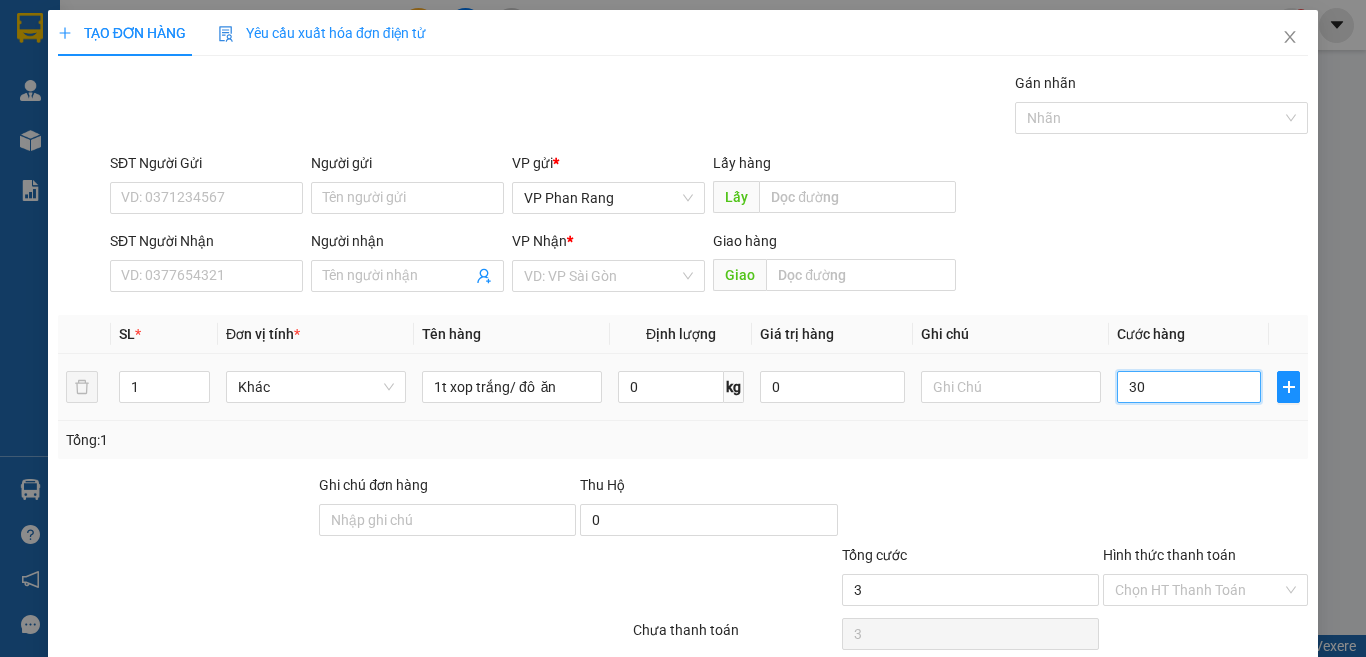 type on "30" 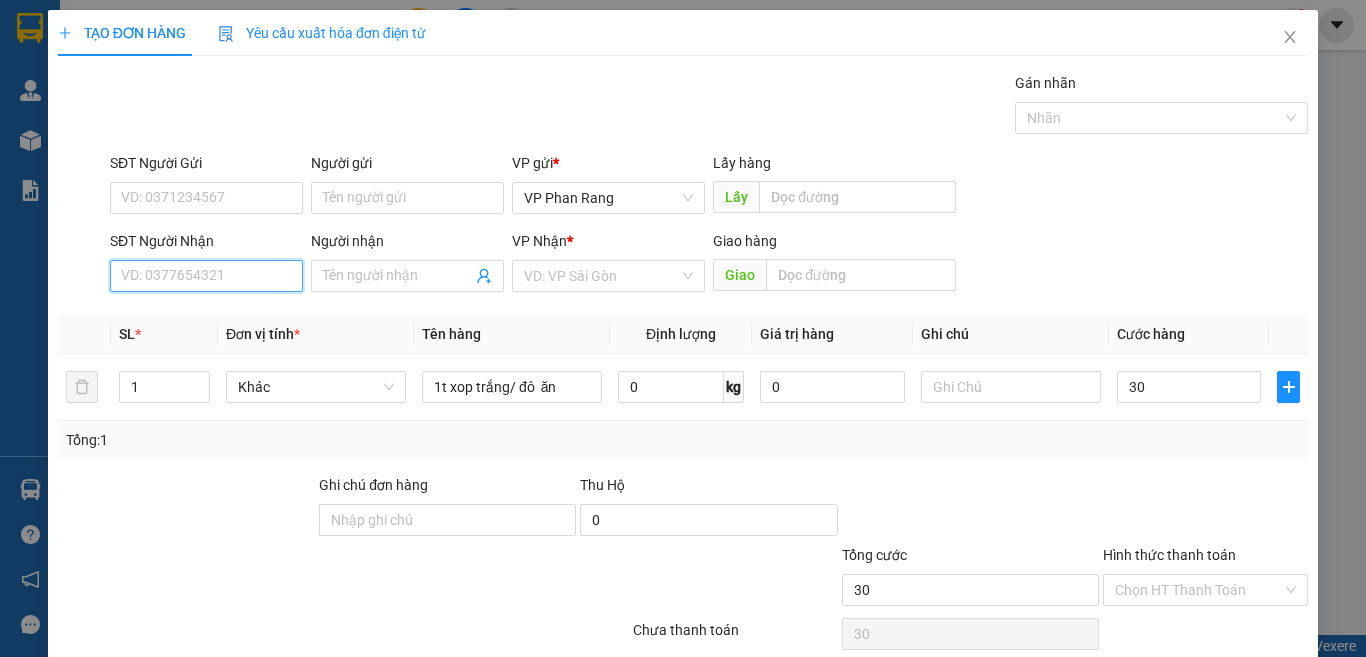 type on "30.000" 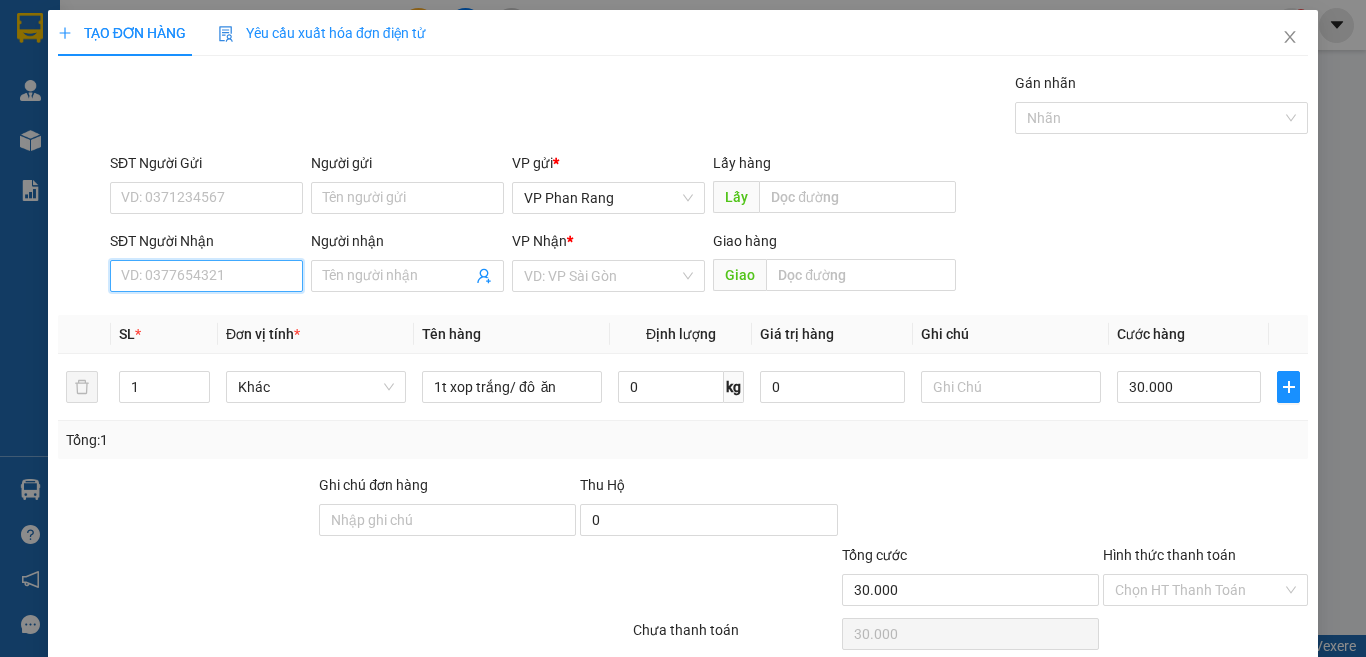 click on "SĐT Người Nhận" at bounding box center (206, 276) 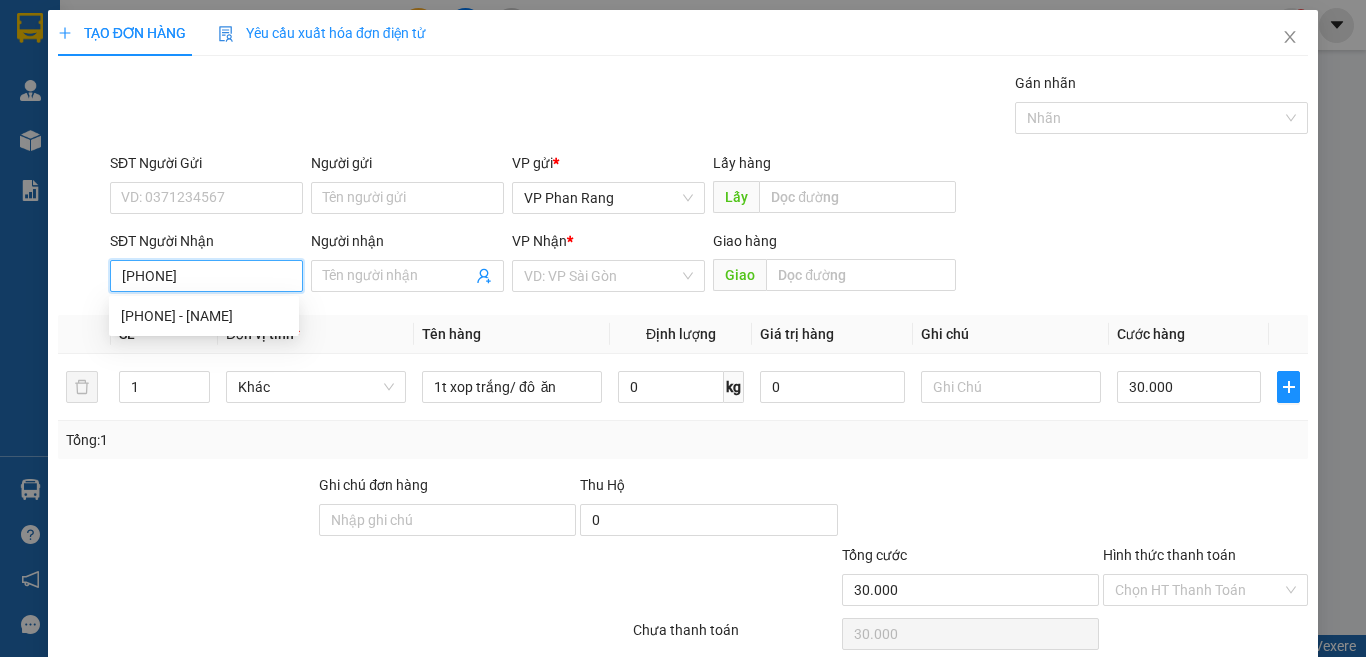 type on "[PHONE]" 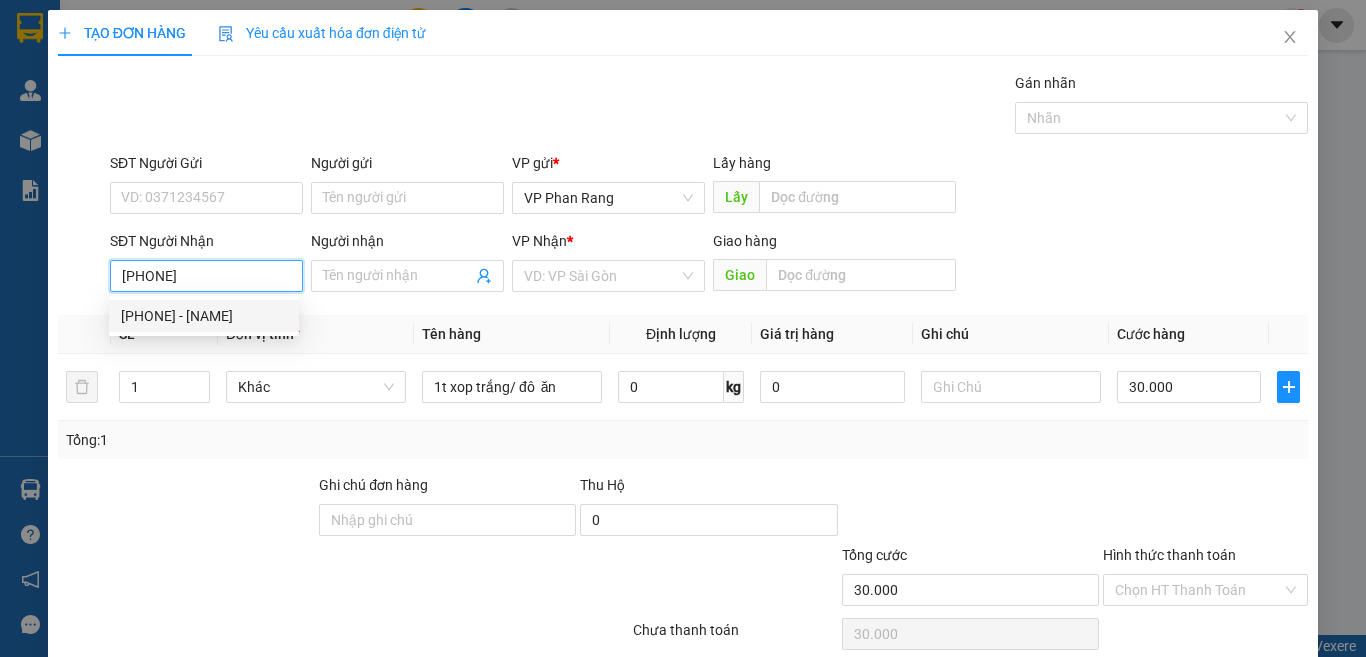 drag, startPoint x: 202, startPoint y: 318, endPoint x: 977, endPoint y: 448, distance: 785.8276 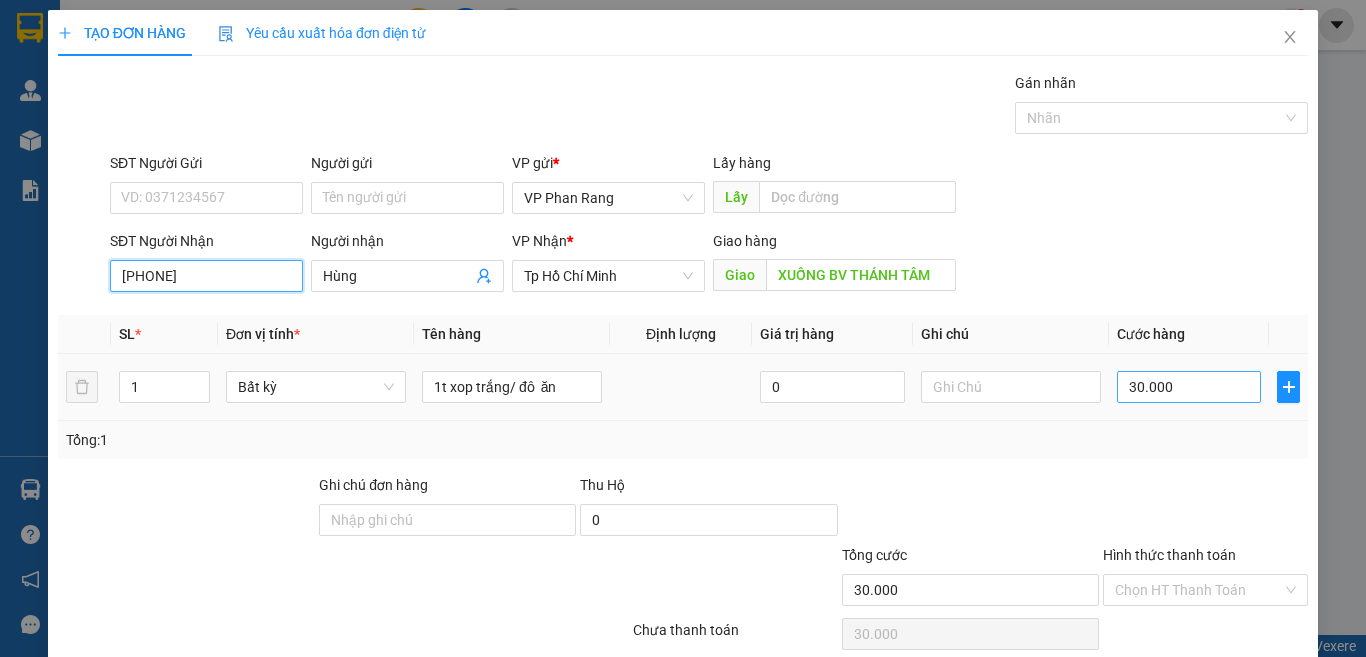 type on "[PHONE]" 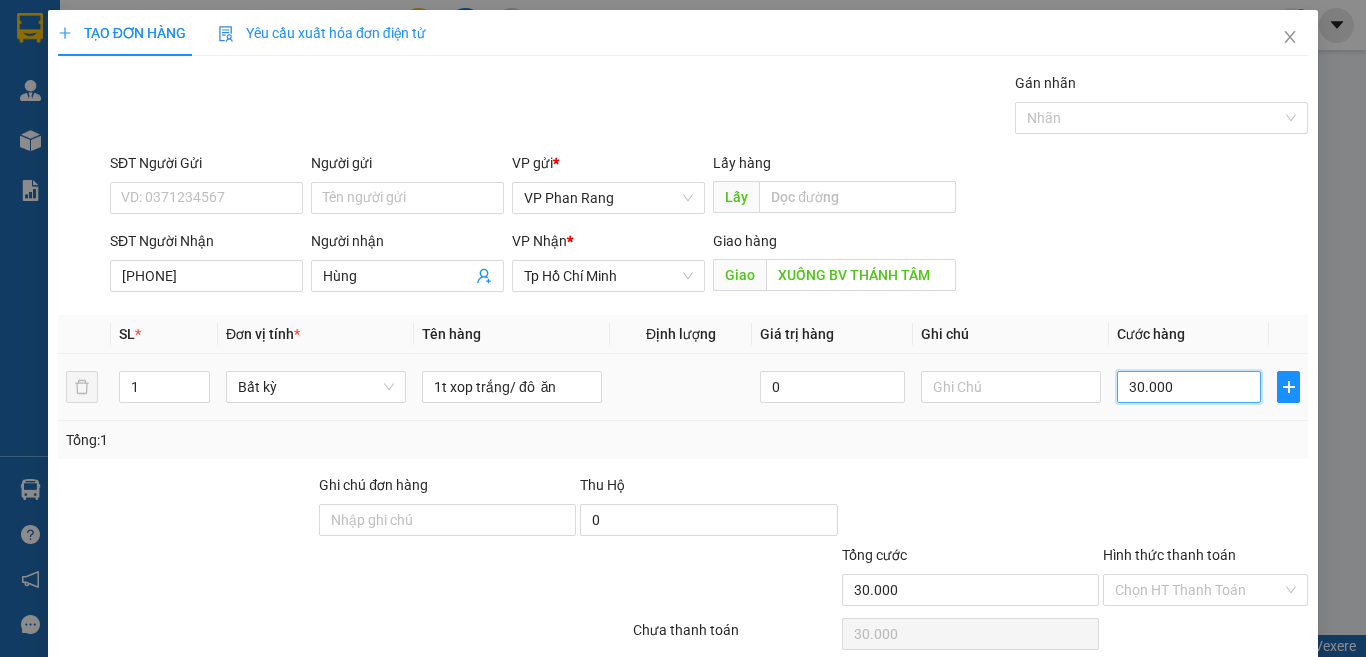 click on "30.000" at bounding box center (1189, 387) 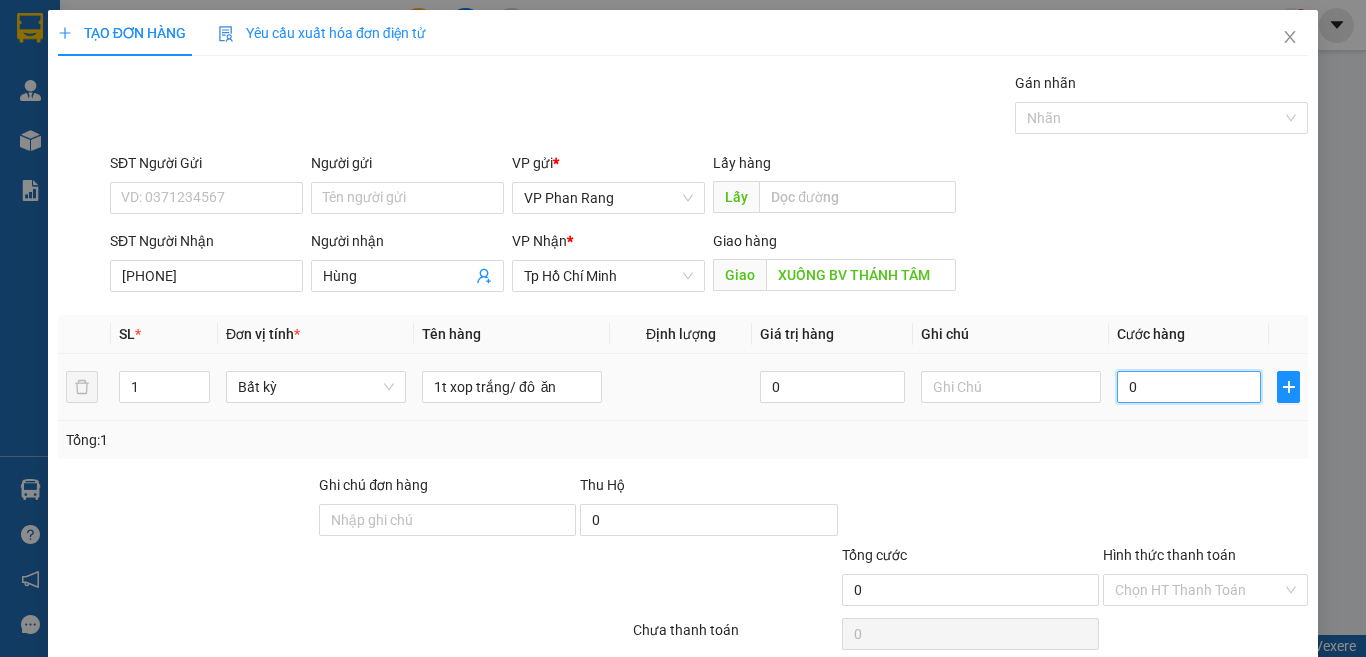 type on "05" 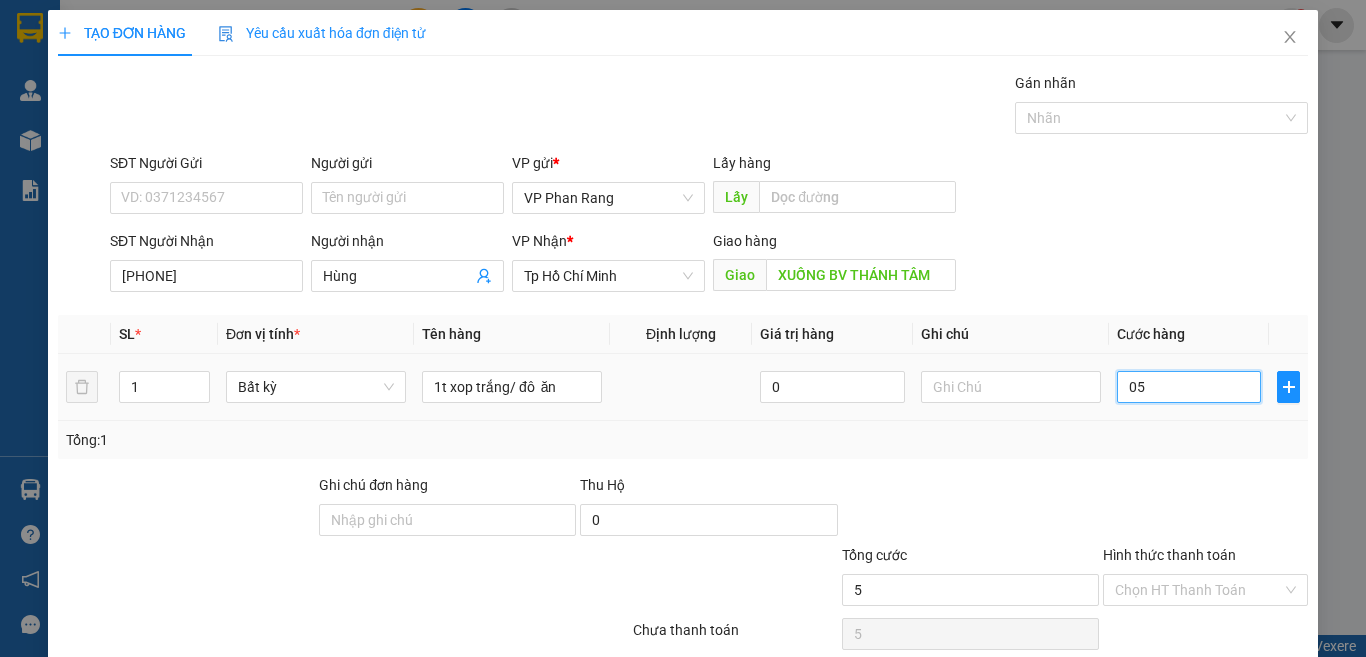 type on "050" 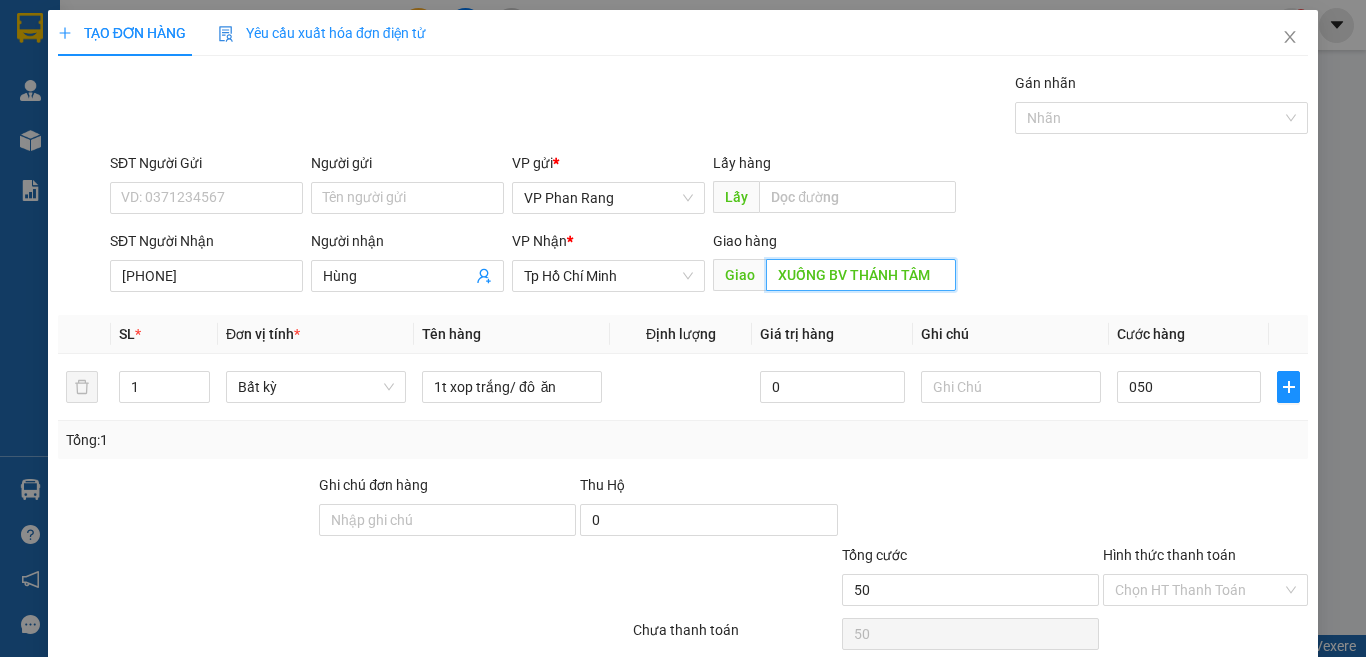 type on "50.000" 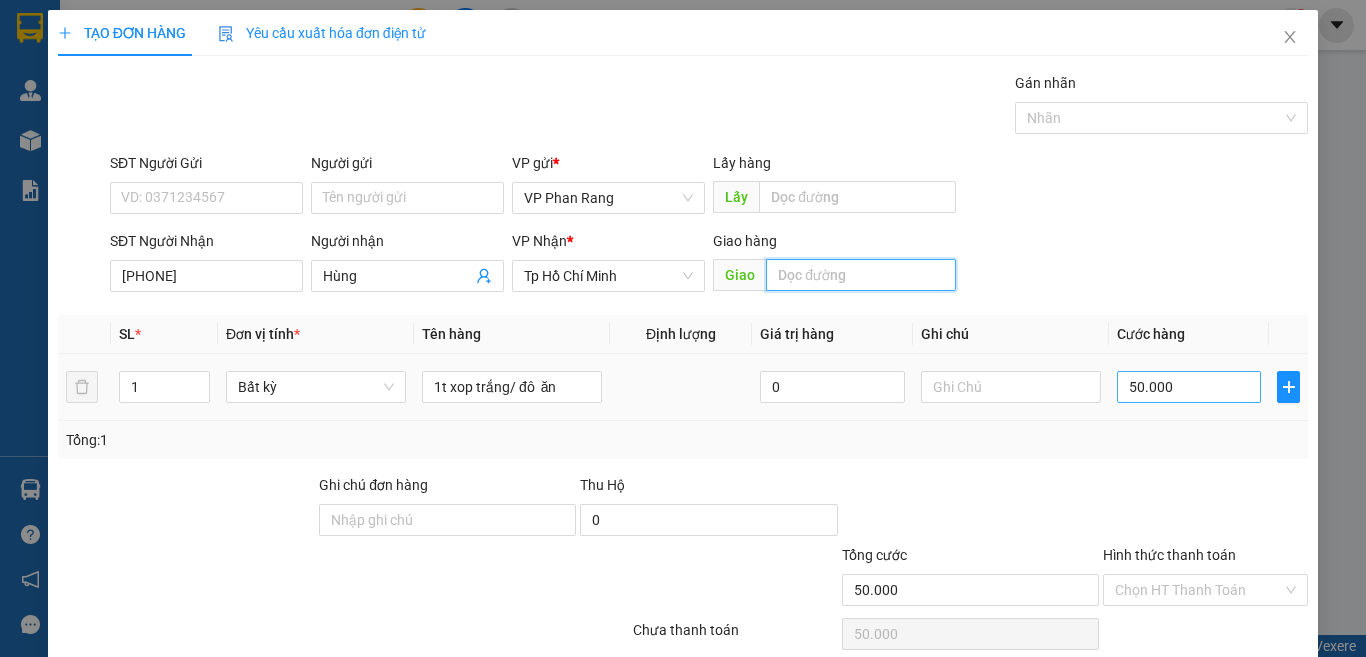 type 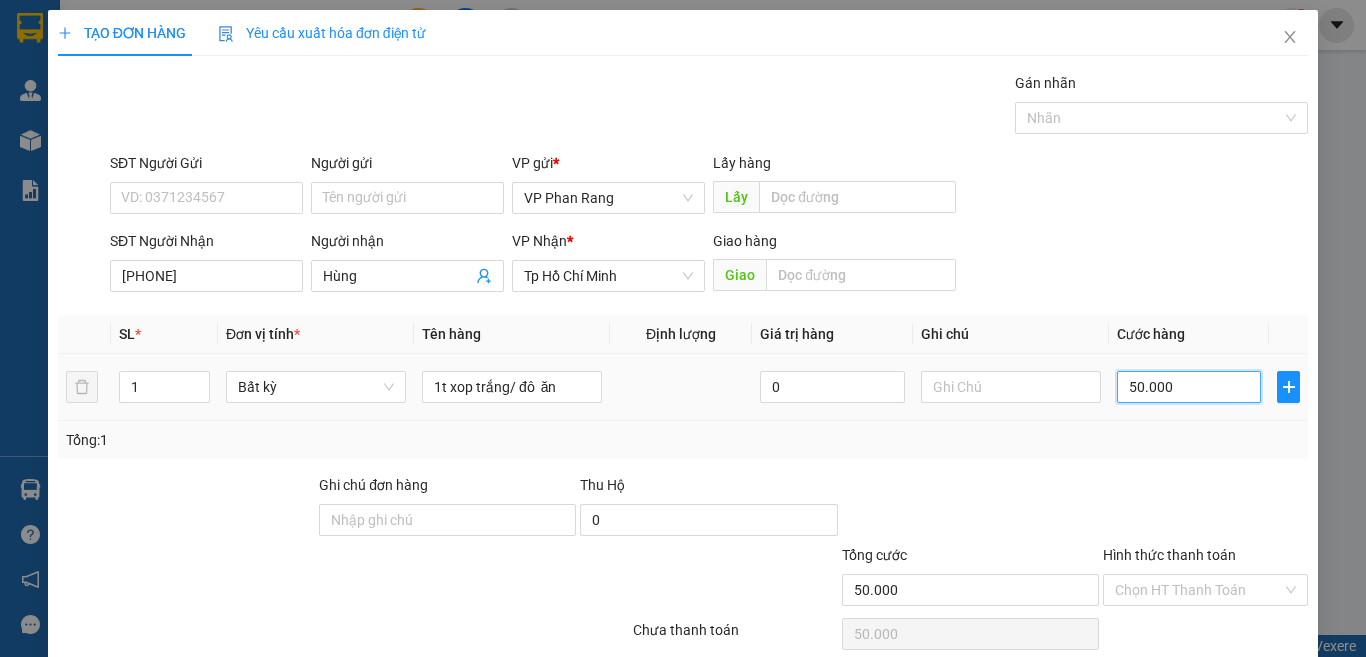 click on "50.000" at bounding box center (1189, 387) 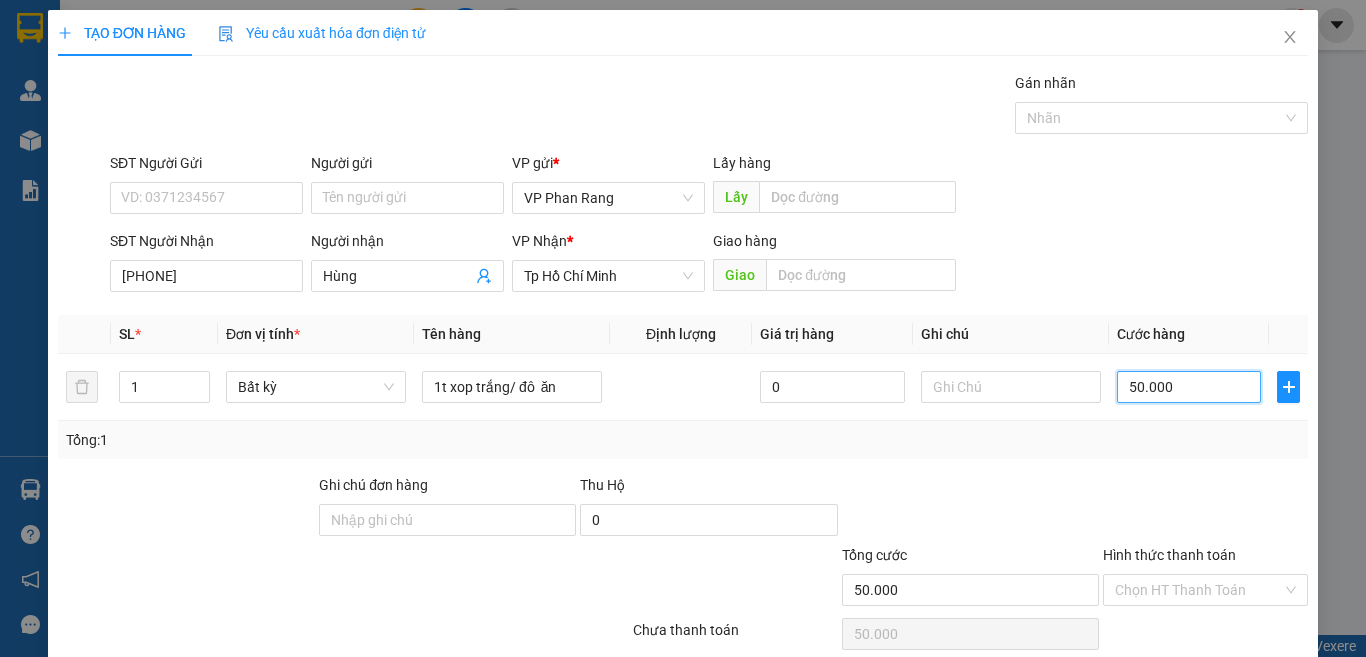 type on "3" 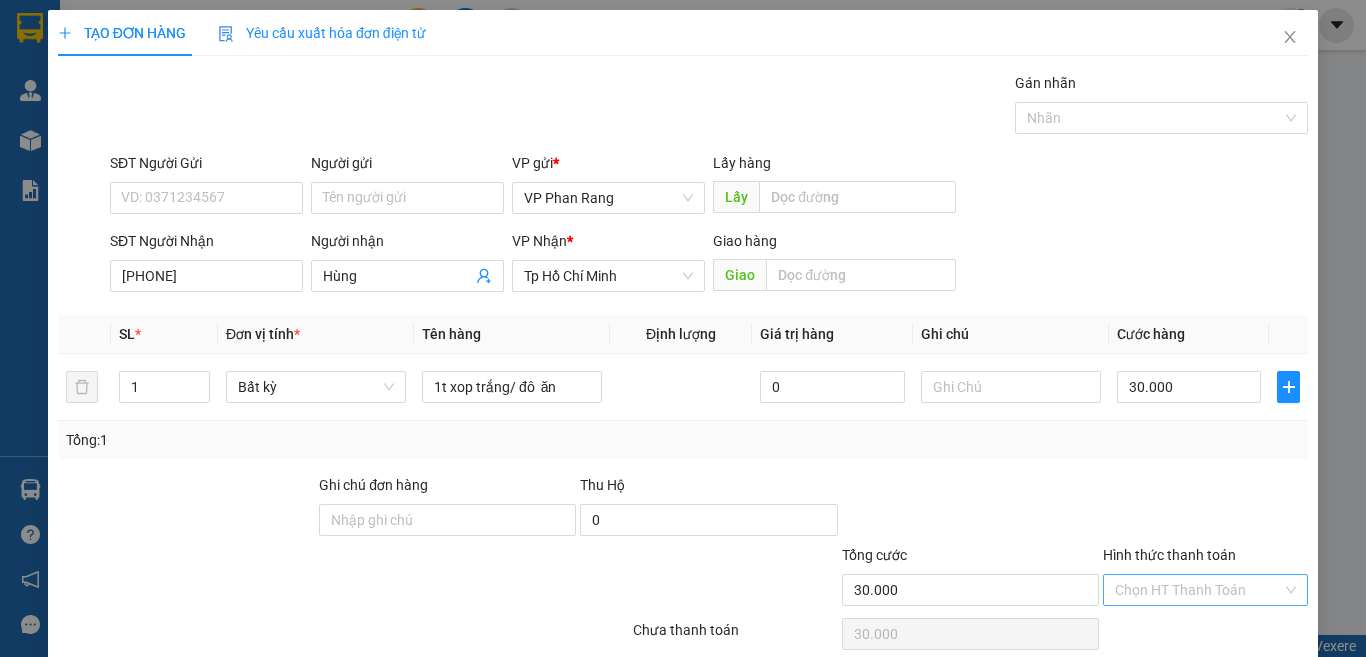click on "Hình thức thanh toán" at bounding box center (1198, 590) 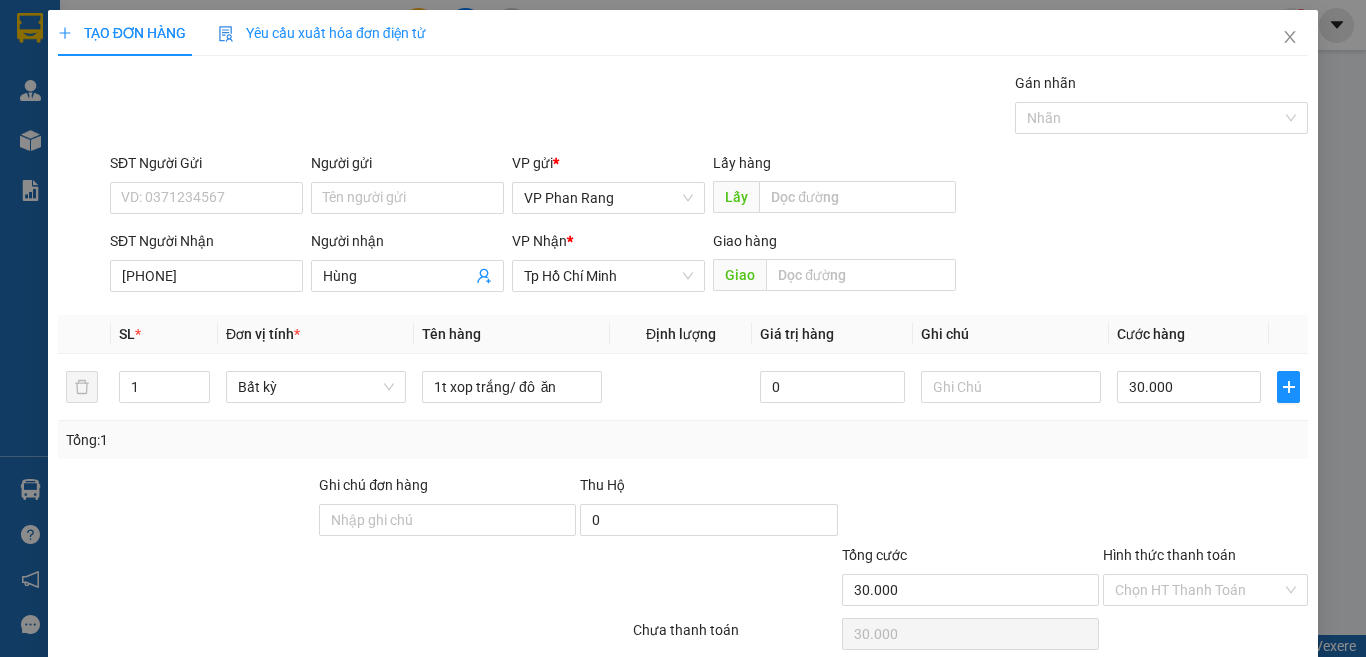 click on "Tổng:  1" at bounding box center [683, 440] 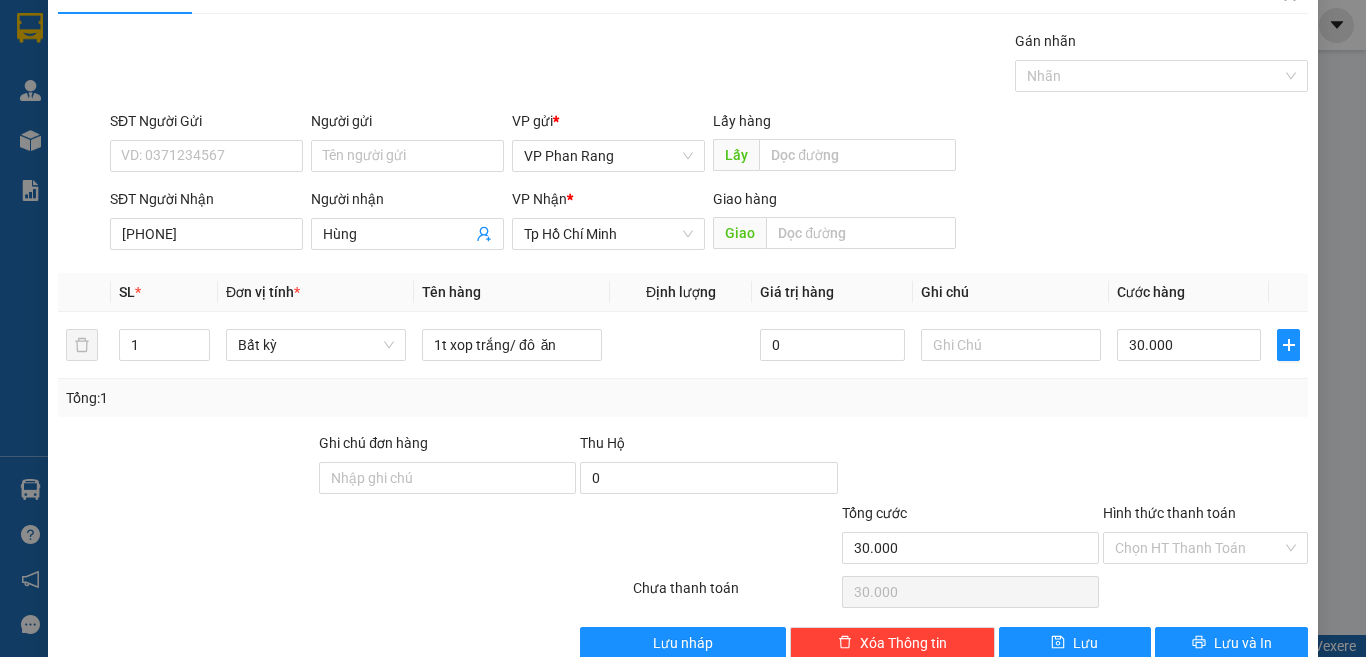 scroll, scrollTop: 83, scrollLeft: 0, axis: vertical 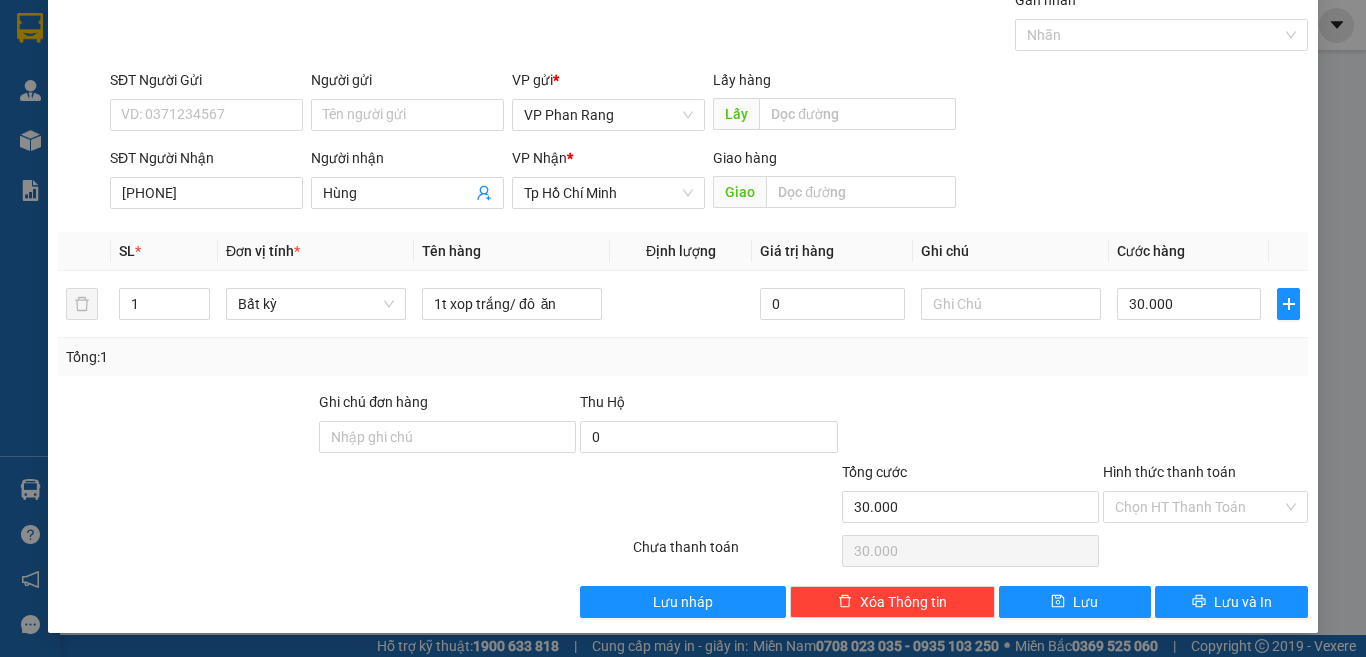 click on "TẠO ĐƠN HÀNG Yêu cầu xuất hóa đơn điện tử Transit Pickup Surcharge Ids Transit Deliver Surcharge Ids Transit Deliver Surcharge Transit Deliver Surcharge Gói vận chuyển  * Tiêu chuẩn Gán nhãn   Nhãn SĐT Người Gửi [PHONE] Người gửi Tên người gửi VP gửi  * VP Phan Rang Lấy hàng Lấy SĐT Người Nhận [PHONE] Người nhận [NAME] VP Nhận  * Tp Hồ Chí Minh Giao hàng Giao SL  * Đơn vị tính  * Tên hàng  Định lượng Giá trị hàng Ghi chú Cước hàng                   1 Bất kỳ 1t xop trắng/ đô  ăn 0 30.000 Tổng:  1 Ghi chú đơn hàng Thu Hộ 0 Tổng cước 30.000 Hình thức thanh toán Chọn HT Thanh Toán Số tiền thu trước 0 Chưa thanh toán 30.000 Chọn HT Thanh Toán Lưu nháp Xóa Thông tin Lưu Lưu và In Tại văn phòng Miễn phí Tại văn phòng Miễn phí" at bounding box center [683, 280] 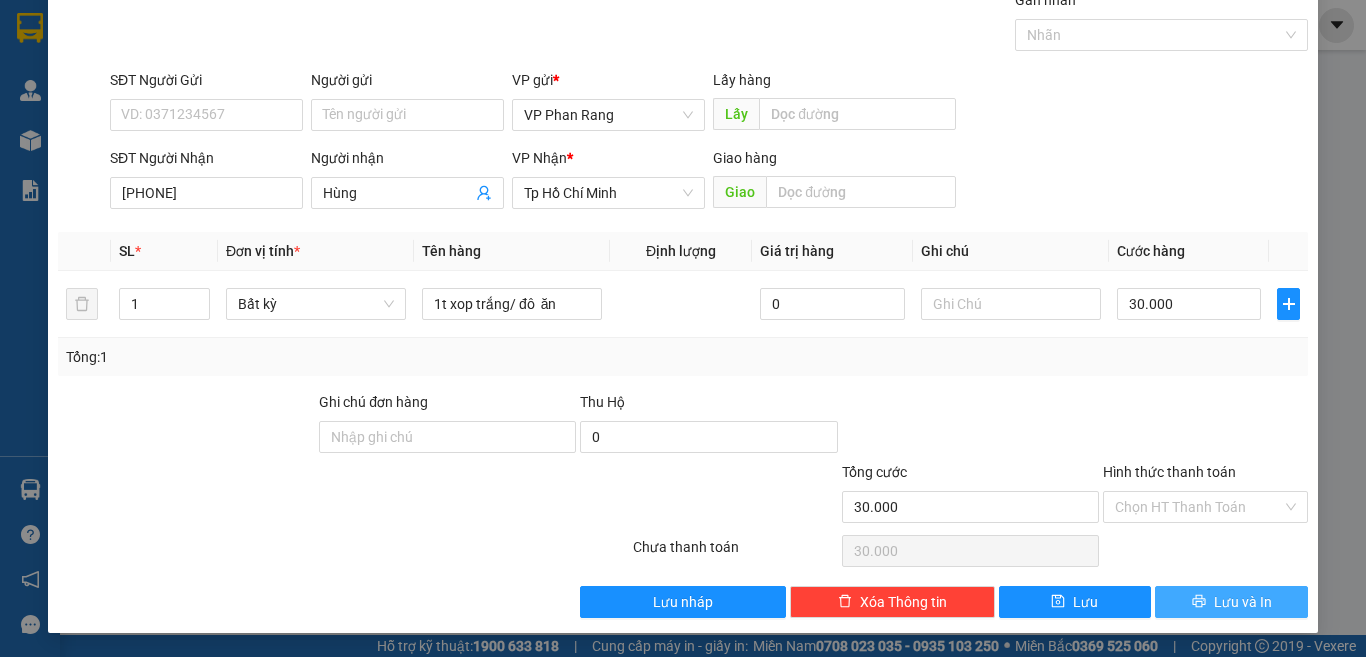 click on "Lưu và In" at bounding box center (1231, 602) 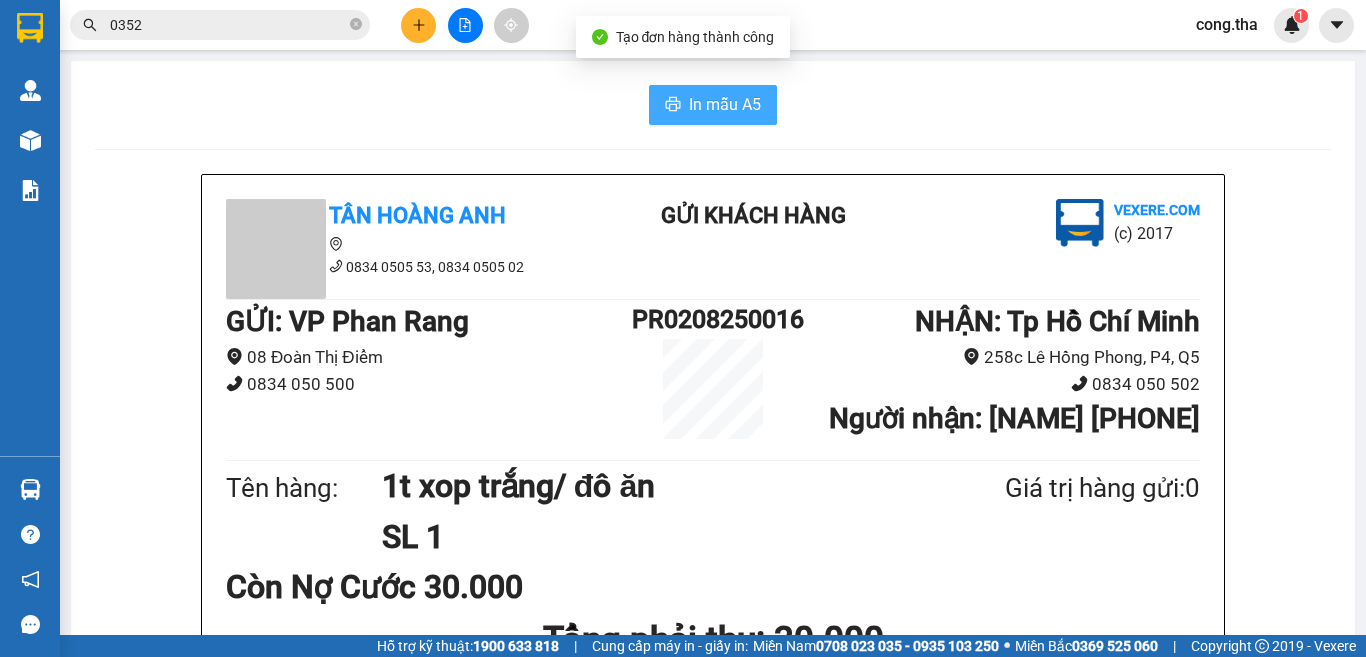 click on "In mẫu A5" at bounding box center (725, 104) 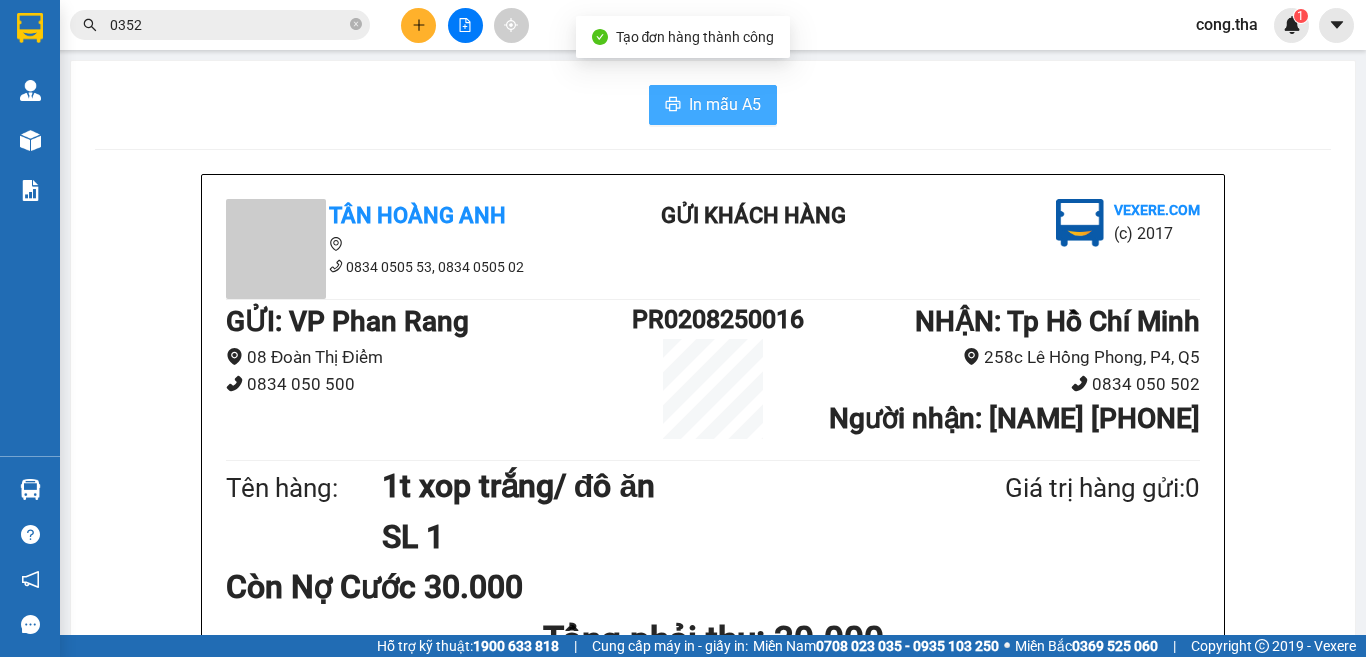scroll, scrollTop: 0, scrollLeft: 0, axis: both 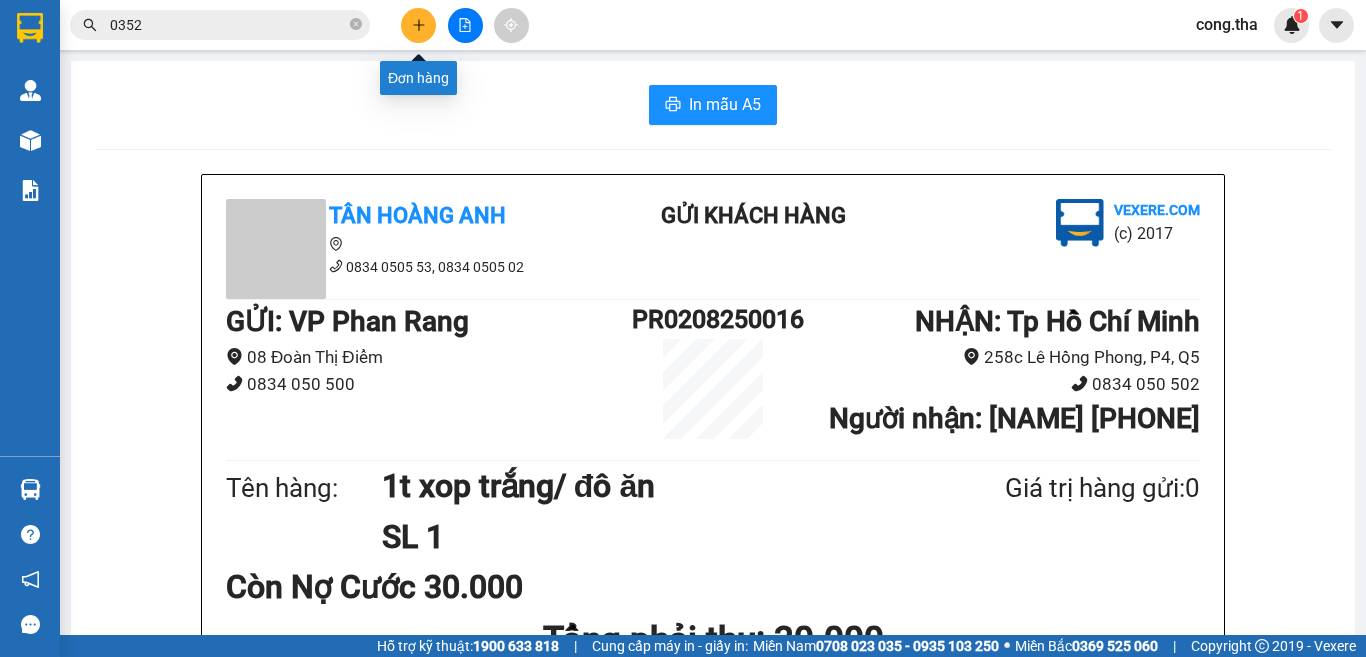 click at bounding box center [418, 25] 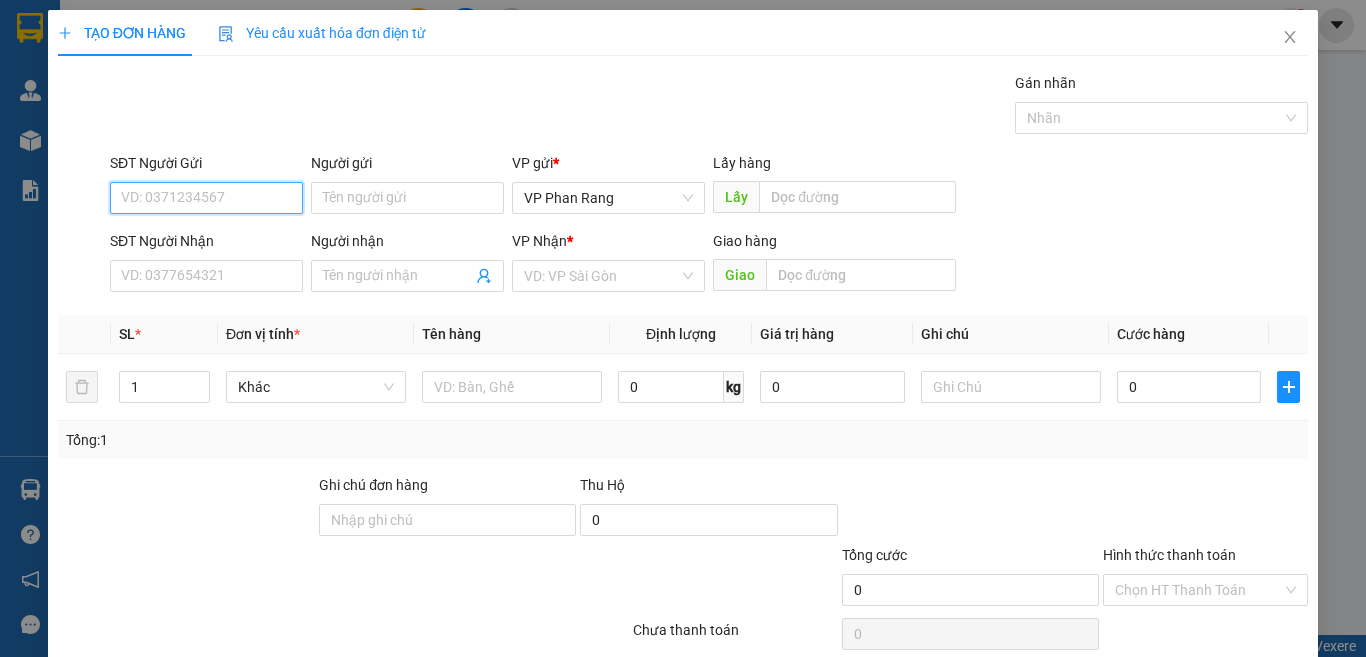 scroll, scrollTop: 83, scrollLeft: 0, axis: vertical 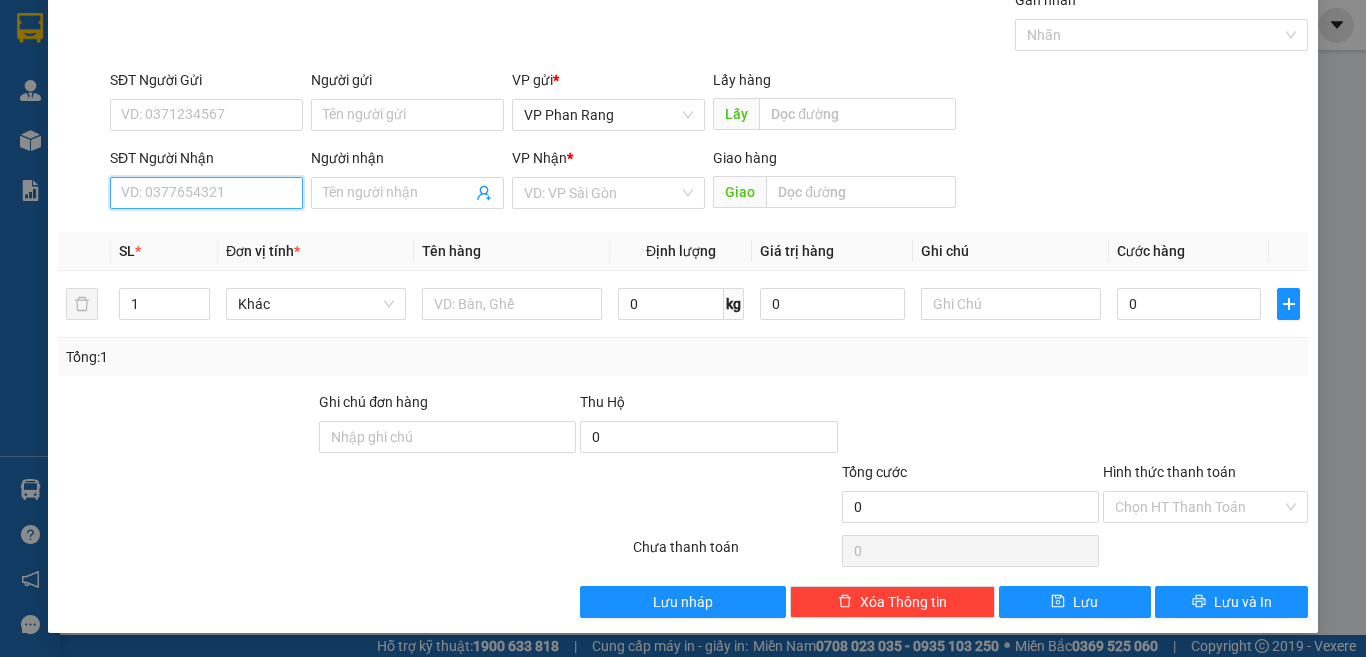 click on "SĐT Người Nhận" at bounding box center [206, 193] 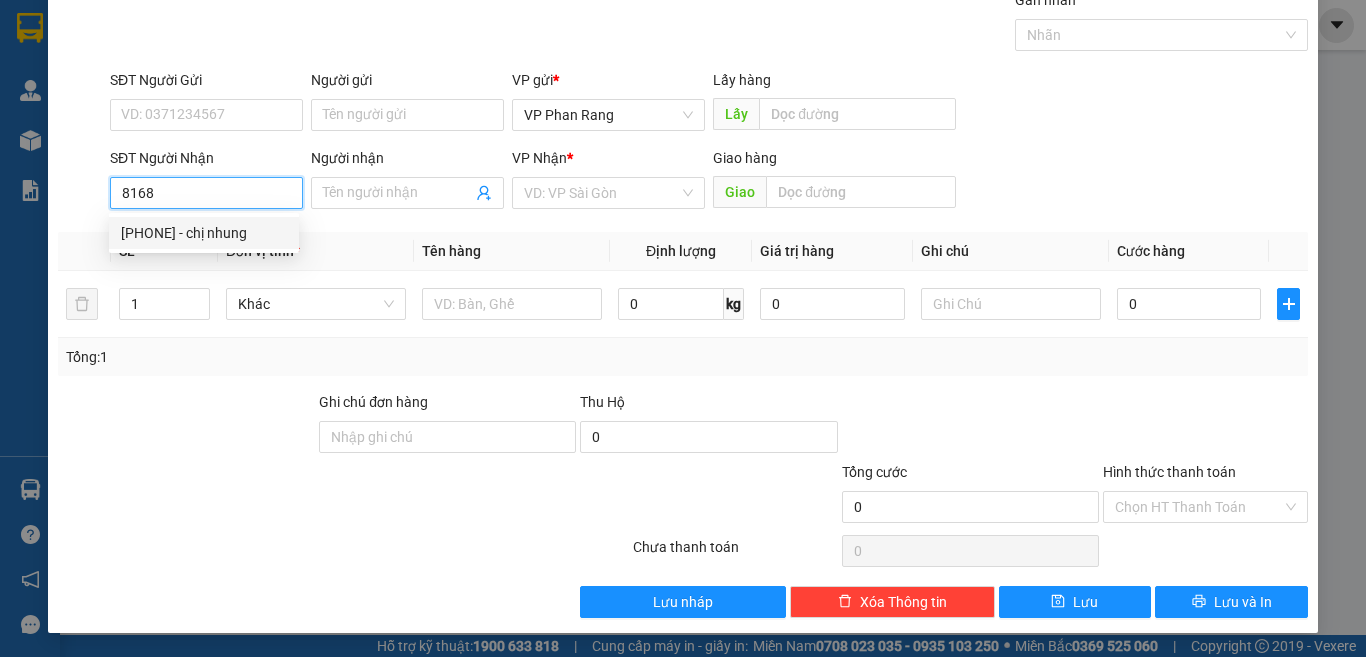 click on "[PHONE] -  chị  nhung" at bounding box center (204, 233) 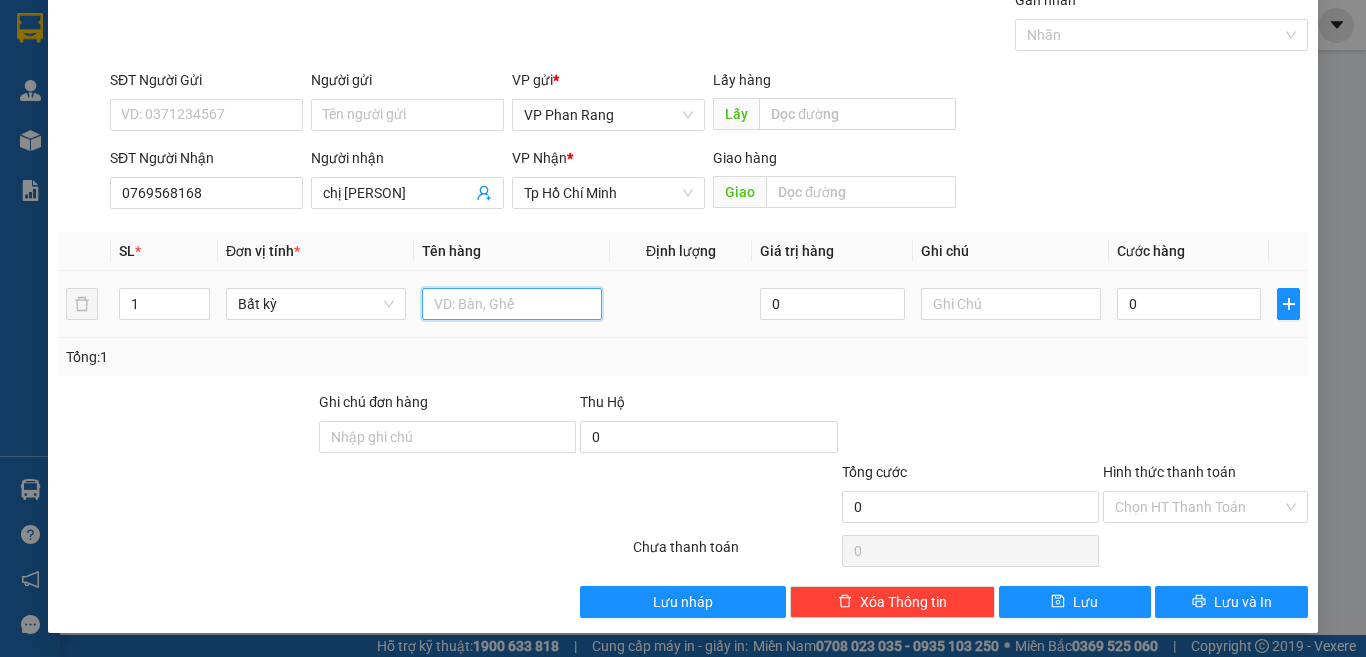 click at bounding box center (512, 304) 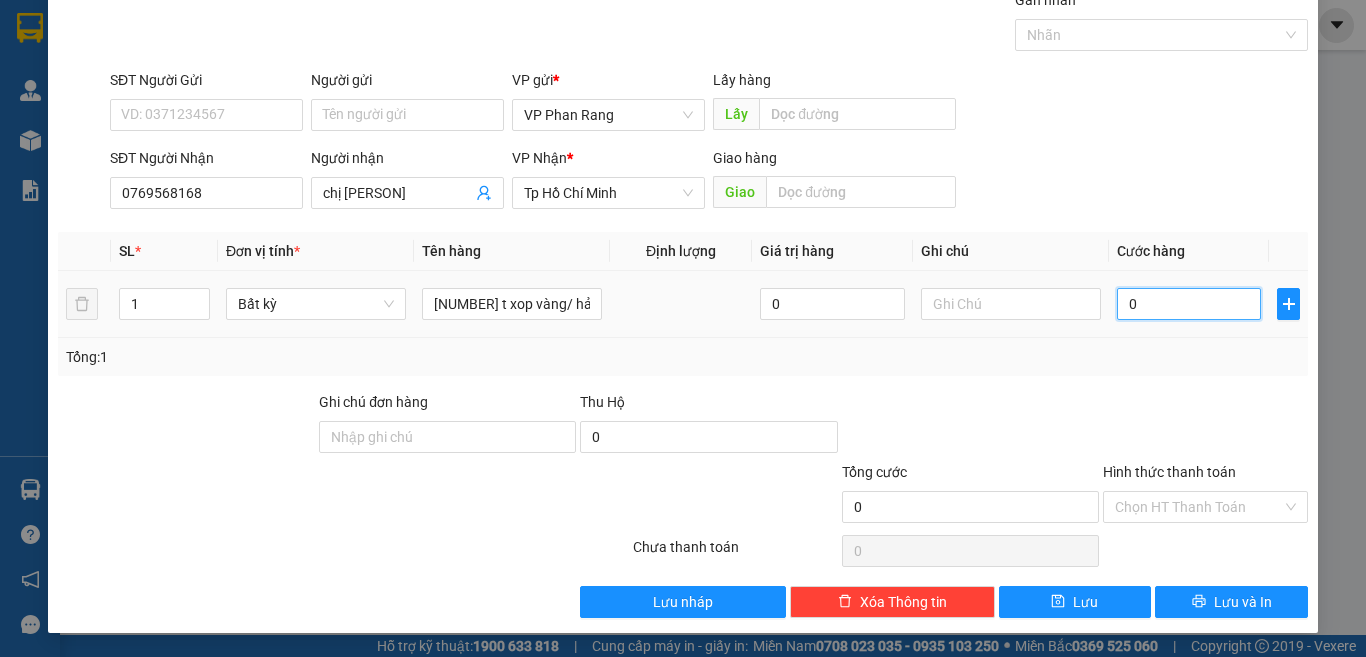 click on "0" at bounding box center (1189, 304) 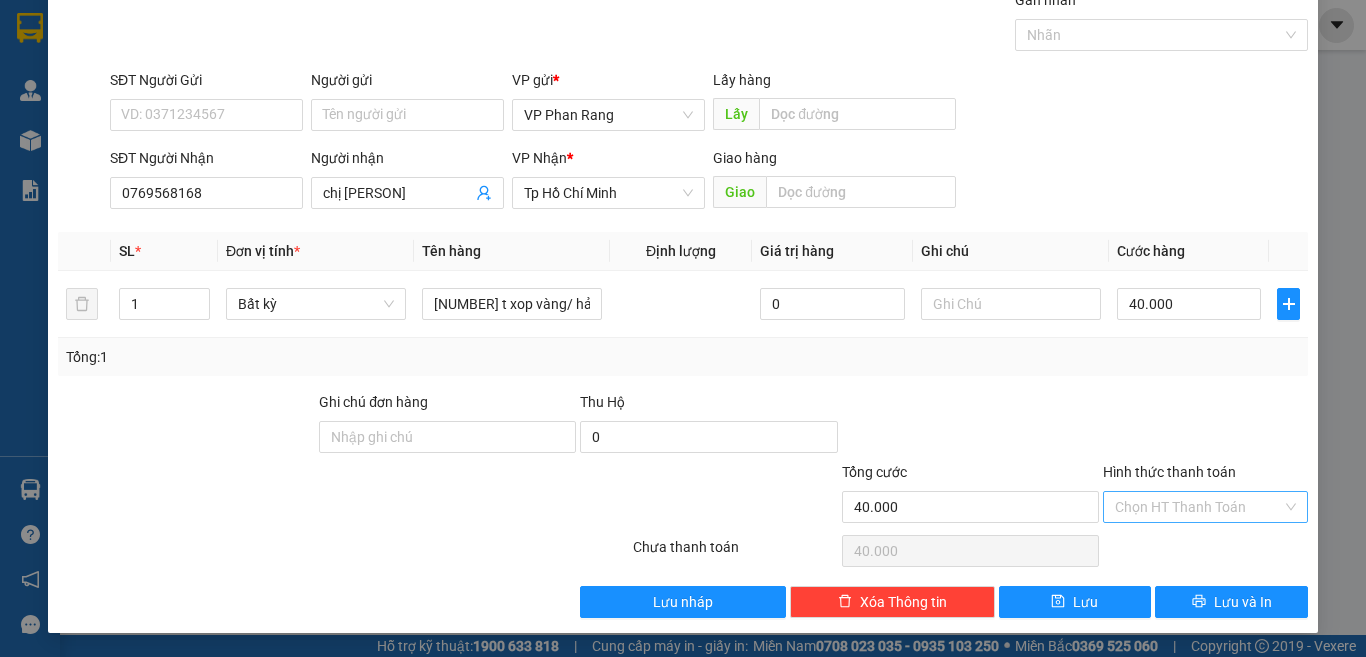 click on "Hình thức thanh toán" at bounding box center (1198, 507) 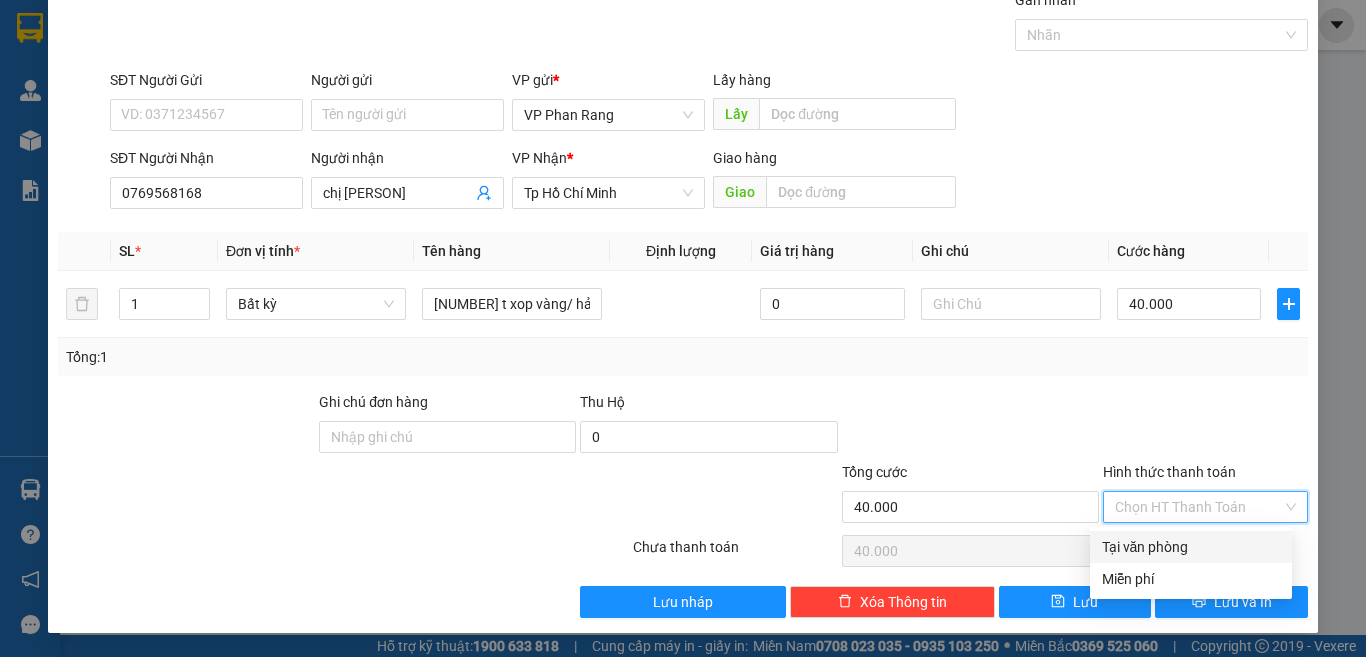 click on "Tại văn phòng" at bounding box center [1191, 547] 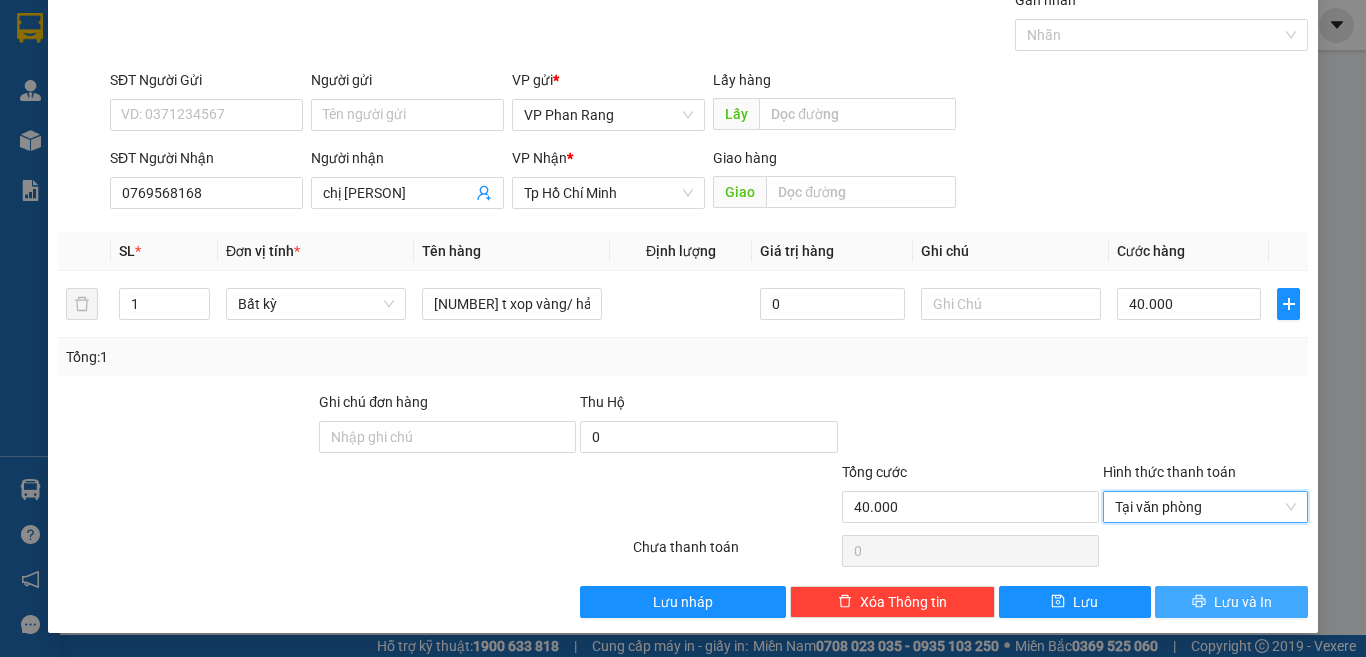 click on "Lưu và In" at bounding box center [1243, 602] 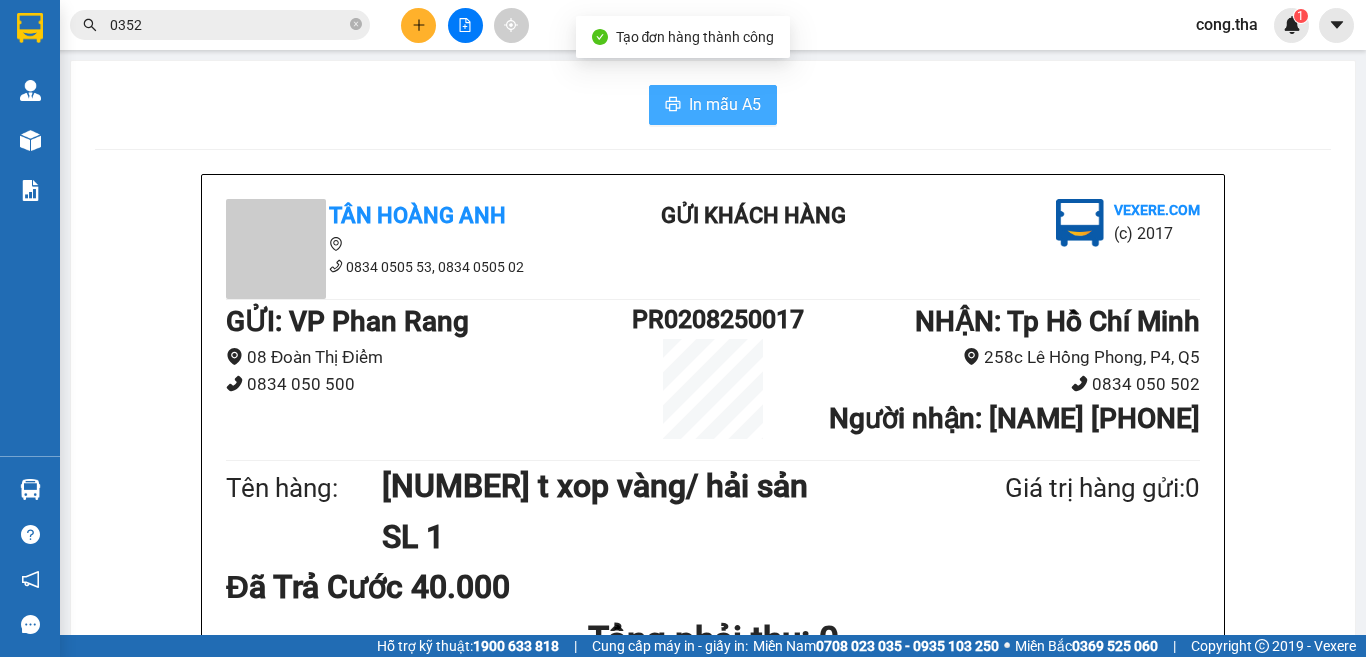 click on "In mẫu A5" at bounding box center (713, 105) 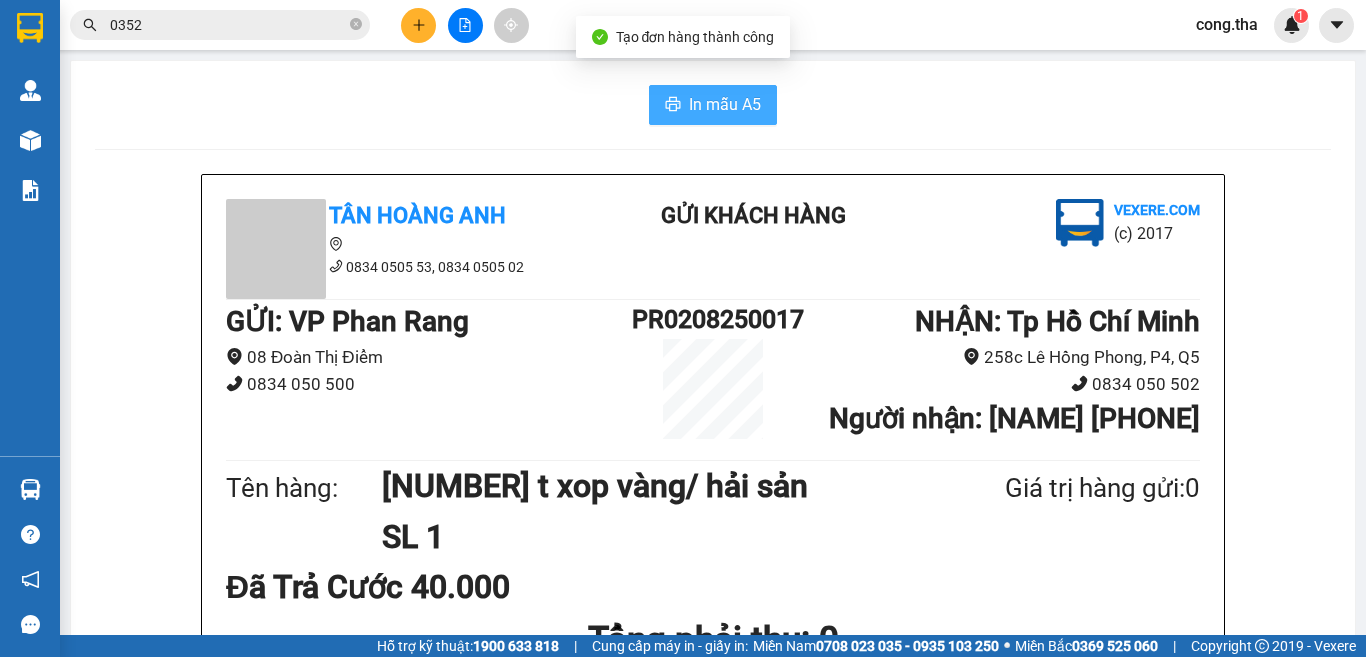 scroll, scrollTop: 0, scrollLeft: 0, axis: both 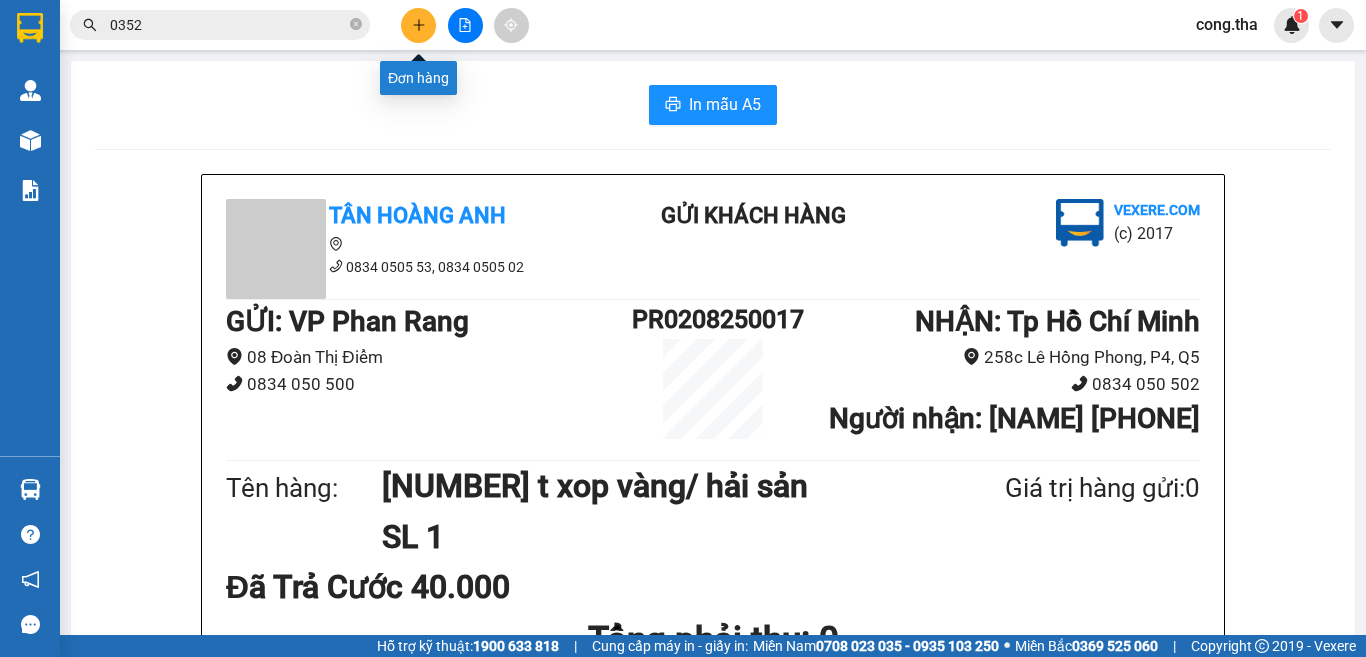 click at bounding box center [418, 25] 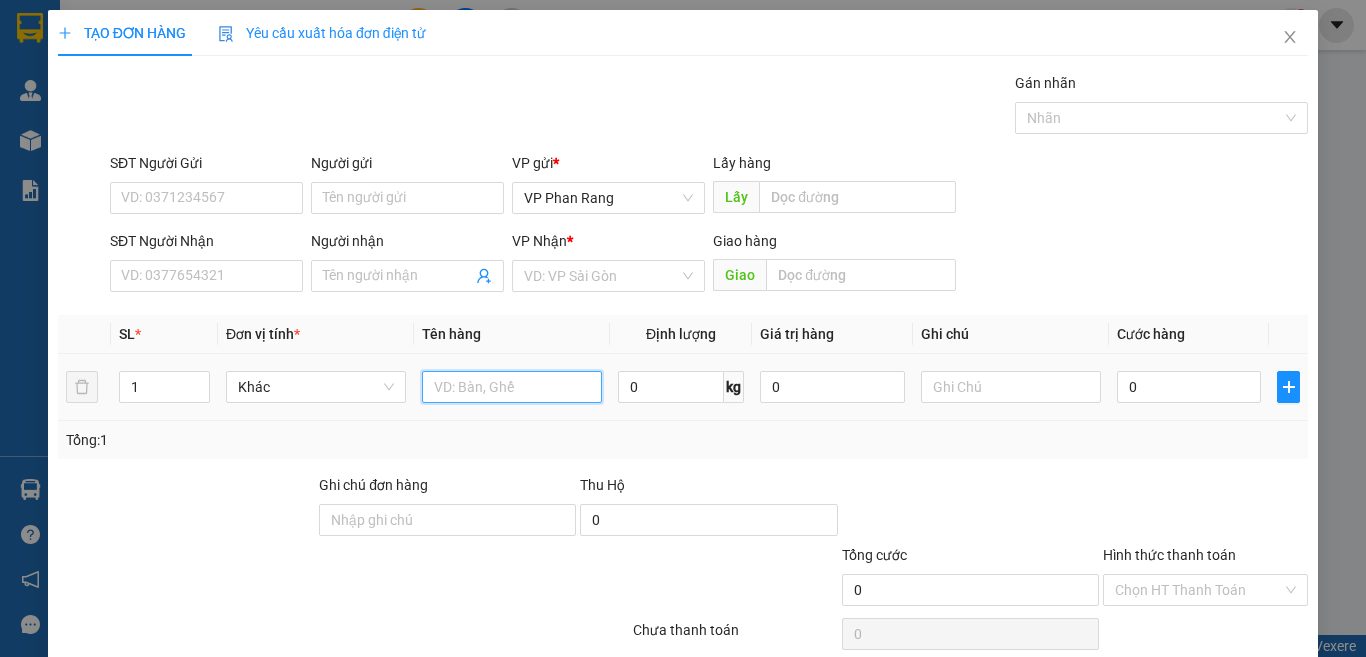 click at bounding box center [512, 387] 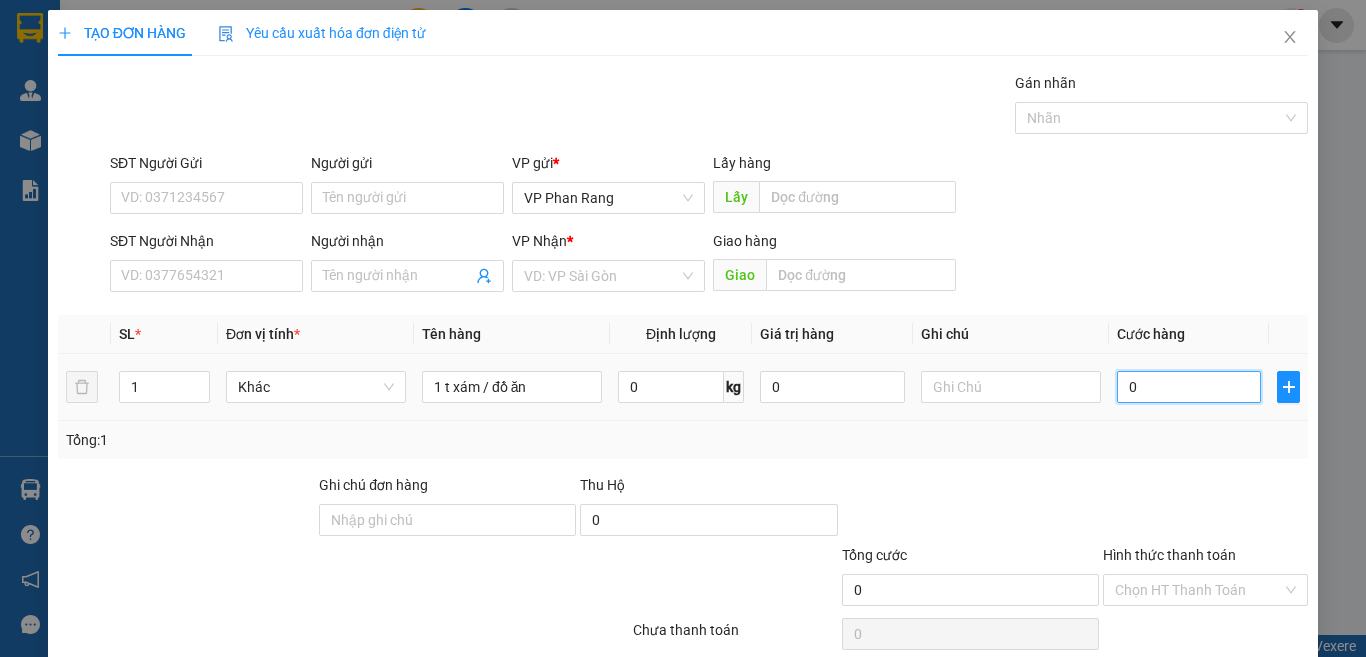click on "0" at bounding box center (1189, 387) 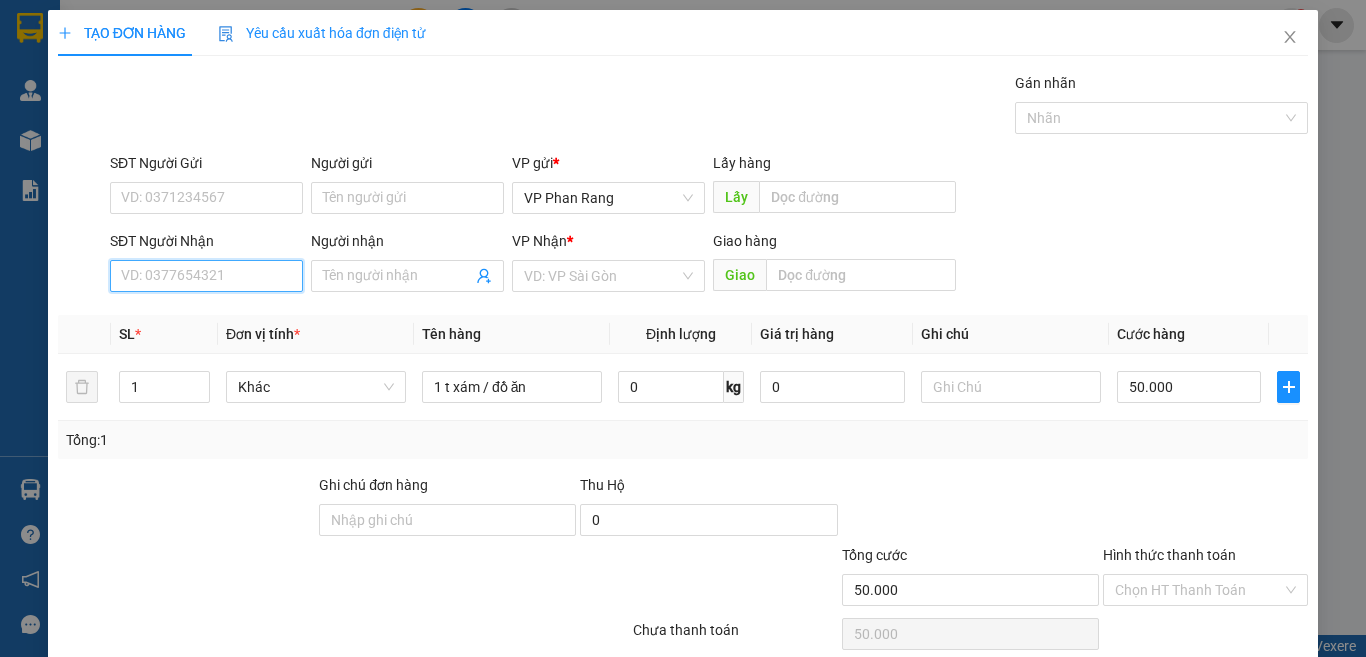 click on "SĐT Người Nhận" at bounding box center (206, 276) 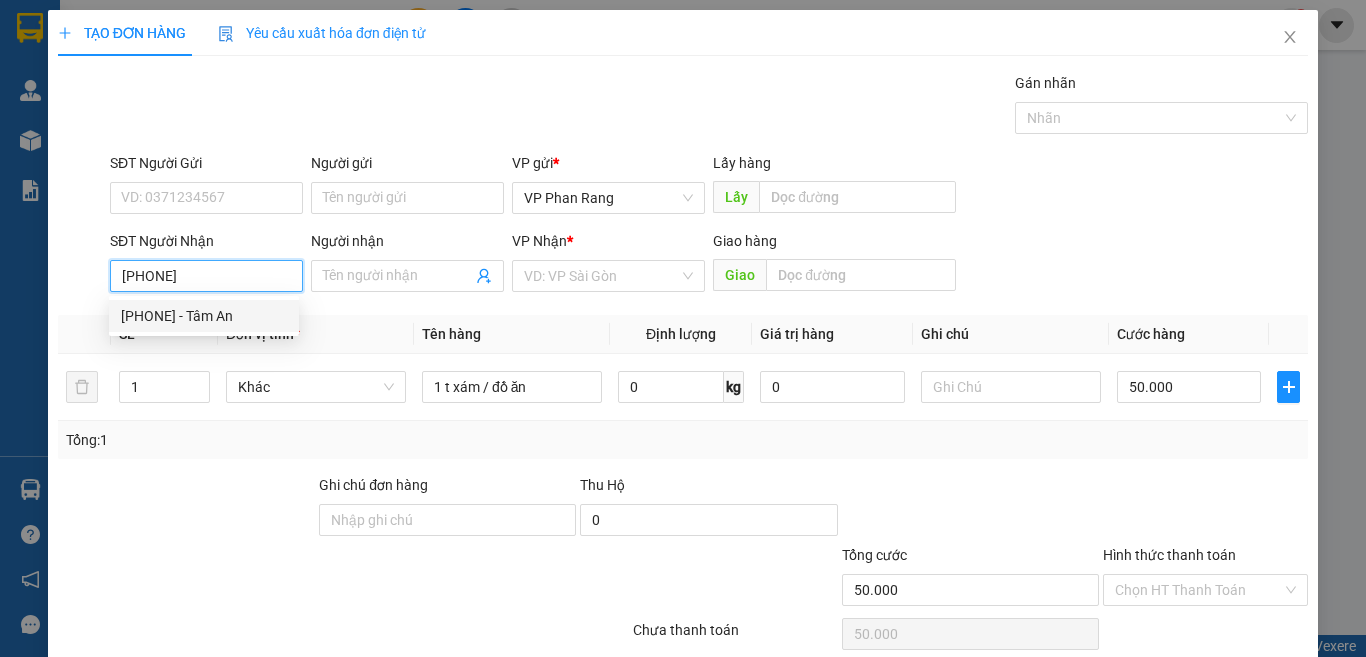 click on "[PHONE] - Tâm An" at bounding box center (204, 316) 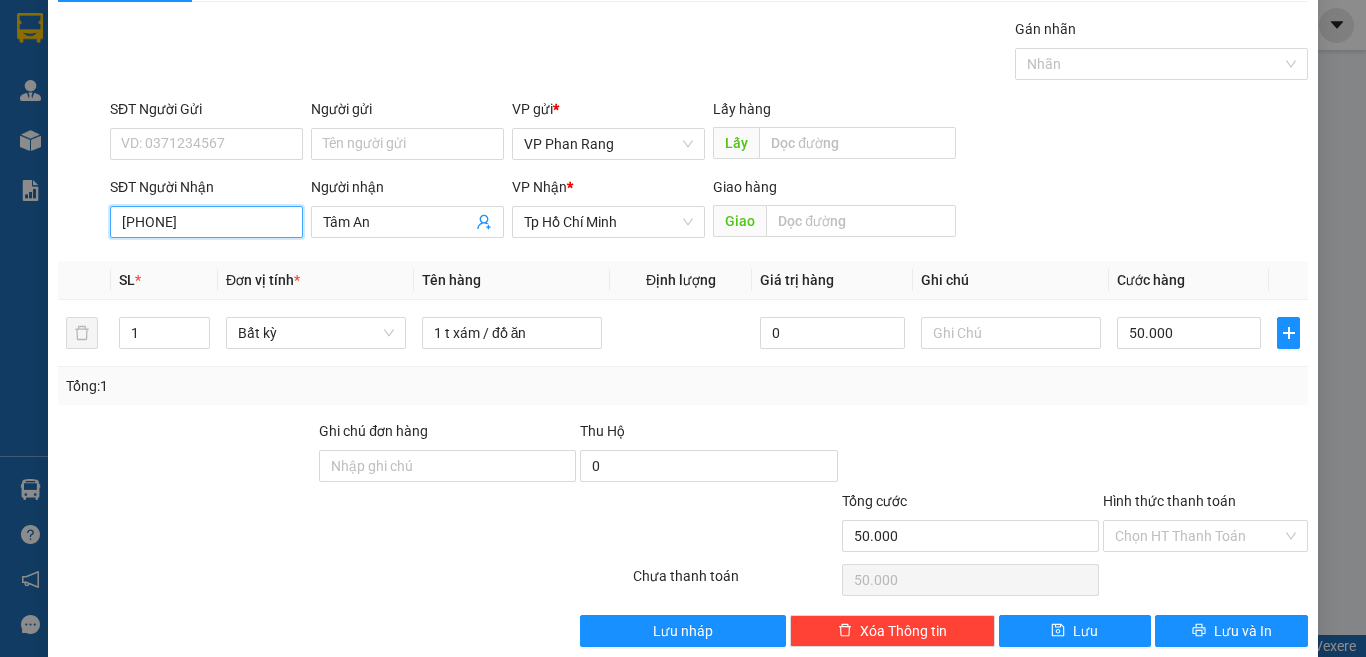 scroll, scrollTop: 83, scrollLeft: 0, axis: vertical 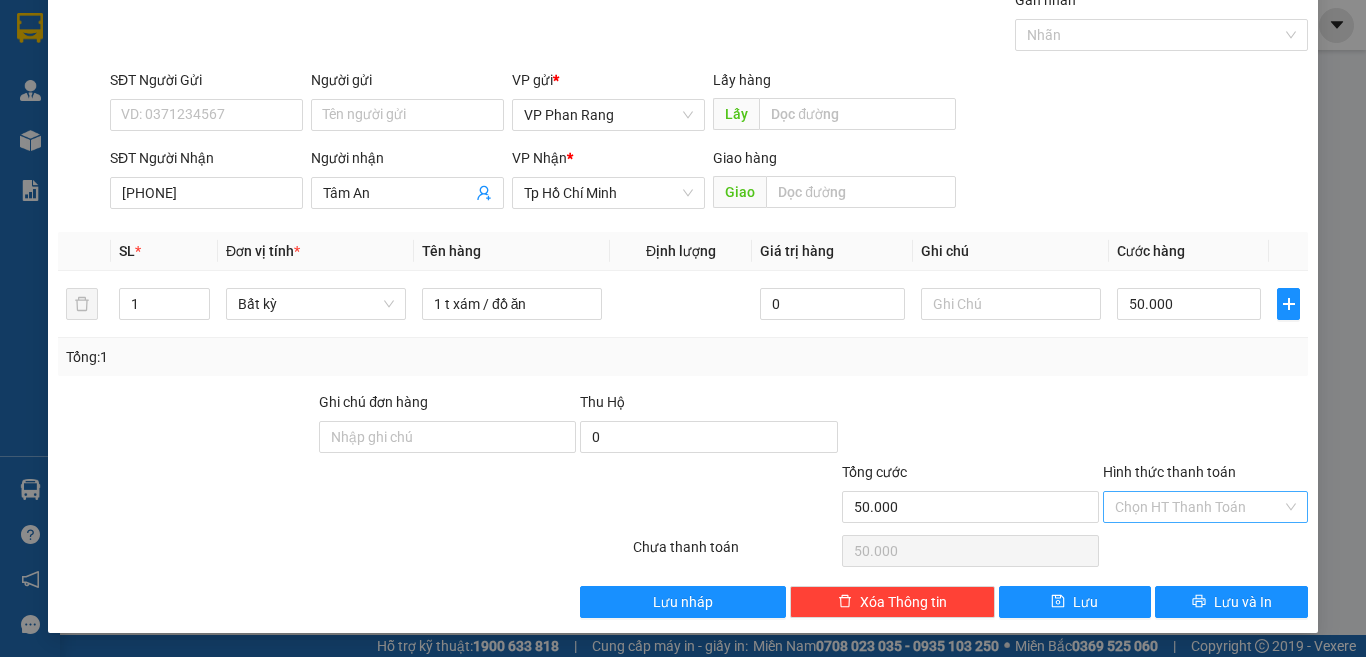 click on "Hình thức thanh toán" at bounding box center [1198, 507] 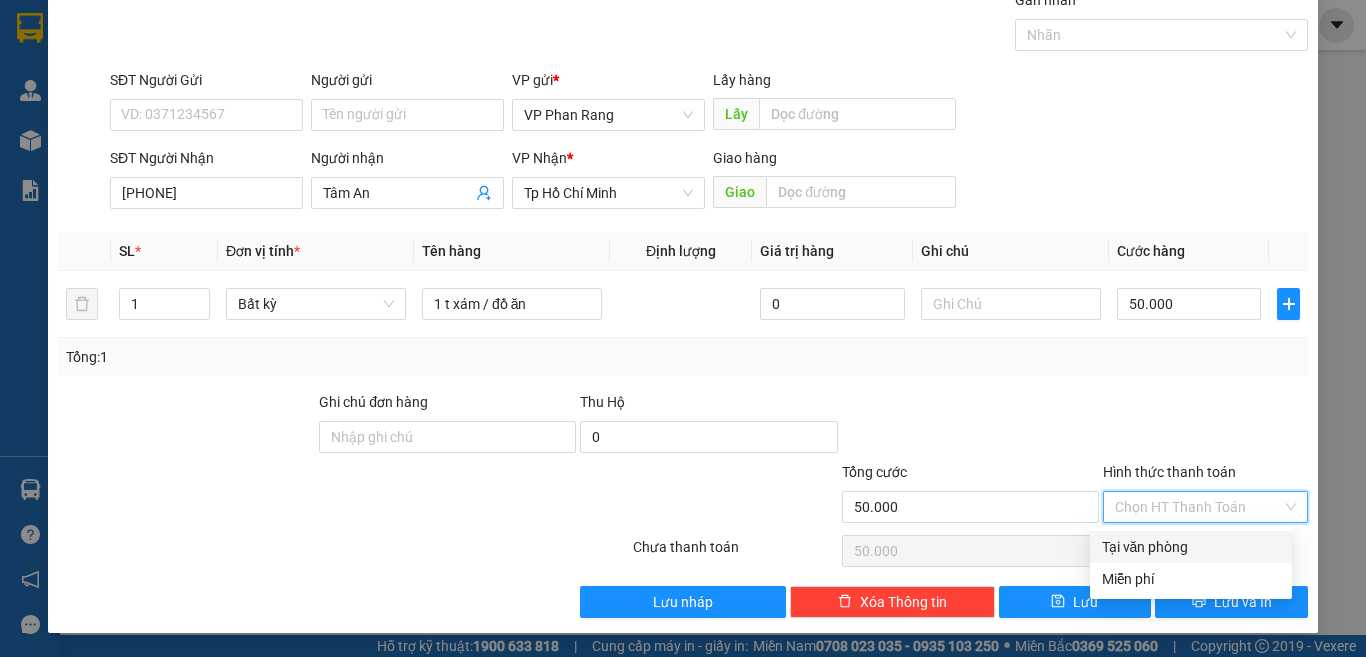 click on "Tại văn phòng" at bounding box center (1191, 547) 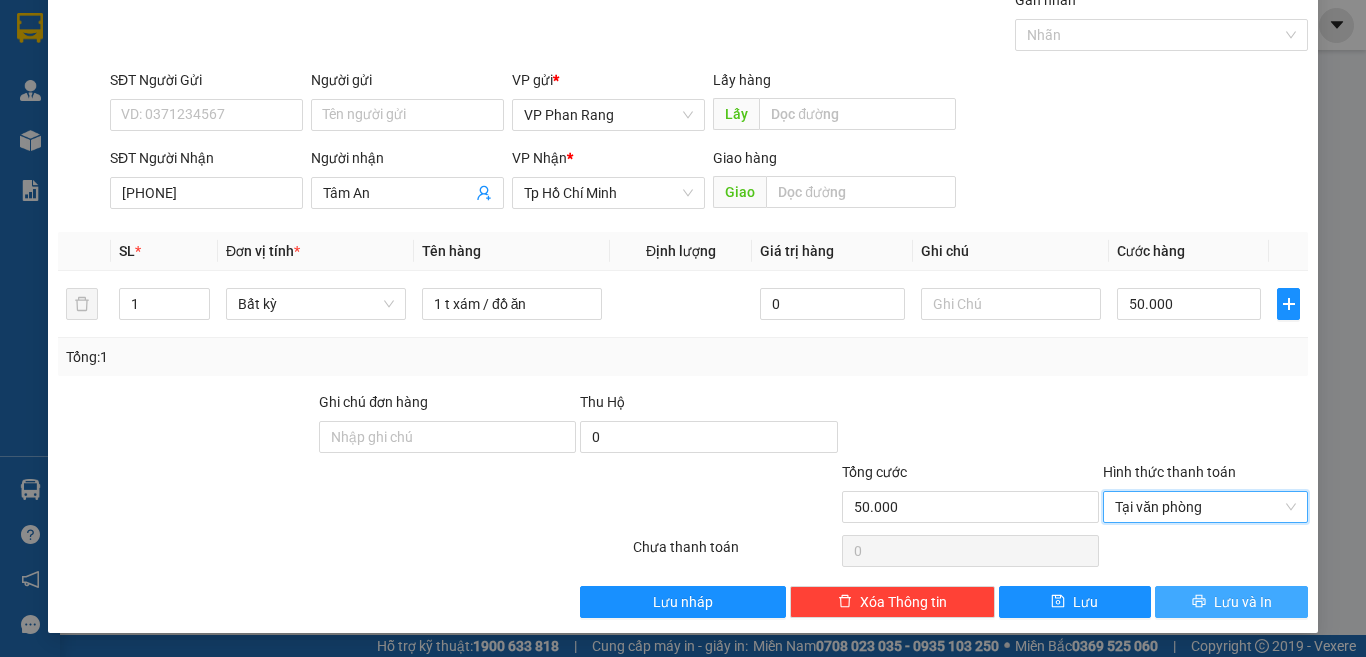 click on "Lưu và In" at bounding box center (1243, 602) 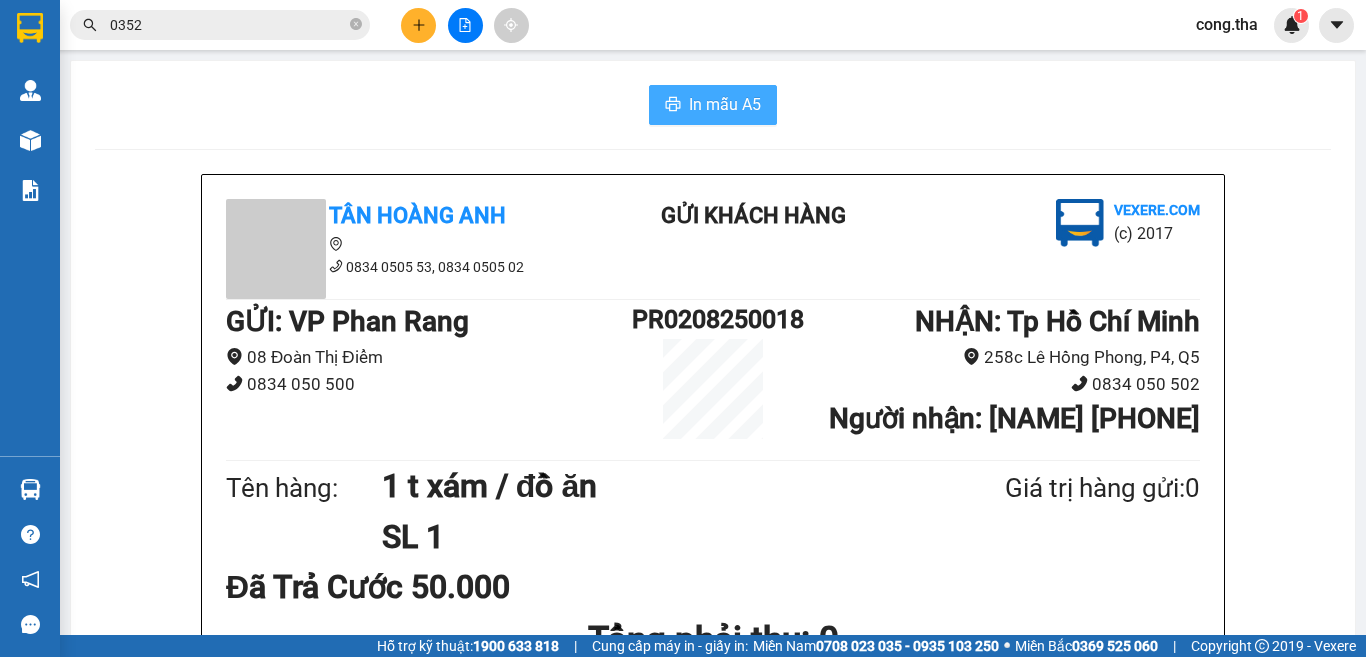 click on "In mẫu A5" at bounding box center [725, 104] 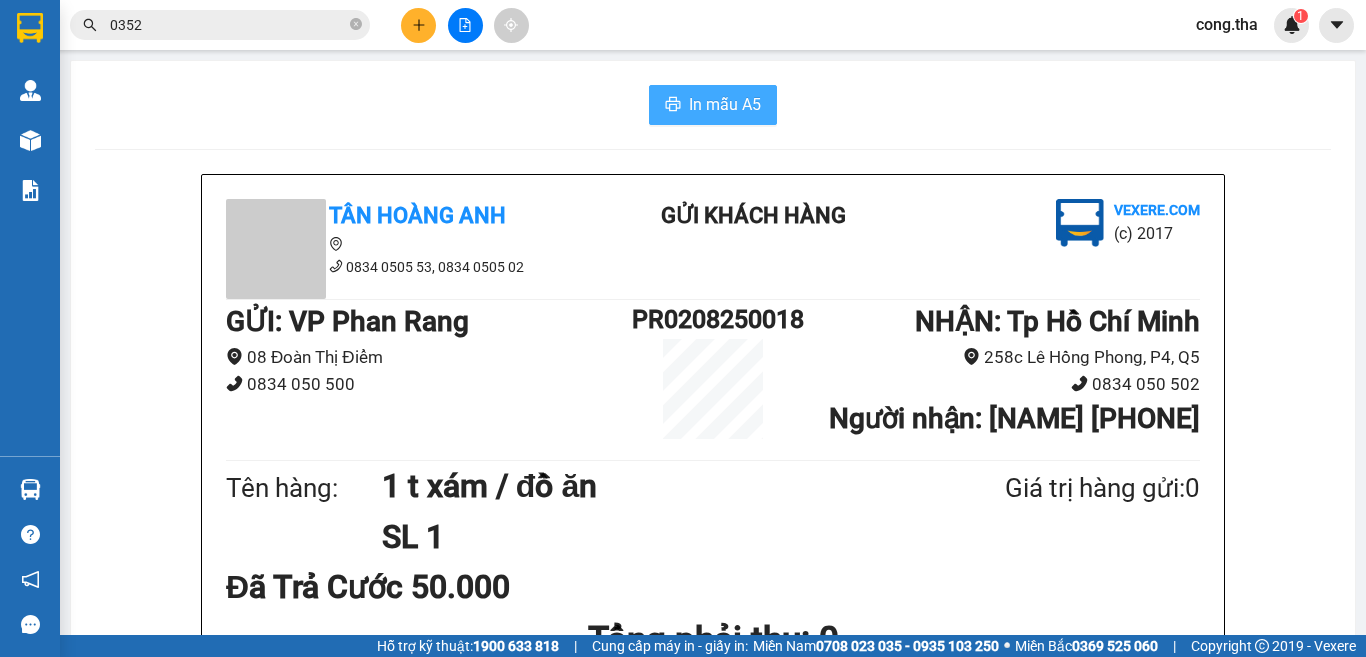 scroll, scrollTop: 0, scrollLeft: 0, axis: both 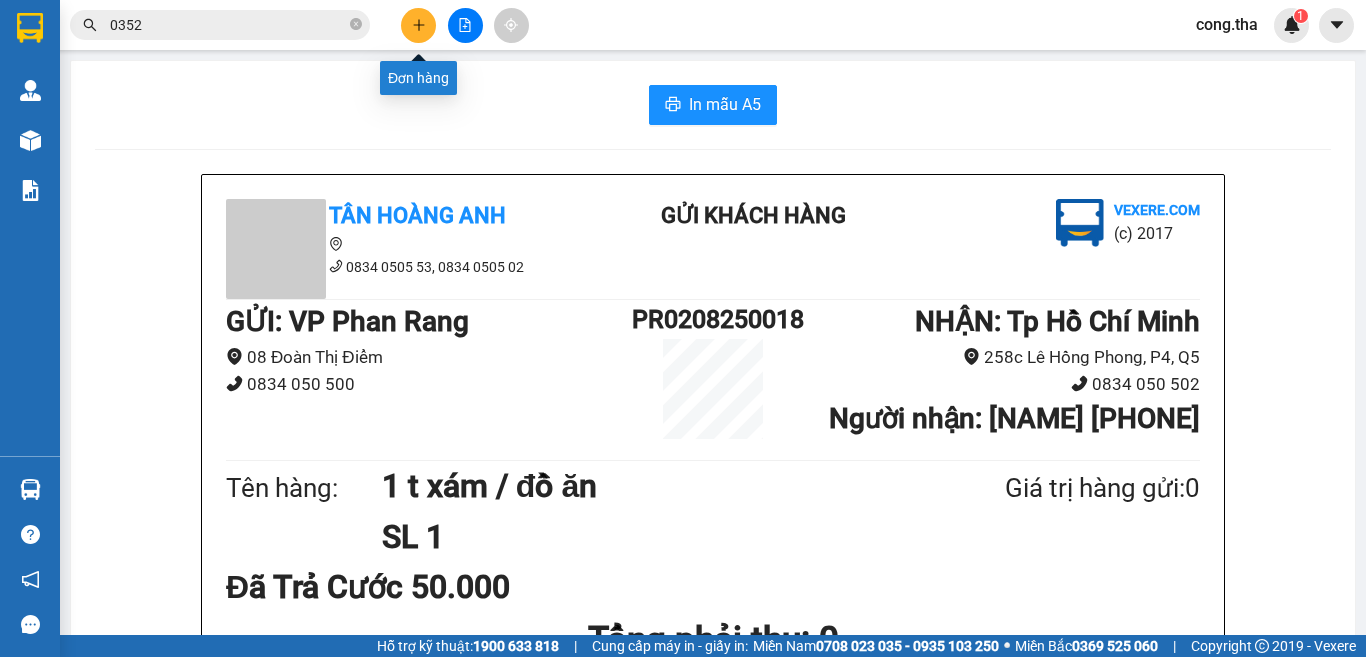 click at bounding box center [418, 25] 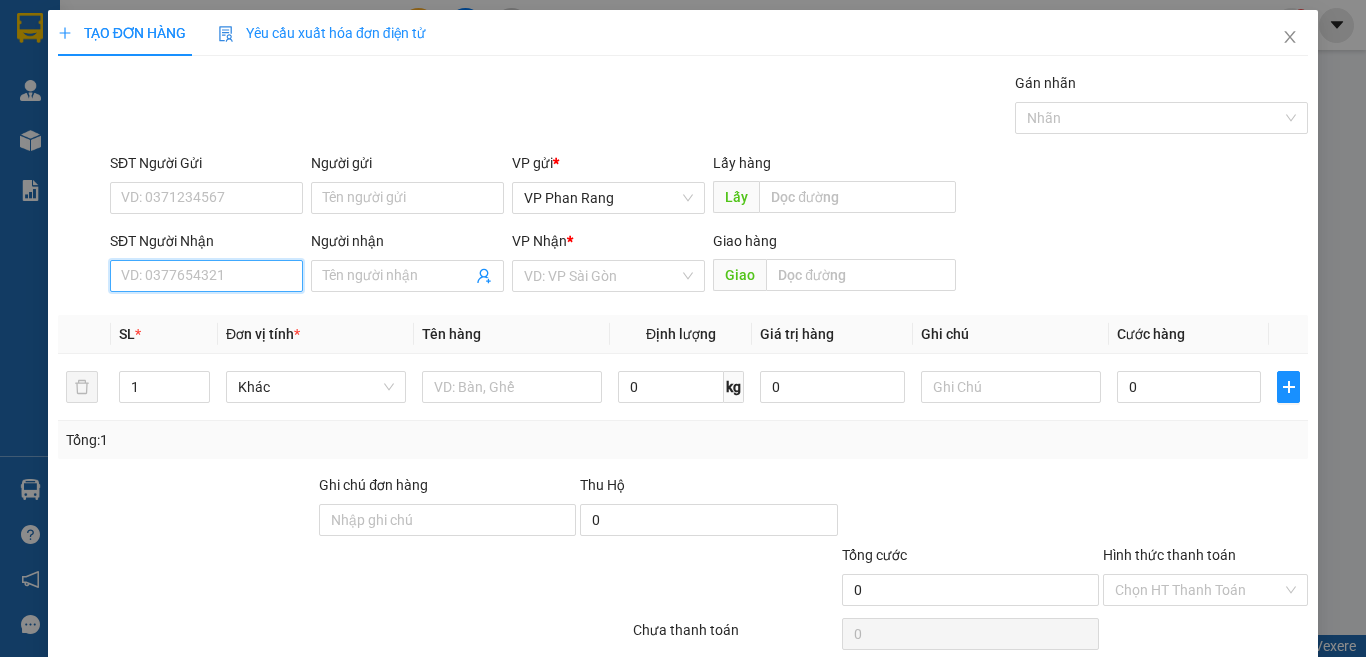 click on "SĐT Người Nhận" at bounding box center [206, 276] 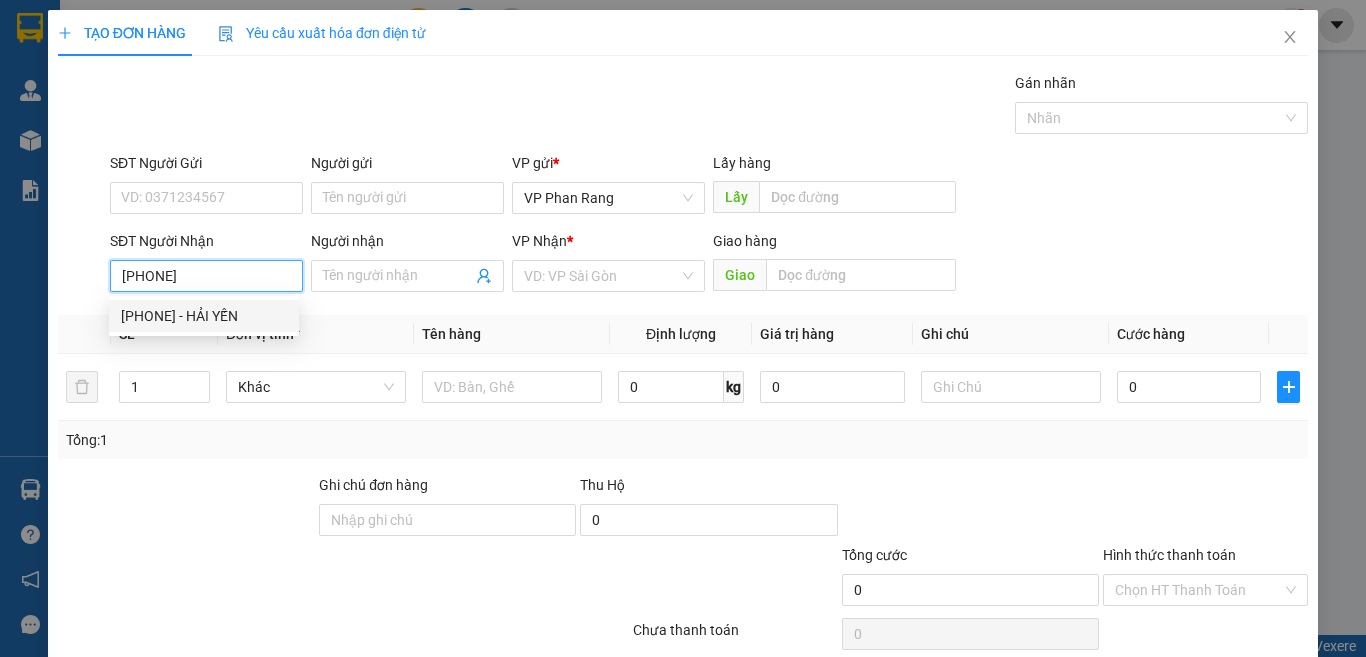 click on "[PHONE] - HẢI YẾN" at bounding box center (204, 316) 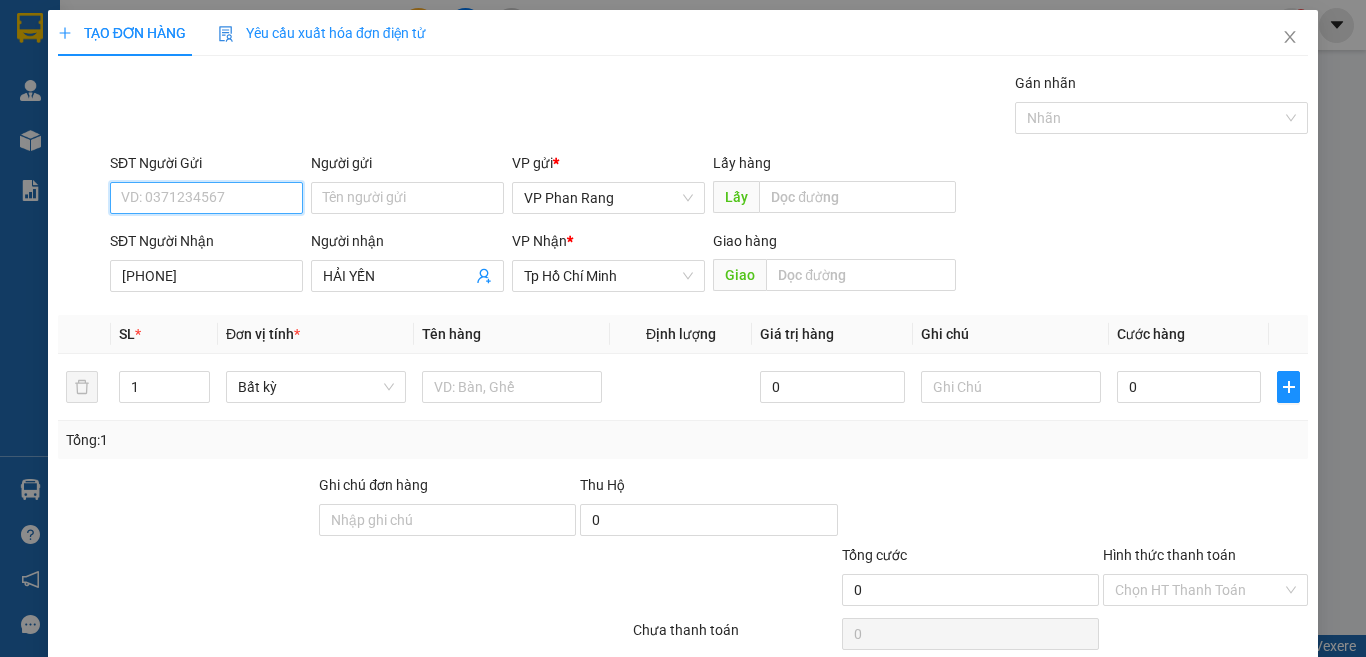 click on "SĐT Người Gửi" at bounding box center [206, 198] 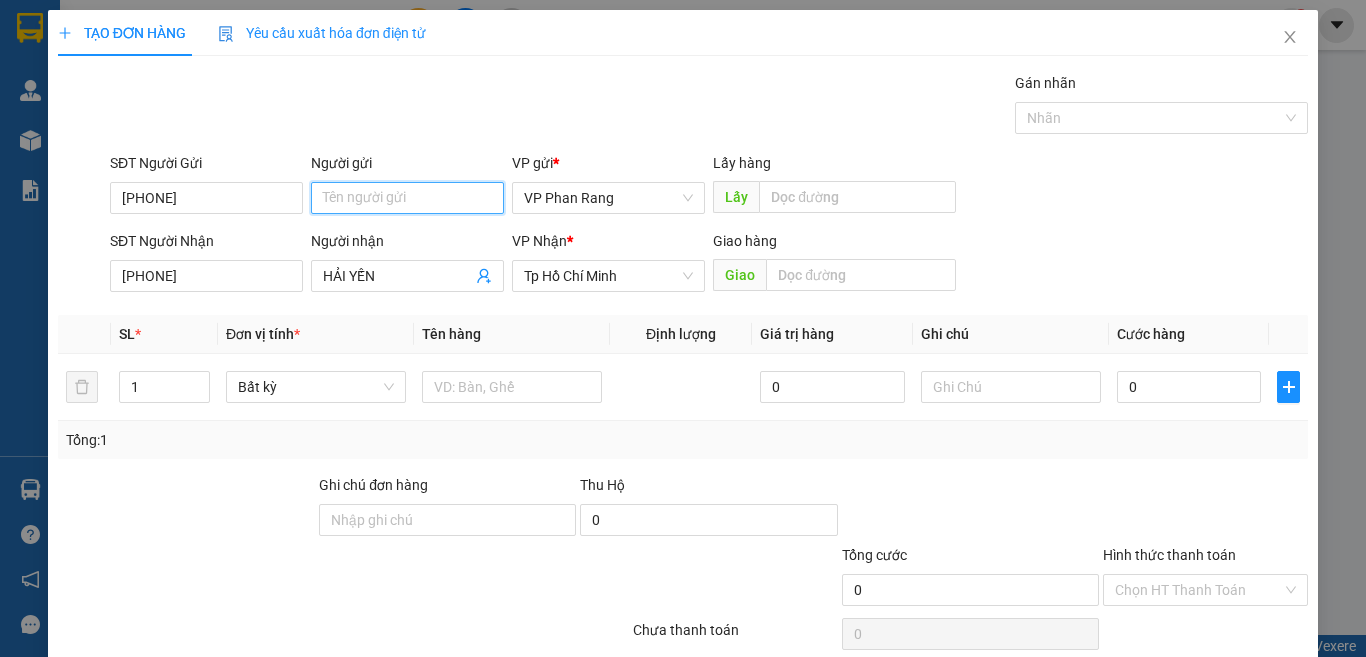 click on "Người gửi" at bounding box center [407, 198] 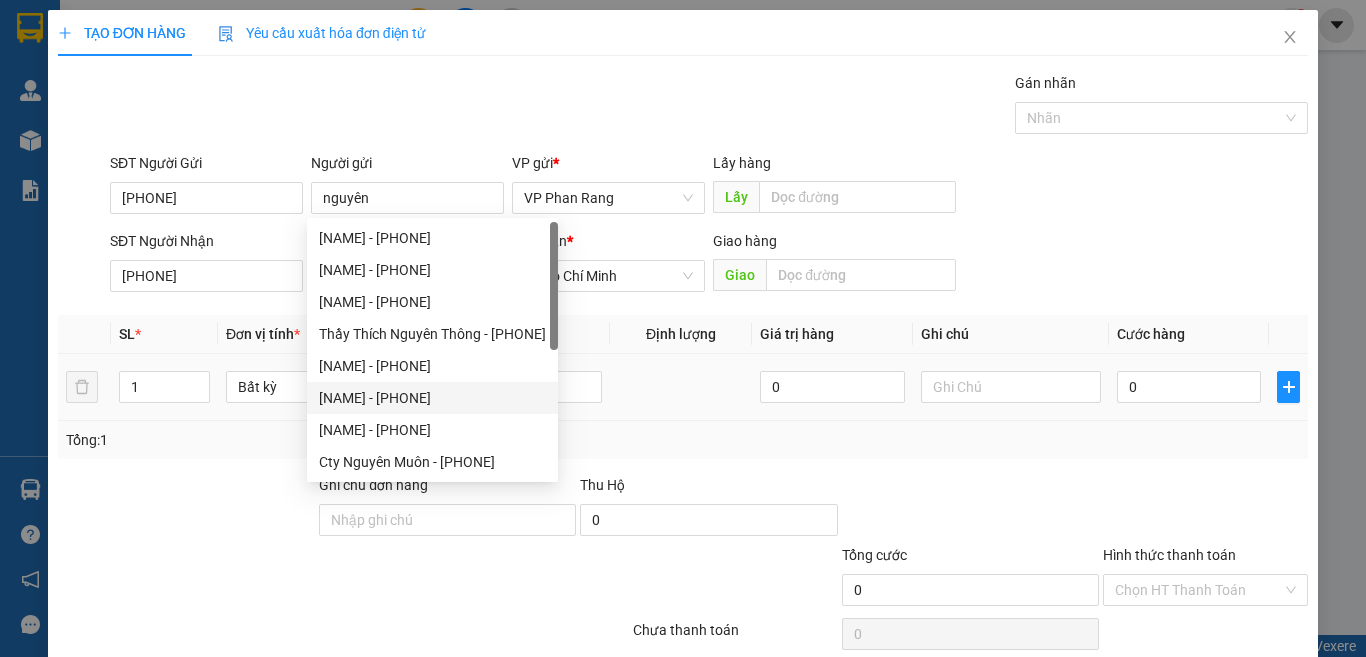 click at bounding box center [681, 387] 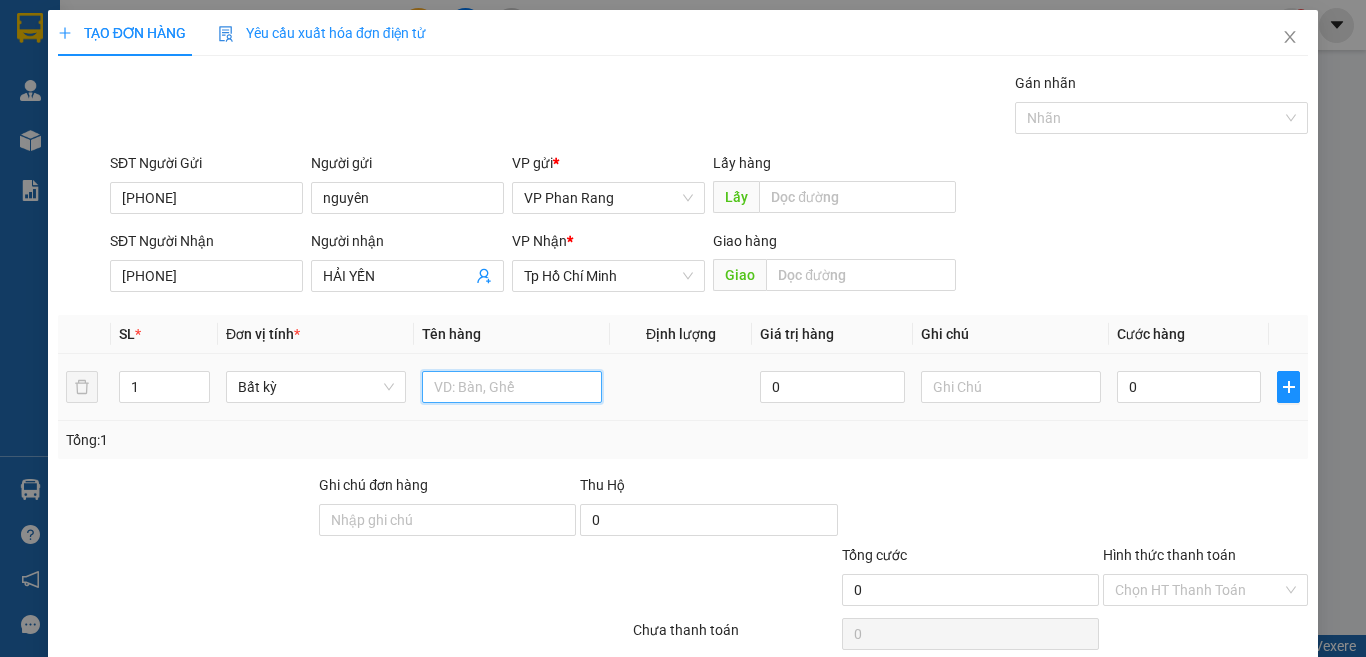 click at bounding box center [512, 387] 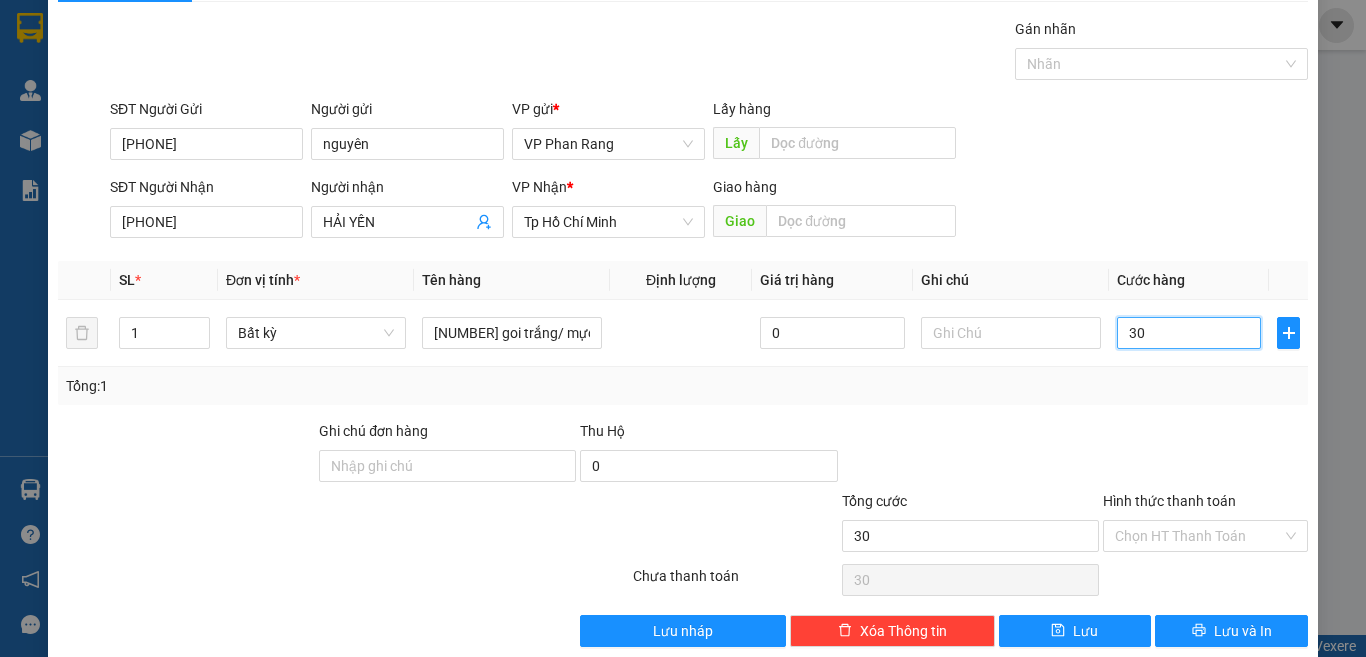 scroll, scrollTop: 83, scrollLeft: 0, axis: vertical 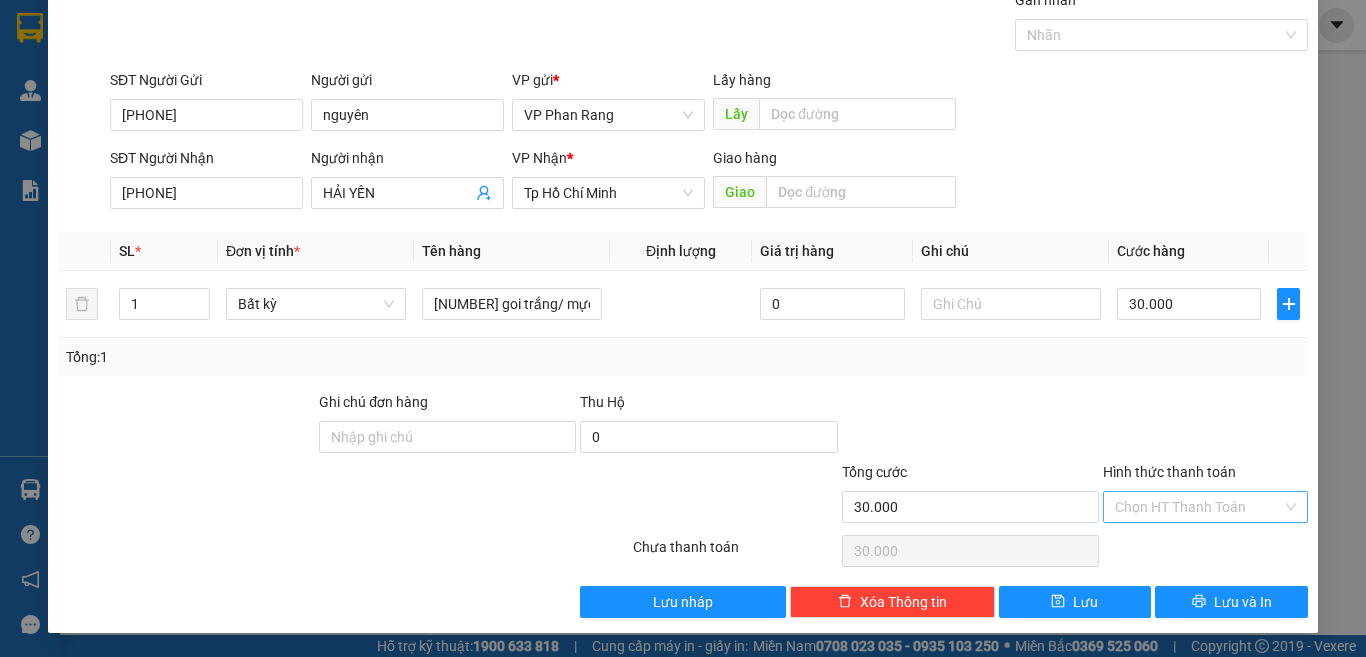 click on "Hình thức thanh toán" at bounding box center [1198, 507] 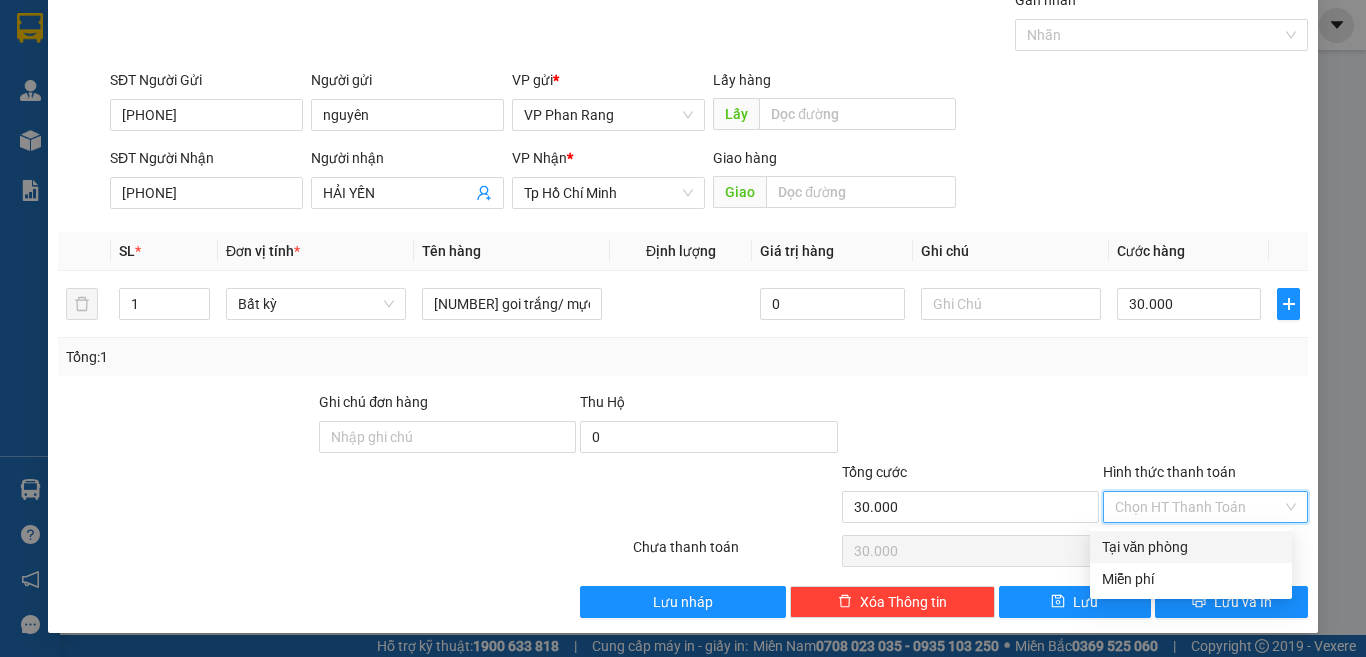 click on "Tại văn phòng" at bounding box center (1191, 547) 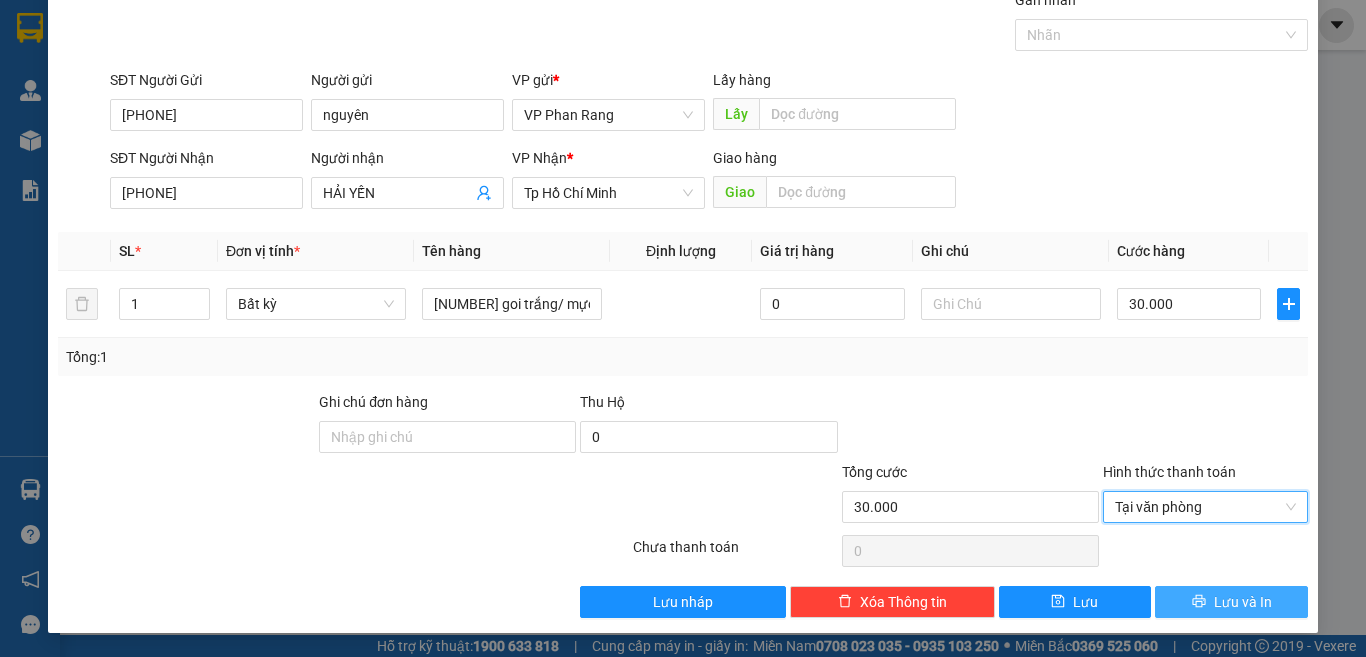 click on "Lưu và In" at bounding box center [1243, 602] 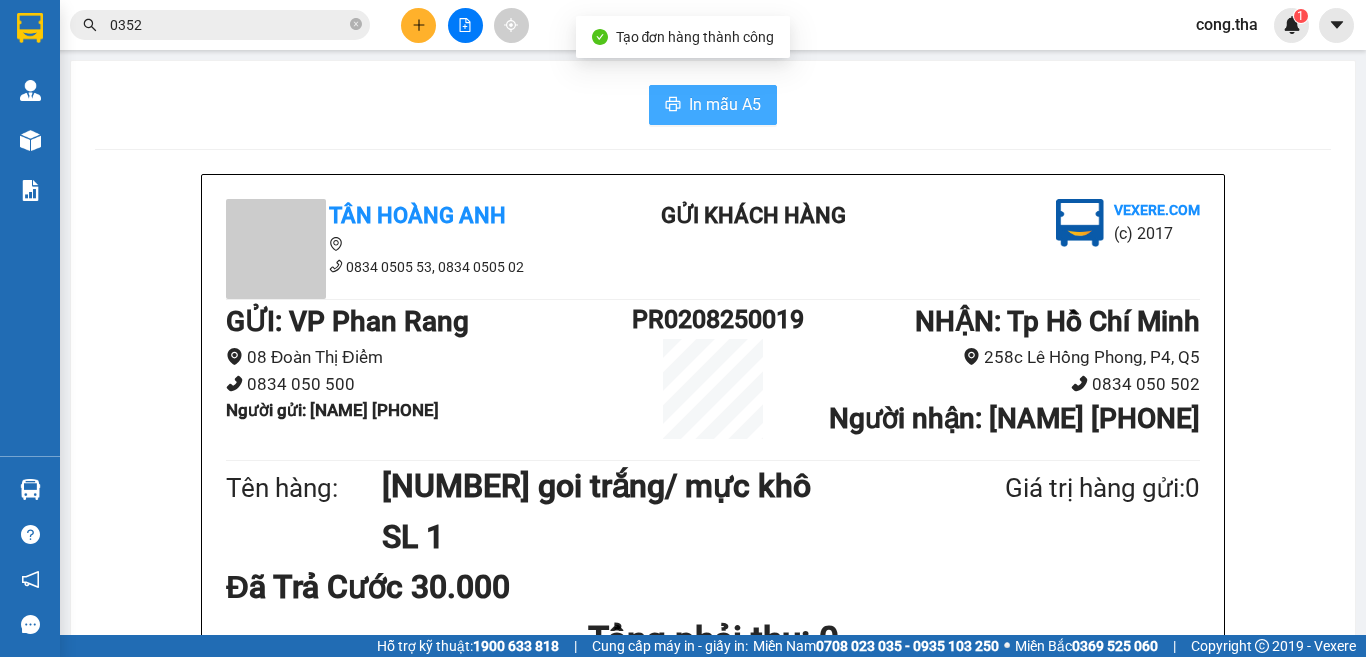 click on "In mẫu A5" at bounding box center [725, 104] 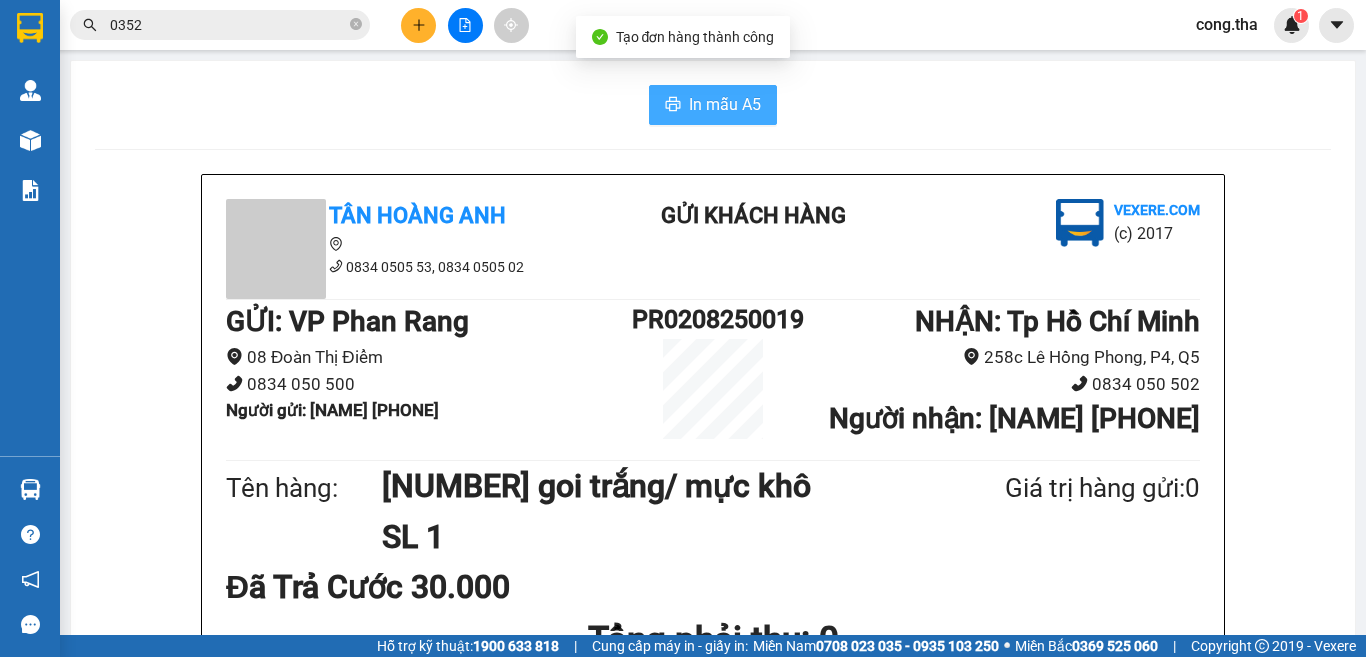 scroll, scrollTop: 0, scrollLeft: 0, axis: both 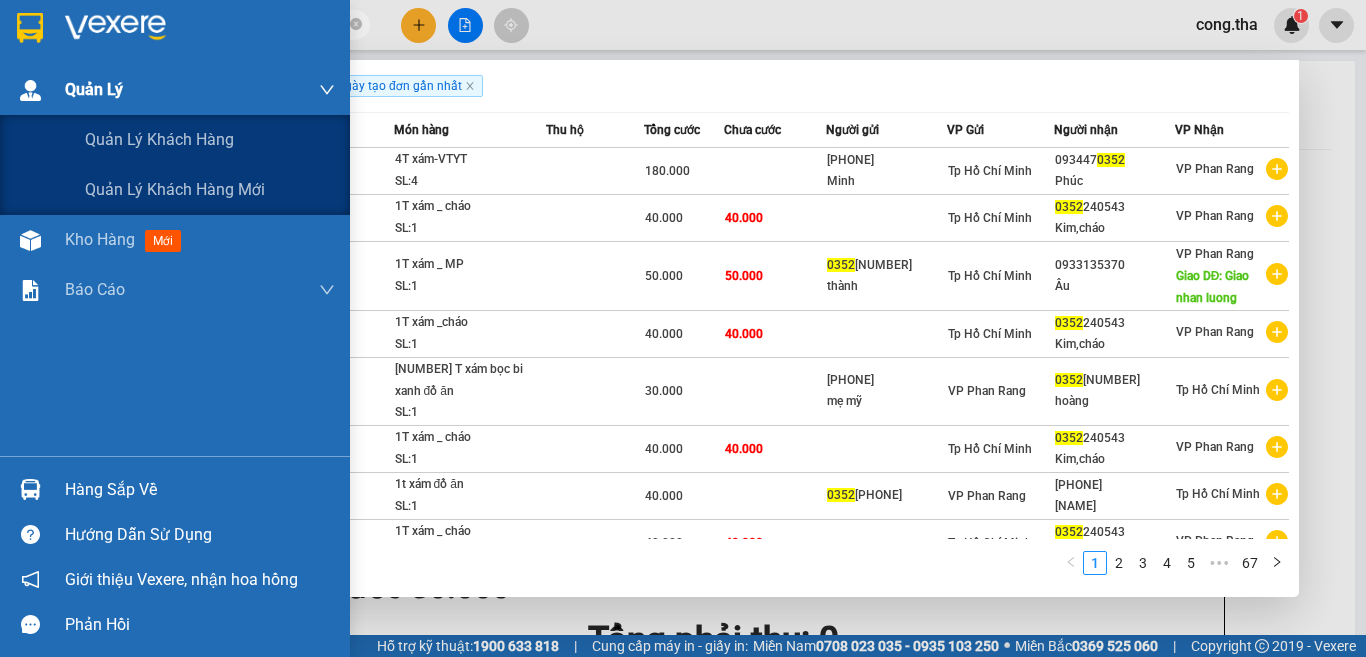 drag, startPoint x: 175, startPoint y: 24, endPoint x: 20, endPoint y: 86, distance: 166.94011 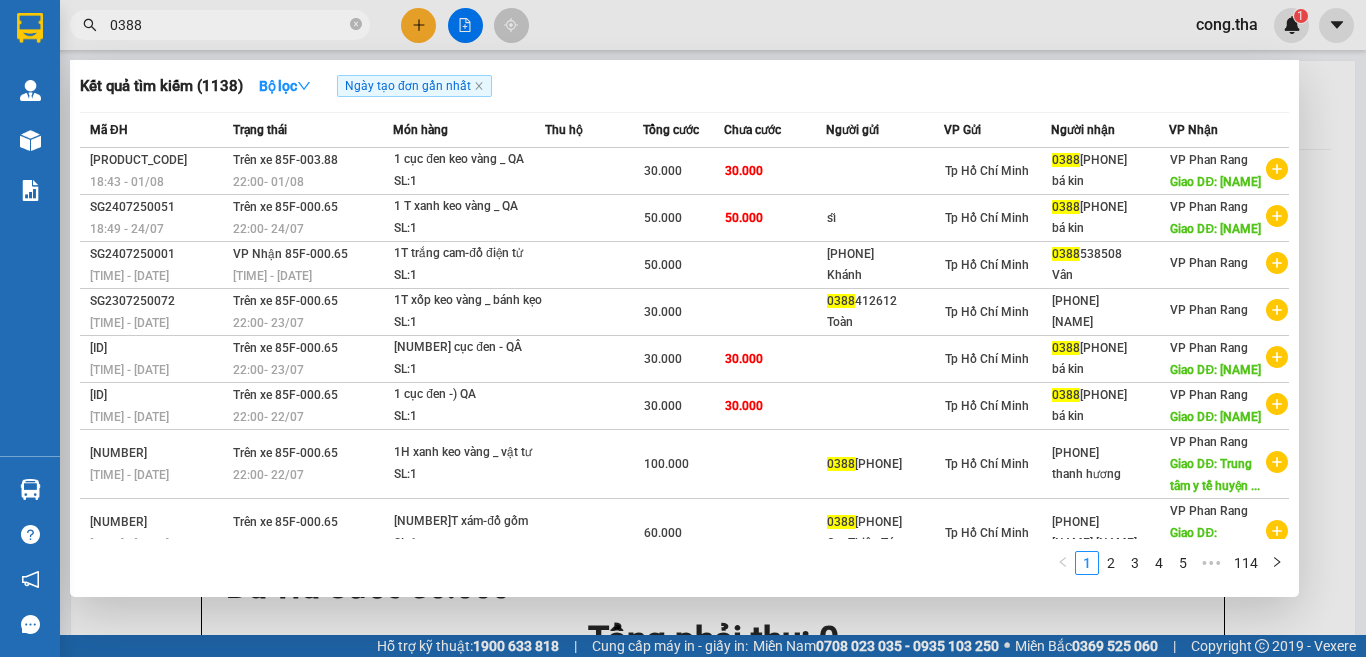 click at bounding box center [683, 328] 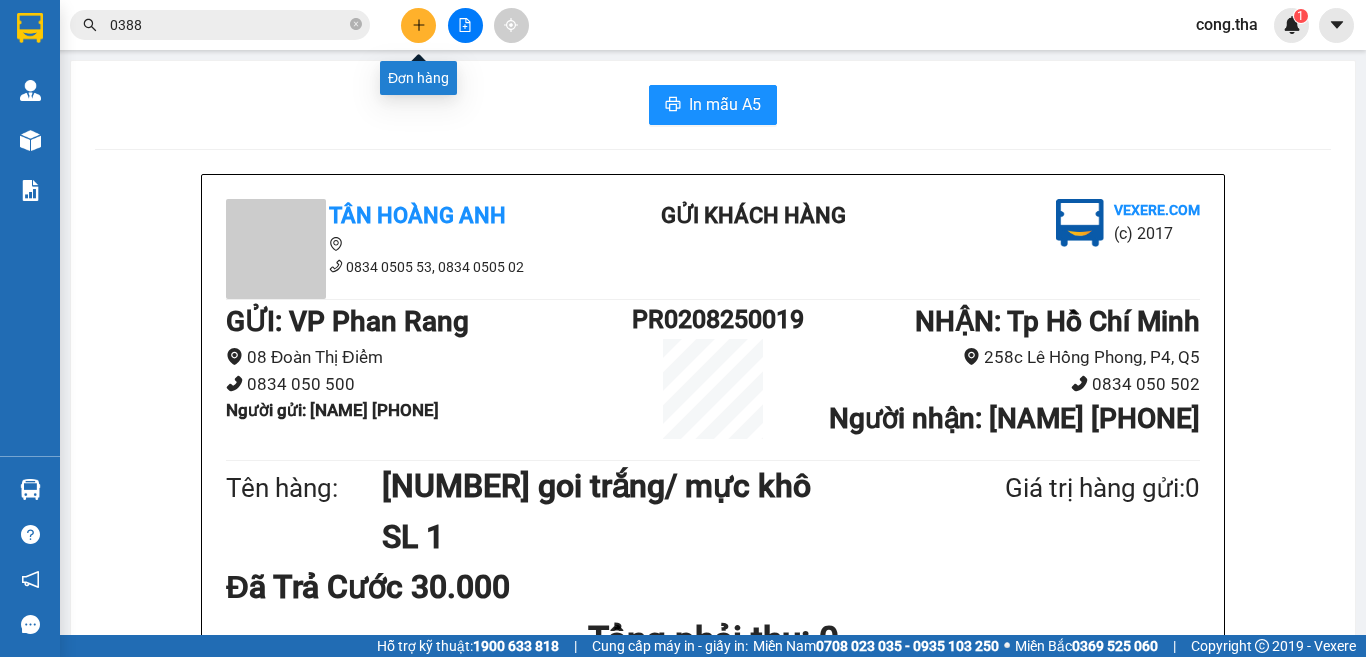 click 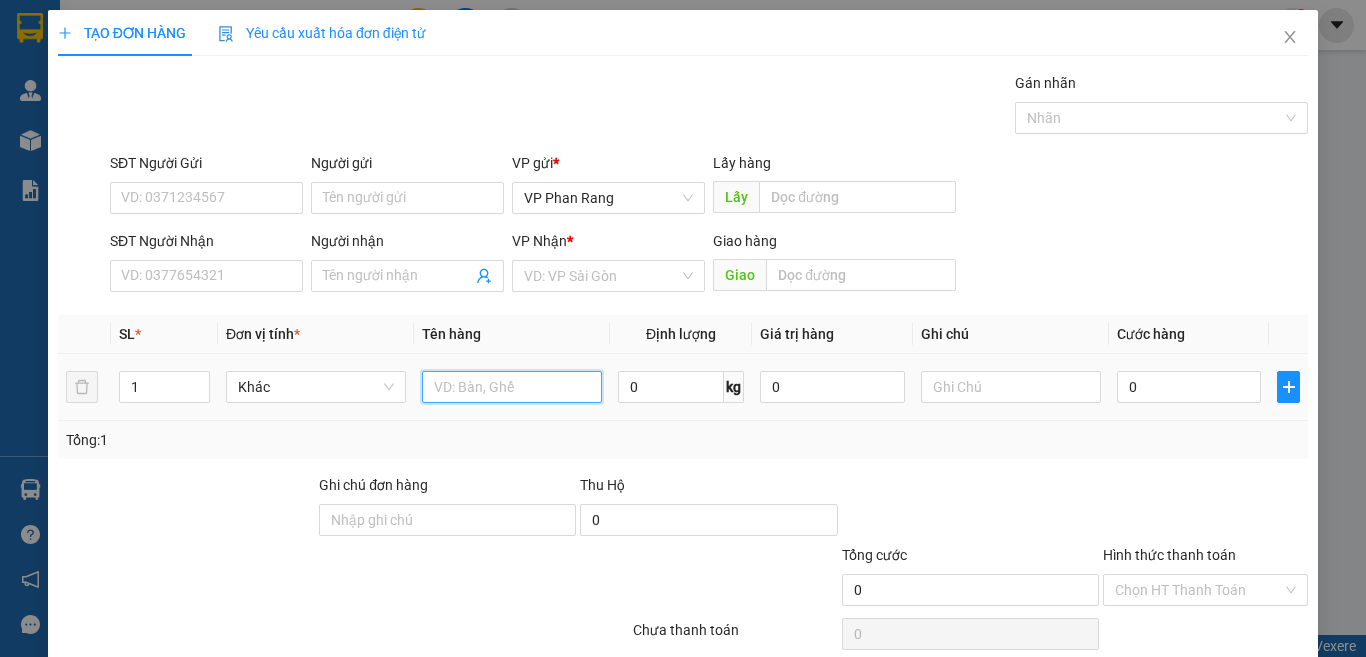 click at bounding box center (512, 387) 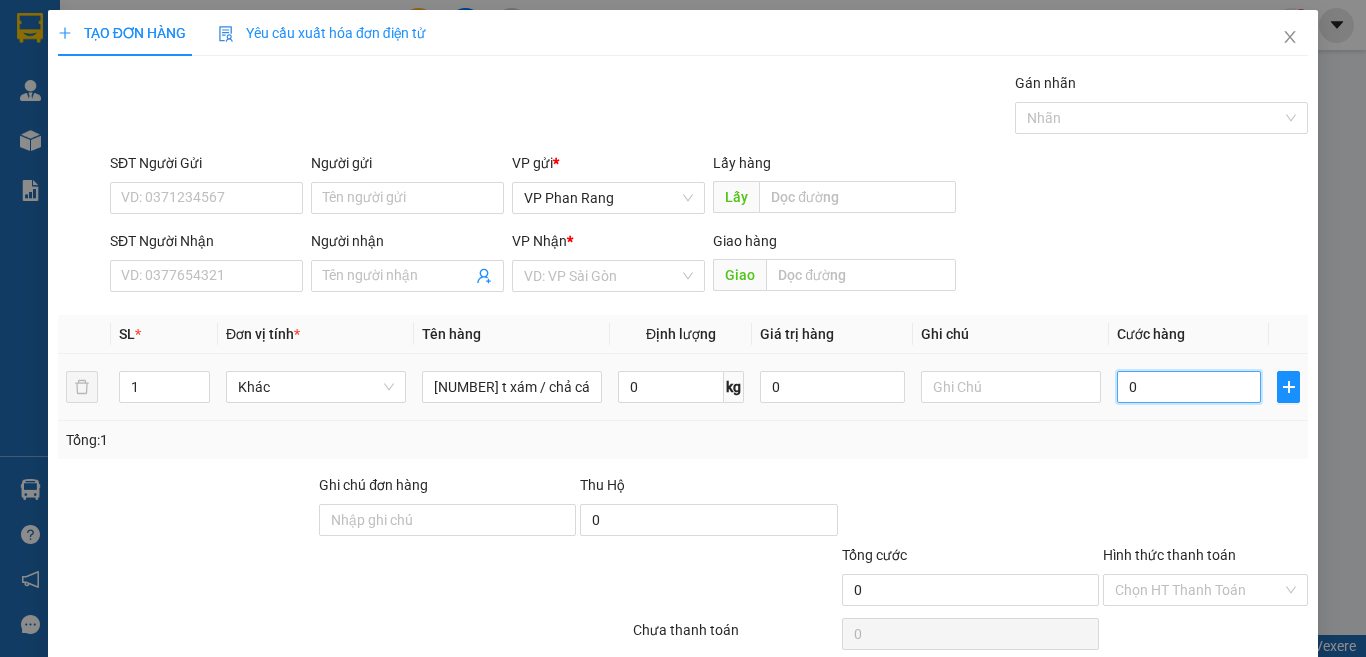 click on "0" at bounding box center (1189, 387) 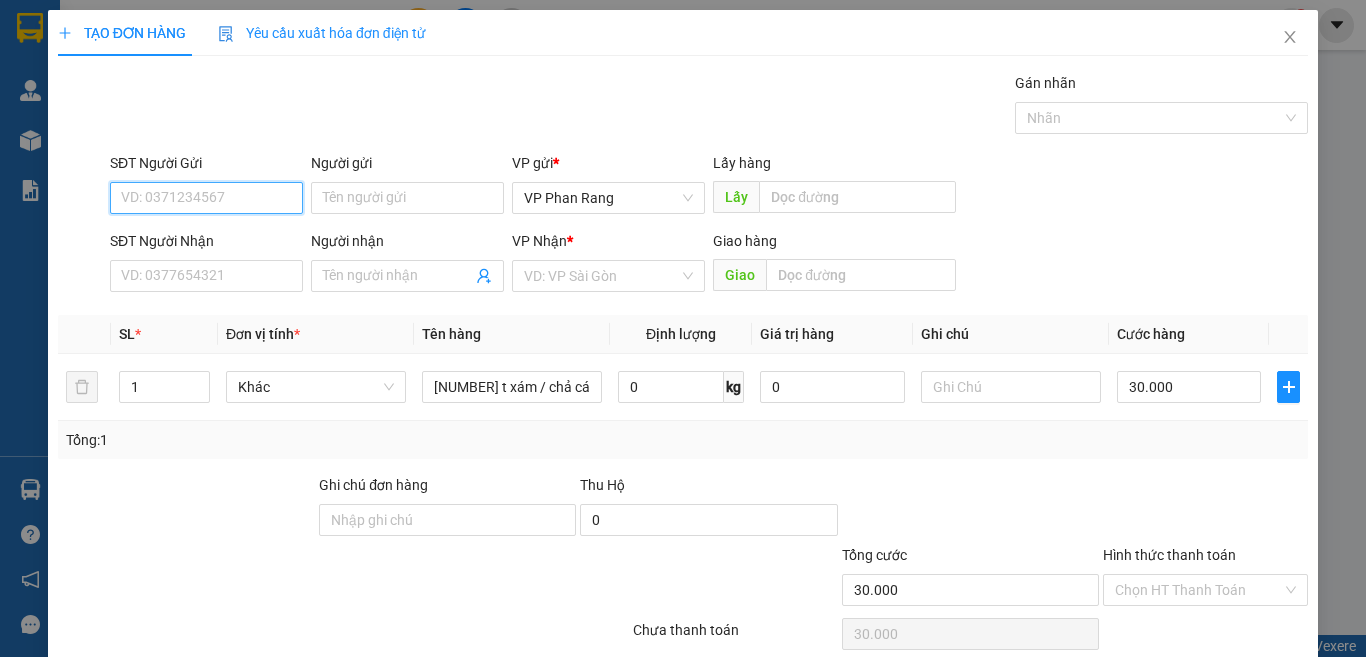 click on "SĐT Người Gửi" at bounding box center [206, 198] 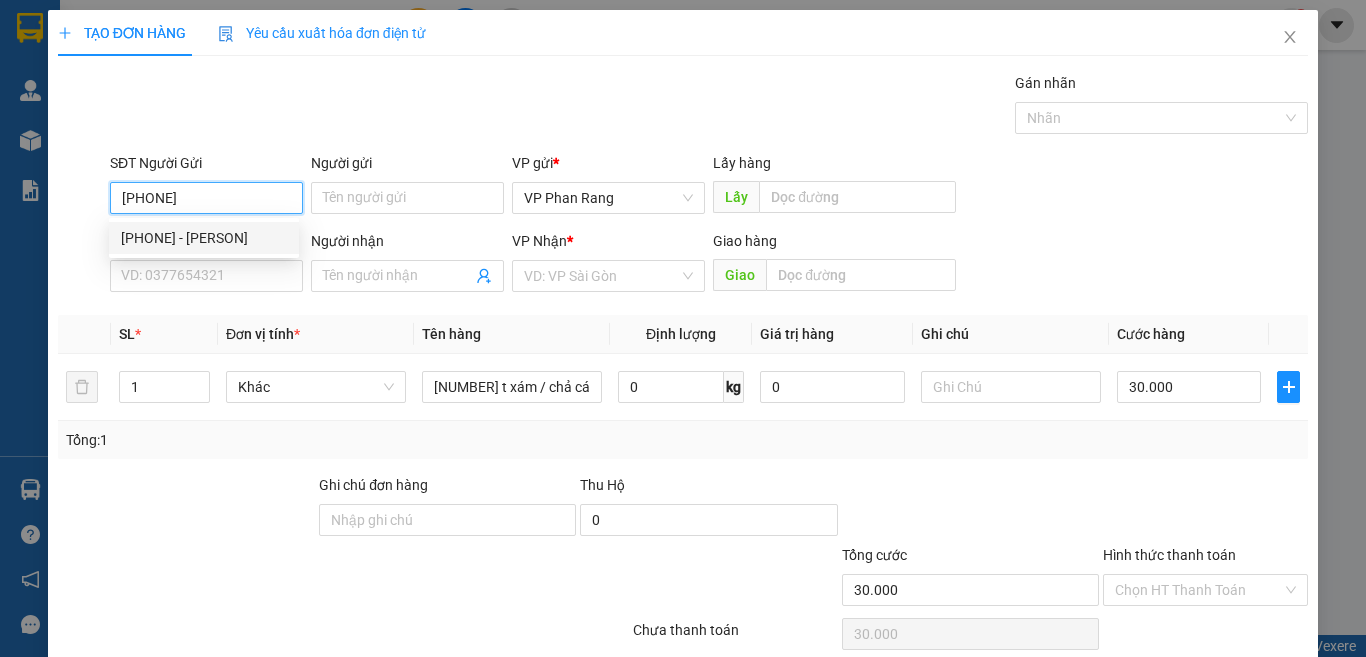 click on "[PHONE] - [PERSON]" at bounding box center (204, 238) 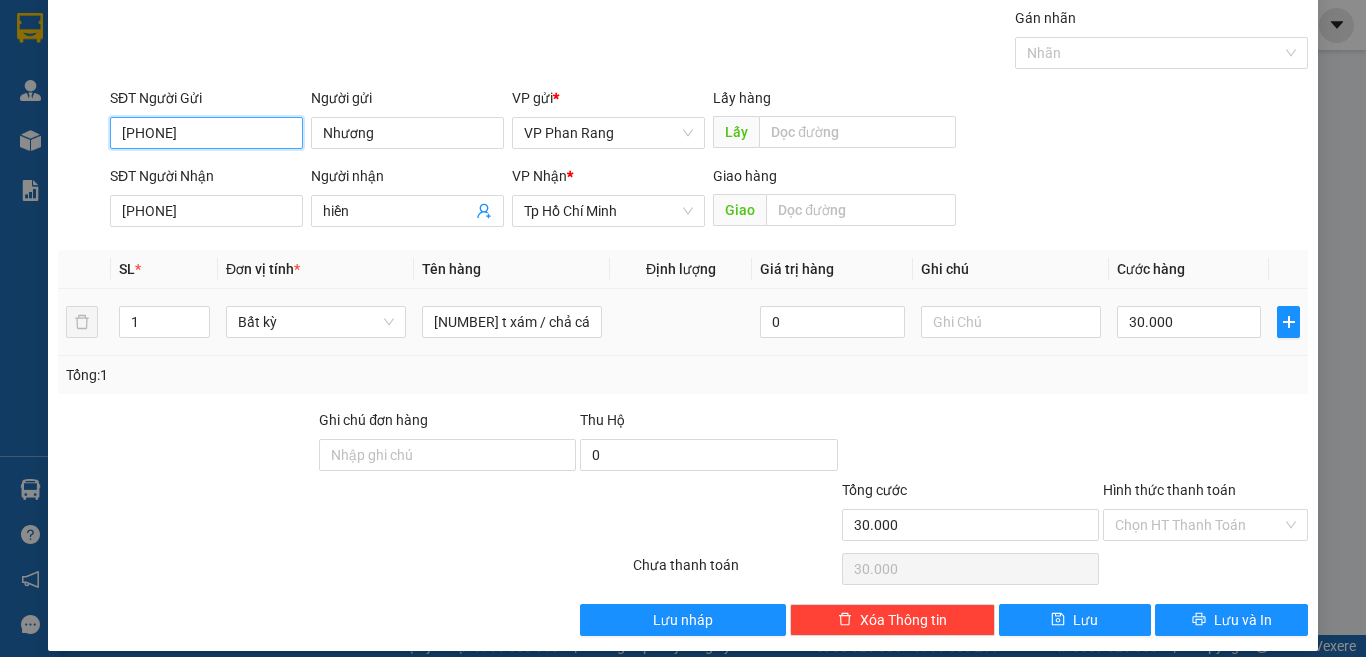 scroll, scrollTop: 83, scrollLeft: 0, axis: vertical 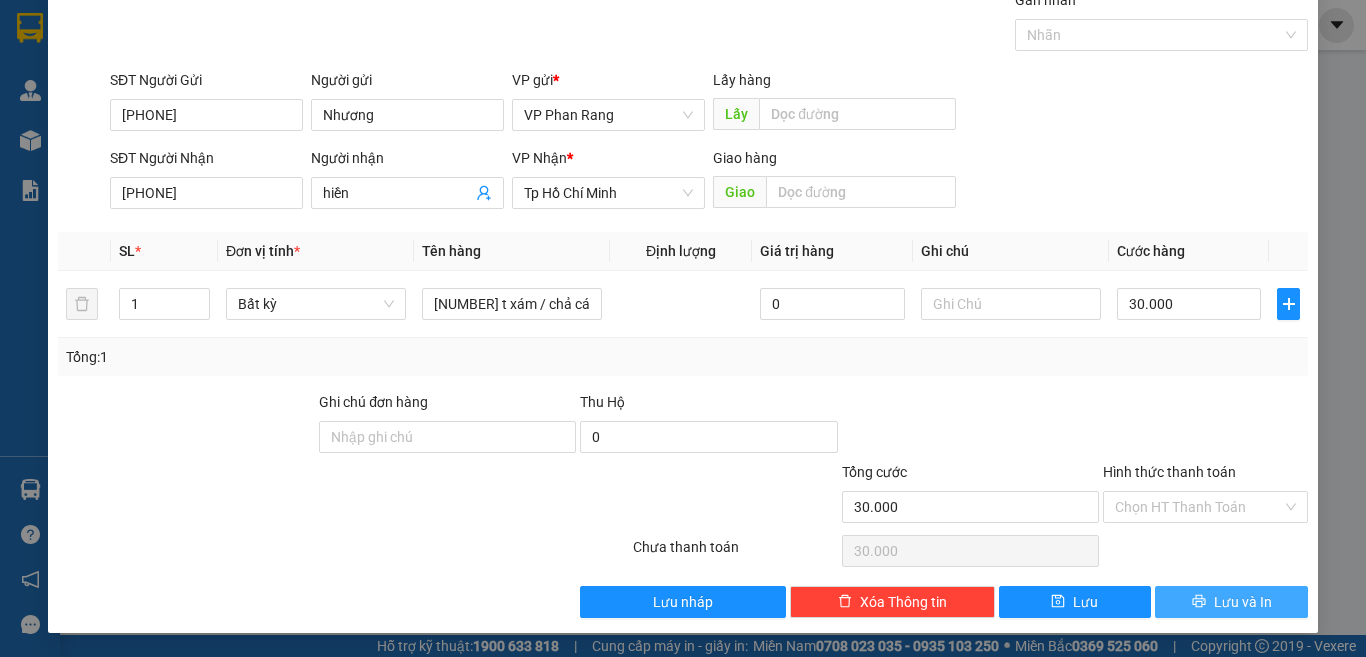 click on "Lưu và In" at bounding box center (1243, 602) 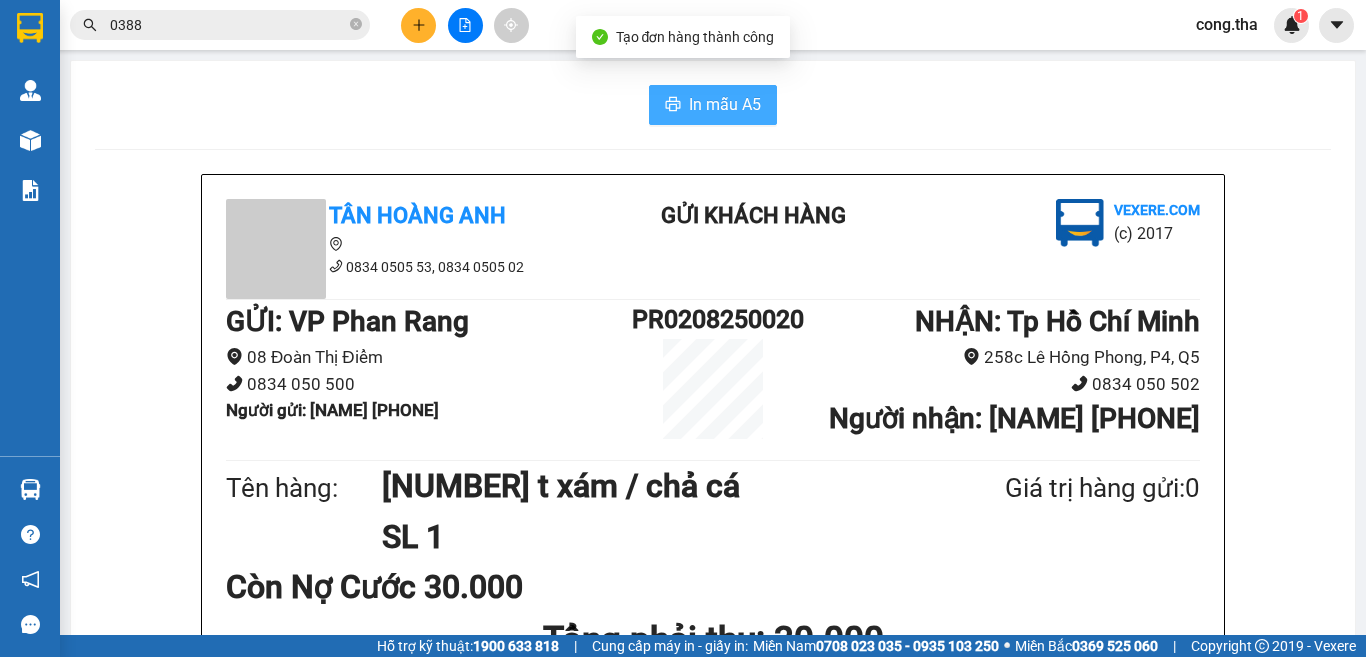 click on "In mẫu A5" at bounding box center (713, 105) 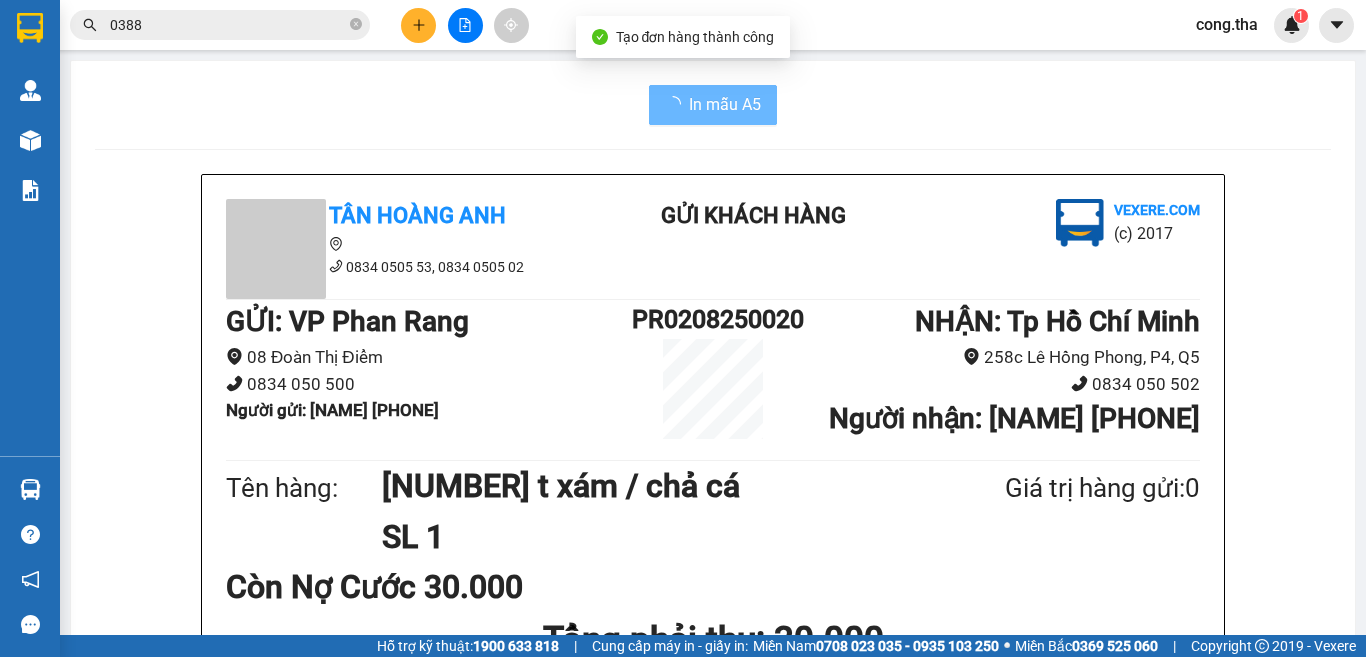 scroll, scrollTop: 0, scrollLeft: 0, axis: both 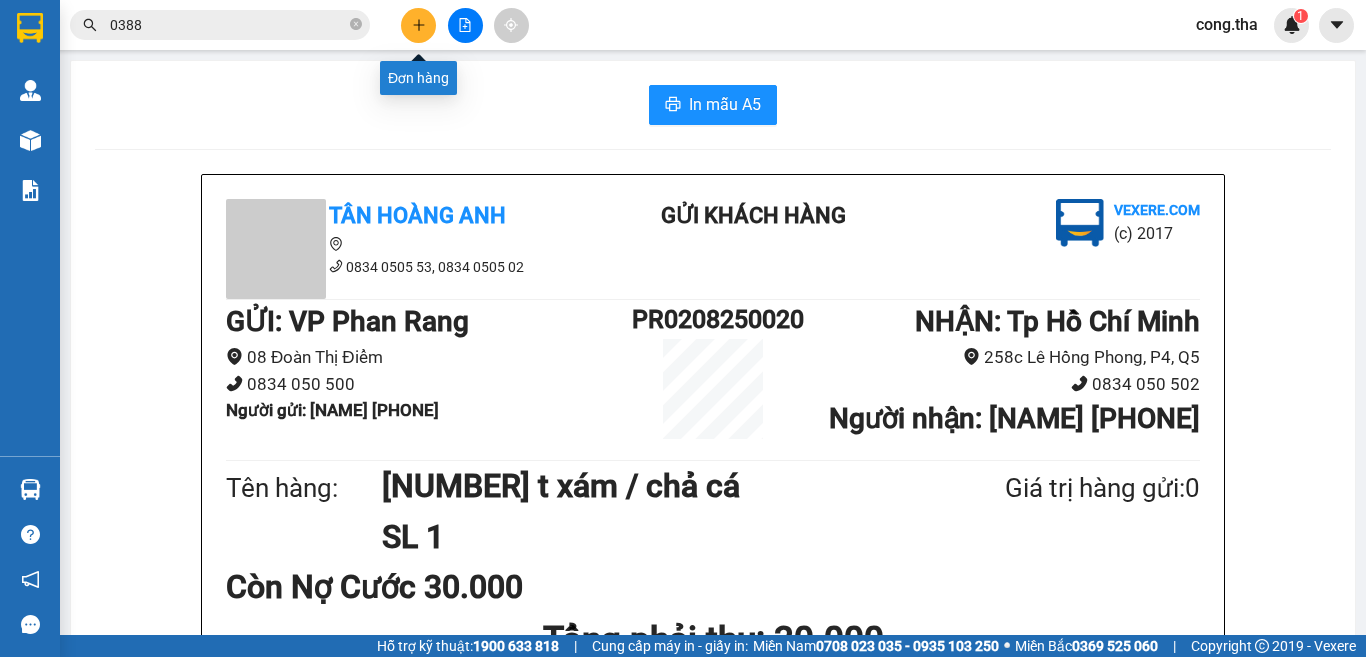 click 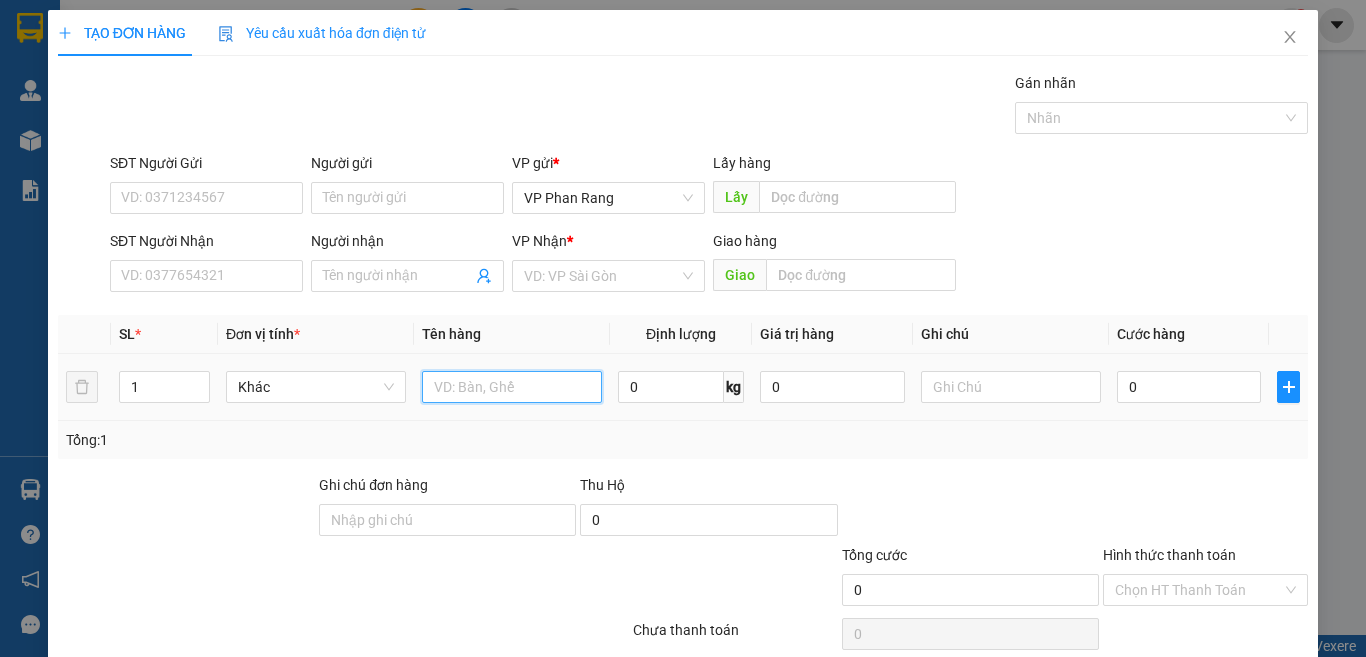 click at bounding box center (512, 387) 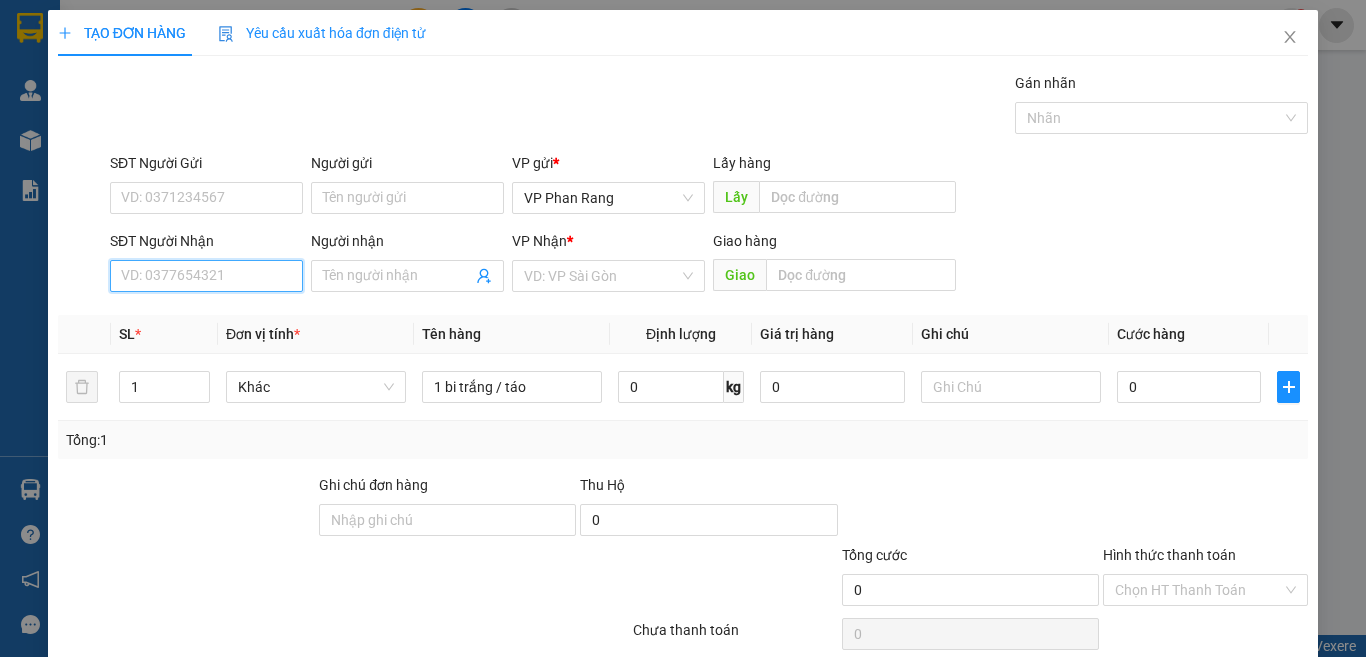 click on "SĐT Người Nhận" at bounding box center (206, 276) 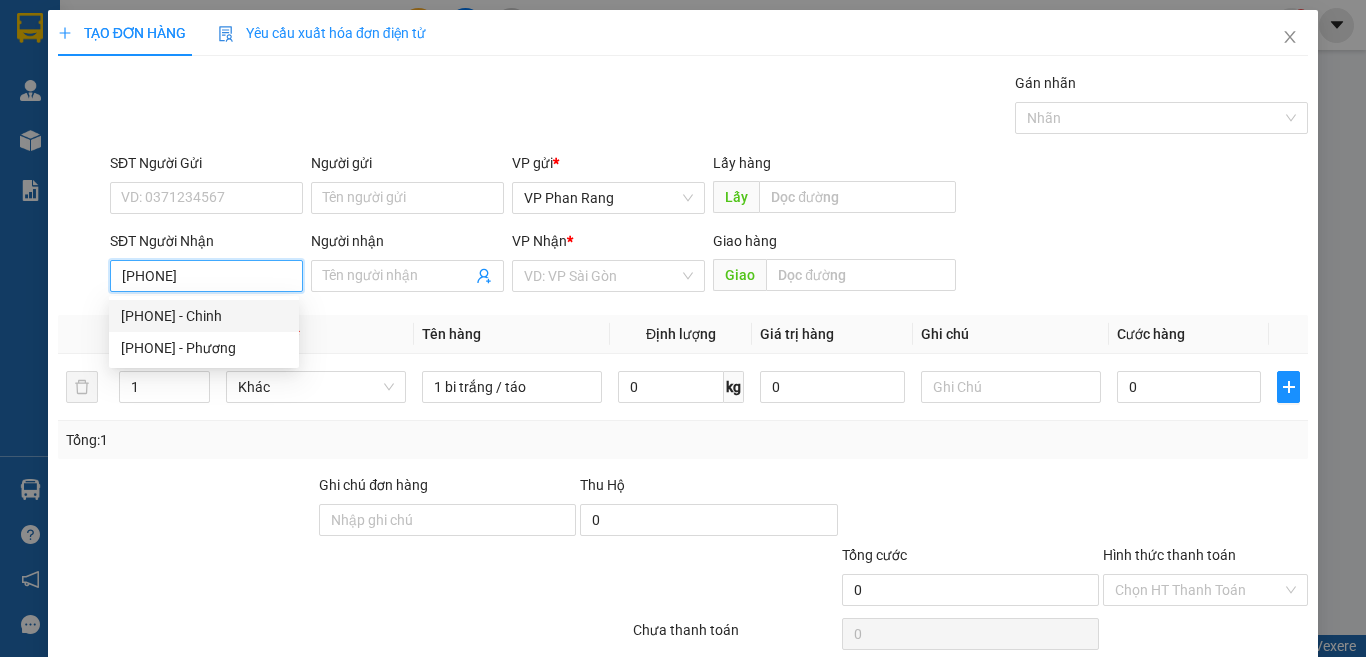 click on "[PHONE] - Chinh" at bounding box center [204, 316] 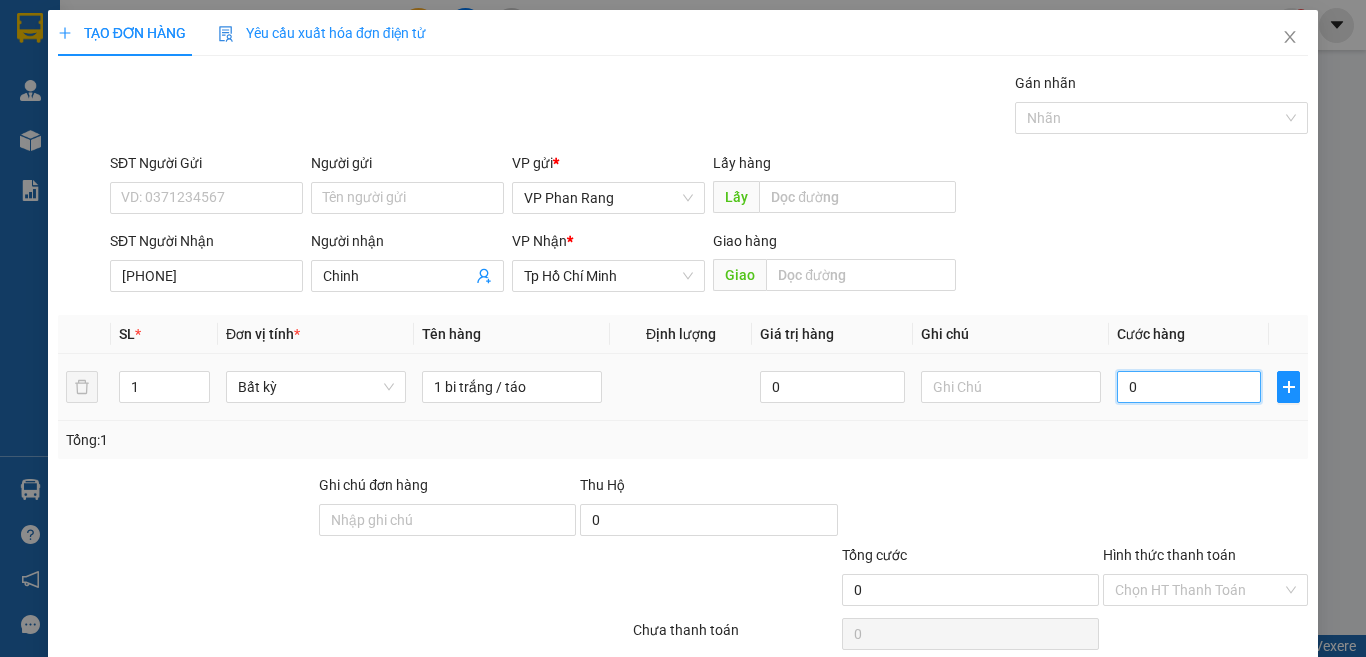 click on "0" at bounding box center [1189, 387] 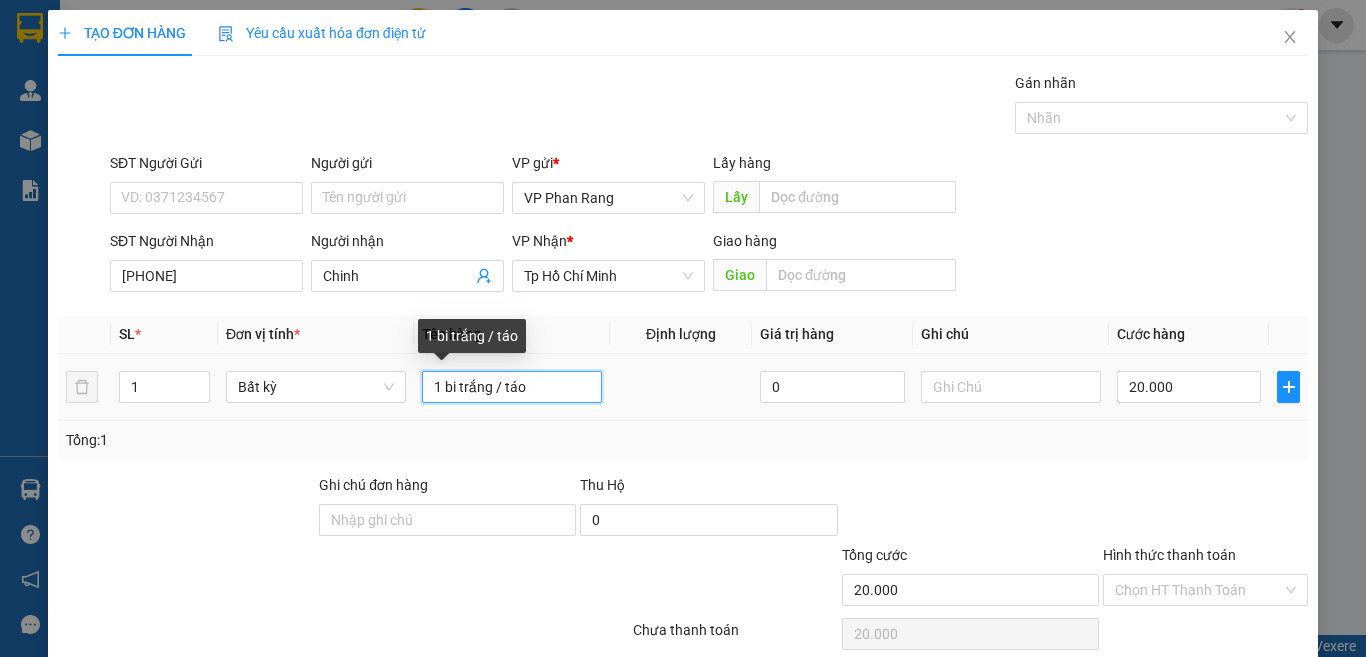 click on "1 bi trắng / táo" at bounding box center [512, 387] 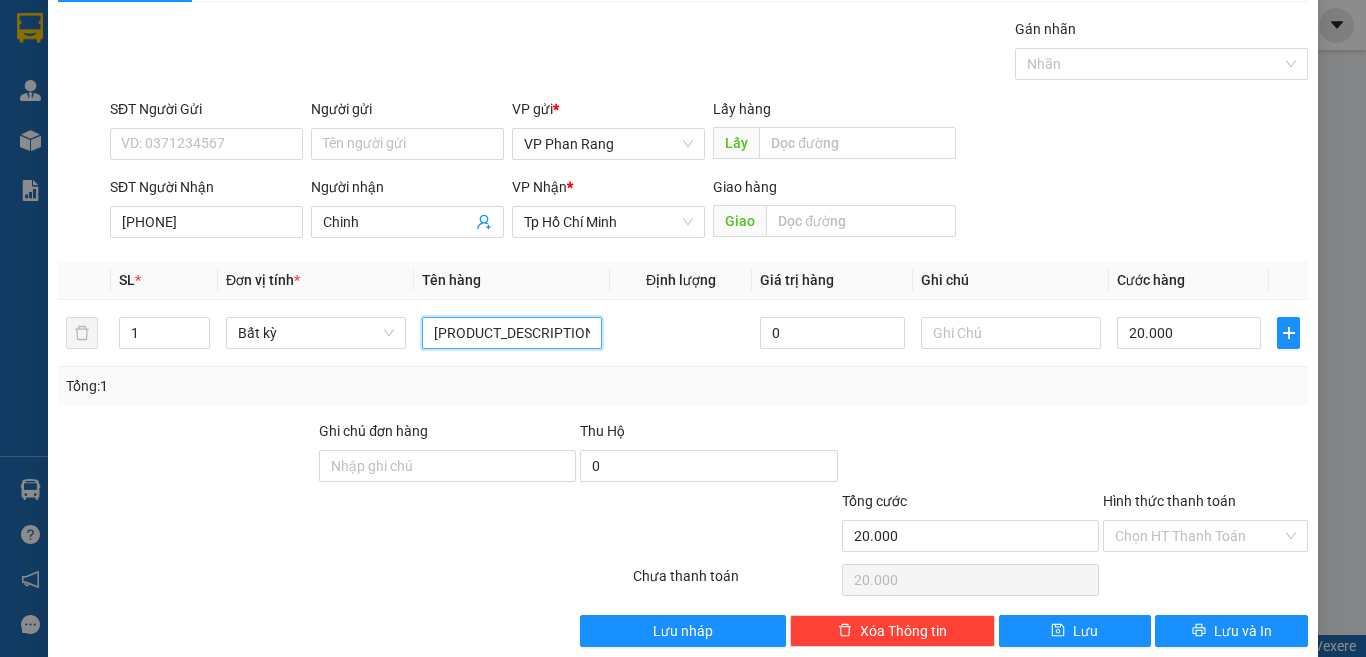 scroll, scrollTop: 83, scrollLeft: 0, axis: vertical 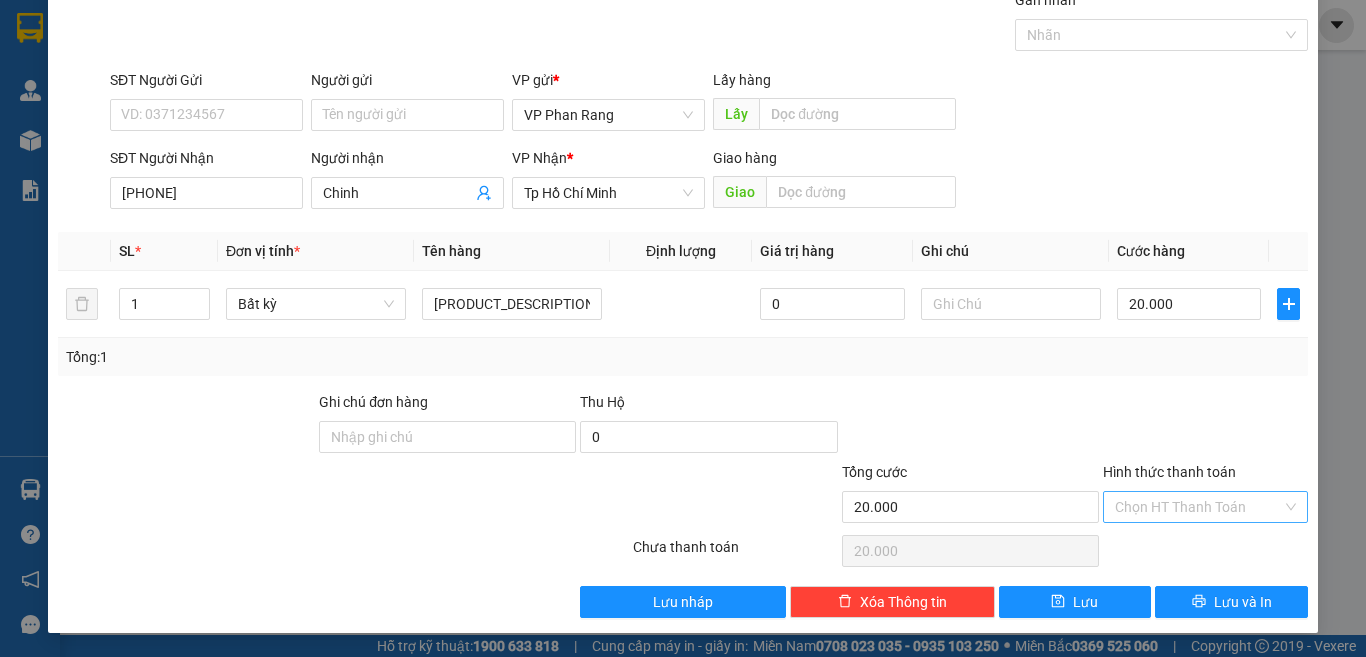 click on "Hình thức thanh toán" at bounding box center [1198, 507] 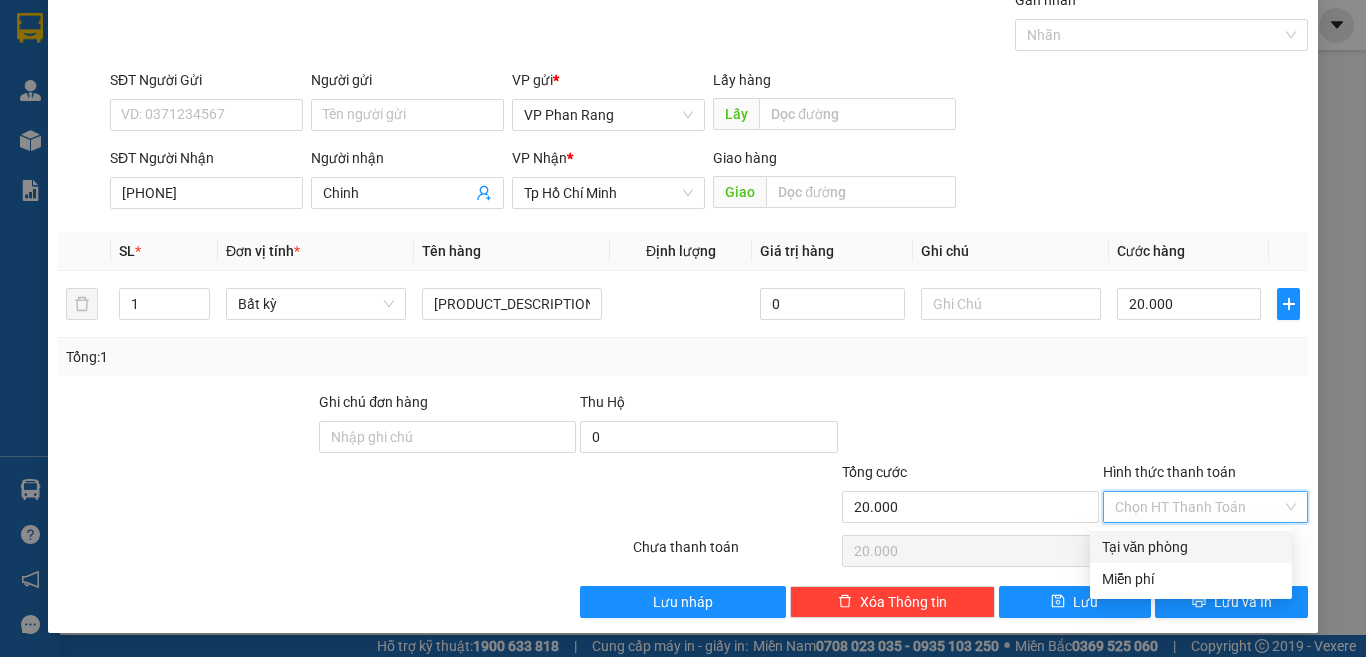 click on "Tại văn phòng" at bounding box center [1191, 547] 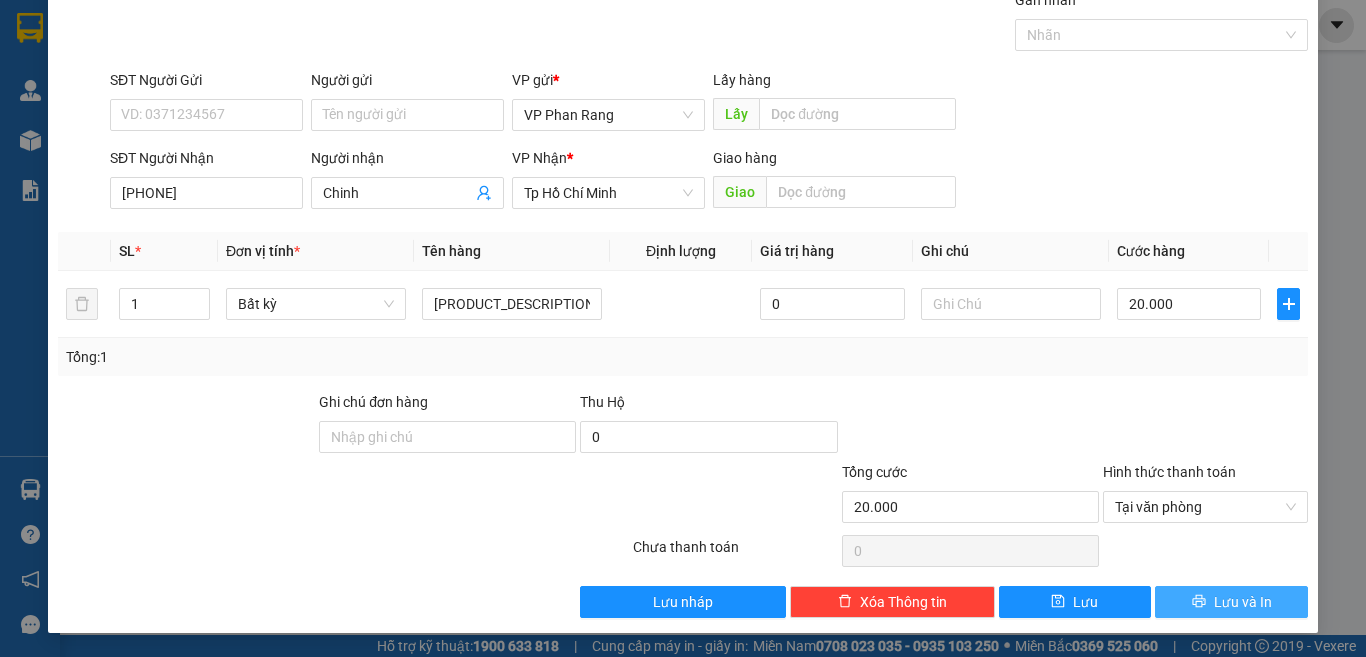 click on "Lưu và In" at bounding box center [1231, 602] 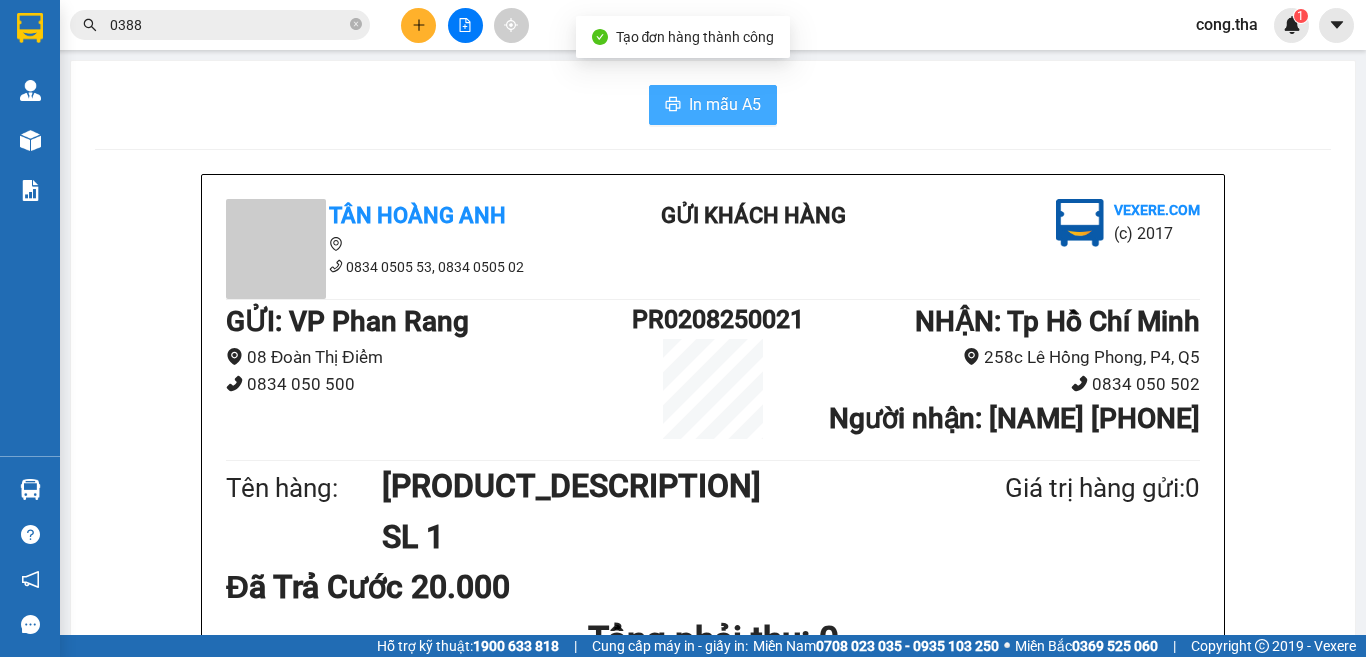 click 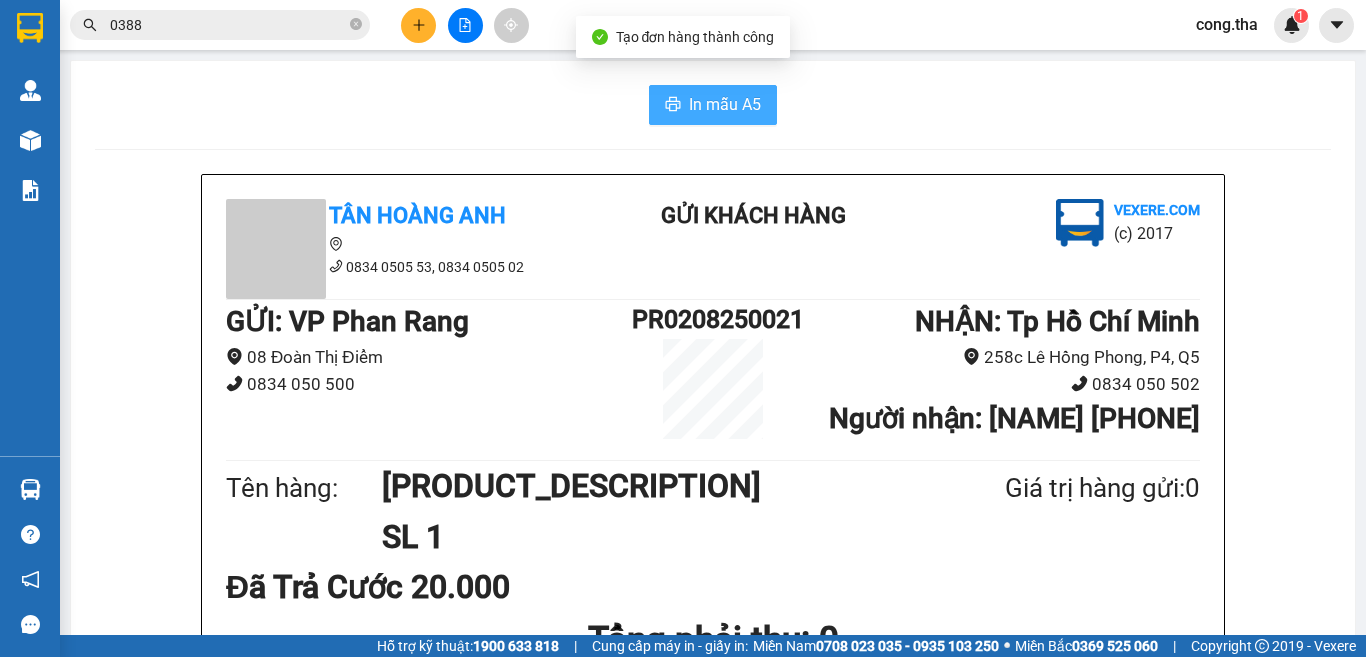 scroll, scrollTop: 0, scrollLeft: 0, axis: both 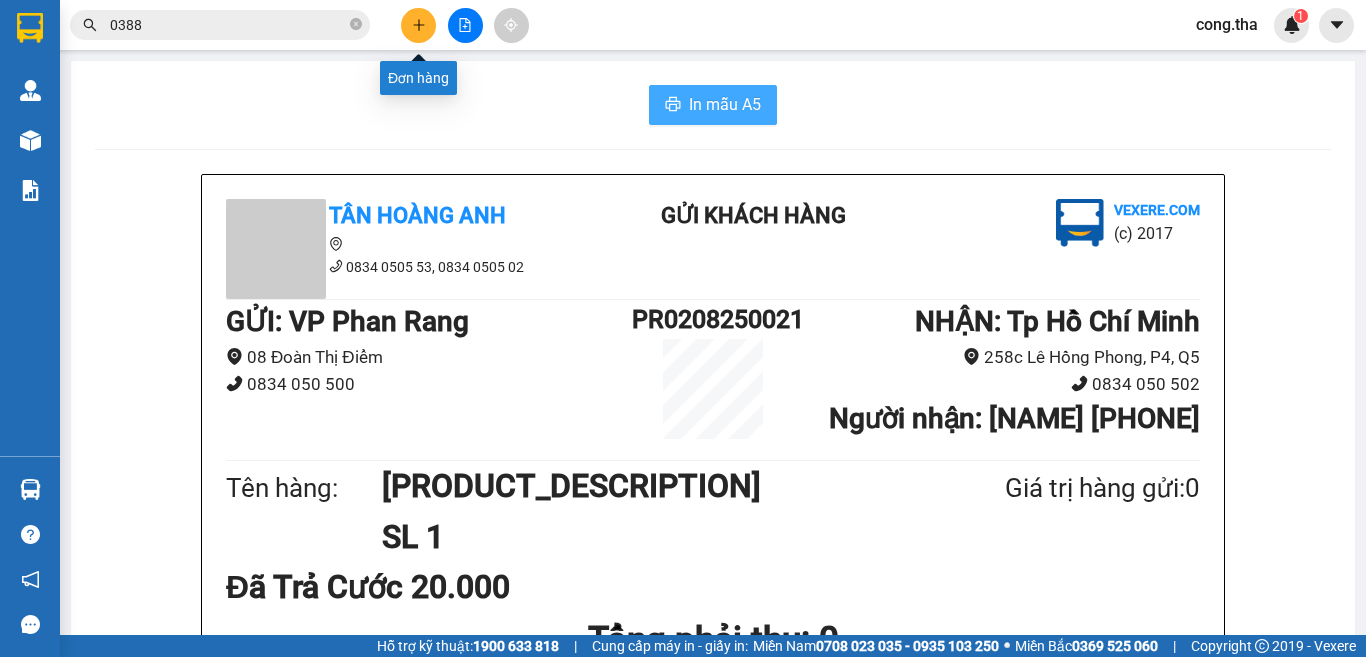 click 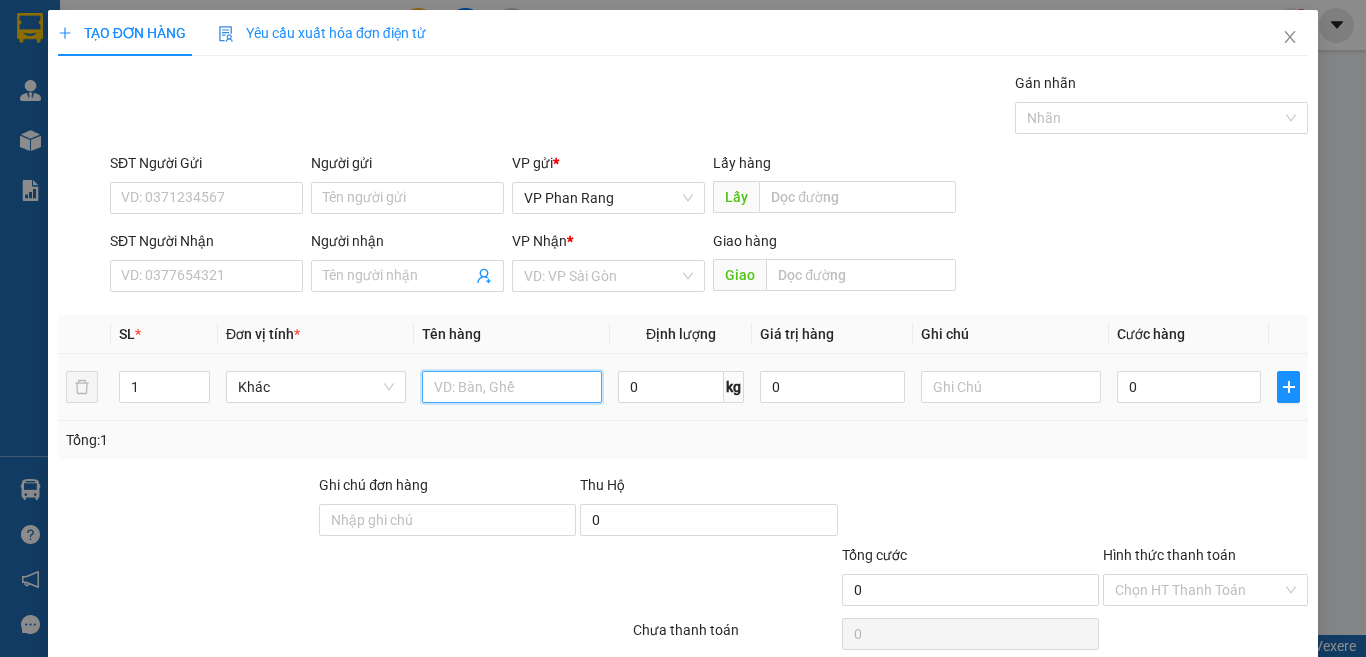 click at bounding box center (512, 387) 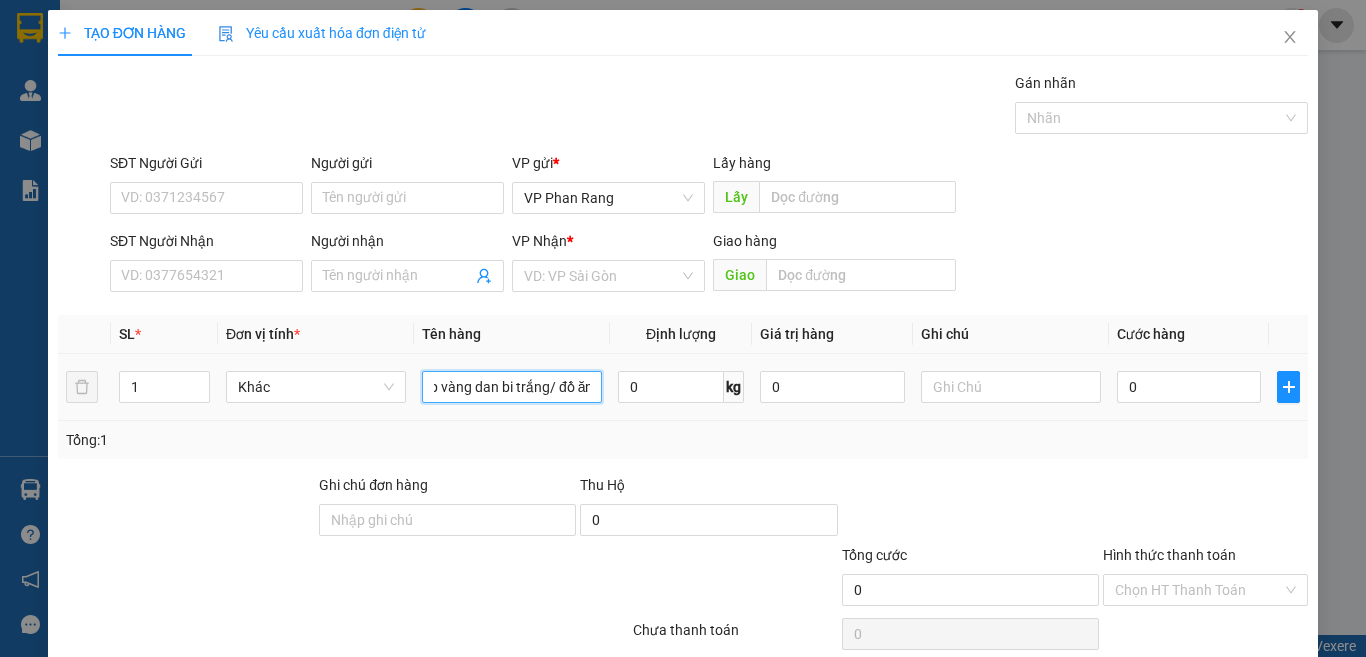 scroll, scrollTop: 0, scrollLeft: 47, axis: horizontal 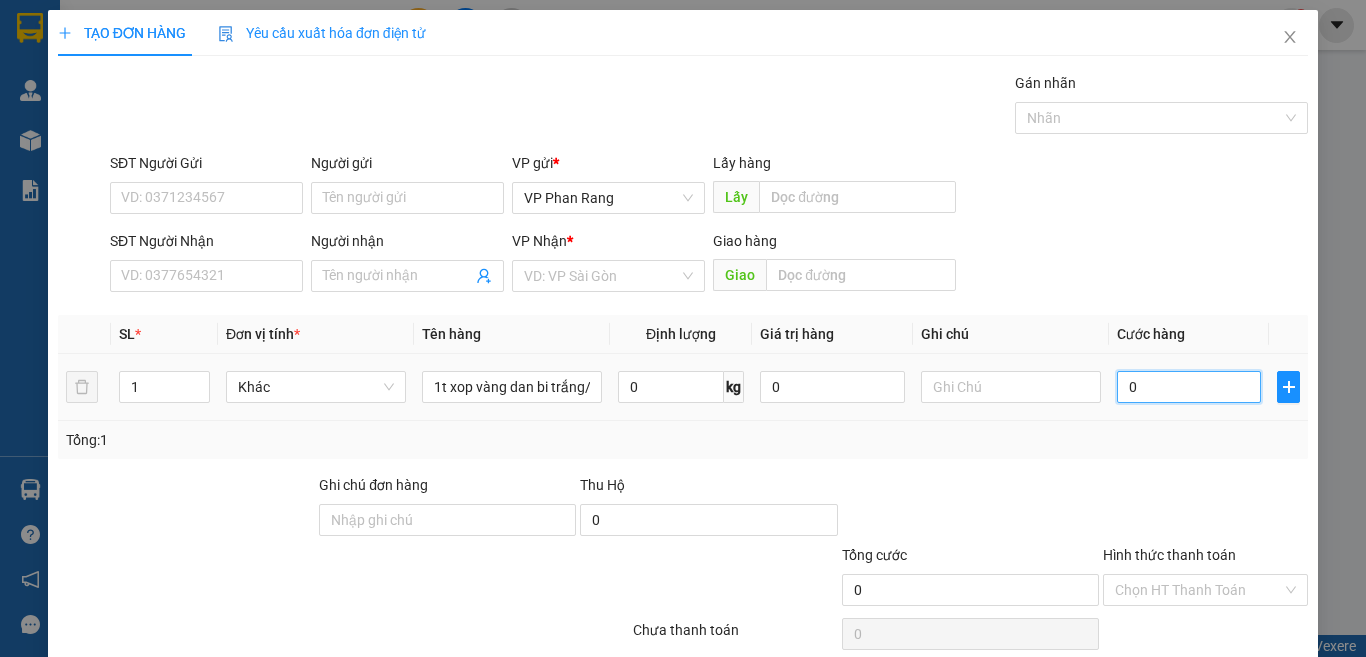 click on "0" at bounding box center (1189, 387) 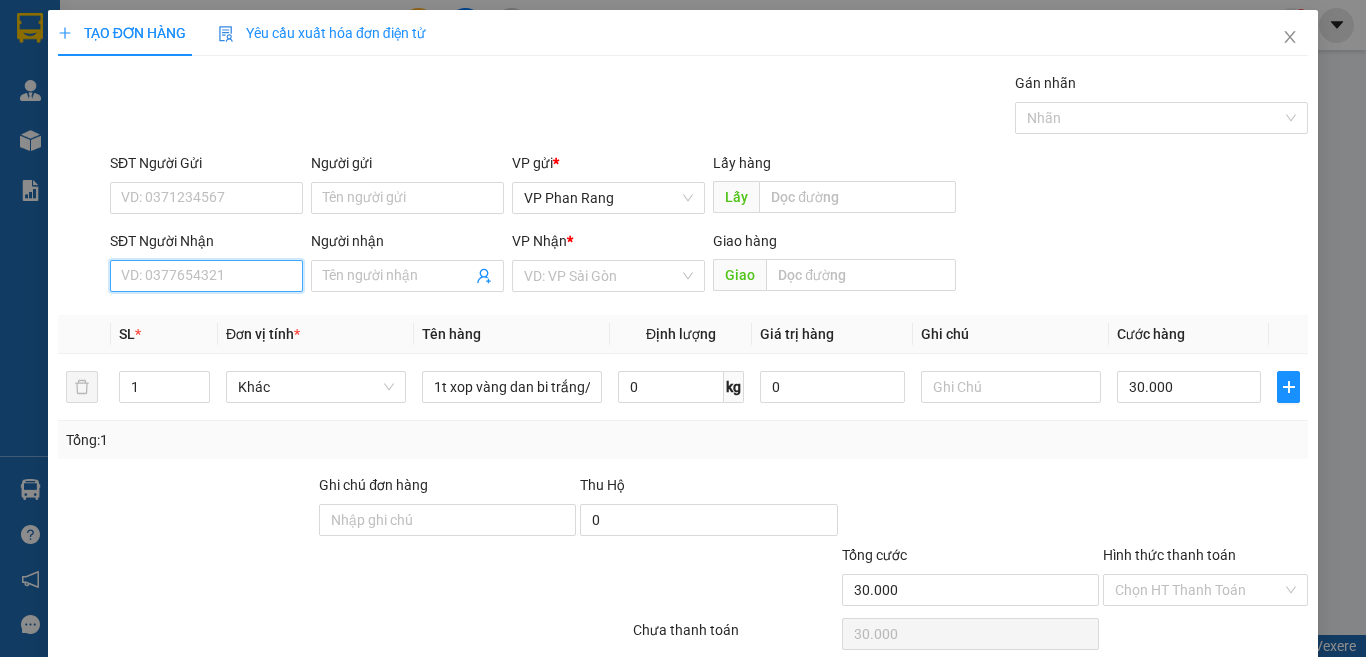 click on "SĐT Người Nhận" at bounding box center [206, 276] 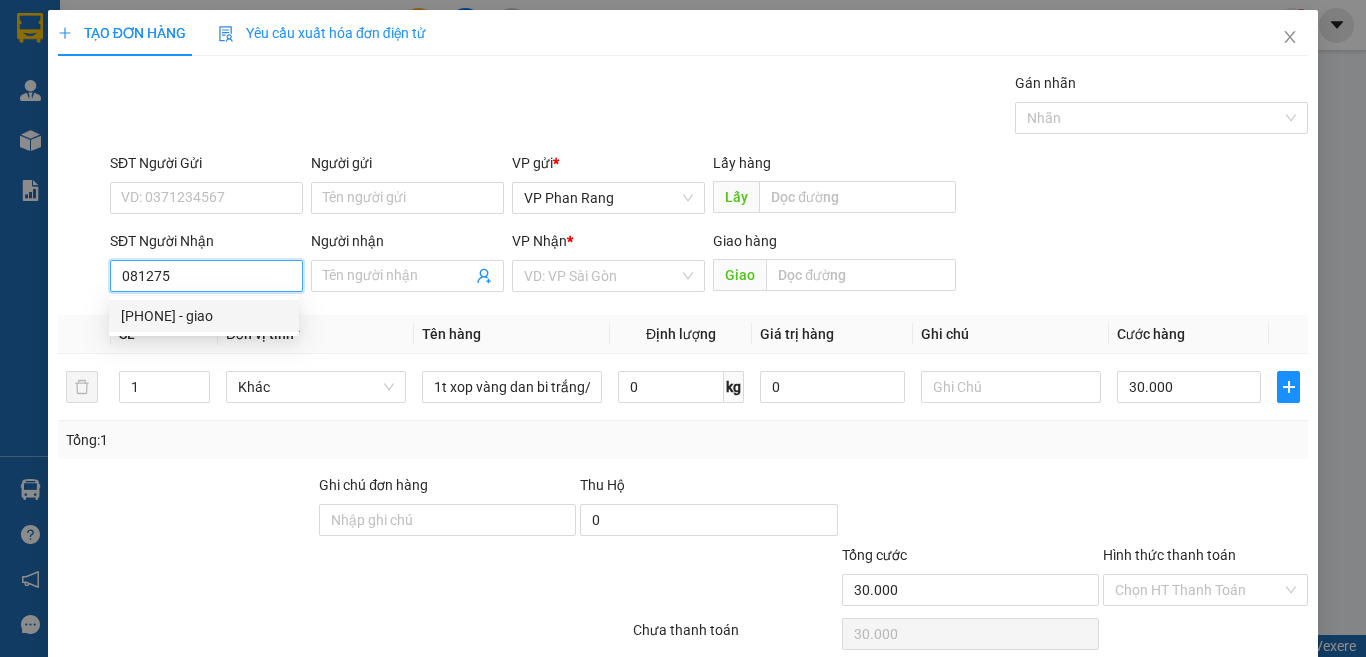 click on "[PHONE] - giao" at bounding box center (204, 316) 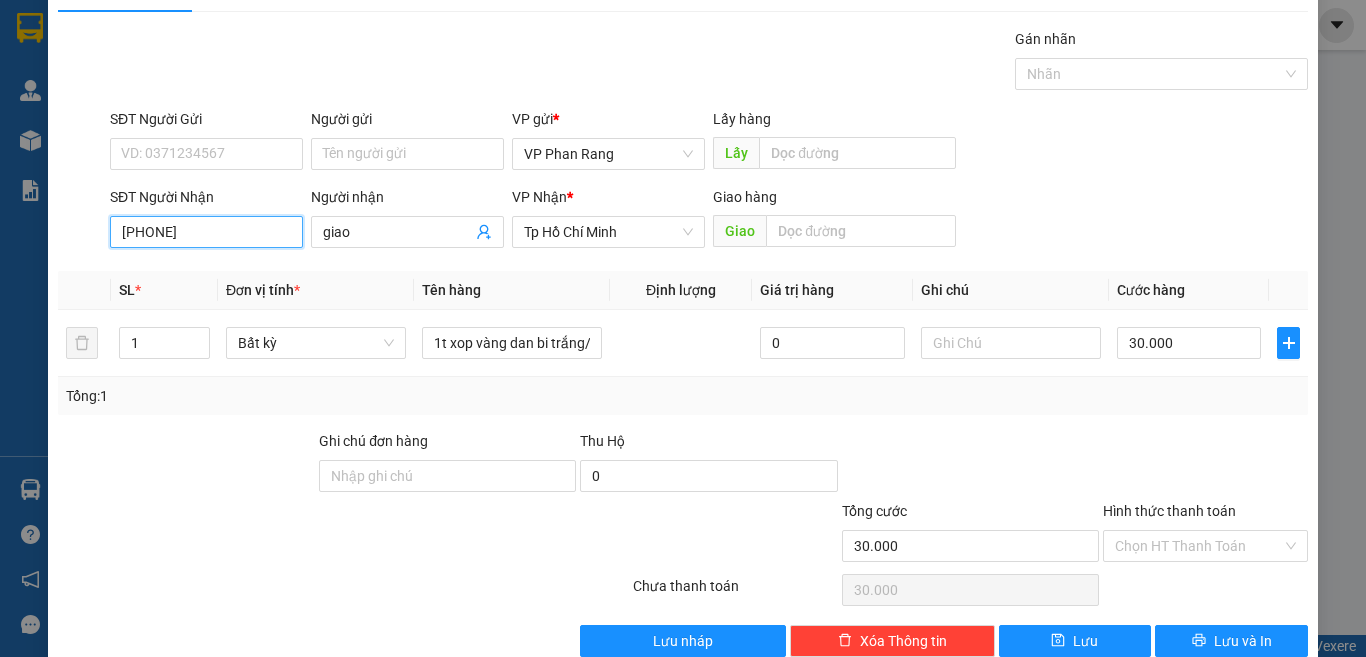 scroll, scrollTop: 83, scrollLeft: 0, axis: vertical 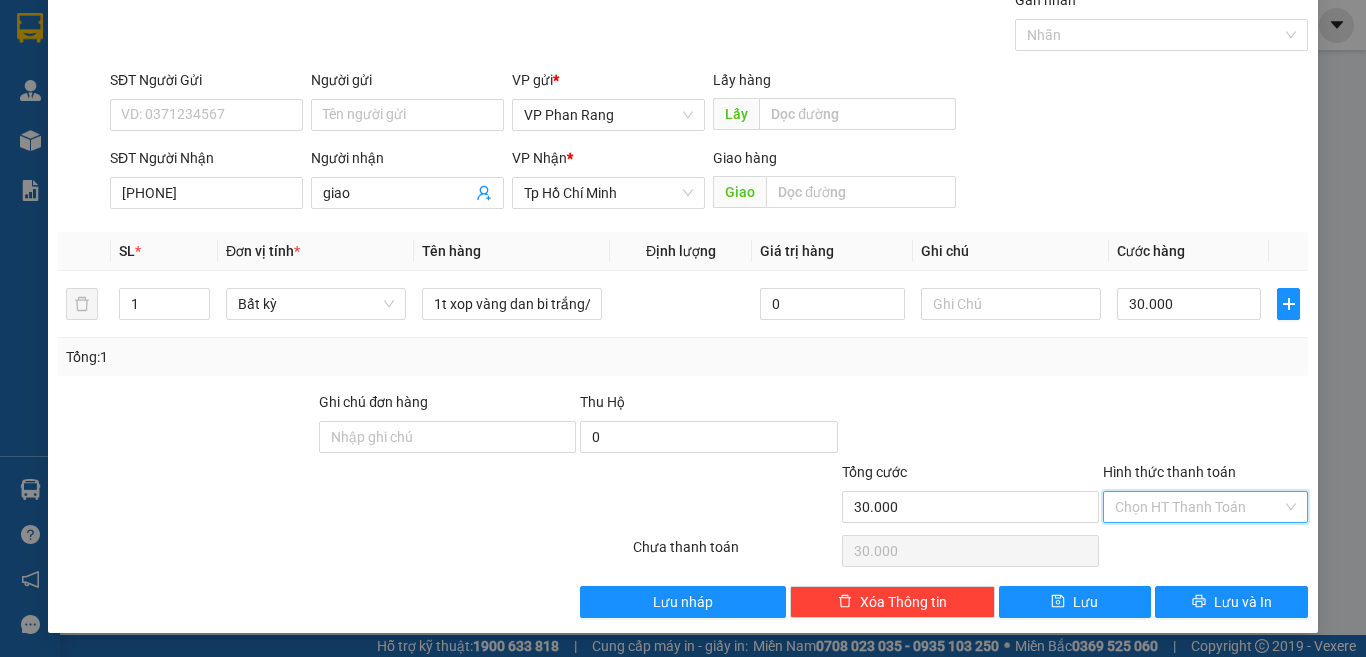 click on "Hình thức thanh toán" at bounding box center [1198, 507] 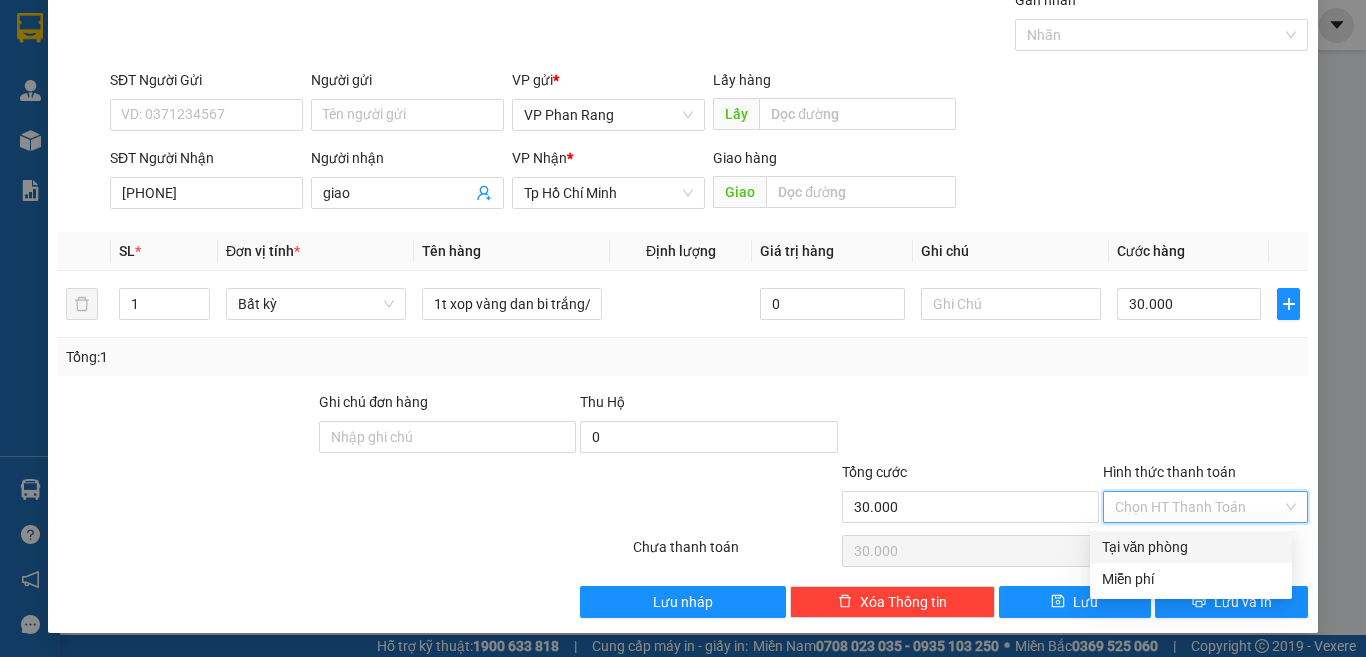 click on "Tại văn phòng" at bounding box center (1191, 547) 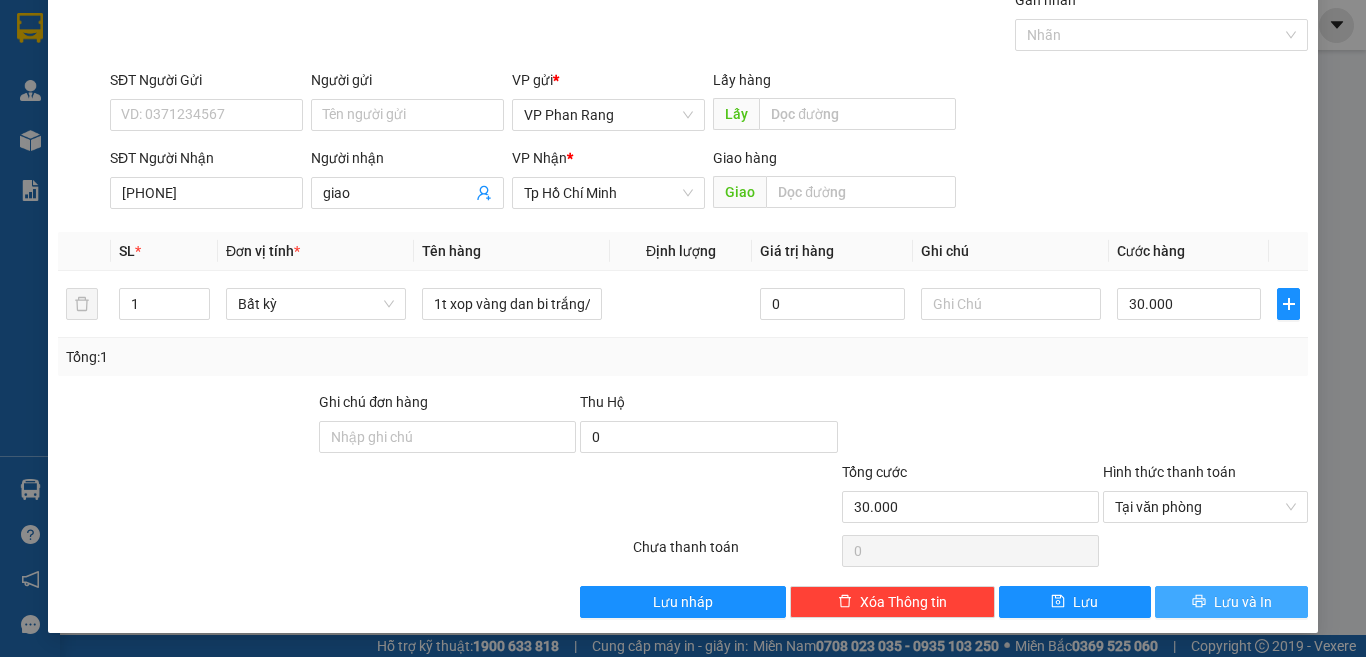 click on "Lưu và In" at bounding box center (1243, 602) 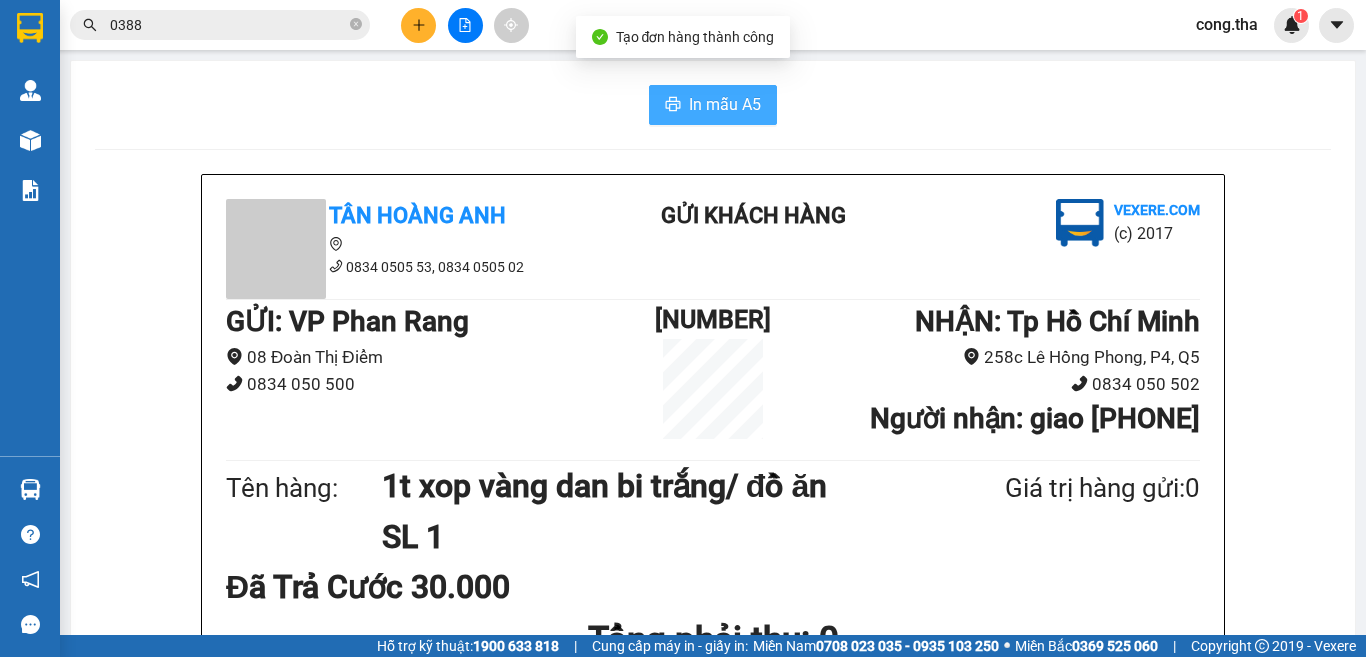 drag, startPoint x: 698, startPoint y: 69, endPoint x: 697, endPoint y: 100, distance: 31.016125 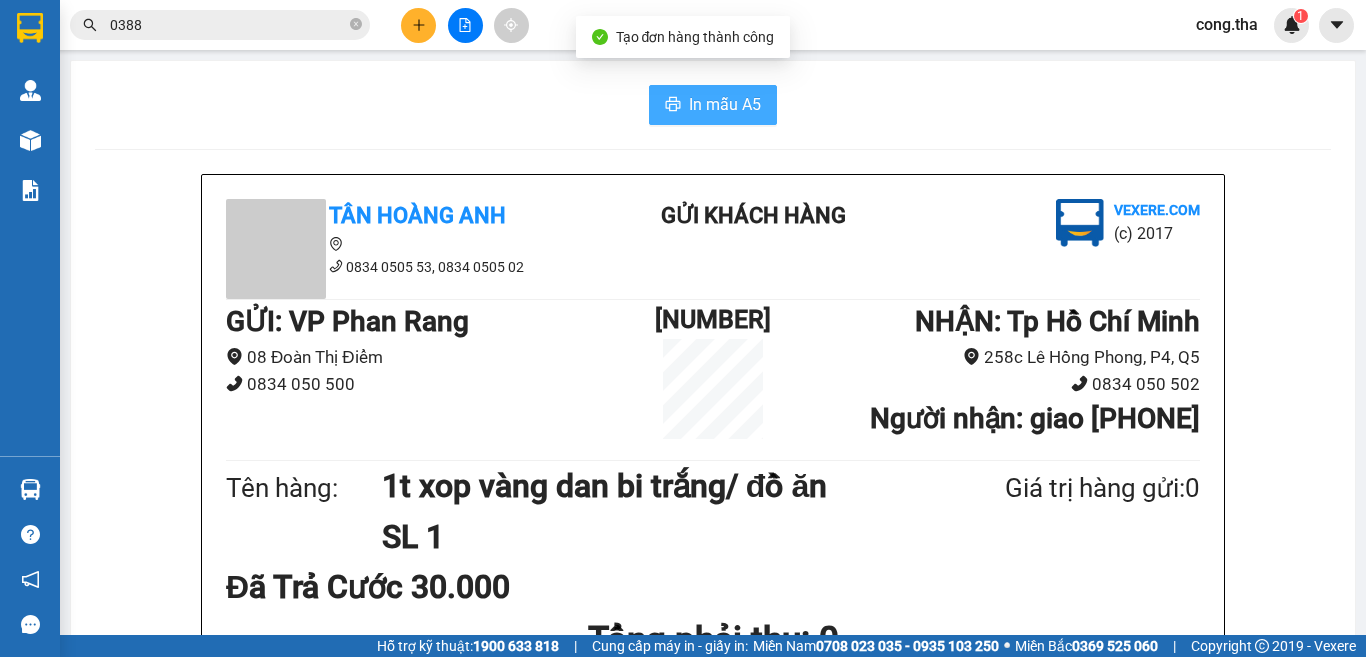 click on "In mẫu A5" at bounding box center (725, 104) 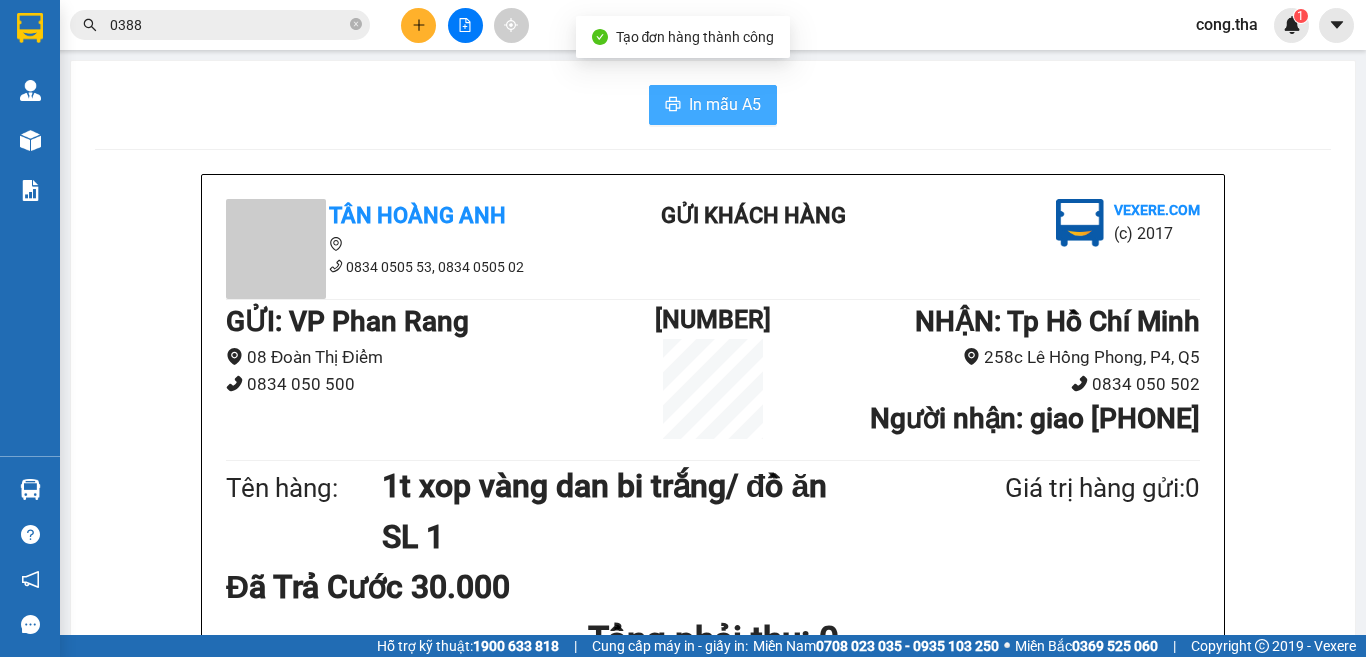scroll, scrollTop: 0, scrollLeft: 0, axis: both 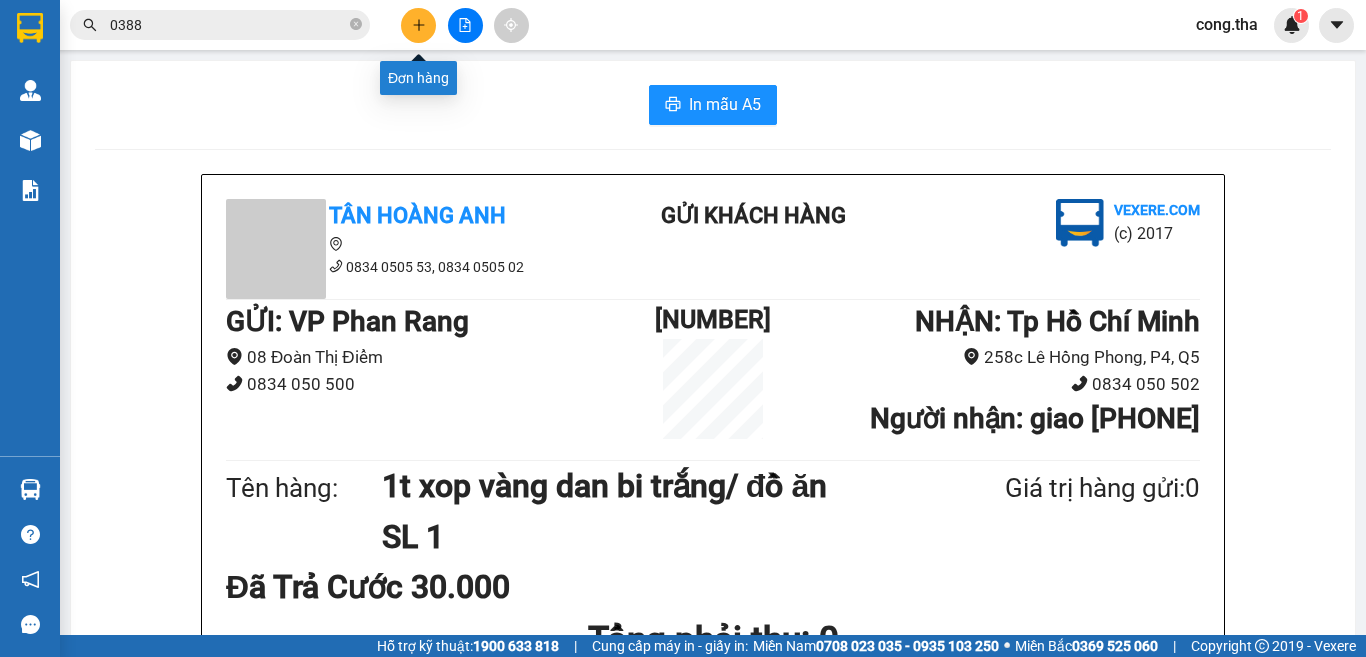 click at bounding box center (418, 25) 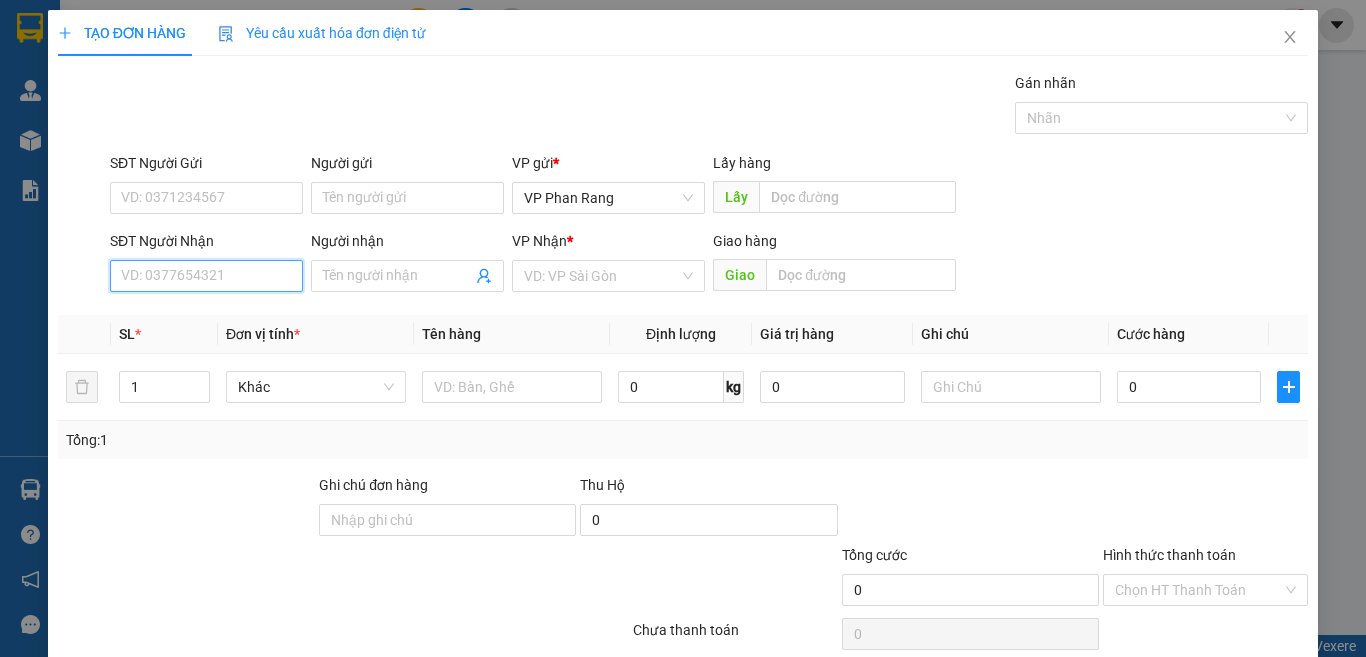 click on "SĐT Người Nhận" at bounding box center (206, 276) 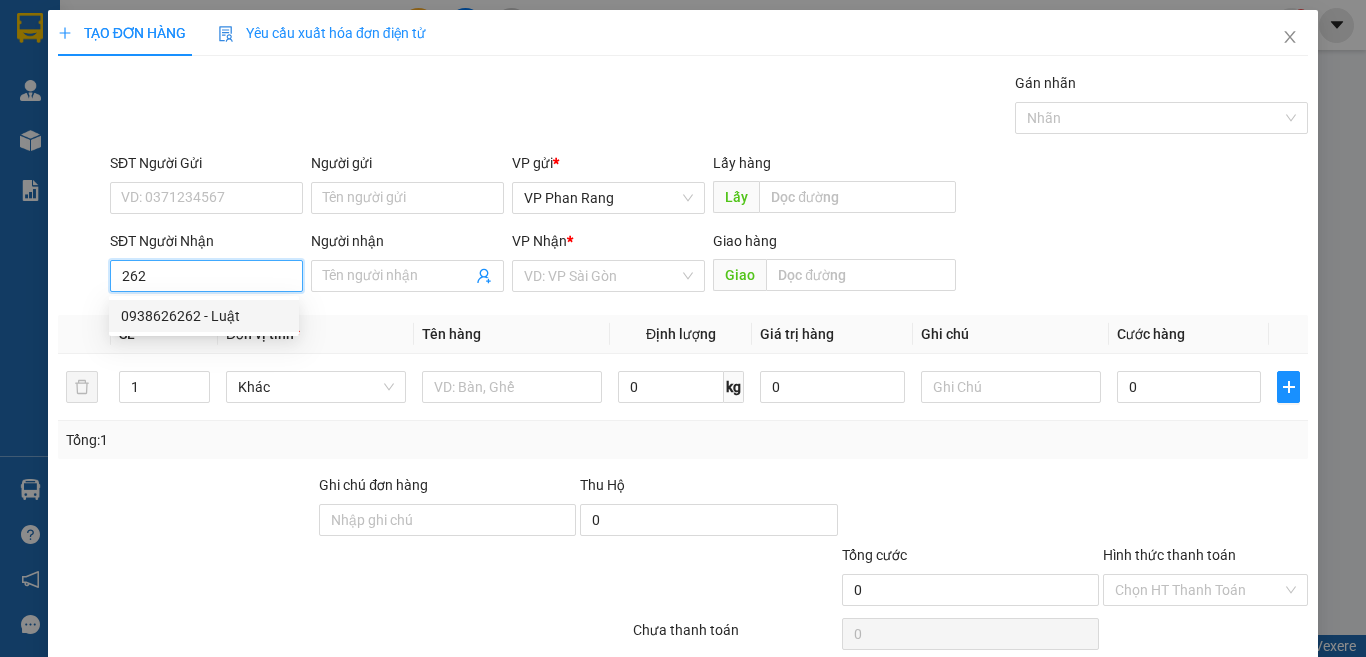 drag, startPoint x: 269, startPoint y: 308, endPoint x: 249, endPoint y: 301, distance: 21.189621 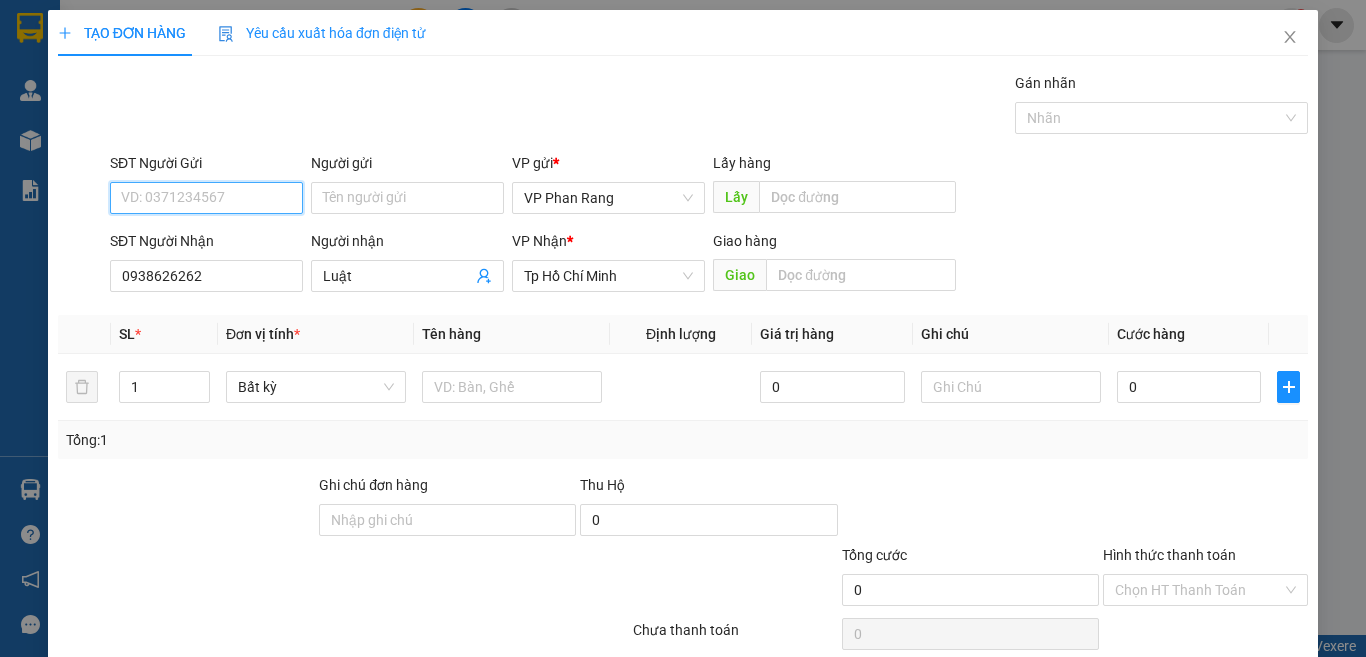 click on "SĐT Người Gửi" at bounding box center [206, 198] 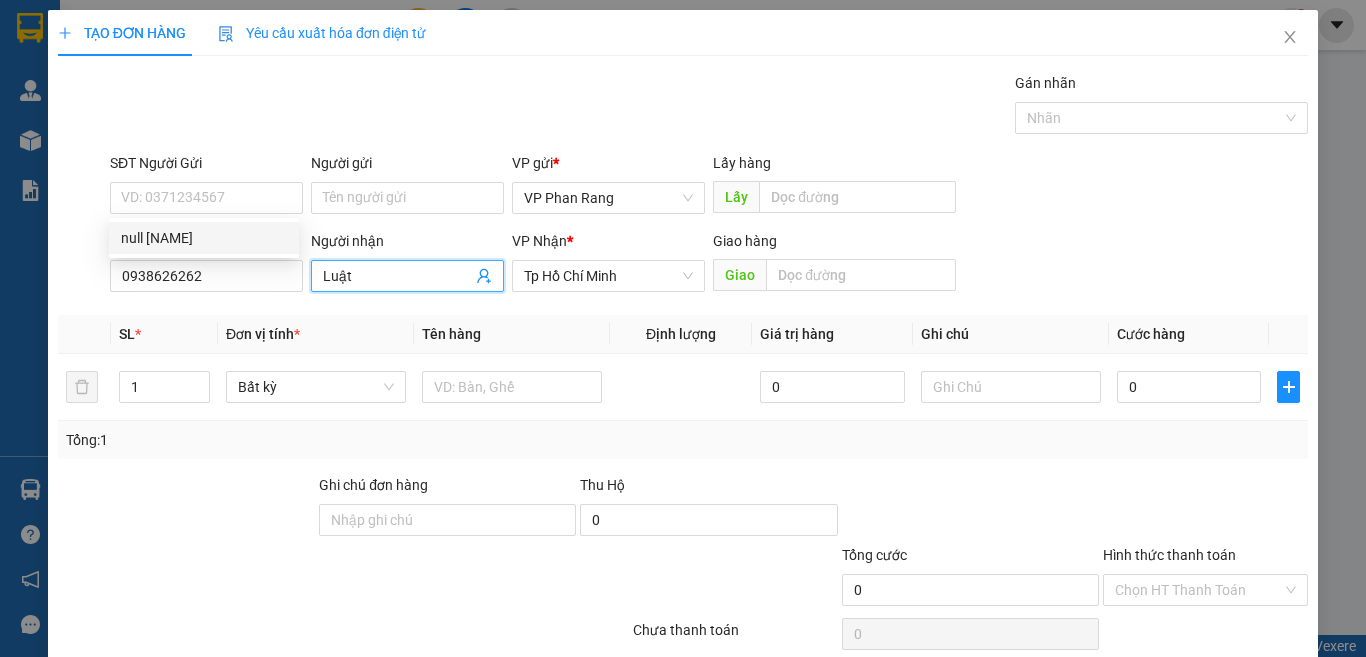 drag, startPoint x: 356, startPoint y: 284, endPoint x: 80, endPoint y: 347, distance: 283.0989 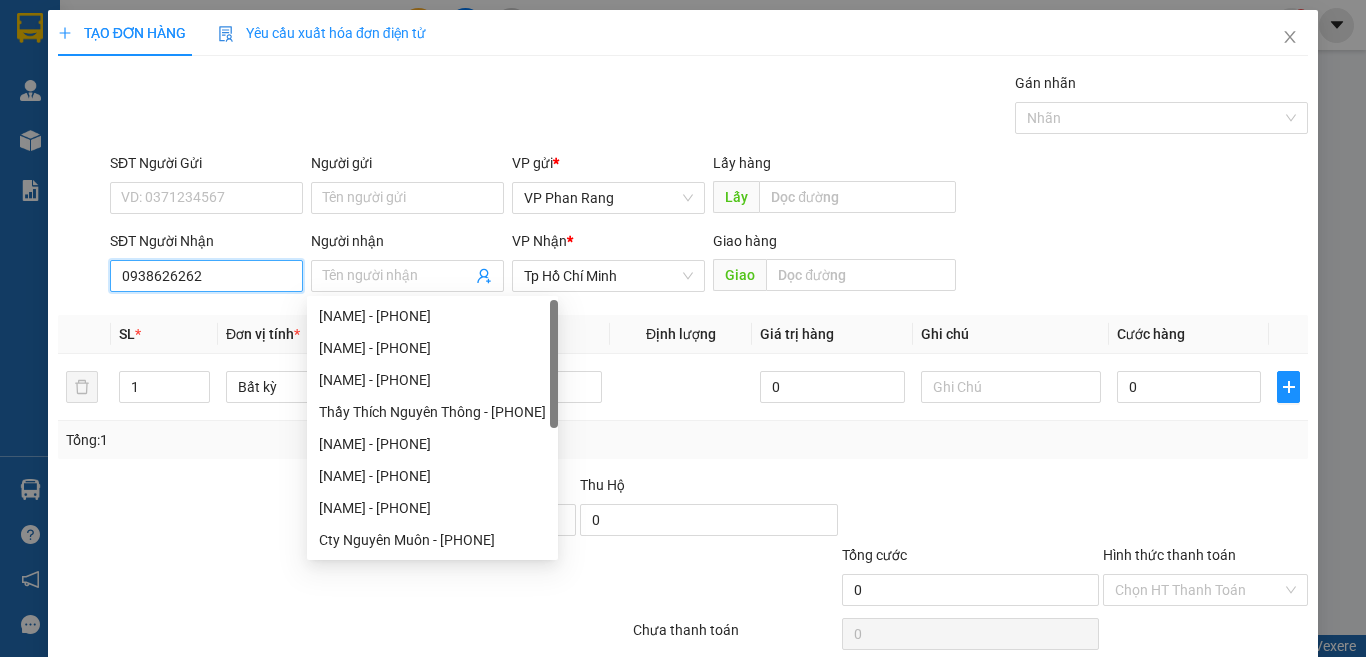 drag, startPoint x: 210, startPoint y: 282, endPoint x: 0, endPoint y: 340, distance: 217.86234 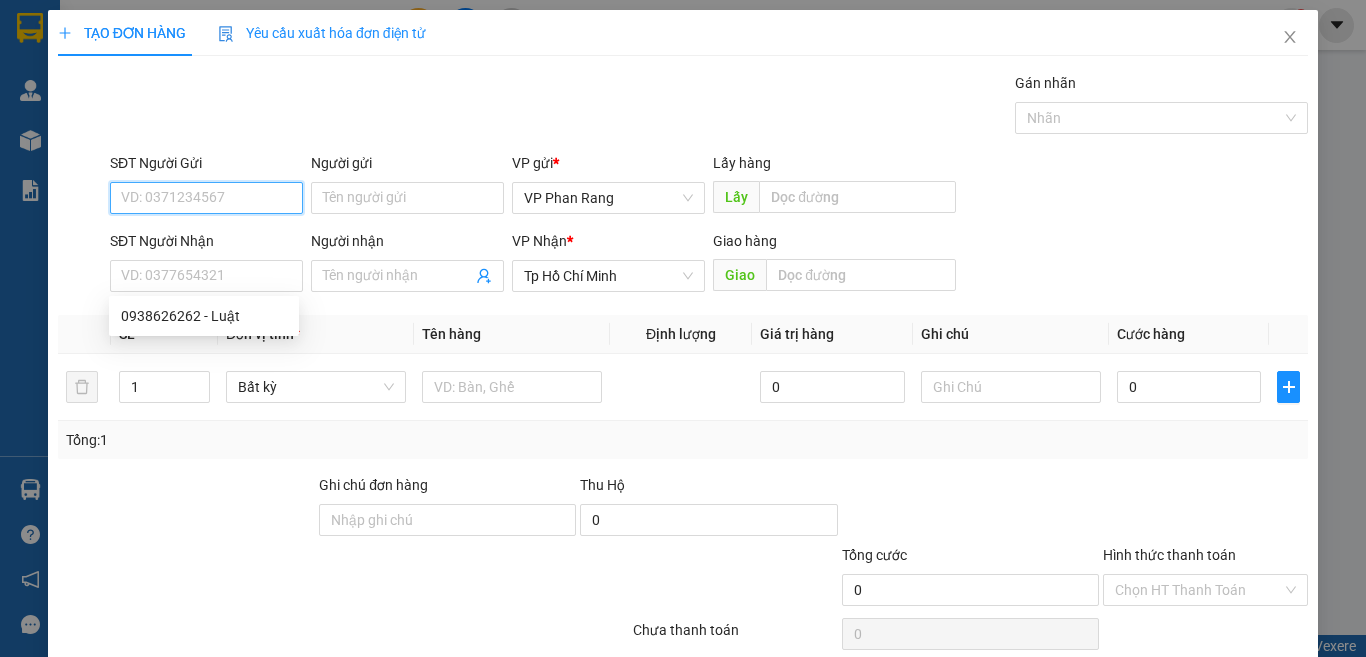 click on "SĐT Người Gửi" at bounding box center [206, 198] 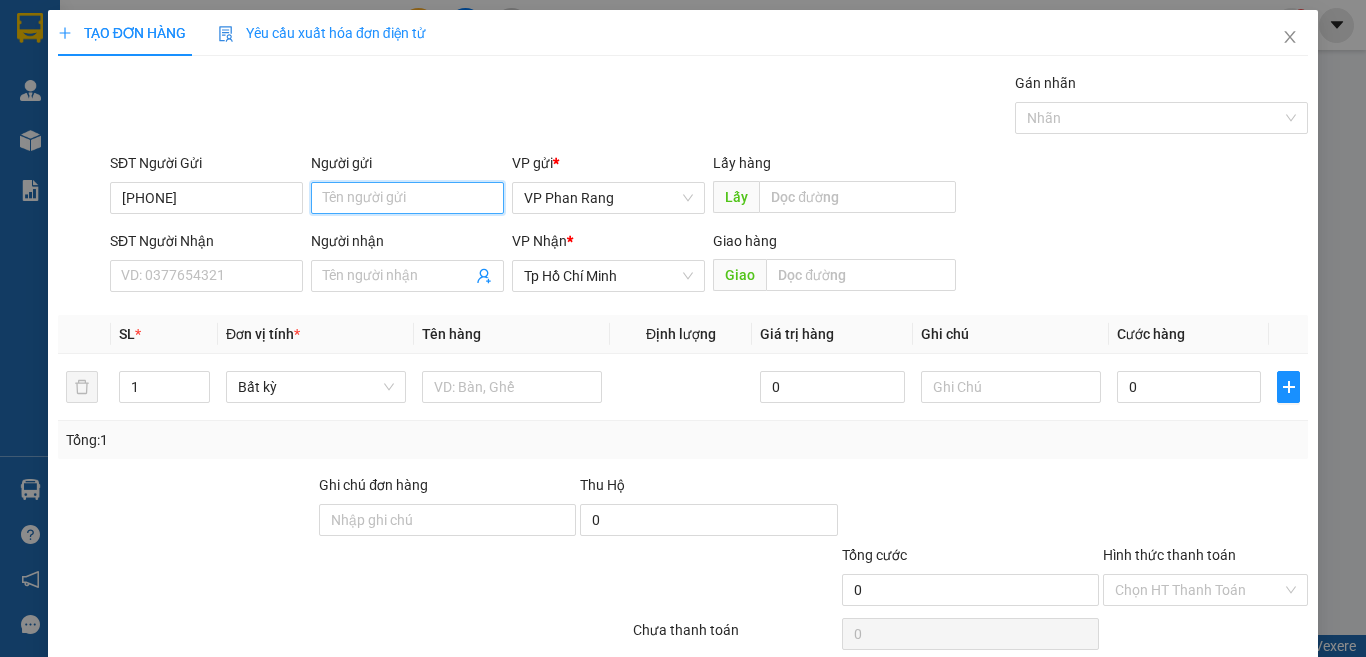 click on "Người gửi" at bounding box center (407, 198) 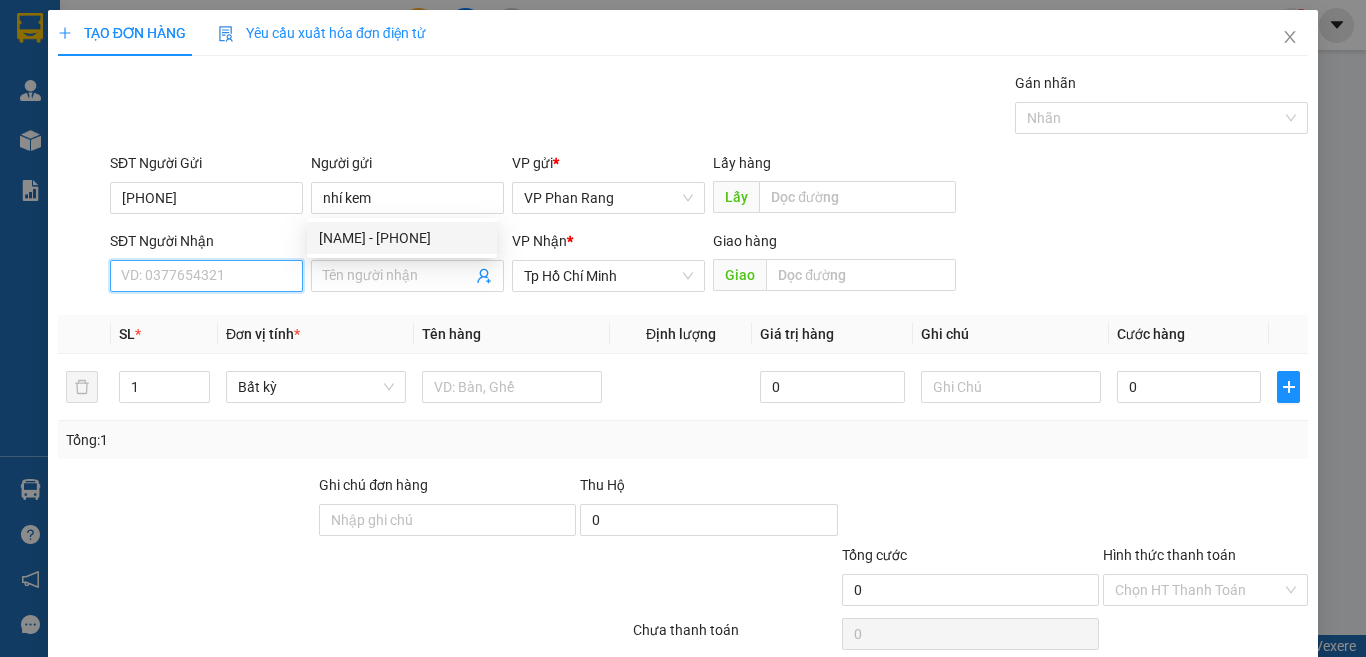 click on "SĐT Người Nhận" at bounding box center [206, 276] 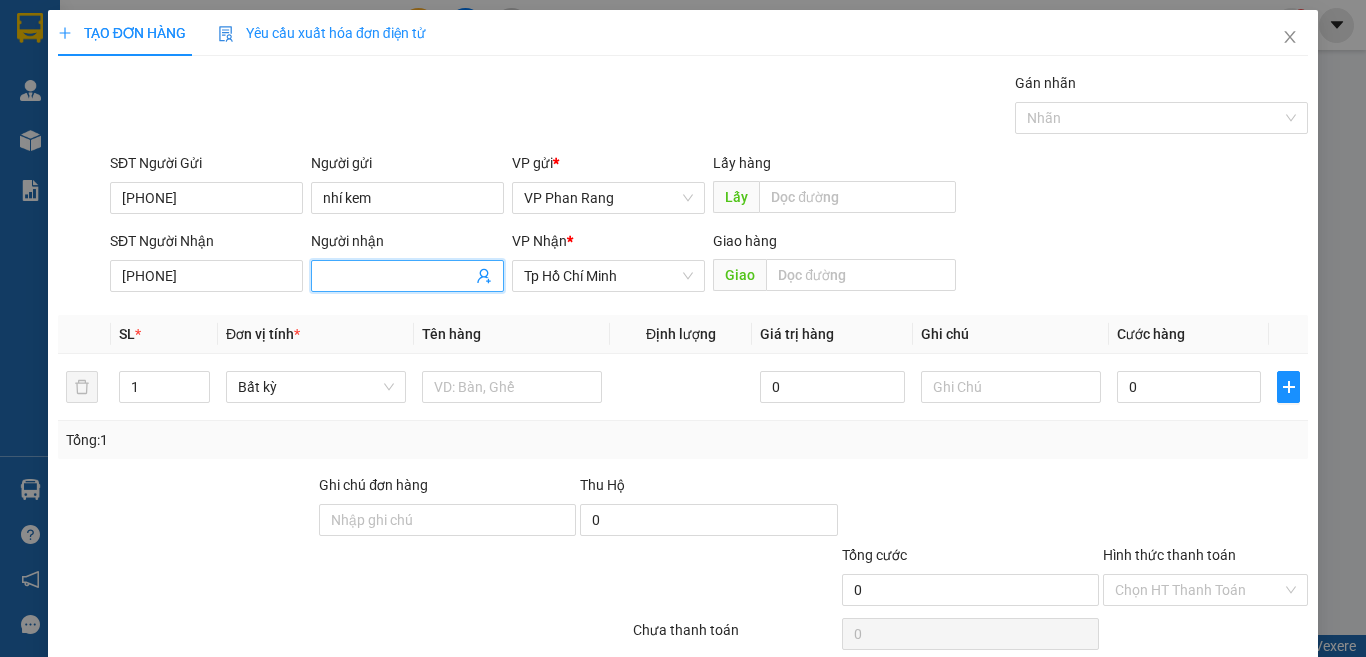 click on "Người nhận" at bounding box center (397, 276) 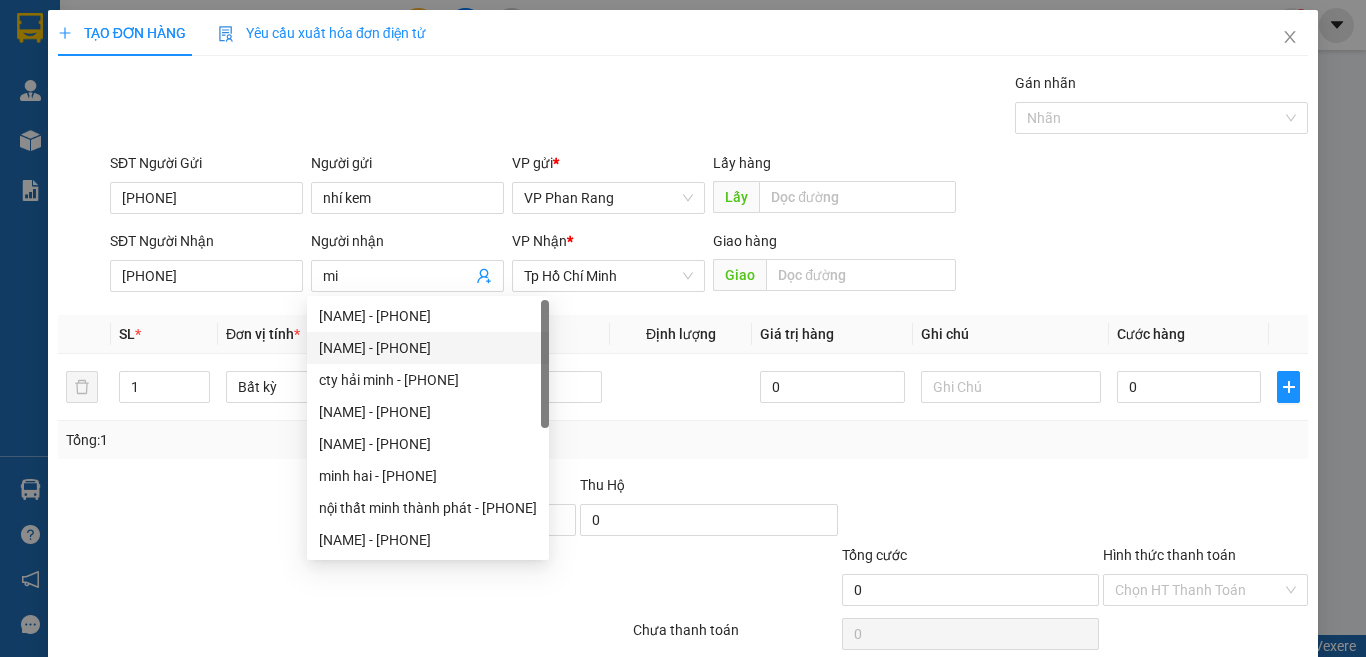 click at bounding box center (186, 509) 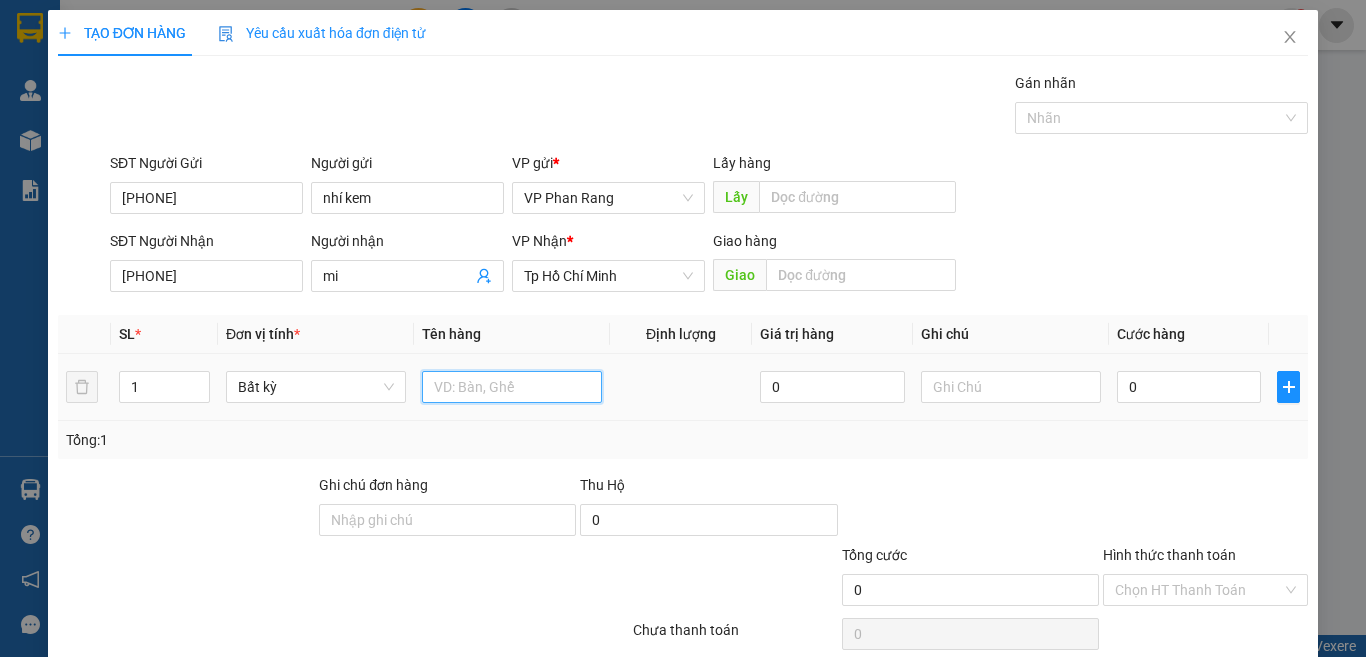 click at bounding box center (512, 387) 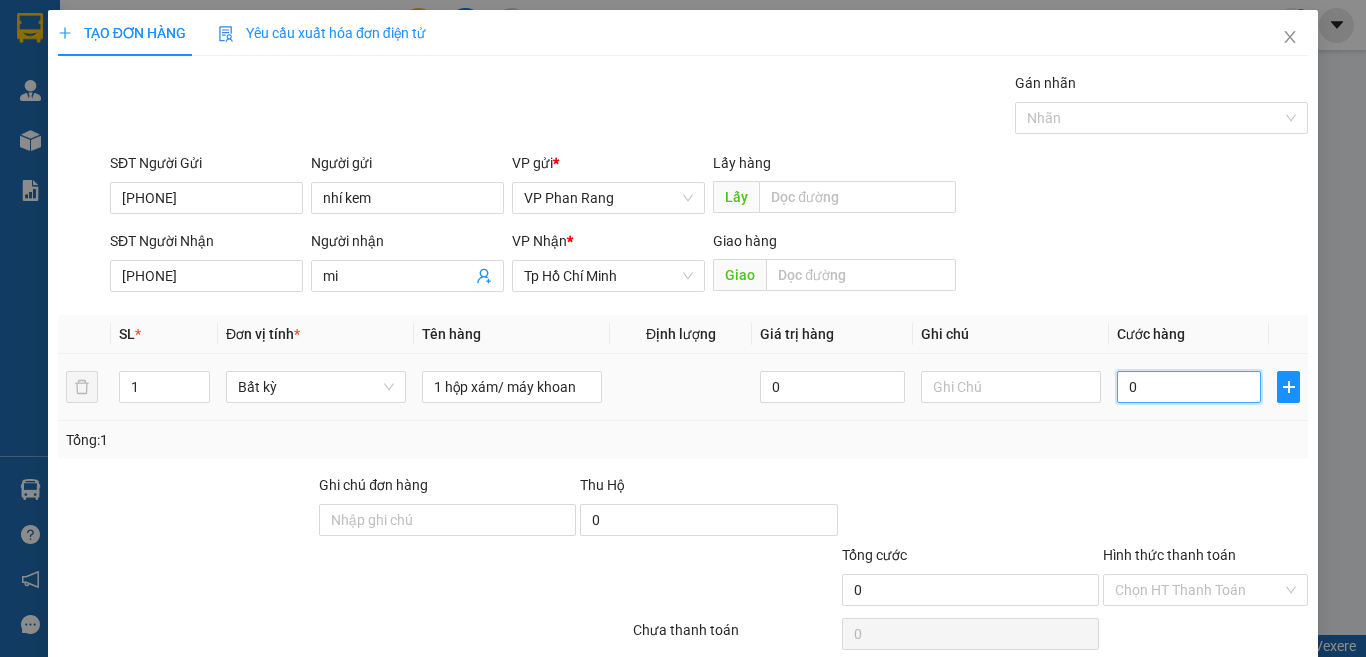 click on "0" at bounding box center [1189, 387] 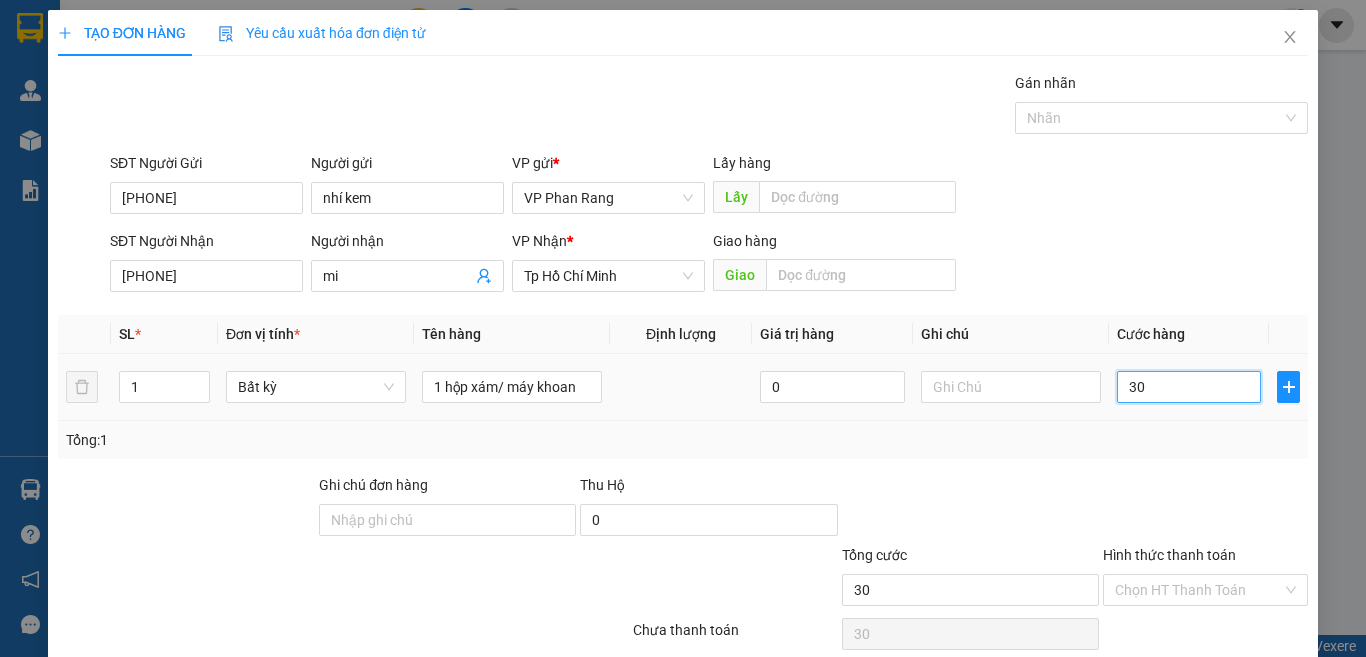 scroll, scrollTop: 83, scrollLeft: 0, axis: vertical 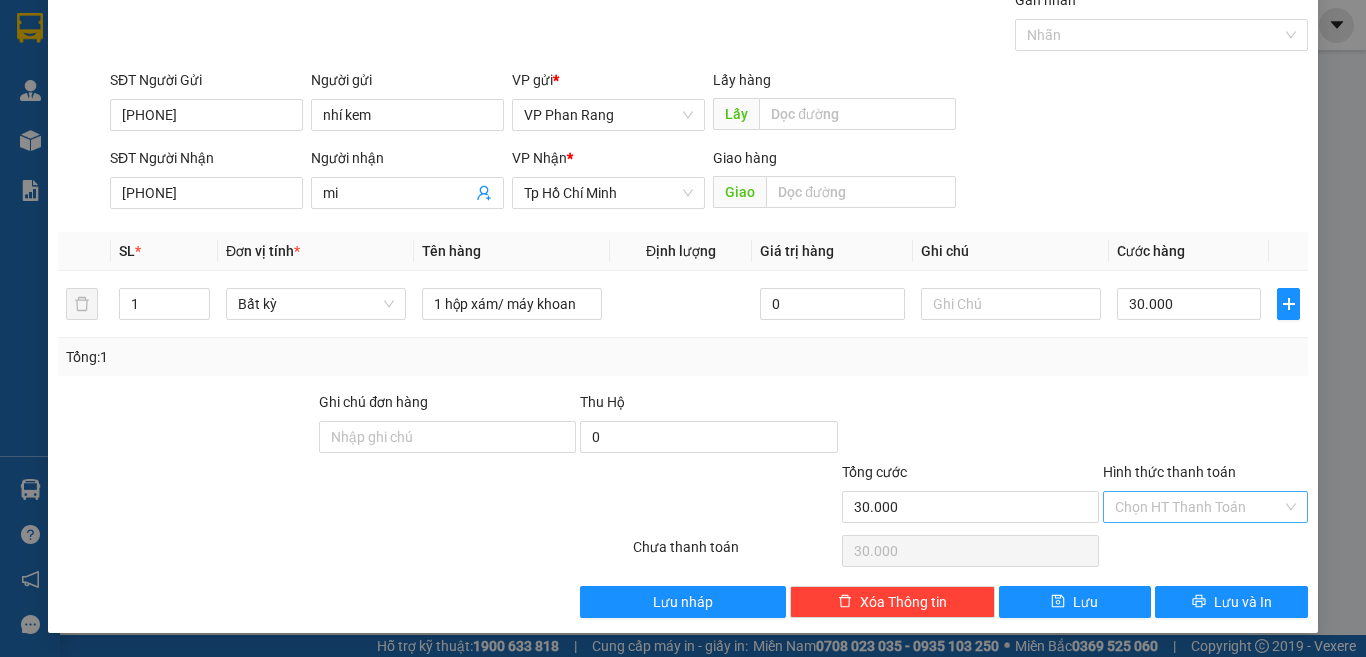 click on "Hình thức thanh toán" at bounding box center [1198, 507] 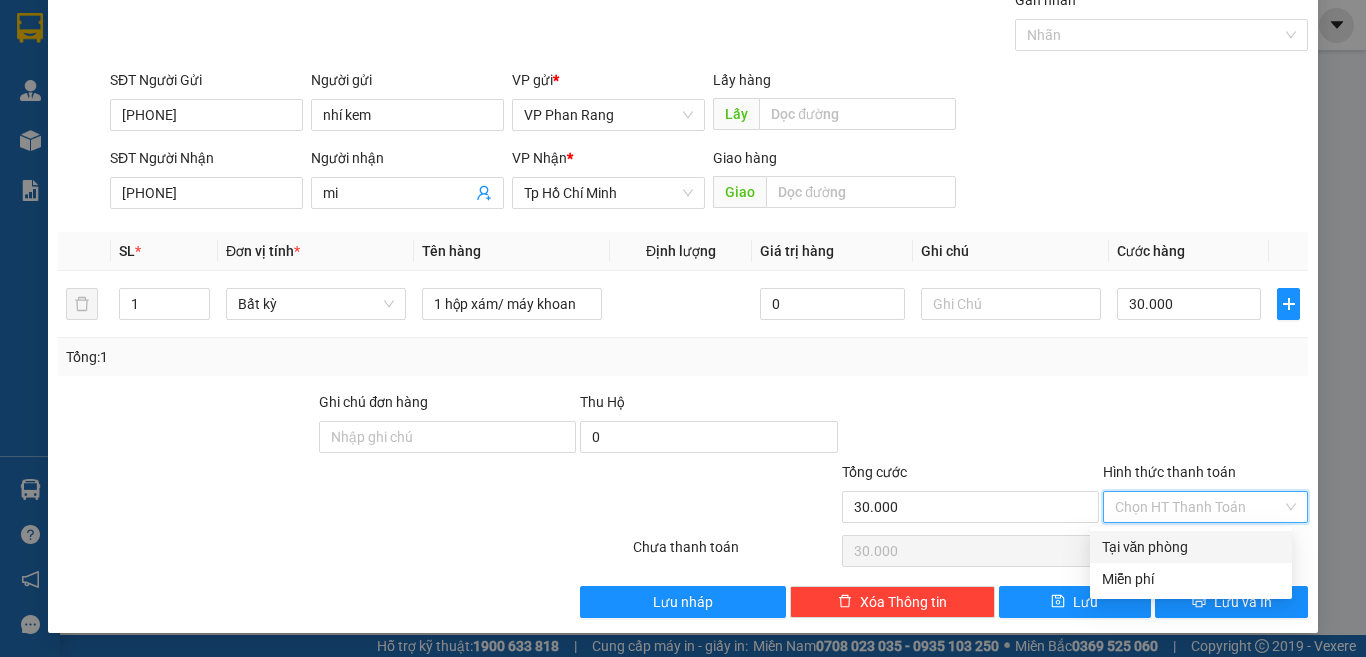 click on "Tại văn phòng" at bounding box center [1191, 547] 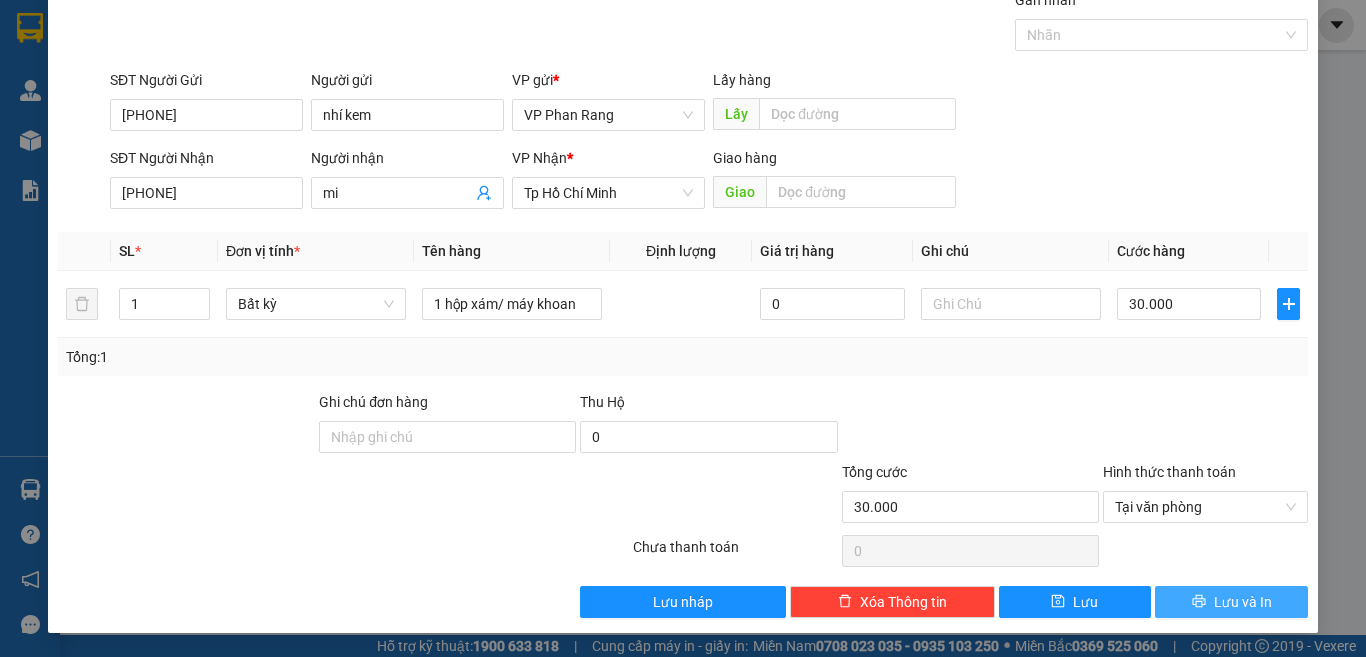 click on "Lưu và In" at bounding box center [1231, 602] 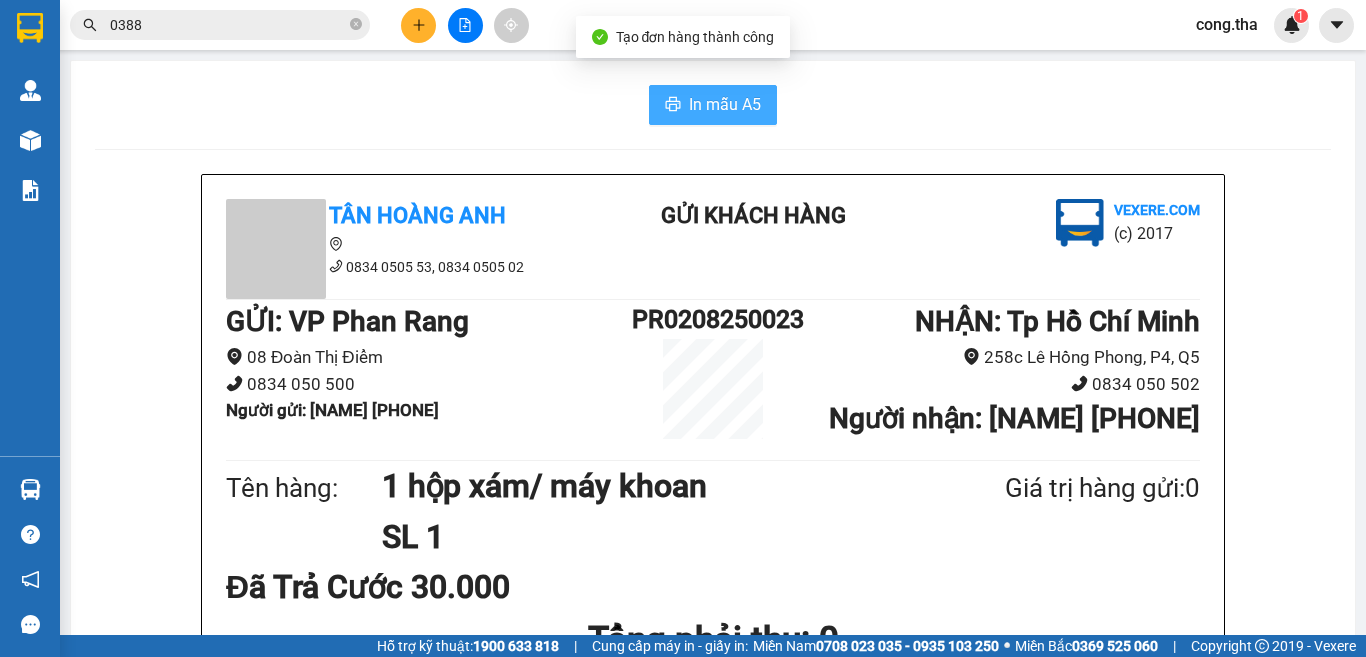 click on "In mẫu A5" at bounding box center [725, 104] 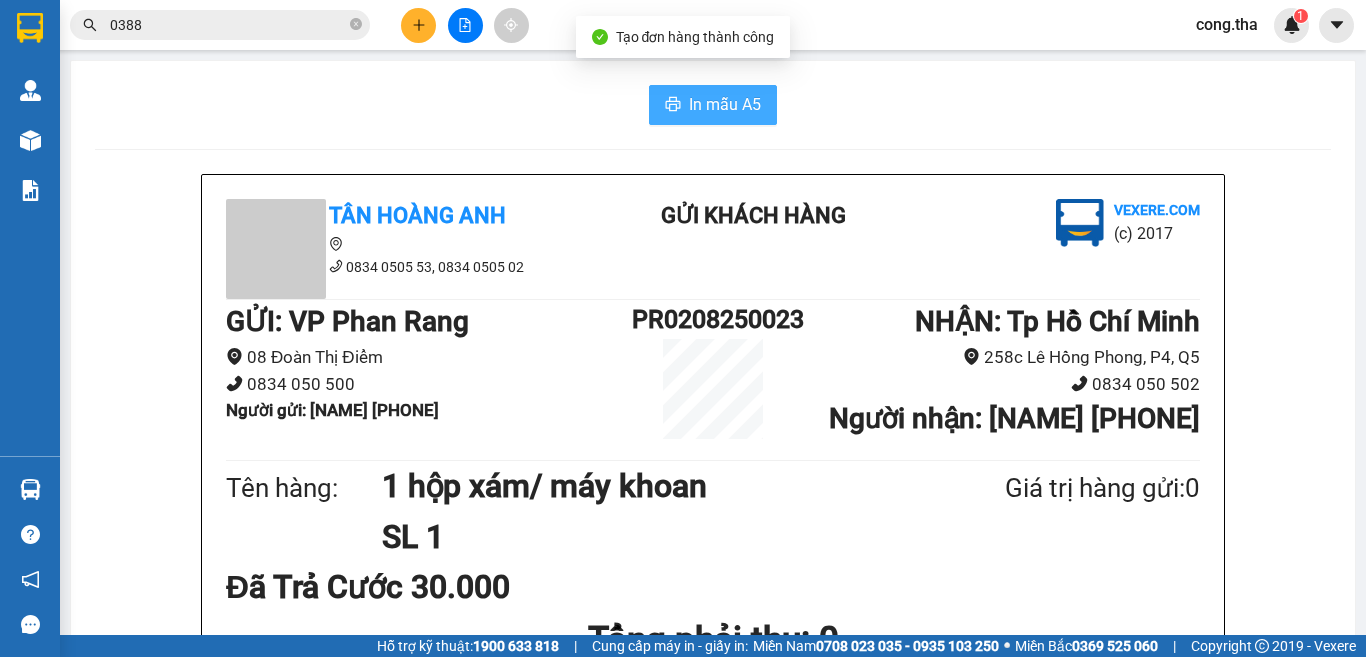 scroll, scrollTop: 0, scrollLeft: 0, axis: both 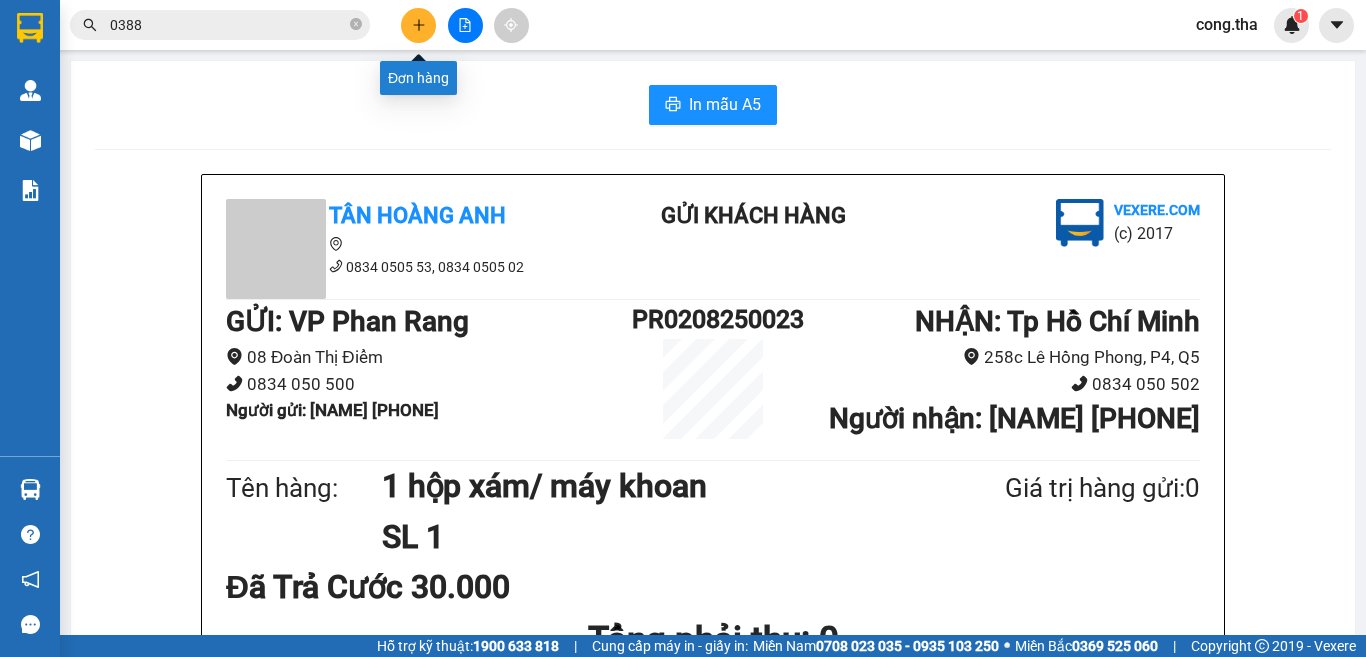 click 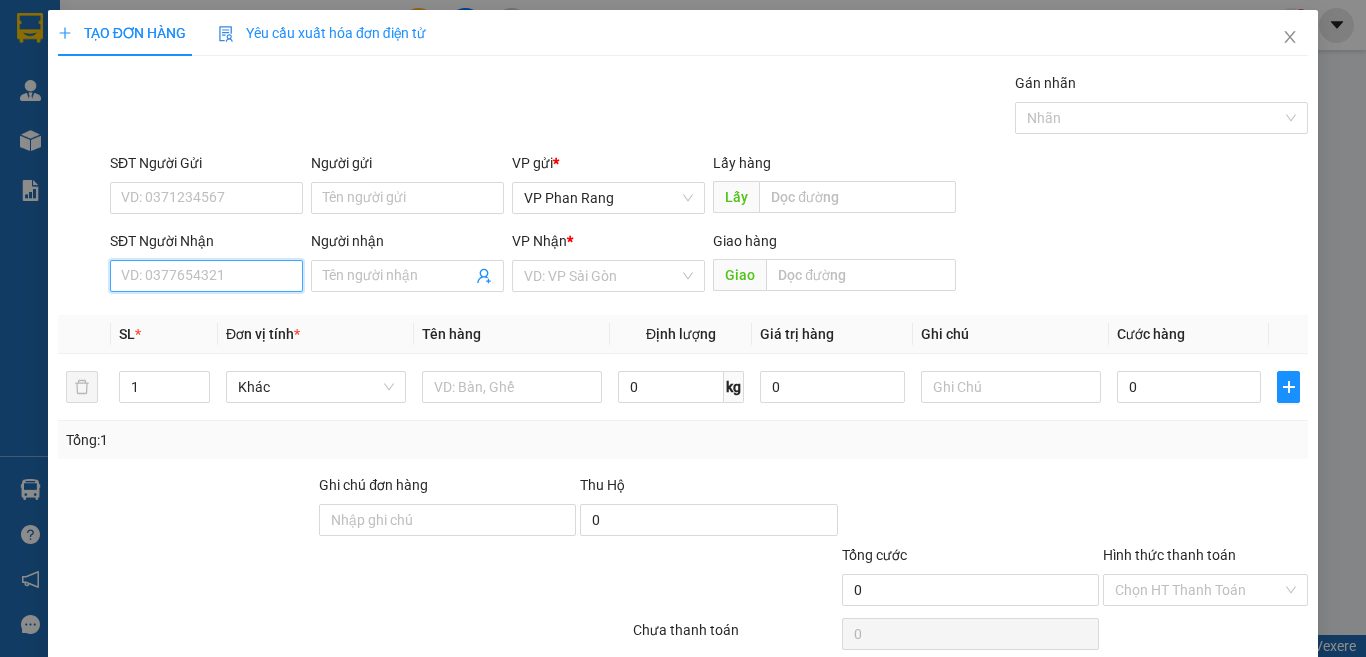 click on "SĐT Người Nhận" at bounding box center [206, 276] 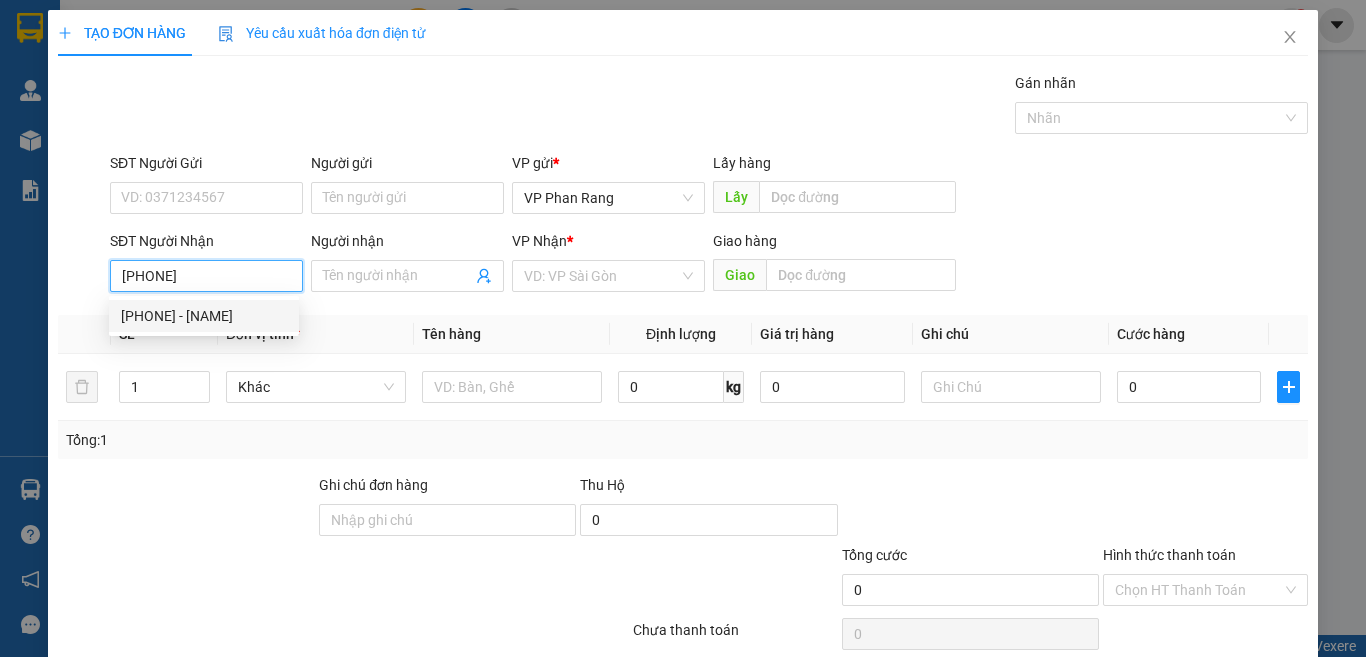click on "[PHONE] - [NAME]" at bounding box center (204, 316) 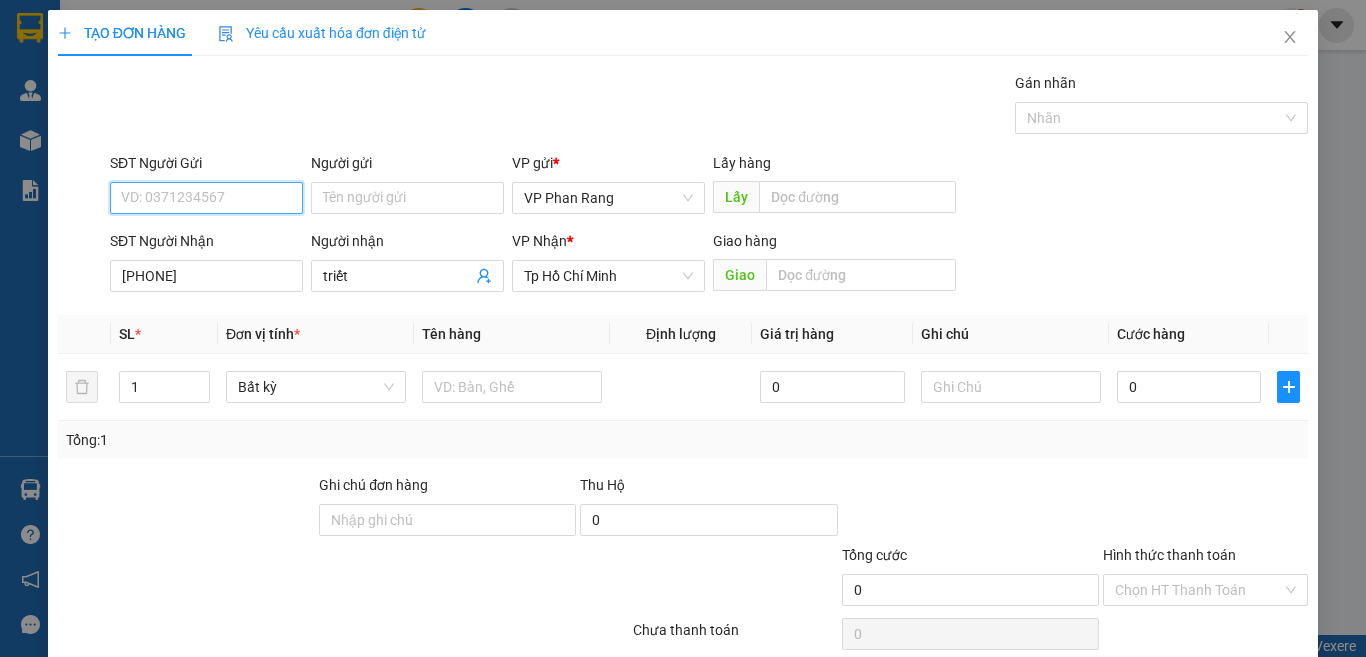 click on "SĐT Người Gửi" at bounding box center [206, 198] 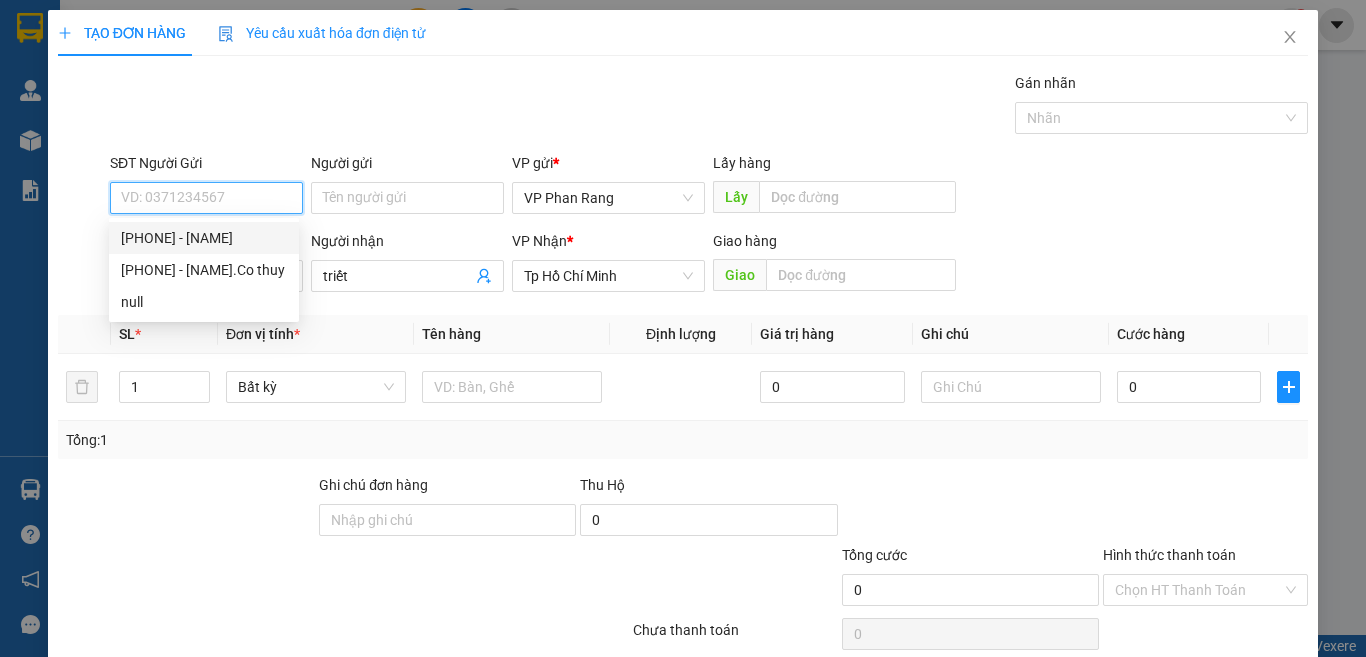 click on "[PHONE] - [NAME]" at bounding box center (204, 238) 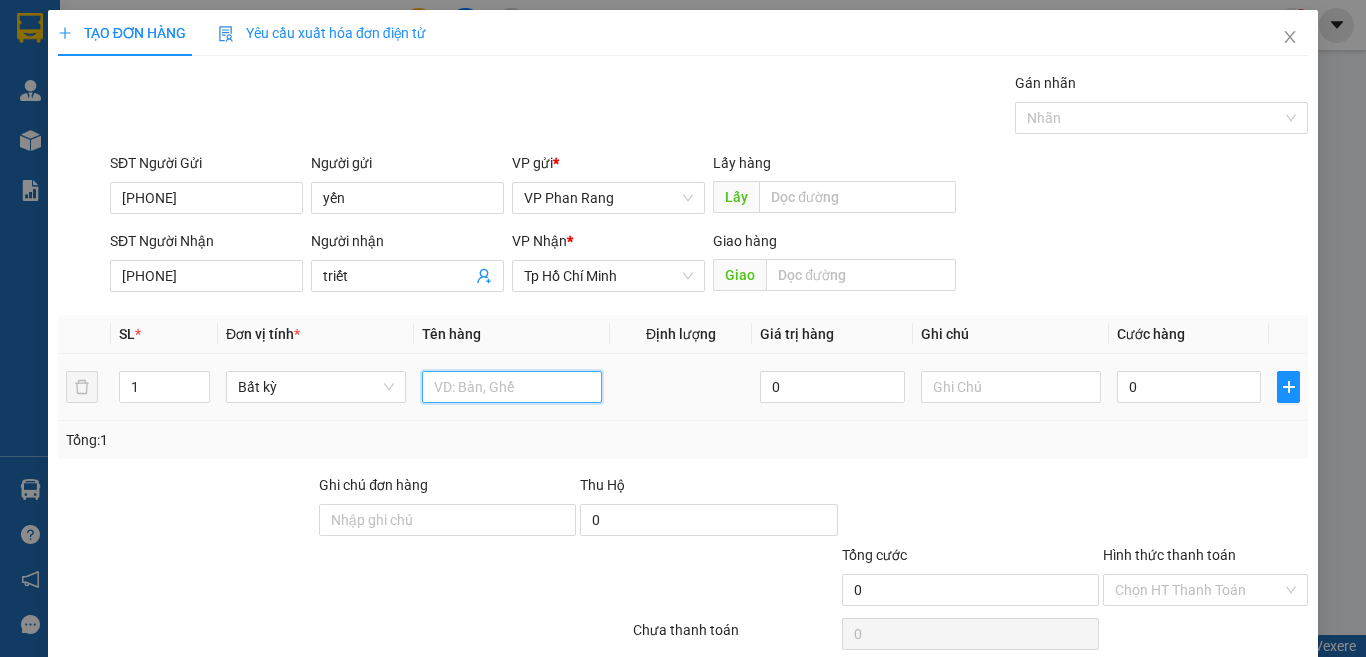click at bounding box center (512, 387) 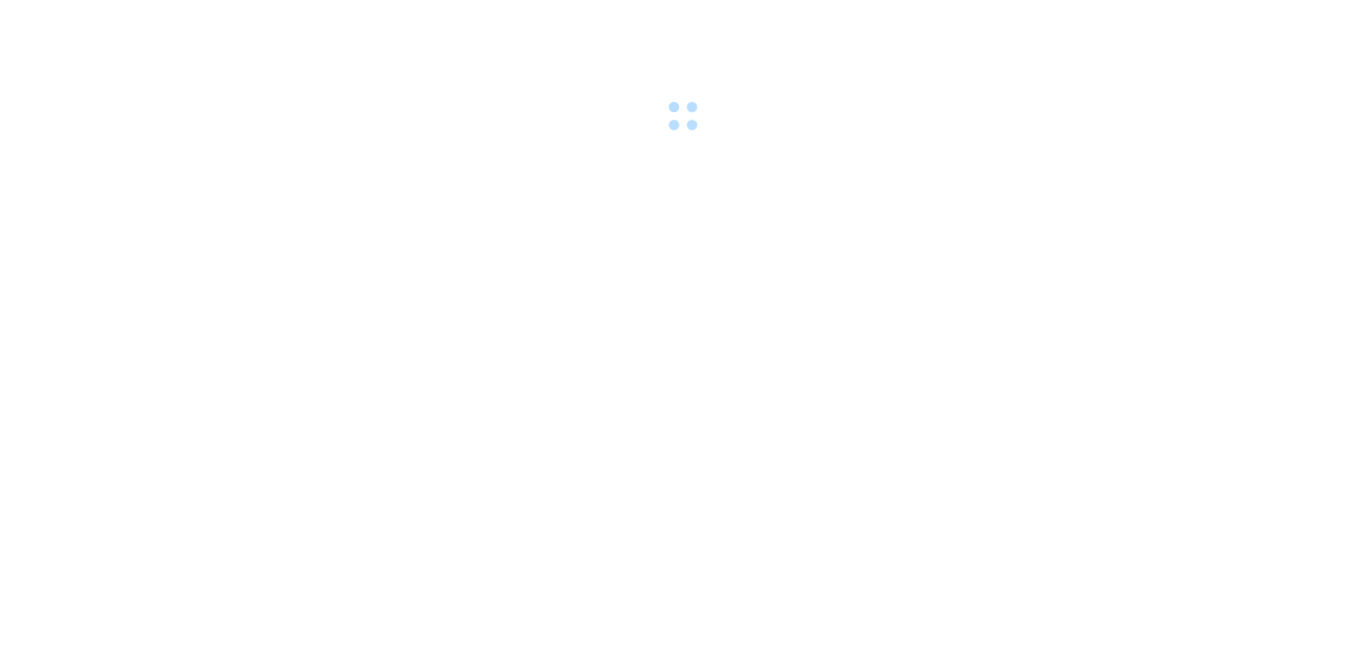 scroll, scrollTop: 0, scrollLeft: 0, axis: both 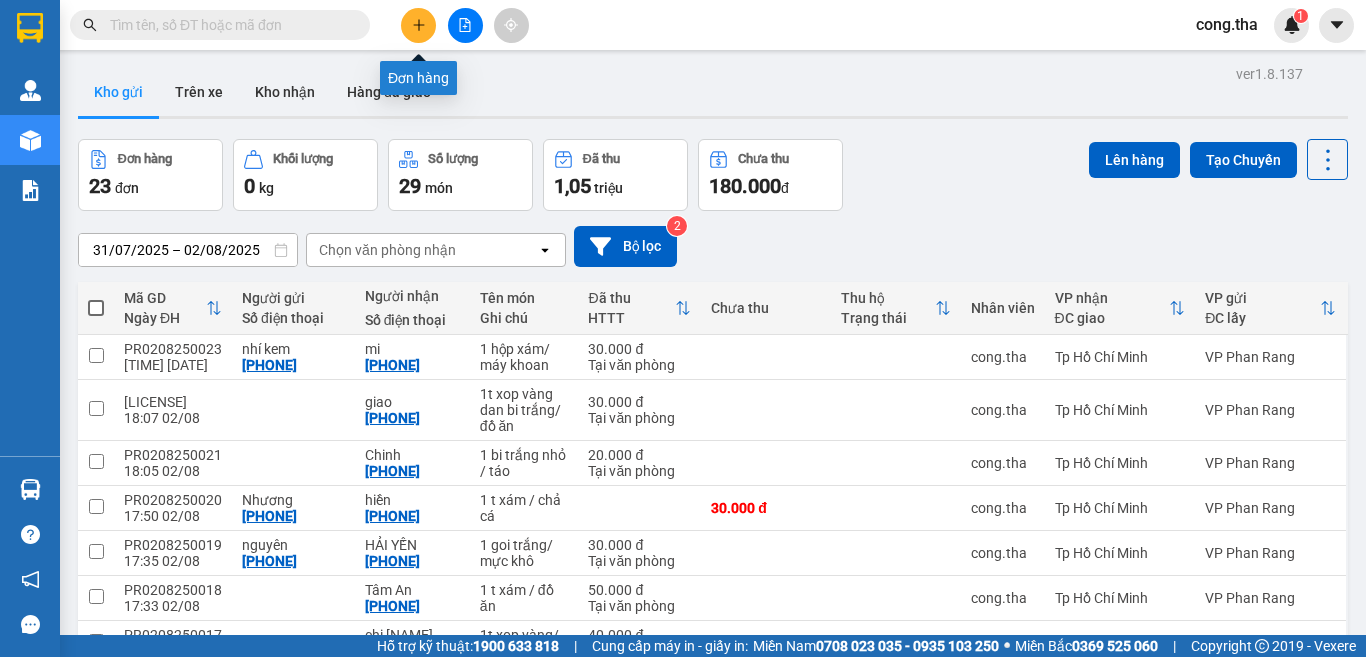 click 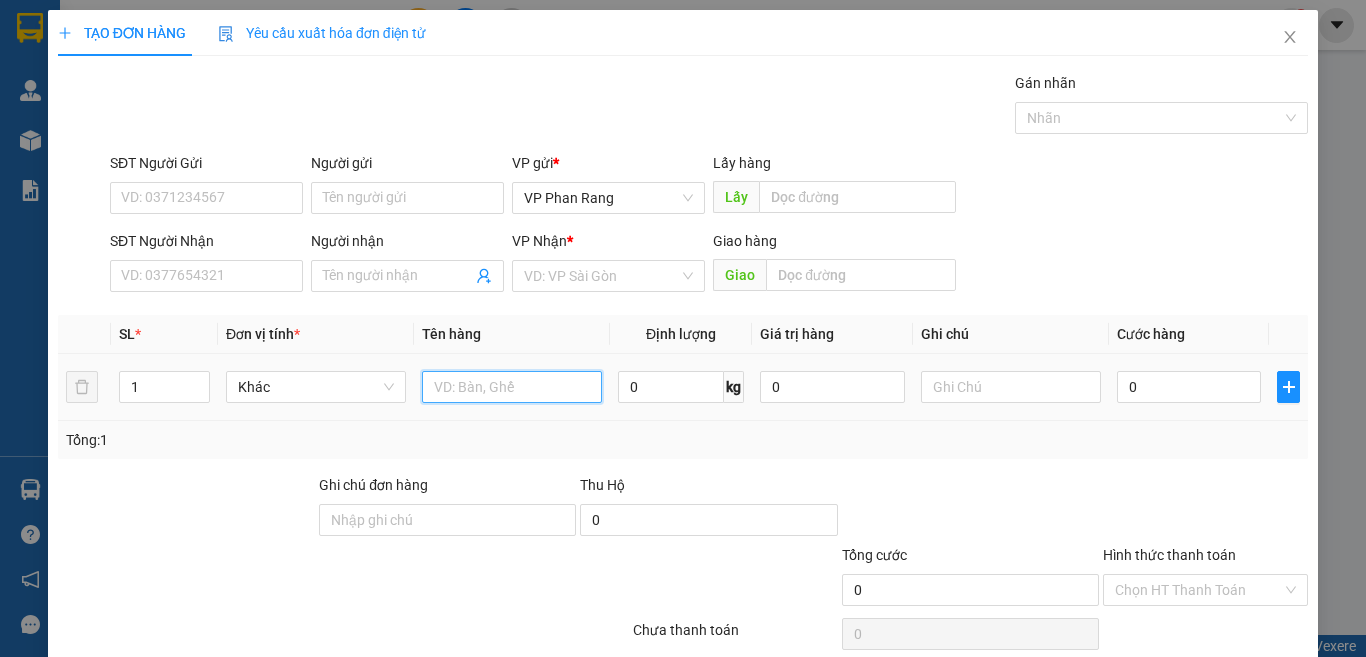 drag, startPoint x: 500, startPoint y: 375, endPoint x: 592, endPoint y: 354, distance: 94.36631 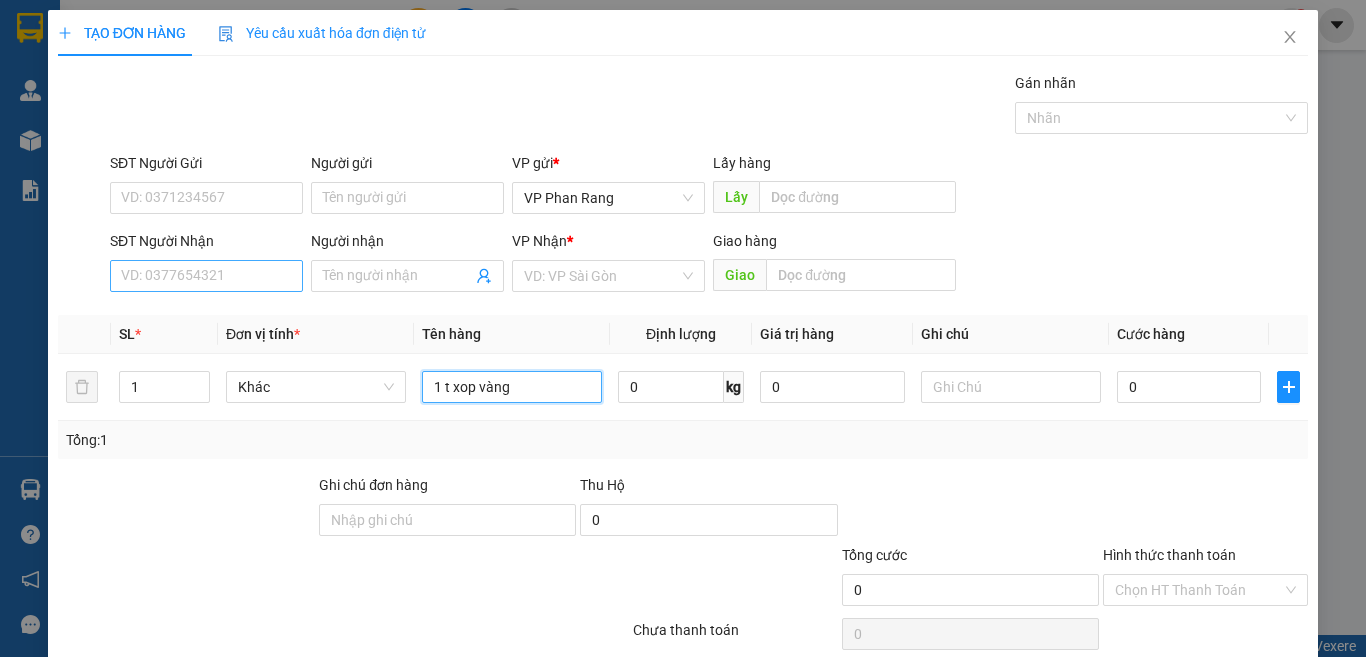 type on "1 t xop vàng" 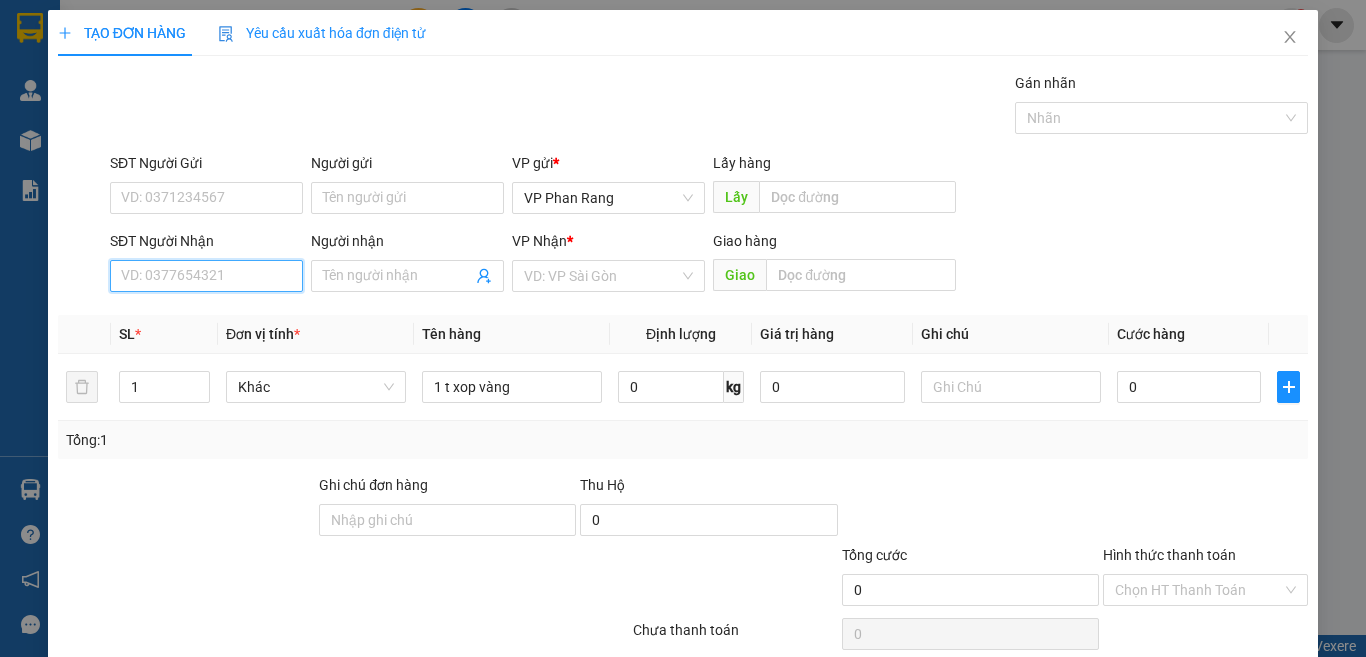 click on "SĐT Người Nhận" at bounding box center [206, 276] 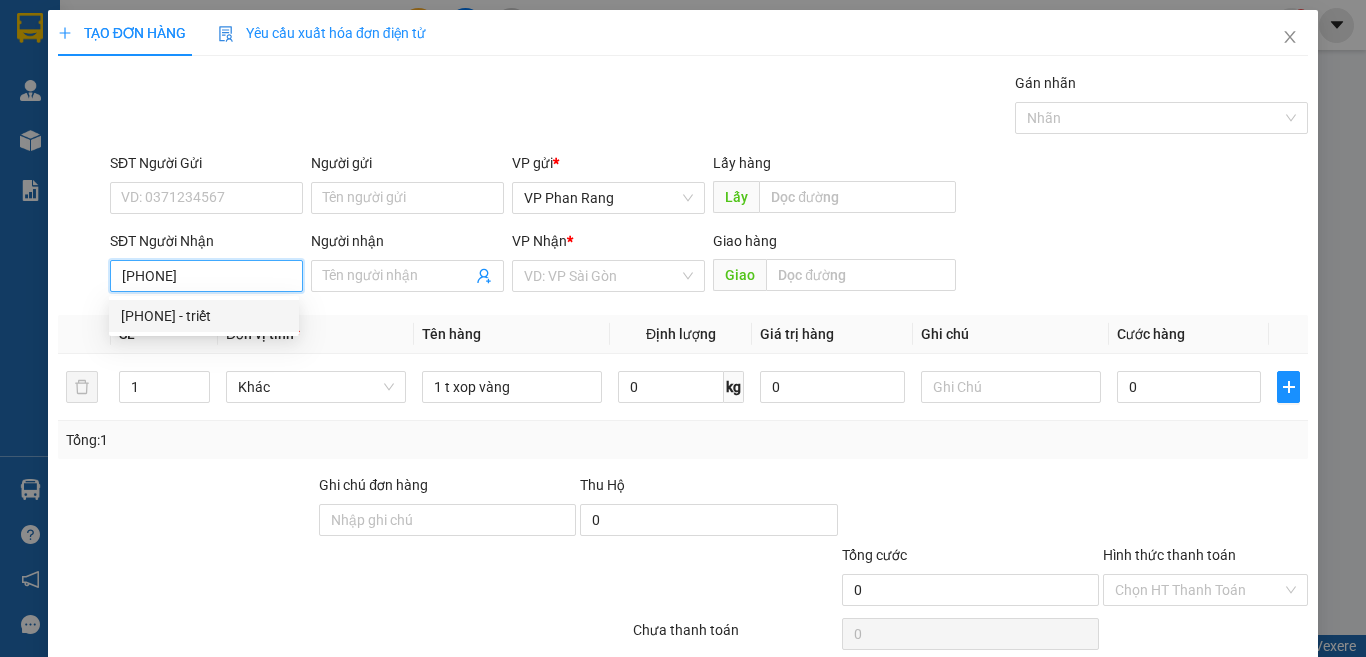 click on "[PHONE] - [NAME]" at bounding box center [204, 316] 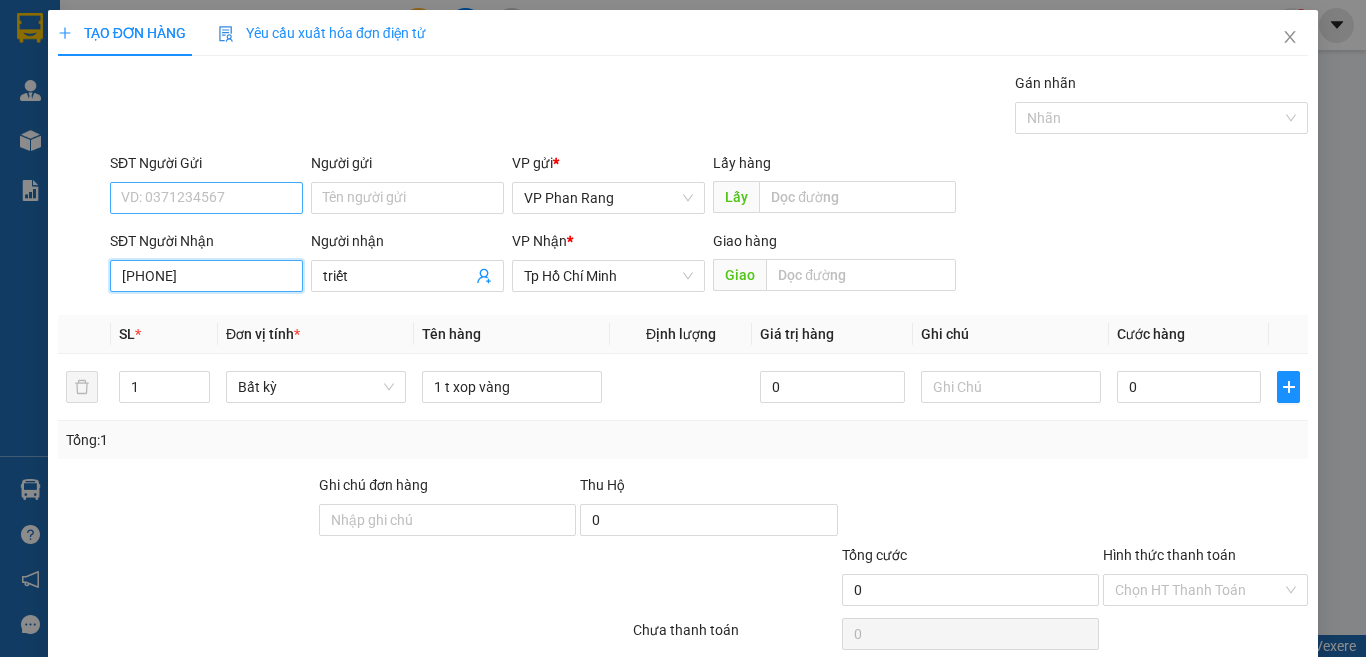 type on "[PHONE]" 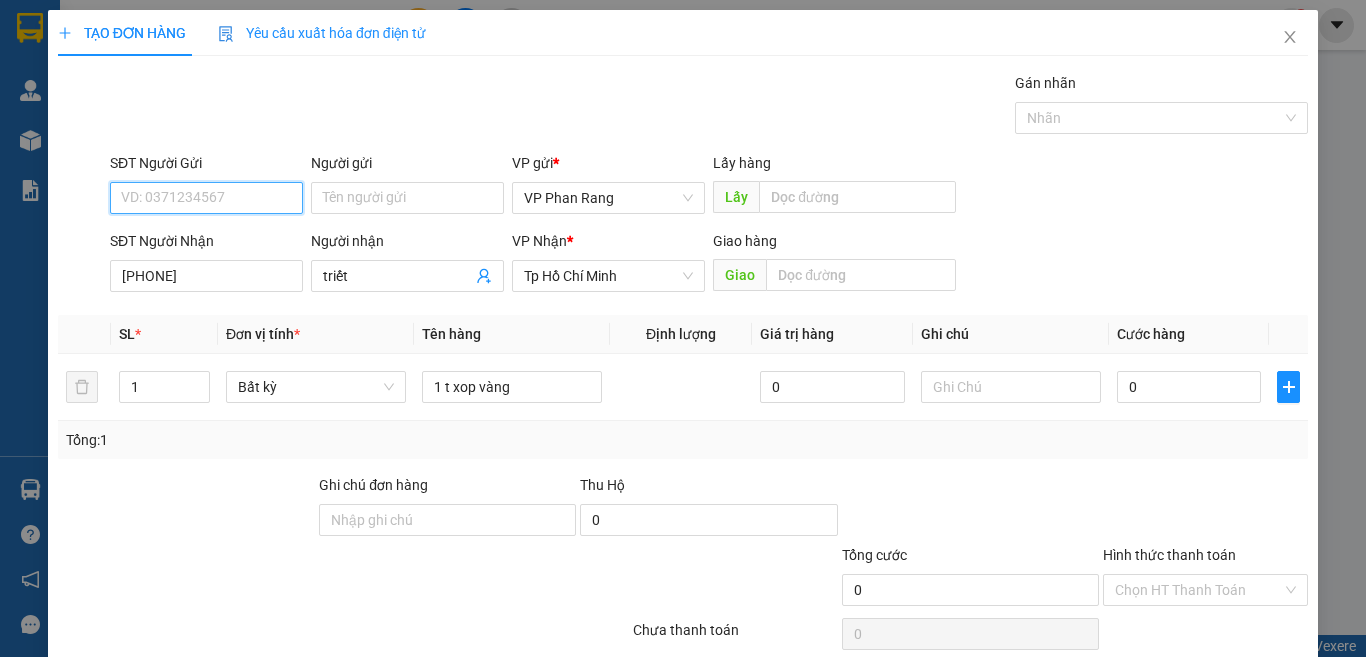 click on "SĐT Người Gửi" at bounding box center [206, 198] 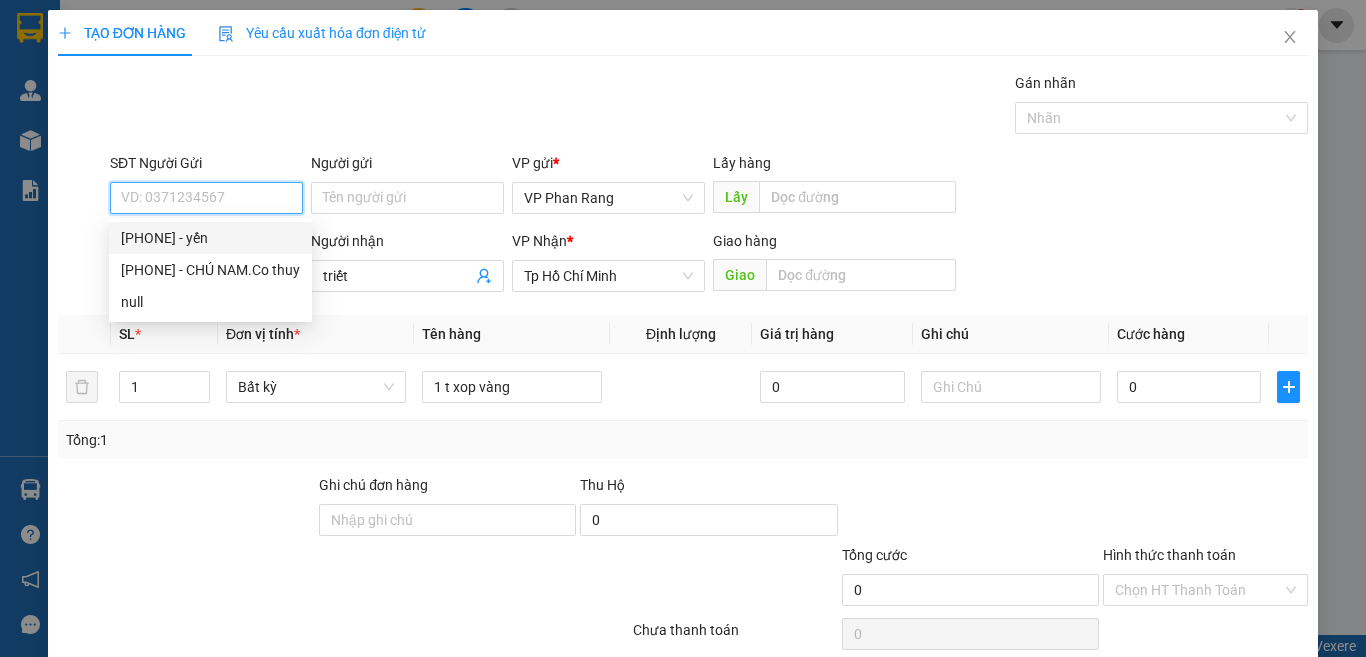 click on "[PHONE] - [NAME]" at bounding box center (210, 238) 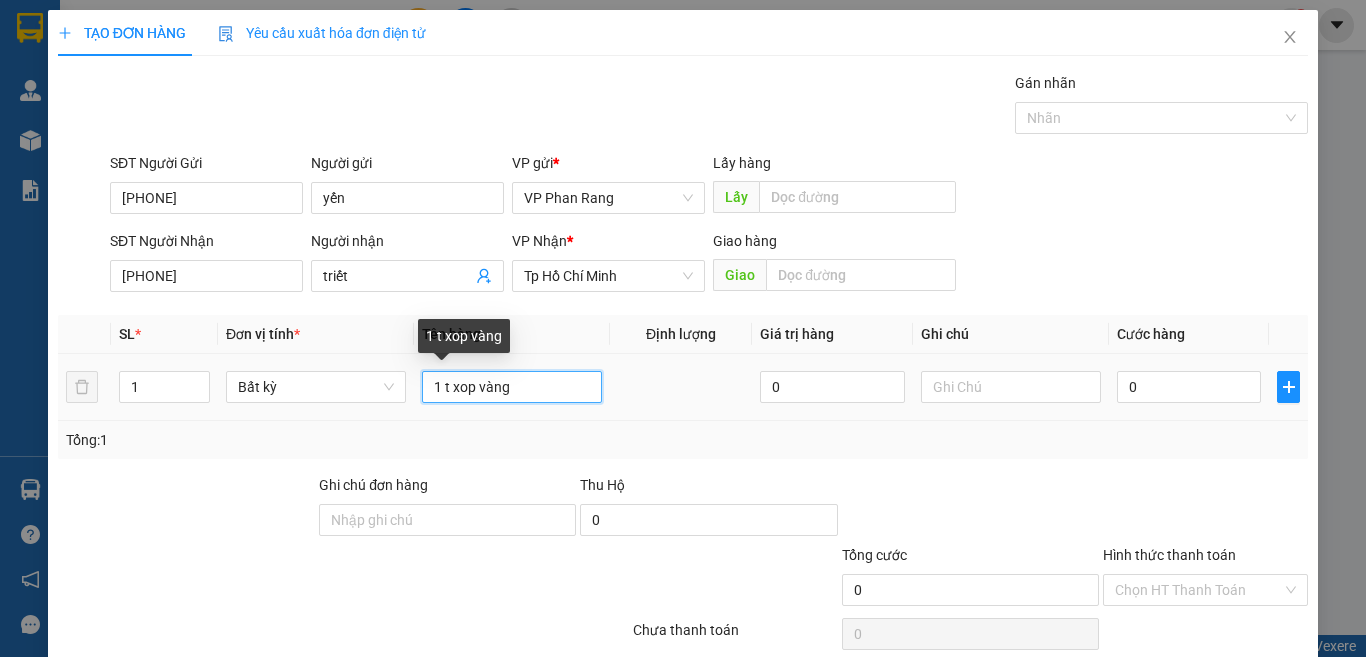click on "1 t xop vàng" at bounding box center (512, 387) 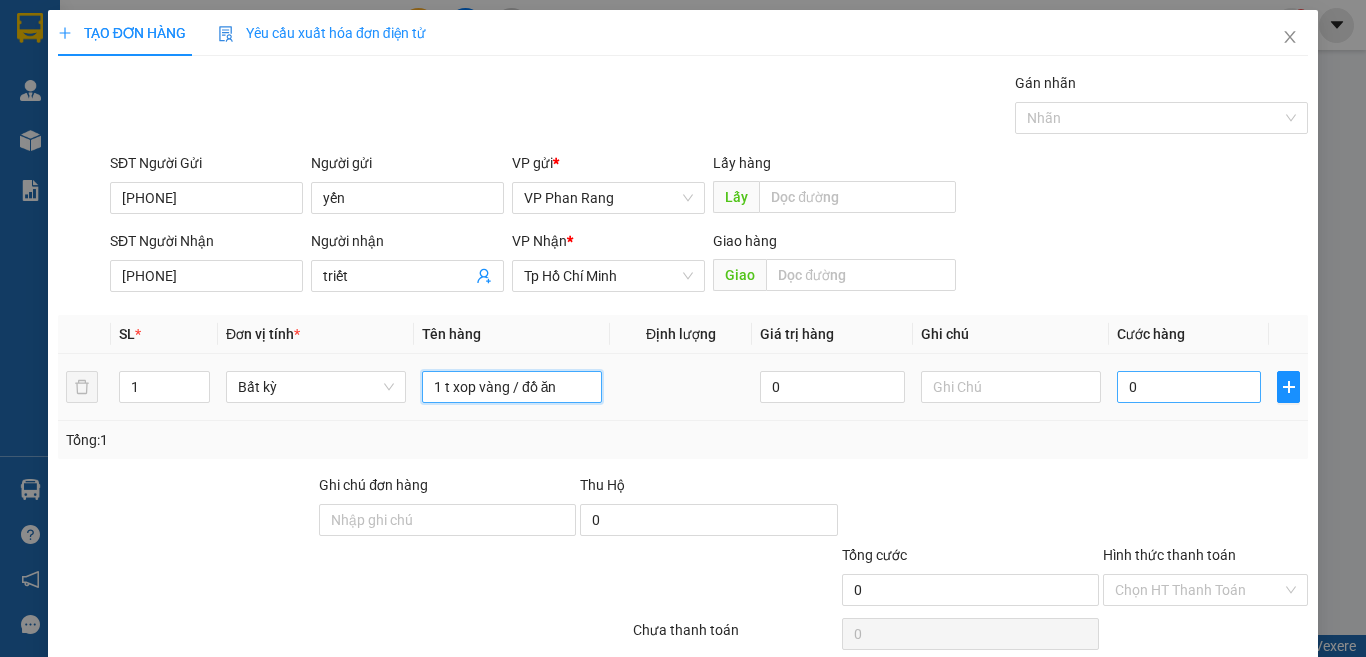 type on "1 t xop vàng / đồ ăn" 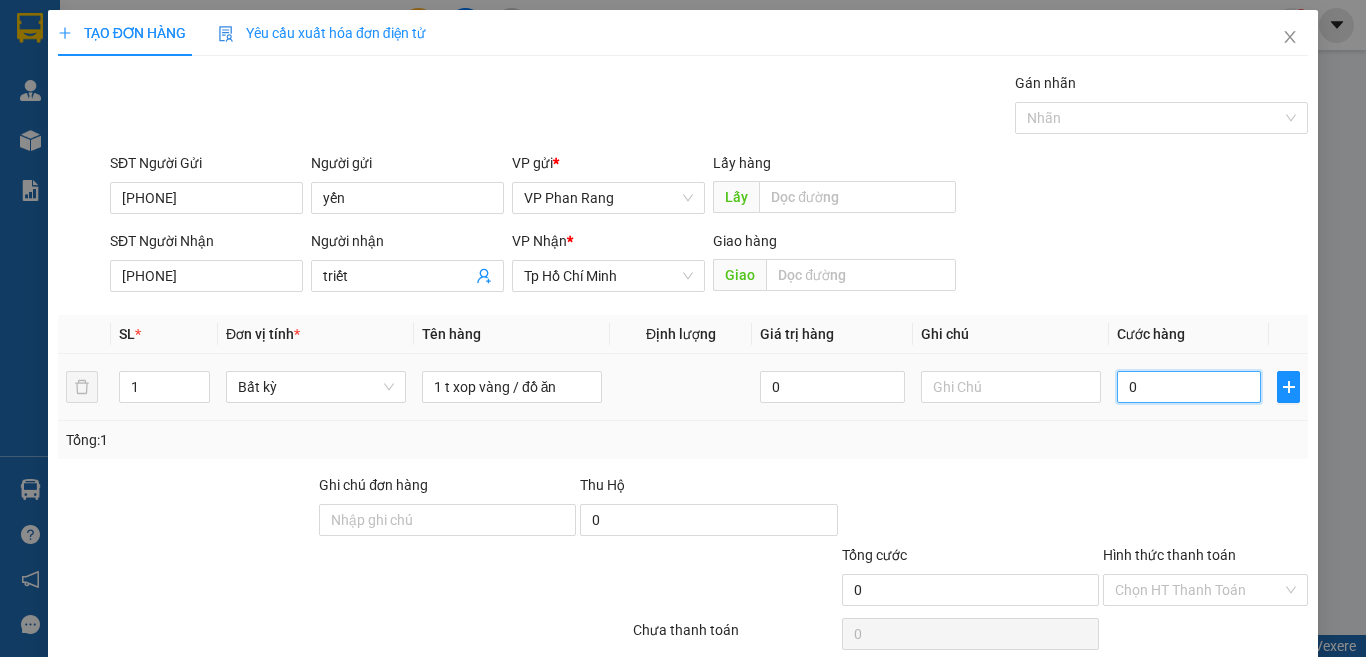 click on "0" at bounding box center (1189, 387) 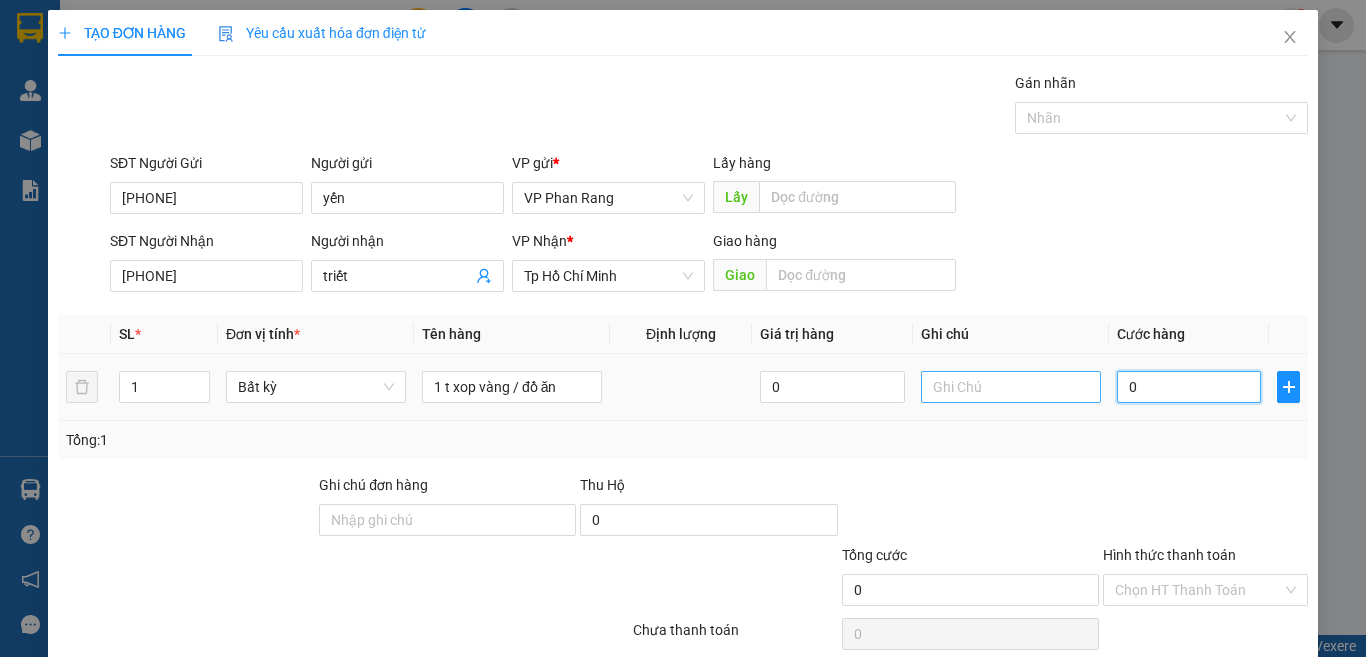 type on "3" 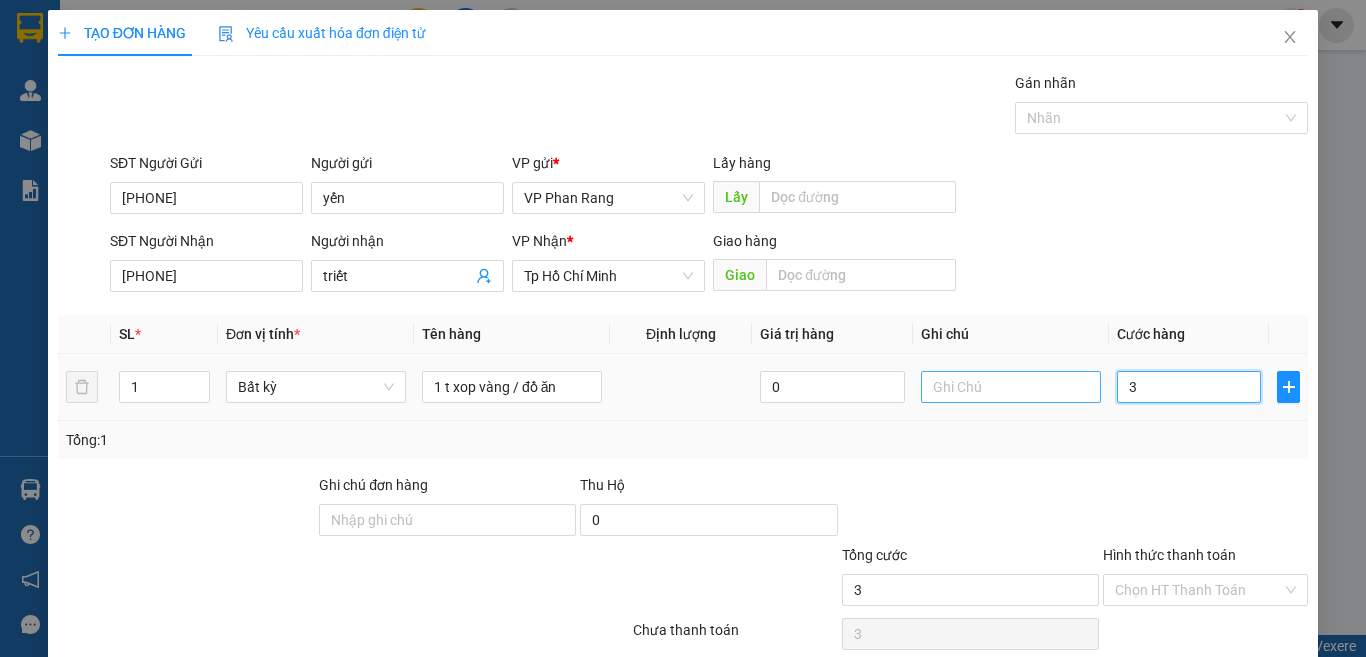 type on "30" 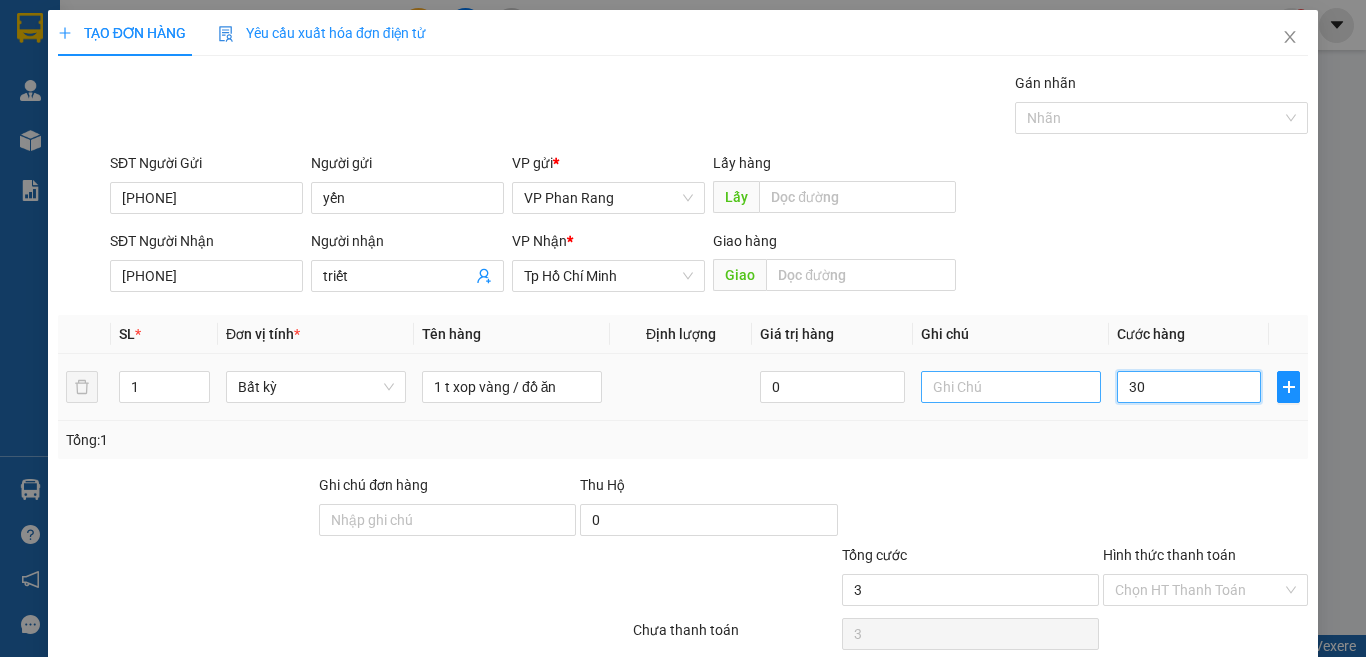 type on "30" 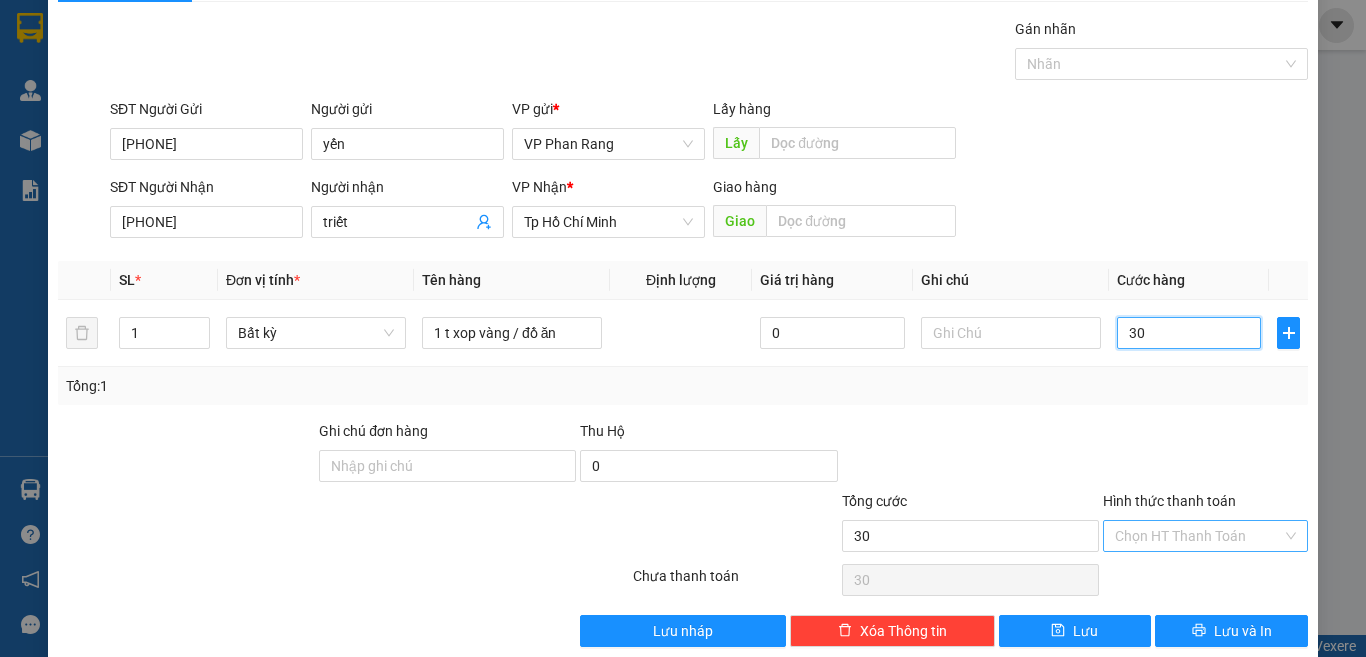 scroll, scrollTop: 83, scrollLeft: 0, axis: vertical 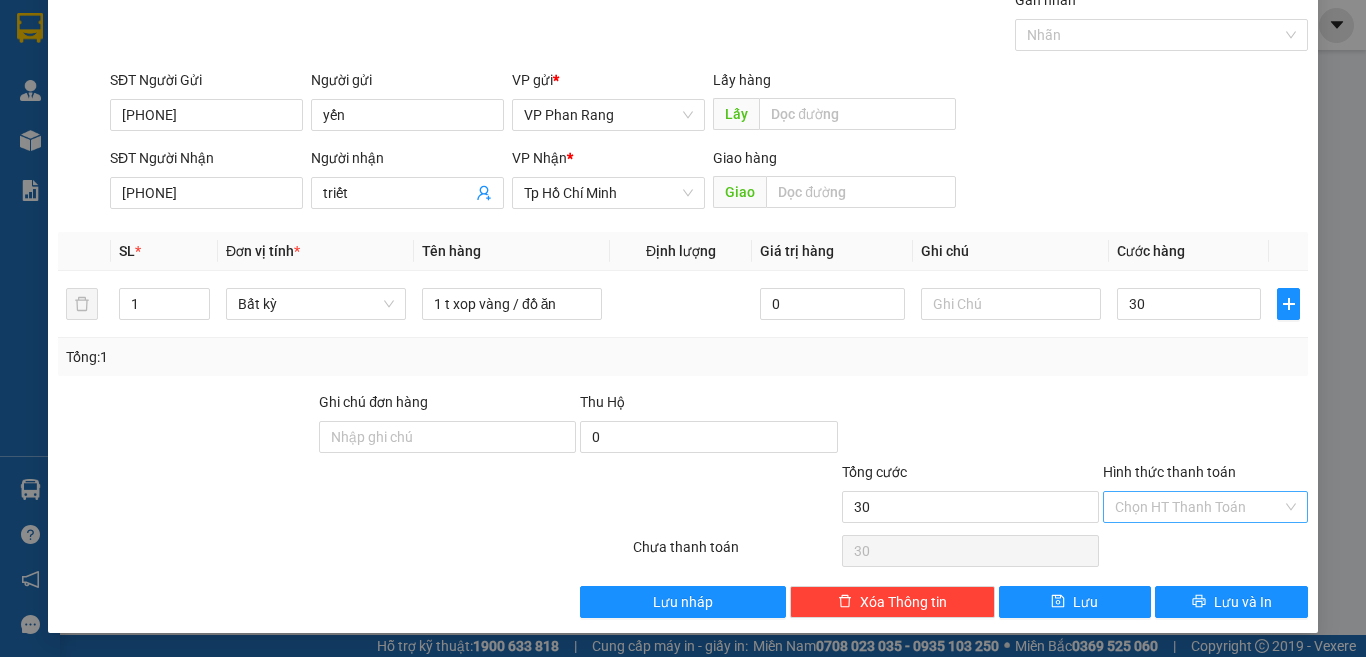 type on "30.000" 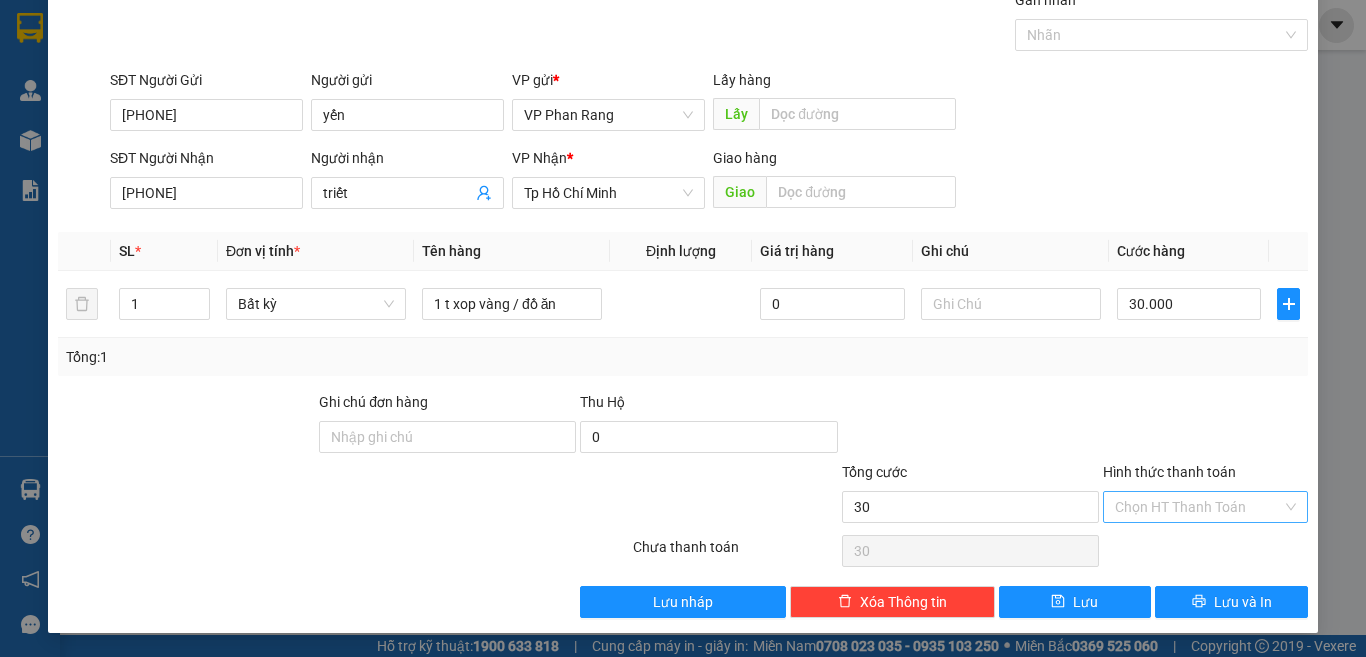 type on "30.000" 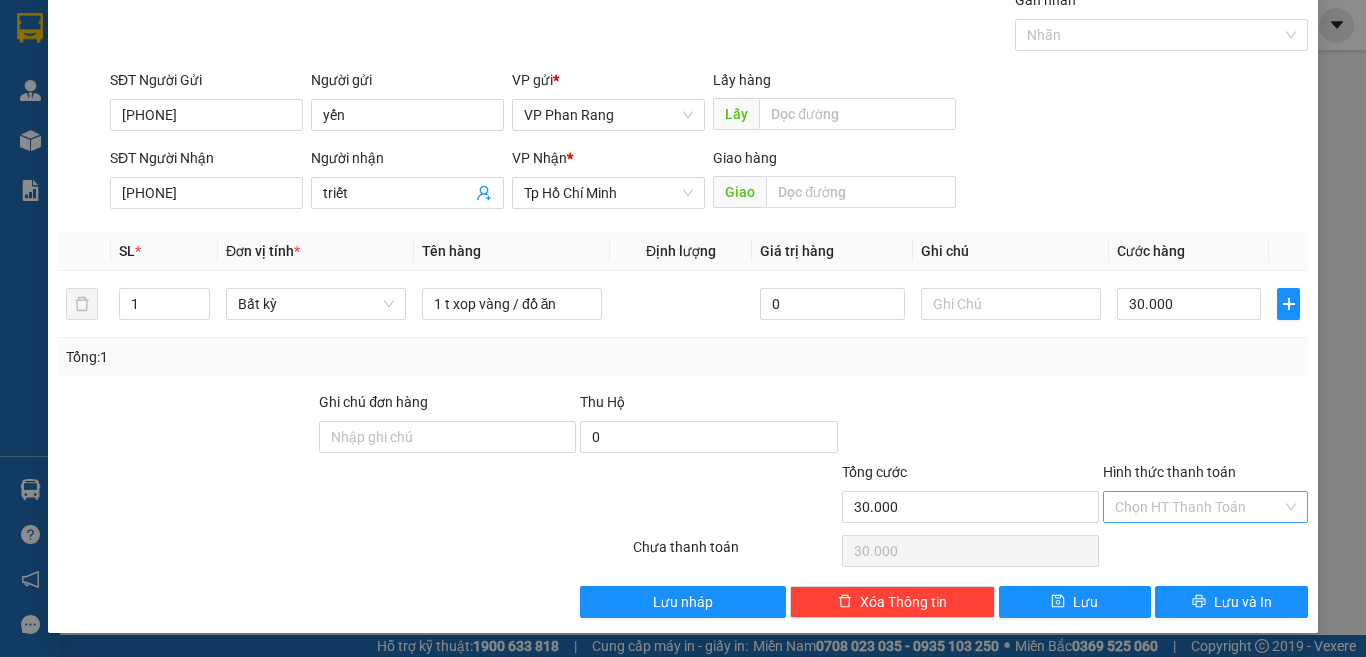 click on "Hình thức thanh toán" at bounding box center [1198, 507] 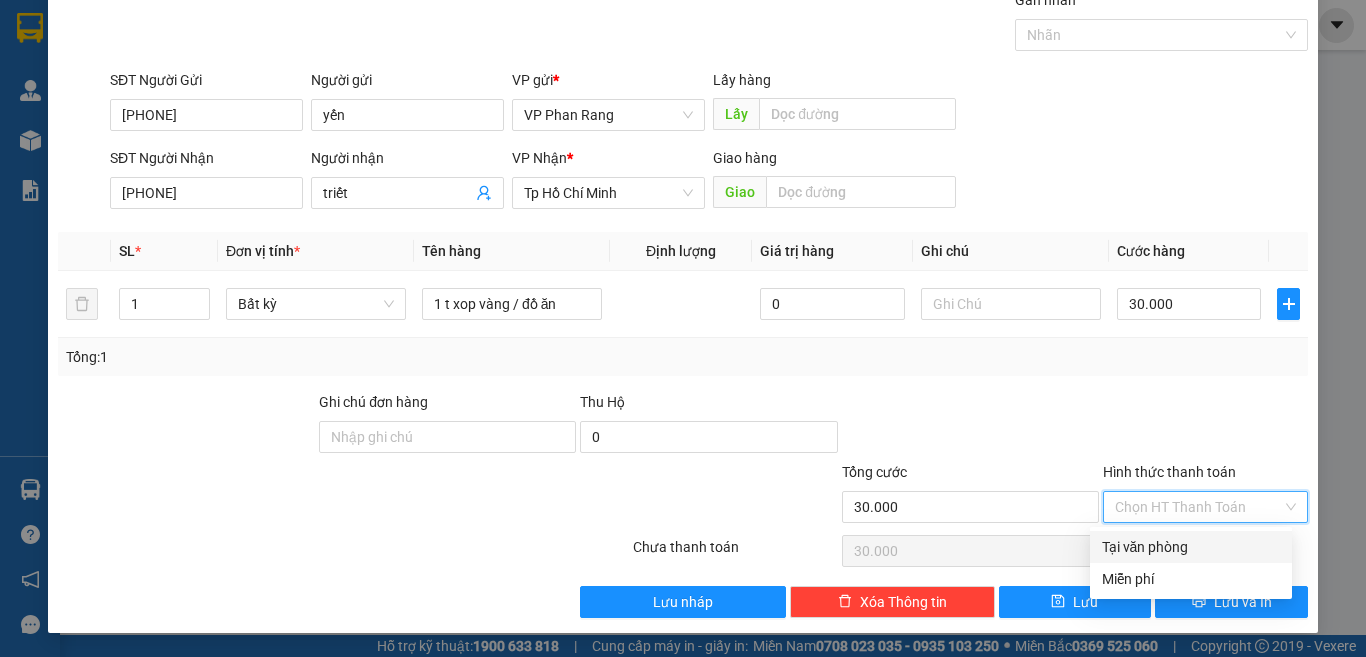 click on "Tại văn phòng" at bounding box center [1191, 547] 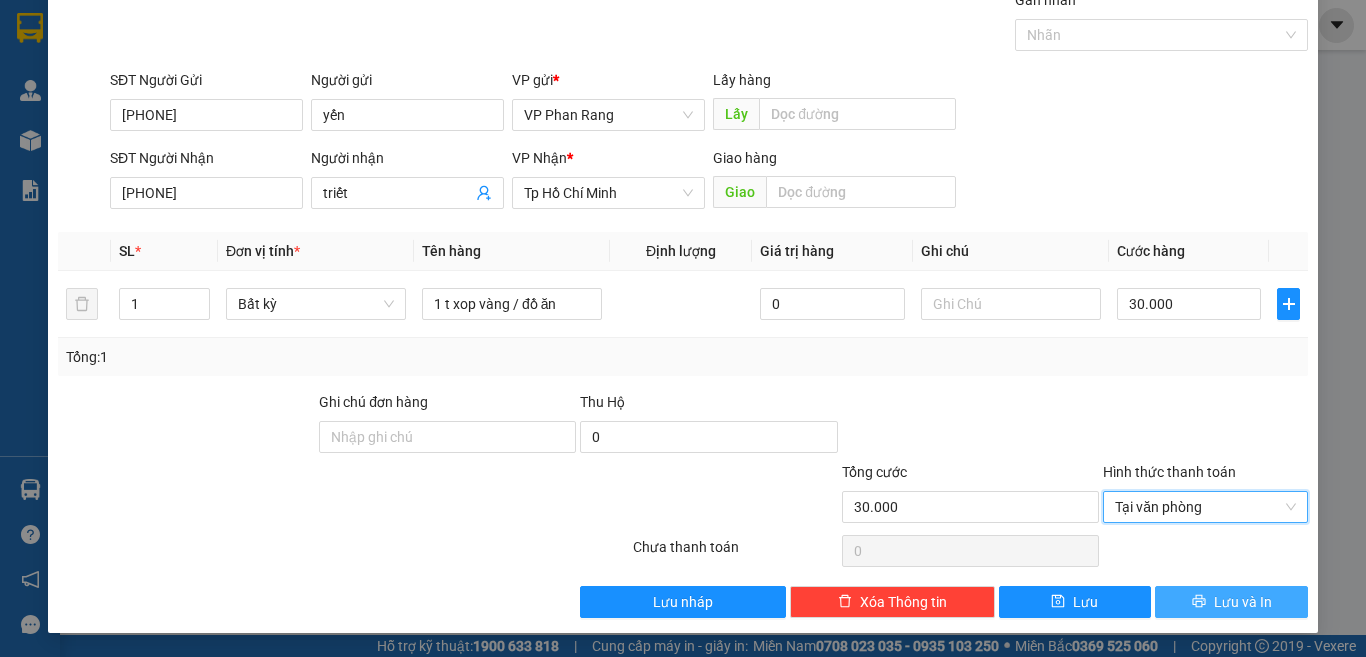 click on "Lưu và In" at bounding box center (1243, 602) 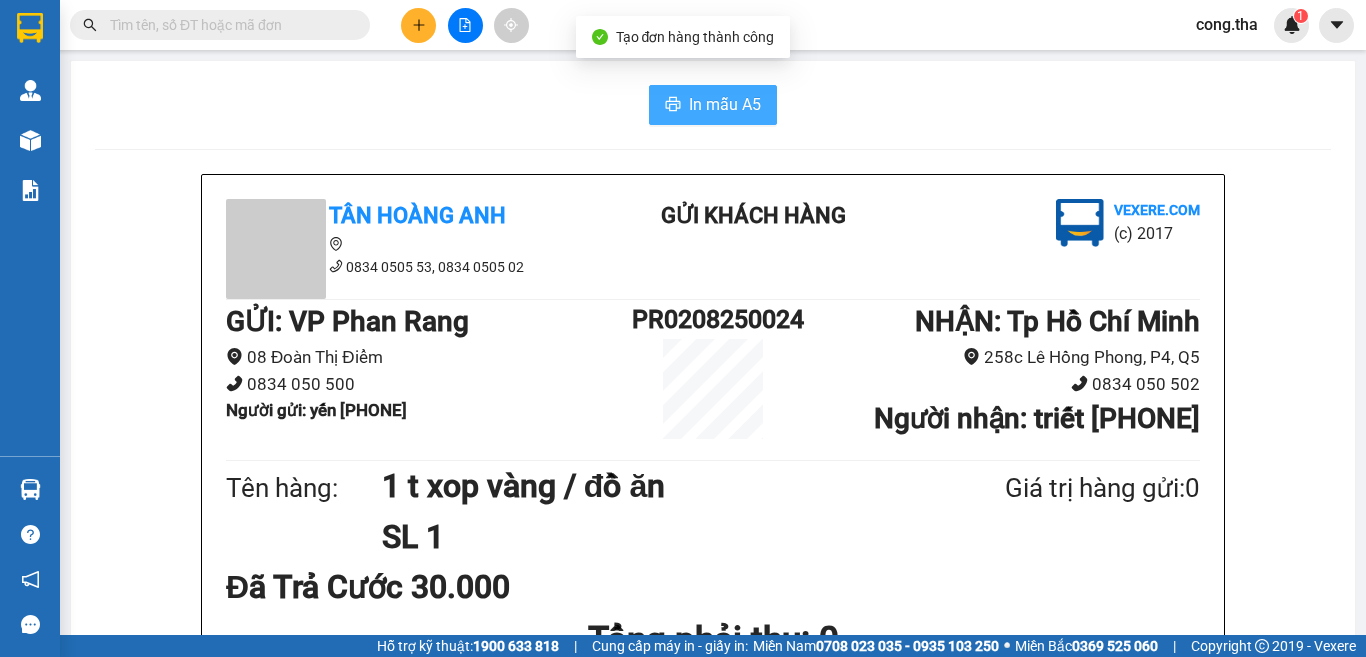 click on "In mẫu A5" at bounding box center [725, 104] 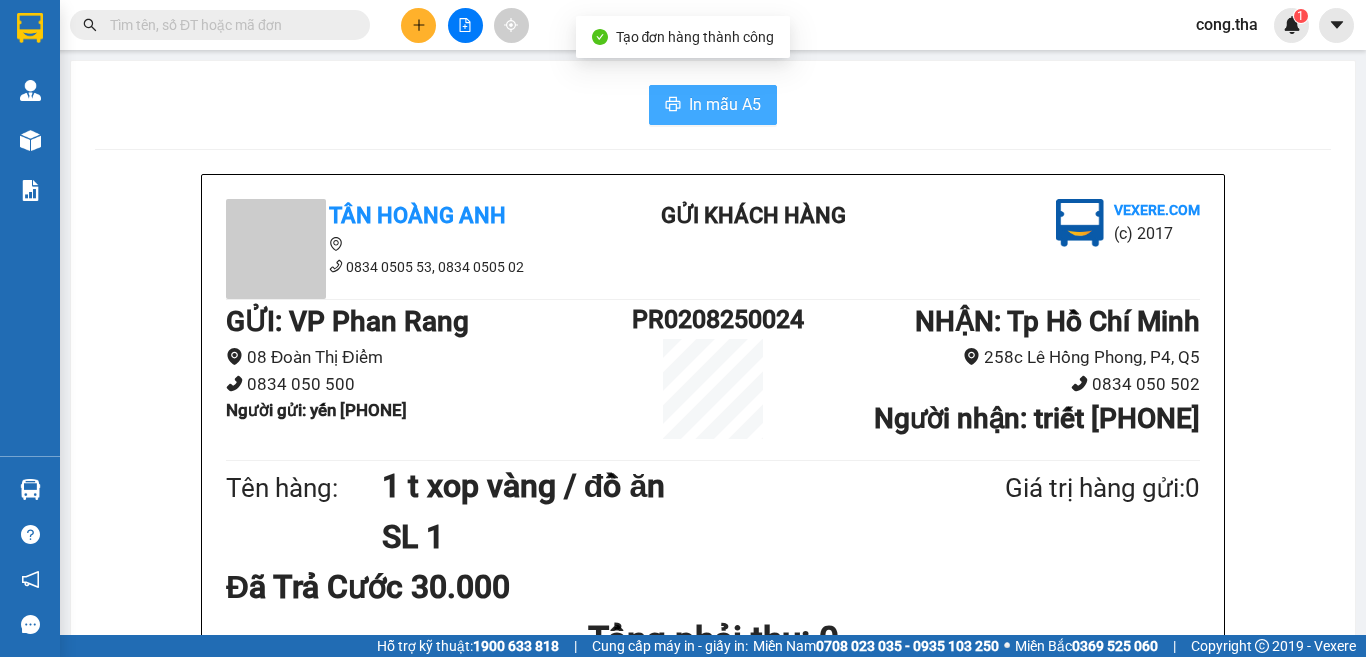 scroll, scrollTop: 0, scrollLeft: 0, axis: both 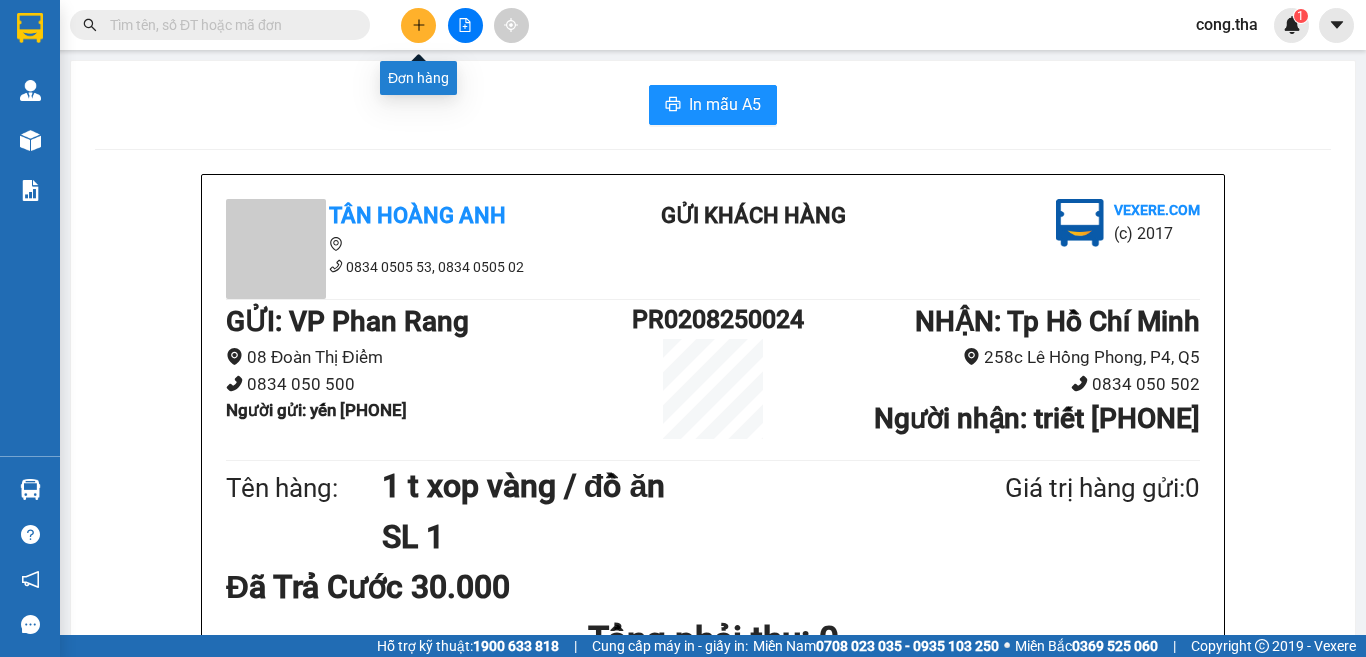 click 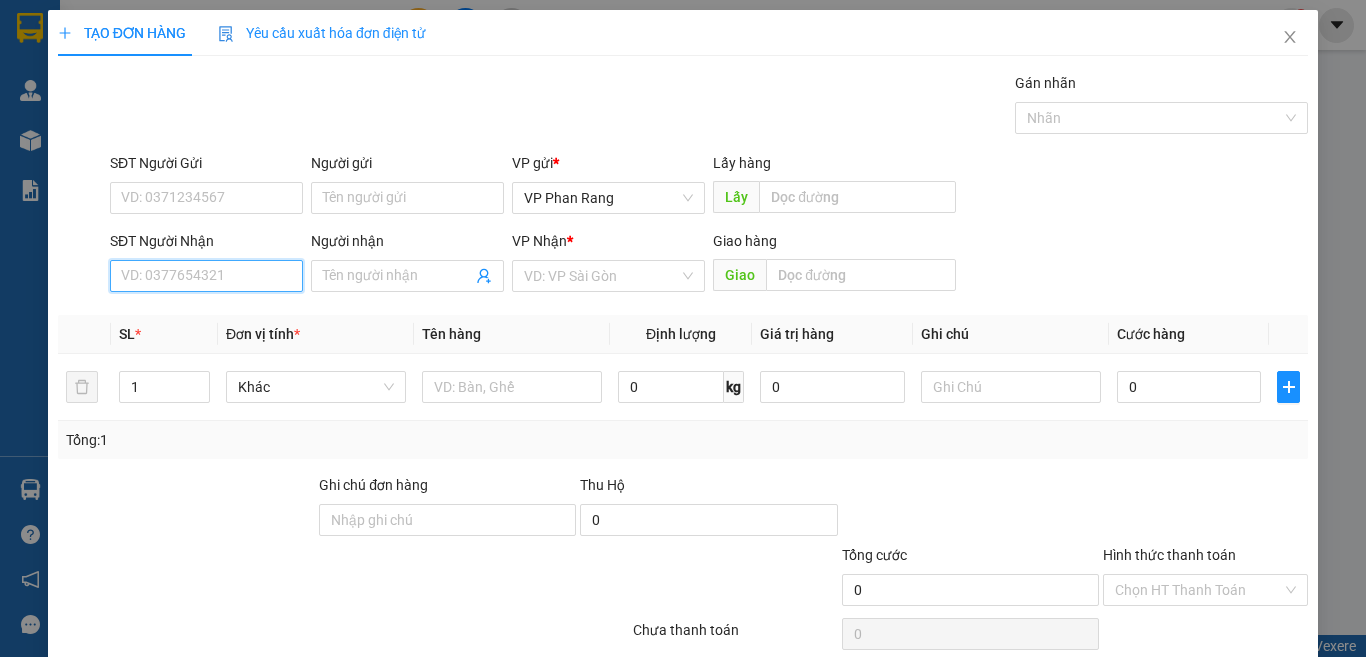 click on "SĐT Người Nhận" at bounding box center [206, 276] 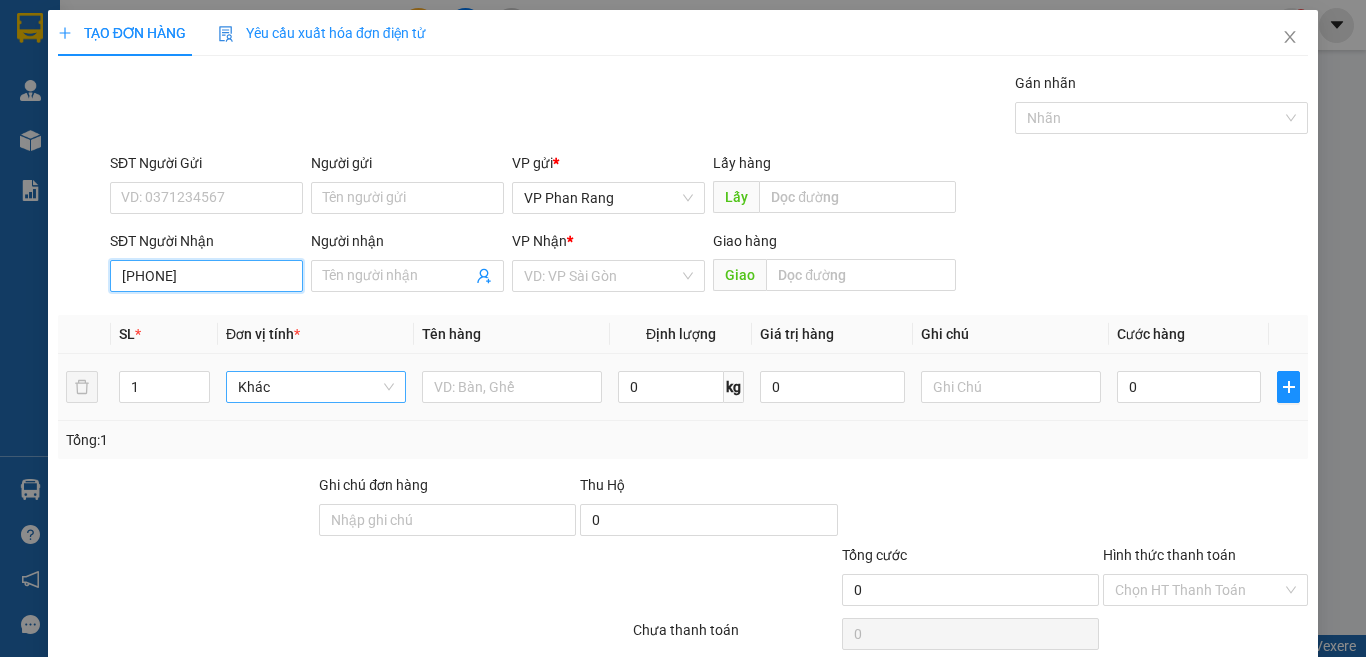 type on "0908109483" 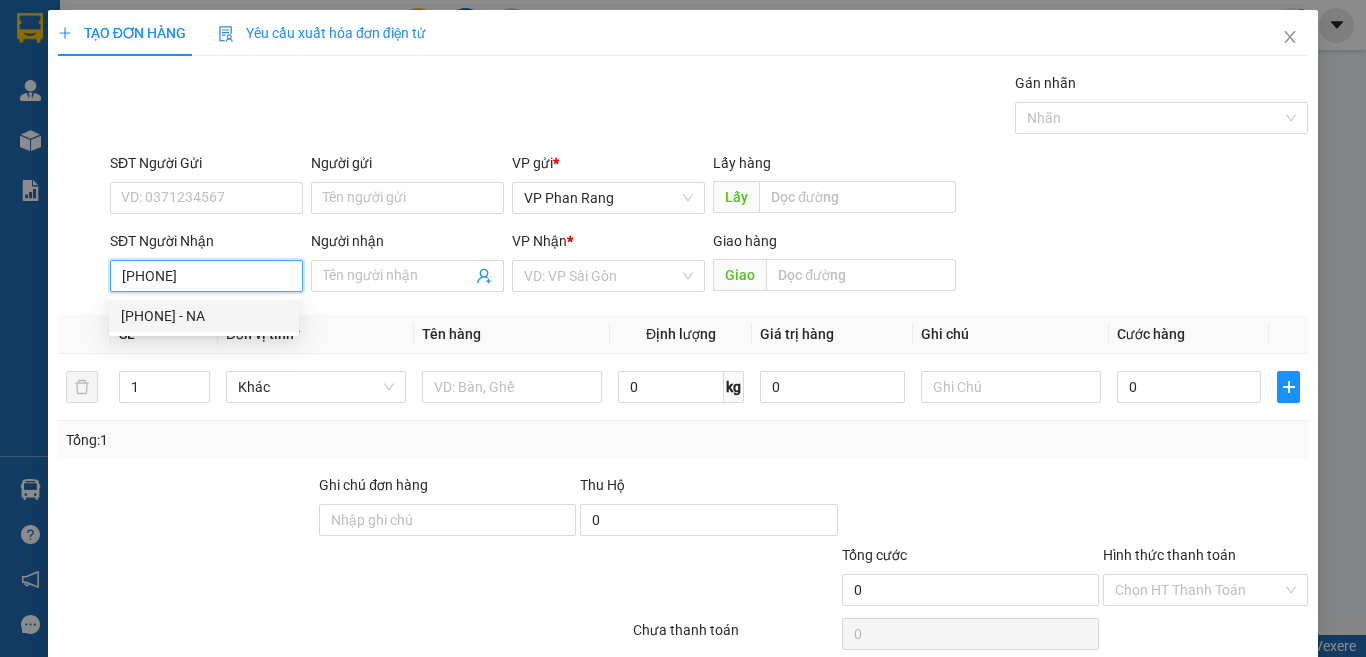 click on "0908109483 - NA" at bounding box center (204, 316) 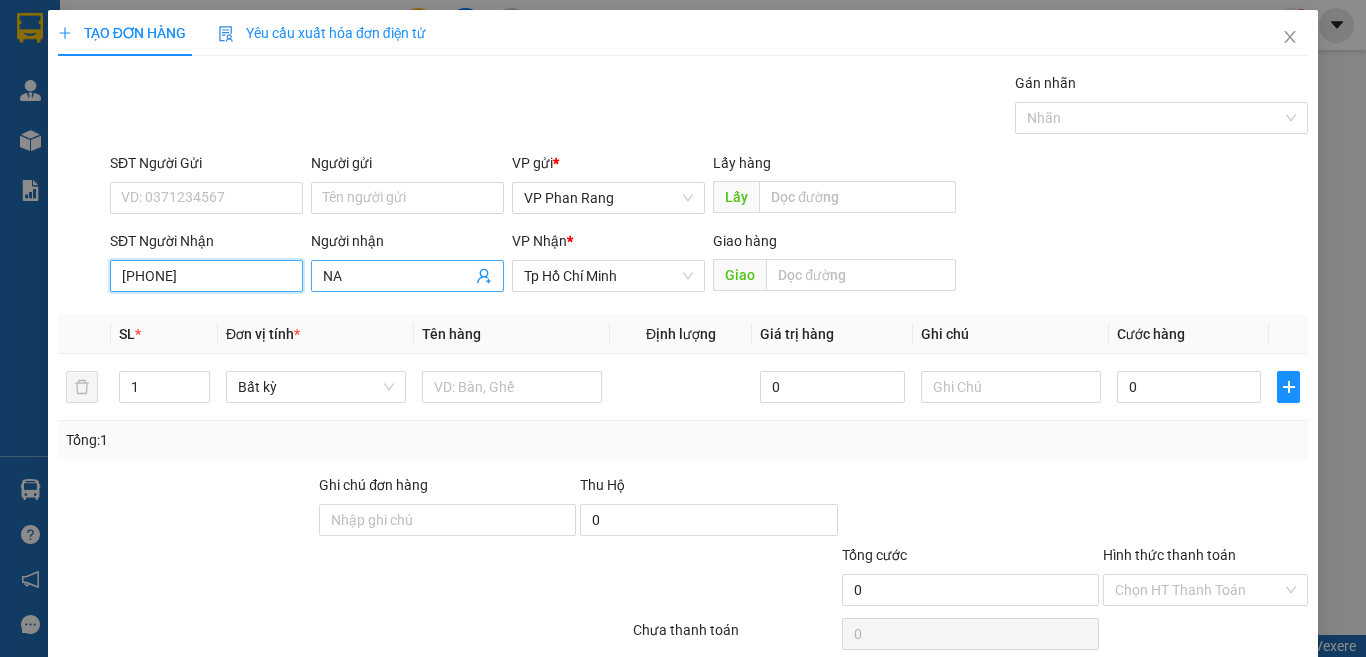type on "0908109483" 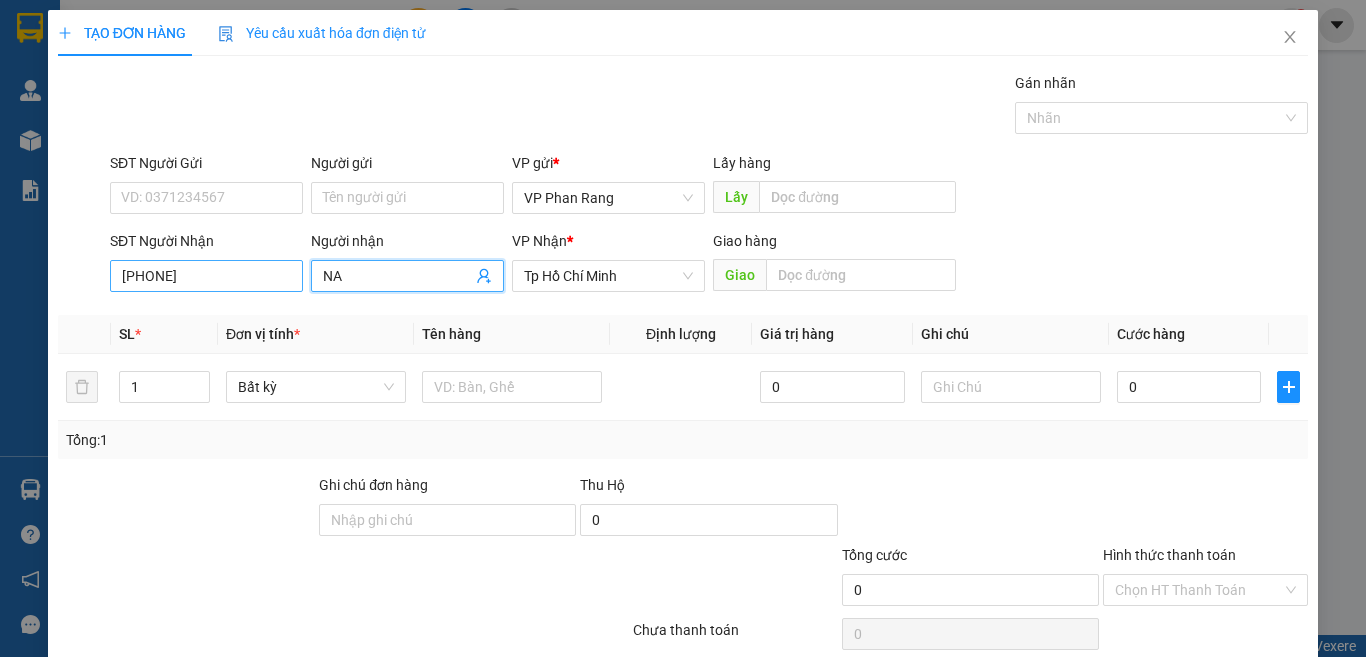 drag, startPoint x: 333, startPoint y: 281, endPoint x: 299, endPoint y: 289, distance: 34.928497 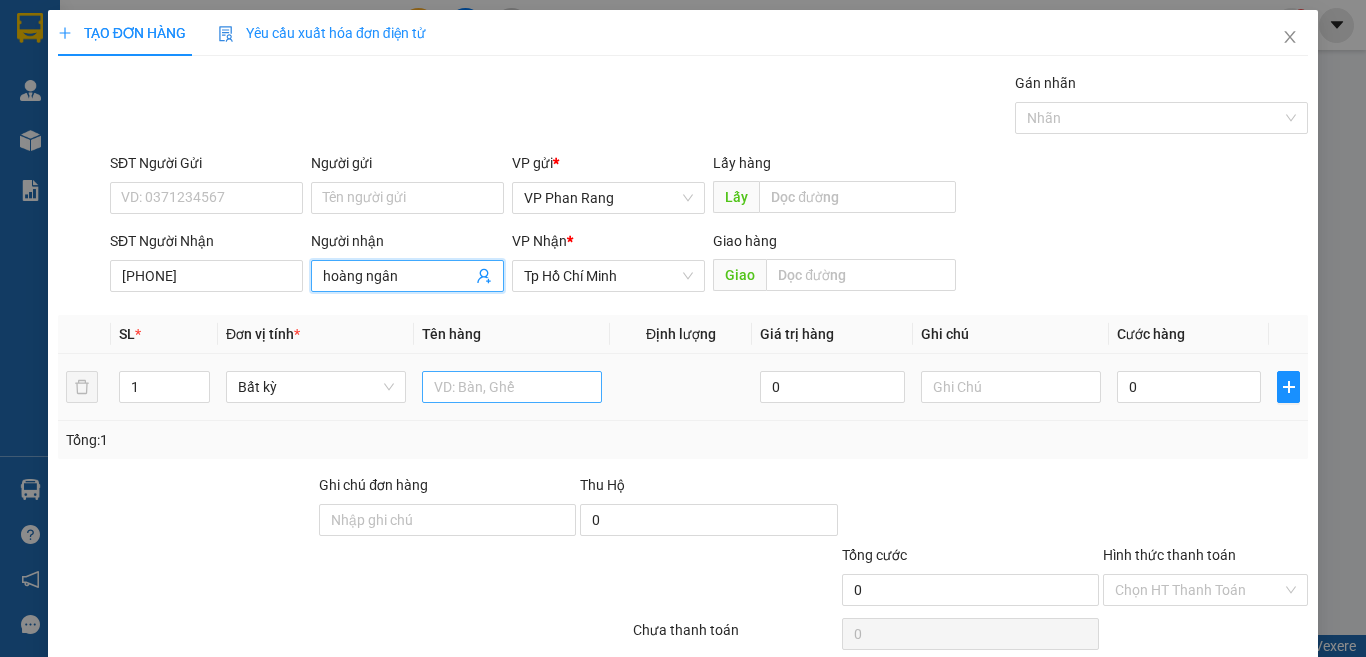 type on "hoàng ngân" 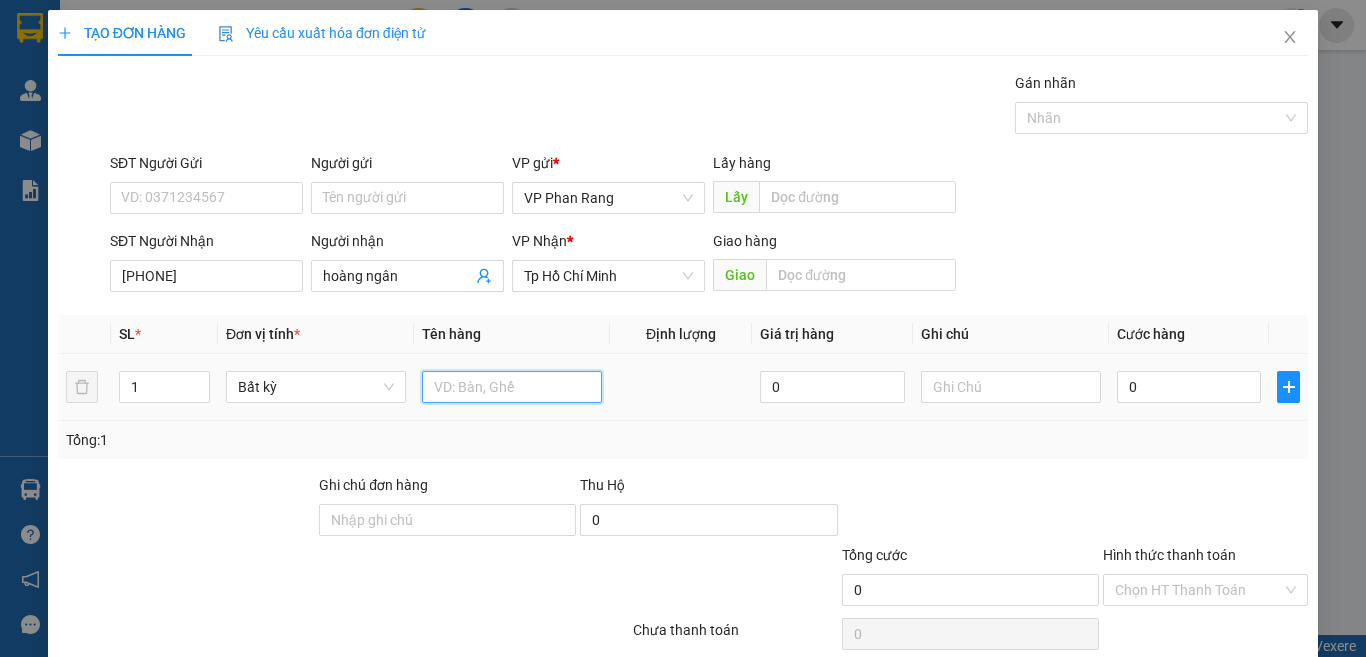 click at bounding box center (512, 387) 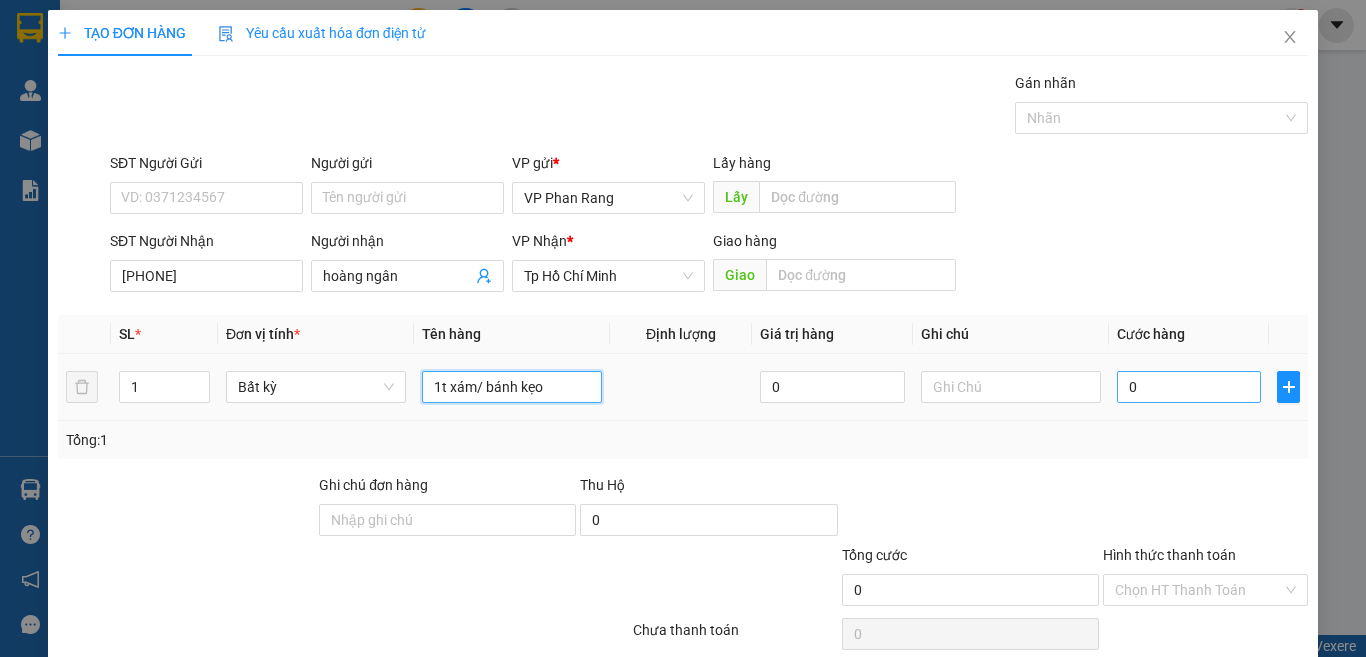 type on "1t xám/ bánh kẹo" 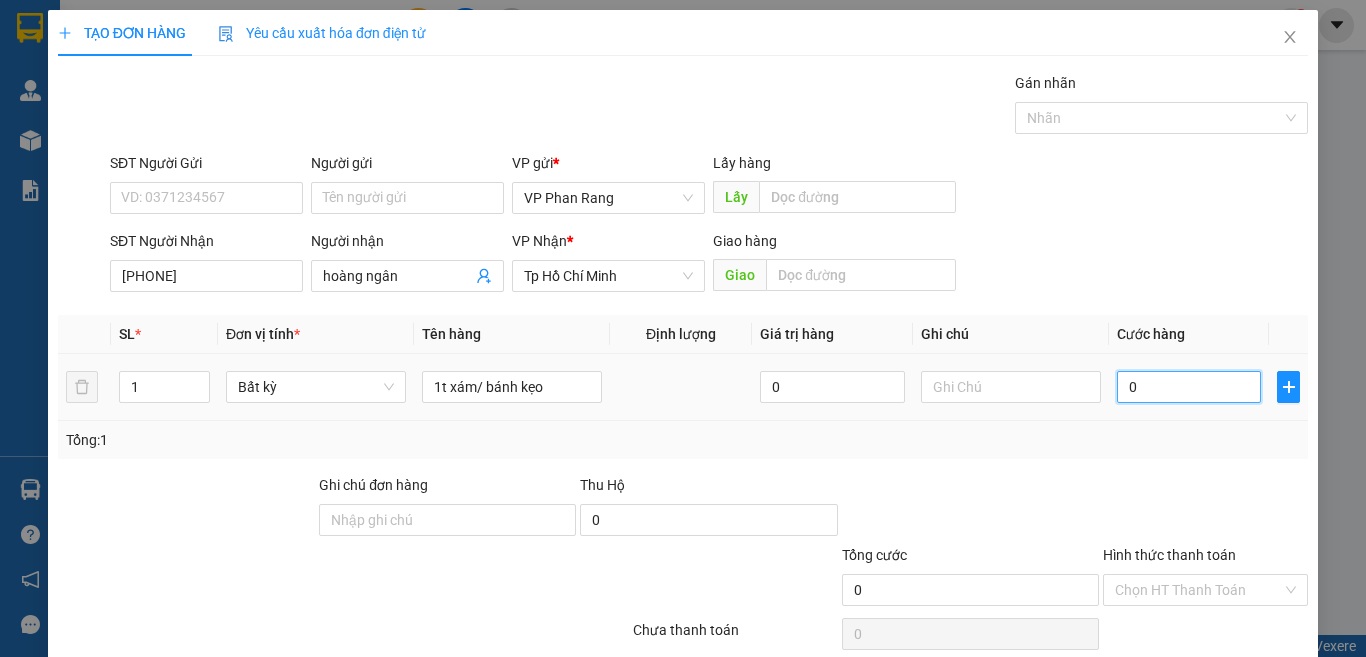 click on "0" at bounding box center [1189, 387] 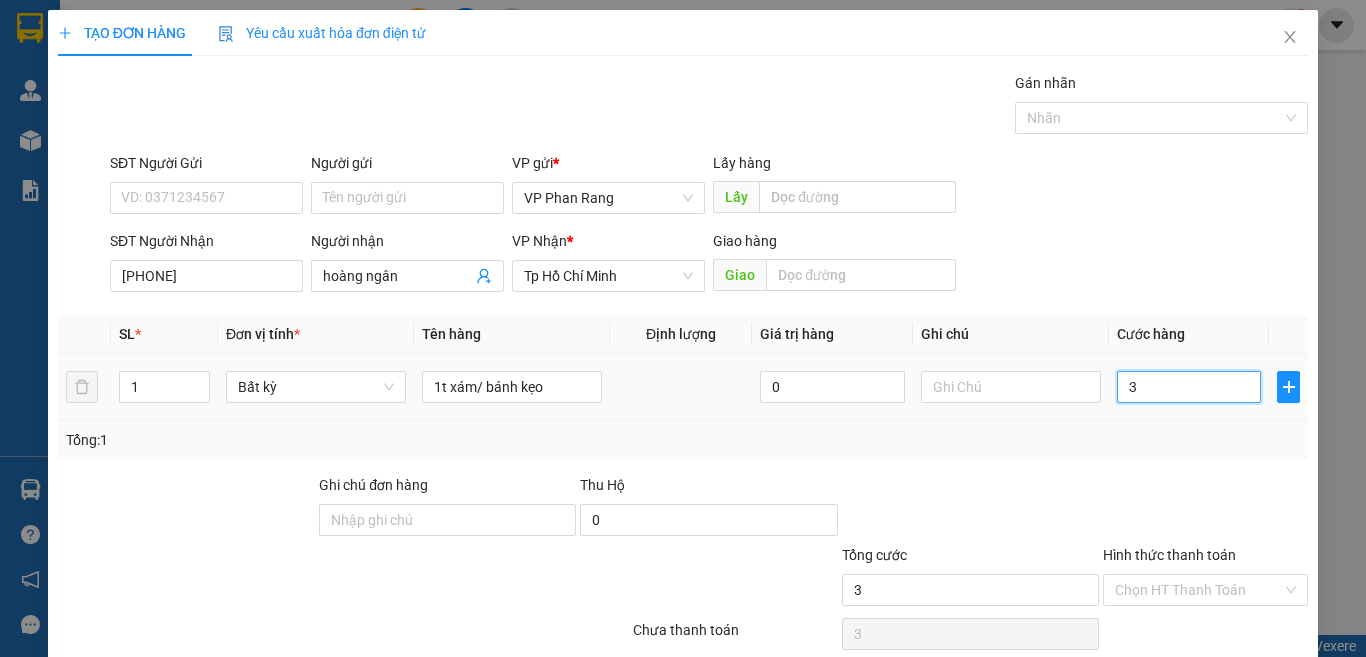 type on "30" 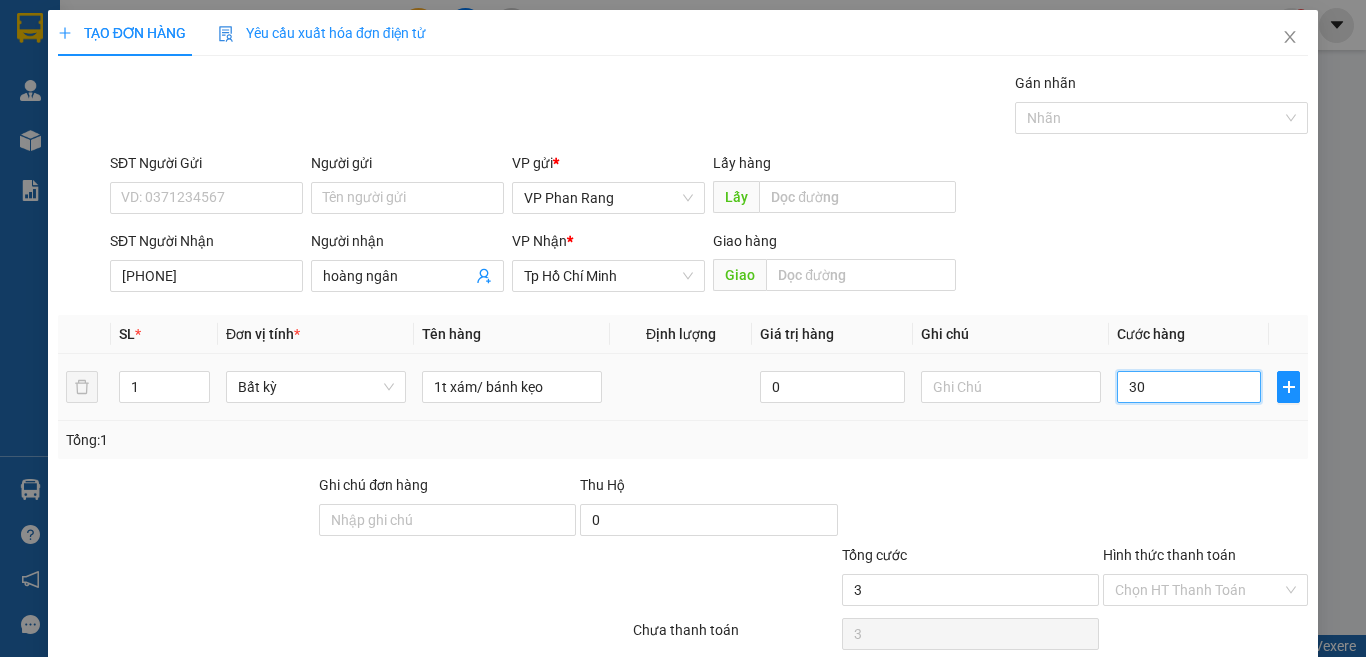 type on "30" 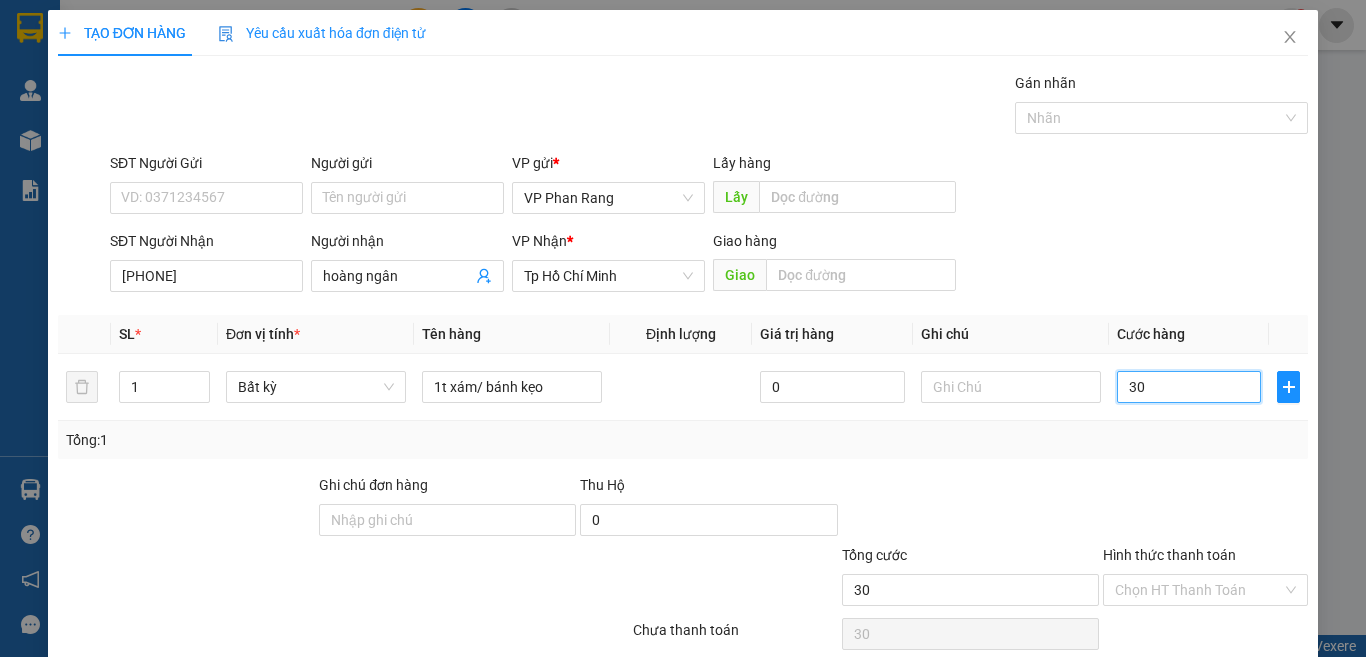 scroll, scrollTop: 83, scrollLeft: 0, axis: vertical 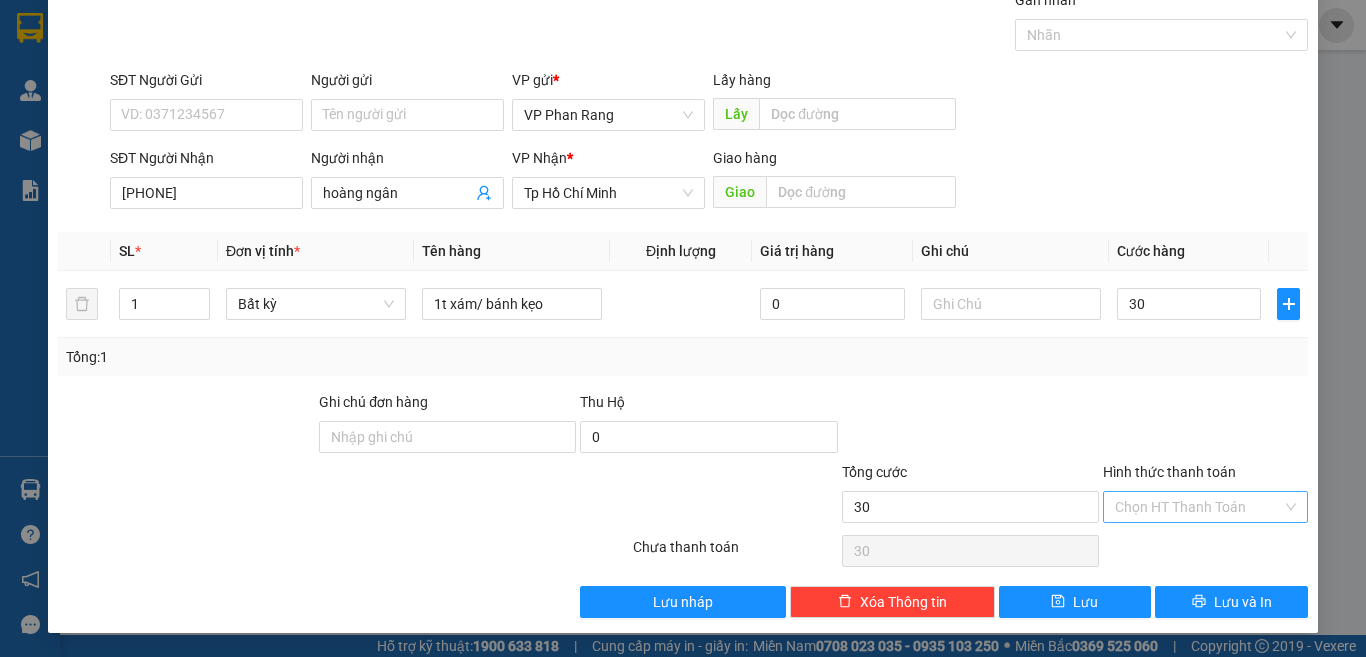 type on "30.000" 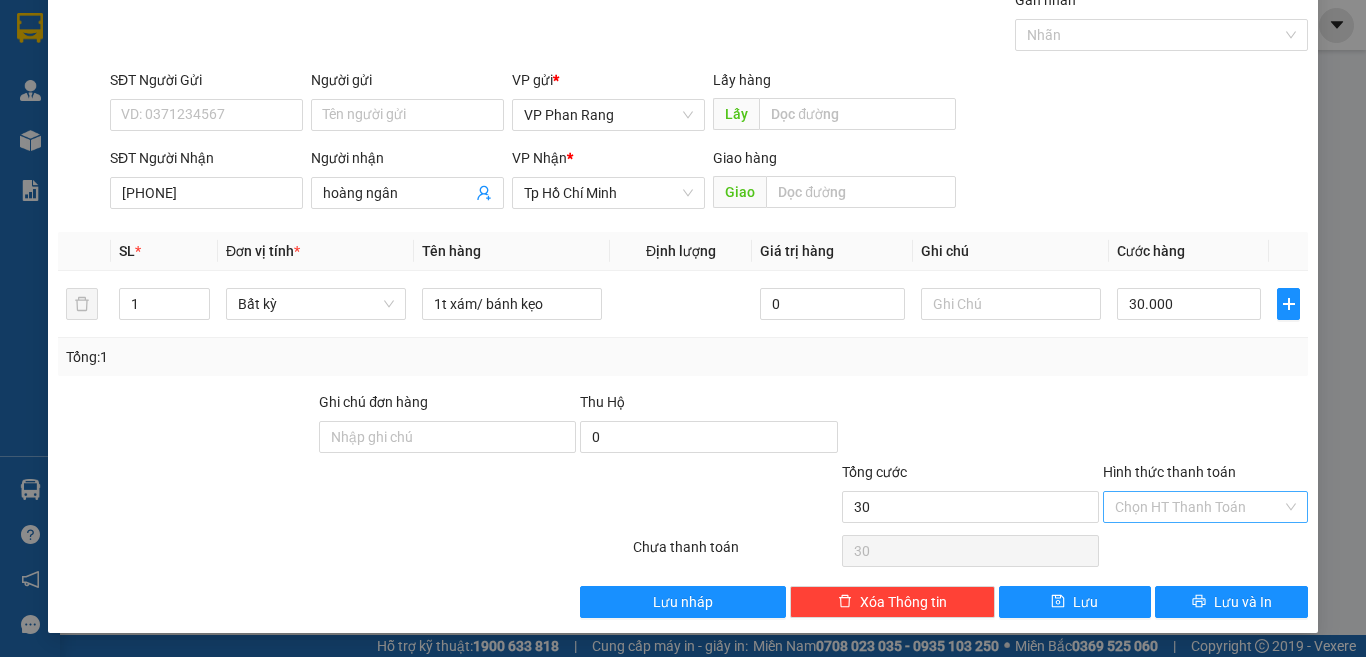 type on "30.000" 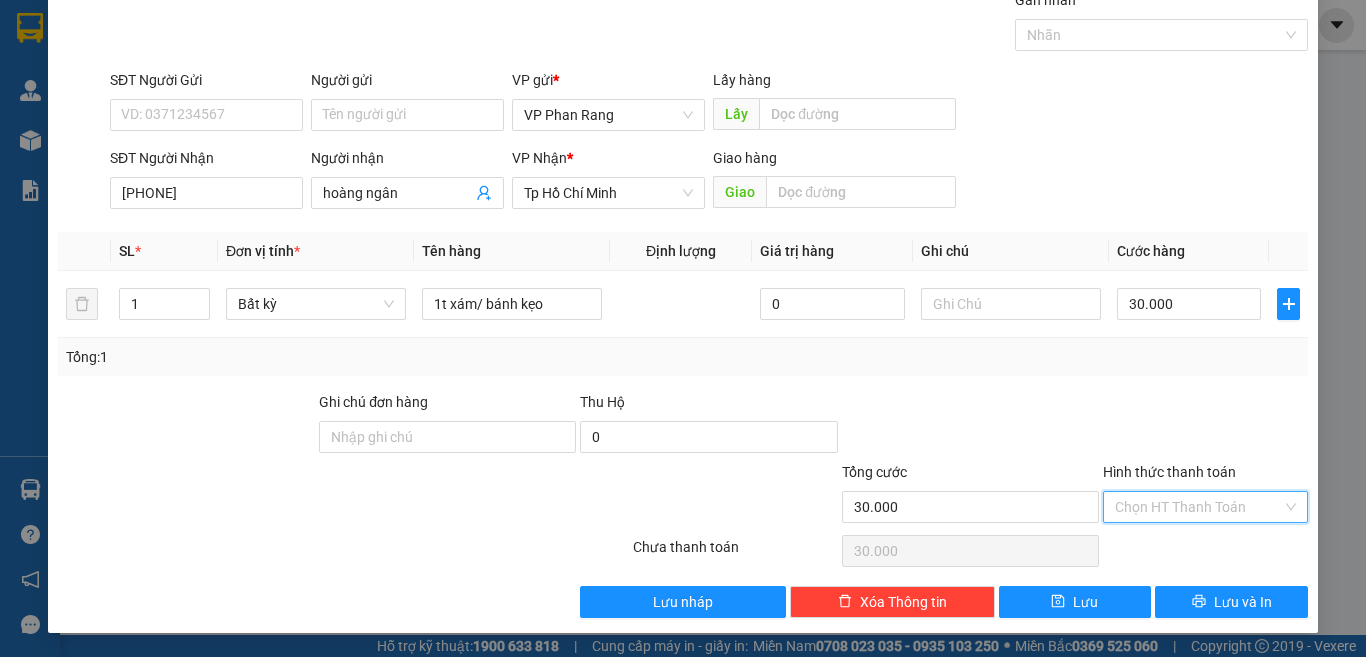 click on "Hình thức thanh toán" at bounding box center (1198, 507) 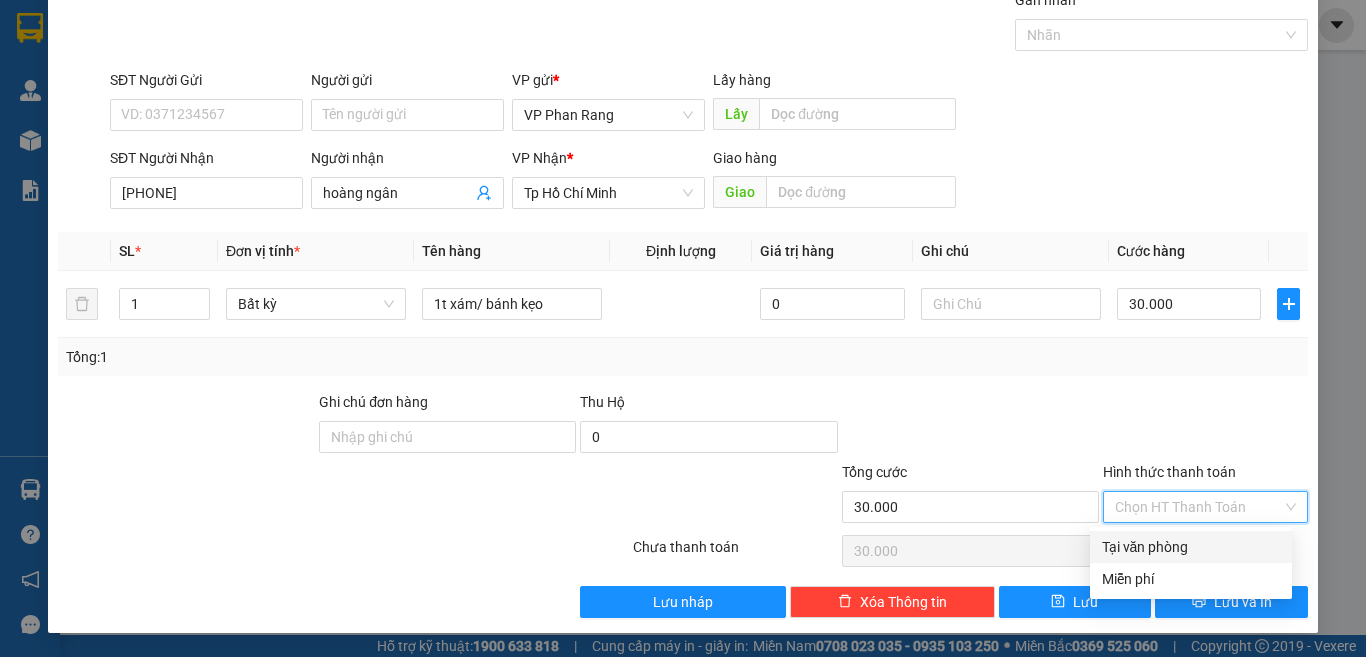 click on "Tại văn phòng" at bounding box center [1191, 547] 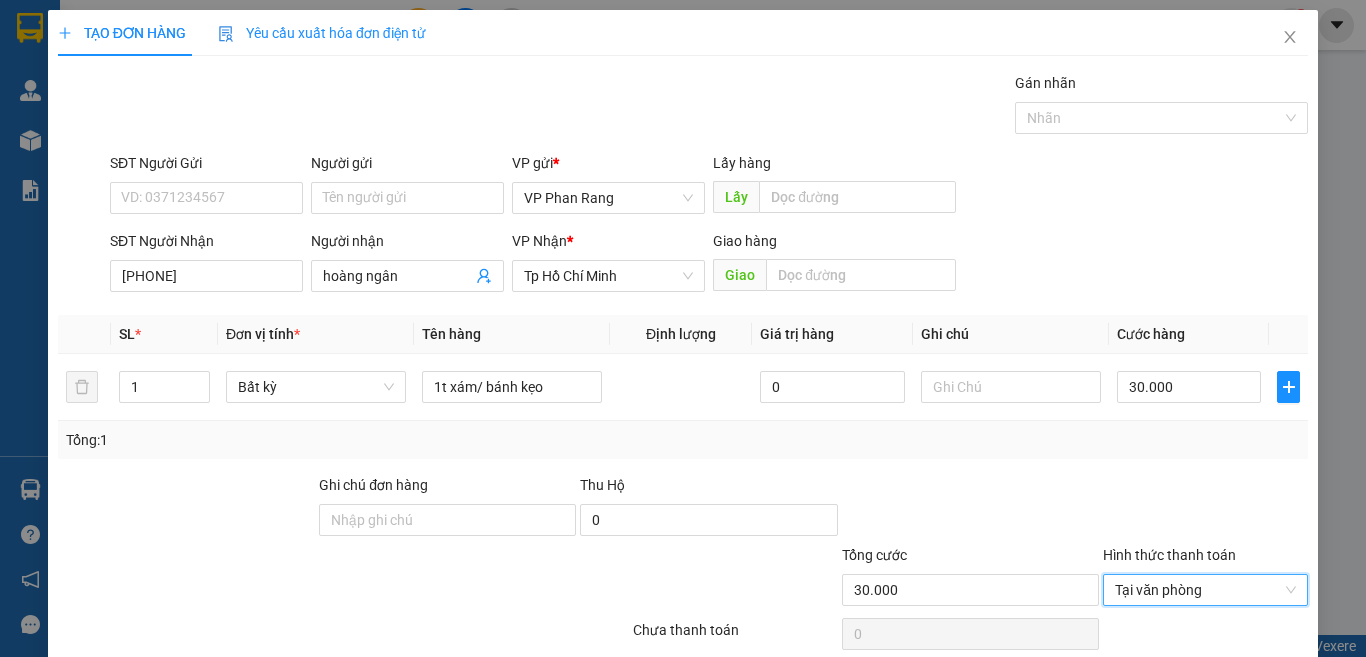 scroll, scrollTop: 83, scrollLeft: 0, axis: vertical 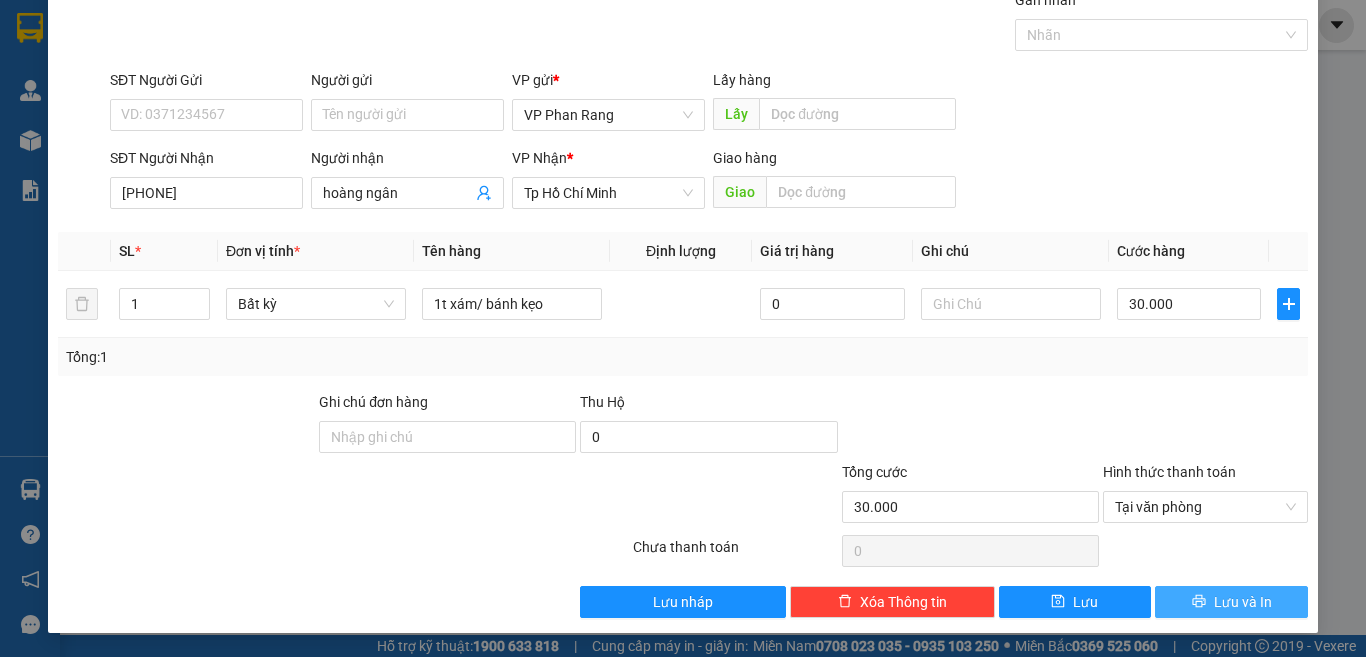click on "Lưu và In" at bounding box center [1243, 602] 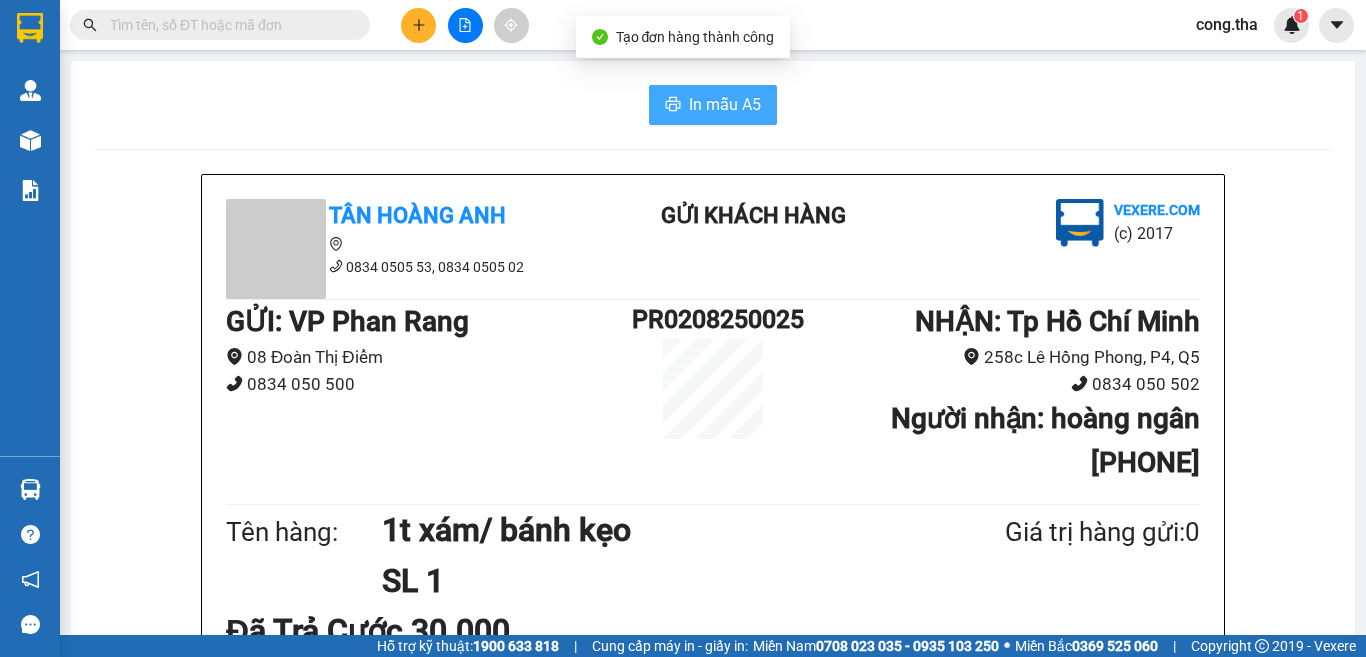 click on "In mẫu A5" at bounding box center [725, 104] 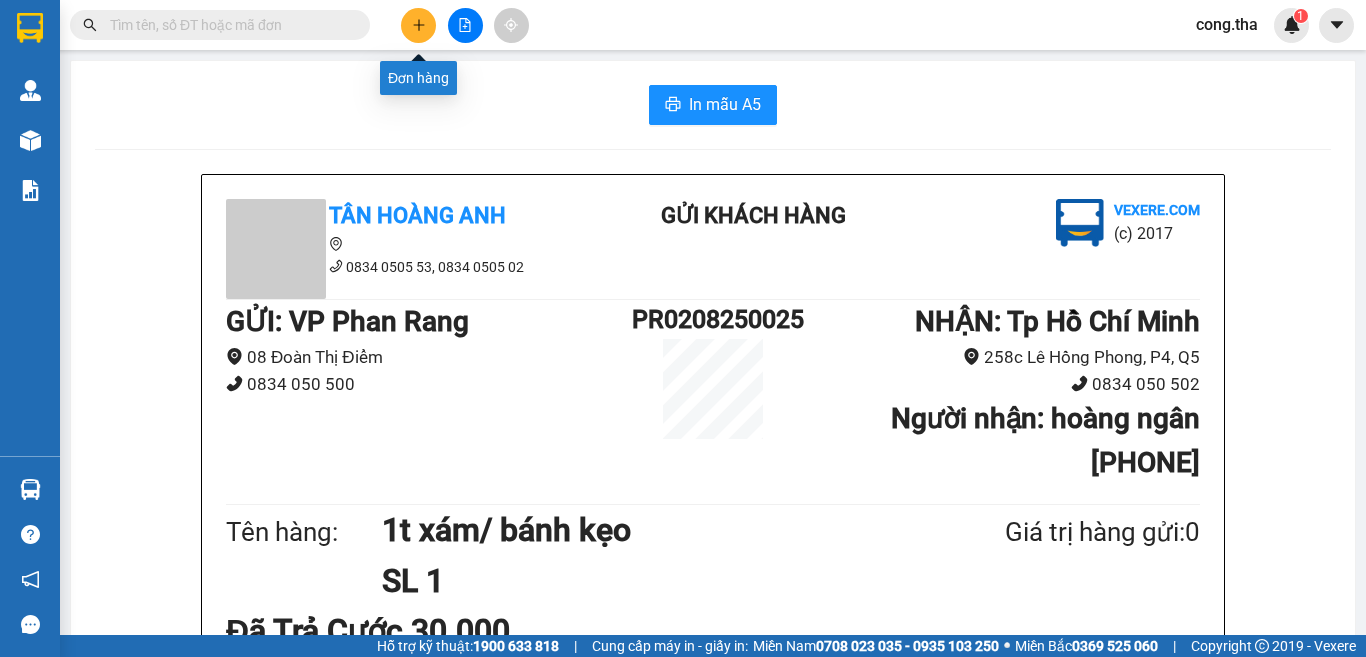 click at bounding box center (418, 25) 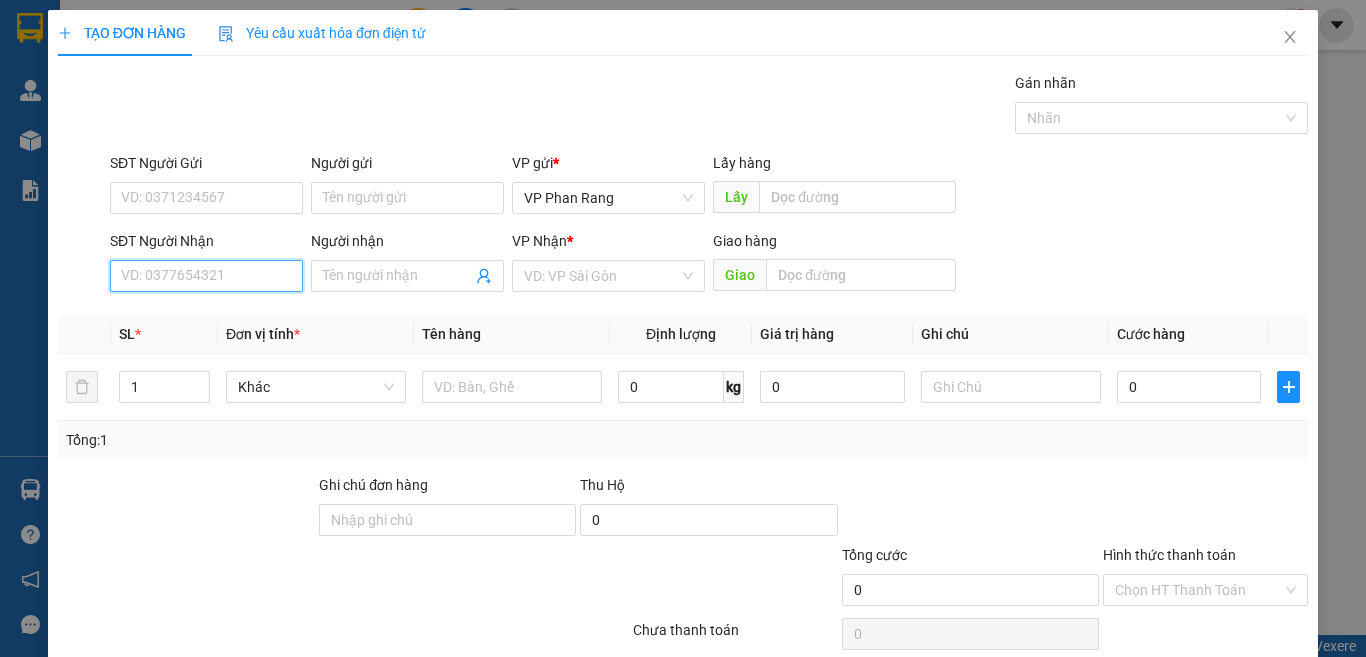 click on "SĐT Người Nhận" at bounding box center (206, 276) 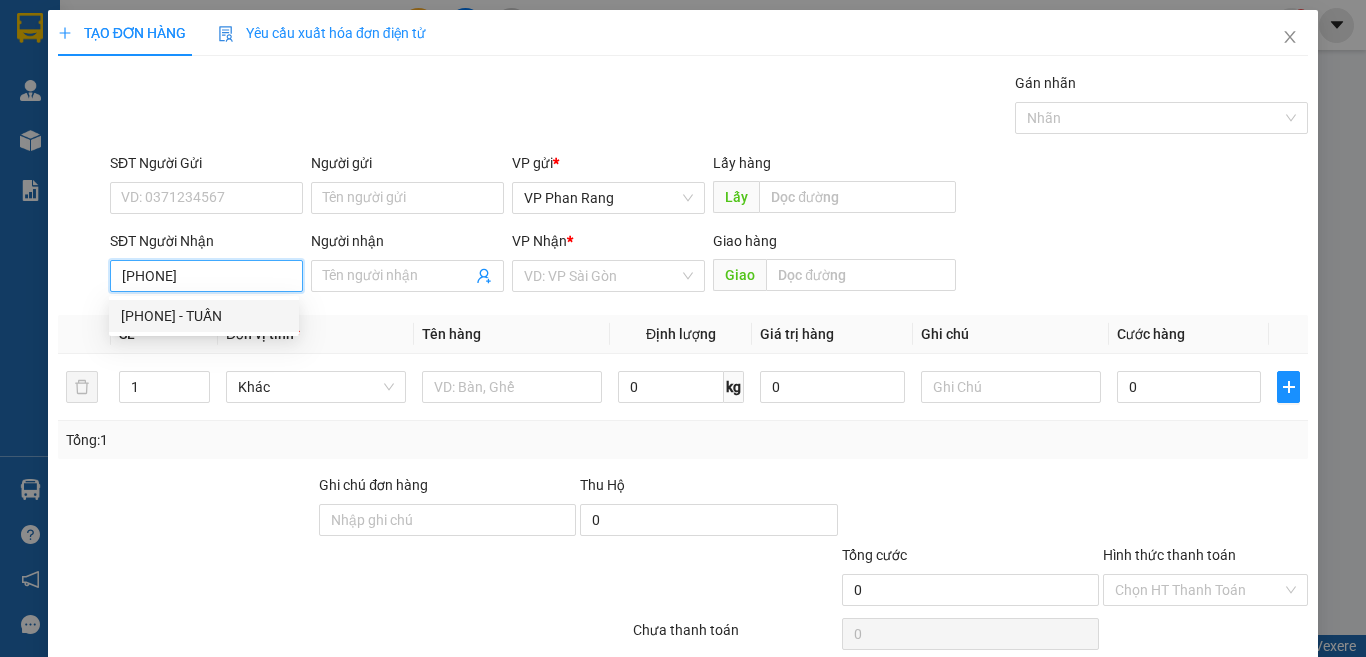 click on "[PHONE] - TUẤN" at bounding box center [204, 316] 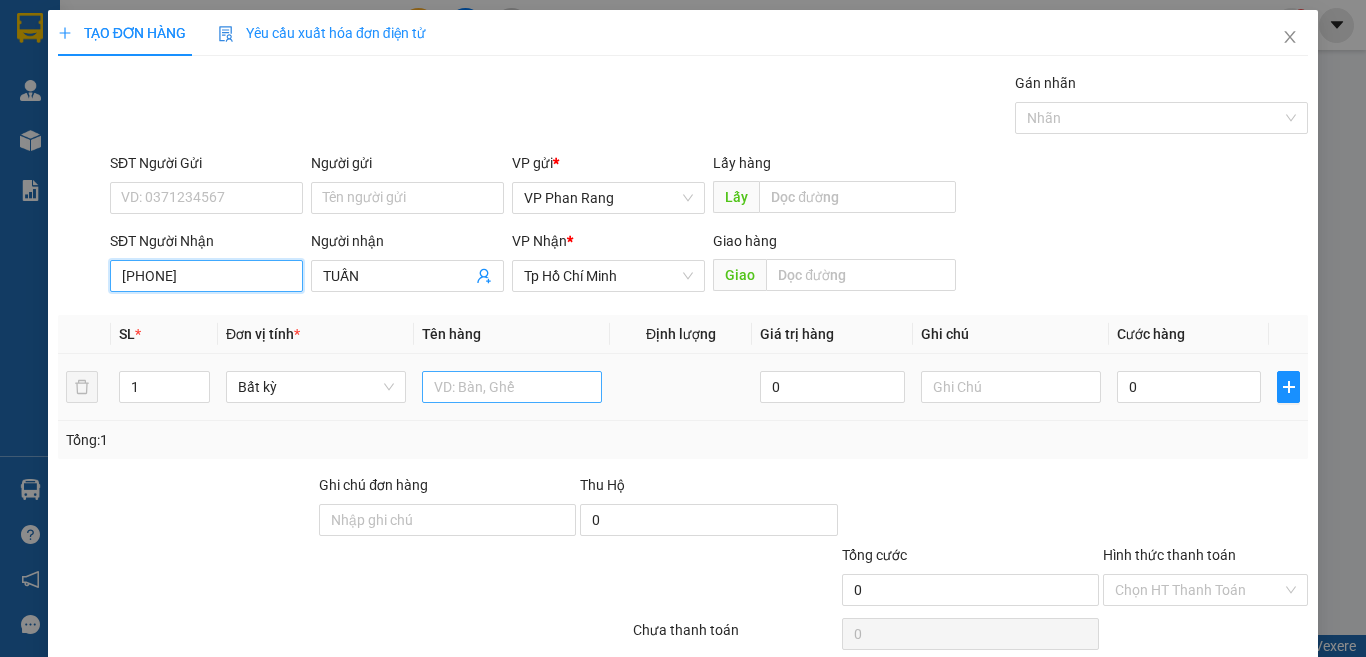 type on "0916407656" 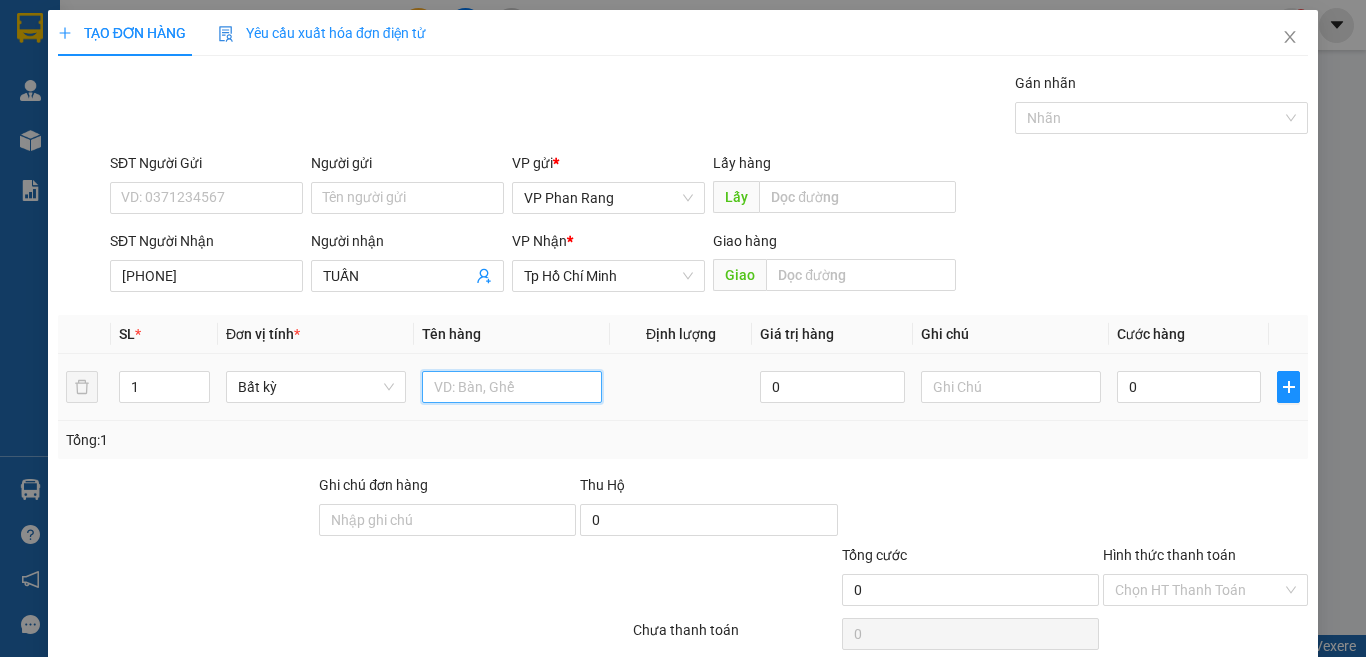 click at bounding box center (512, 387) 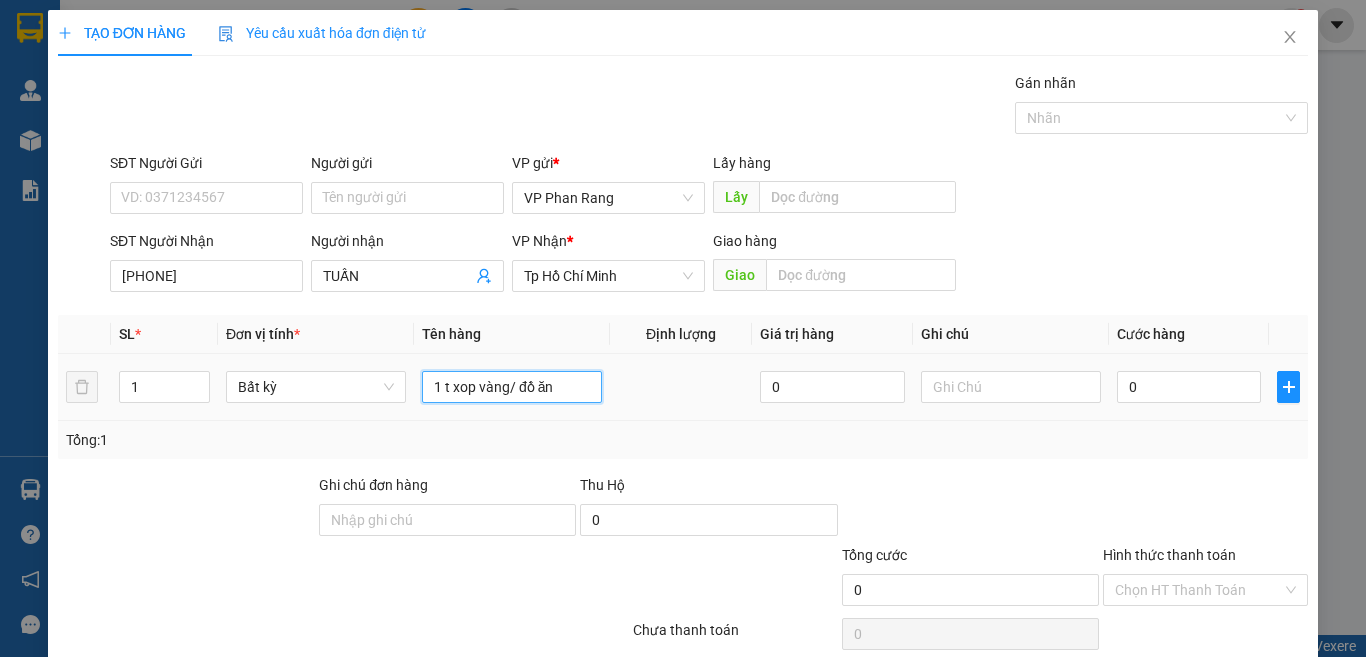 type on "1 t xop vàng/ đồ ăn" 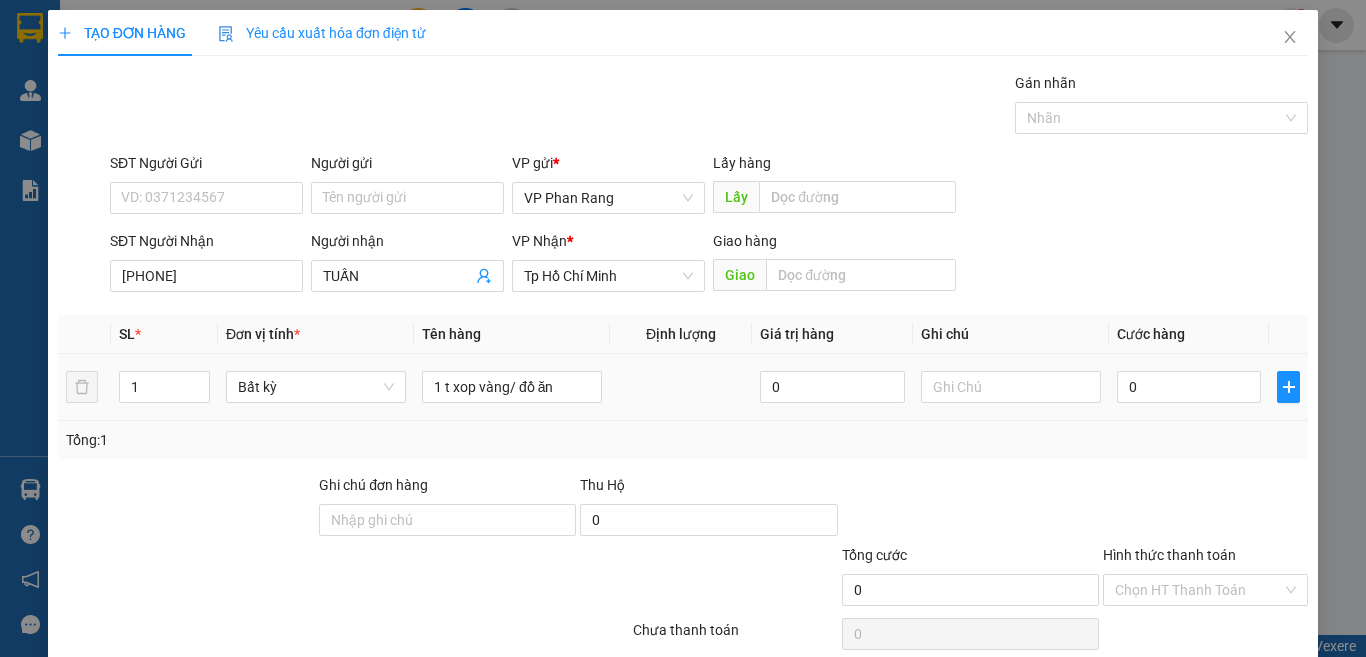 click on "0" at bounding box center (1189, 387) 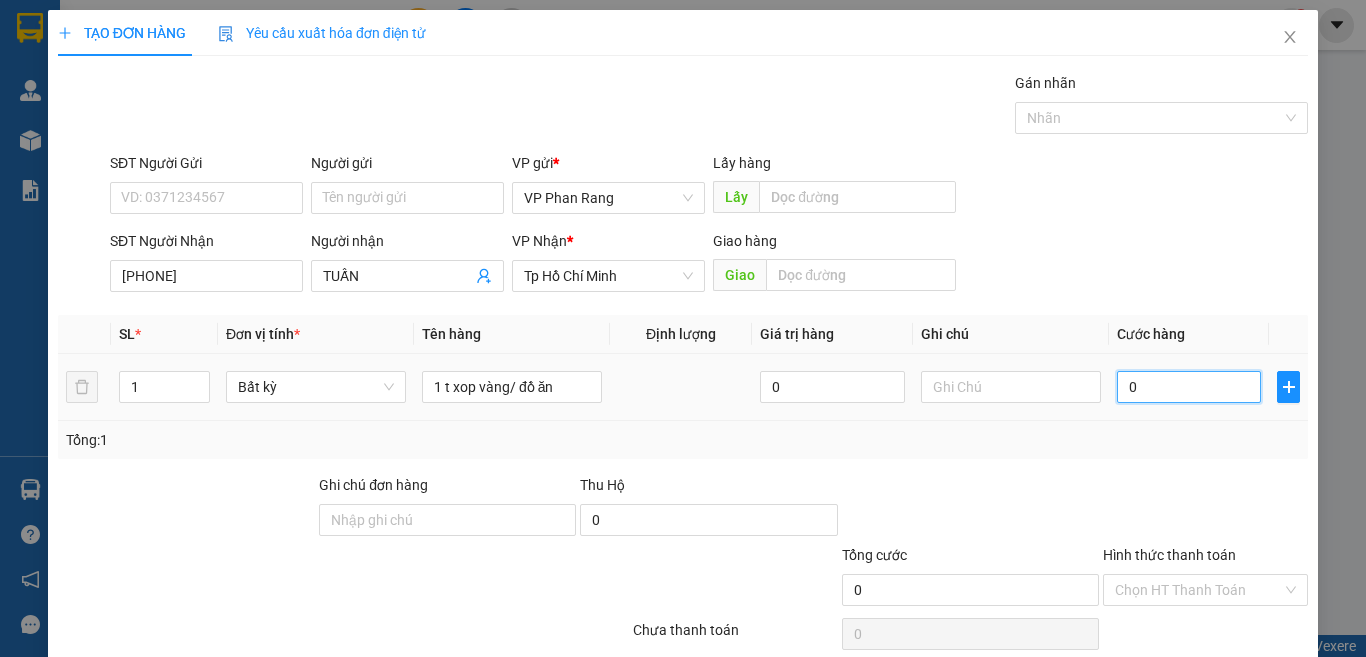 click on "0" at bounding box center [1189, 387] 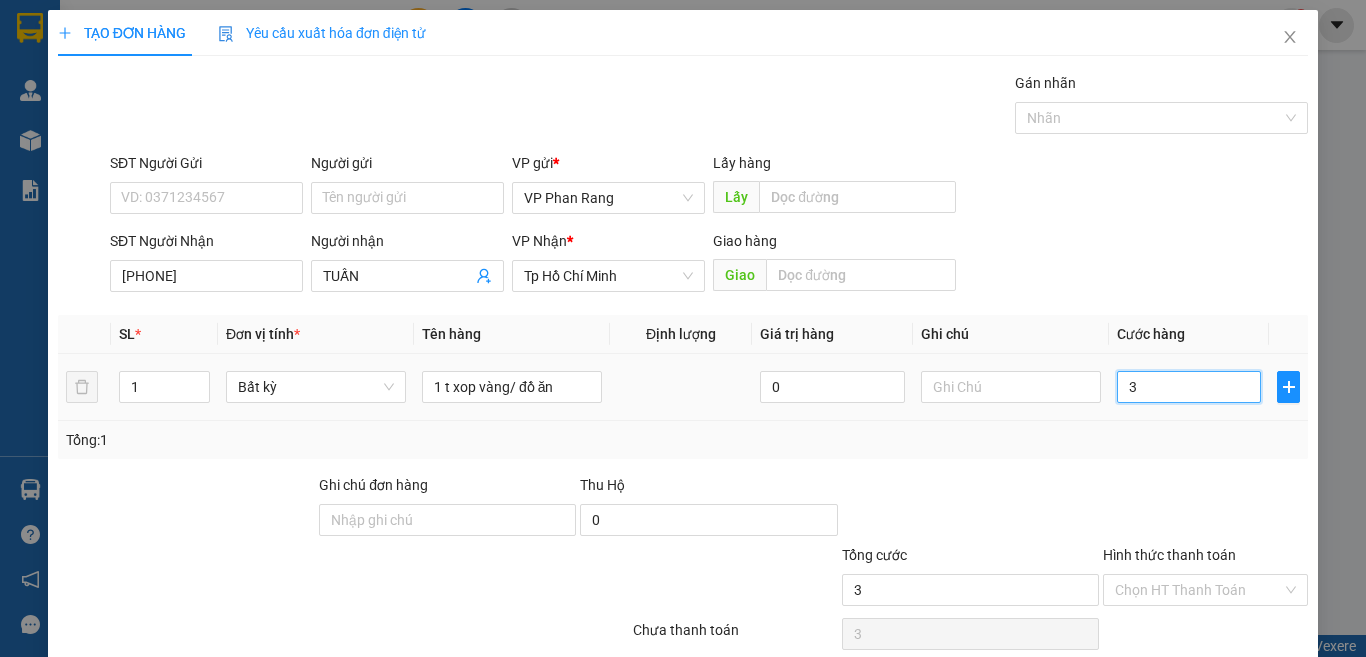 type on "30" 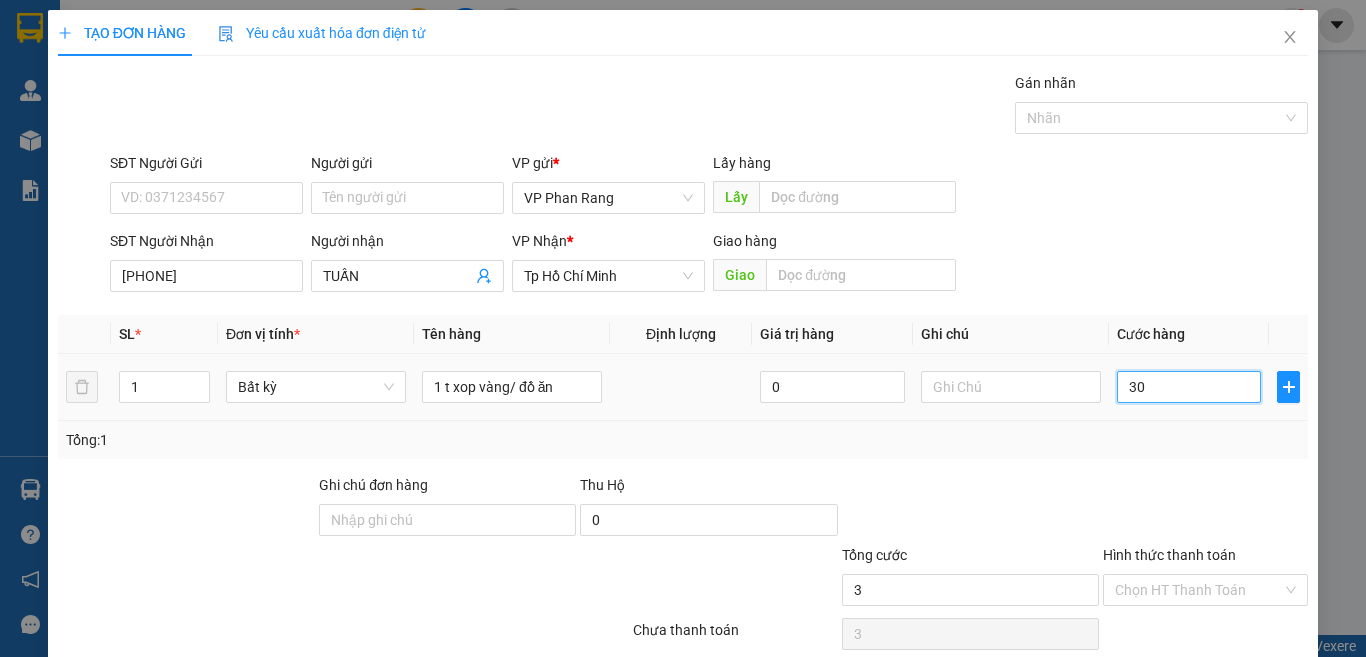 type on "30" 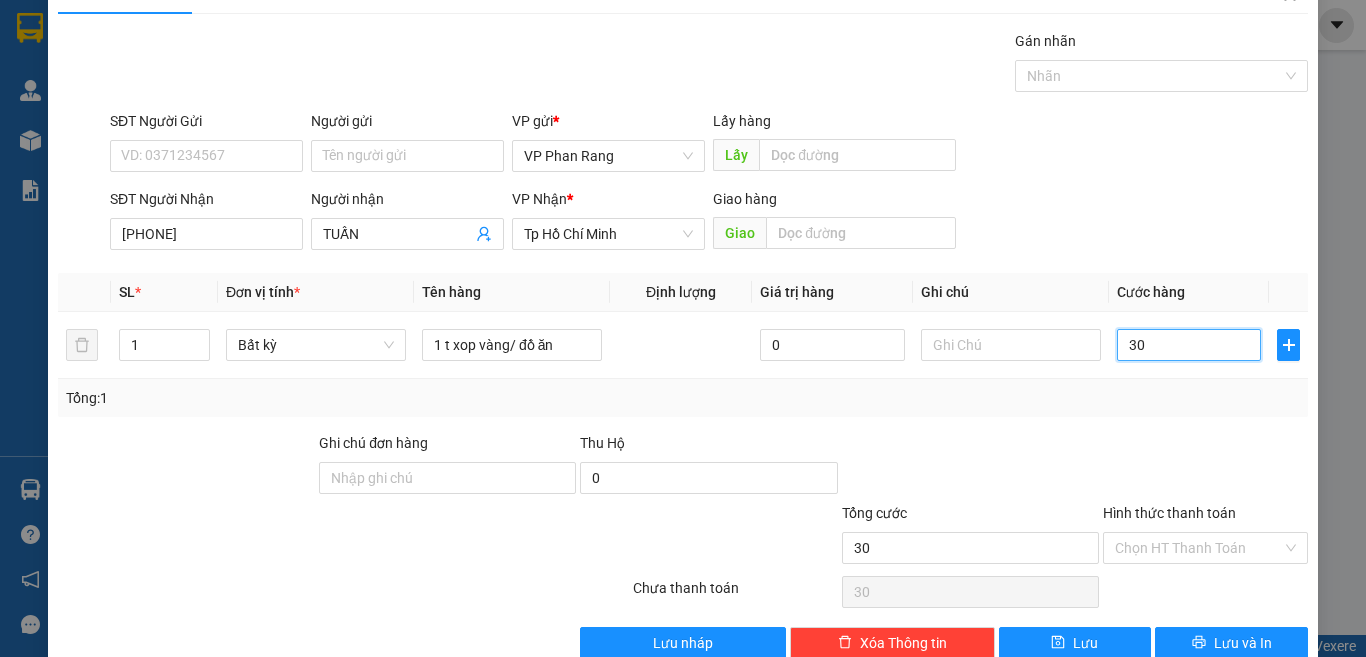 scroll, scrollTop: 83, scrollLeft: 0, axis: vertical 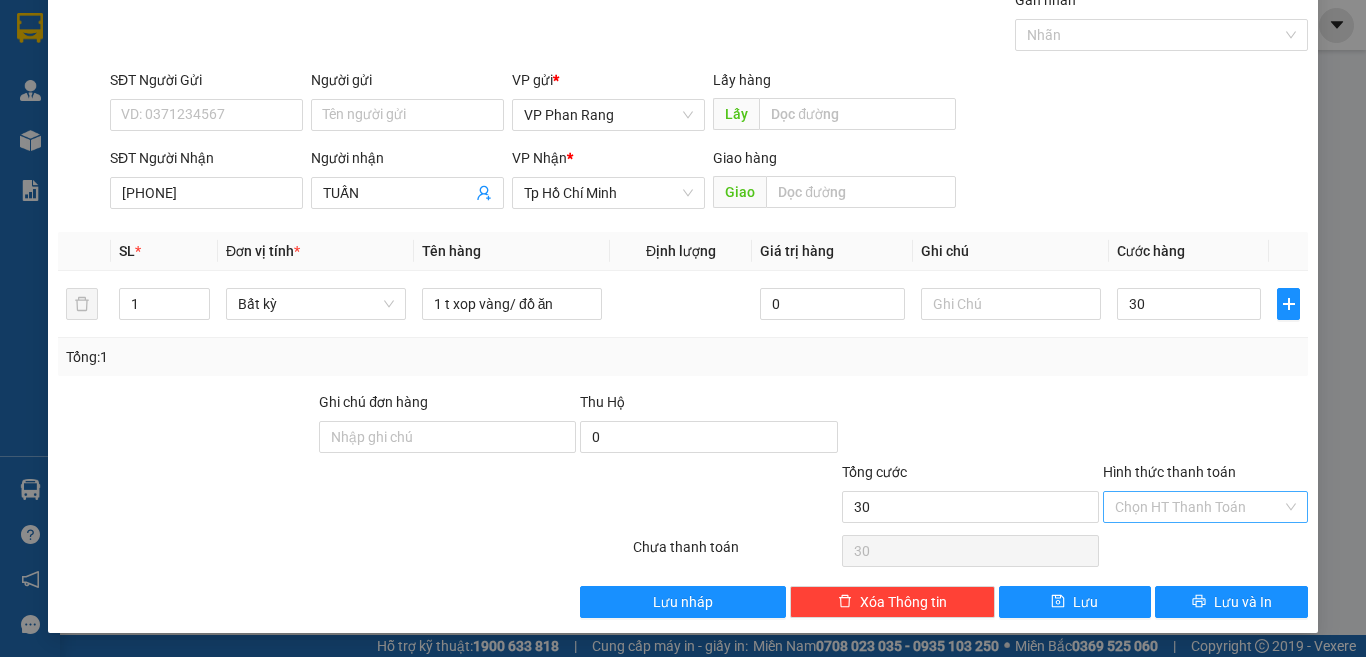 type on "30.000" 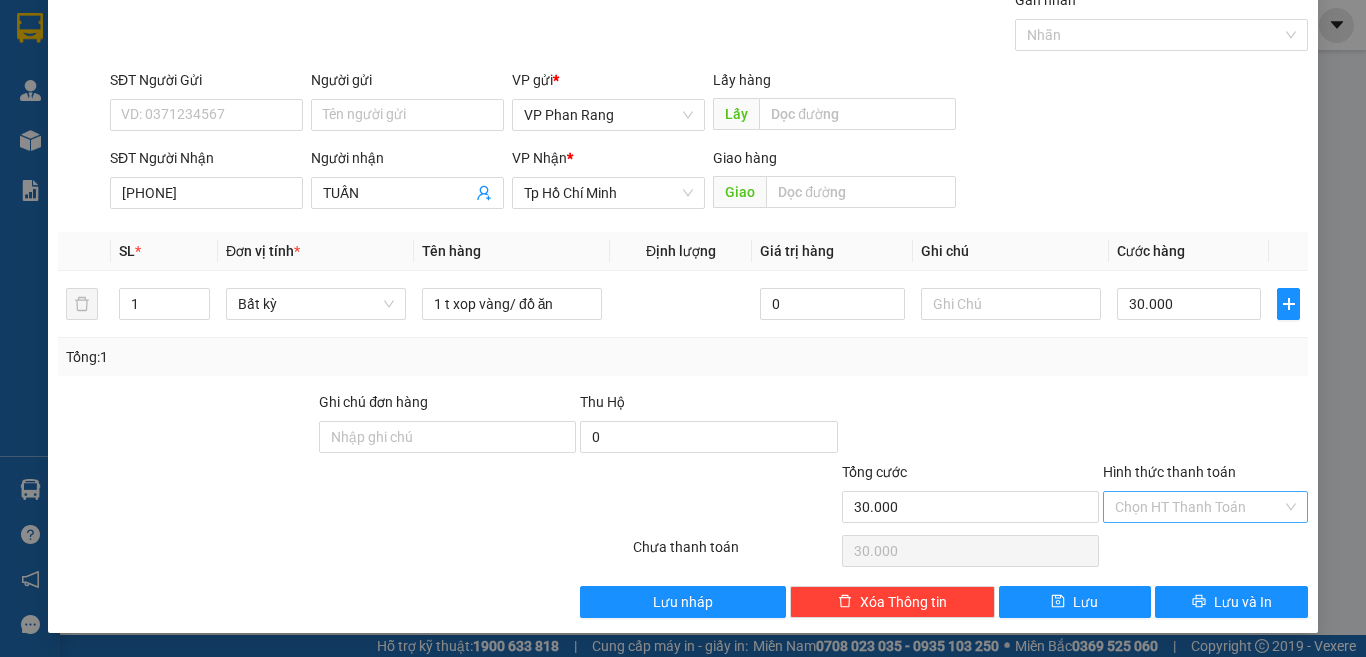 click on "Hình thức thanh toán" at bounding box center (1198, 507) 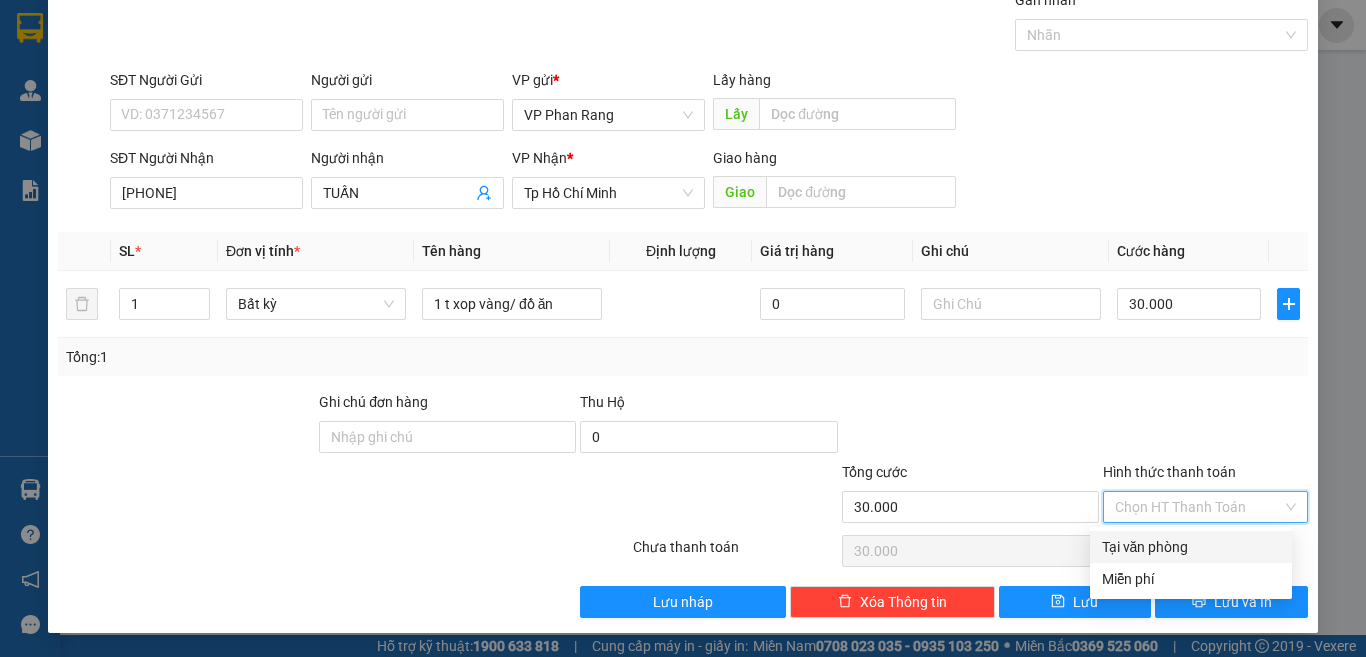 click on "Tại văn phòng" at bounding box center [1191, 547] 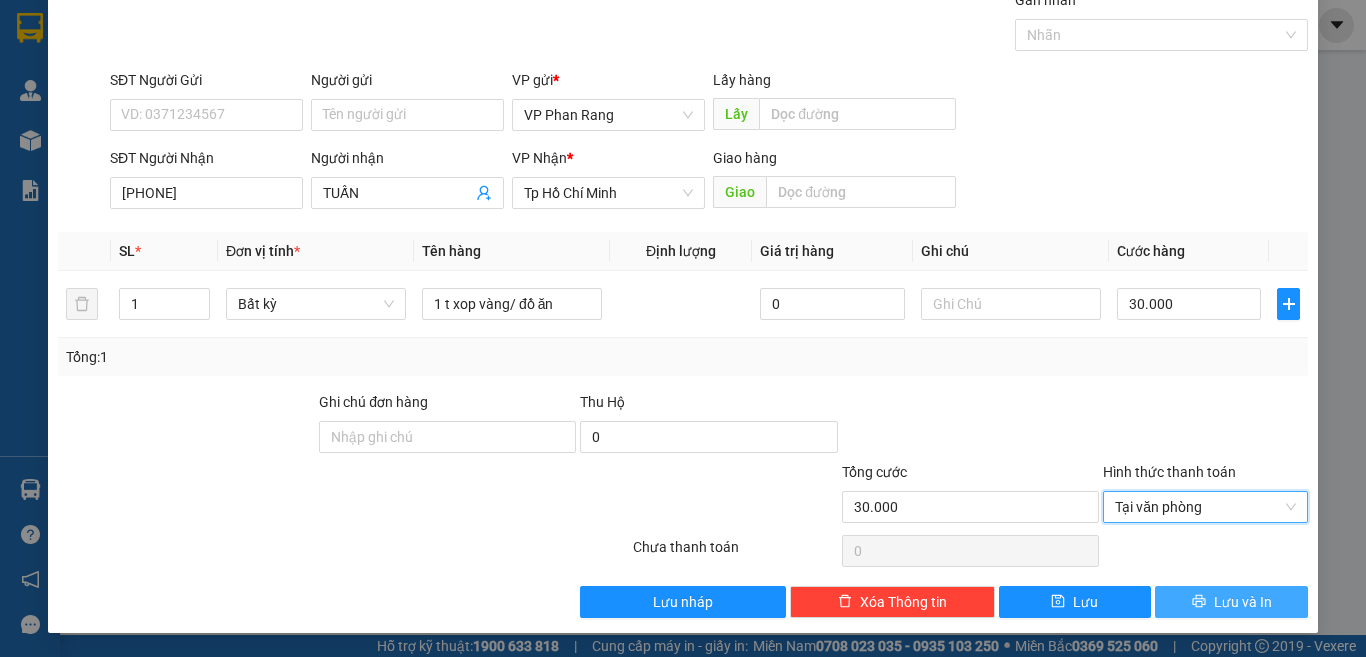 click on "Lưu và In" at bounding box center [1231, 602] 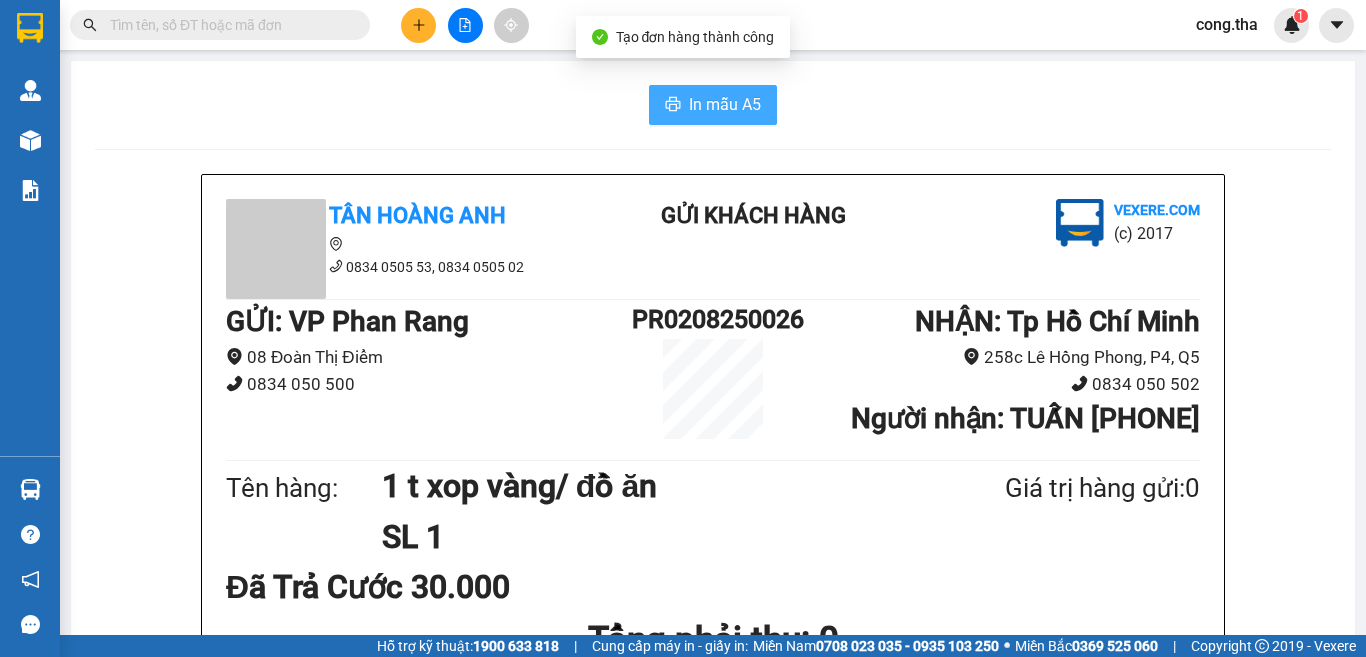 click on "In mẫu A5" at bounding box center (725, 104) 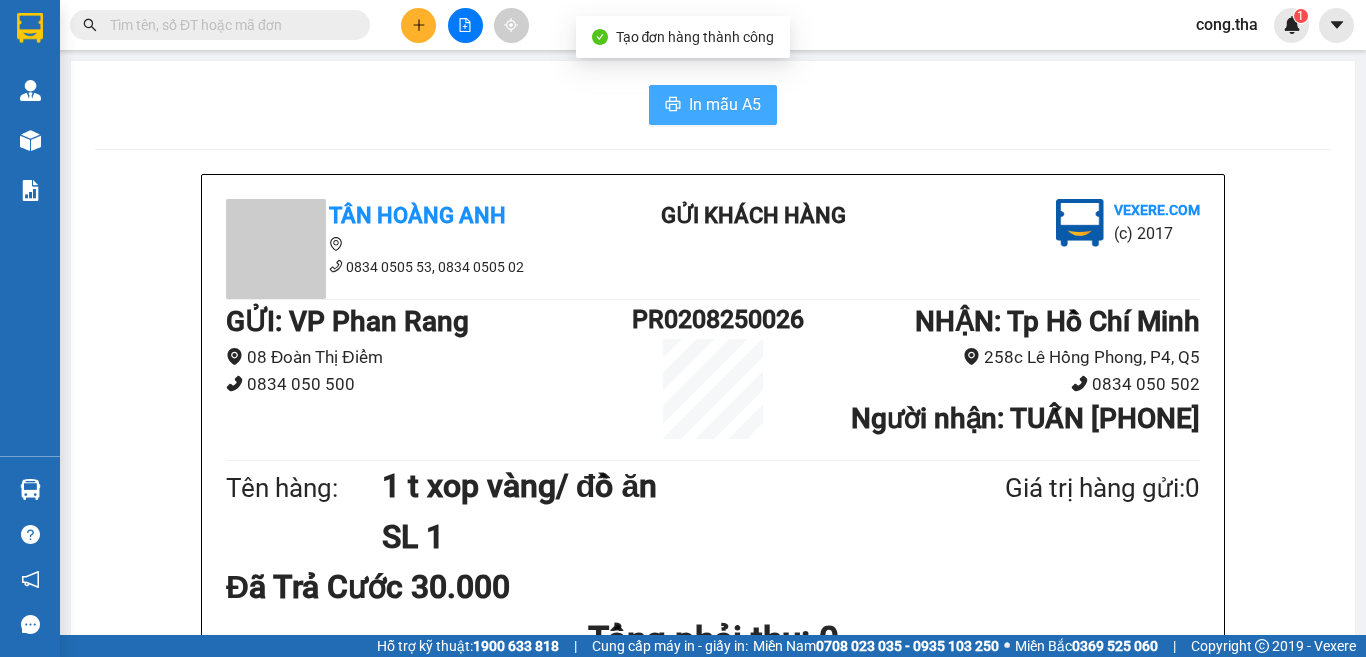 scroll, scrollTop: 0, scrollLeft: 0, axis: both 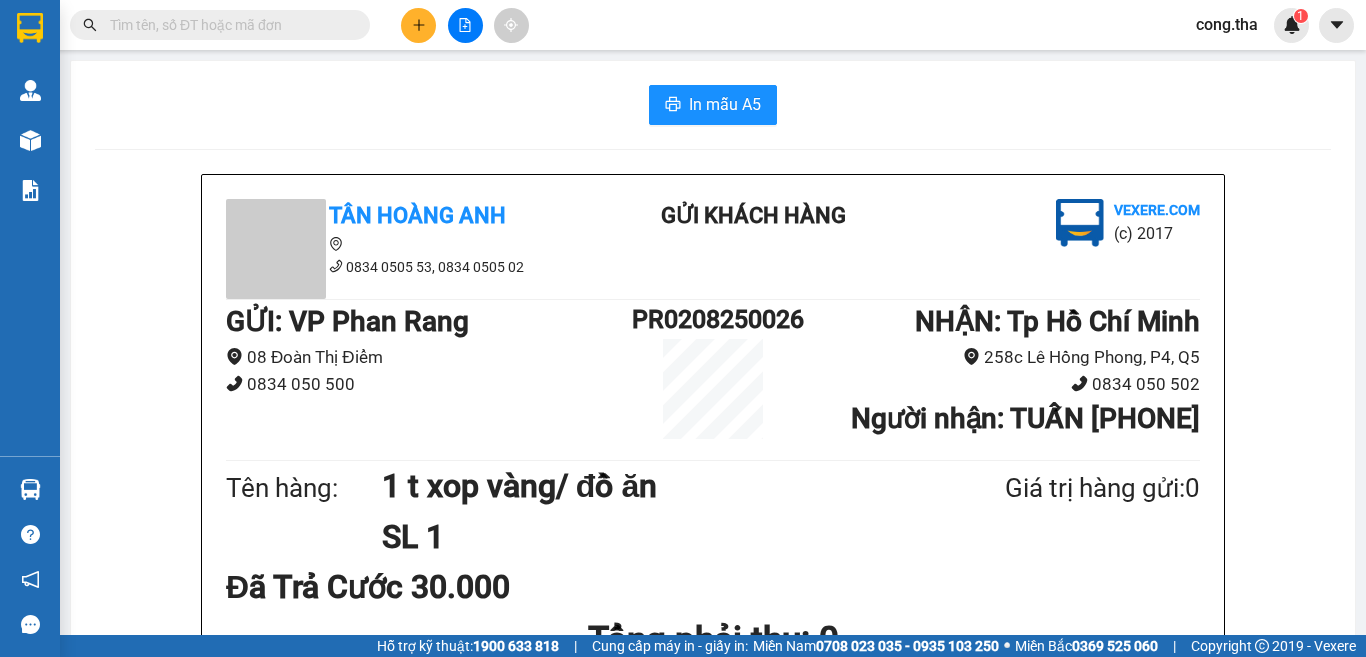 click 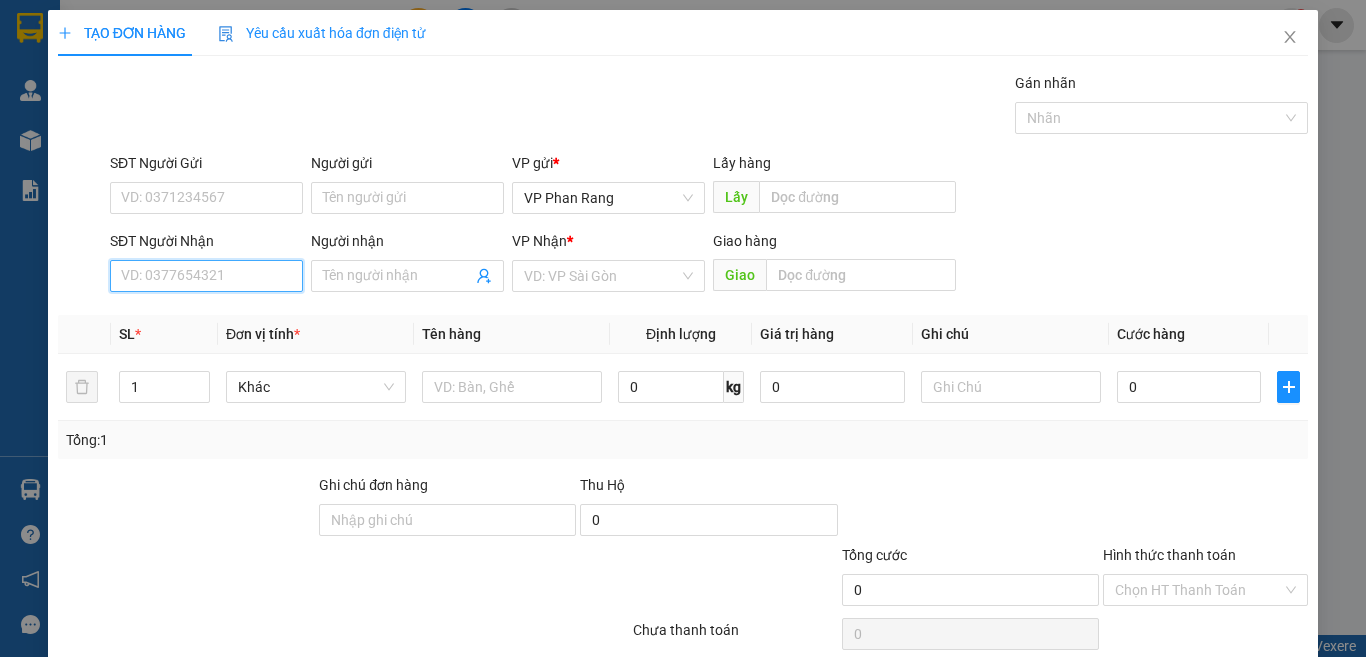 click on "SĐT Người Nhận" at bounding box center [206, 276] 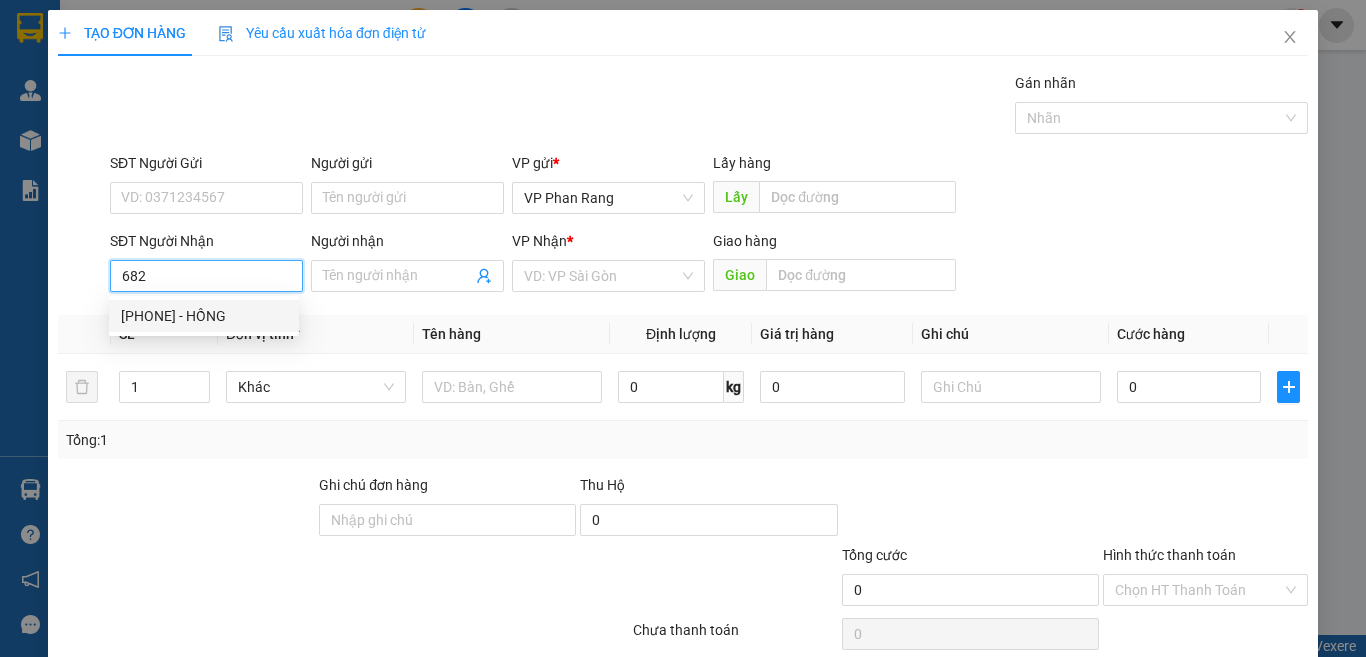 drag, startPoint x: 252, startPoint y: 320, endPoint x: 303, endPoint y: 337, distance: 53.75872 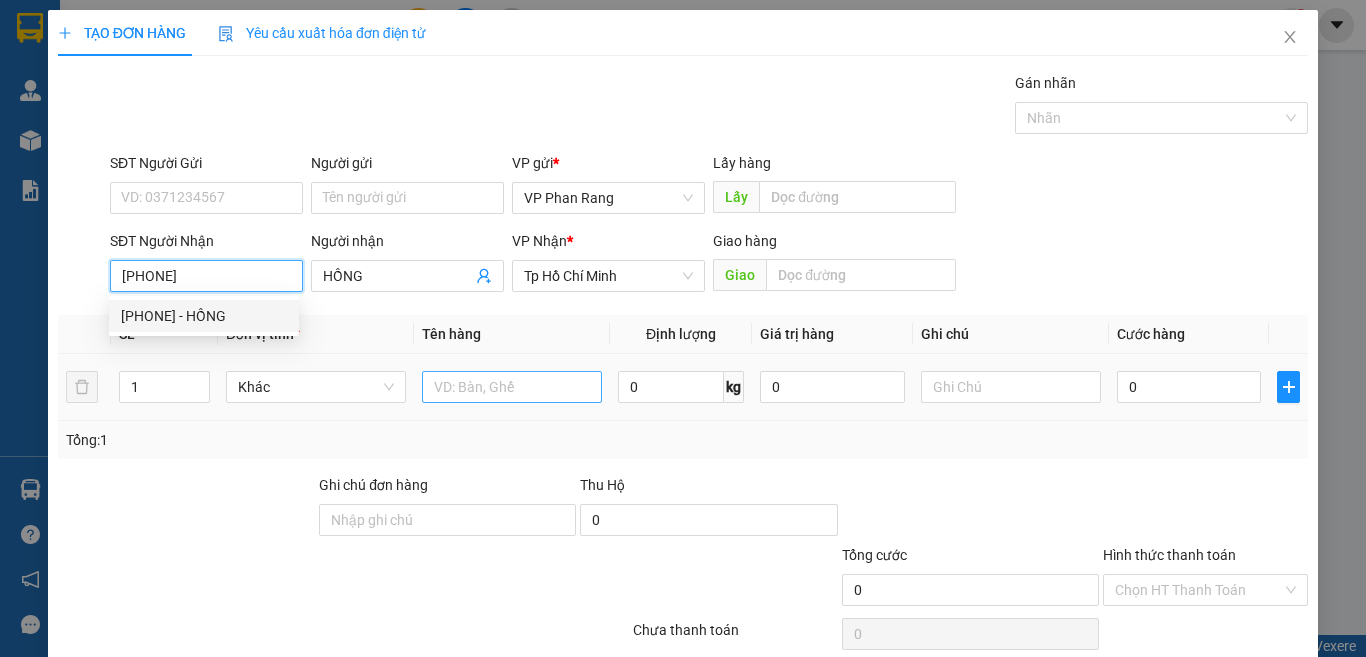 type on "0765230682" 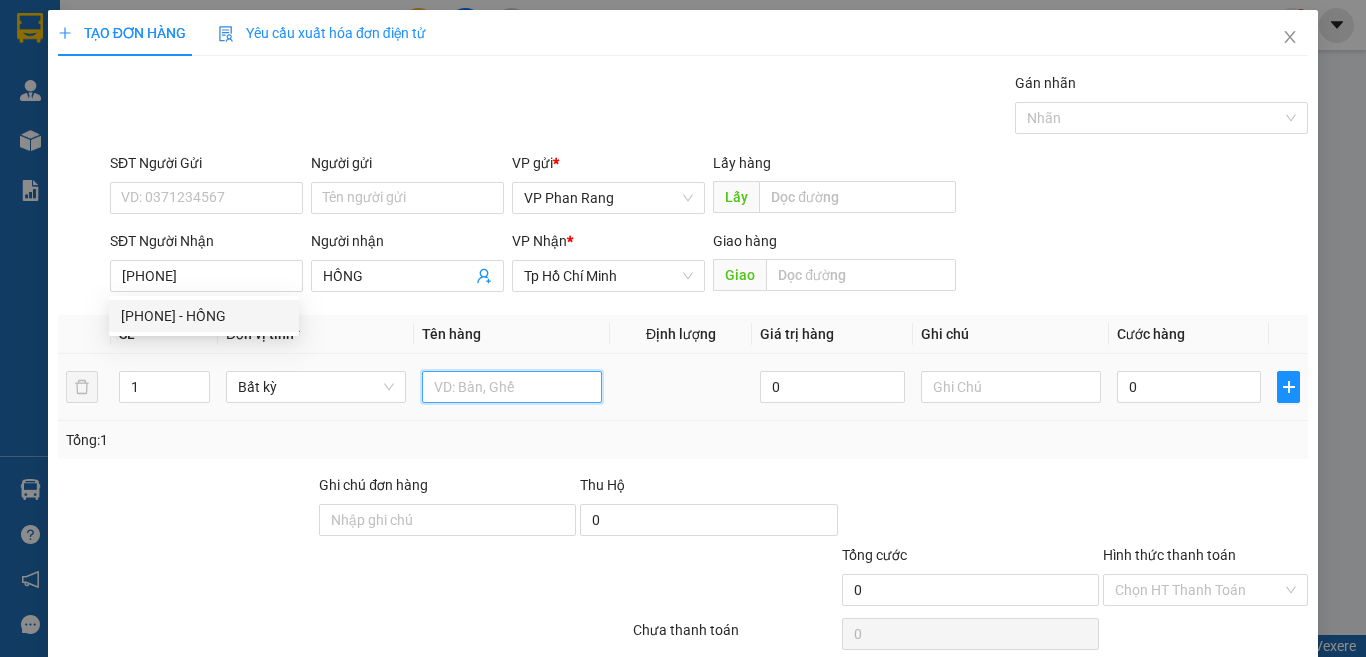 click at bounding box center (512, 387) 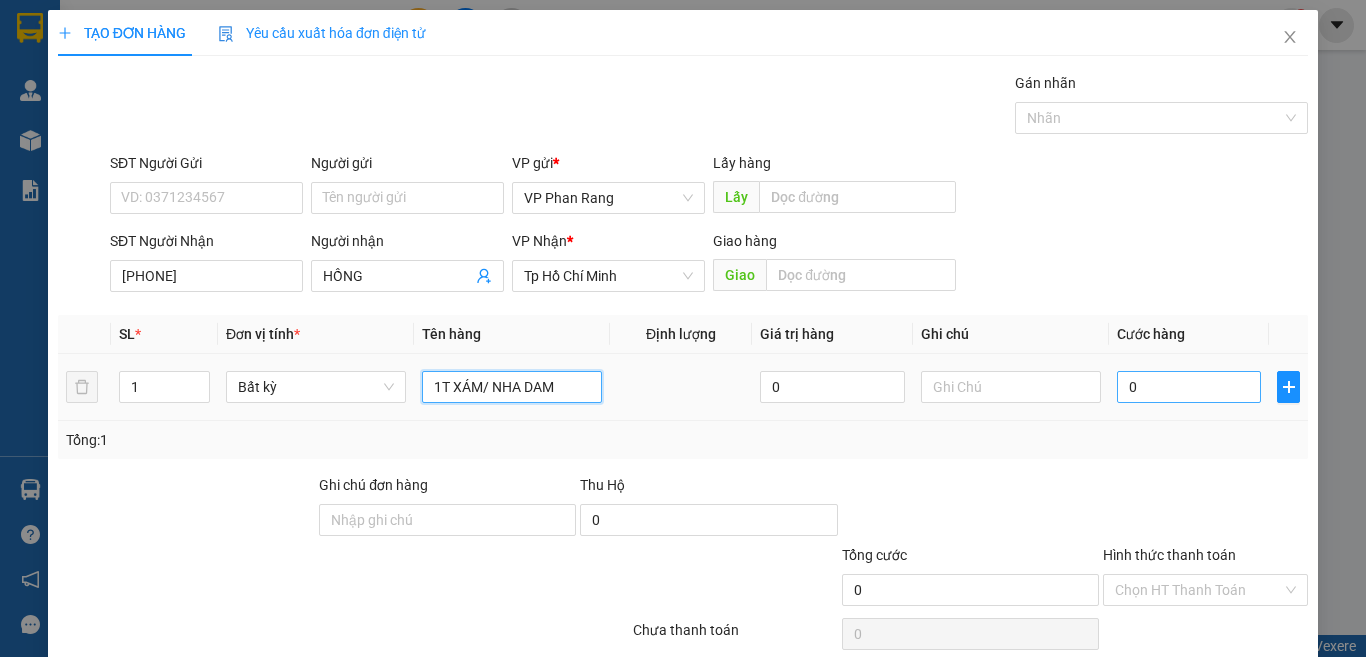 type on "1T XÁM/ NHA DAM" 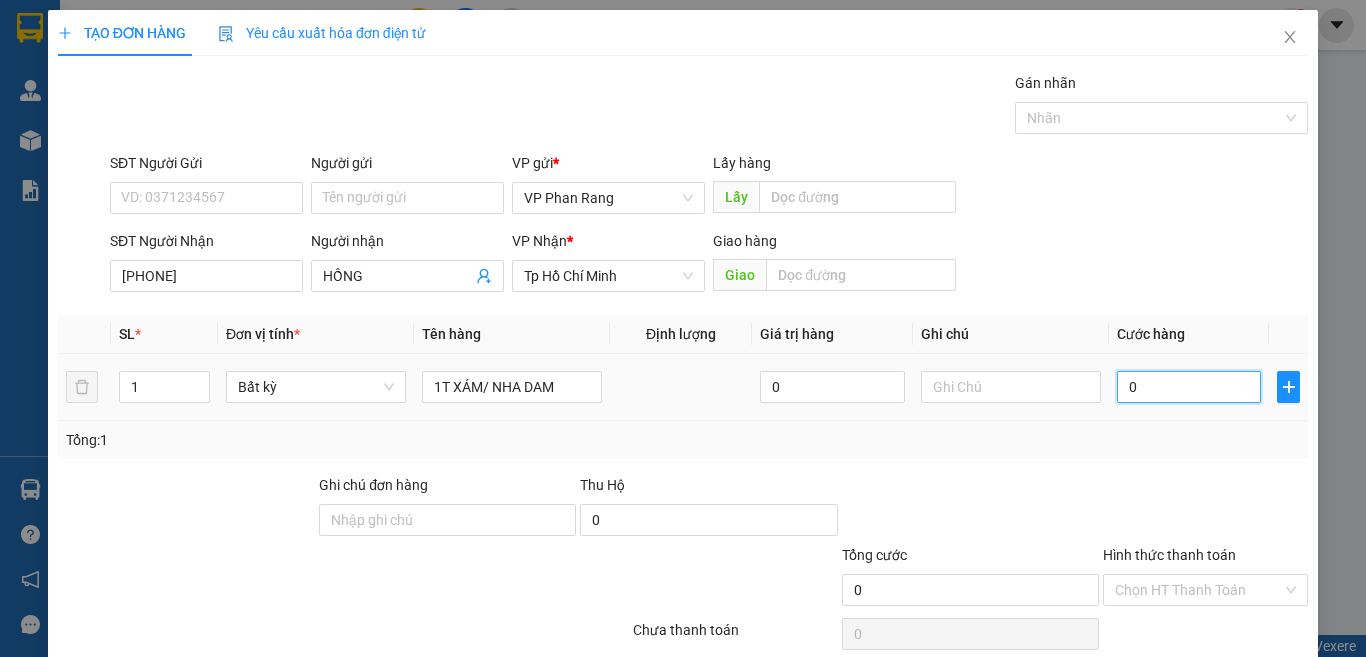 click on "0" at bounding box center (1189, 387) 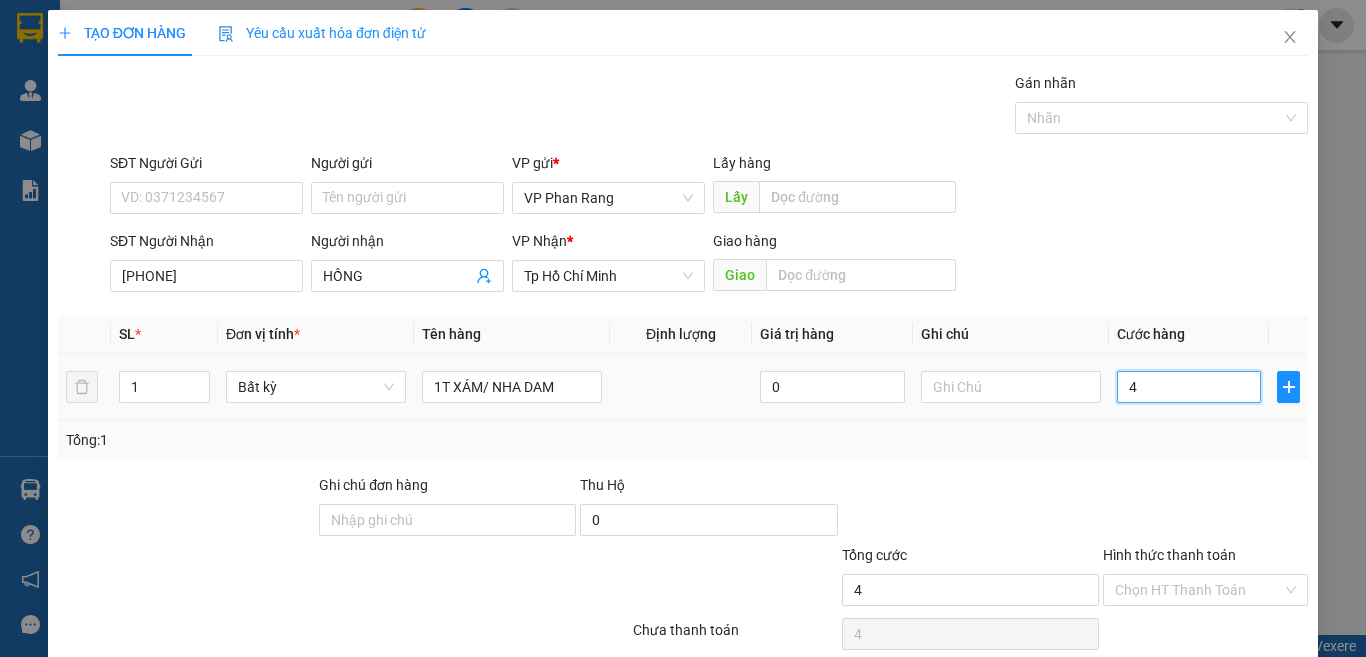 type on "40" 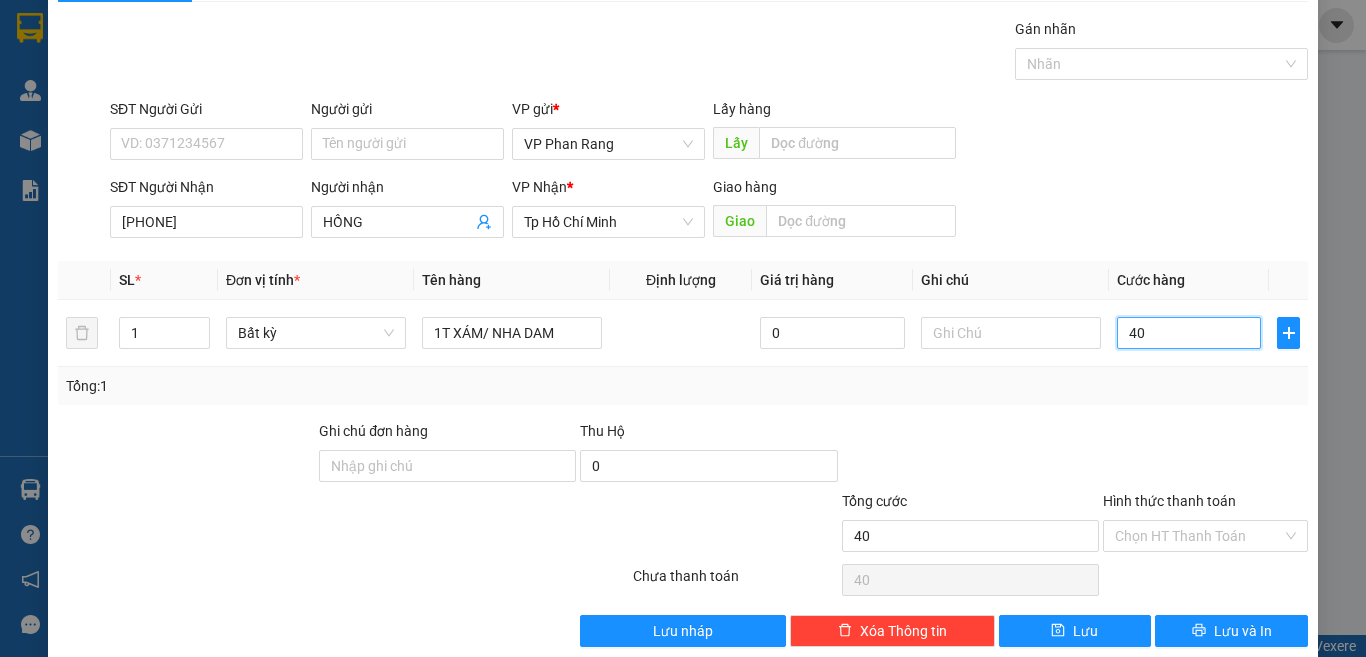 scroll, scrollTop: 83, scrollLeft: 0, axis: vertical 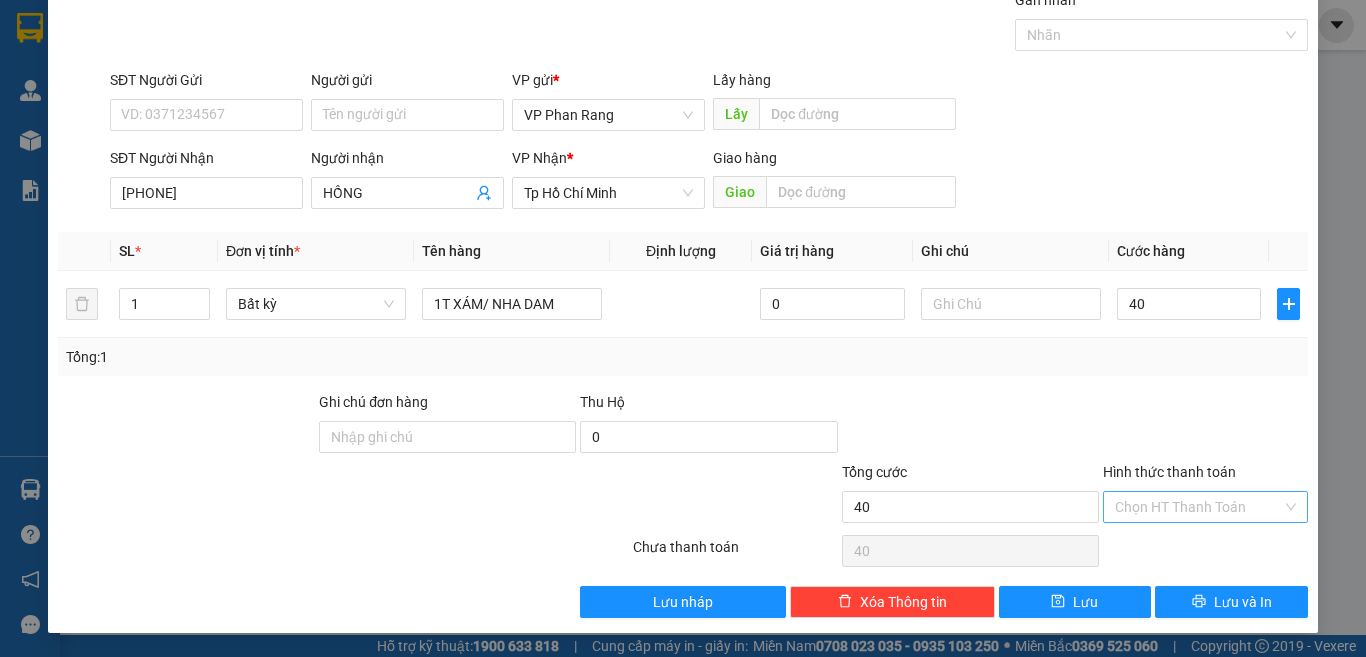type on "40.000" 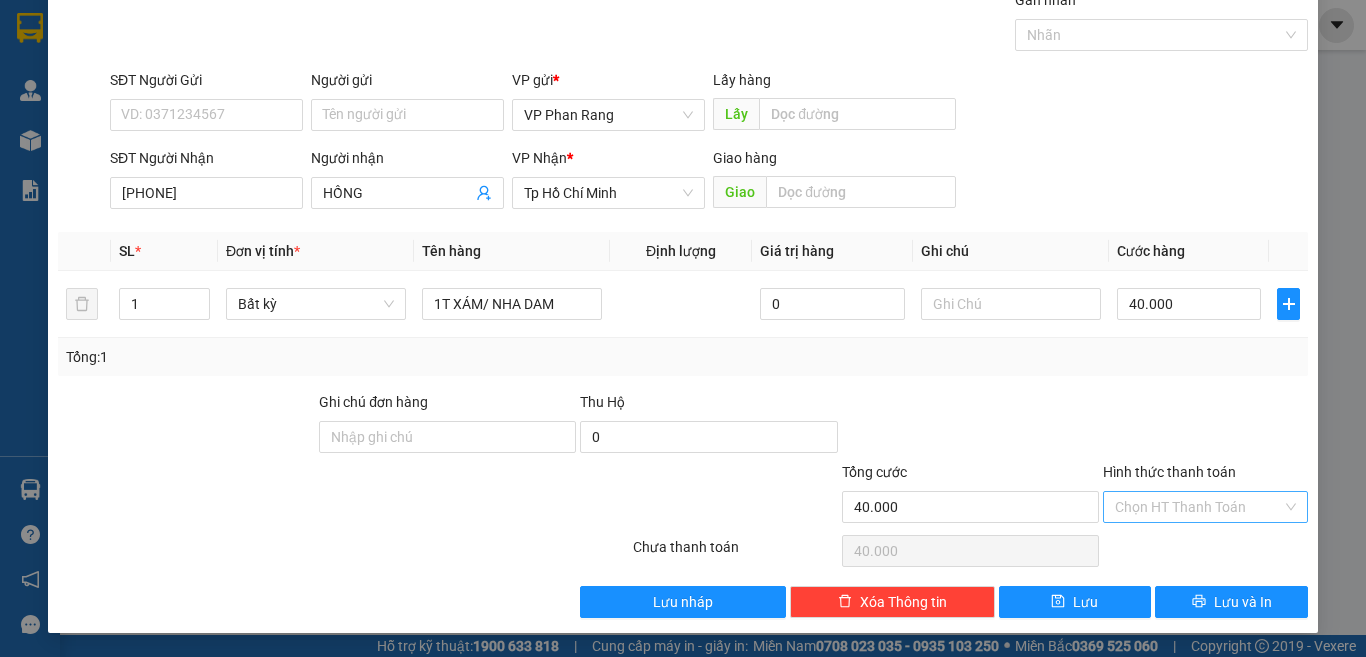 click on "Hình thức thanh toán" at bounding box center [1198, 507] 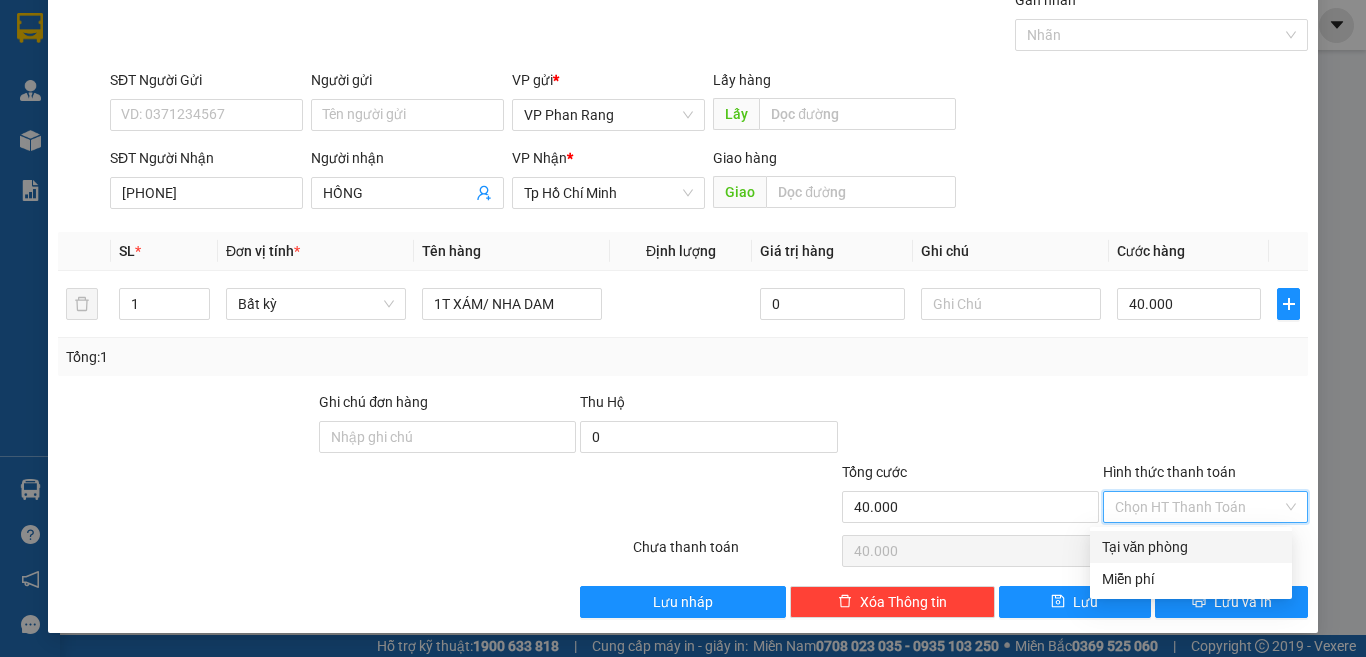 click on "Tại văn phòng" at bounding box center [1191, 547] 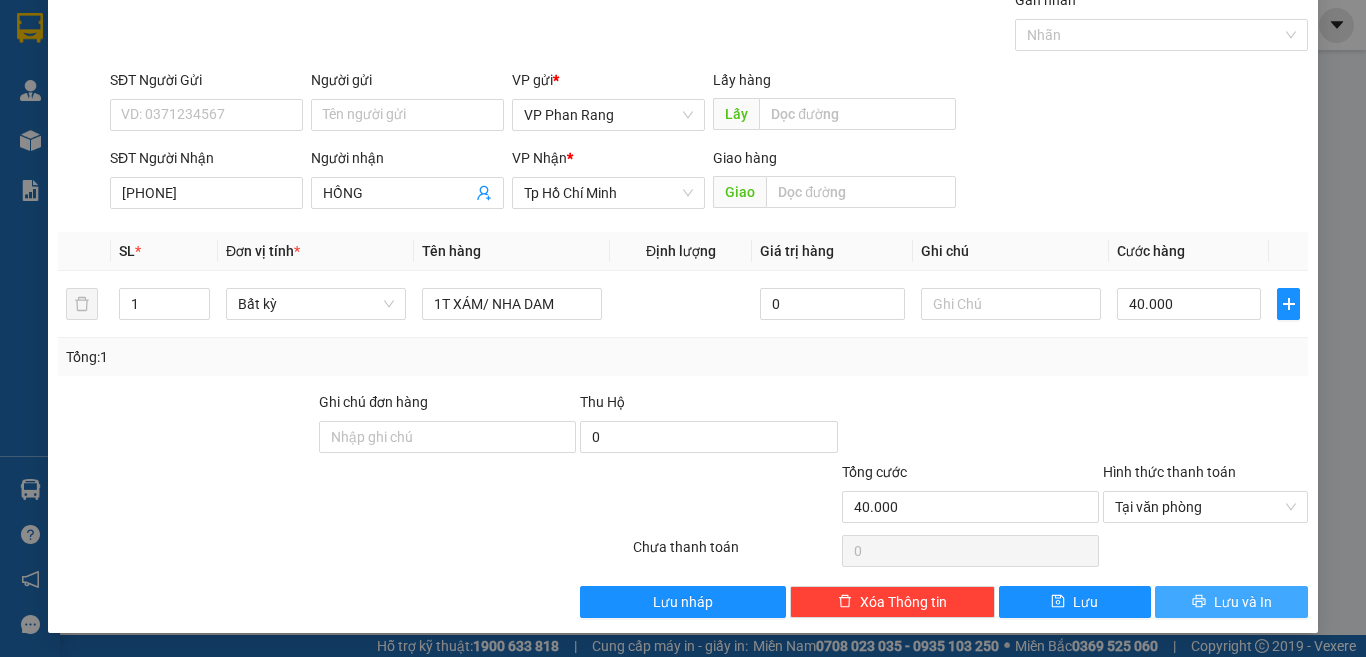 click on "Lưu và In" at bounding box center [1231, 602] 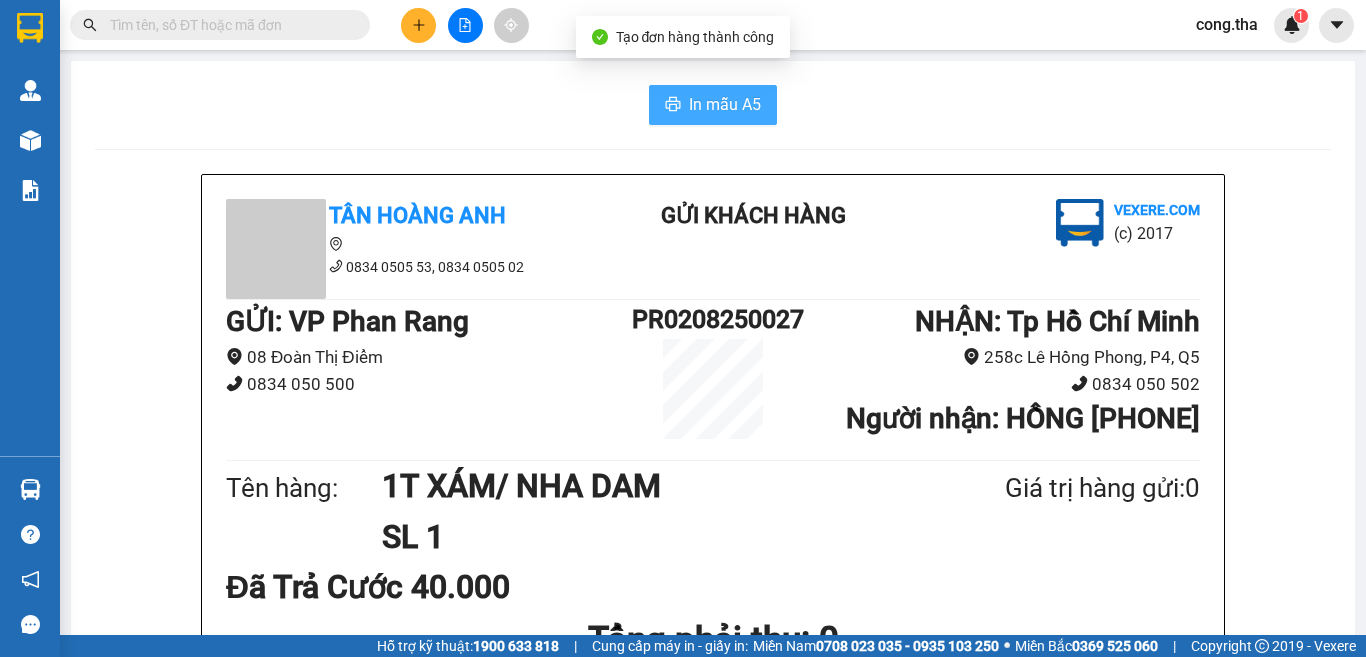 click on "In mẫu A5" at bounding box center (725, 104) 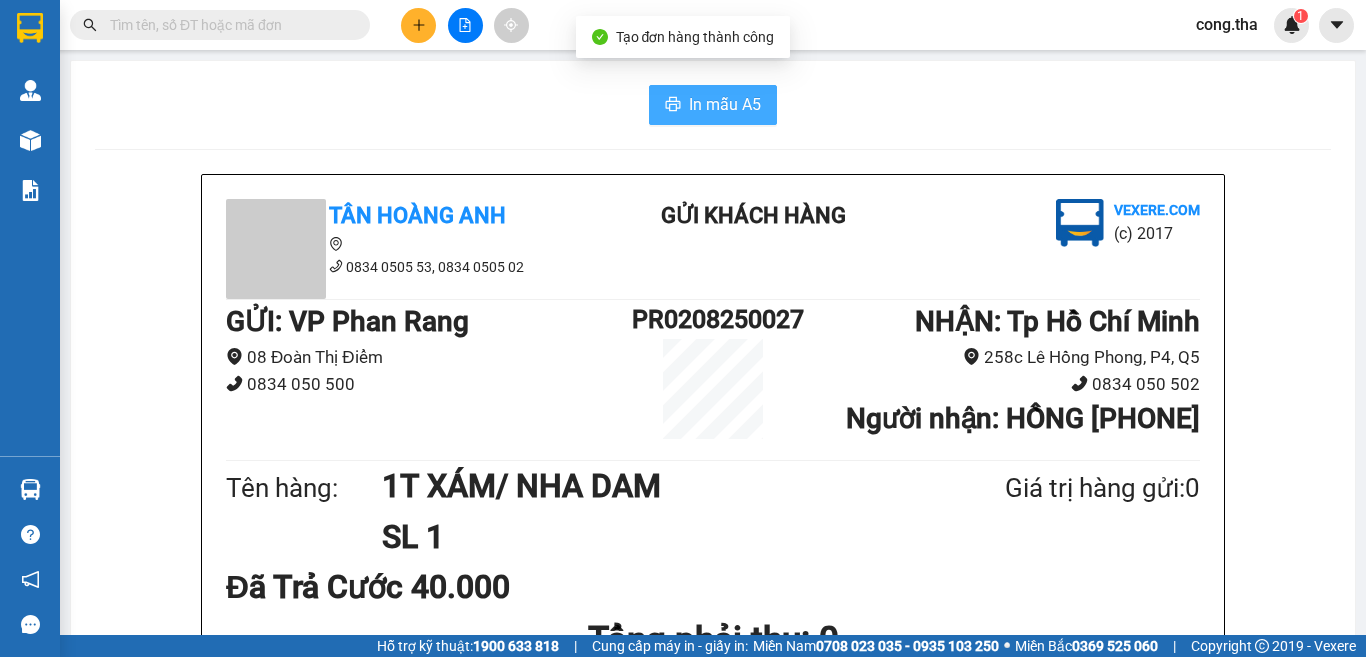 scroll, scrollTop: 0, scrollLeft: 0, axis: both 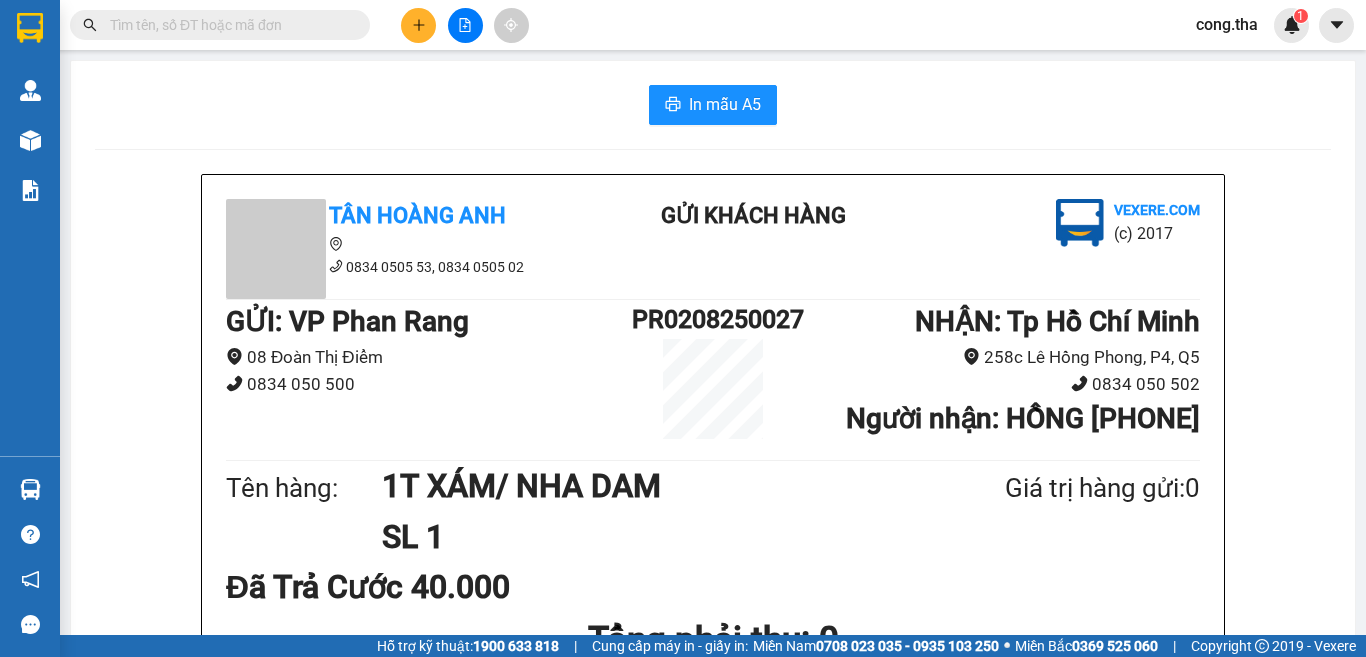 click at bounding box center [418, 25] 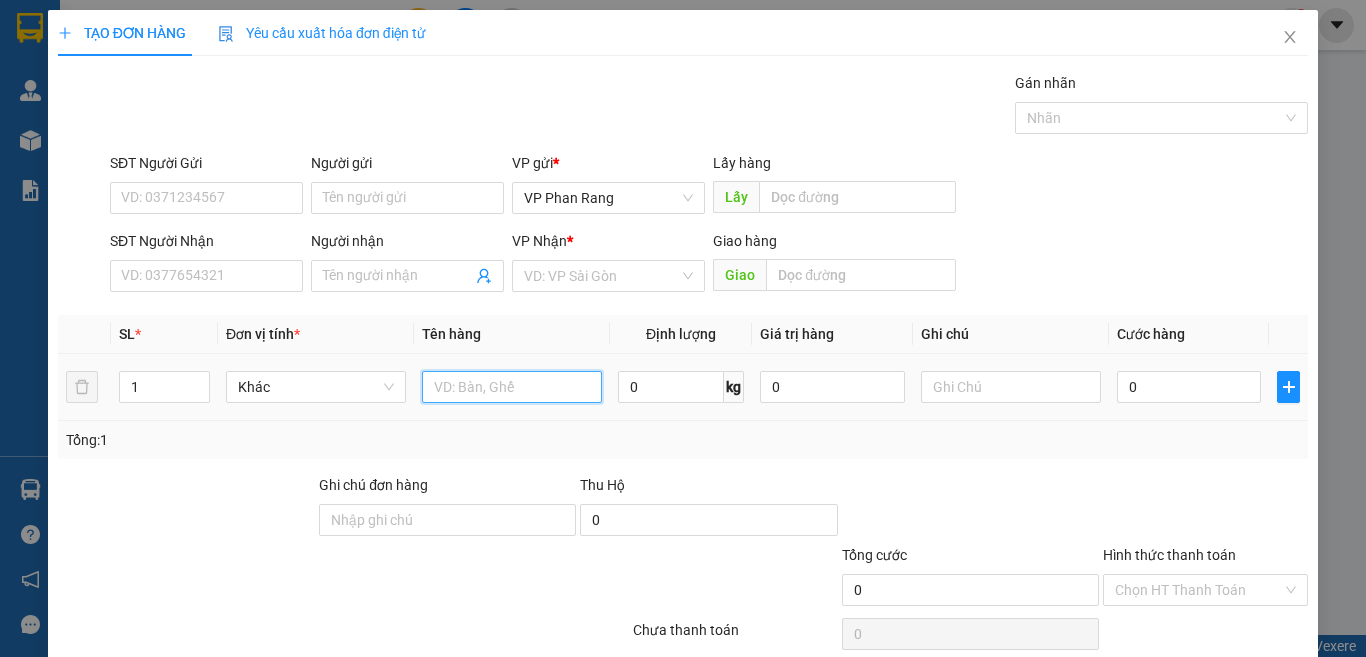 click at bounding box center (512, 387) 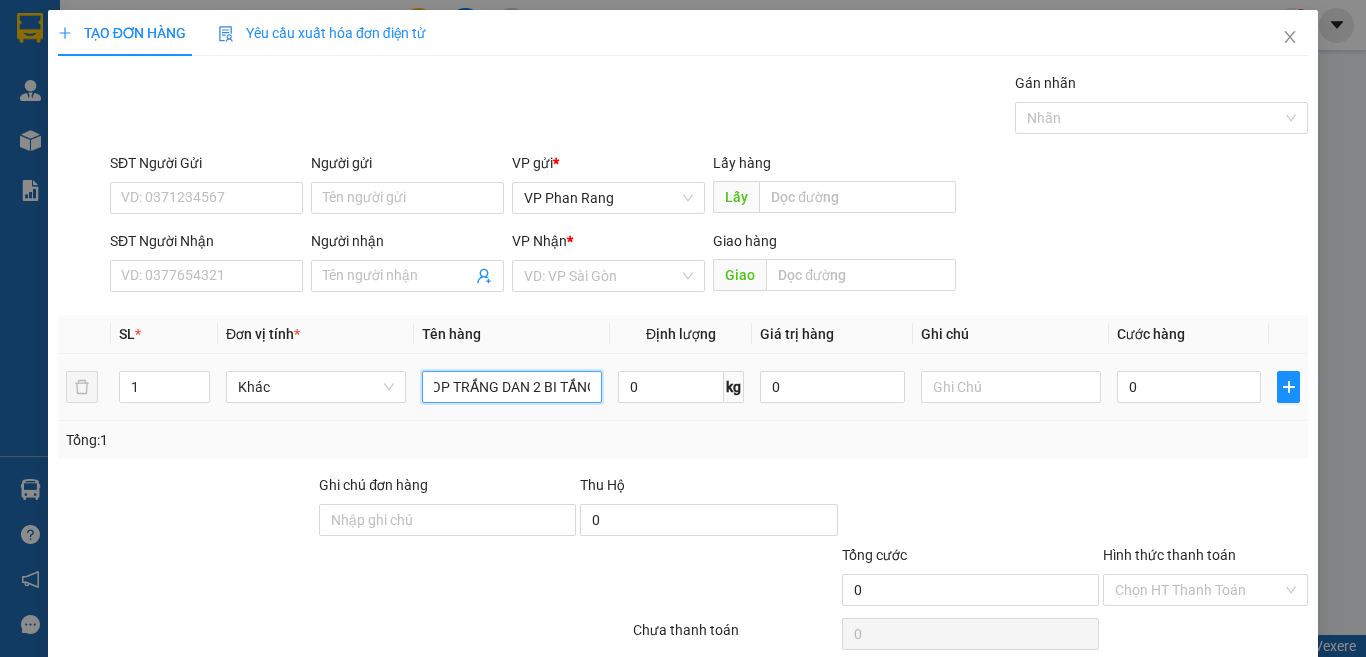 scroll, scrollTop: 0, scrollLeft: 41, axis: horizontal 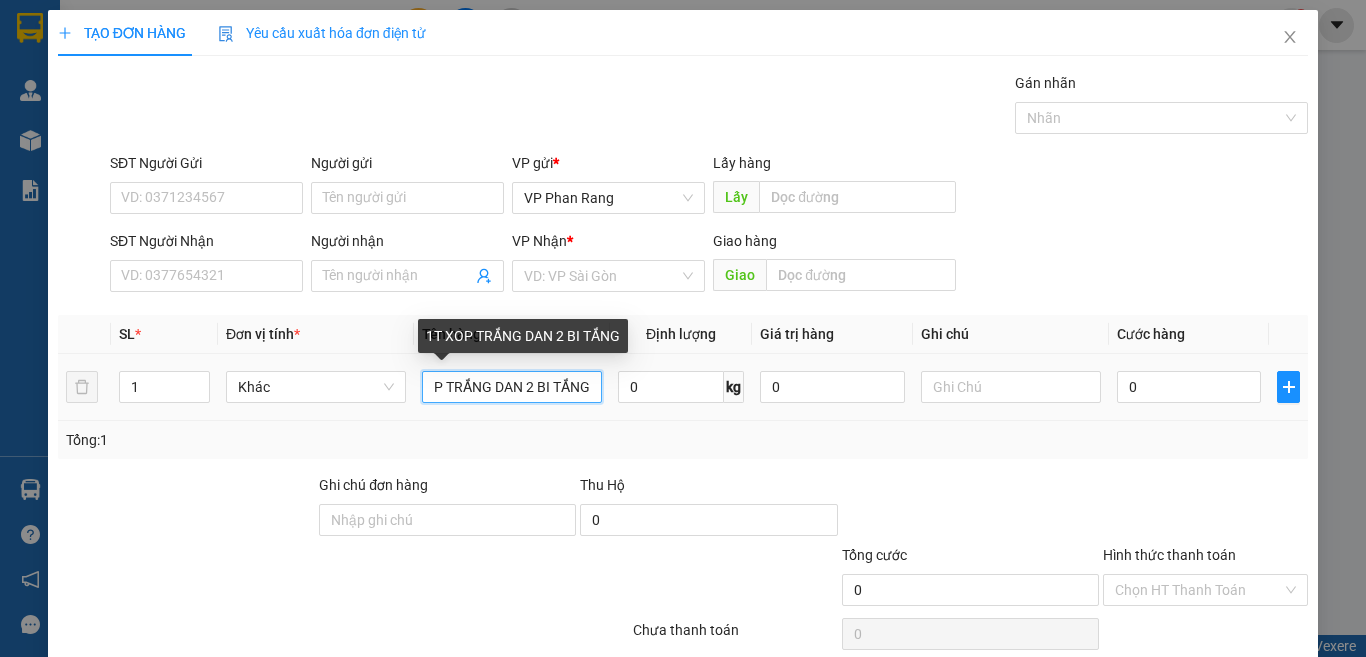 click on "1T XOP TRẮNG DAN 2 BI TẮNG" at bounding box center [512, 387] 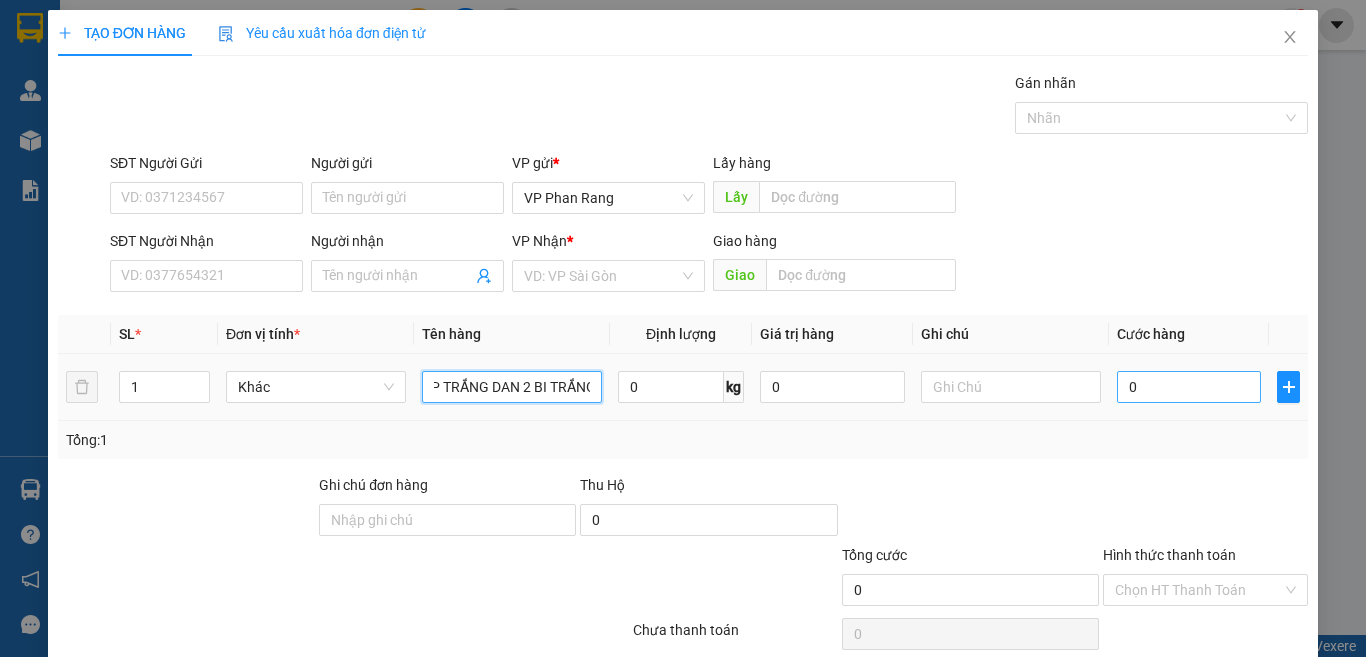 type on "1T XOP TRẮNG DAN 2 BI TRẮNG" 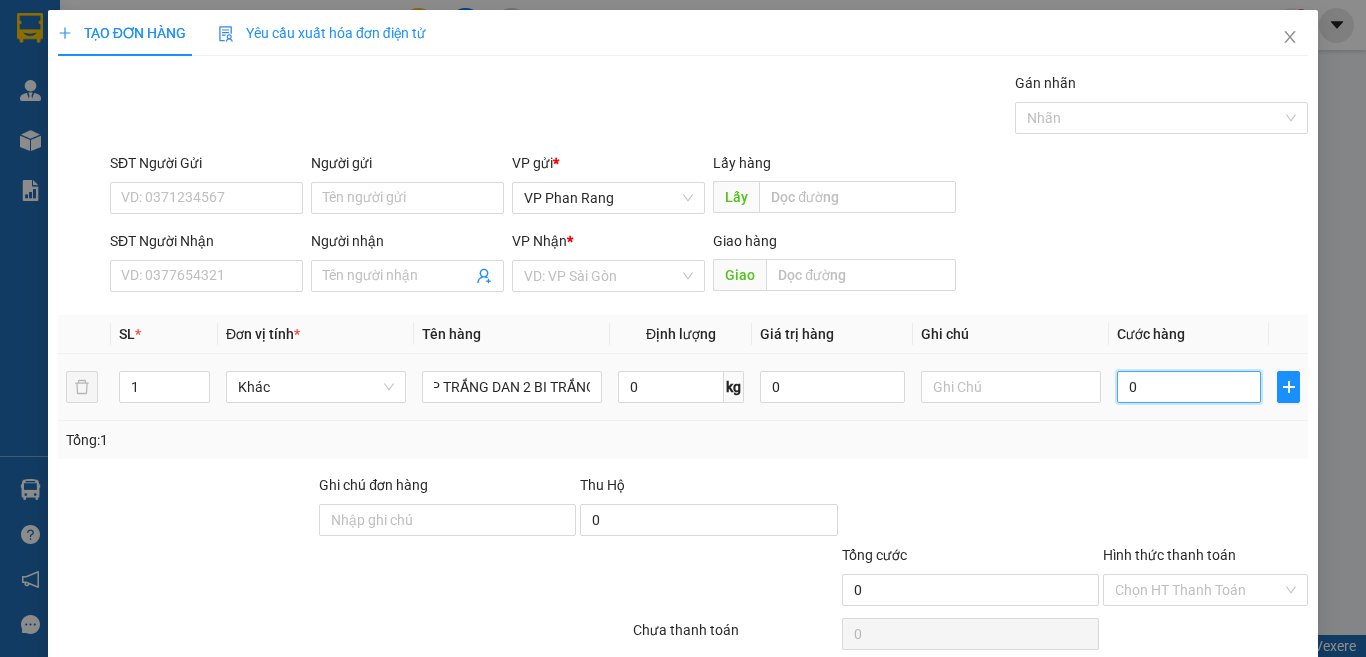 scroll, scrollTop: 0, scrollLeft: 0, axis: both 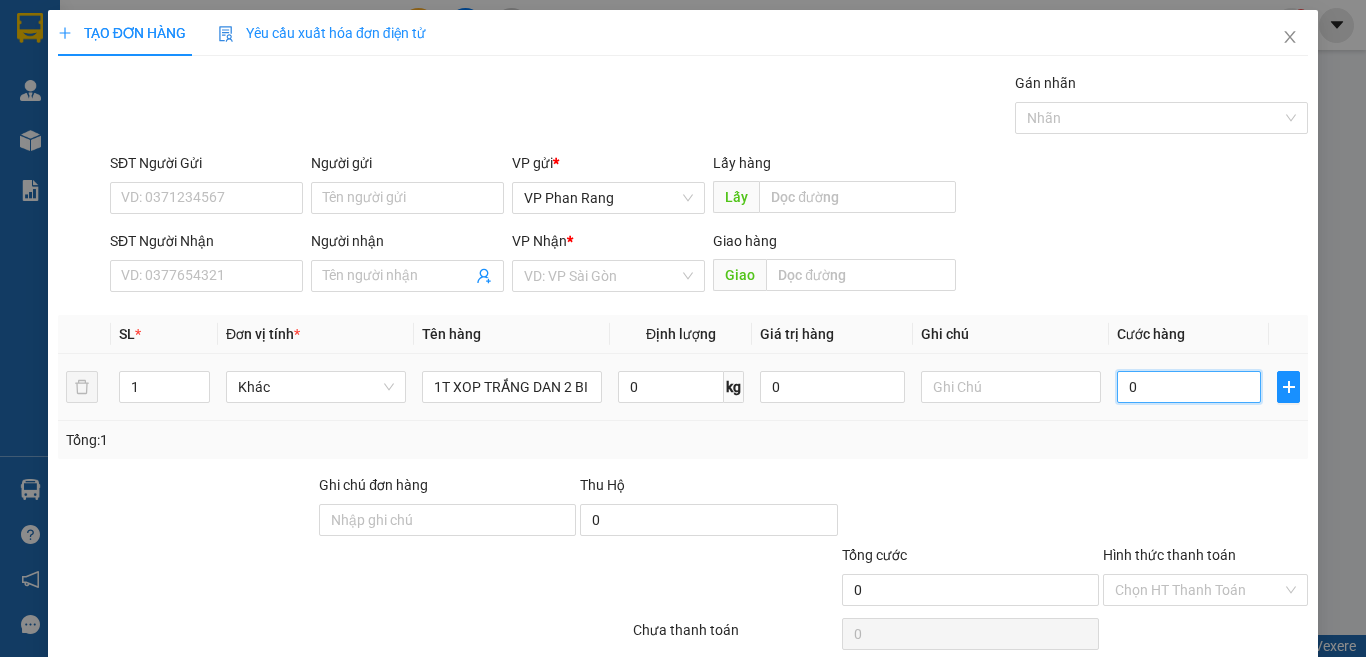click on "0" at bounding box center [1189, 387] 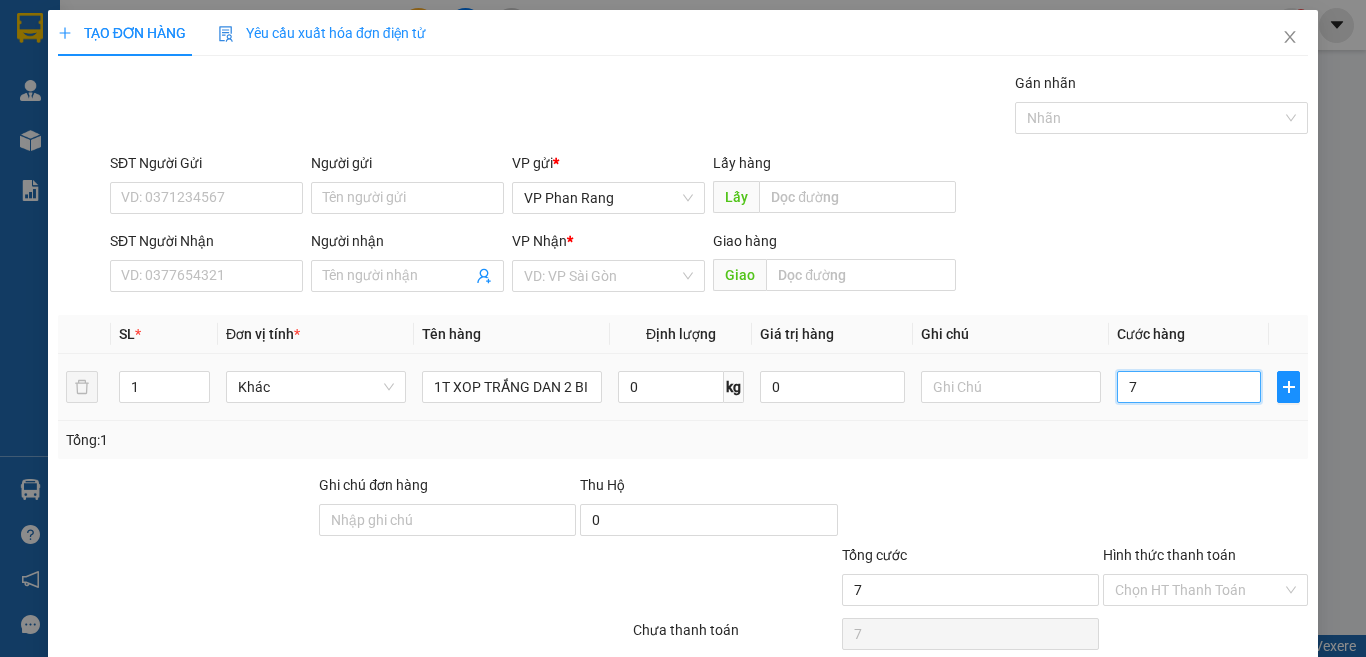 type on "70" 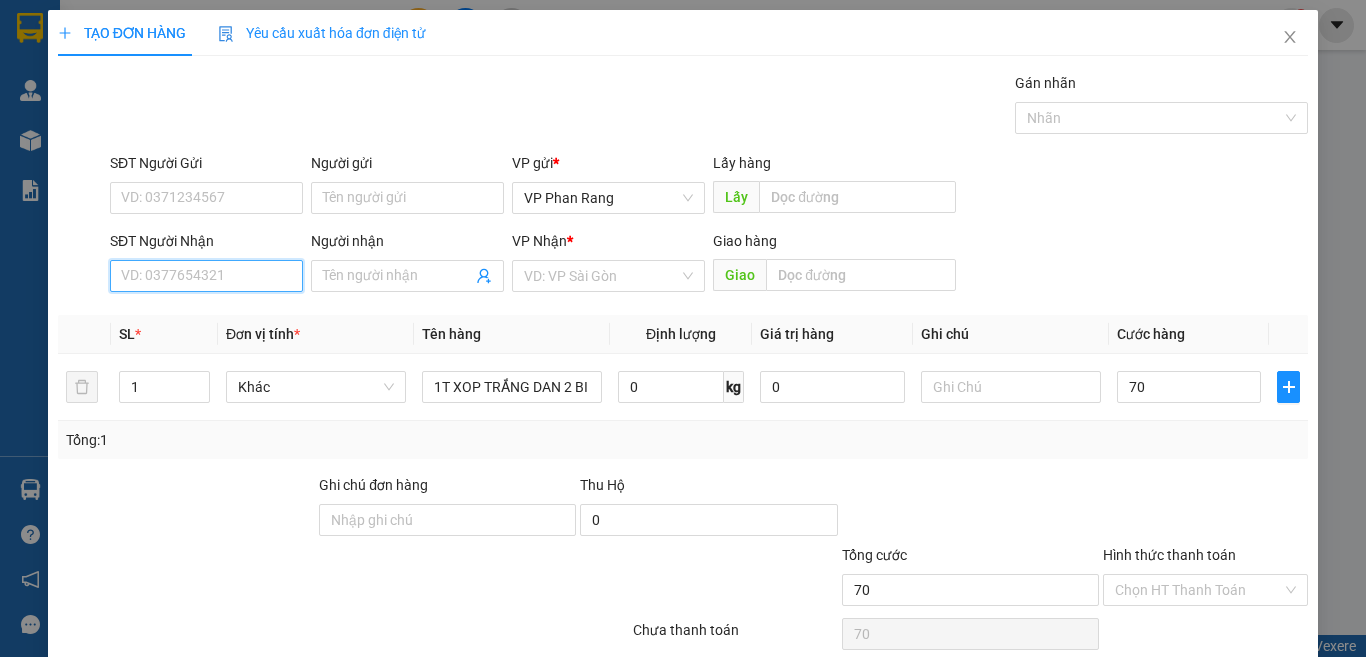 type on "70.000" 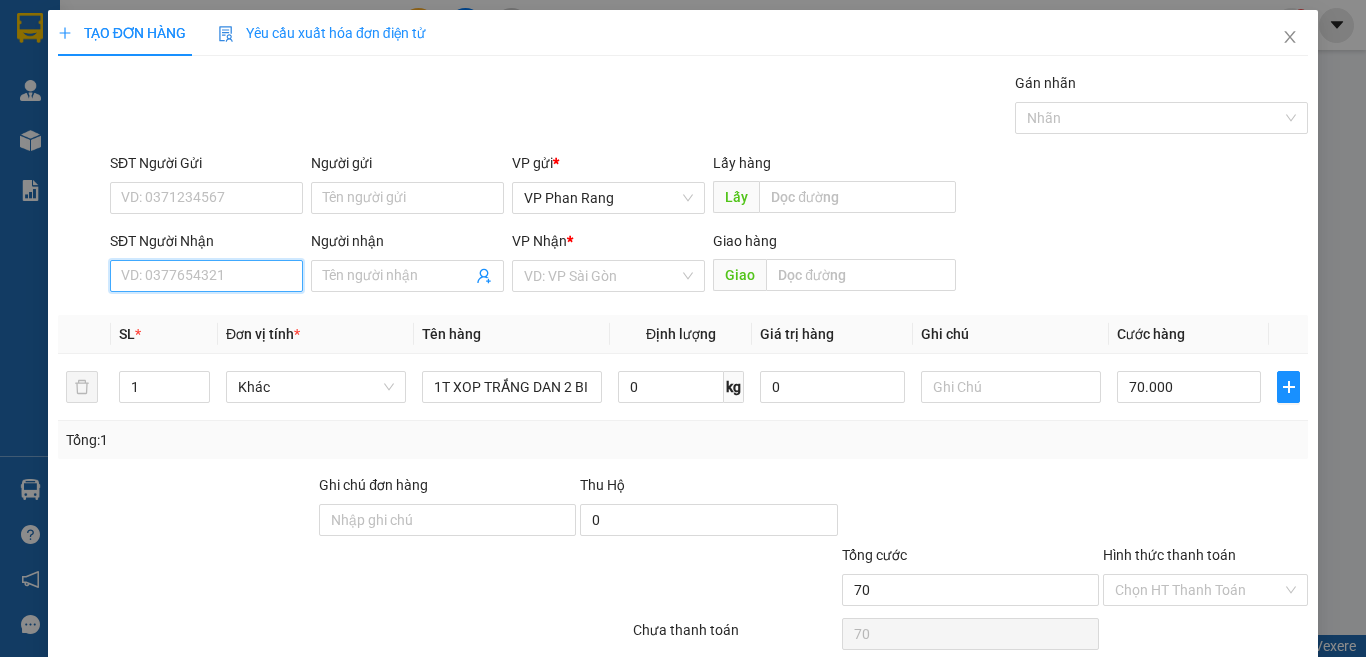 type on "70.000" 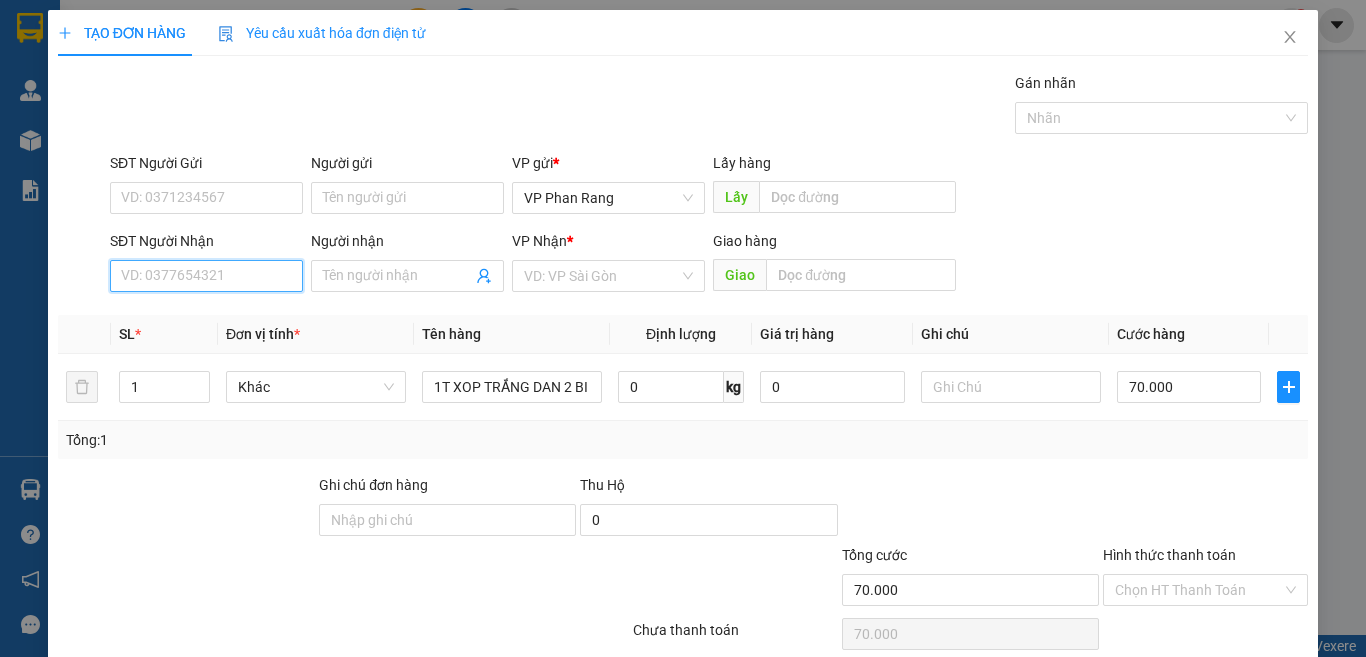 click on "SĐT Người Nhận" at bounding box center [206, 276] 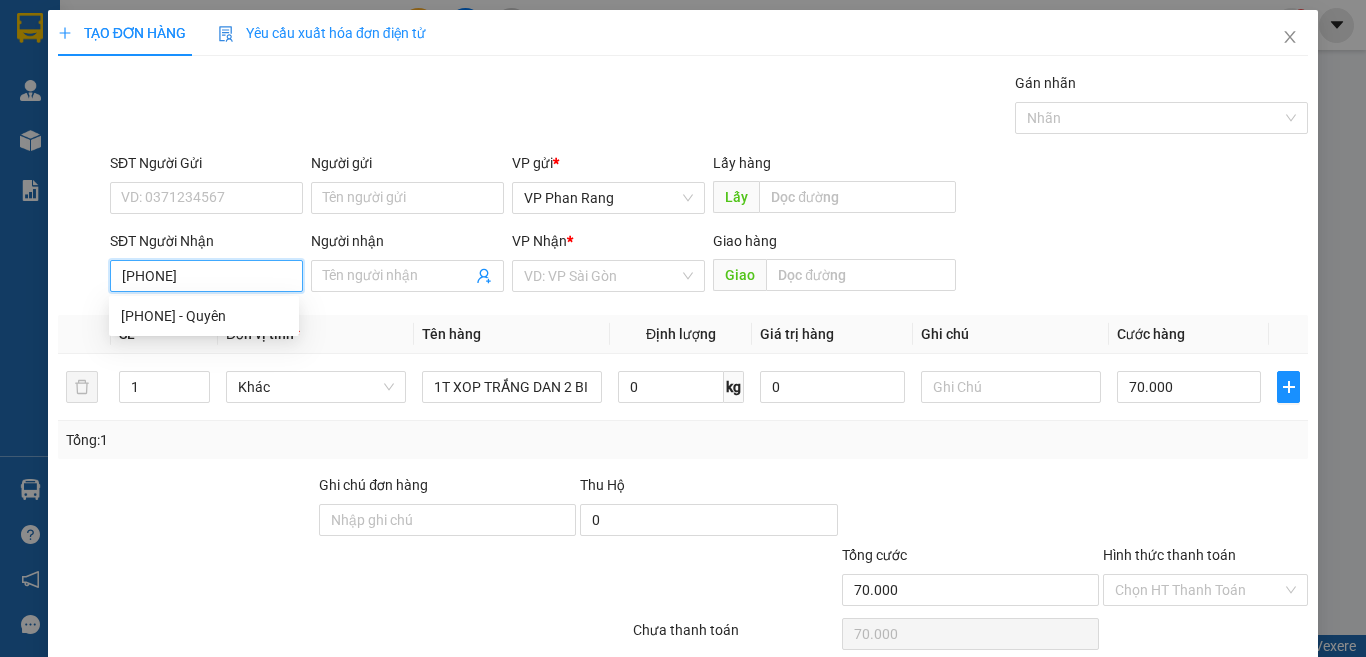 type on "0345834630" 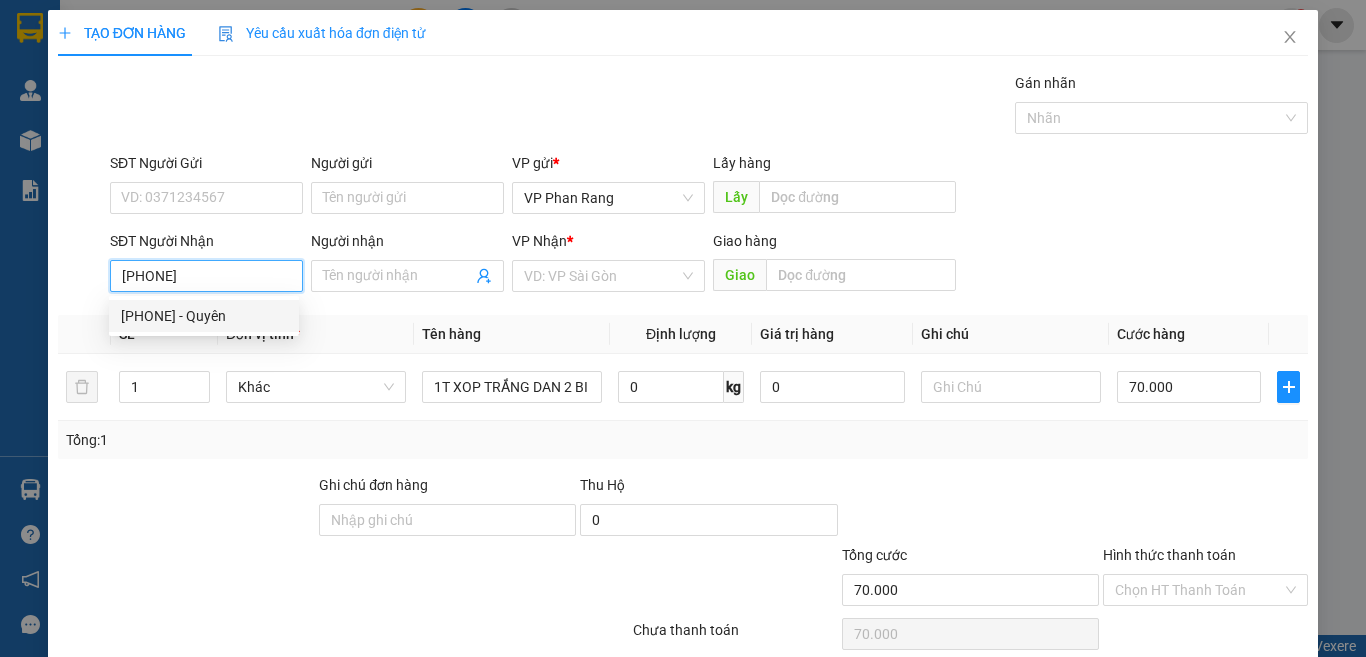 click on "0345834630 - Quyên" at bounding box center (204, 316) 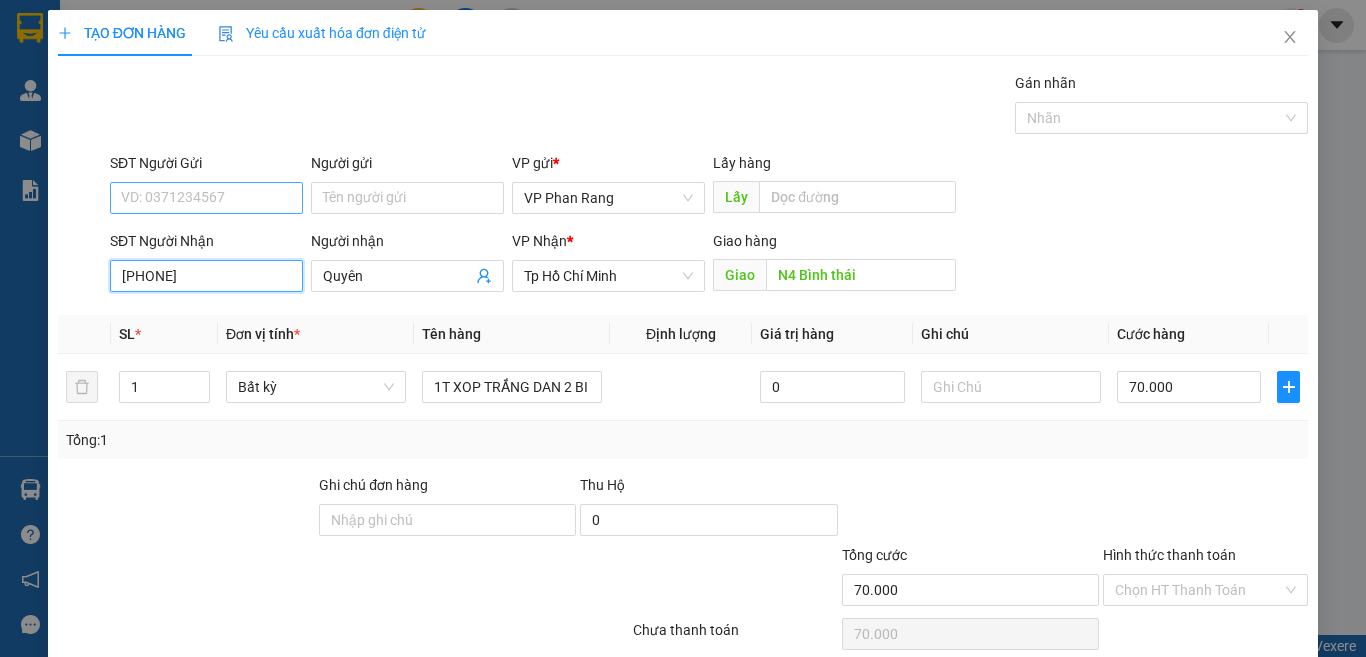 type on "0345834630" 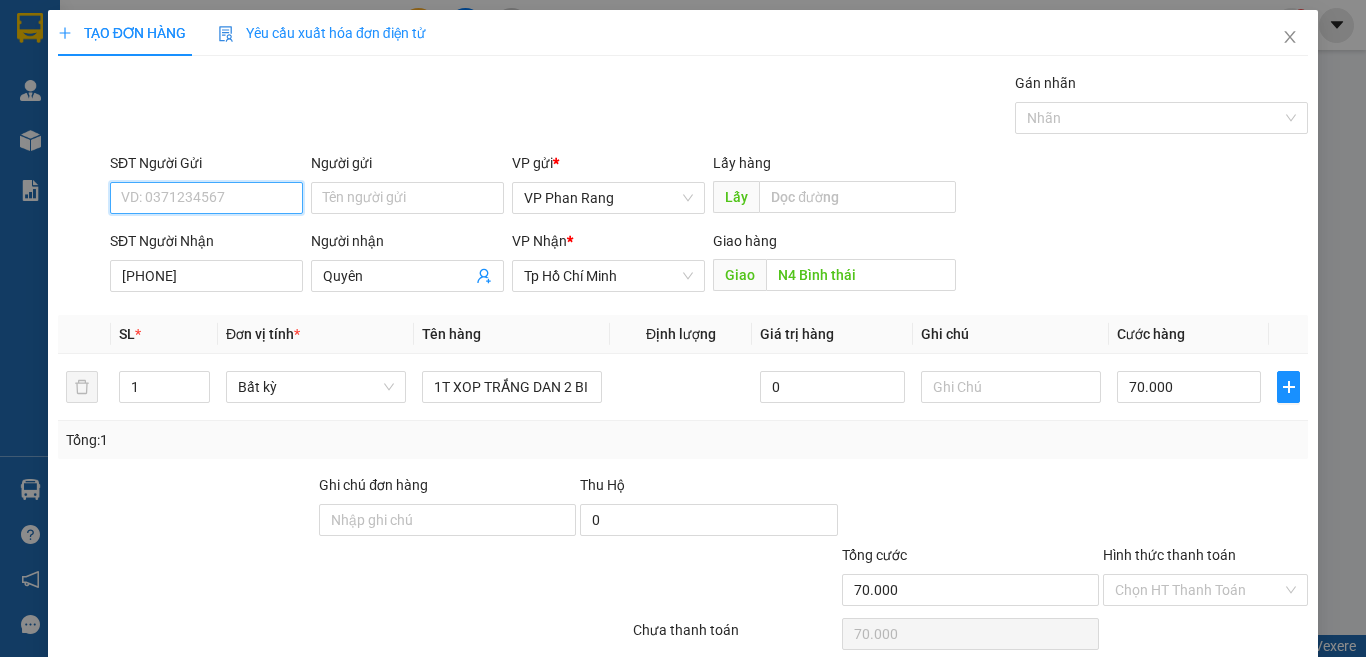 click on "SĐT Người Gửi" at bounding box center (206, 198) 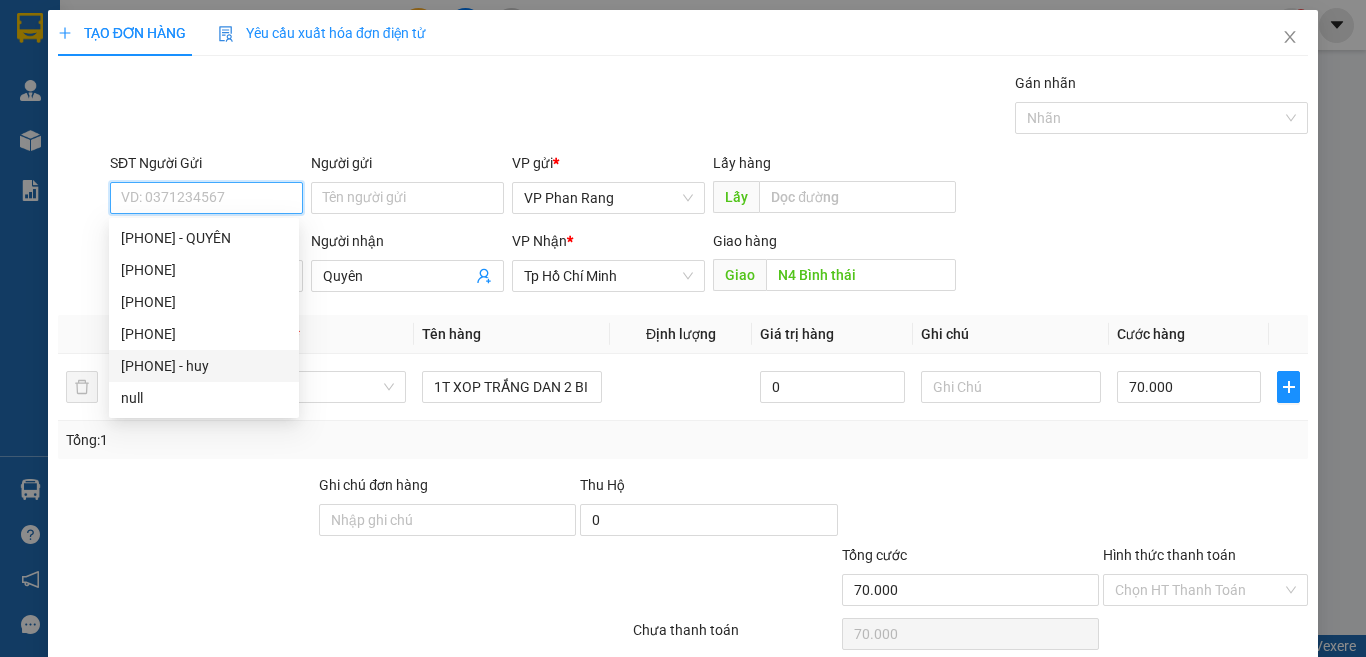 click on "0373650396 - huy" at bounding box center [204, 366] 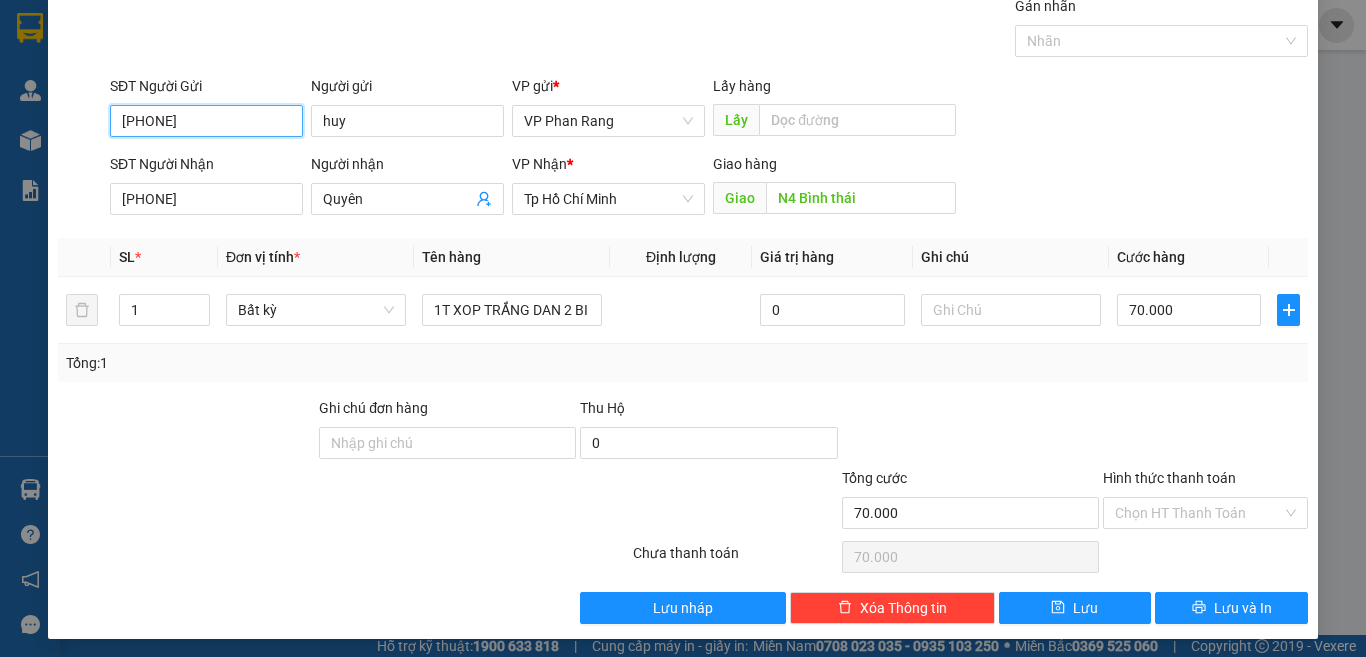 scroll, scrollTop: 83, scrollLeft: 0, axis: vertical 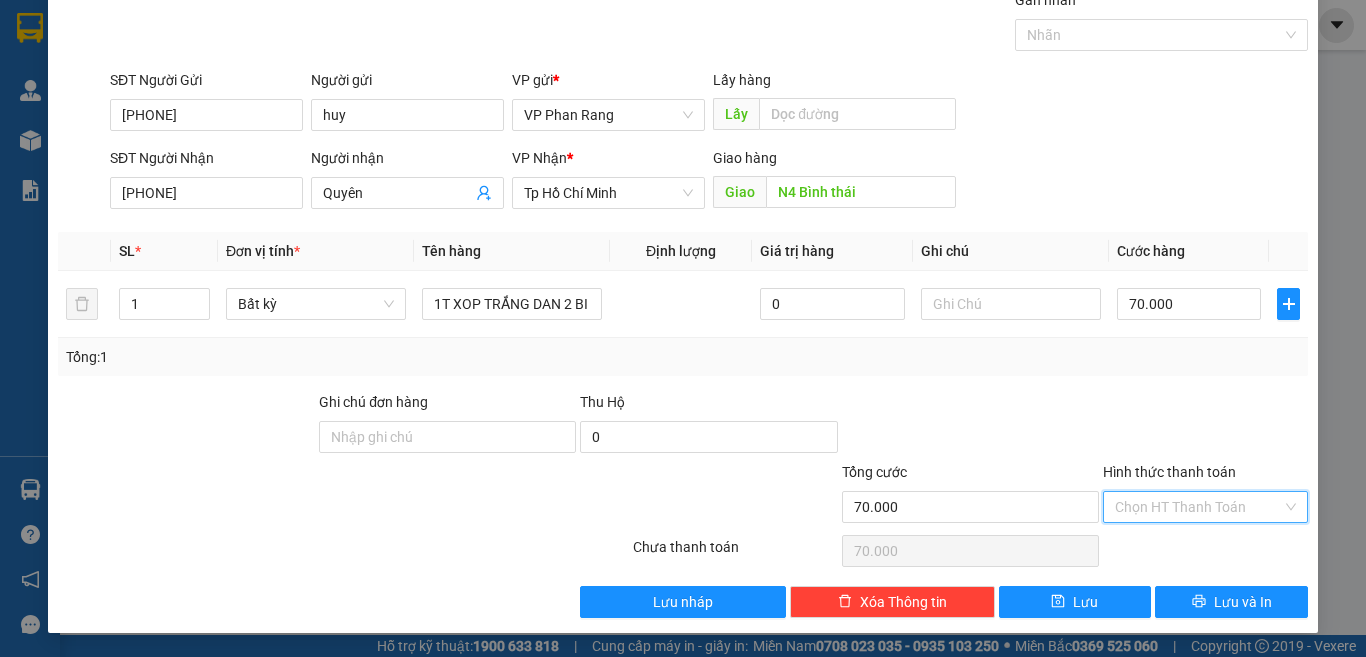 click on "Hình thức thanh toán" at bounding box center (1198, 507) 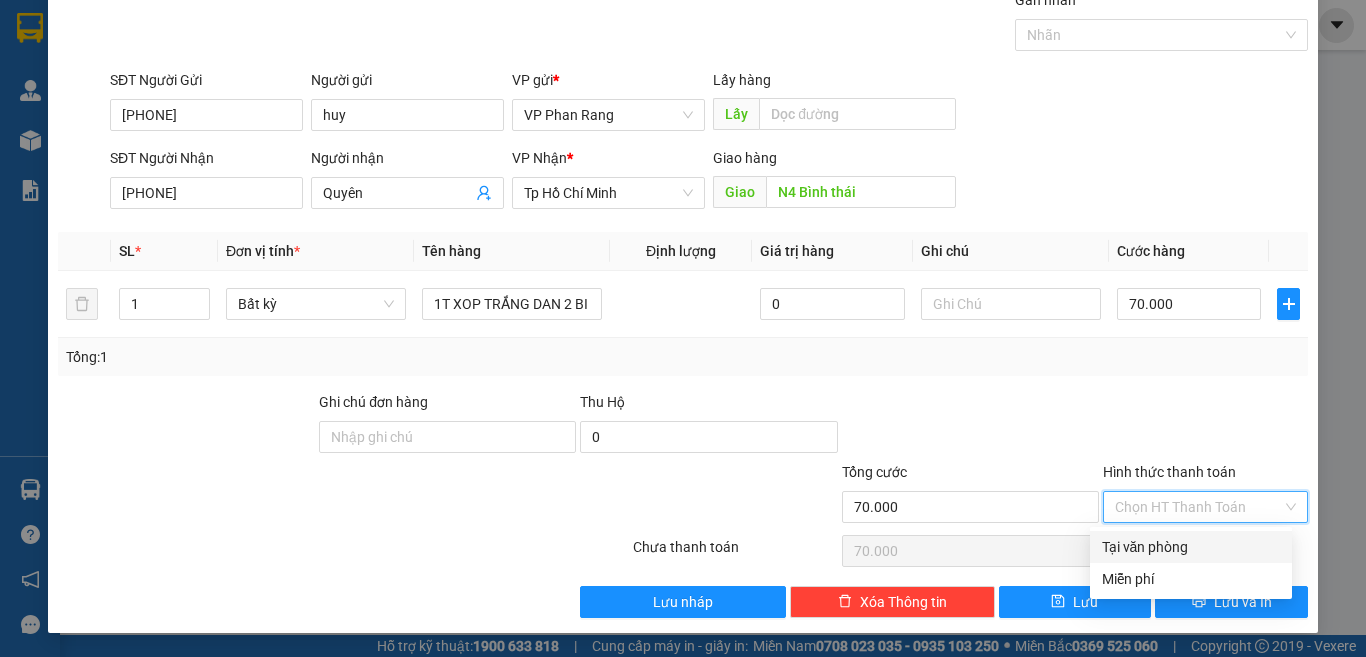 click on "Tại văn phòng" at bounding box center [1191, 547] 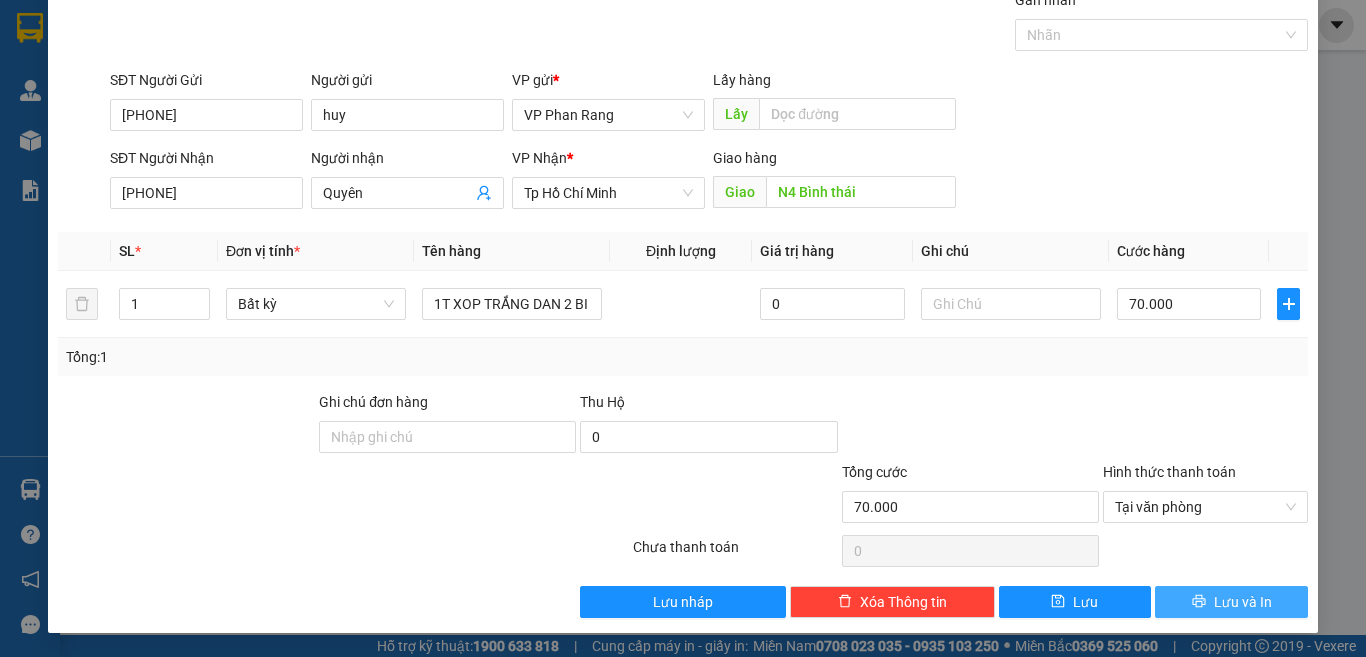 click on "Lưu và In" at bounding box center [1243, 602] 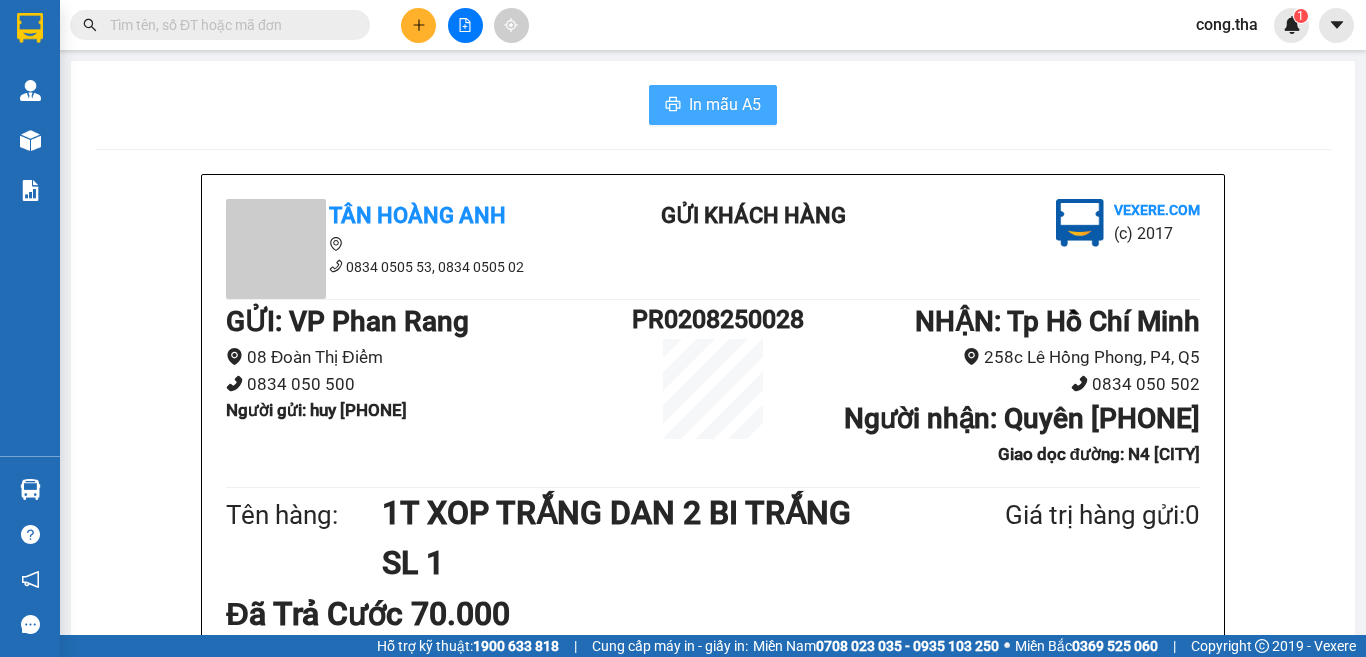 click on "In mẫu A5" at bounding box center [725, 104] 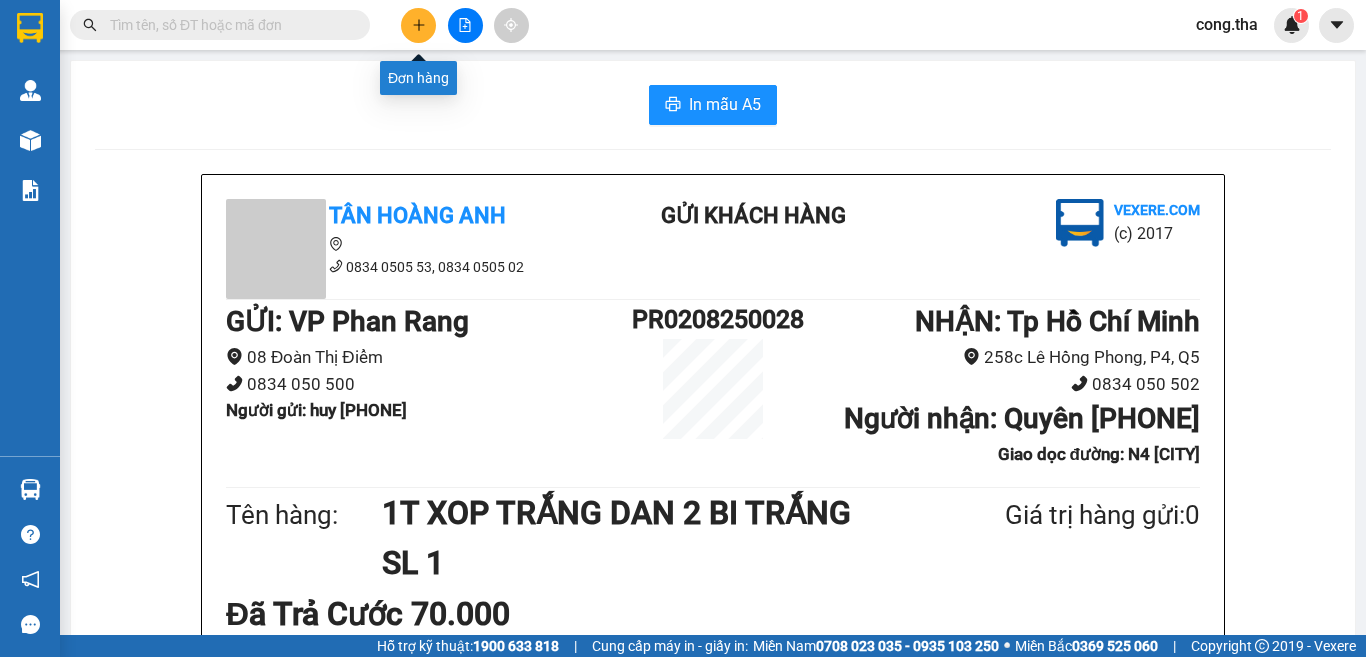 click at bounding box center (418, 25) 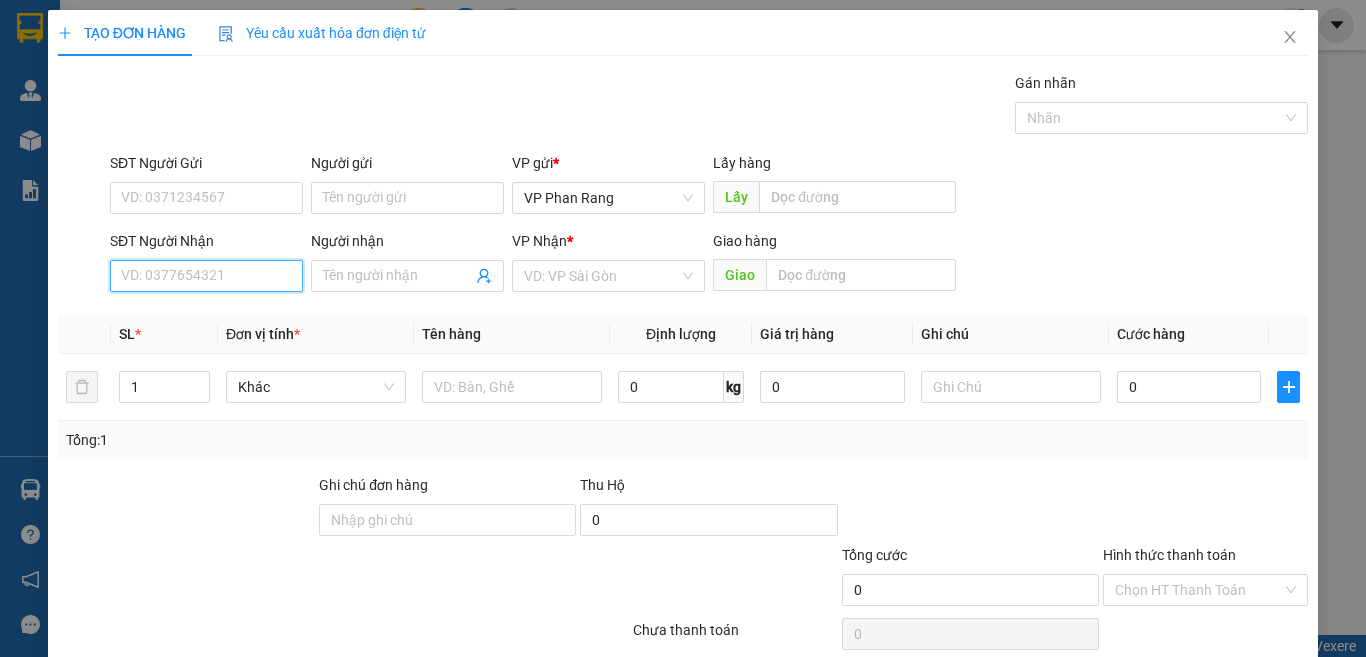 drag, startPoint x: 246, startPoint y: 283, endPoint x: 260, endPoint y: 255, distance: 31.304953 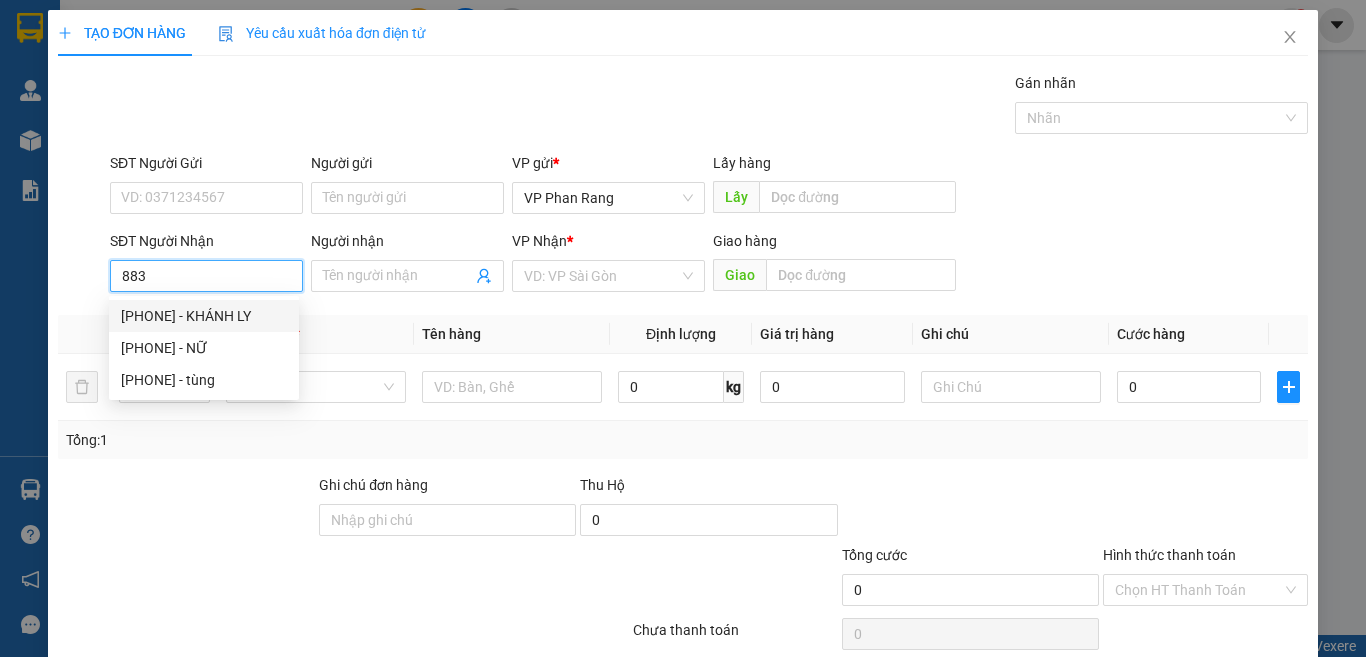 drag, startPoint x: 164, startPoint y: 272, endPoint x: 0, endPoint y: 362, distance: 187.07217 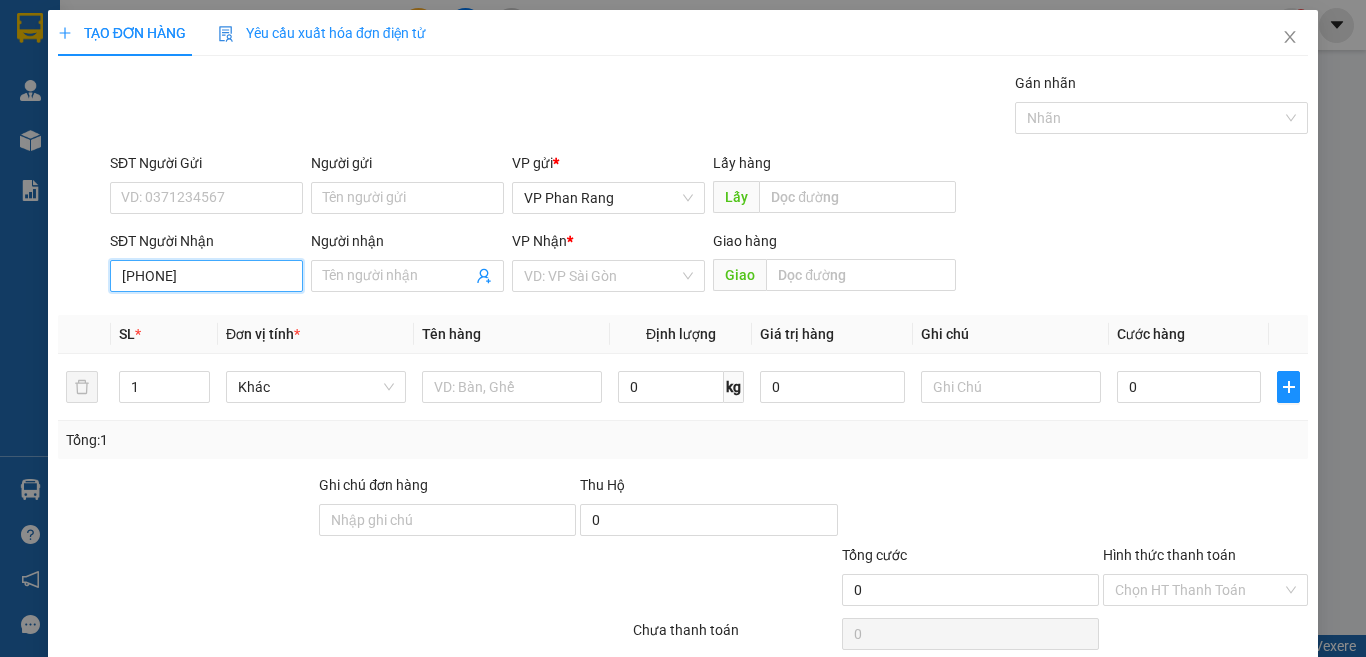 type on "0975433883" 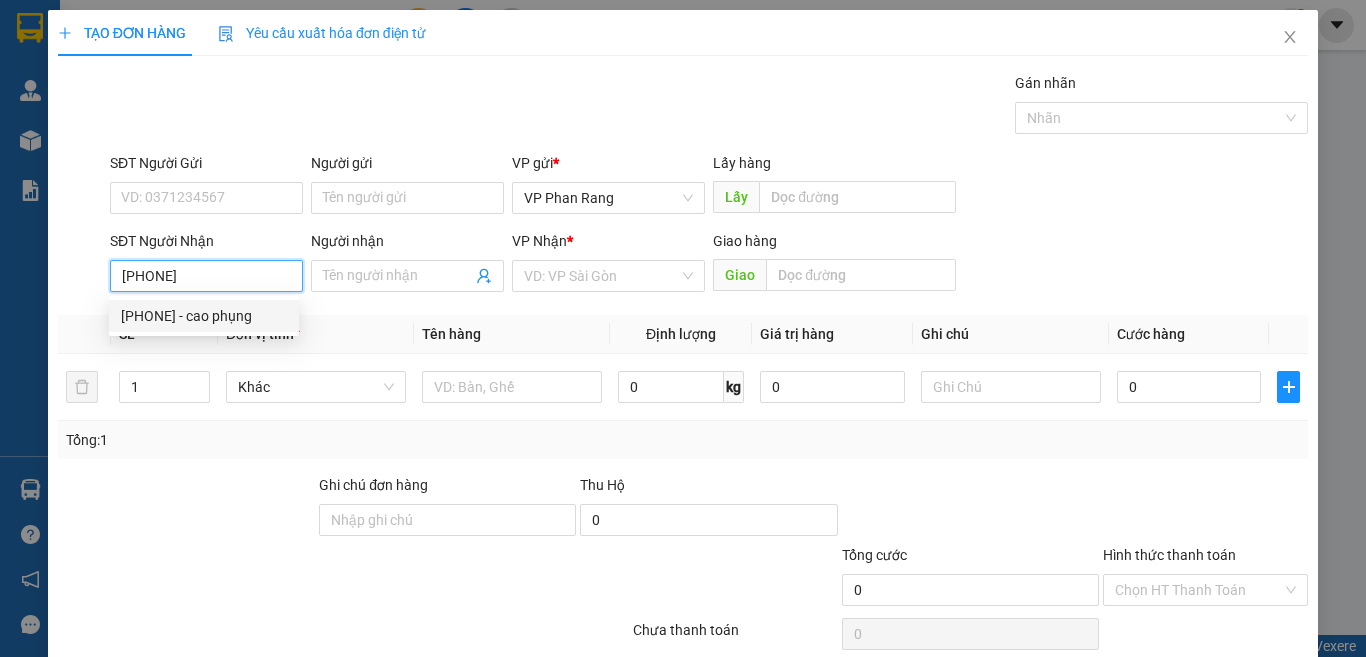 click on "0975433883 - cao phụng" at bounding box center (204, 316) 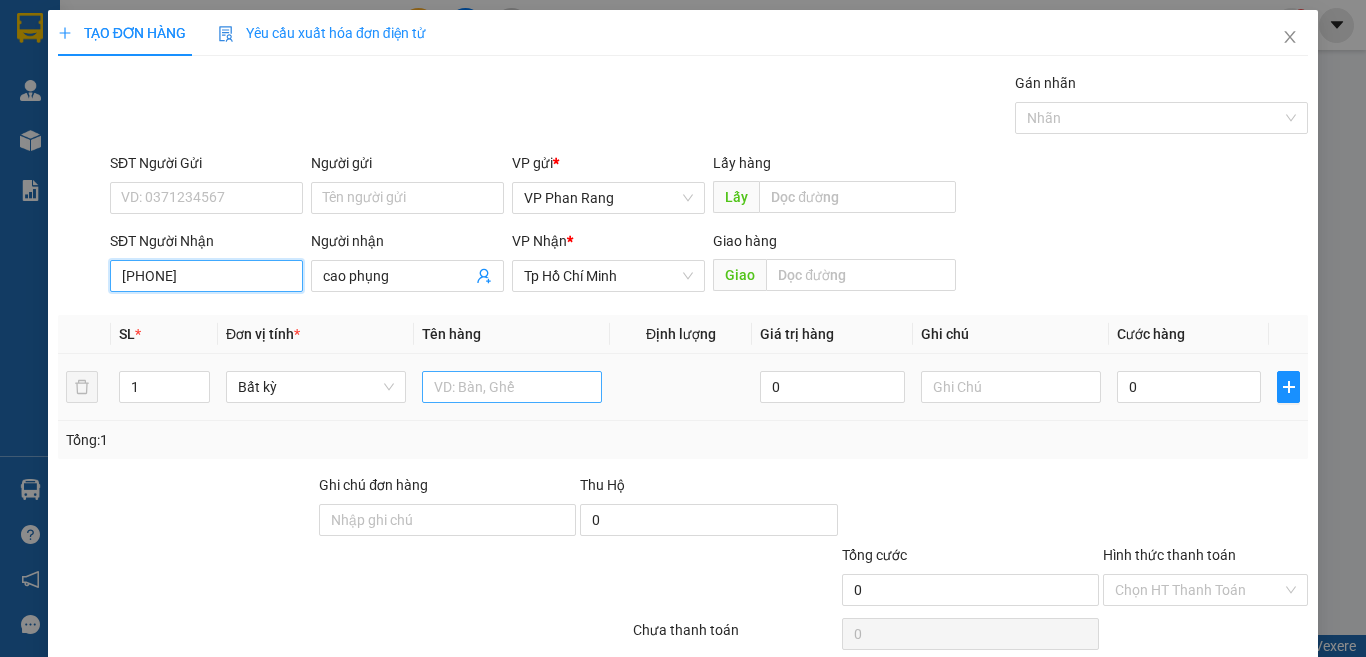 type on "0975433883" 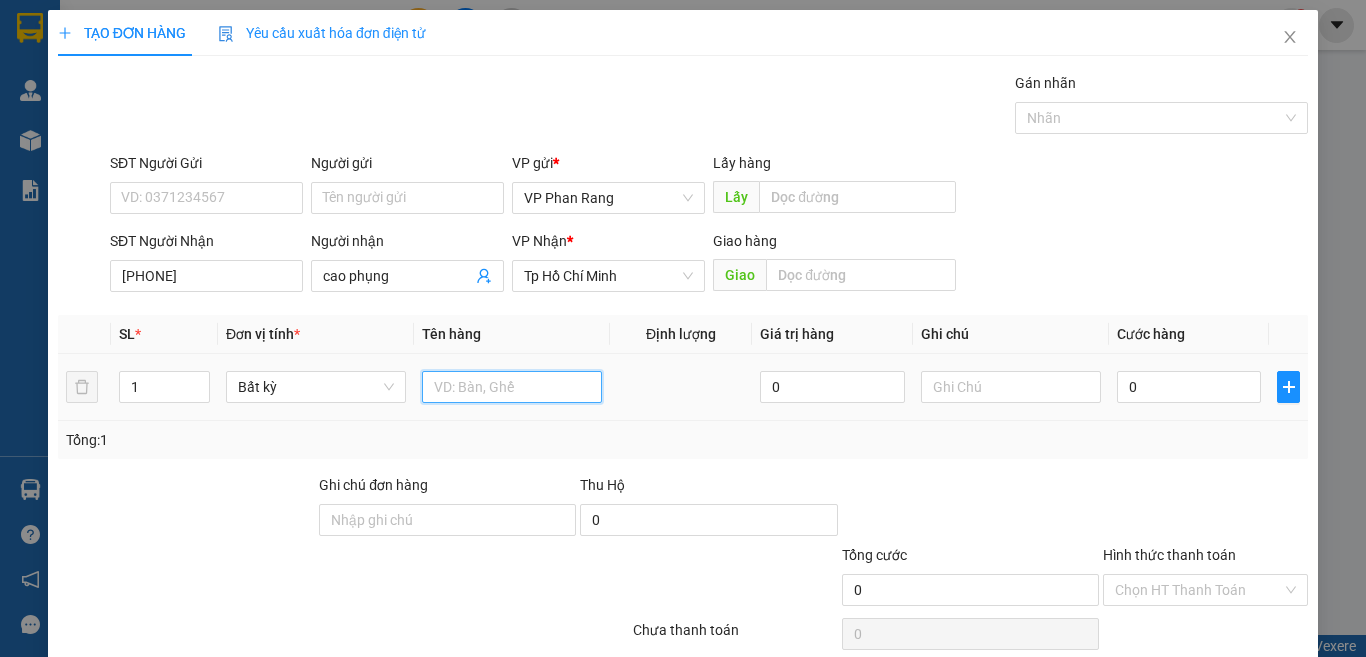 click at bounding box center (512, 387) 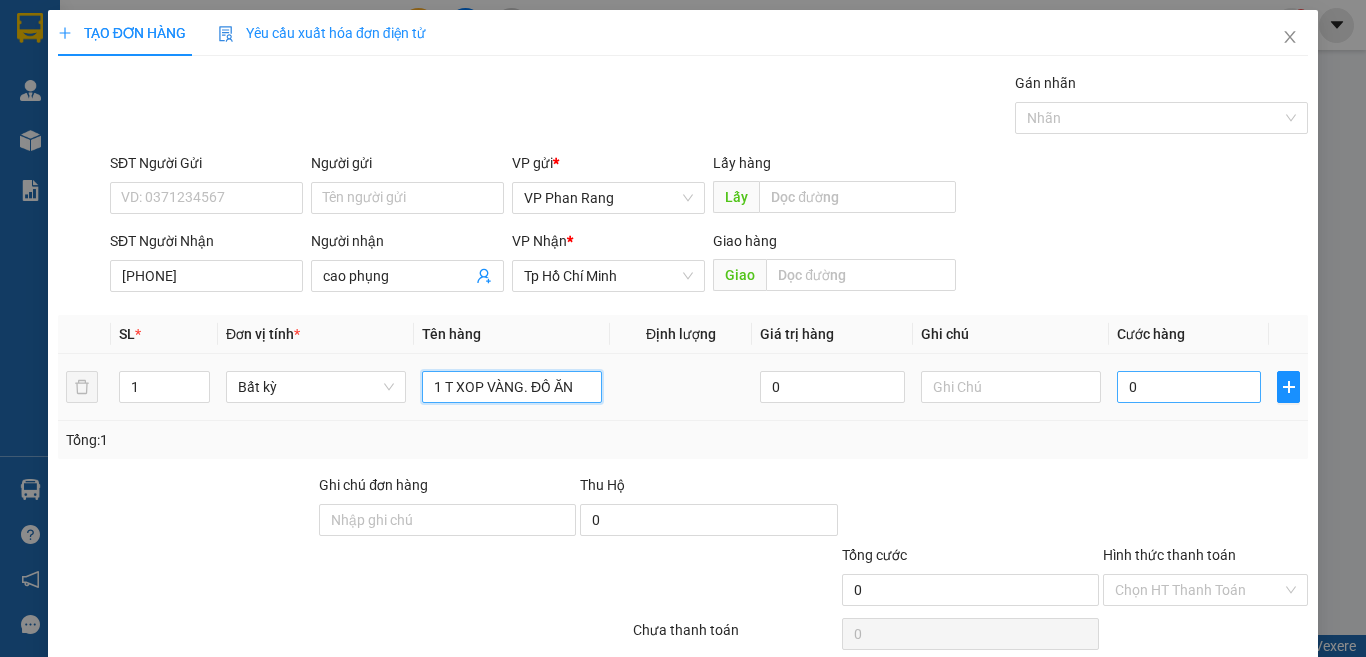 type on "1 T XOP VÀNG. ĐỒ ĂN" 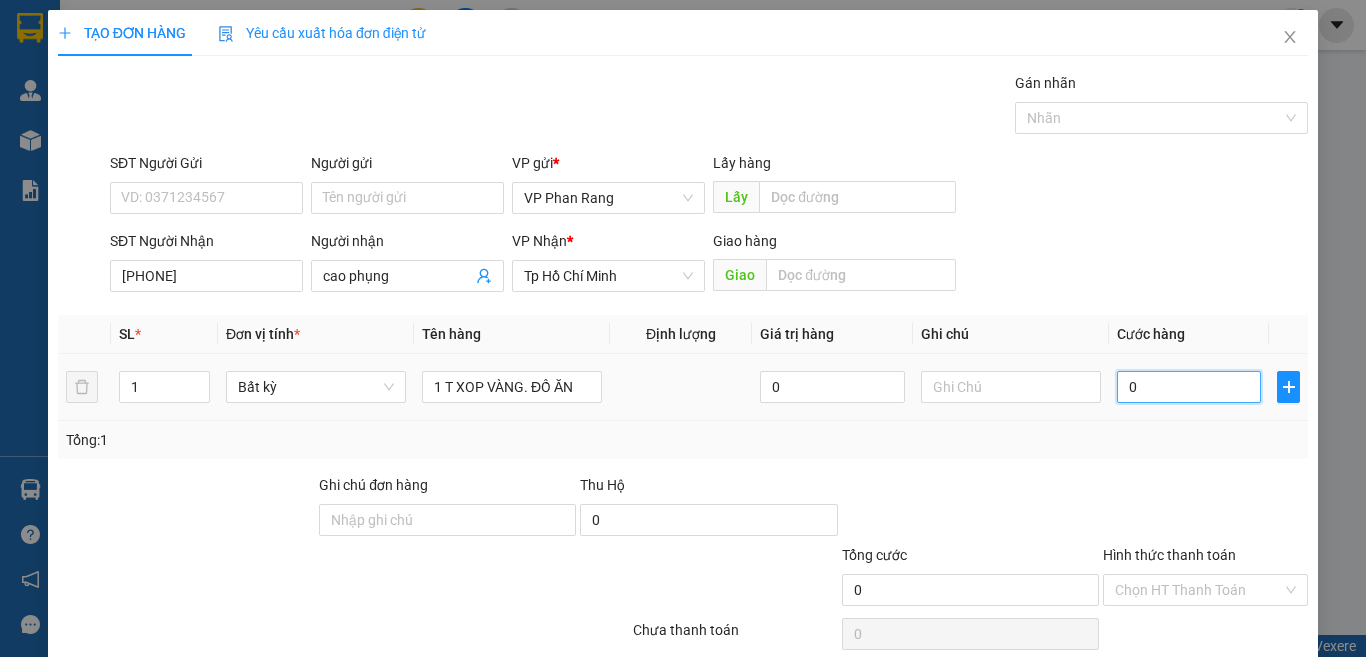 click on "0" at bounding box center [1189, 387] 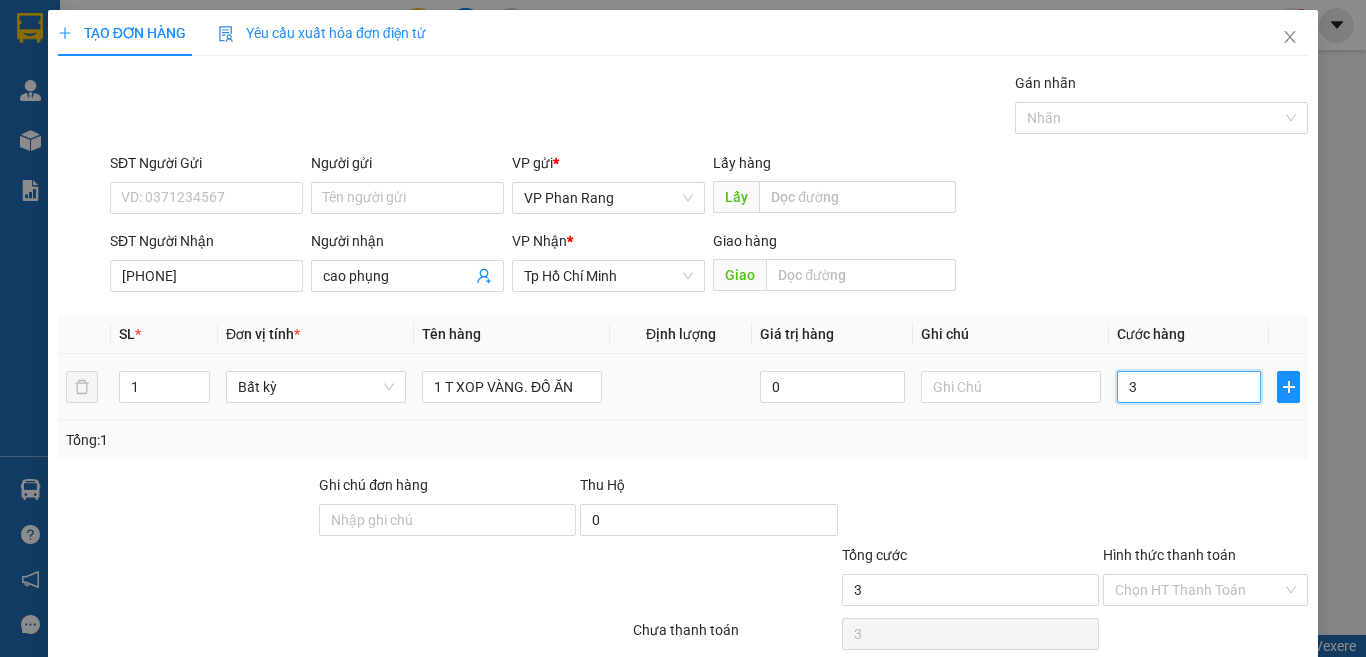type on "30" 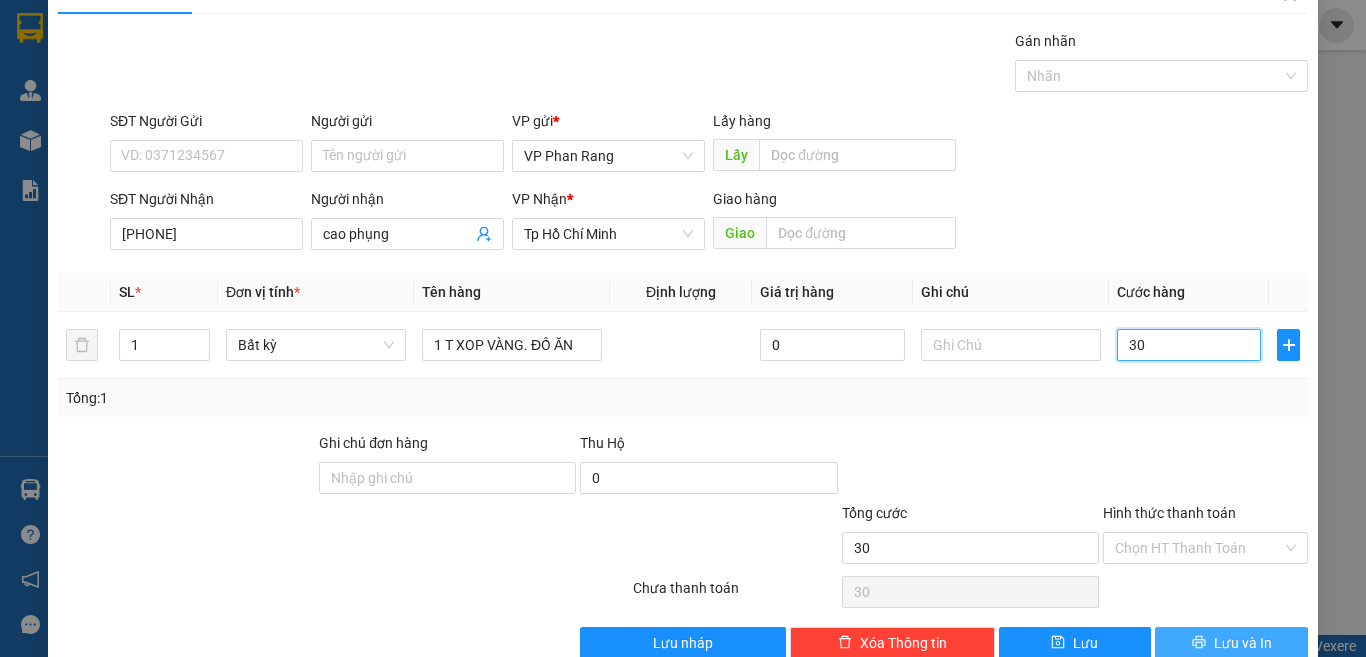 scroll, scrollTop: 83, scrollLeft: 0, axis: vertical 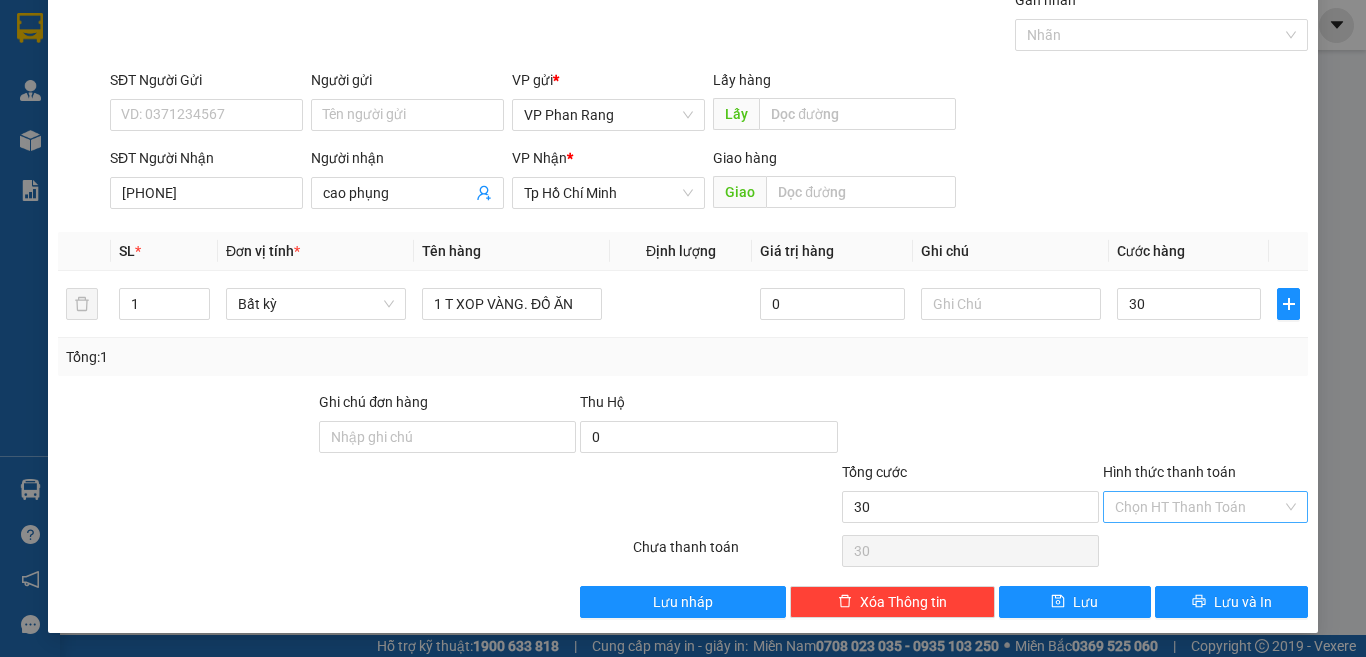 type on "30.000" 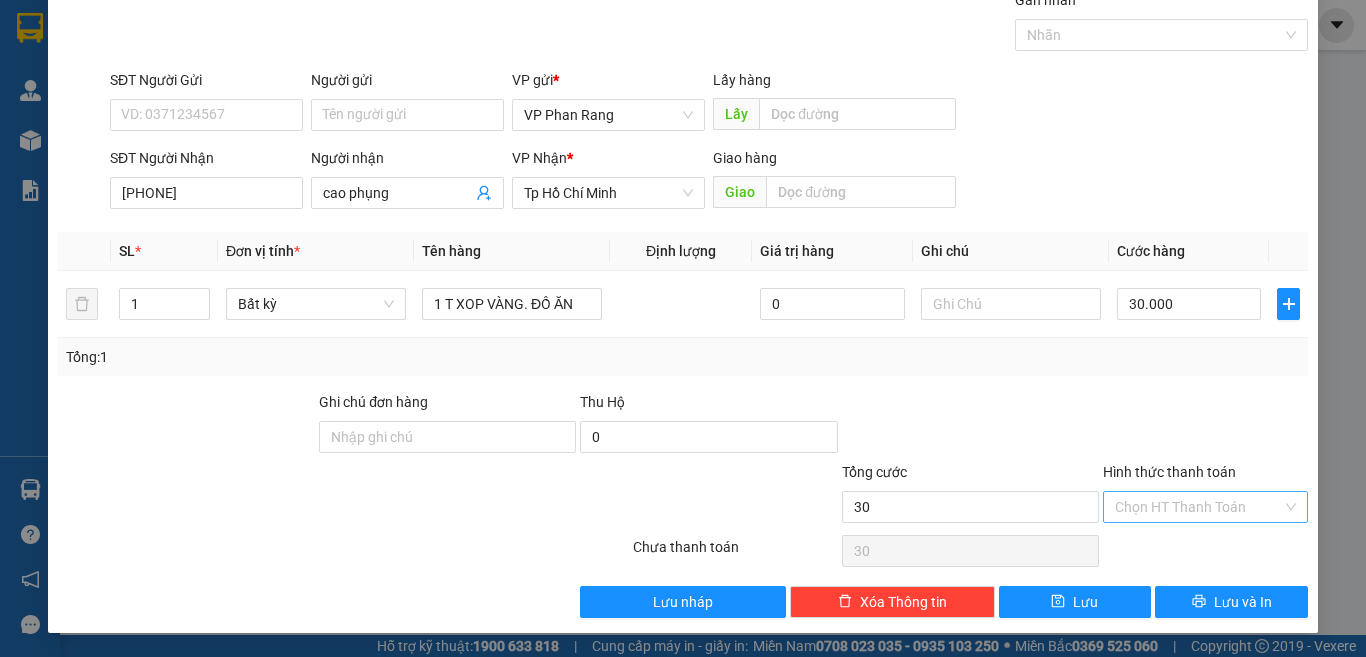 type on "30.000" 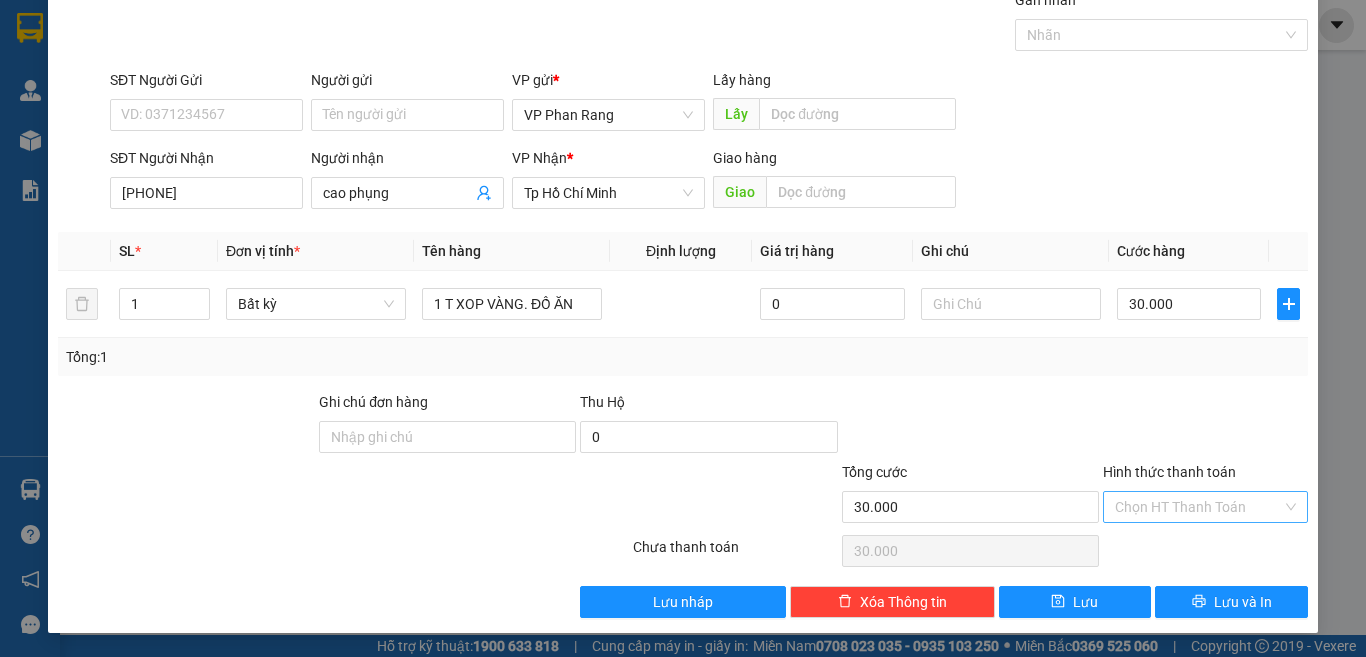click on "Hình thức thanh toán" at bounding box center (1198, 507) 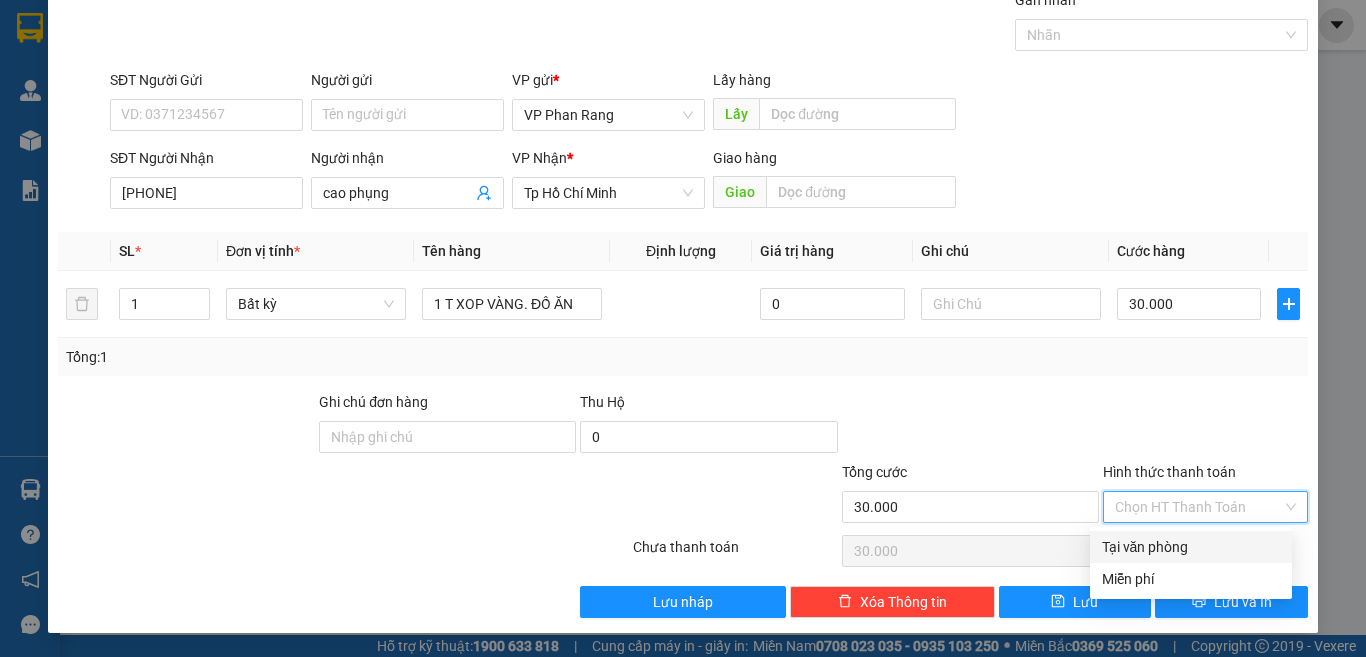 click on "Tại văn phòng" at bounding box center (1191, 547) 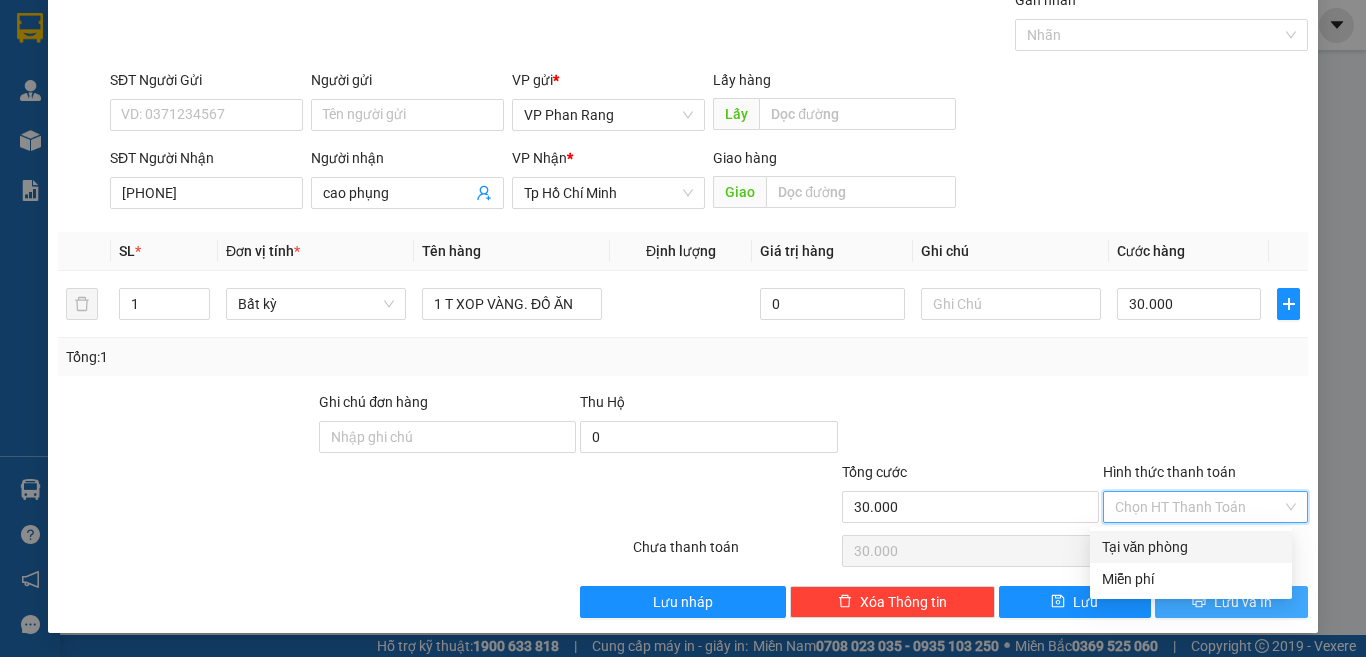 type on "0" 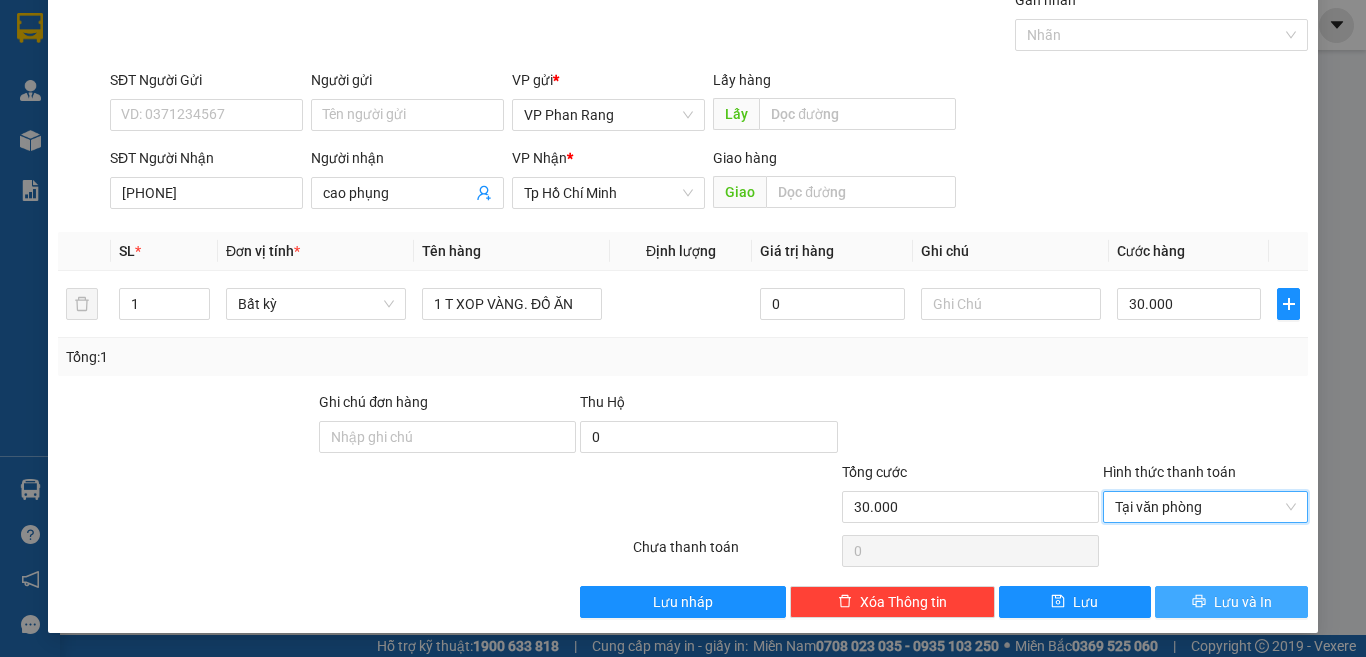 click on "Lưu và In" at bounding box center [1243, 602] 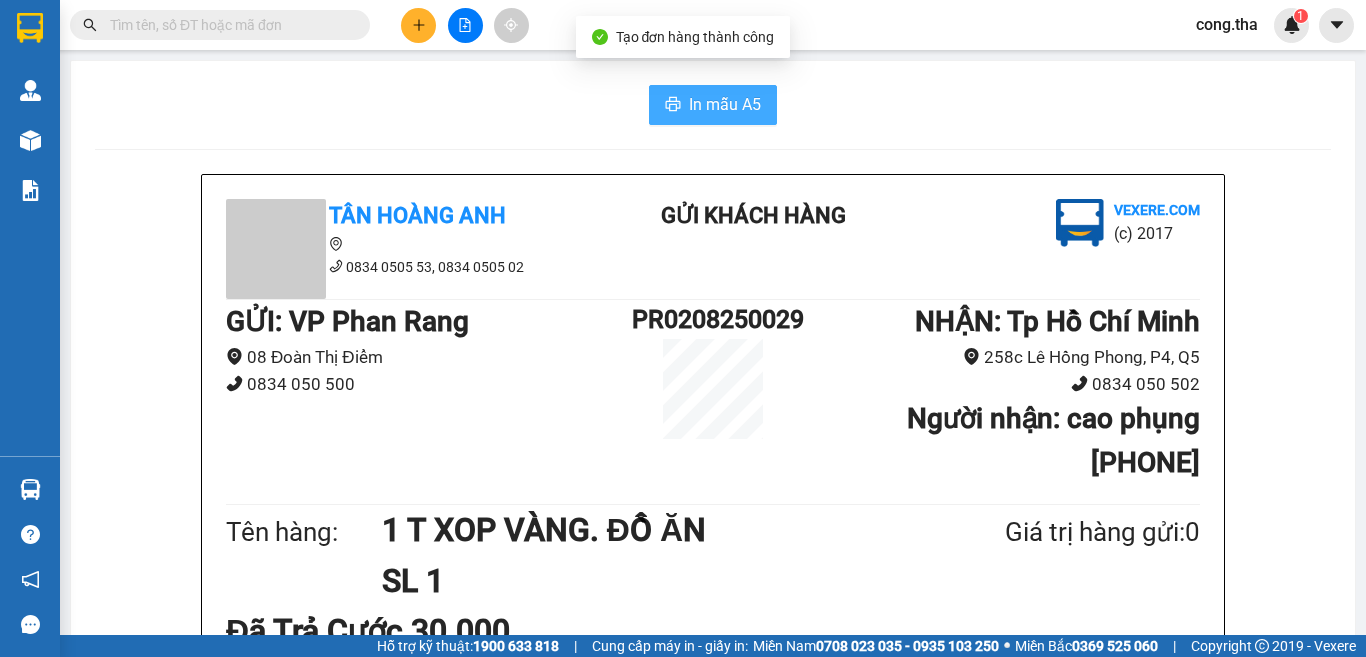 click on "In mẫu A5" at bounding box center [725, 104] 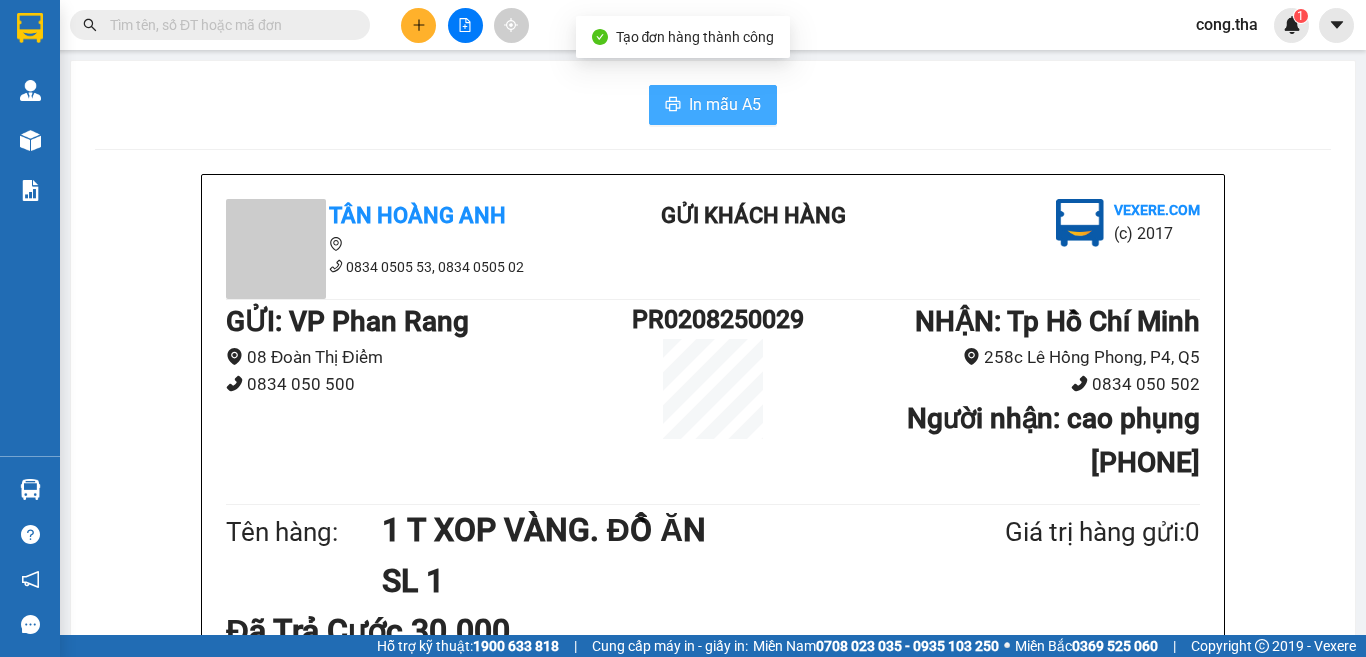scroll, scrollTop: 0, scrollLeft: 0, axis: both 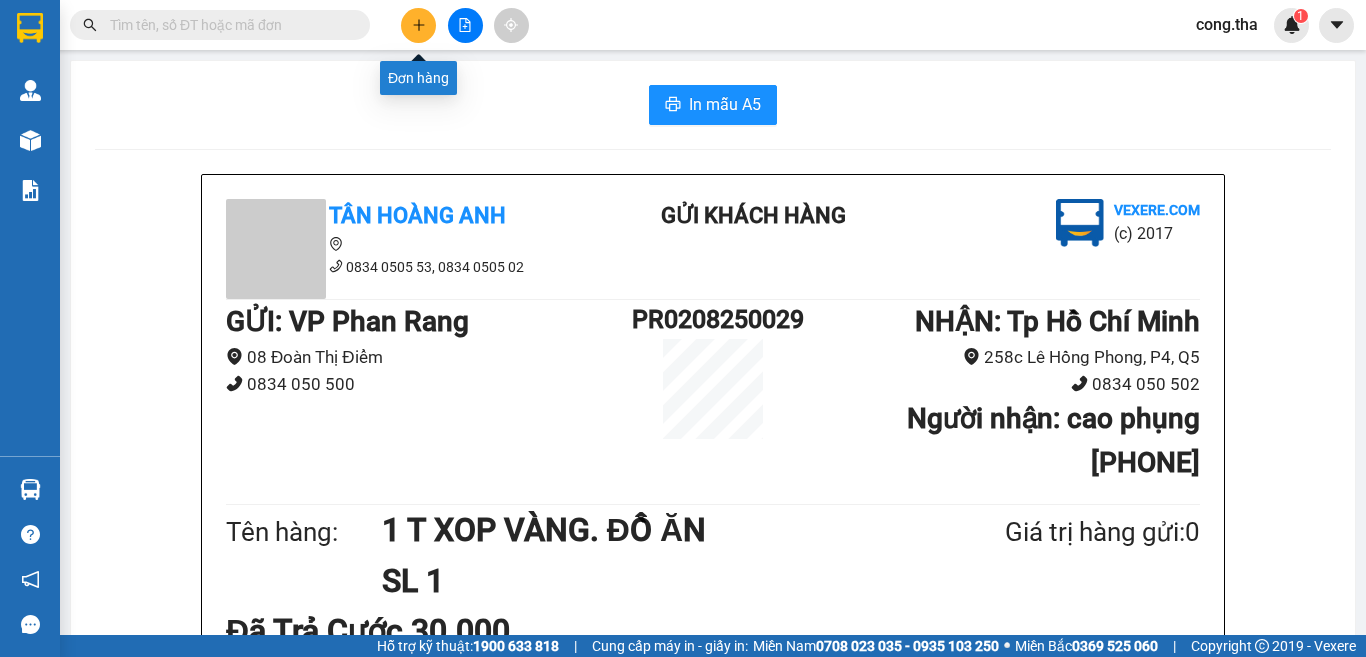 click 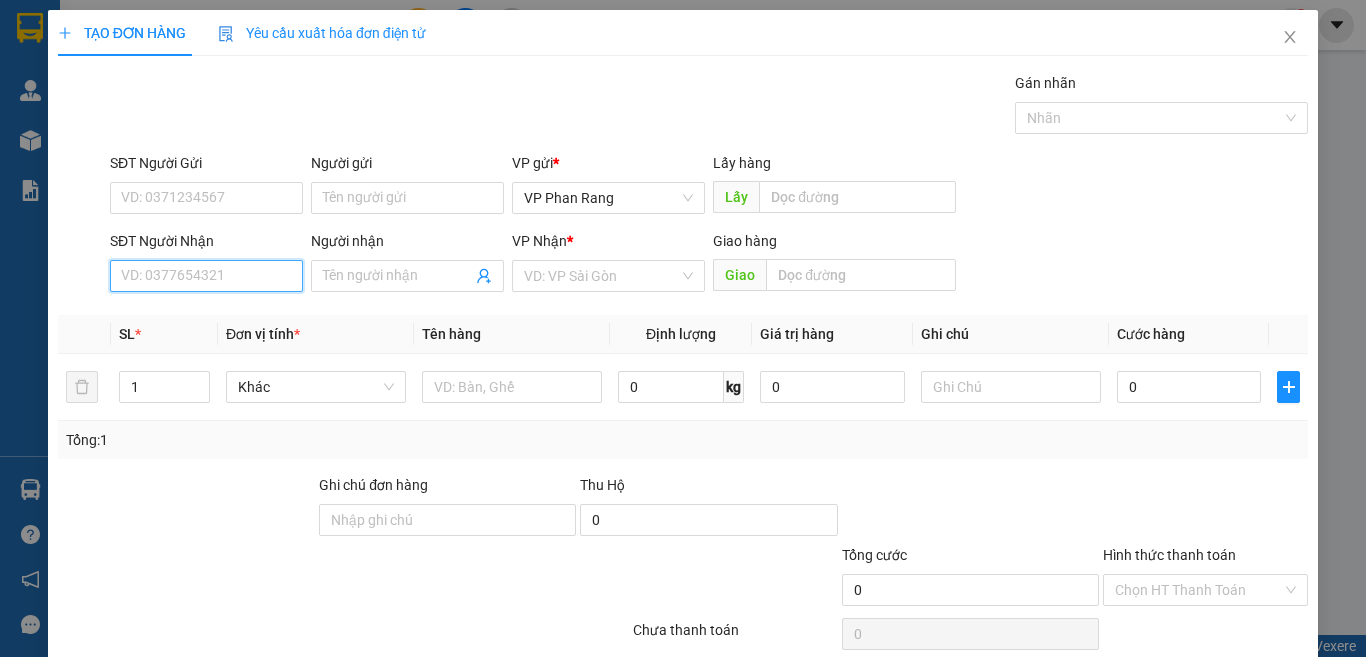 click on "SĐT Người Nhận" at bounding box center (206, 276) 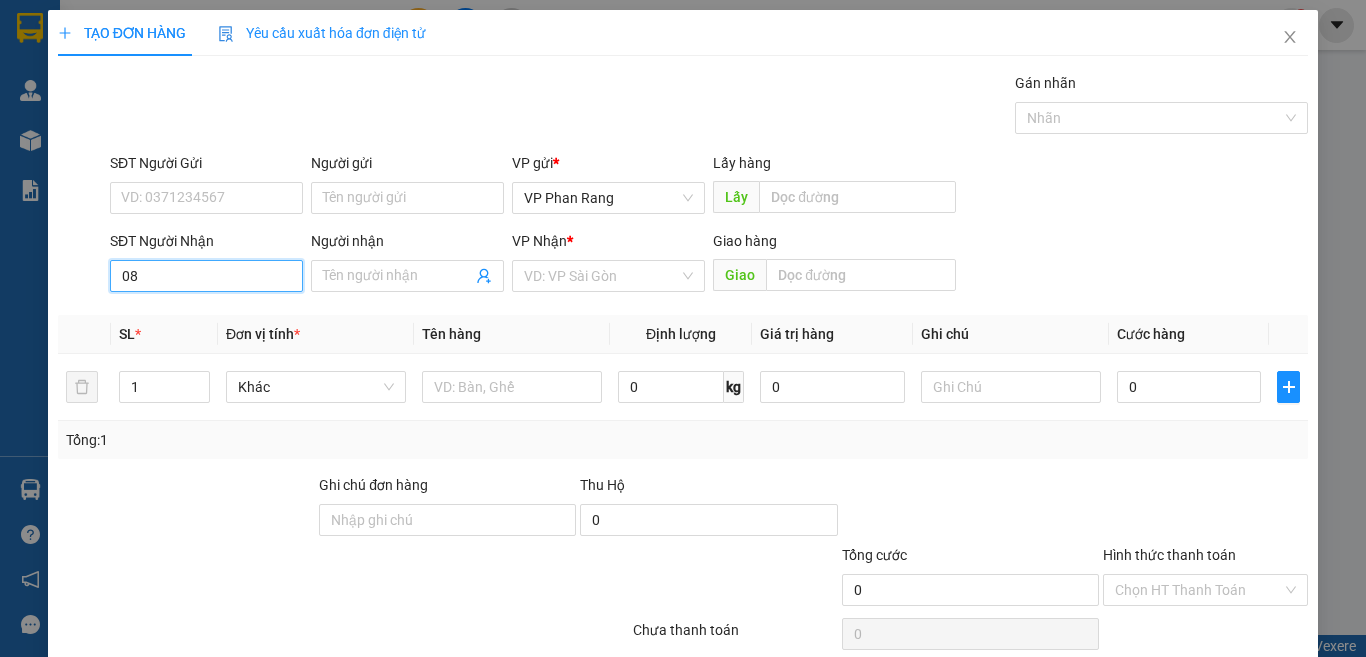 type on "0" 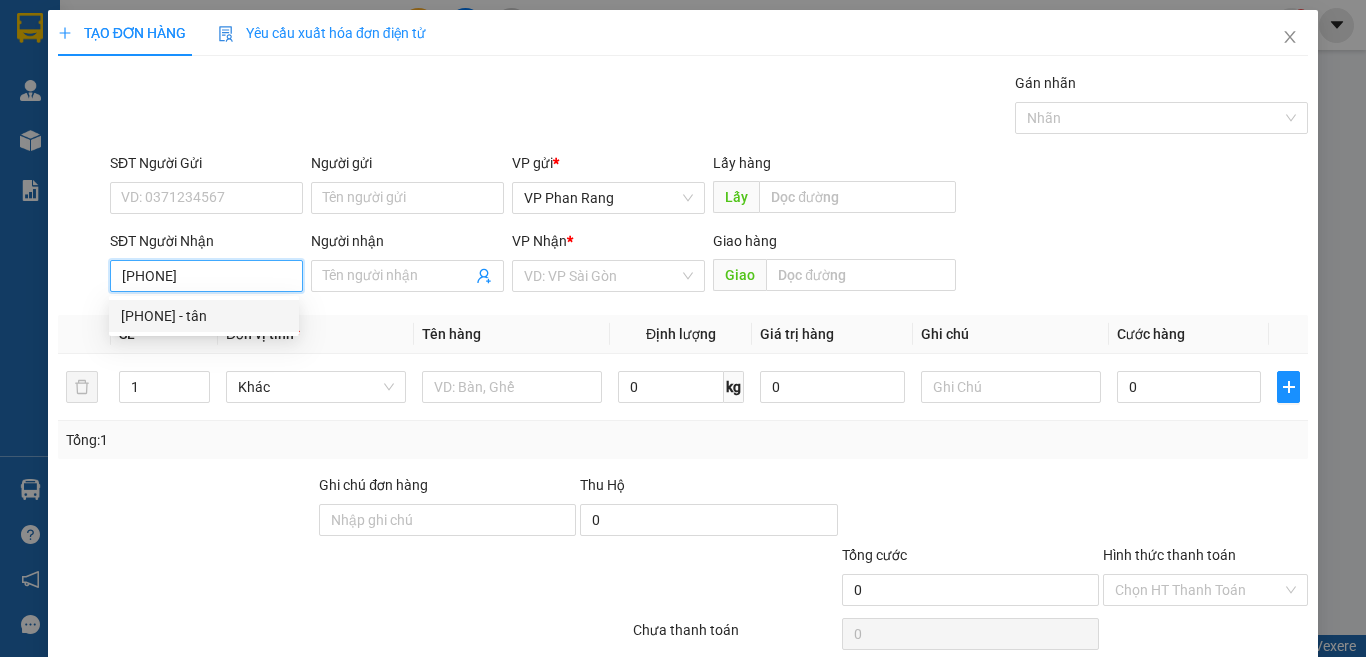 click on "0382834564 - tân" at bounding box center [204, 316] 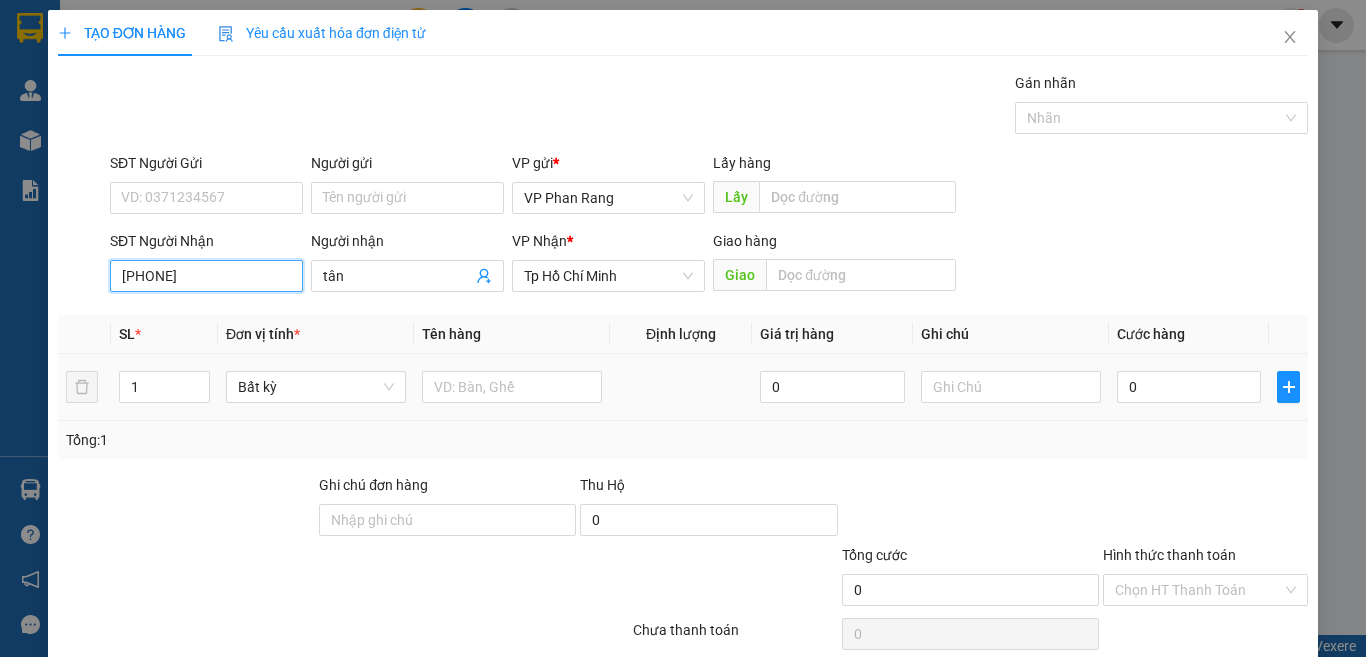 type on "0382834564" 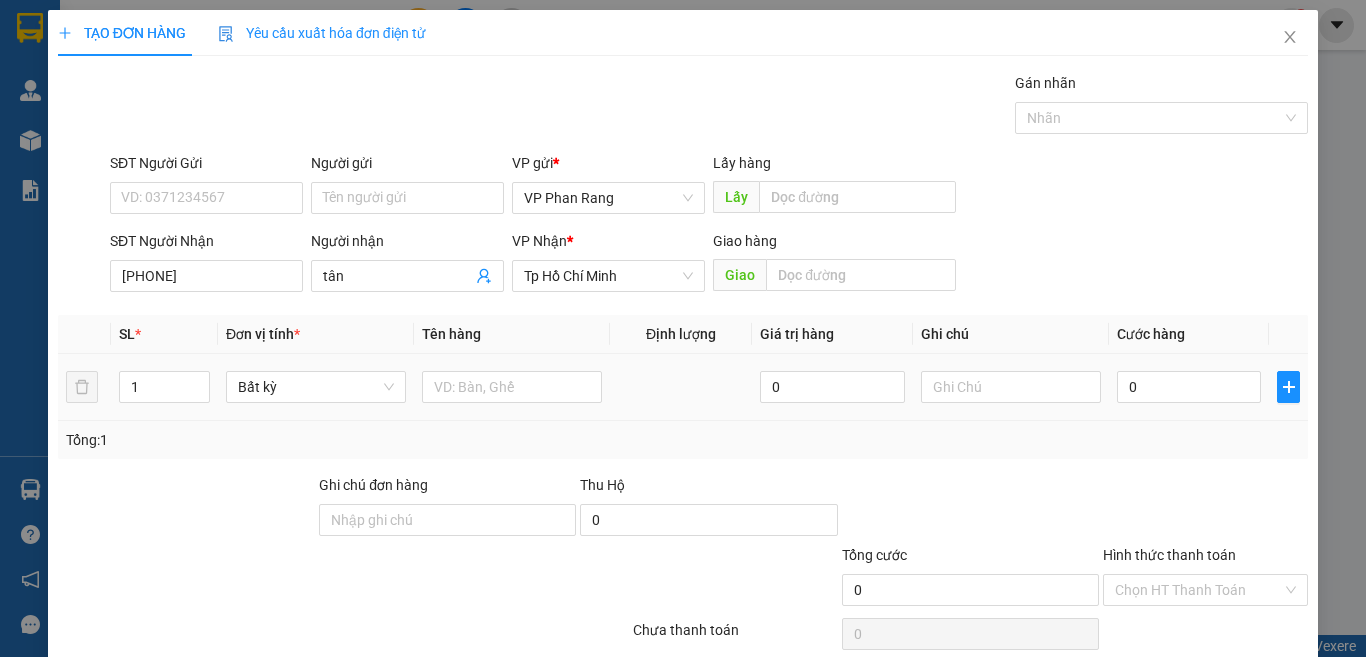 click at bounding box center [512, 387] 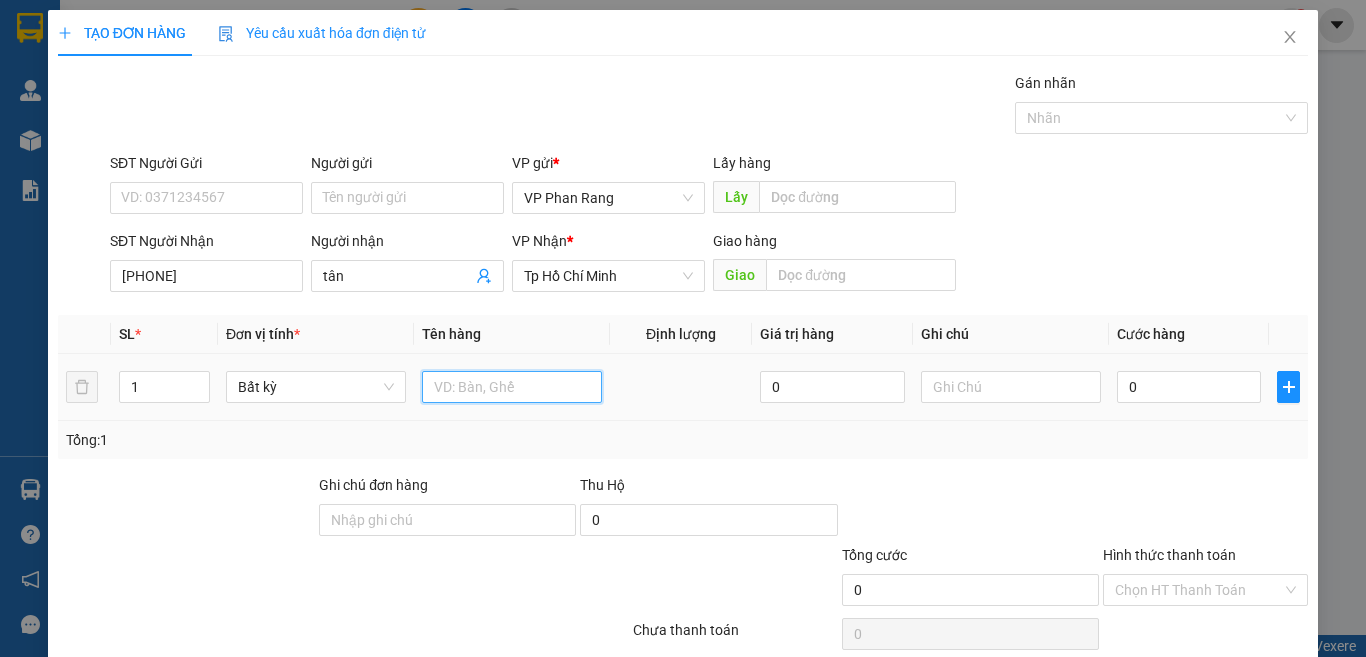 click at bounding box center (512, 387) 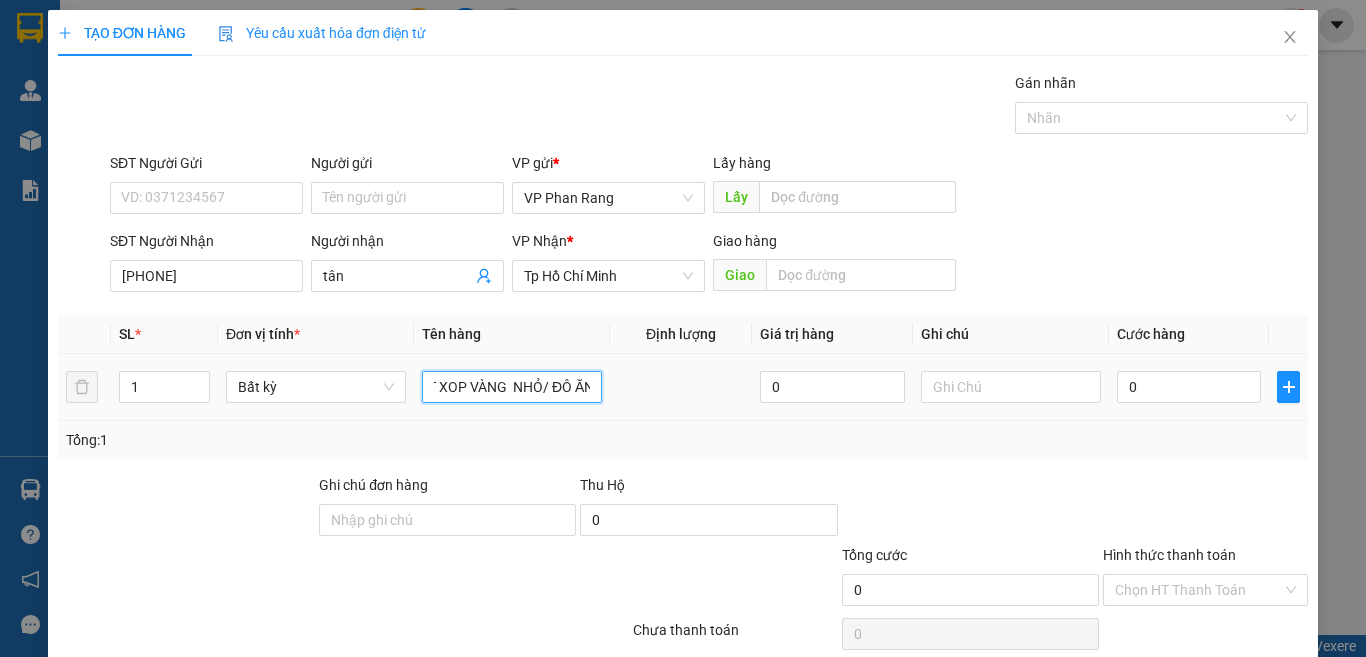 scroll, scrollTop: 0, scrollLeft: 25, axis: horizontal 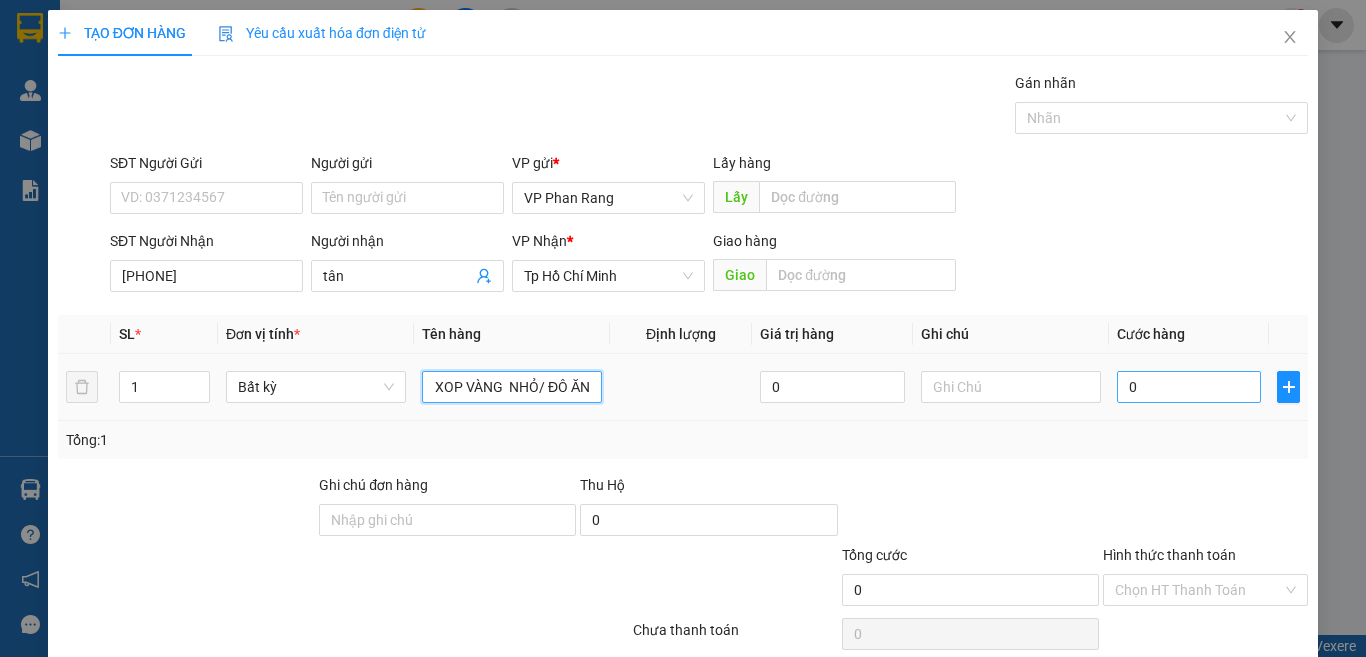 type on "1T XOP VÀNG  NHỎ/ ĐÔ ĂN" 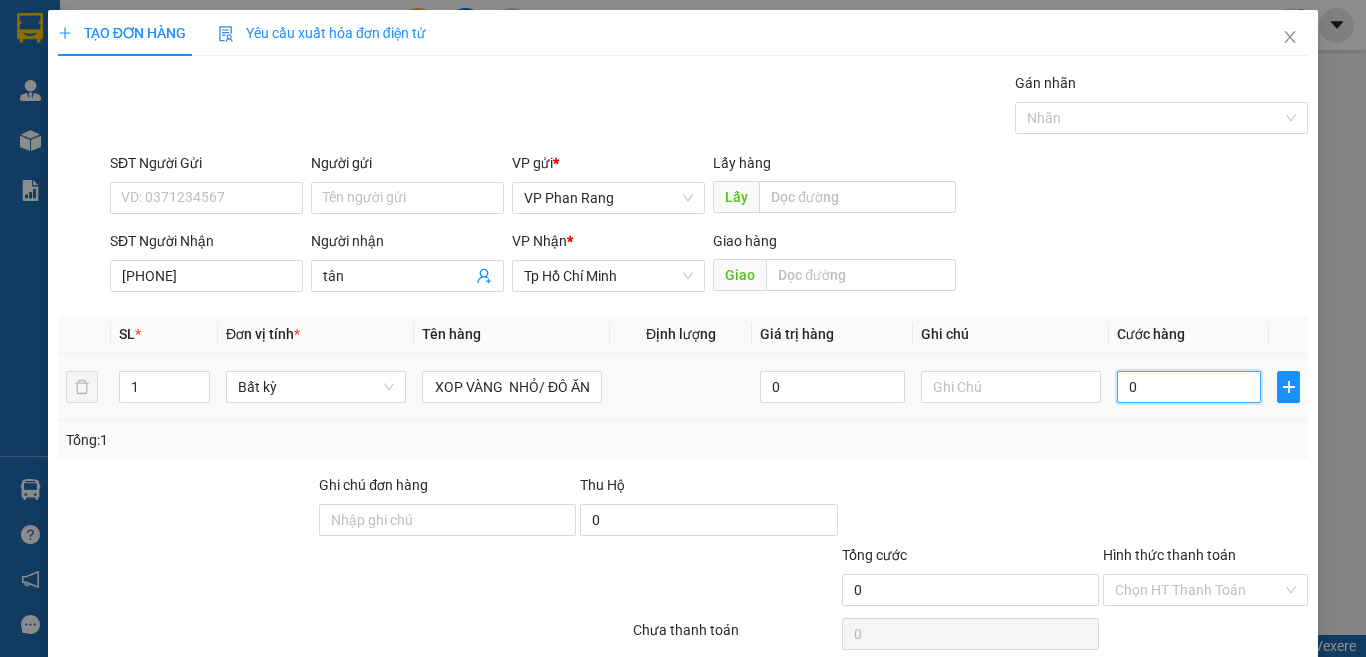 scroll, scrollTop: 0, scrollLeft: 0, axis: both 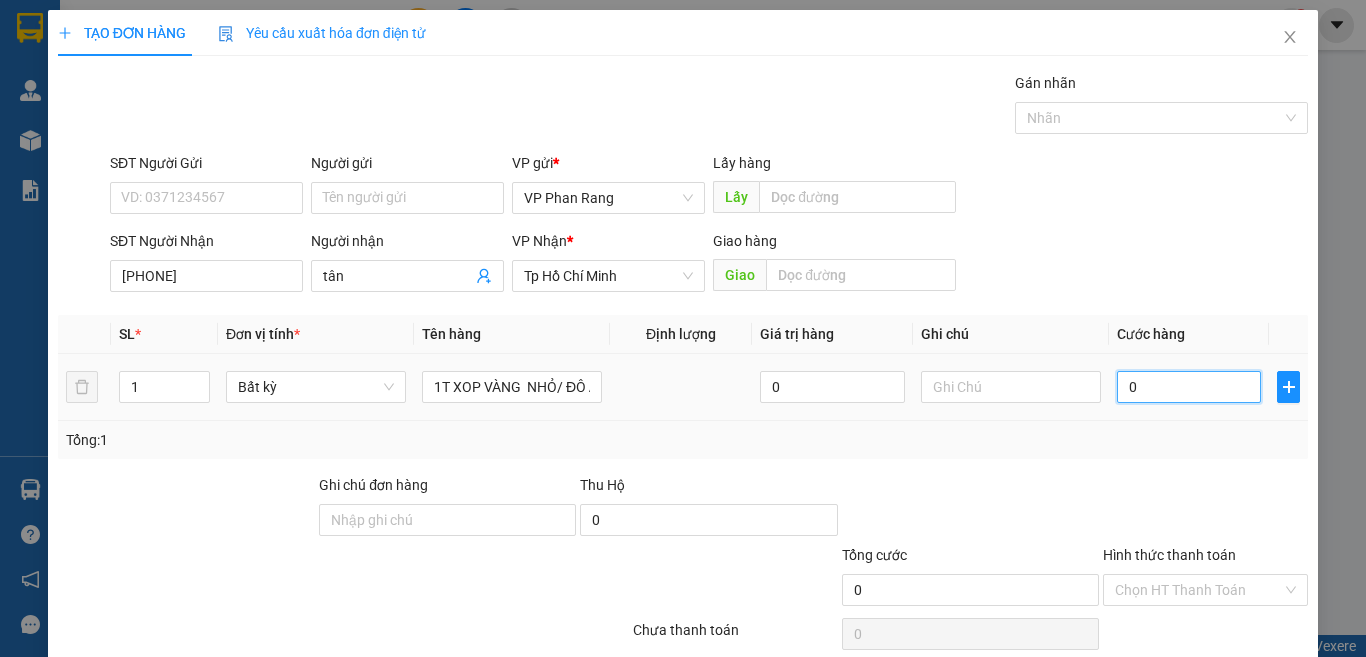 click on "0" at bounding box center [1189, 387] 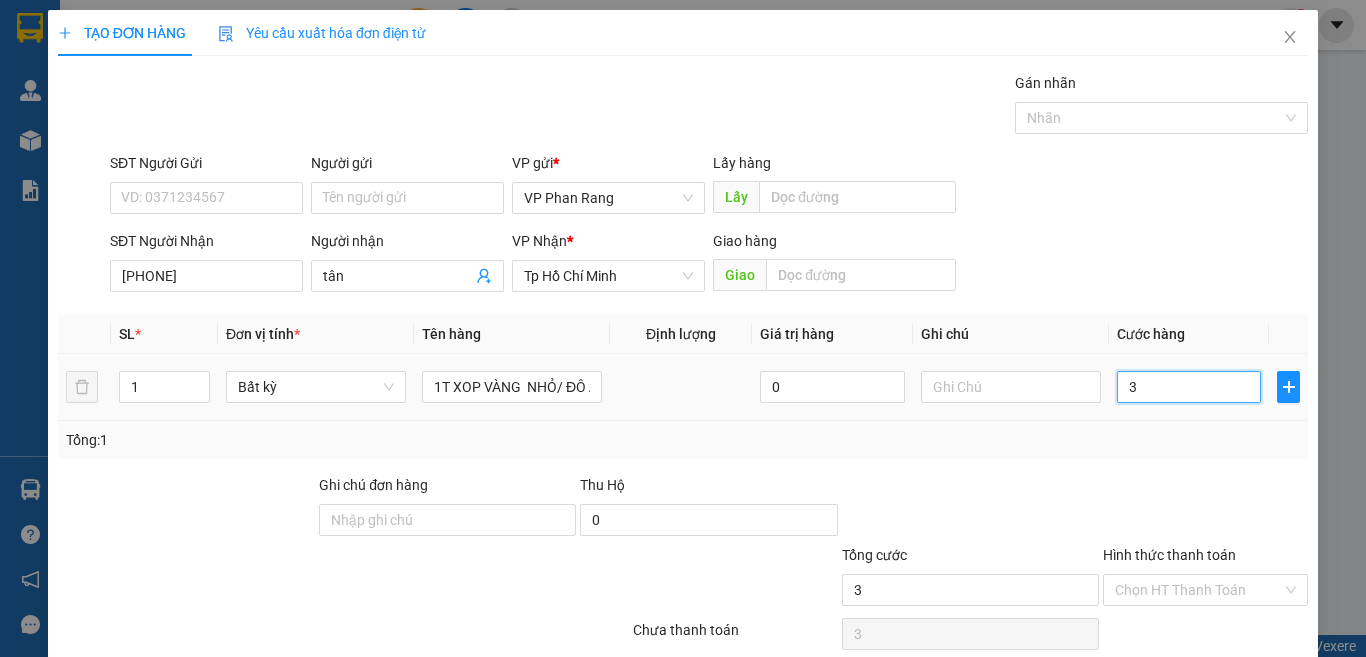 type on "30" 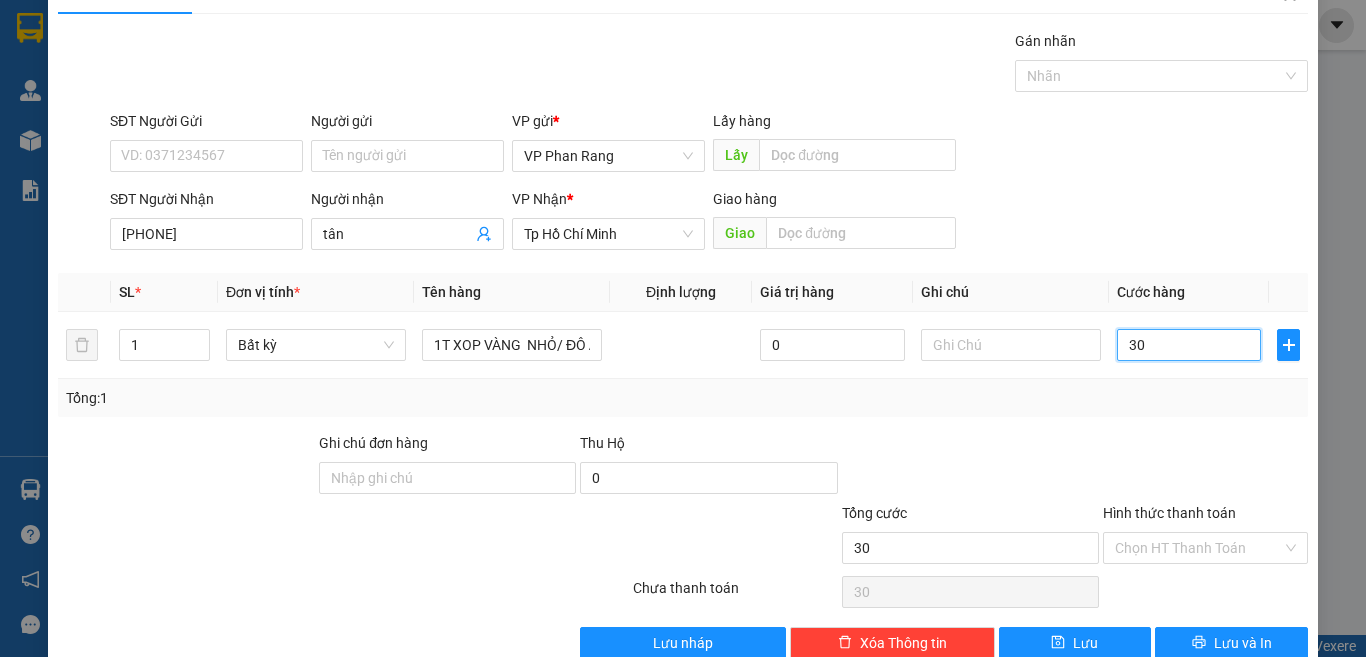 scroll, scrollTop: 83, scrollLeft: 0, axis: vertical 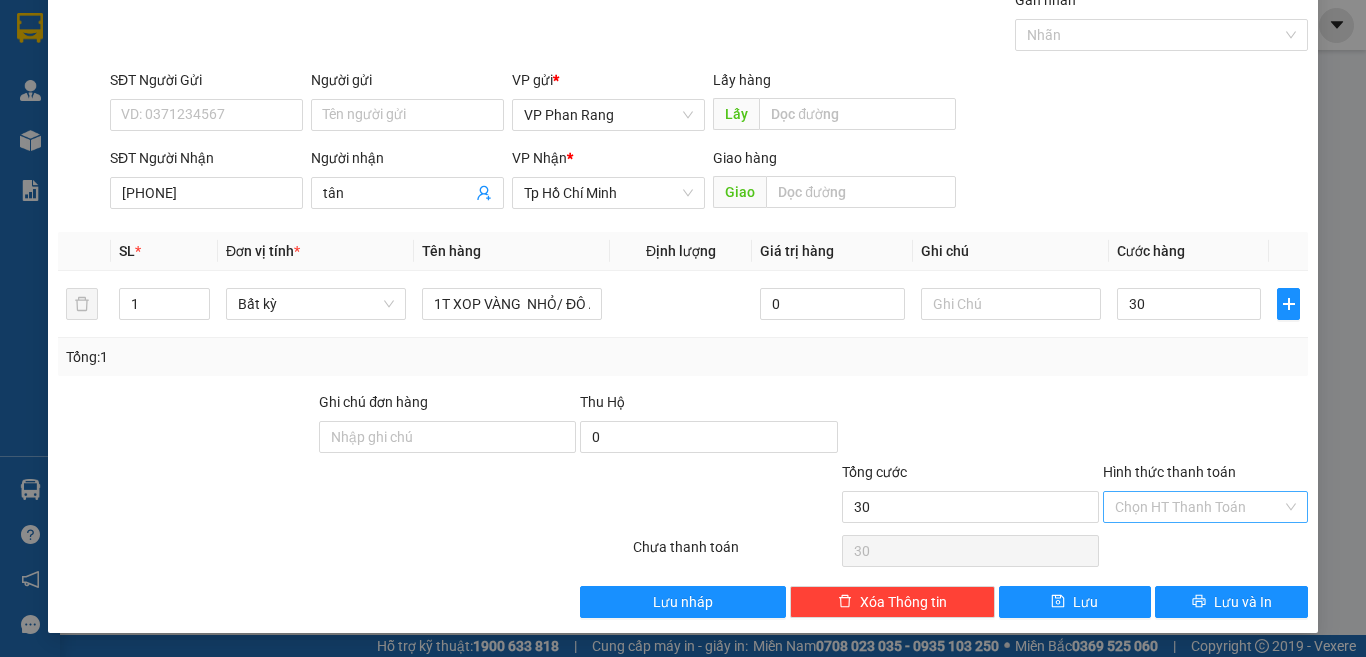 type on "30.000" 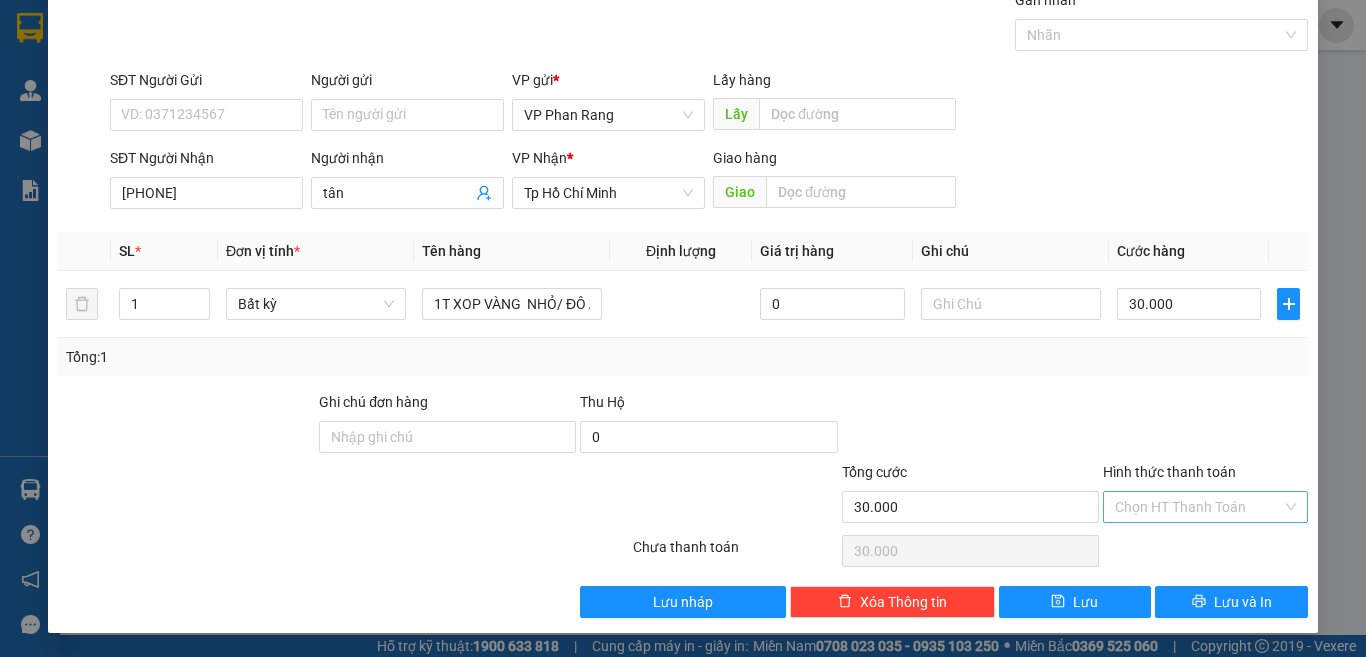 click on "Hình thức thanh toán" at bounding box center [1198, 507] 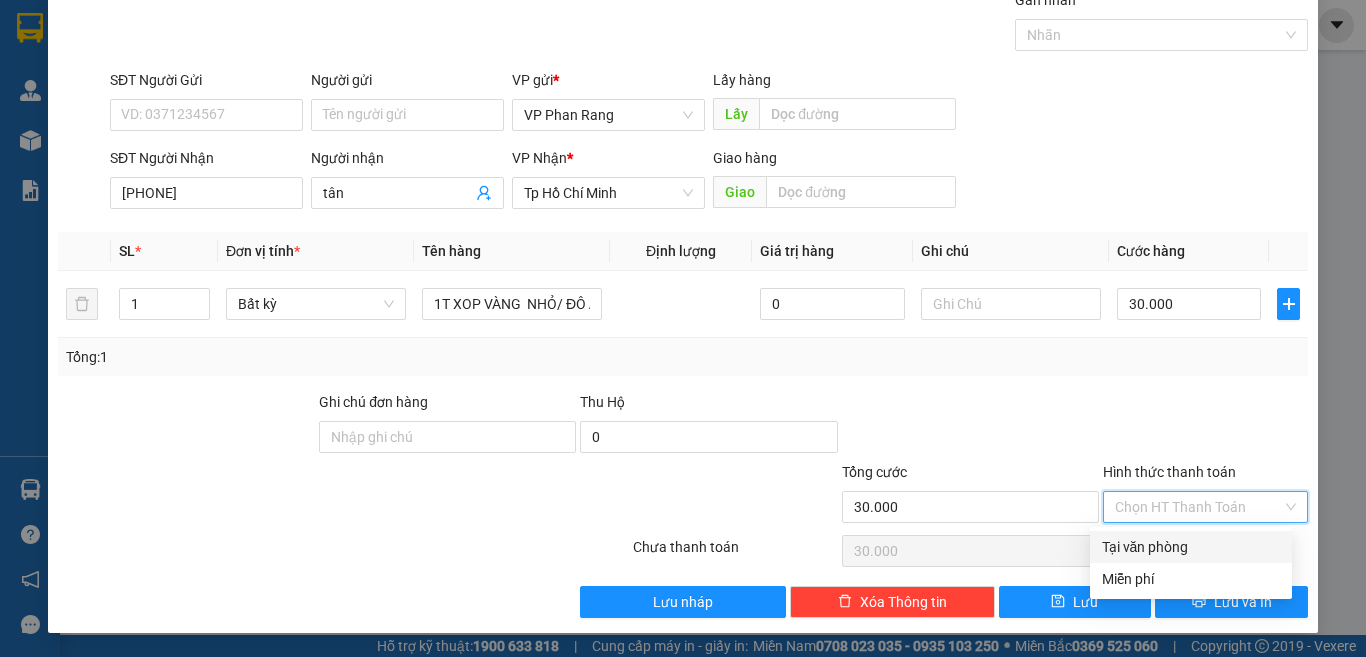 drag, startPoint x: 1135, startPoint y: 539, endPoint x: 1143, endPoint y: 566, distance: 28.160255 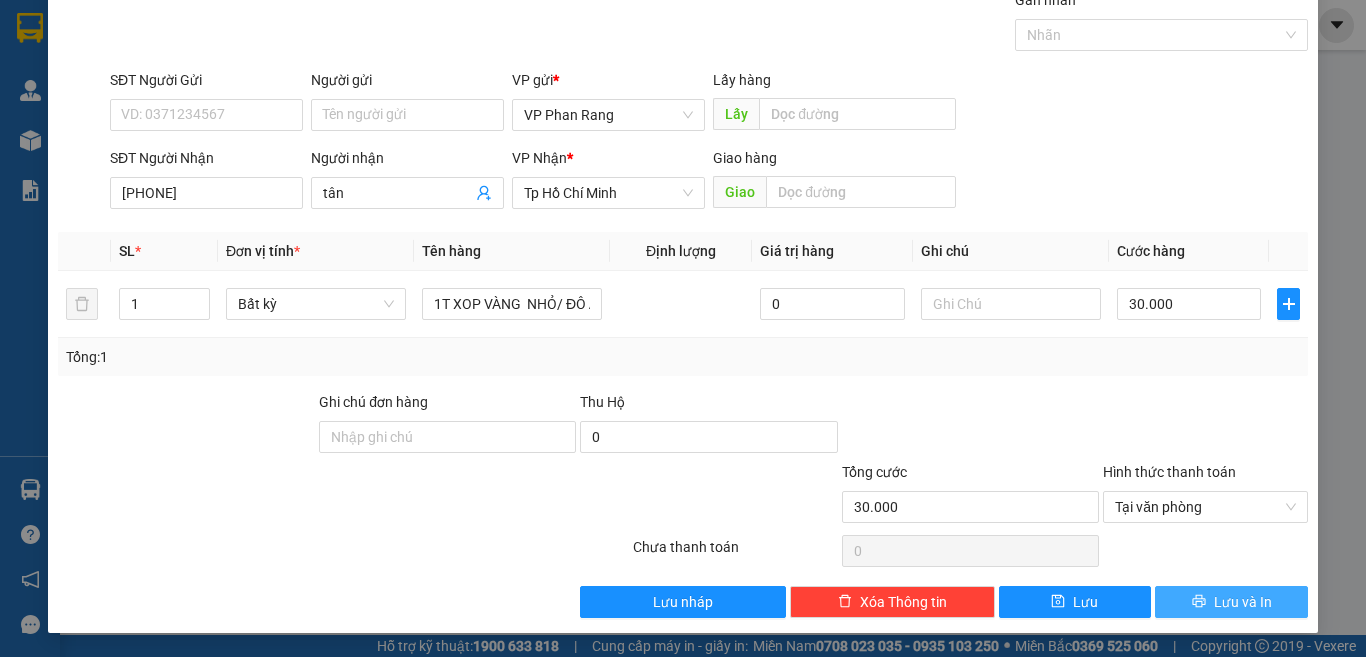 click 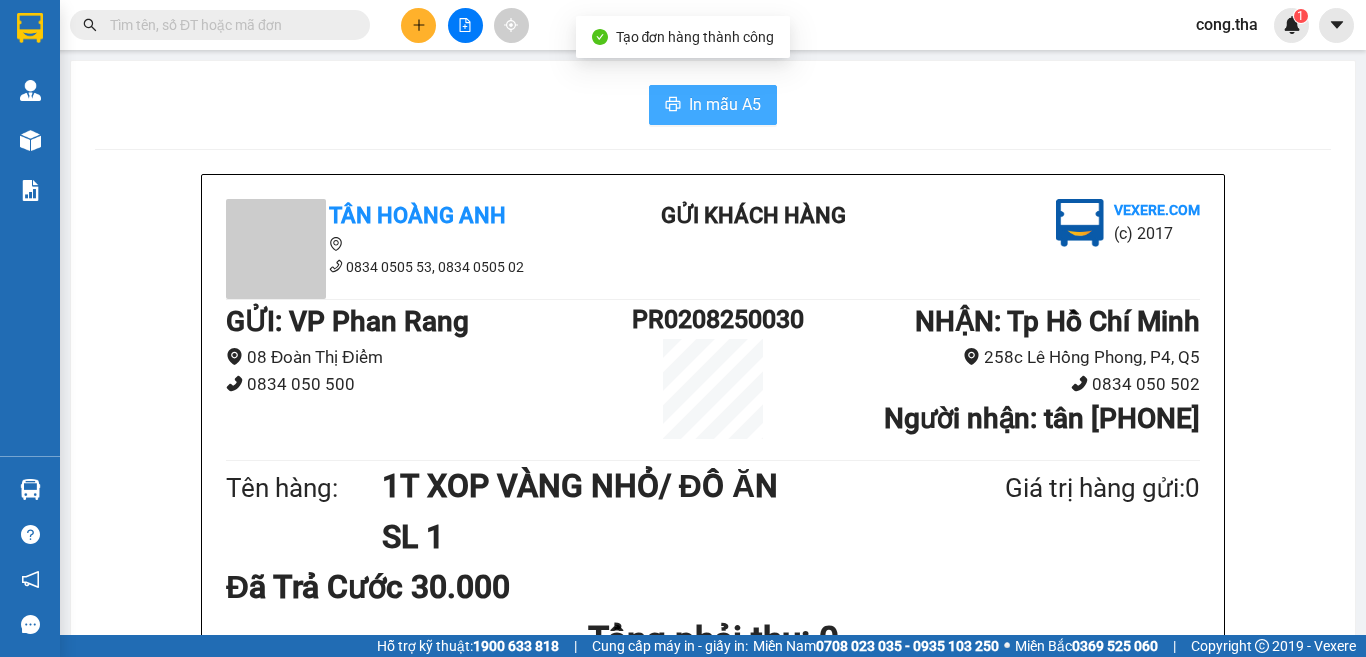click on "In mẫu A5" at bounding box center [725, 104] 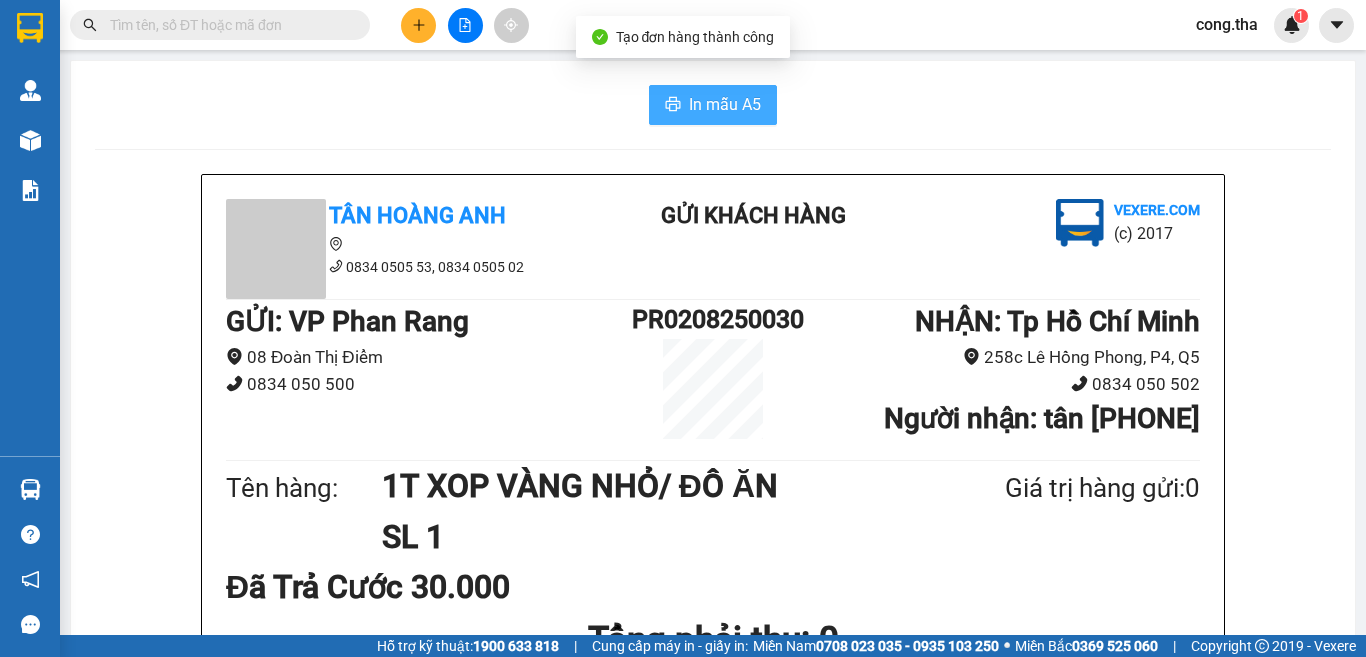 scroll, scrollTop: 0, scrollLeft: 0, axis: both 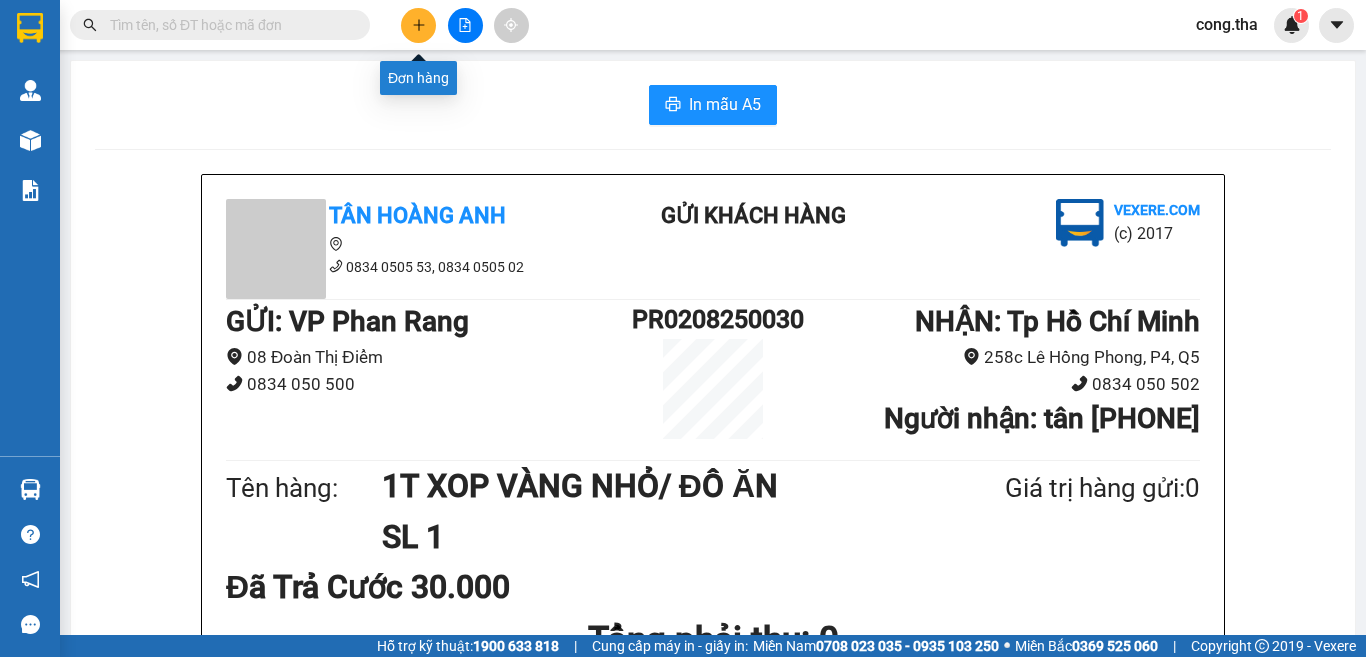 click at bounding box center [418, 25] 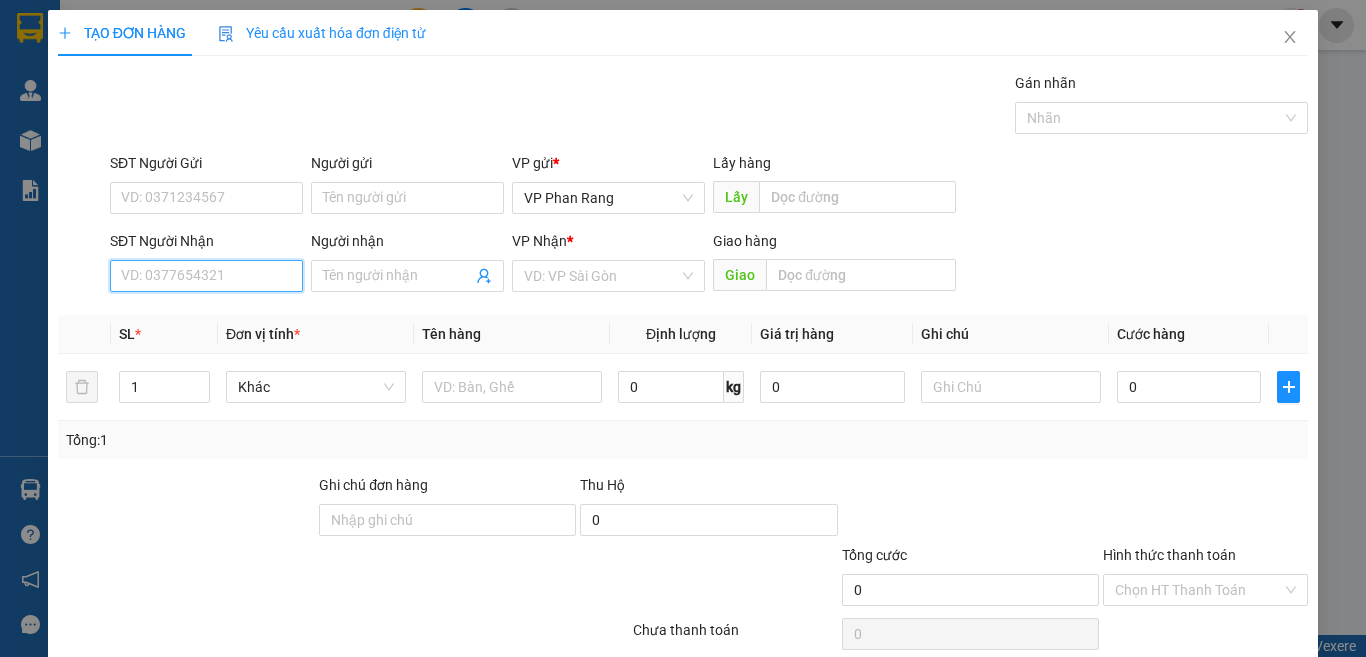 click on "SĐT Người Nhận" at bounding box center (206, 276) 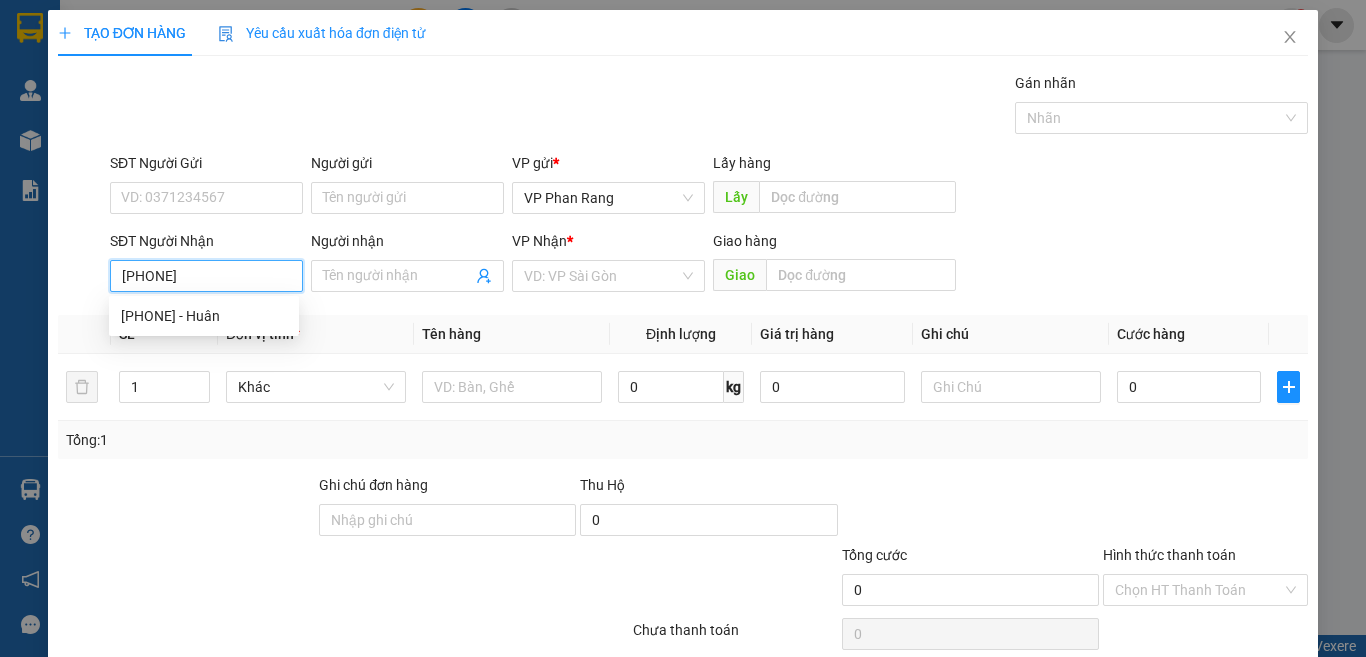 type on "0909273687" 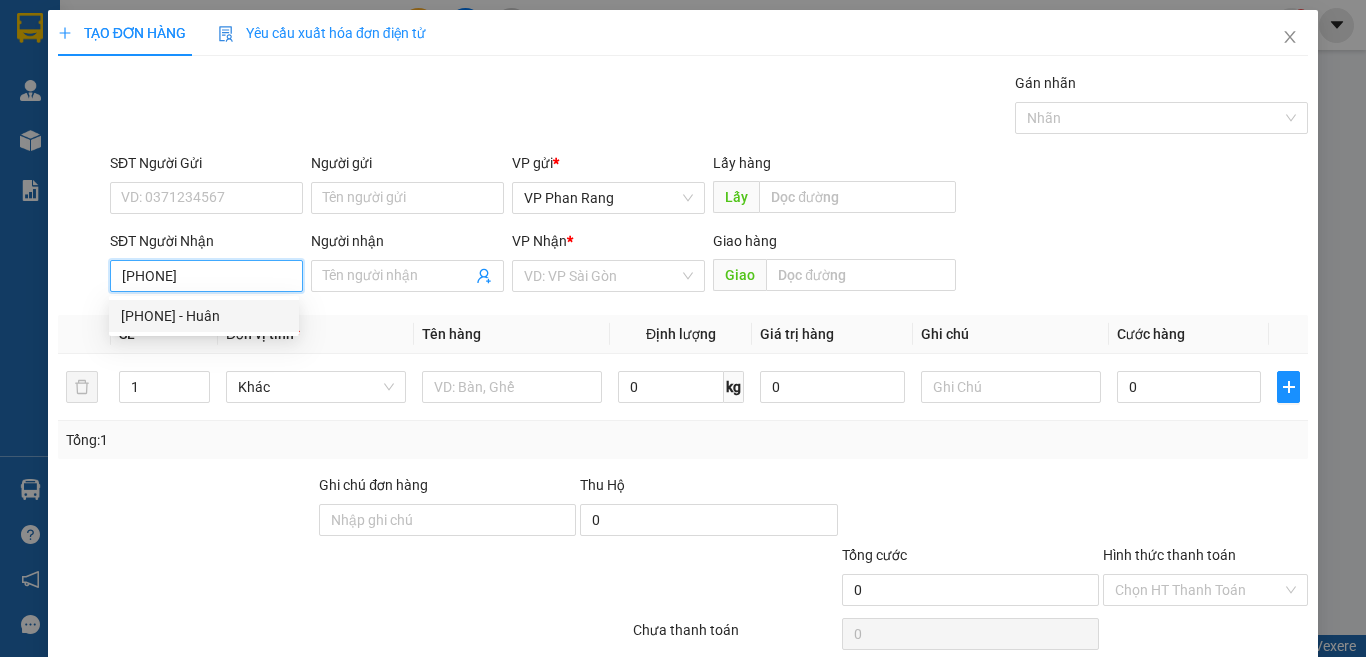 click on "0909273687 - Huân" at bounding box center [204, 316] 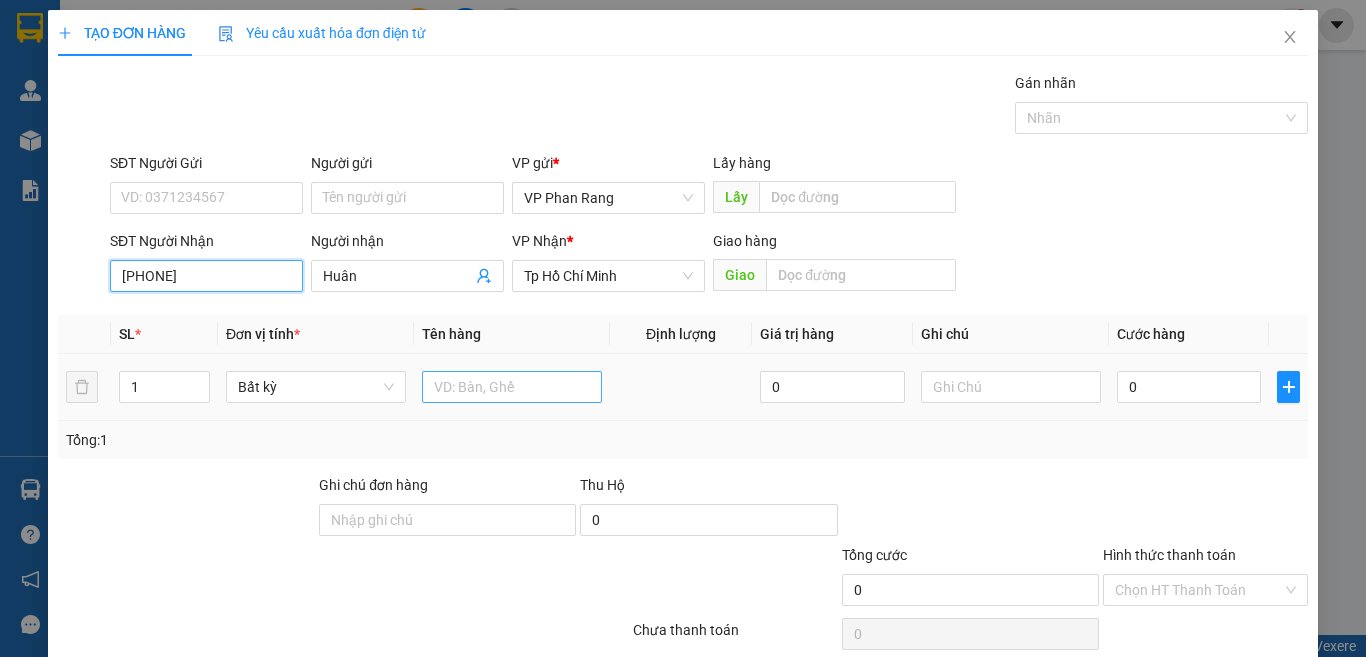 type on "0909273687" 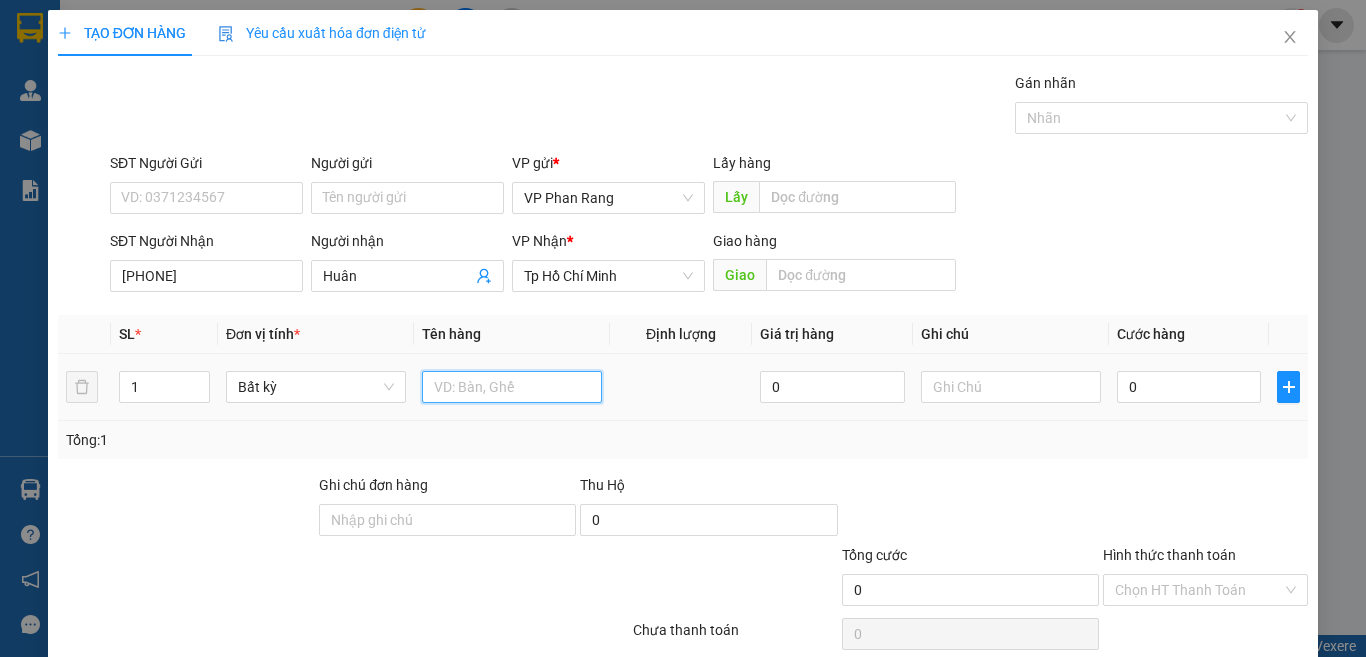 click at bounding box center [512, 387] 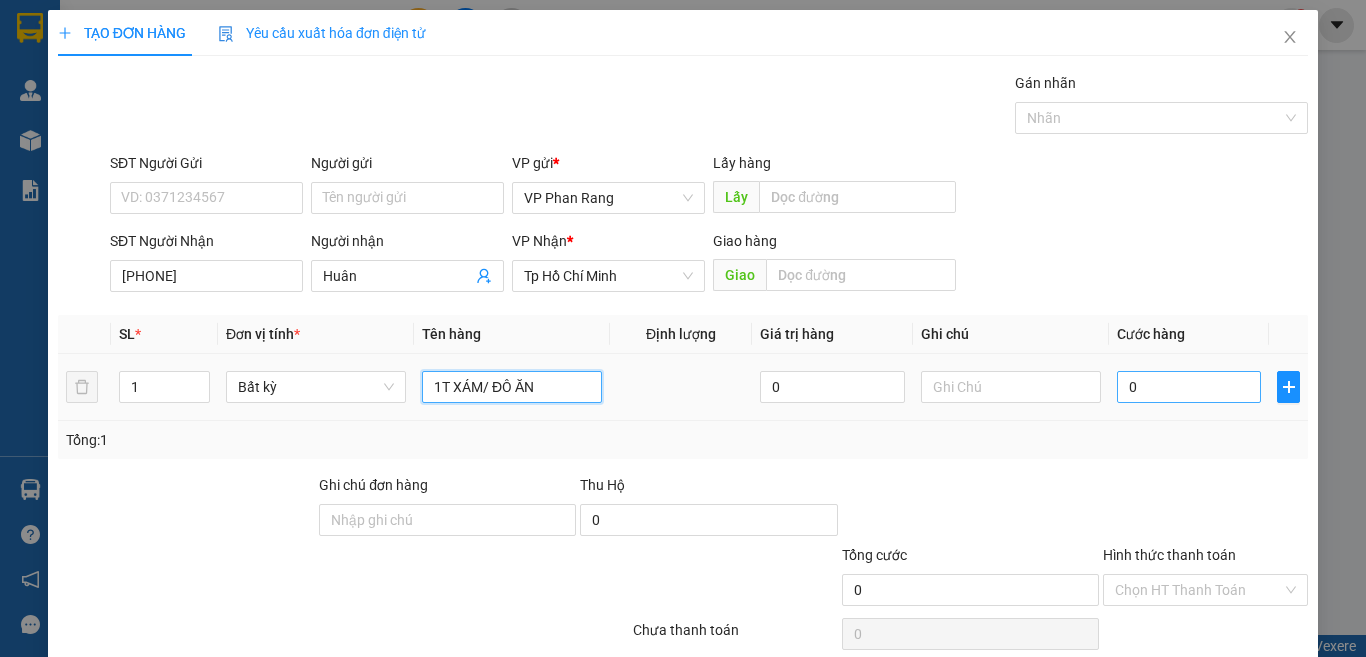 type on "1T XÁM/ ĐÔ ĂN" 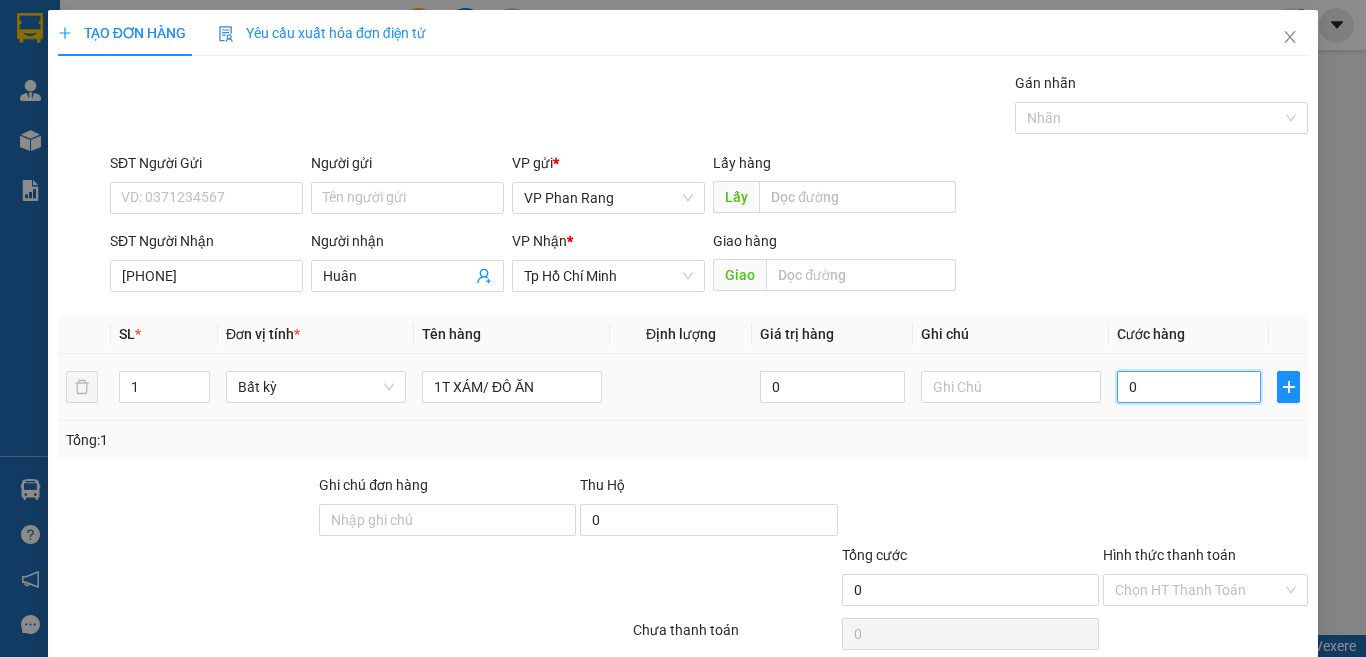 click on "0" at bounding box center [1189, 387] 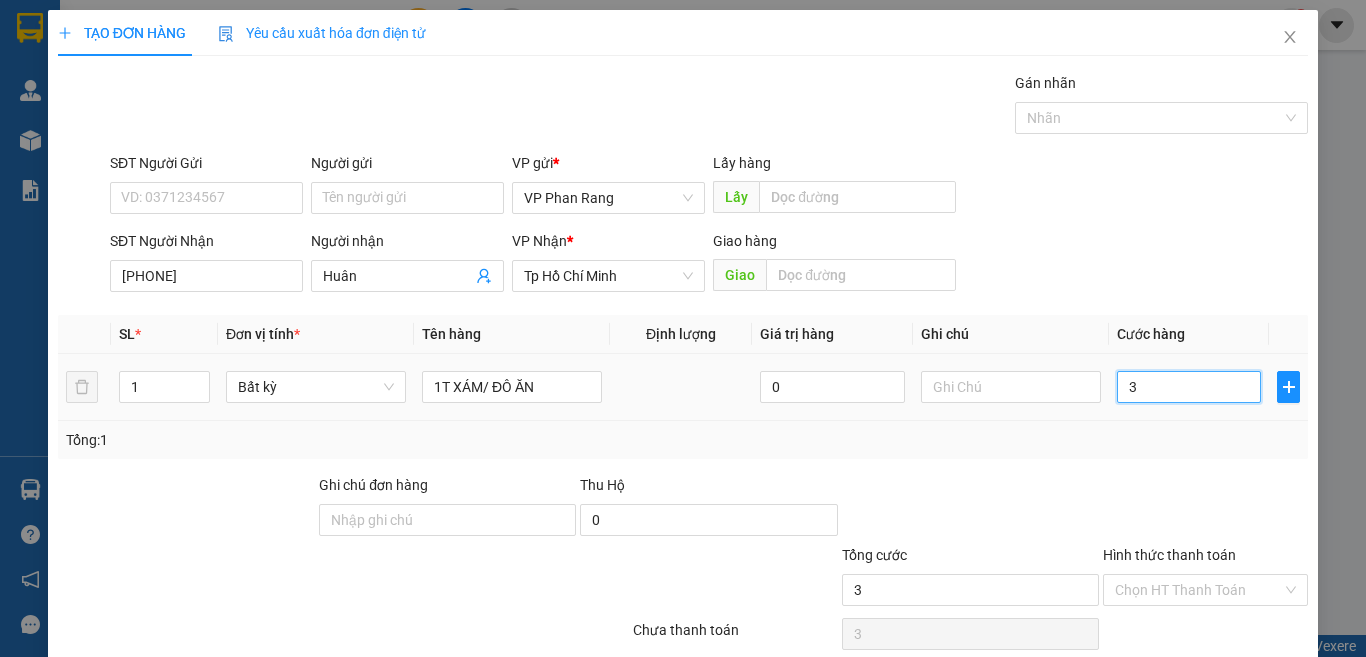 type on "30" 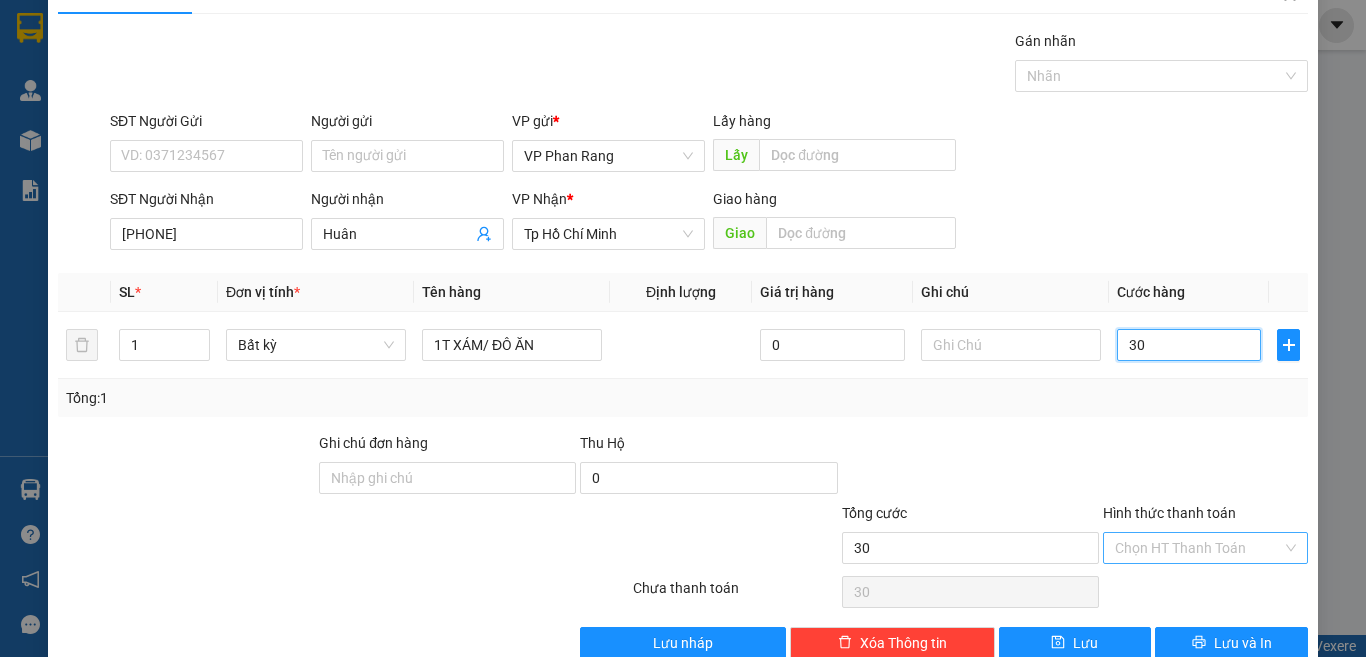scroll, scrollTop: 83, scrollLeft: 0, axis: vertical 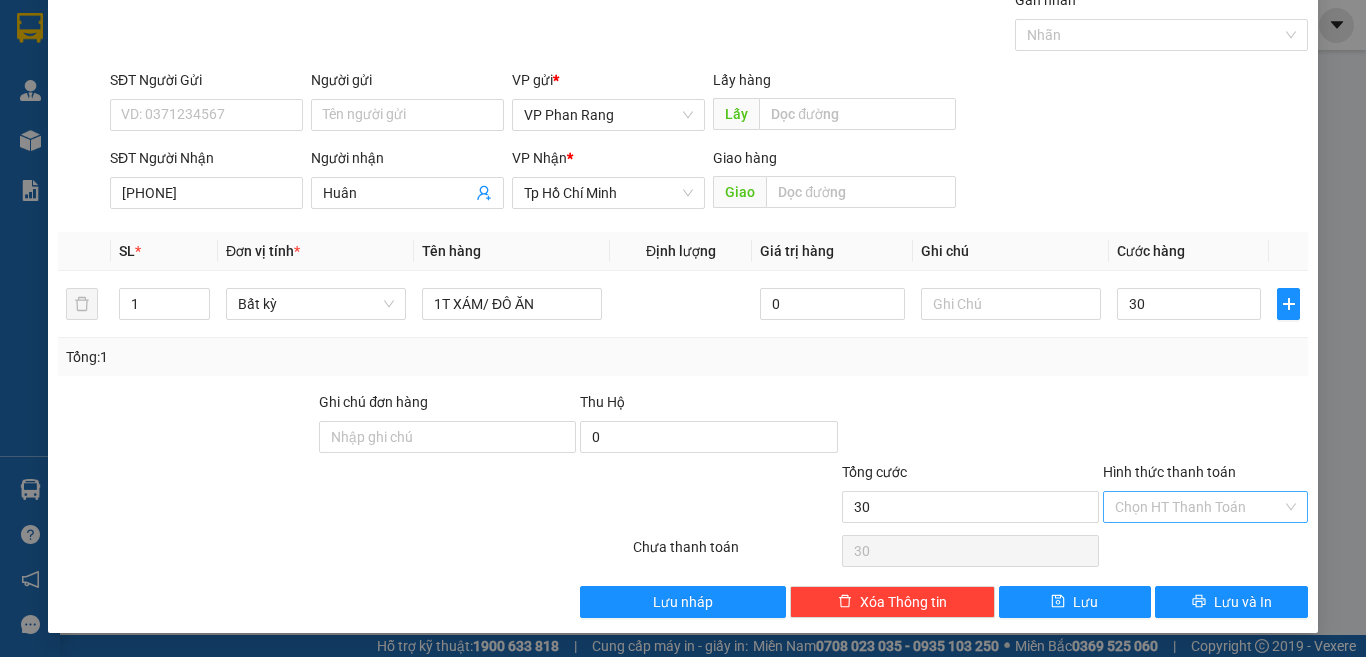 type on "30.000" 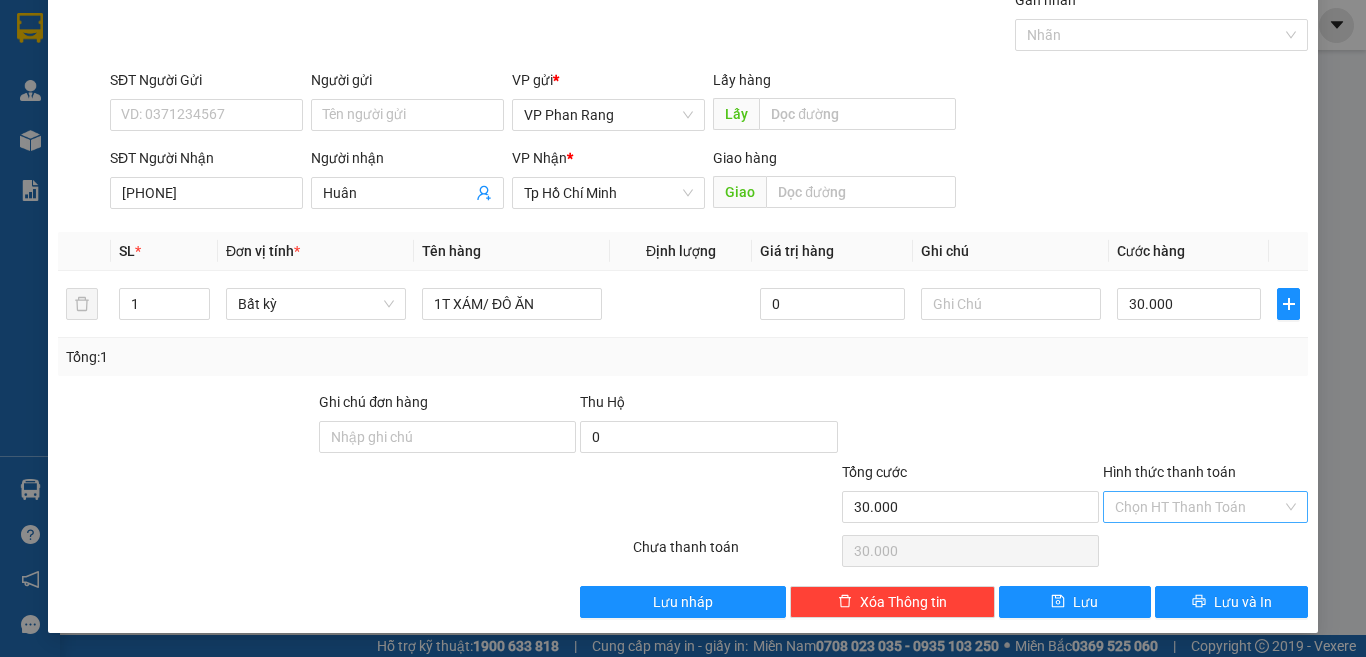 click on "Hình thức thanh toán" at bounding box center (1198, 507) 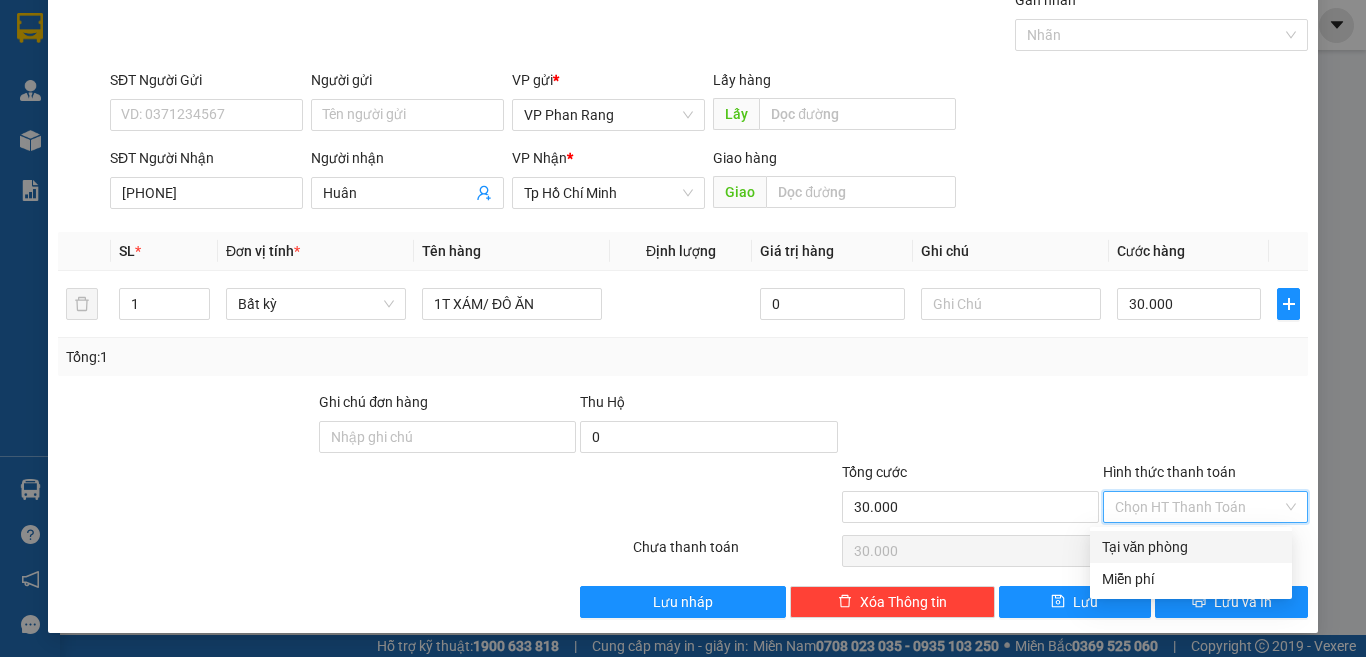 click on "Tại văn phòng" at bounding box center (1191, 547) 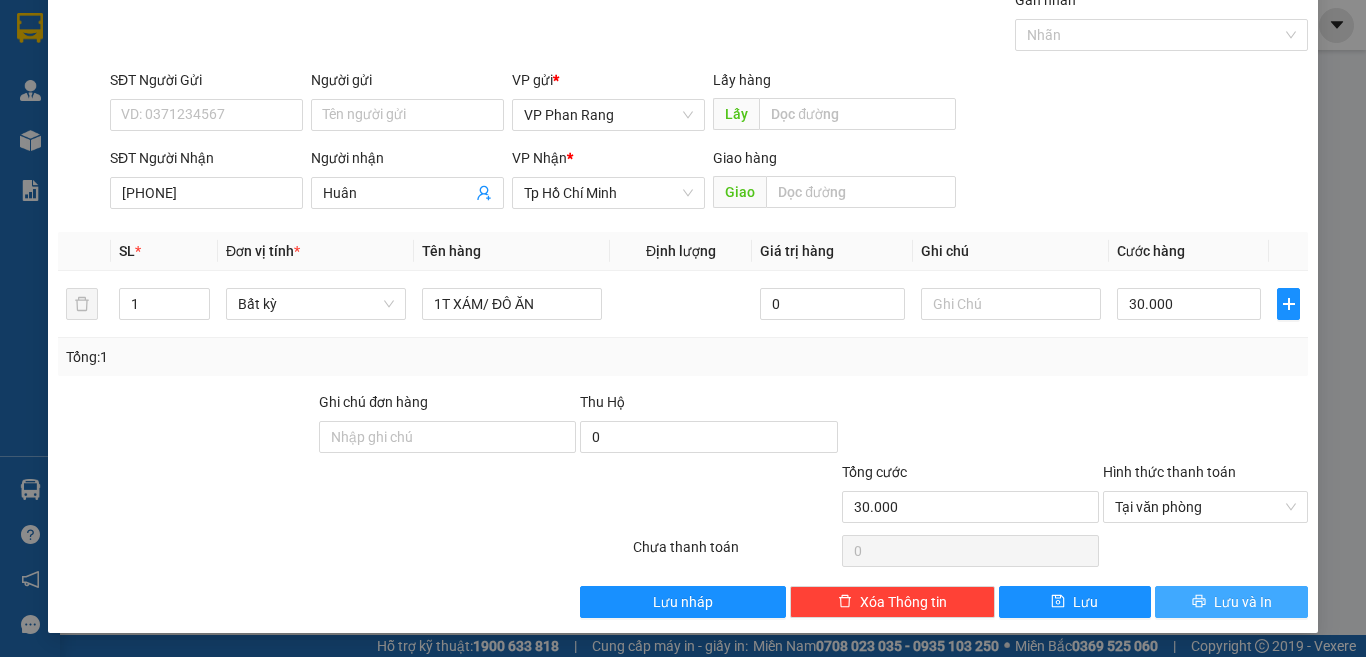 click 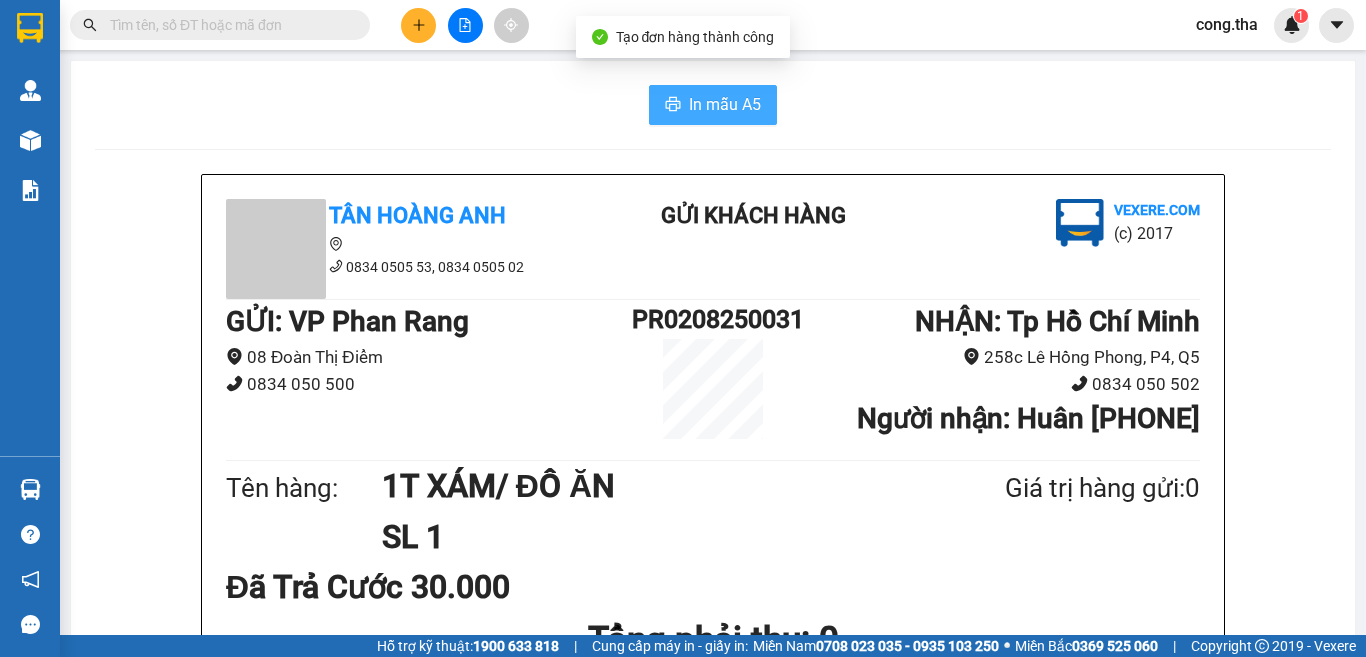 click on "In mẫu A5" at bounding box center [725, 104] 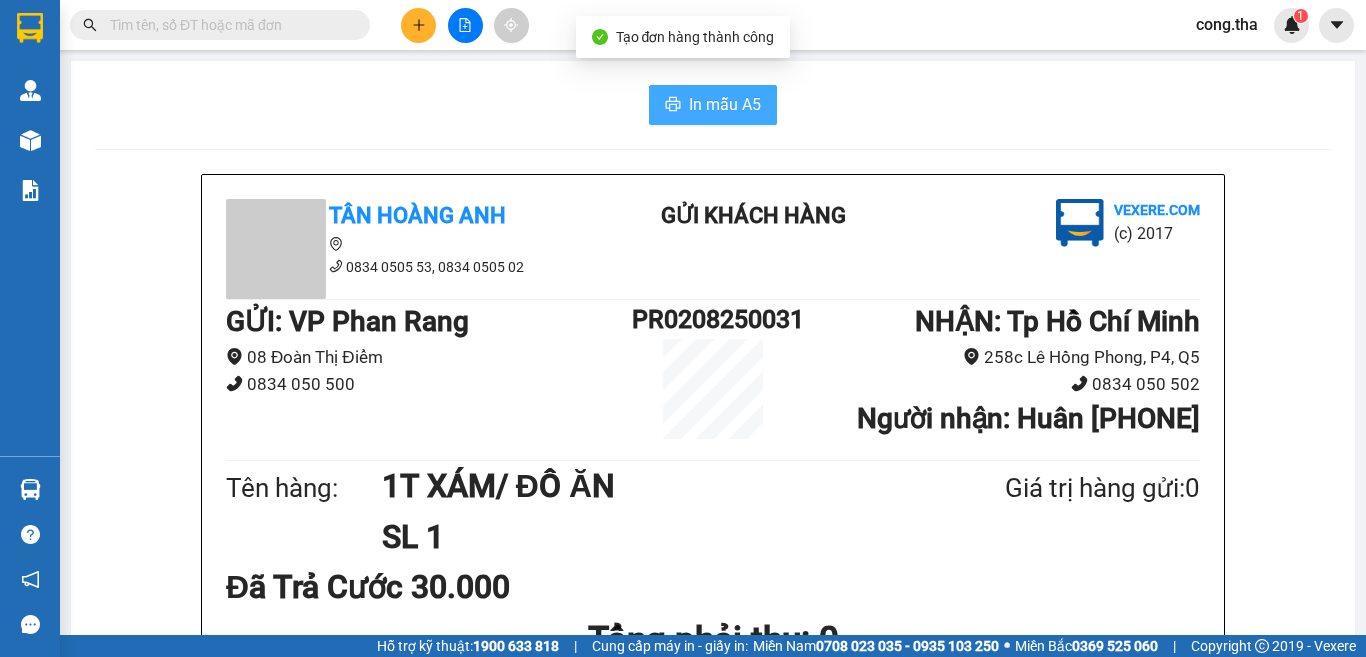 scroll, scrollTop: 0, scrollLeft: 0, axis: both 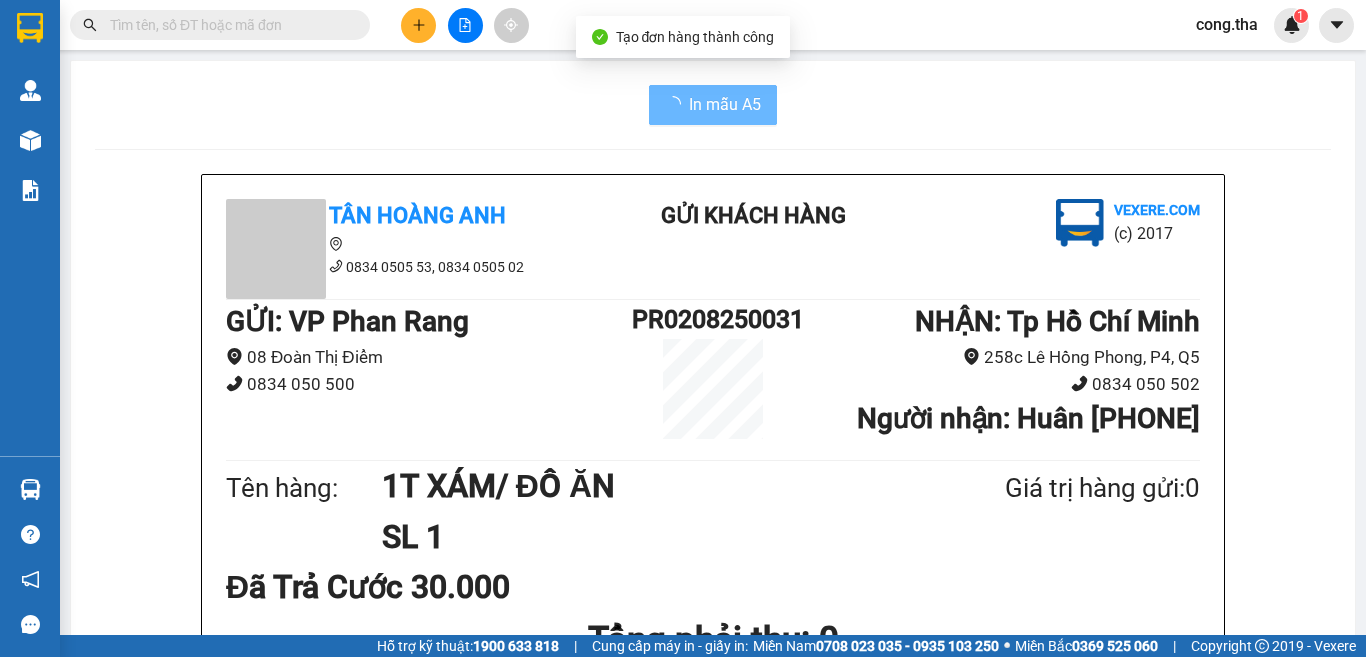 click 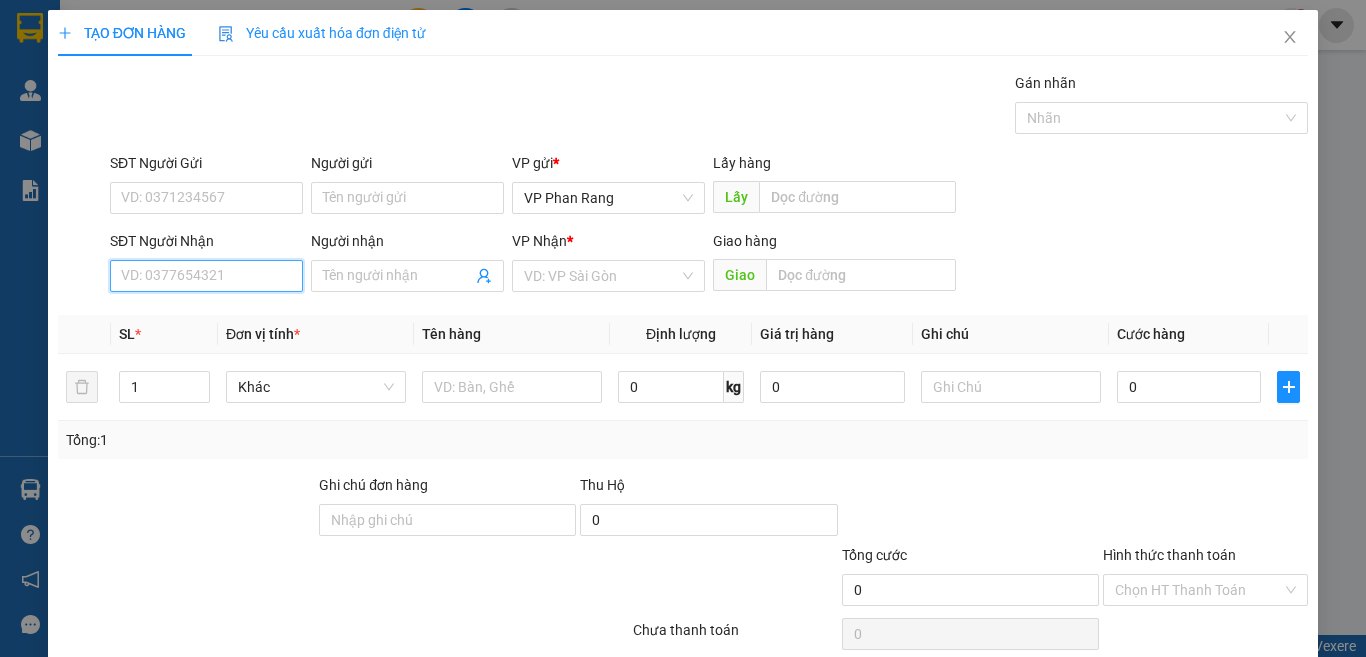 click on "SĐT Người Nhận" at bounding box center [206, 276] 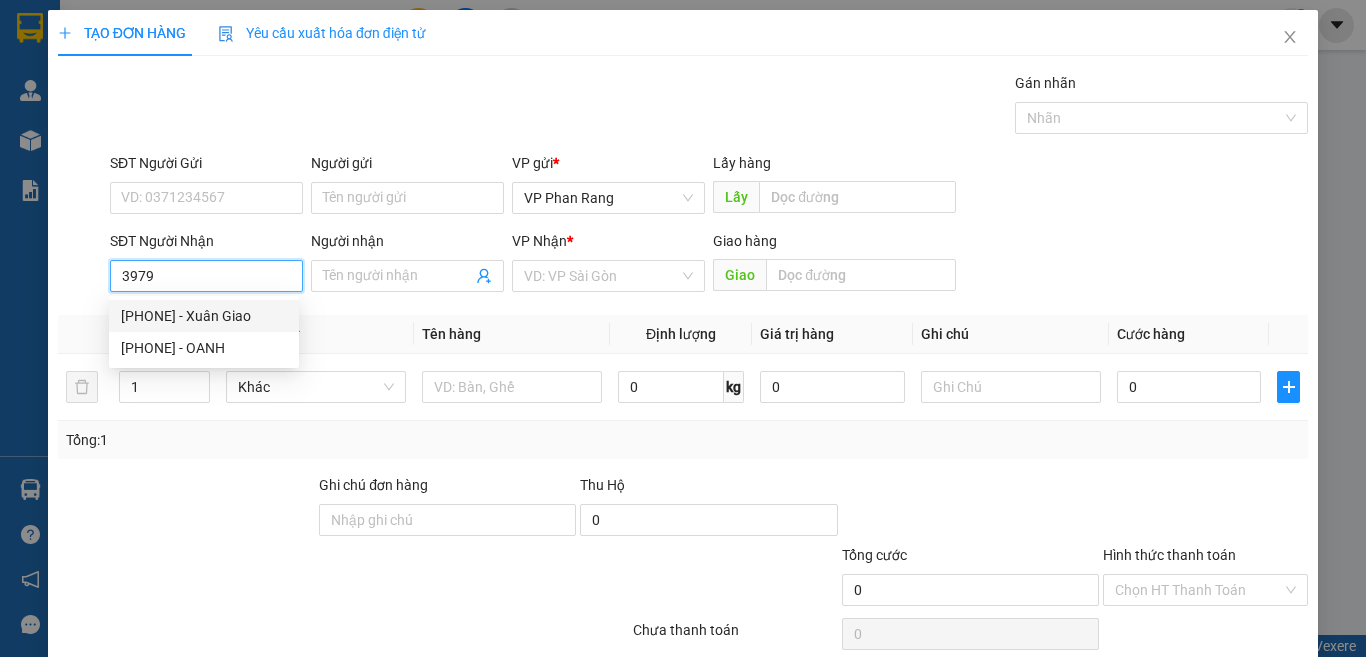 click on "0856113979 - Xuân Giao" at bounding box center [204, 316] 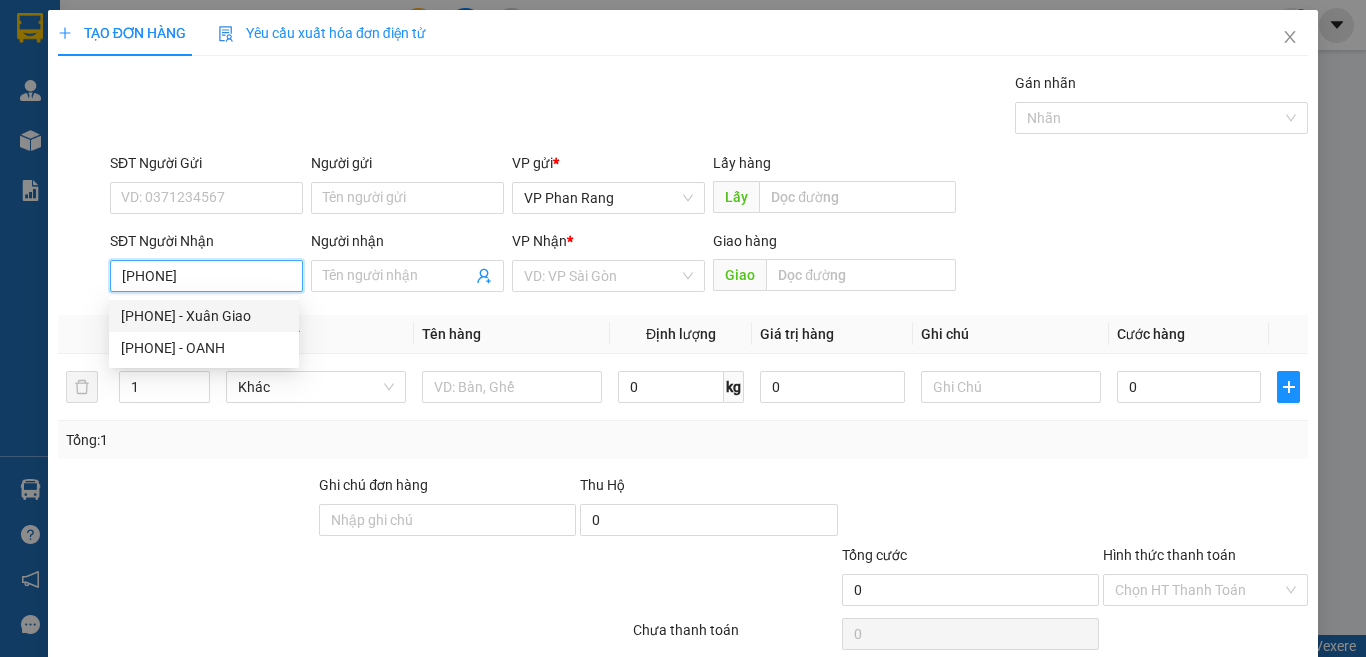 type on "Xuân Giao" 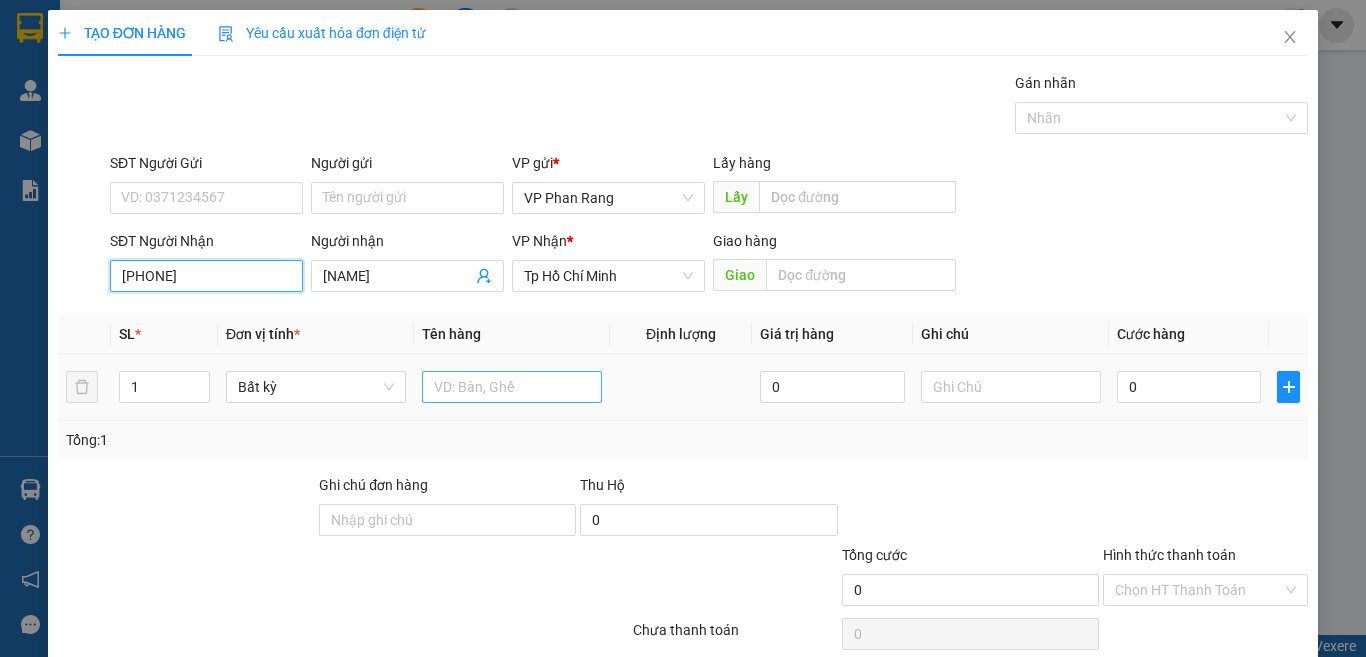 type on "0856113979" 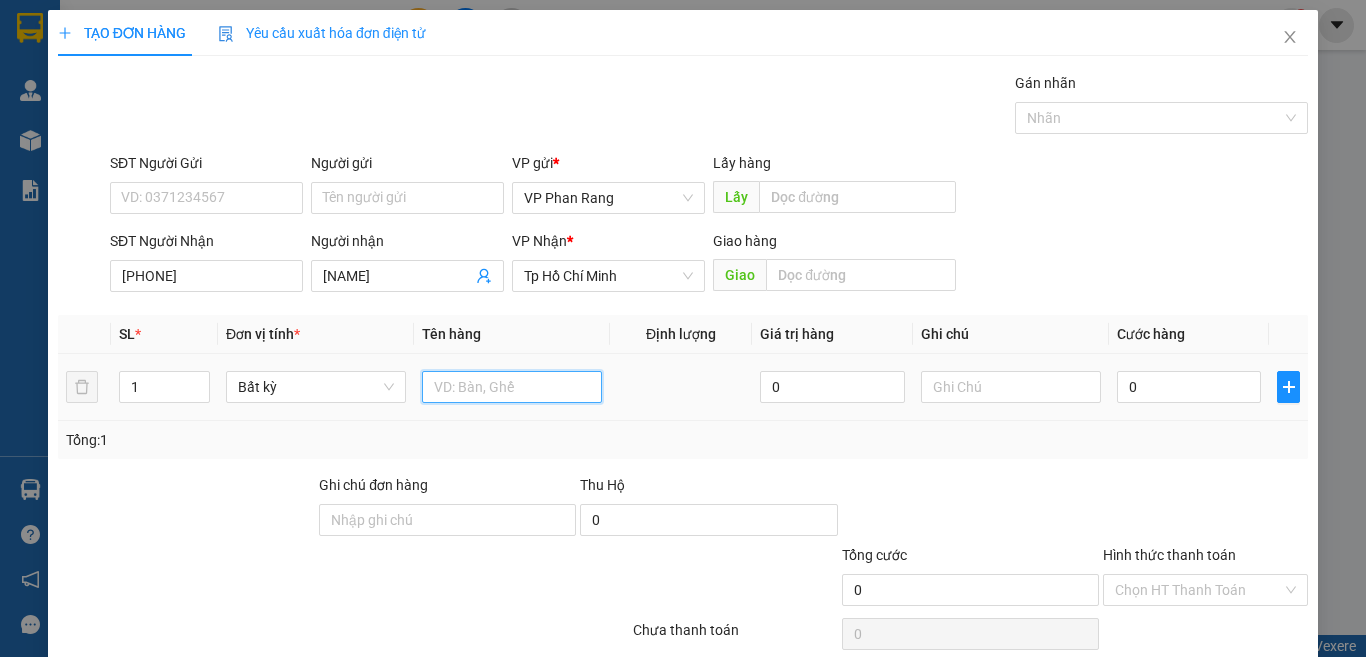 click at bounding box center [512, 387] 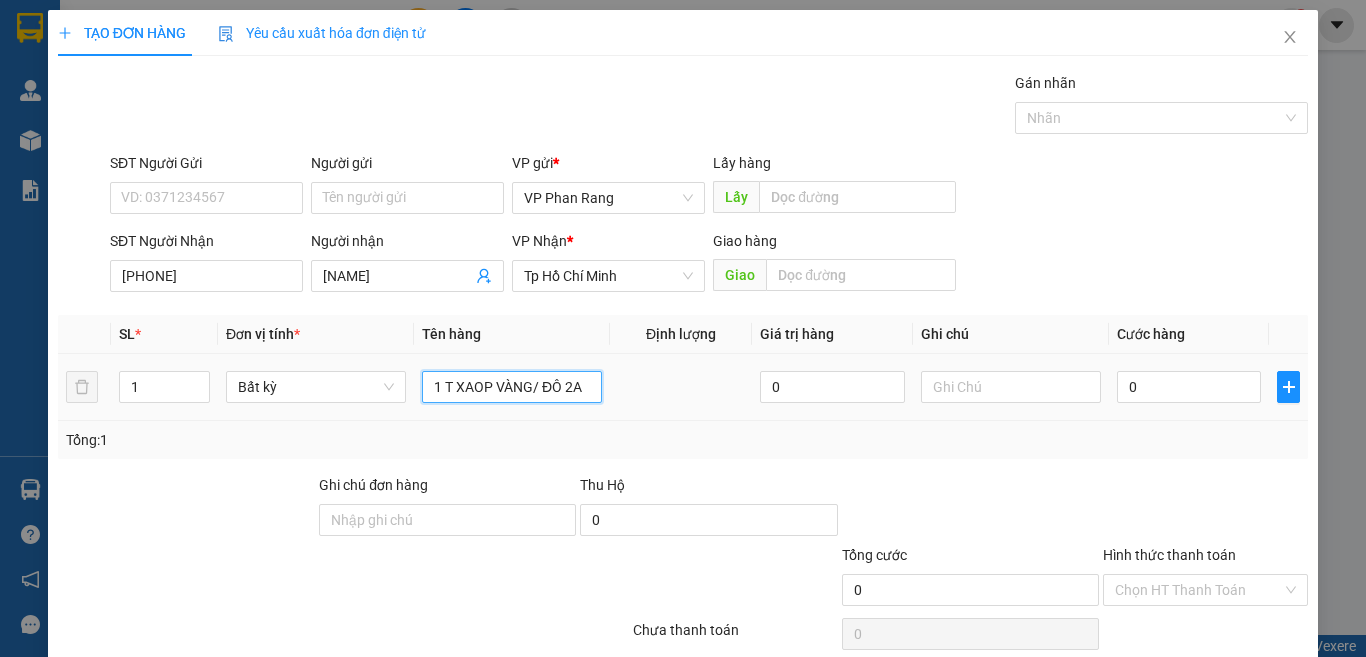 scroll, scrollTop: 0, scrollLeft: 0, axis: both 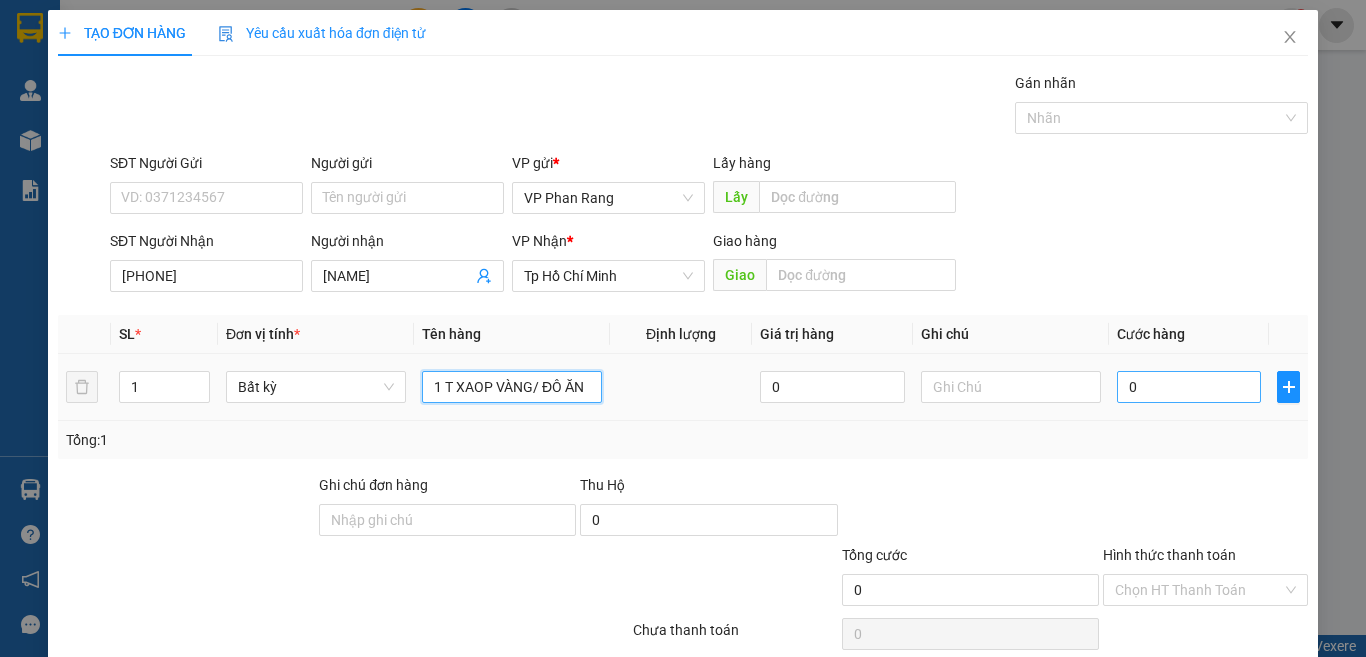 type on "1 T XAOP VÀNG/ ĐÔ ĂN" 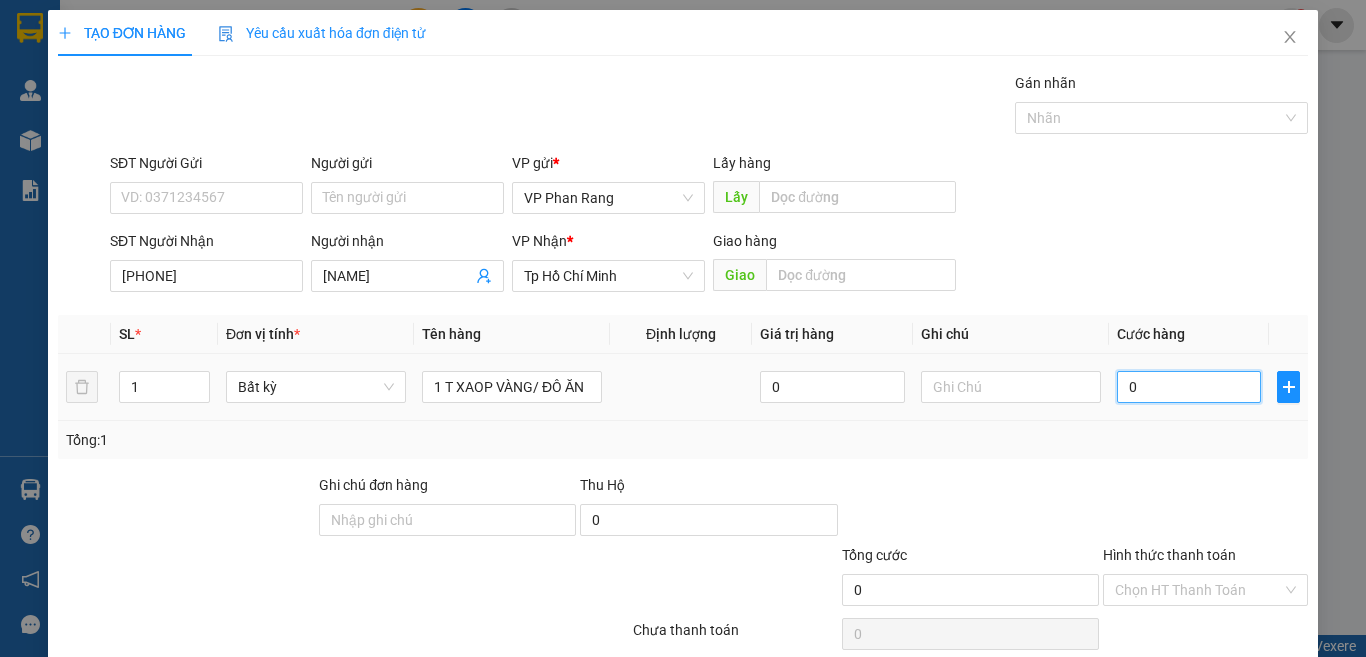 type on "3" 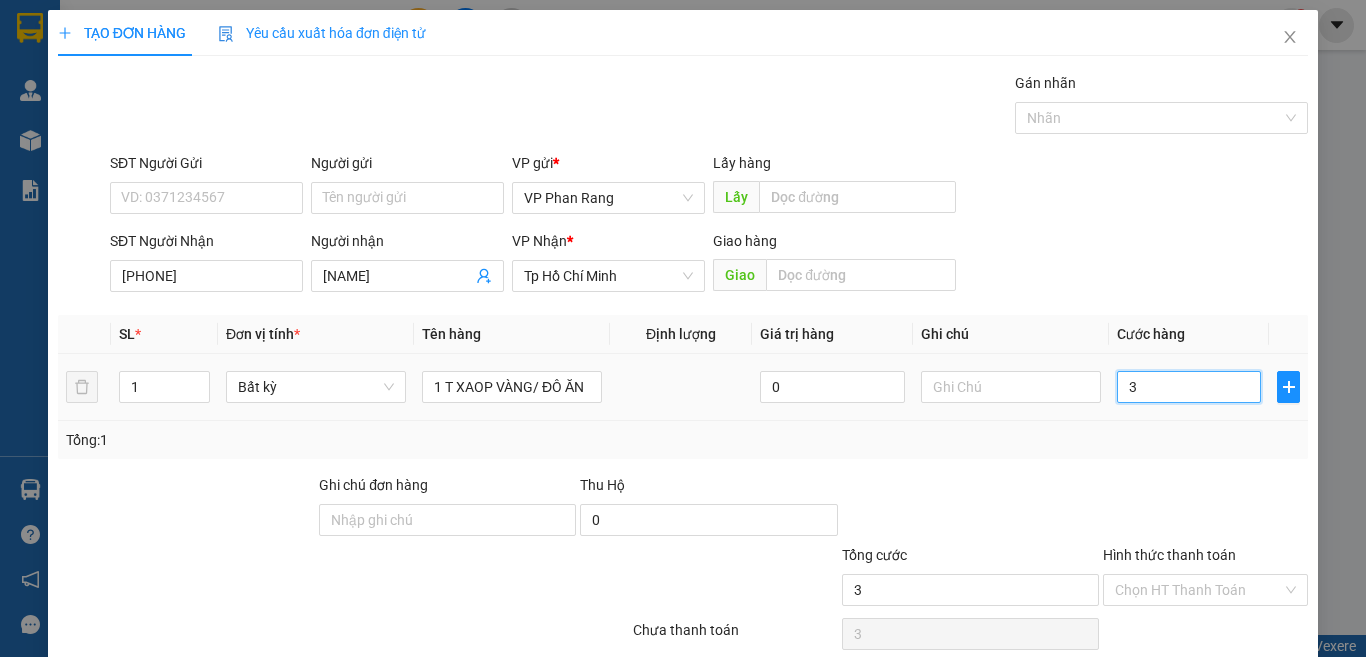 type on "30" 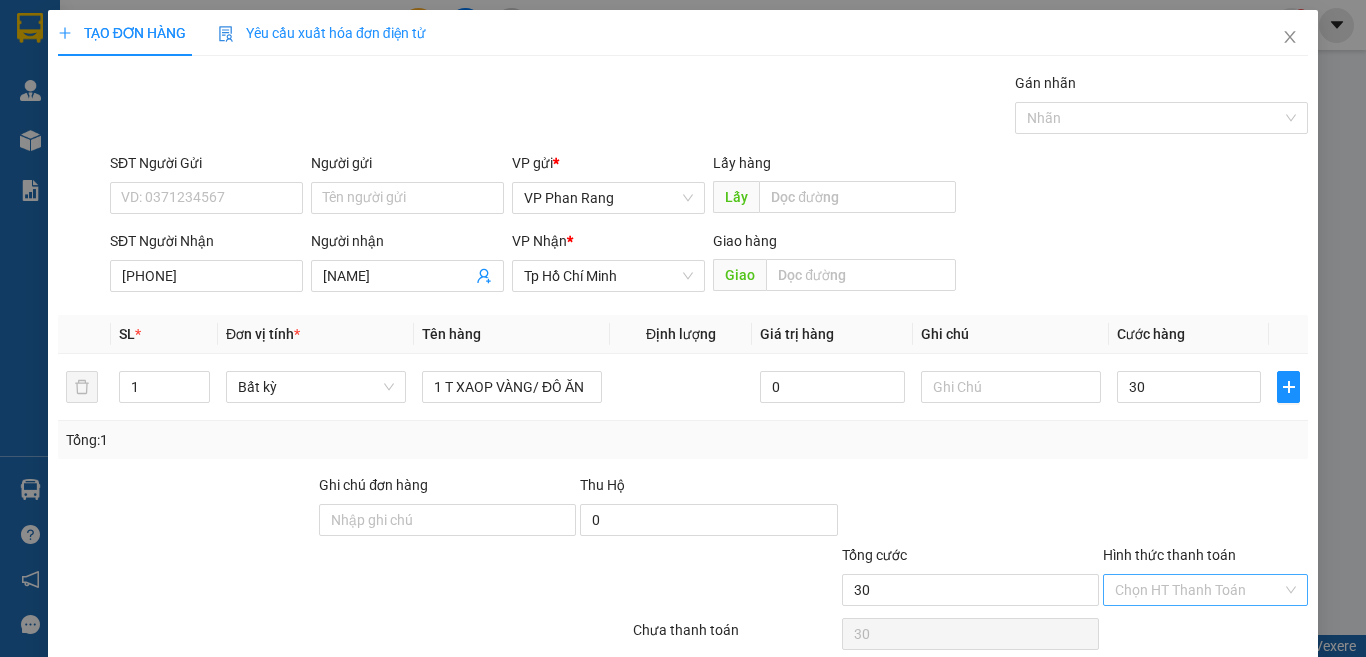 type on "30.000" 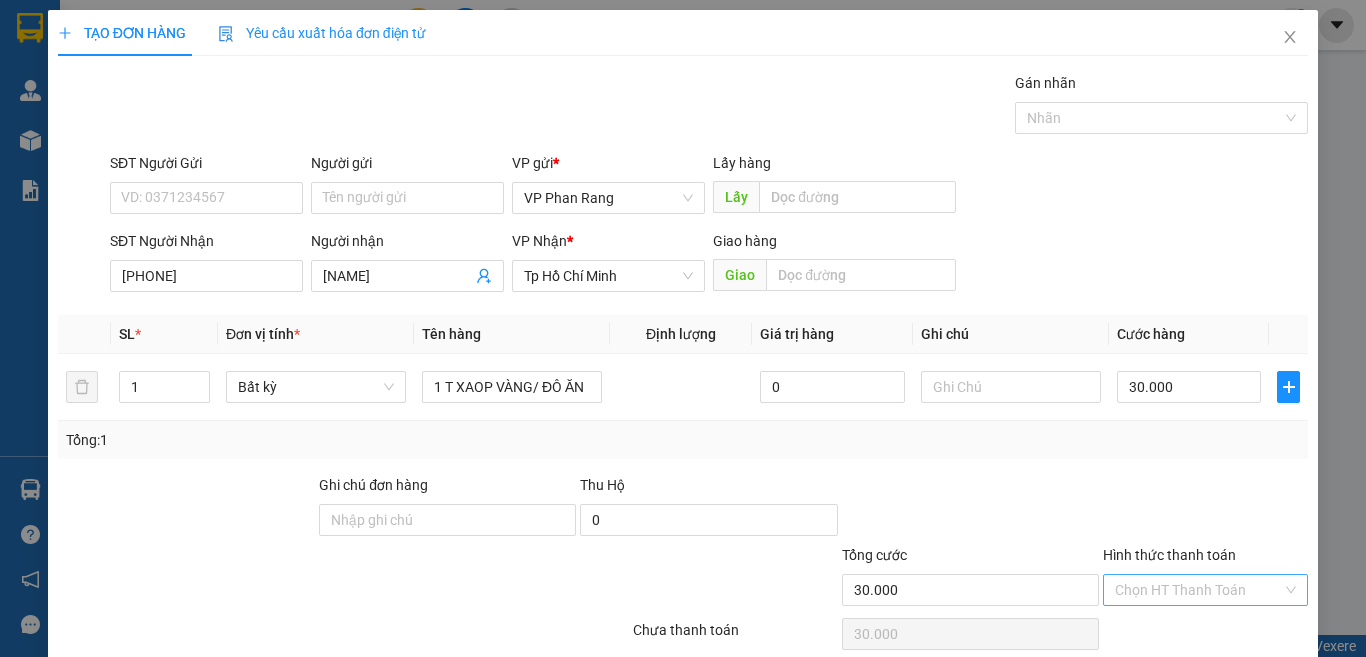 click on "Hình thức thanh toán" at bounding box center (1198, 590) 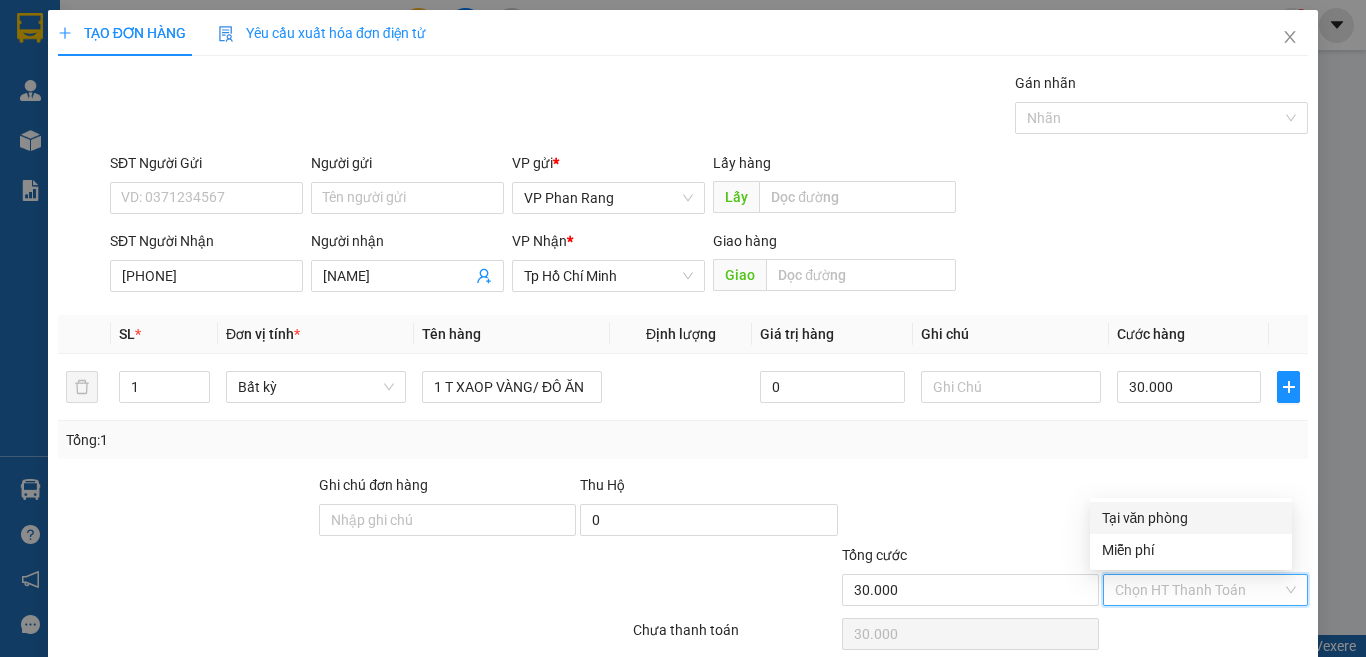 click on "Tại văn phòng" at bounding box center [1191, 518] 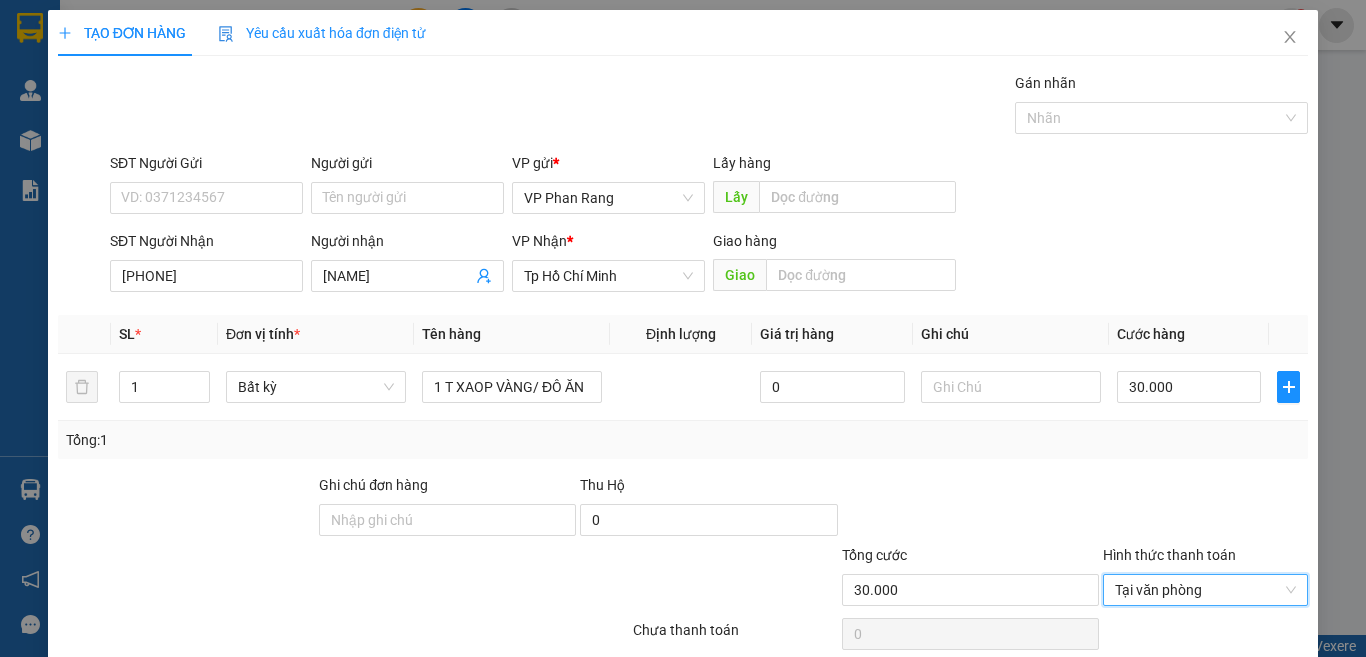 scroll, scrollTop: 83, scrollLeft: 0, axis: vertical 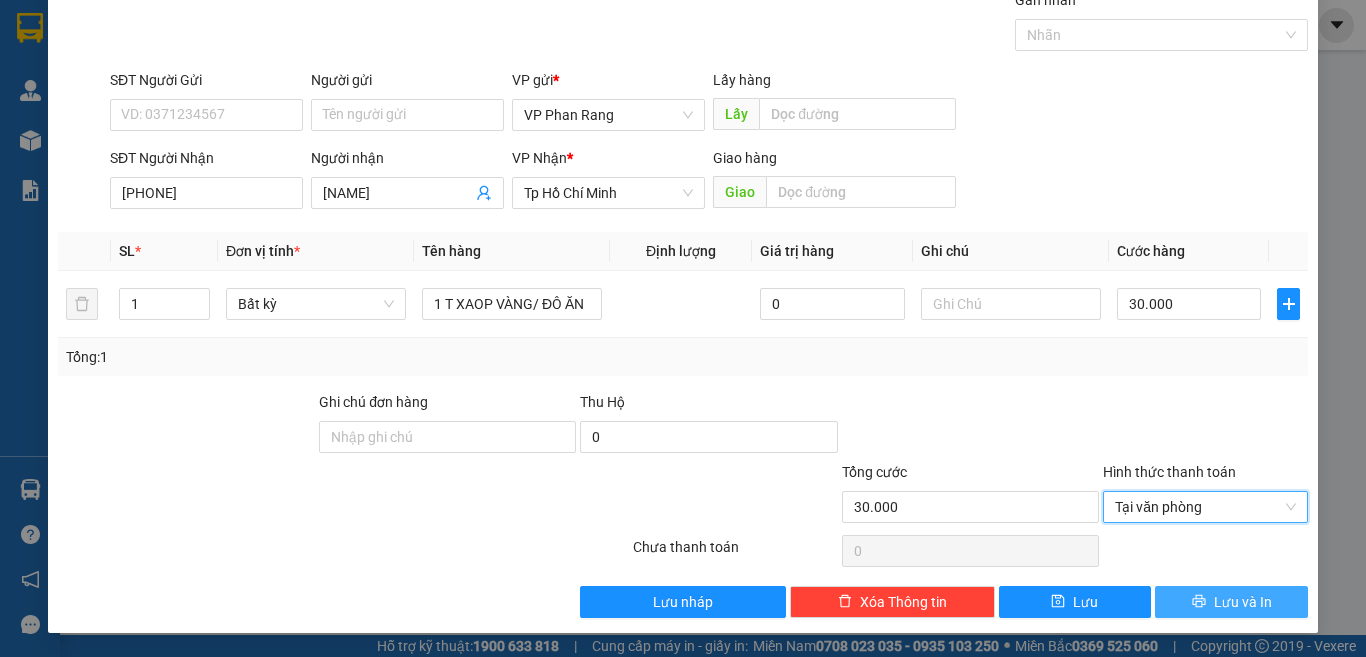 click on "Lưu và In" at bounding box center [1243, 602] 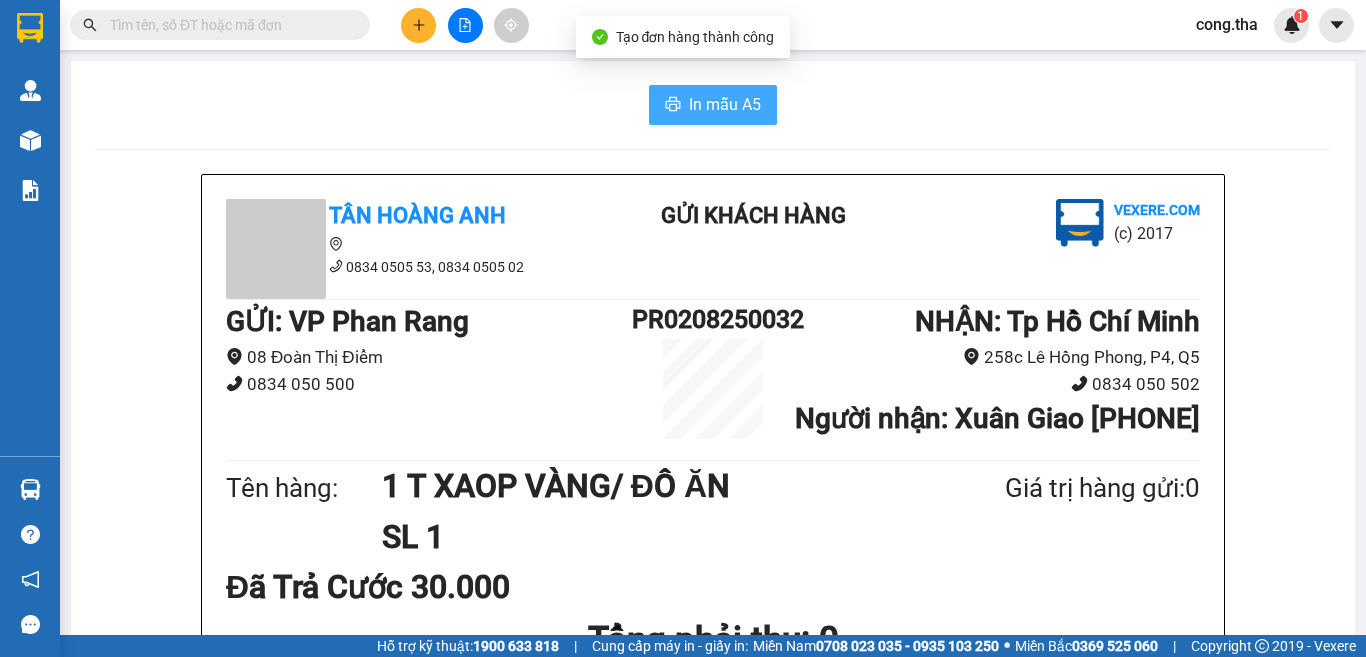 click on "In mẫu A5" at bounding box center (725, 104) 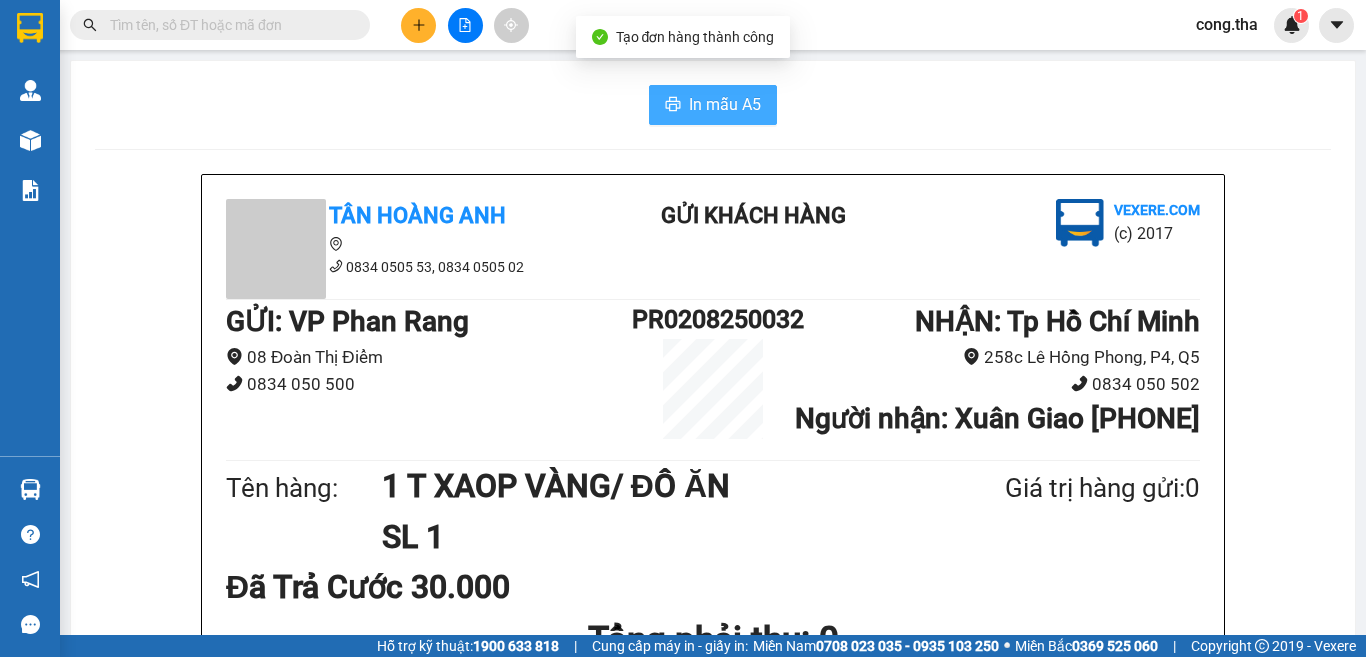 scroll, scrollTop: 0, scrollLeft: 0, axis: both 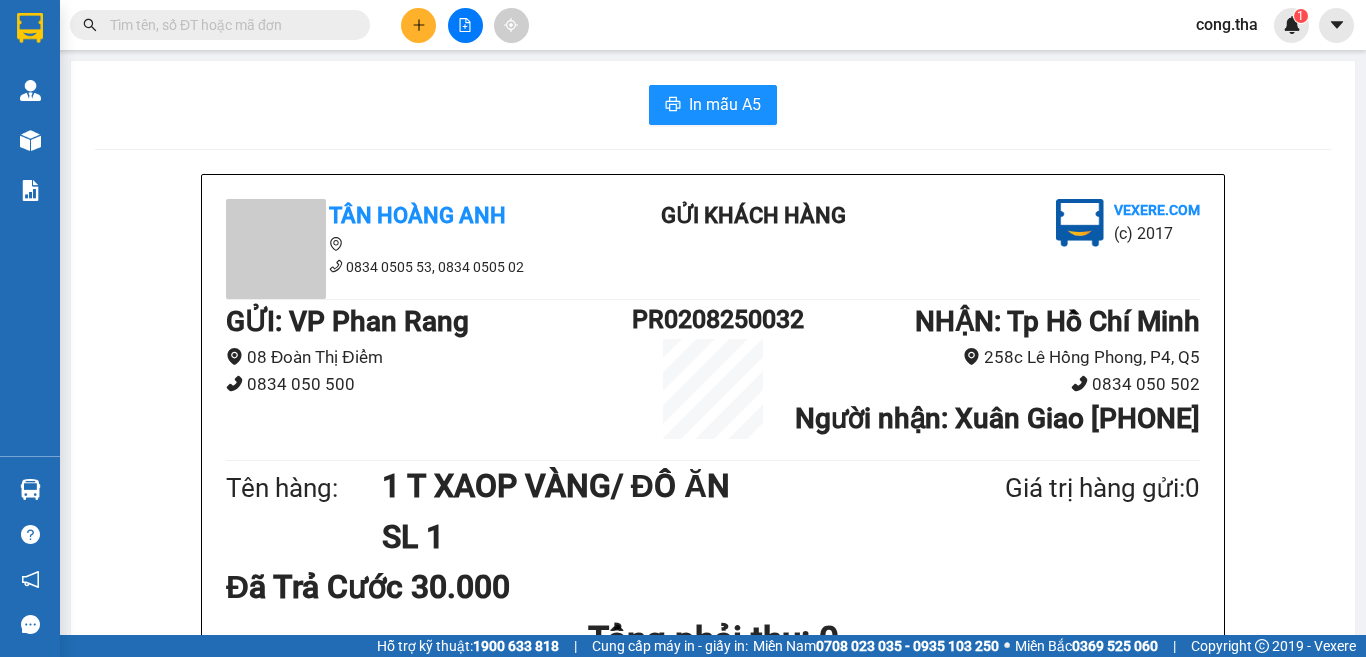 click 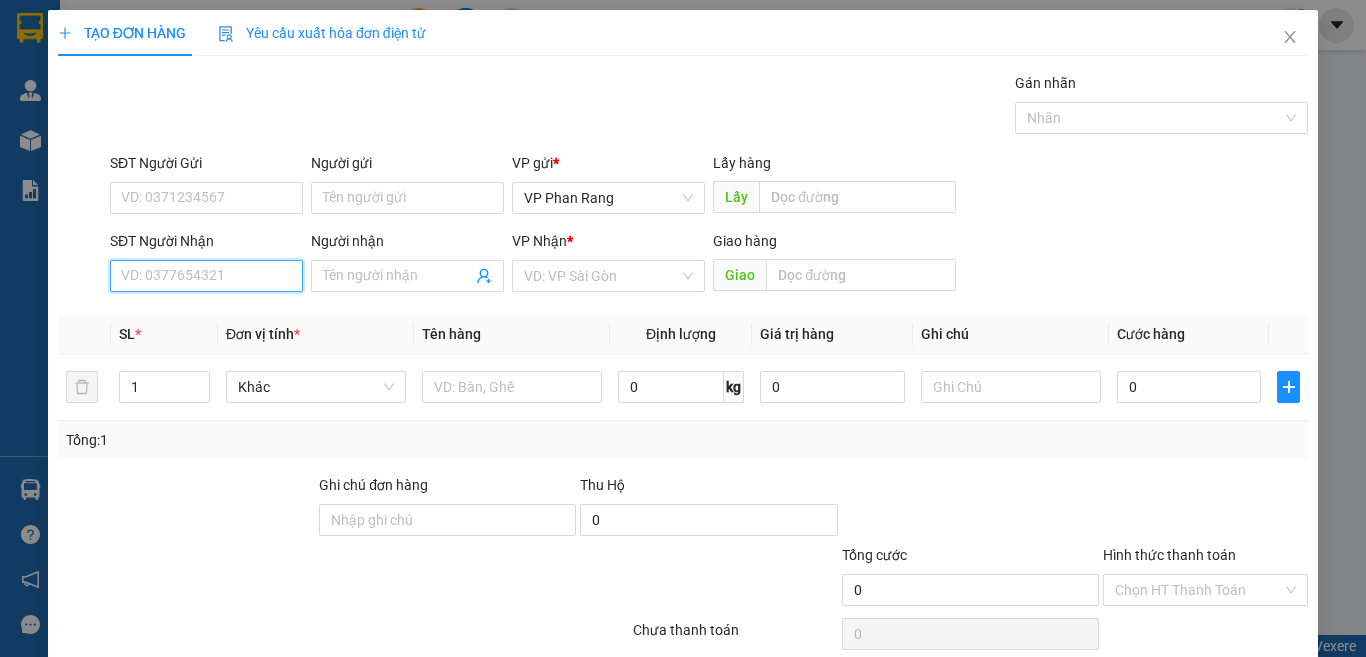 drag, startPoint x: 275, startPoint y: 285, endPoint x: 371, endPoint y: 131, distance: 181.47176 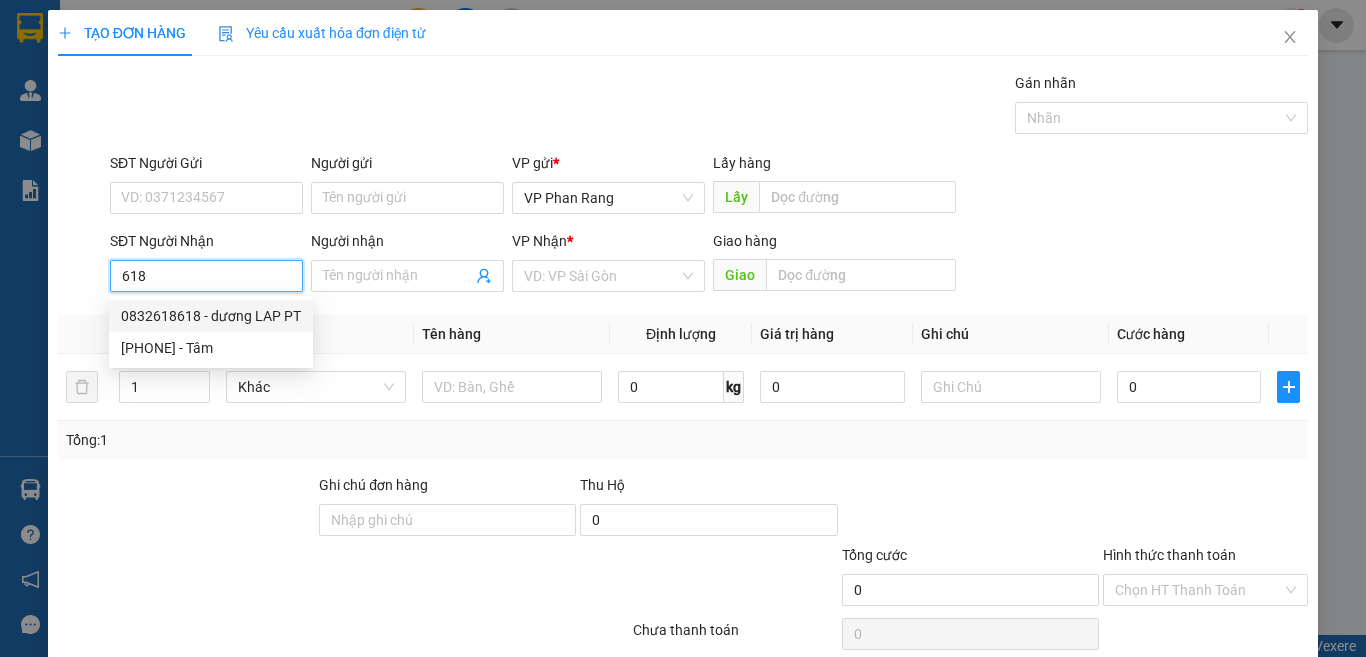 click on "0832618618 -  dương  LAP PT" at bounding box center (211, 316) 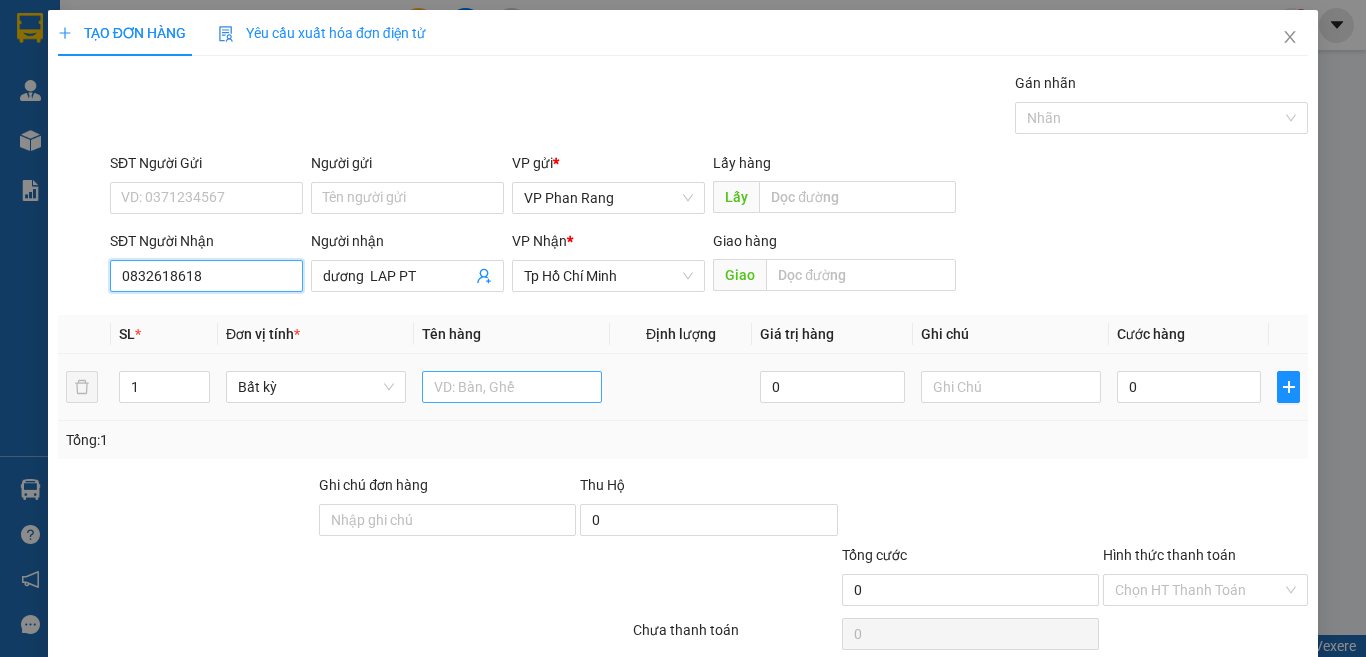 type on "0832618618" 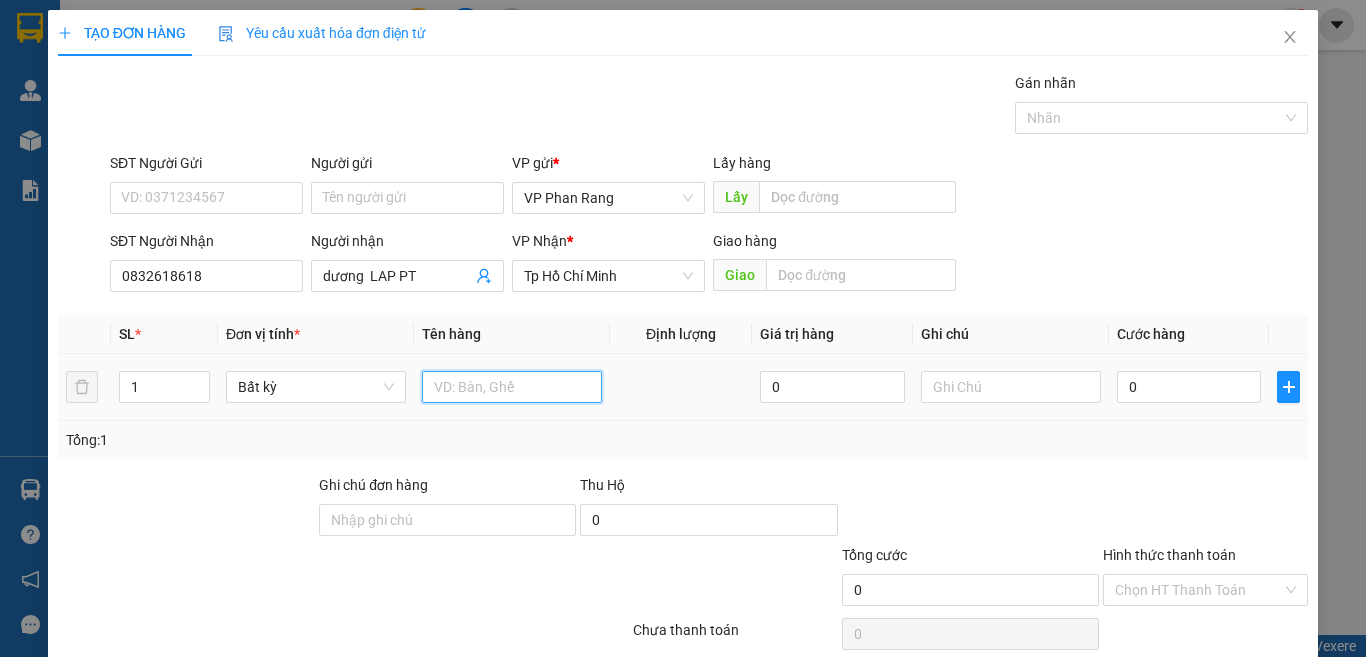 click at bounding box center [512, 387] 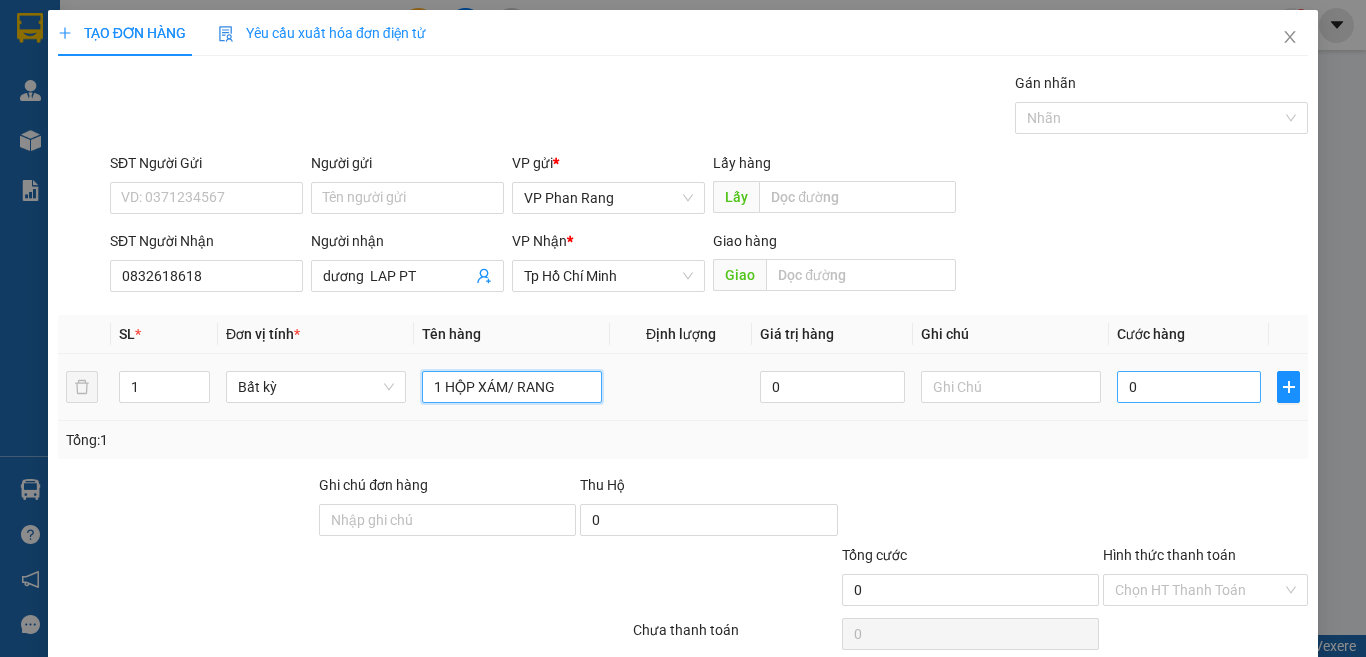 type on "1 HỘP XÁM/ RANG" 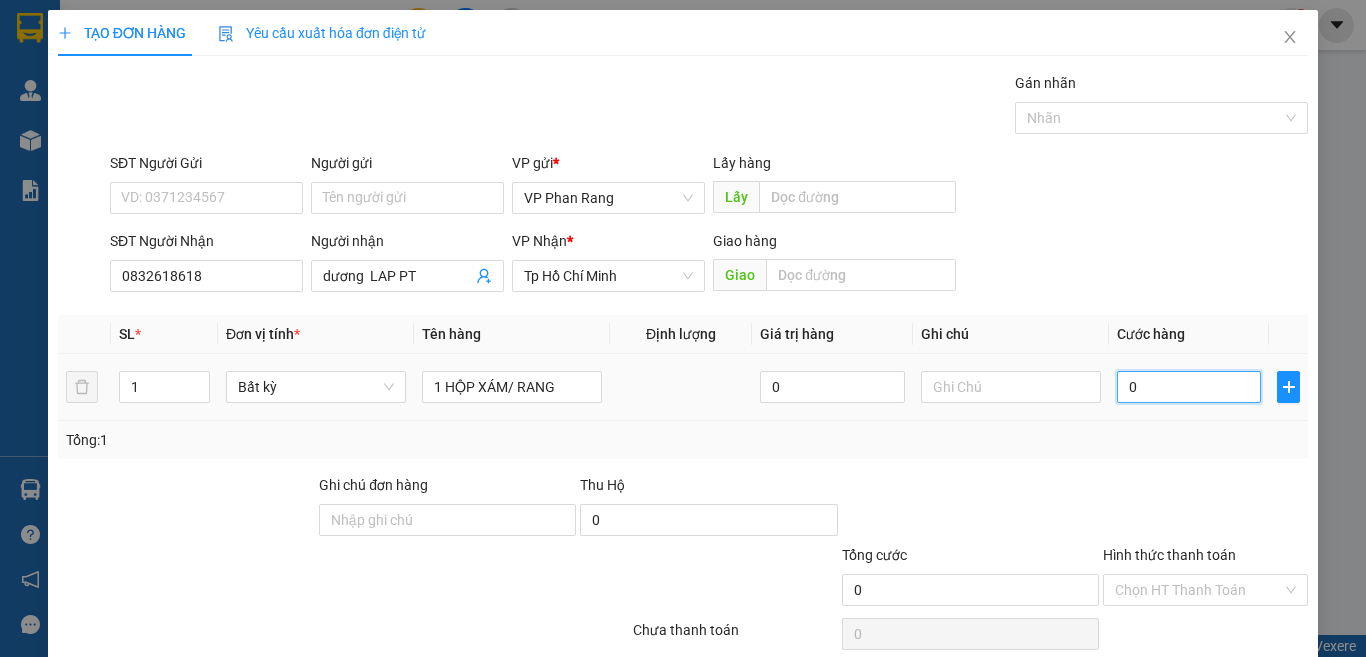 type on "3" 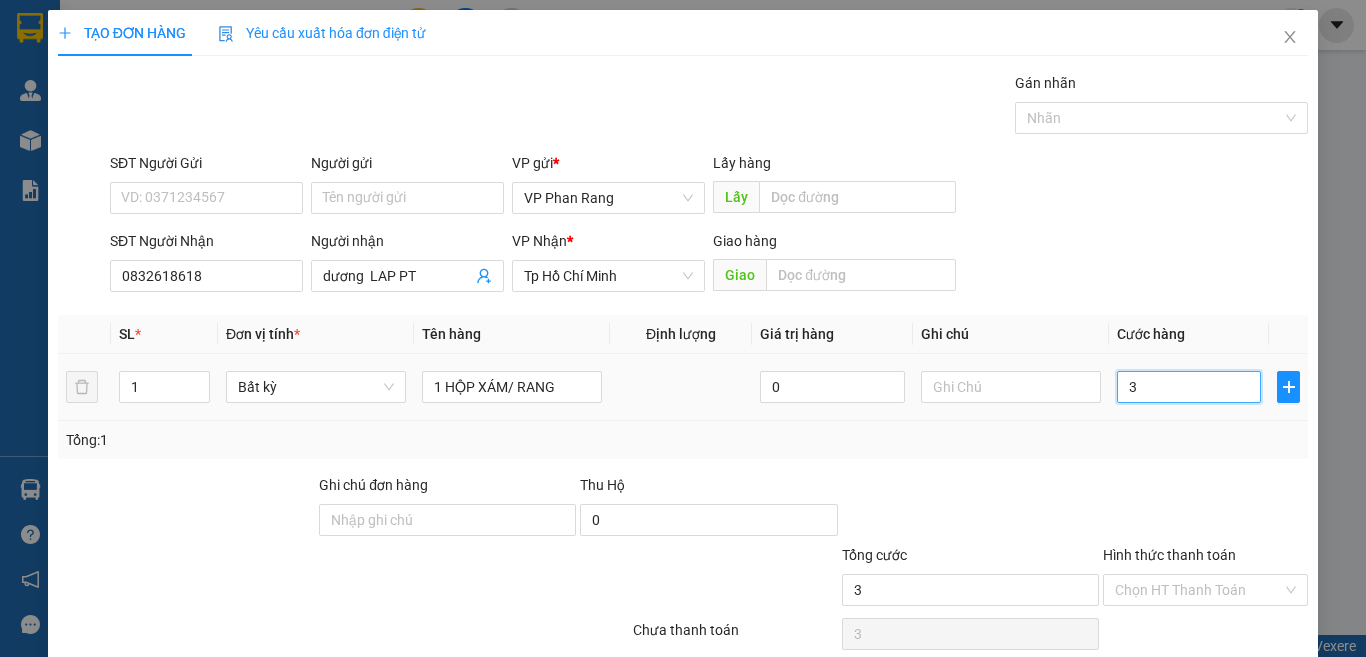 type on "30" 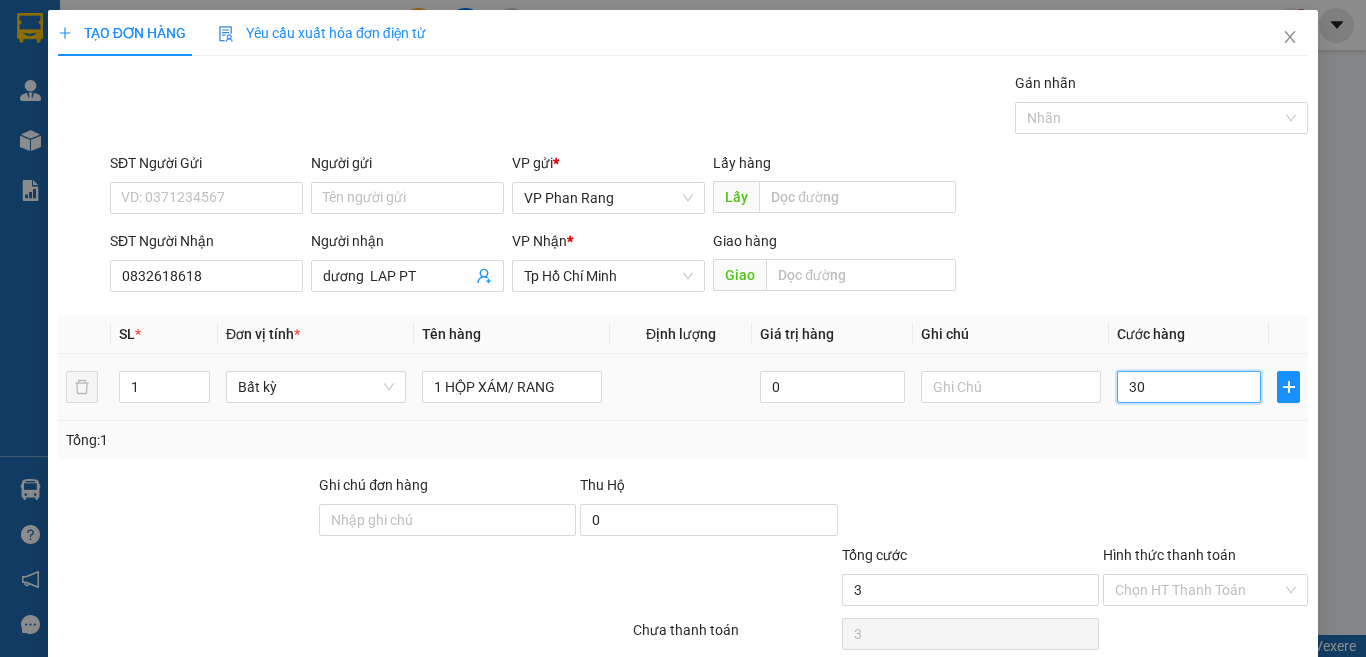 type on "30" 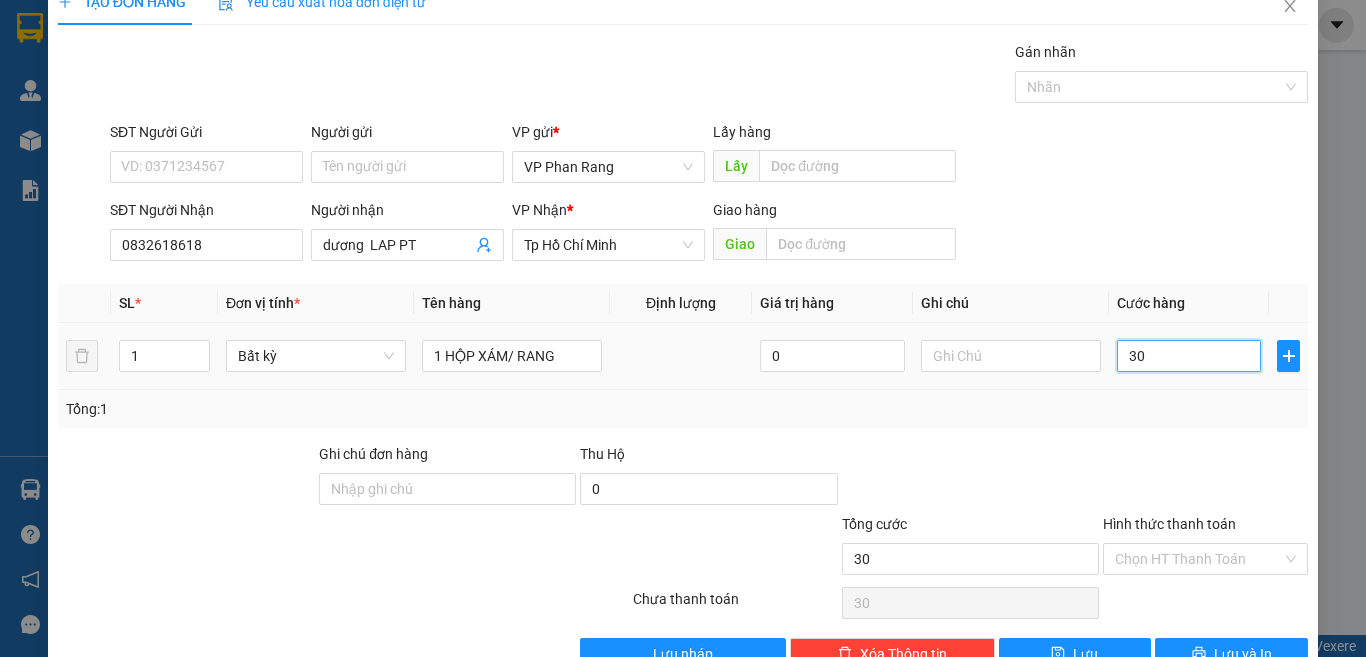scroll, scrollTop: 83, scrollLeft: 0, axis: vertical 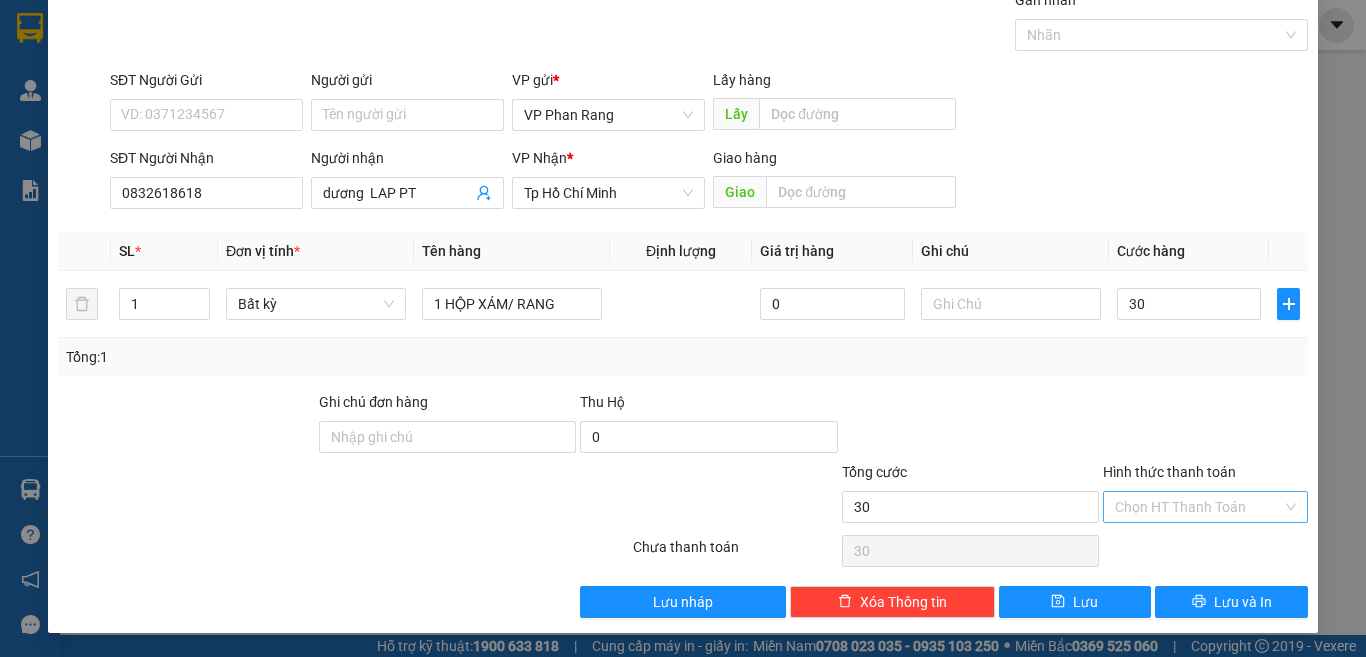type on "30.000" 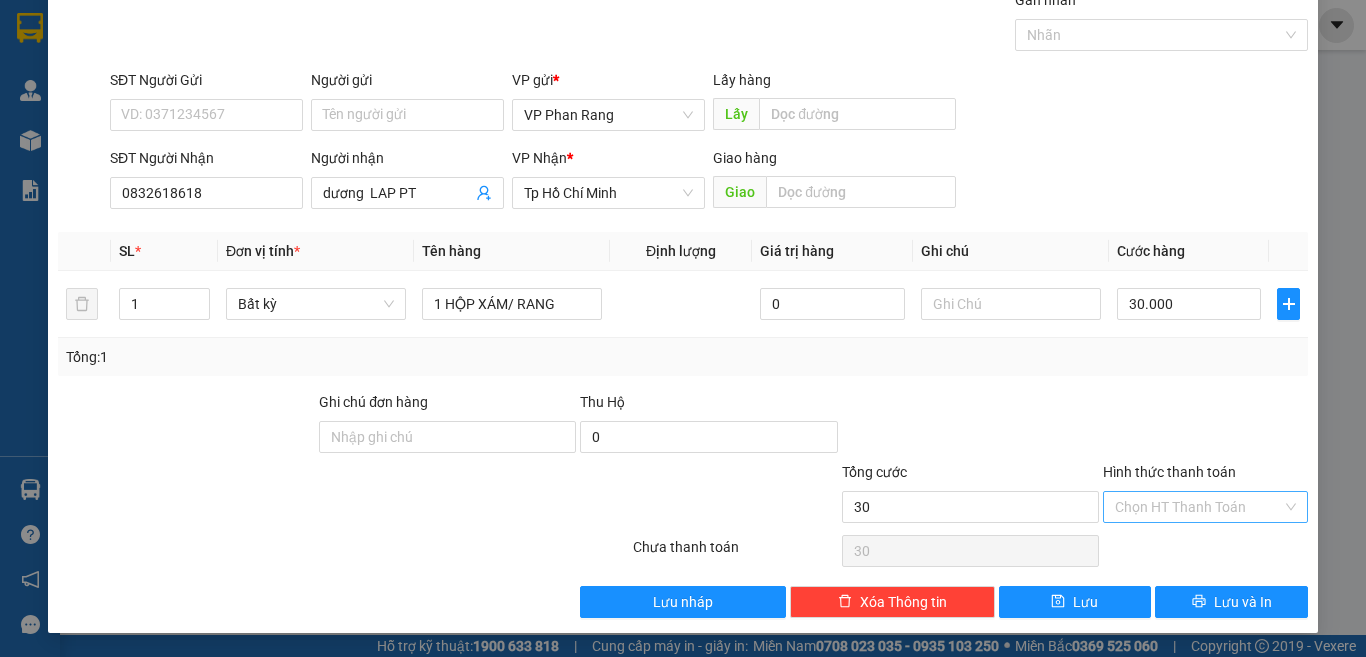 type on "30.000" 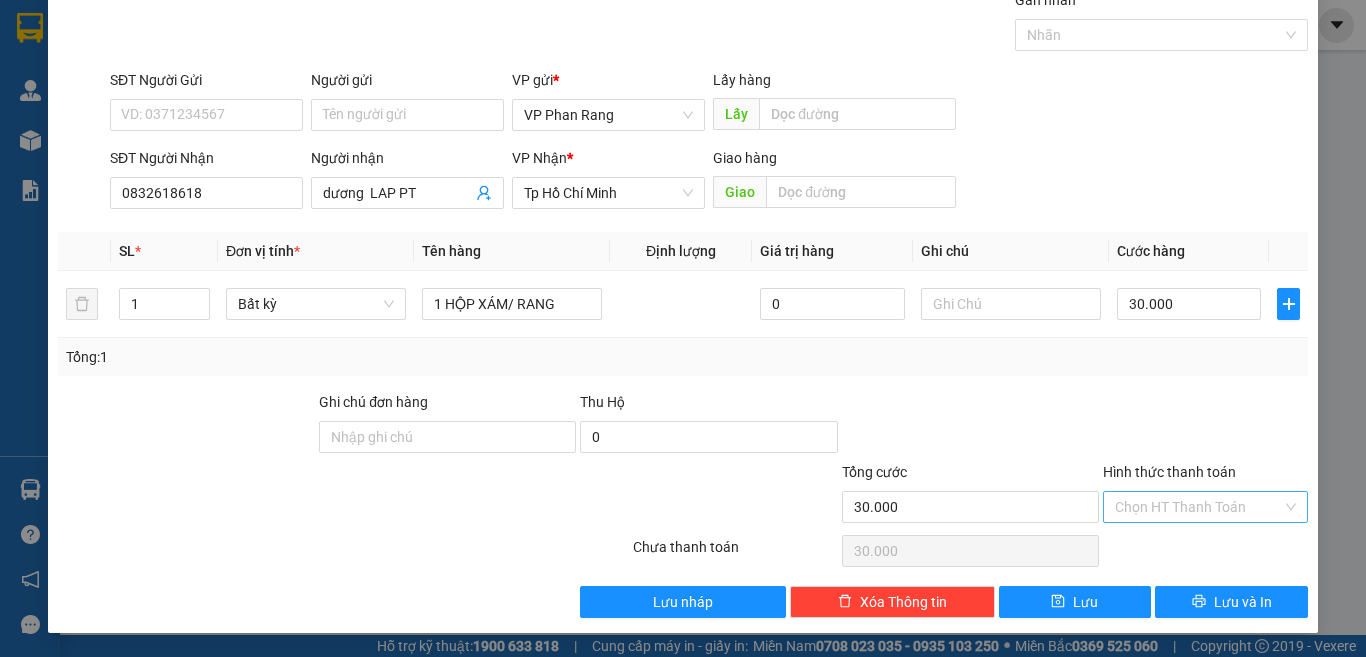 click on "Hình thức thanh toán" at bounding box center [1198, 507] 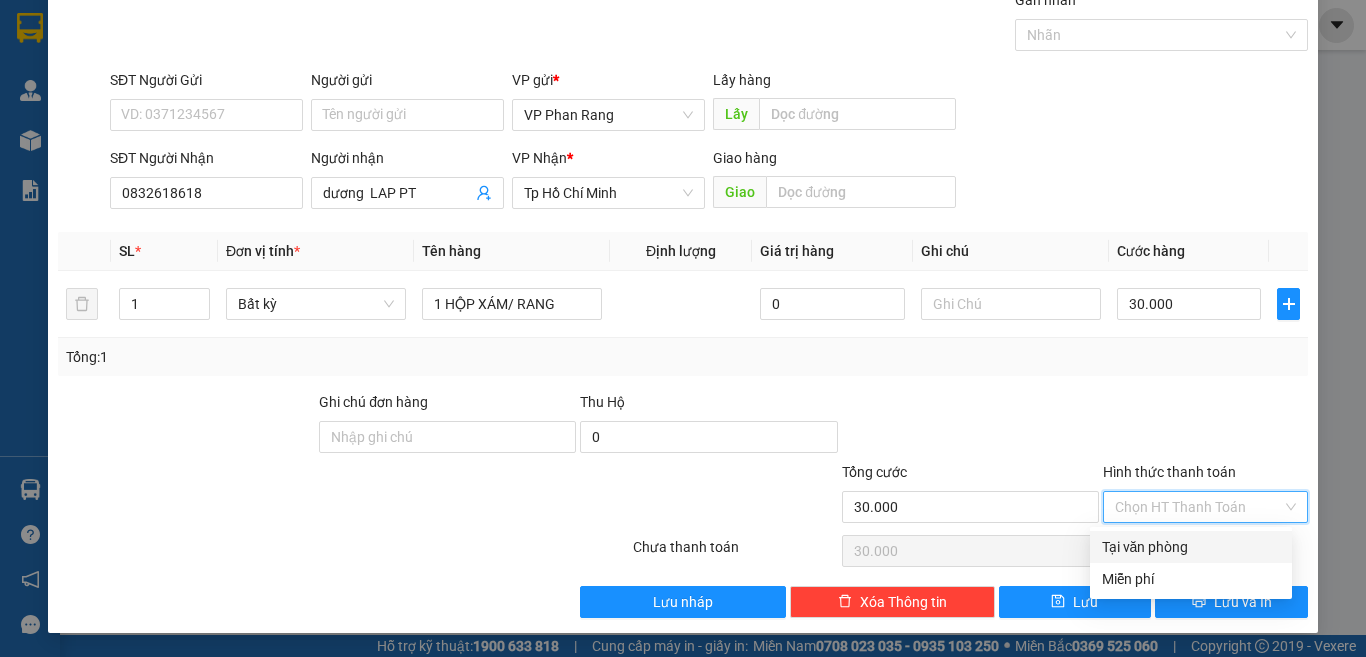 click on "Tại văn phòng" at bounding box center [1191, 547] 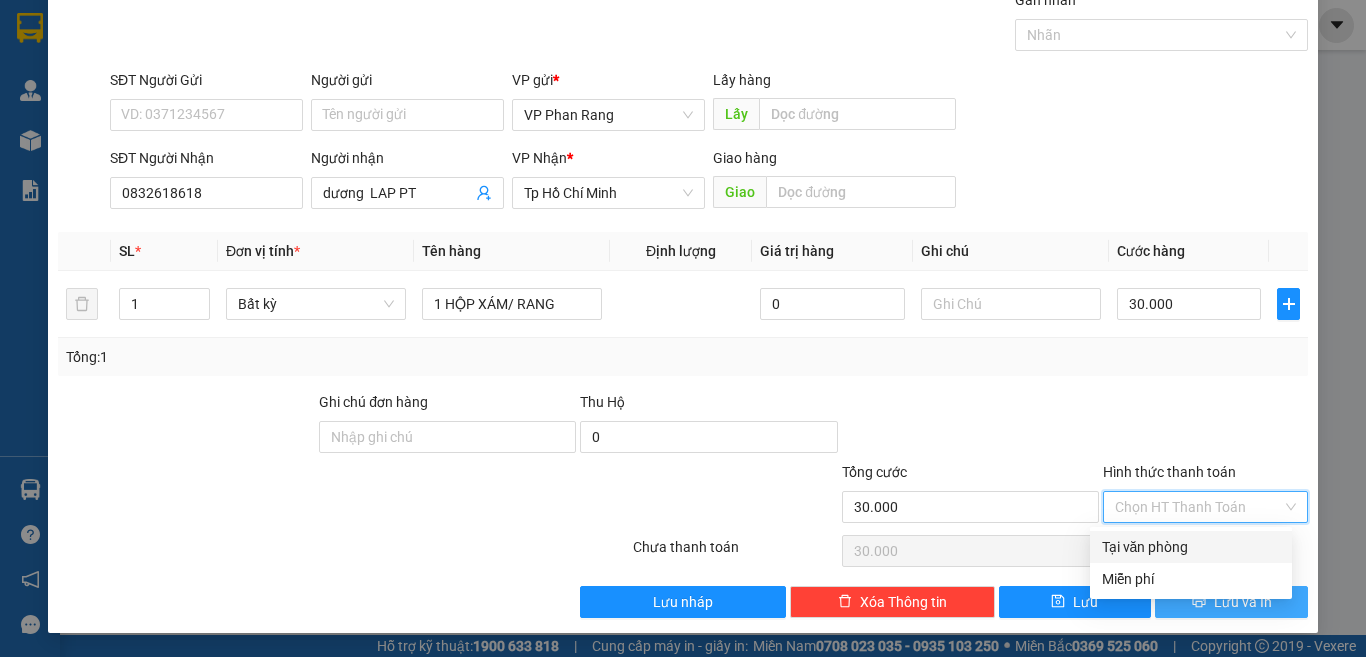 type on "0" 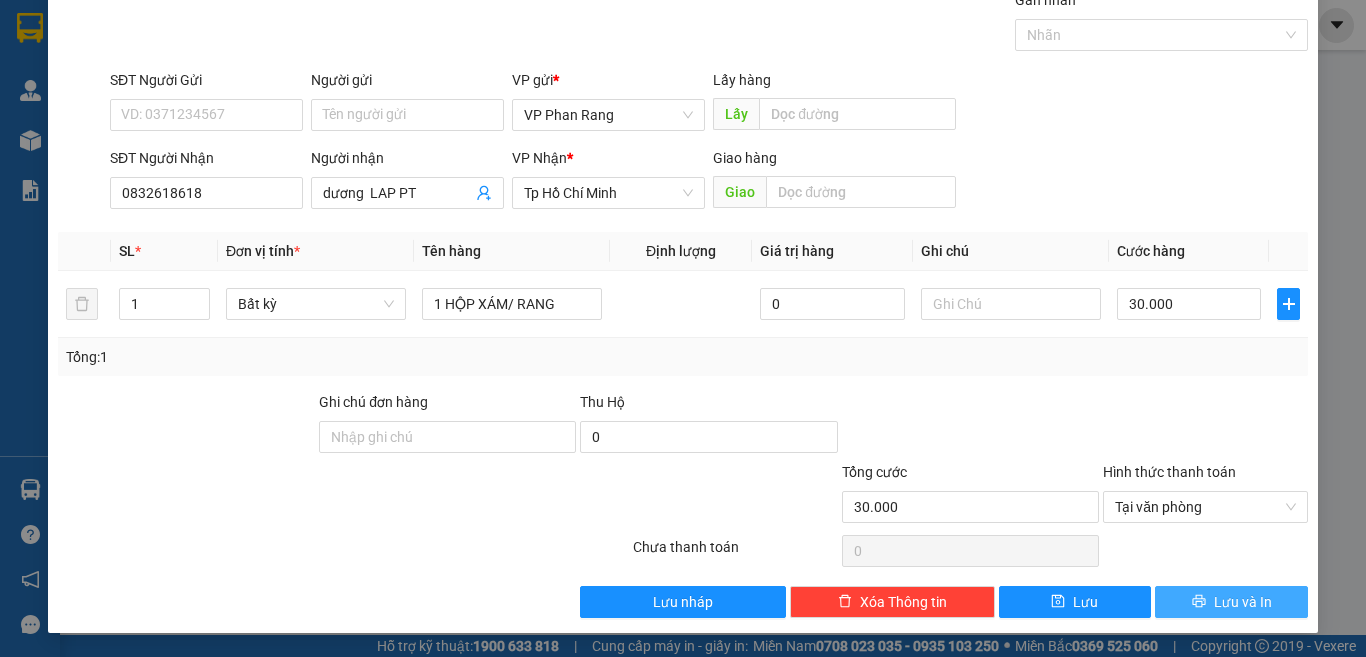 click on "Lưu và In" at bounding box center (1243, 602) 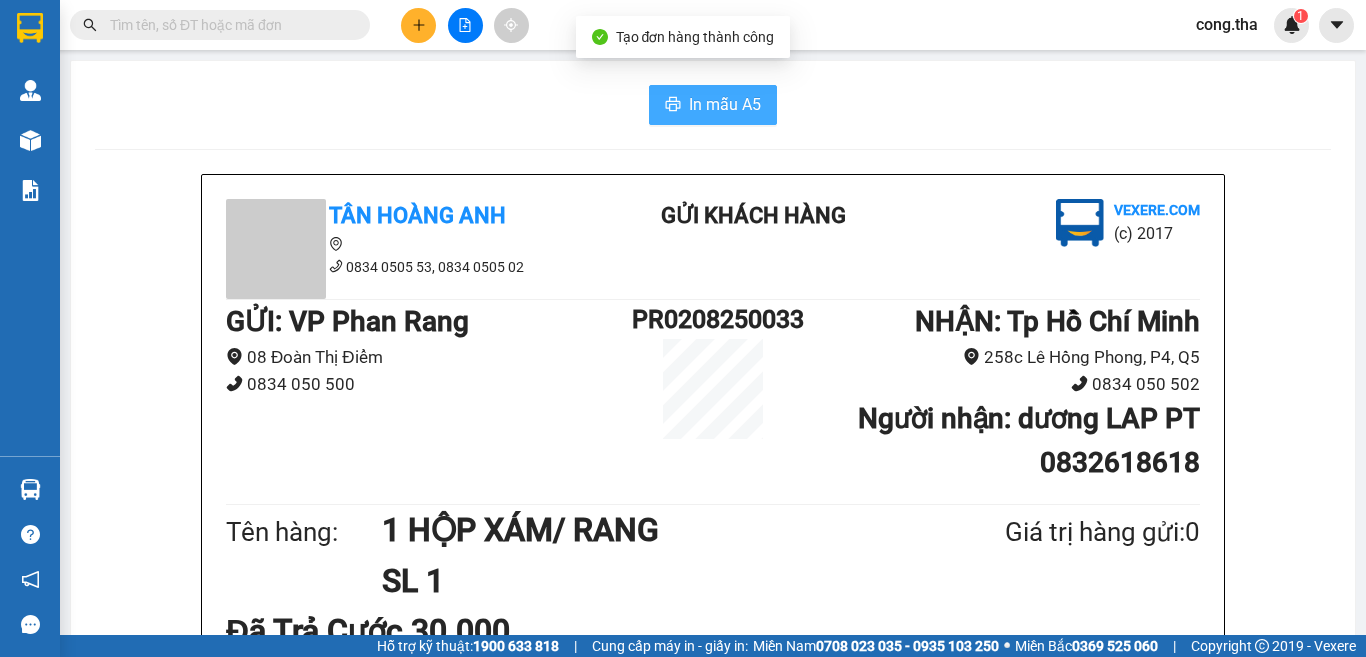 click on "In mẫu A5" at bounding box center [725, 104] 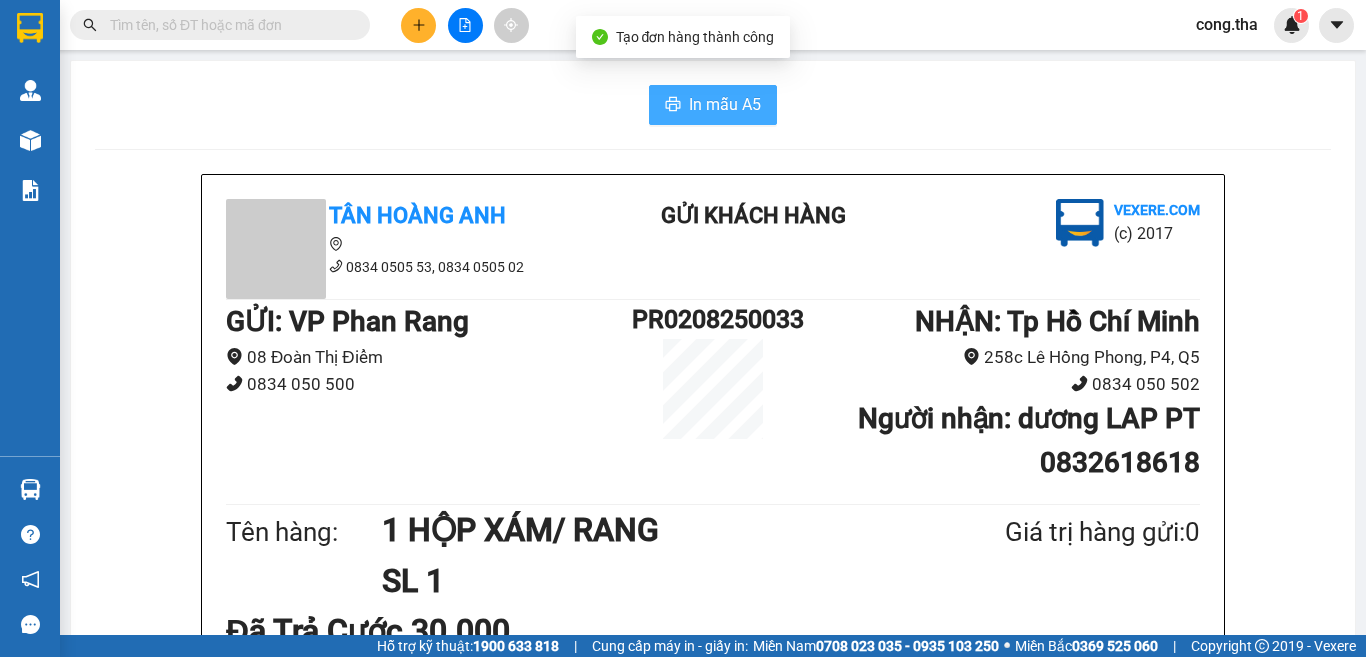 scroll, scrollTop: 0, scrollLeft: 0, axis: both 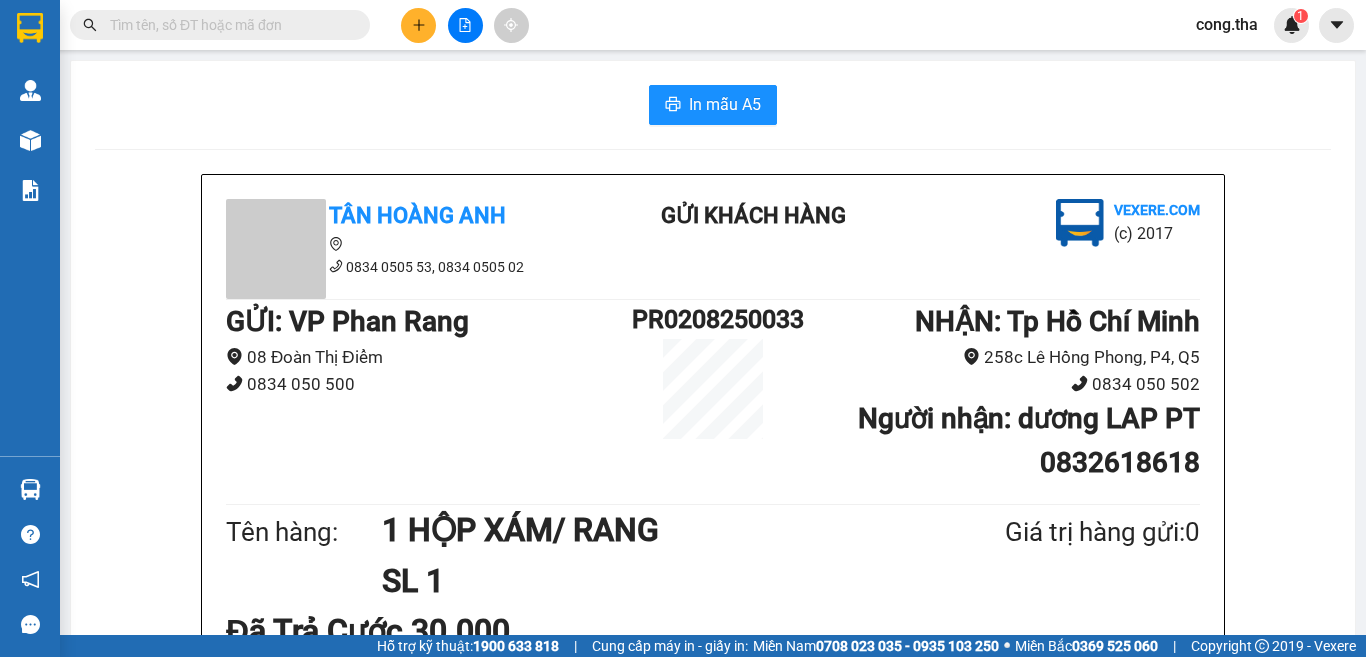 click on "Kết quả tìm kiếm ( 0 )  Bộ lọc  Ngày tạo đơn gần nhất No Data" at bounding box center [195, 25] 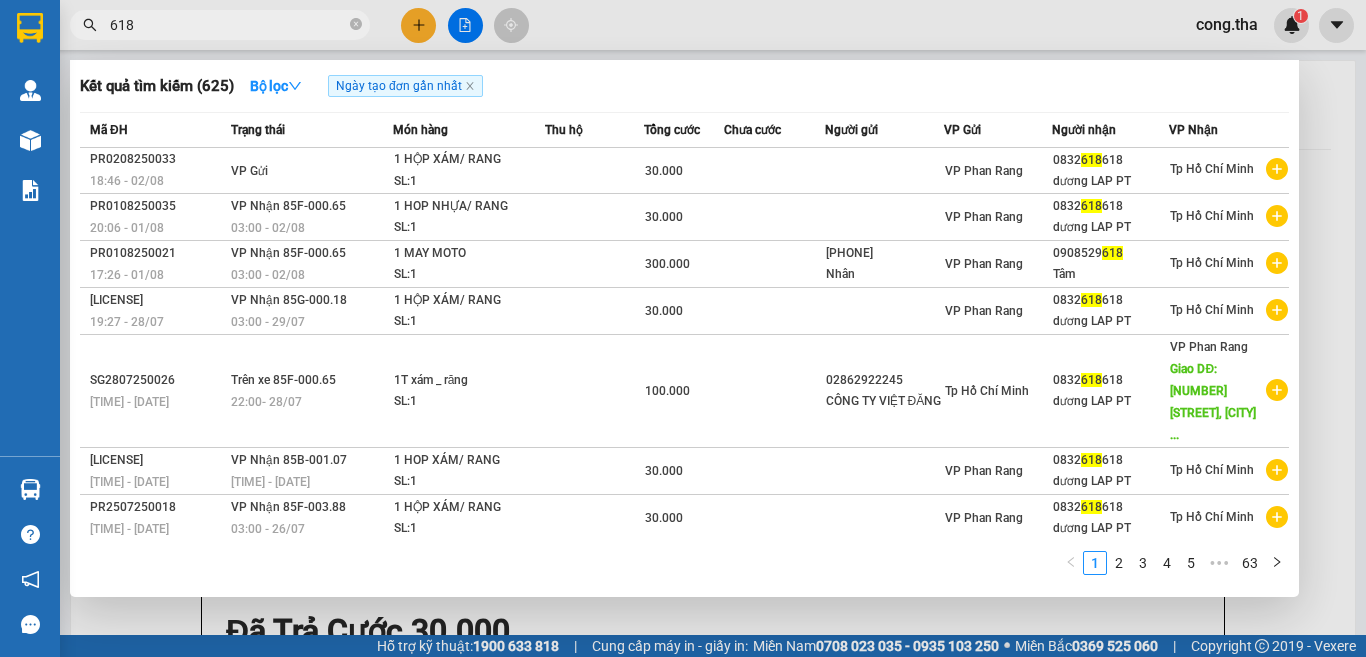 type on "618" 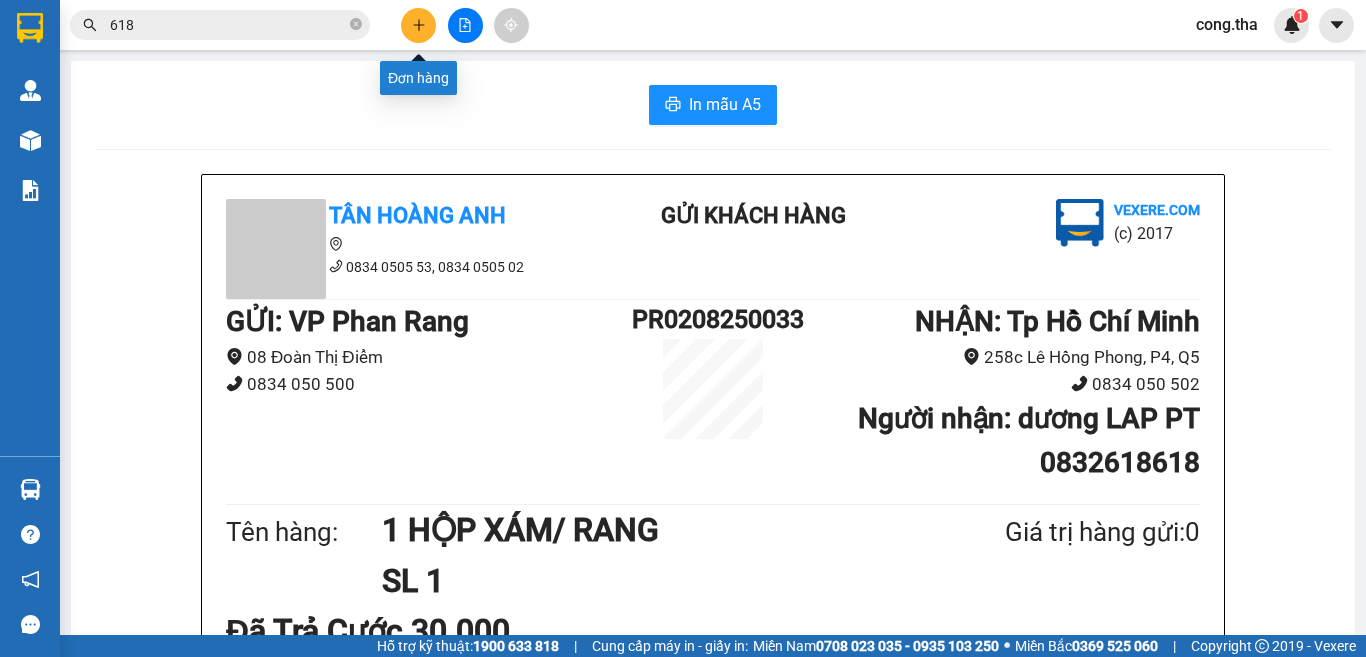 click 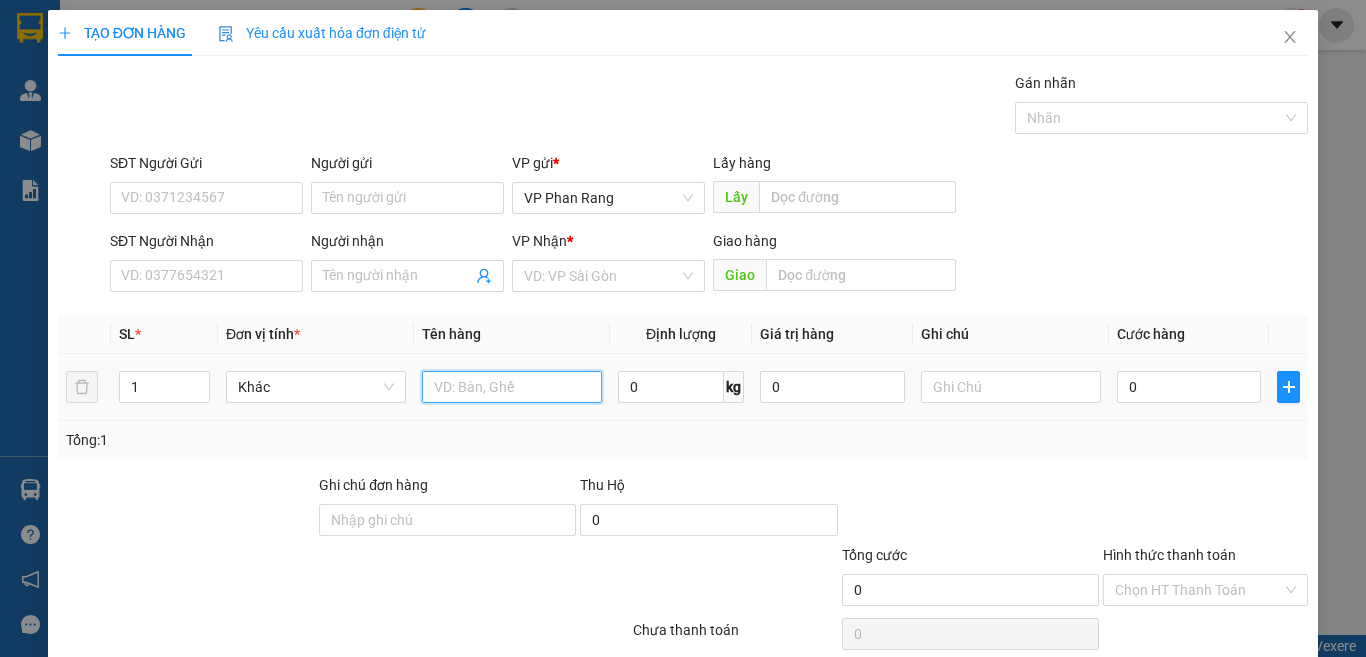 click at bounding box center (512, 387) 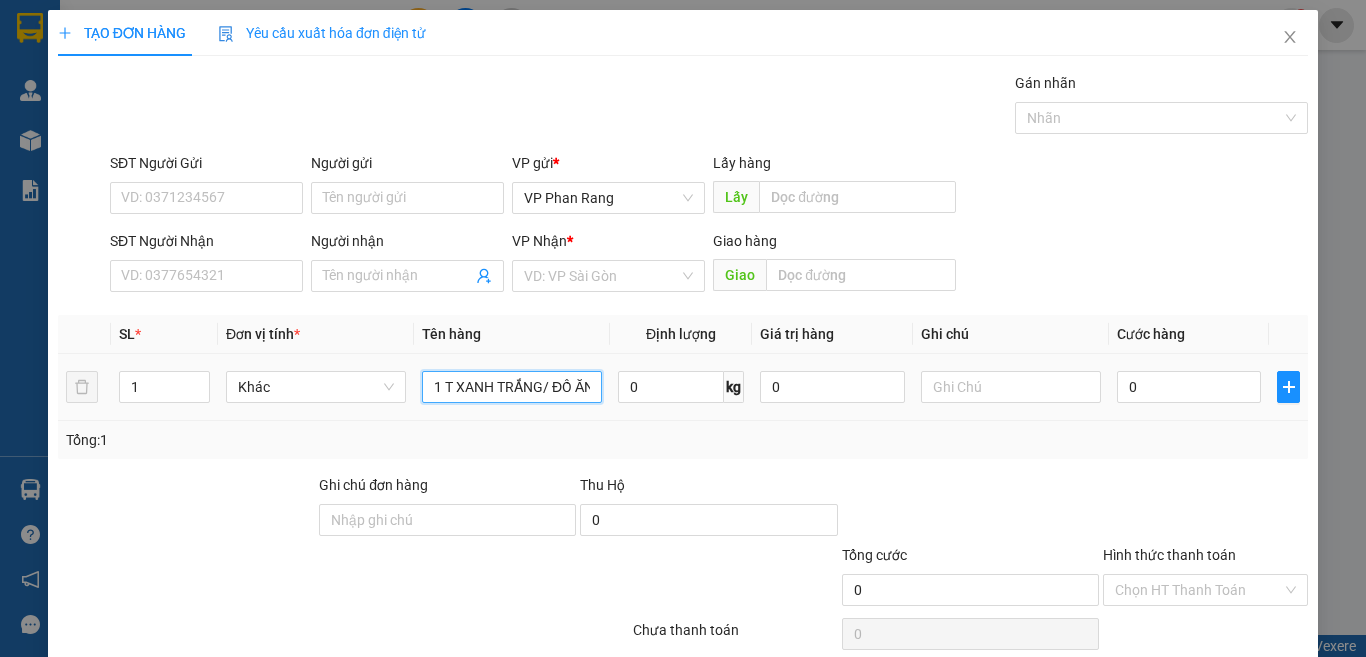scroll, scrollTop: 0, scrollLeft: 13, axis: horizontal 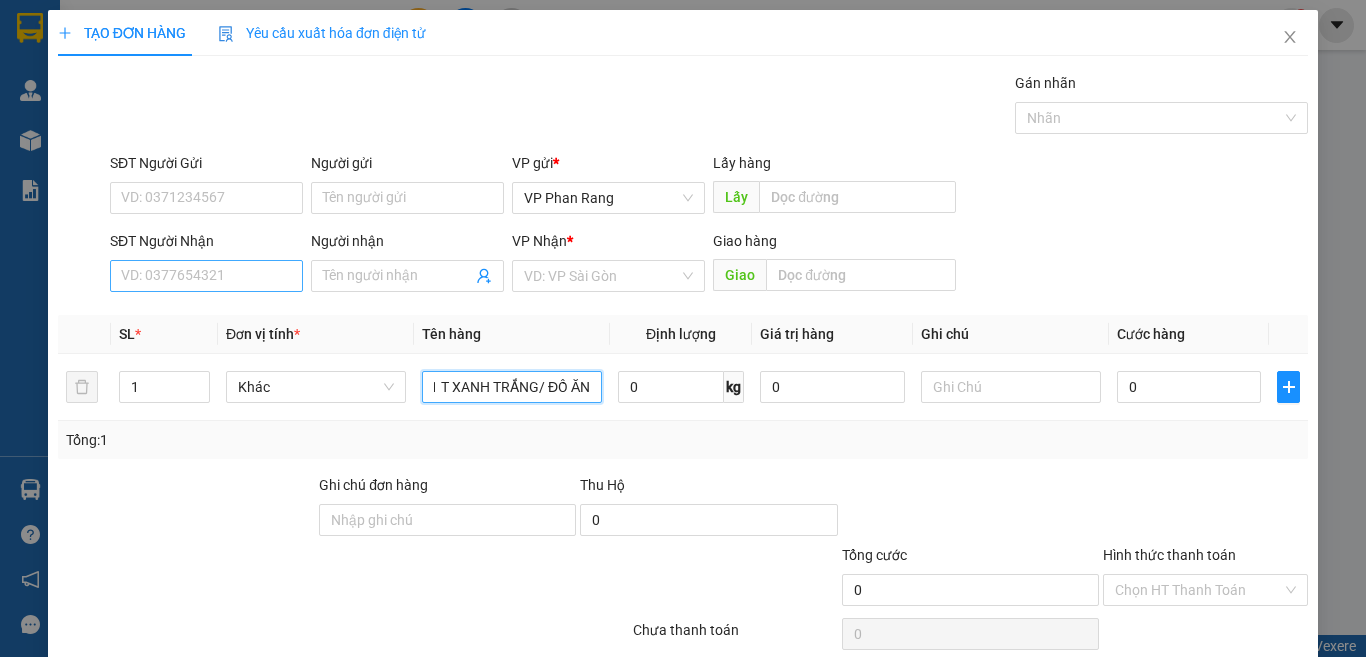 type on "1 T XANH TRẮNG/ ĐỒ ĂN" 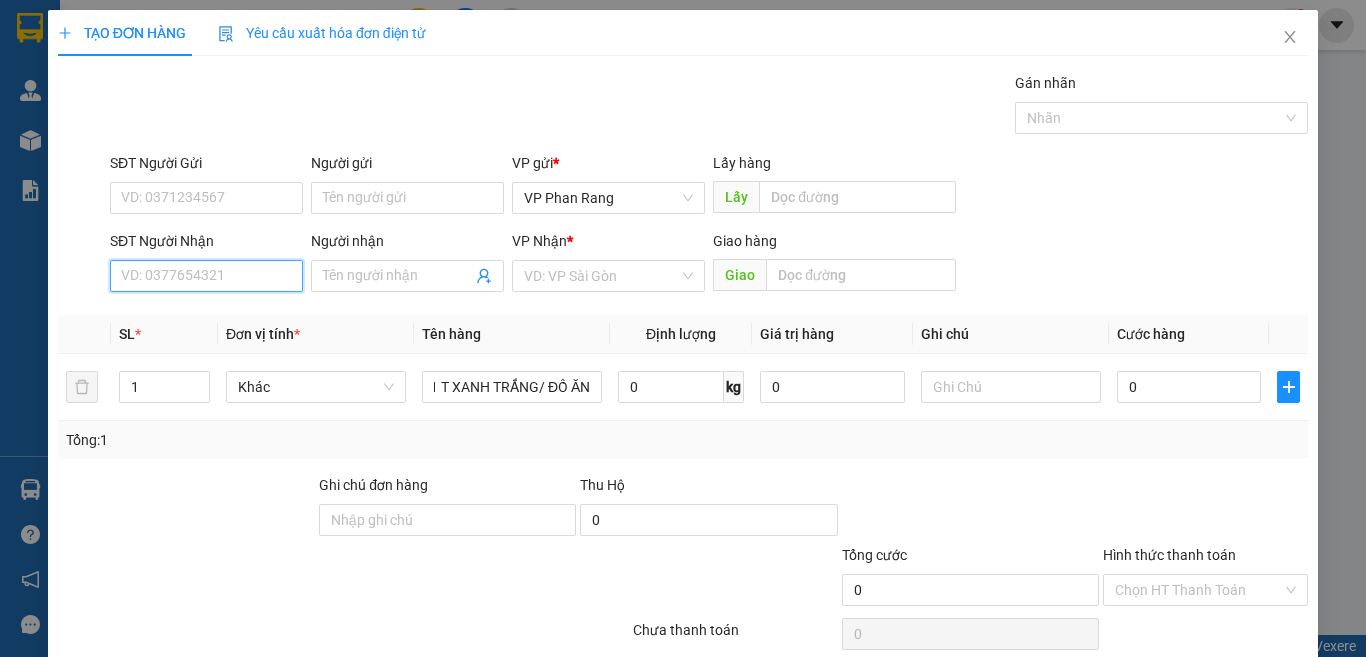 scroll, scrollTop: 0, scrollLeft: 0, axis: both 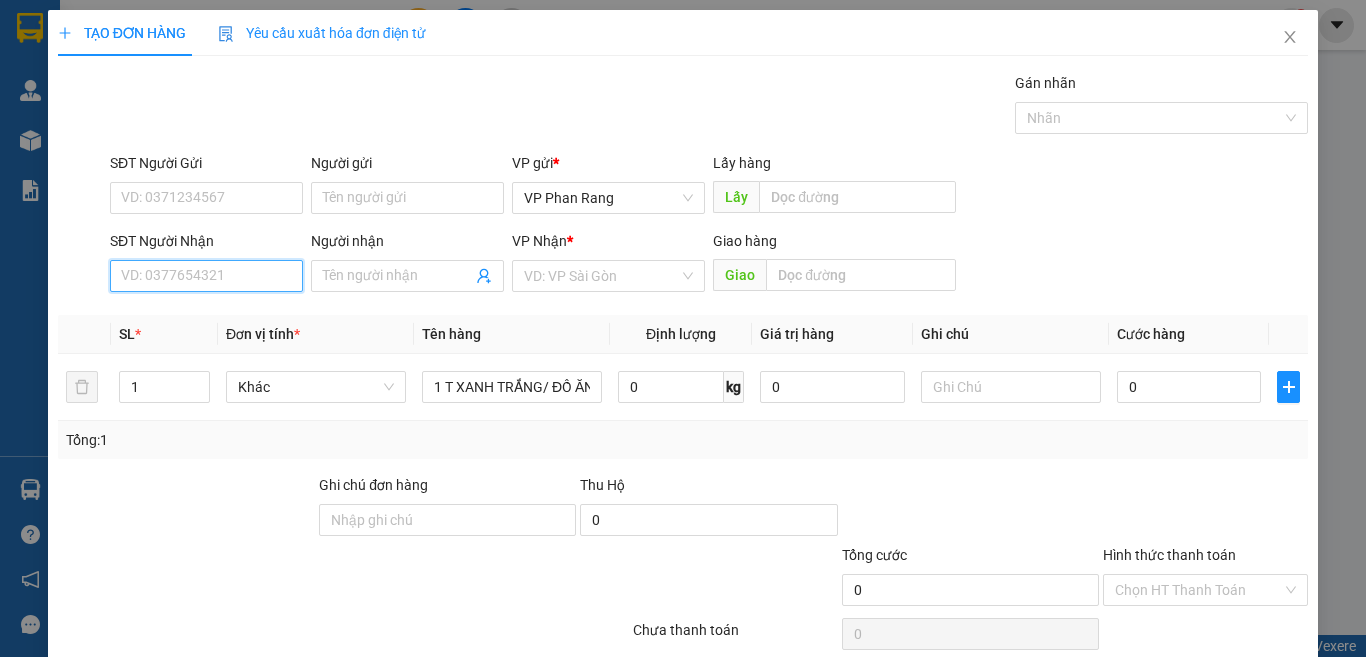 click on "SĐT Người Nhận" at bounding box center (206, 276) 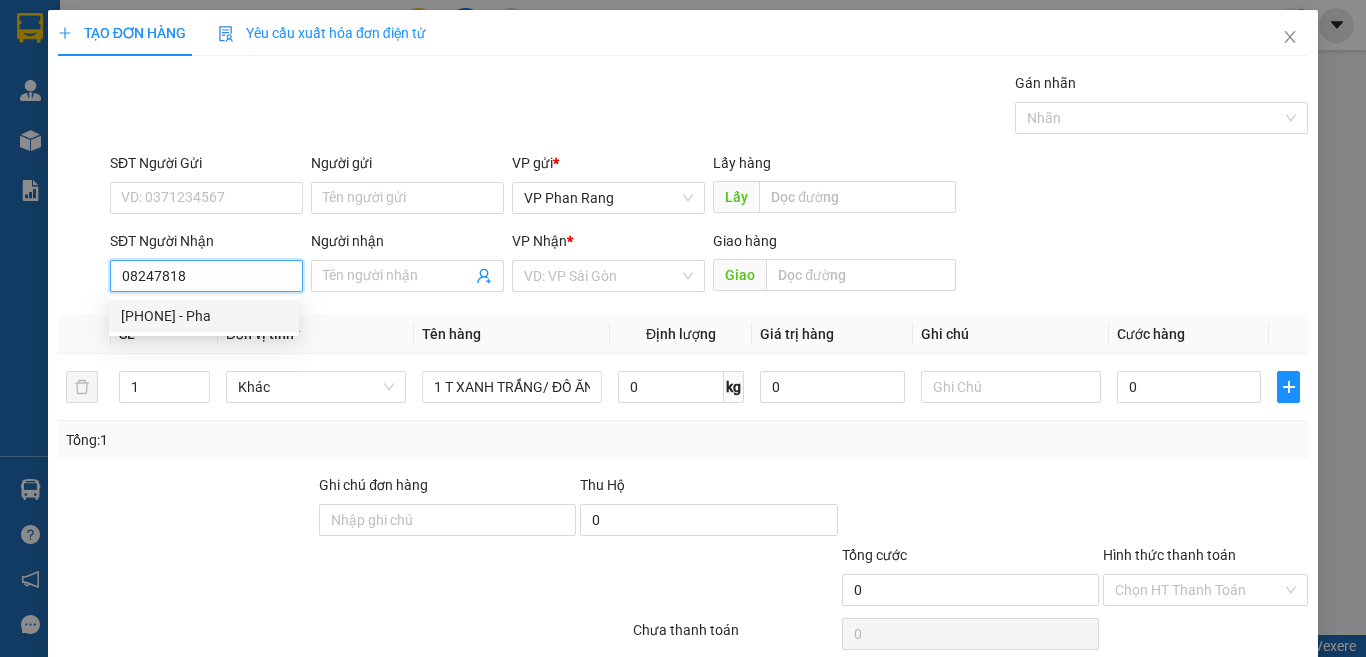 click on "0824781871 - Pha" at bounding box center [204, 316] 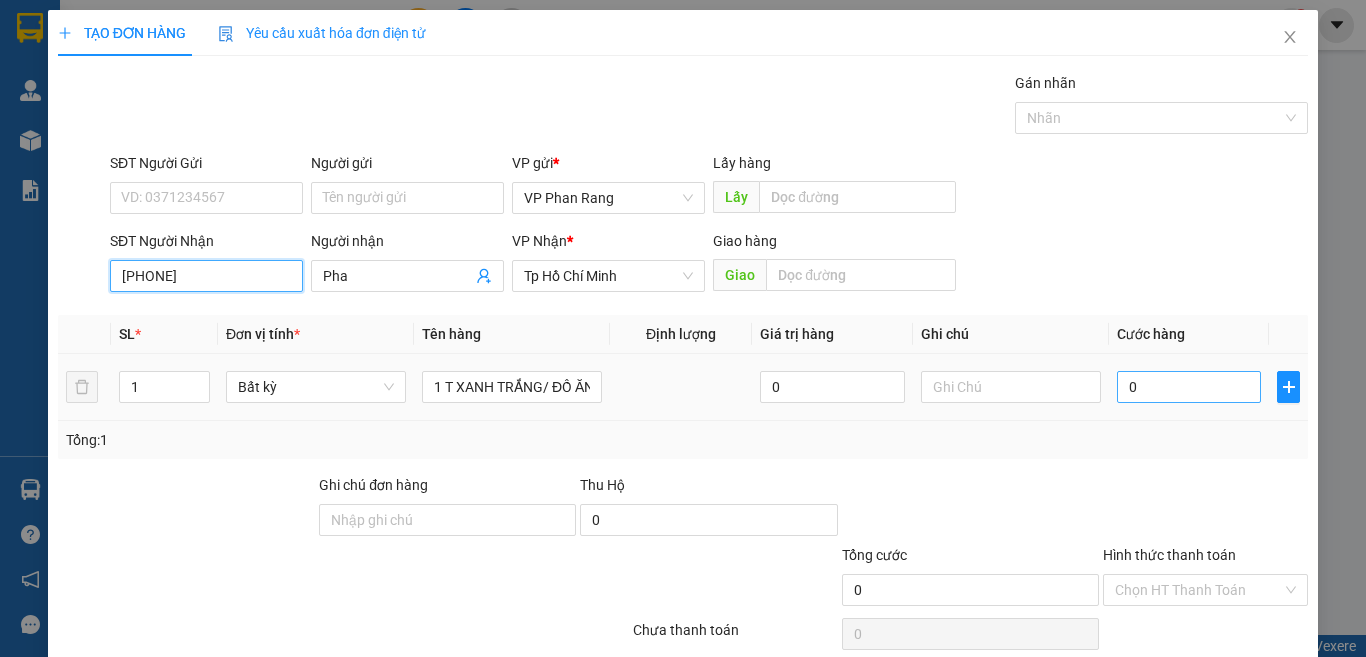 type on "0824781871" 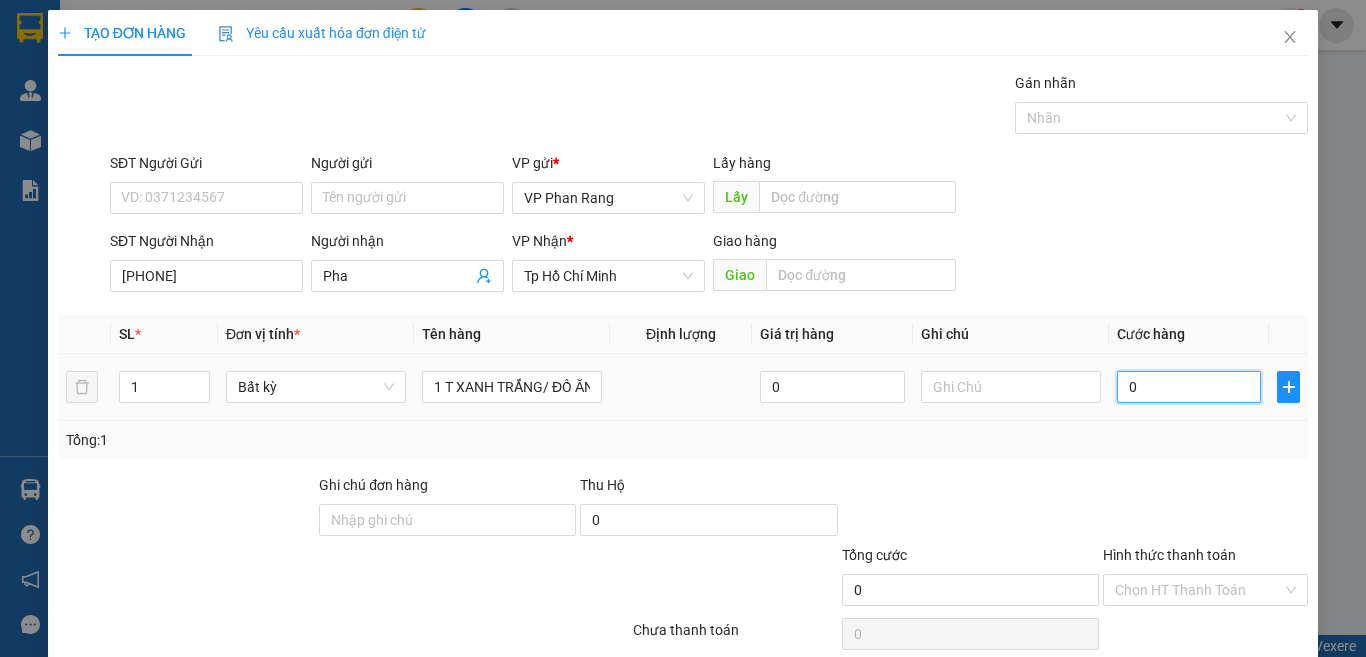 click on "0" at bounding box center (1189, 387) 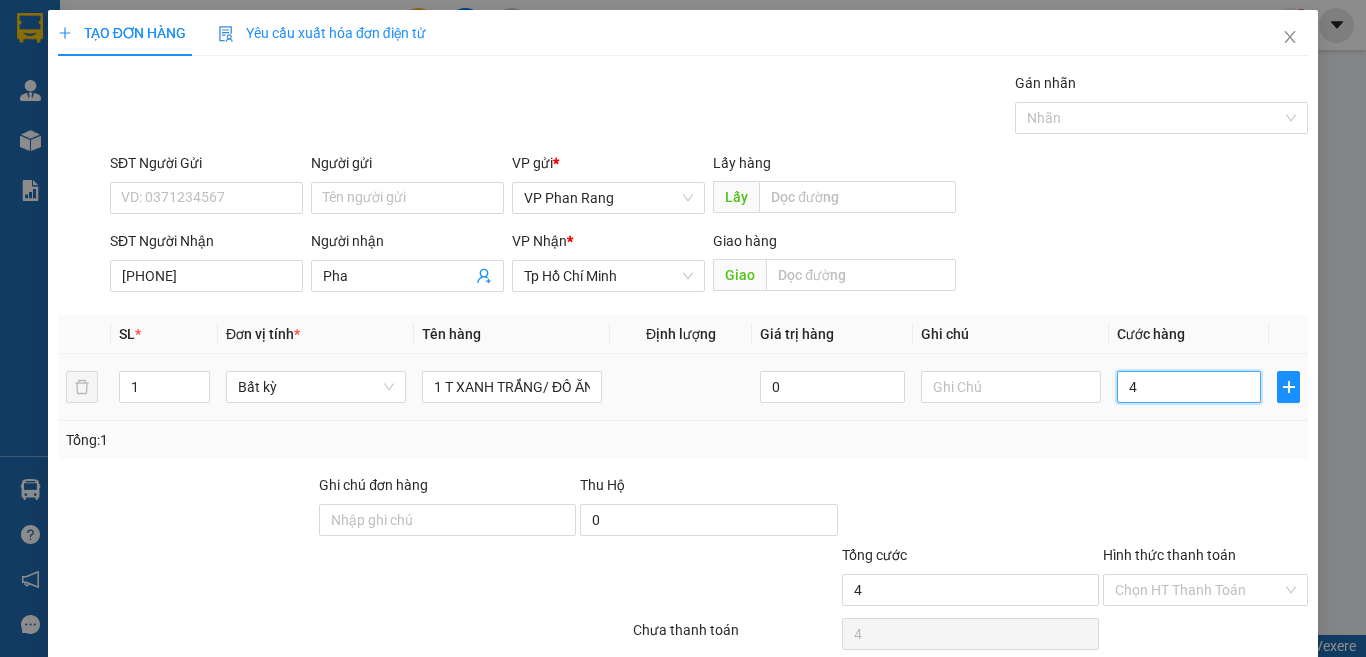 type on "40" 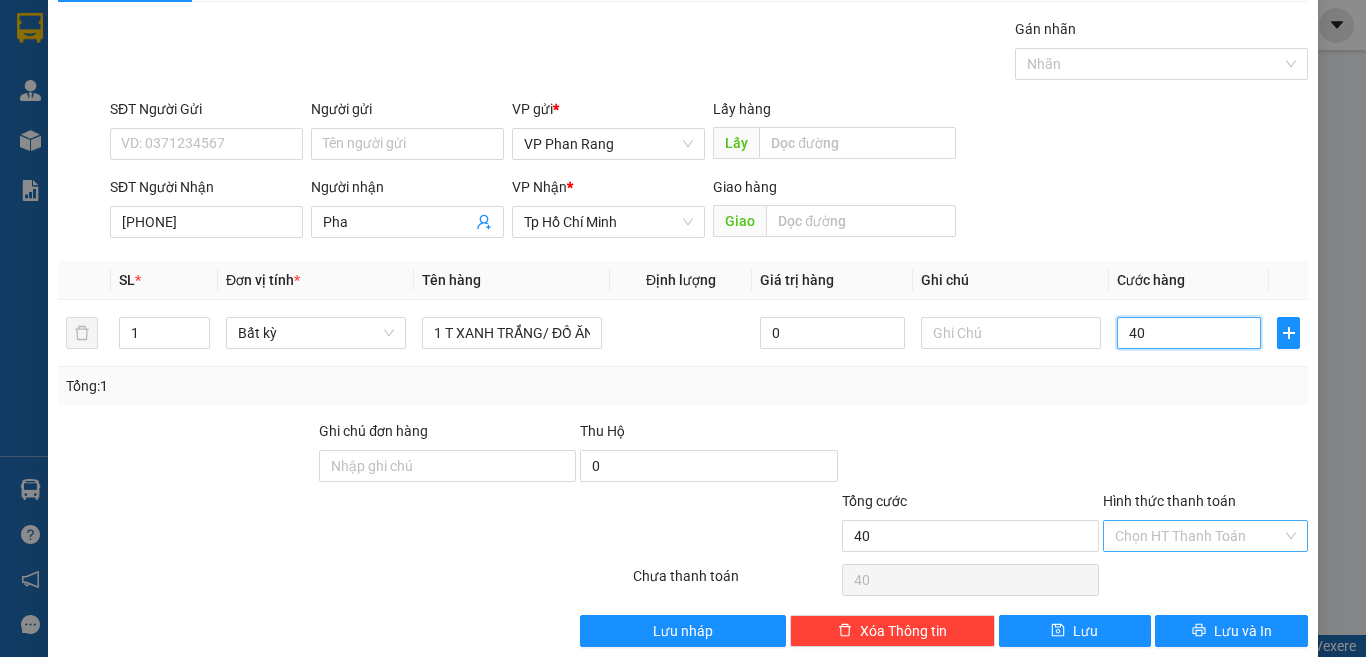 scroll, scrollTop: 83, scrollLeft: 0, axis: vertical 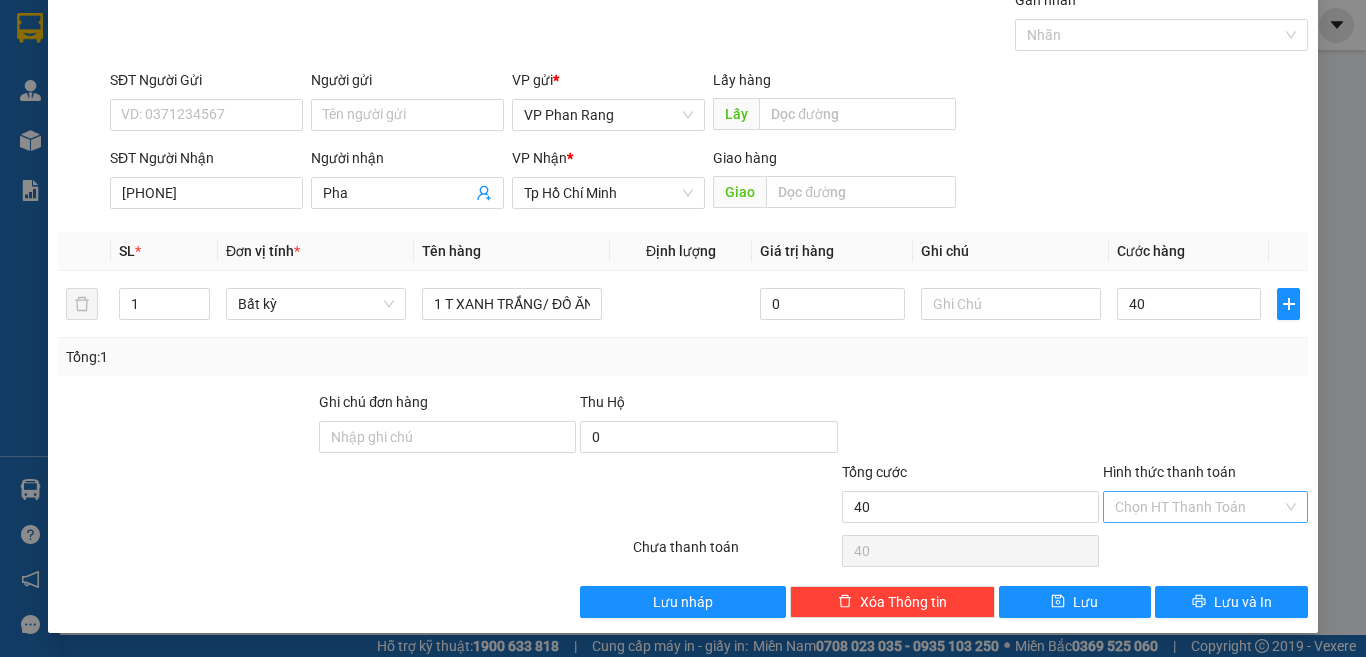 type on "40.000" 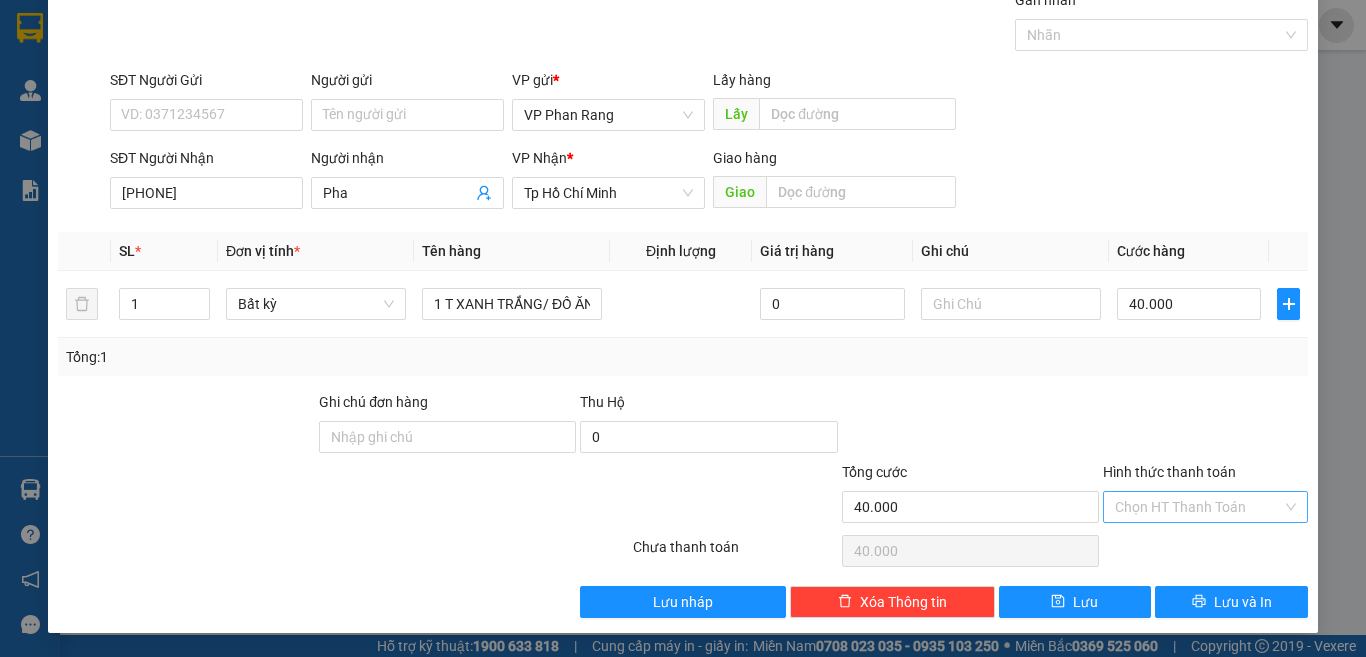 click on "Hình thức thanh toán" at bounding box center [1198, 507] 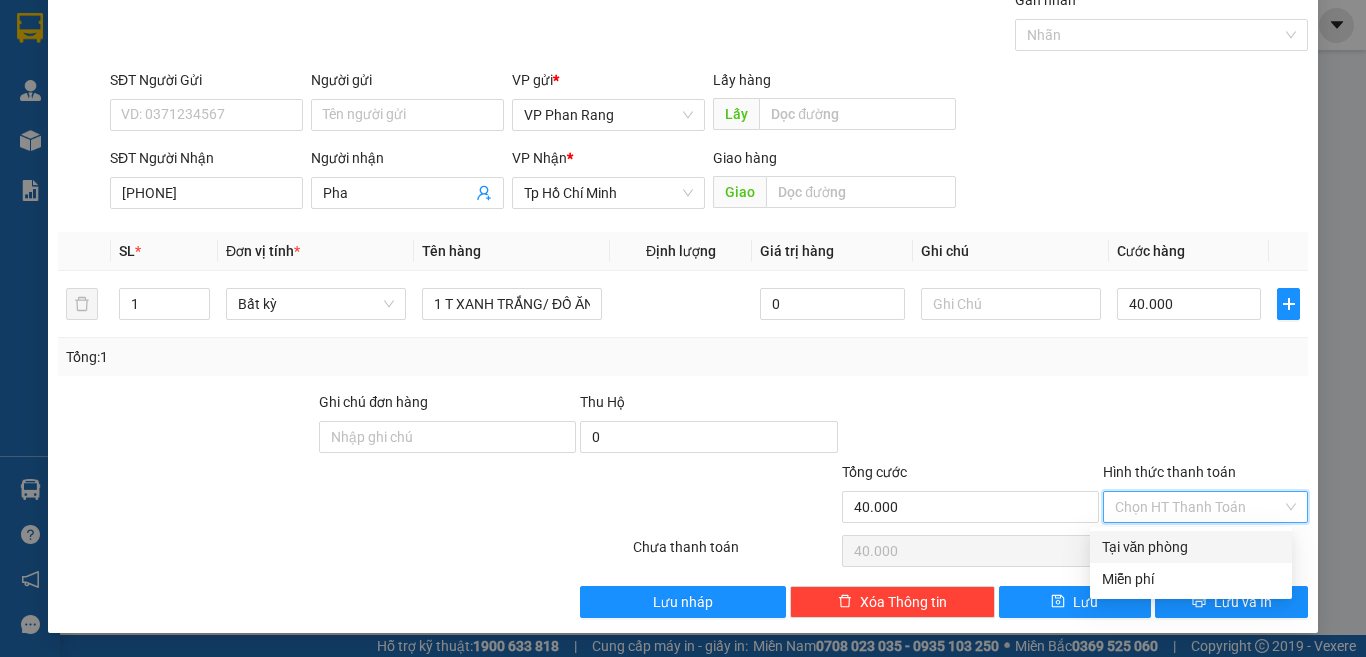 click on "Tại văn phòng" at bounding box center (1191, 547) 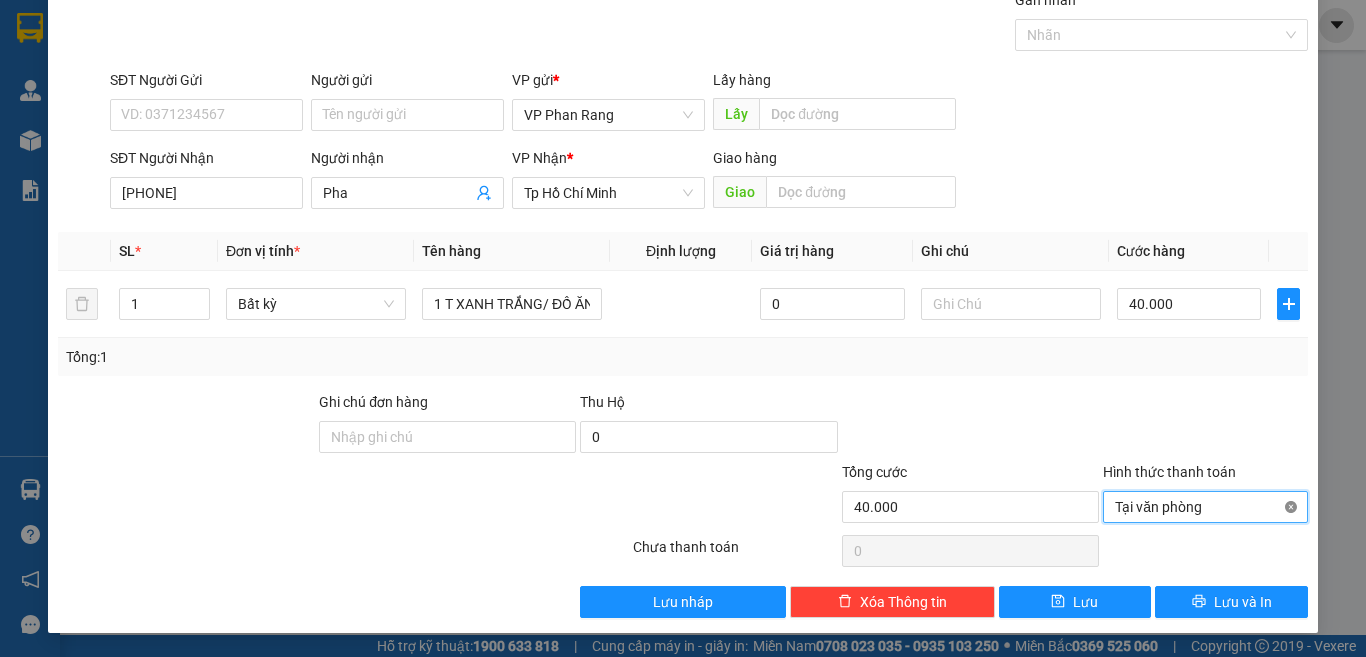 type on "40.000" 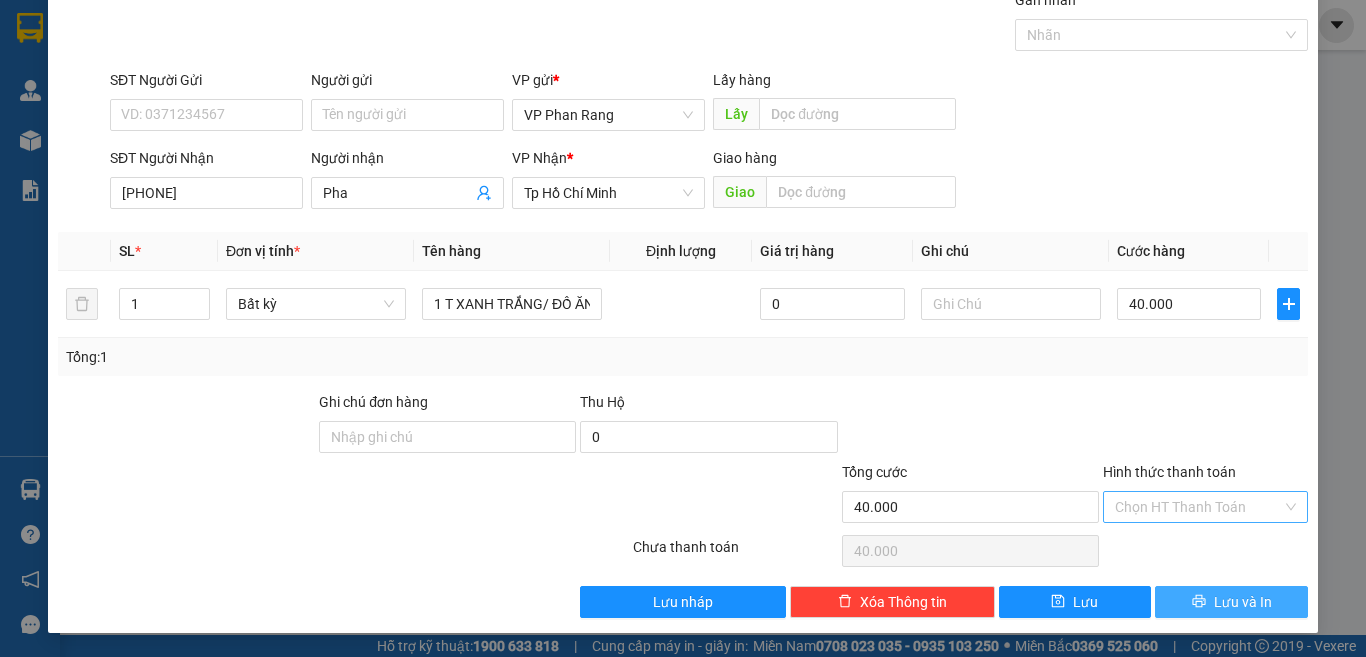 click on "Lưu và In" at bounding box center (1231, 602) 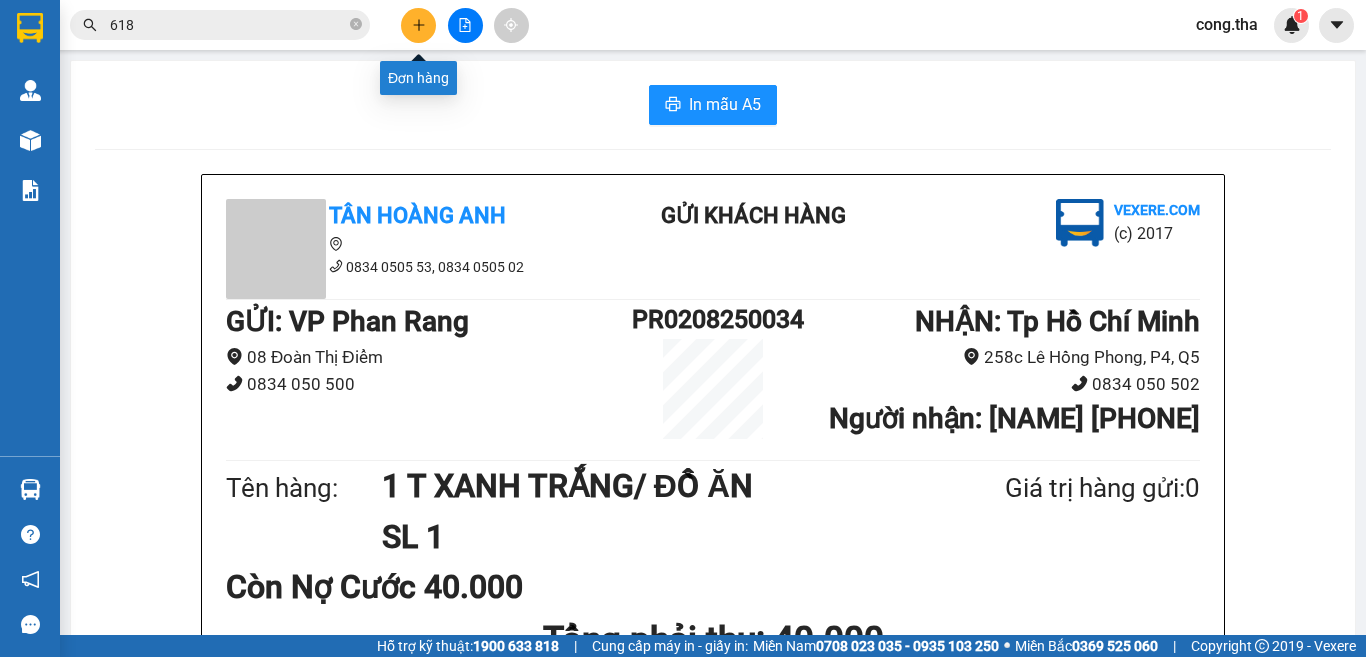 click at bounding box center (418, 25) 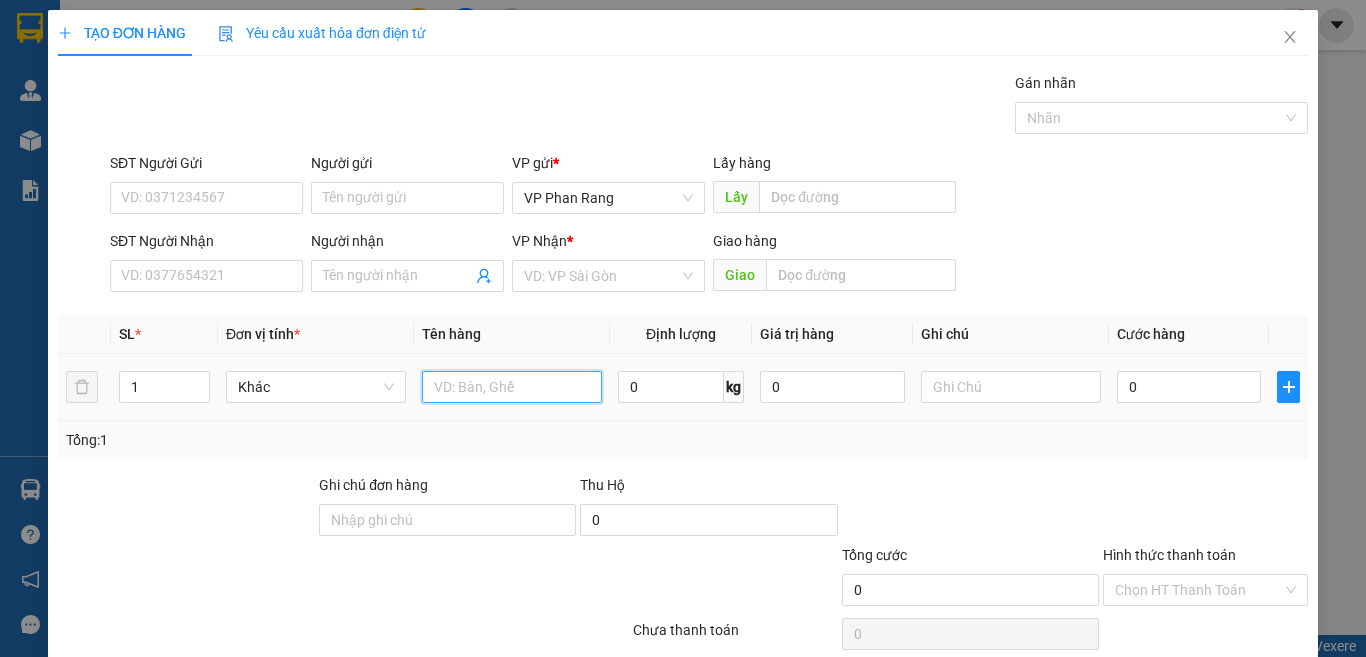 click at bounding box center (512, 387) 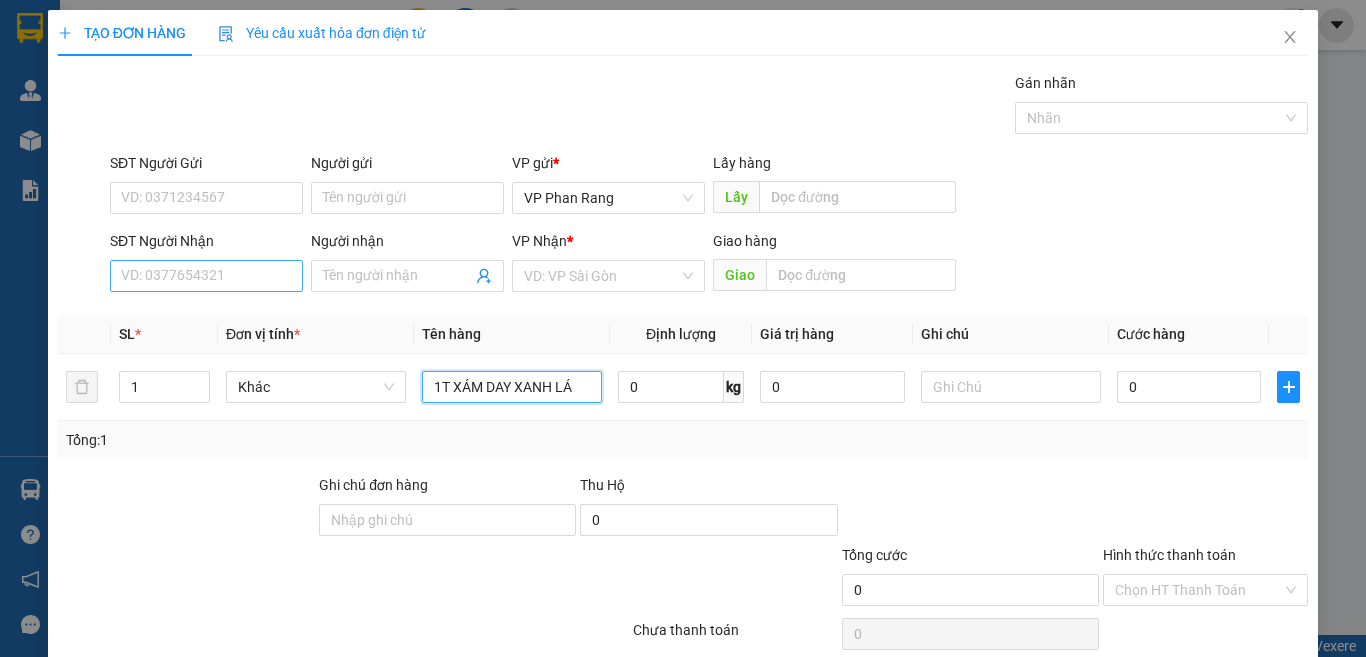 type on "[NUMBER]T XÁM DAY XANH LÁ" 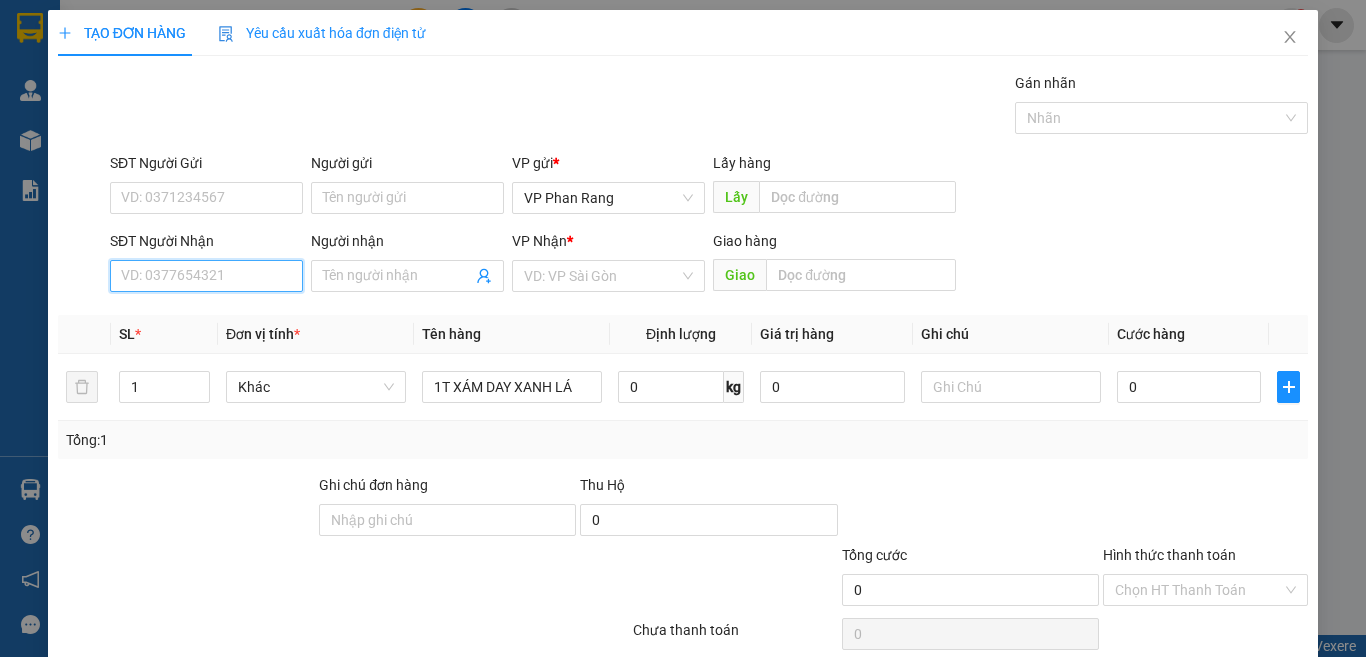 click on "SĐT Người Nhận" at bounding box center [206, 276] 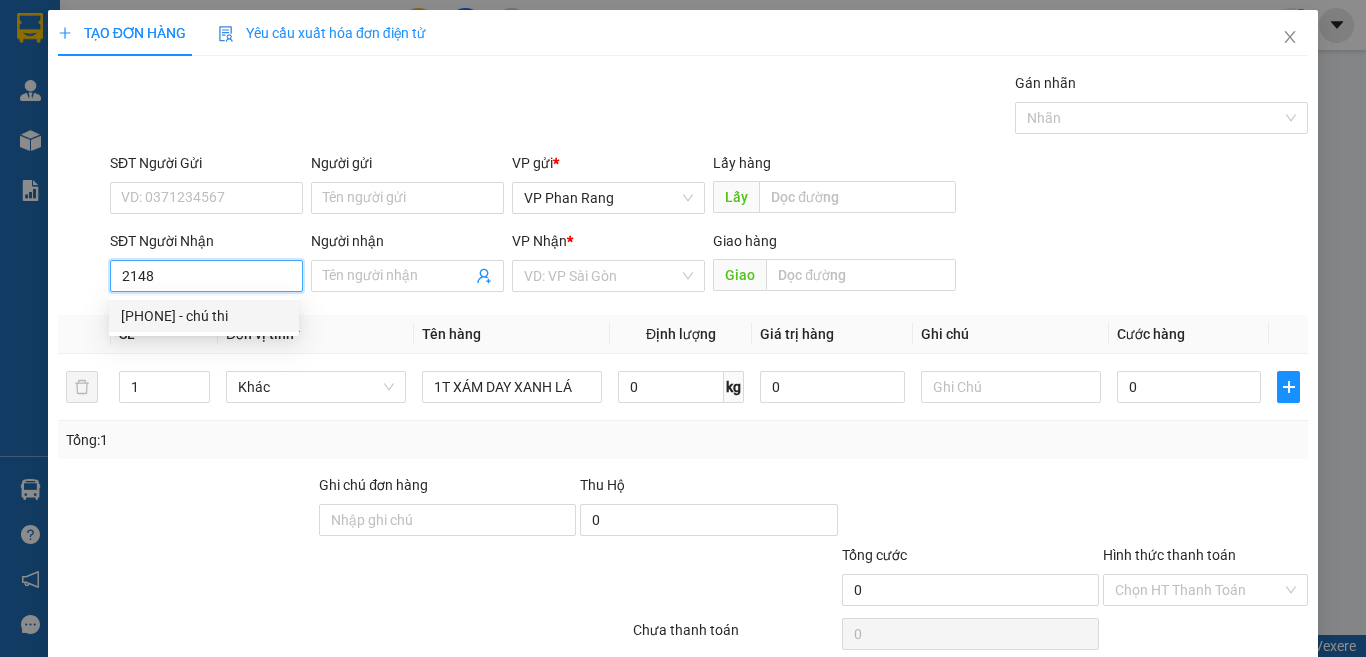 drag, startPoint x: 120, startPoint y: 306, endPoint x: 18, endPoint y: 340, distance: 107.51744 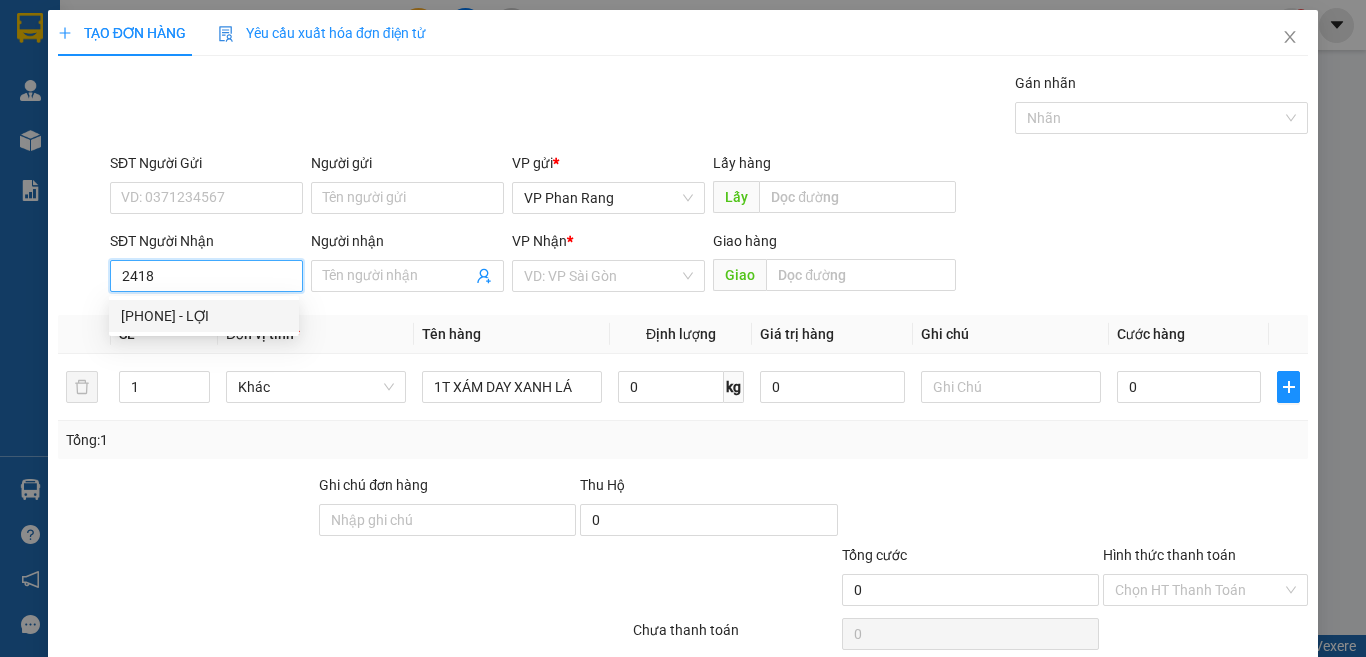 click on "0977692418 - LỢI" at bounding box center (204, 316) 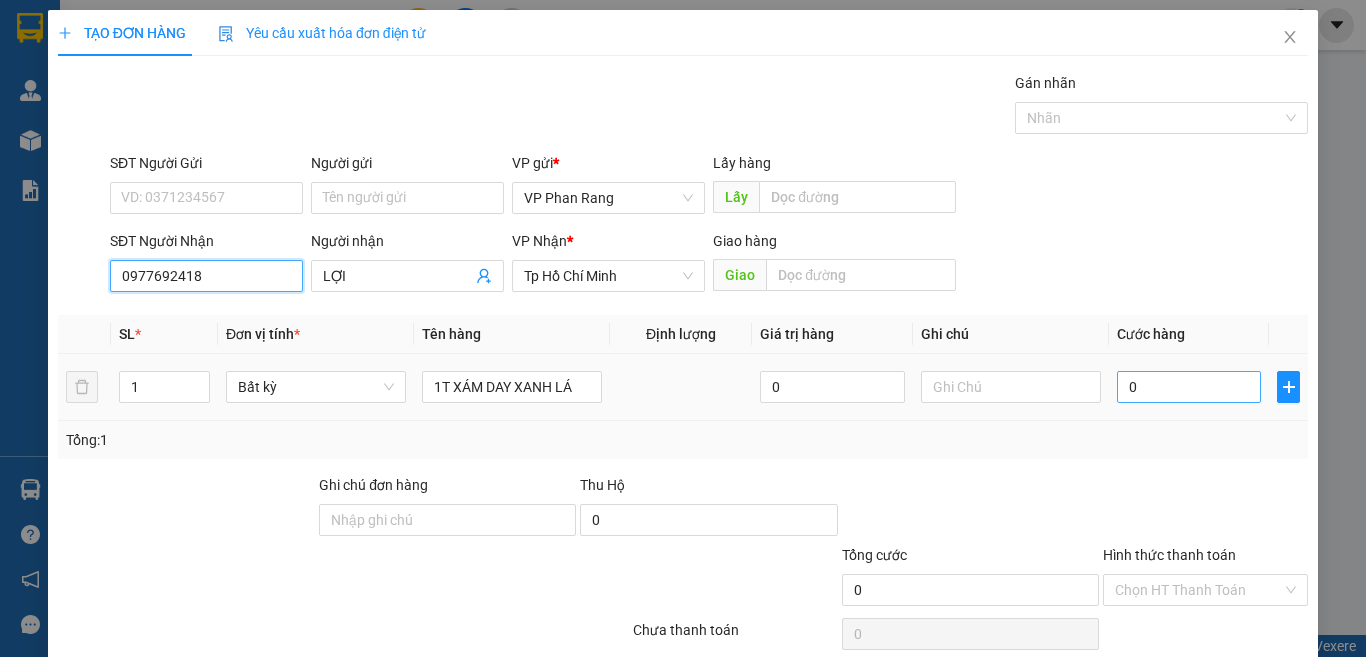 type on "0977692418" 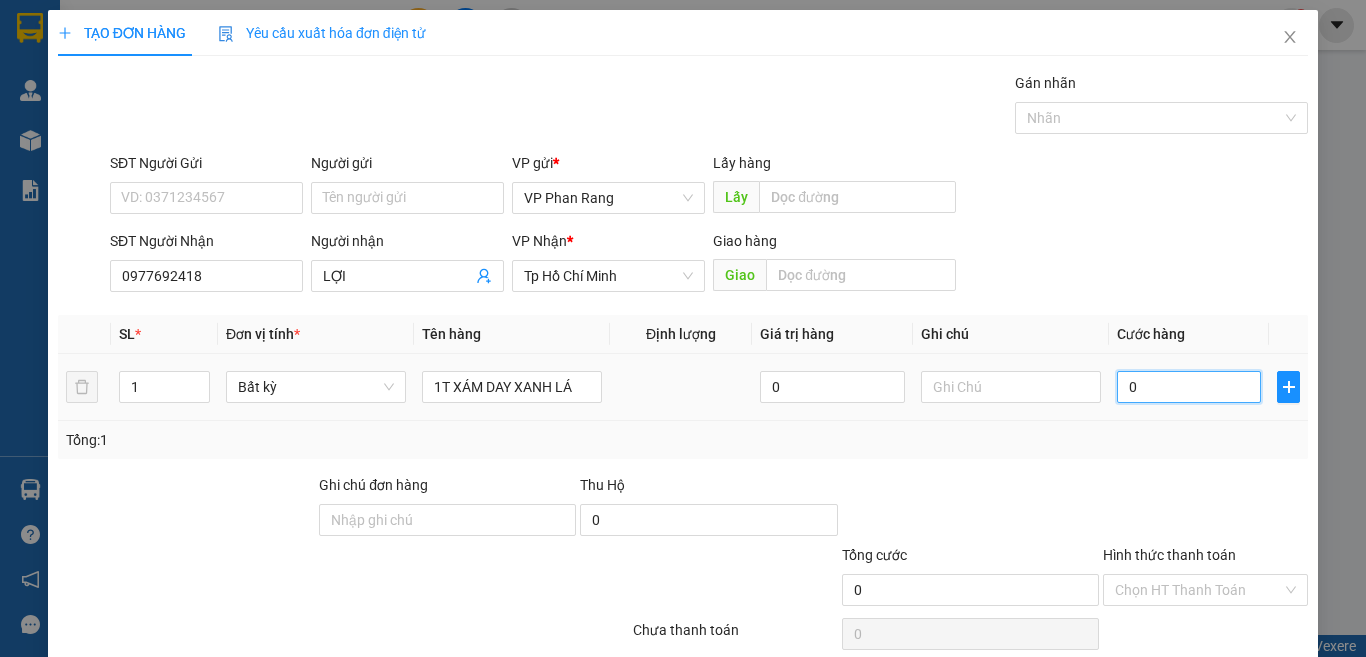click on "0" at bounding box center [1189, 387] 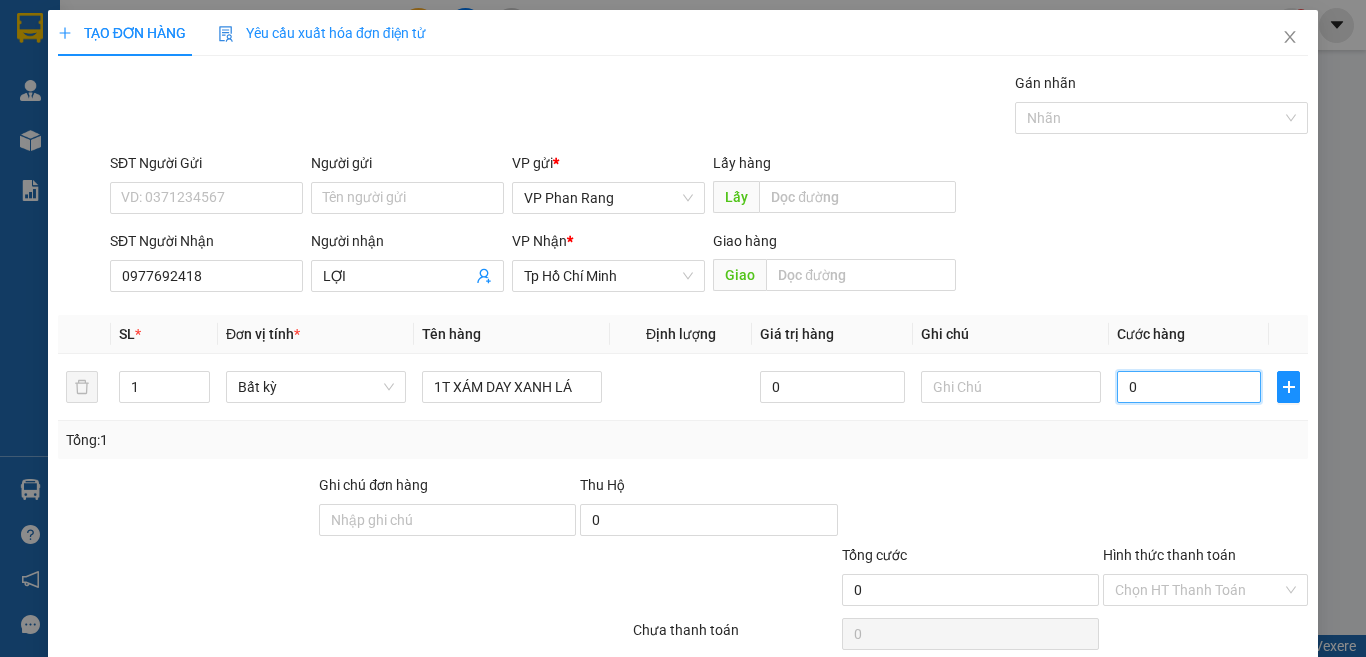 type on "3" 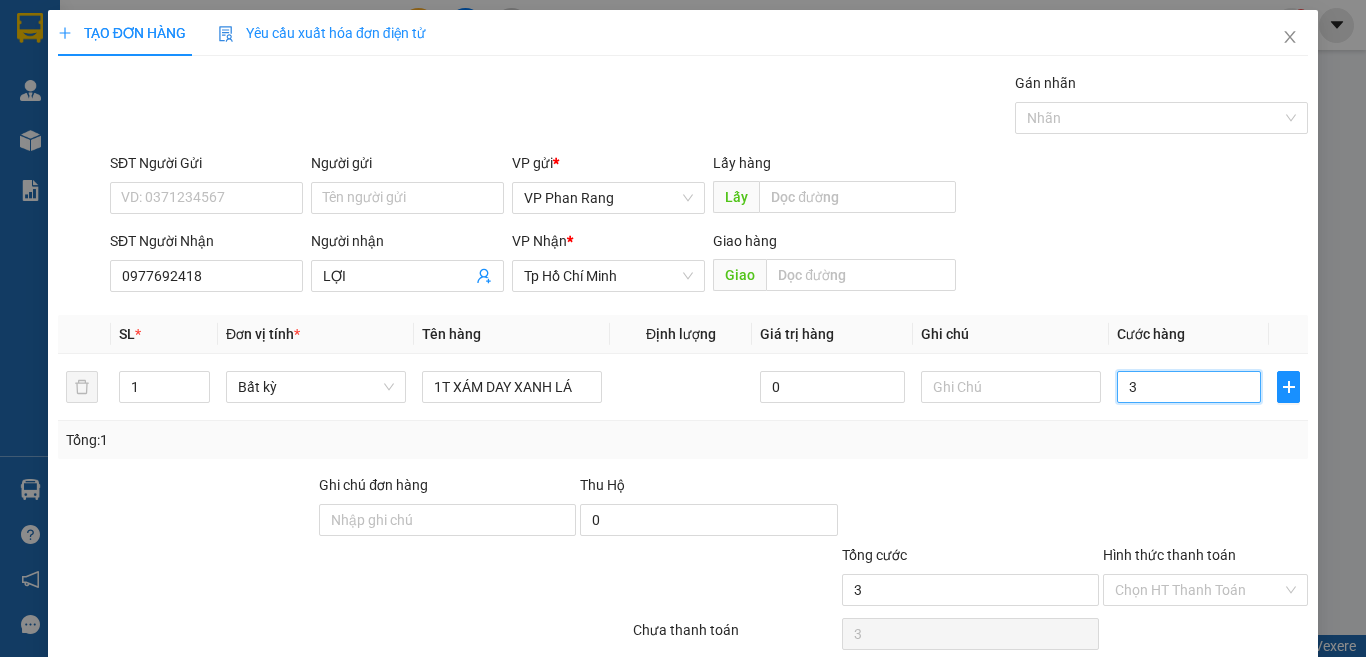 type on "30" 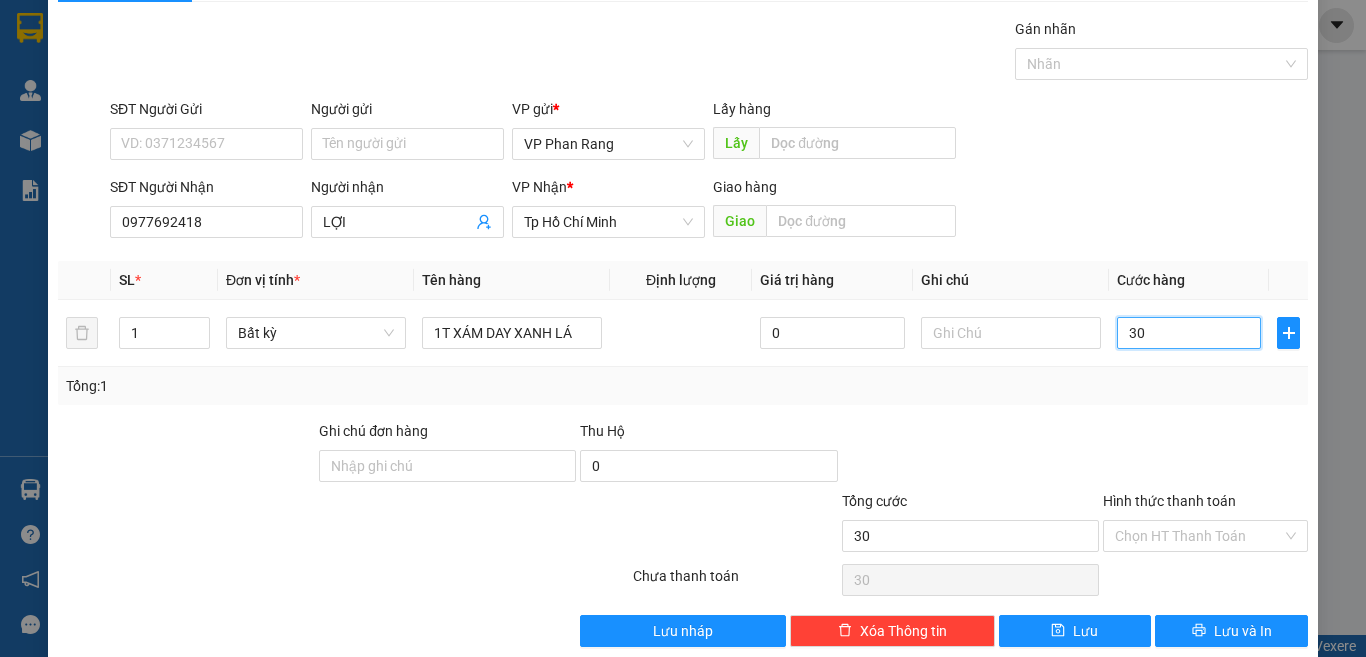 scroll, scrollTop: 83, scrollLeft: 0, axis: vertical 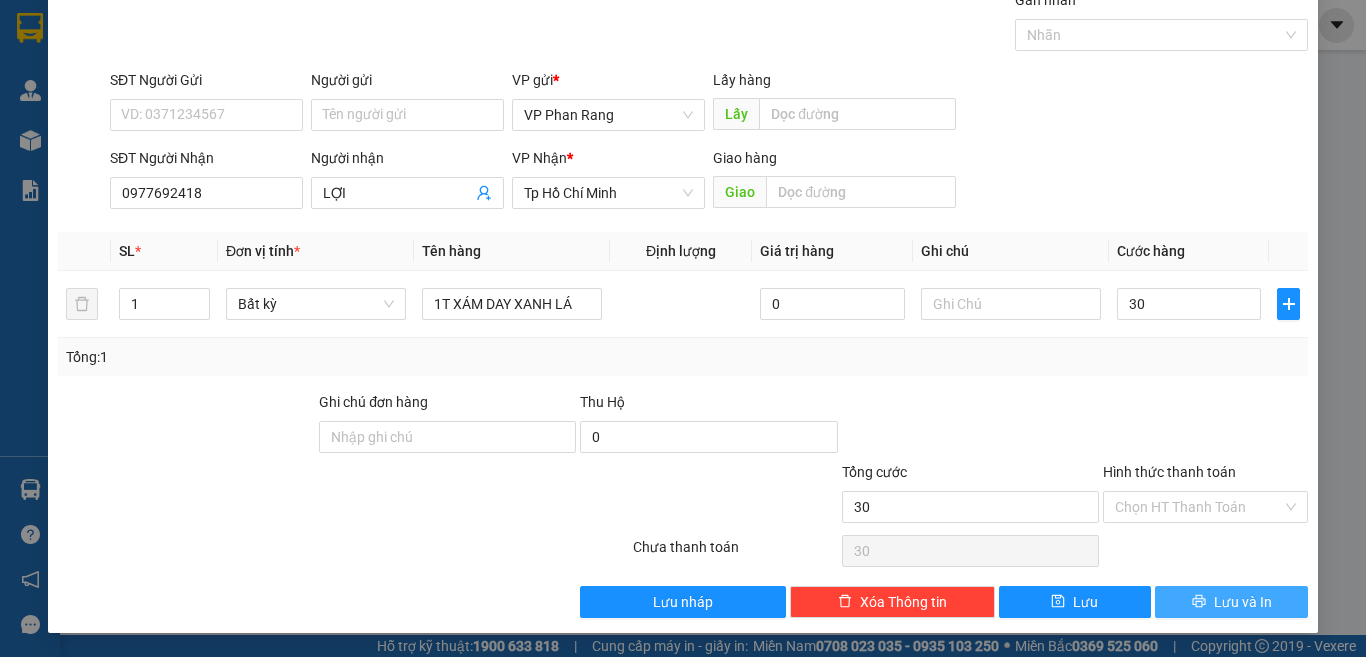 type on "30.000" 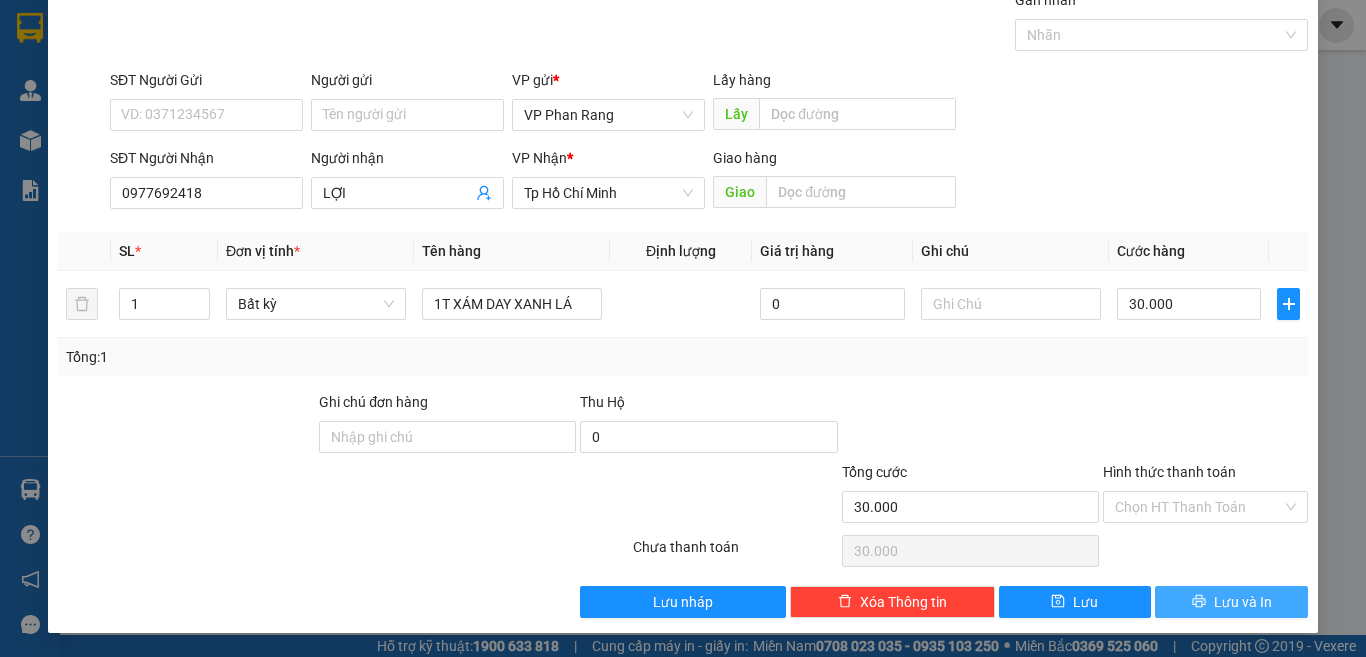 click on "Lưu và In" at bounding box center [1231, 602] 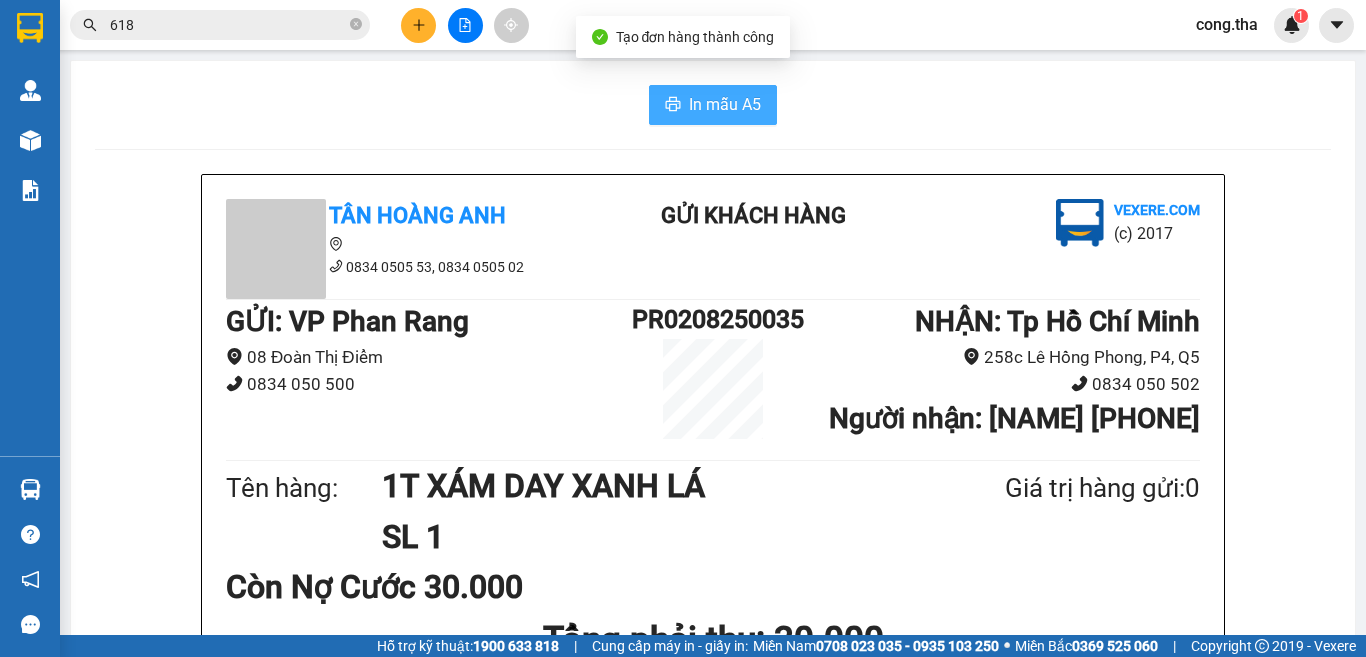 click on "In mẫu A5" at bounding box center [713, 105] 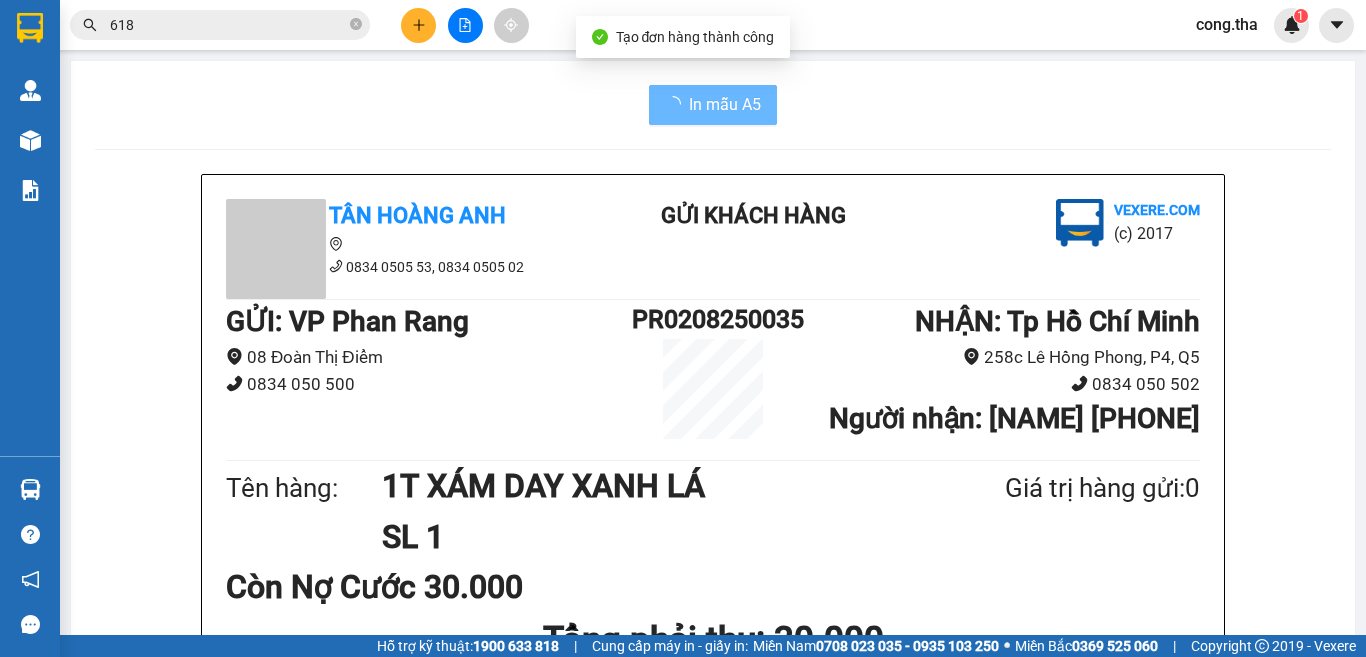 scroll, scrollTop: 0, scrollLeft: 0, axis: both 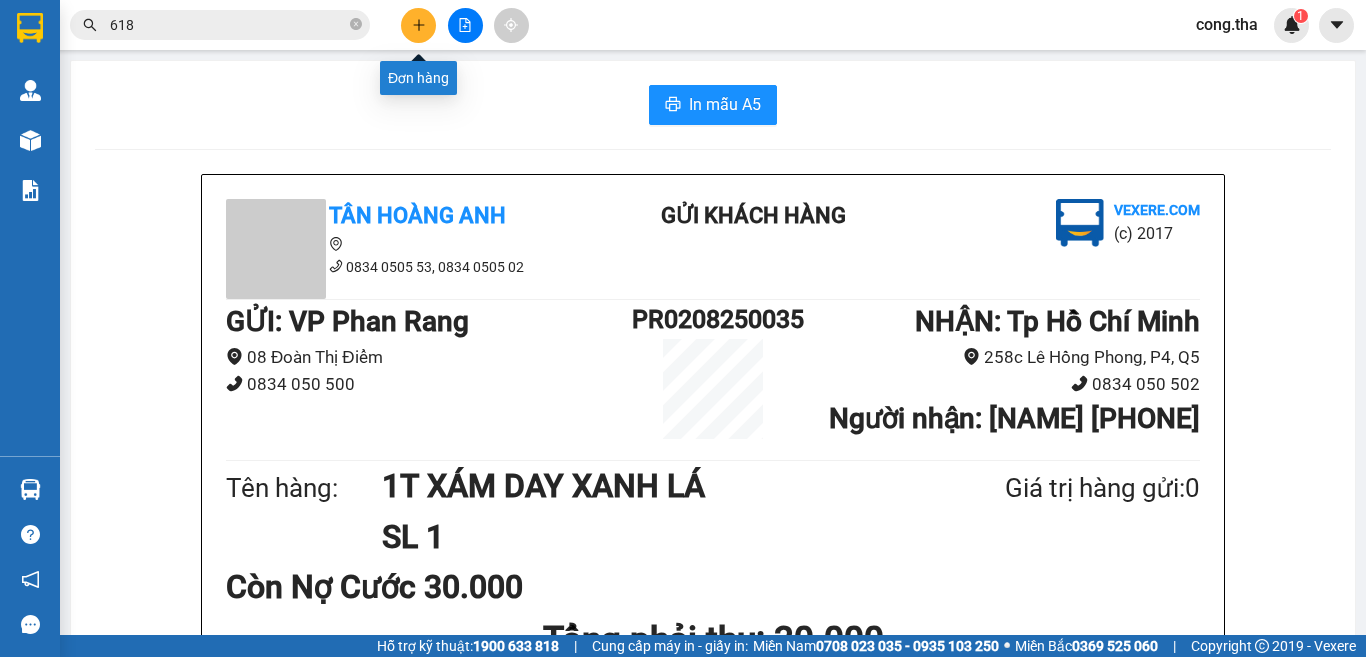 click at bounding box center [418, 25] 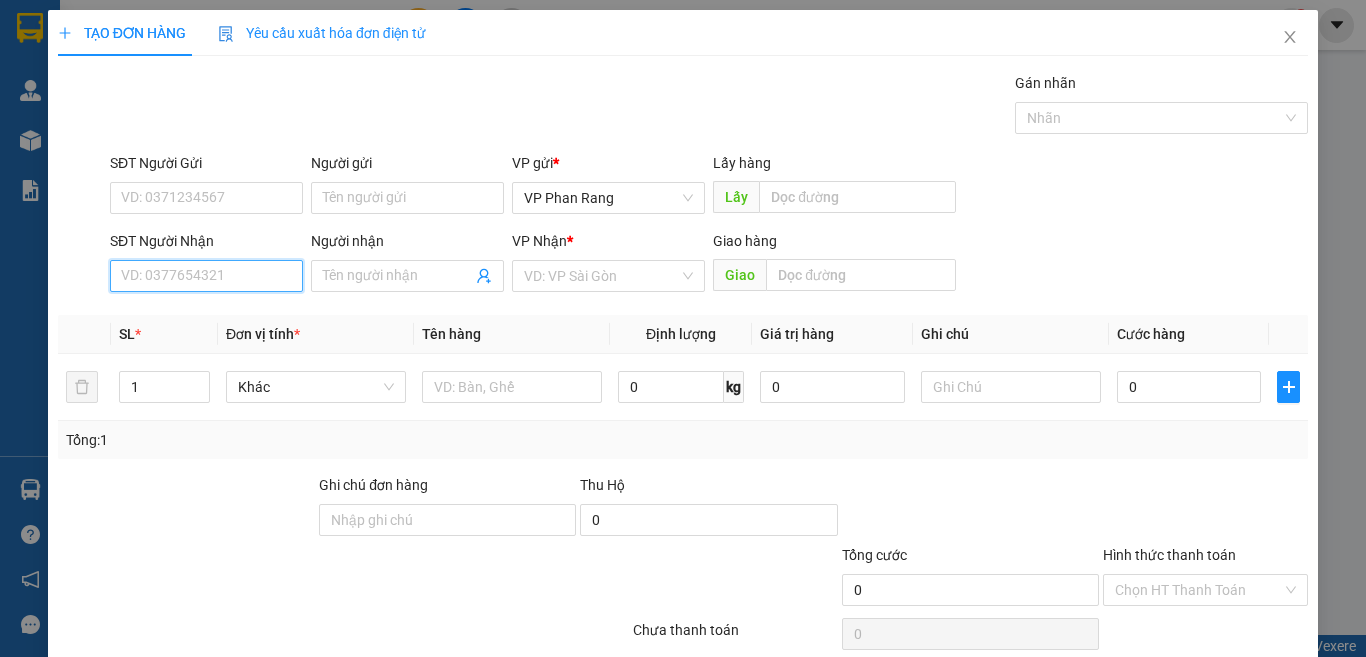 click on "SĐT Người Nhận" at bounding box center [206, 276] 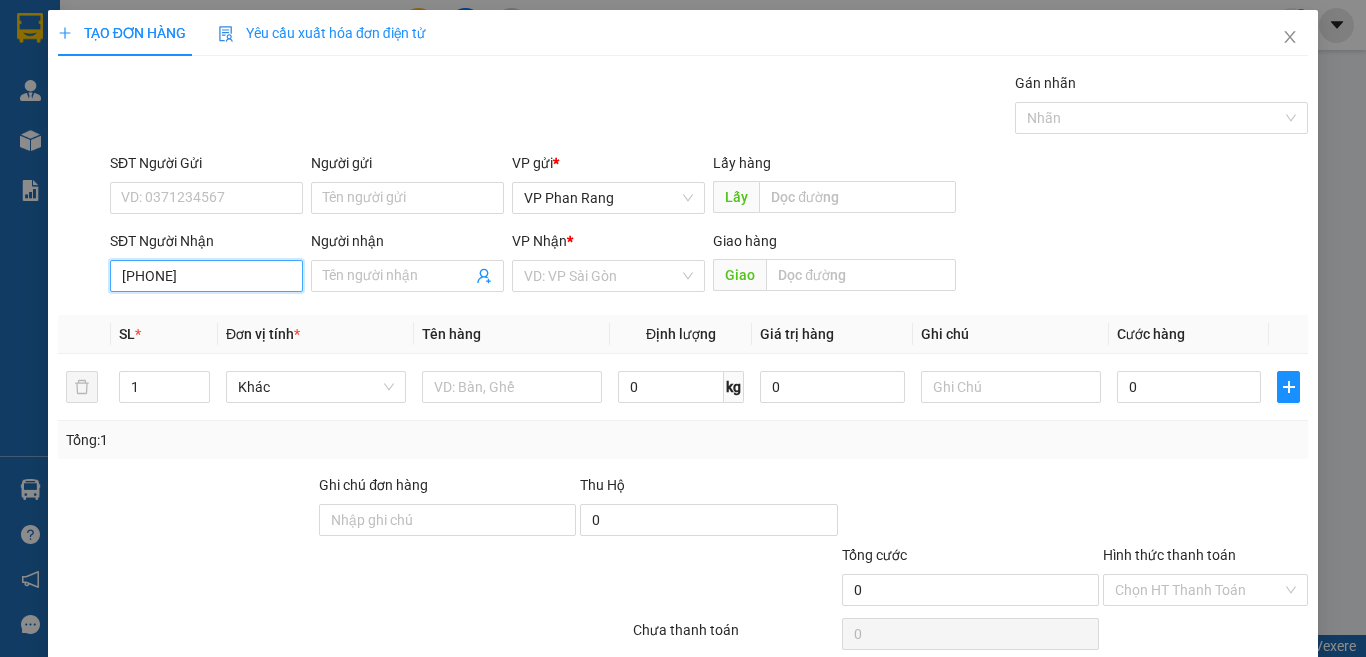 type on "0908211565" 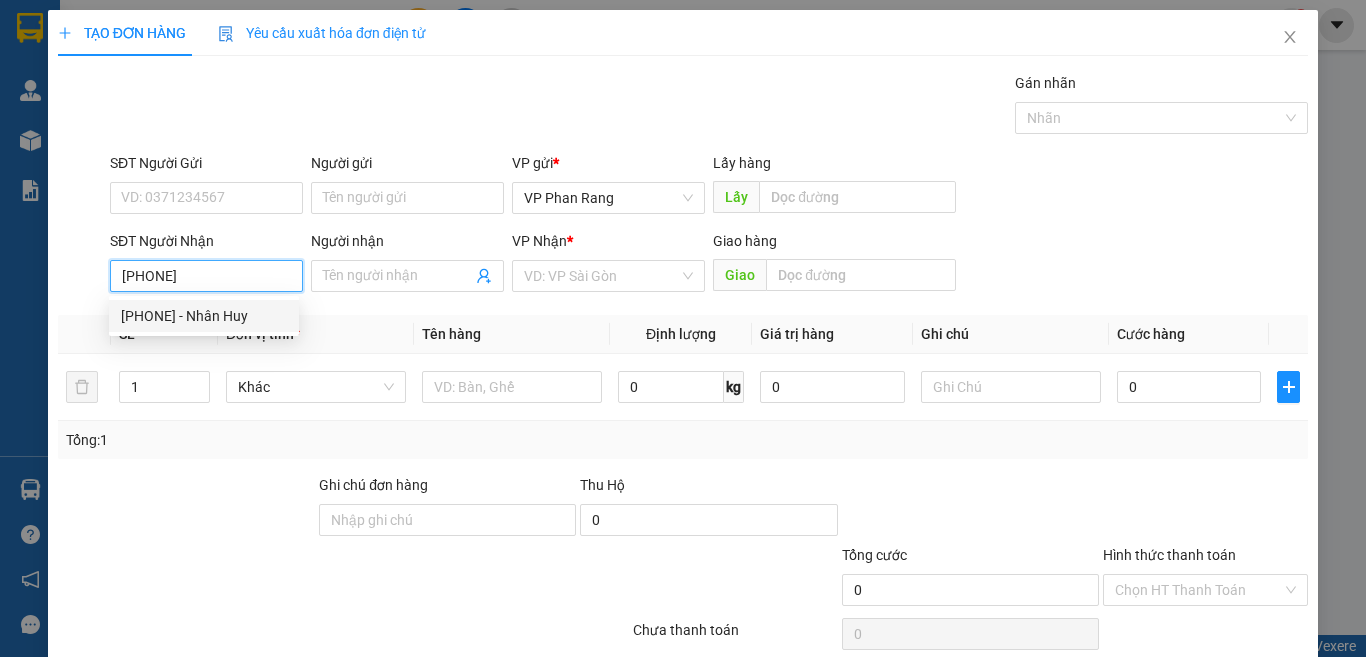 click on "0908211565 - Nhân Huy" at bounding box center [204, 316] 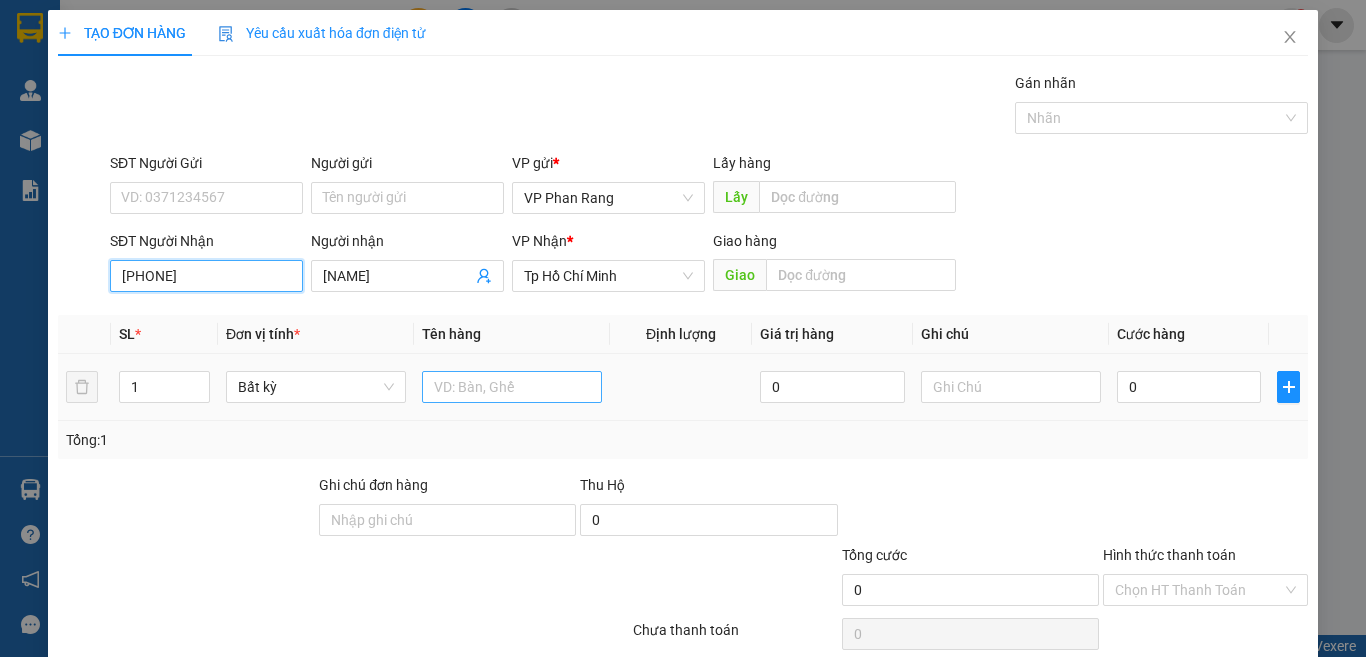 type on "0908211565" 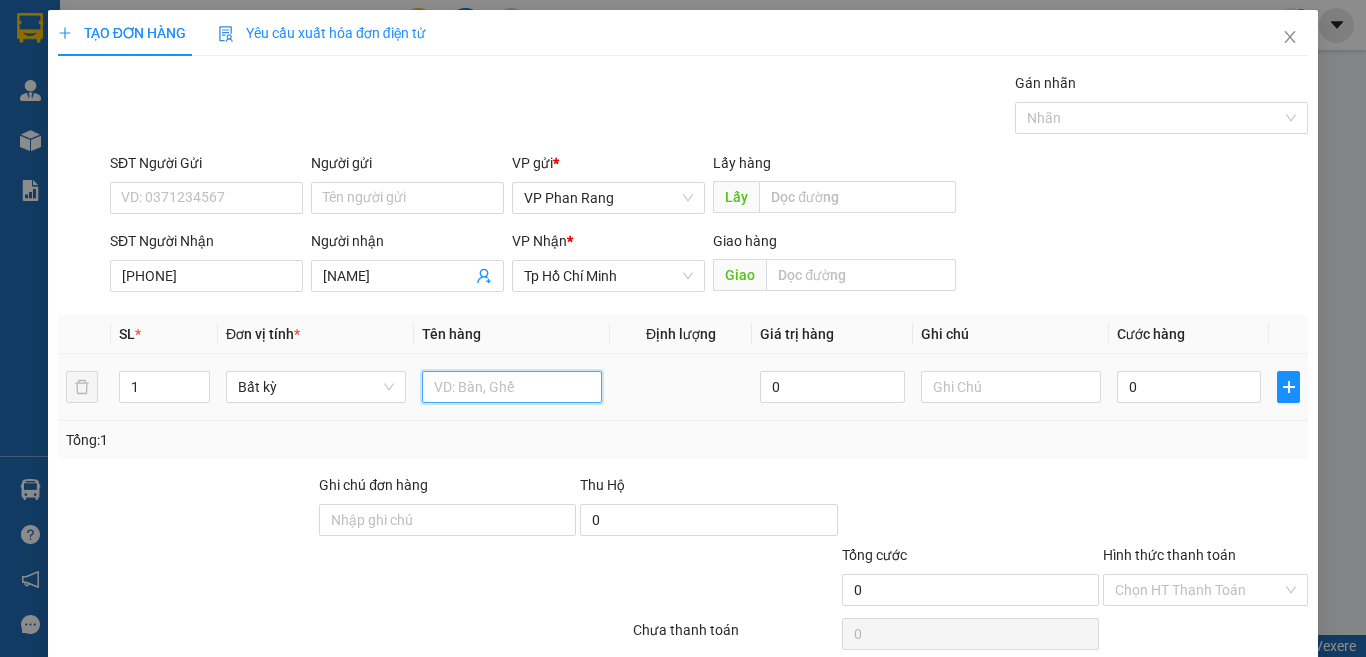 click at bounding box center (512, 387) 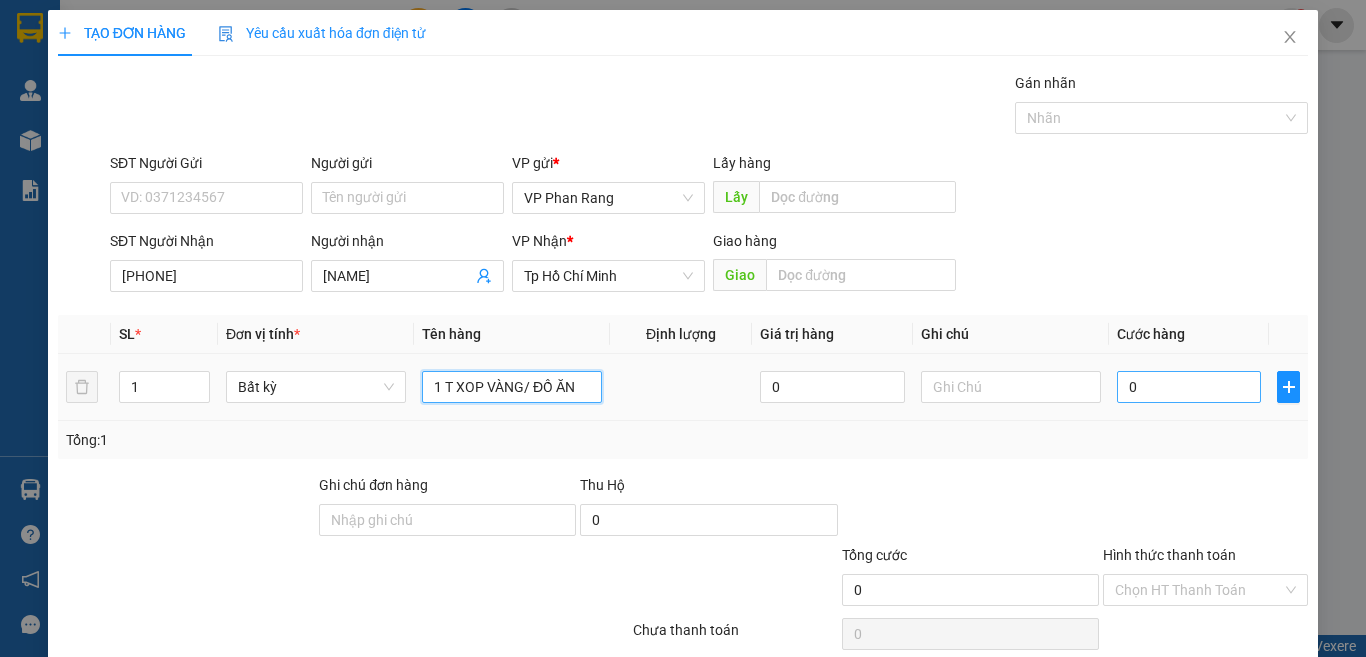 type on "1 T XOP VÀNG/ ĐỒ ĂN" 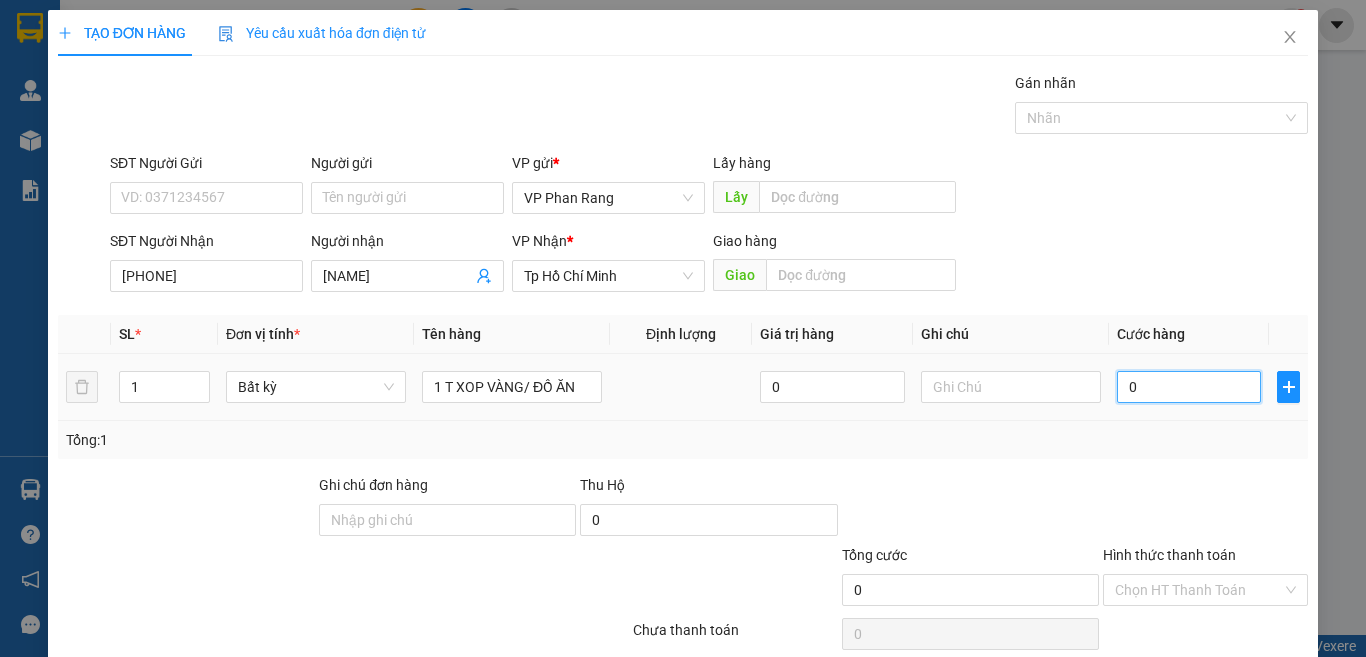 click on "0" at bounding box center (1189, 387) 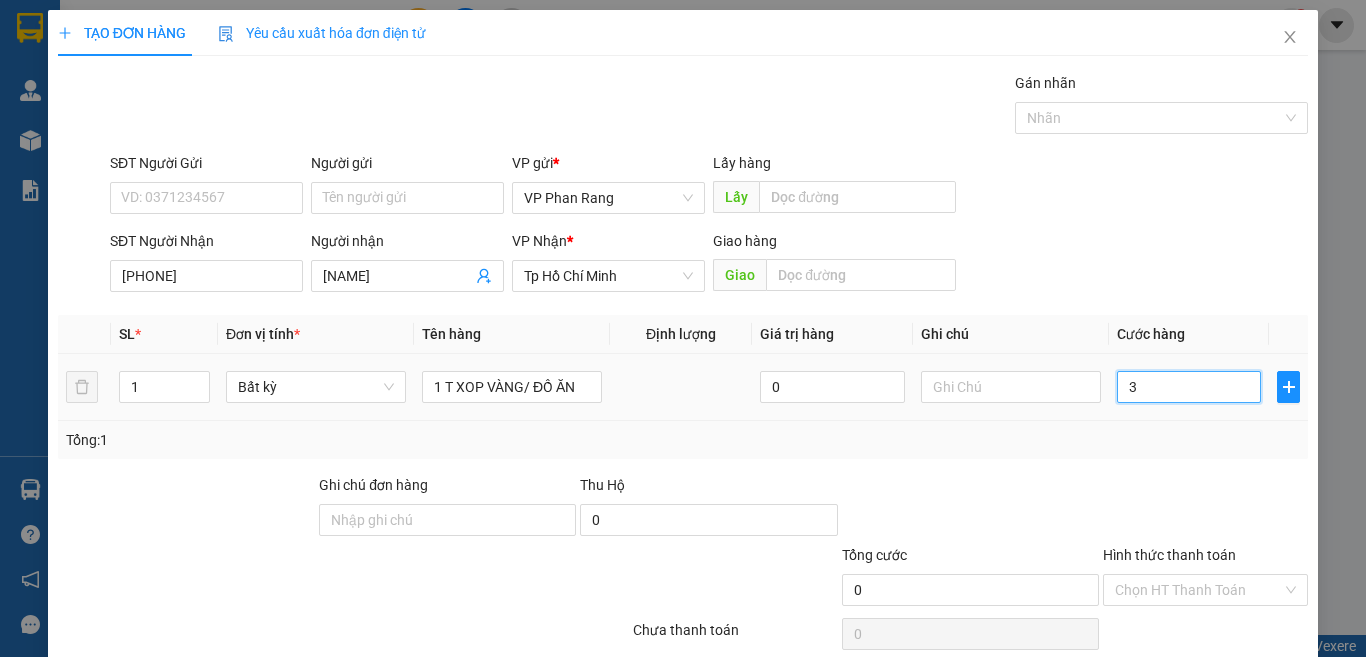 type on "3" 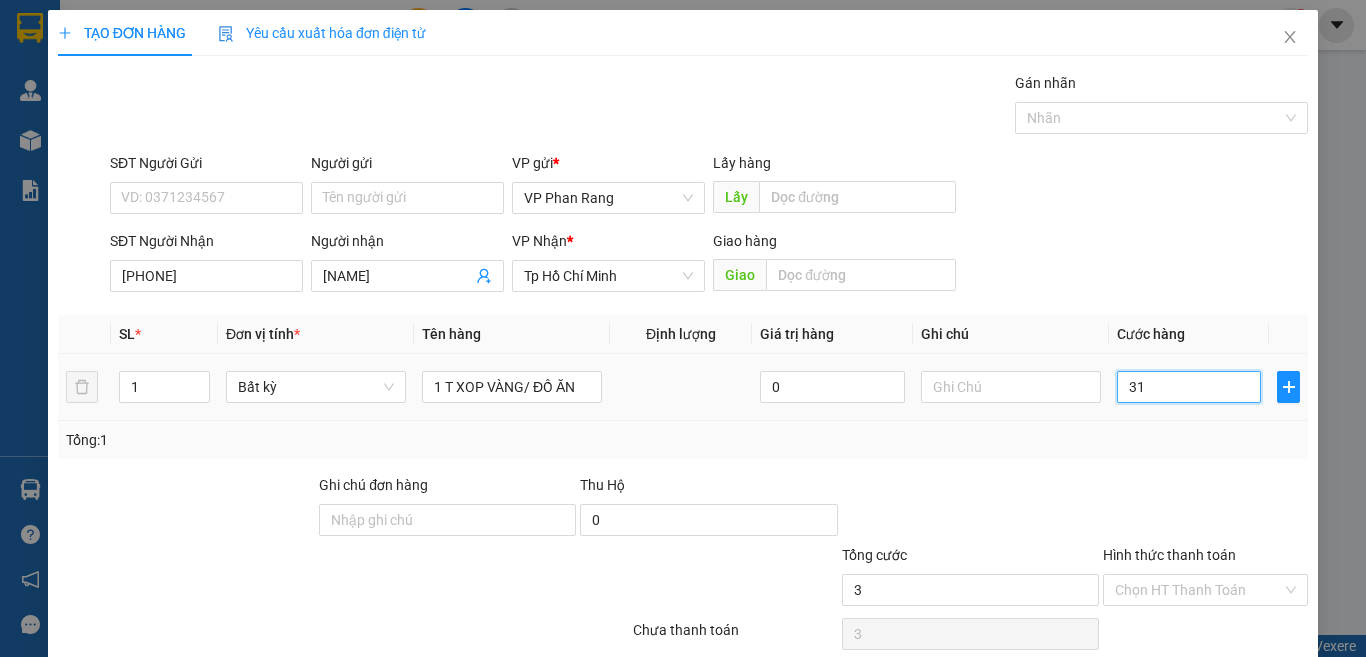 type on "310" 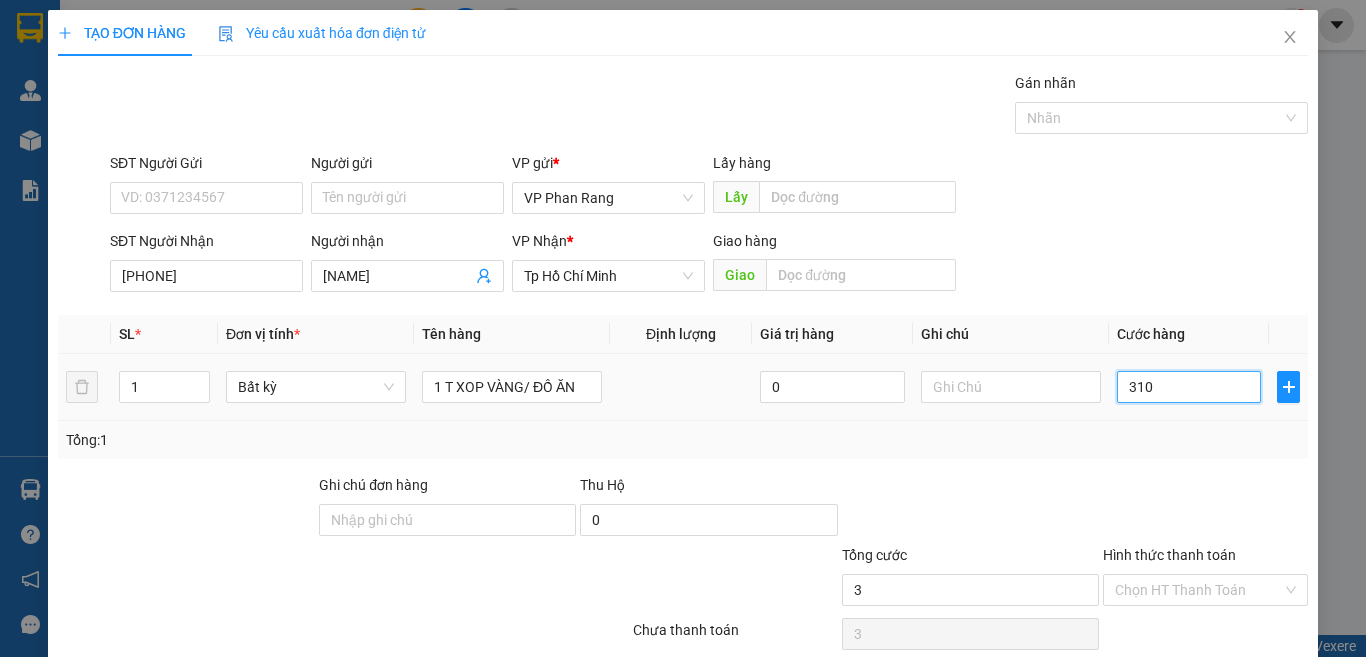 type on "310" 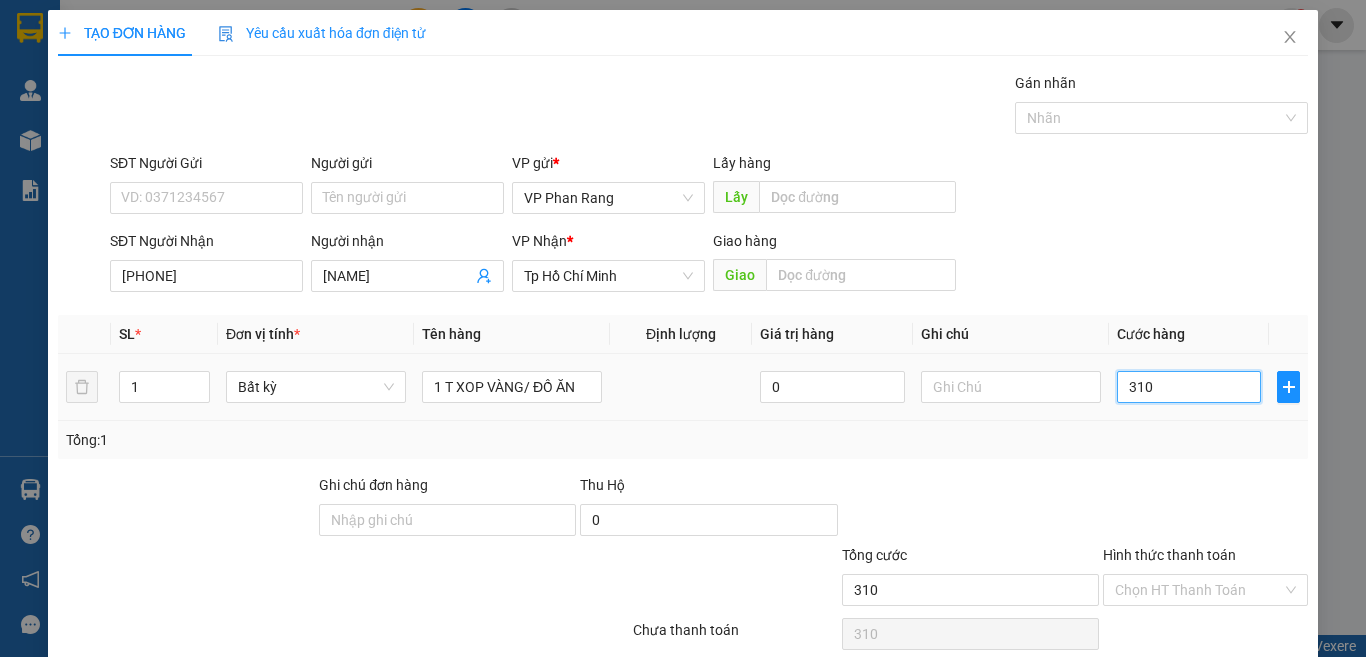 type on "31" 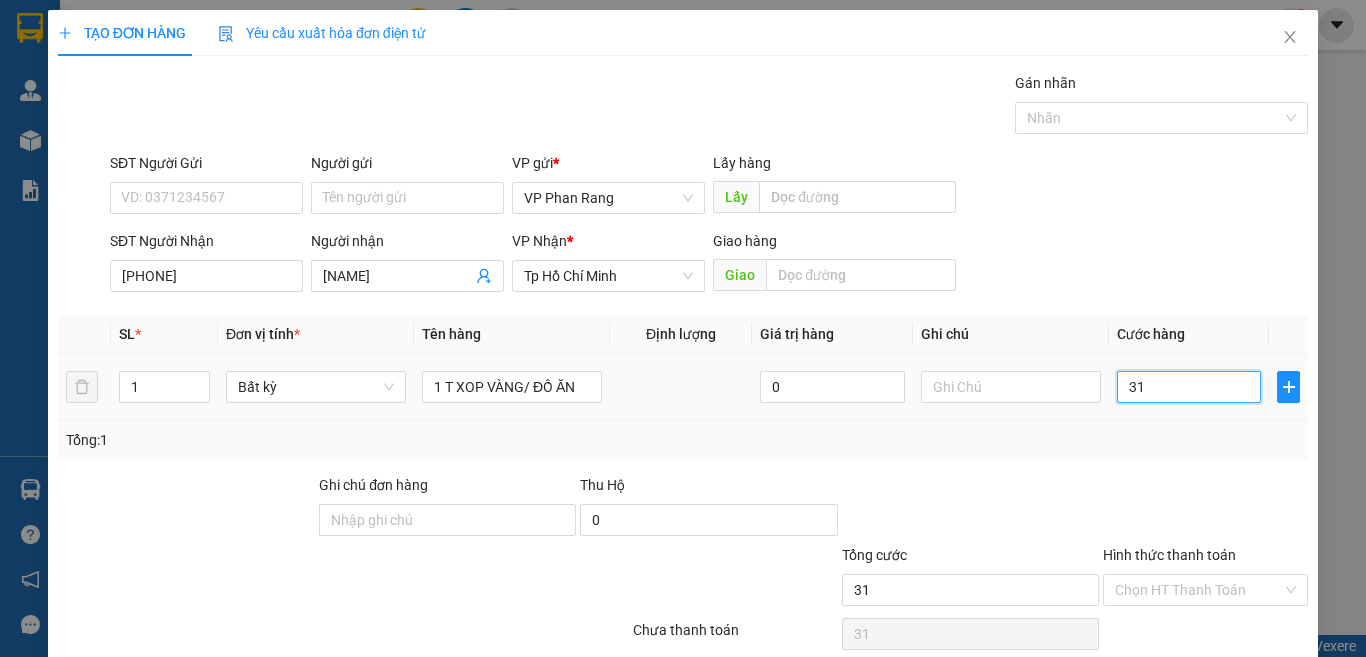 type on "3" 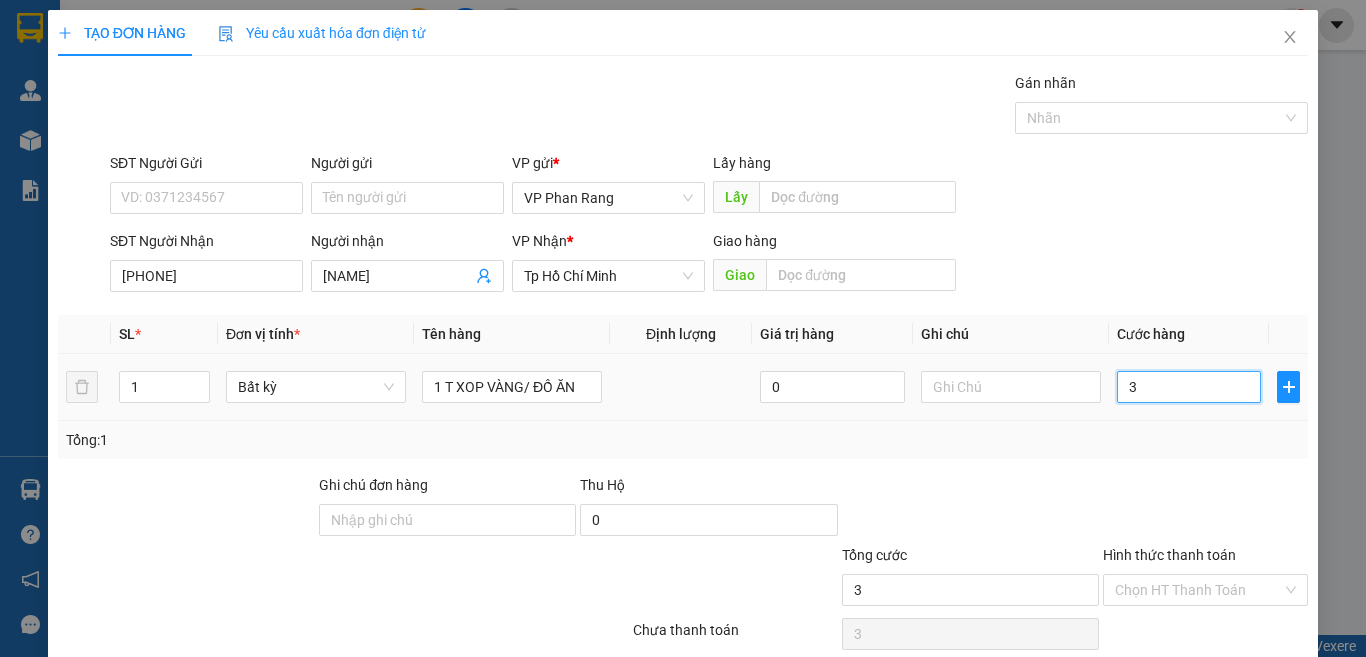 type on "30" 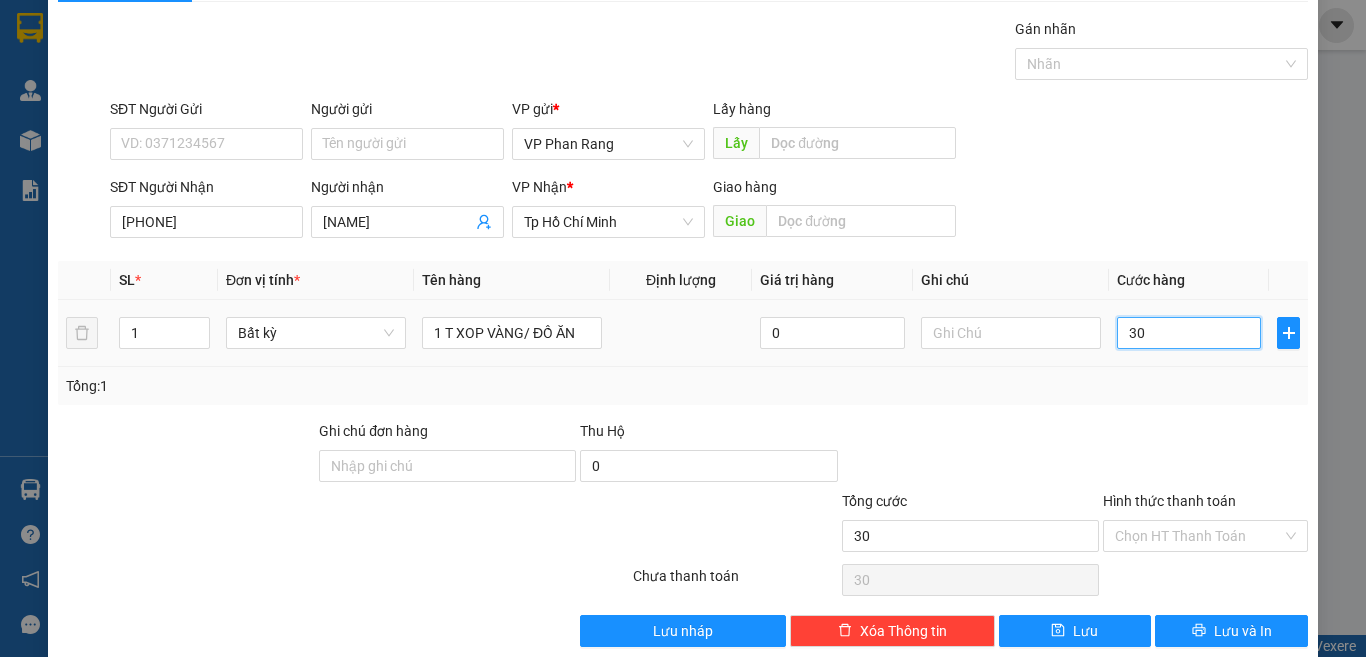 scroll, scrollTop: 83, scrollLeft: 0, axis: vertical 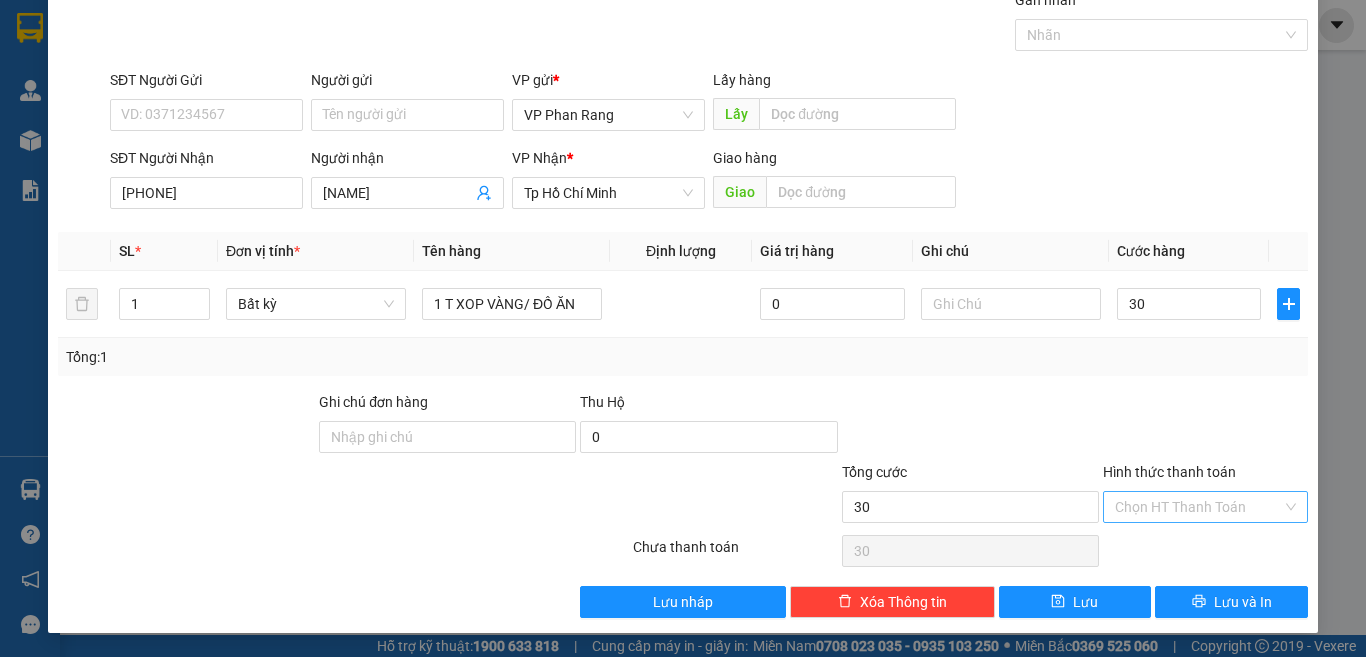click on "Hình thức thanh toán" at bounding box center (1198, 507) 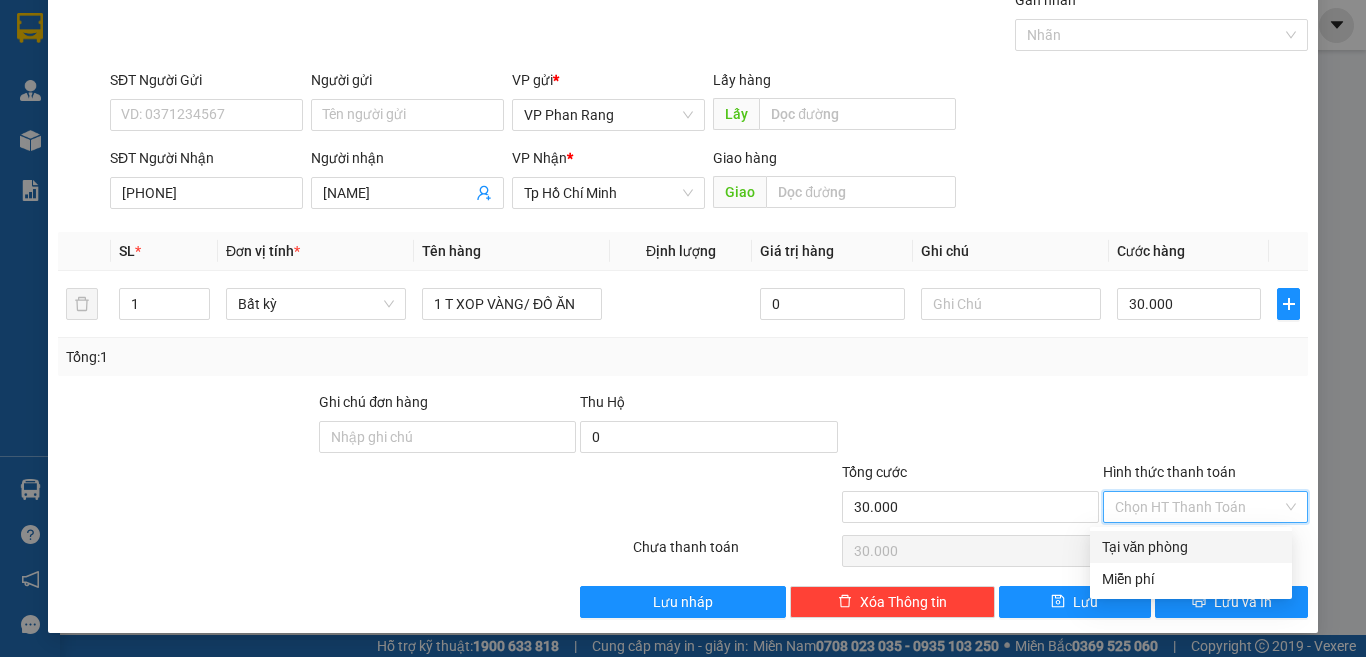 click on "Tại văn phòng" at bounding box center [1191, 547] 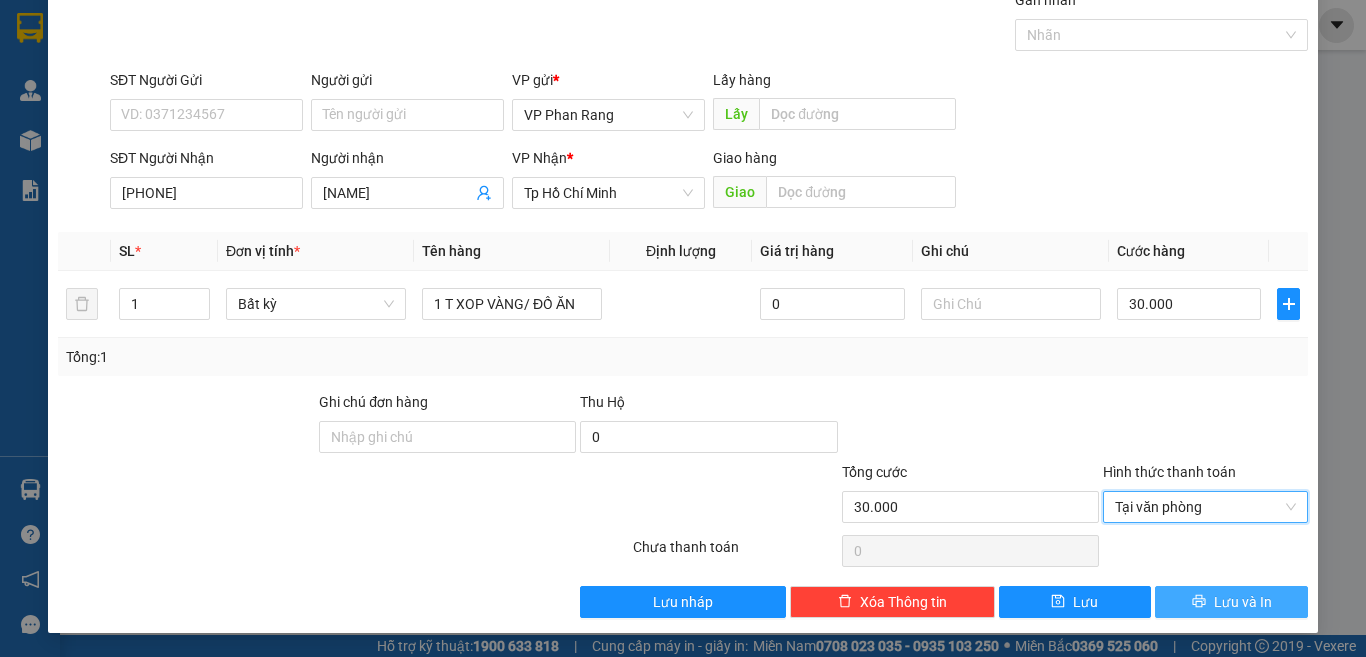 click on "Lưu và In" at bounding box center (1243, 602) 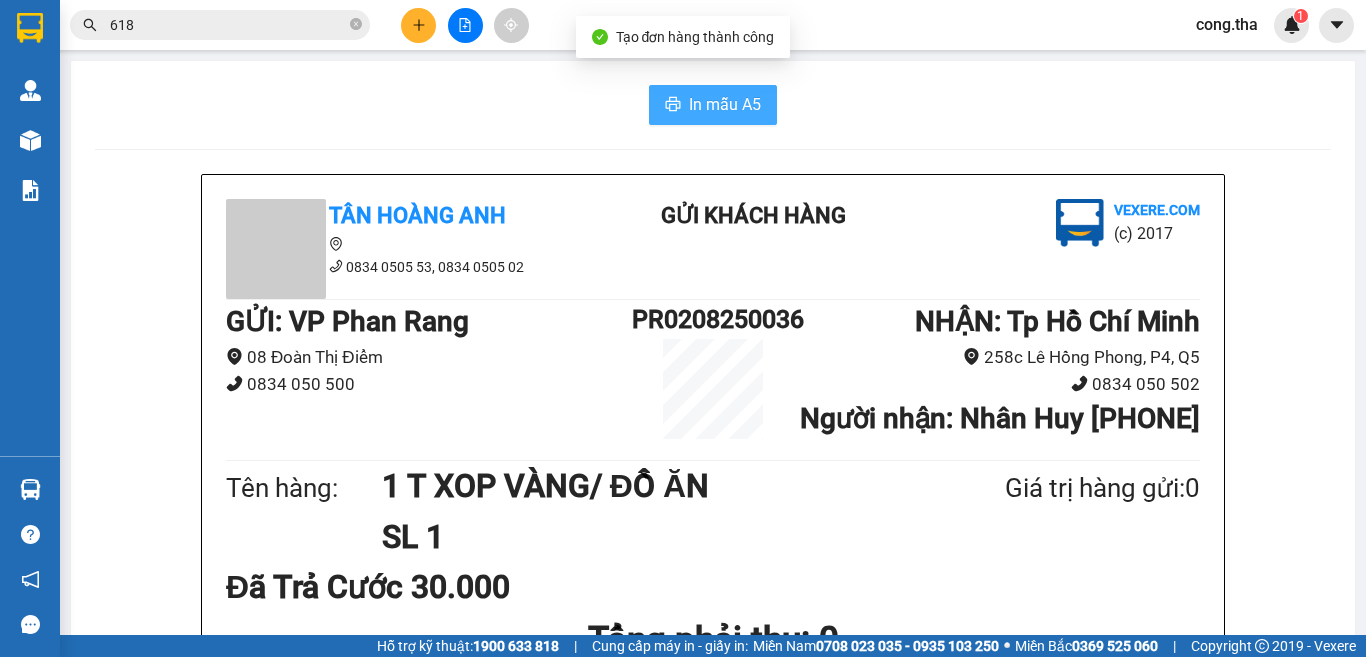 click on "In mẫu A5" at bounding box center [725, 104] 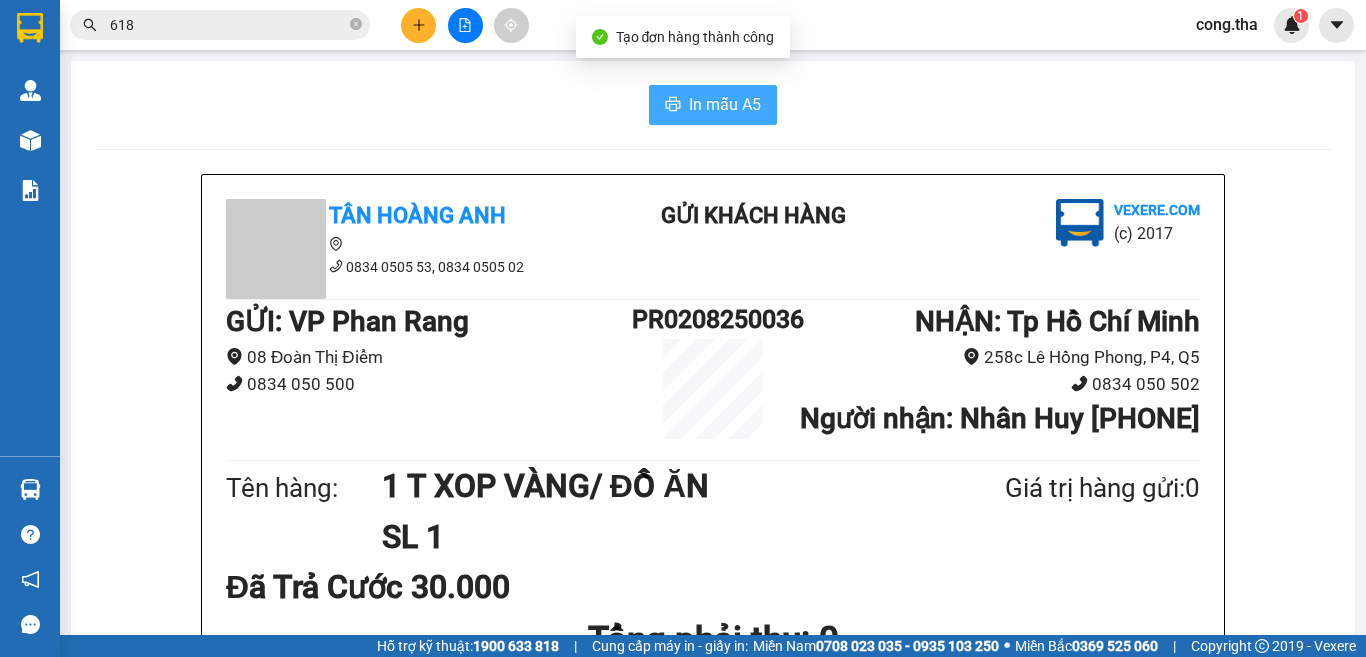 scroll, scrollTop: 0, scrollLeft: 0, axis: both 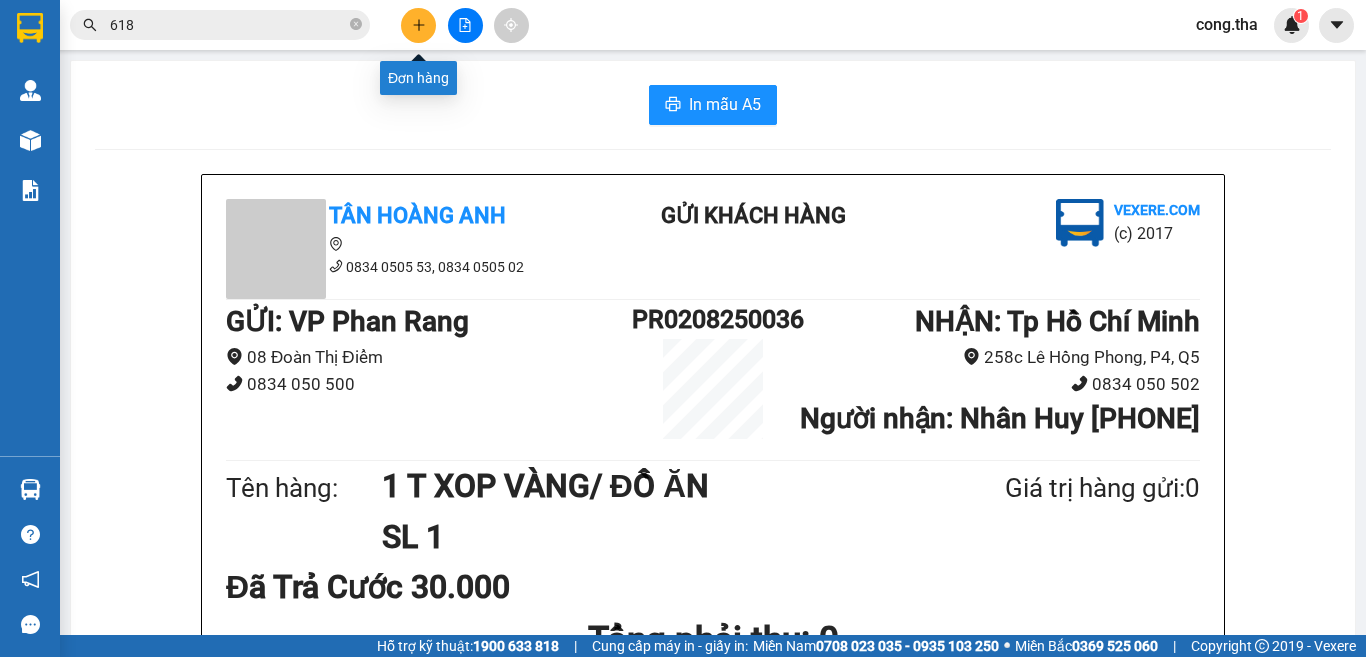 click at bounding box center (418, 25) 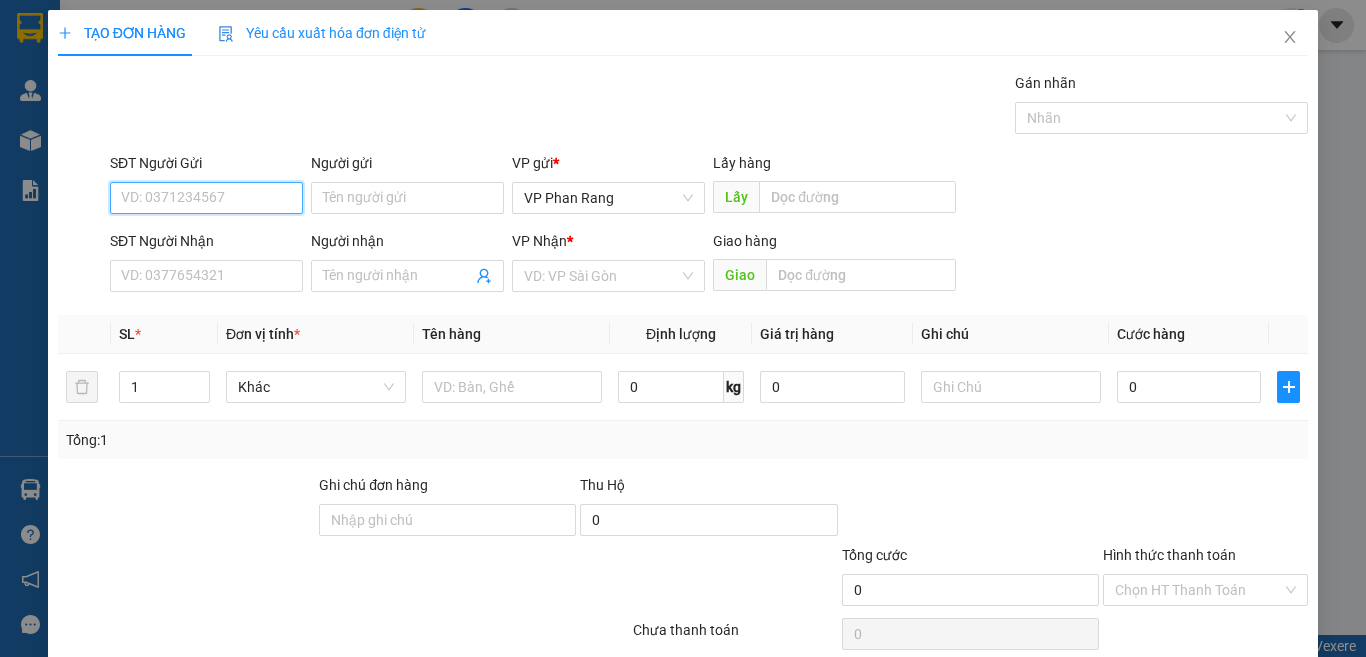 click on "SĐT Người Gửi" at bounding box center (206, 198) 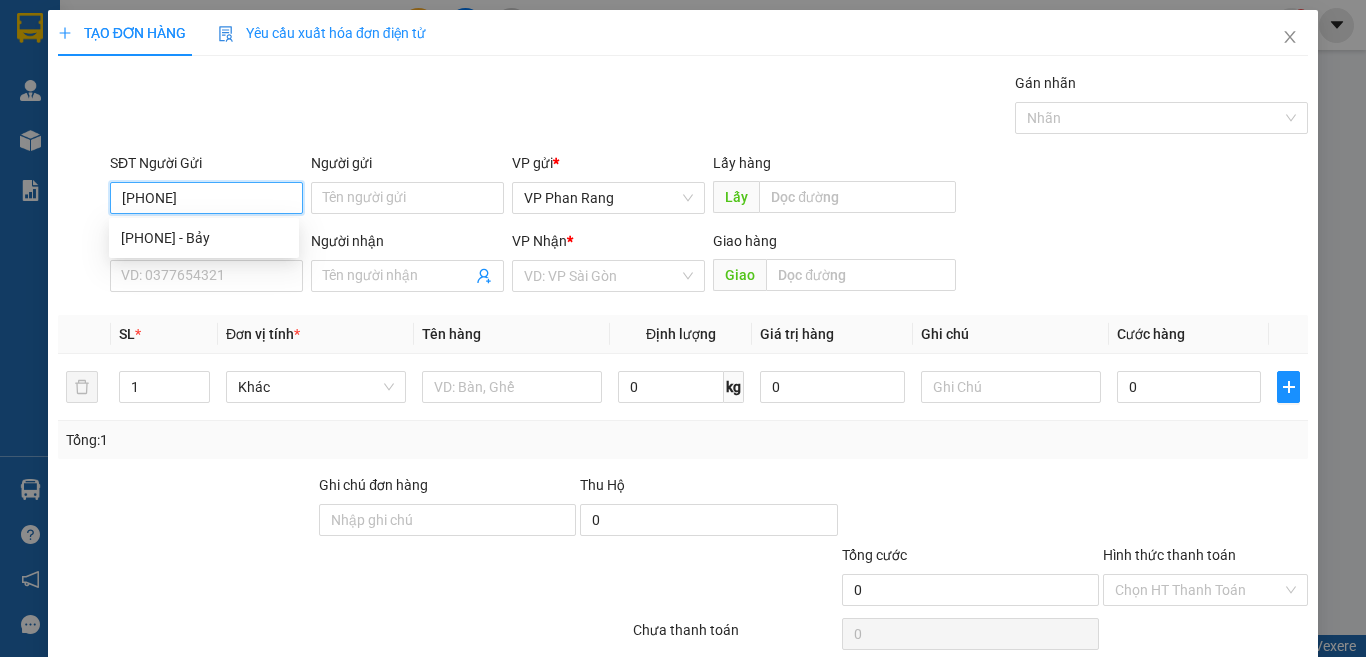 type on "0933980069" 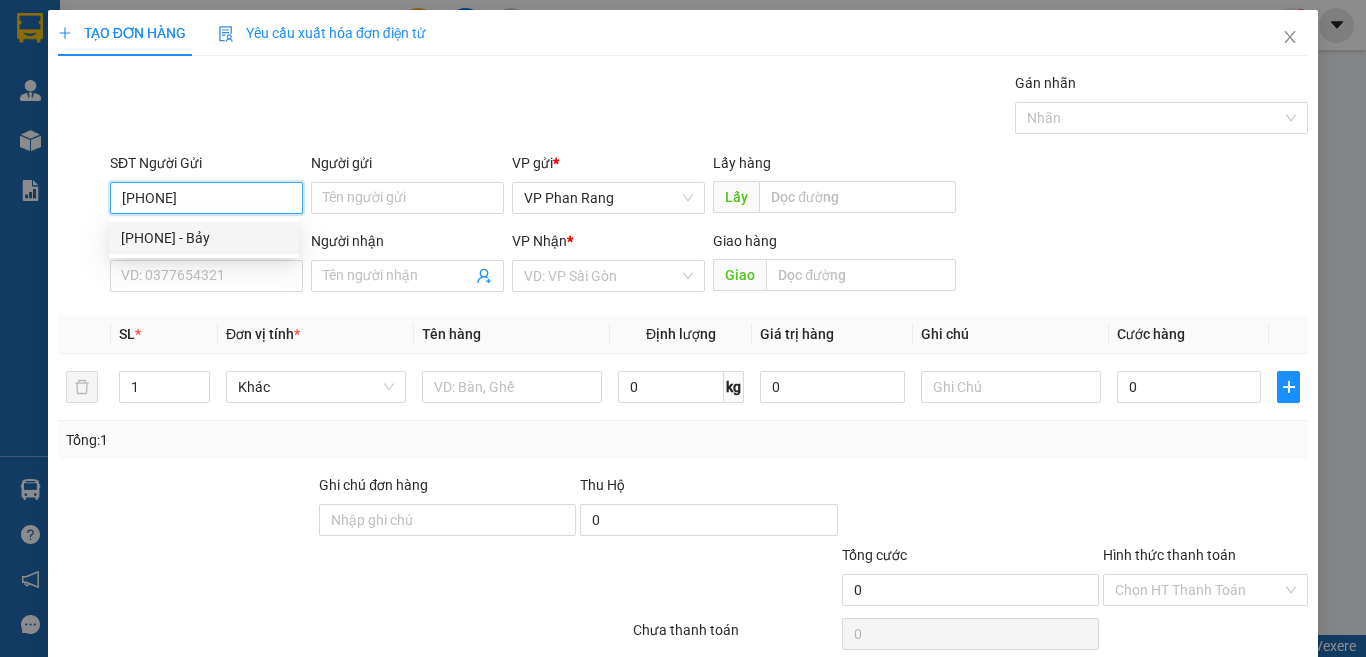 click on "0933980069 - Bảy" at bounding box center (204, 238) 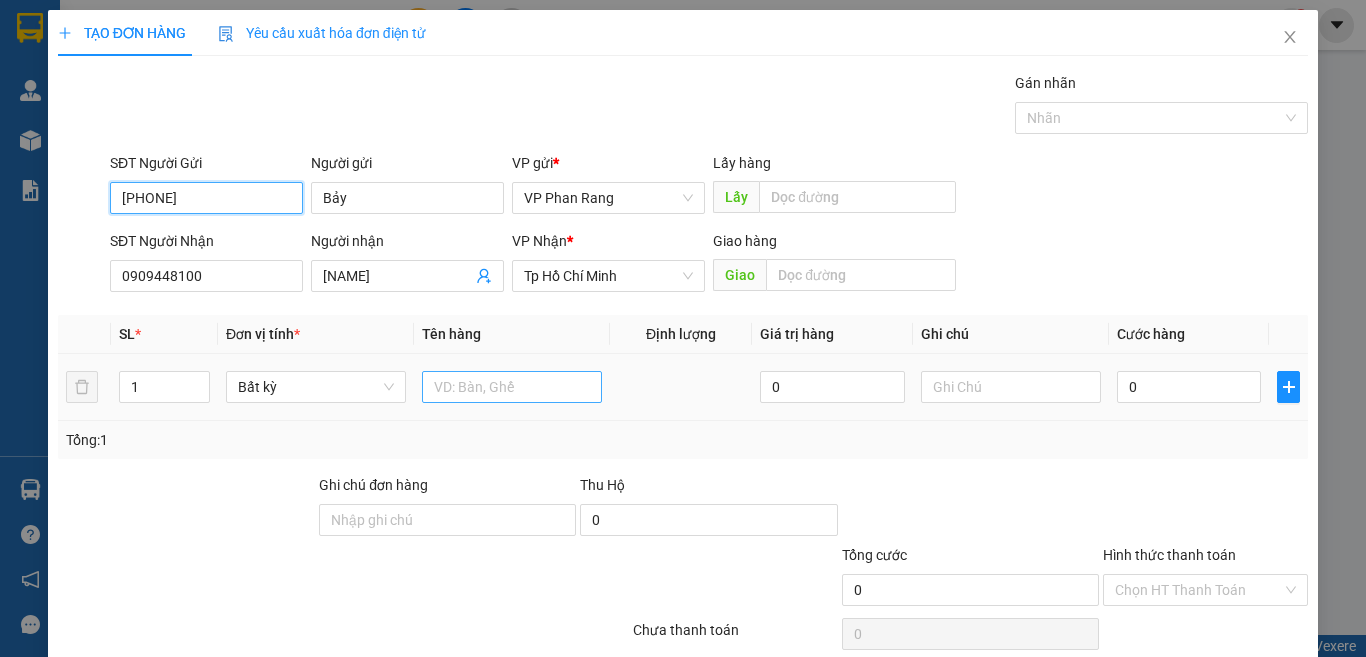 type on "0933980069" 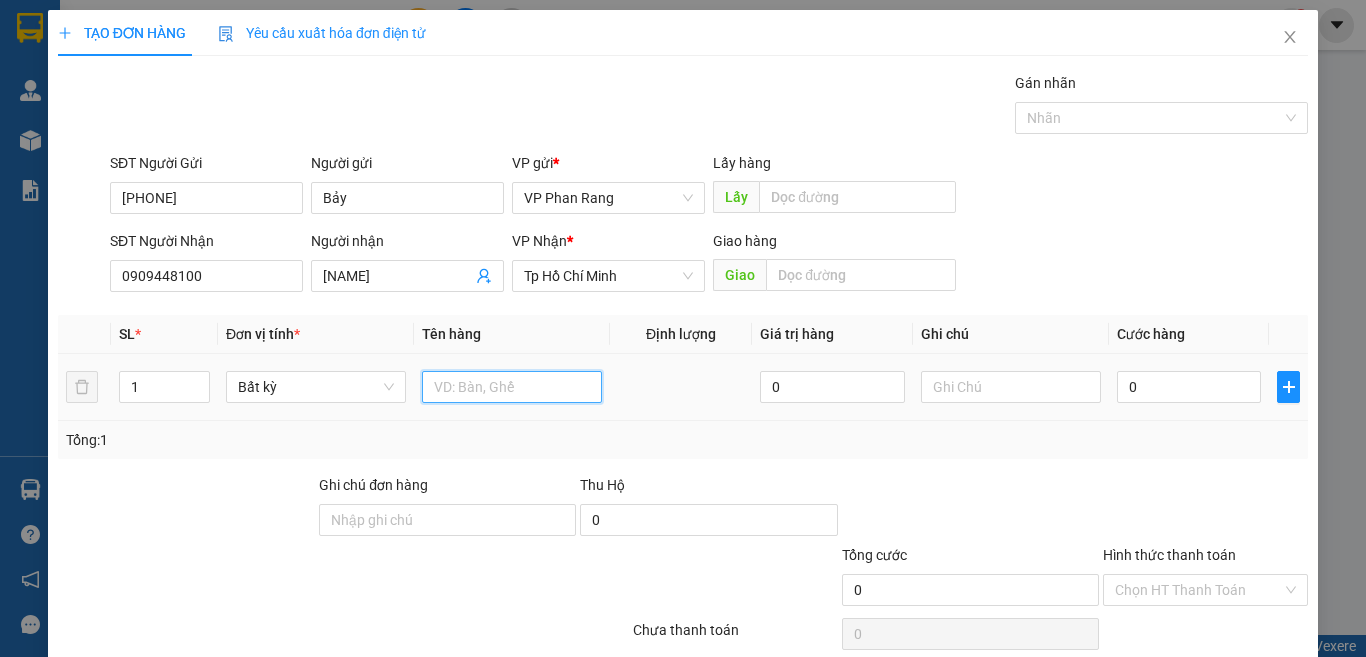 click at bounding box center (512, 387) 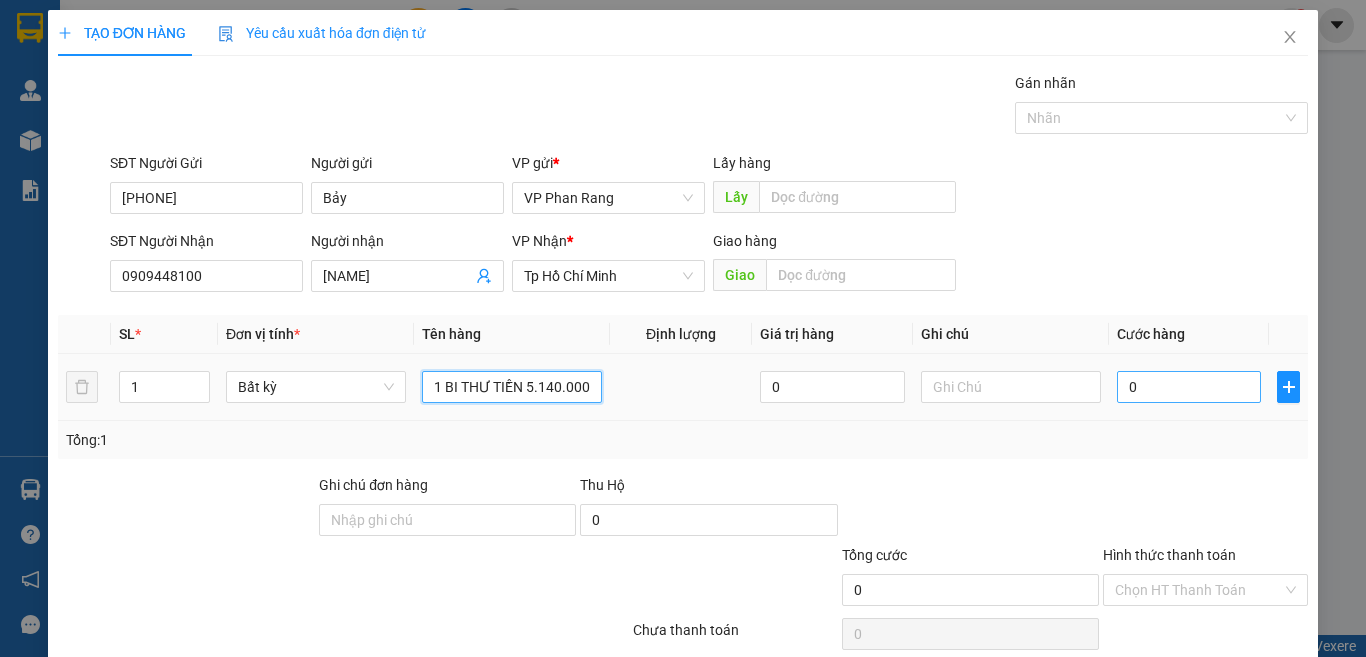 type on "1 BI THƯ TIỀN 5.140.000" 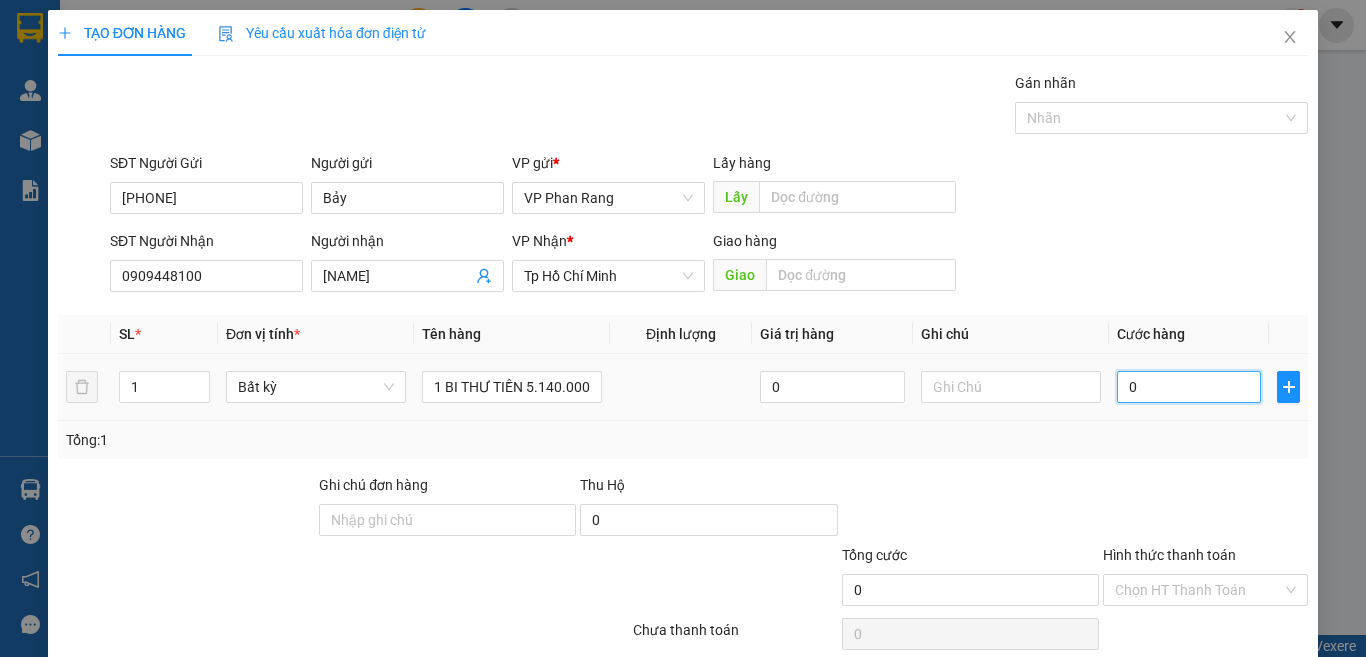 click on "0" at bounding box center (1189, 387) 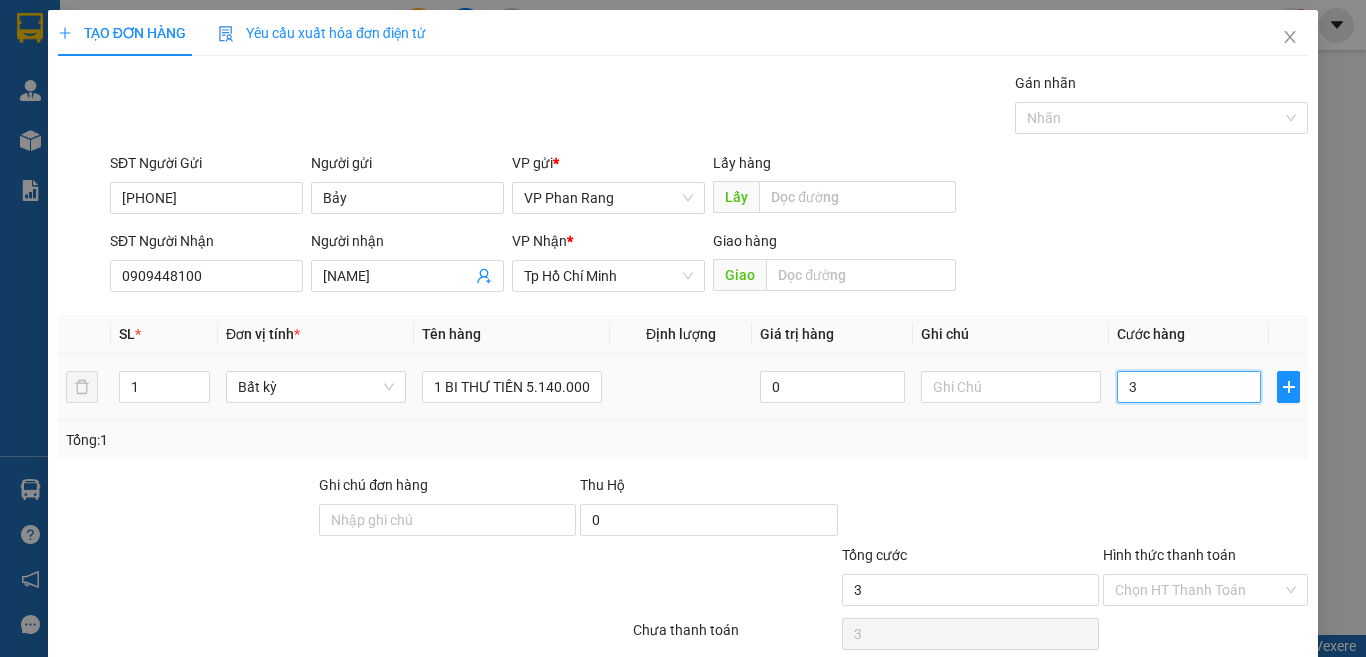 type on "30" 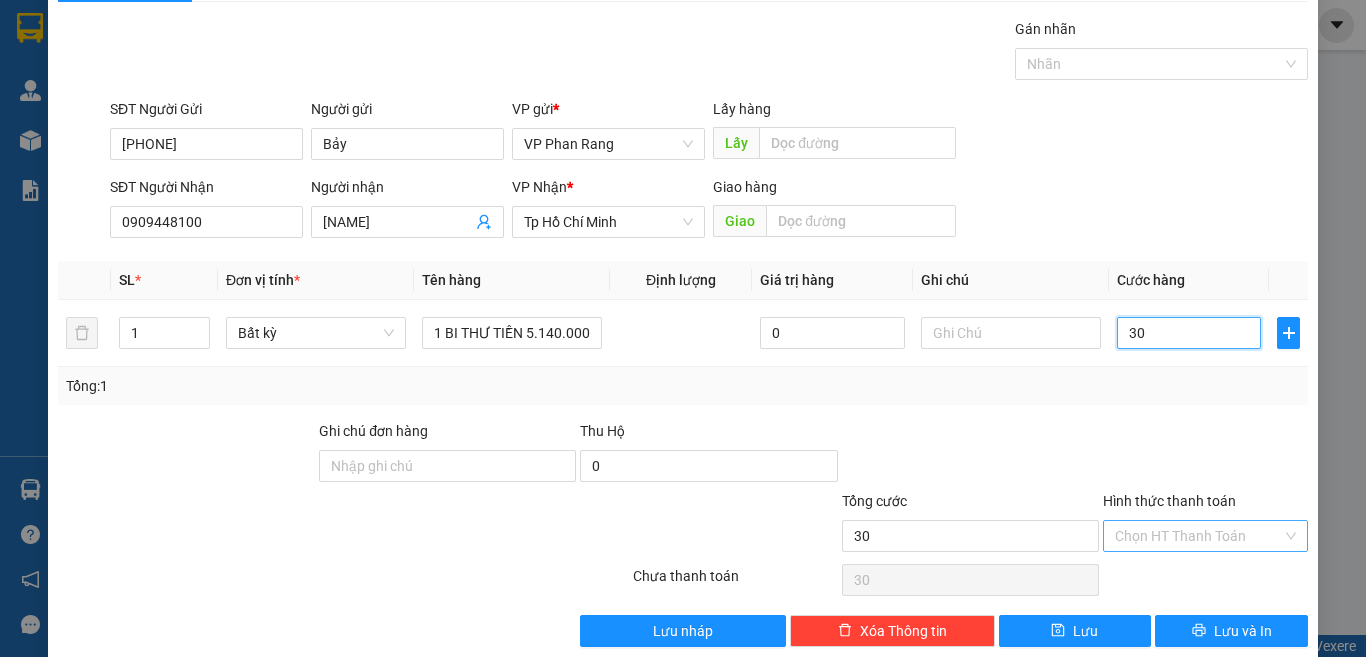 scroll, scrollTop: 83, scrollLeft: 0, axis: vertical 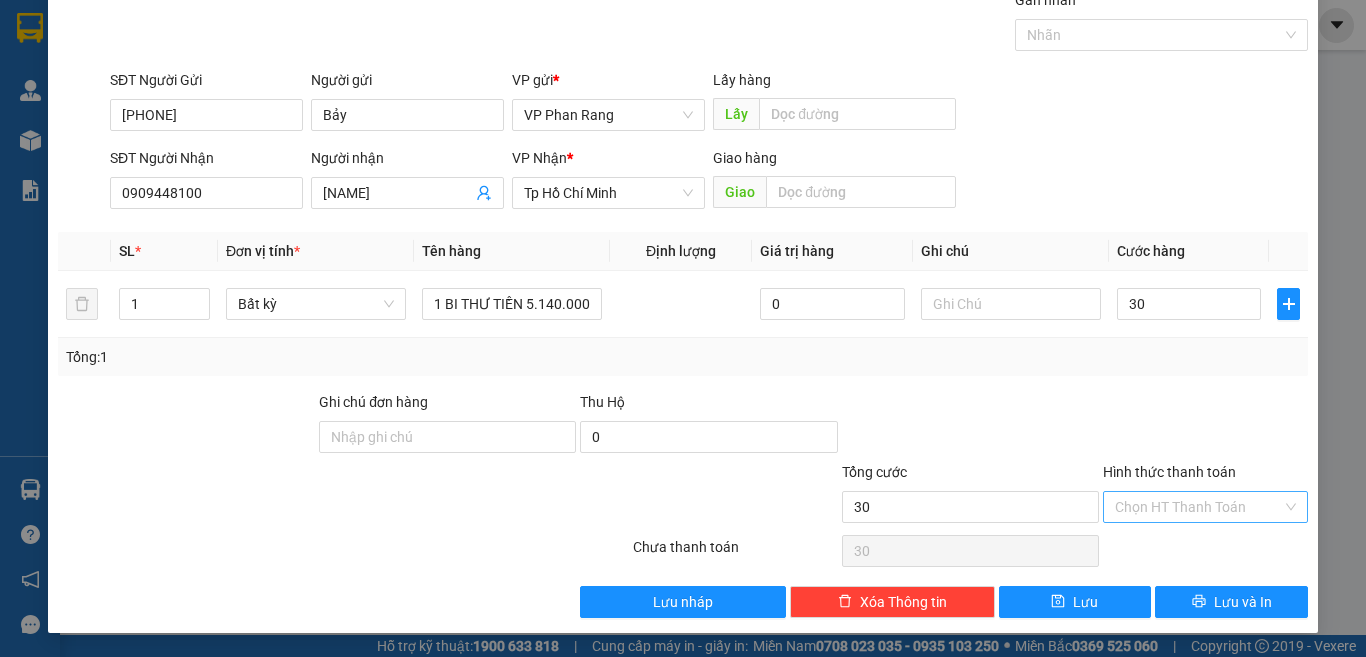 type 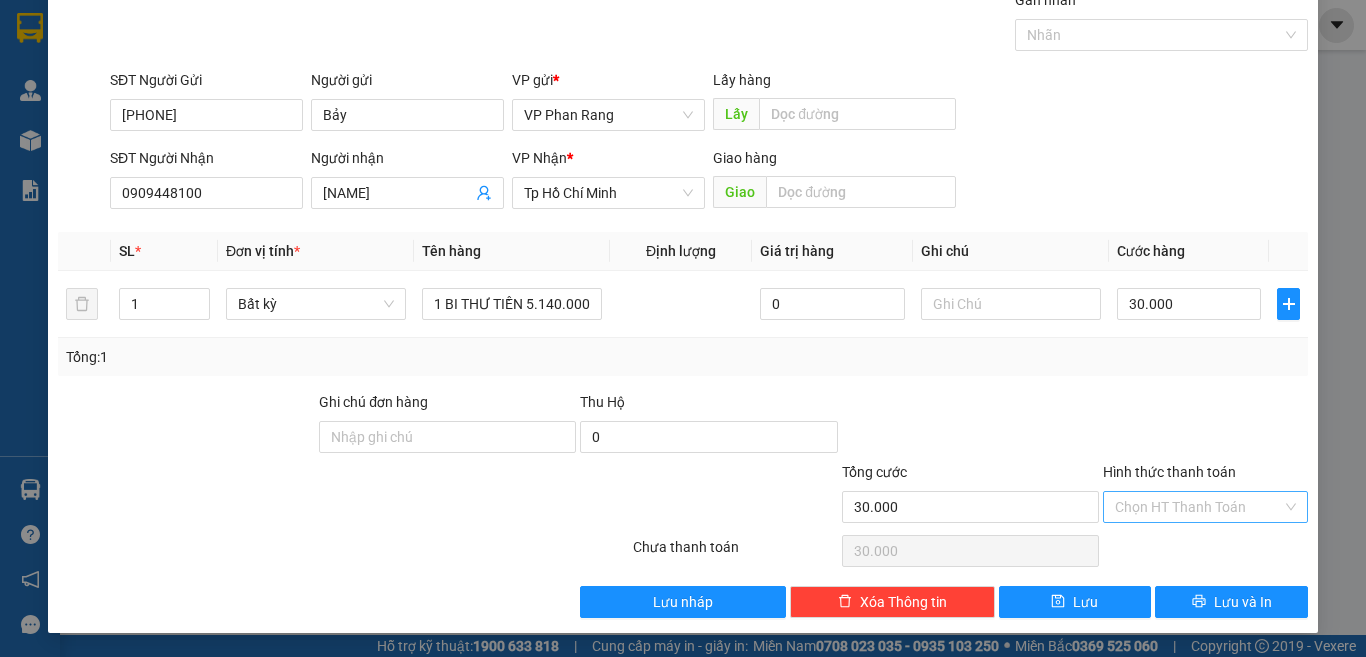 click on "Hình thức thanh toán" at bounding box center [1198, 507] 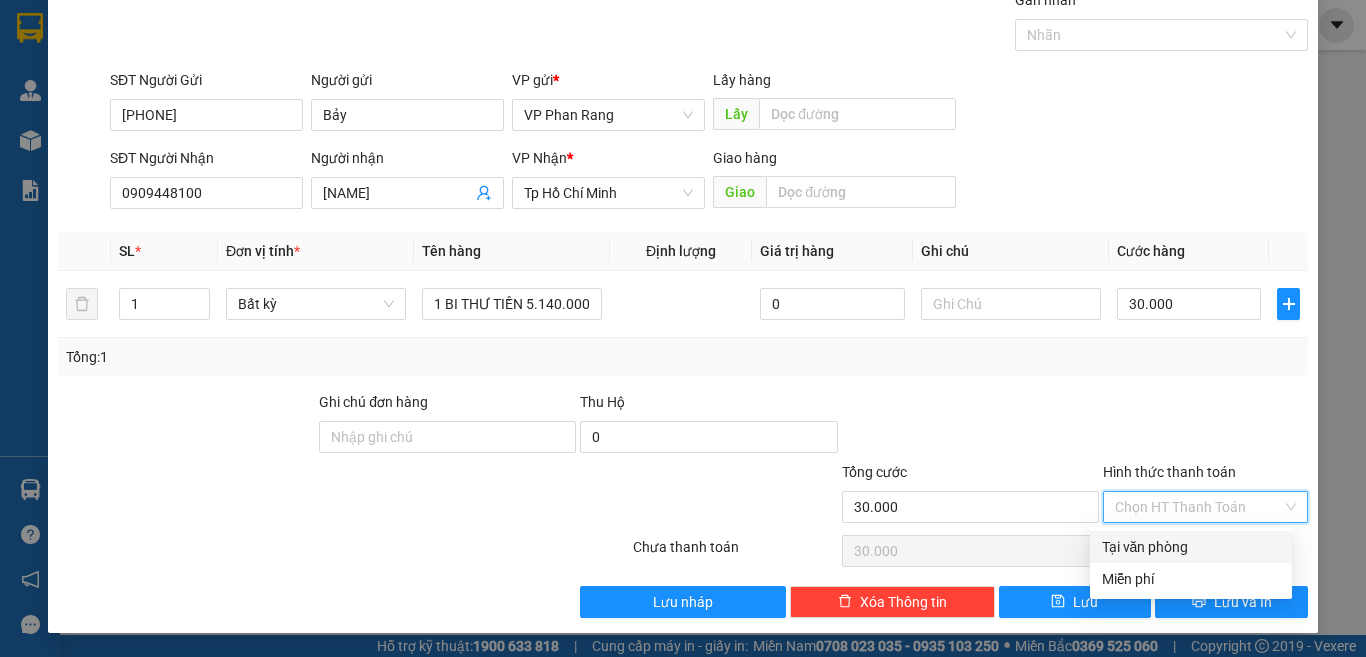 click on "Tổng:  1" at bounding box center [683, 357] 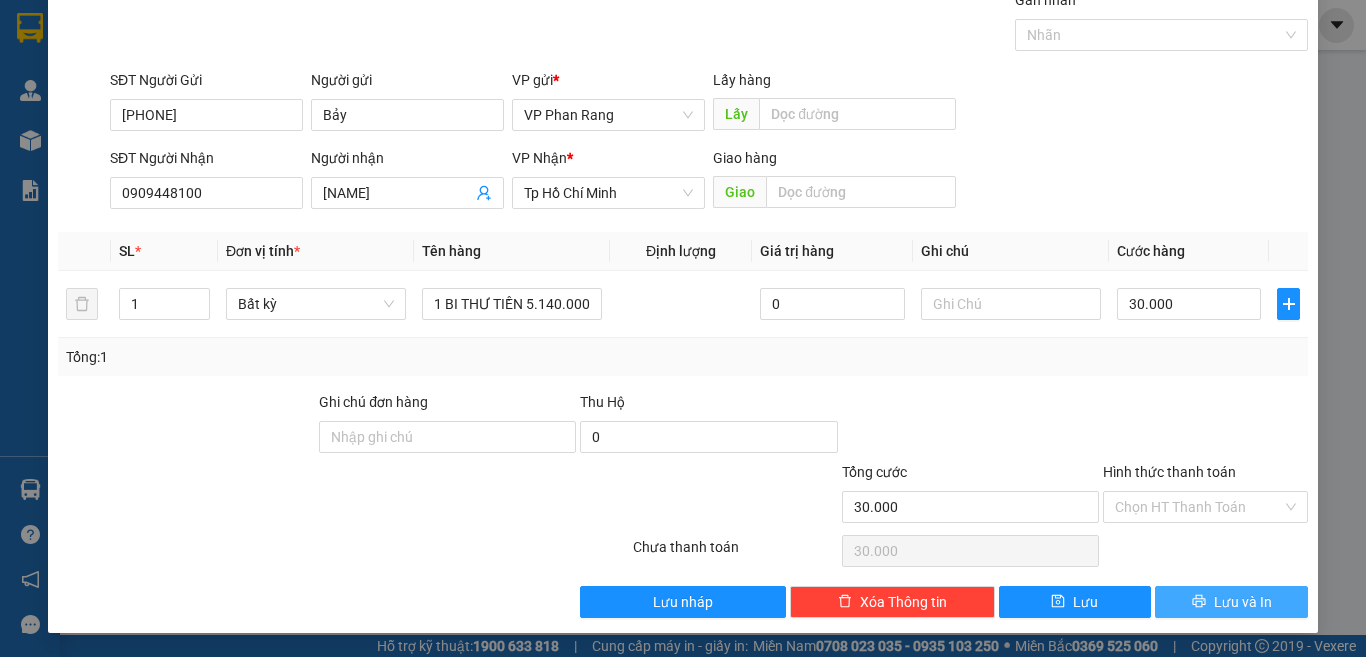 click on "Lưu và In" at bounding box center (1243, 602) 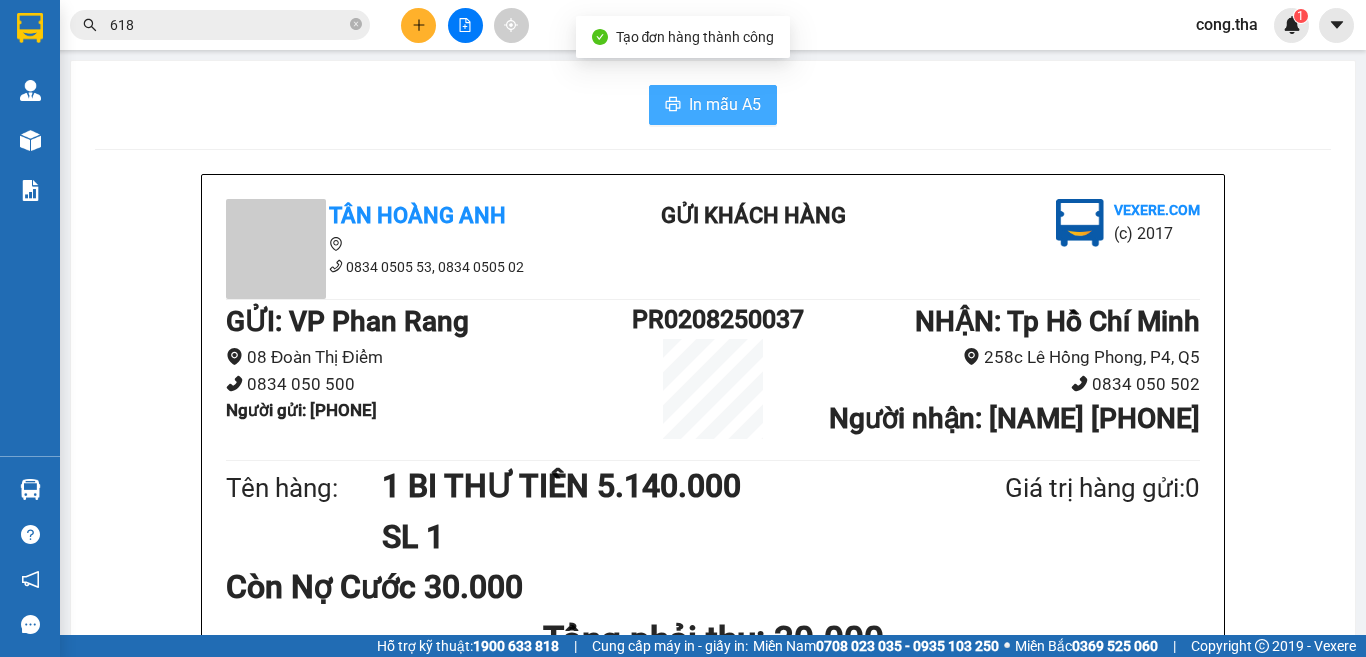 click on "In mẫu A5" at bounding box center (713, 105) 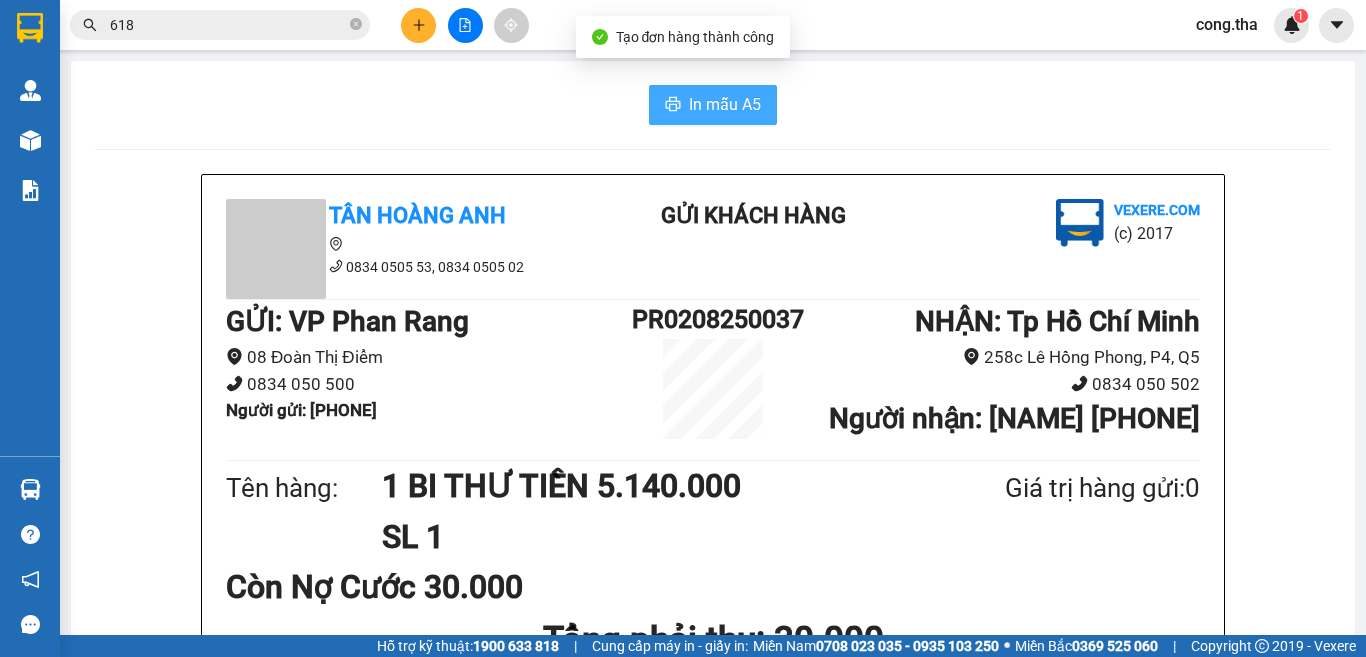 scroll, scrollTop: 0, scrollLeft: 0, axis: both 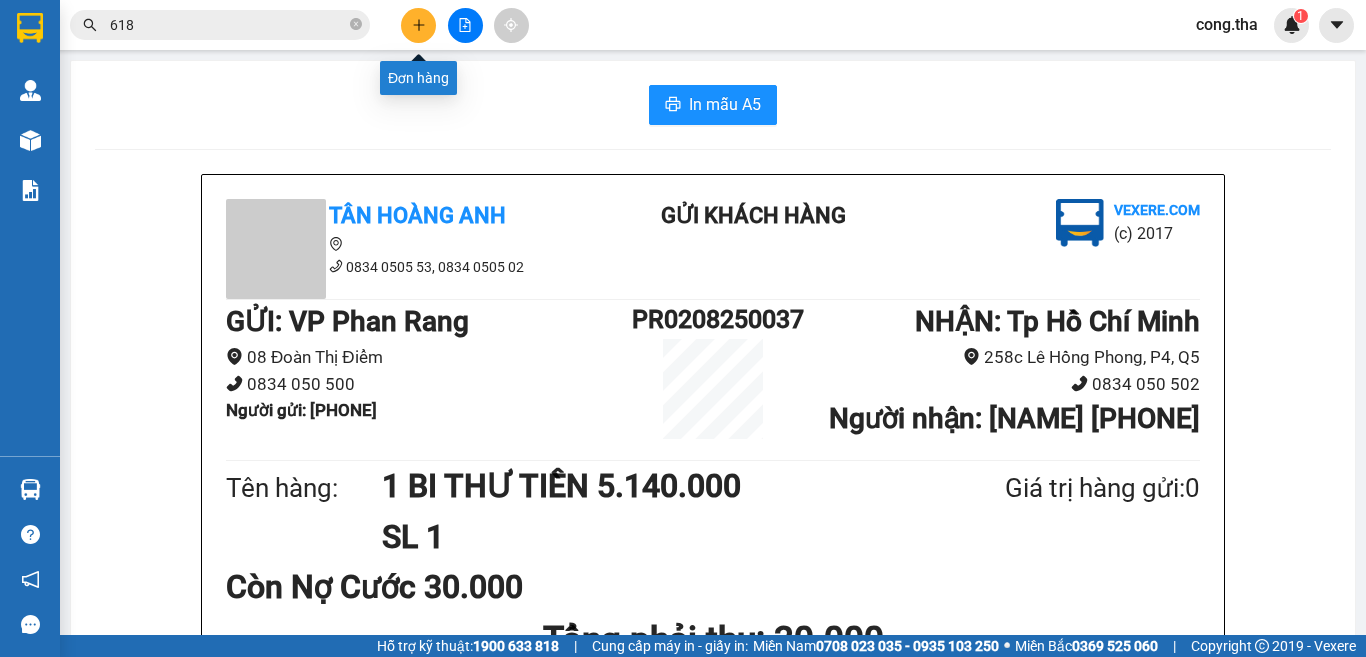 click 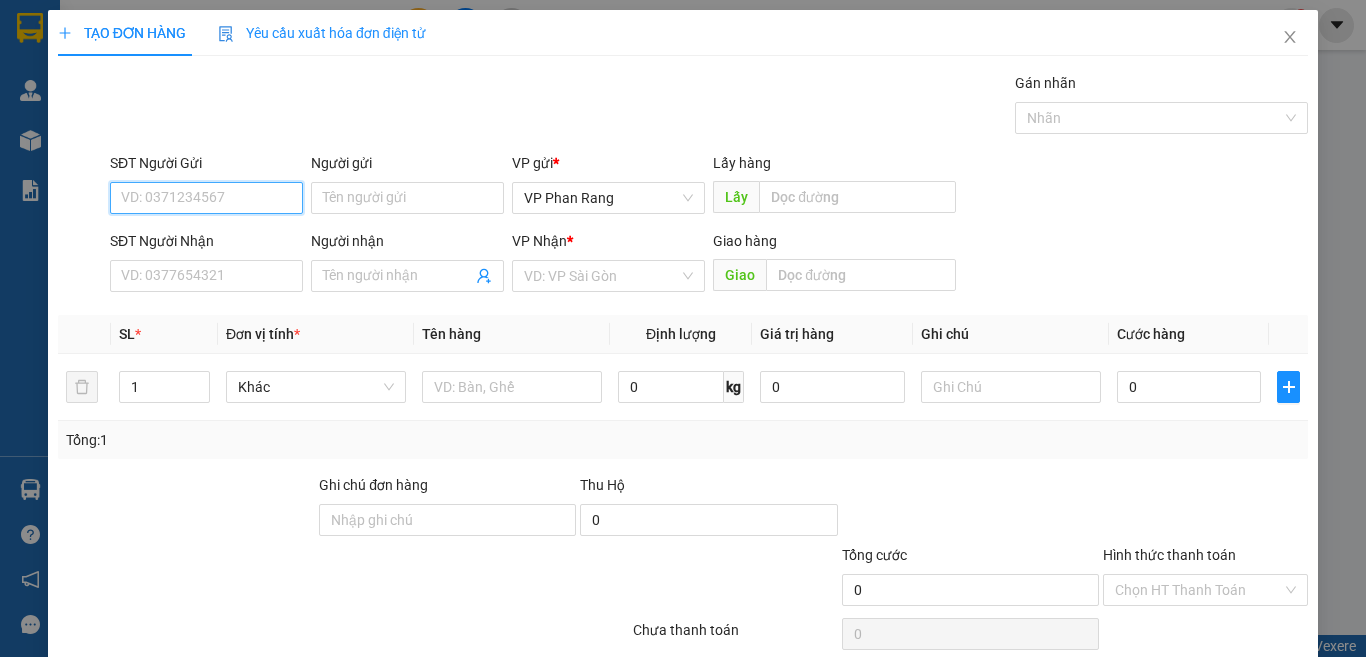 click on "SĐT Người Gửi" at bounding box center (206, 198) 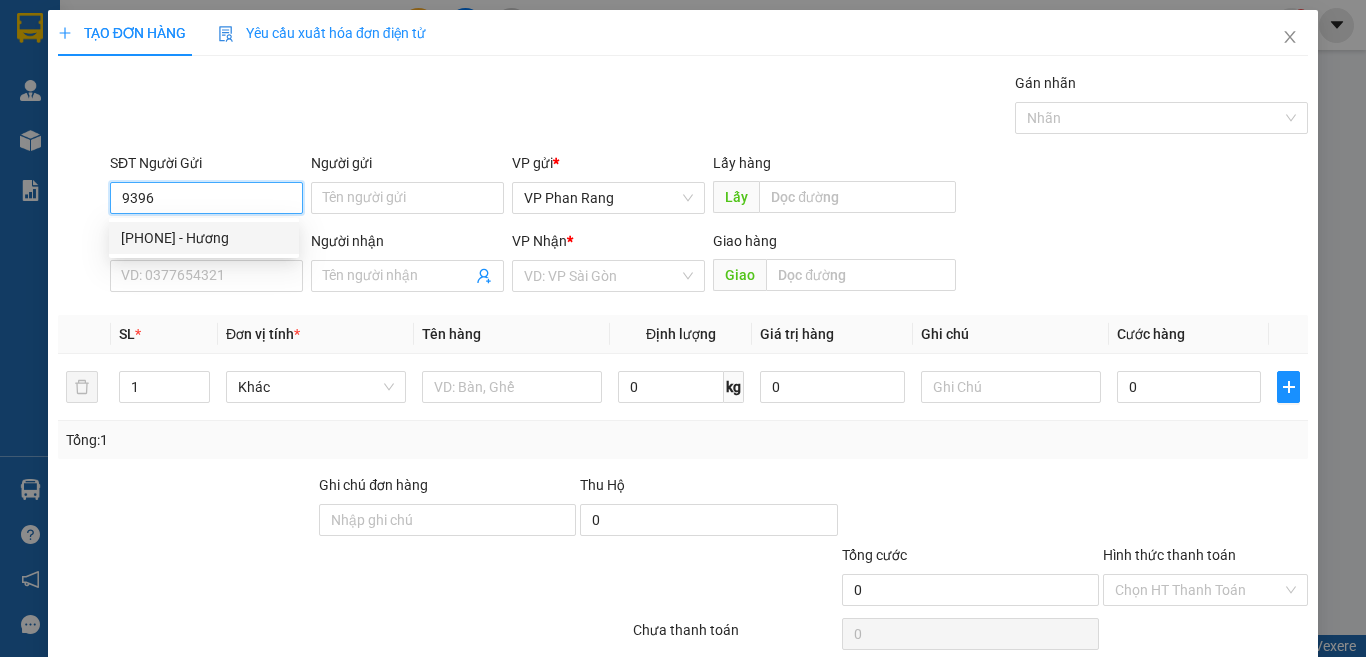 click on "0937809396 - Hương" at bounding box center [204, 238] 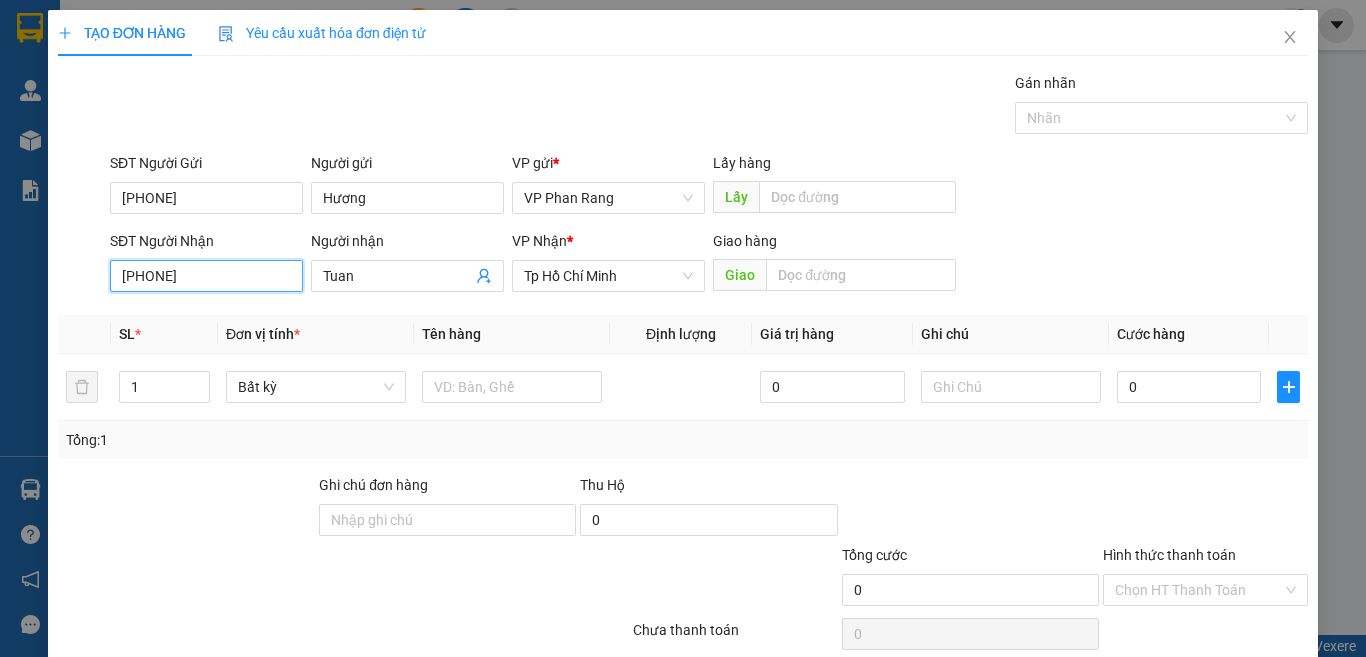 click on "0909451550" at bounding box center [206, 276] 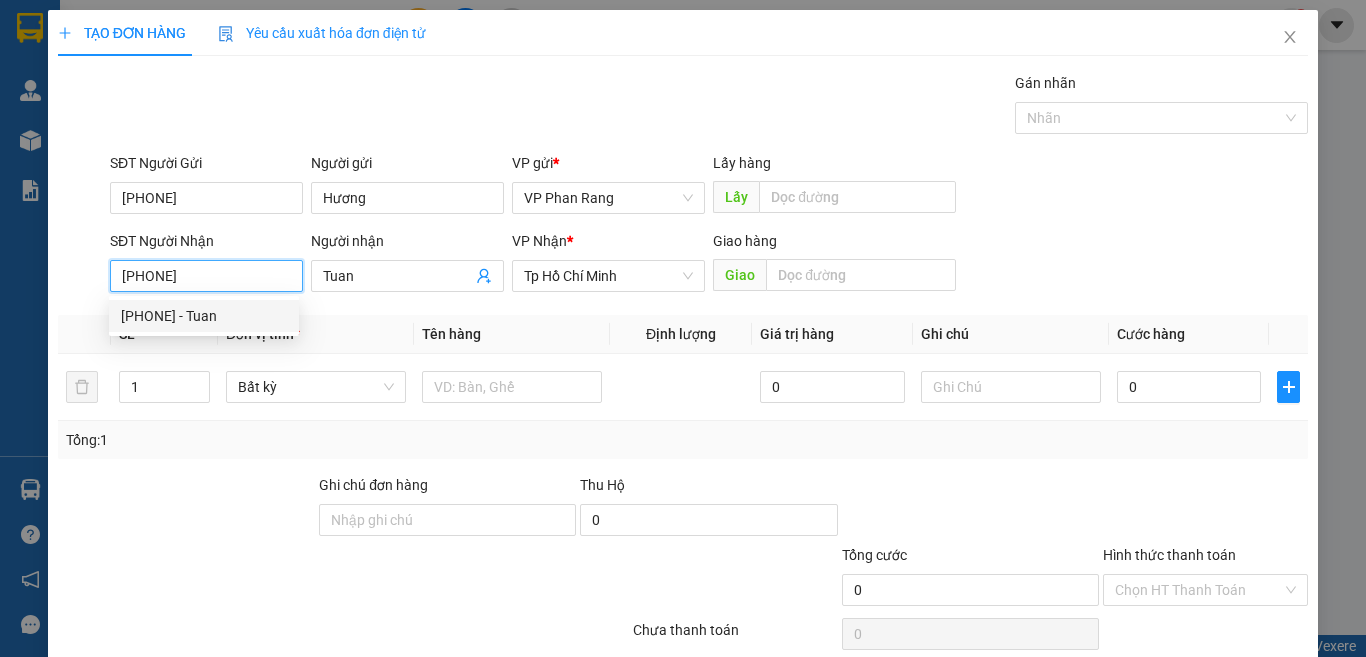 drag, startPoint x: 239, startPoint y: 284, endPoint x: 0, endPoint y: 364, distance: 252.03372 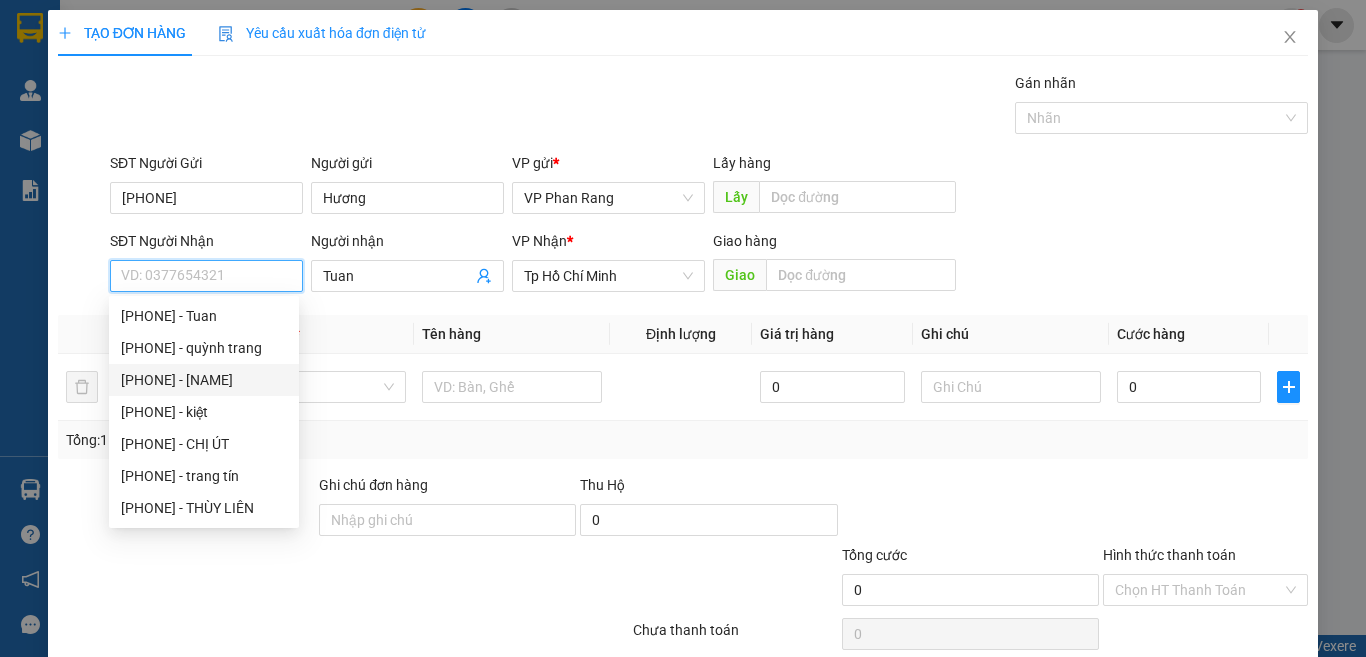 click on "0903737585 - TÂM NHƯ" at bounding box center [204, 380] 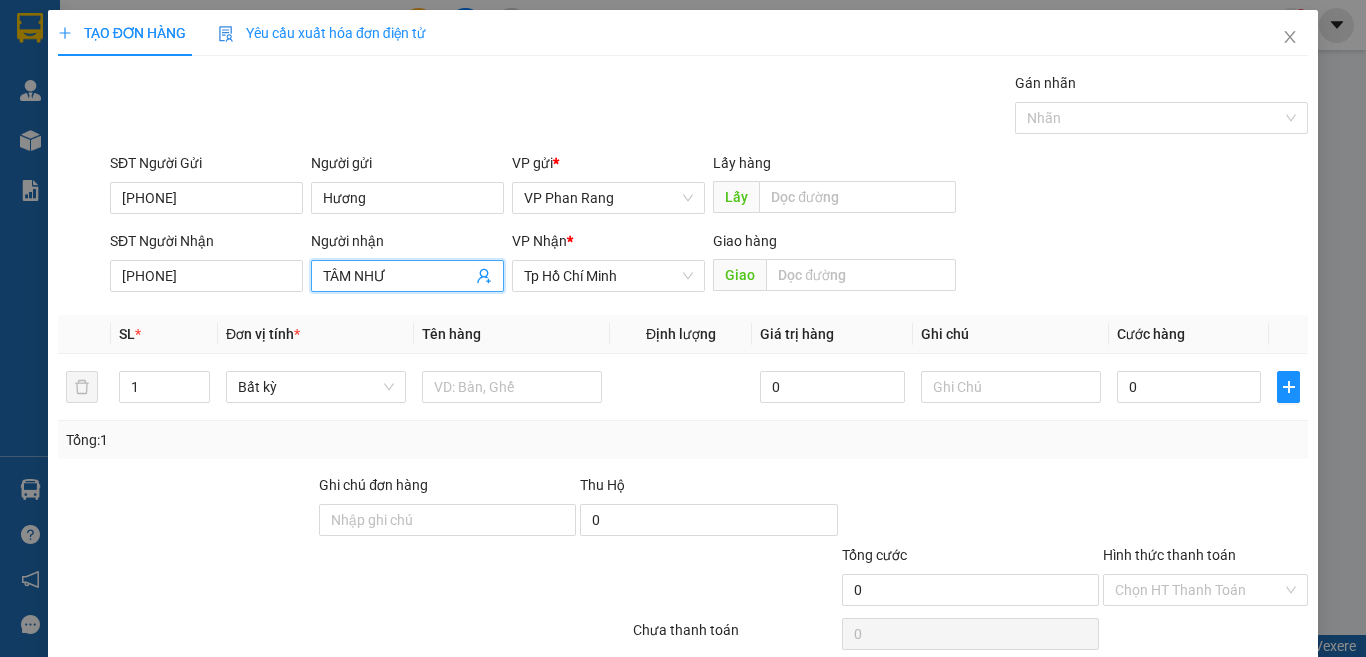 drag, startPoint x: 394, startPoint y: 277, endPoint x: 188, endPoint y: 343, distance: 216.31459 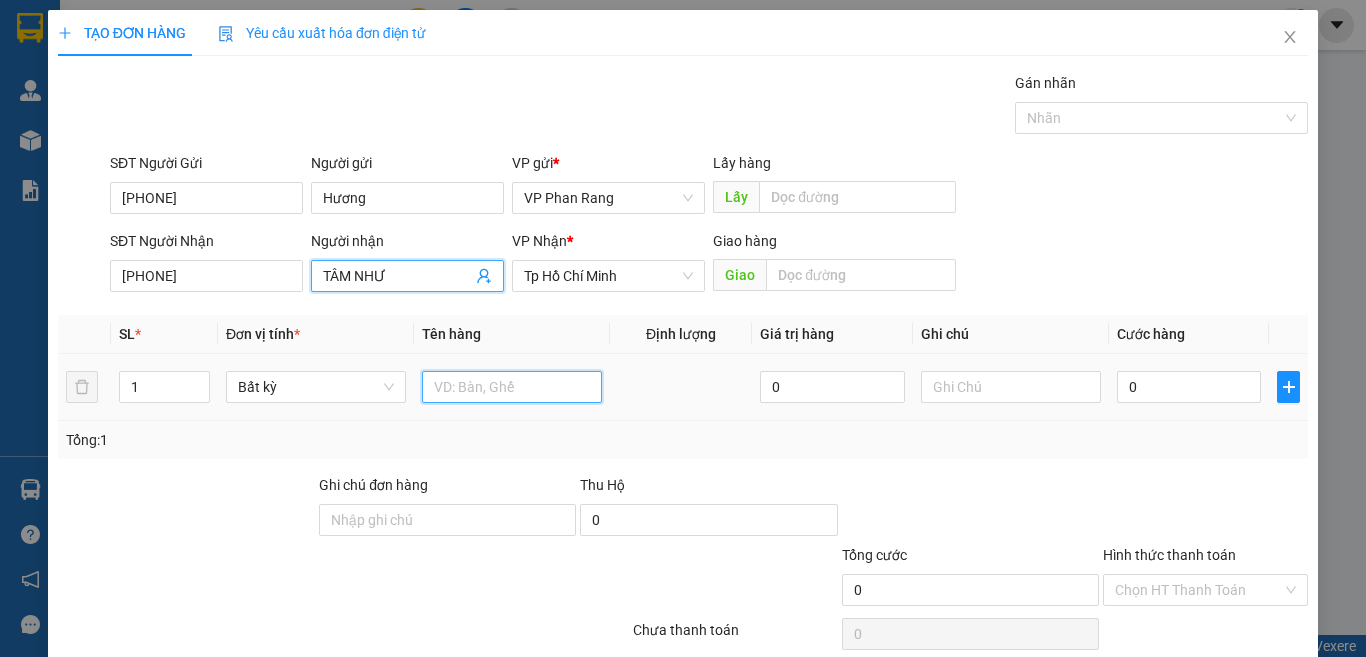 click at bounding box center [512, 387] 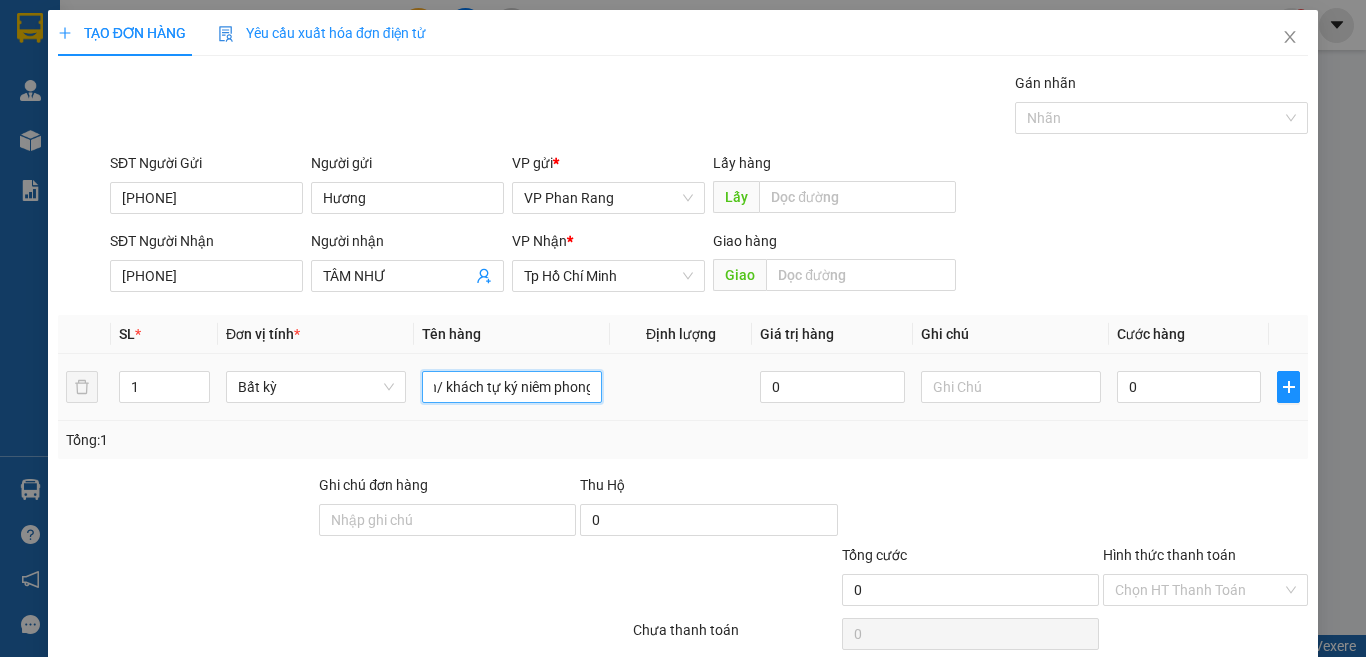 scroll, scrollTop: 0, scrollLeft: 114, axis: horizontal 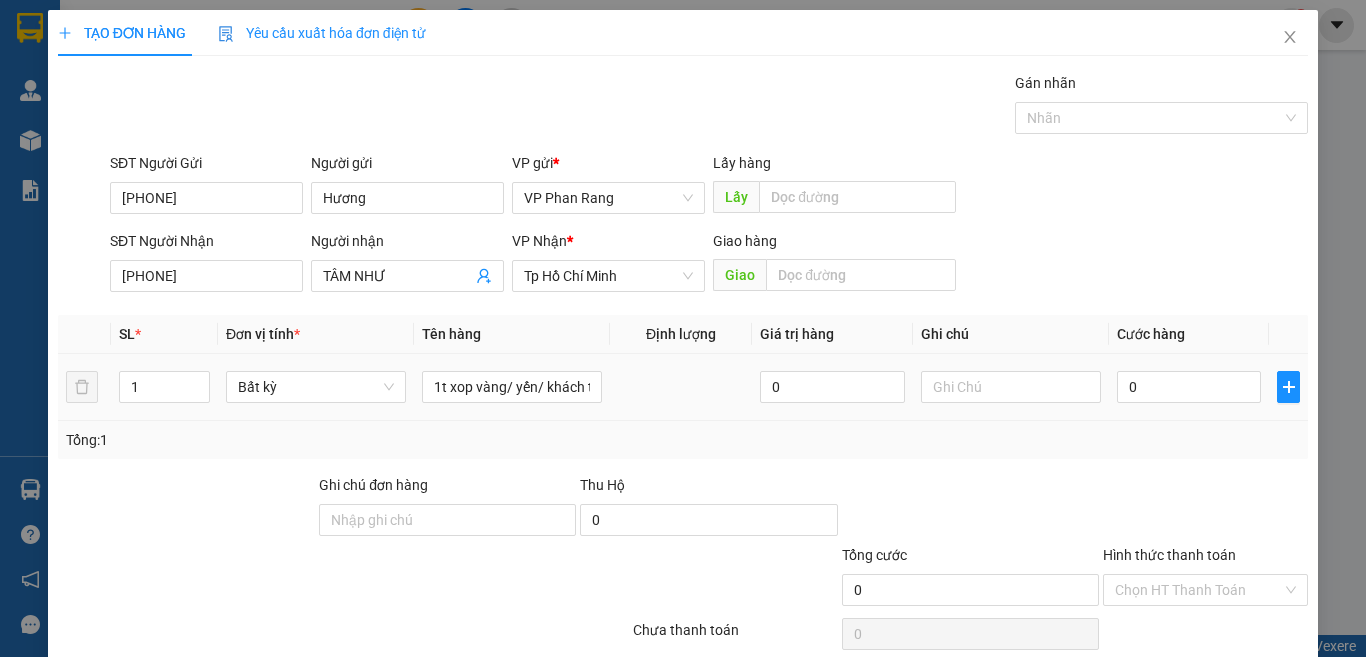 click on "0" at bounding box center (1189, 387) 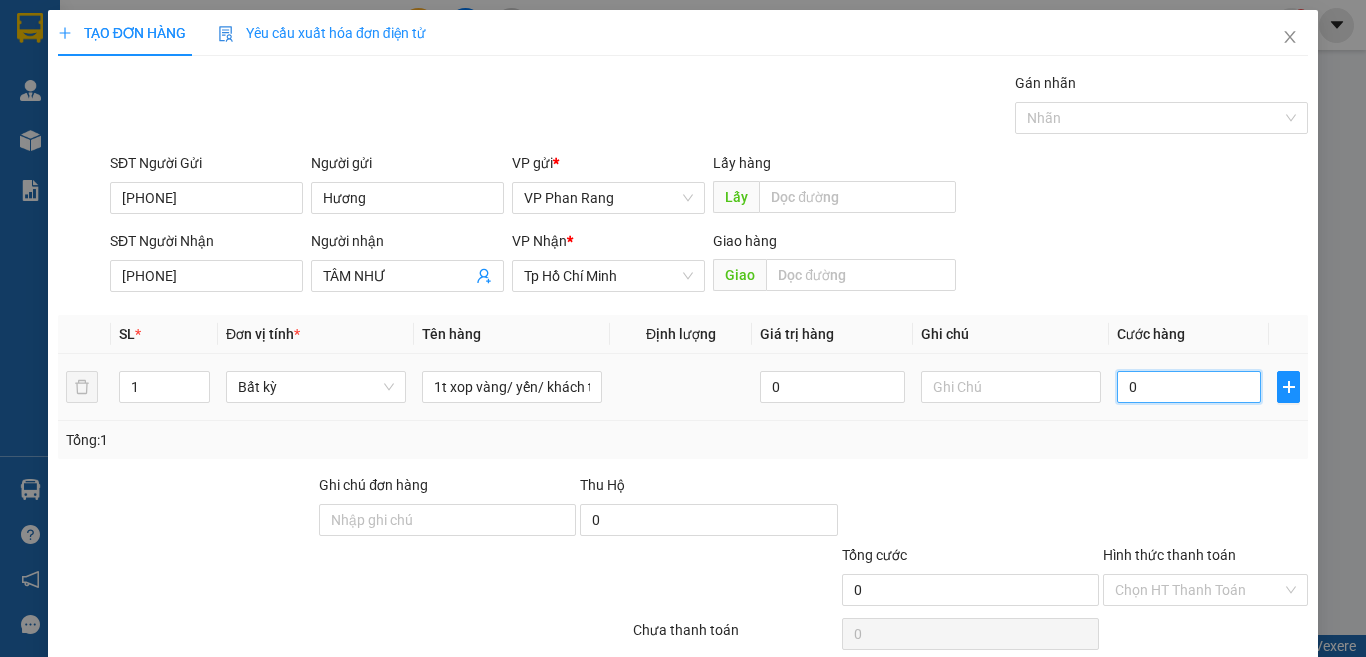 click on "0" at bounding box center (1189, 387) 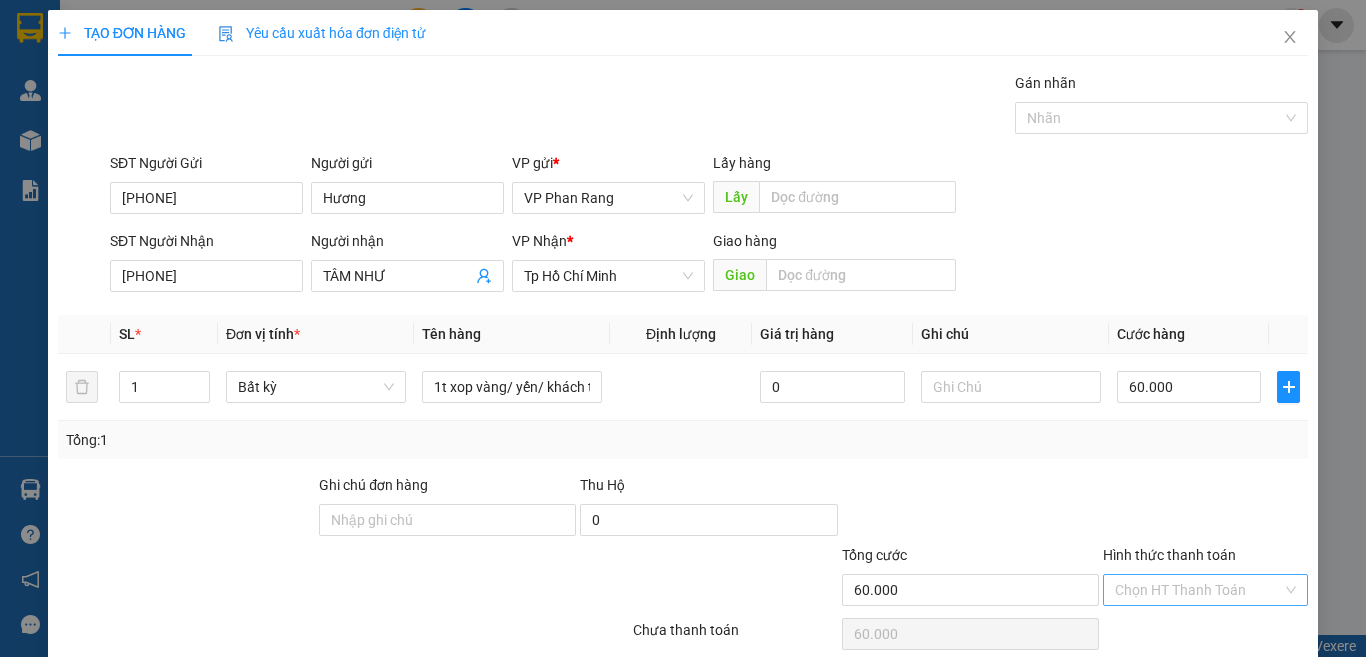 click on "Hình thức thanh toán" at bounding box center [1198, 590] 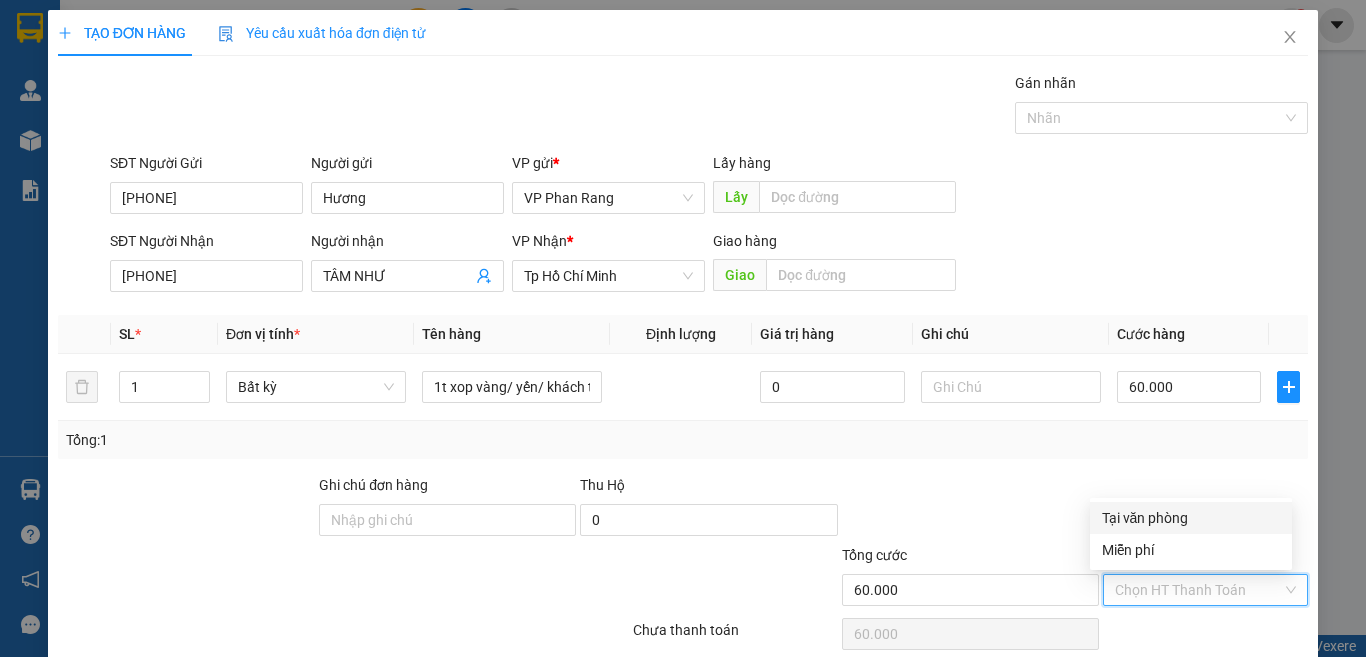 click on "Tại văn phòng" at bounding box center [1191, 518] 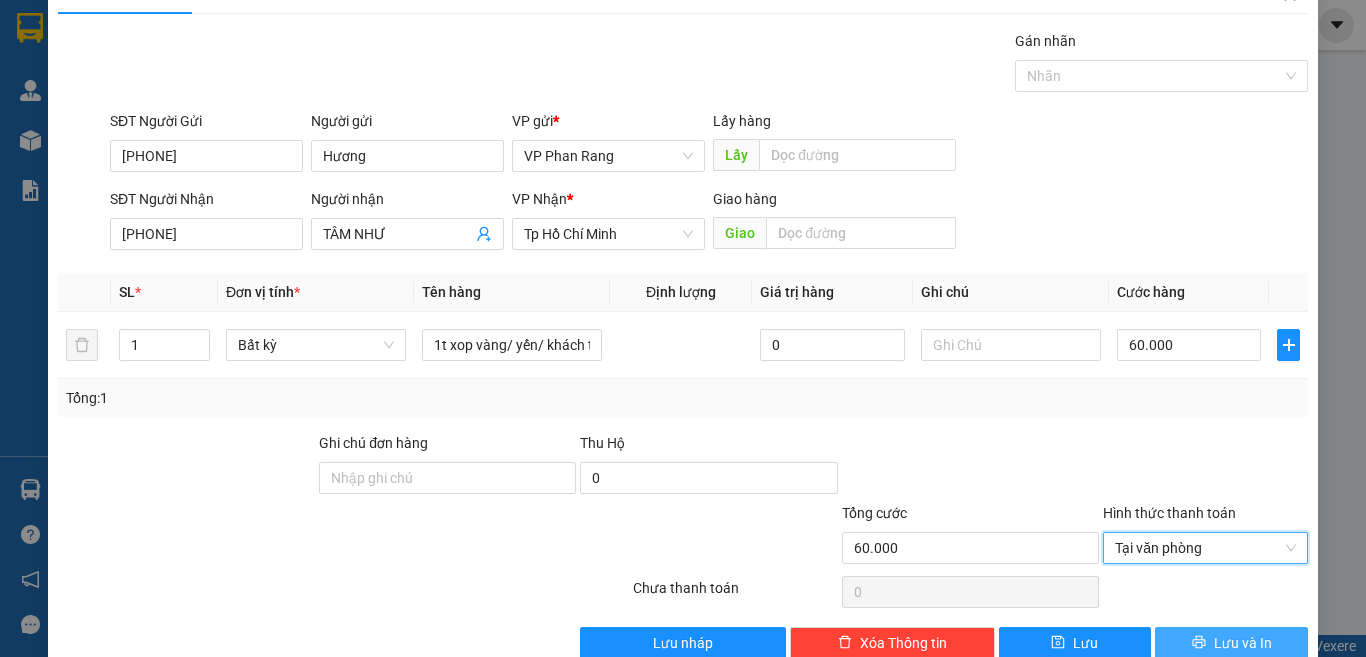 scroll, scrollTop: 83, scrollLeft: 0, axis: vertical 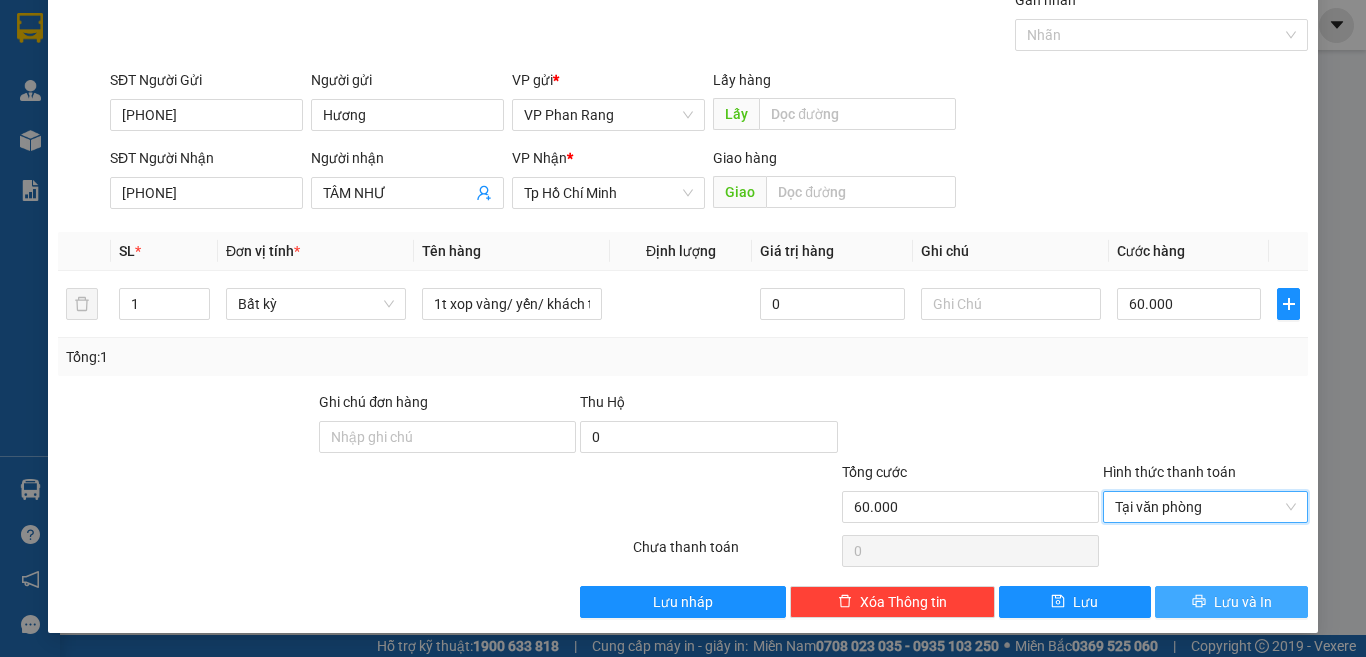 click on "Lưu và In" at bounding box center [1243, 602] 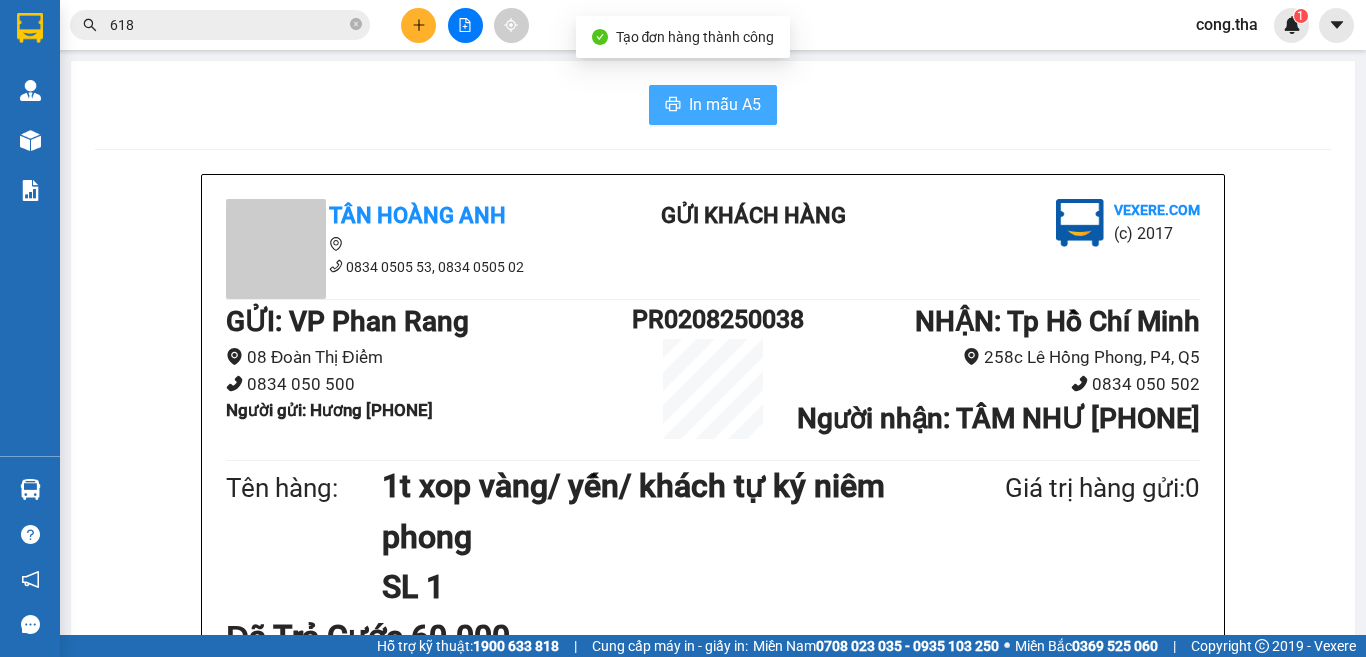 click on "In mẫu A5" at bounding box center [713, 105] 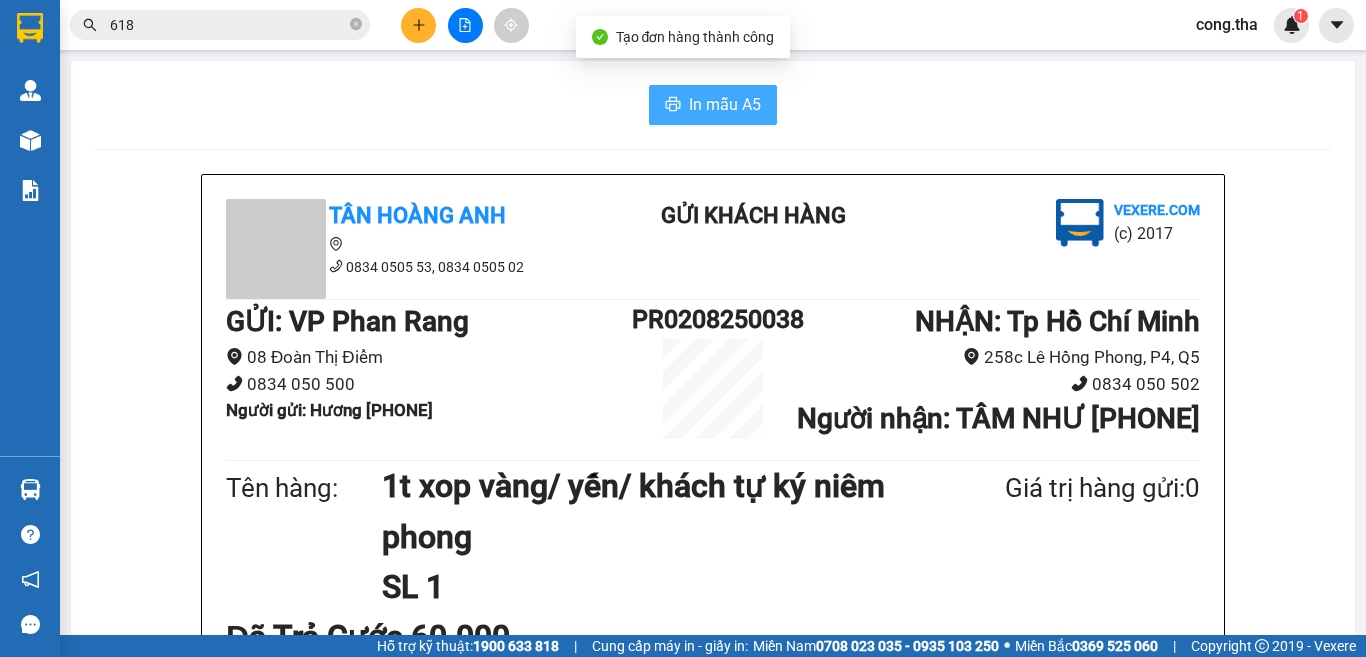 scroll, scrollTop: 0, scrollLeft: 0, axis: both 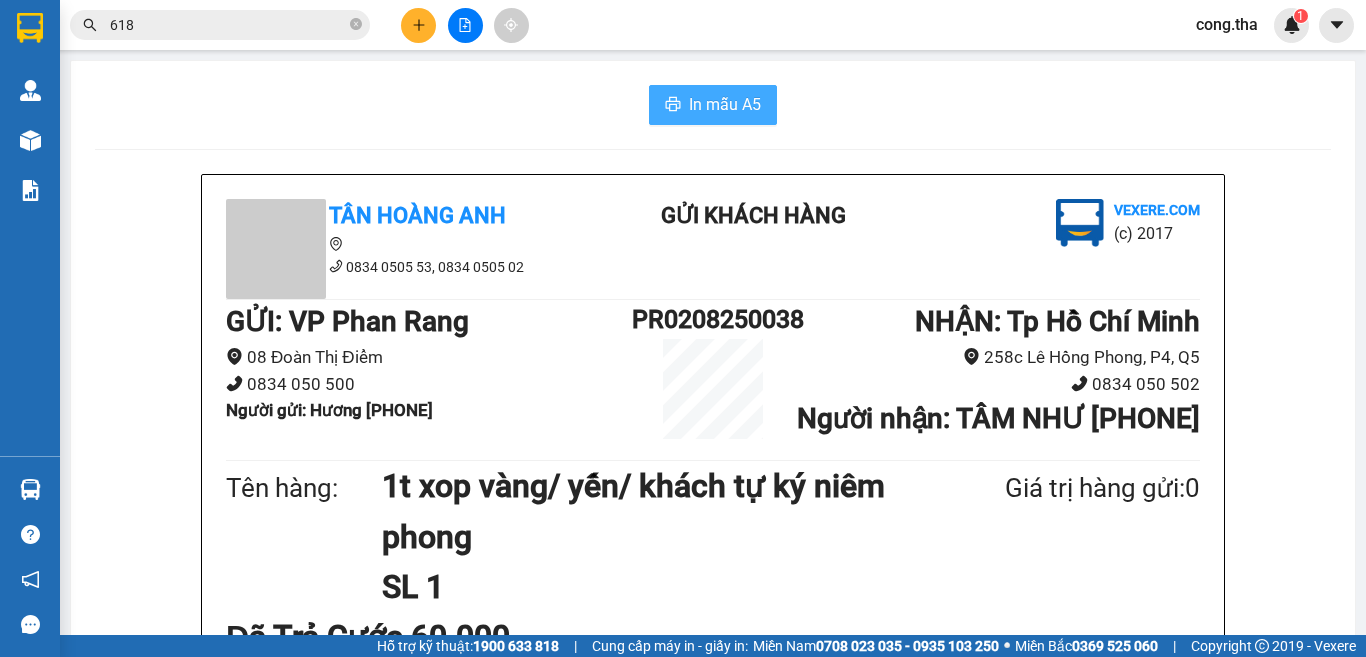click on "In mẫu A5" at bounding box center [725, 104] 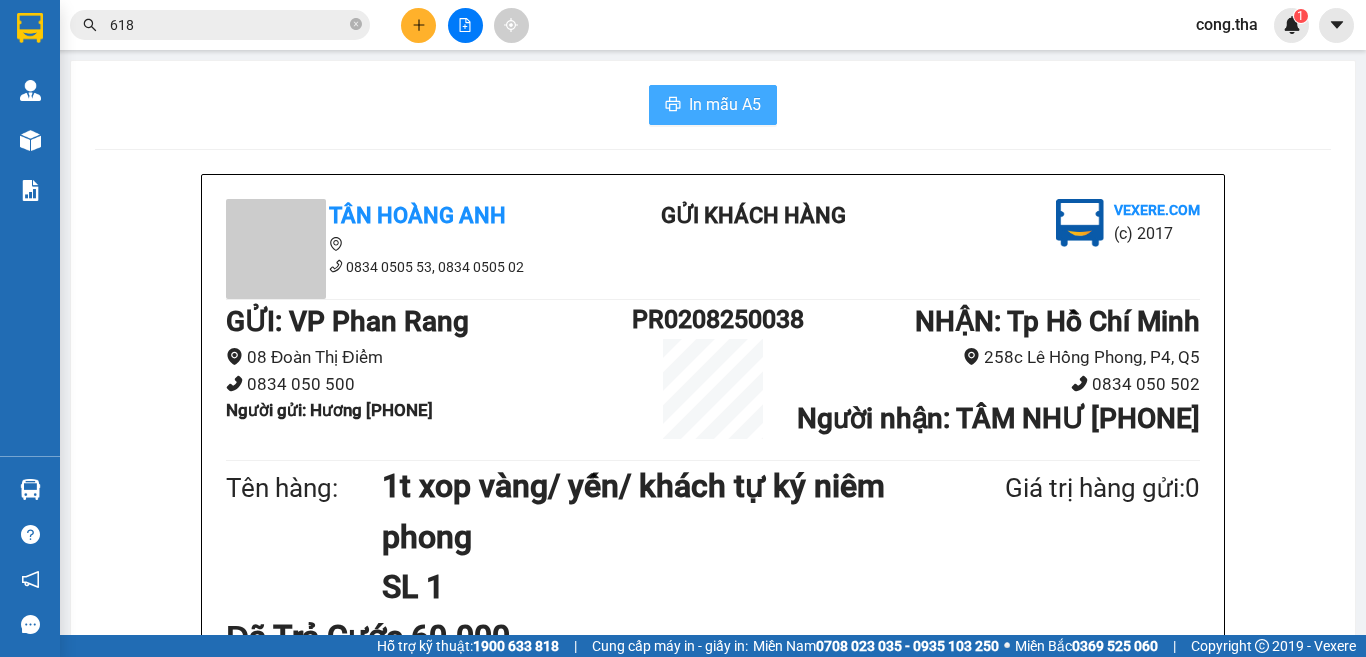 scroll, scrollTop: 0, scrollLeft: 0, axis: both 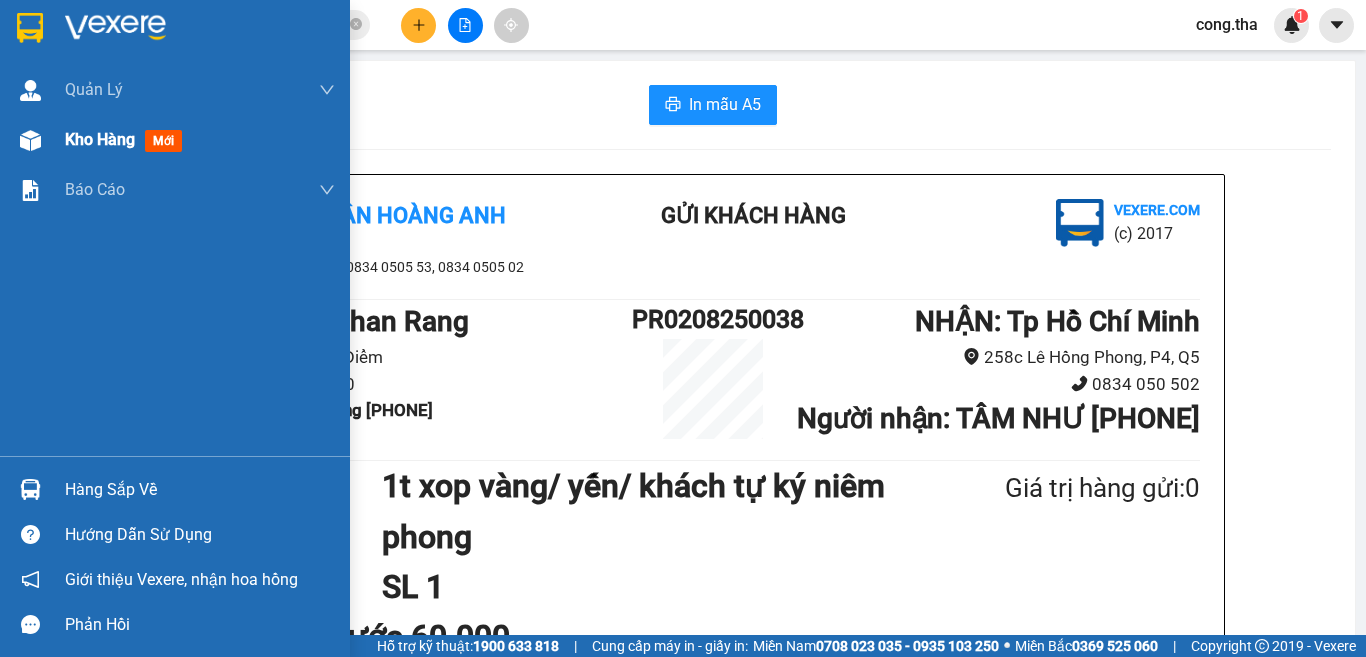 click on "mới" at bounding box center [163, 141] 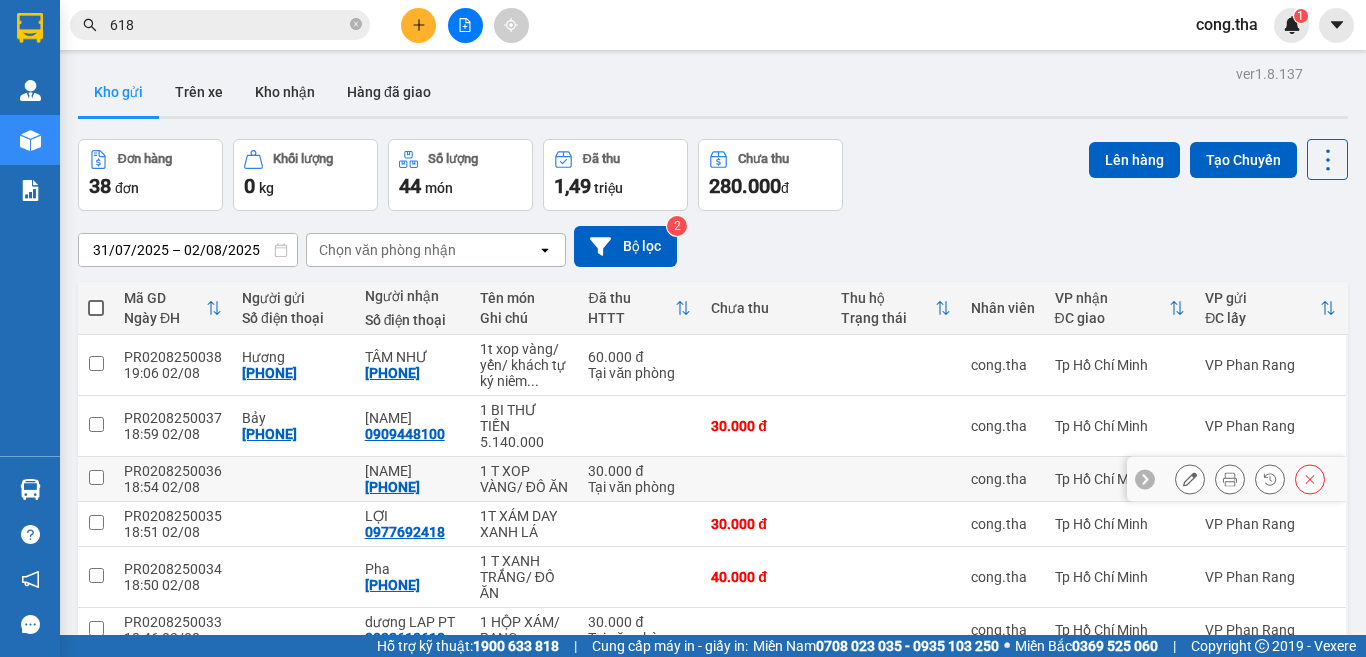 scroll, scrollTop: 100, scrollLeft: 0, axis: vertical 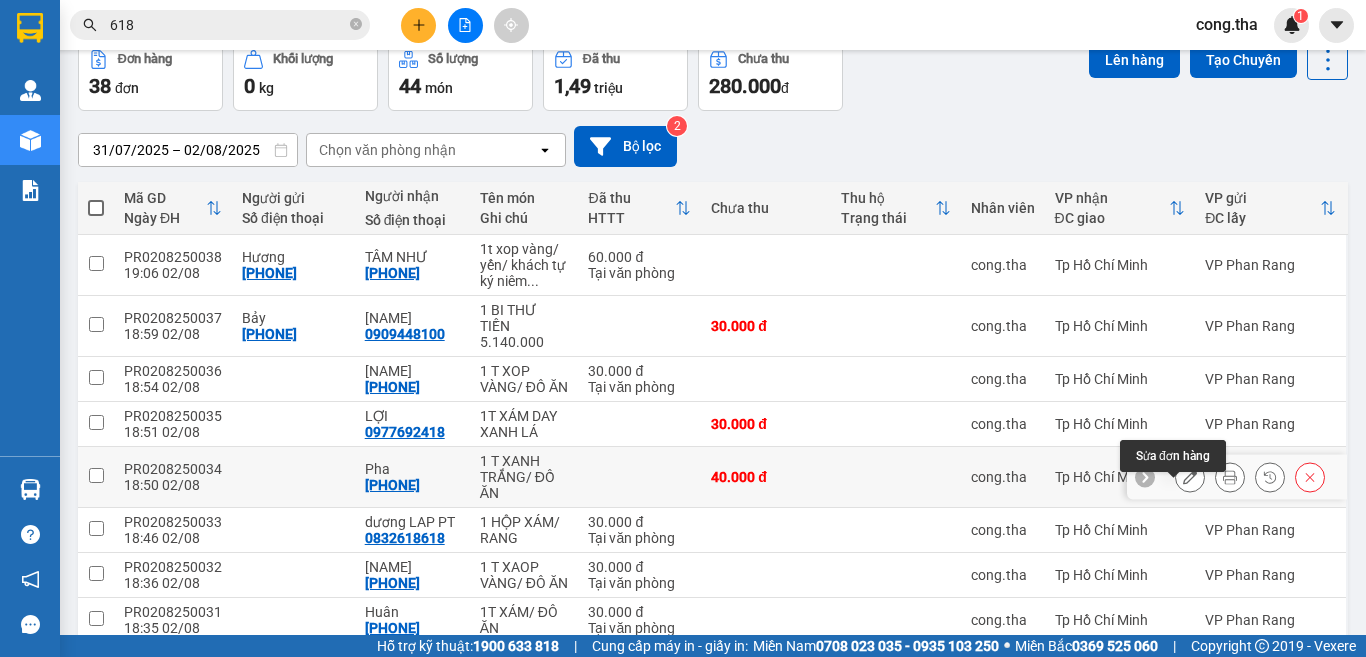 click 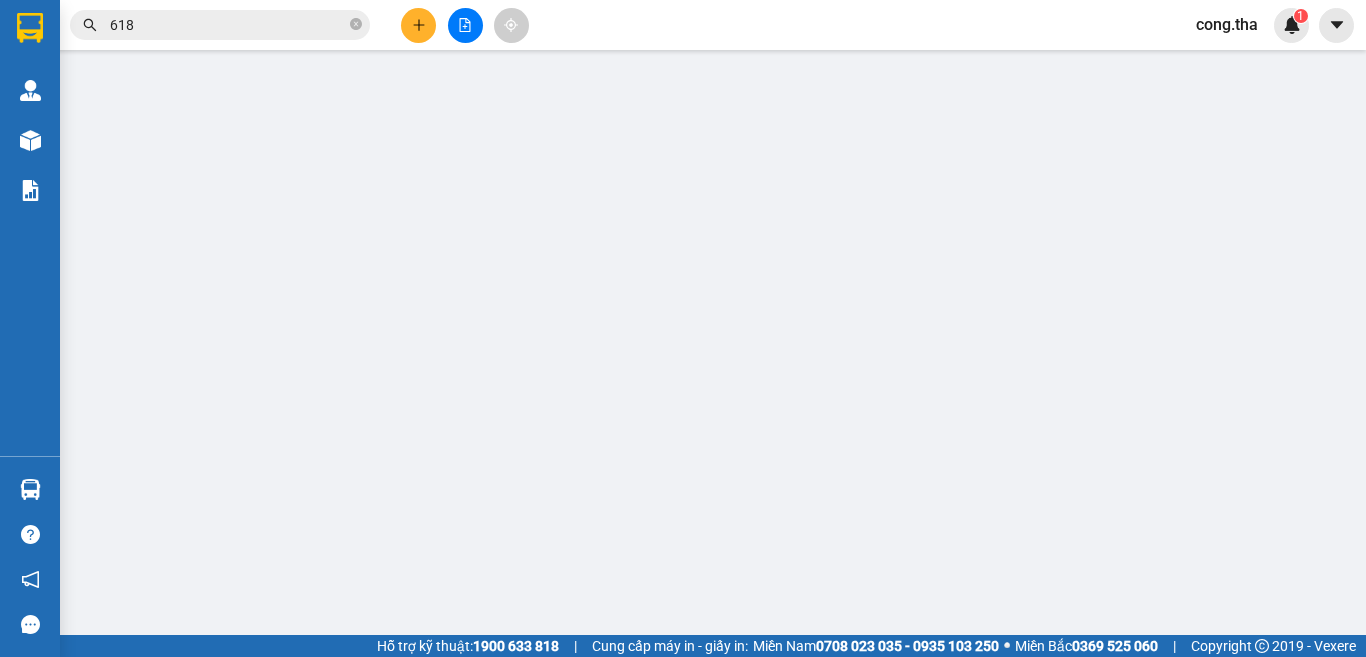 scroll, scrollTop: 0, scrollLeft: 0, axis: both 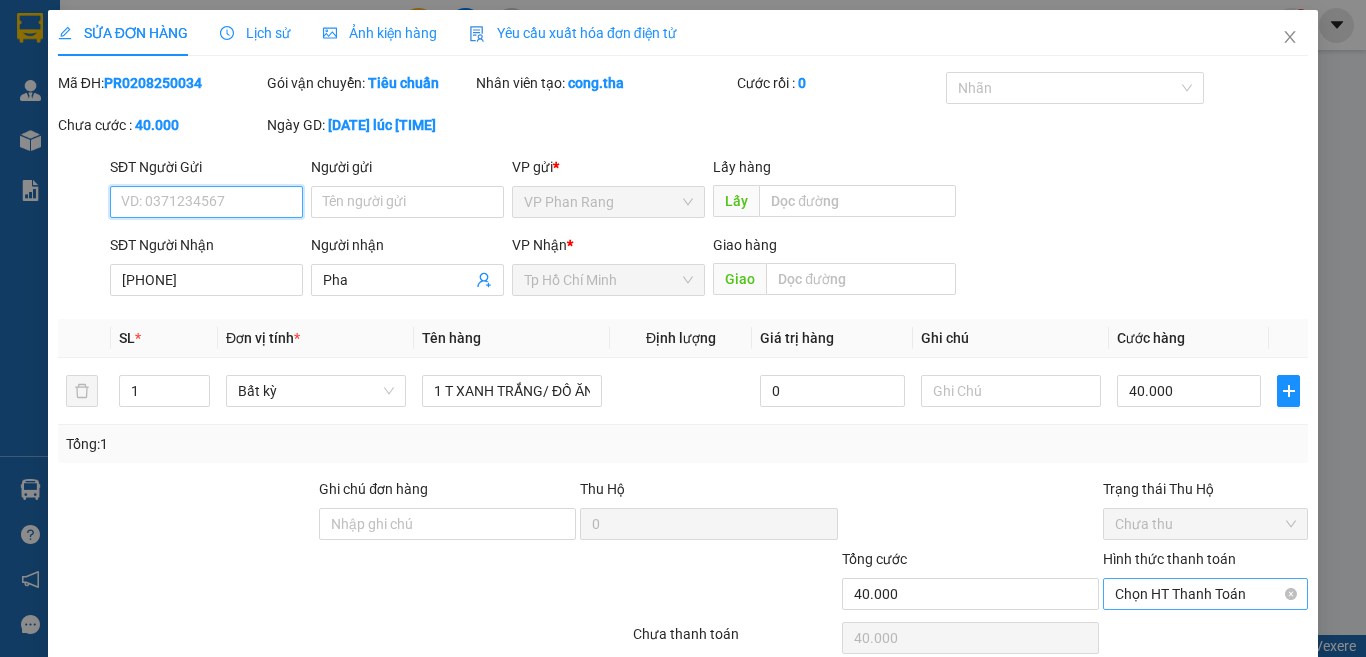 click on "Chọn HT Thanh Toán" at bounding box center (1205, 594) 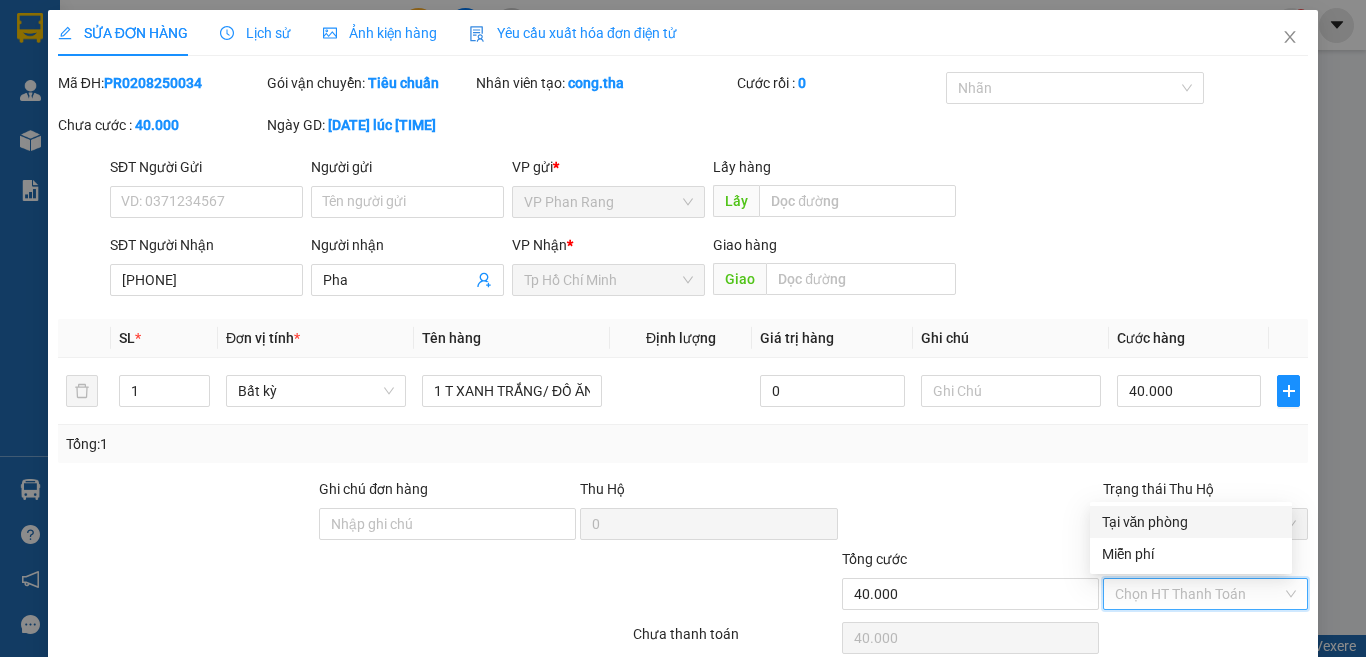 click on "Tại văn phòng" at bounding box center [1191, 522] 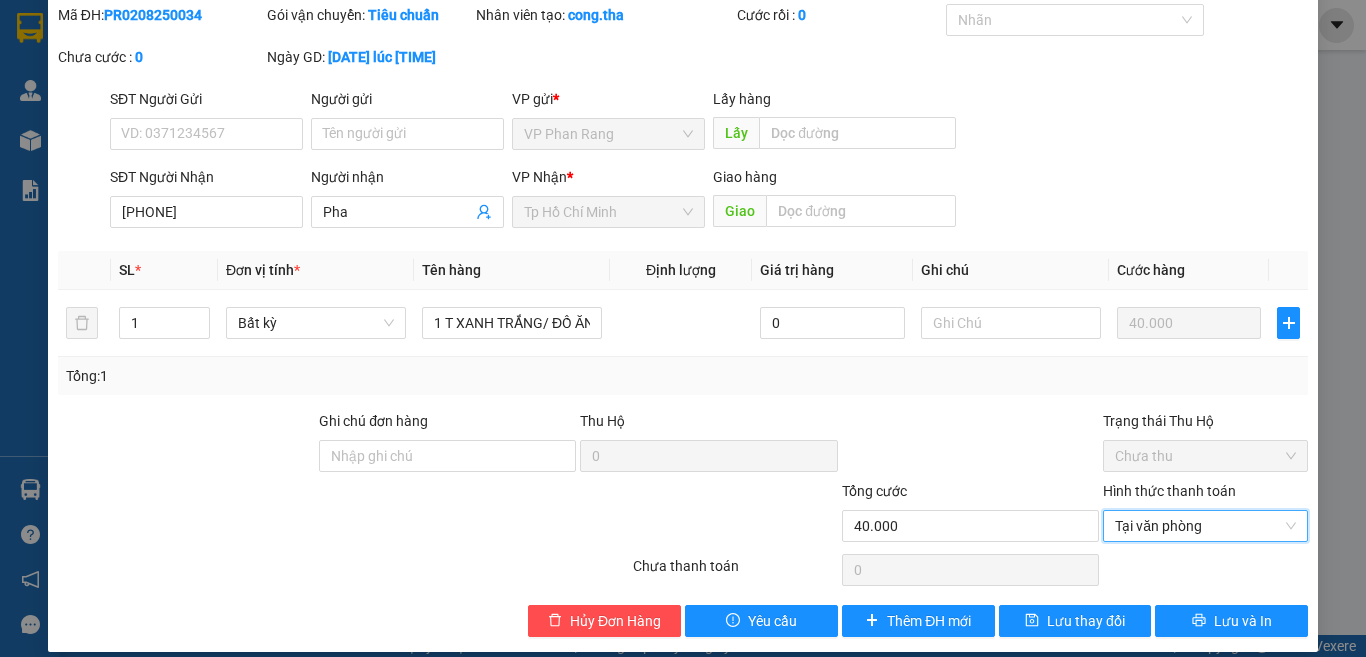 scroll, scrollTop: 87, scrollLeft: 0, axis: vertical 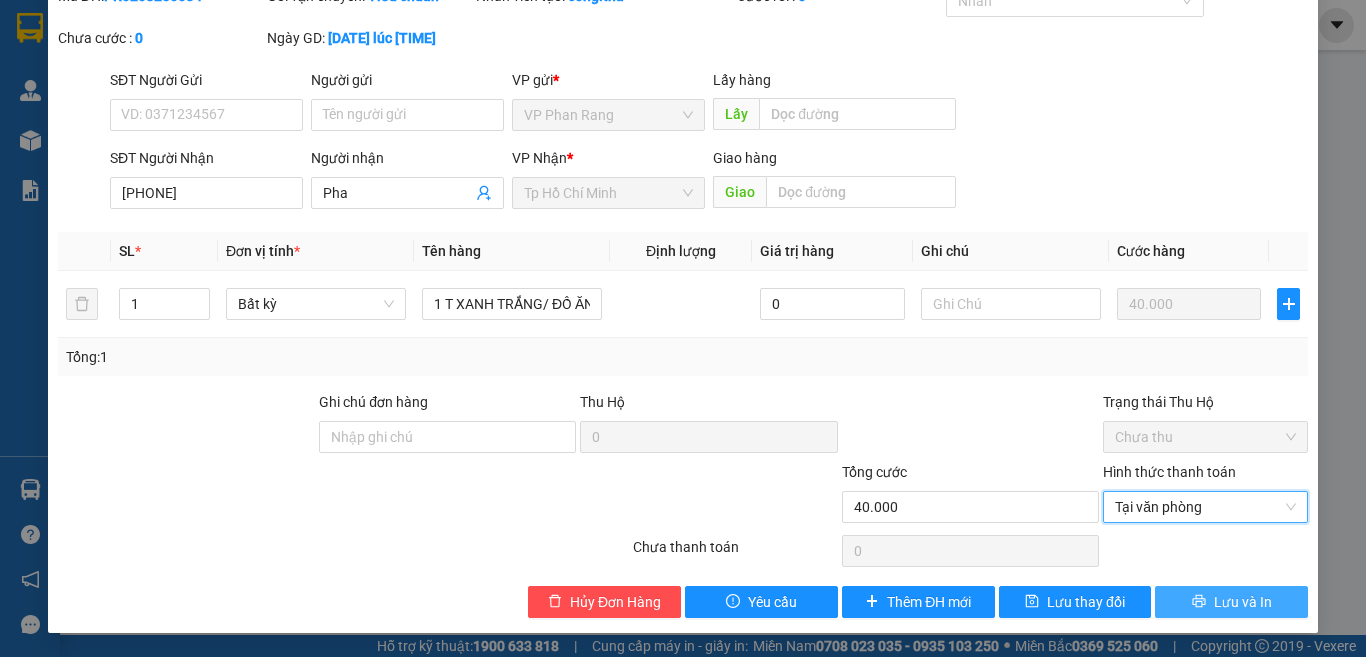 click on "Lưu và In" at bounding box center (1231, 602) 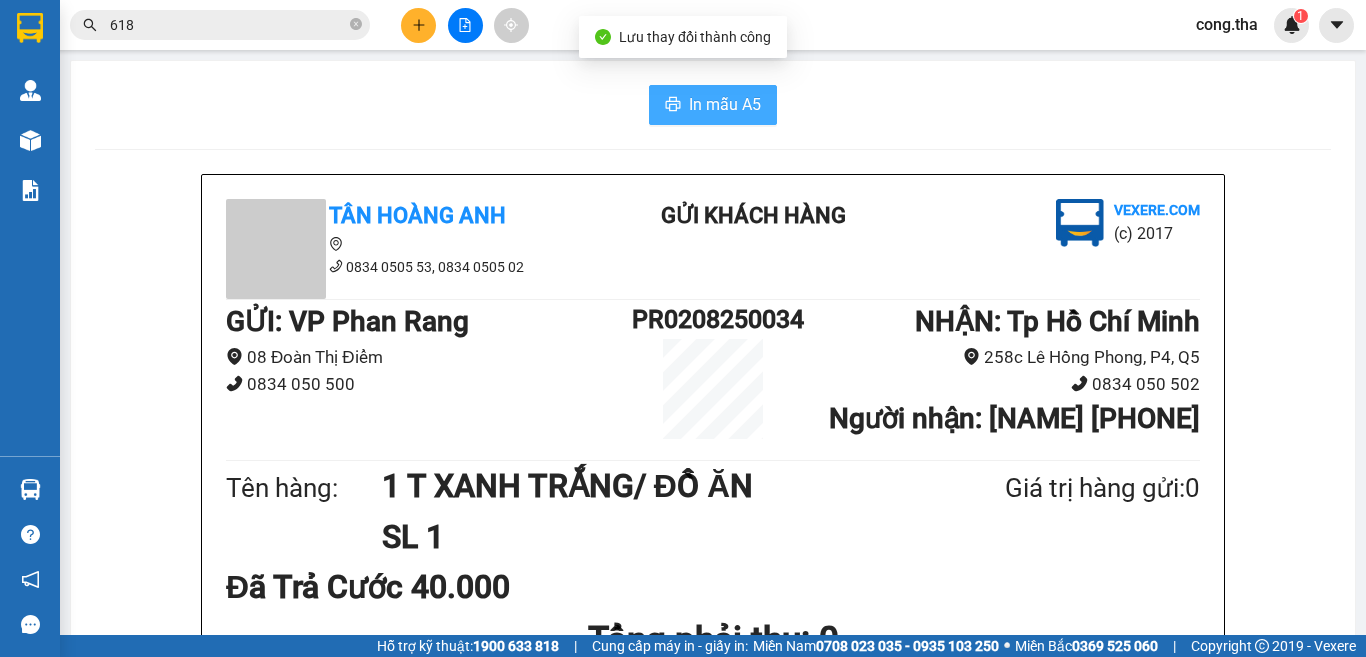 click on "In mẫu A5" at bounding box center (725, 104) 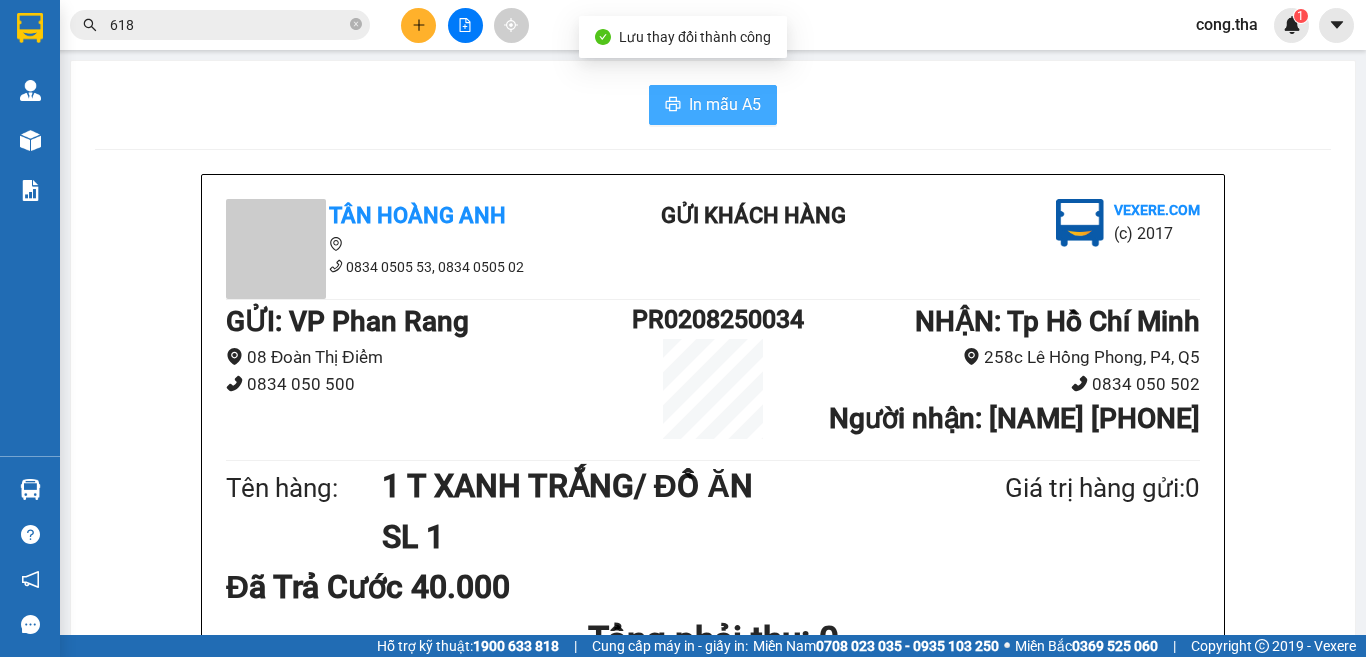 scroll, scrollTop: 0, scrollLeft: 0, axis: both 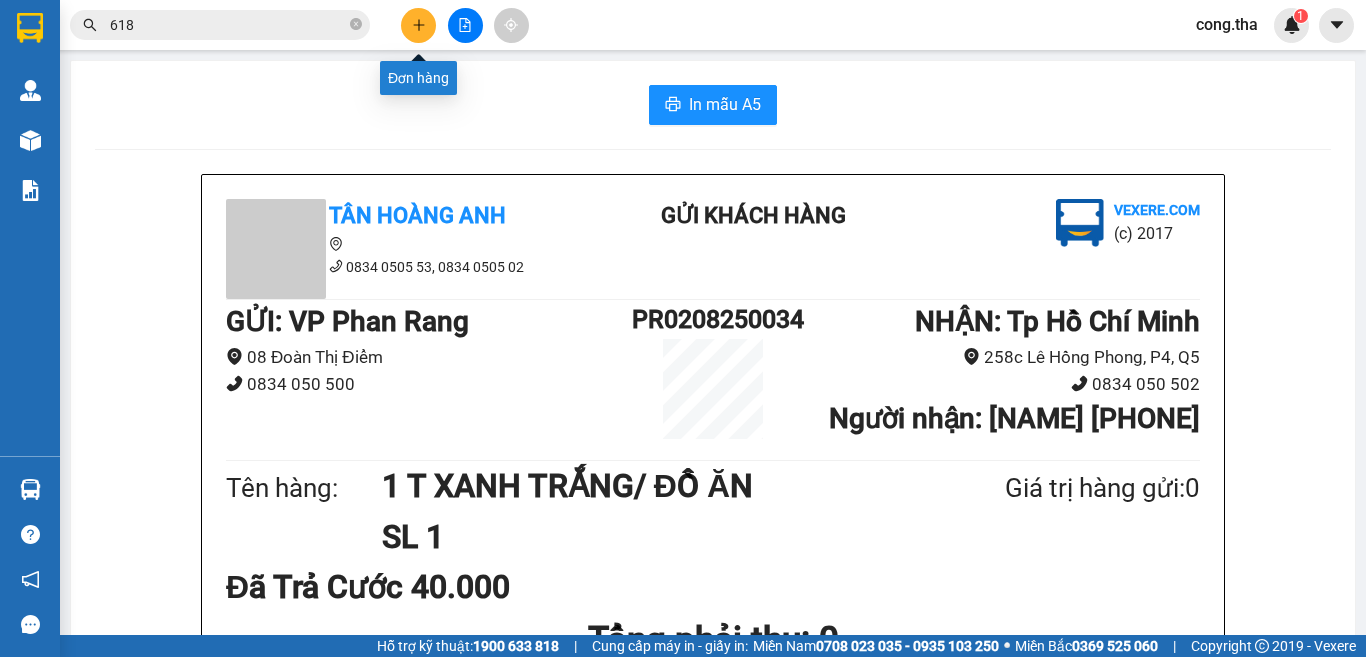click 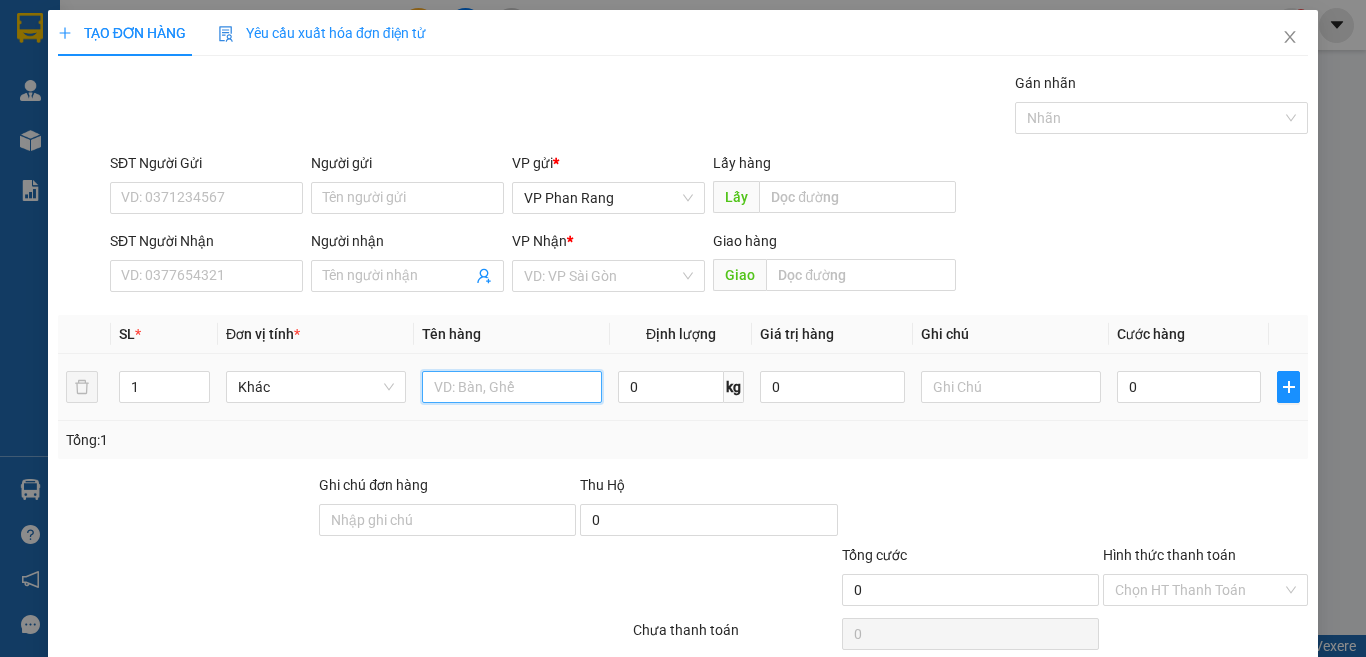 click at bounding box center [512, 387] 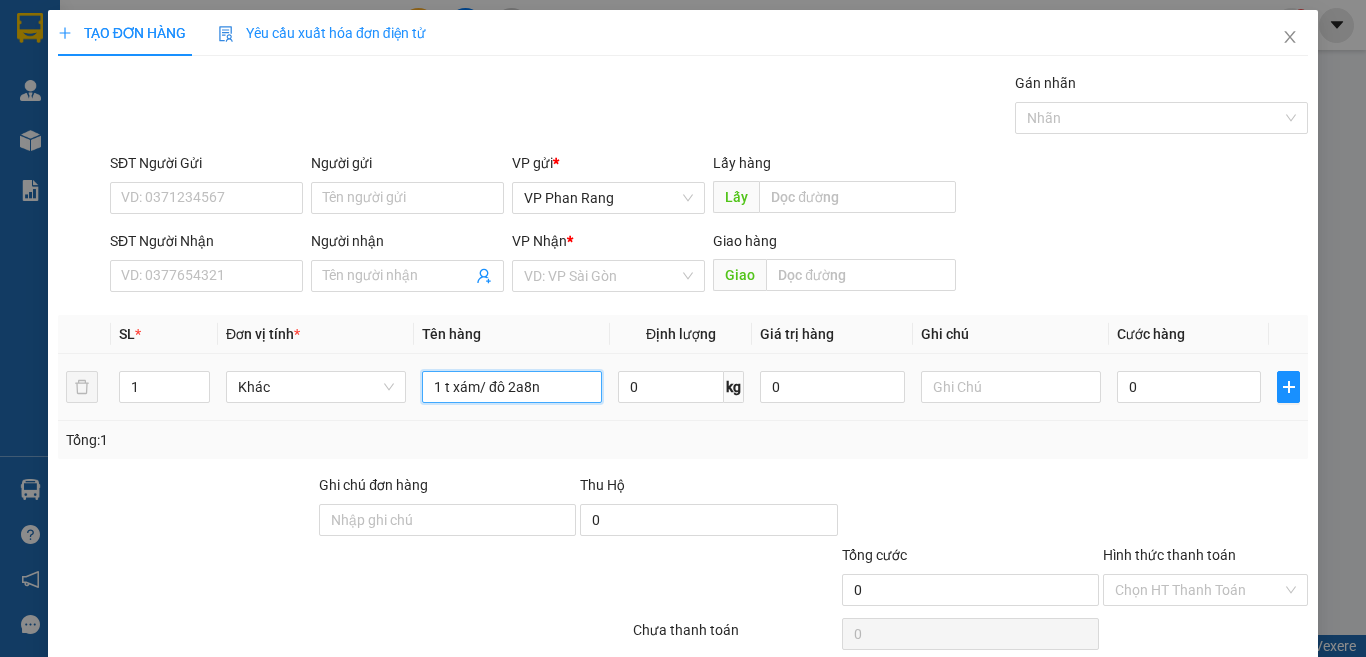 drag, startPoint x: 536, startPoint y: 398, endPoint x: 506, endPoint y: 407, distance: 31.320919 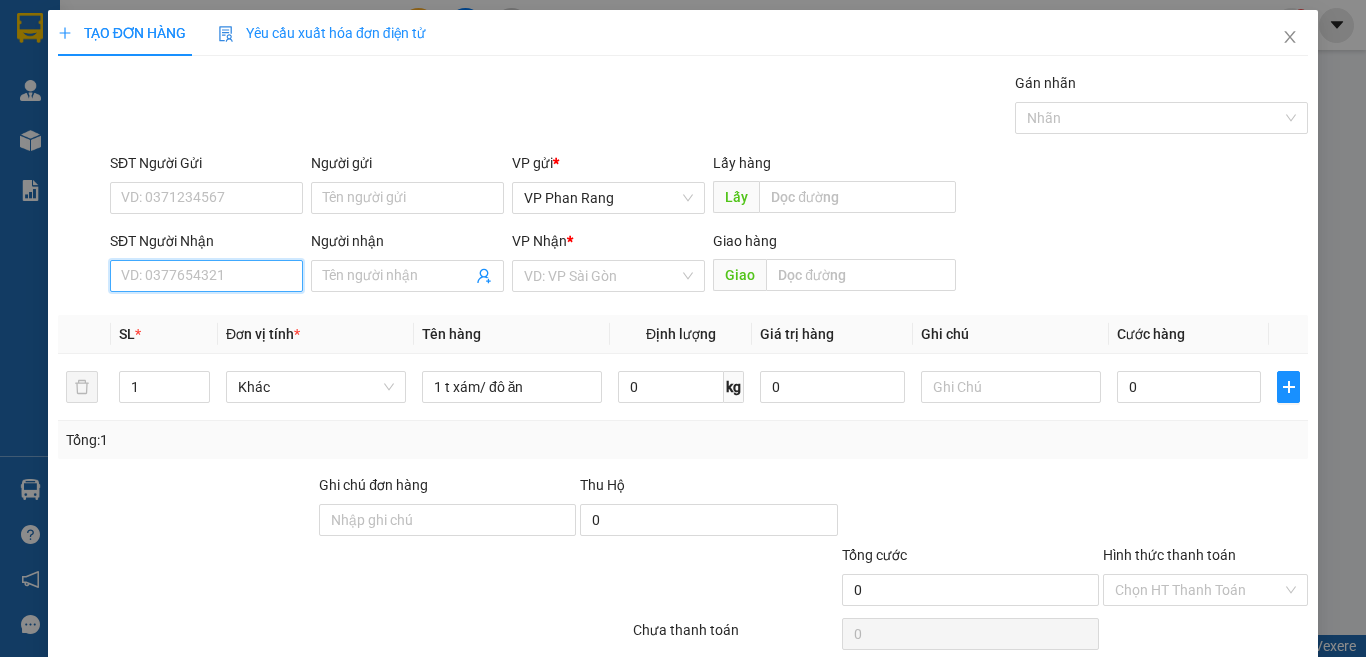 click on "SĐT Người Nhận" at bounding box center [206, 276] 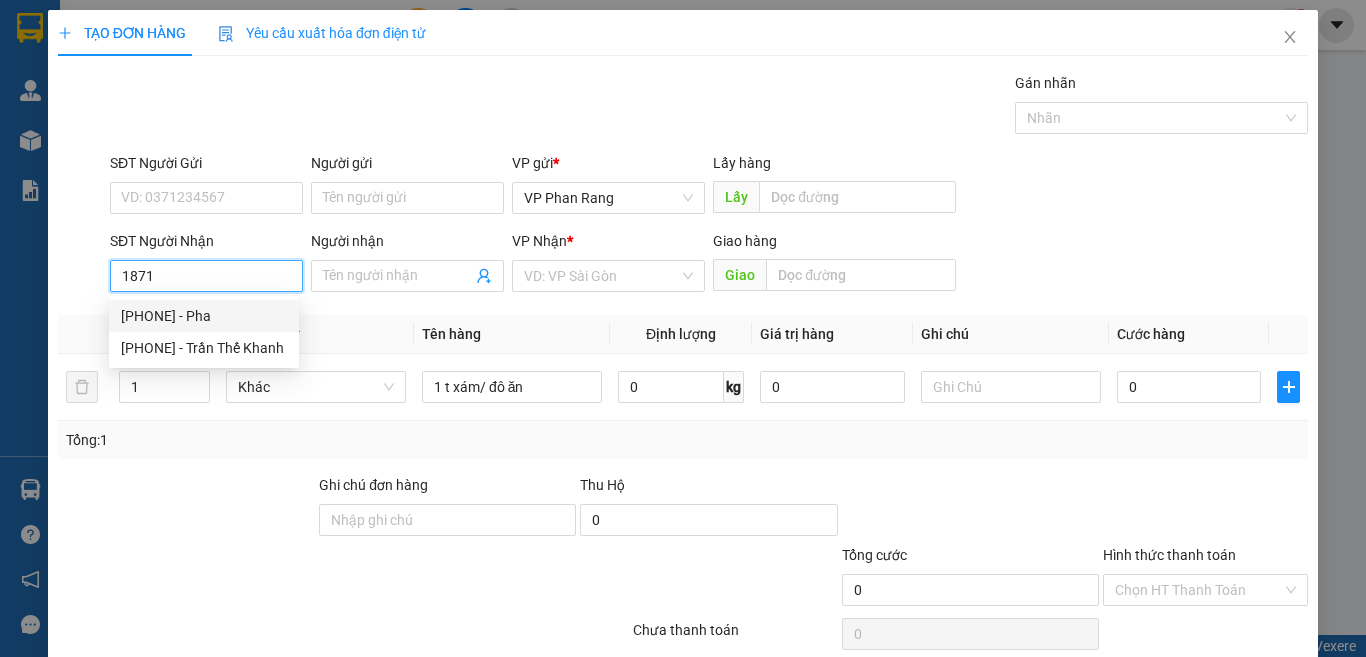 click on "0824781871 - Pha" at bounding box center [204, 316] 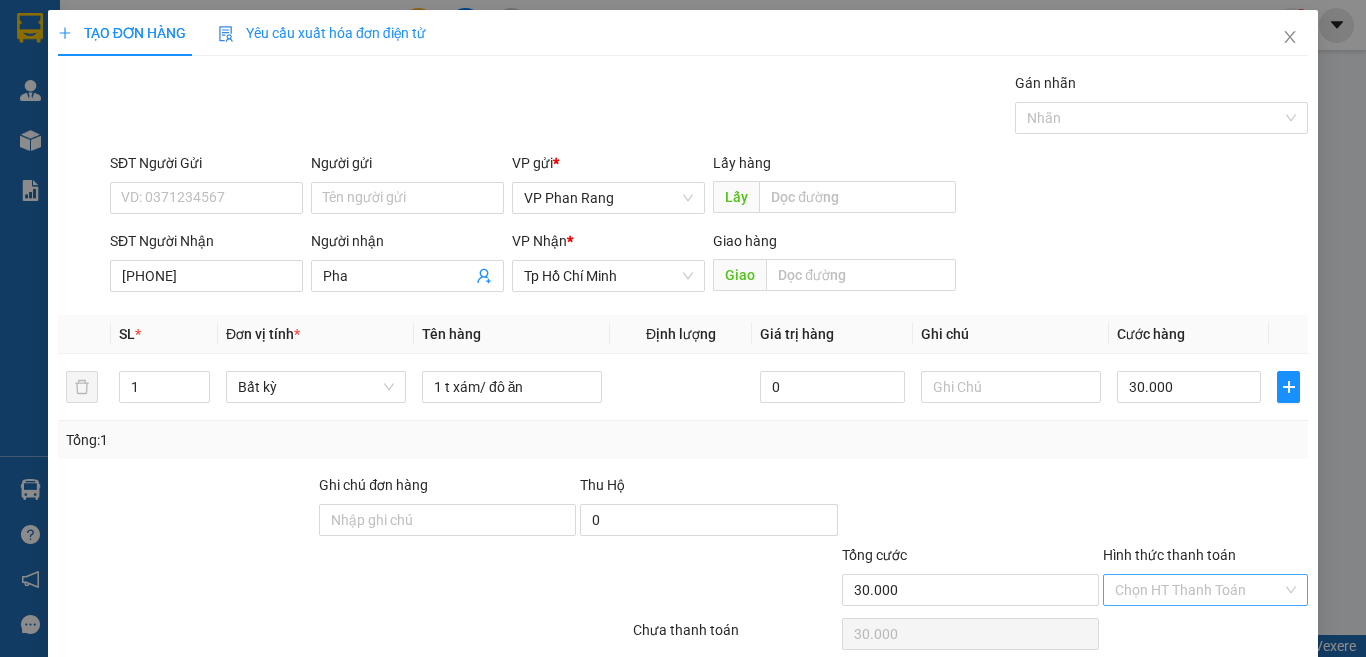 click on "Hình thức thanh toán" at bounding box center (1198, 590) 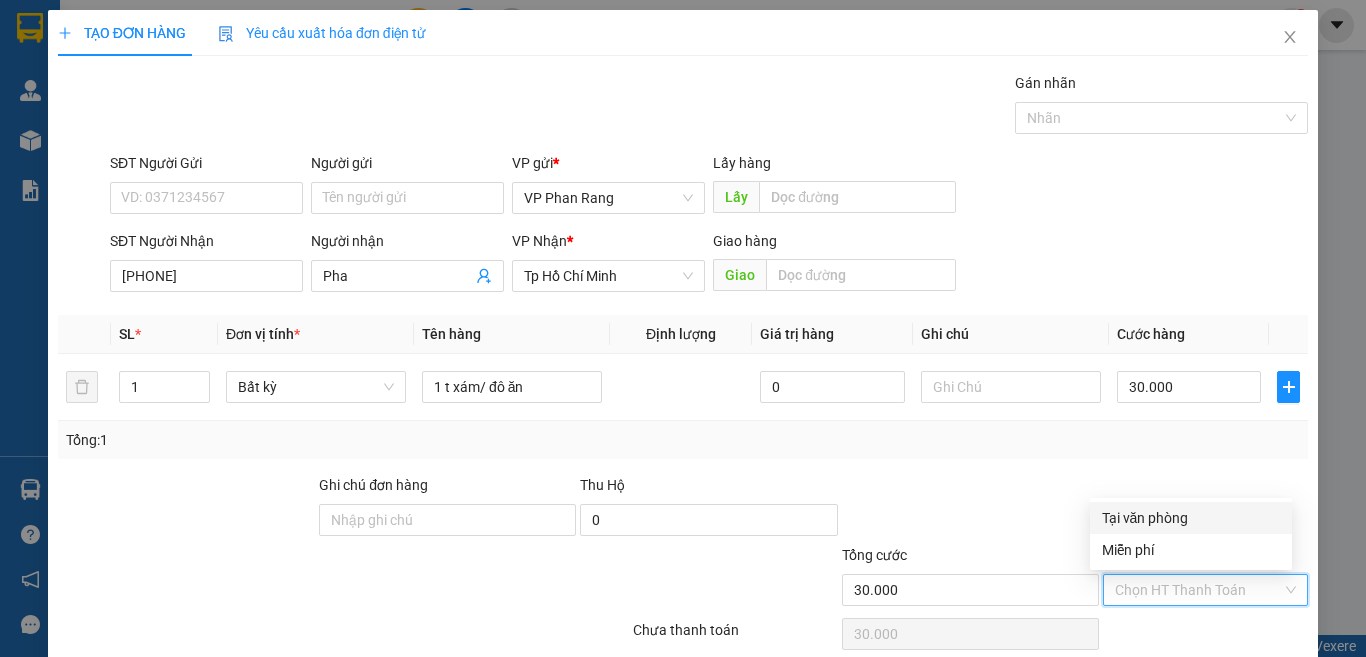 click on "Tại văn phòng" at bounding box center (1191, 518) 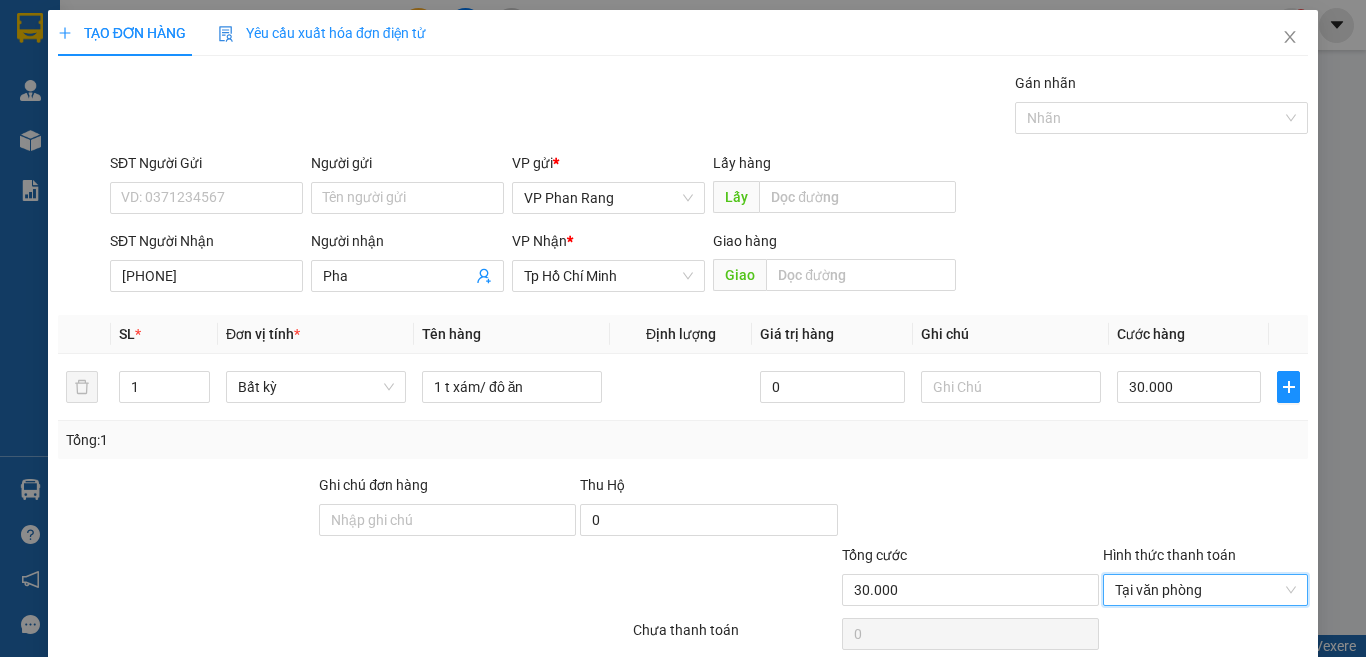 scroll, scrollTop: 83, scrollLeft: 0, axis: vertical 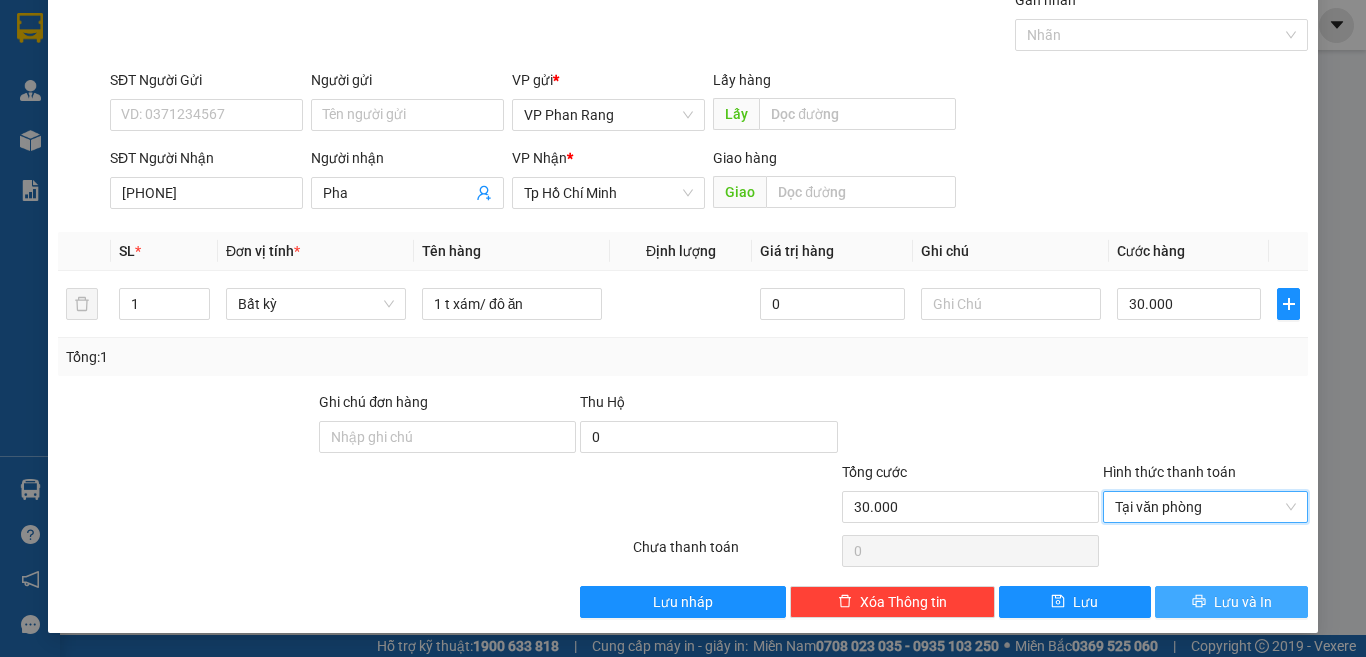 click on "Lưu và In" at bounding box center [1243, 602] 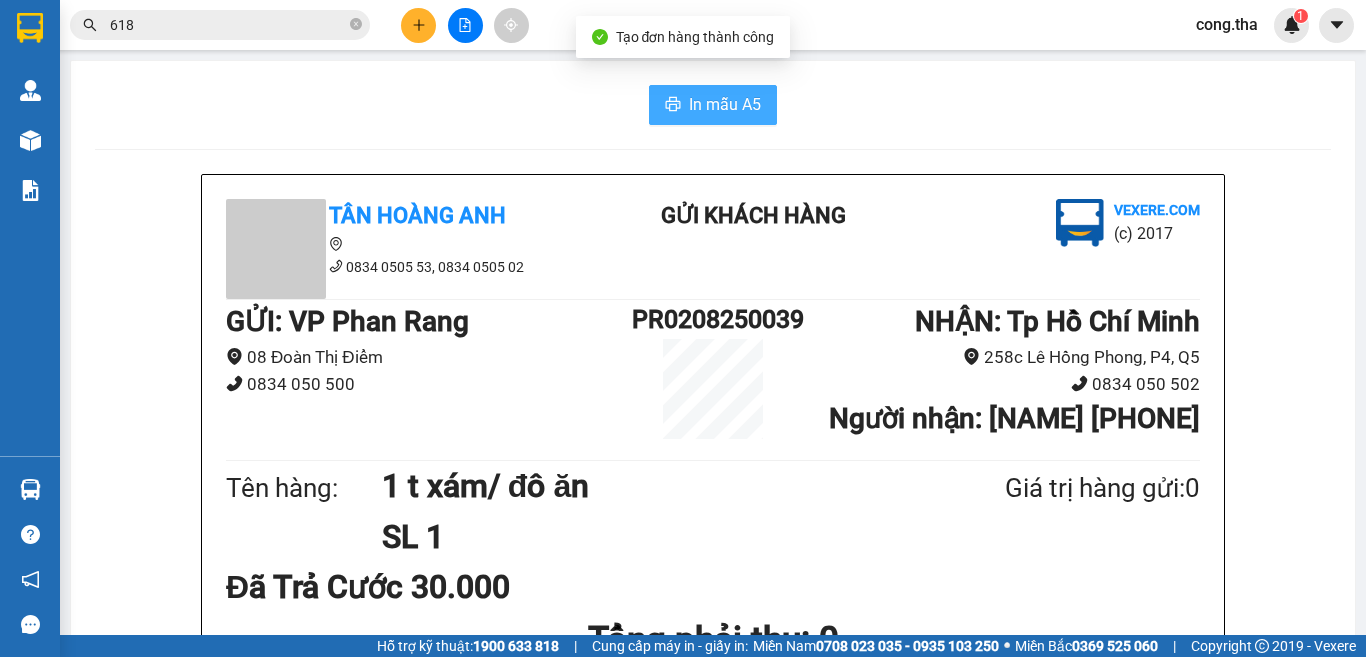 click on "In mẫu A5" at bounding box center [725, 104] 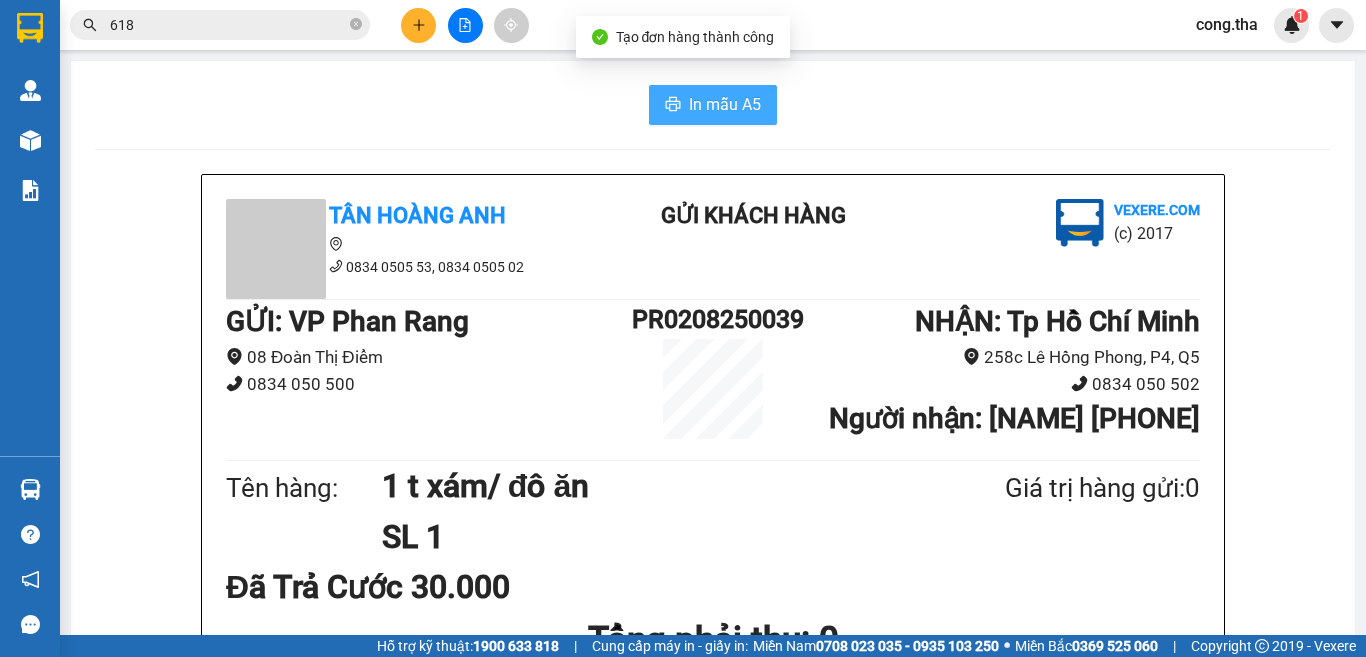scroll, scrollTop: 0, scrollLeft: 0, axis: both 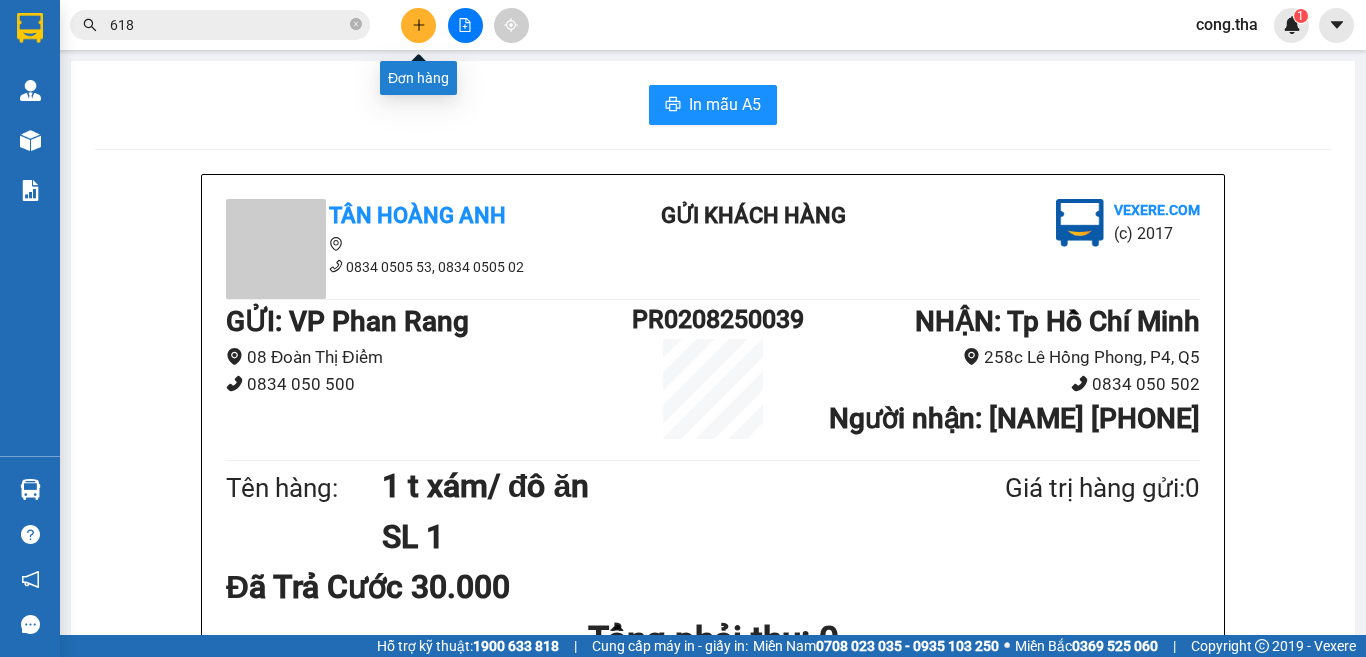 click 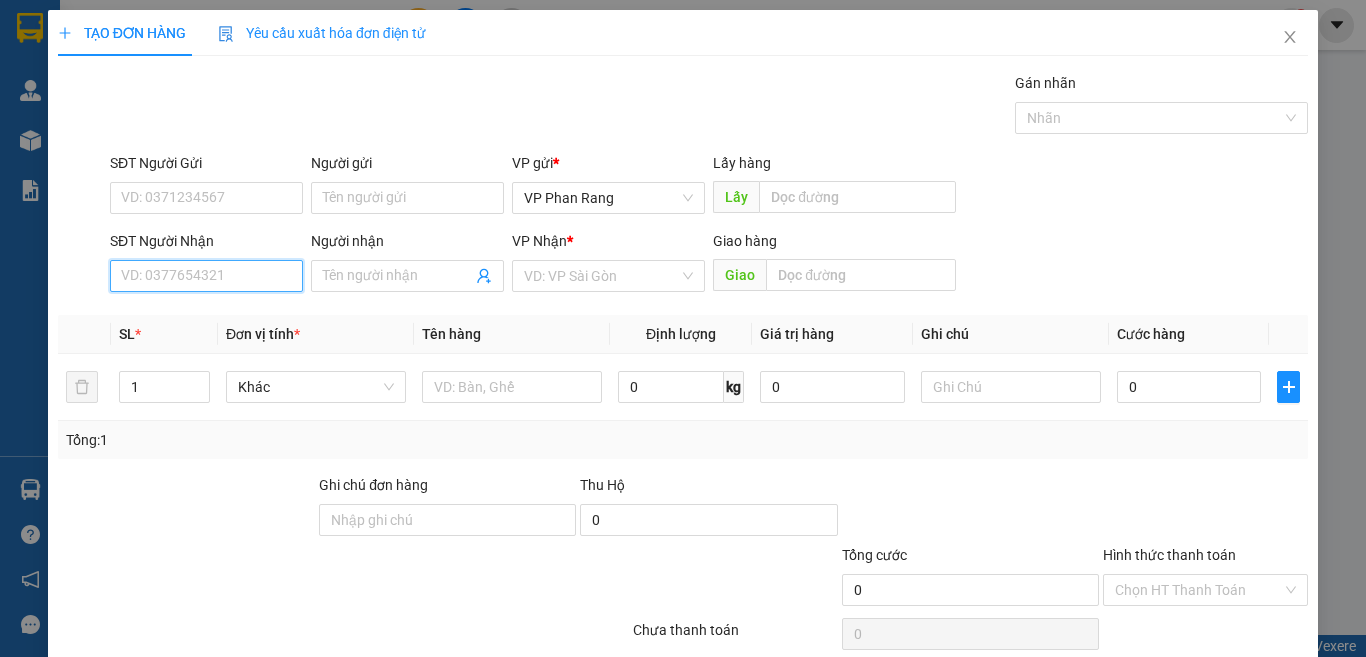 click on "SĐT Người Nhận" at bounding box center (206, 276) 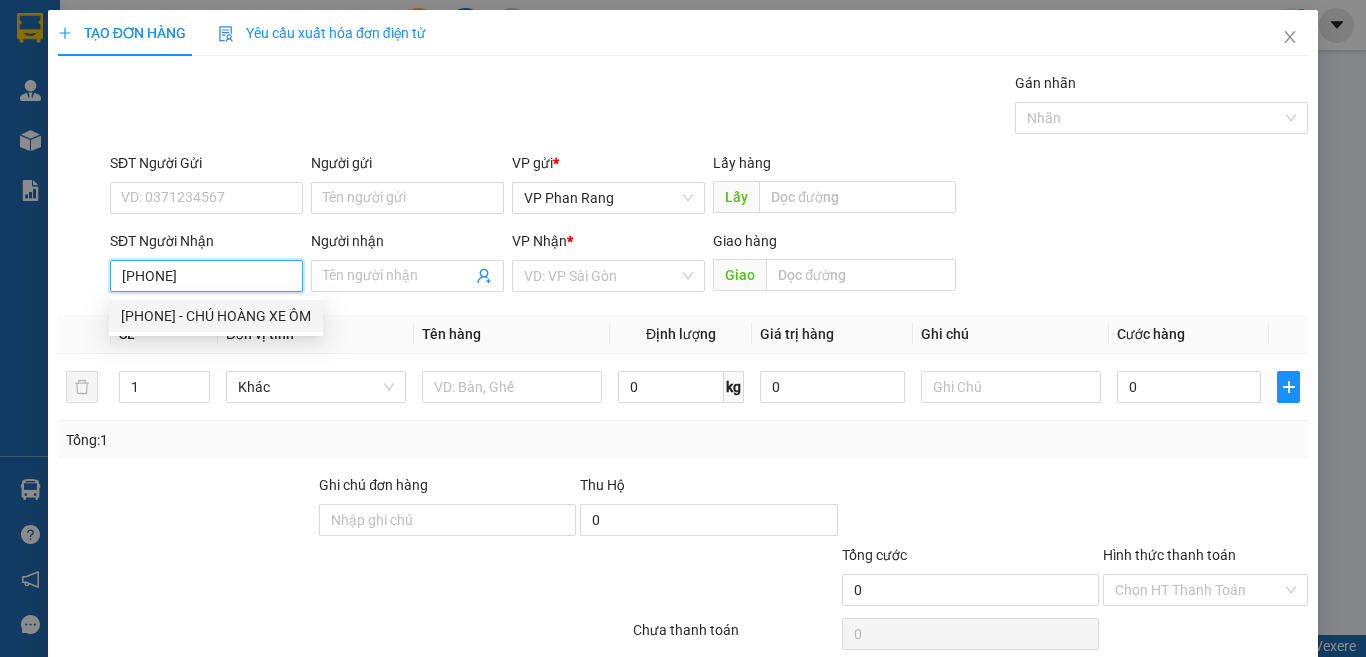 click on "0909142701 - CHÚ HOÀNG XE ÔM" at bounding box center [216, 316] 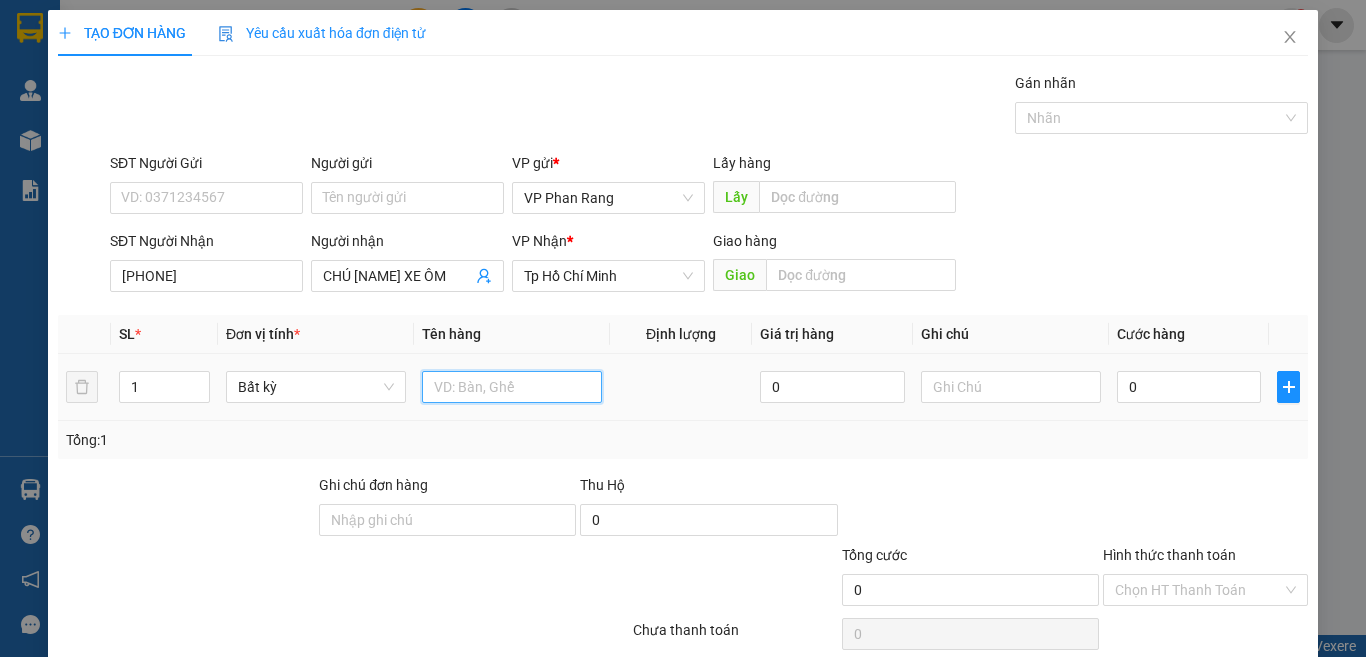 click at bounding box center (512, 387) 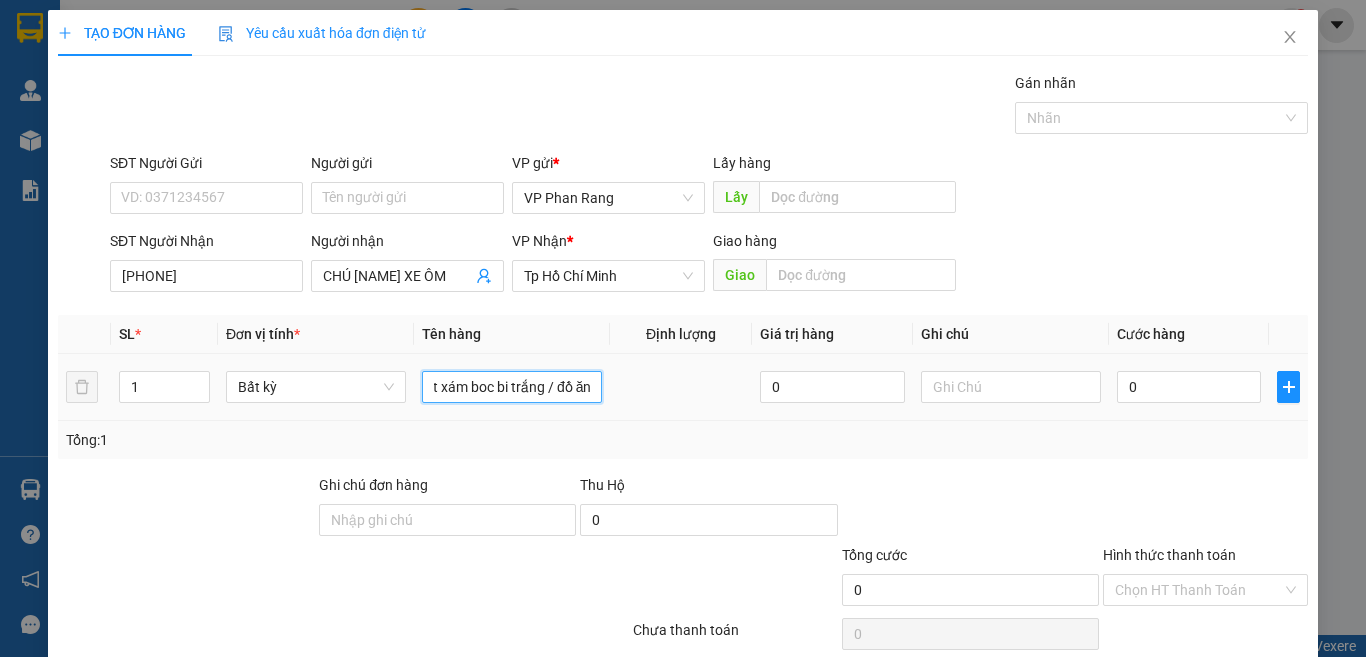 scroll, scrollTop: 0, scrollLeft: 24, axis: horizontal 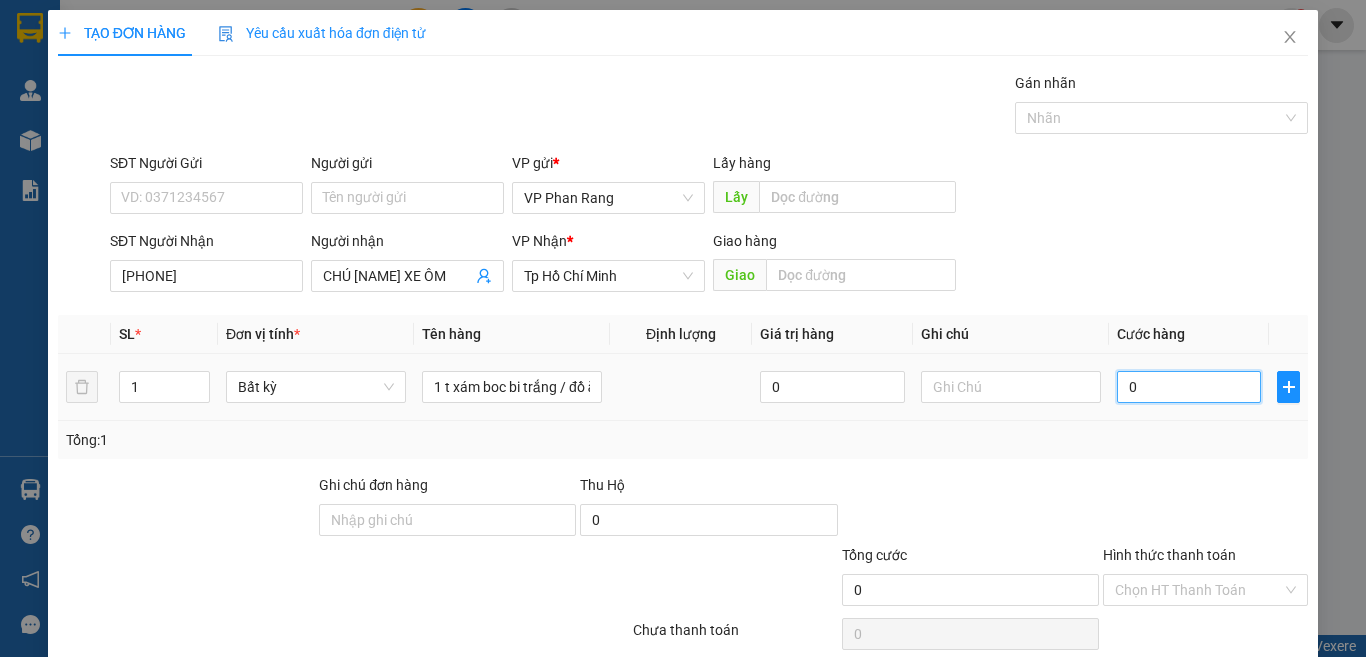click on "0" at bounding box center (1189, 387) 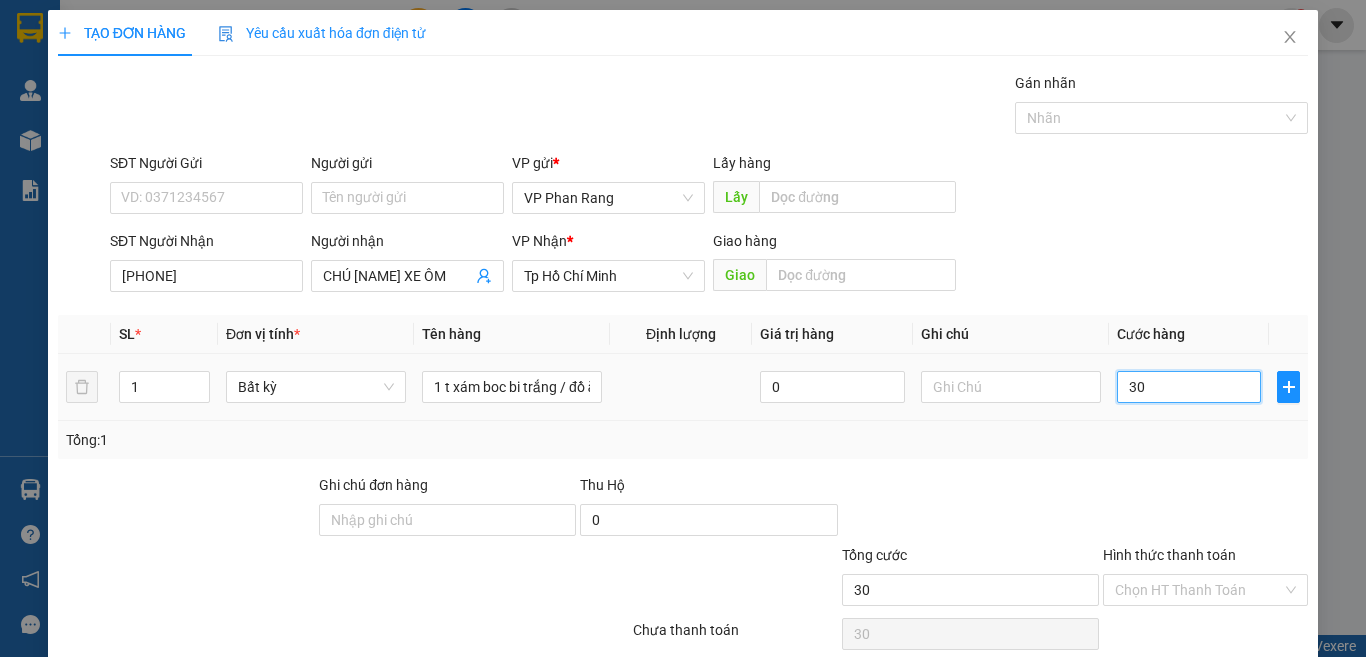 scroll, scrollTop: 83, scrollLeft: 0, axis: vertical 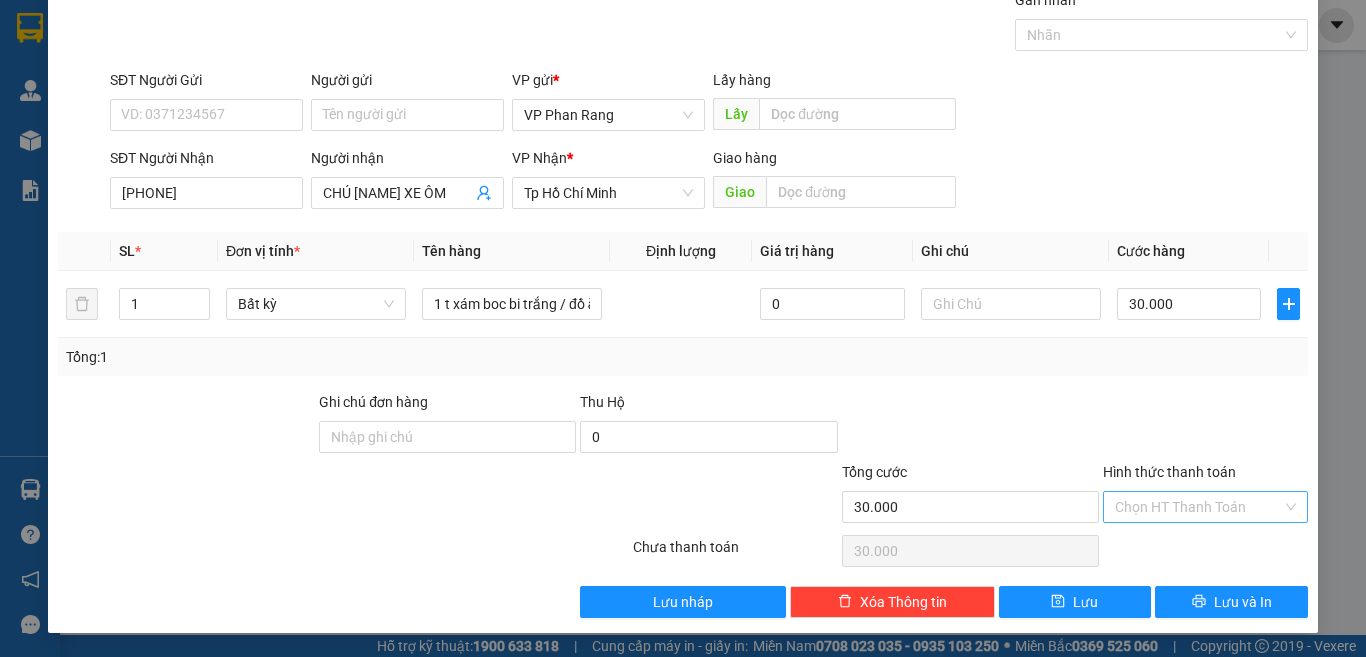click on "Hình thức thanh toán" at bounding box center [1198, 507] 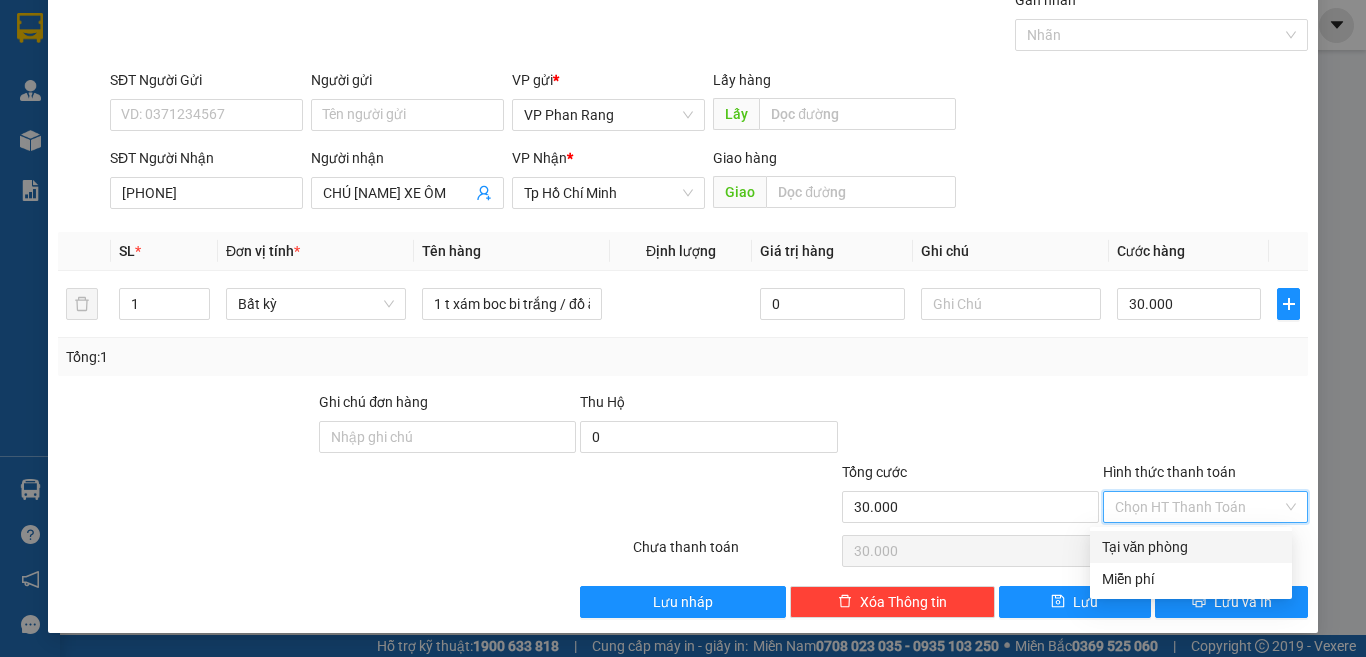 click on "Tại văn phòng" at bounding box center (1191, 547) 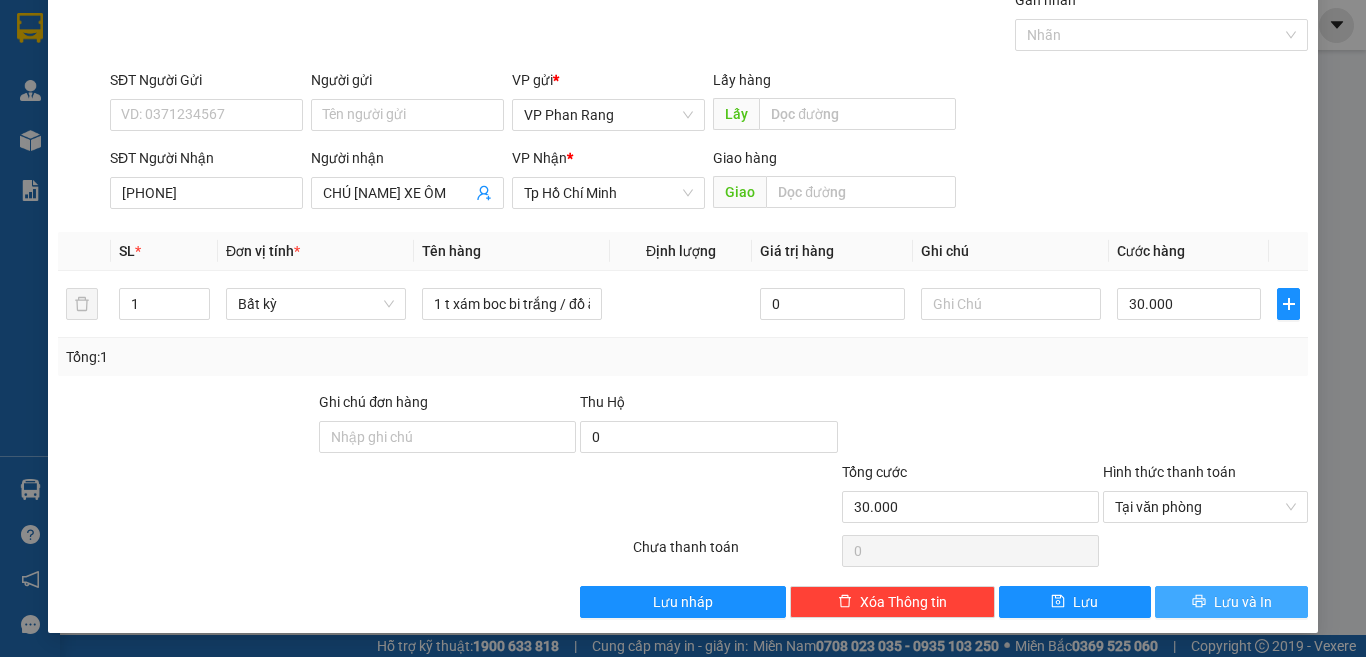 click on "Lưu và In" at bounding box center (1243, 602) 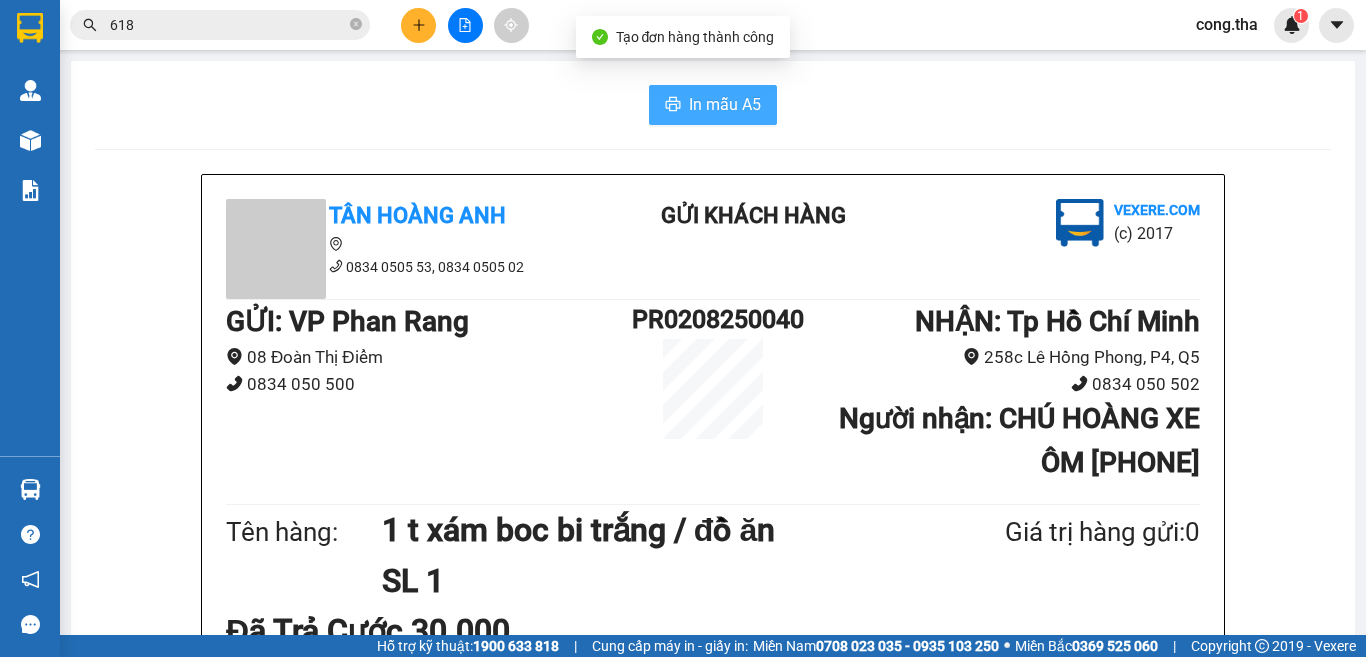 click on "In mẫu A5" at bounding box center (725, 104) 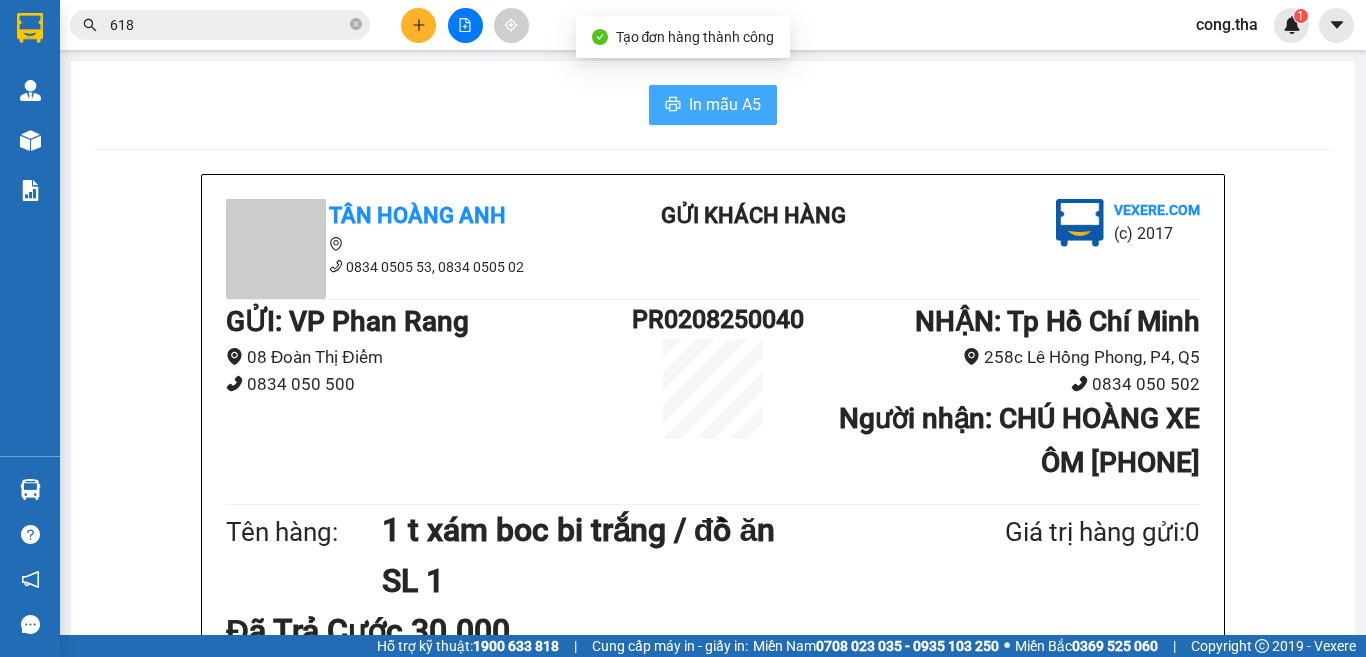 scroll, scrollTop: 0, scrollLeft: 0, axis: both 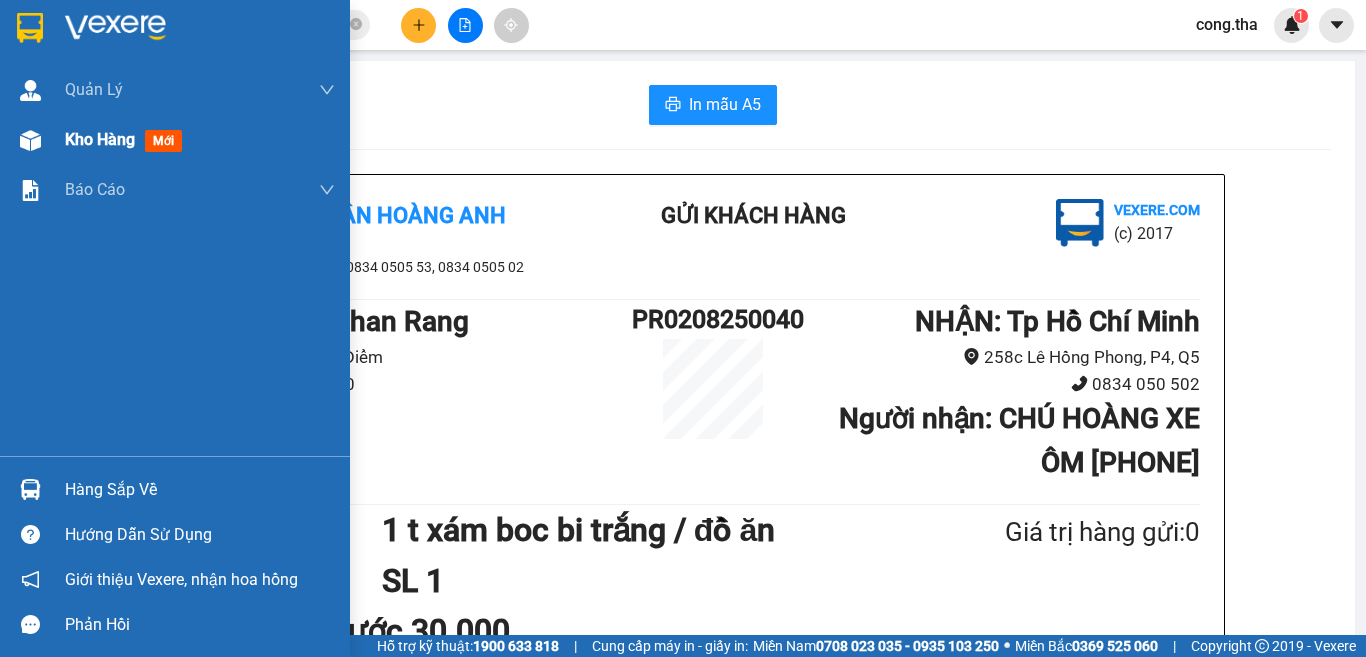 click on "mới" at bounding box center [163, 141] 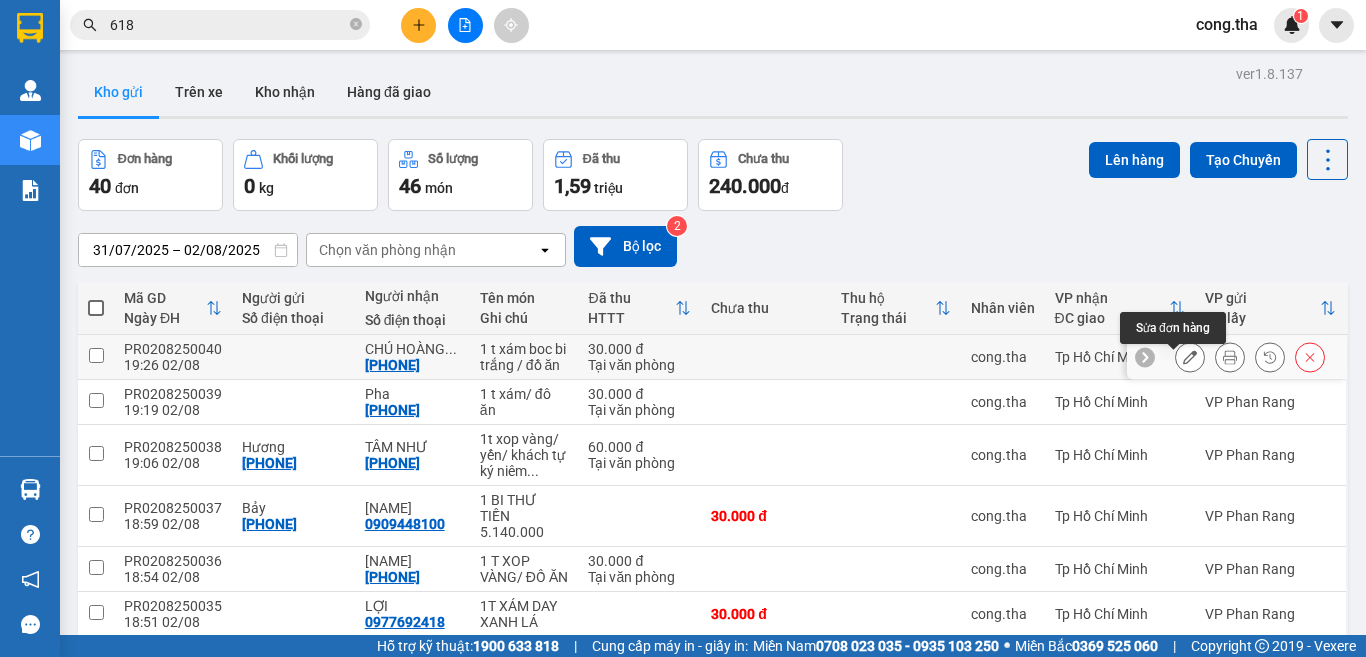 click 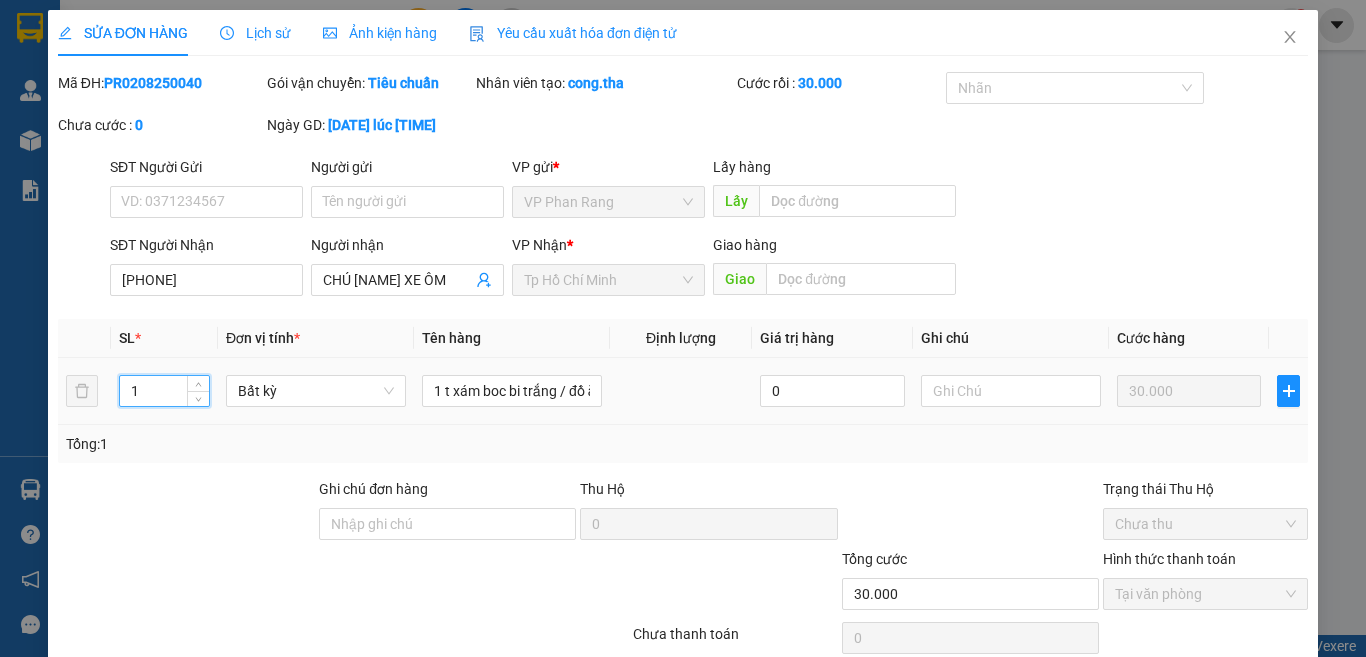 click on "1" at bounding box center (164, 391) 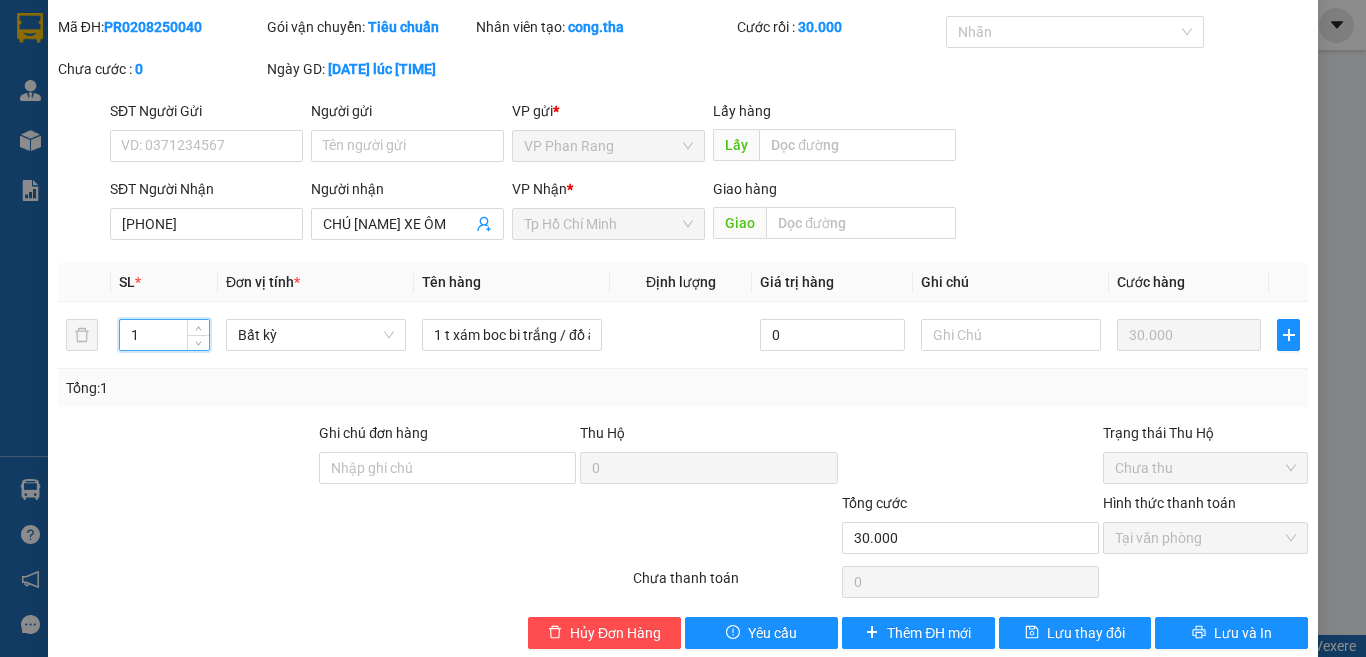 scroll, scrollTop: 87, scrollLeft: 0, axis: vertical 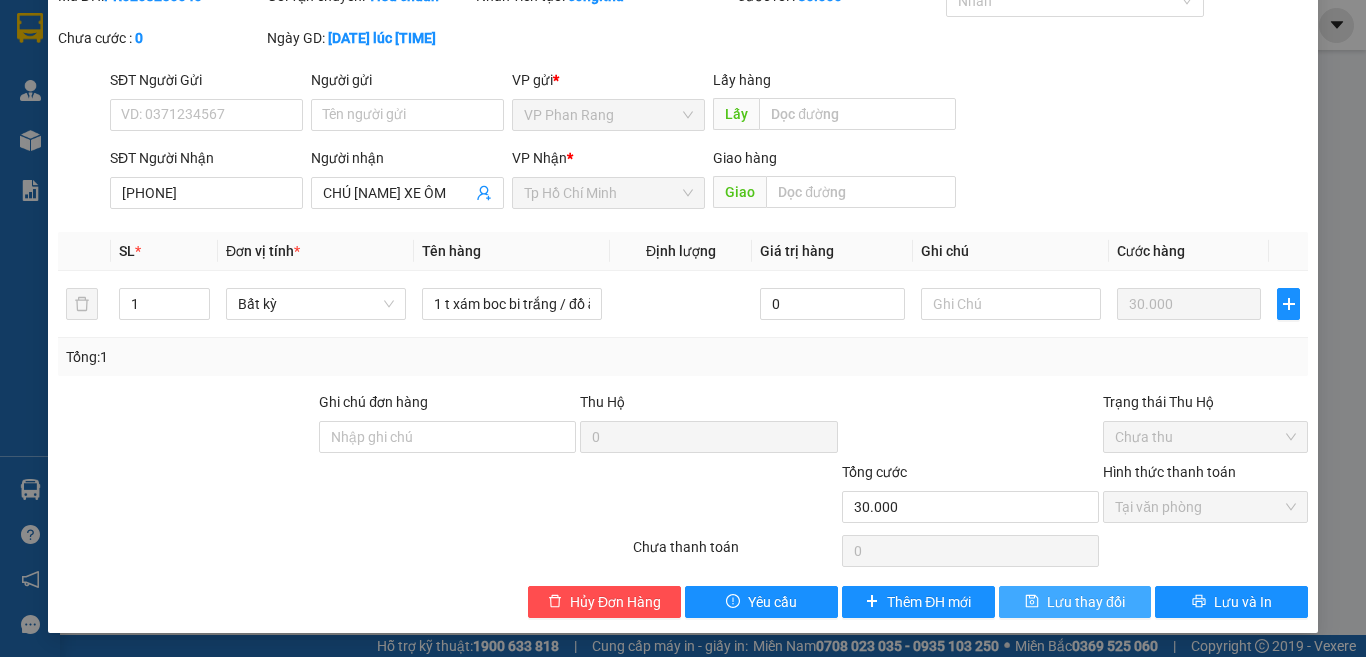 click on "Lưu thay đổi" at bounding box center (1086, 602) 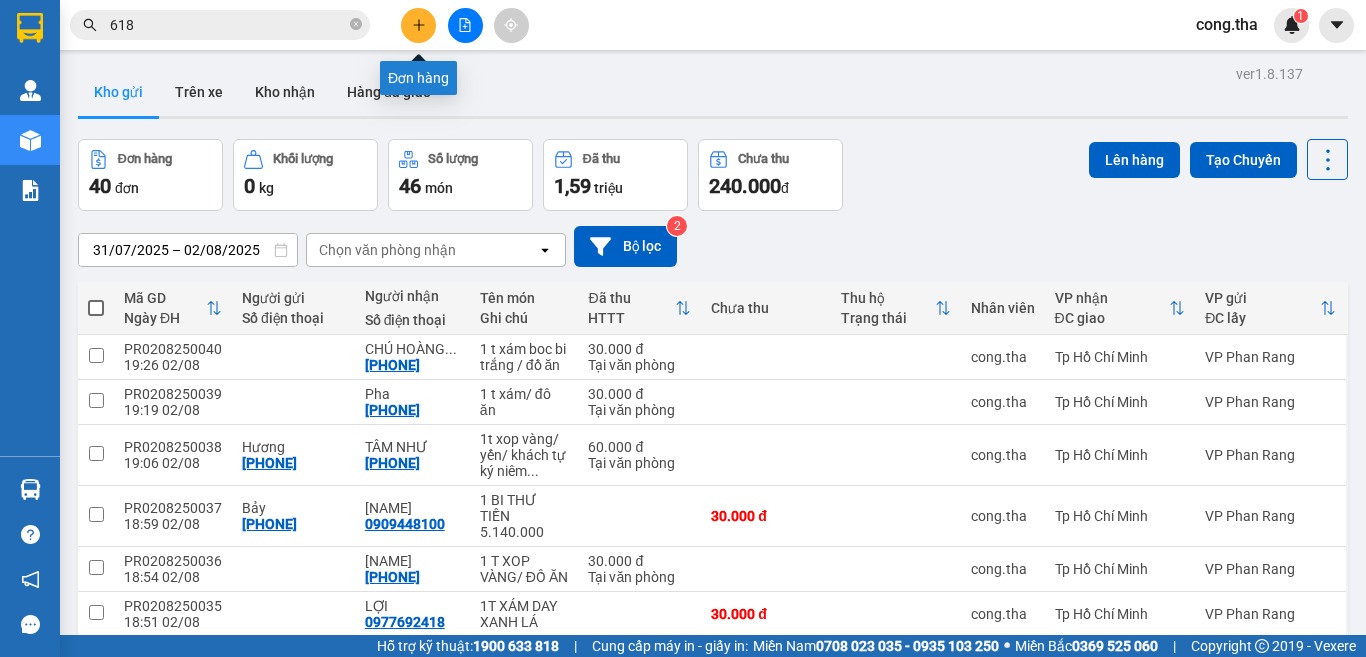 click 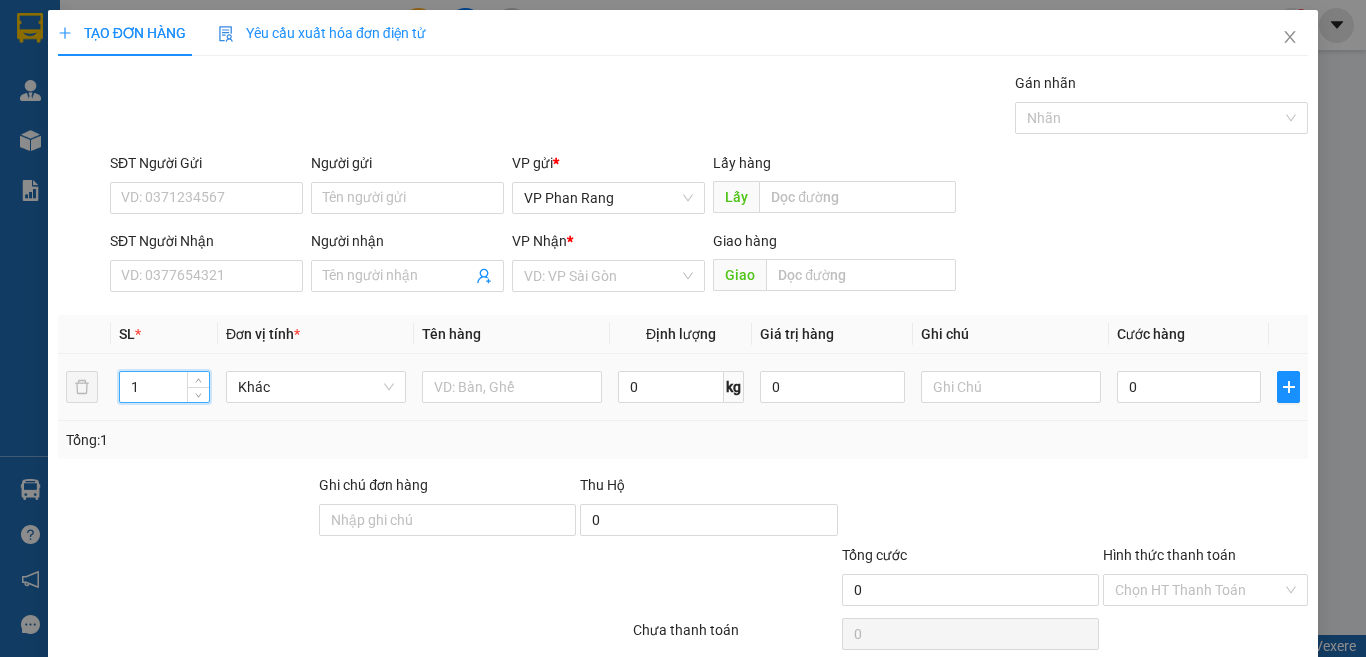 drag, startPoint x: 142, startPoint y: 400, endPoint x: 94, endPoint y: 420, distance: 52 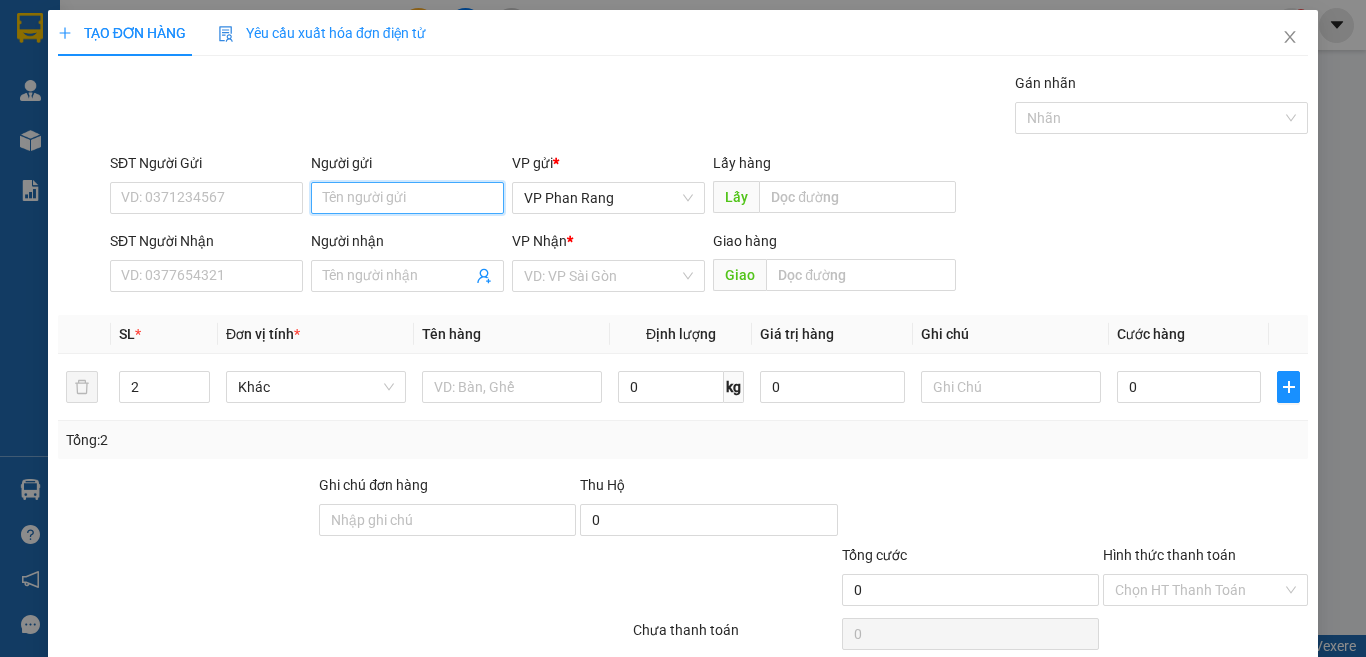 click on "Người gửi" at bounding box center (407, 198) 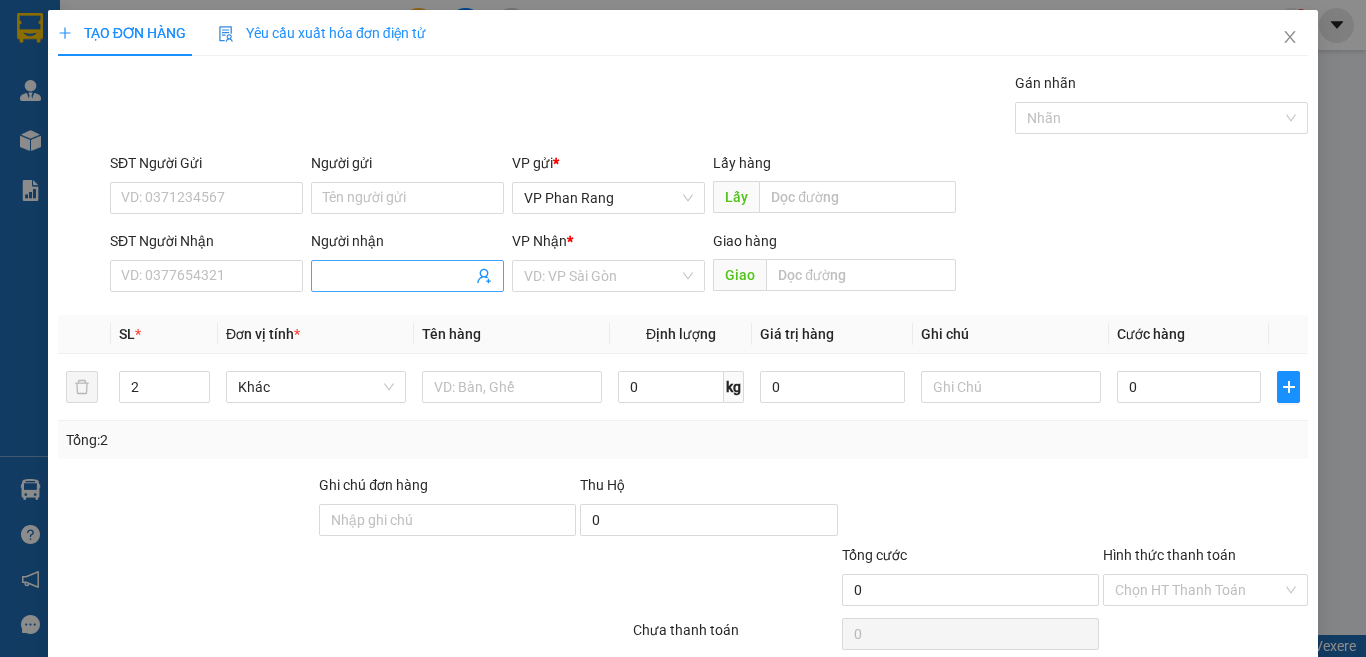 click on "Người nhận" at bounding box center [397, 276] 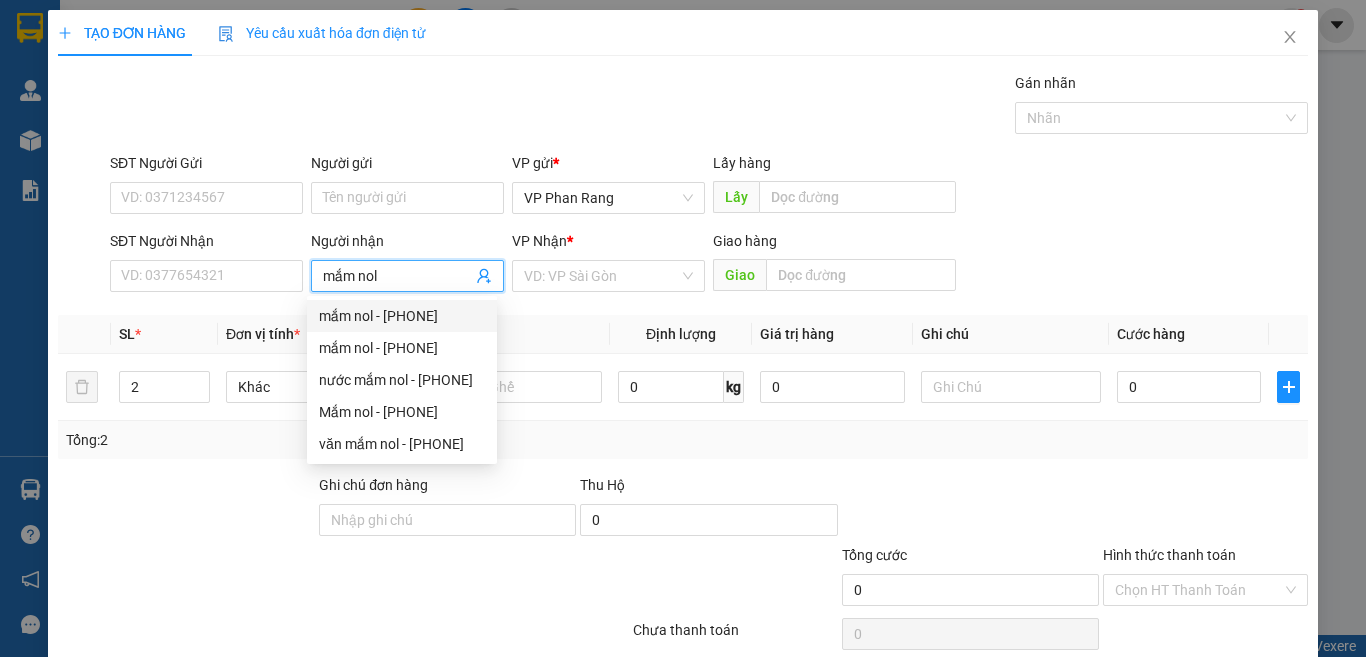click on "Gói vận chuyển  * Tiêu chuẩn Gán nhãn   Nhãn" at bounding box center [709, 107] 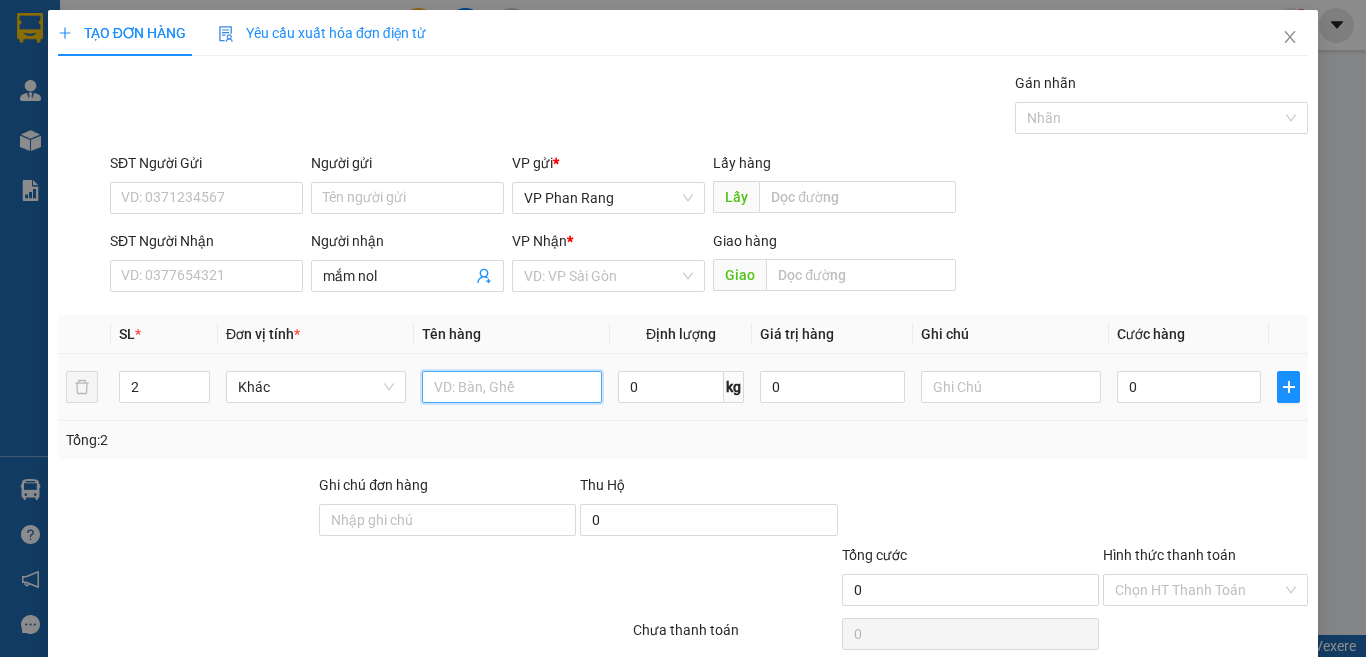 click at bounding box center (512, 387) 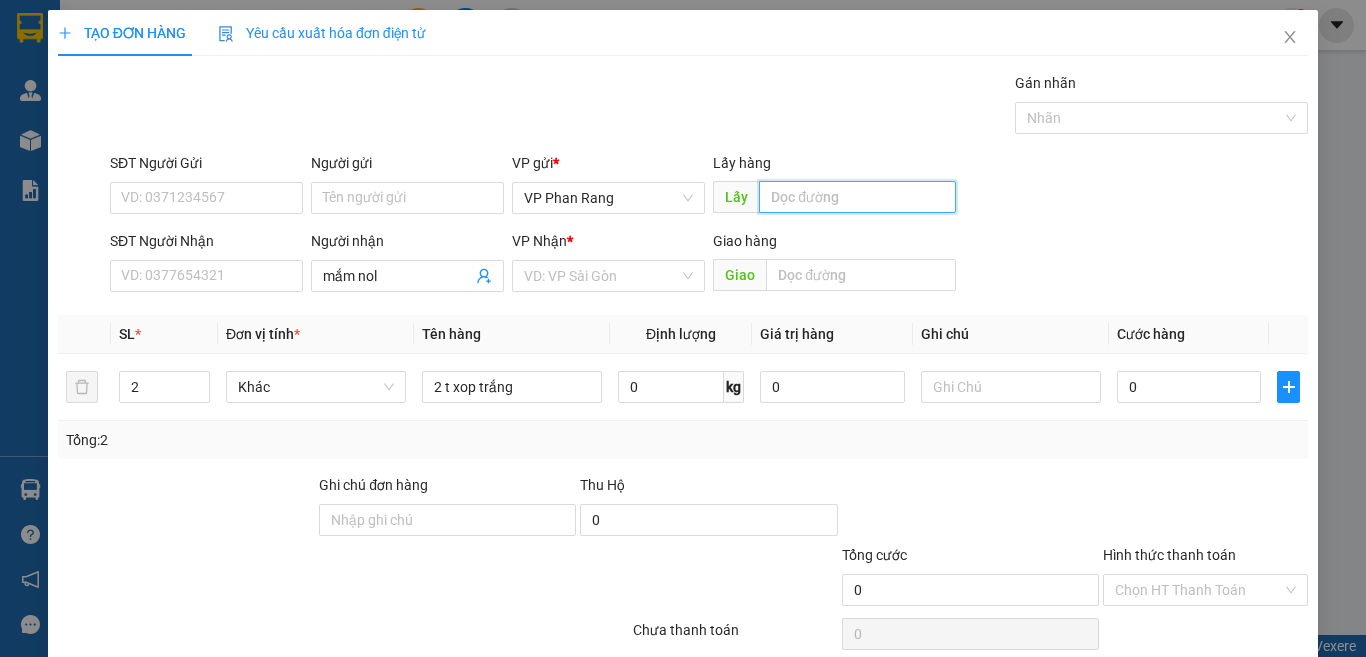 click at bounding box center (857, 197) 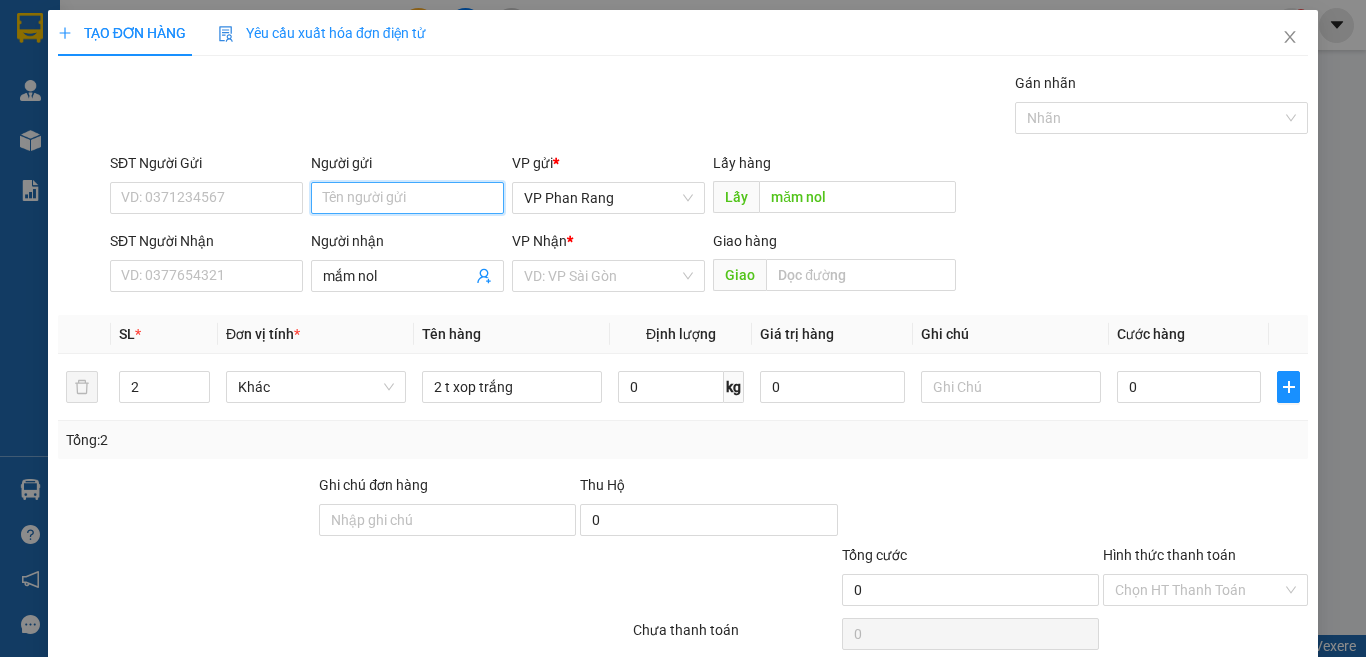click on "Người gửi" at bounding box center [407, 198] 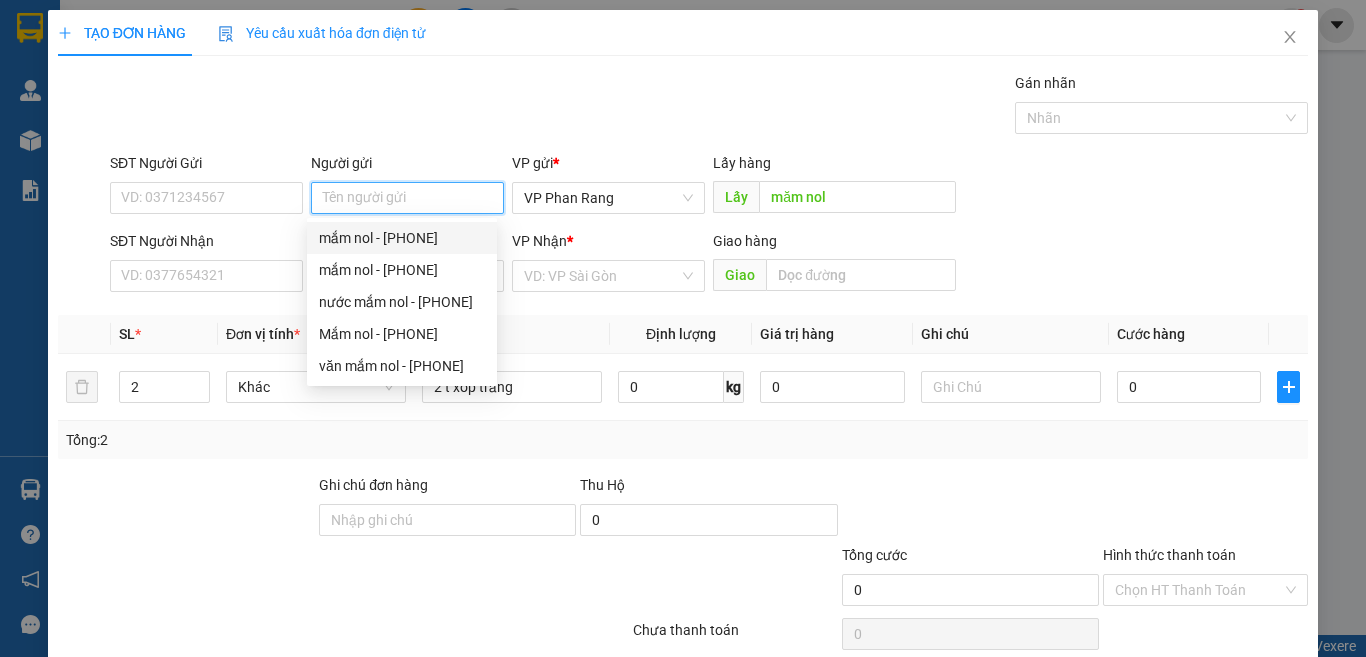 click on "mắm nol - 0853808889" at bounding box center [402, 238] 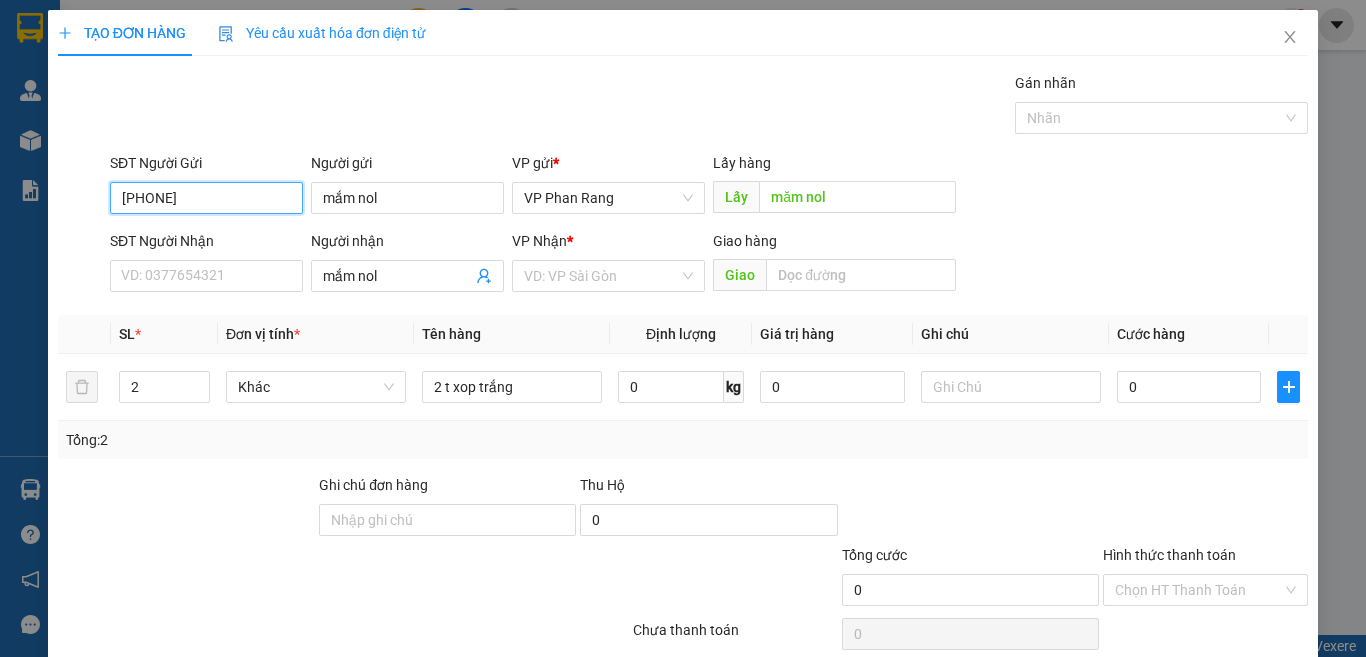 drag, startPoint x: 250, startPoint y: 203, endPoint x: 54, endPoint y: 237, distance: 198.92712 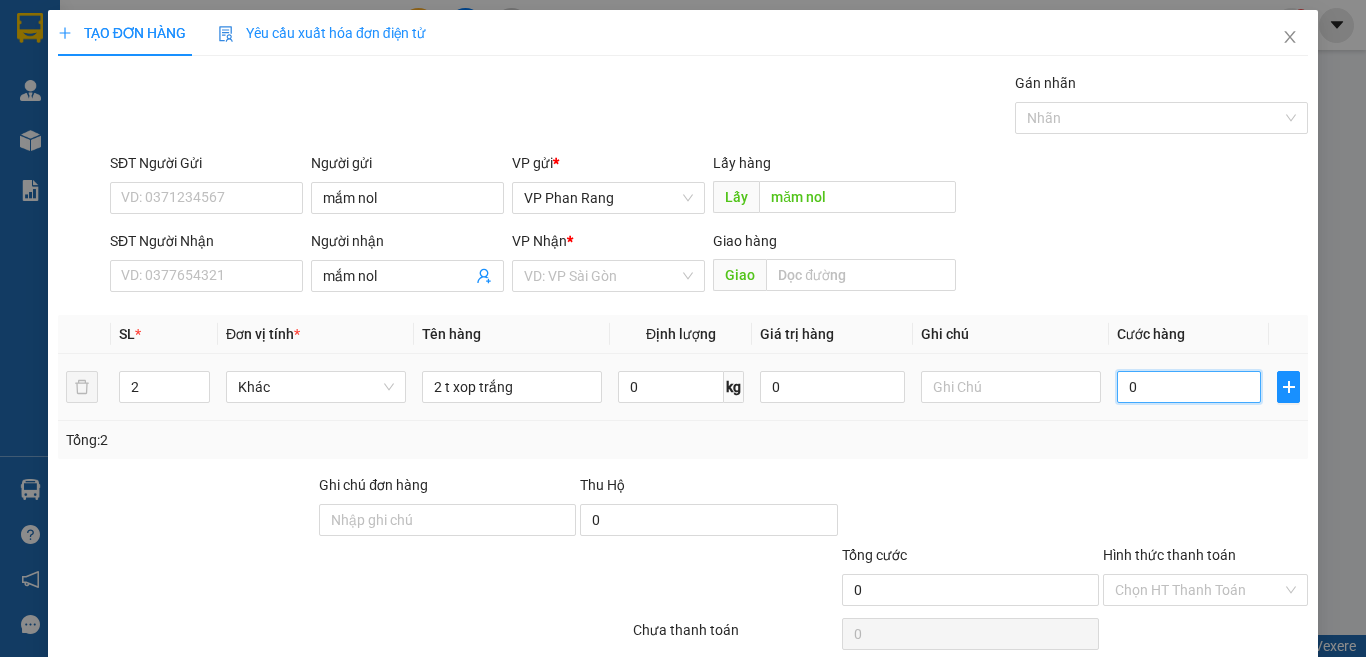 drag, startPoint x: 1172, startPoint y: 395, endPoint x: 1059, endPoint y: 437, distance: 120.552895 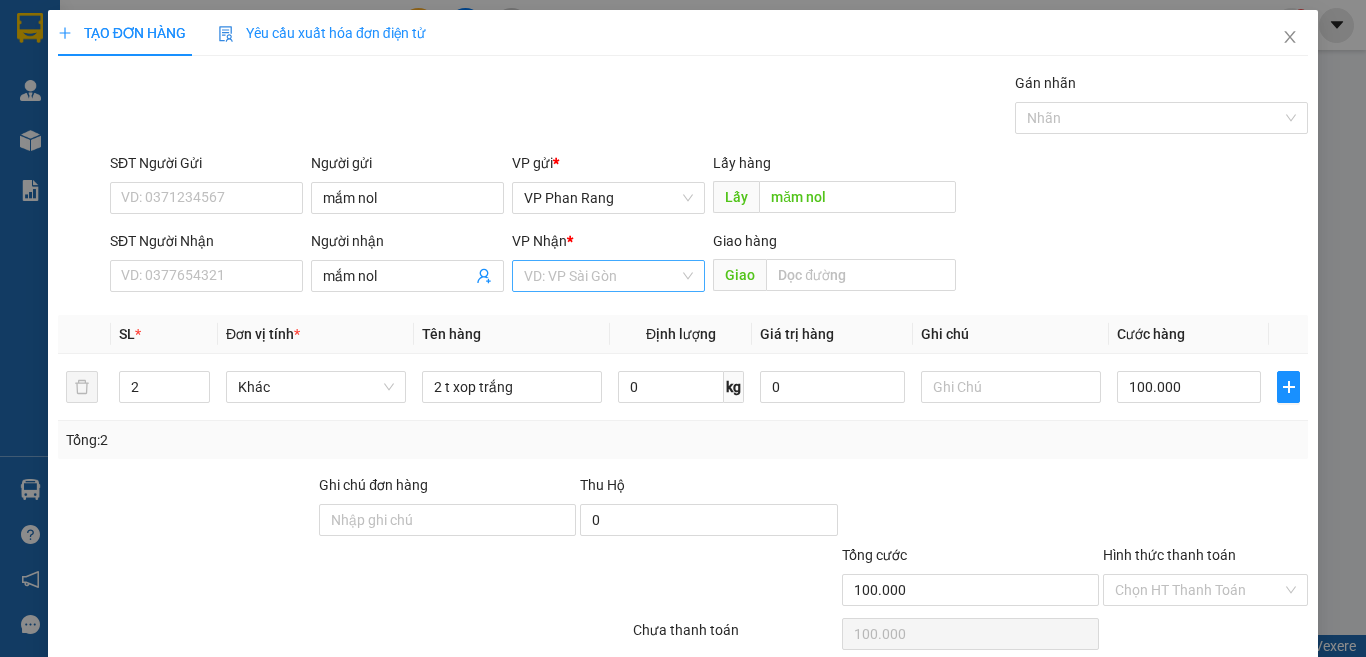click at bounding box center [601, 276] 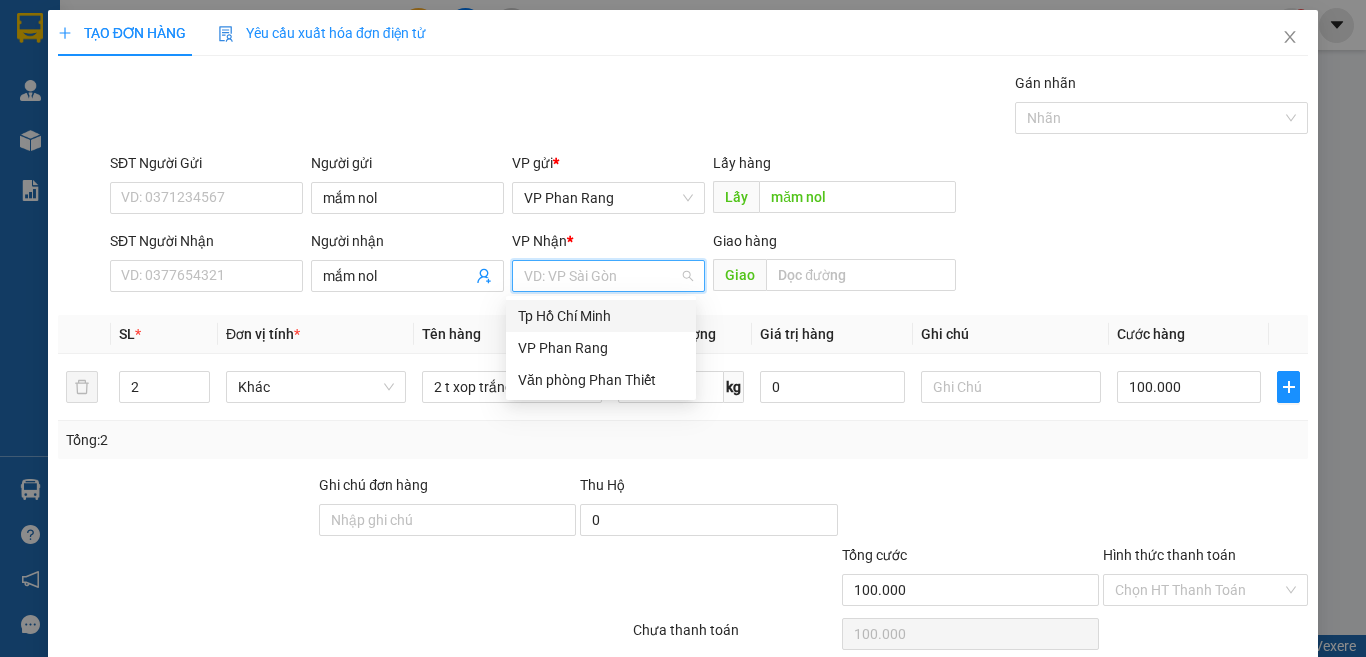 click on "Tp Hồ Chí Minh" at bounding box center (601, 316) 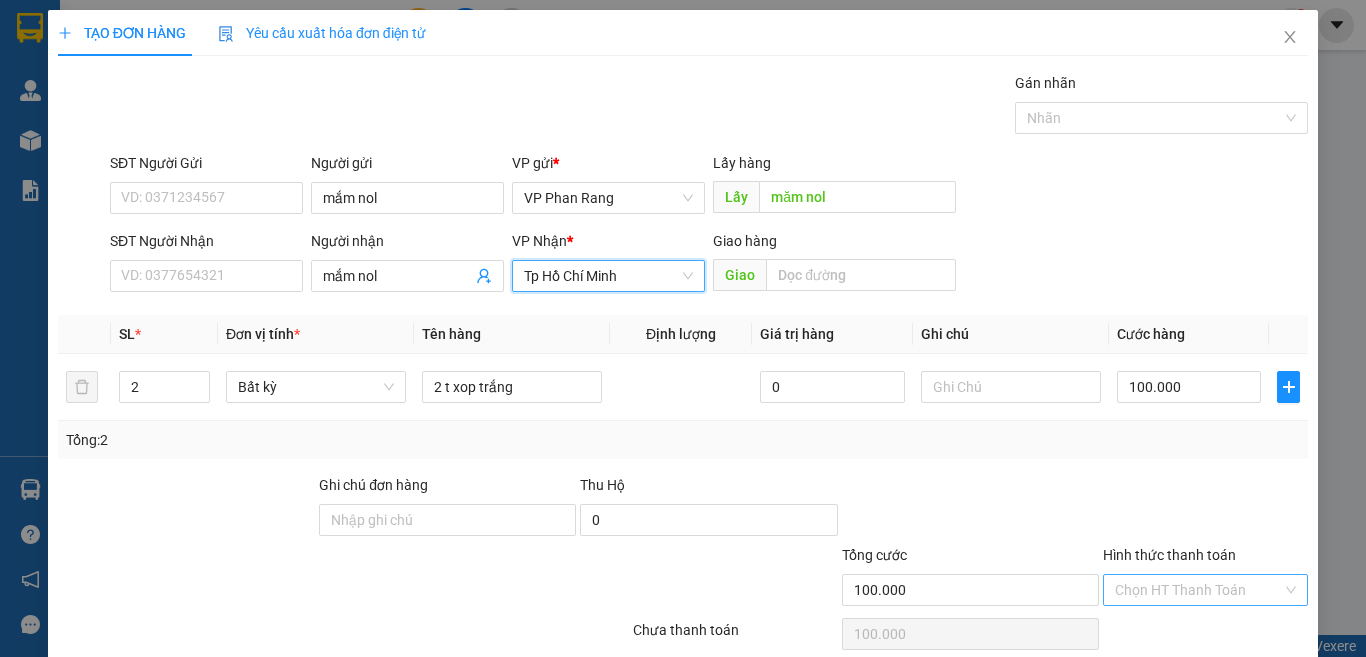 click on "Hình thức thanh toán" at bounding box center [1198, 590] 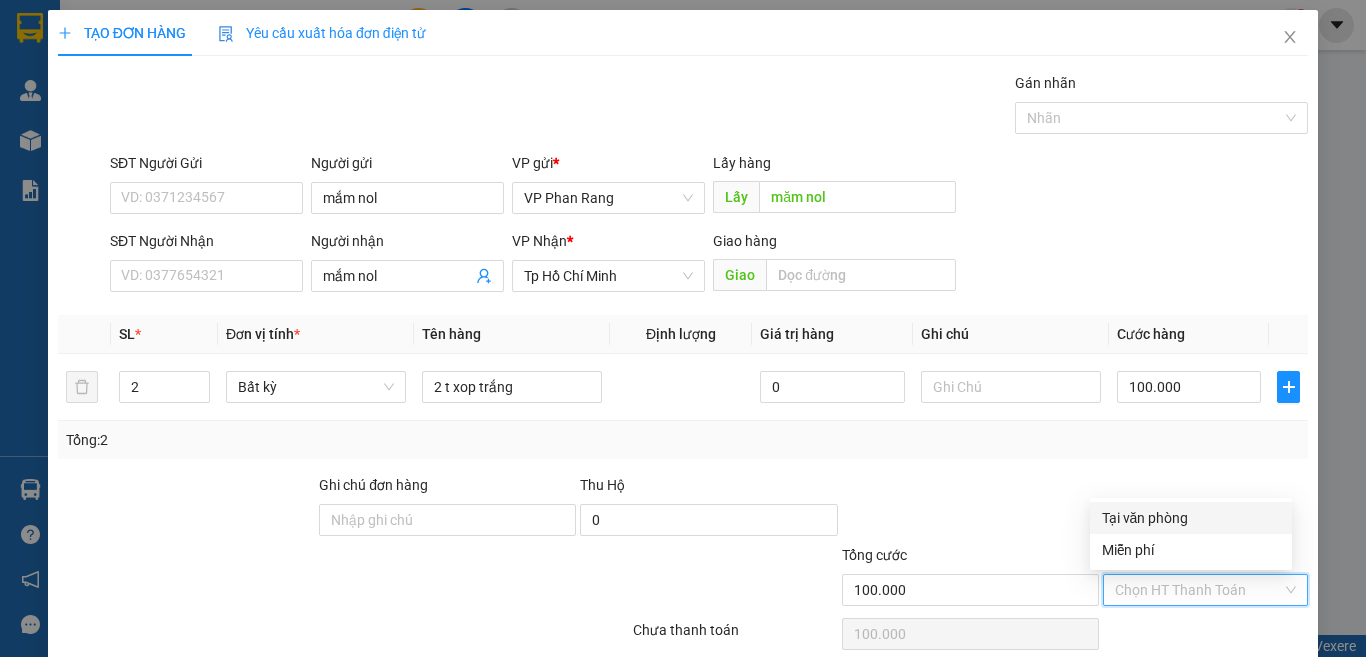 click on "Tại văn phòng" at bounding box center [1191, 518] 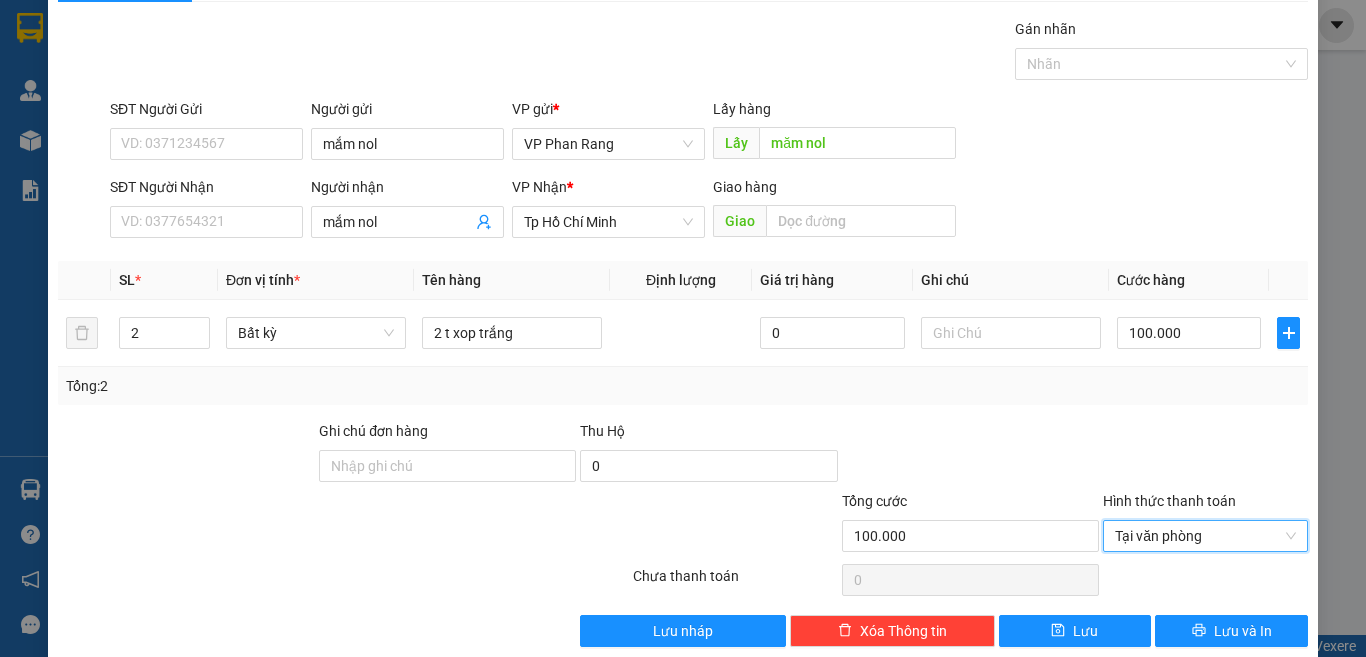 scroll, scrollTop: 83, scrollLeft: 0, axis: vertical 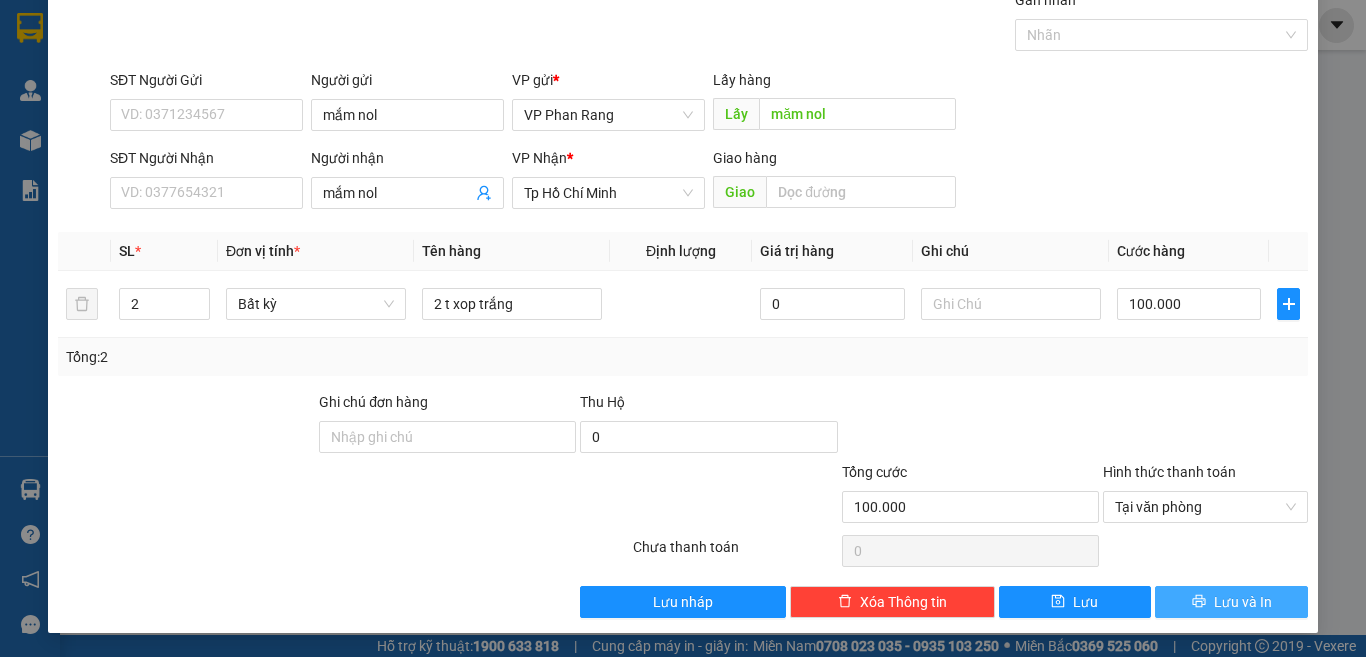click on "Lưu và In" at bounding box center [1243, 602] 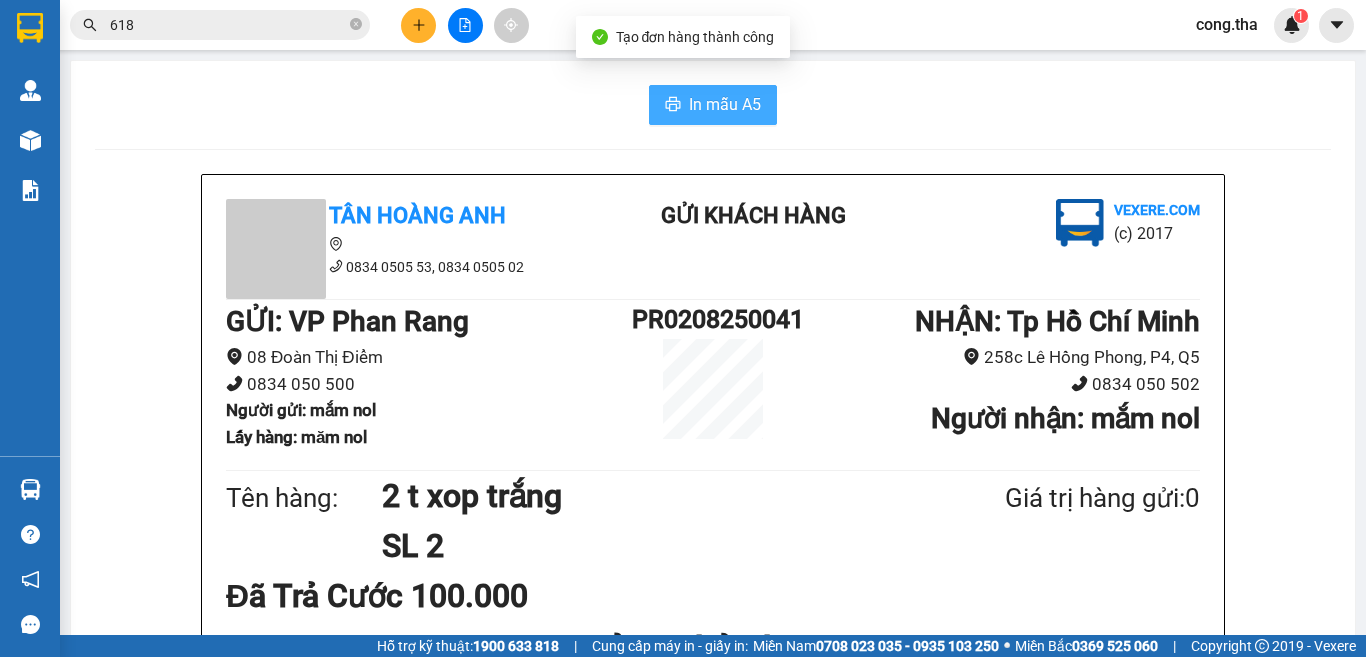 click on "In mẫu A5" at bounding box center [725, 104] 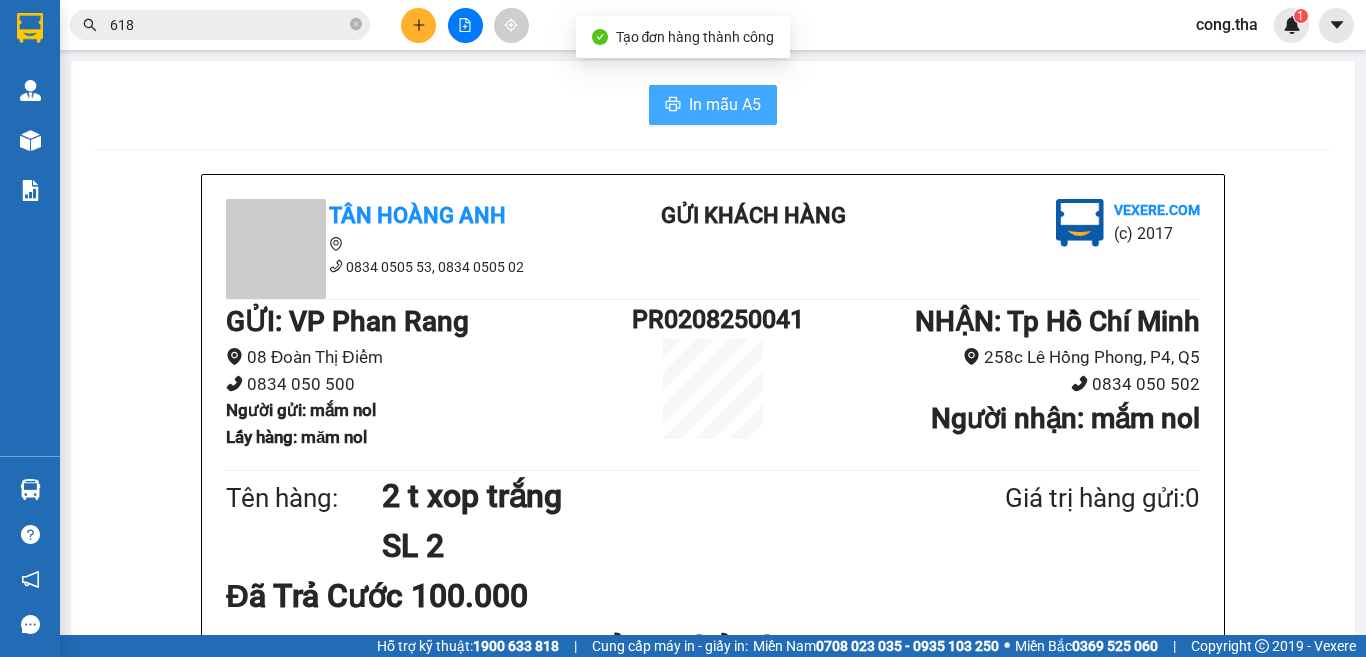 scroll, scrollTop: 0, scrollLeft: 0, axis: both 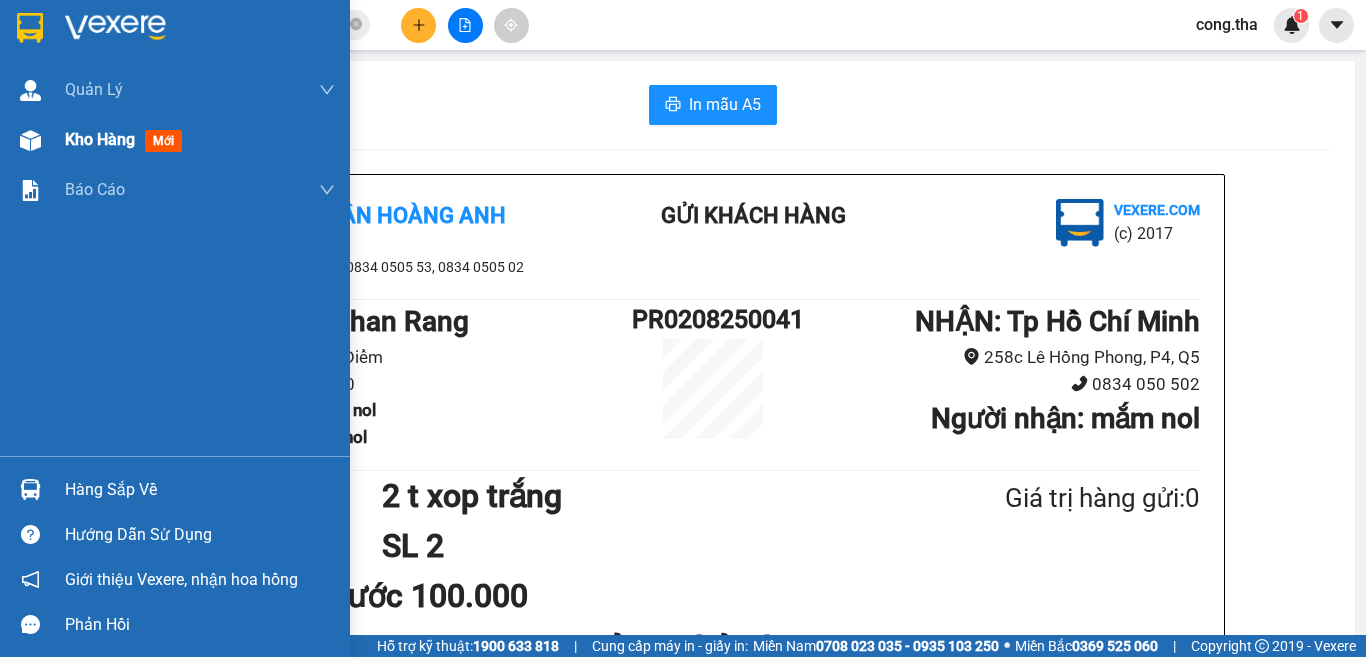 click on "mới" at bounding box center [163, 141] 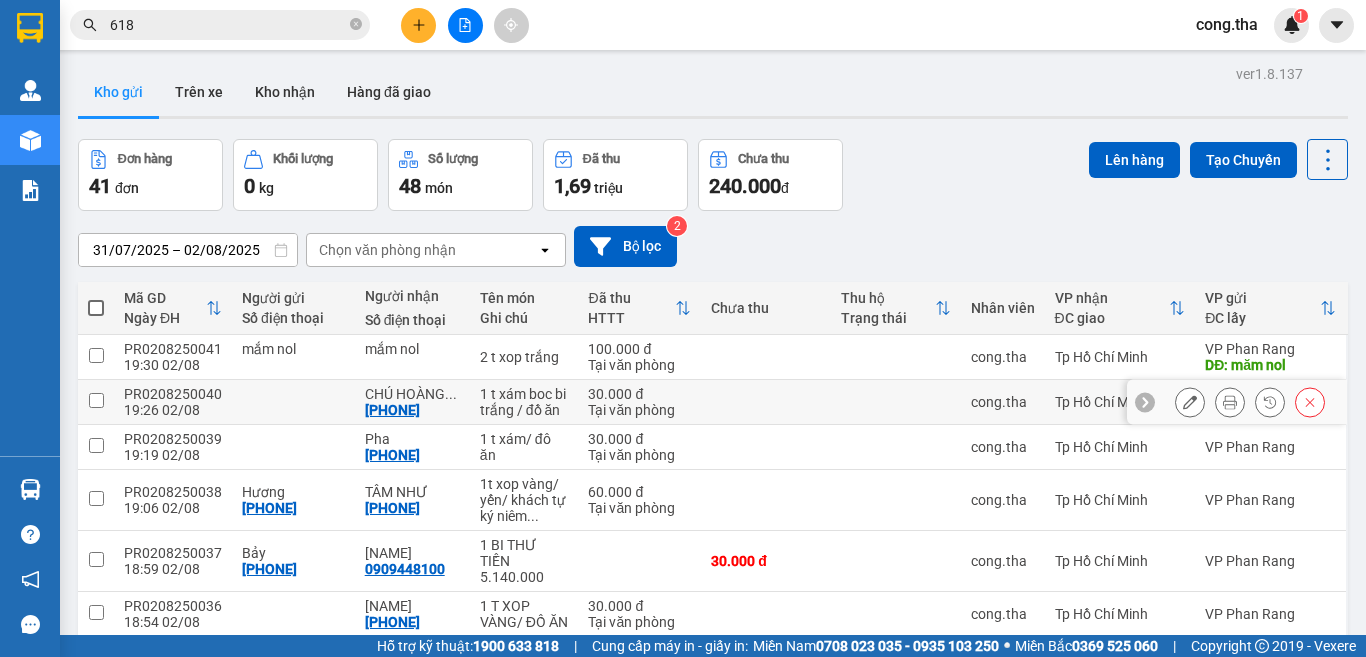 click 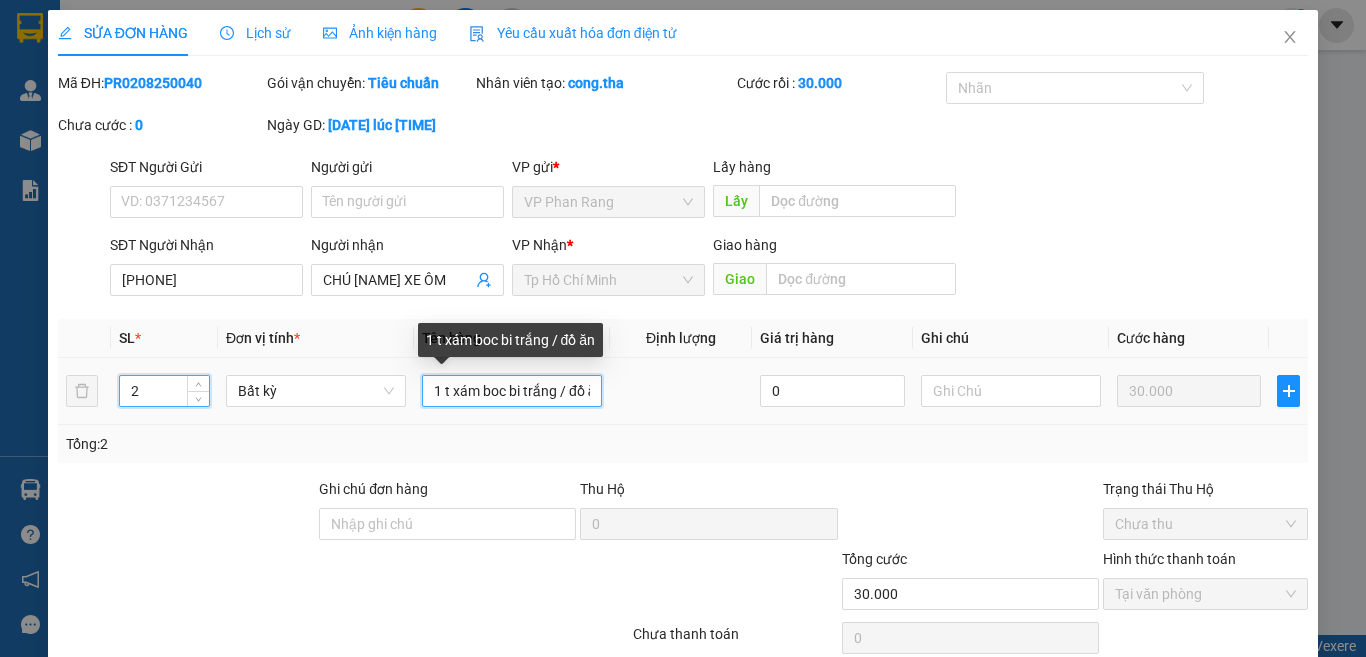 click on "1 t xám boc bi trắng / đồ ăn" at bounding box center (512, 391) 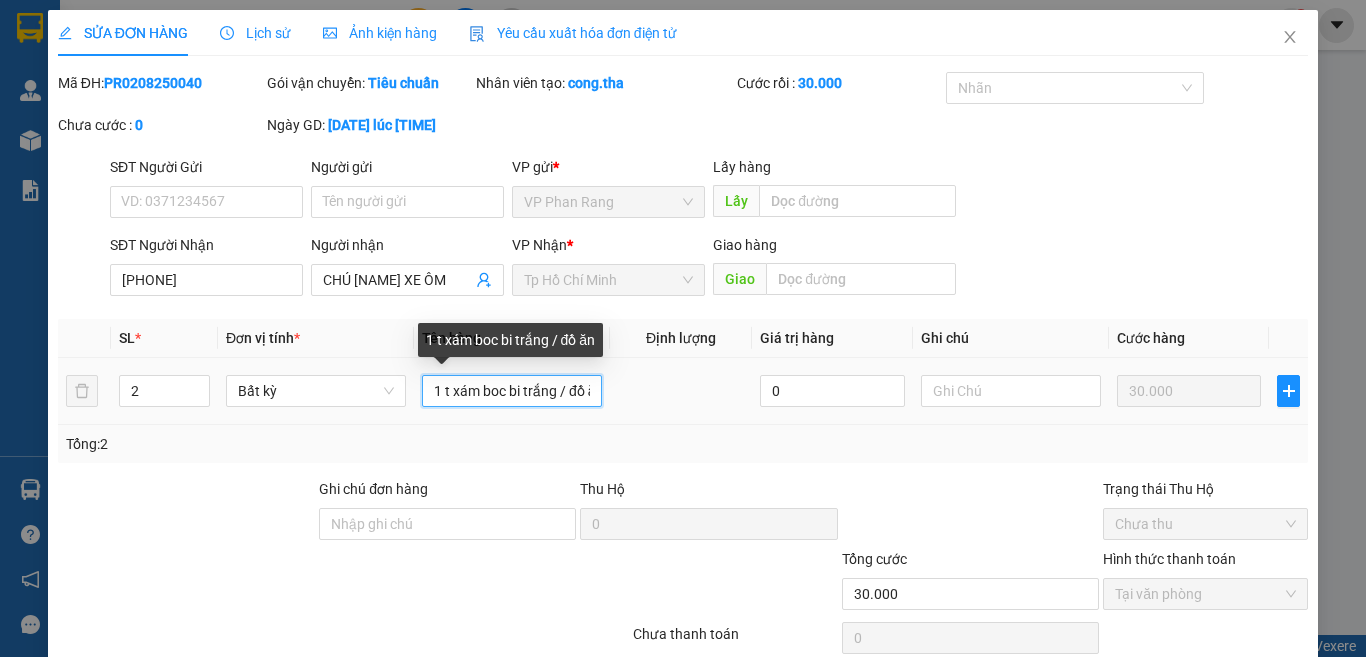 click on "1 t xám boc bi trắng / đồ ăn" at bounding box center (512, 391) 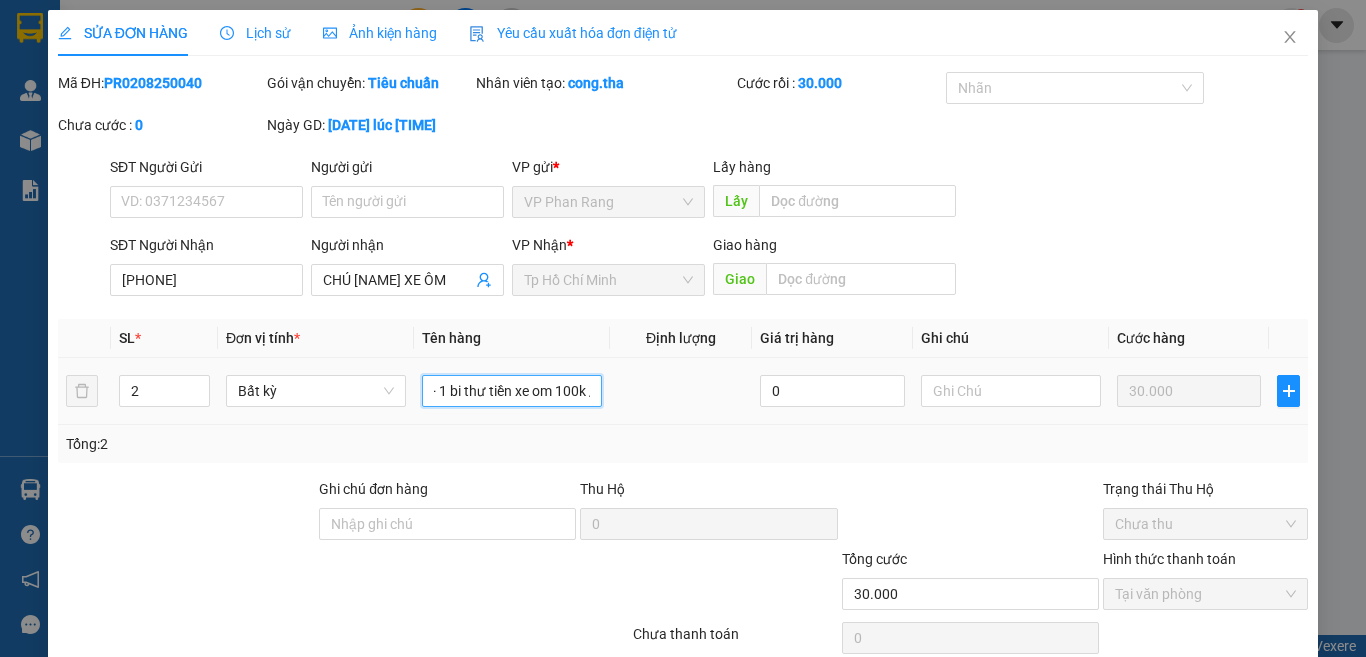 scroll, scrollTop: 0, scrollLeft: 136, axis: horizontal 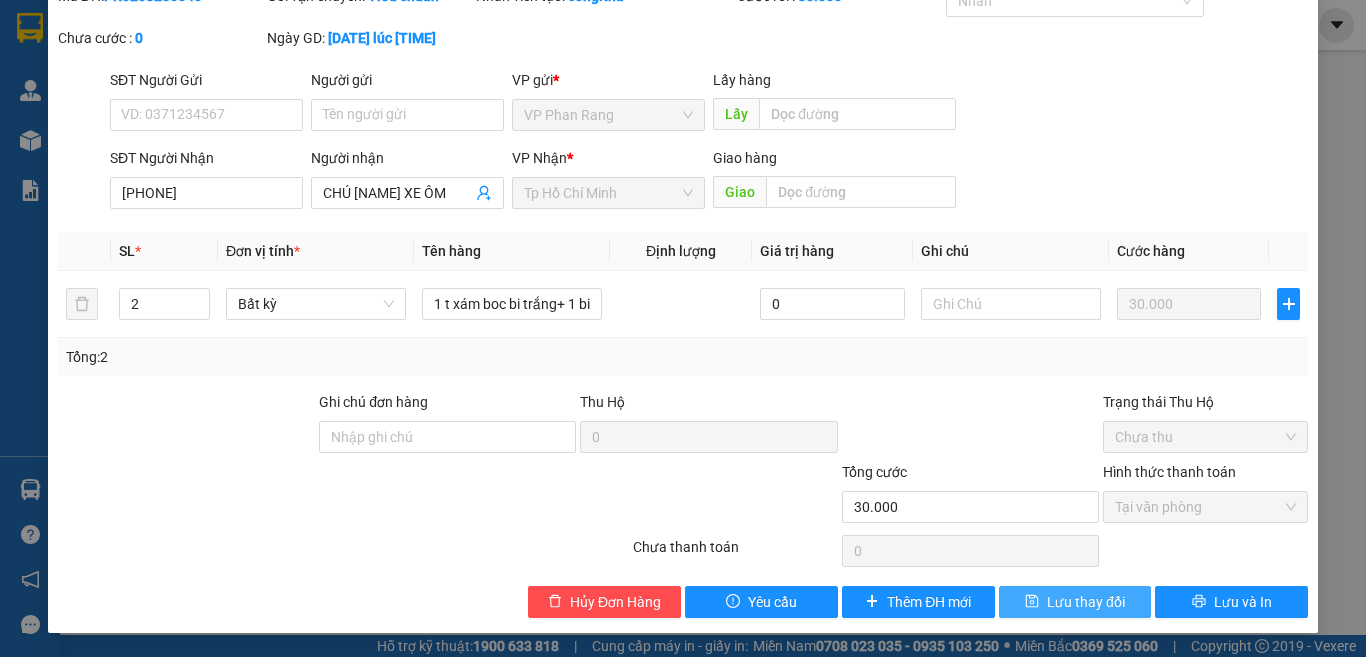 click on "Lưu thay đổi" at bounding box center [1086, 602] 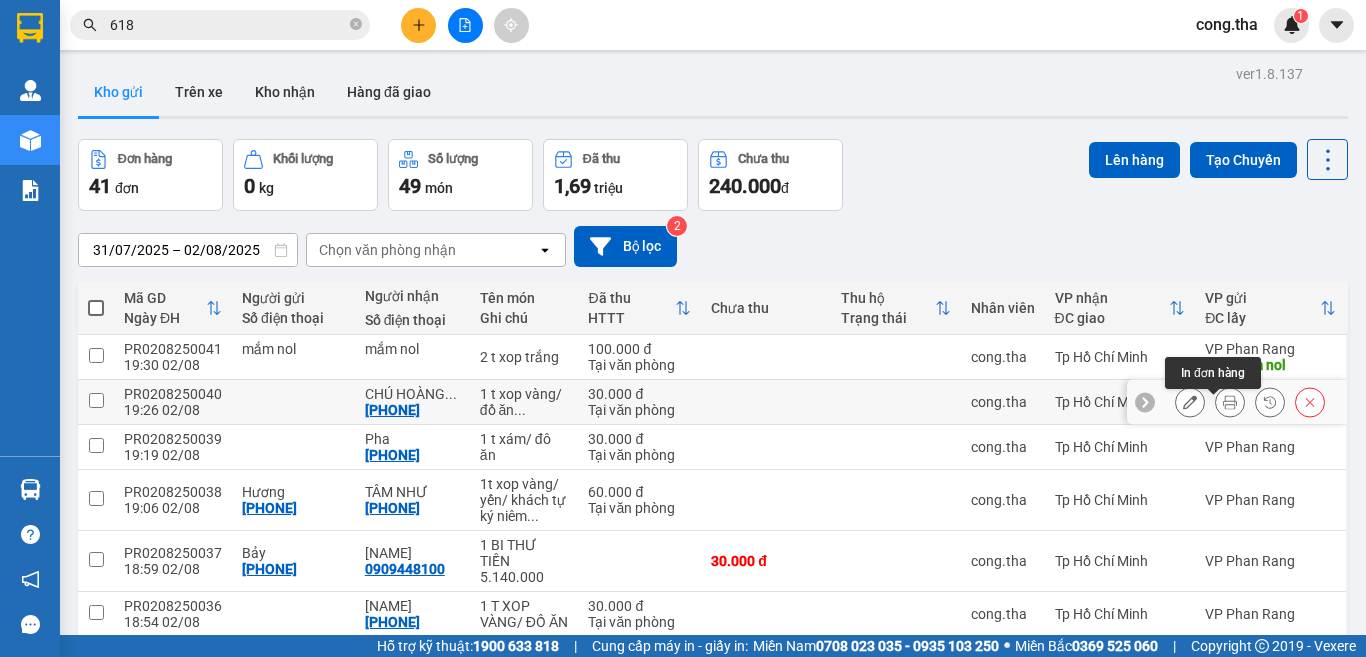 click at bounding box center [1230, 402] 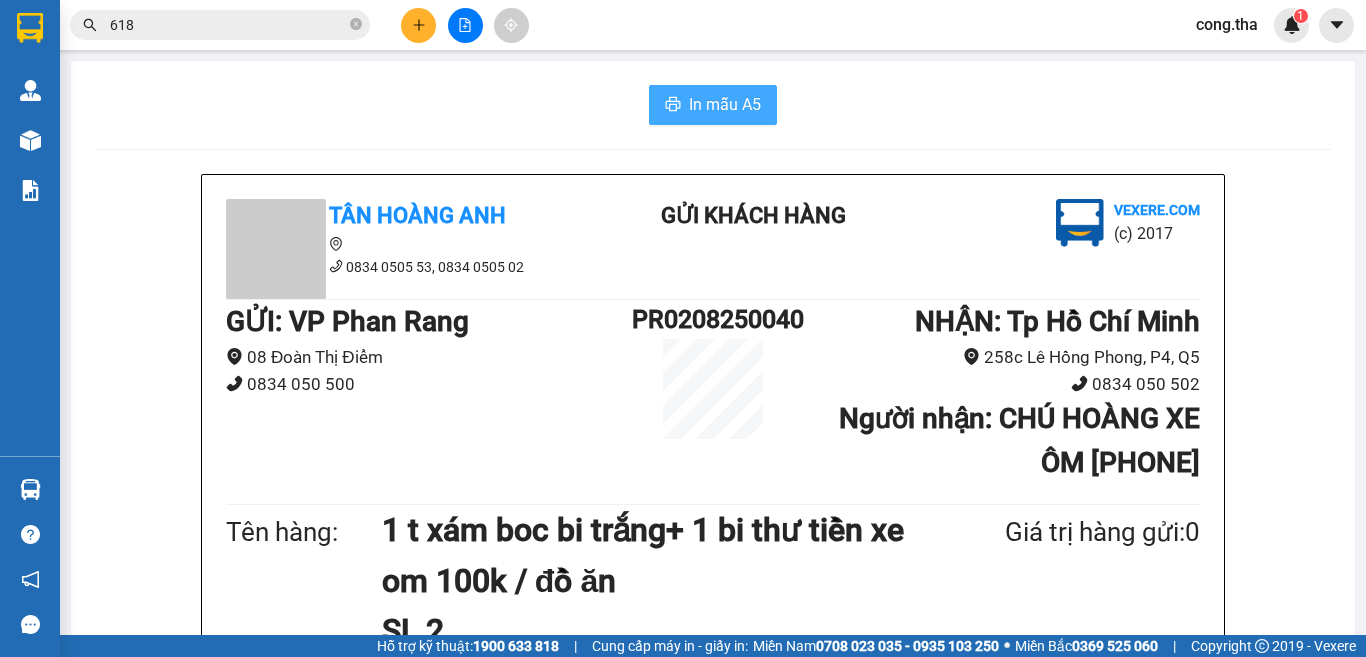 click on "In mẫu A5" at bounding box center [725, 104] 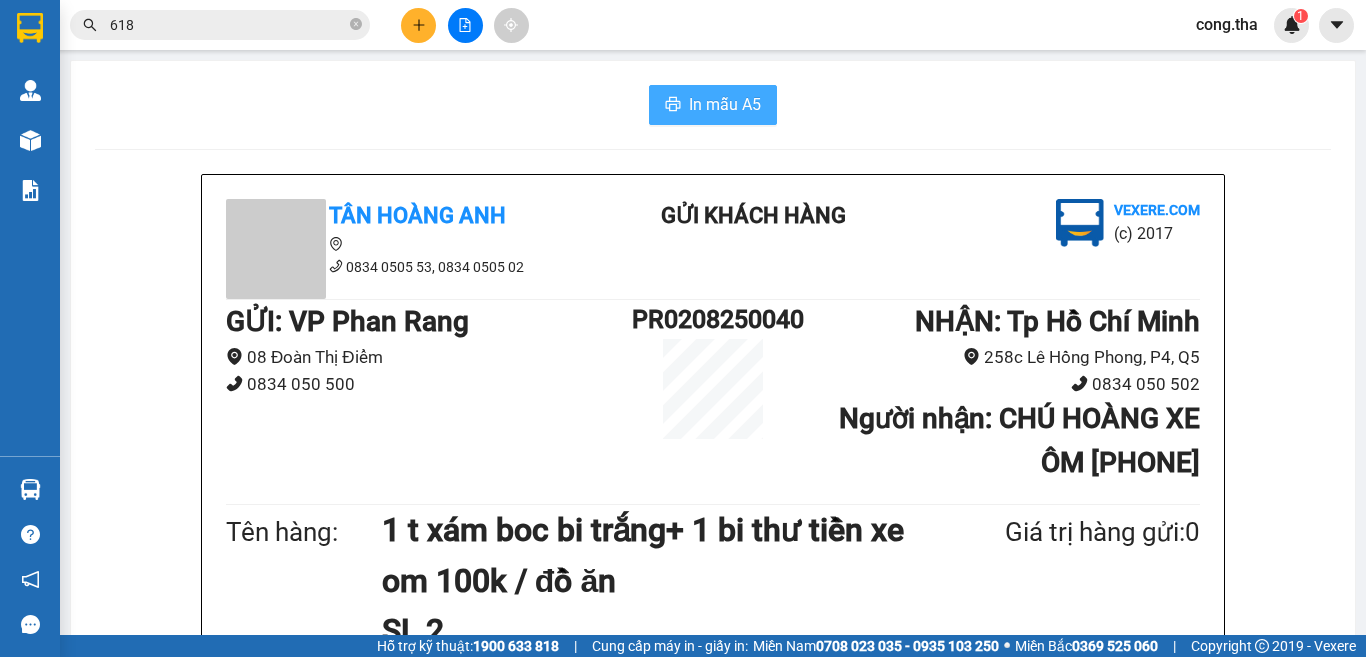 scroll, scrollTop: 0, scrollLeft: 0, axis: both 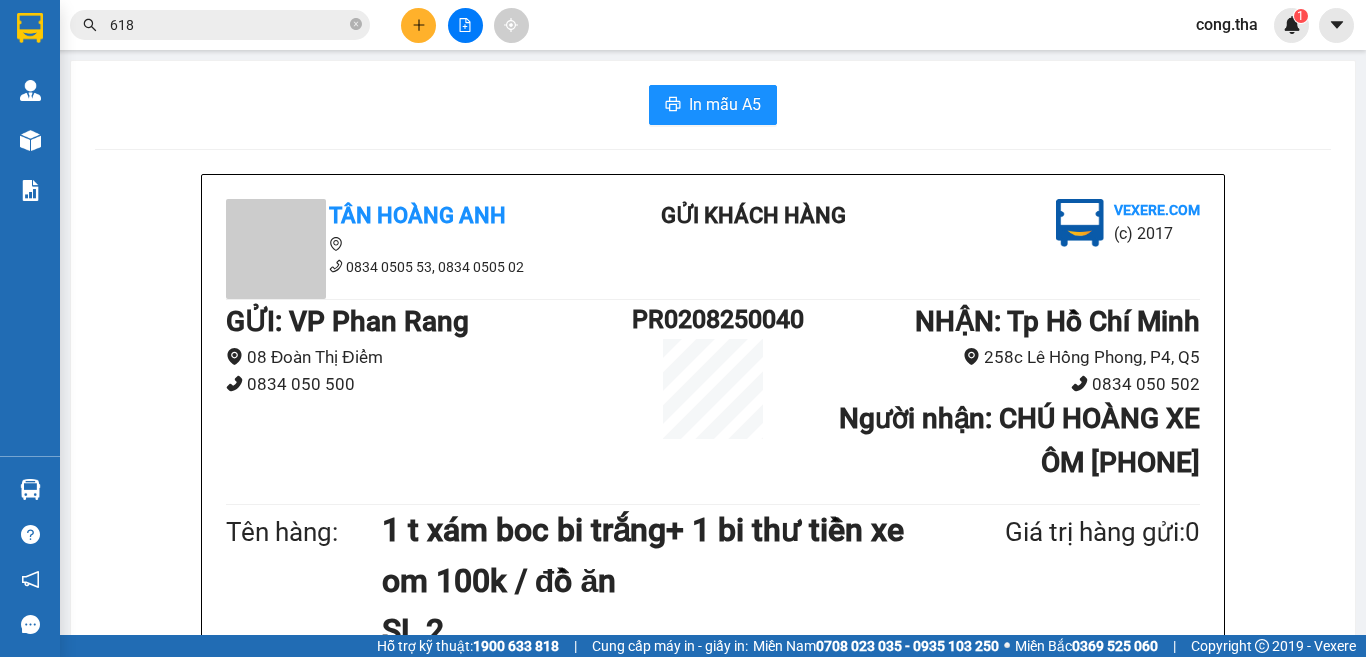 click 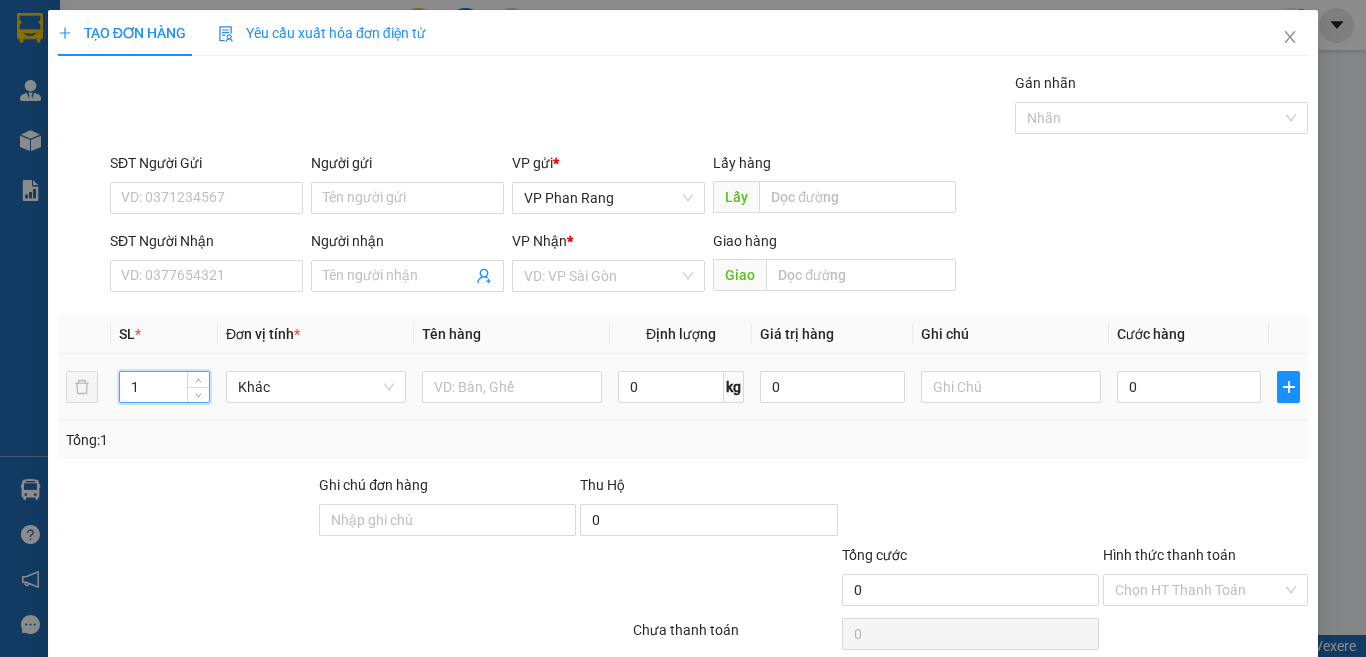 drag, startPoint x: 146, startPoint y: 387, endPoint x: 88, endPoint y: 412, distance: 63.15853 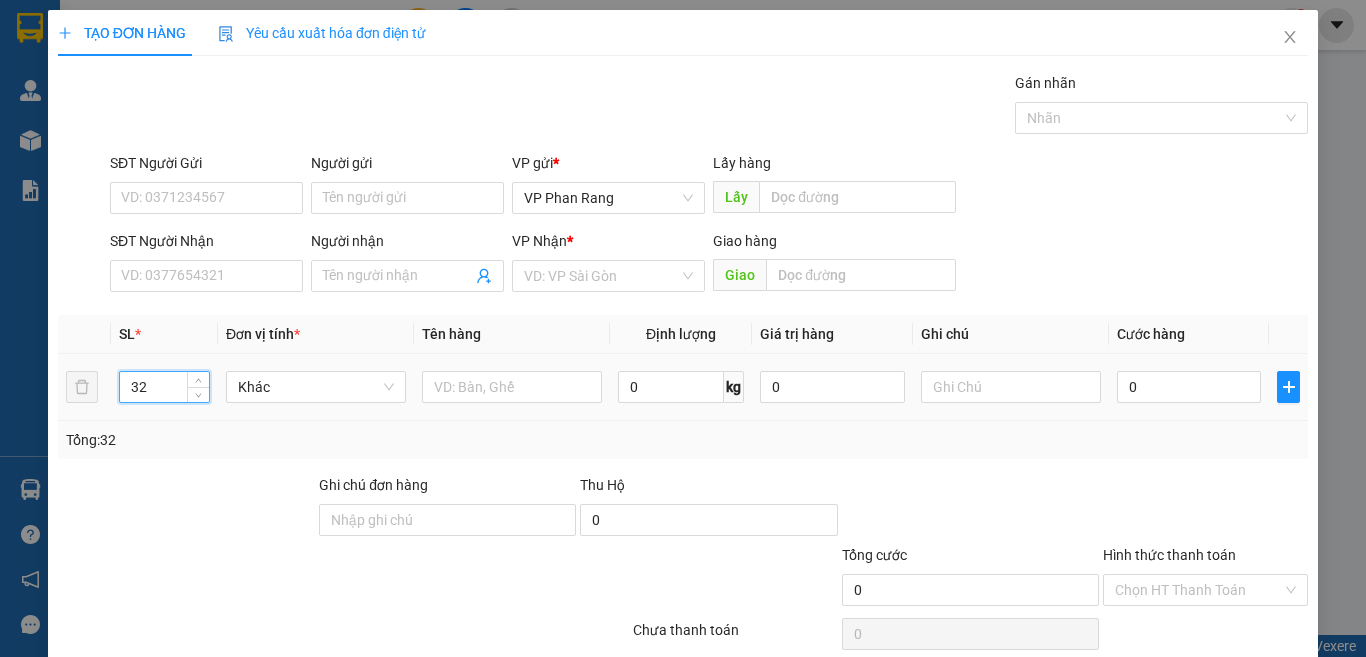 drag, startPoint x: 143, startPoint y: 384, endPoint x: 124, endPoint y: 392, distance: 20.615528 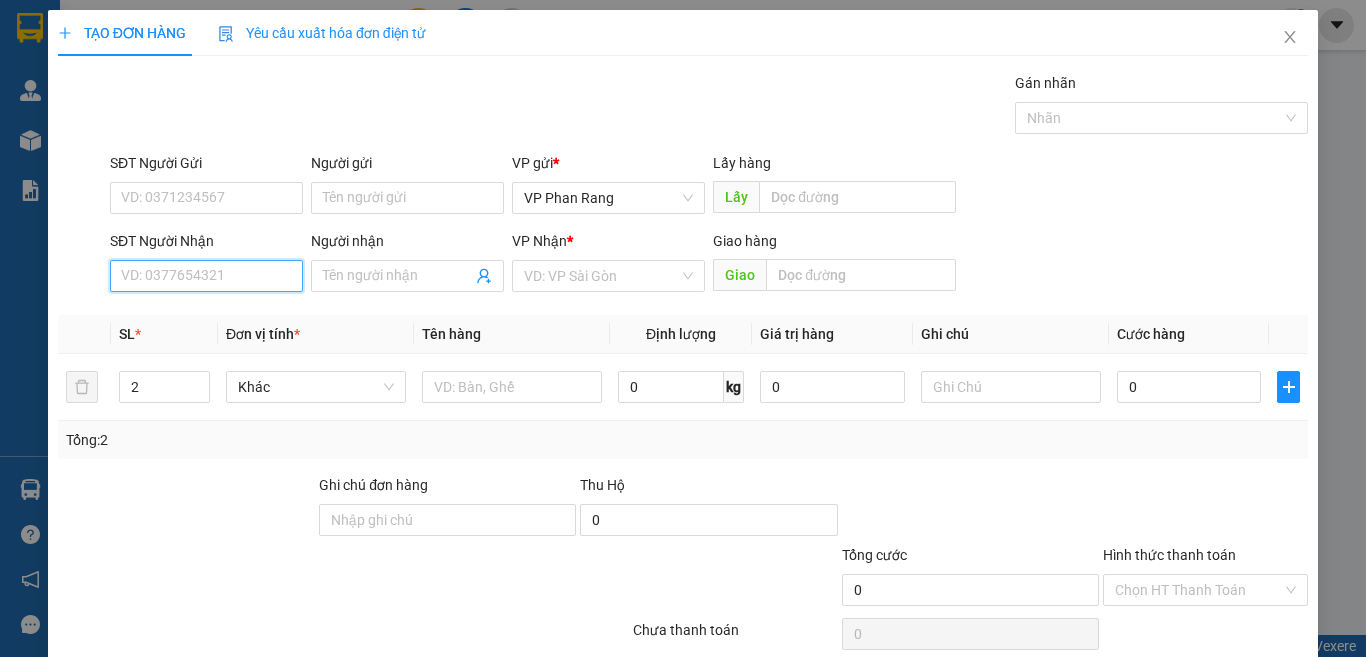 click on "SĐT Người Nhận" at bounding box center [206, 276] 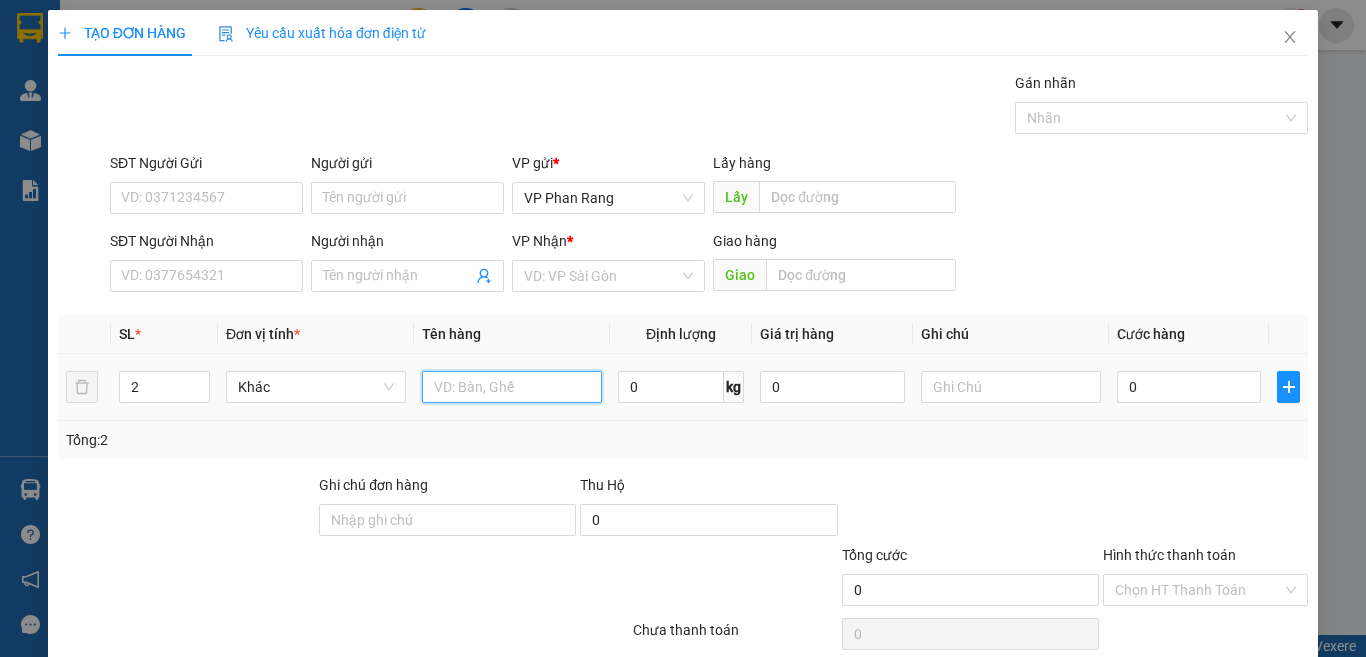 click at bounding box center (512, 387) 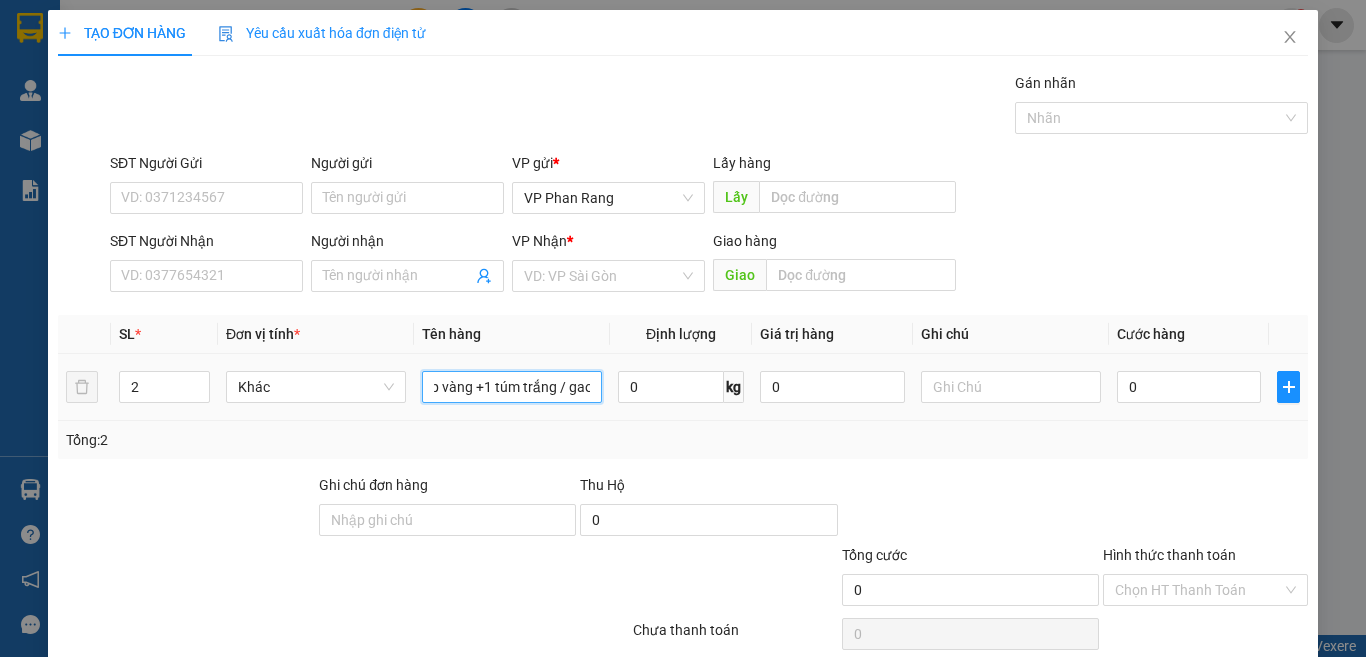 scroll, scrollTop: 0, scrollLeft: 46, axis: horizontal 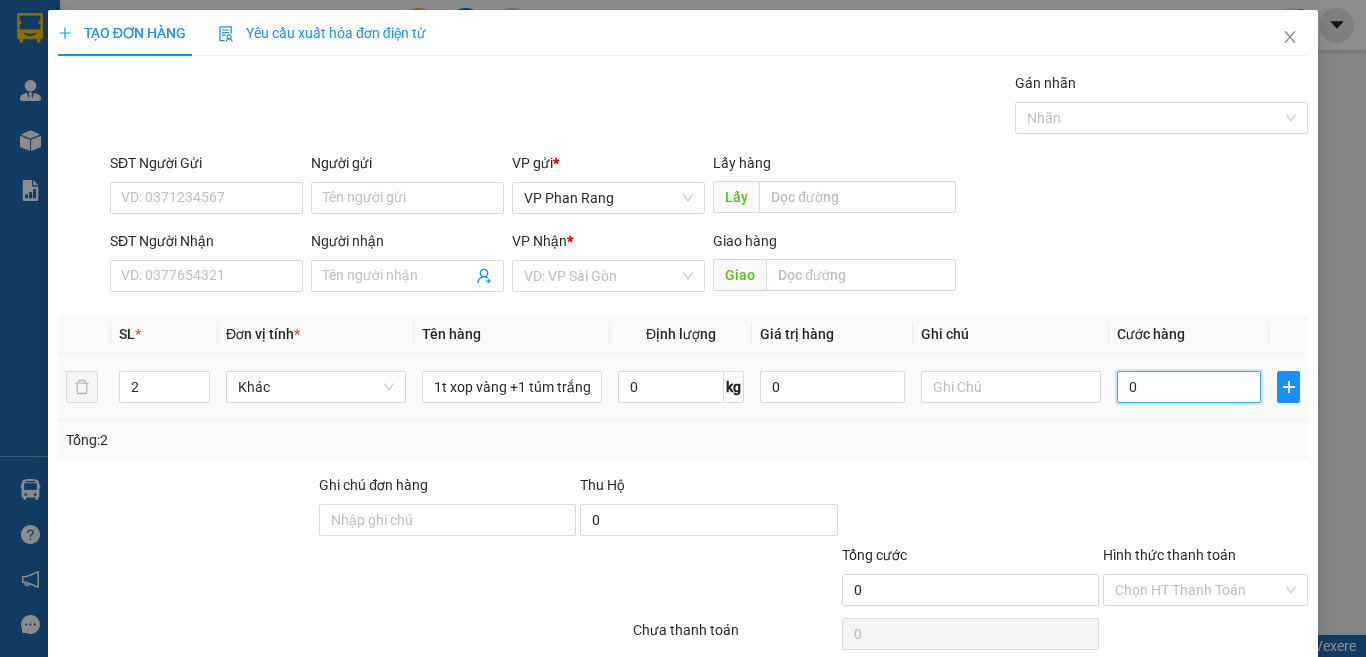 click on "0" at bounding box center [1189, 387] 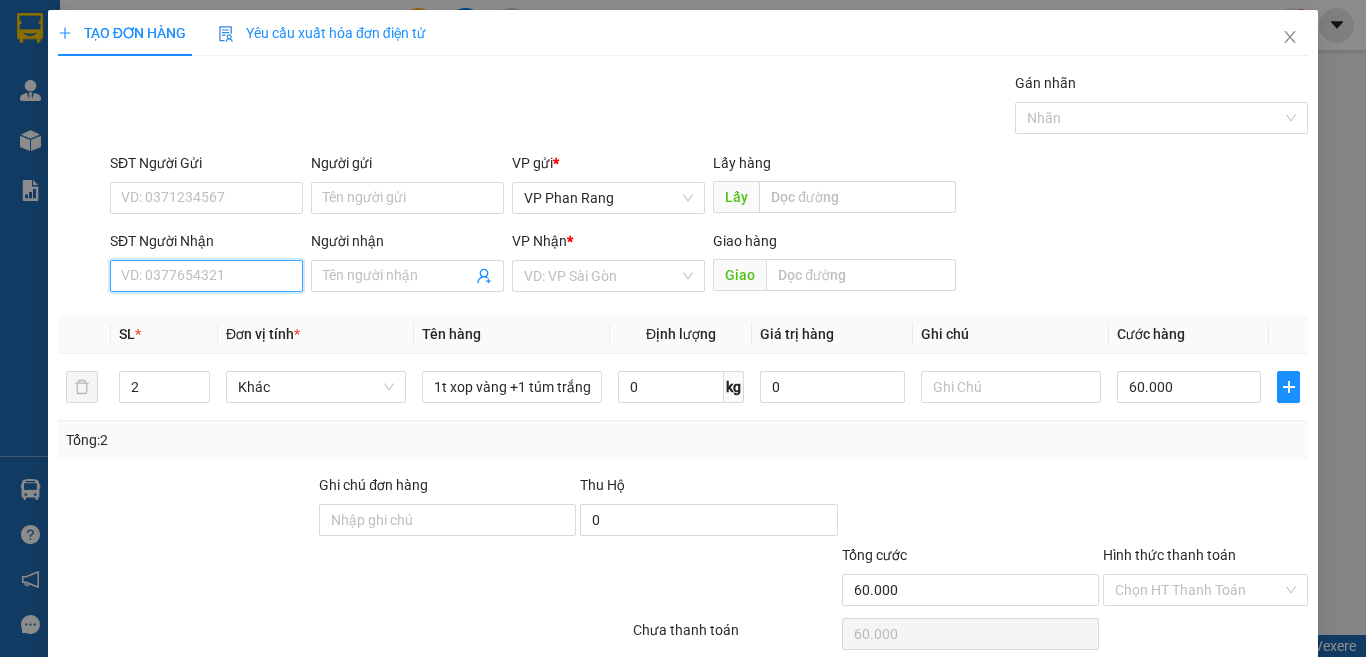click on "SĐT Người Nhận" at bounding box center [206, 276] 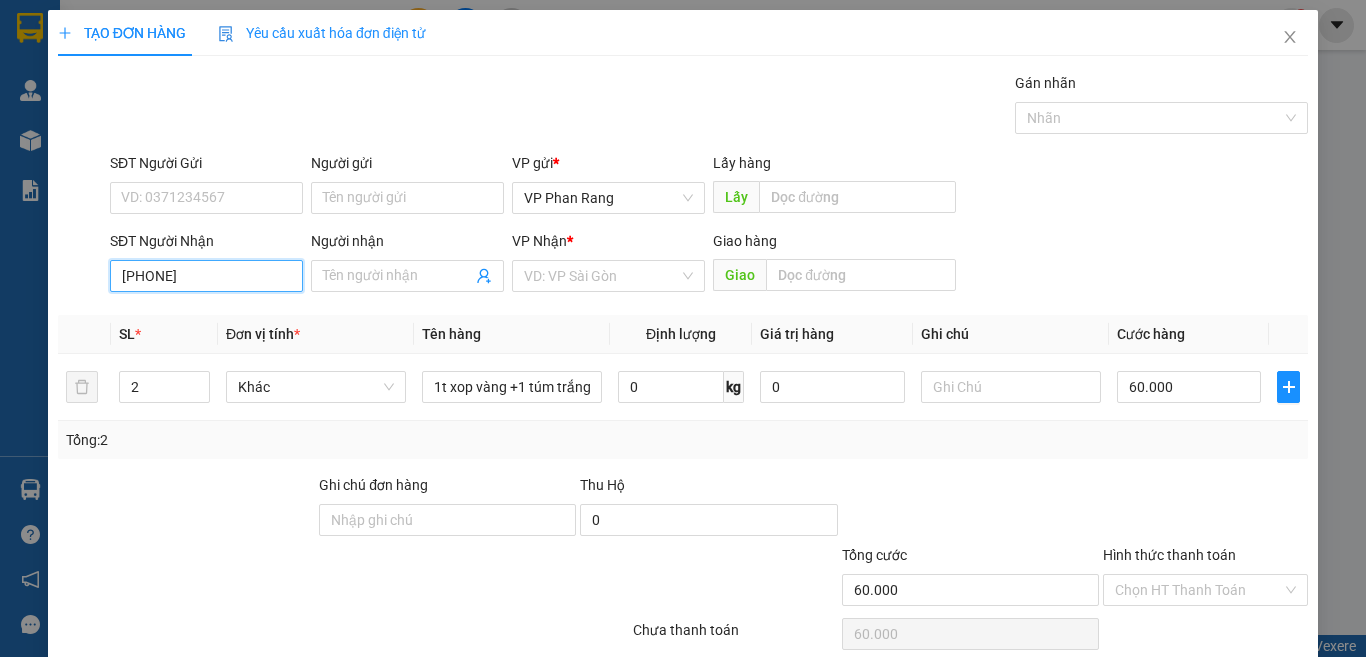 drag, startPoint x: 232, startPoint y: 277, endPoint x: 30, endPoint y: 307, distance: 204.21558 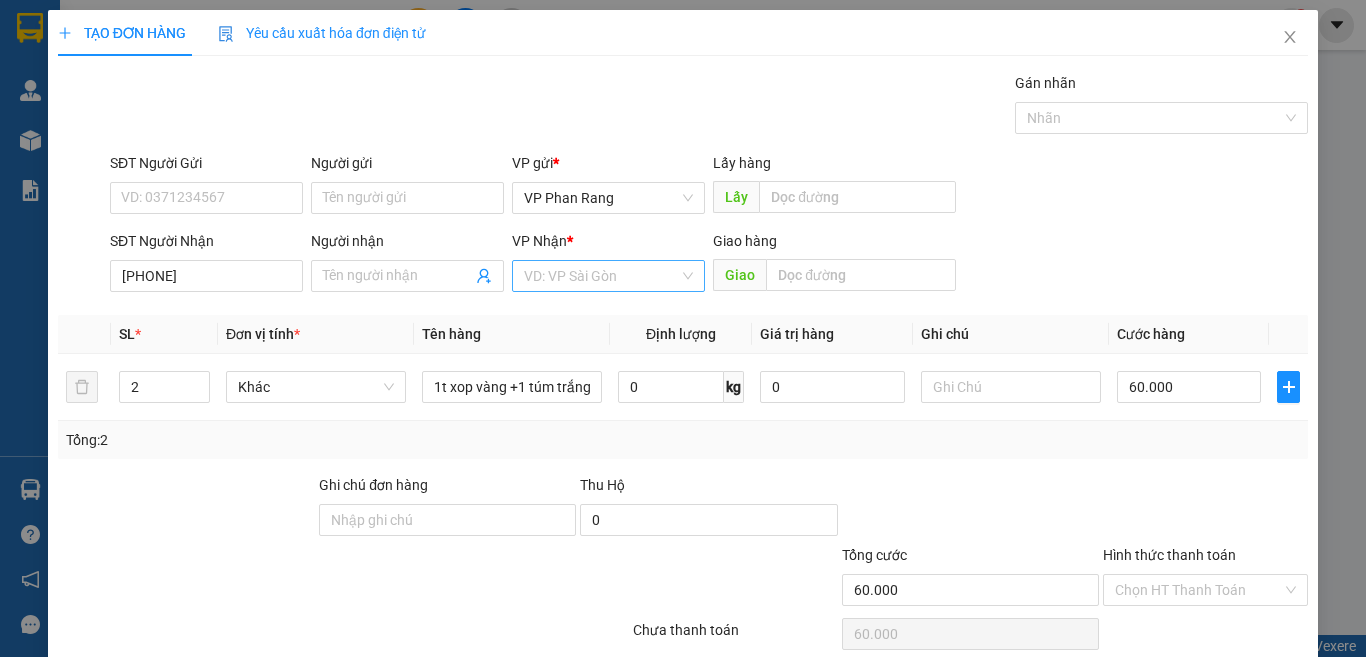 click at bounding box center (601, 276) 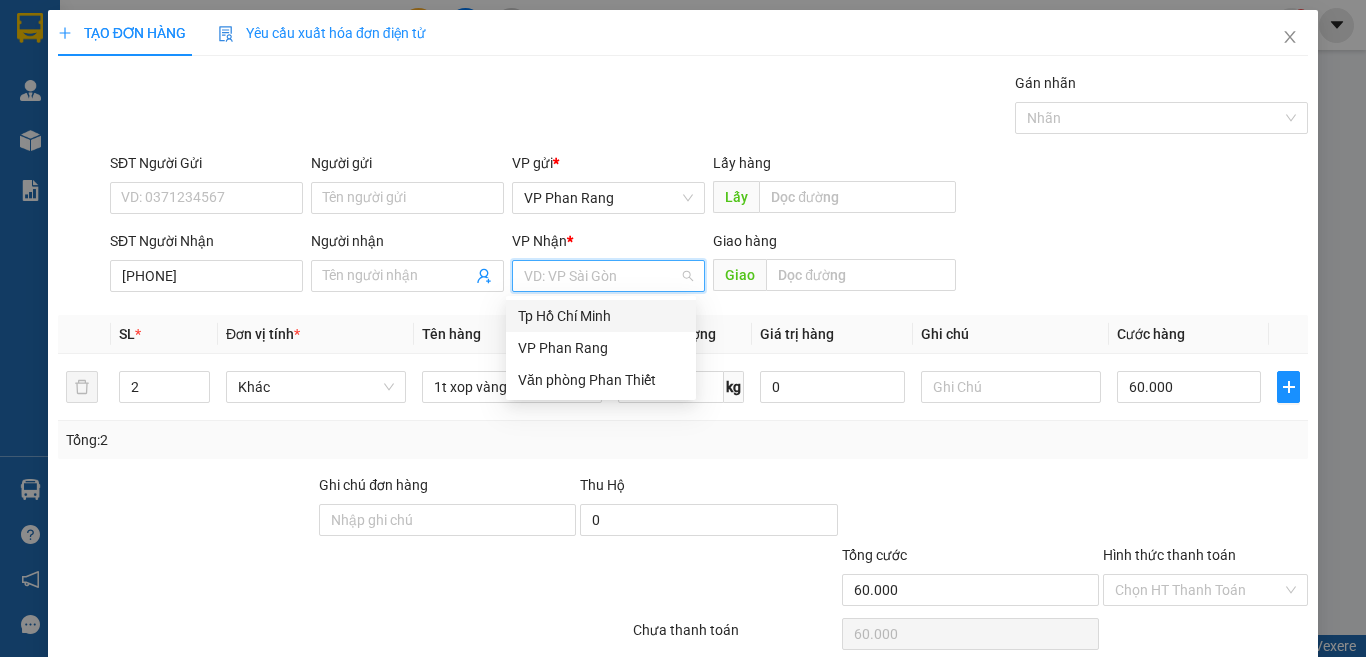 drag, startPoint x: 596, startPoint y: 320, endPoint x: 509, endPoint y: 309, distance: 87.69264 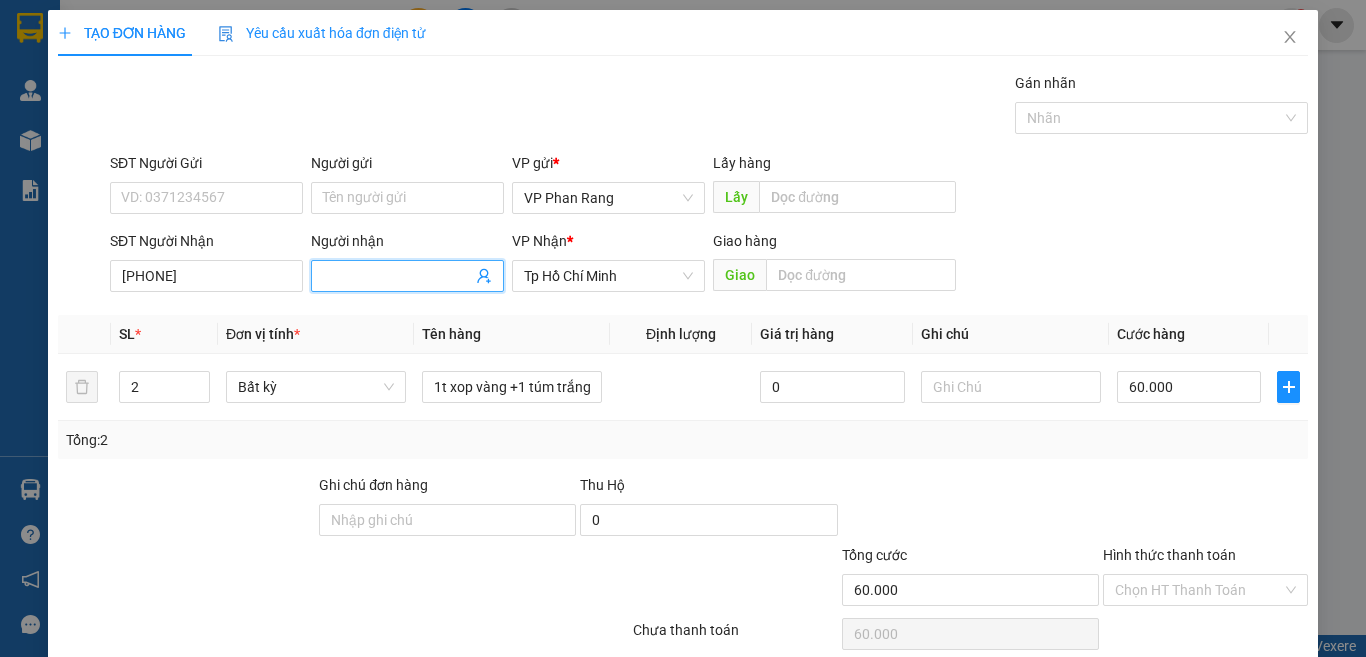 click on "Người nhận" at bounding box center [397, 276] 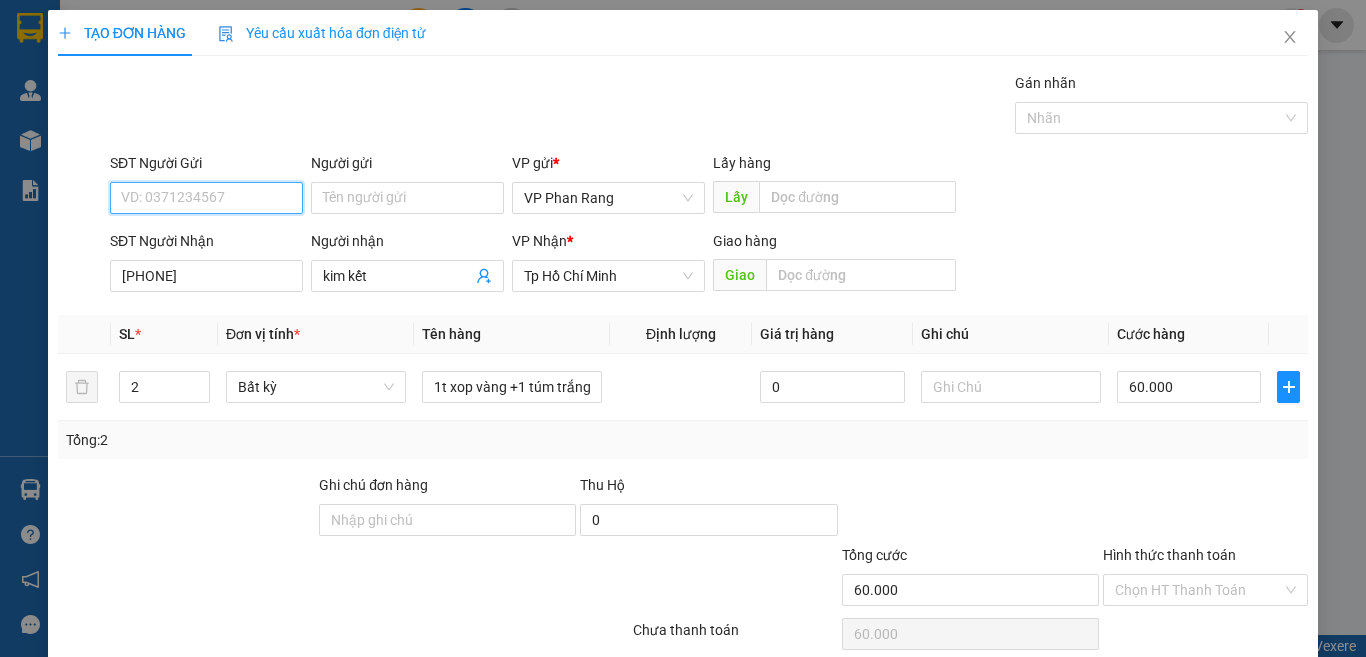 click on "SĐT Người Gửi" at bounding box center [206, 198] 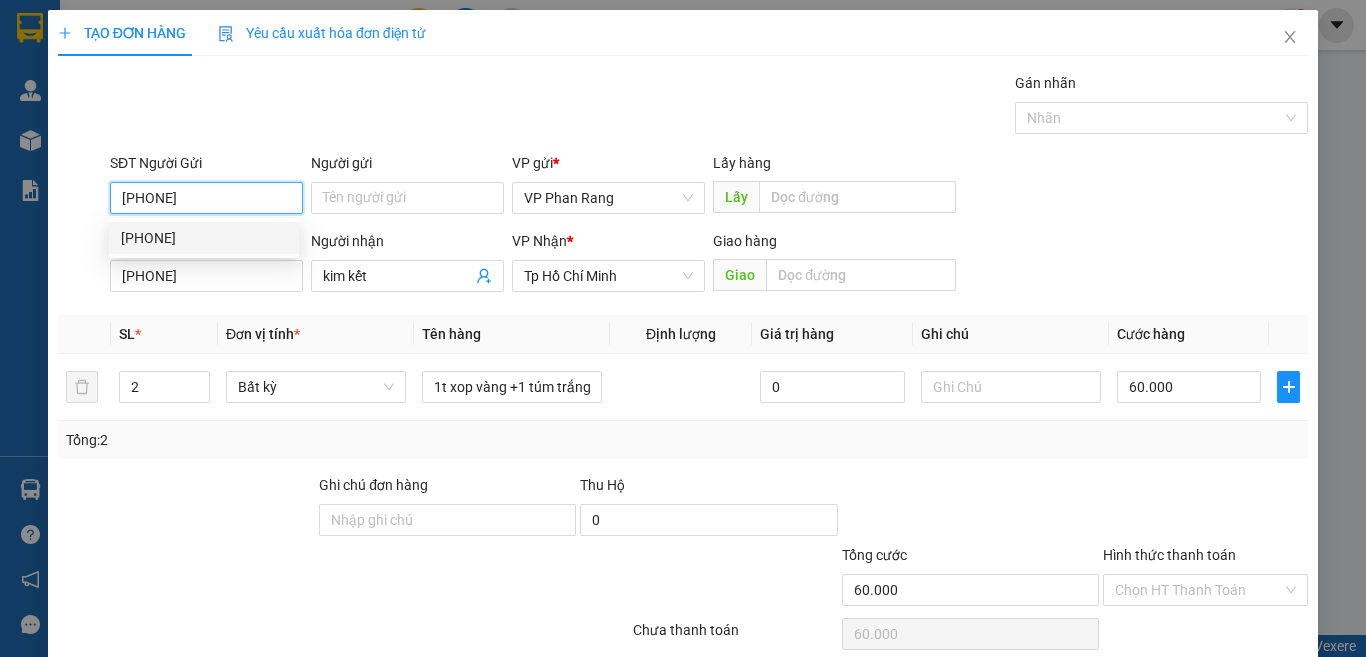 click on "0396264654" at bounding box center (204, 238) 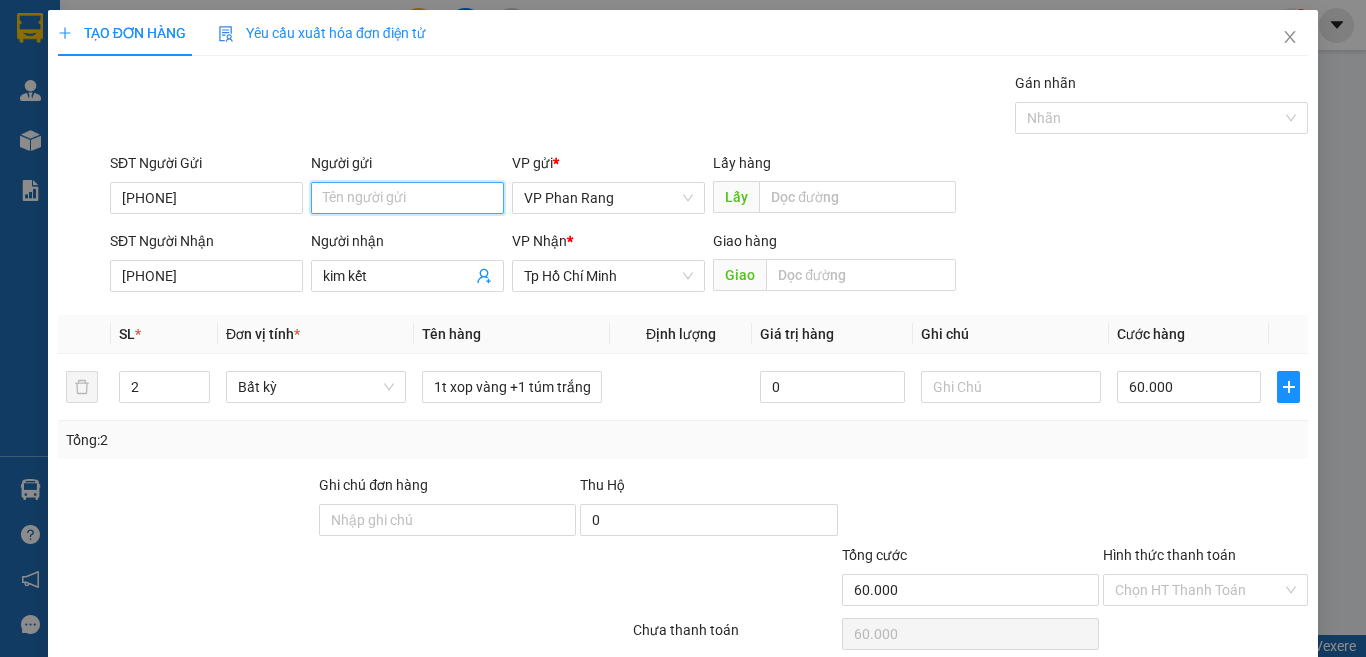 click on "Người gửi" at bounding box center [407, 198] 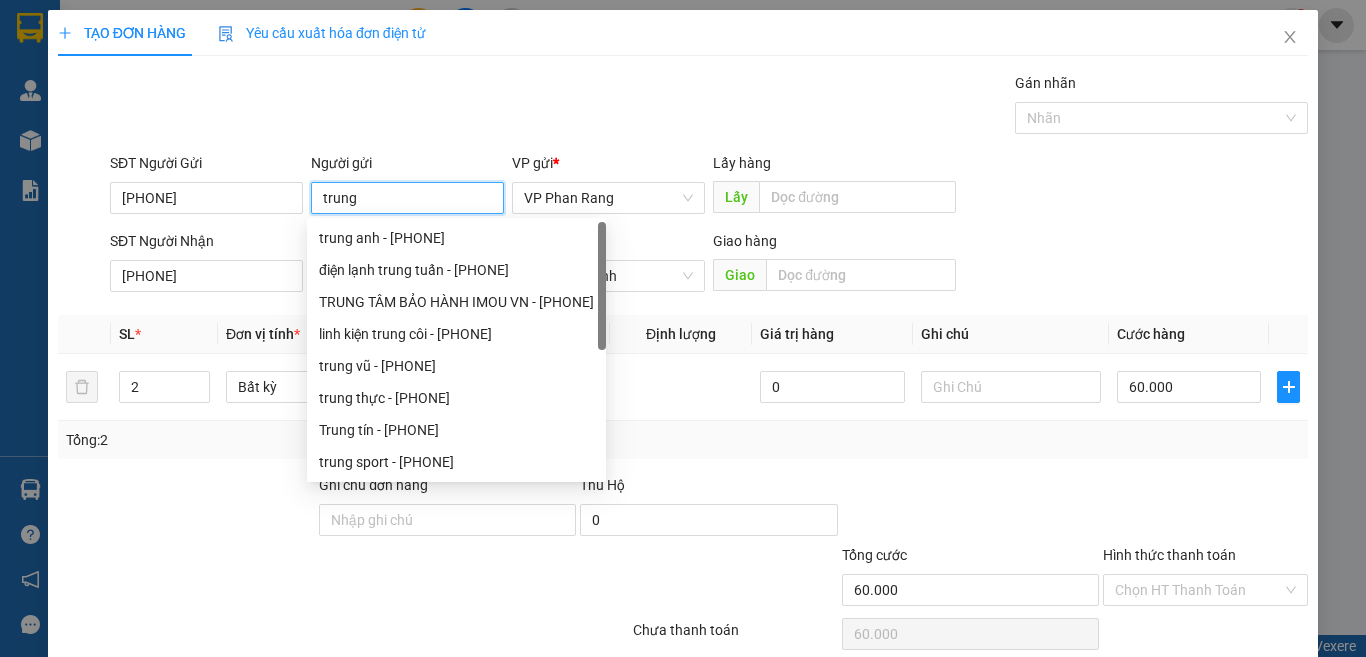 drag, startPoint x: 366, startPoint y: 202, endPoint x: 264, endPoint y: 229, distance: 105.51303 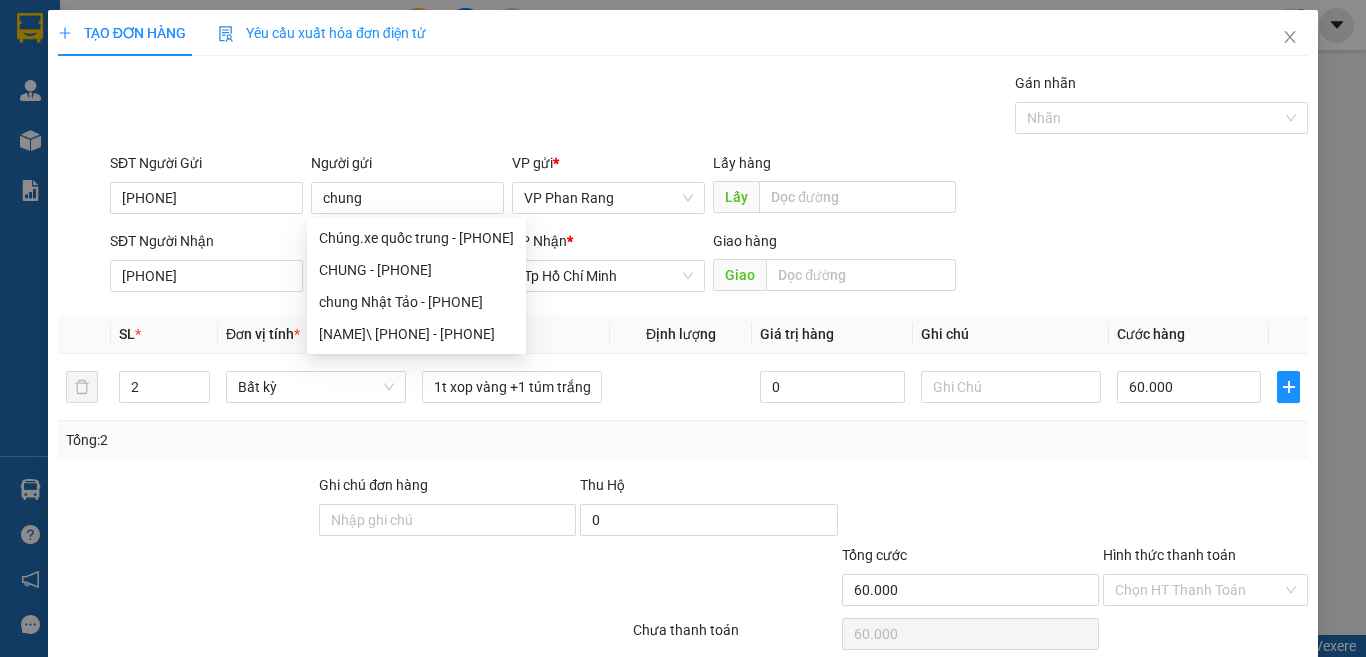 click on "SĐT Người Gửi 0396264654 Người gửi chung VP gửi  * VP Phan Rang Lấy hàng Lấy" at bounding box center (709, 187) 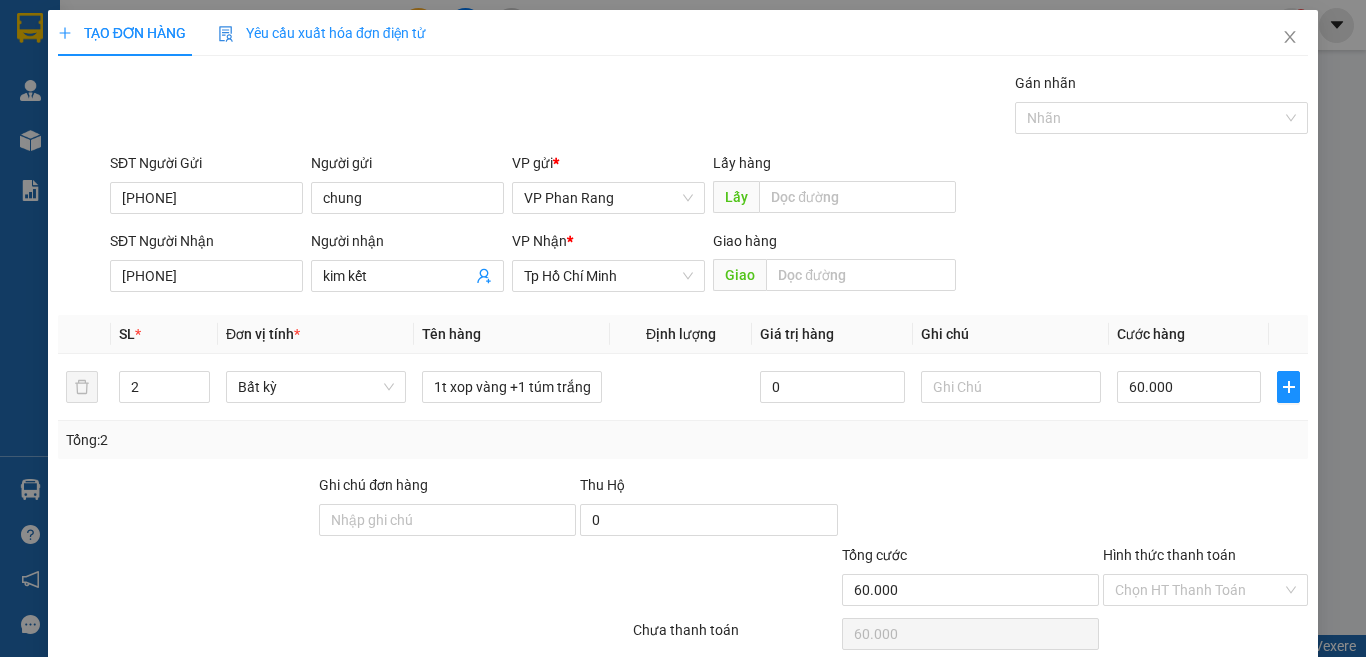 scroll, scrollTop: 83, scrollLeft: 0, axis: vertical 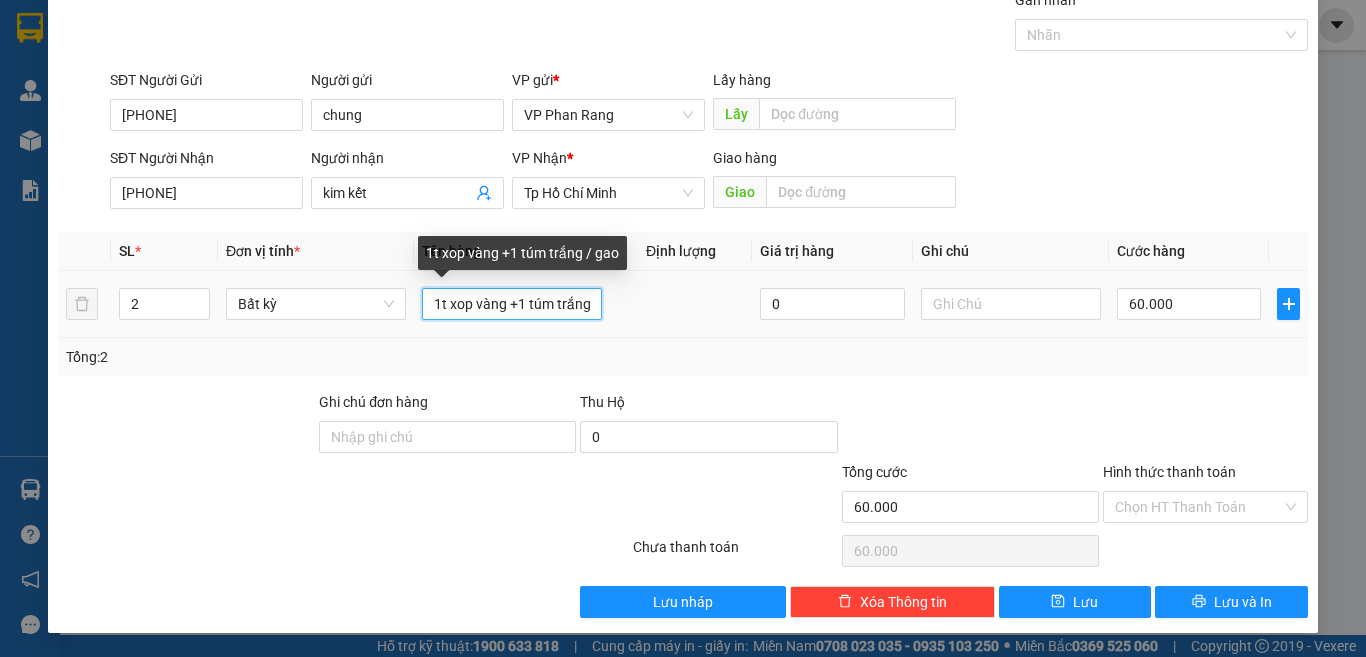 click on "1t xop vàng +1 túm trắng / gao" at bounding box center (512, 304) 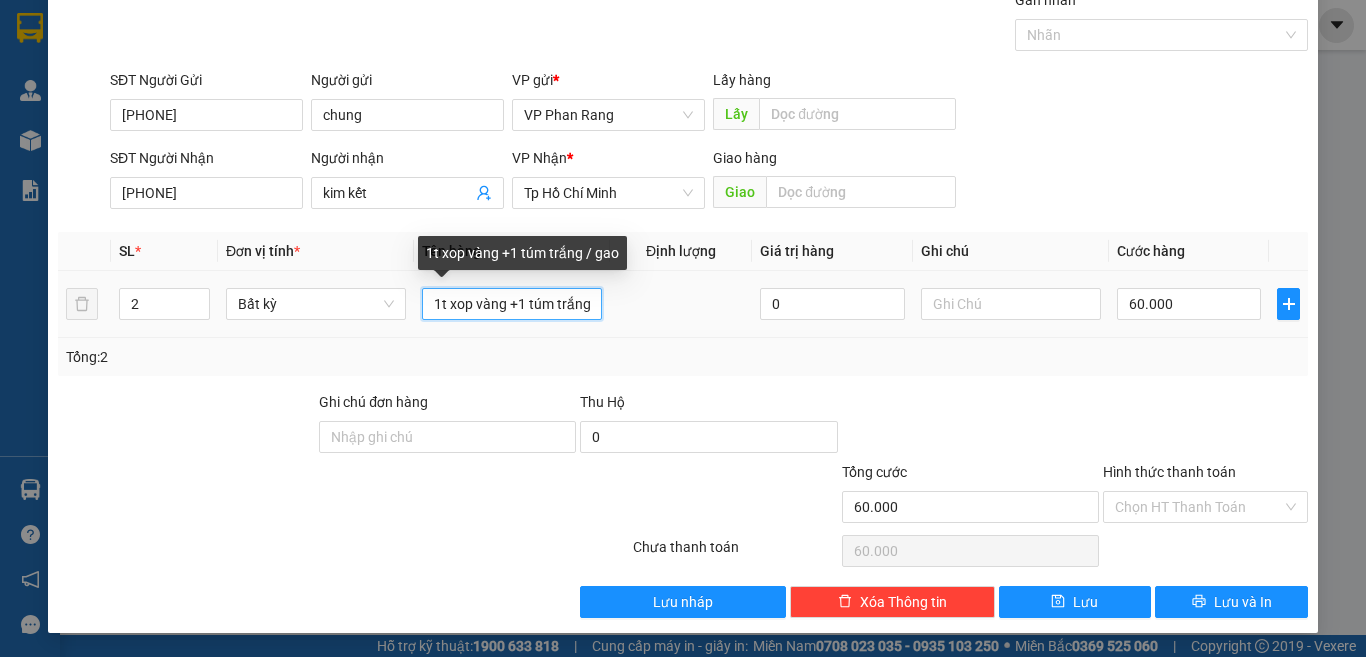 click on "1t xop vàng +1 túm trắng / gao" at bounding box center (512, 304) 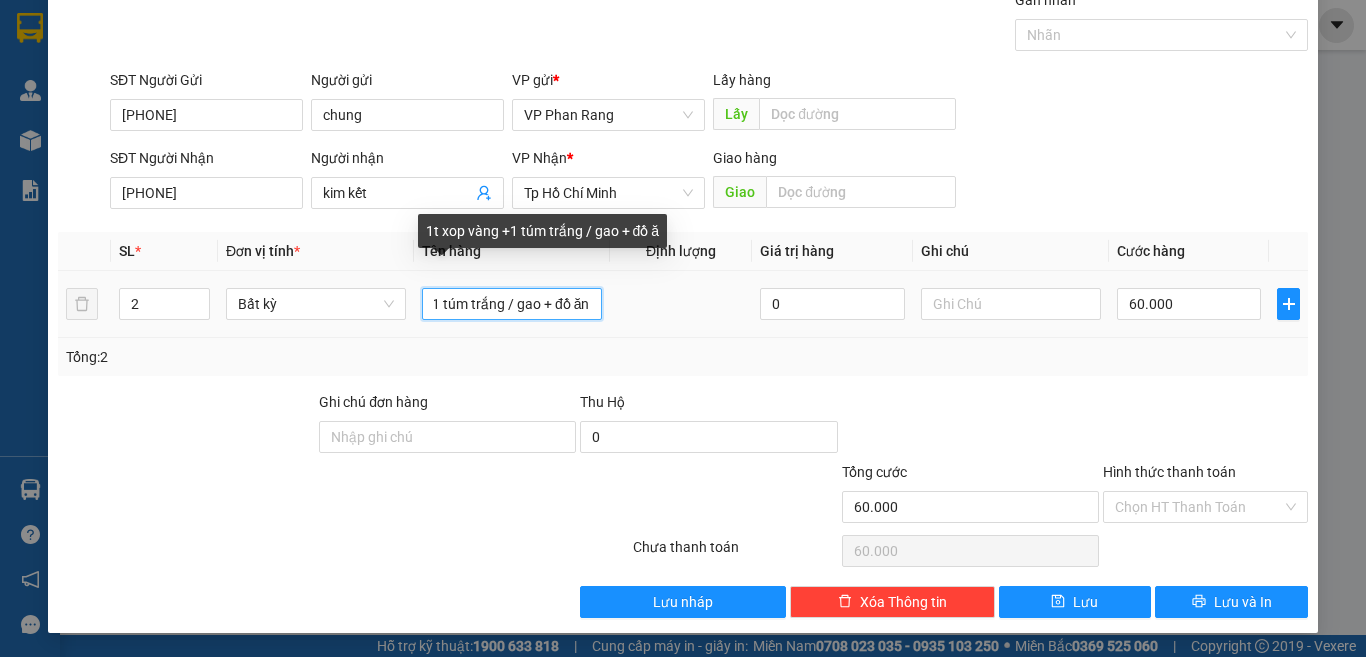 scroll, scrollTop: 0, scrollLeft: 95, axis: horizontal 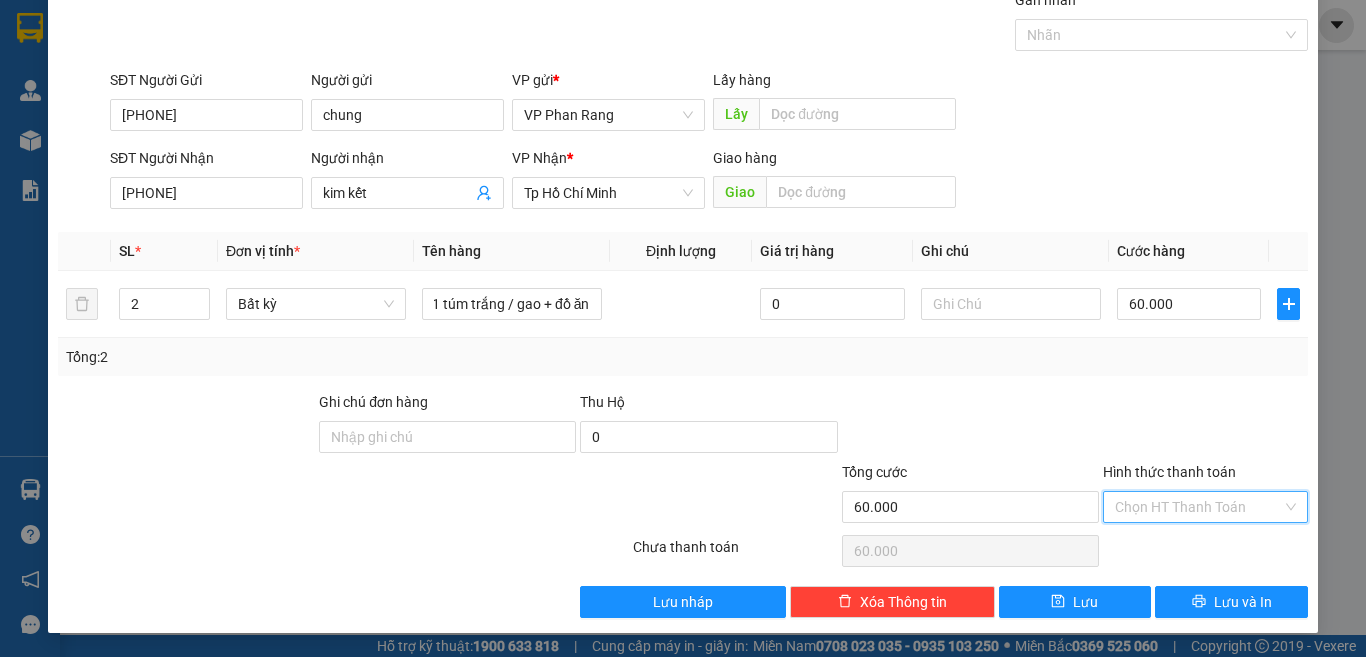drag, startPoint x: 1150, startPoint y: 499, endPoint x: 1147, endPoint y: 539, distance: 40.112343 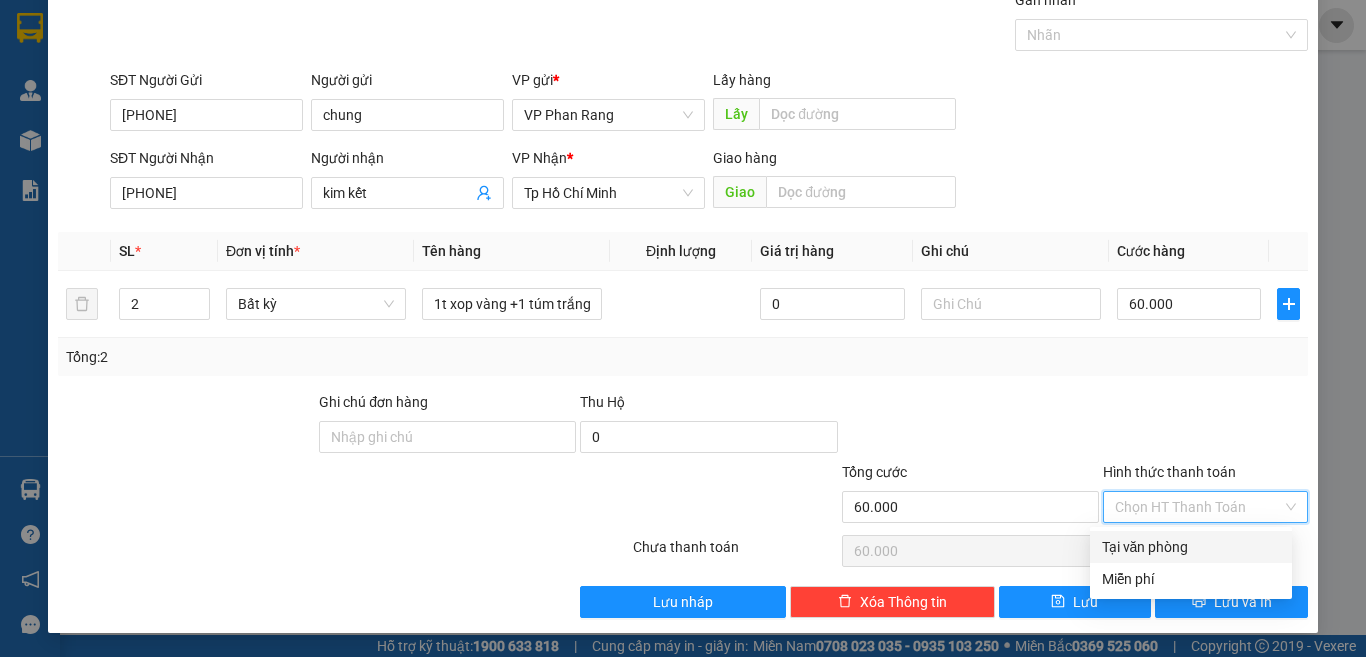 click on "Tại văn phòng" at bounding box center [1191, 547] 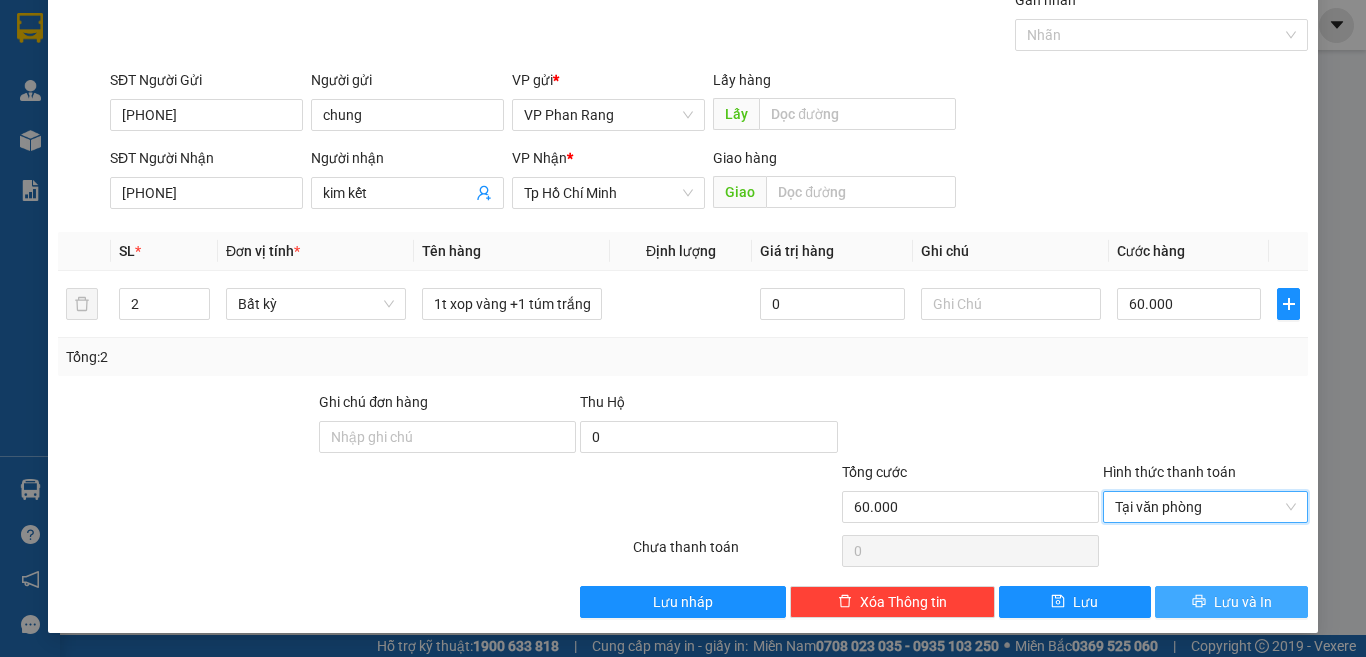 click on "Lưu và In" at bounding box center (1231, 602) 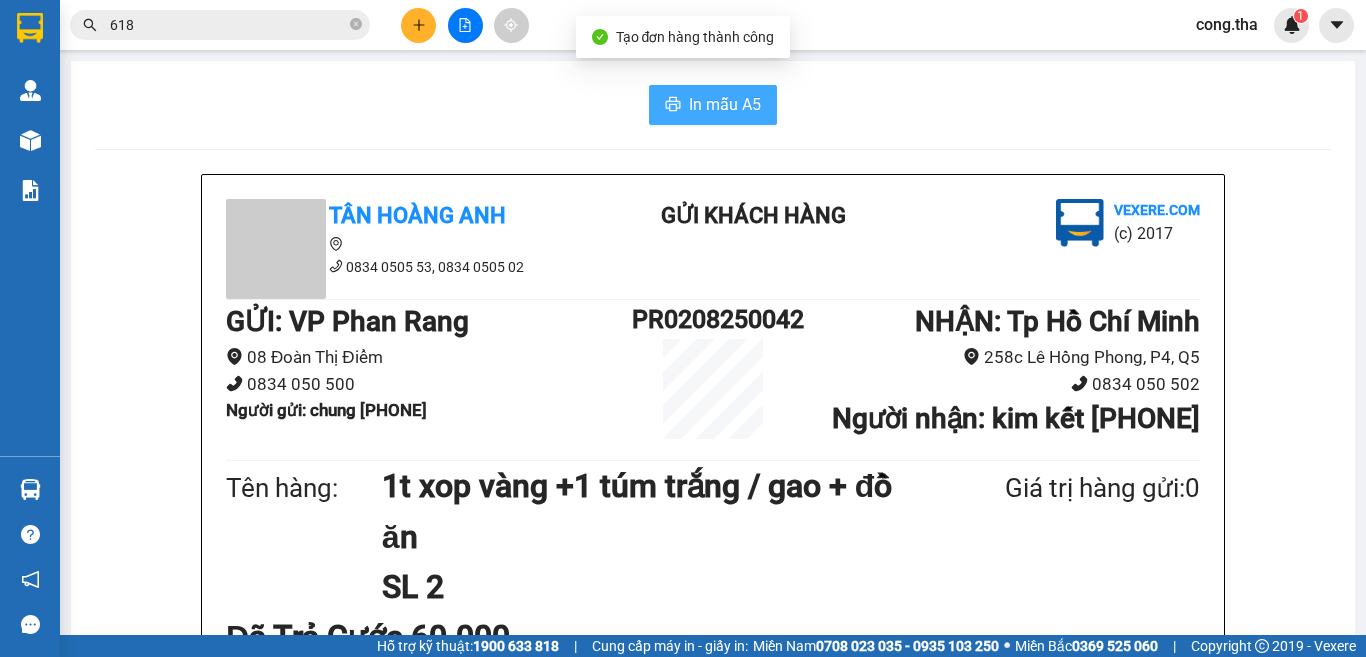 click on "In mẫu A5" at bounding box center [725, 104] 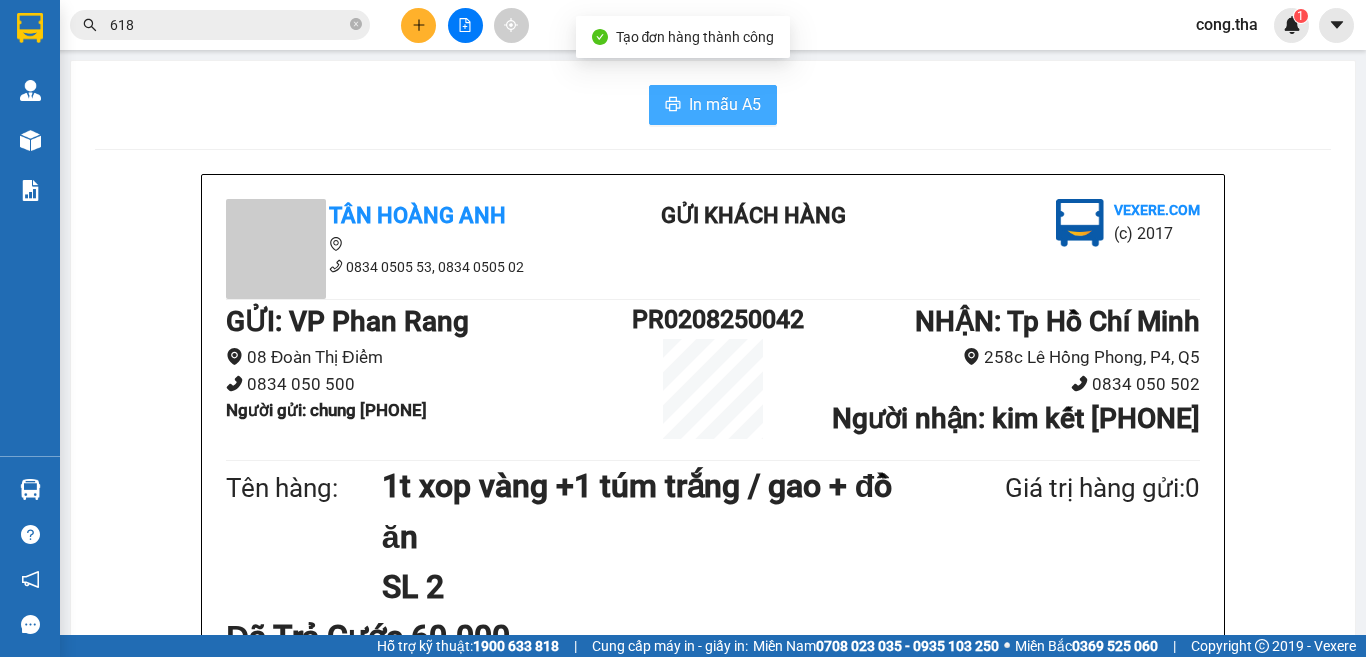 scroll, scrollTop: 0, scrollLeft: 0, axis: both 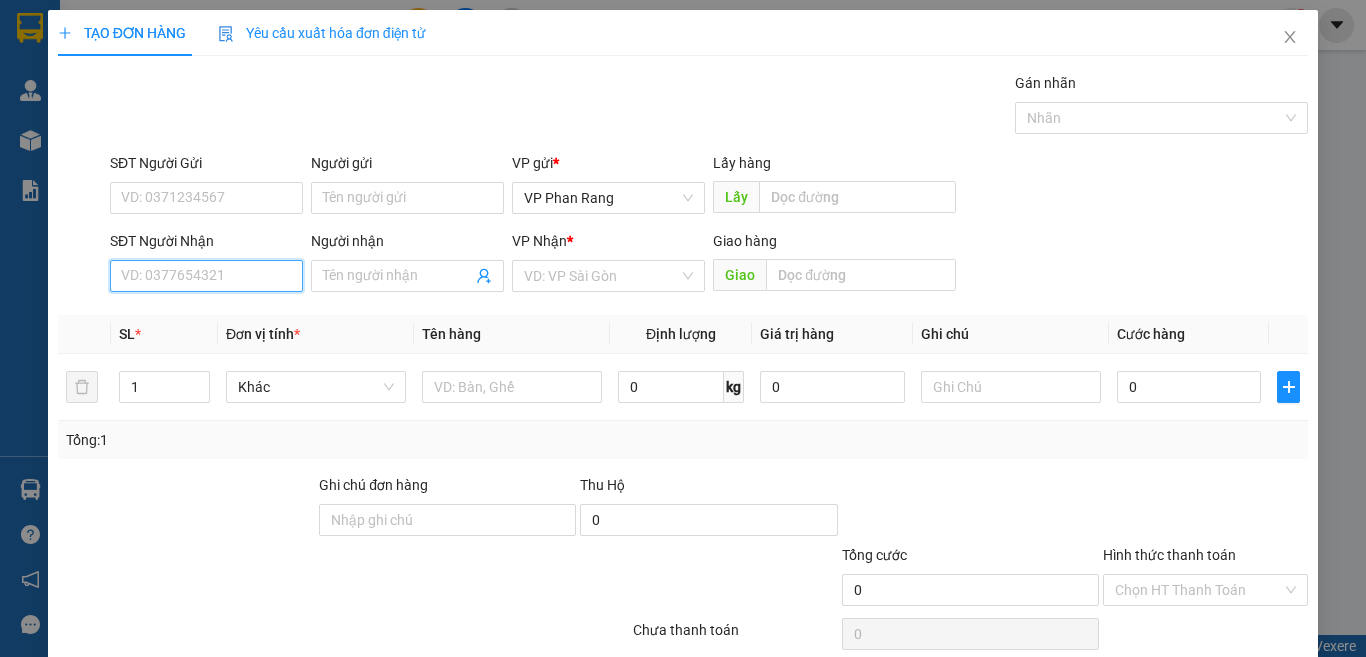click on "SĐT Người Nhận" at bounding box center [206, 276] 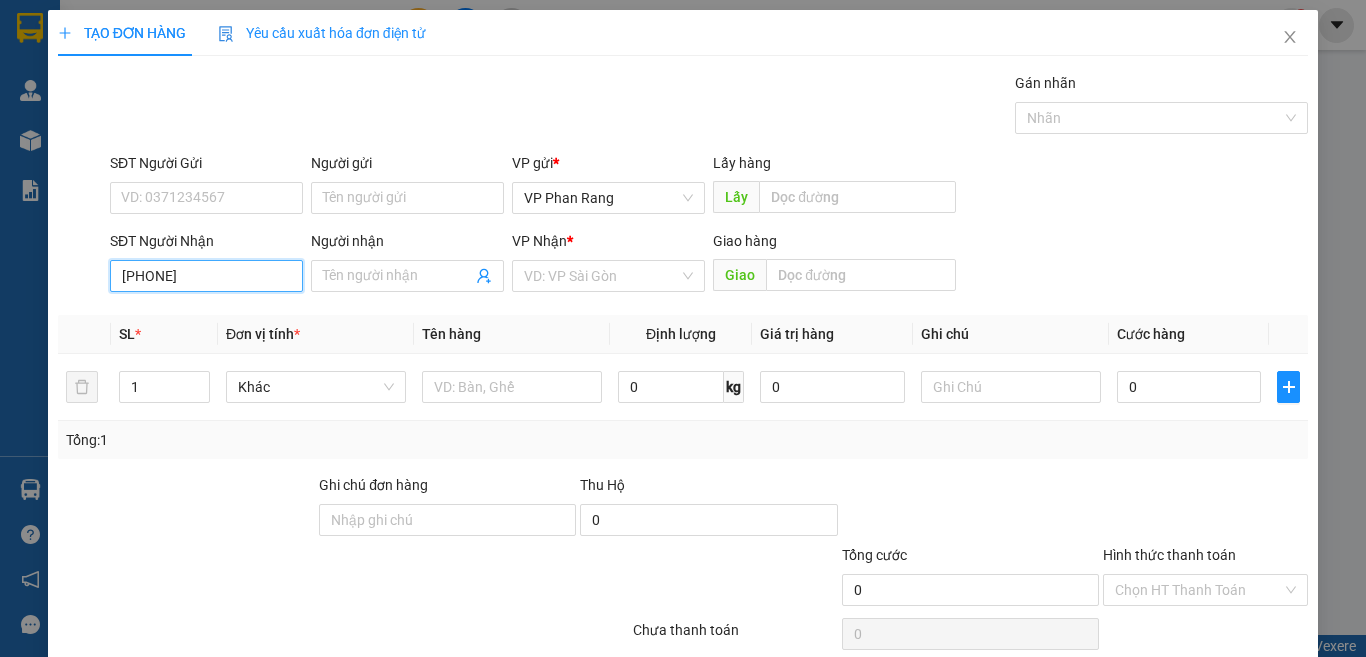 drag, startPoint x: 241, startPoint y: 280, endPoint x: 140, endPoint y: 303, distance: 103.58572 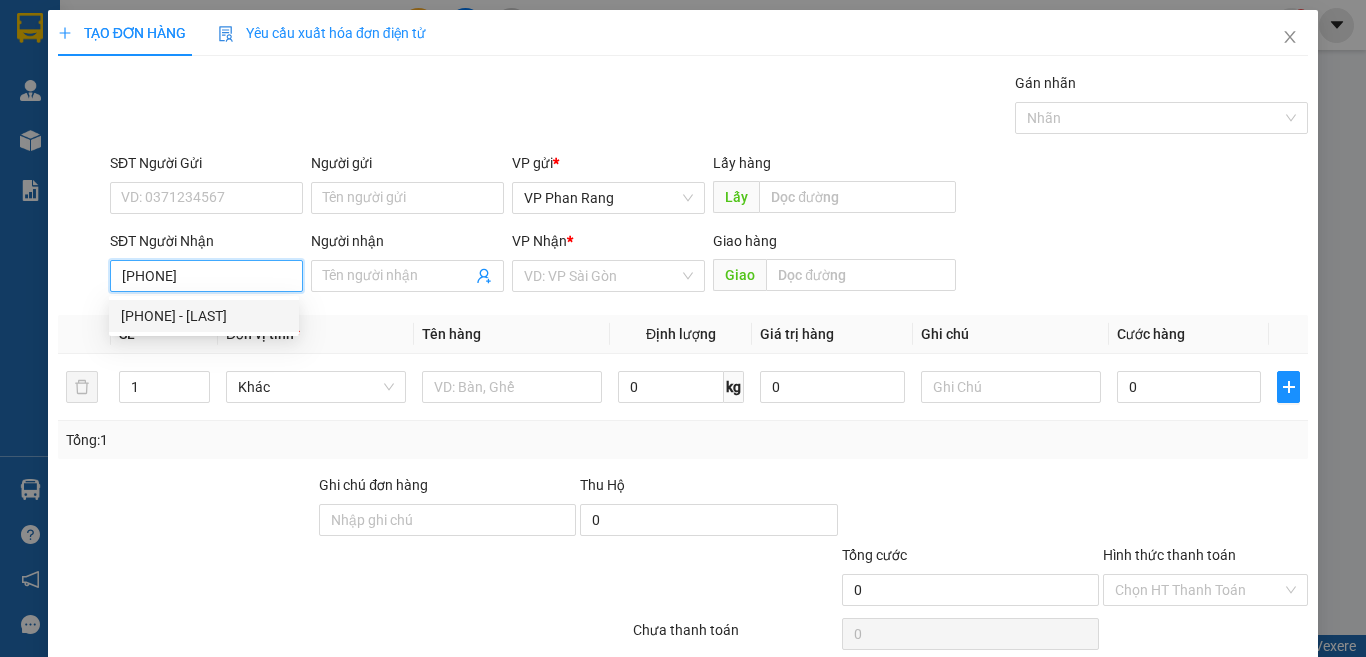 click on "0342647757 - Trâm" at bounding box center [204, 316] 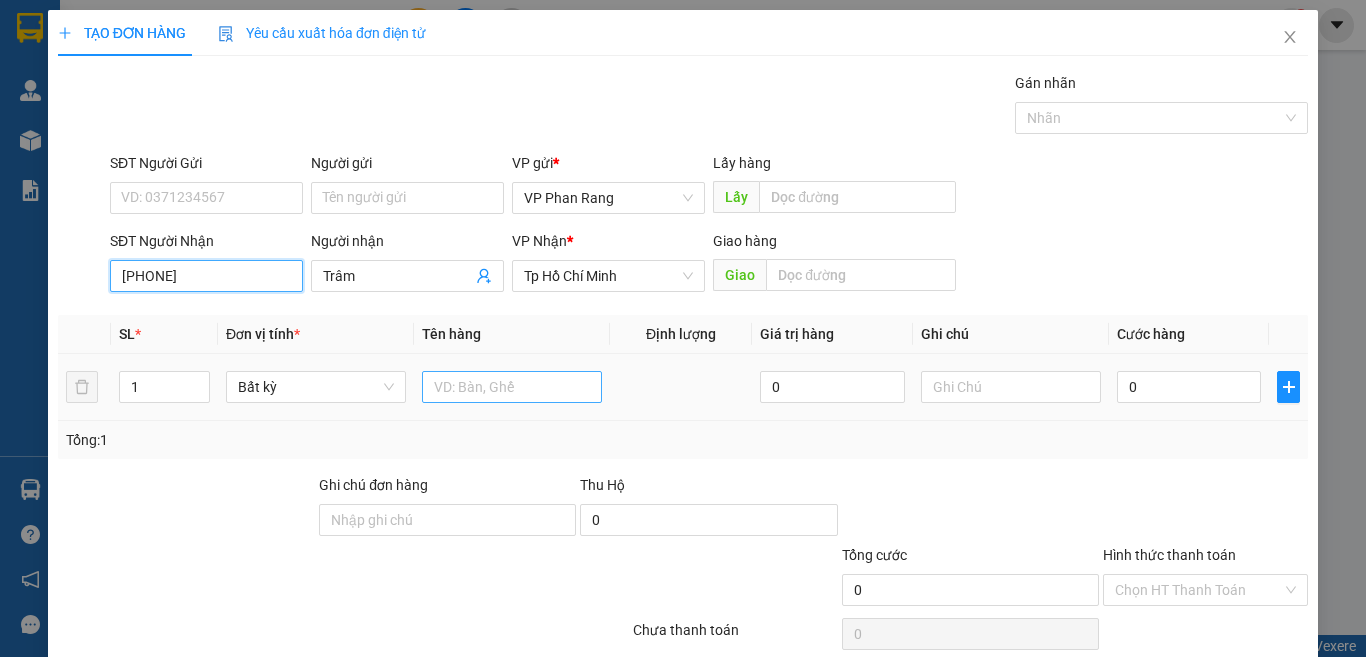 type on "0342647757" 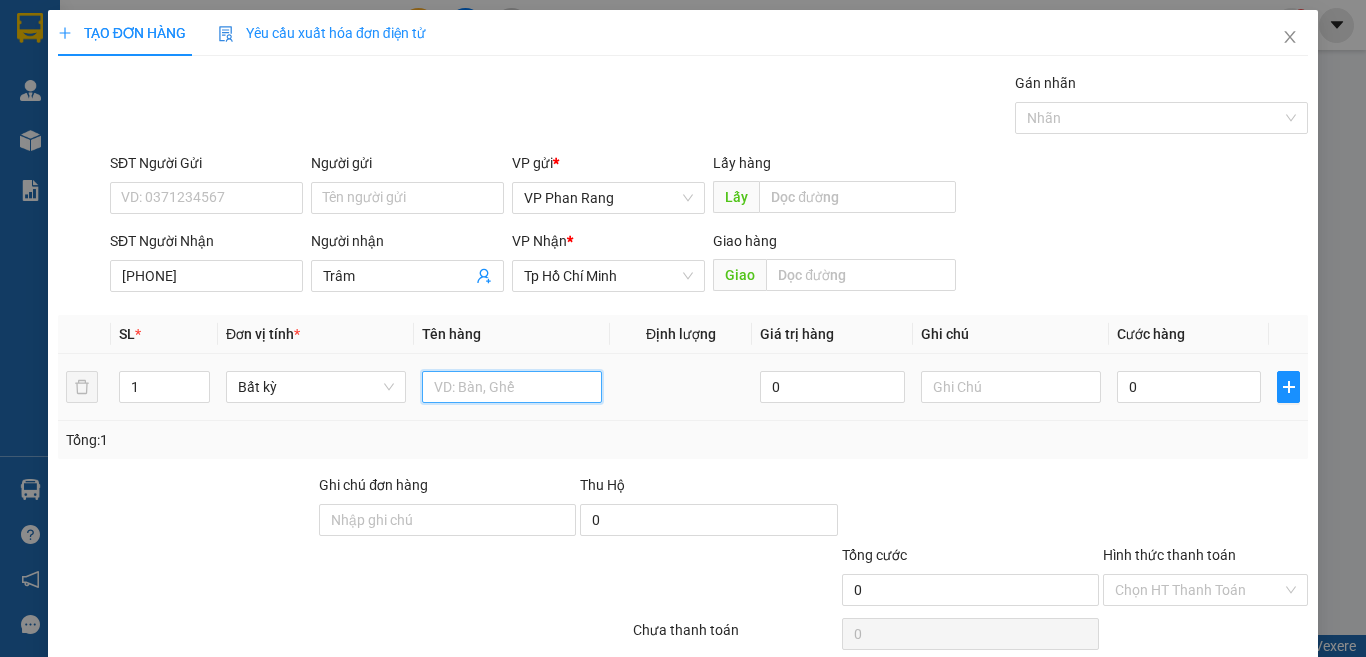 click at bounding box center [512, 387] 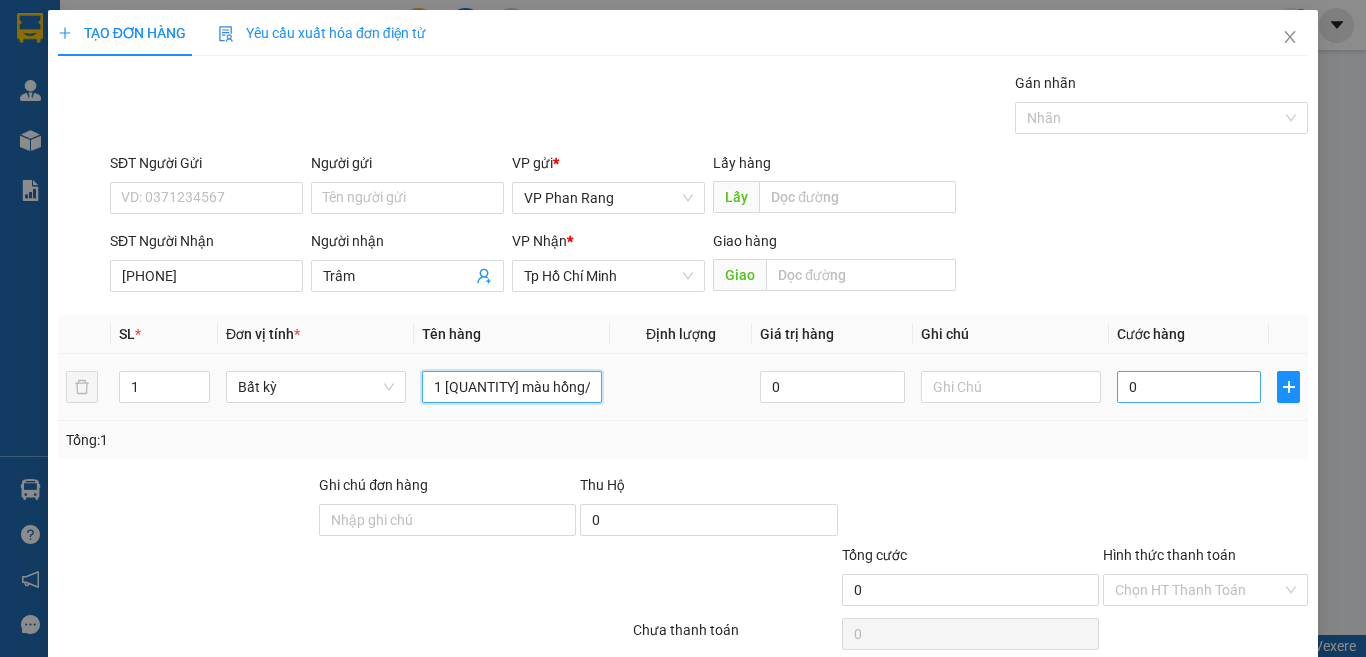 type on "1 túm màu hồng/ đồ ăn" 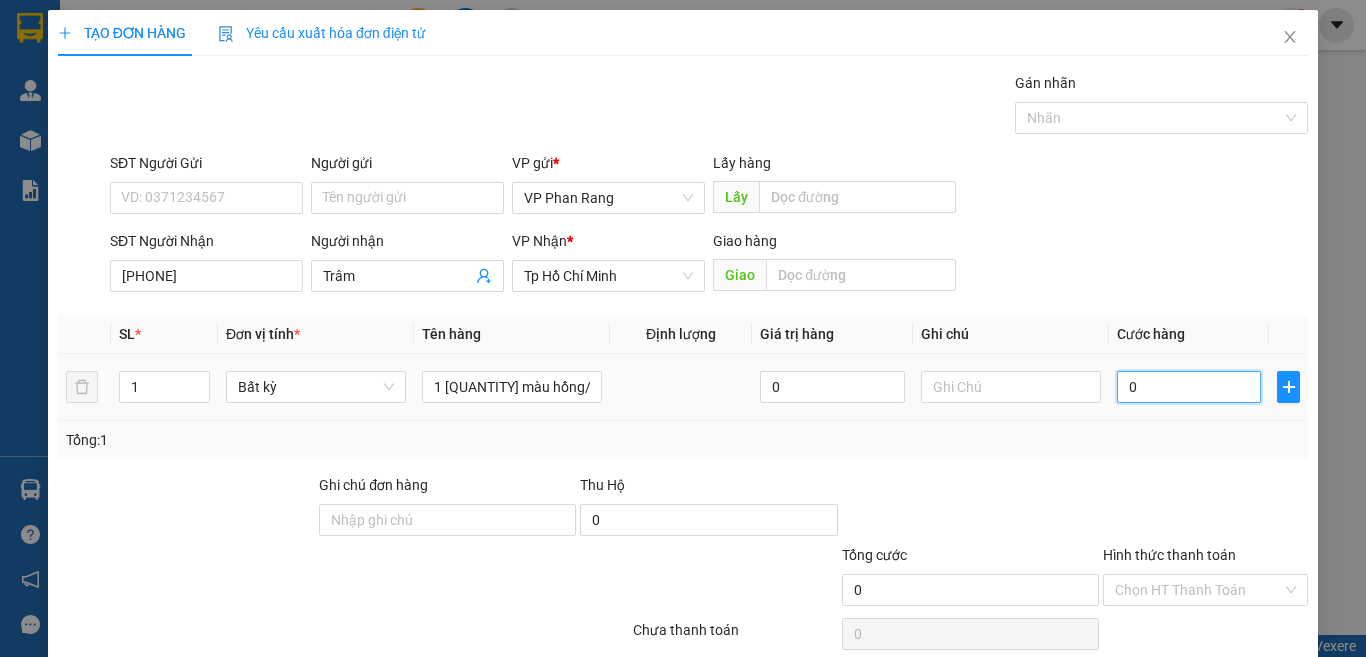 click on "0" at bounding box center [1189, 387] 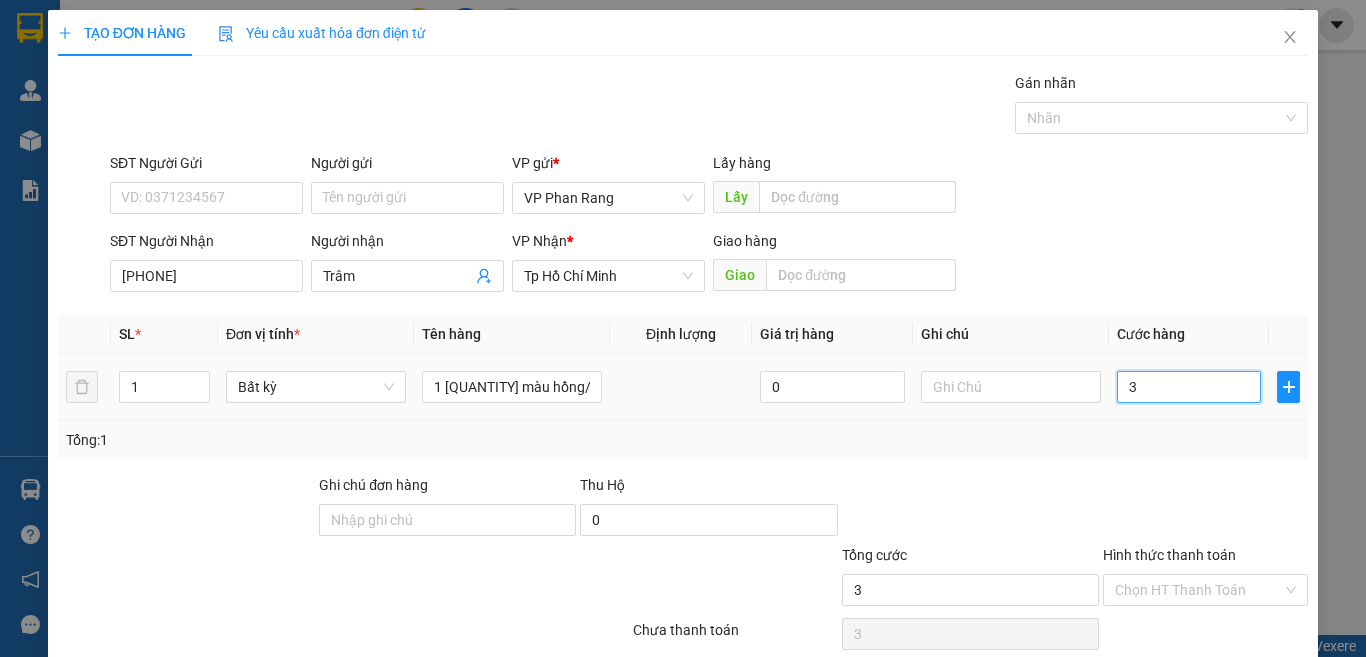 type on "30" 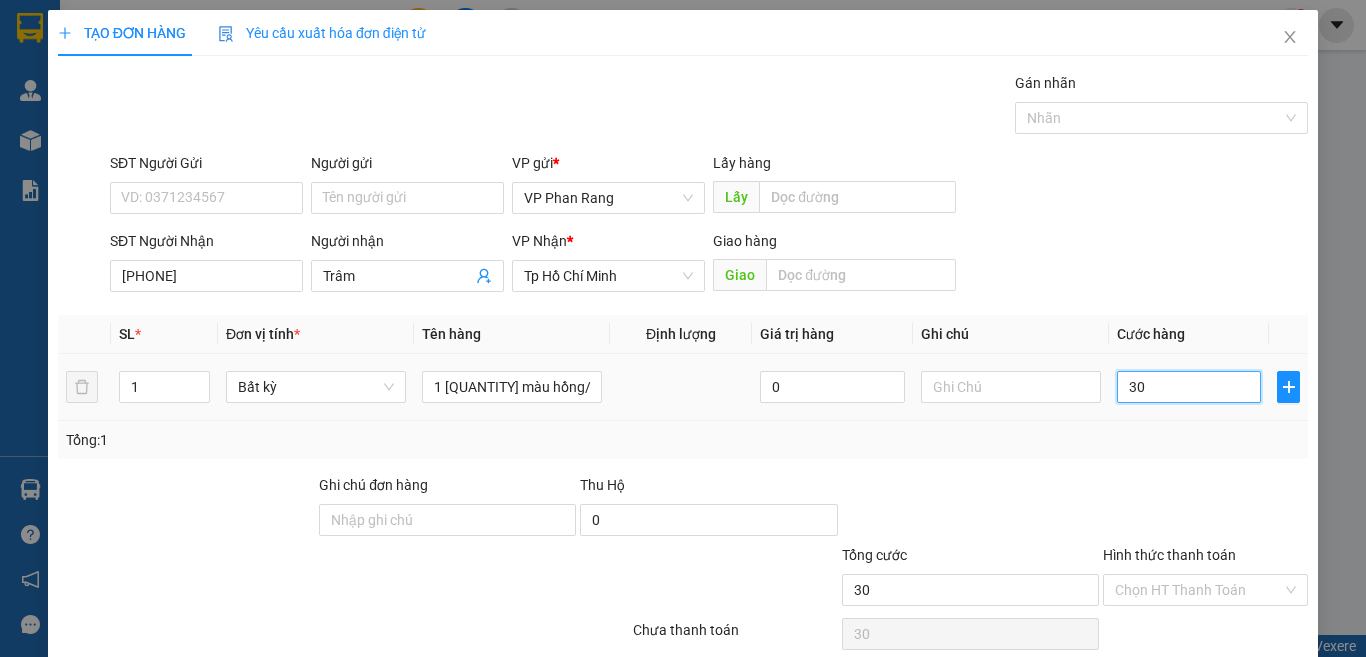 scroll, scrollTop: 83, scrollLeft: 0, axis: vertical 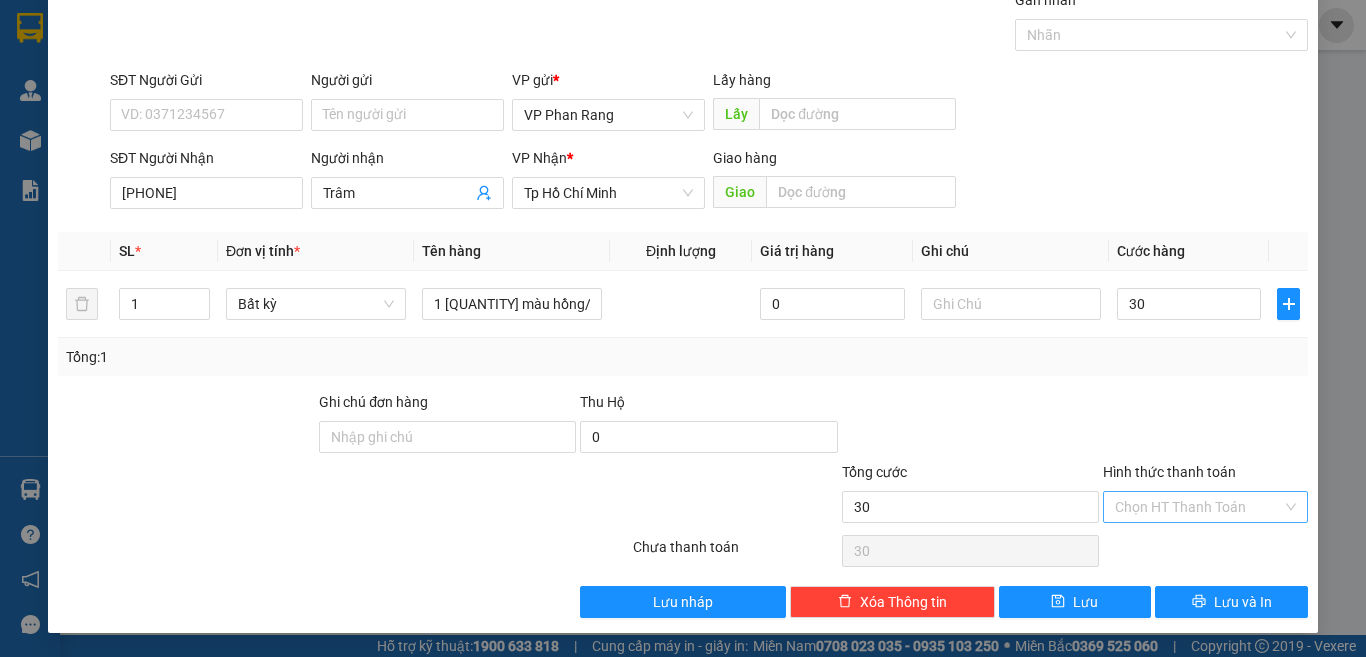 type on "30.000" 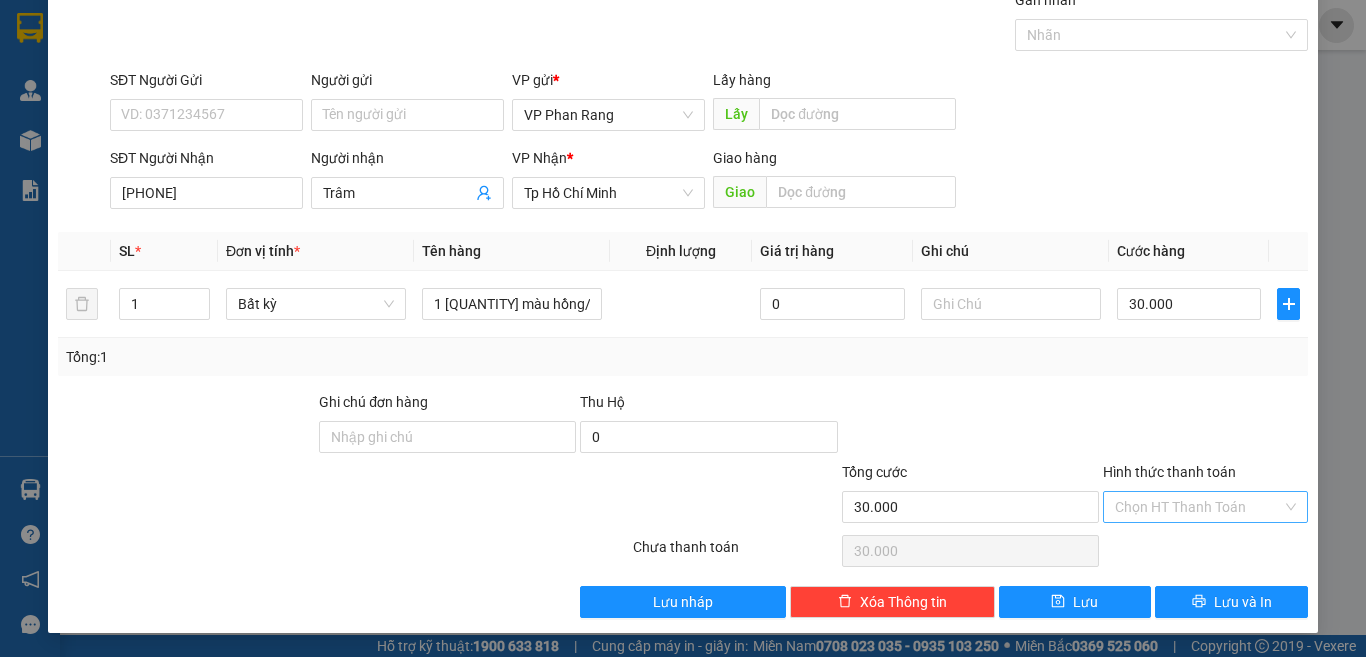 click on "Hình thức thanh toán" at bounding box center (1198, 507) 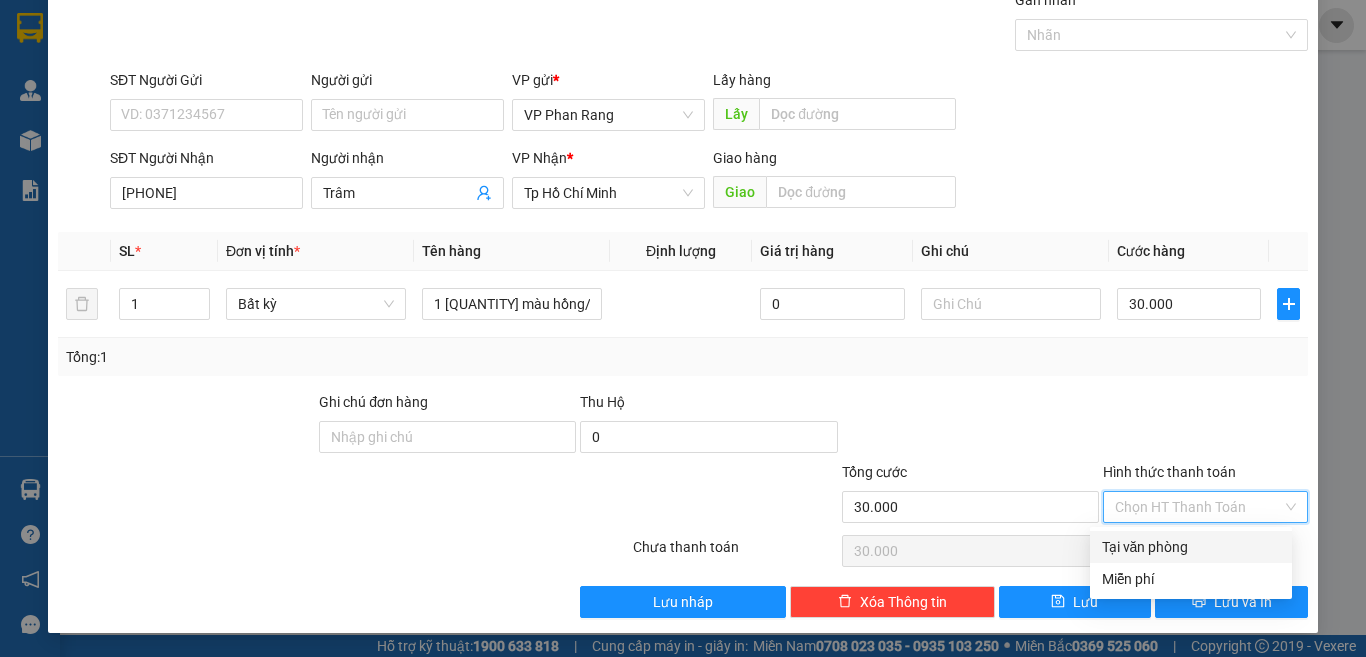 drag, startPoint x: 1166, startPoint y: 540, endPoint x: 1177, endPoint y: 569, distance: 31.016125 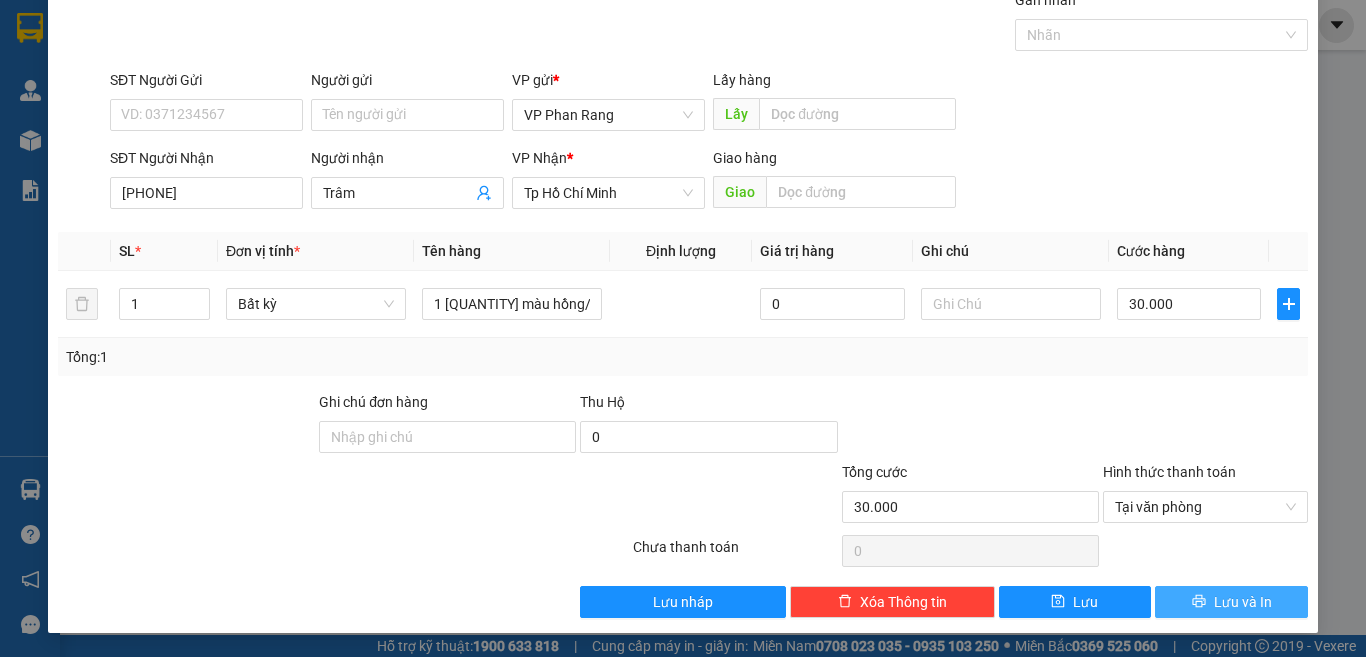 click on "Lưu và In" at bounding box center [1243, 602] 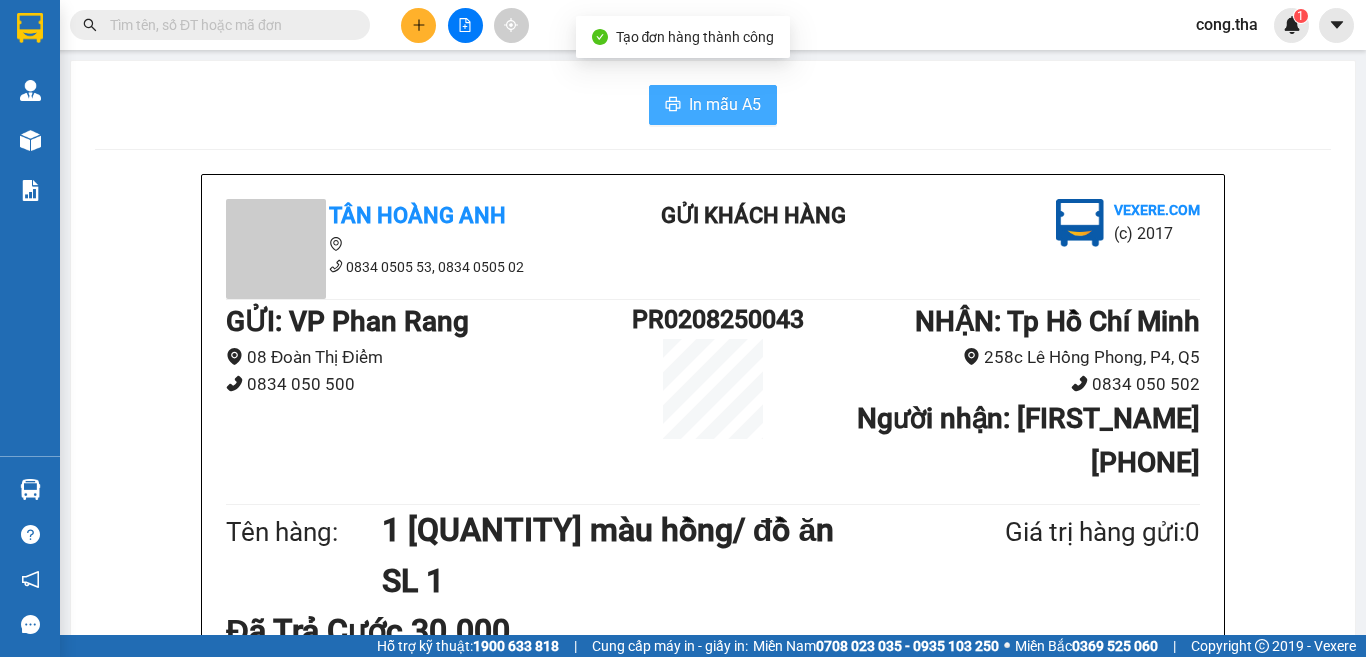 click on "In mẫu A5" at bounding box center (725, 104) 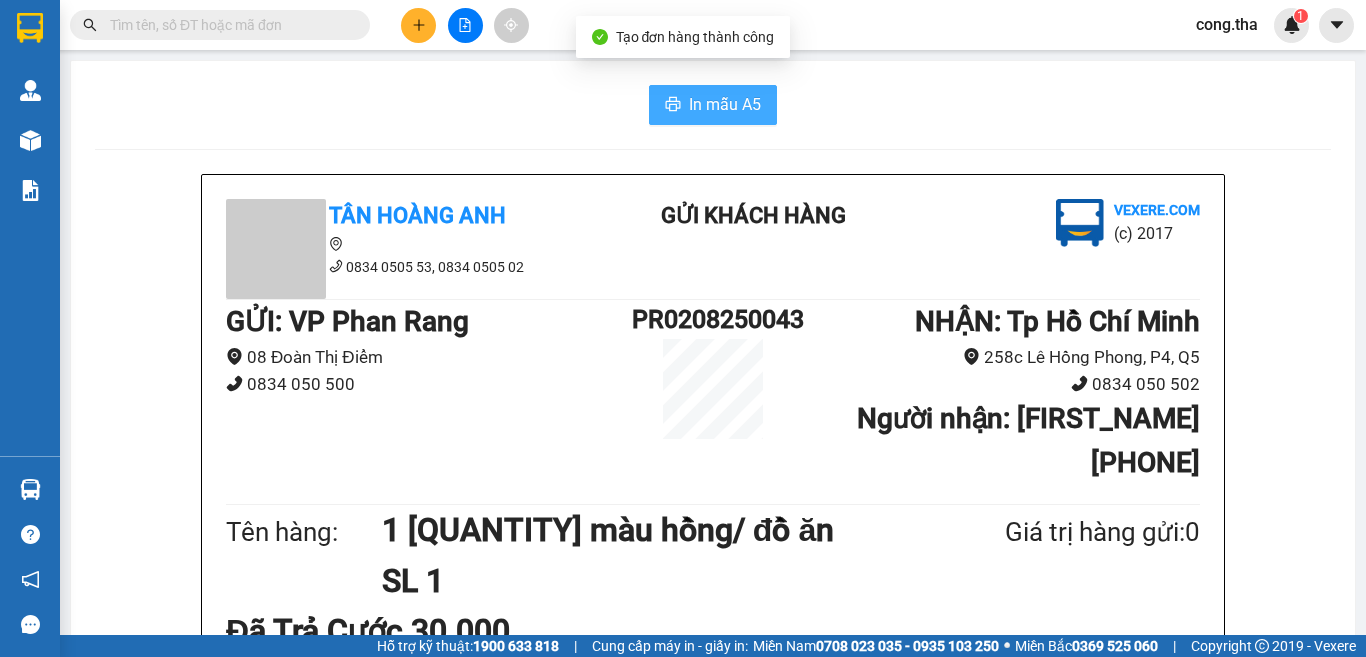 scroll, scrollTop: 0, scrollLeft: 0, axis: both 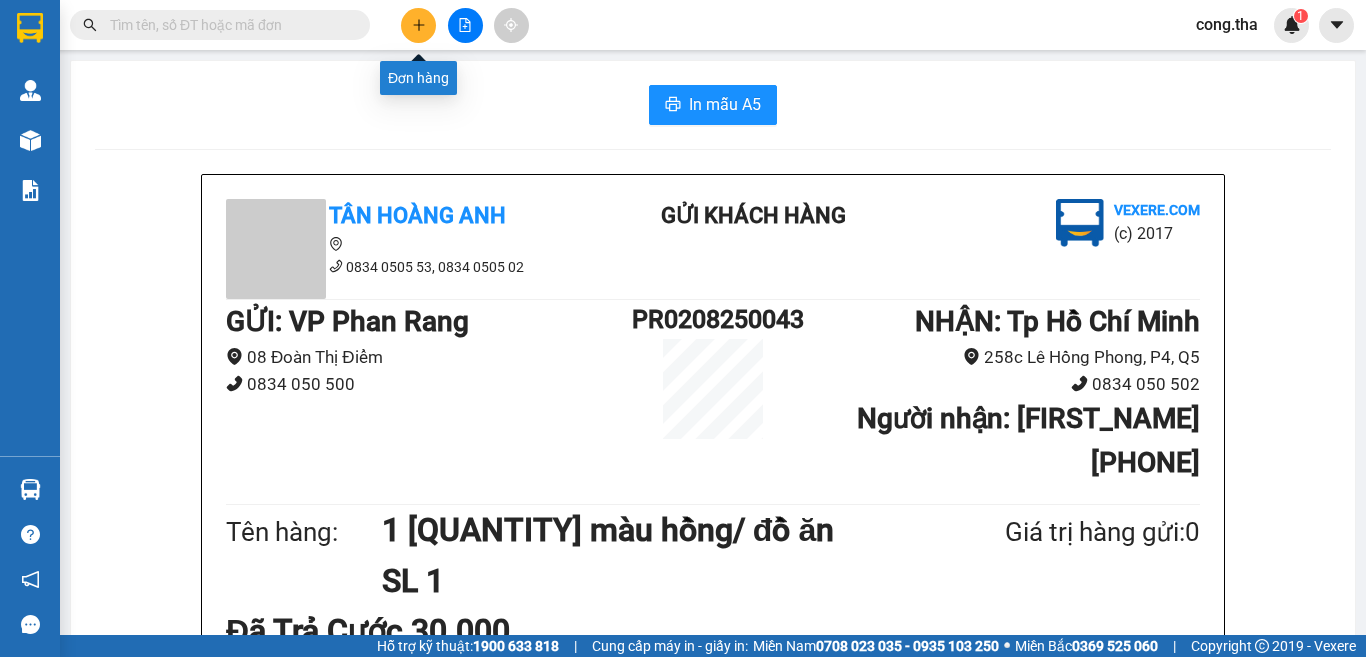 click 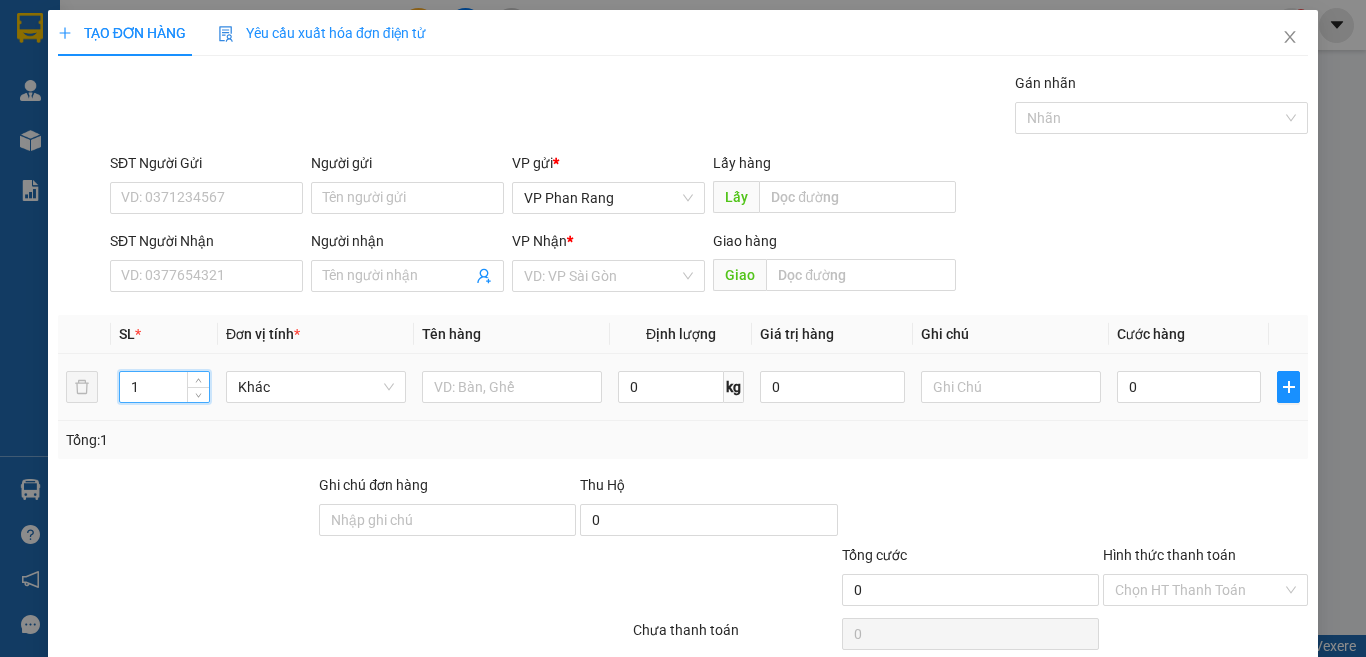 drag, startPoint x: 134, startPoint y: 383, endPoint x: 148, endPoint y: 379, distance: 14.56022 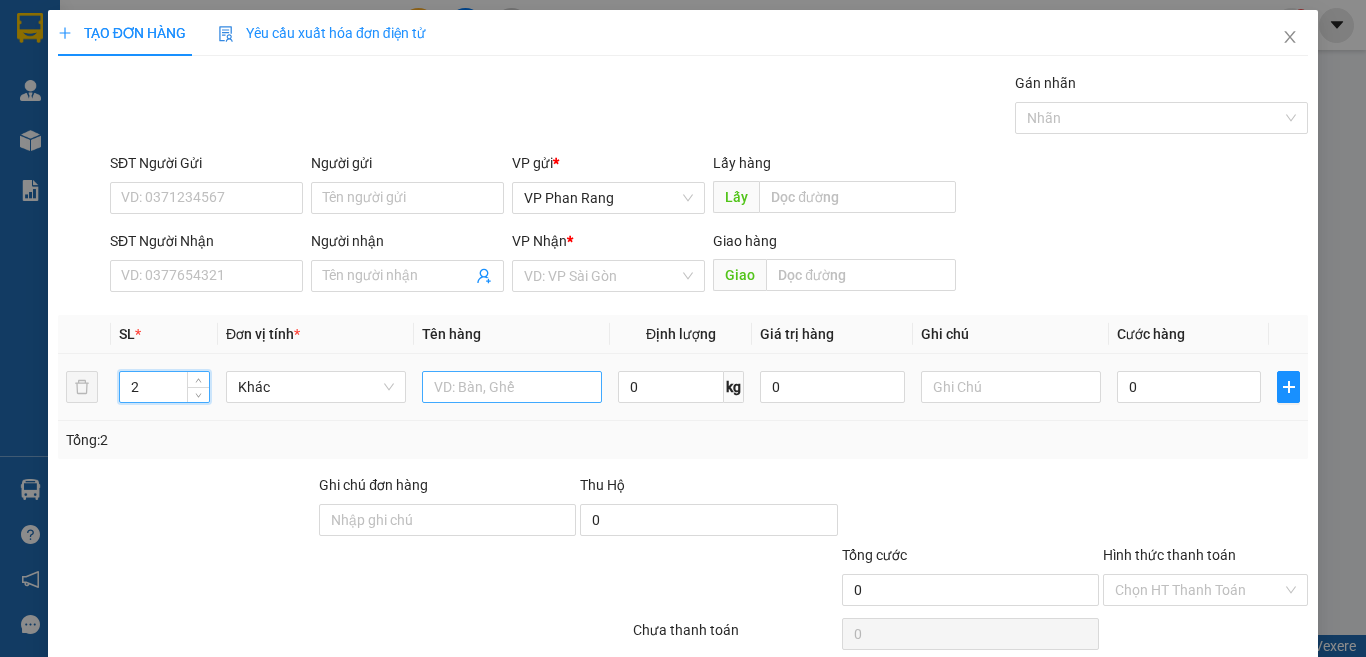 type on "2" 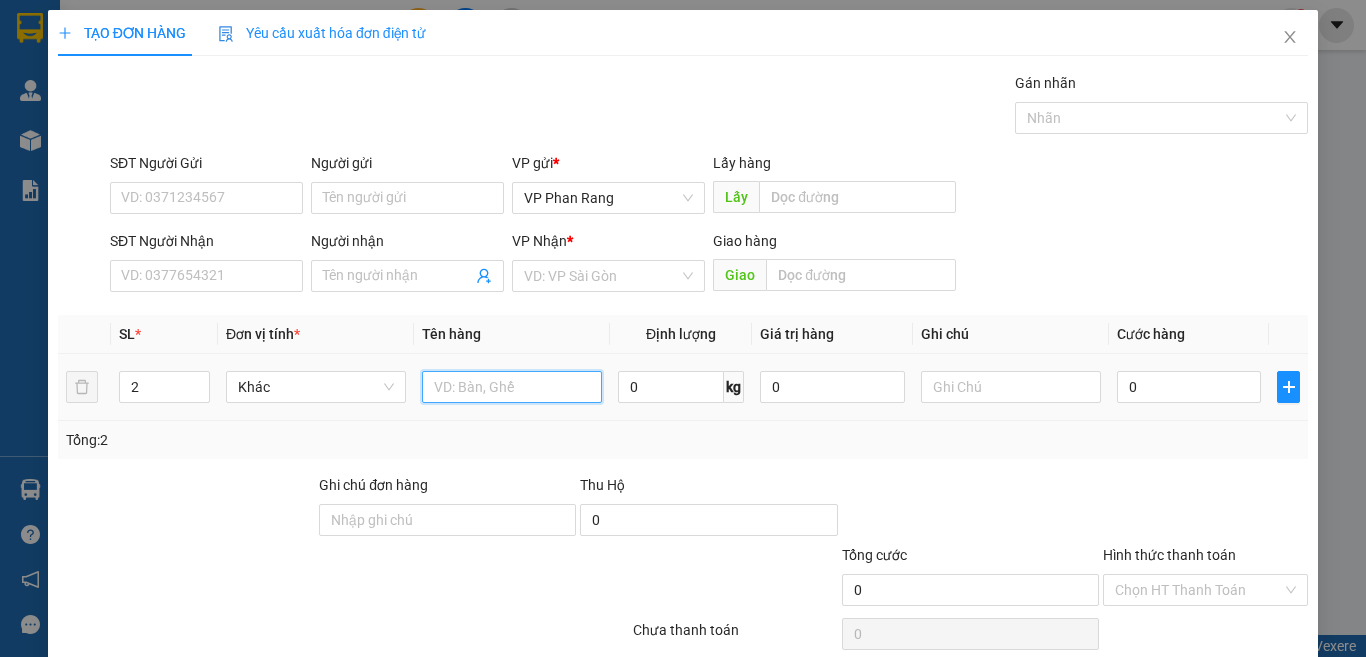 click at bounding box center [512, 387] 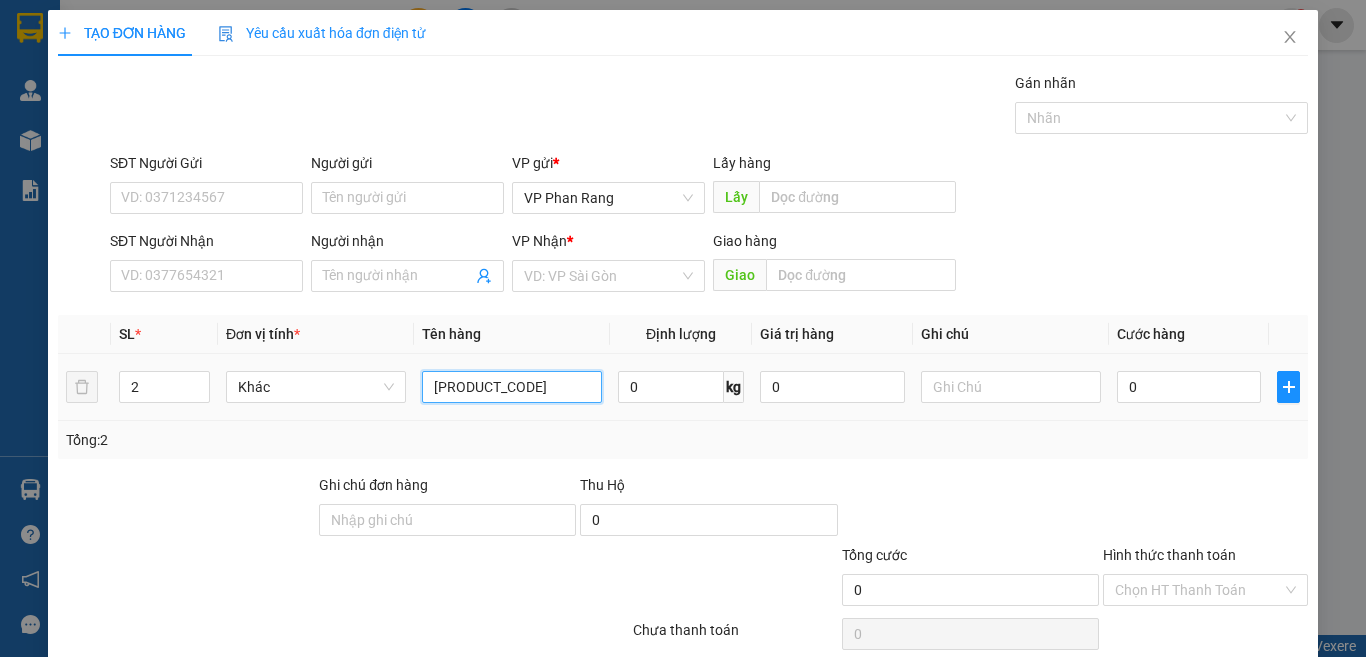 scroll, scrollTop: 0, scrollLeft: 60, axis: horizontal 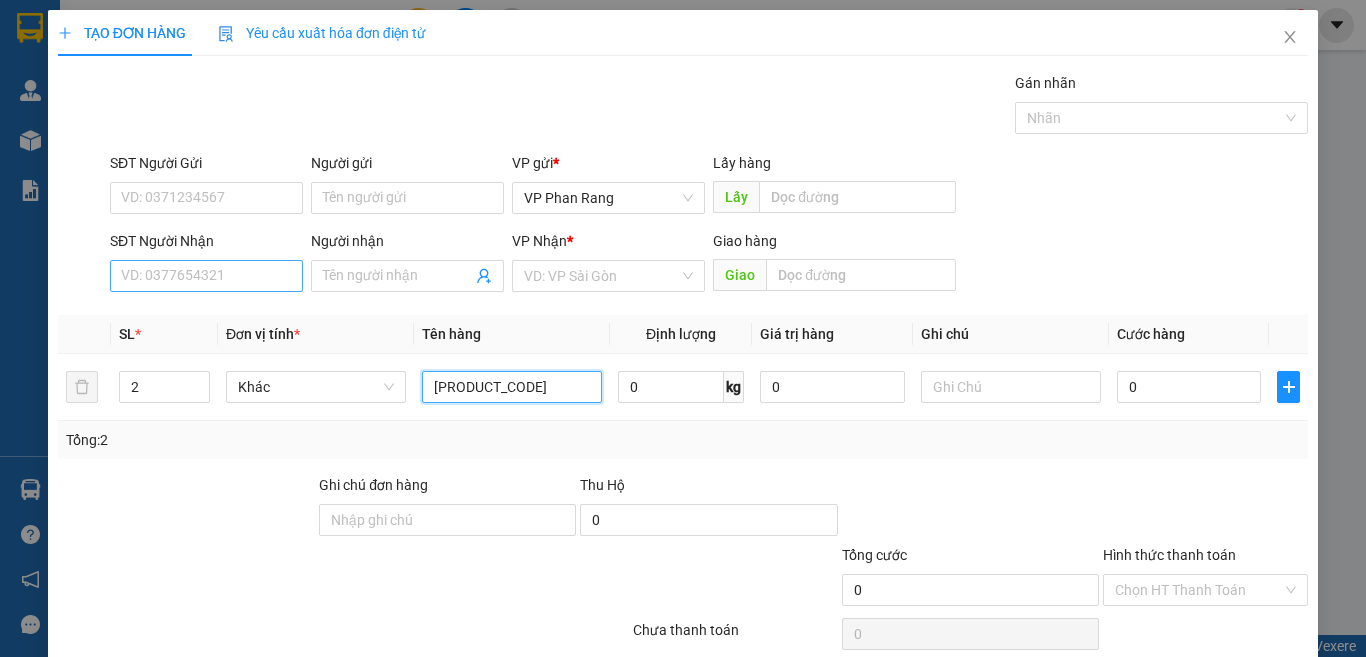 type on "1t xop trắng lớn +1 t xanh./ đô ăn" 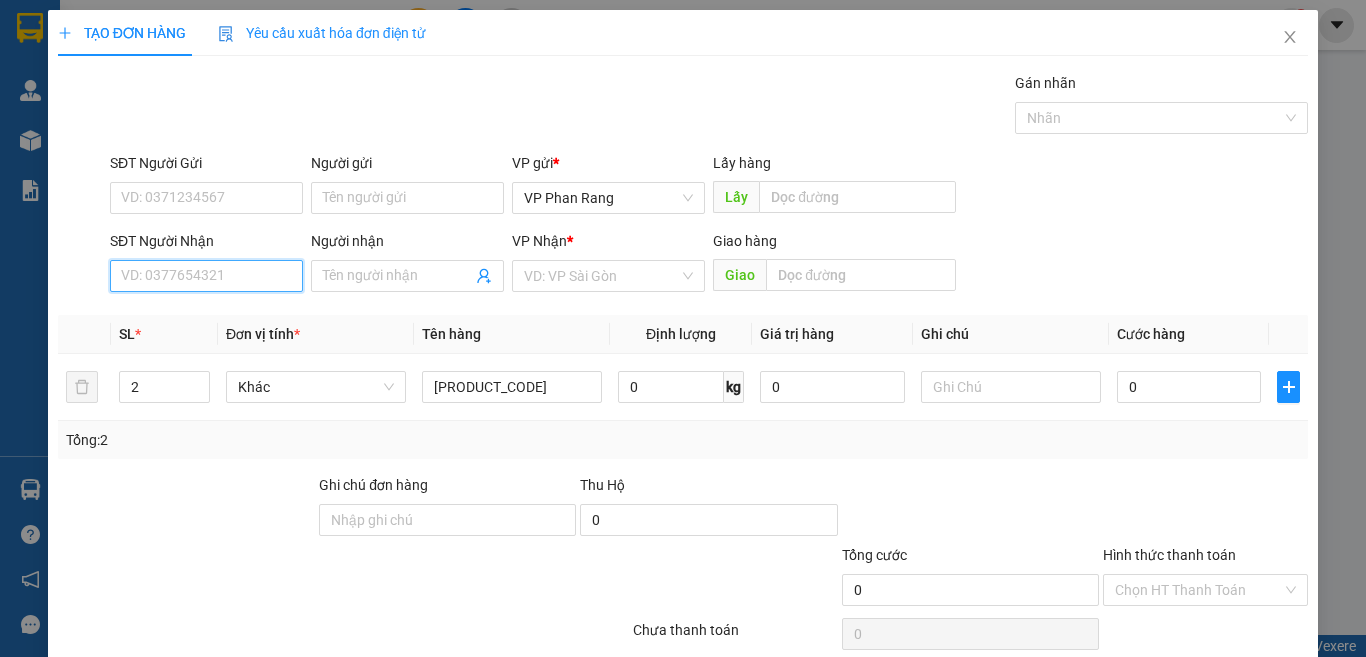 scroll, scrollTop: 0, scrollLeft: 0, axis: both 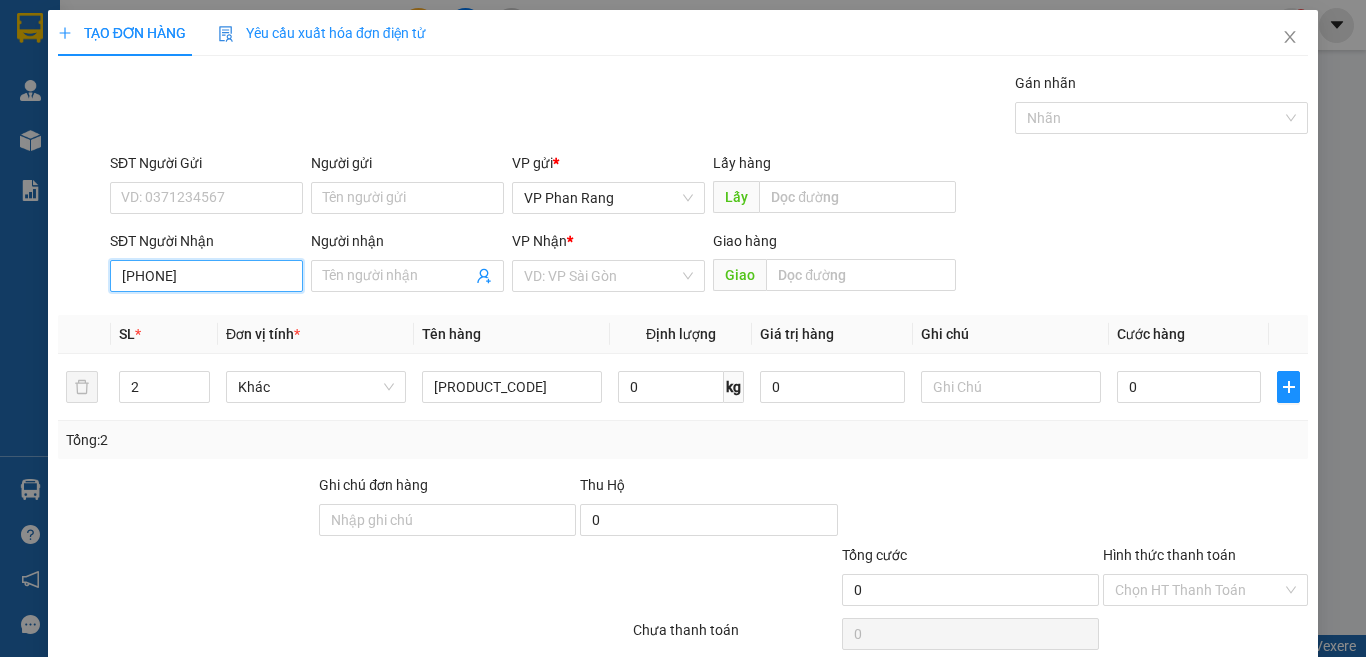 type on "0338410548" 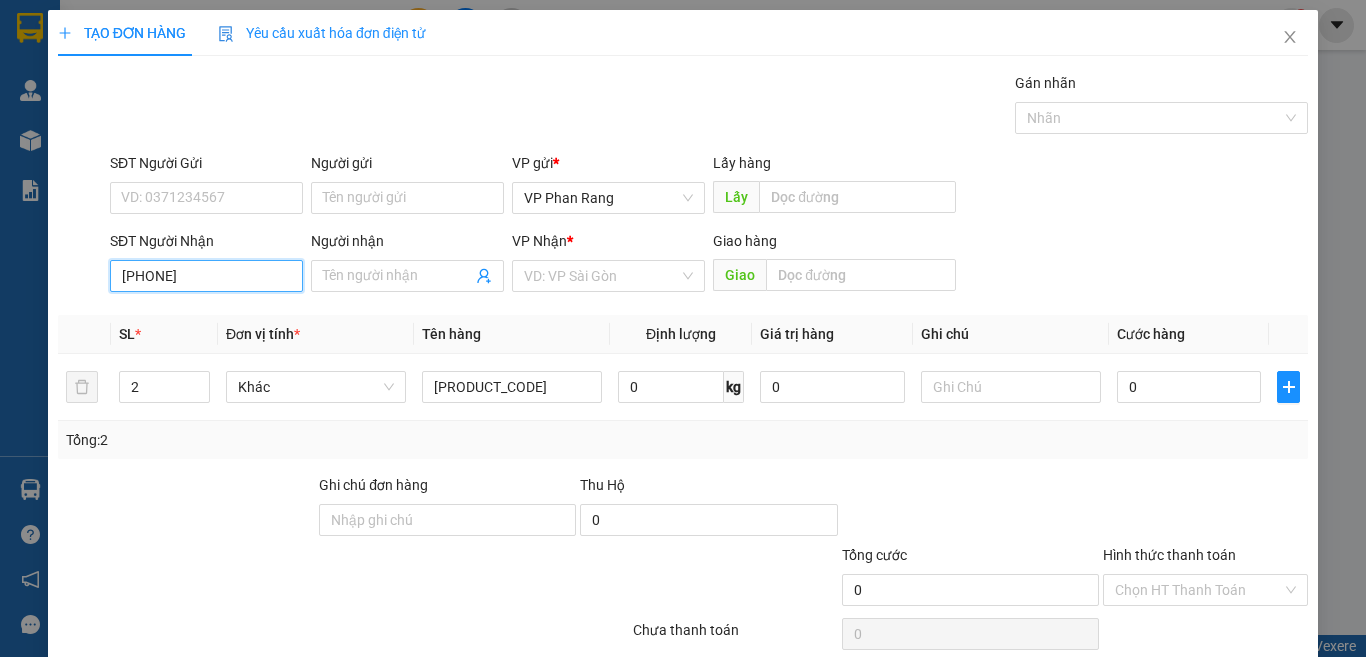 drag, startPoint x: 212, startPoint y: 278, endPoint x: 82, endPoint y: 331, distance: 140.38875 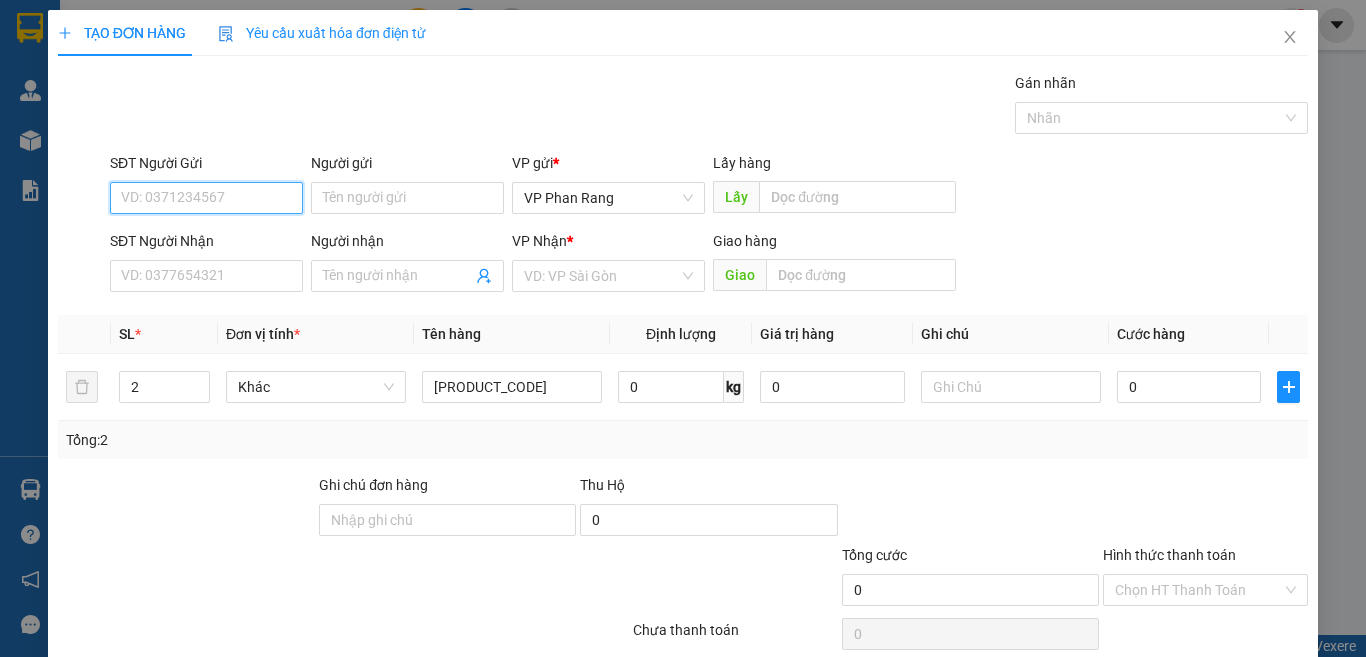 click on "SĐT Người Gửi" at bounding box center [206, 198] 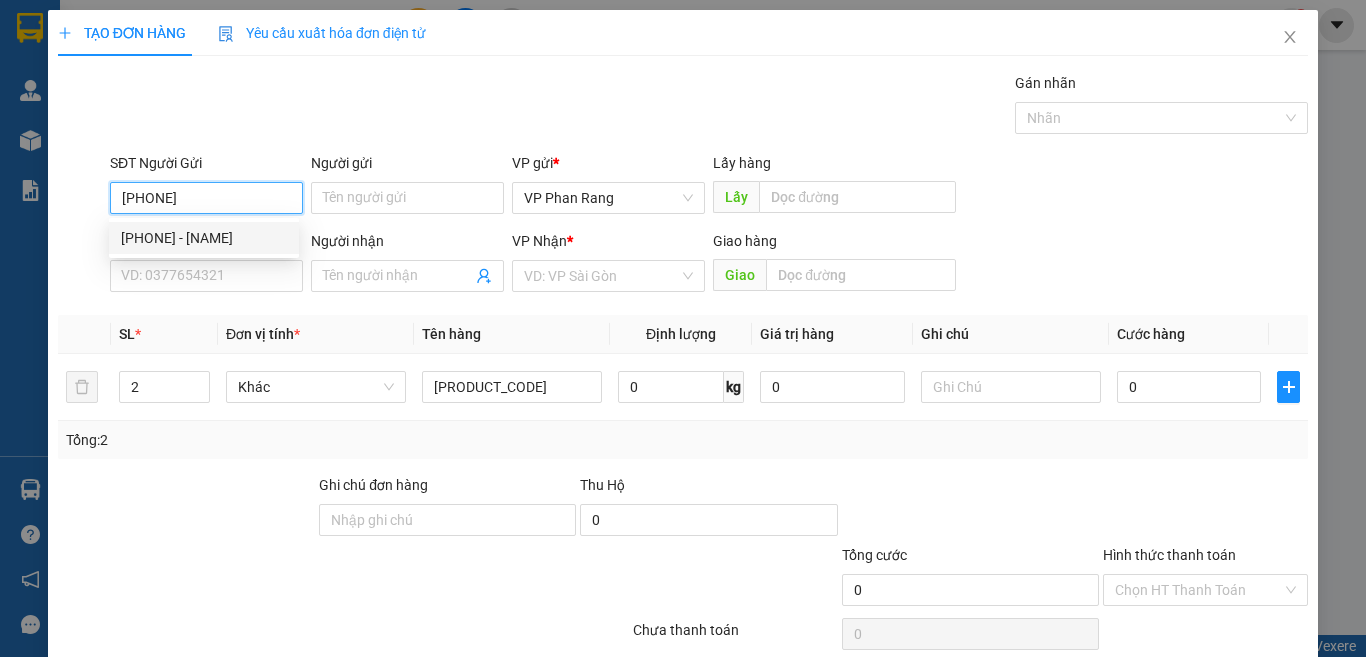 click on "0338410548 - Nga" at bounding box center (204, 238) 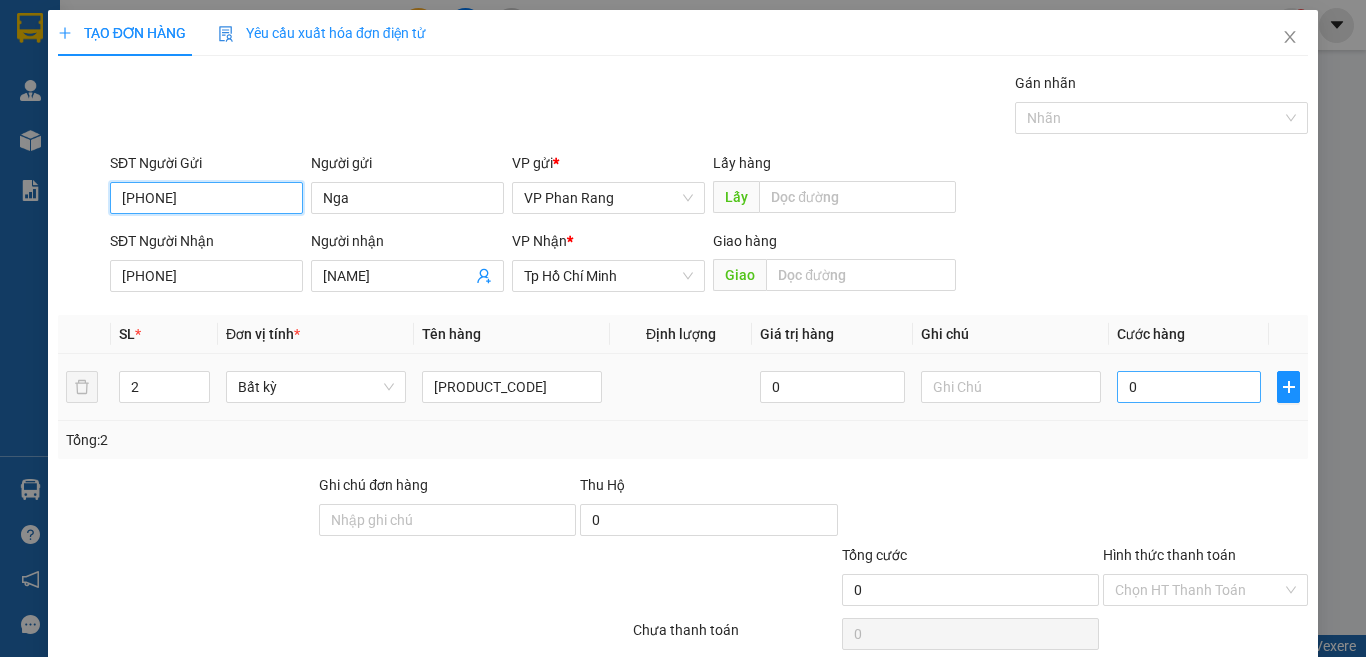 type on "0338410548" 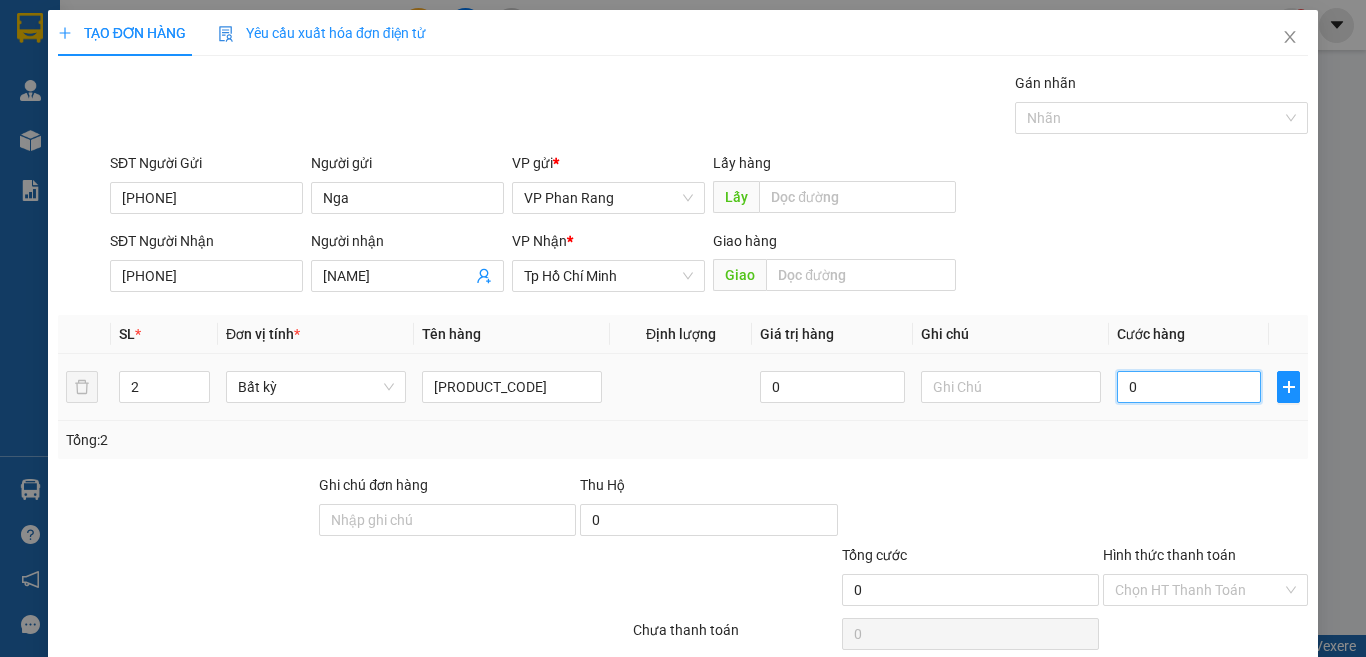 type on "1" 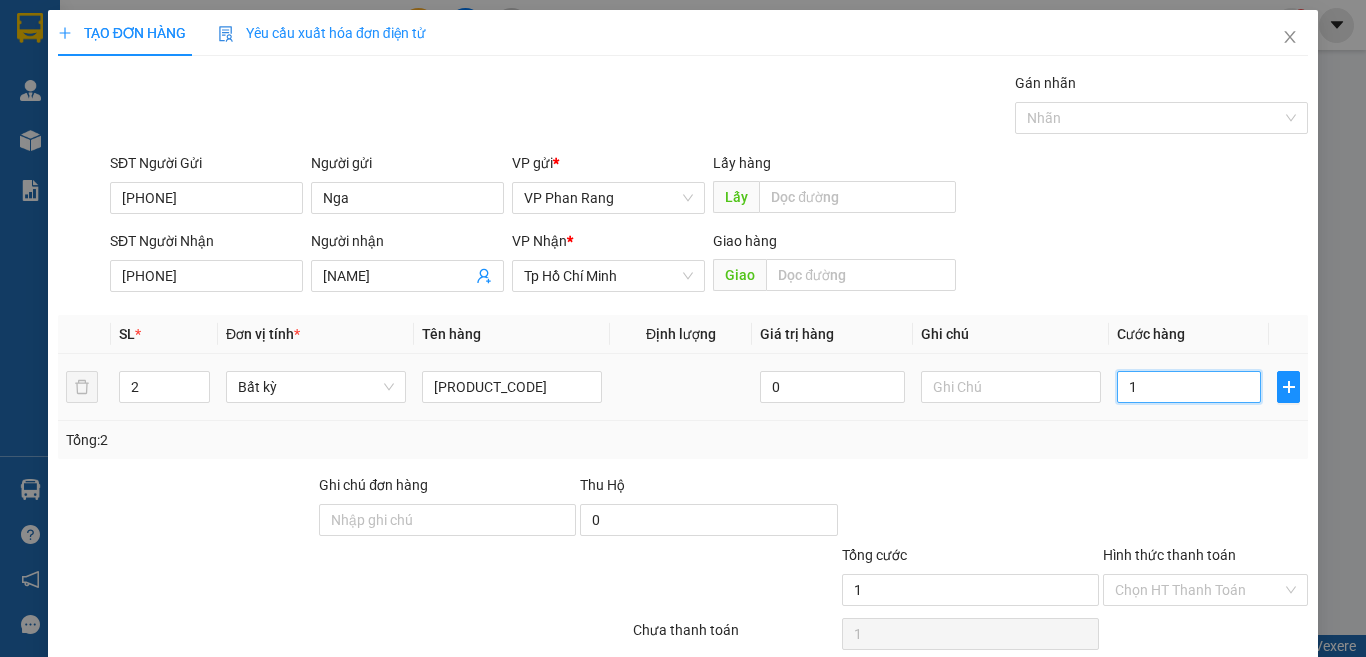 type on "10" 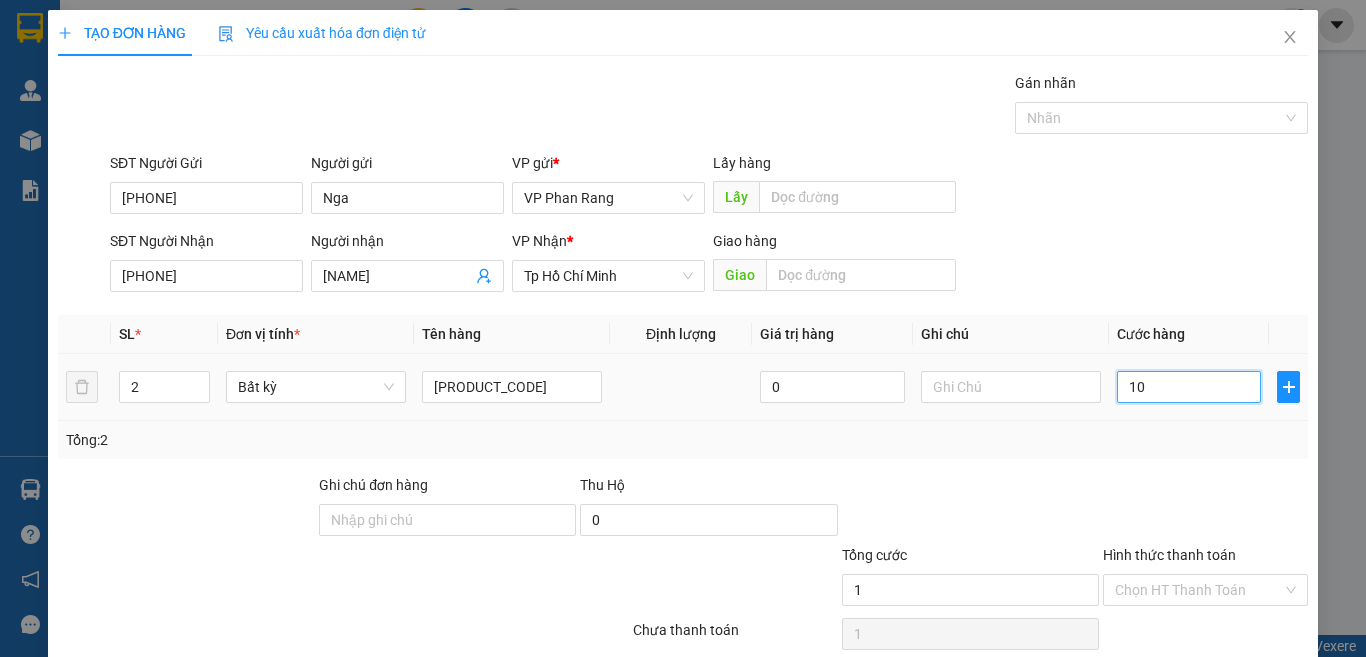 type on "10" 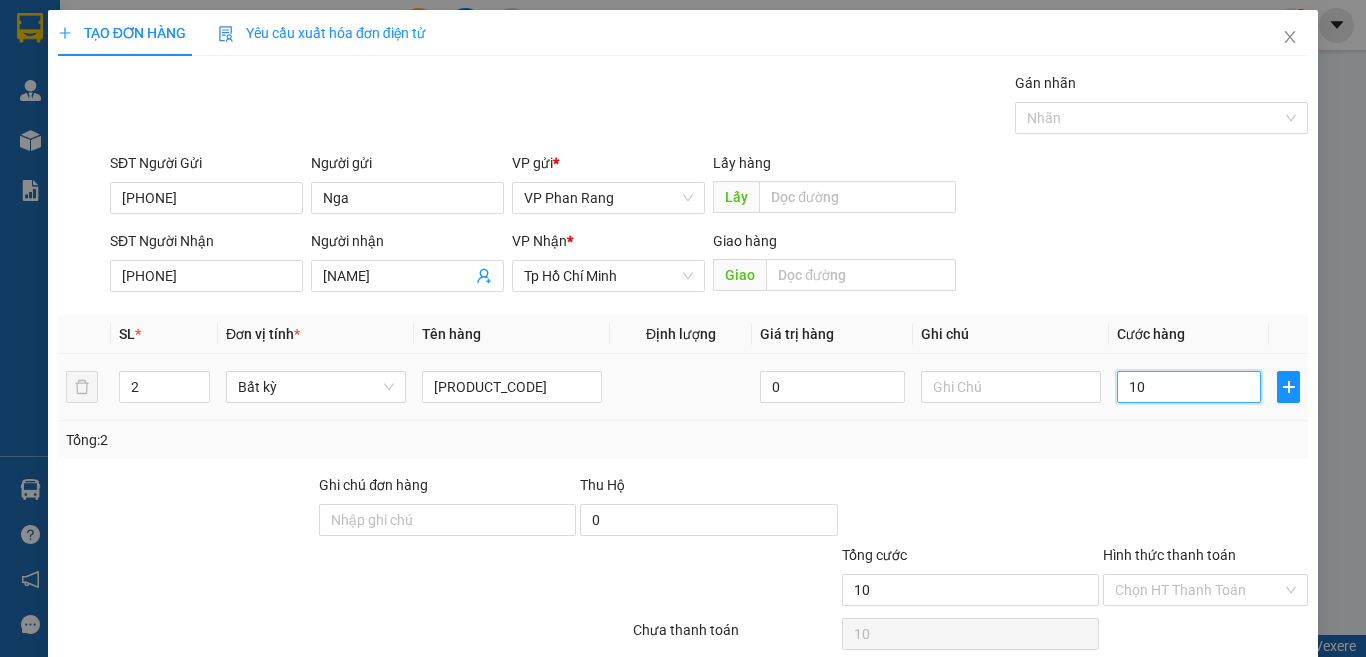 type on "100" 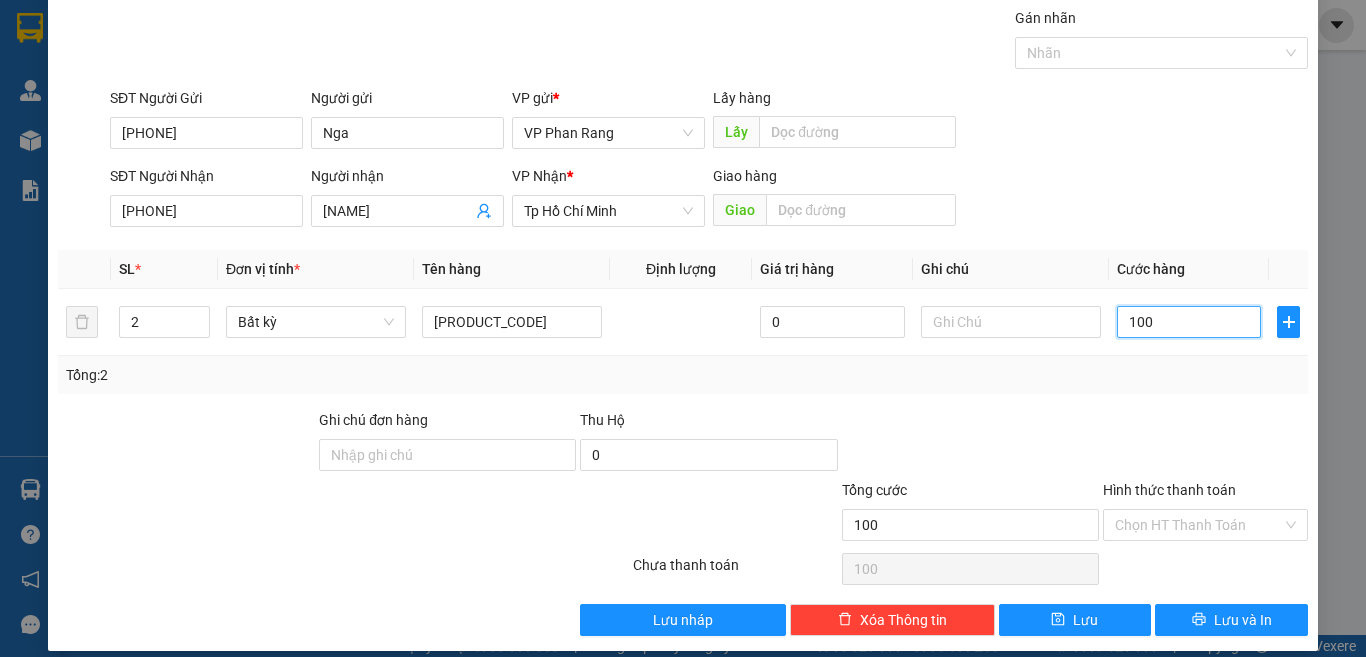 scroll, scrollTop: 83, scrollLeft: 0, axis: vertical 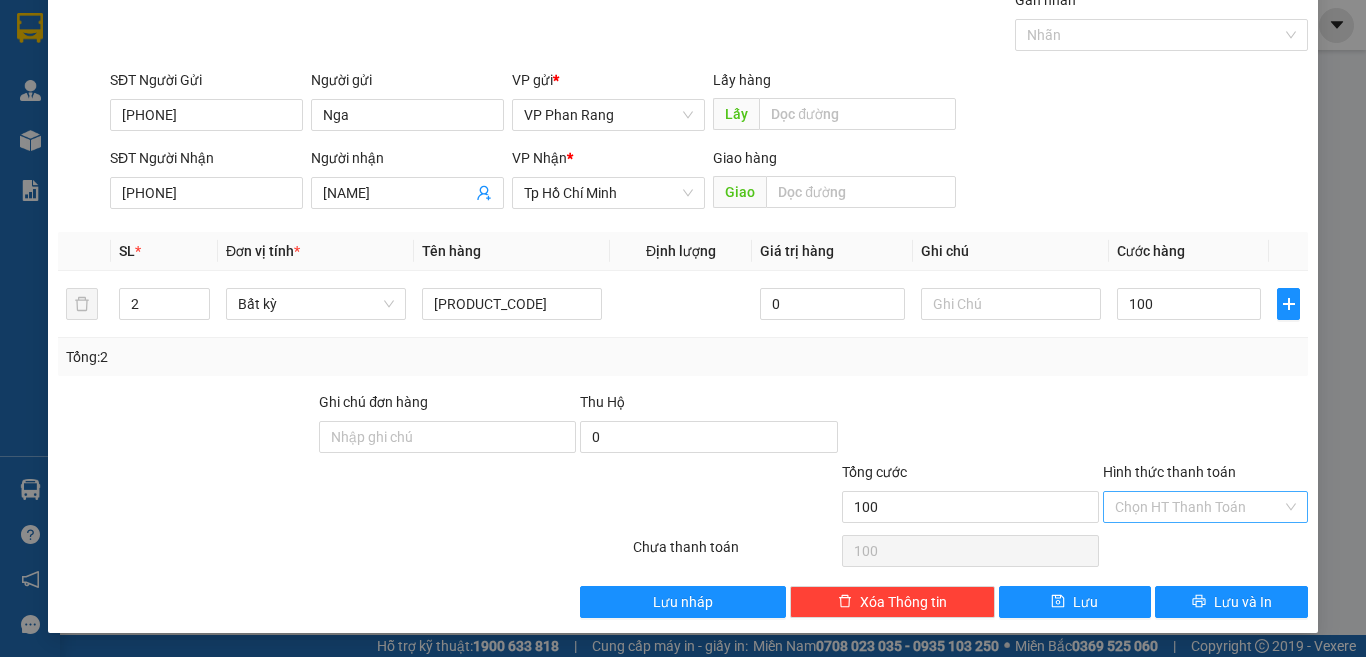 type on "100.000" 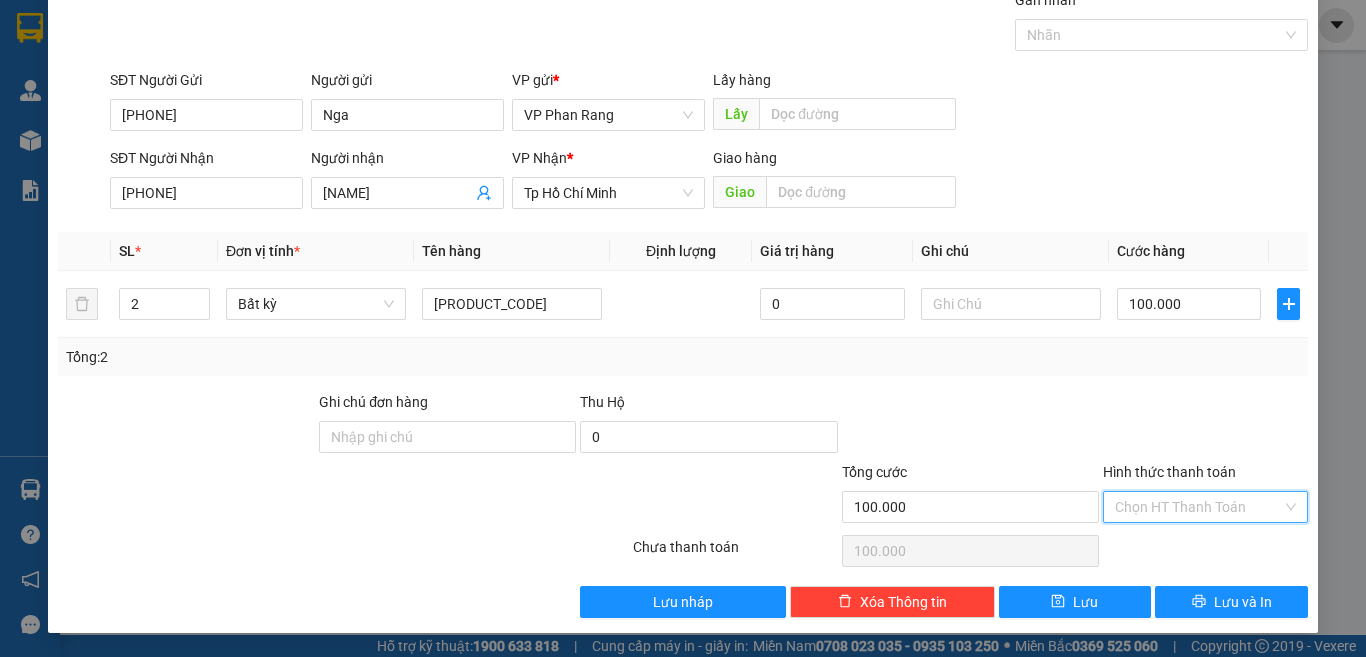 click on "Hình thức thanh toán" at bounding box center (1198, 507) 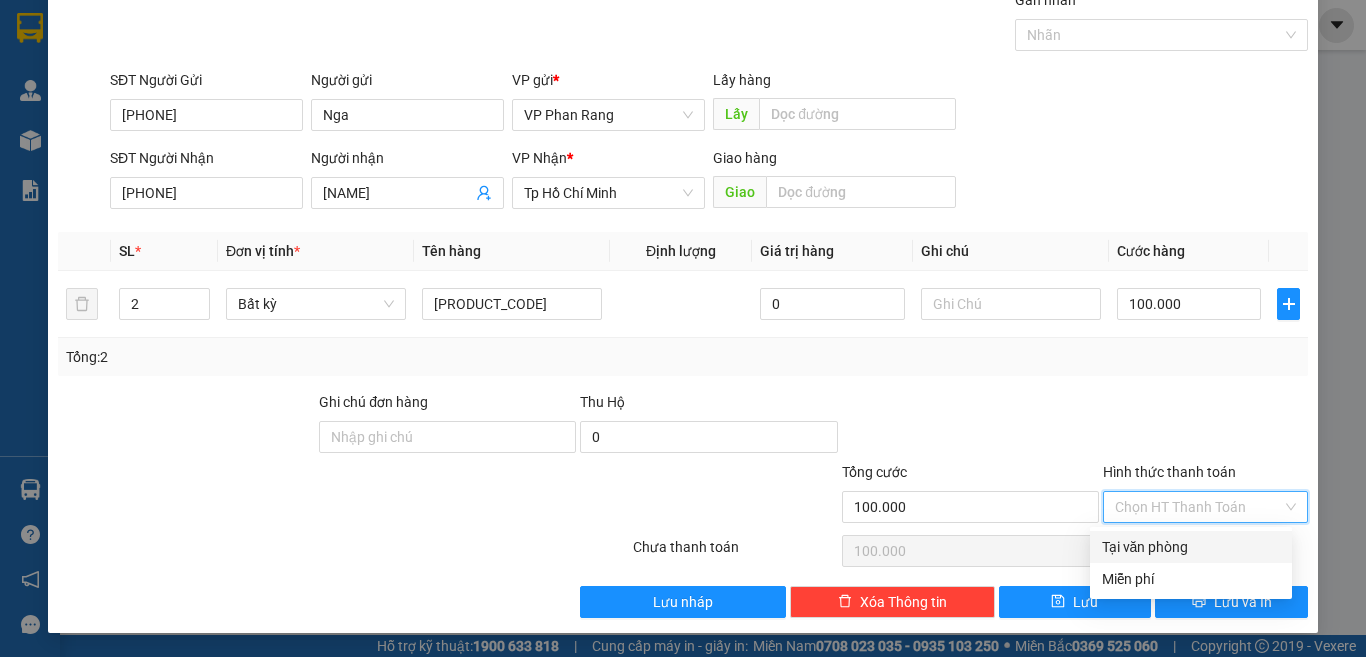 click on "Tại văn phòng" at bounding box center (1191, 547) 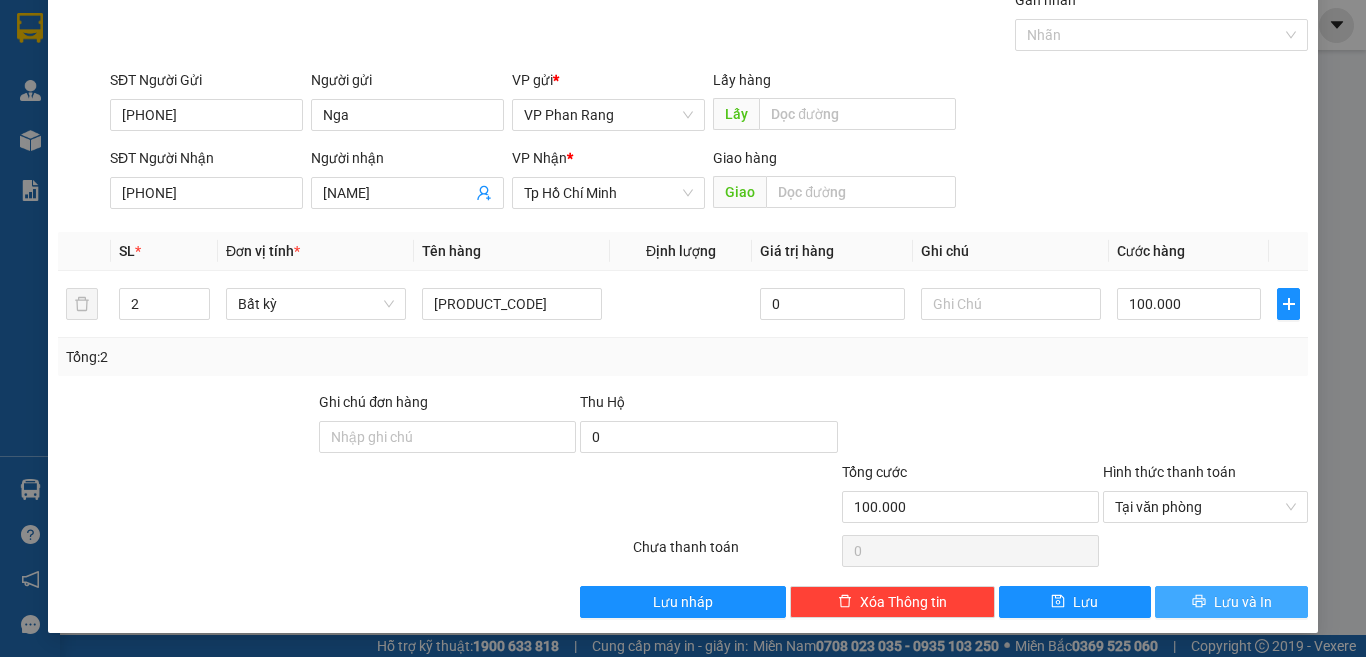 click 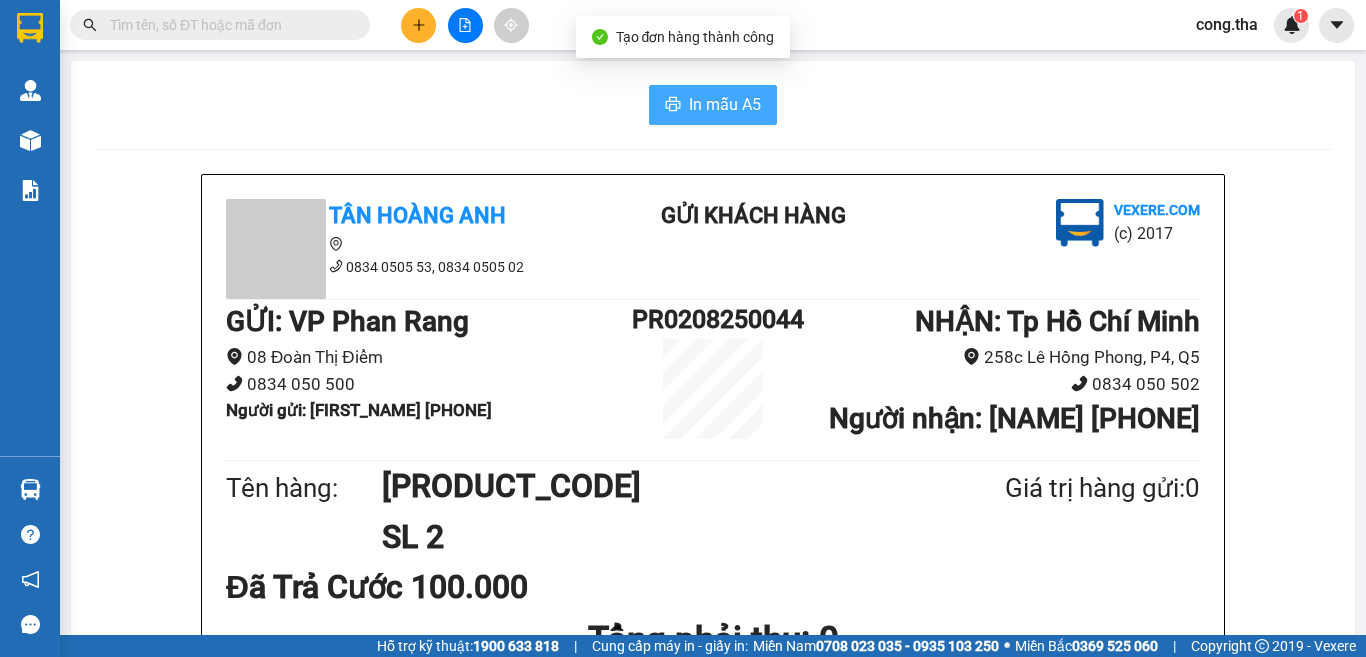 click on "In mẫu A5" at bounding box center [725, 104] 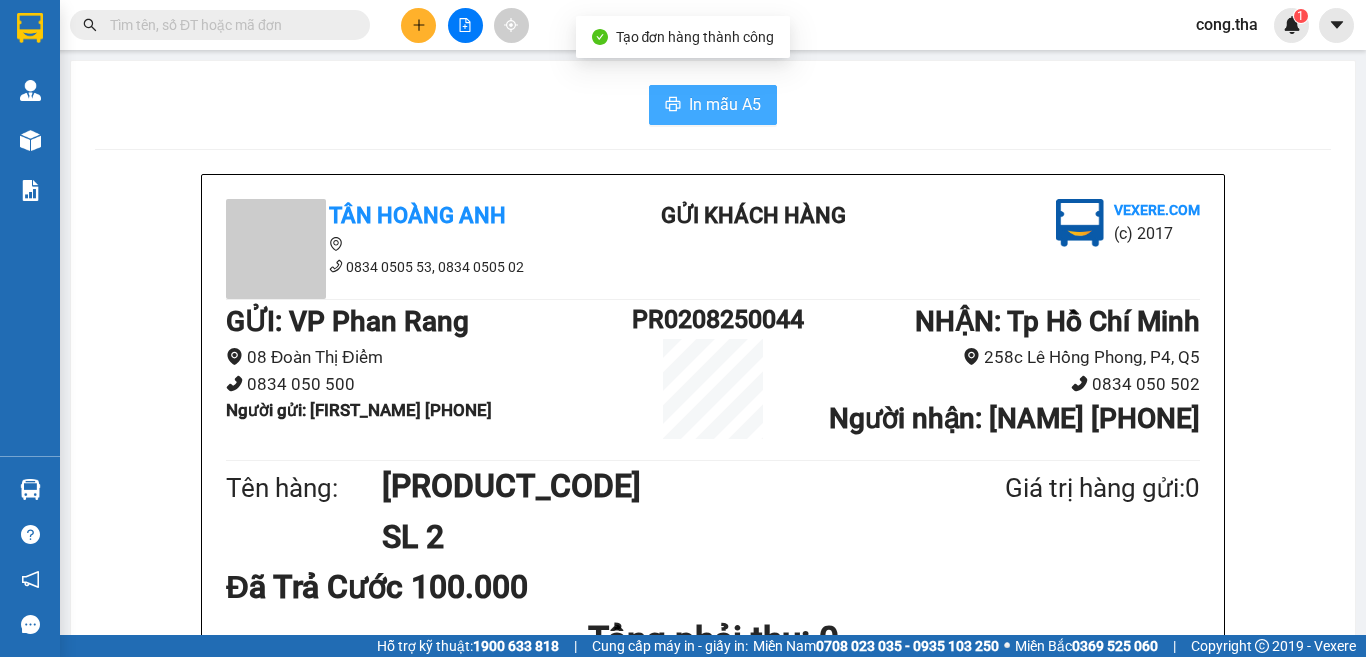 scroll, scrollTop: 0, scrollLeft: 0, axis: both 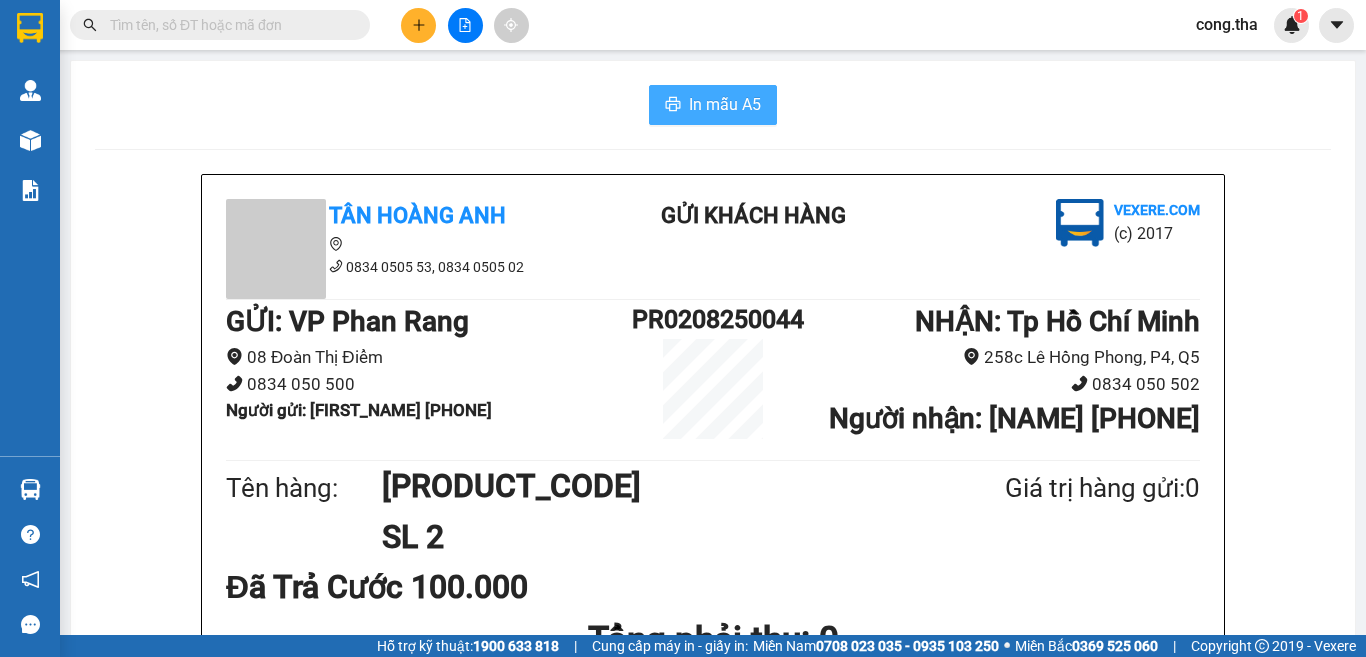 click on "In mẫu A5" at bounding box center (725, 104) 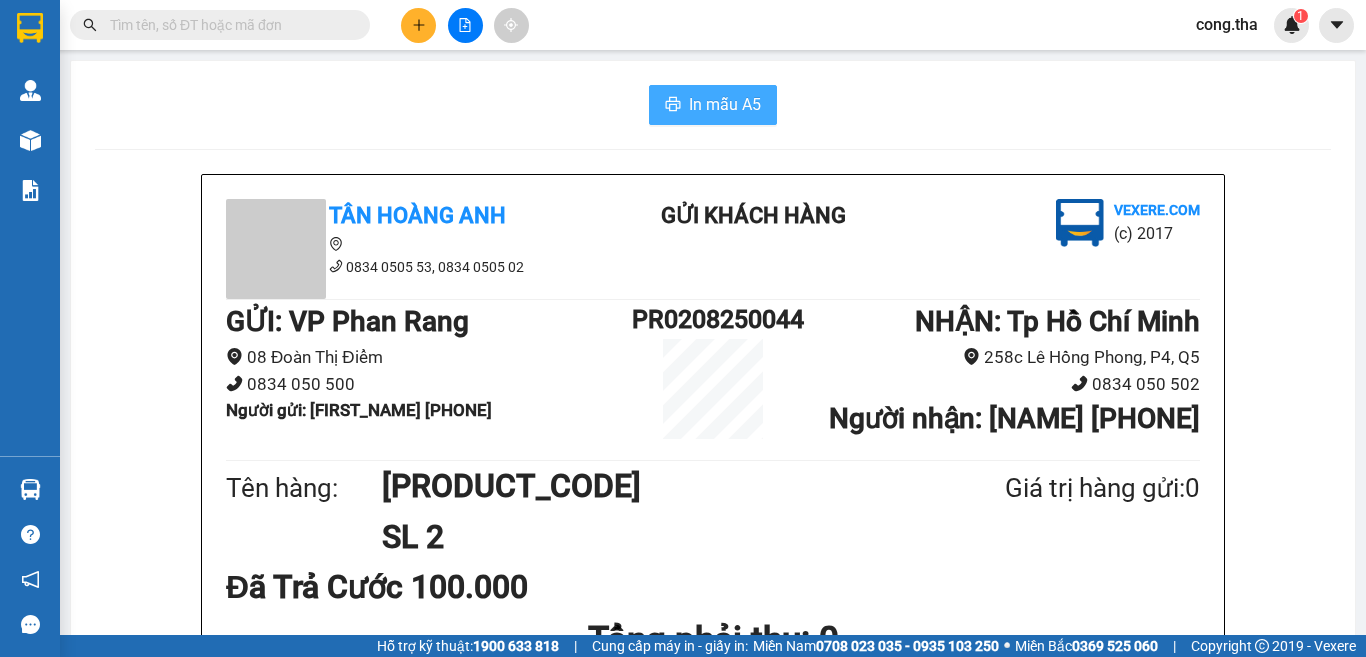 scroll, scrollTop: 0, scrollLeft: 0, axis: both 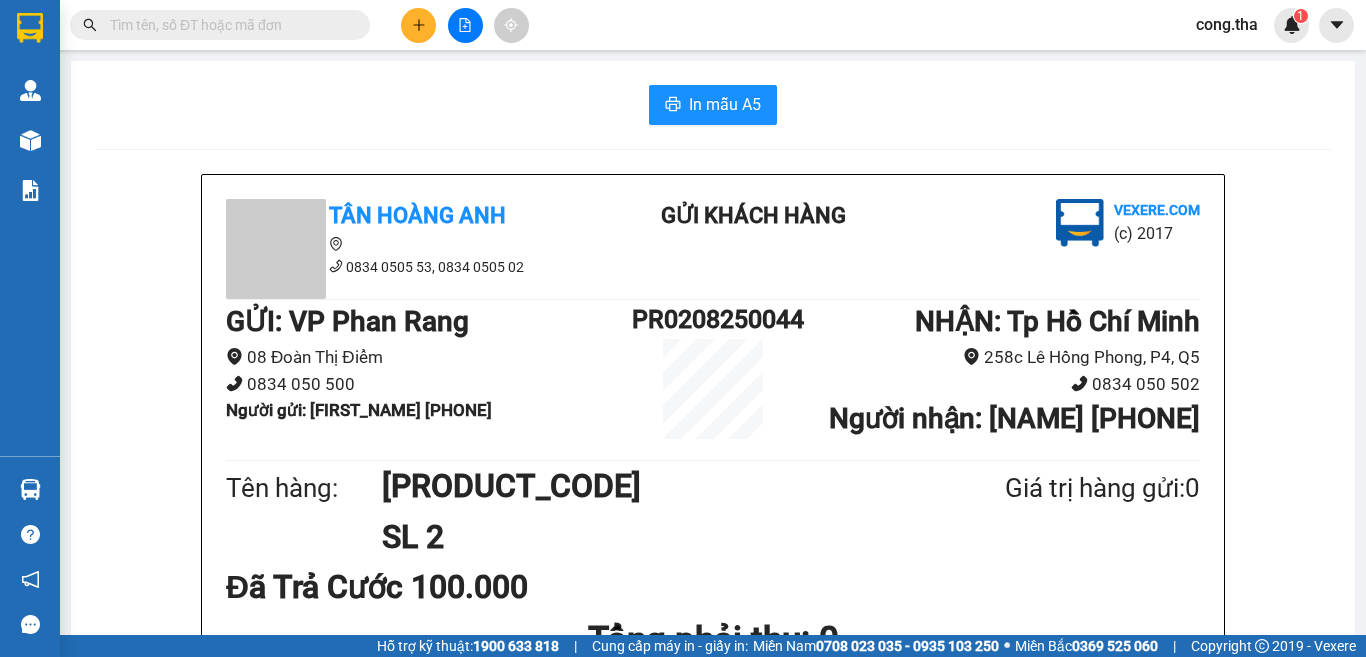 click 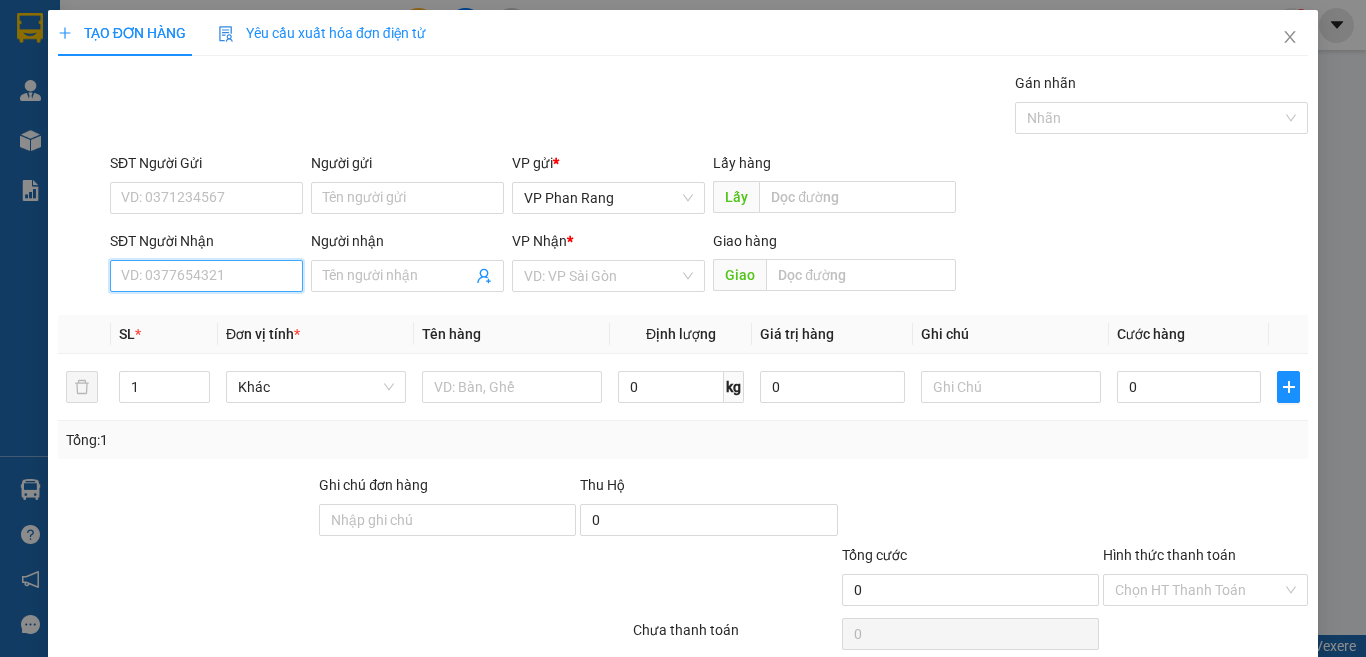 click on "SĐT Người Nhận" at bounding box center [206, 276] 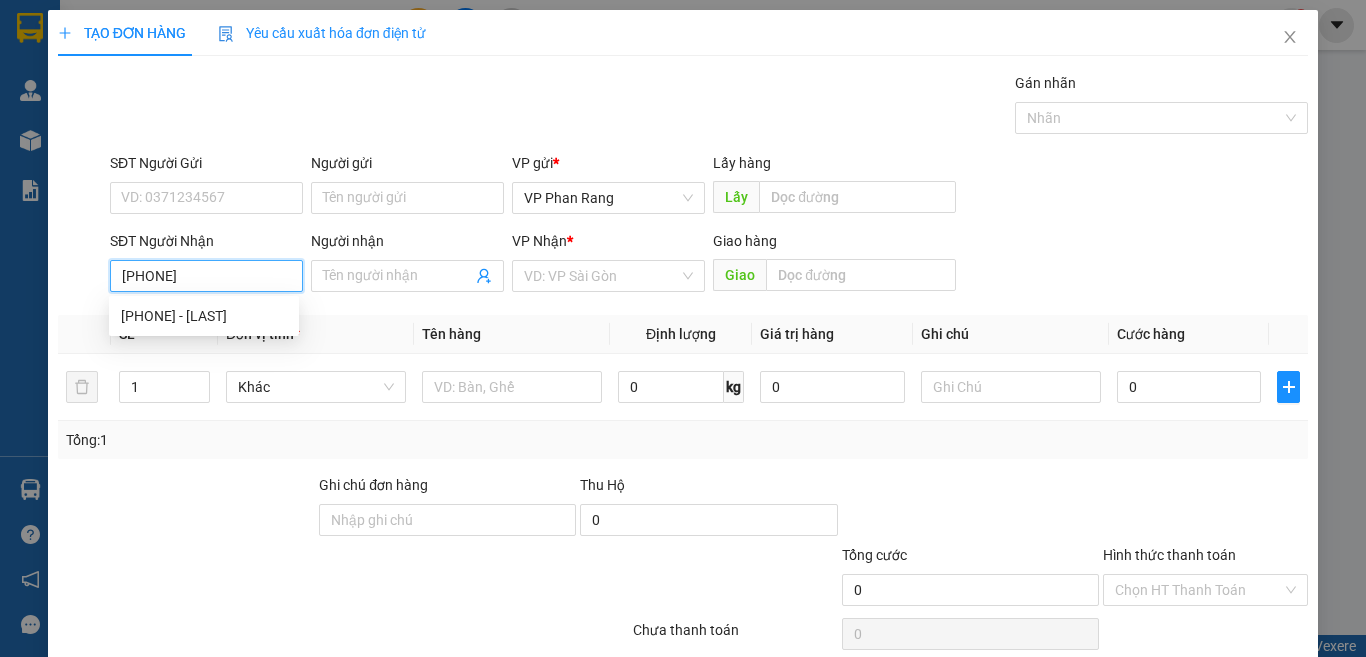type on "0933010448" 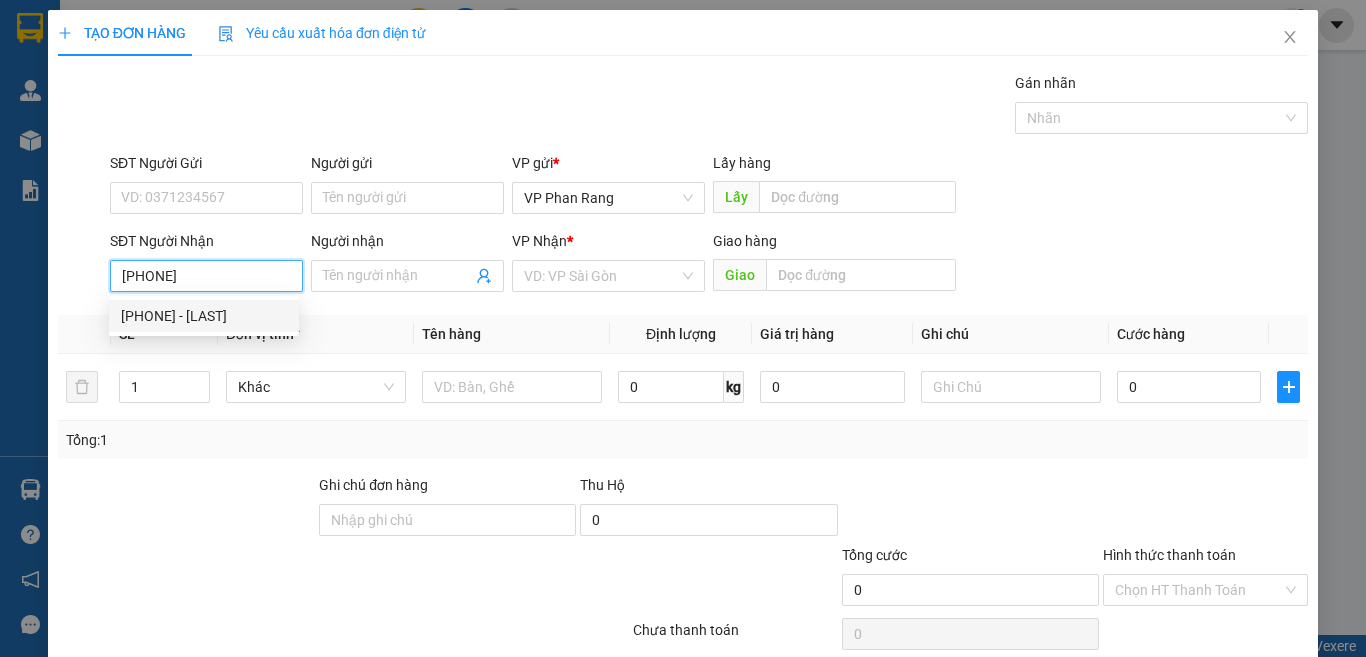 click on "0933010448 - Thảo" at bounding box center (204, 316) 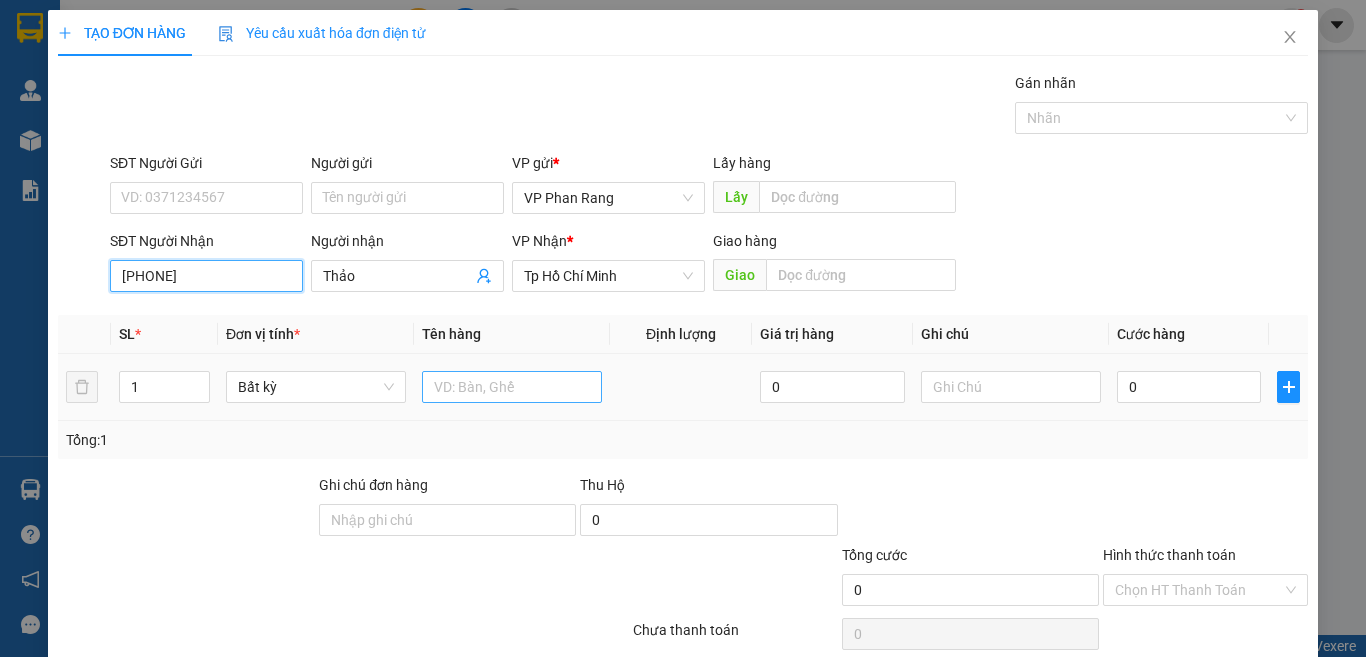 type on "0933010448" 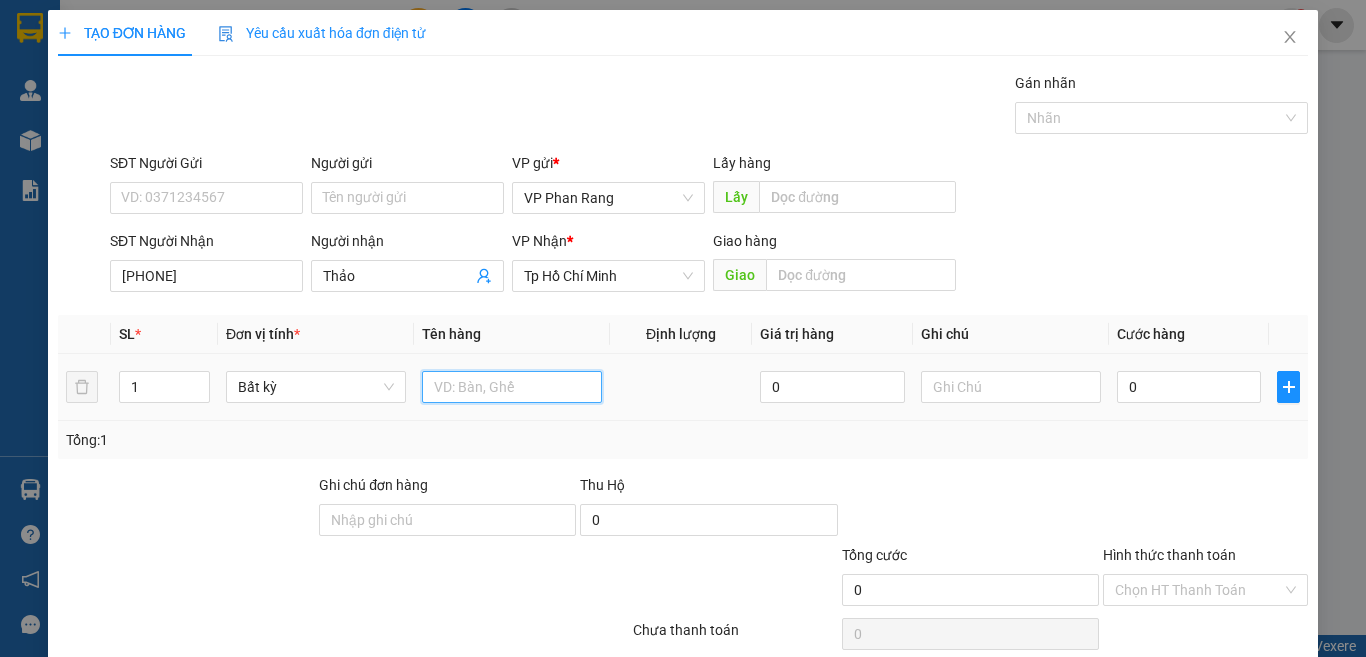 click at bounding box center [512, 387] 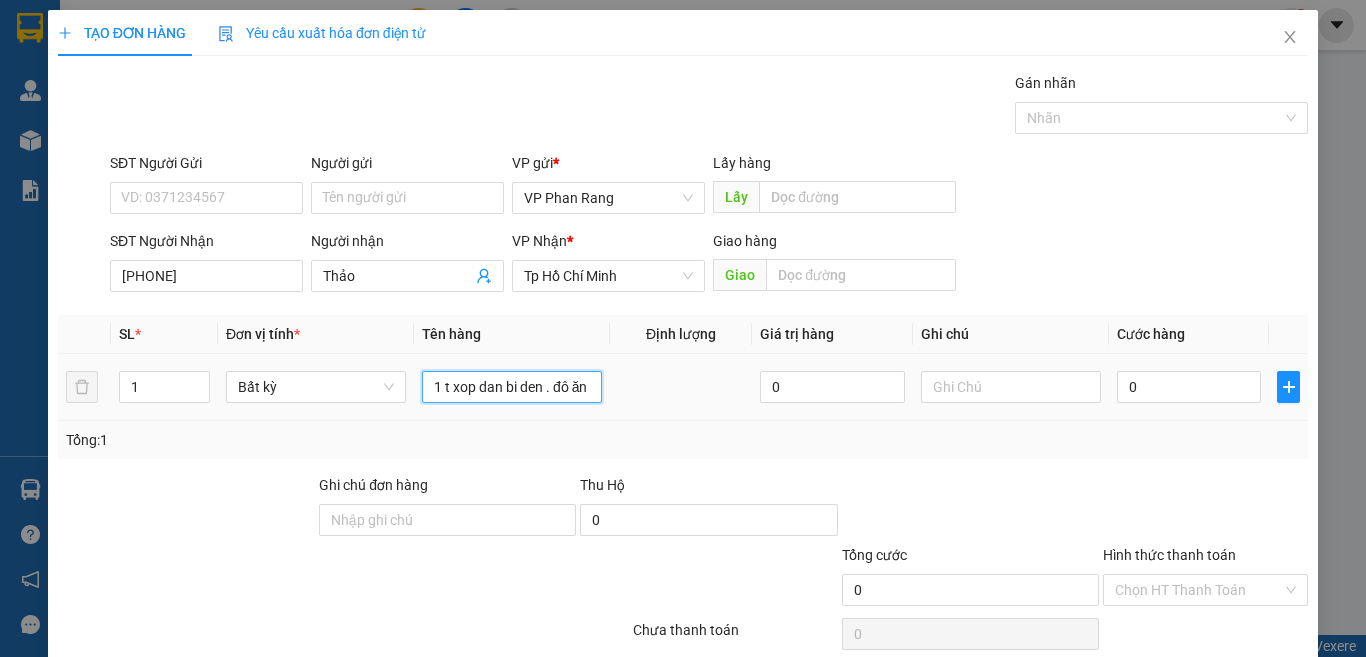 scroll, scrollTop: 0, scrollLeft: 9, axis: horizontal 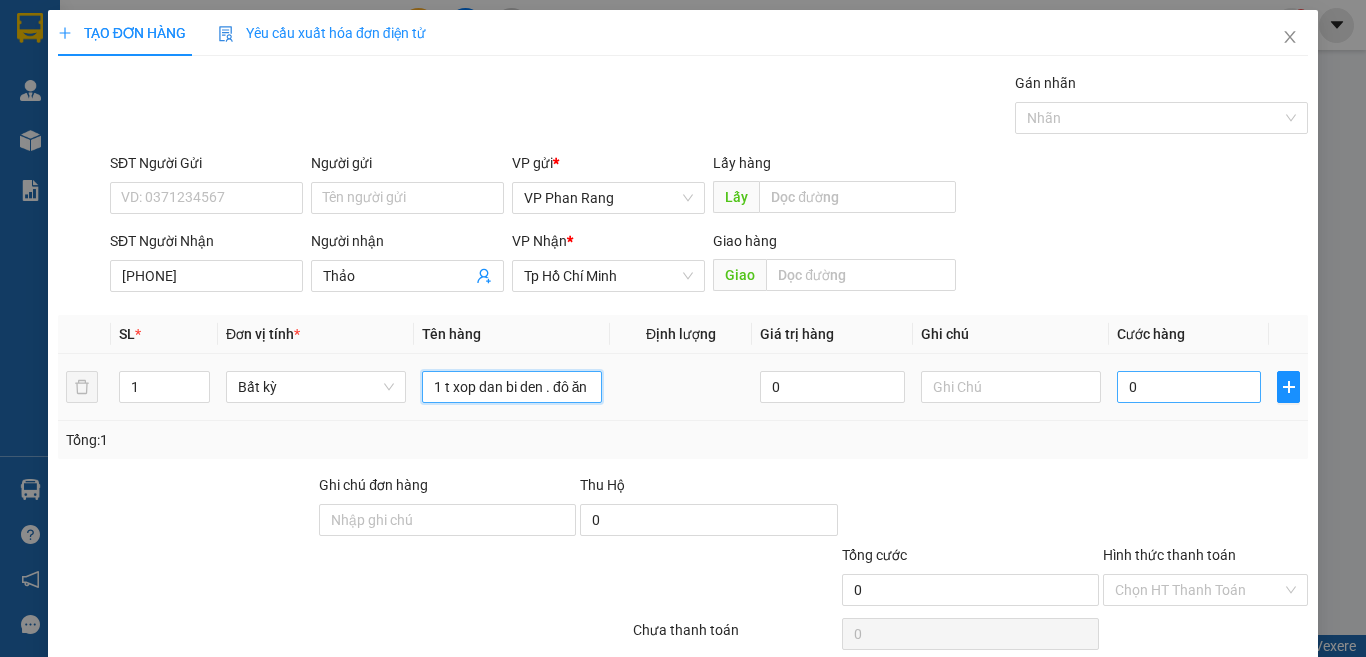 type on "1 t xop dan bi den . đô ăn" 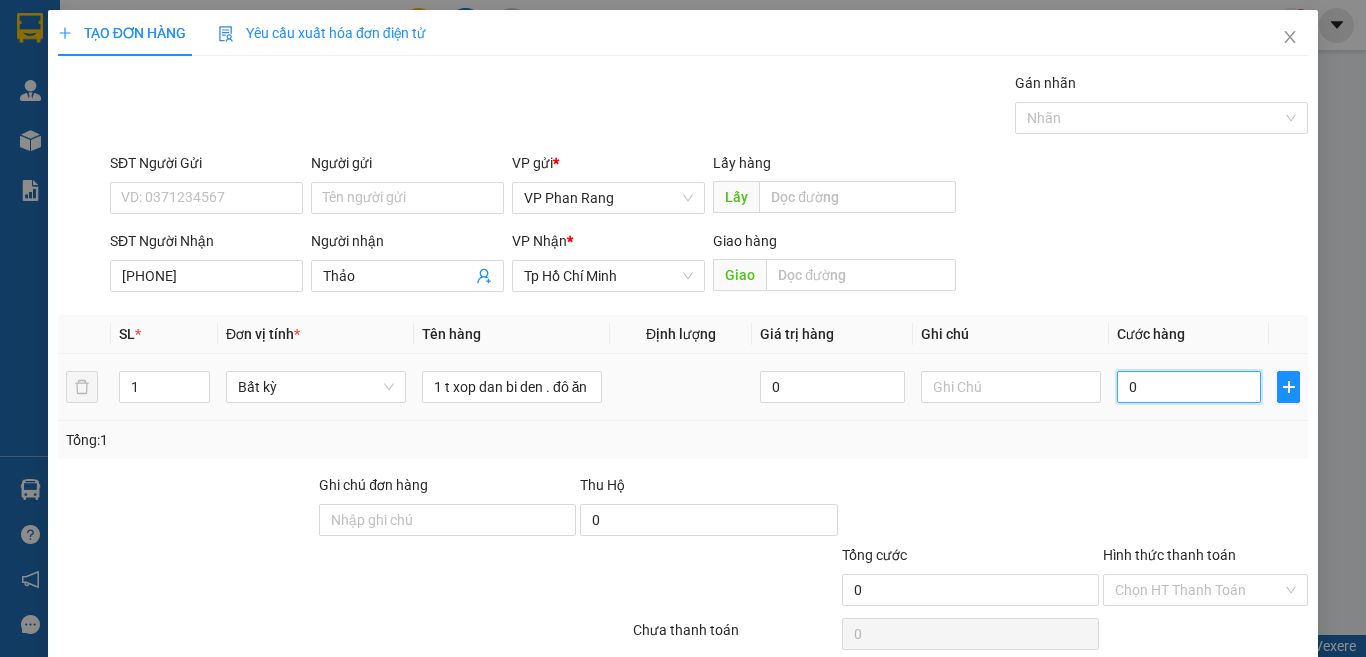 scroll, scrollTop: 0, scrollLeft: 0, axis: both 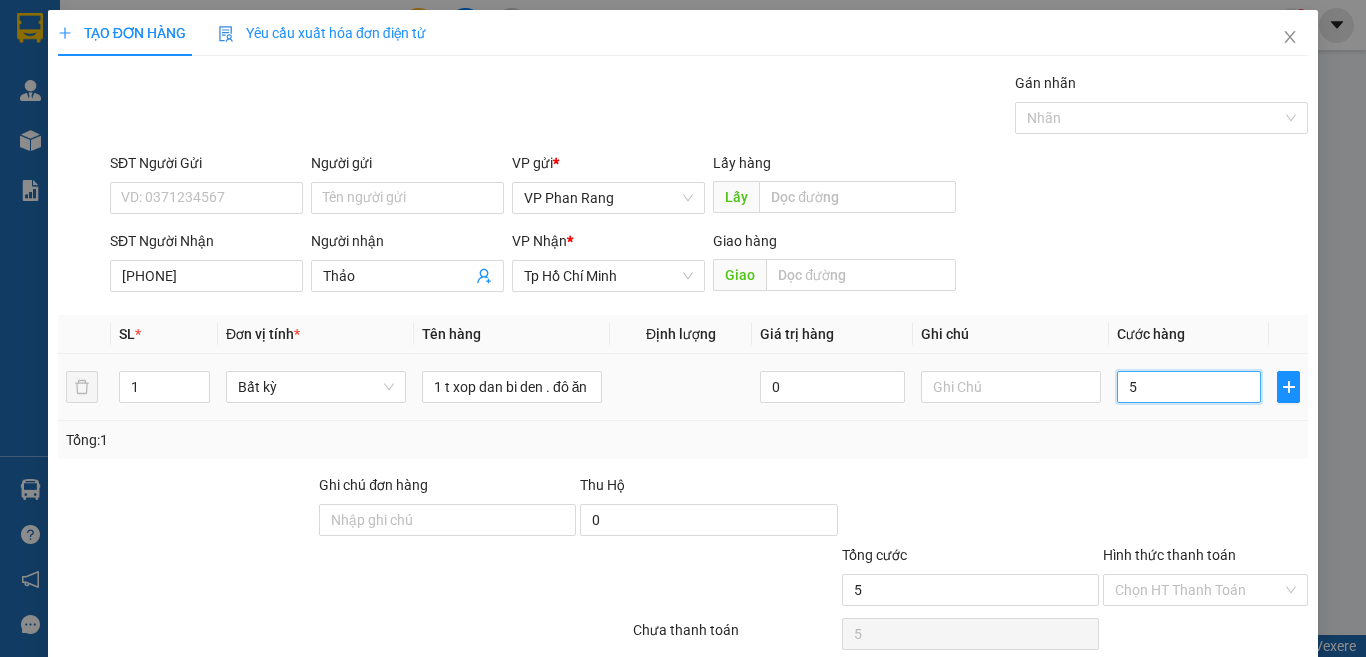 type on "50" 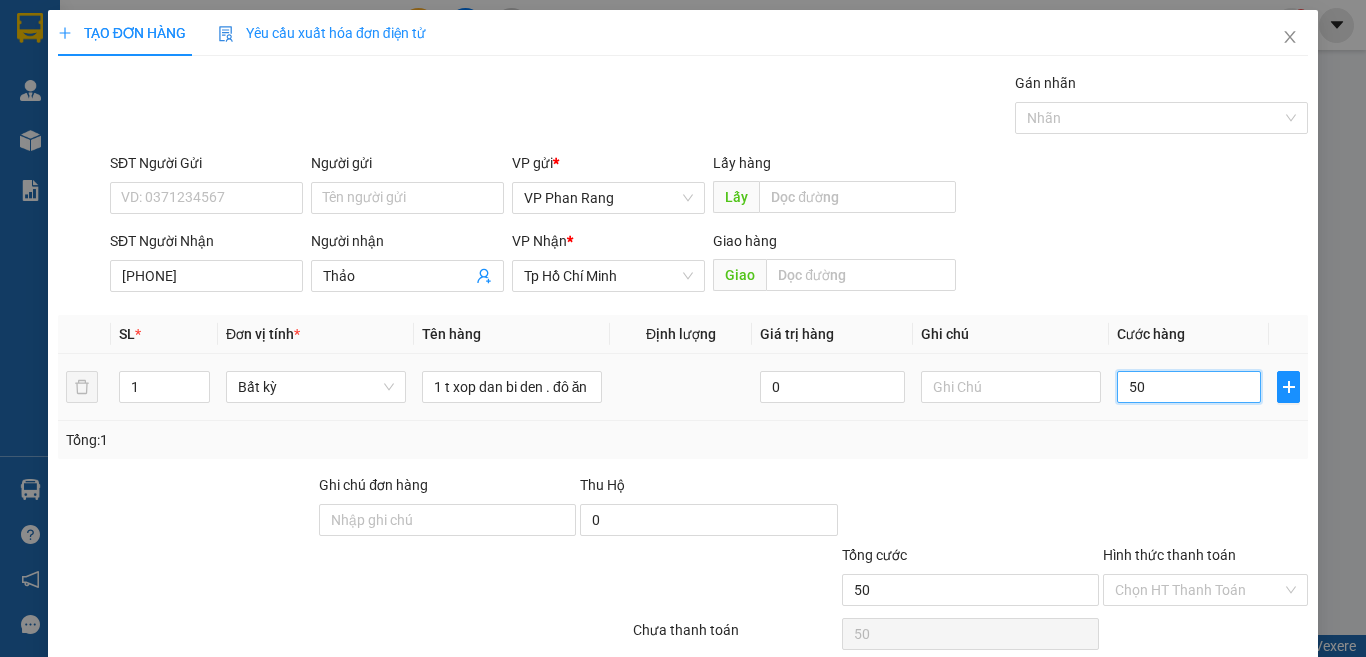 scroll, scrollTop: 83, scrollLeft: 0, axis: vertical 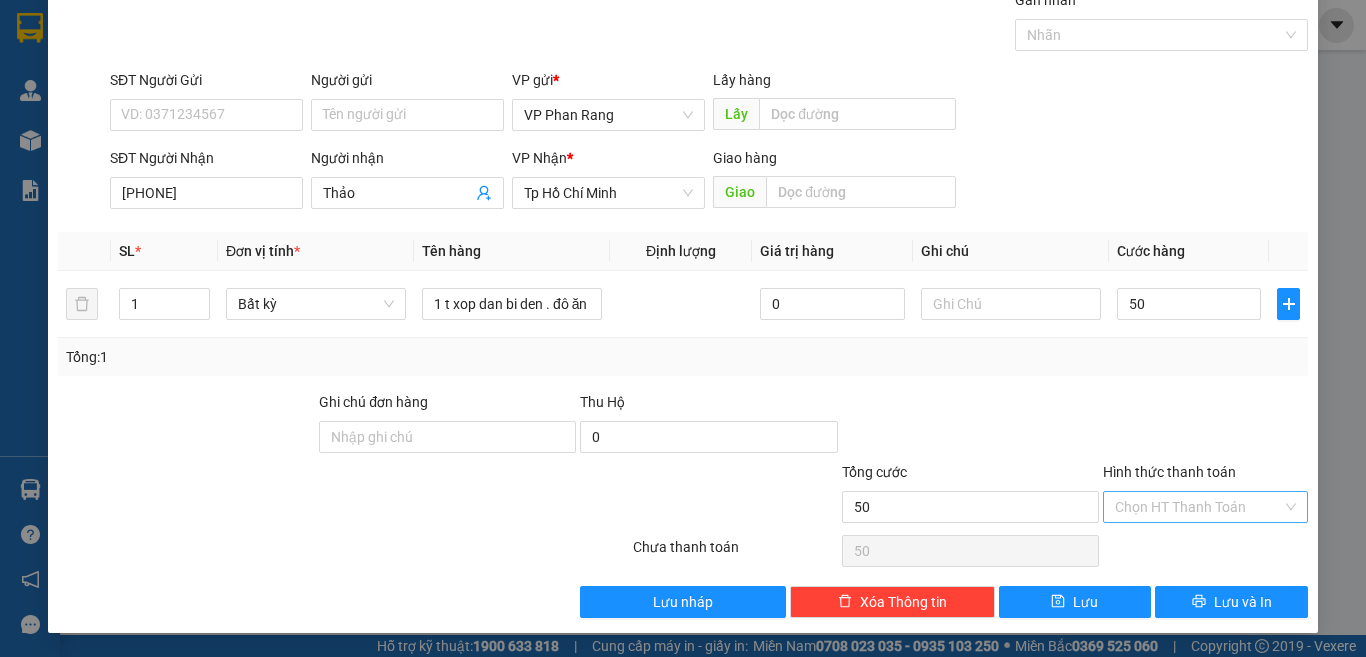 click on "Hình thức thanh toán" at bounding box center [1198, 507] 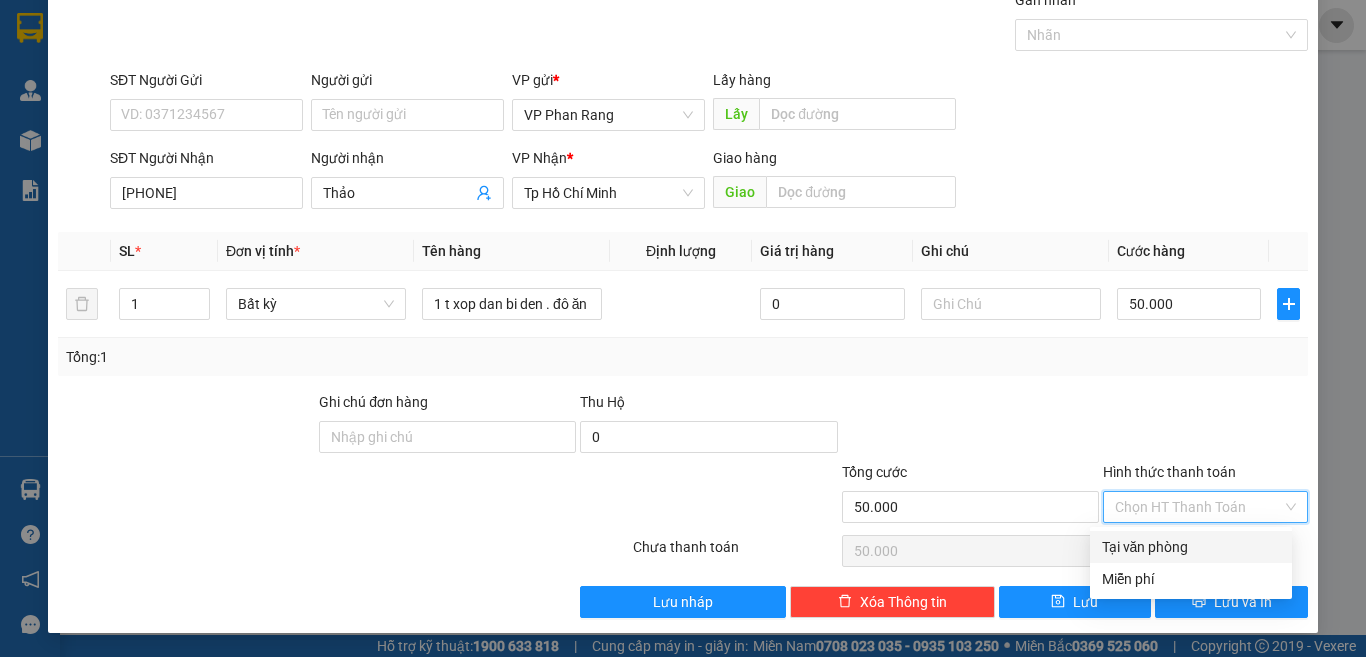 click on "Tại văn phòng" at bounding box center [1191, 547] 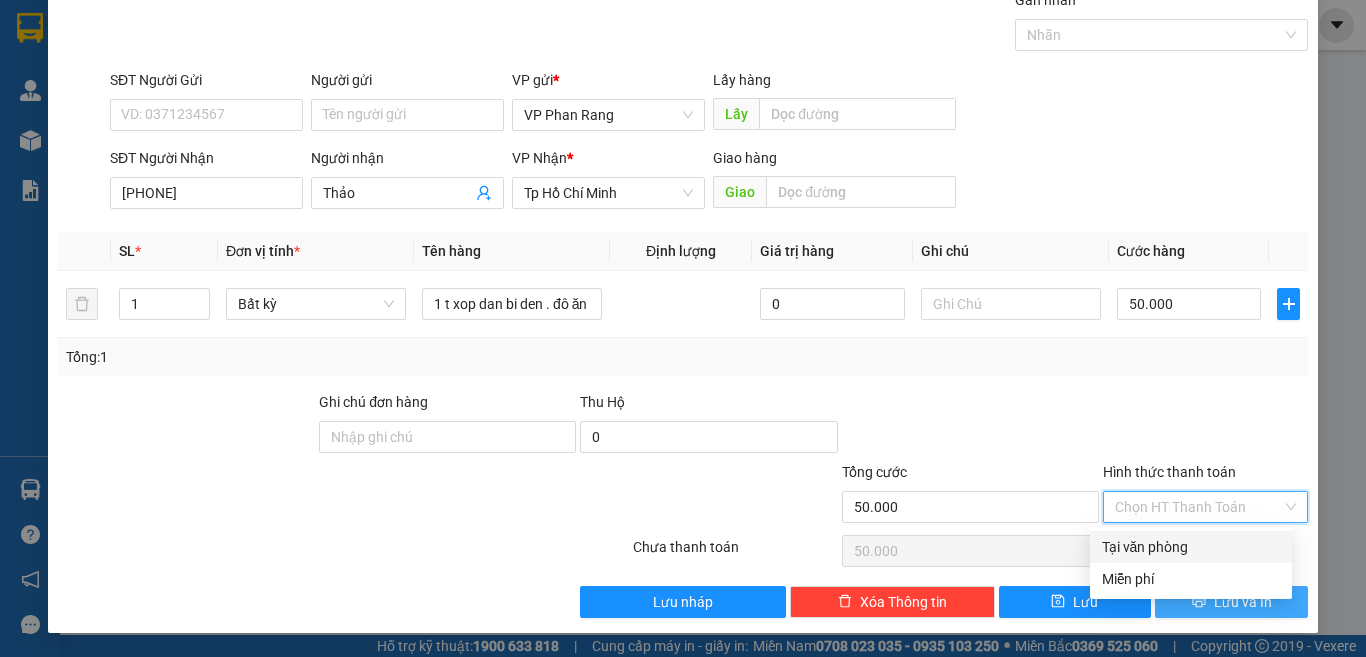 type on "0" 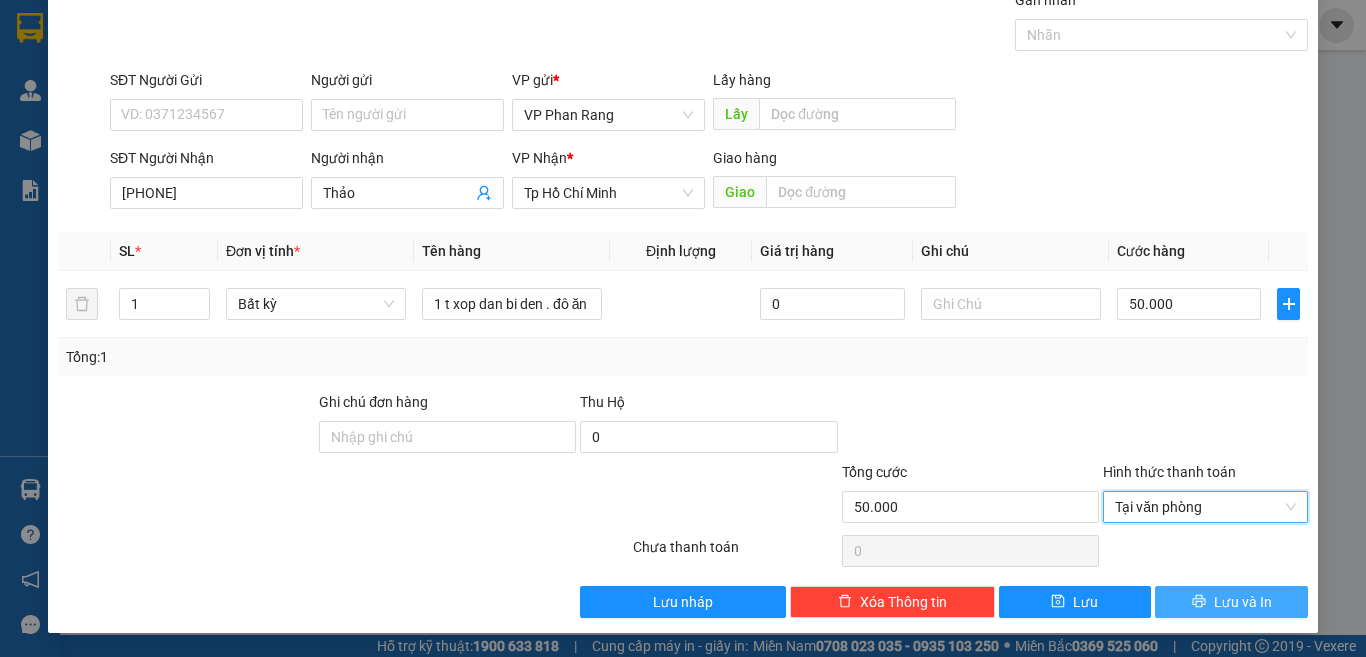 click on "Lưu và In" at bounding box center [1243, 602] 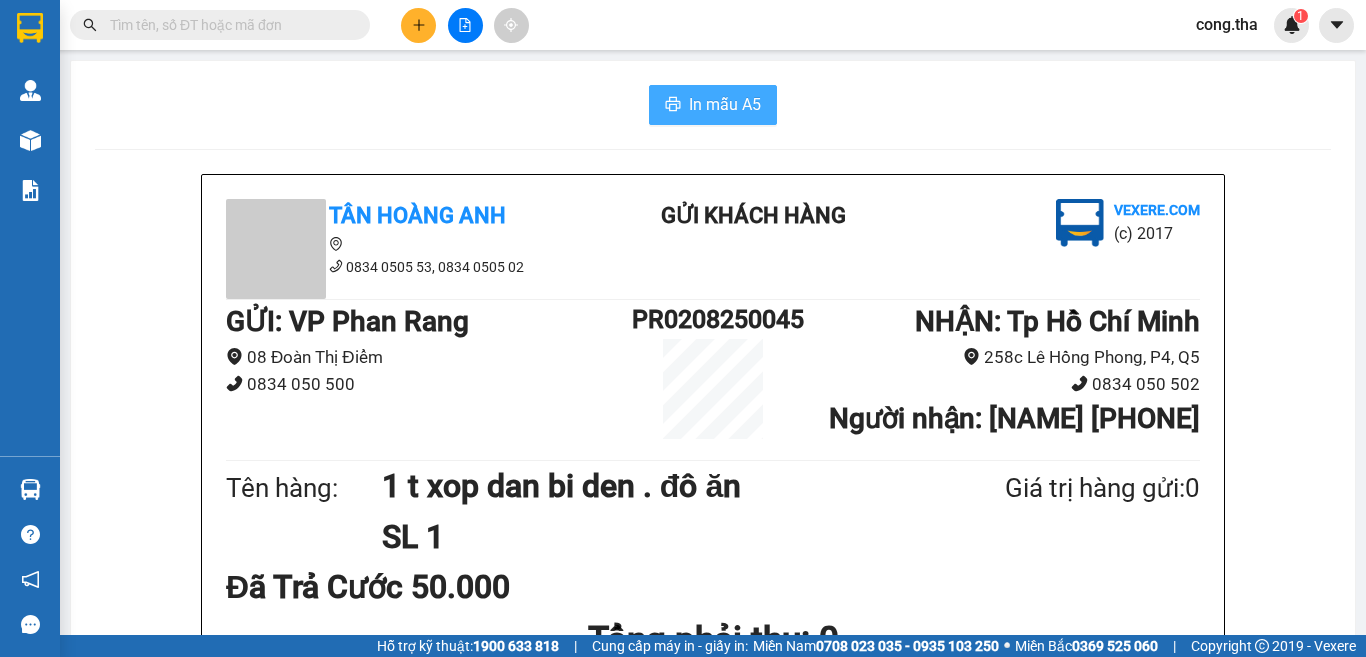 click on "In mẫu A5" at bounding box center [713, 105] 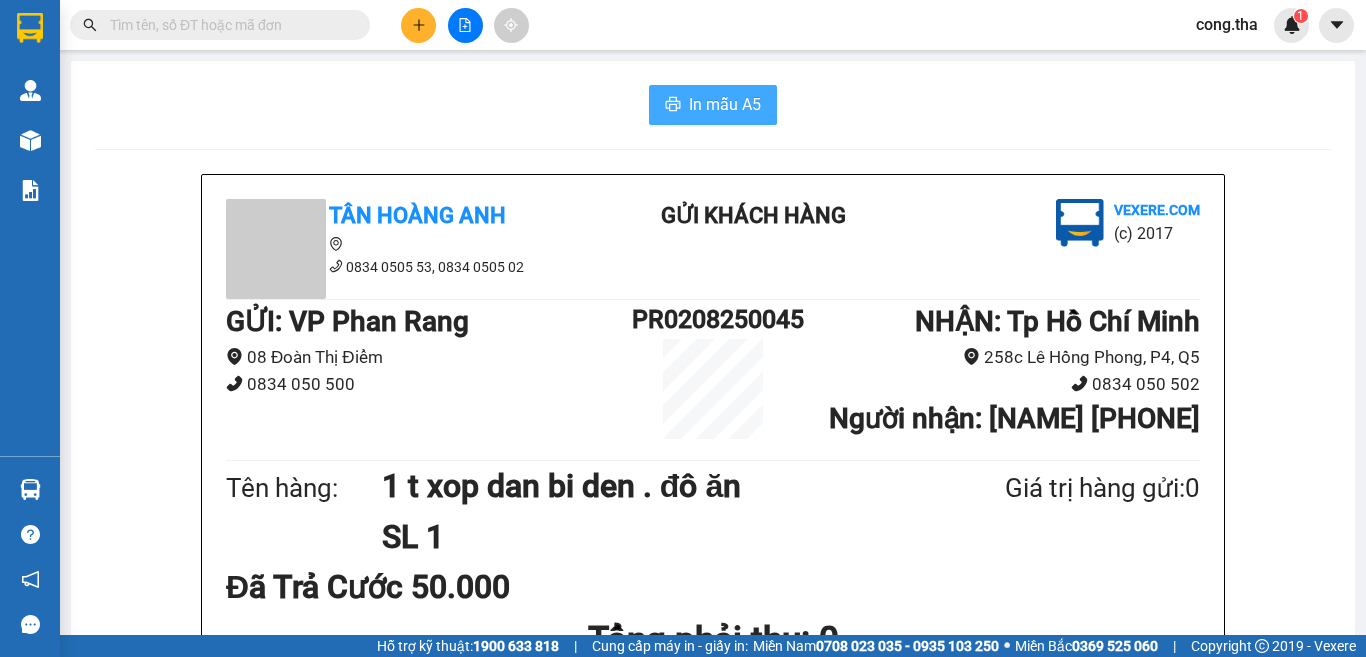 scroll, scrollTop: 0, scrollLeft: 0, axis: both 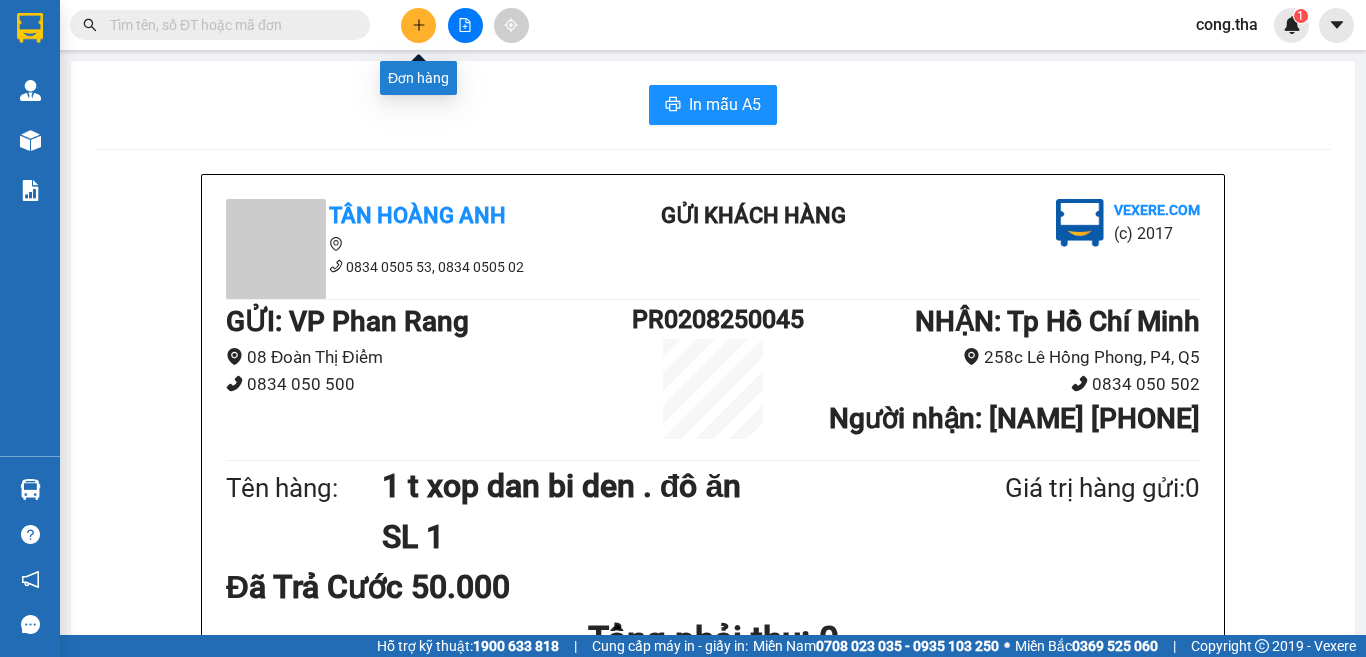 click 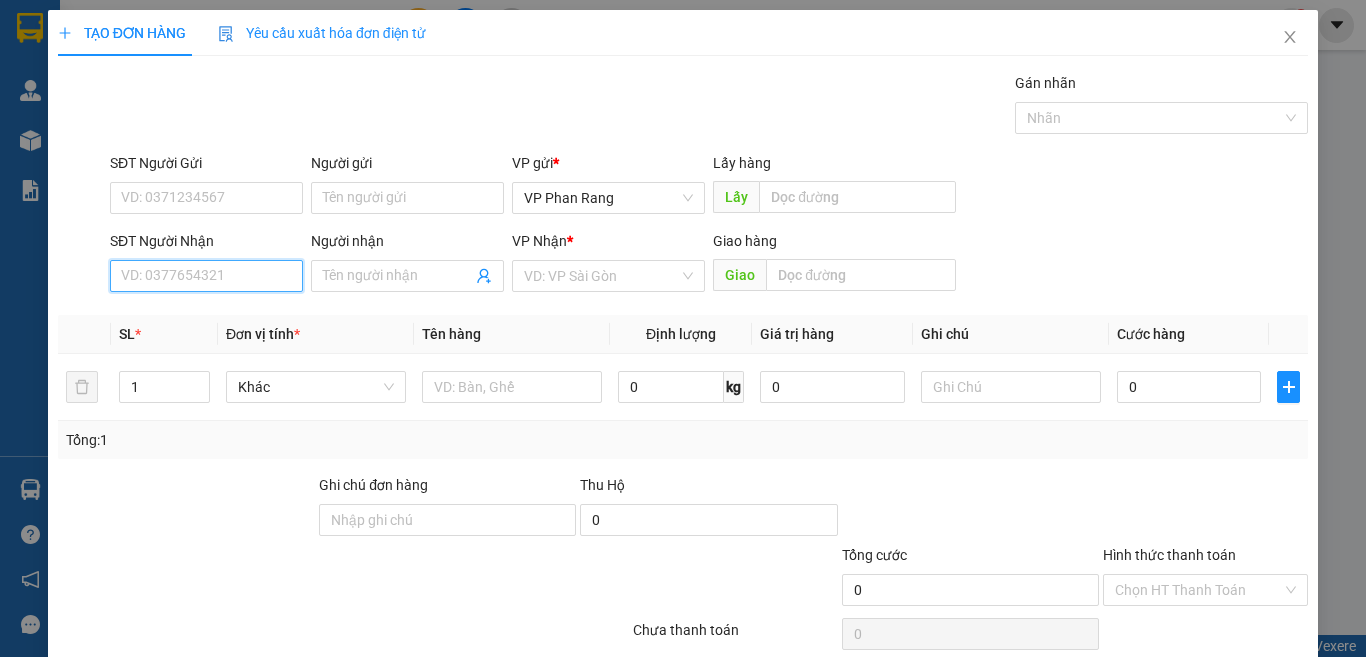click on "SĐT Người Nhận" at bounding box center (206, 276) 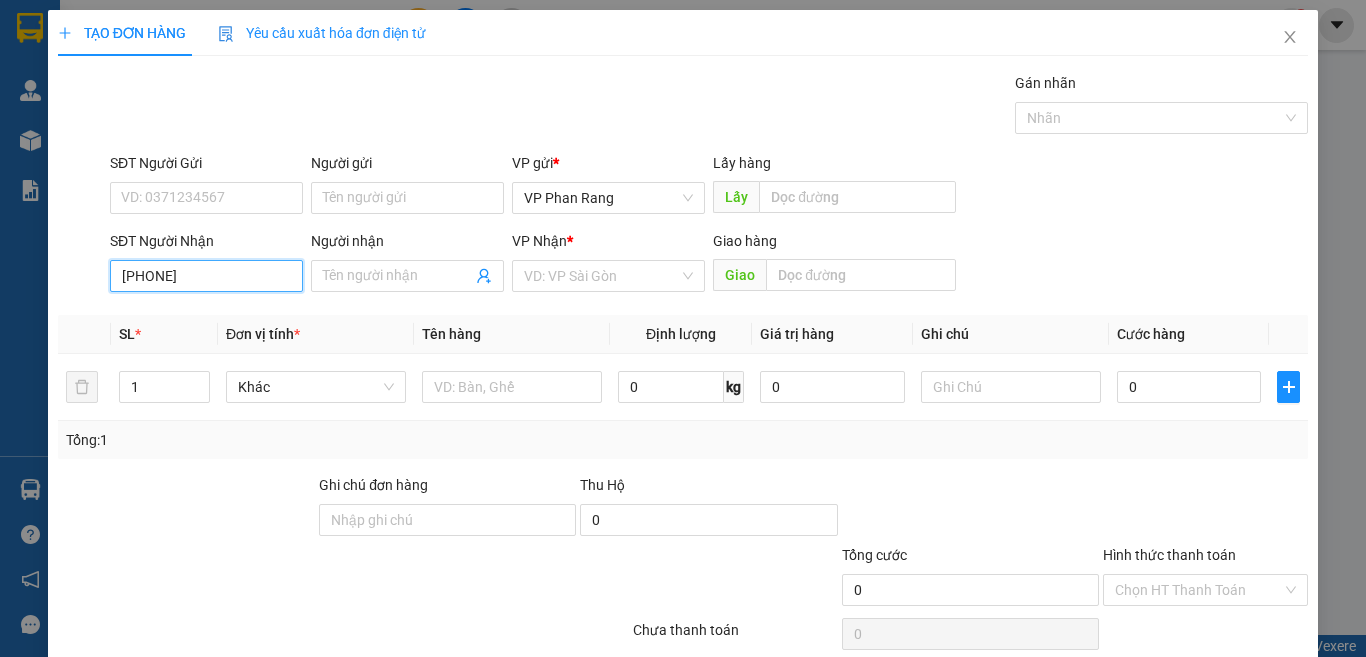 type on "0333690357" 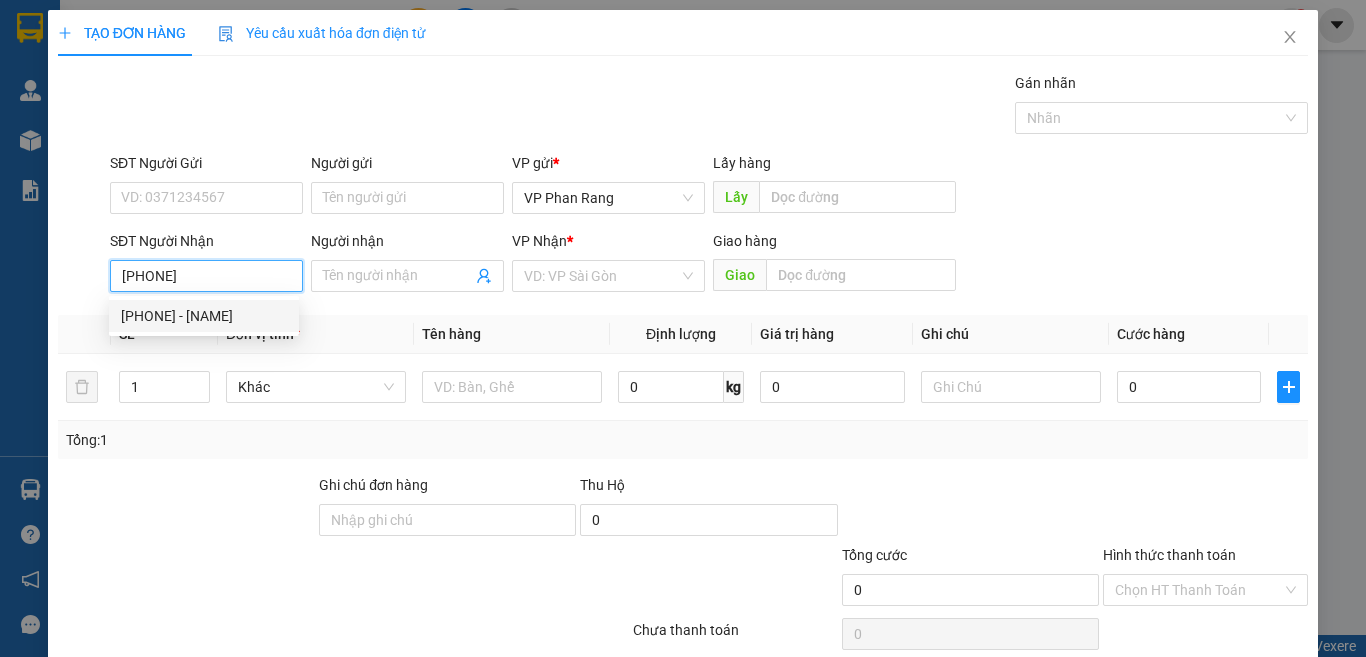 click on "0333690357 - bảo" at bounding box center [204, 316] 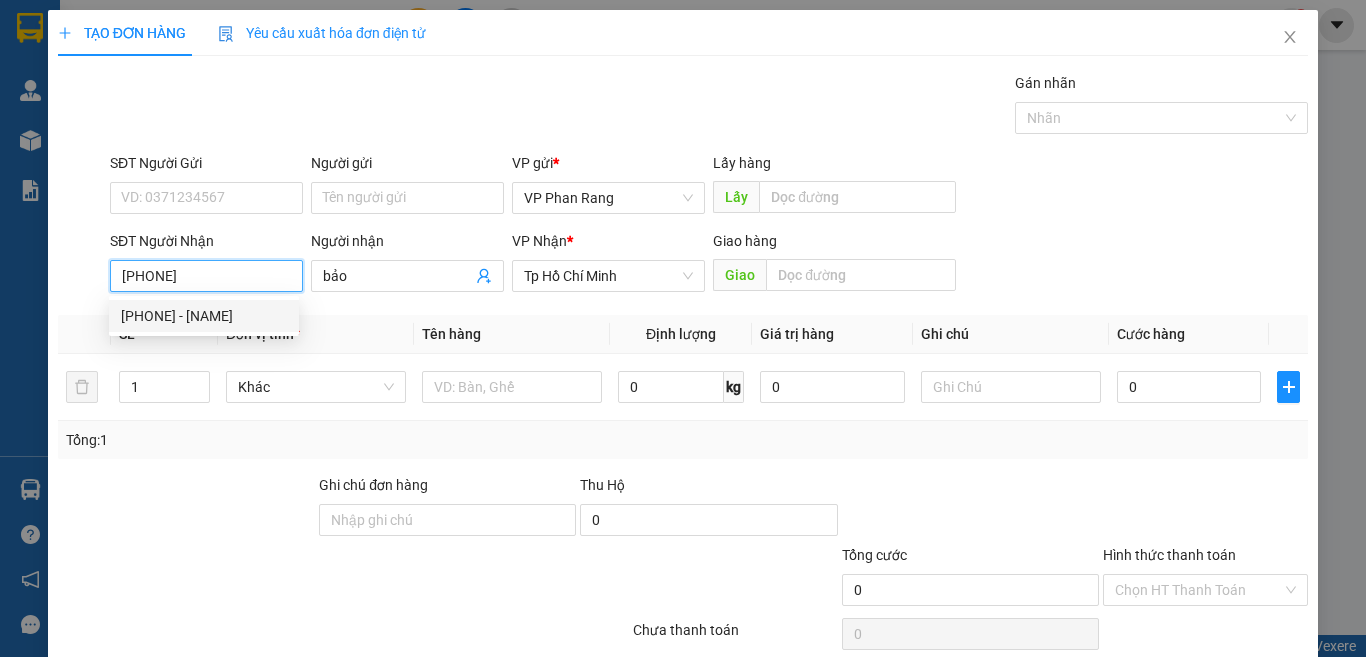 type on "bảo" 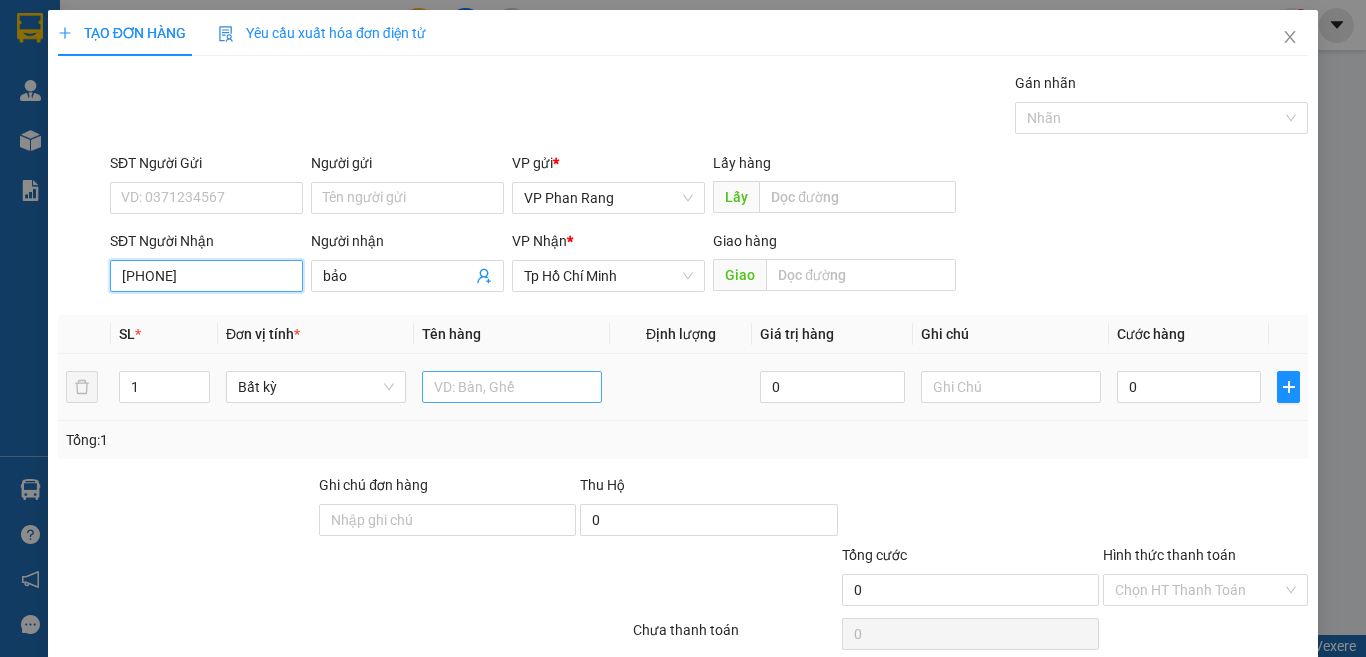 type on "0333690357" 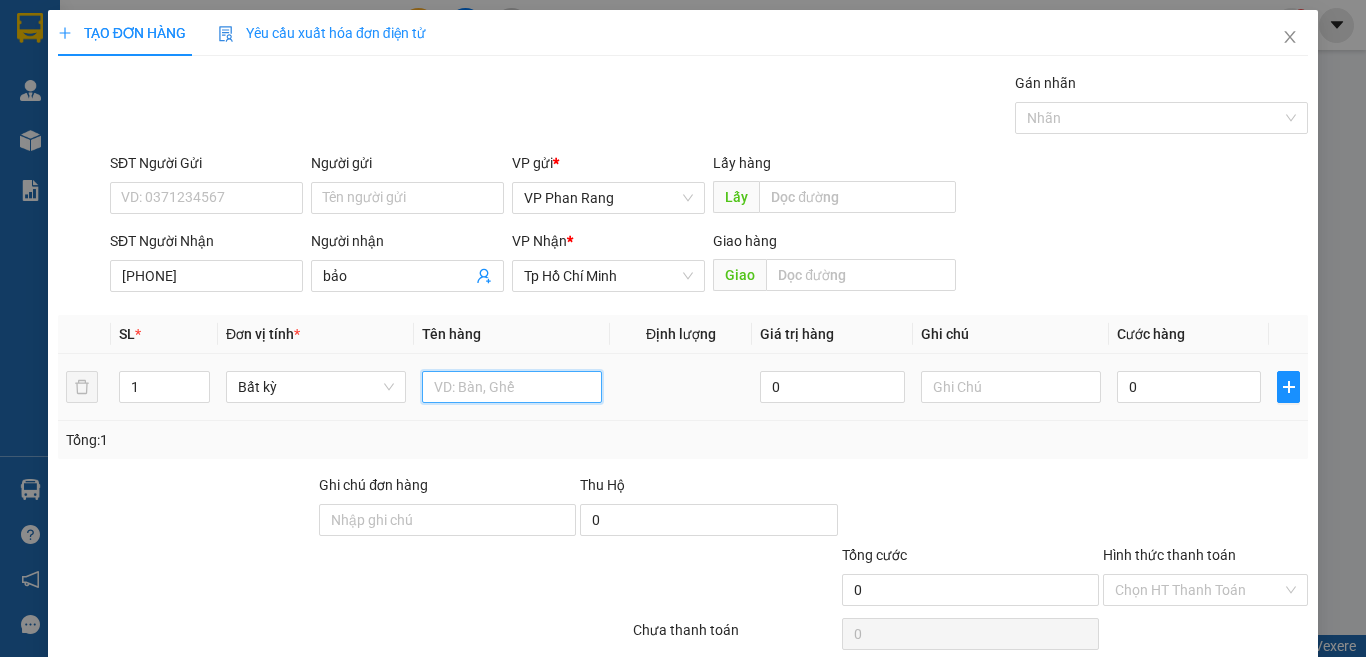click at bounding box center (512, 387) 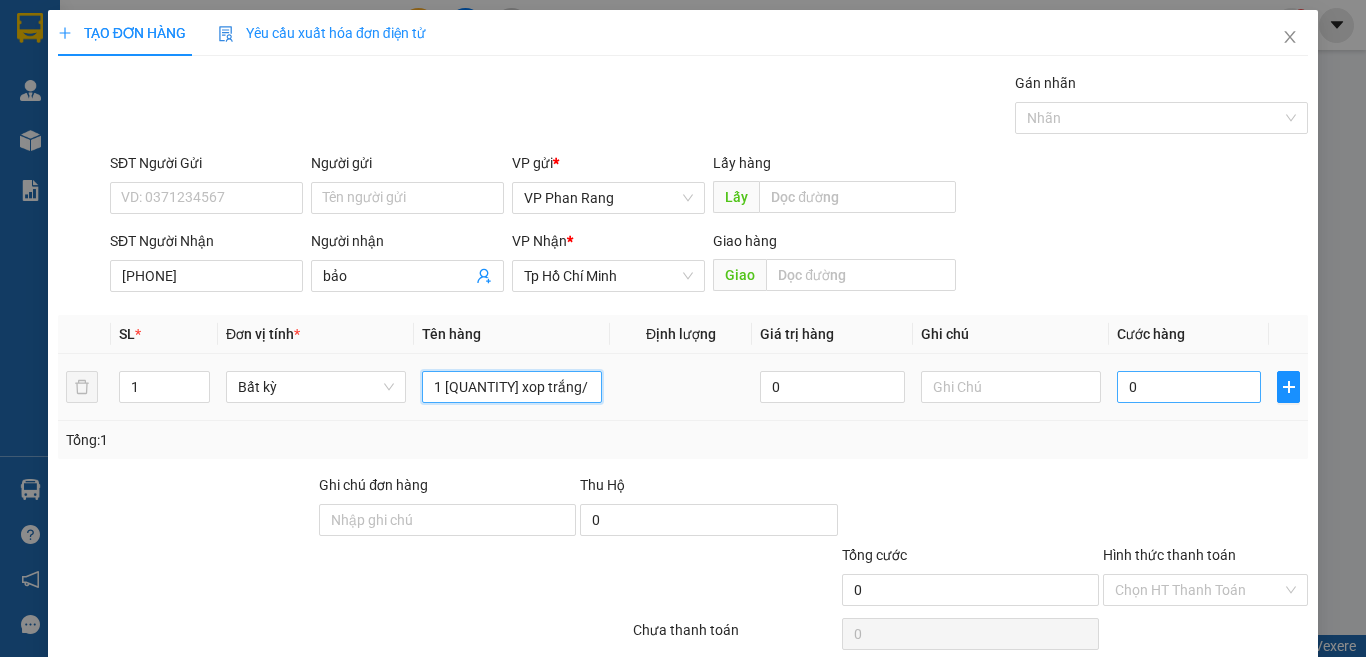 type on "1 t xop trắng/ đồ ăn" 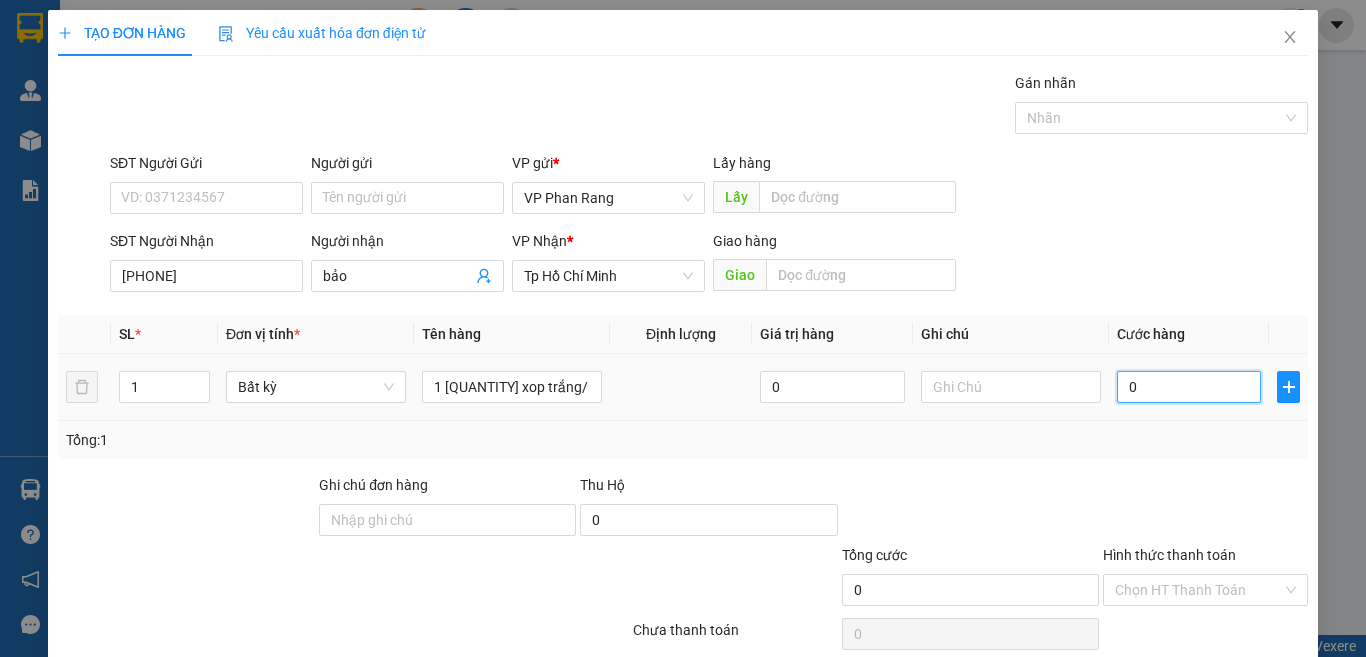 click on "0" at bounding box center [1189, 387] 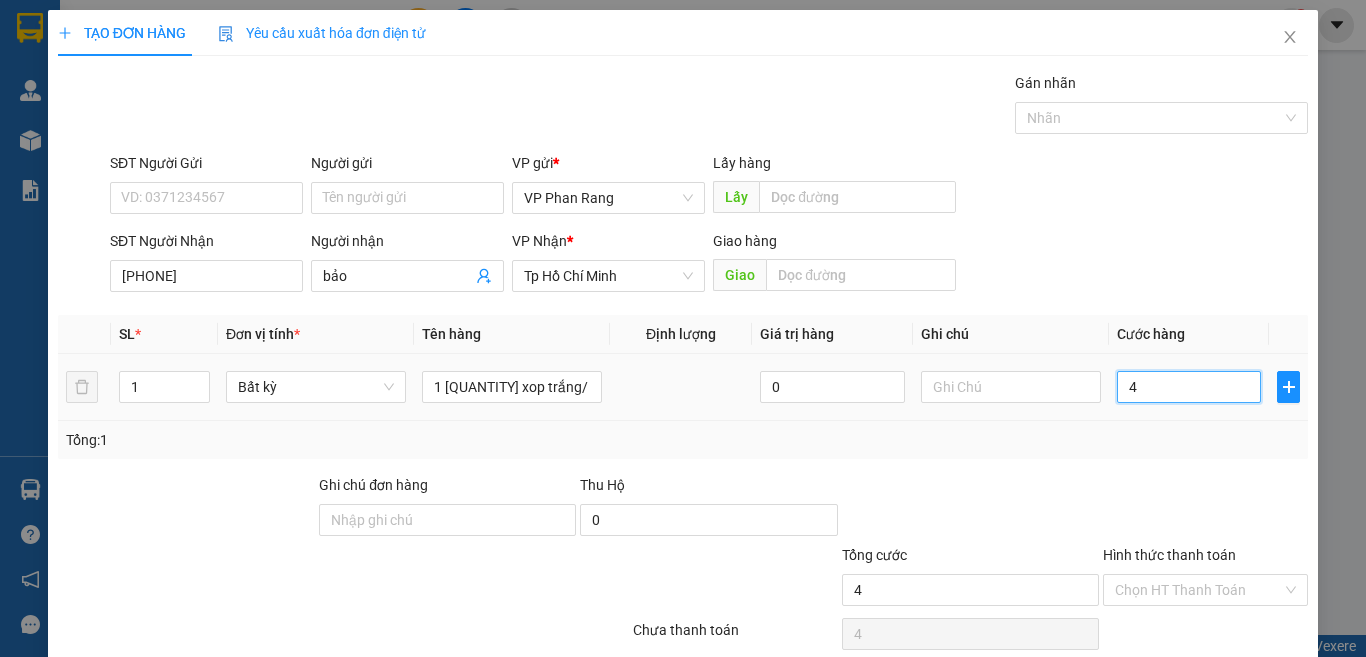 type on "40" 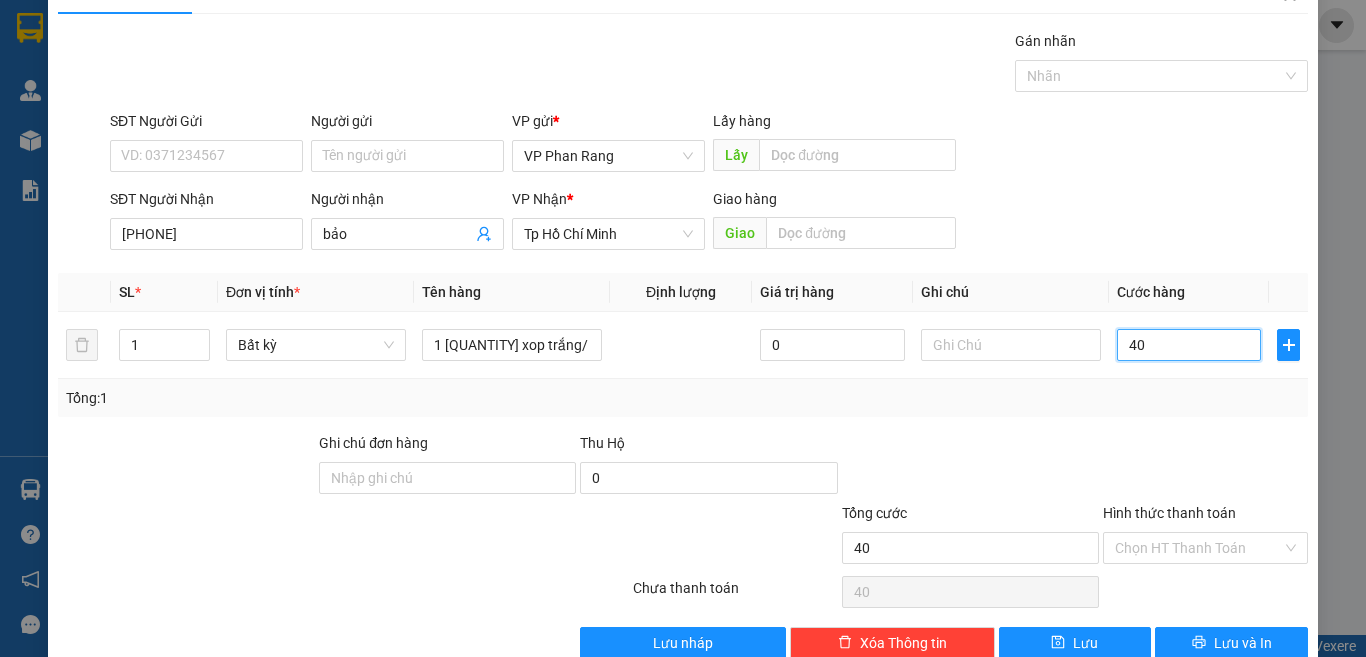 scroll, scrollTop: 83, scrollLeft: 0, axis: vertical 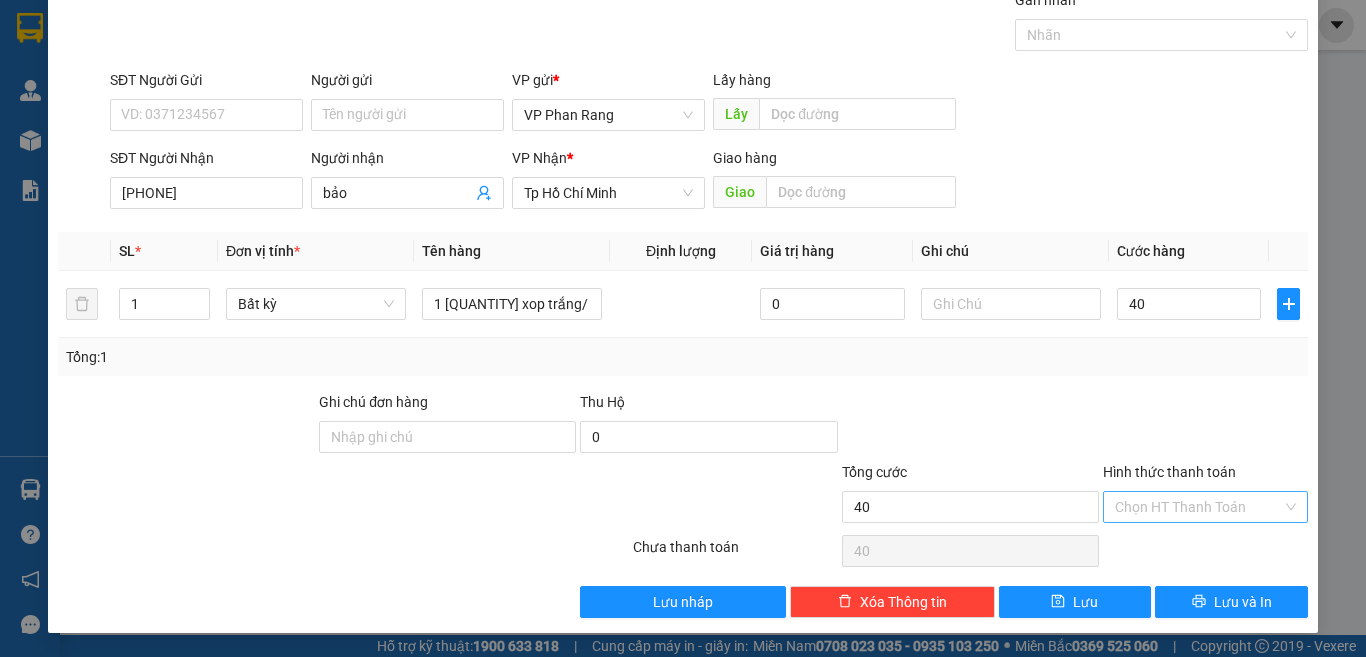 type on "40.000" 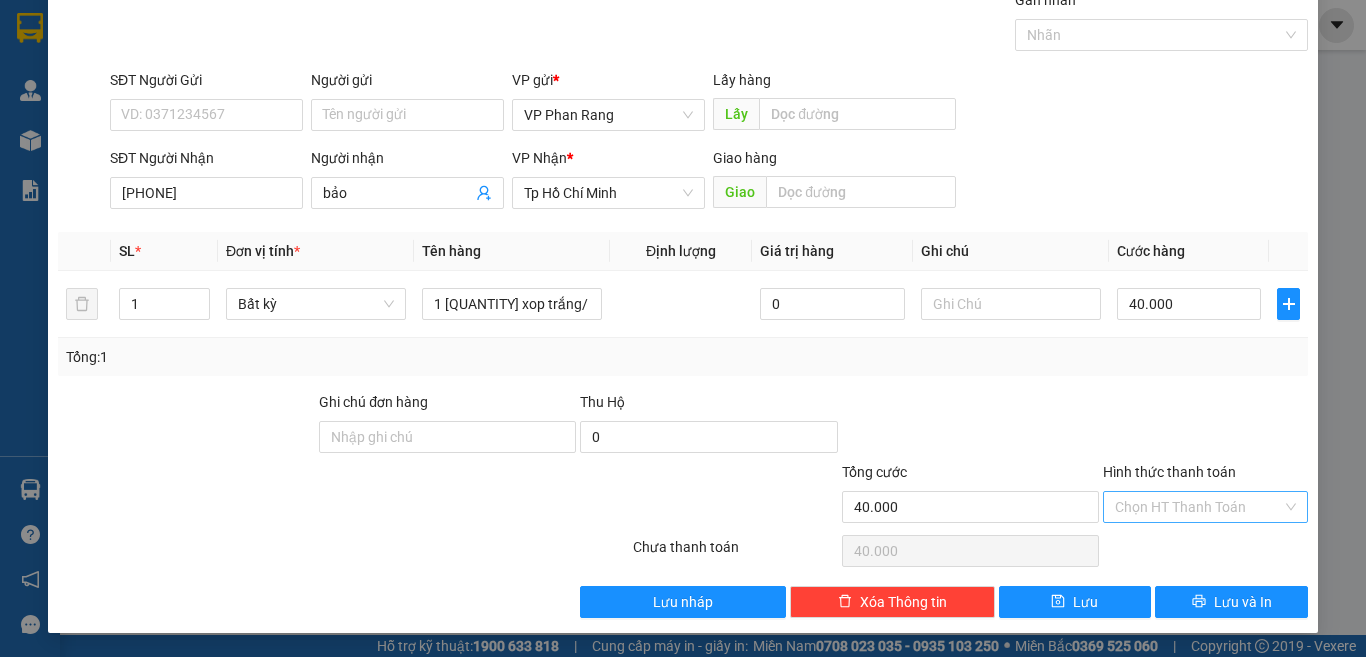 drag, startPoint x: 1221, startPoint y: 509, endPoint x: 1205, endPoint y: 505, distance: 16.492422 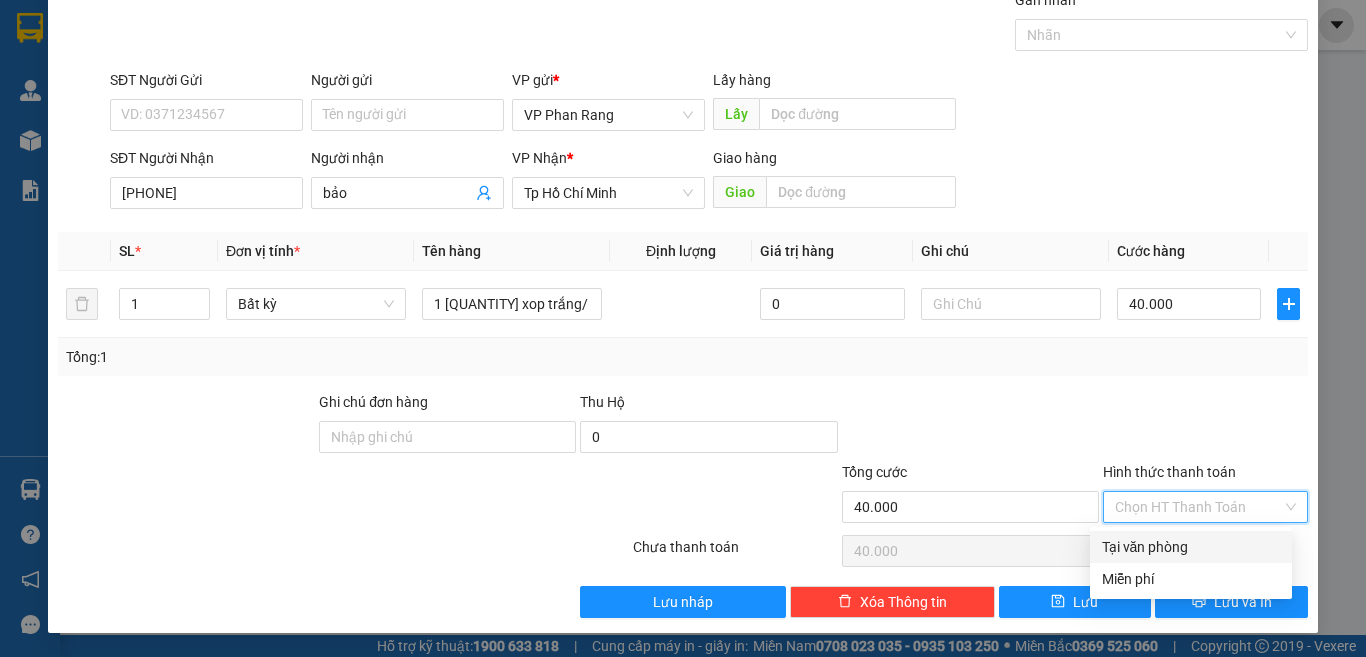 drag, startPoint x: 1152, startPoint y: 542, endPoint x: 1171, endPoint y: 578, distance: 40.706264 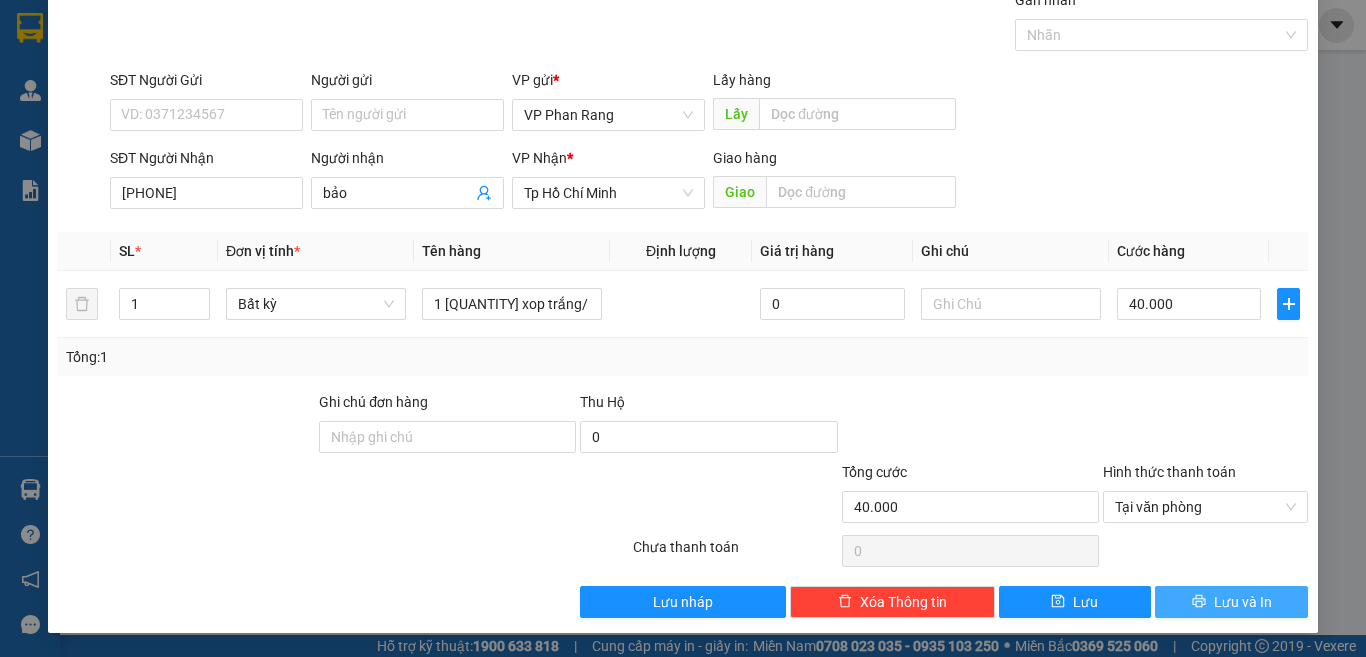 click on "Lưu và In" at bounding box center (1231, 602) 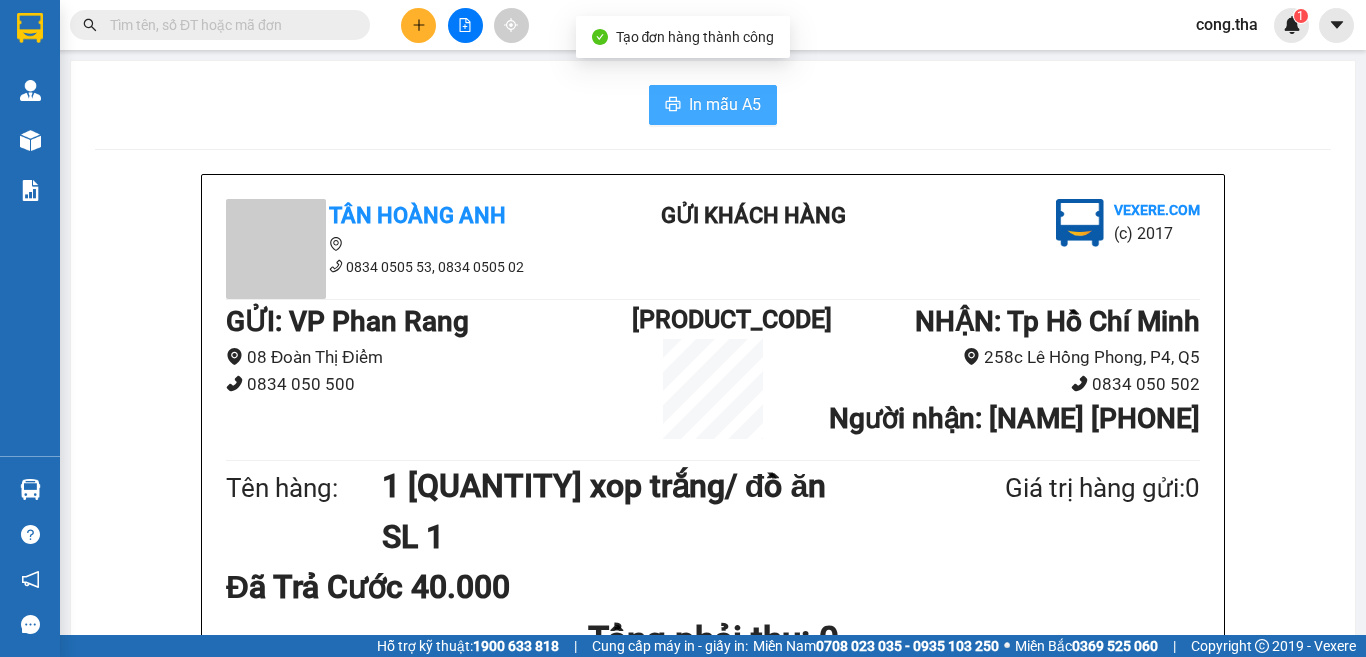 click on "In mẫu A5" at bounding box center [725, 104] 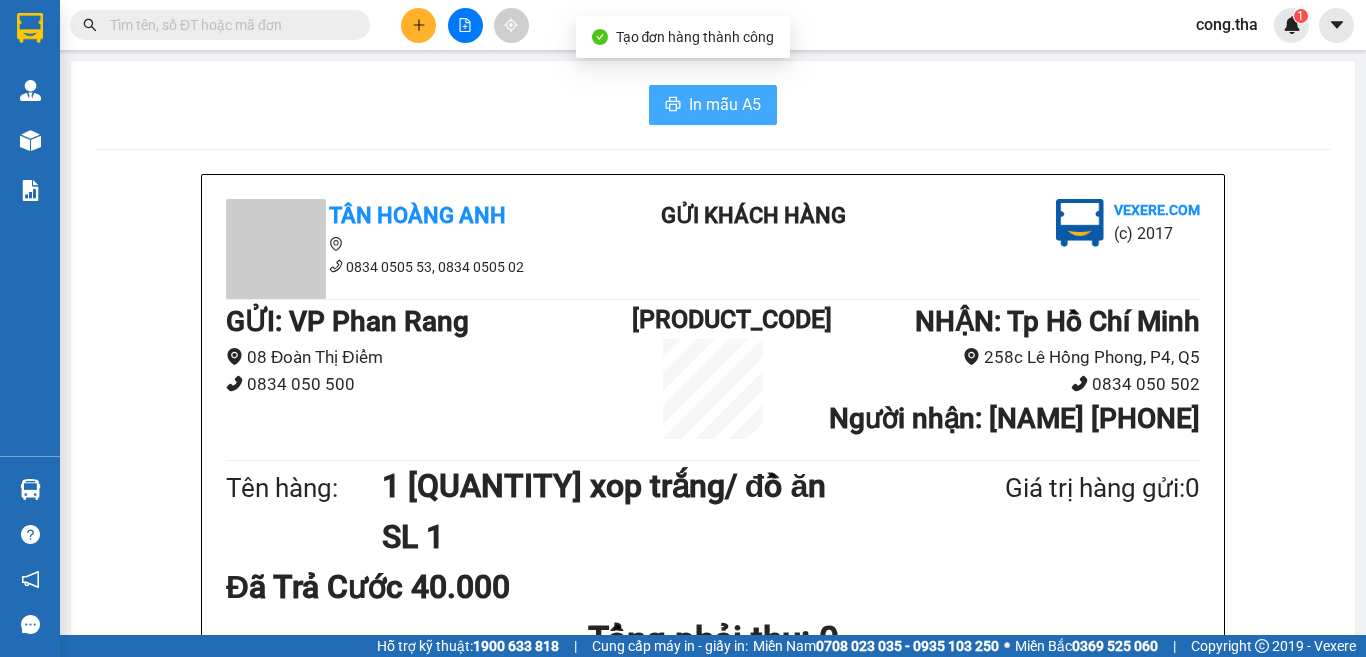 scroll, scrollTop: 0, scrollLeft: 0, axis: both 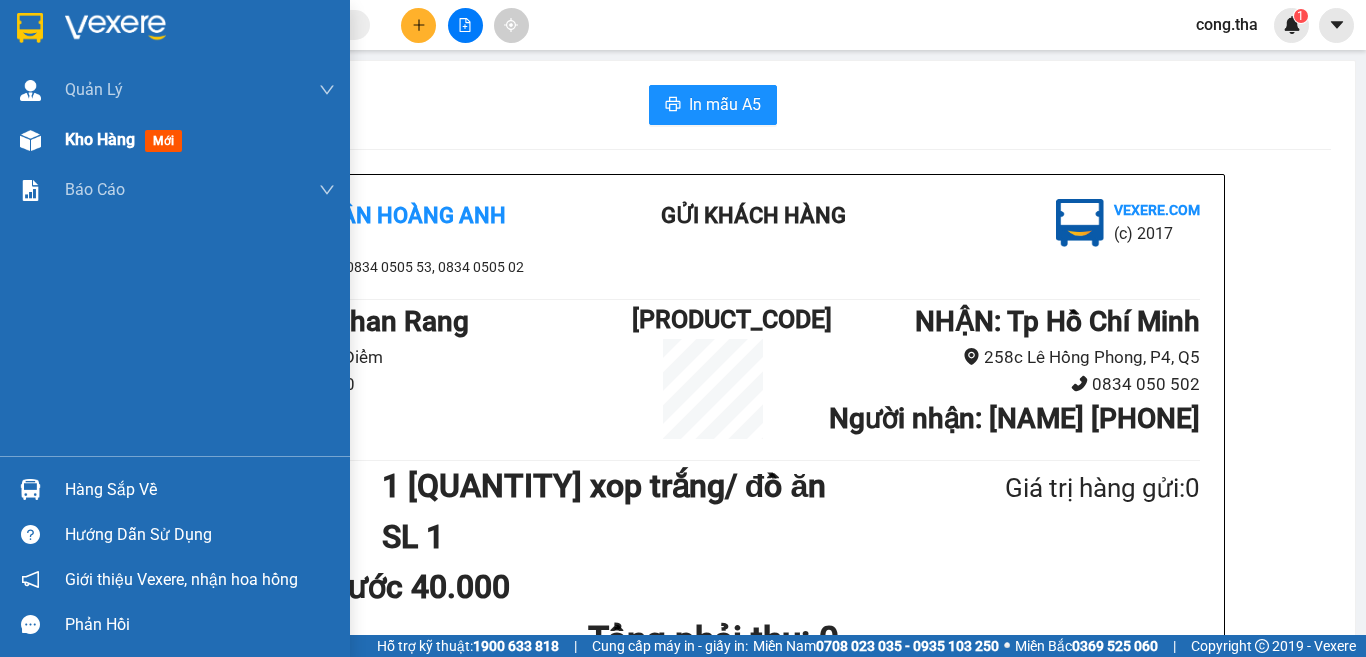 click on "mới" at bounding box center [163, 141] 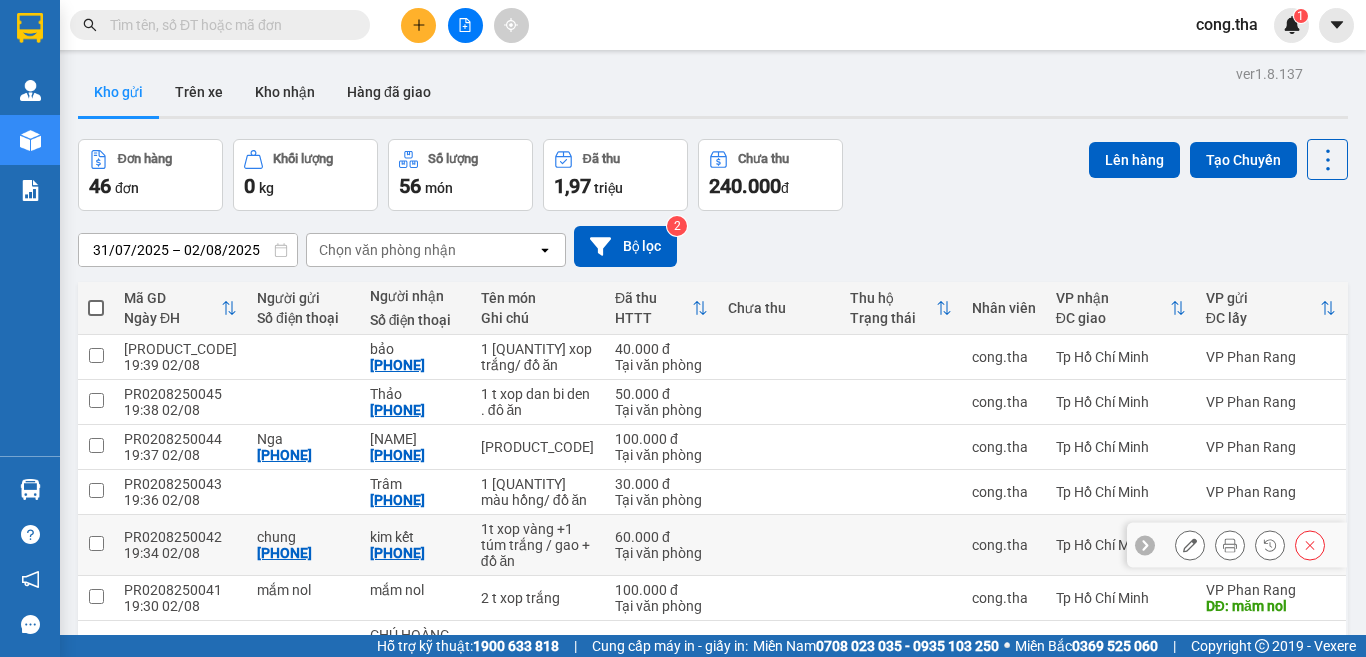 click 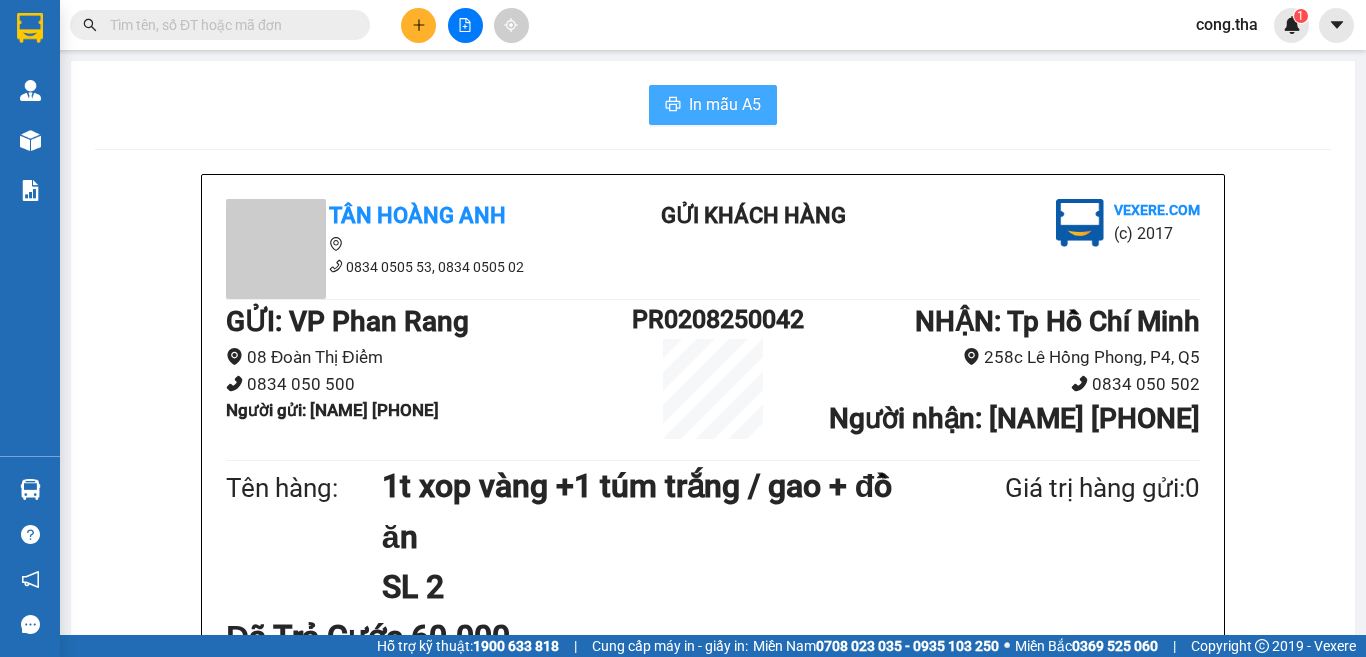 click on "In mẫu A5" at bounding box center [725, 104] 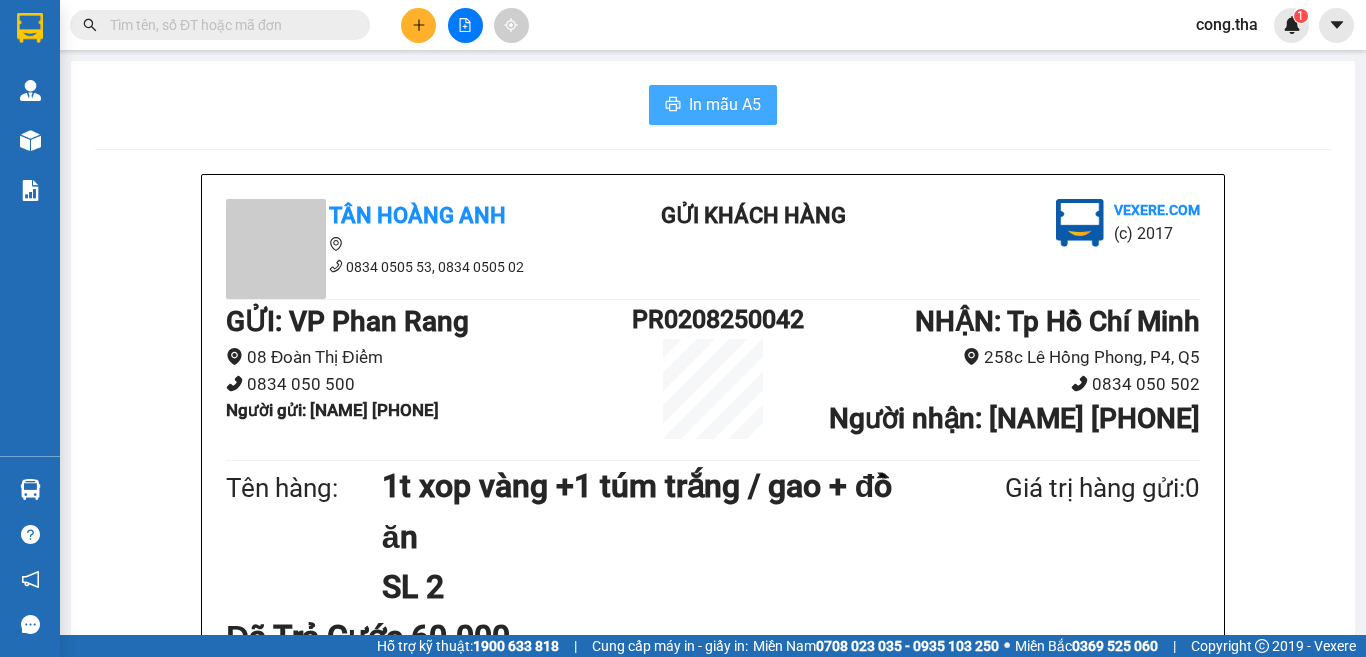 scroll, scrollTop: 0, scrollLeft: 0, axis: both 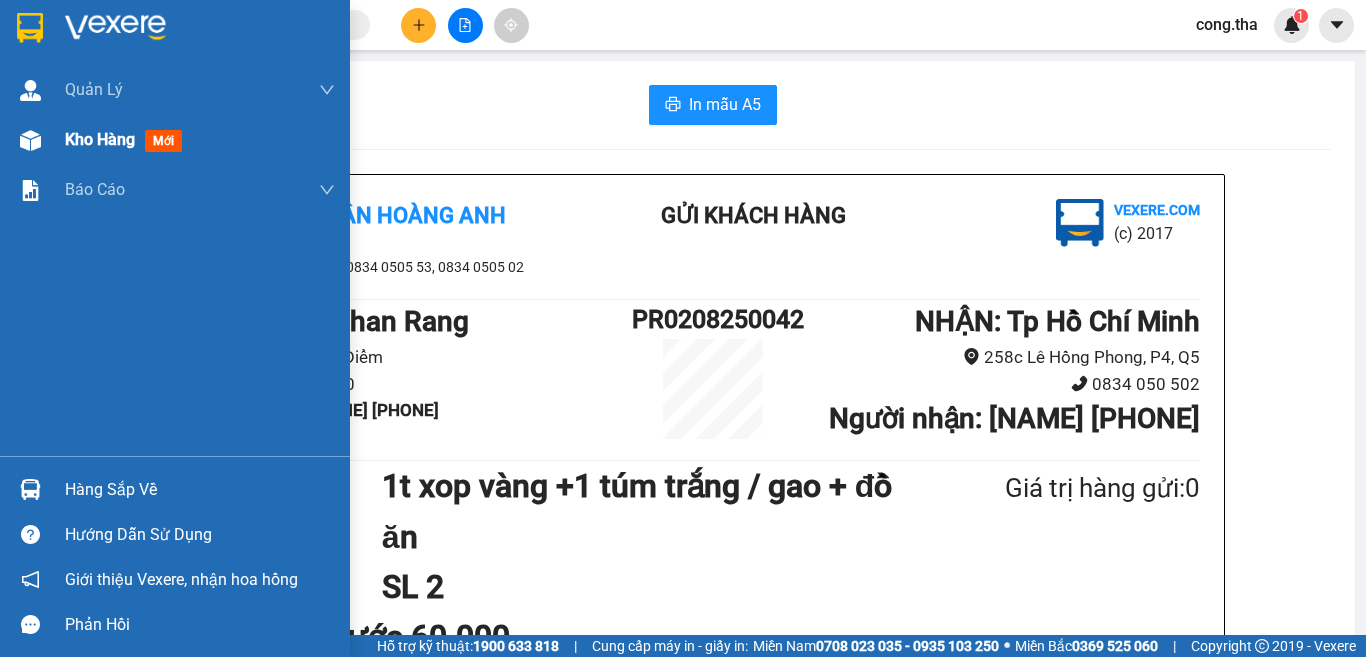 click on "mới" at bounding box center [163, 141] 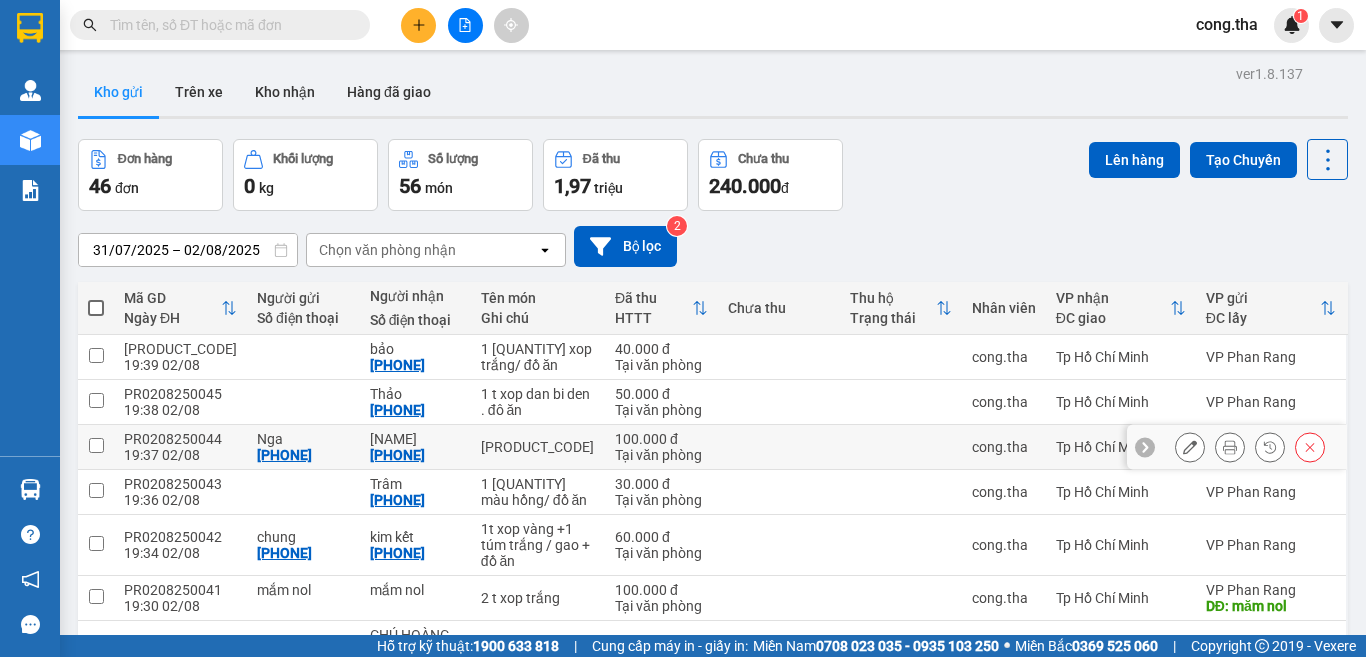 click 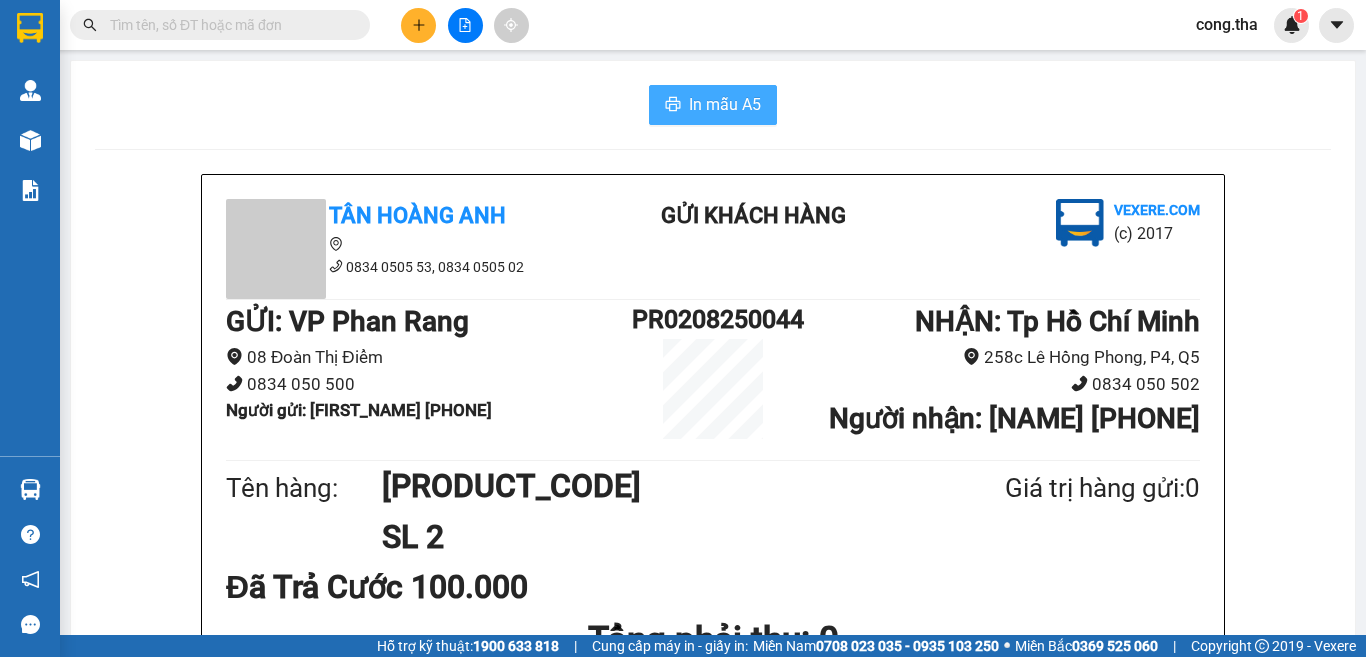 click on "In mẫu A5" at bounding box center (725, 104) 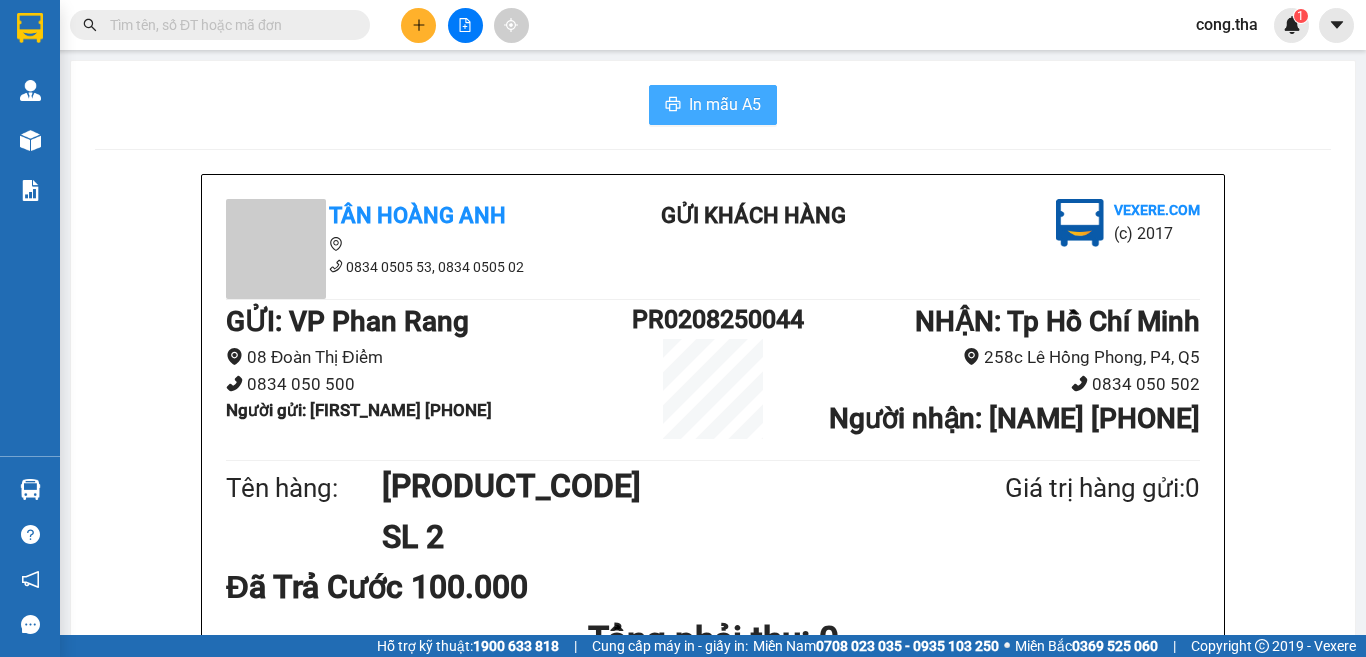 scroll, scrollTop: 0, scrollLeft: 0, axis: both 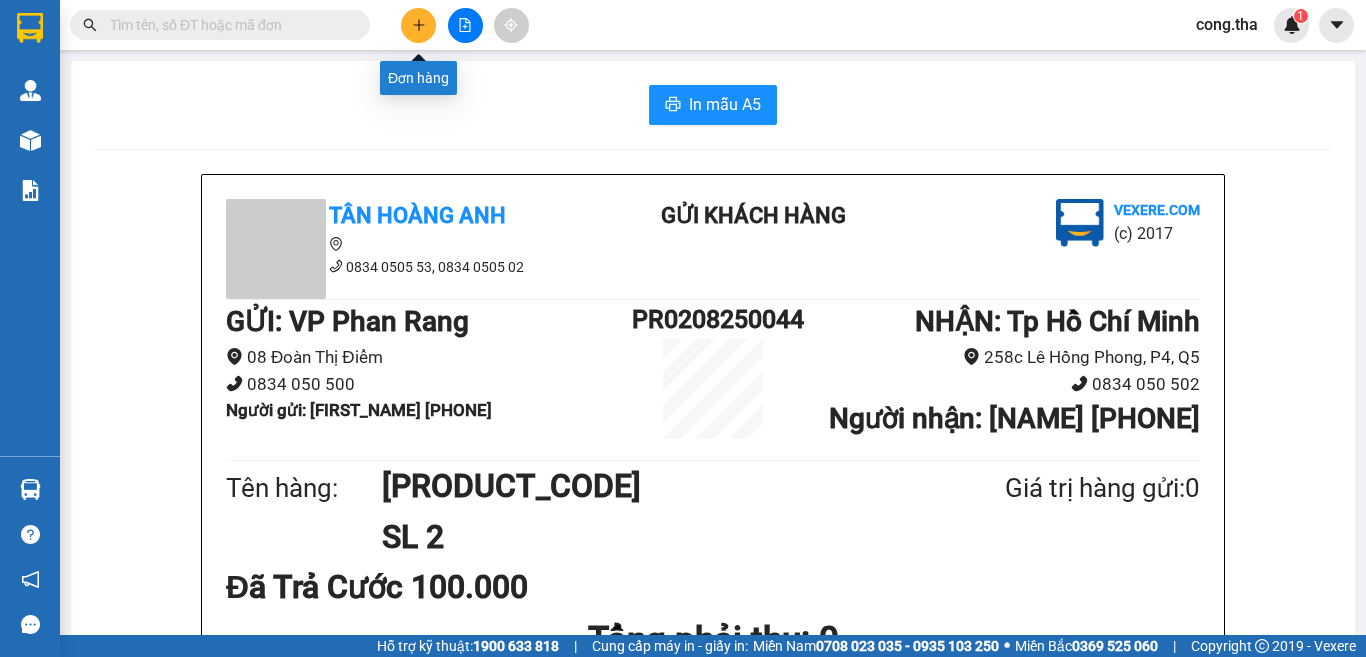 click 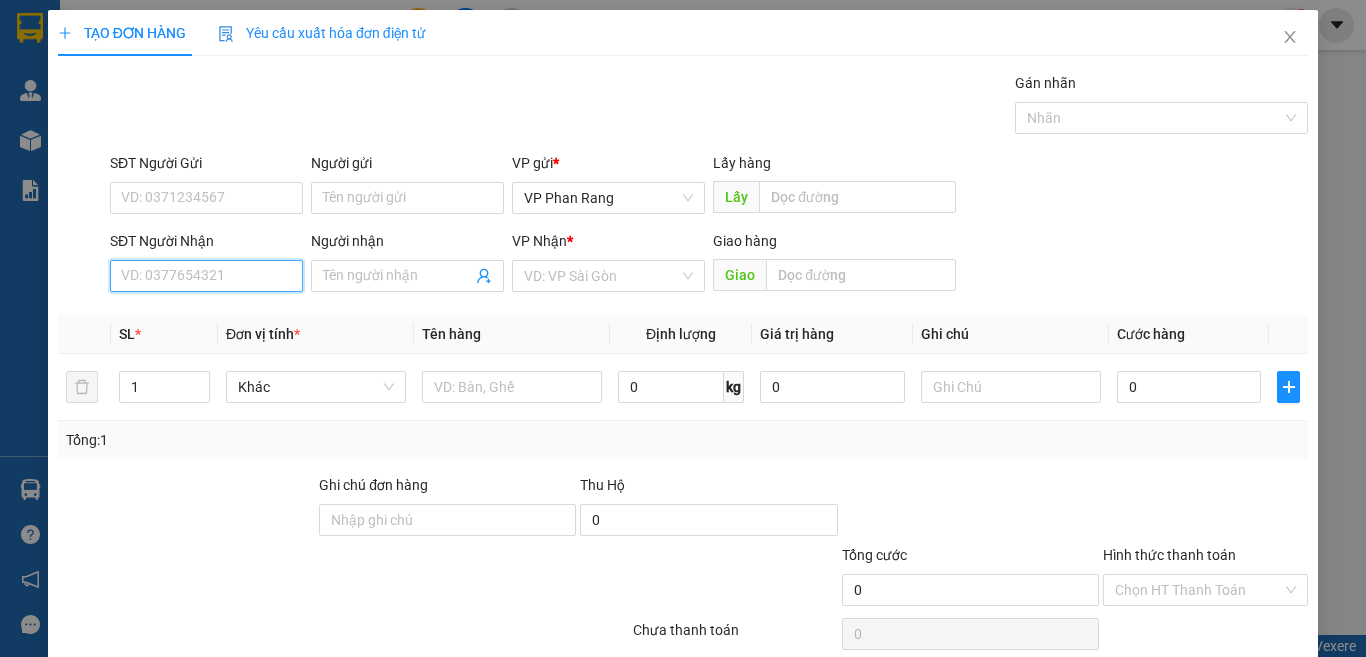 click on "SĐT Người Nhận" at bounding box center [206, 276] 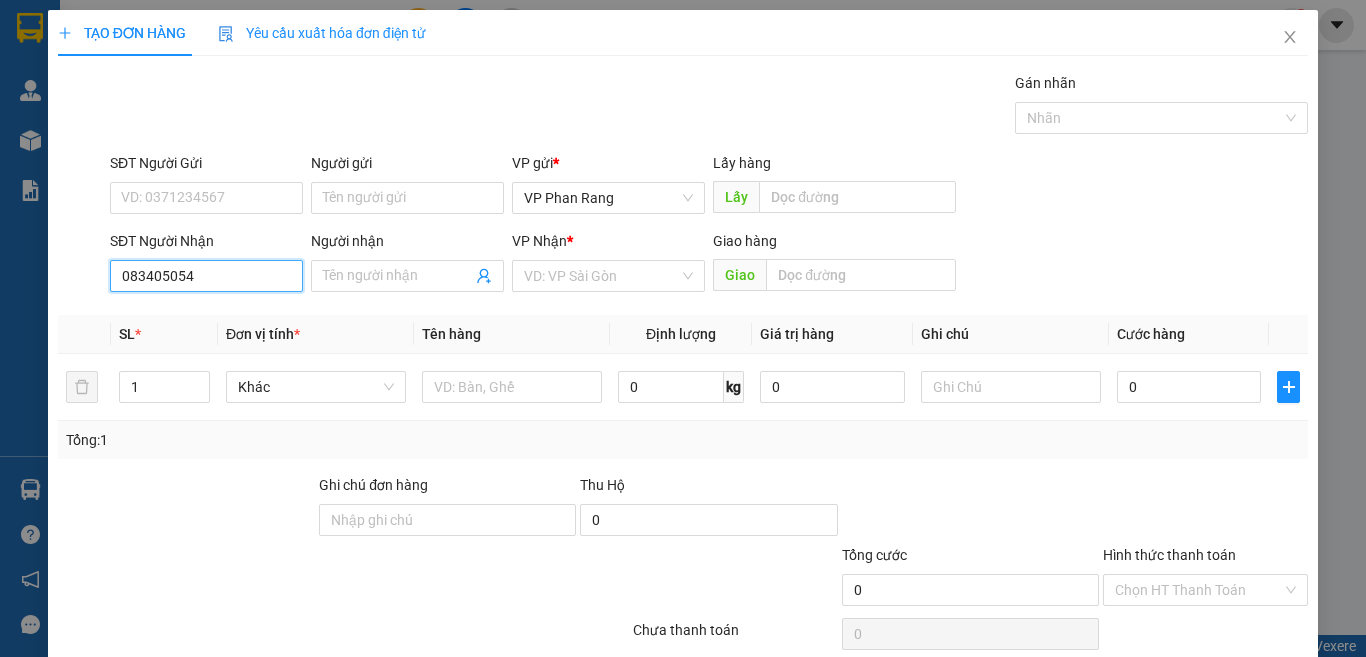 type on "0834050547" 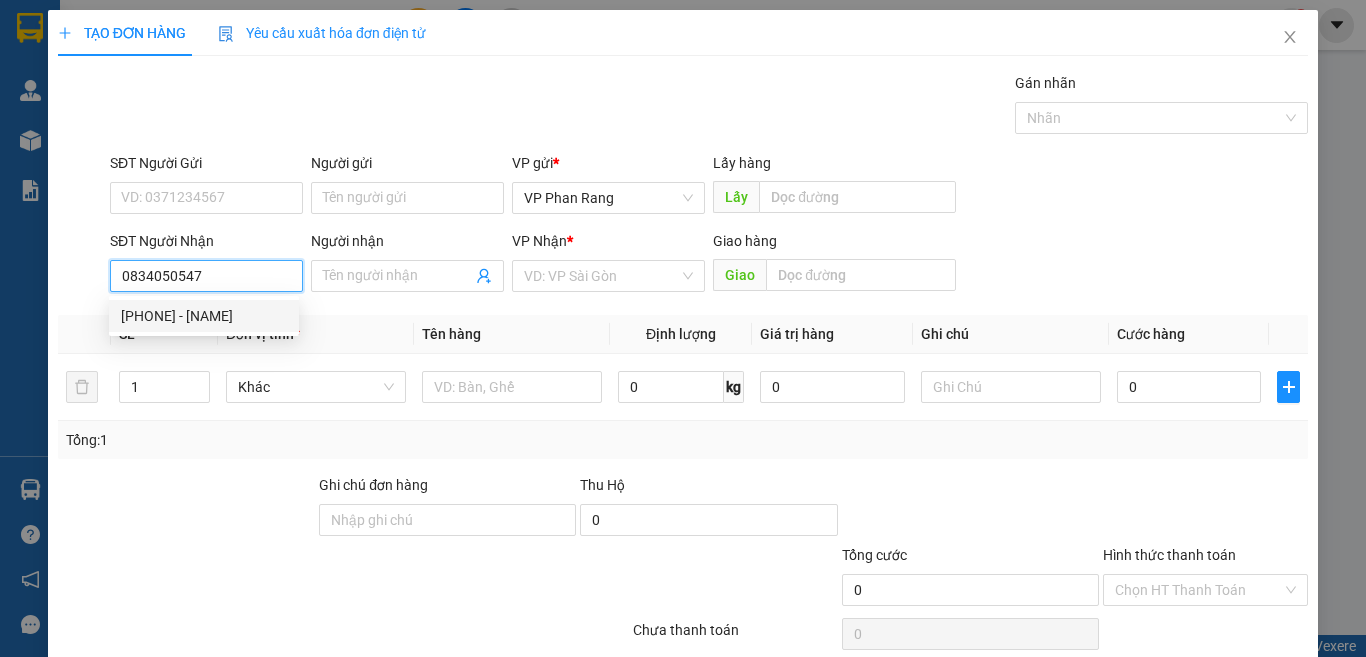 click on "0834050547 - Hàng tc cước R" at bounding box center (204, 316) 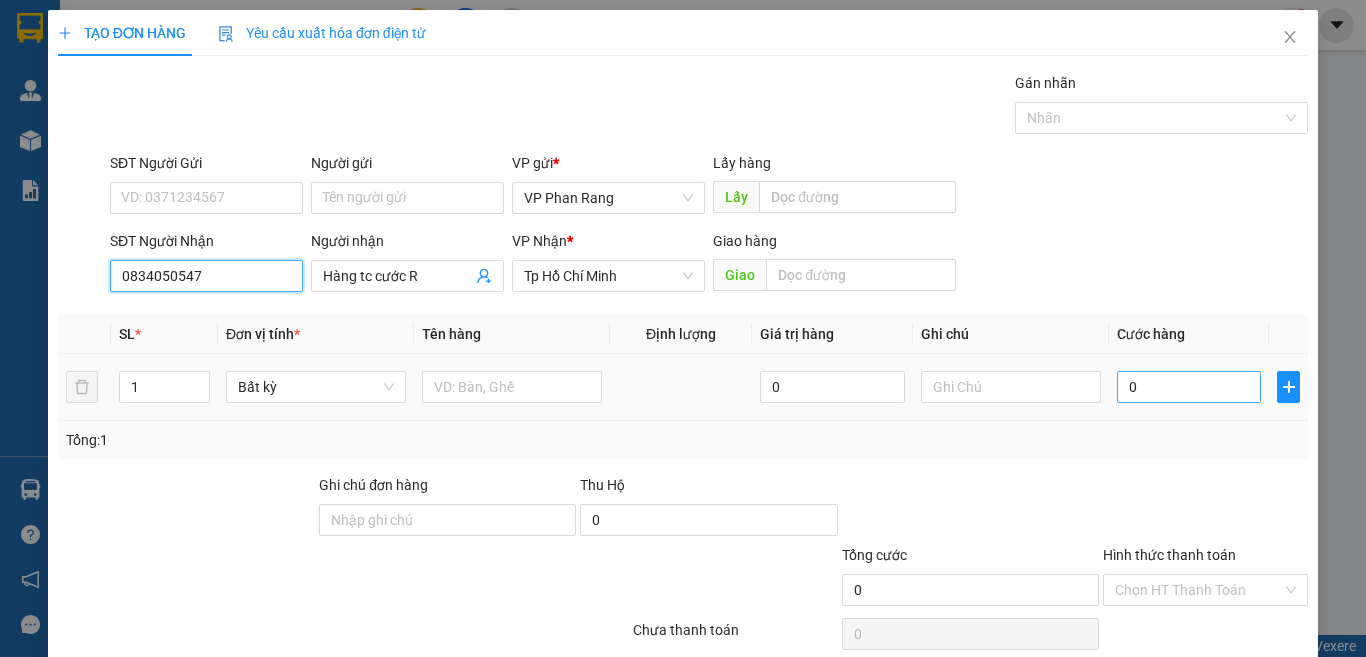 type on "0834050547" 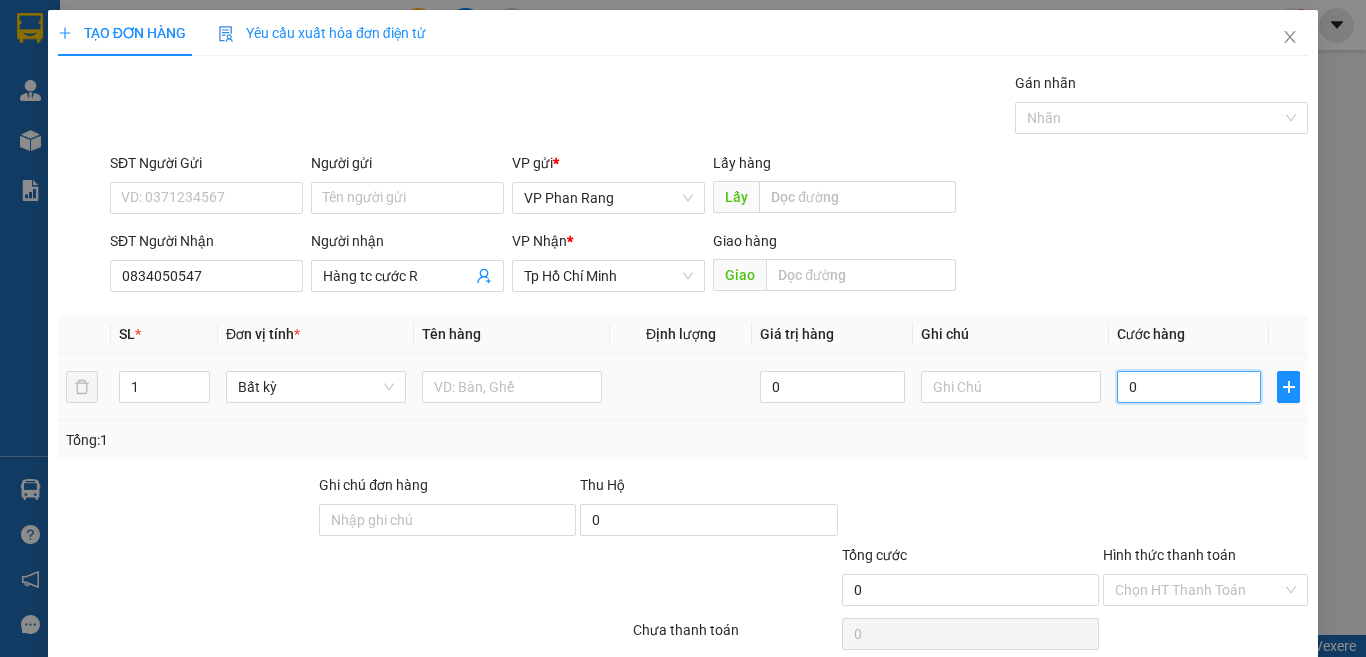 click on "0" at bounding box center [1189, 387] 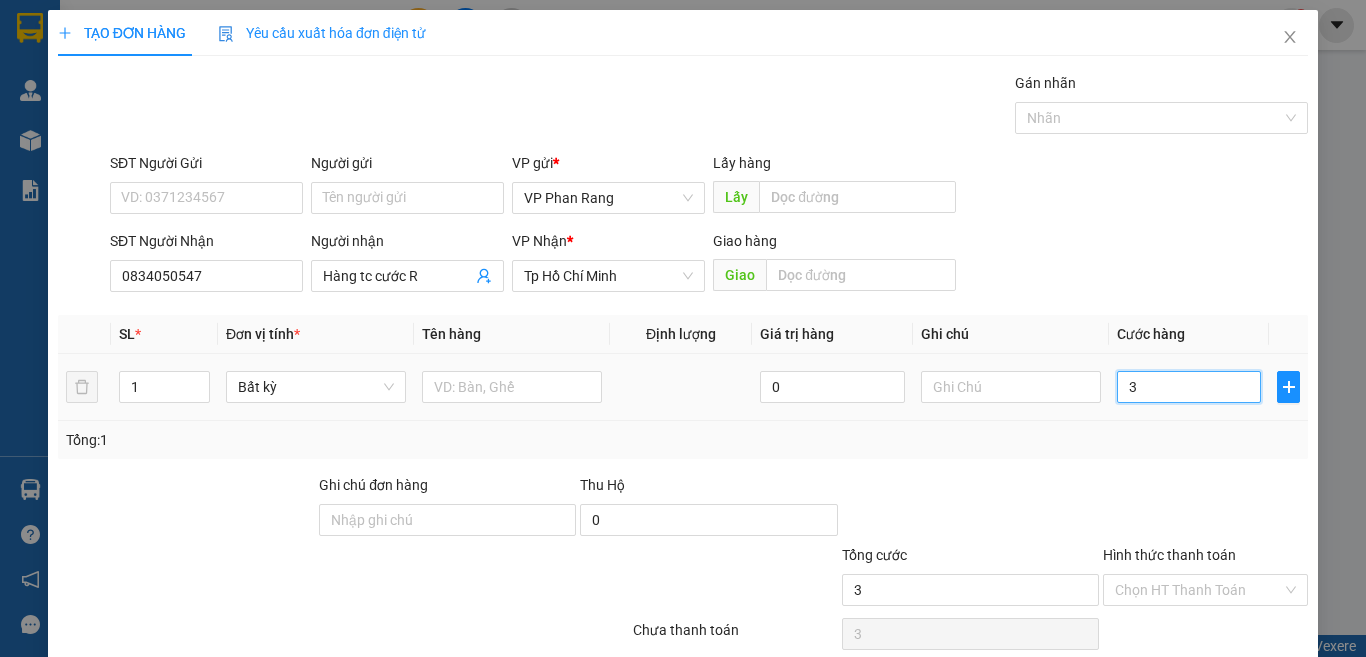 type on "30" 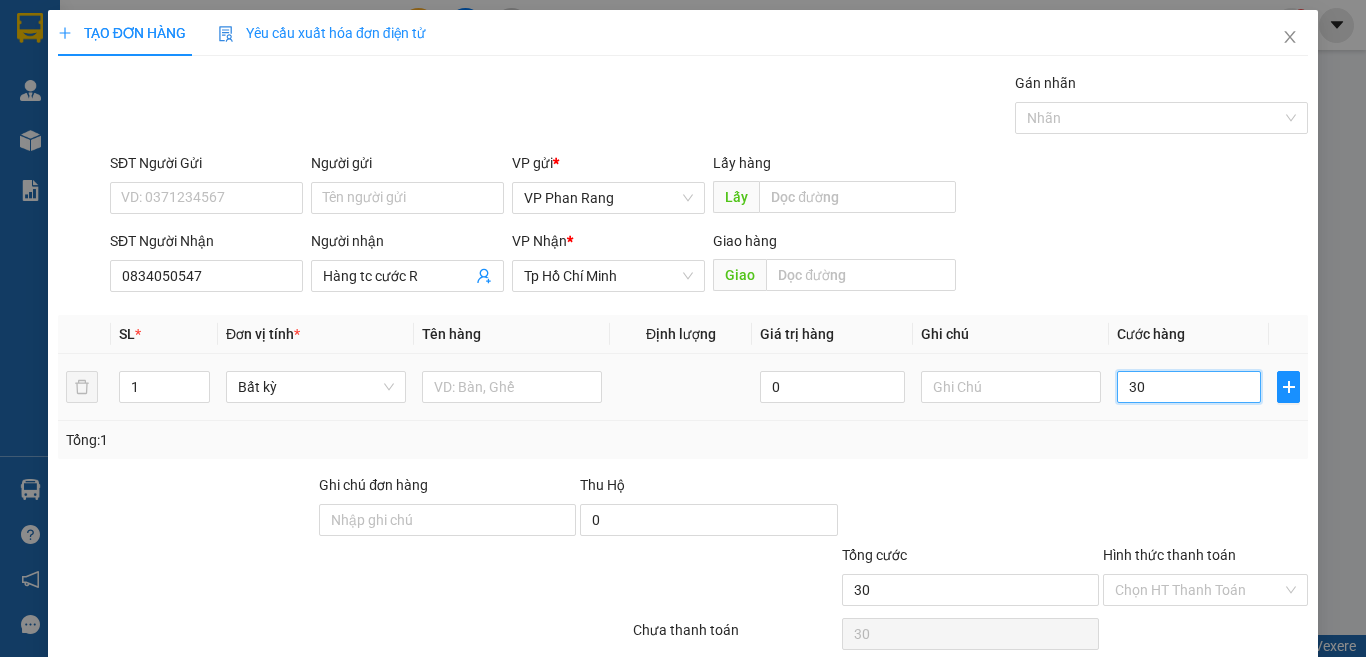 type on "300" 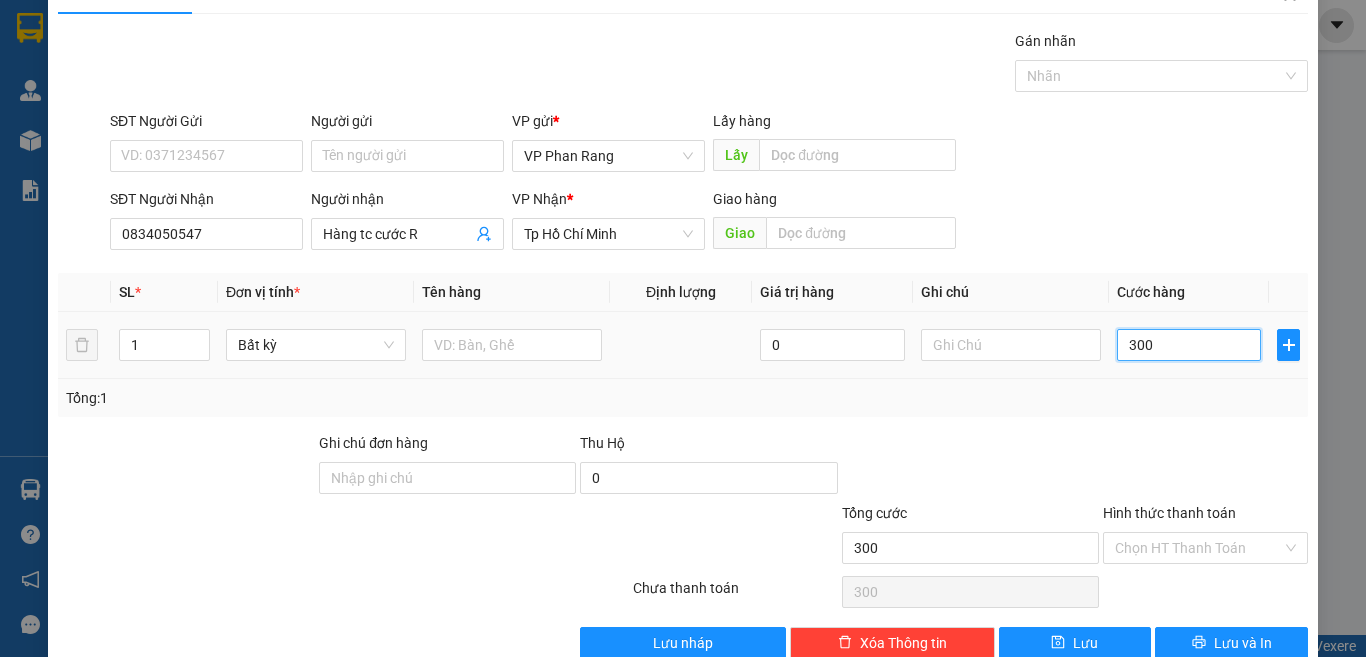 scroll, scrollTop: 83, scrollLeft: 0, axis: vertical 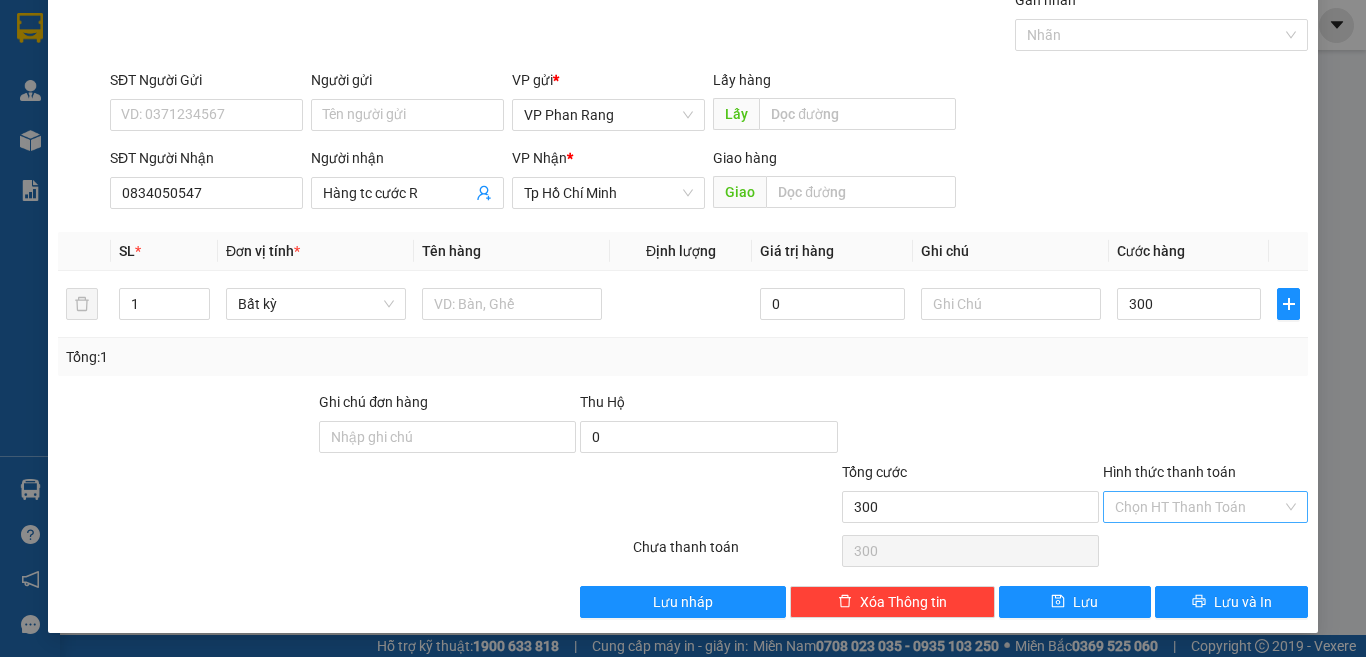 type on "300.000" 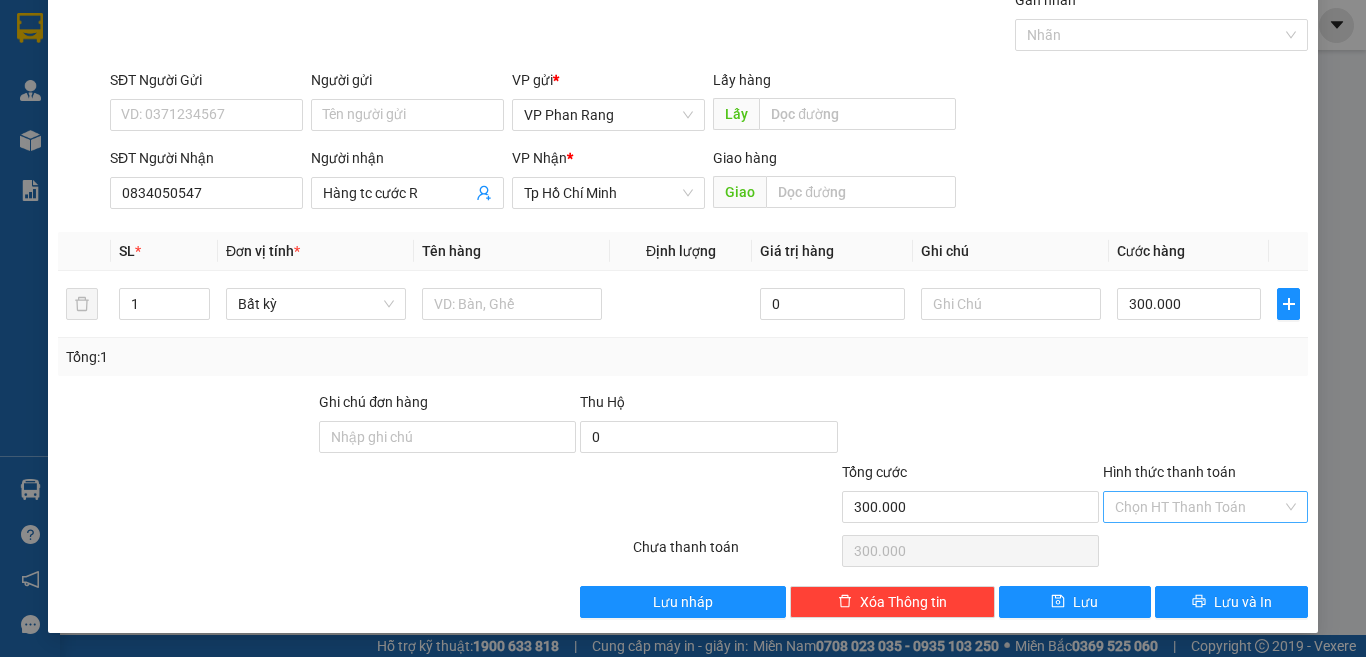 click on "Hình thức thanh toán" at bounding box center [1198, 507] 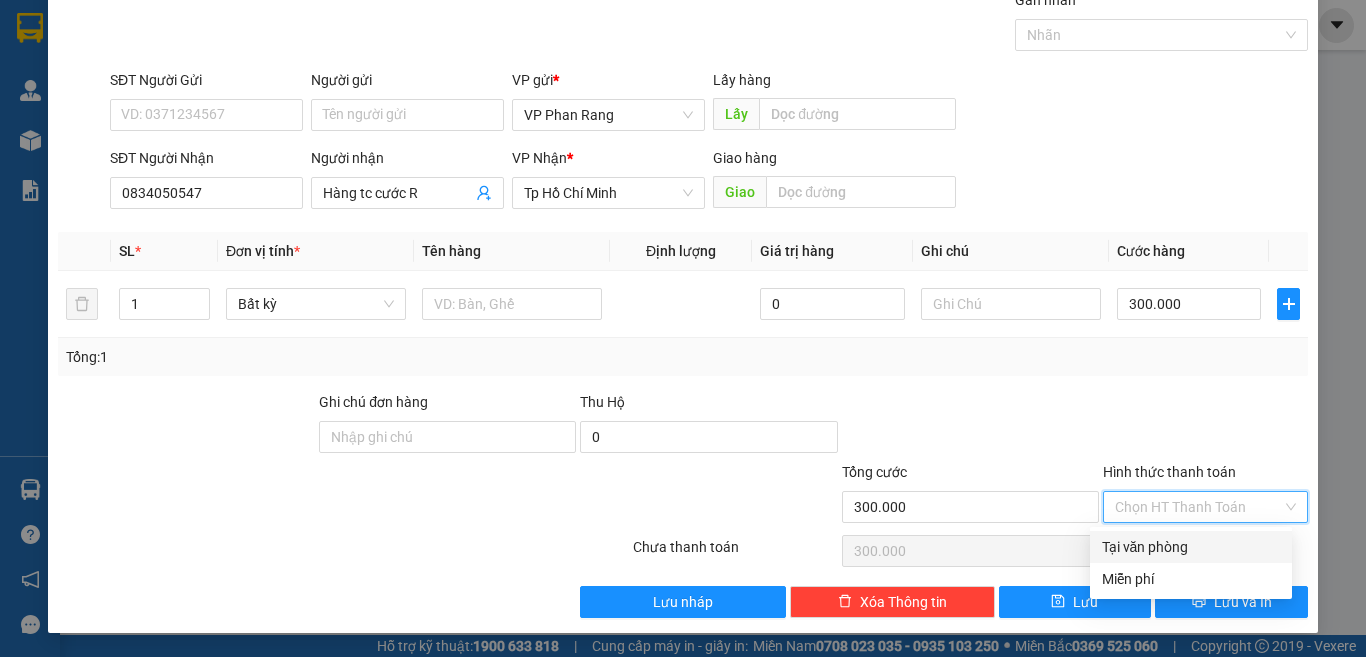 click on "Tại văn phòng" at bounding box center (1191, 547) 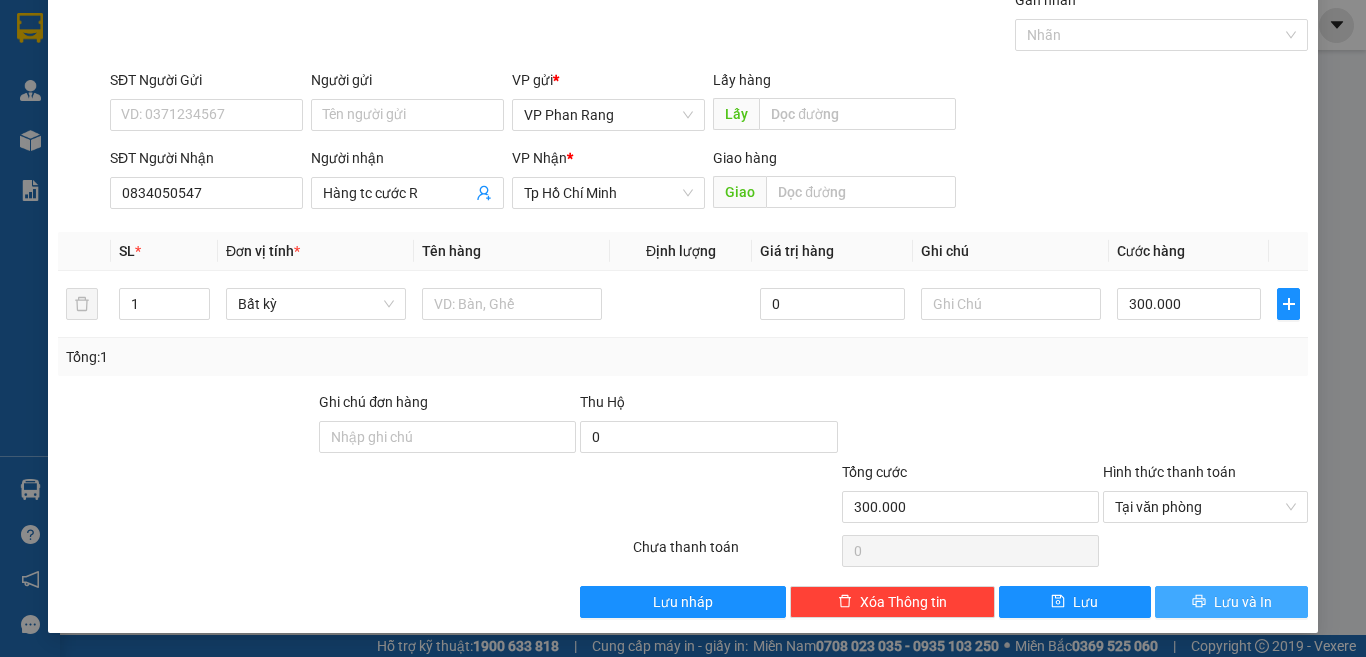 click on "Lưu và In" at bounding box center [1243, 602] 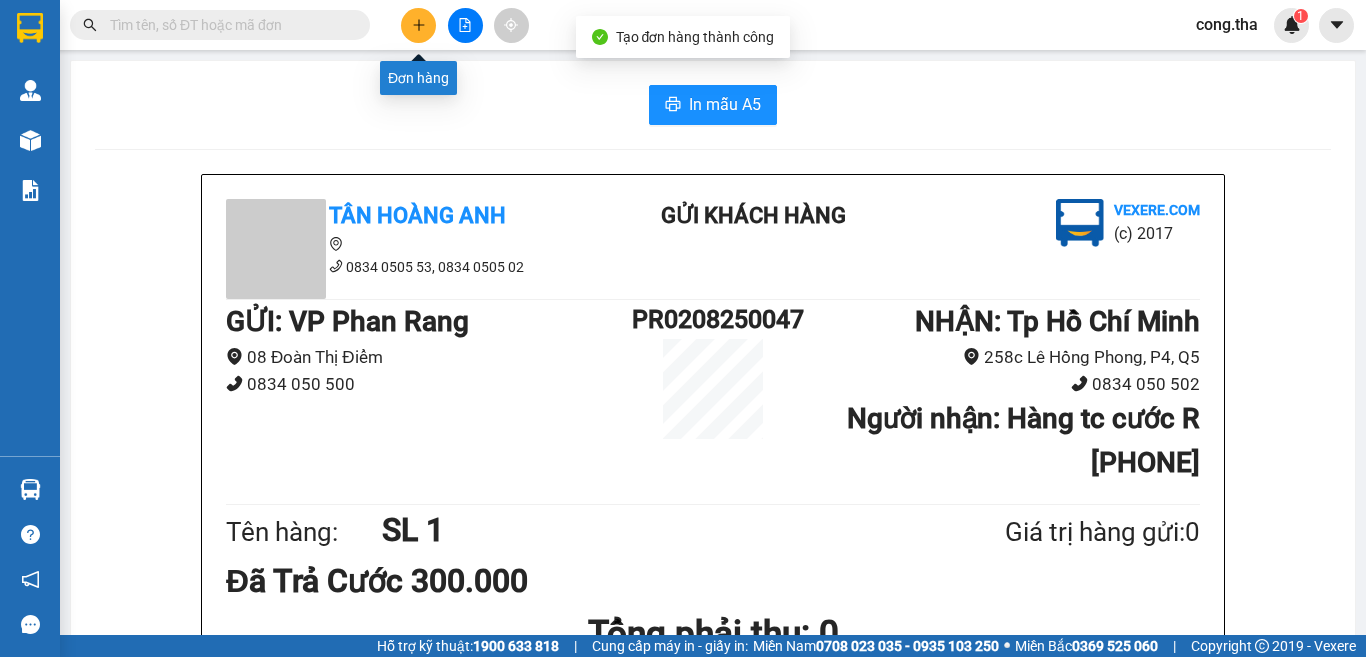 click 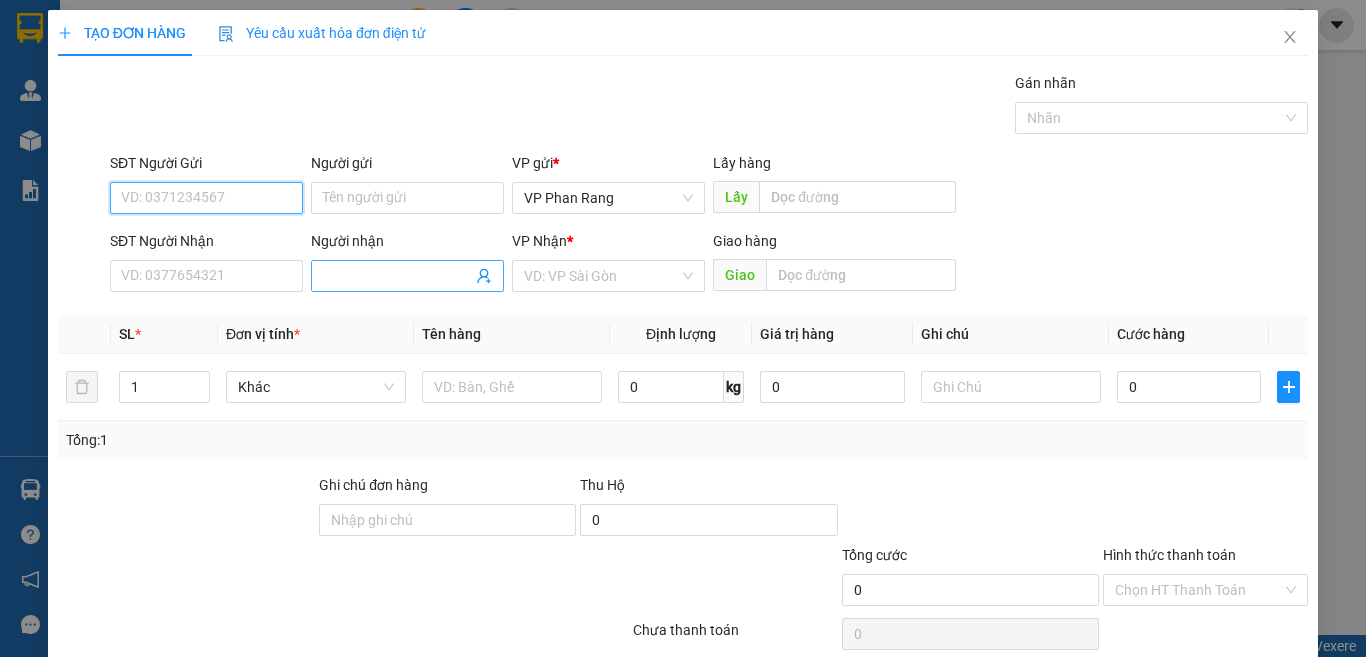 drag, startPoint x: 244, startPoint y: 193, endPoint x: 349, endPoint y: 279, distance: 135.72398 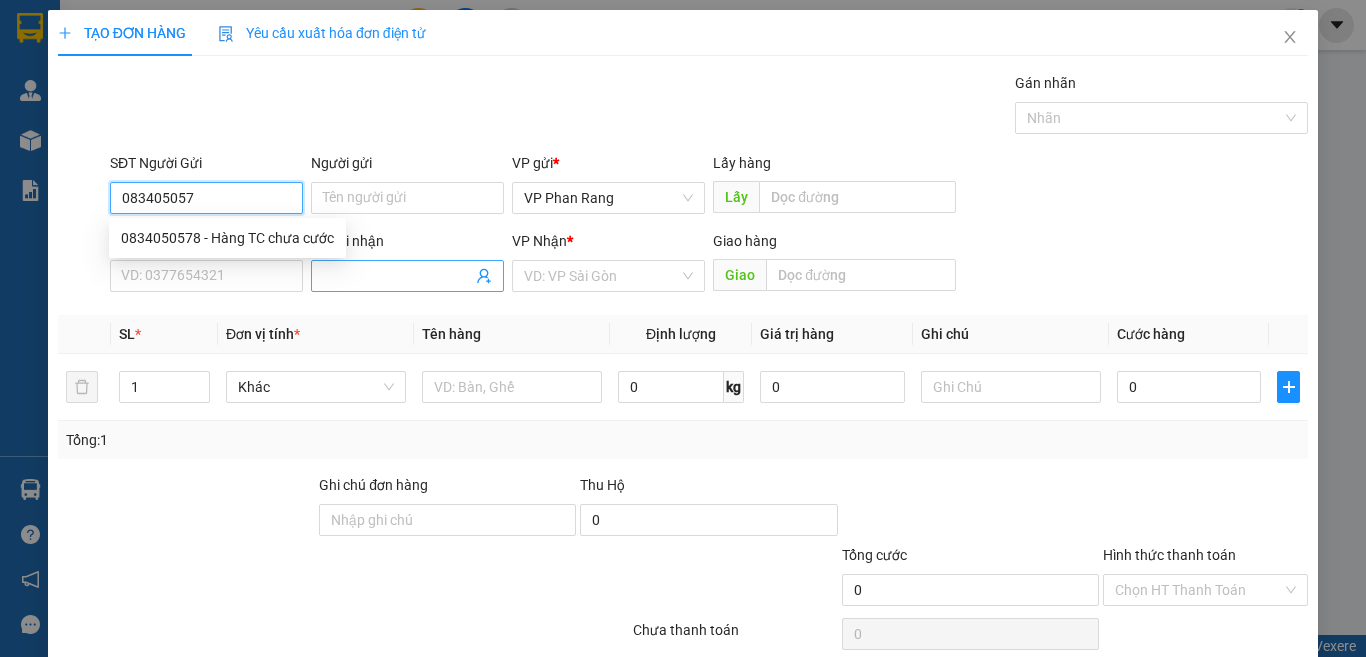 type on "0834050578" 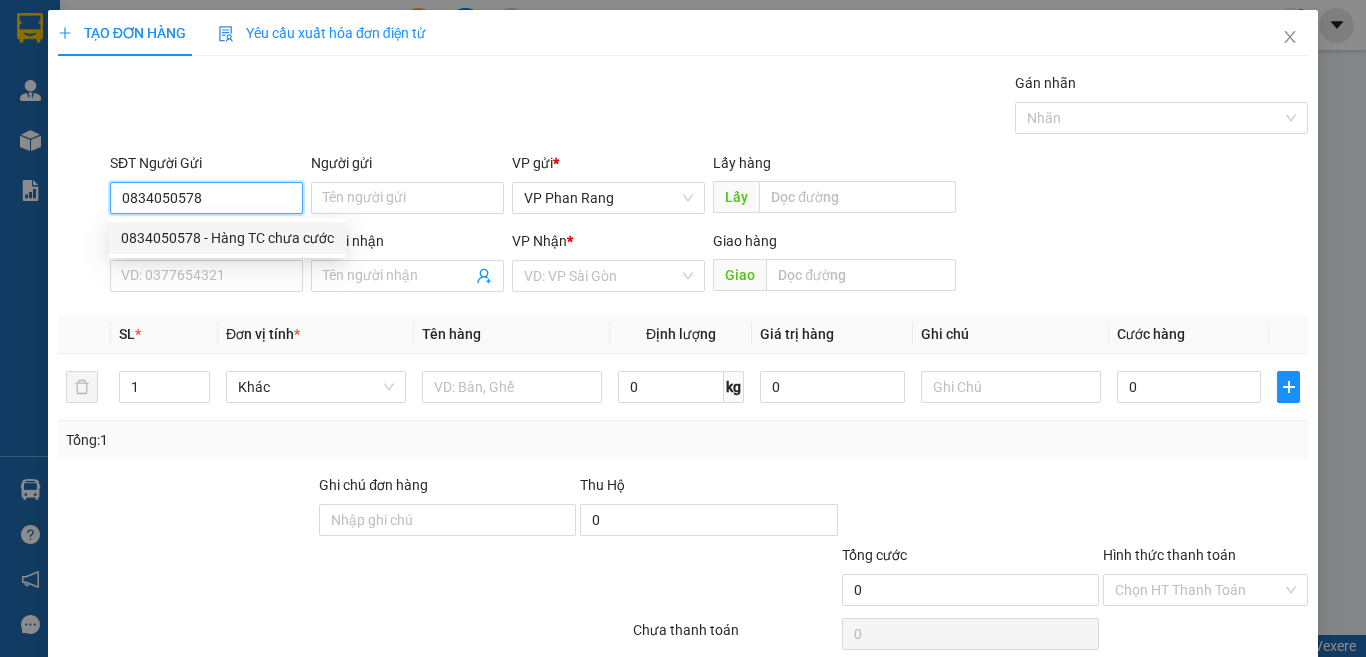 click on "0834050578 - Hàng TC chưa cước" at bounding box center (227, 238) 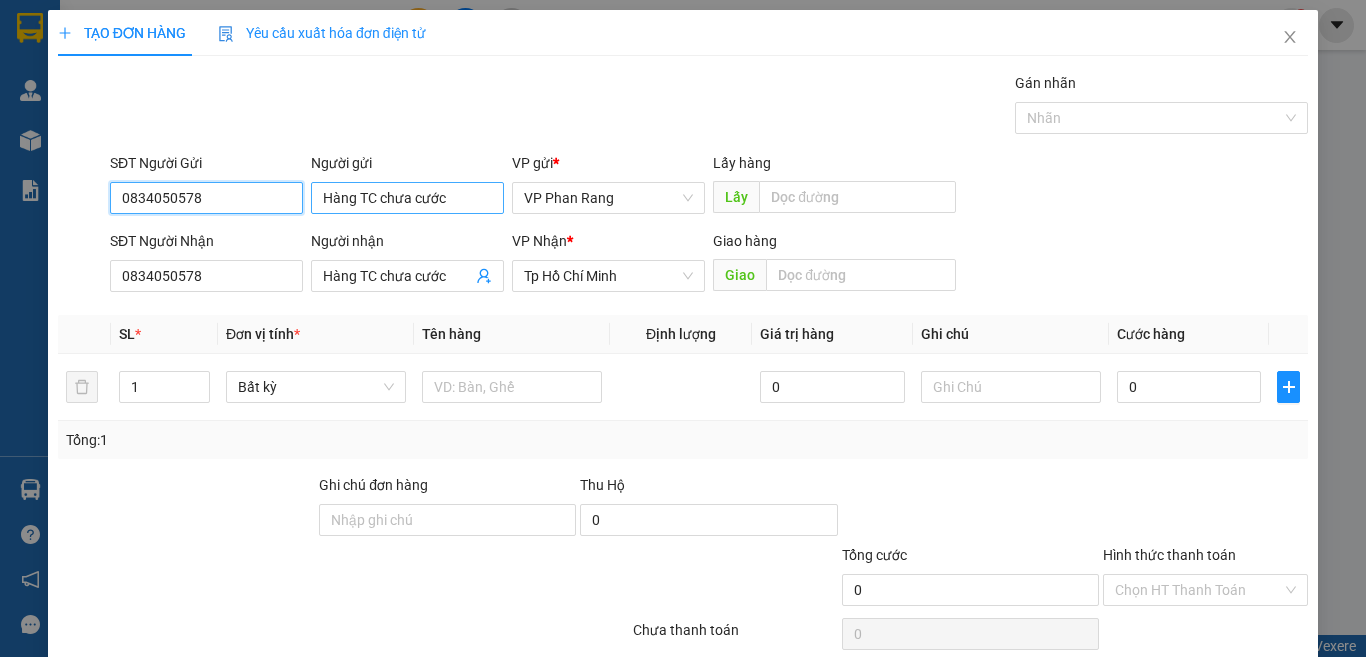 type on "0834050578" 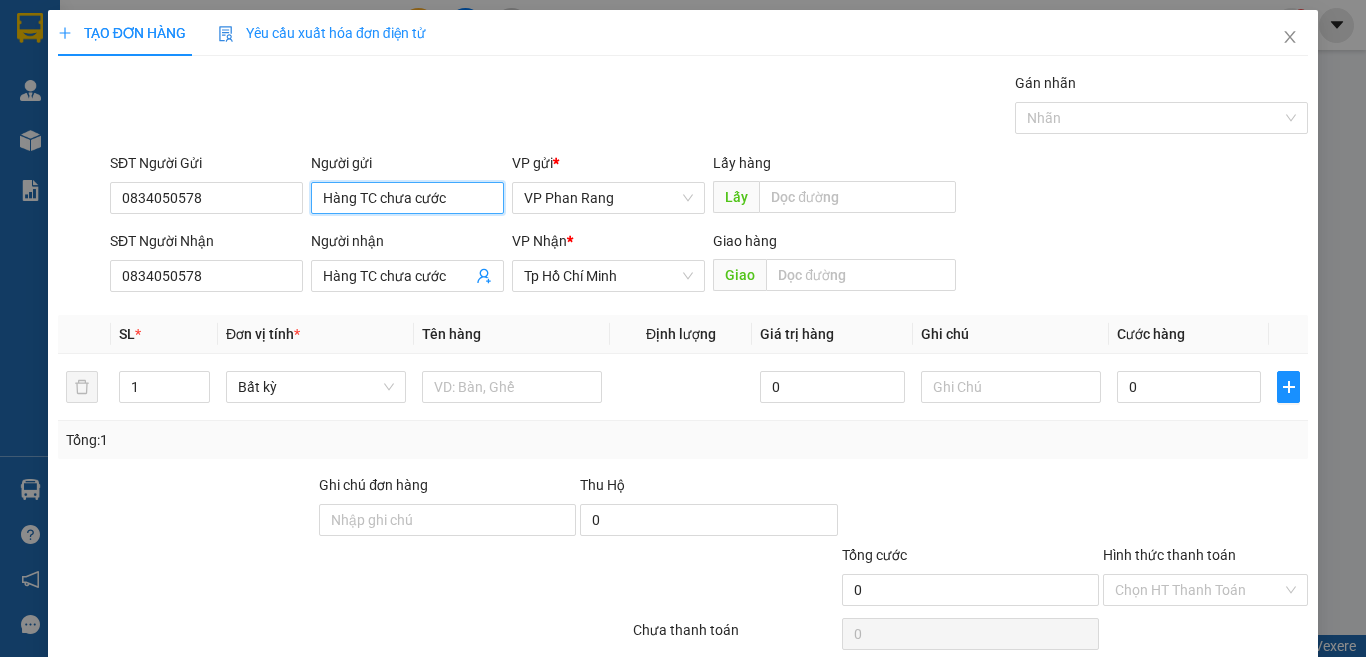 click on "Hàng TC chưa cước" at bounding box center [407, 198] 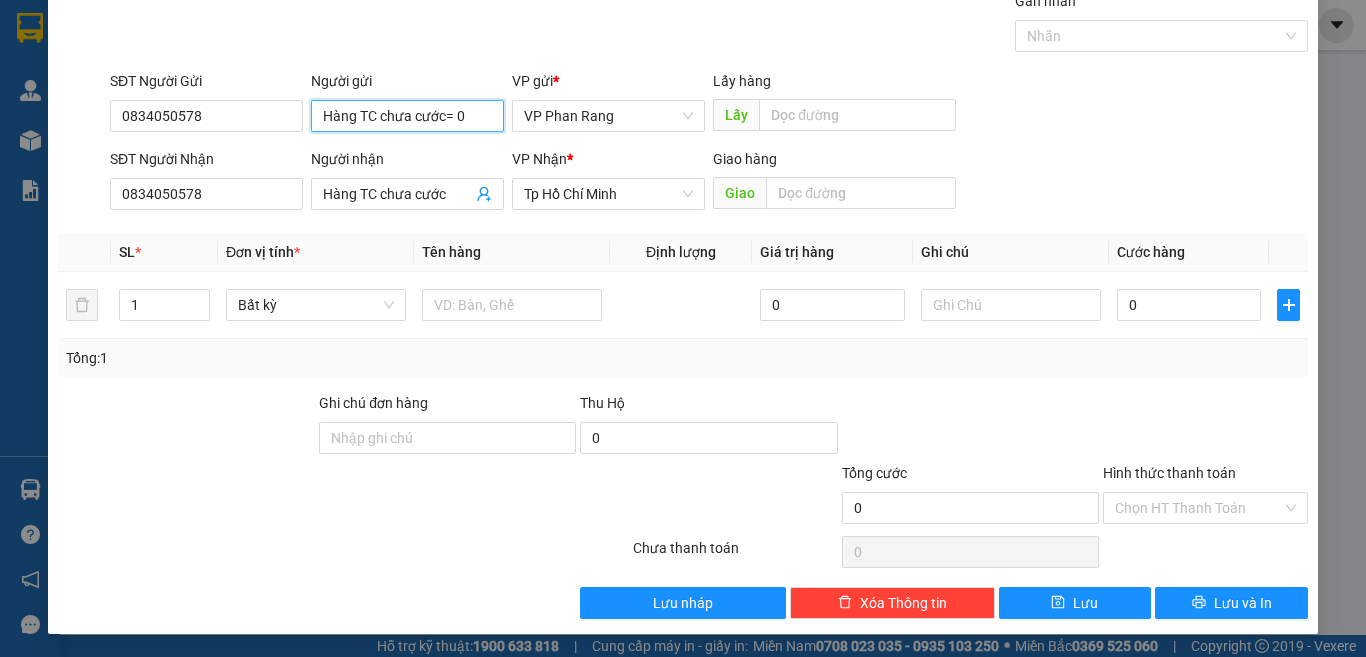 scroll, scrollTop: 83, scrollLeft: 0, axis: vertical 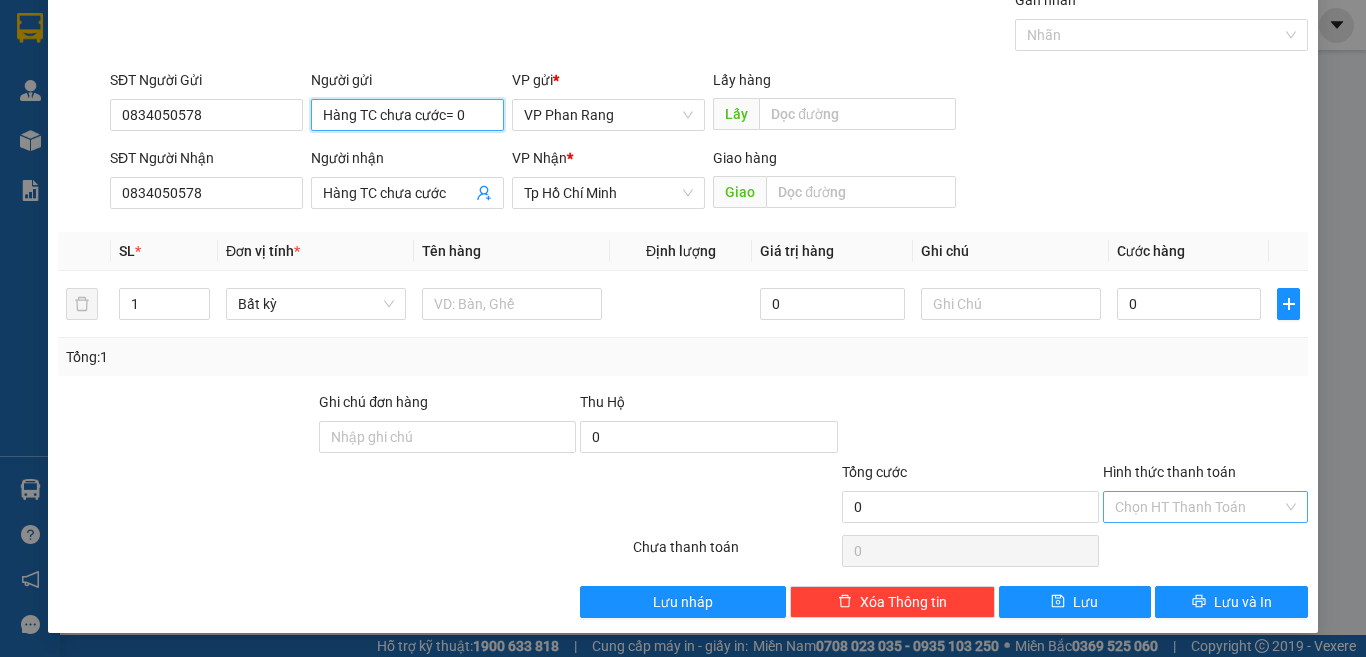 type on "Hàng TC chưa cước= 0" 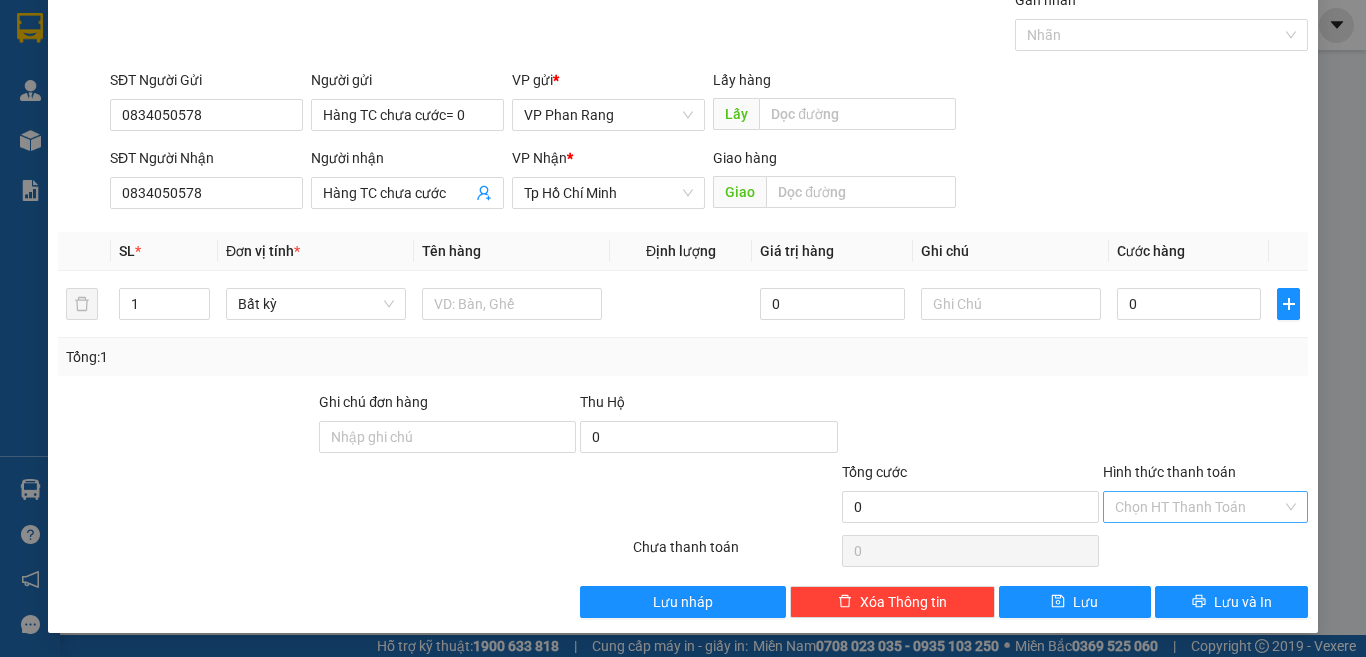 click on "Hình thức thanh toán" at bounding box center (1198, 507) 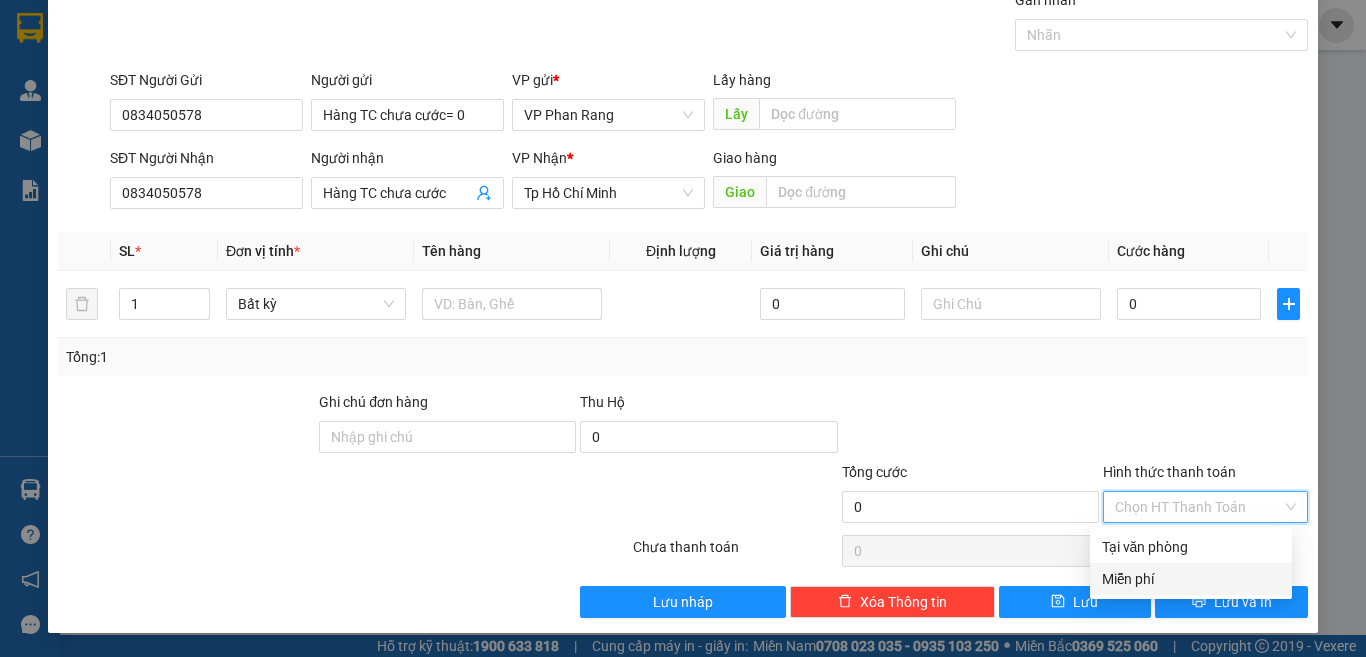 click on "Miễn phí" at bounding box center [1191, 579] 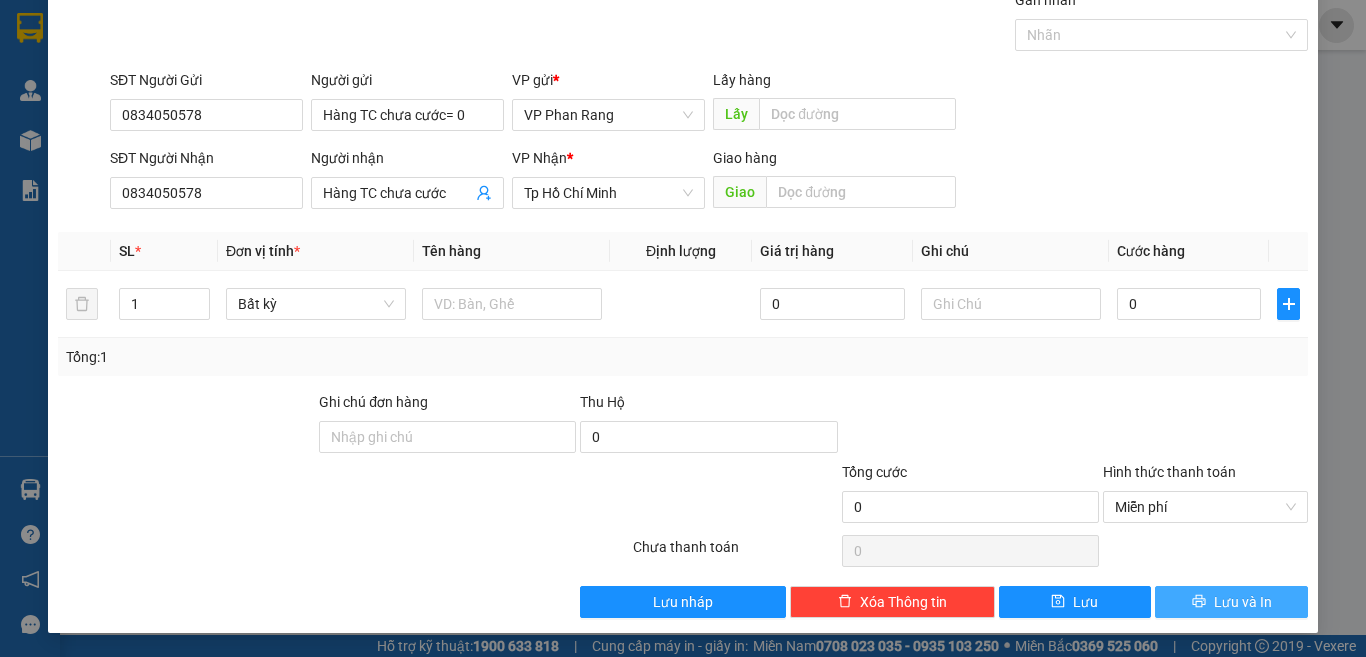 click on "Lưu và In" at bounding box center (1243, 602) 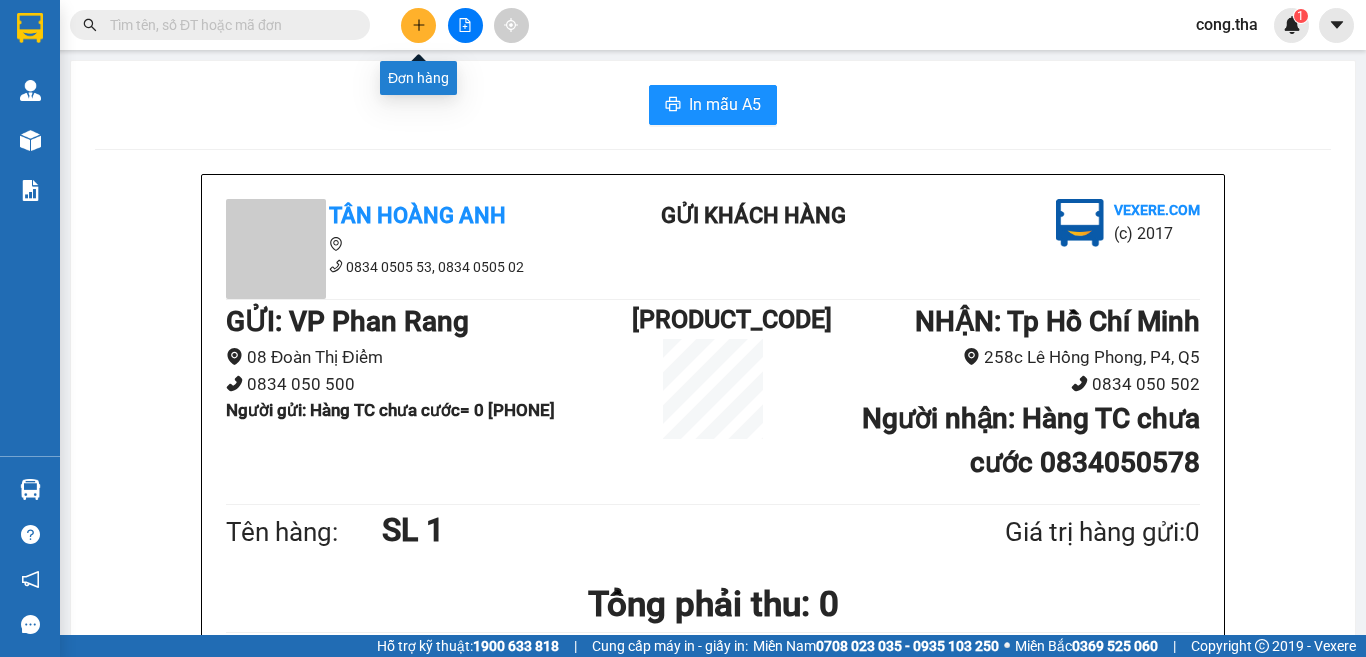 click at bounding box center (418, 25) 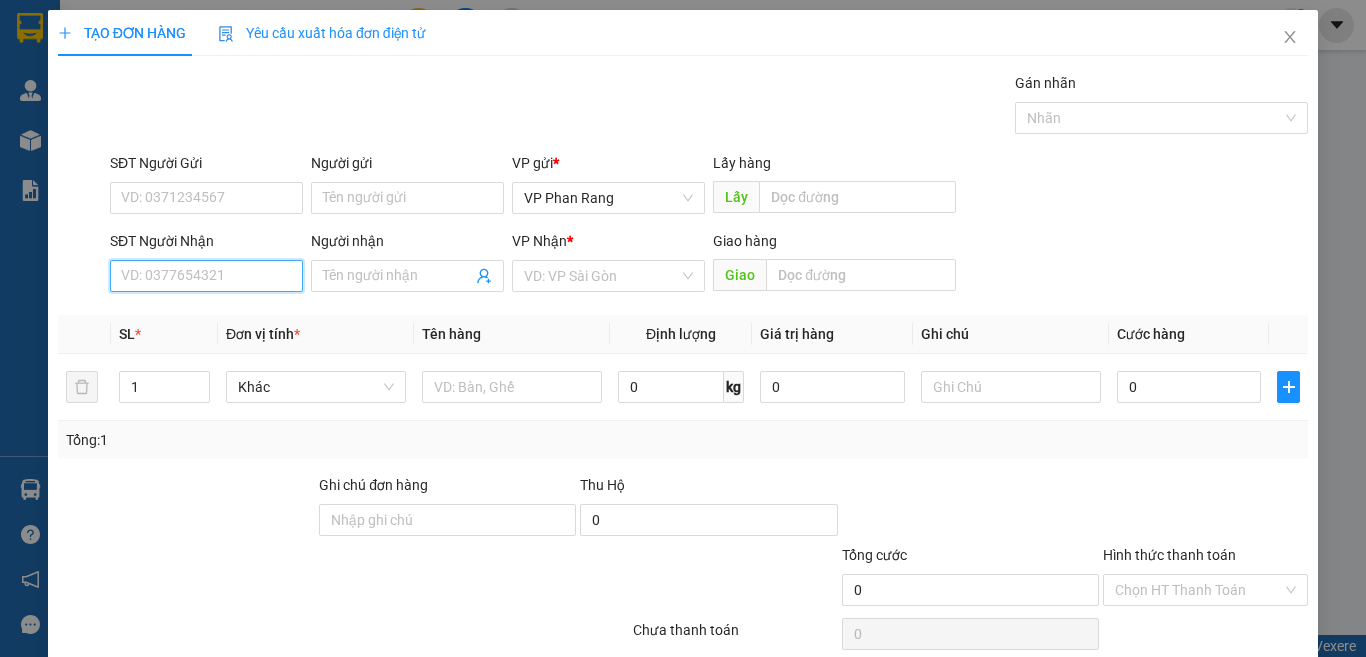 drag, startPoint x: 210, startPoint y: 280, endPoint x: 615, endPoint y: 343, distance: 409.8707 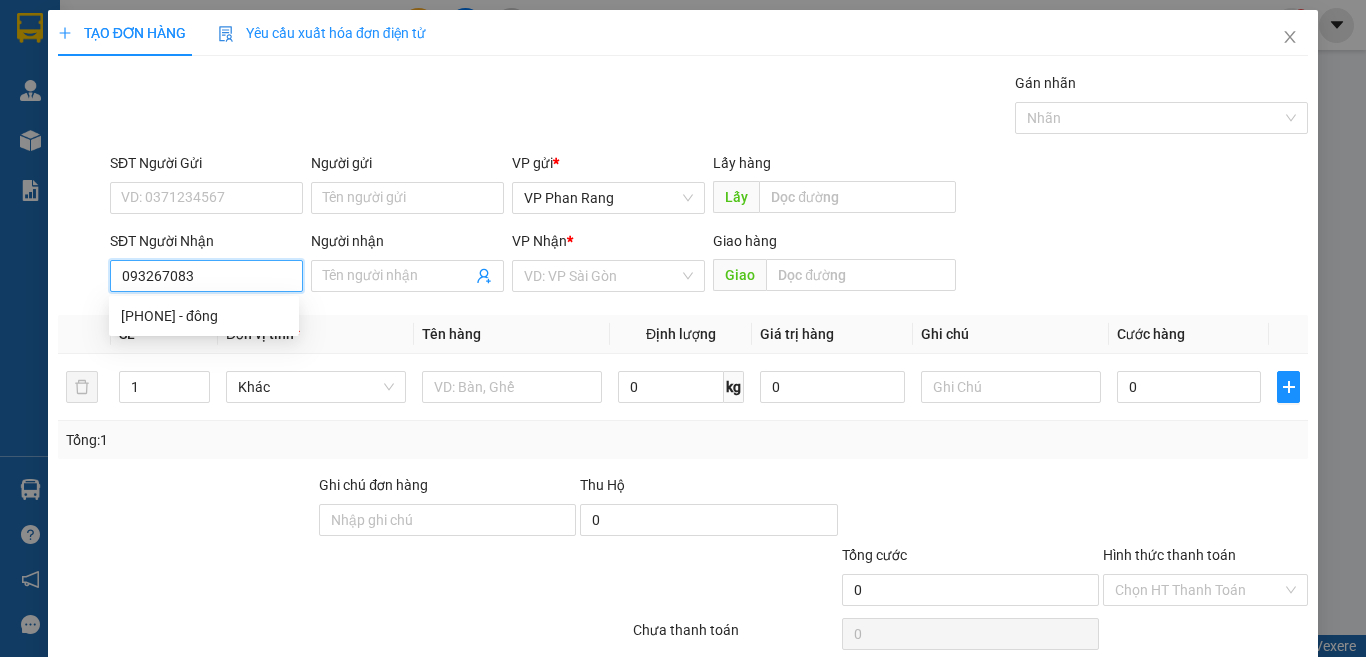 type on "0932670830" 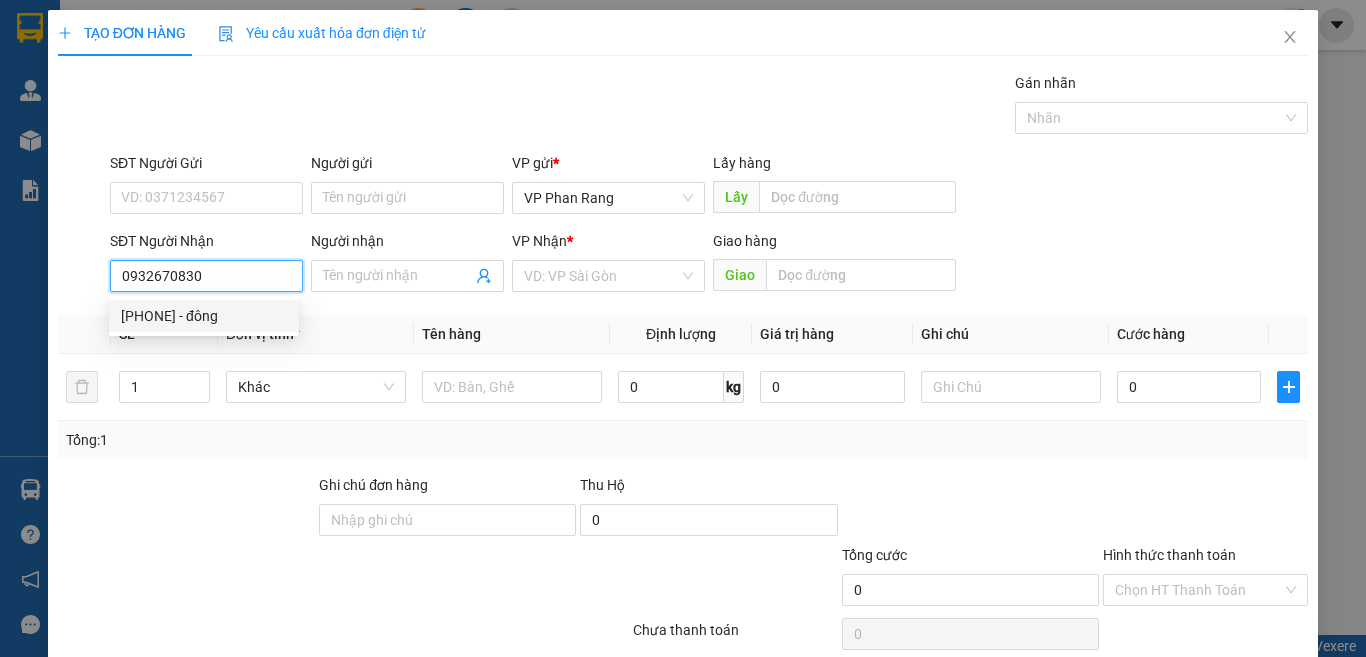 click on "0932670830 - đông" at bounding box center (204, 316) 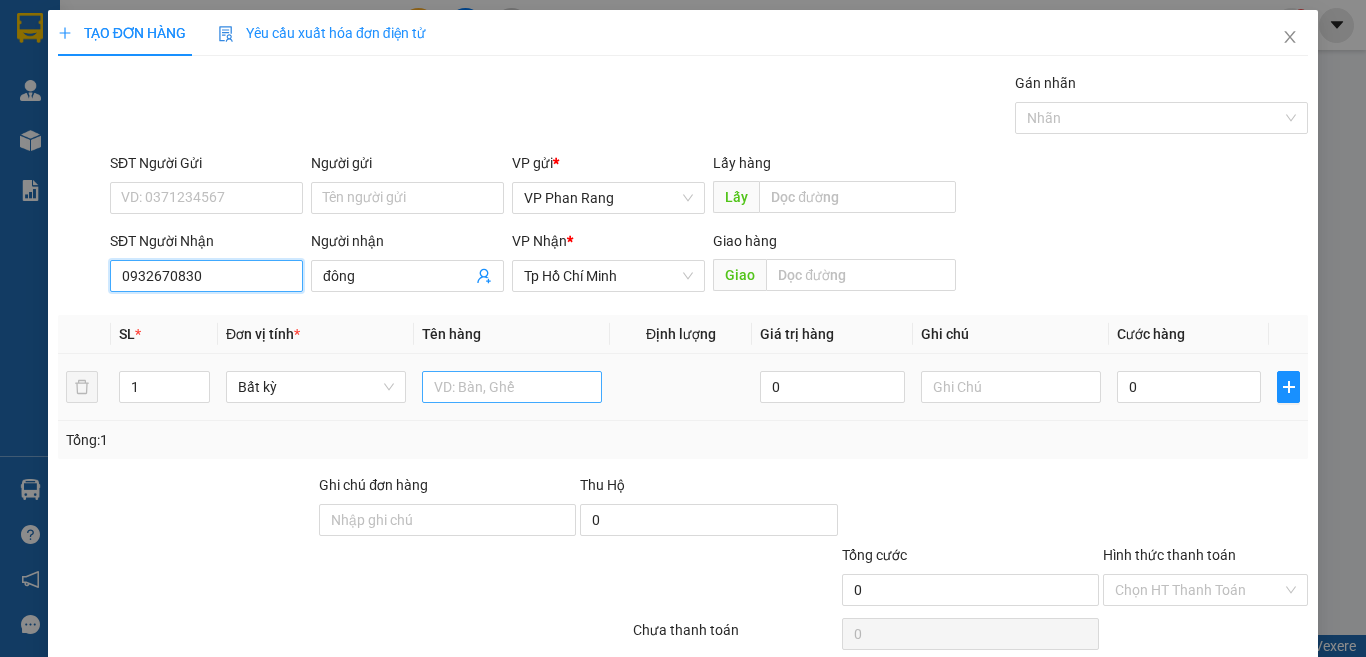 type on "0932670830" 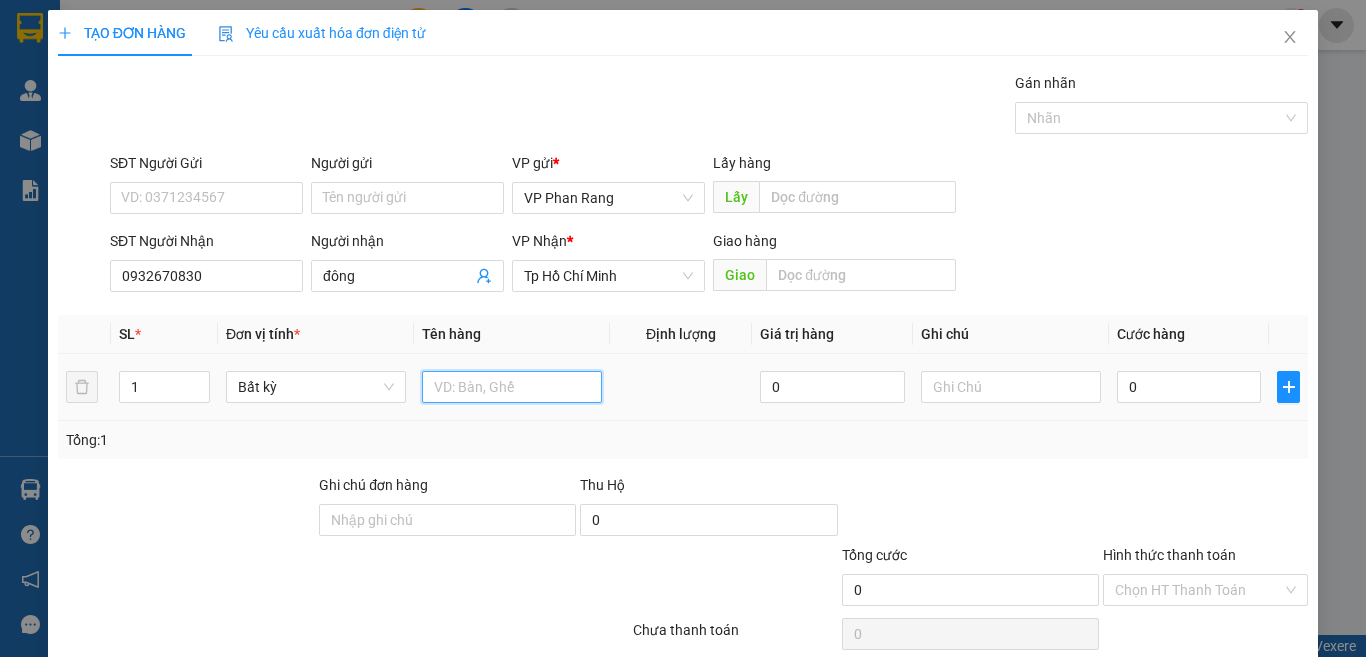 click at bounding box center (512, 387) 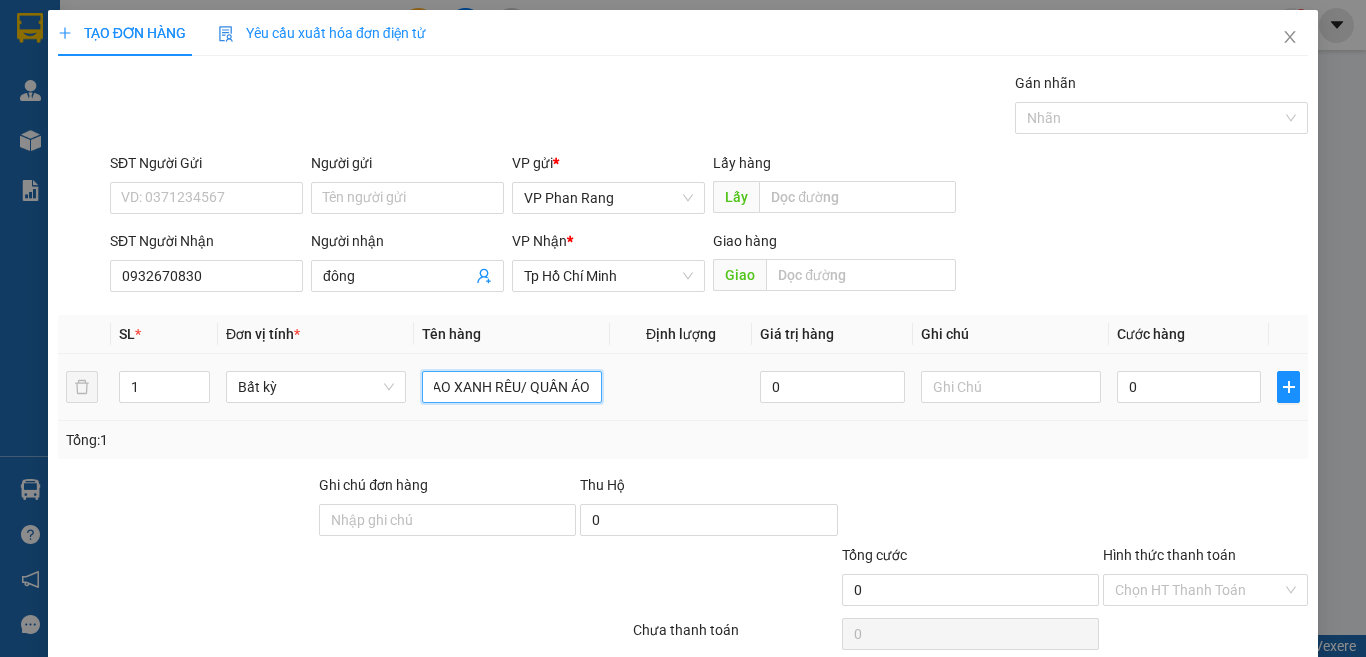 scroll, scrollTop: 0, scrollLeft: 32, axis: horizontal 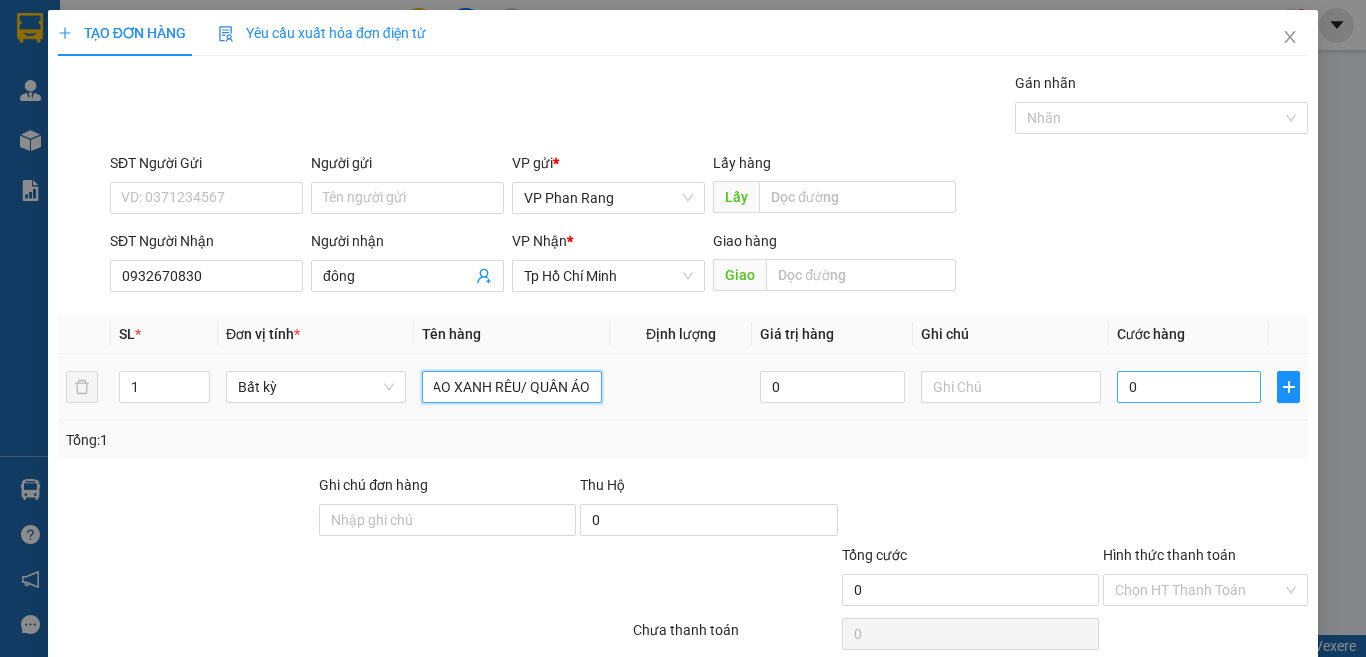 type on "1 BAO XANH RÊU/ QUẦN ÁO" 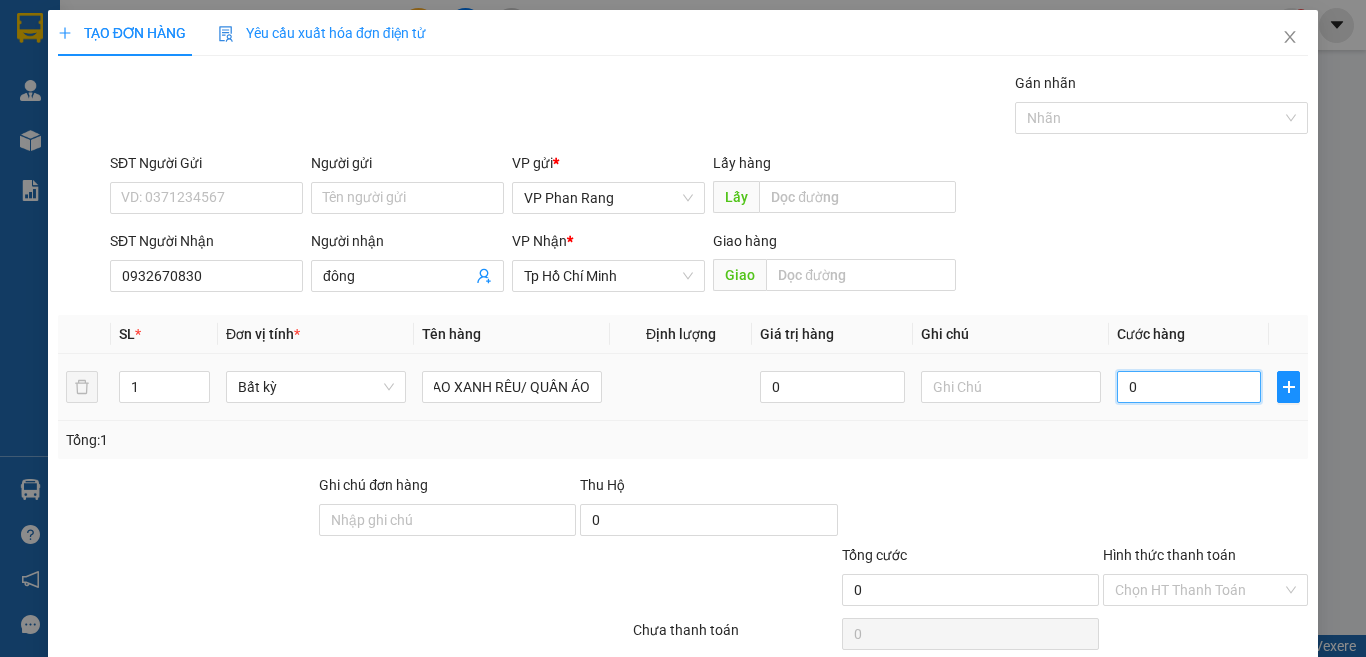 click on "0" at bounding box center (1189, 387) 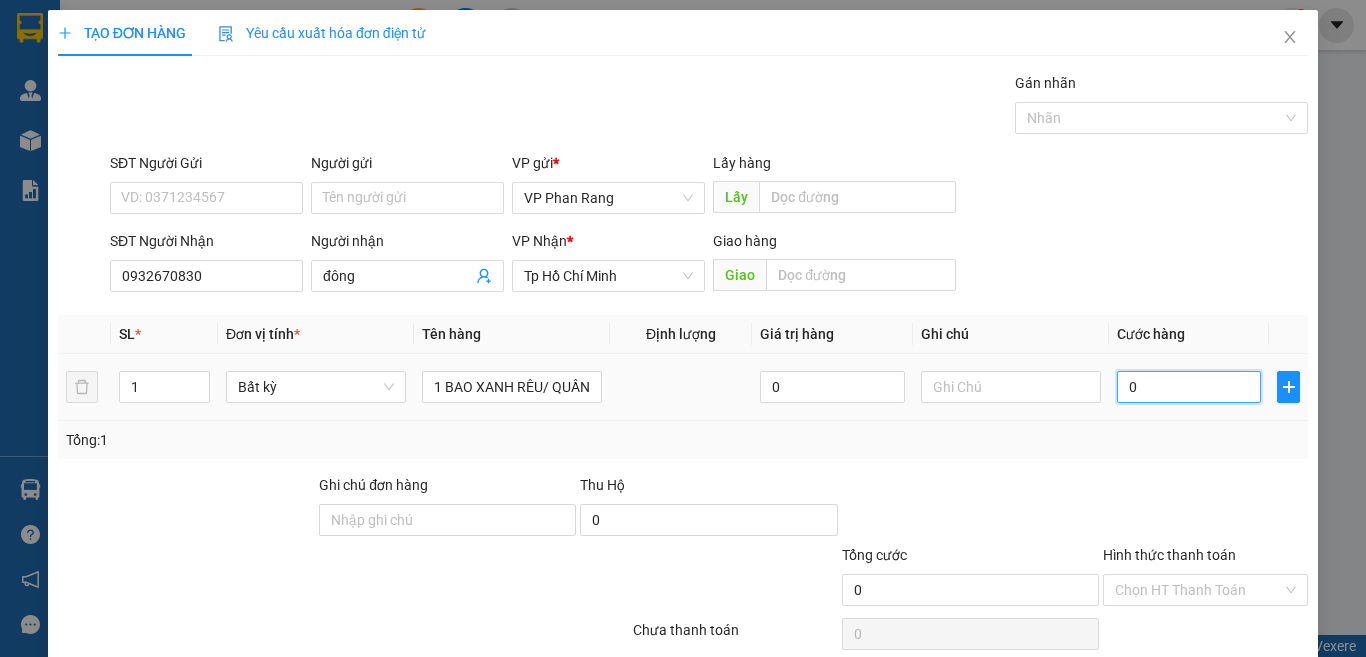 type on "7" 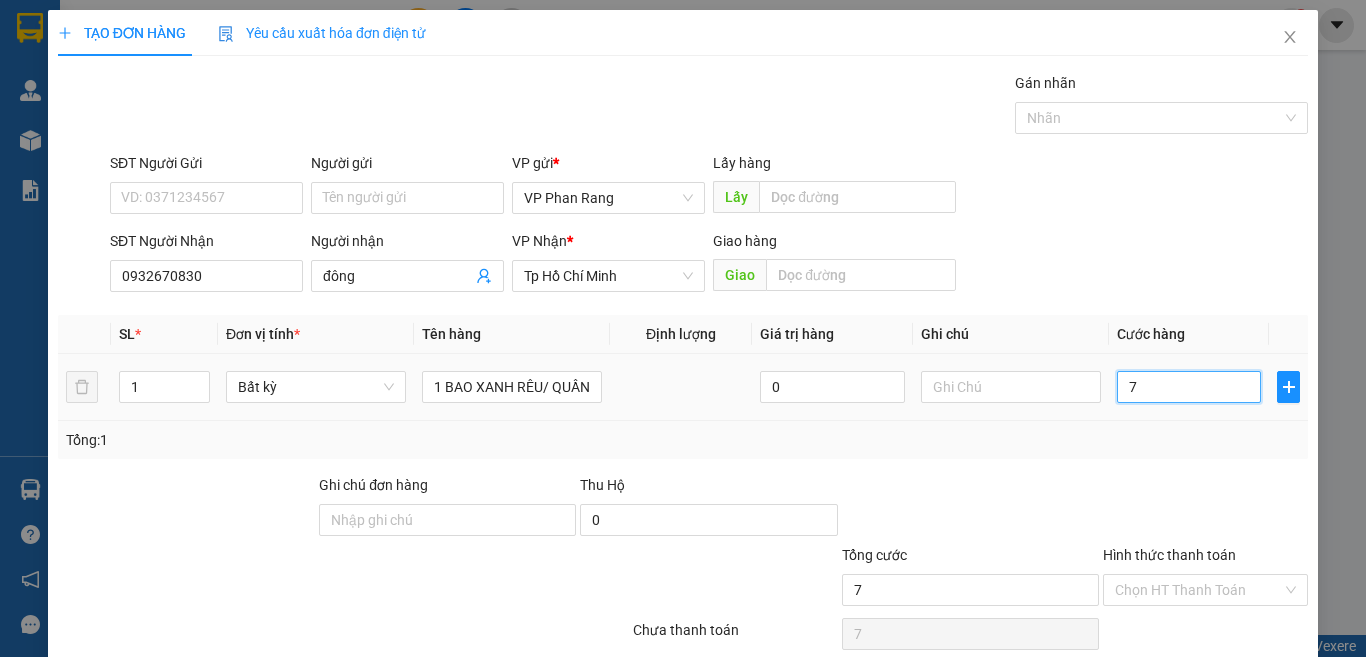 type on "70" 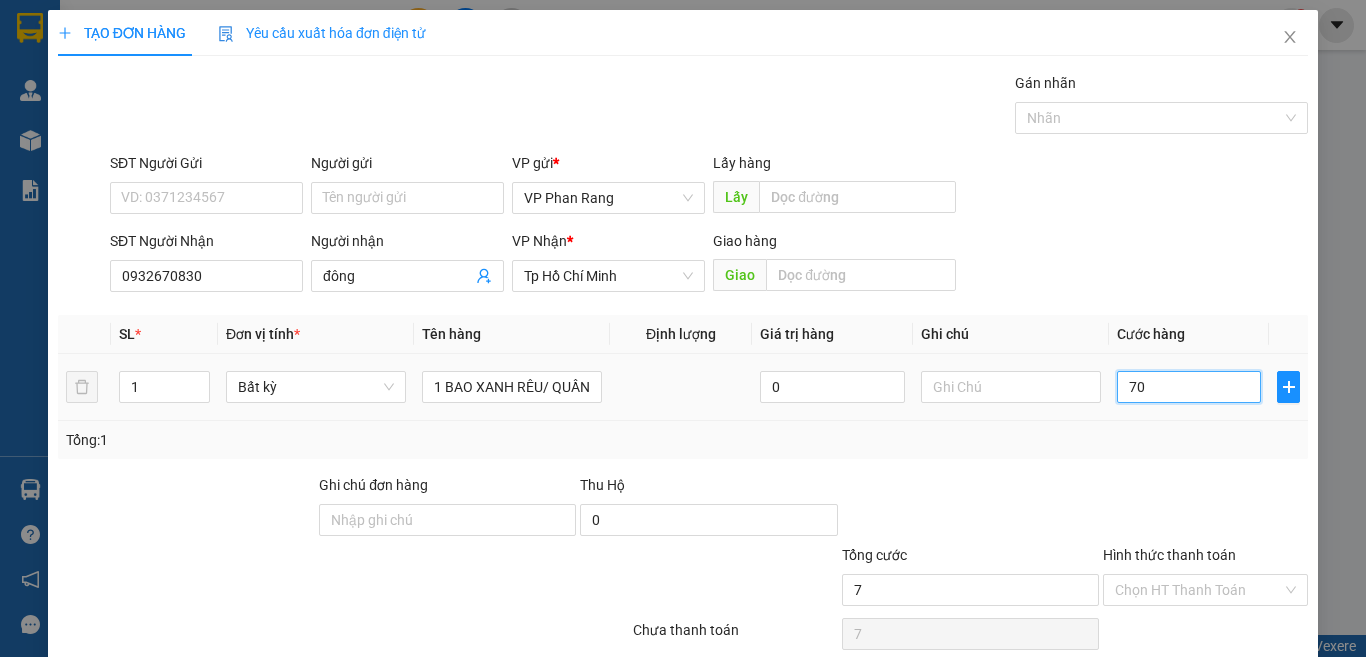type on "70" 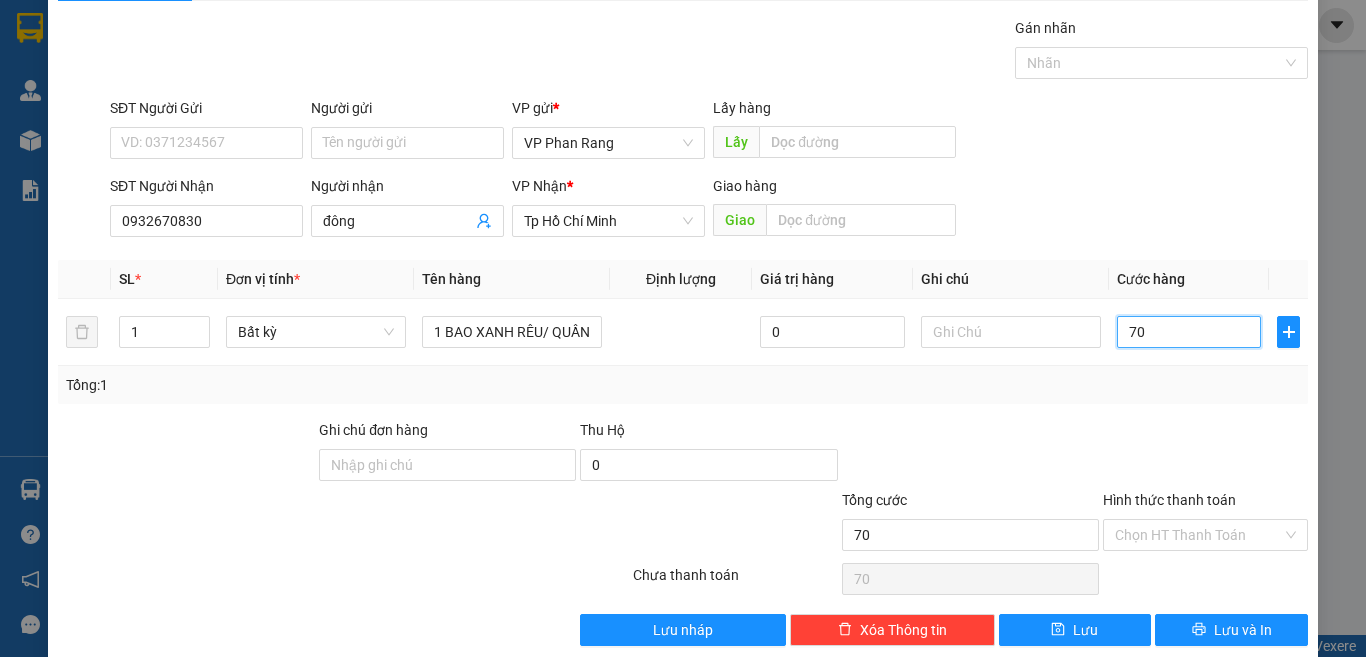 scroll, scrollTop: 83, scrollLeft: 0, axis: vertical 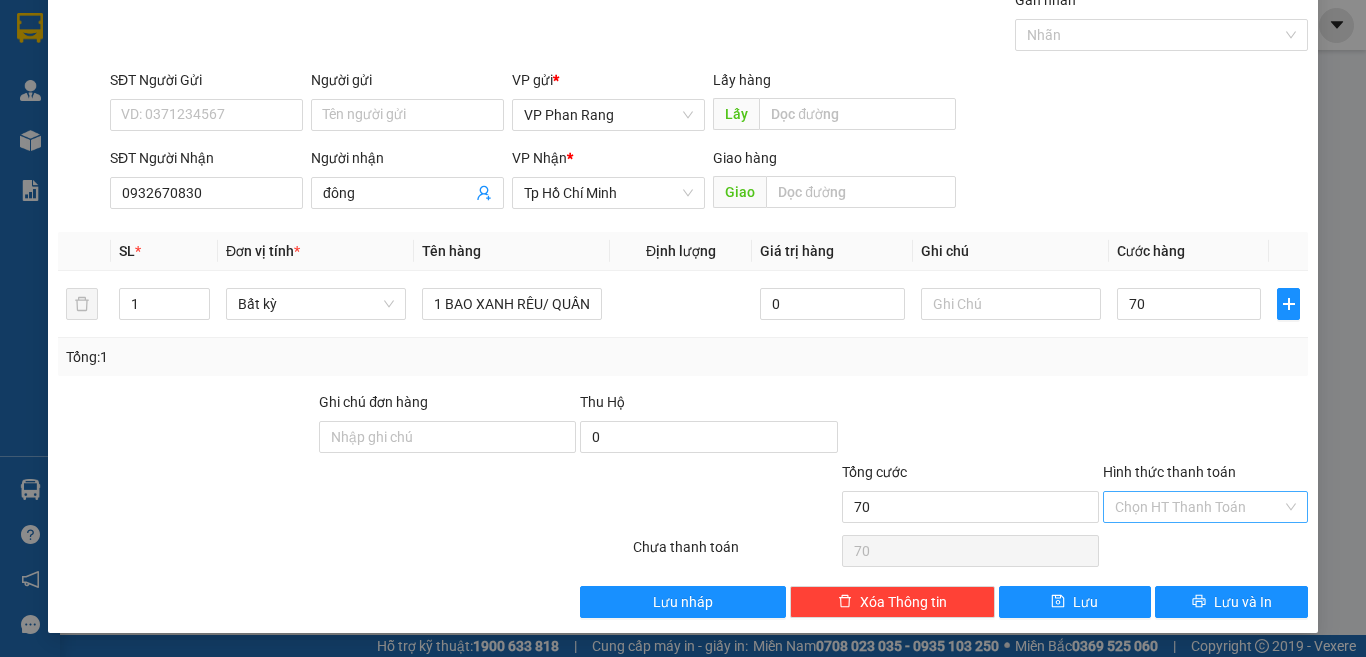 type on "70.000" 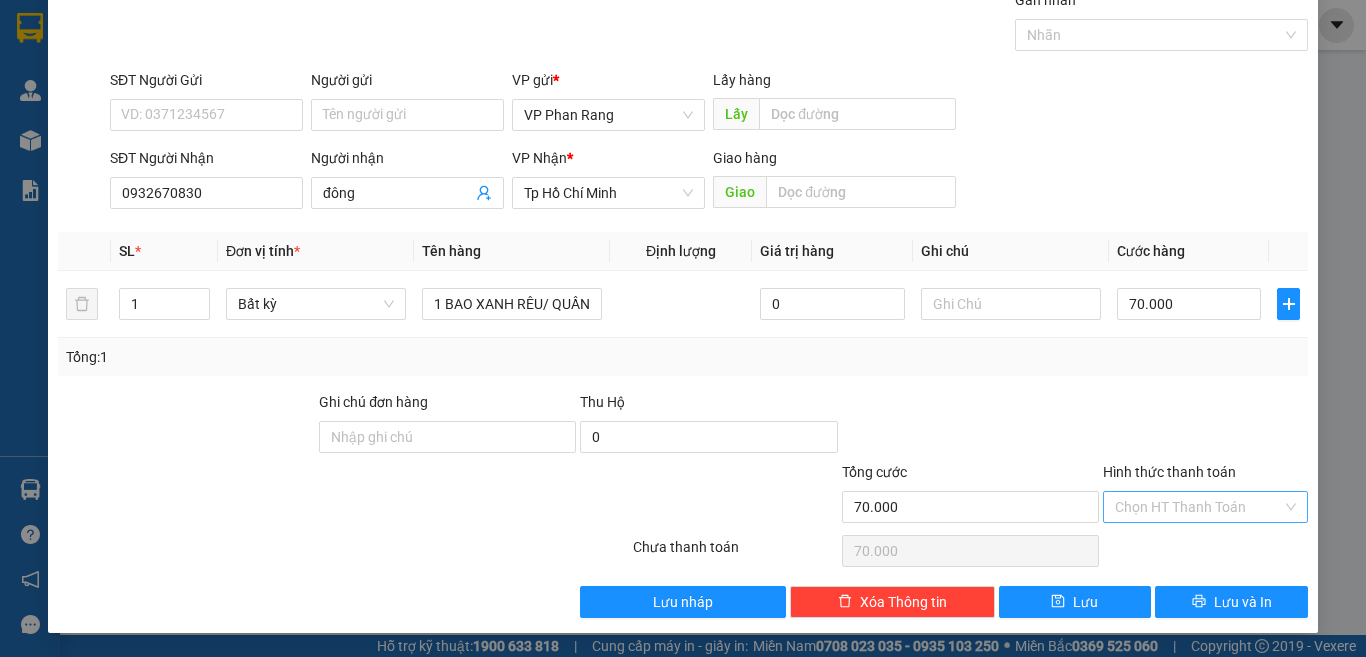 click on "Hình thức thanh toán" at bounding box center [1198, 507] 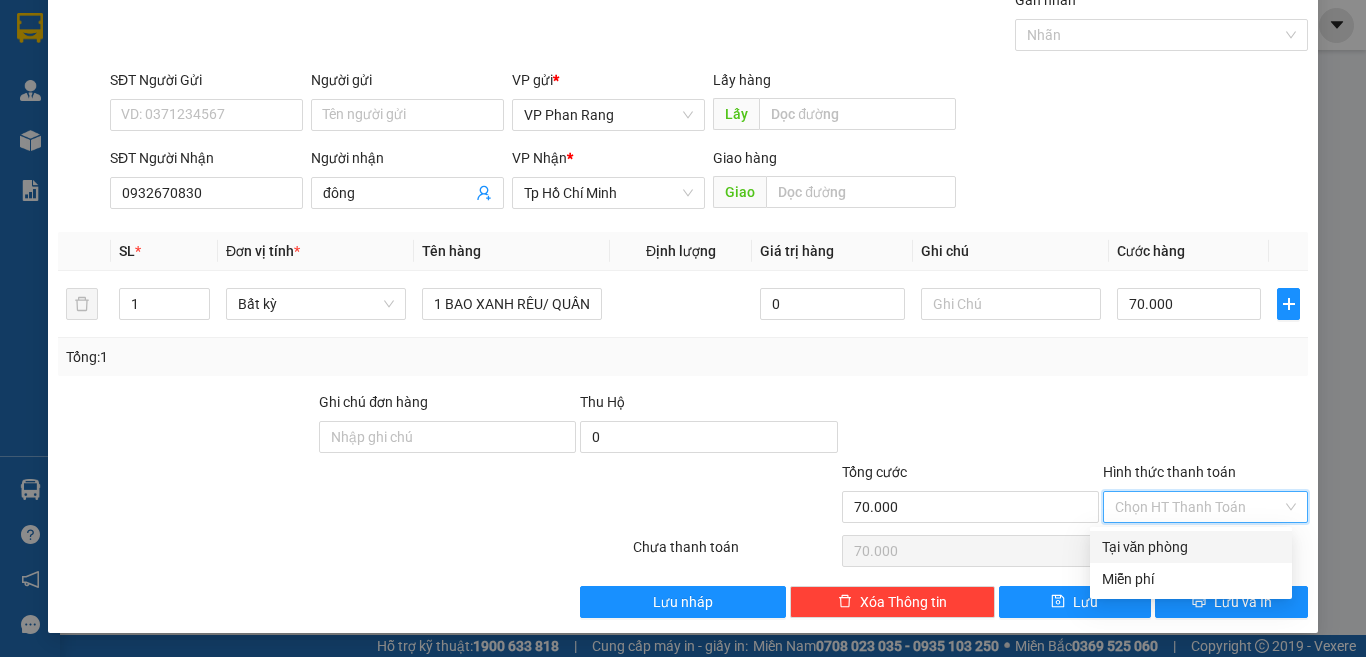 drag, startPoint x: 1181, startPoint y: 544, endPoint x: 1190, endPoint y: 562, distance: 20.12461 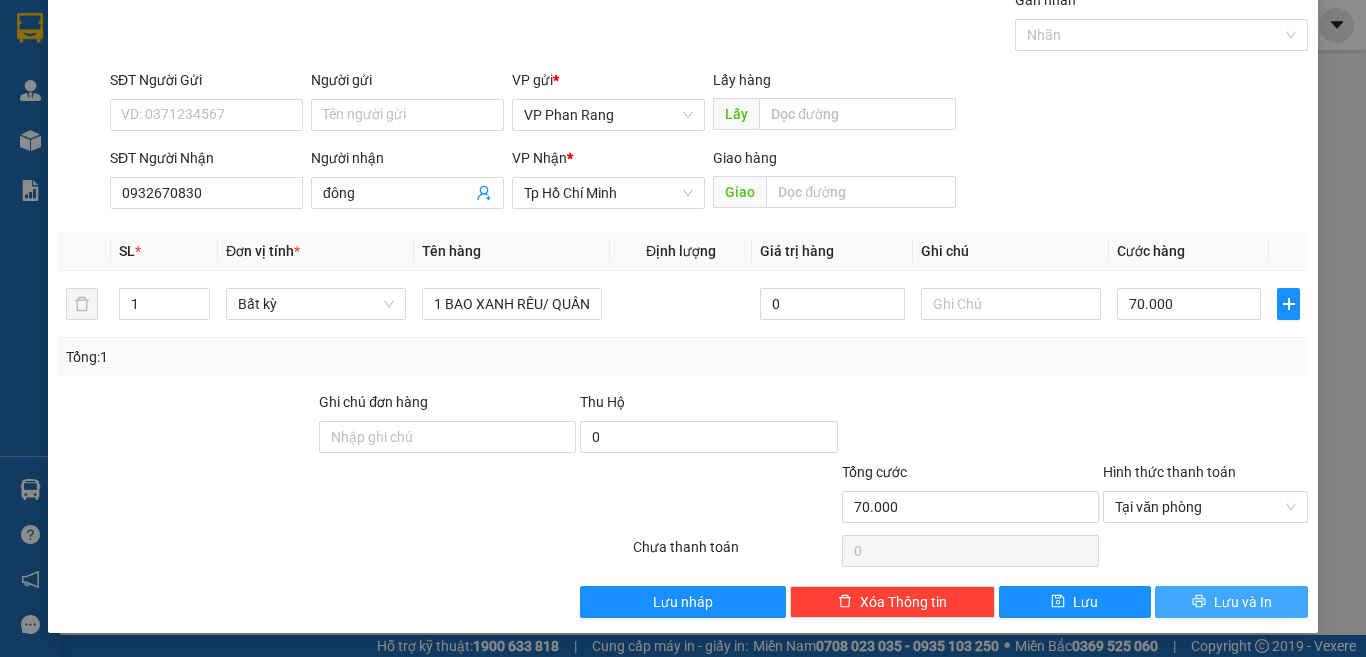 click on "Lưu và In" at bounding box center (1243, 602) 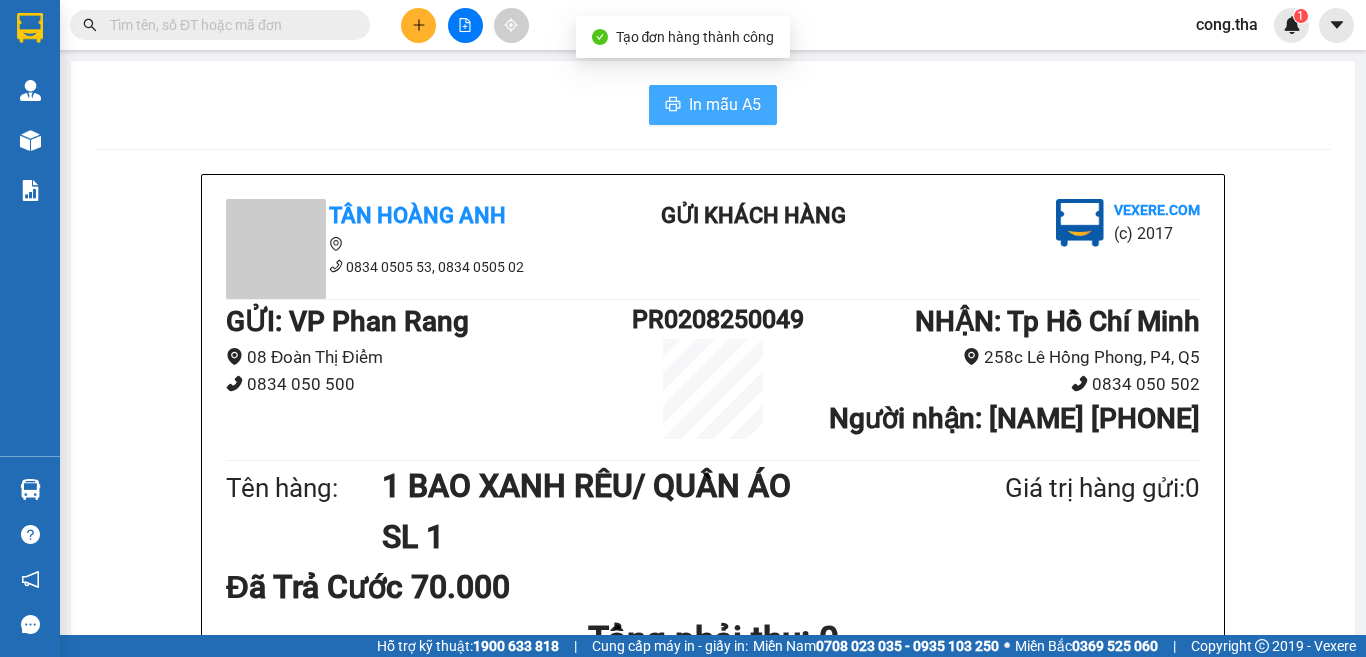 click on "In mẫu A5
Tân Hoàng Anh     0834 0505 53, 0834 0505 02 Gửi khách hàng Vexere.com (c) 2017 GỬI :   VP Phan Rang   08 Đoàn Thị Điểm    0834 050 500 PR0208250049 NHẬN :   Tp Hồ Chí Minh   258c Lê Hồng Phong, P4, Q5   0834 050 502 Người nhận :   đông   0932670830 Tên hàng: 1 BAO XANH RÊU/ QUẦN ÁO  SL 1 Giá trị hàng gửi:  0 Đã Trả Cước   70.000 Tổng phải thu:   0 Quy định nhận/gửi hàng : 1/ KH tự báo mã số gửi hàng cho người nhận trong vòng 1 ngày (Không để lâu) - nhận hàng trong vòng 3 ngày - quá 3 ngày thất lạc khách tự chịu 2/ Nếu HH thất lạc, KH không có biên nhận gửi hàng điện tử thì NX không đền bù (Không nói miệng) 3/ Hàng gửi không khai báo giá trị, nếu lỡ thất lạc chỉ đền bù (gấp mười lần theo giá cước vận chuyển) Tân Hoàng Anh vexere.com 02/08 20:24 VP  VP Phan Rang Gửi:    PR0208250049  -   SG VP nhận: VP  Tp Hồ Chí Minh" at bounding box center (713, 898) 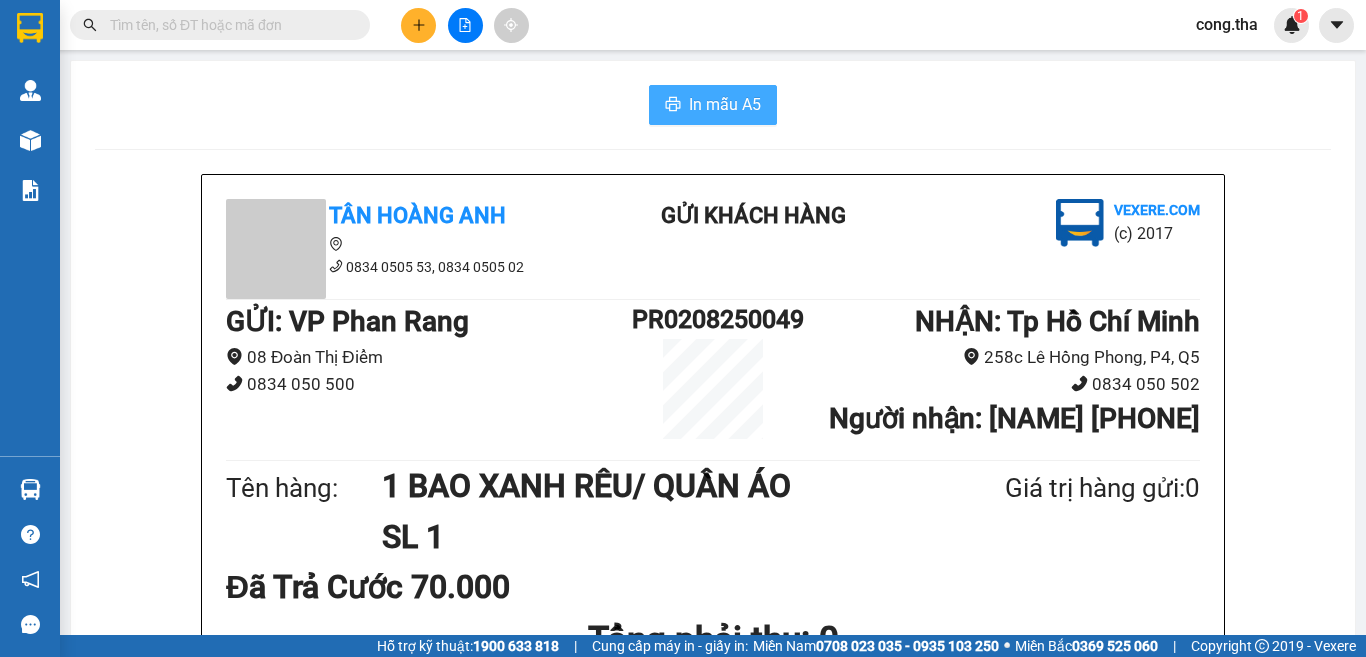click on "In mẫu A5" at bounding box center (725, 104) 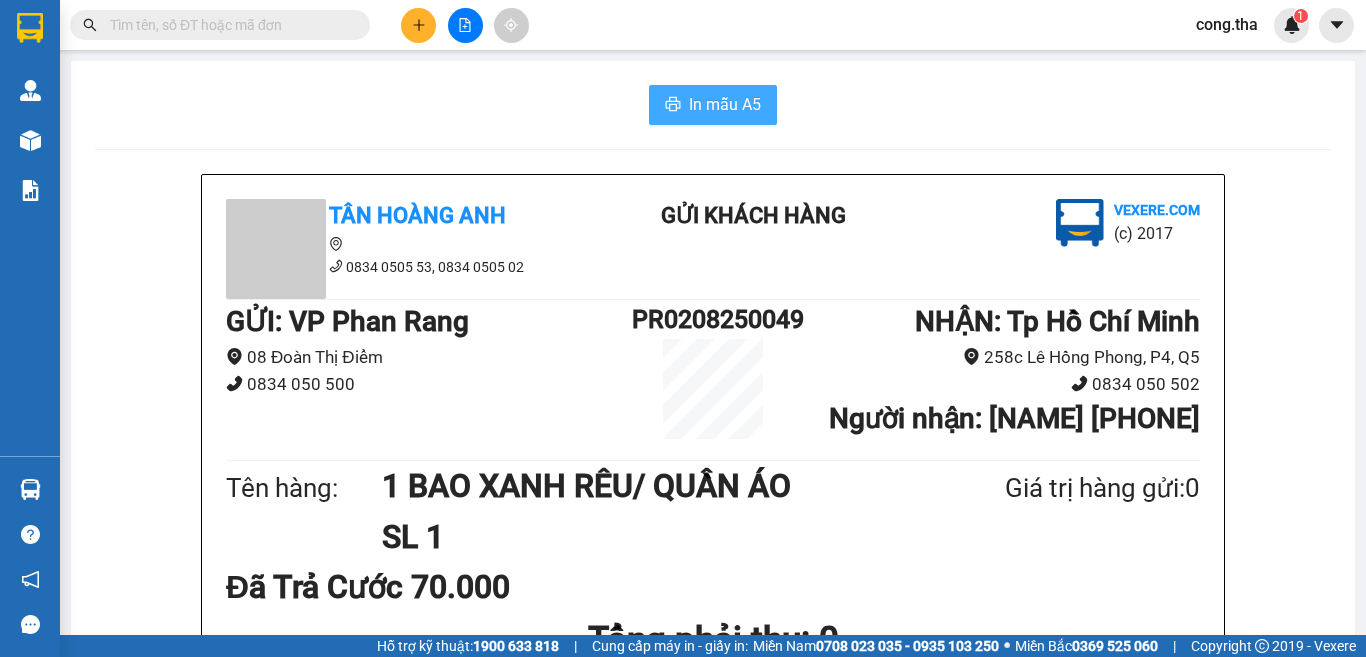 scroll, scrollTop: 0, scrollLeft: 0, axis: both 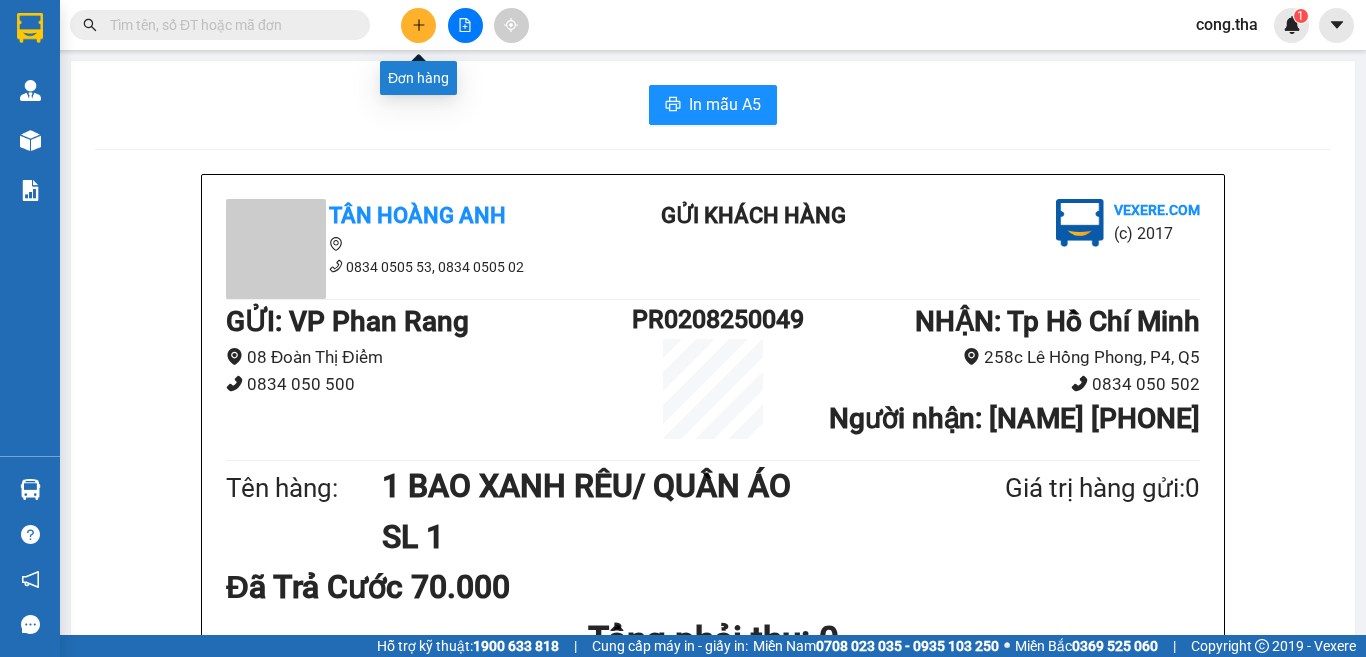 click 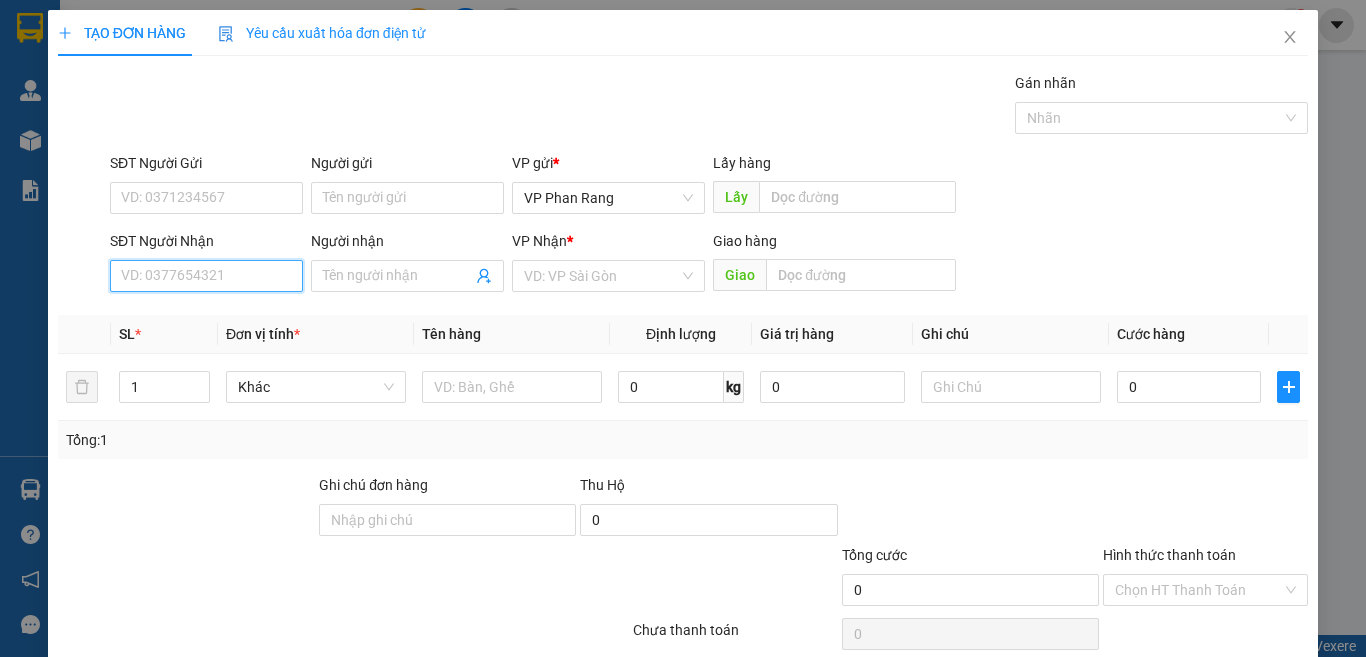 click on "SĐT Người Nhận" at bounding box center (206, 276) 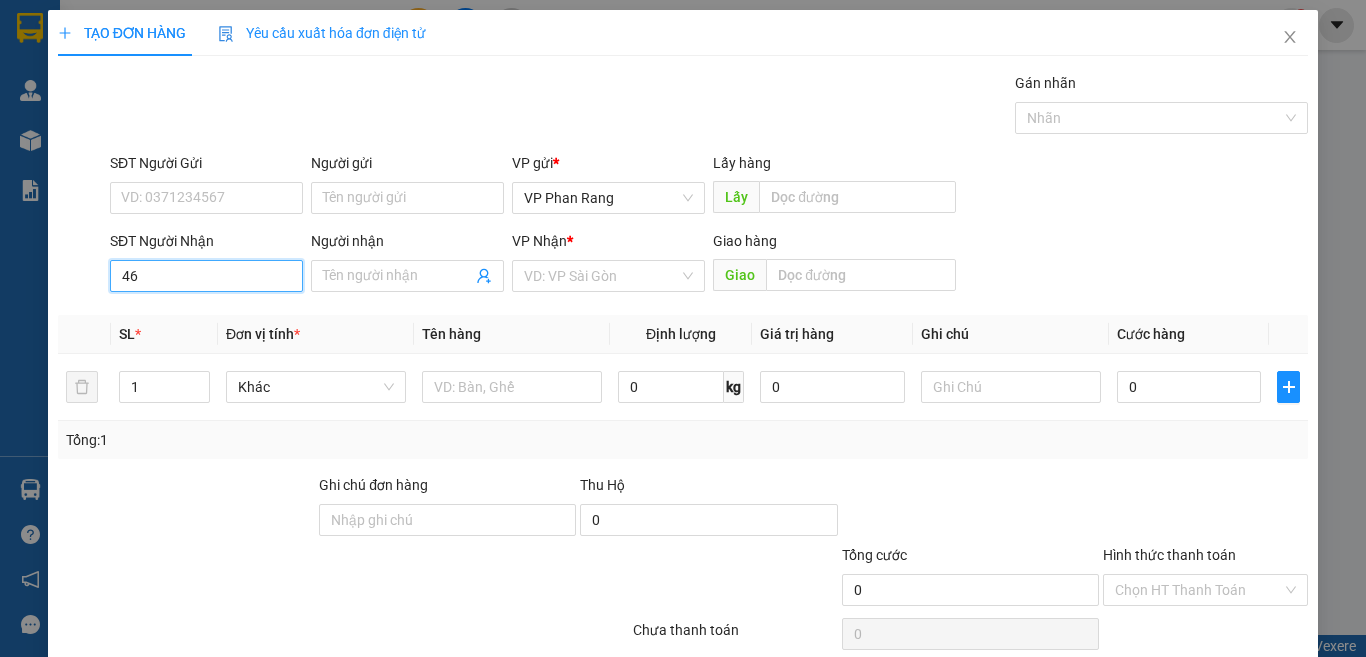 type on "4" 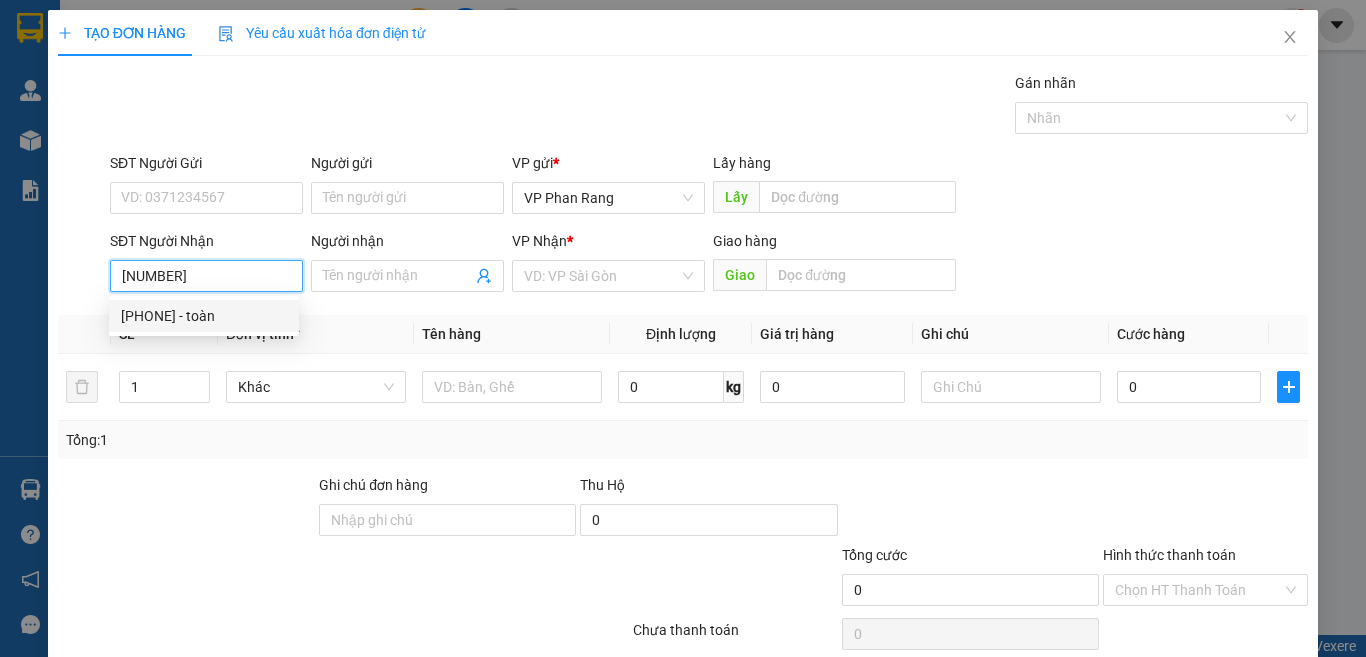 click on "0908516459 - toàn" at bounding box center [204, 316] 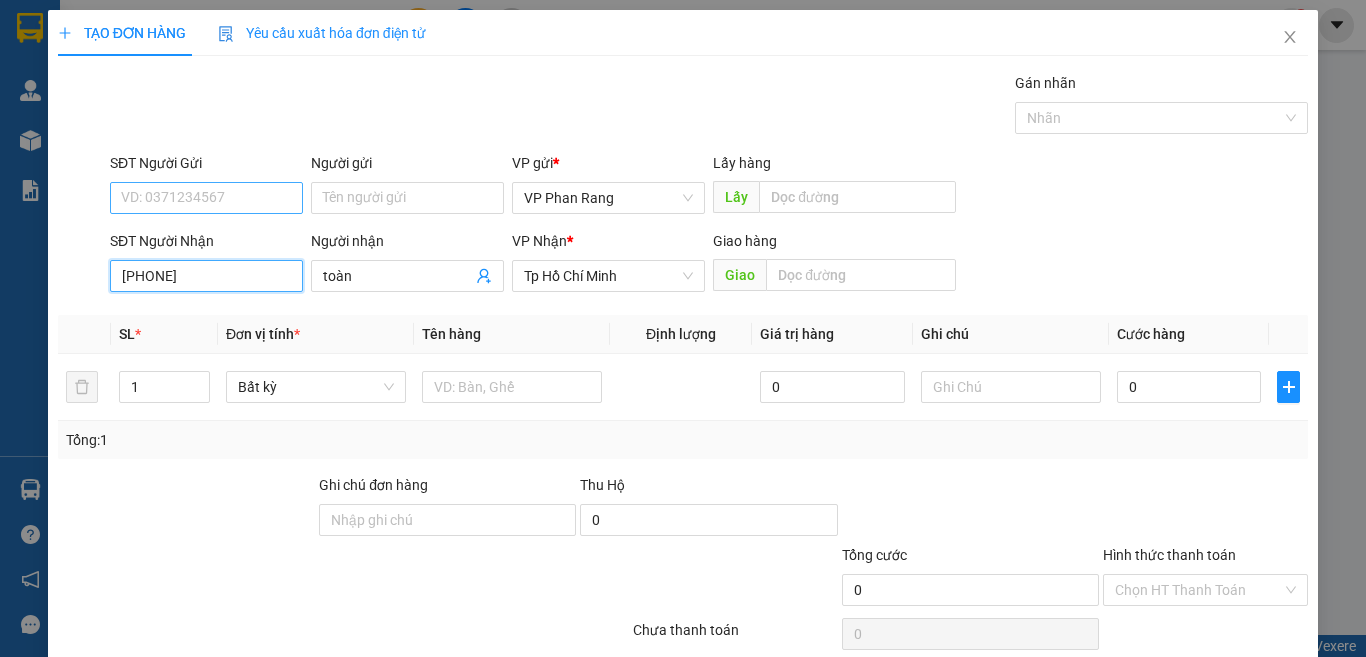type on "0908516459" 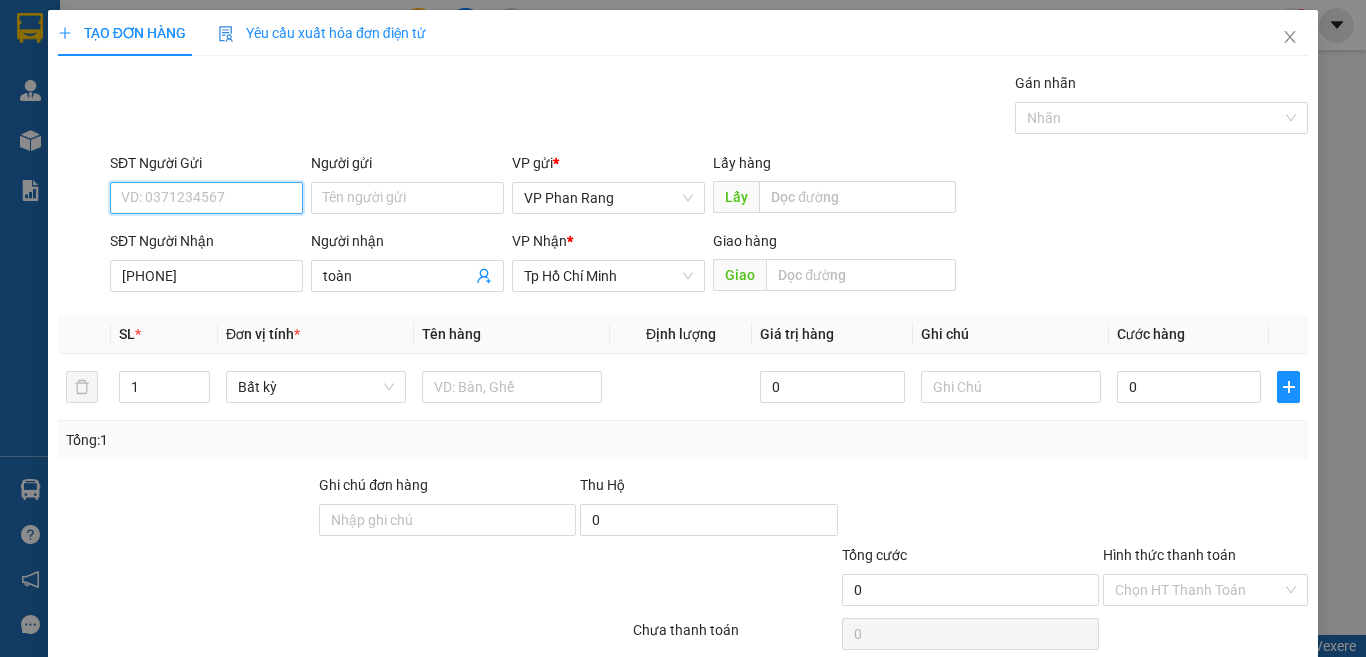 click on "SĐT Người Gửi" at bounding box center [206, 198] 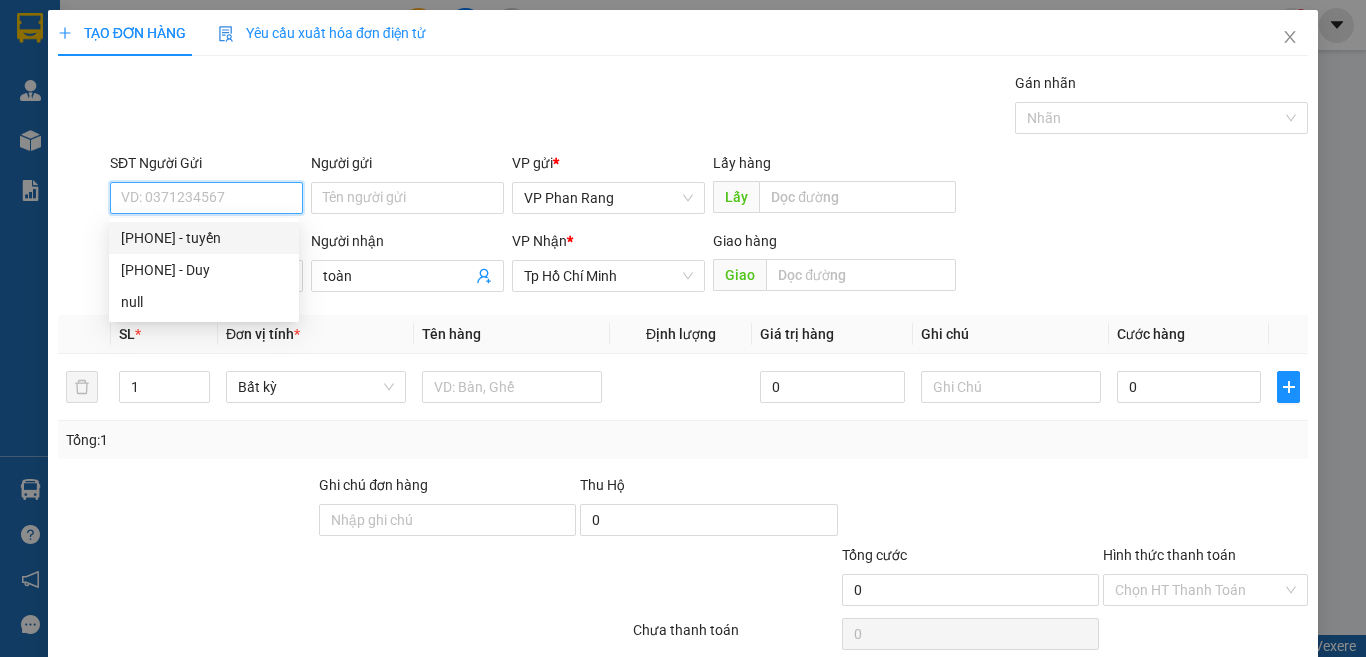 click on "0369736000 - tuyến" at bounding box center [204, 238] 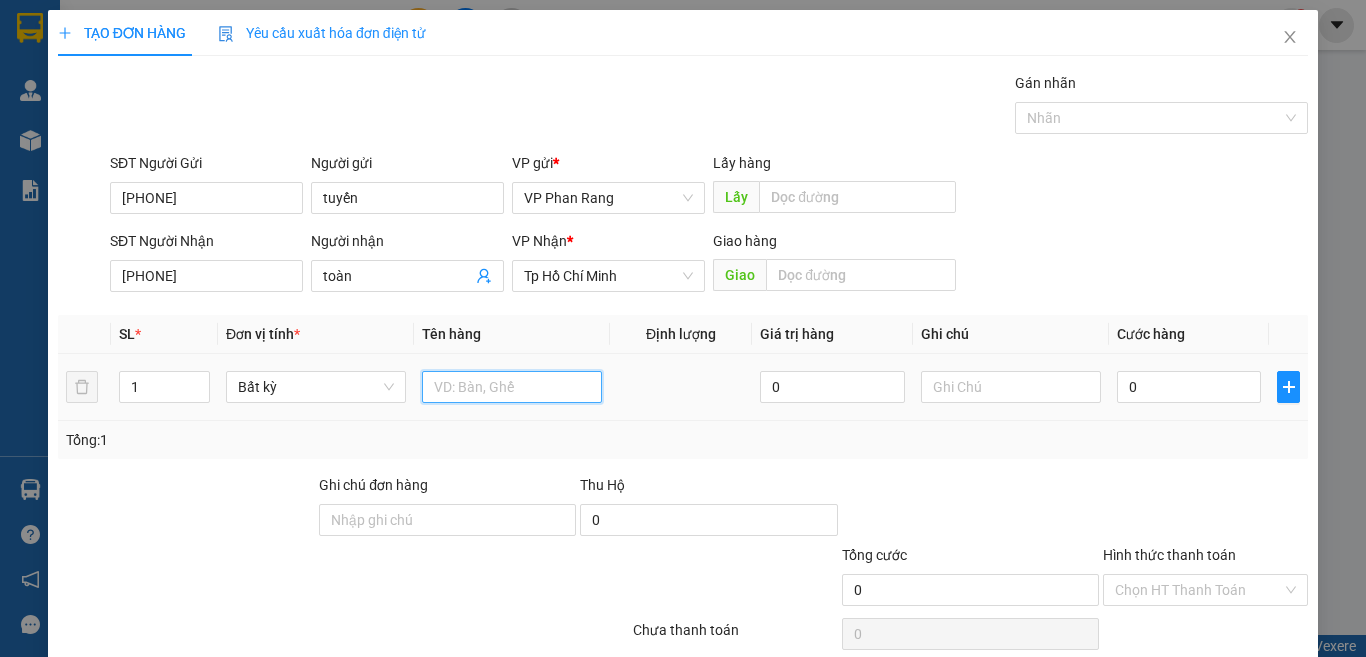 click at bounding box center [512, 387] 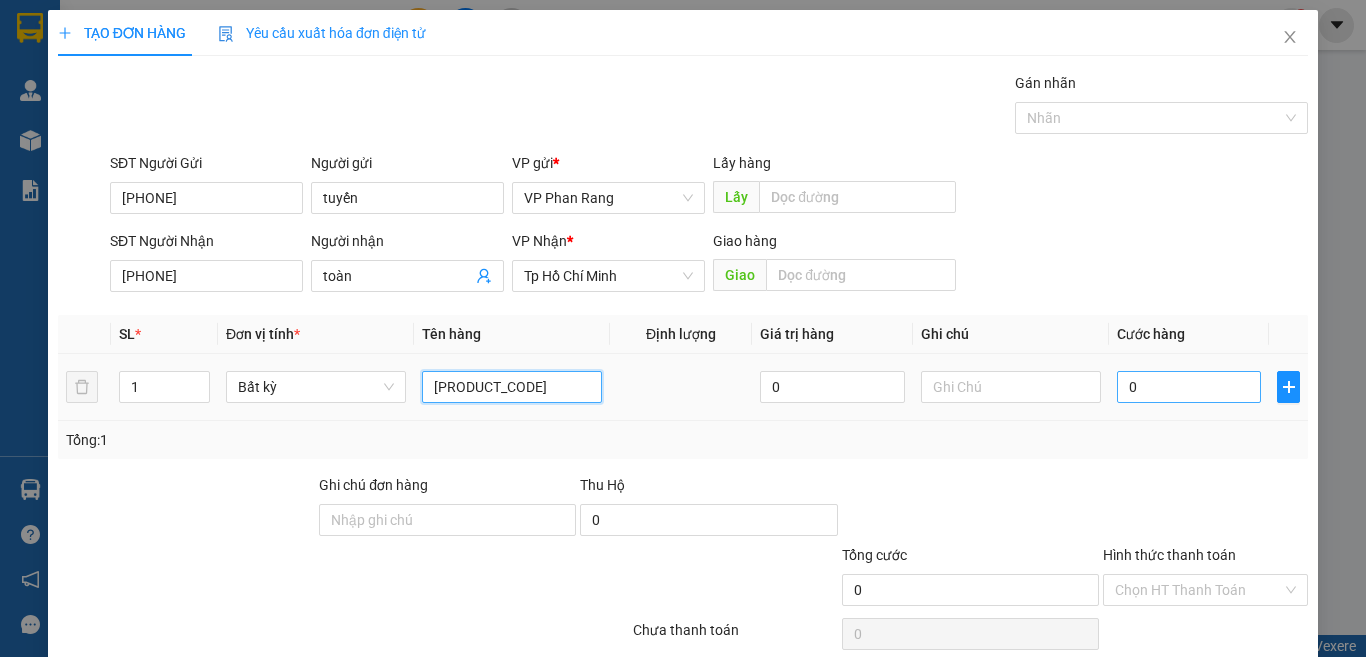 type on "1 t xám/ đồ ăn" 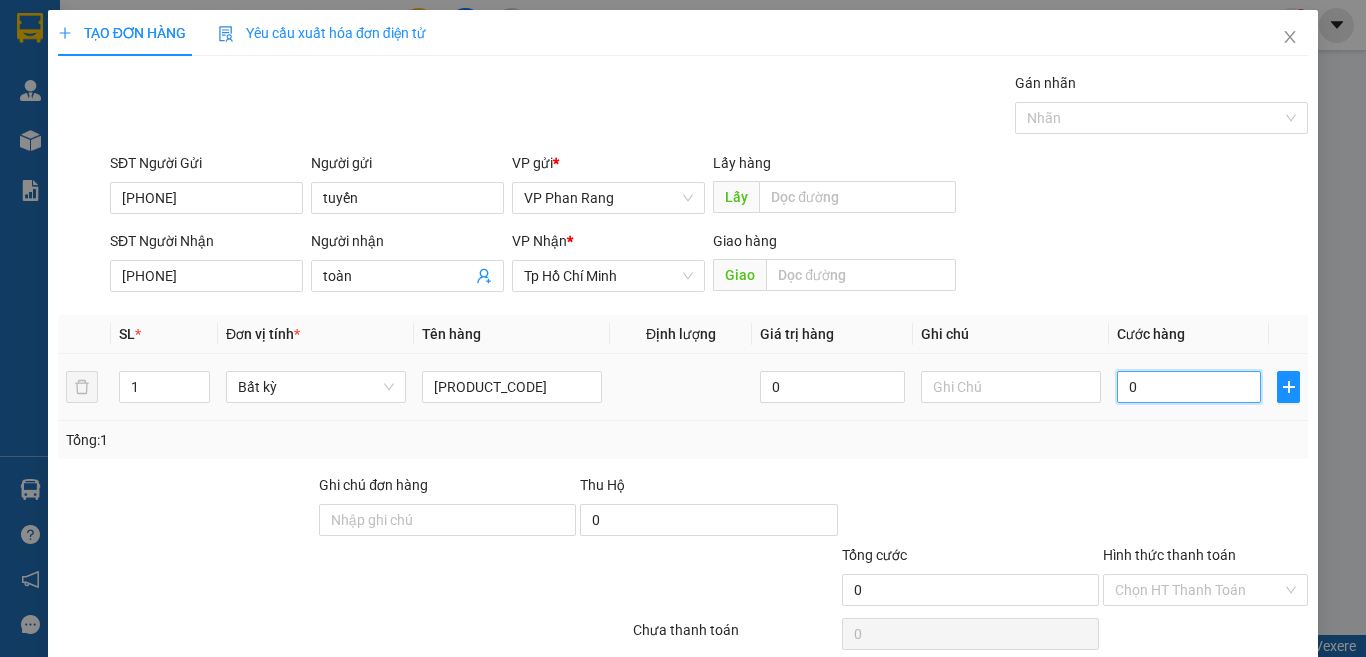 click on "0" at bounding box center (1189, 387) 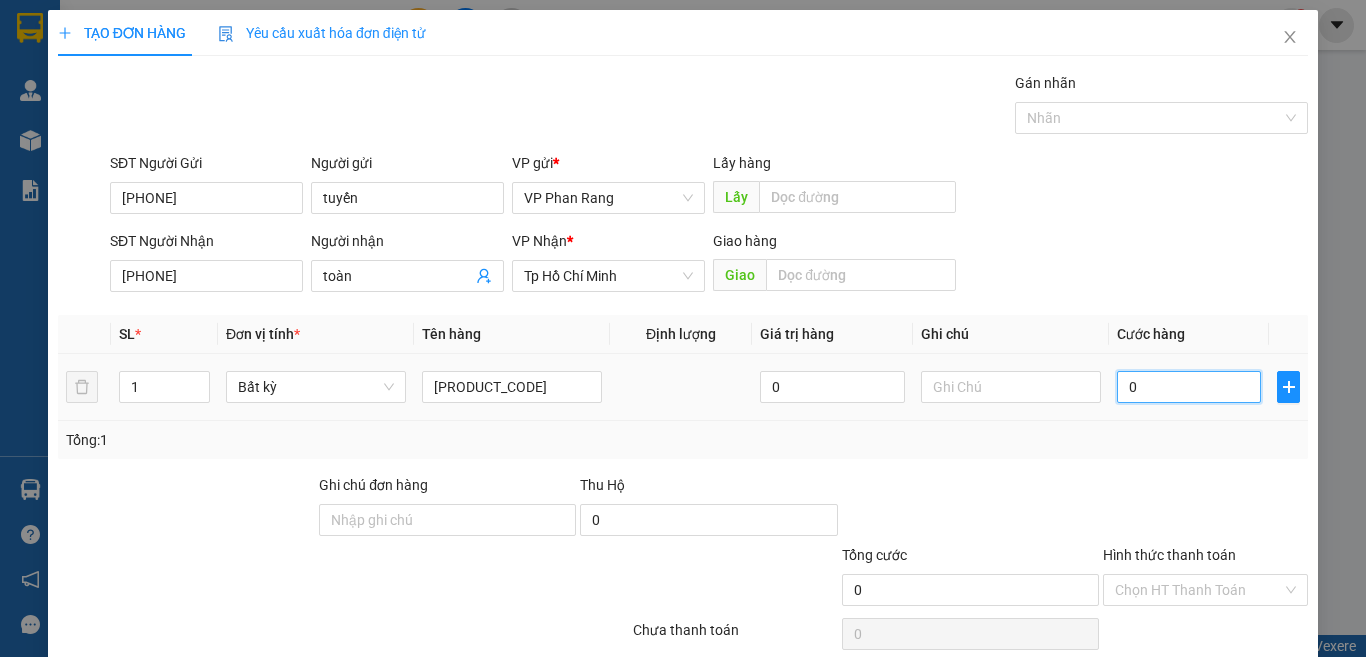 type on "3" 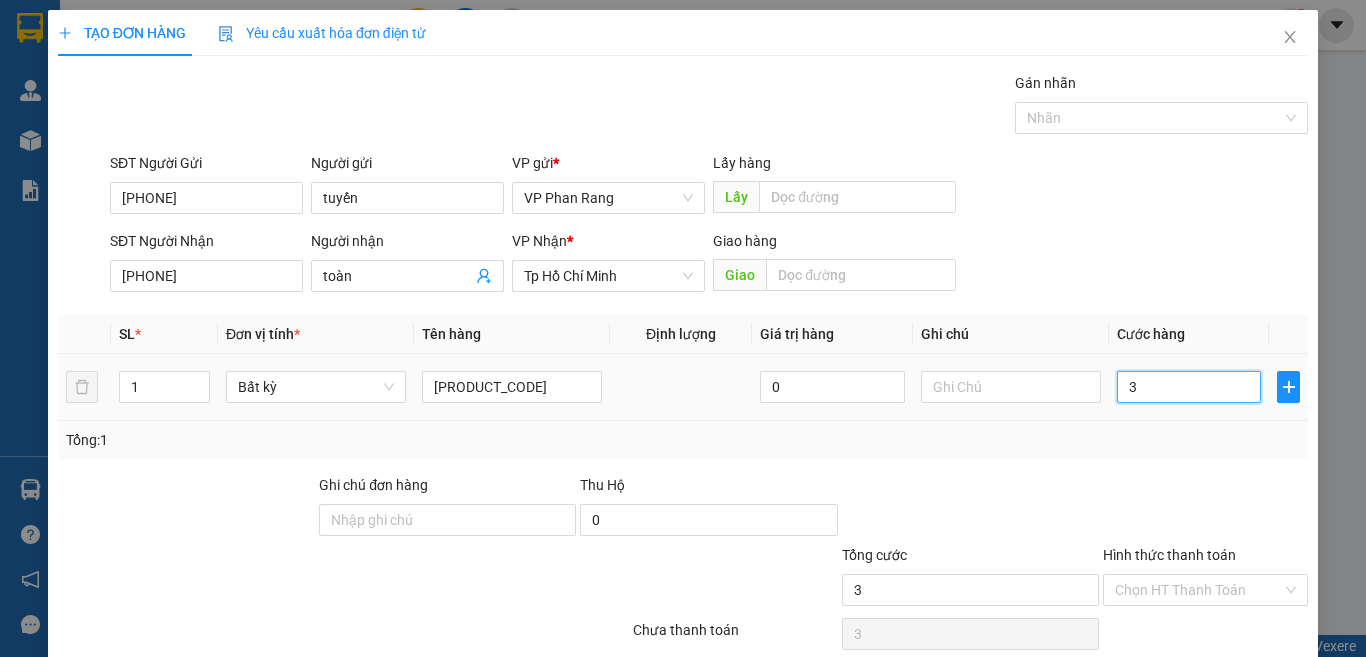type on "30" 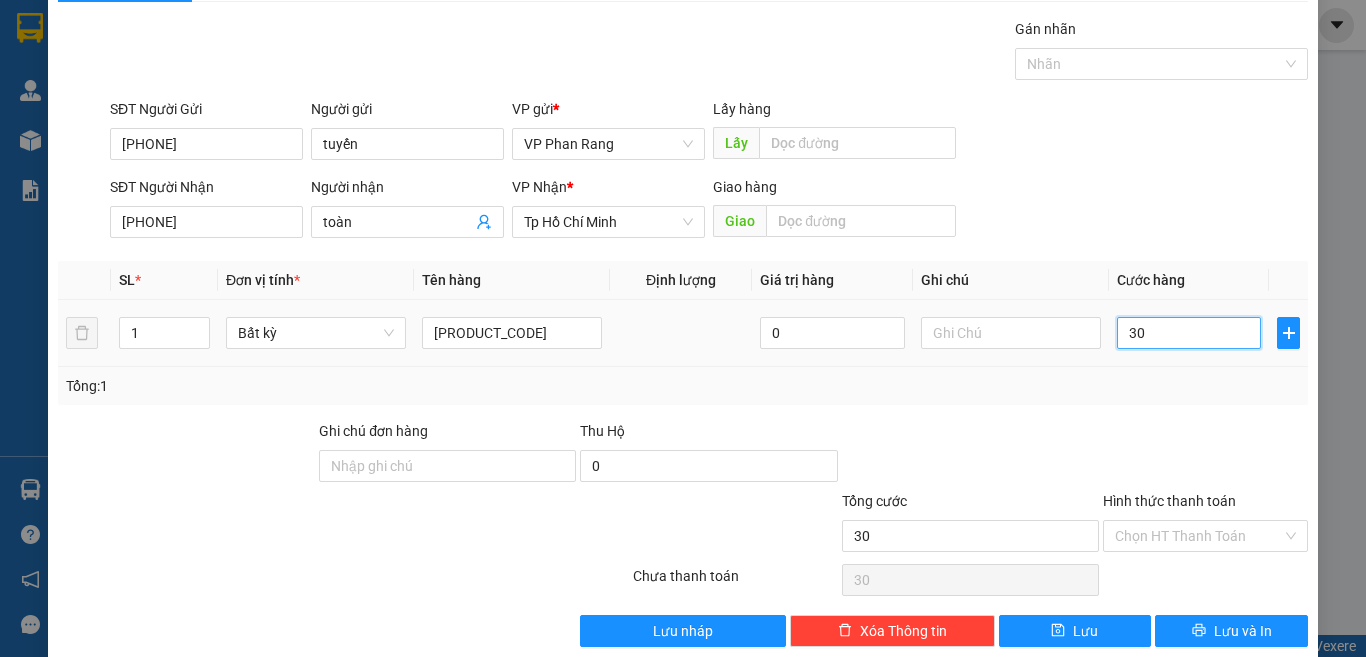 scroll, scrollTop: 83, scrollLeft: 0, axis: vertical 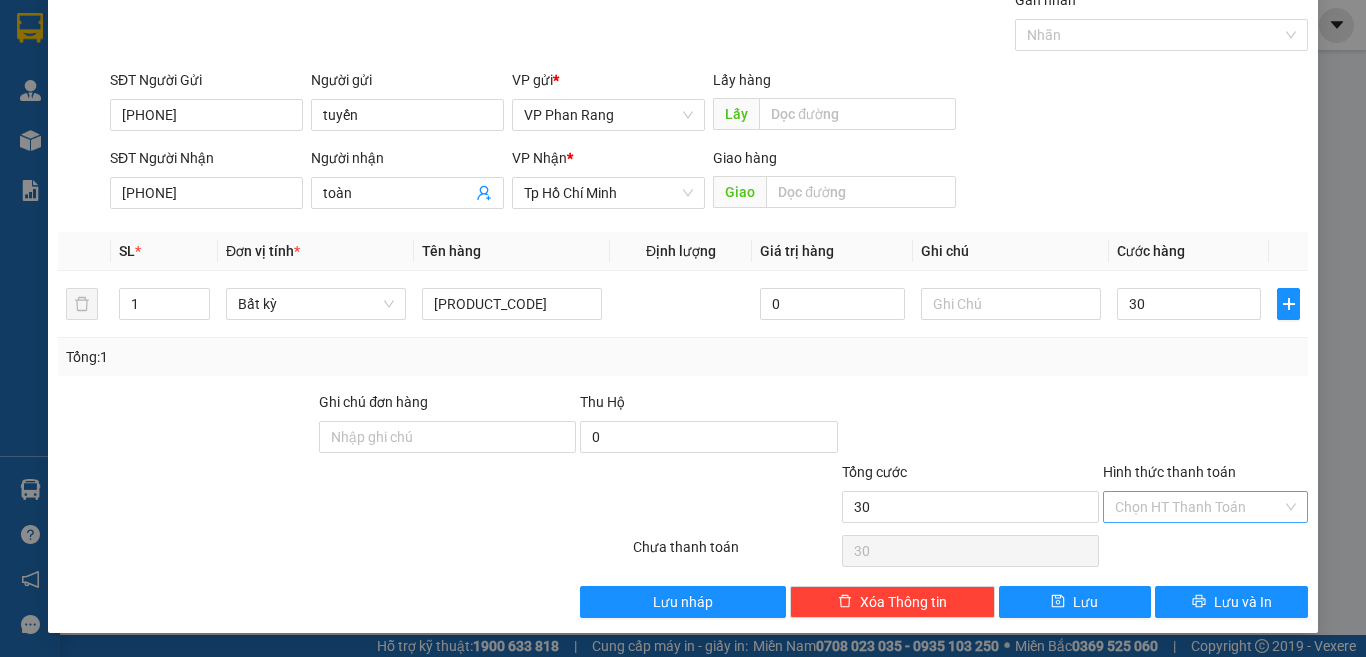 type on "30.000" 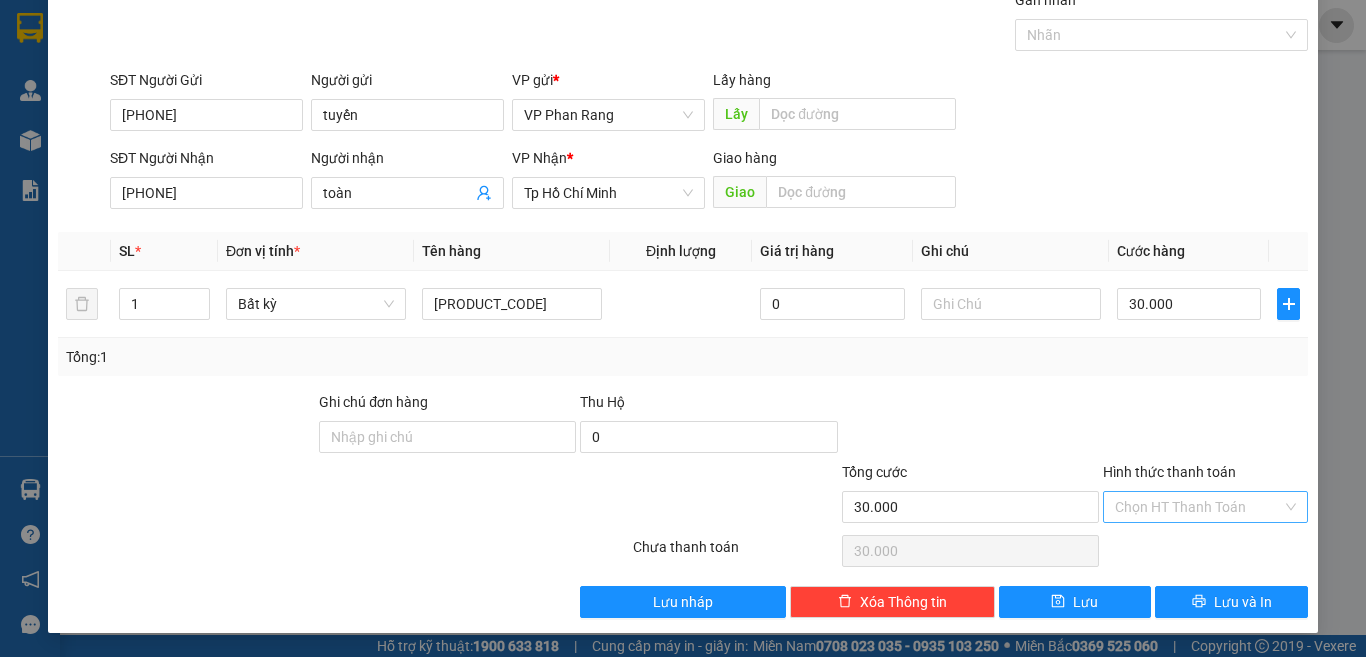 click on "Hình thức thanh toán" at bounding box center [1198, 507] 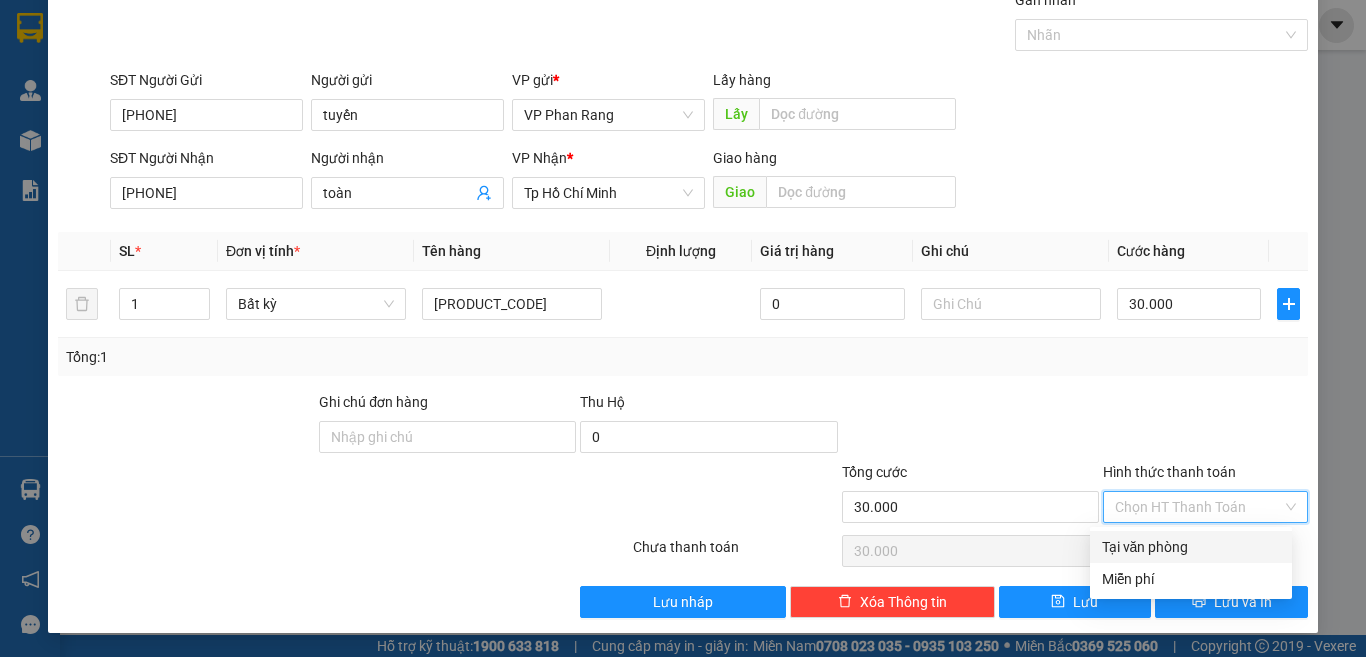 click on "Tại văn phòng" at bounding box center (1191, 547) 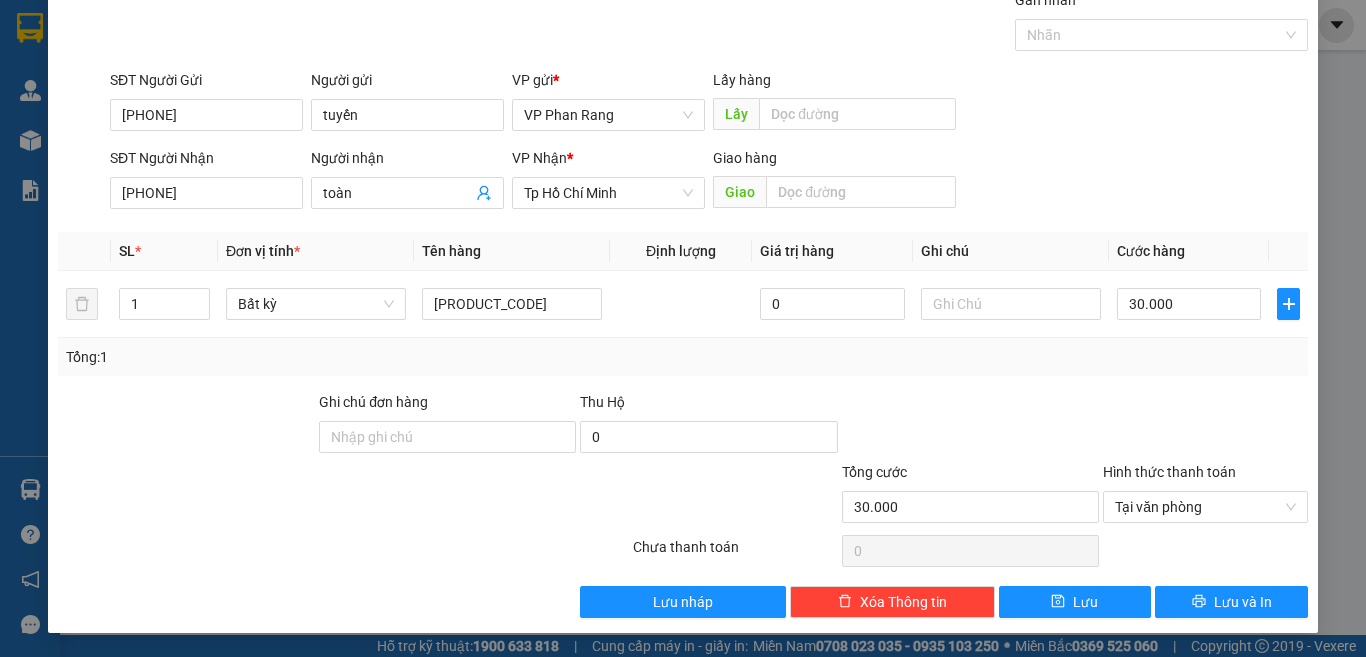 click on "TẠO ĐƠN HÀNG Yêu cầu xuất hóa đơn điện tử Transit Pickup Surcharge Ids Transit Deliver Surcharge Ids Transit Deliver Surcharge Transit Deliver Surcharge Gói vận chuyển  * Tiêu chuẩn Gán nhãn   Nhãn SĐT Người Gửi 0369736000 Người gửi tuyến VP gửi  * VP Phan Rang Lấy hàng Lấy SĐT Người Nhận 0908516459 Người nhận toàn VP Nhận  * Tp Hồ Chí Minh Giao hàng Giao SL  * Đơn vị tính  * Tên hàng  Định lượng Giá trị hàng Ghi chú Cước hàng                   1 Bất kỳ 1 t xám/ đồ ăn 0 30.000 Tổng:  1 Ghi chú đơn hàng Thu Hộ 0 Tổng cước 30.000 Hình thức thanh toán Tại văn phòng Số tiền thu trước 0 Tại văn phòng Chưa thanh toán 0 Lưu nháp Xóa Thông tin Lưu Lưu và In Tại văn phòng Miễn phí Tại văn phòng Miễn phí" at bounding box center (683, 280) 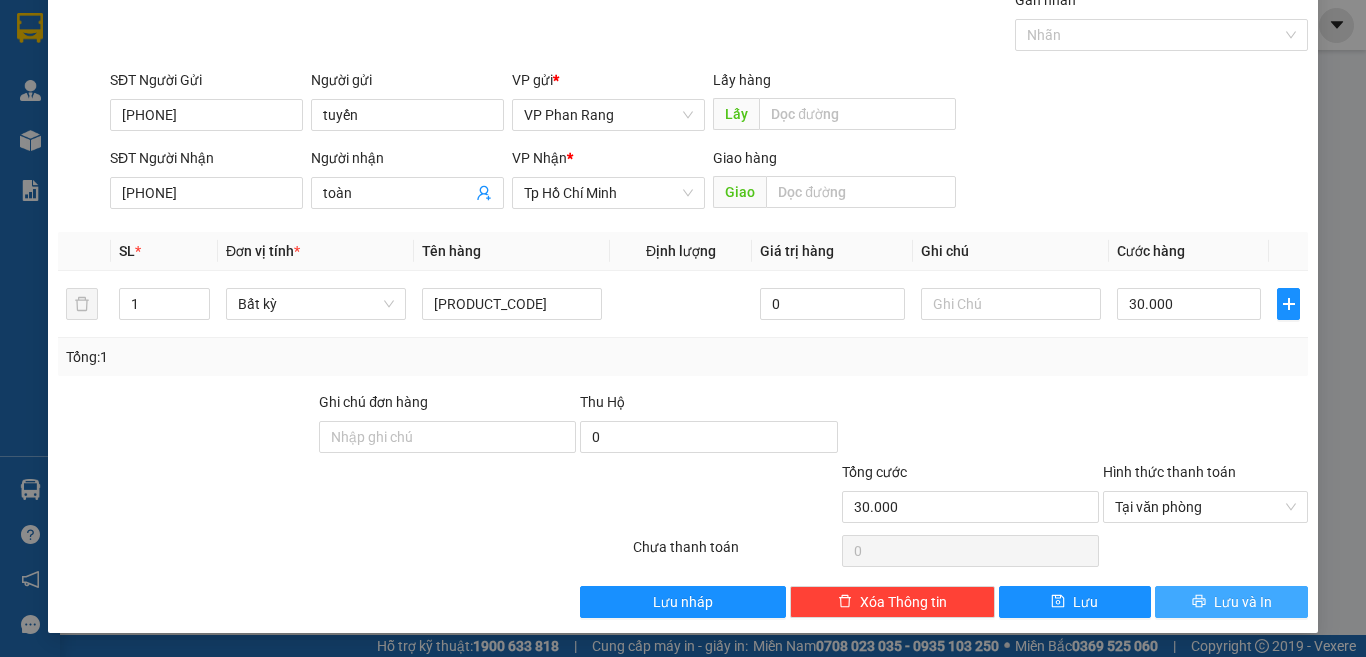 click on "Lưu và In" at bounding box center (1243, 602) 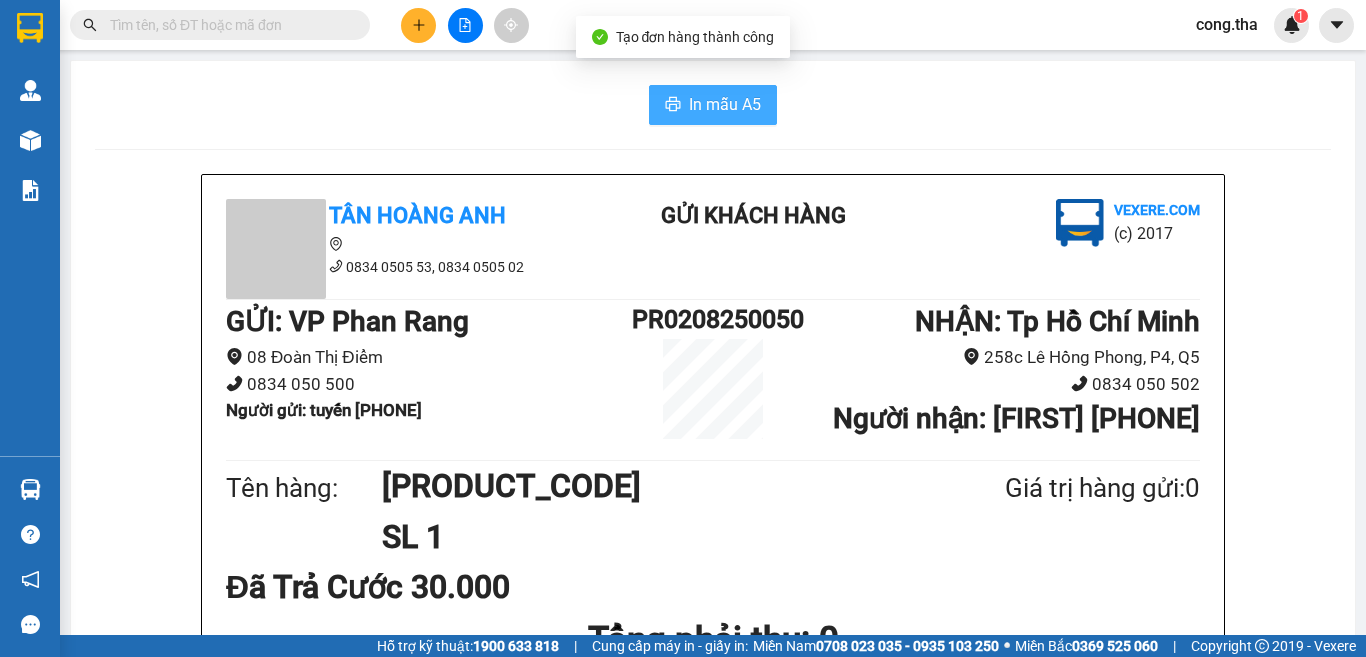 click on "In mẫu A5" at bounding box center (713, 105) 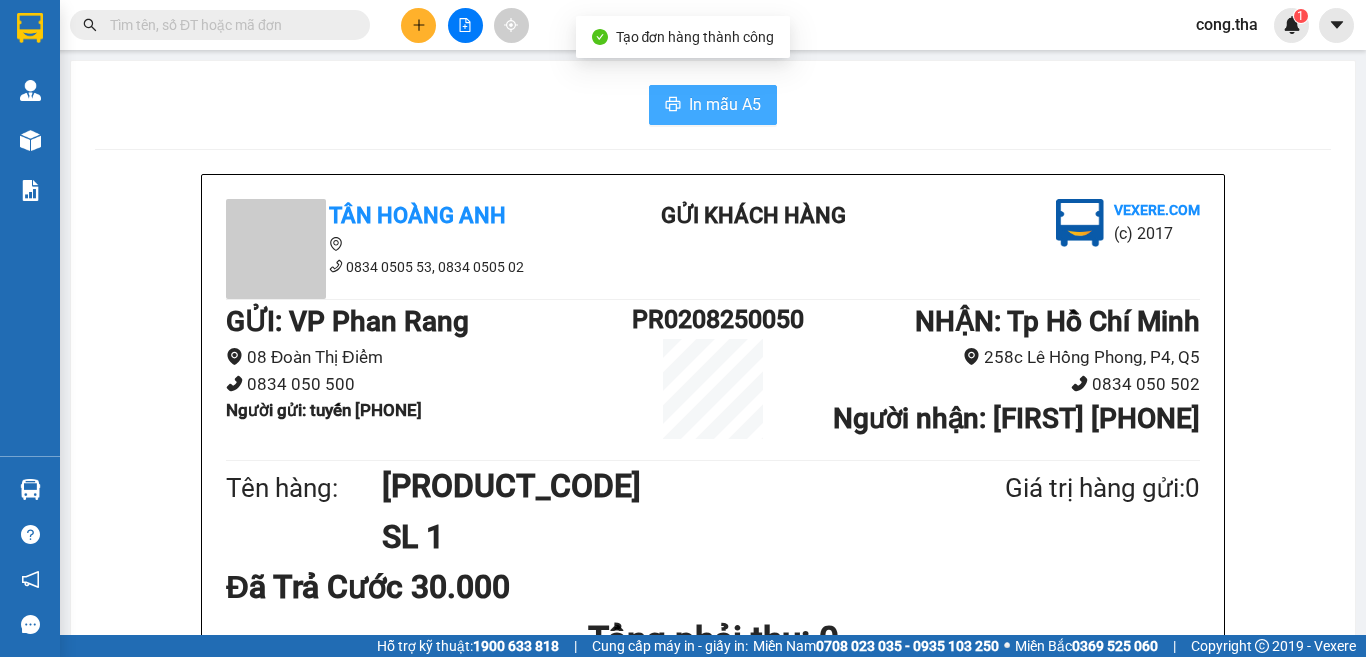 scroll, scrollTop: 0, scrollLeft: 0, axis: both 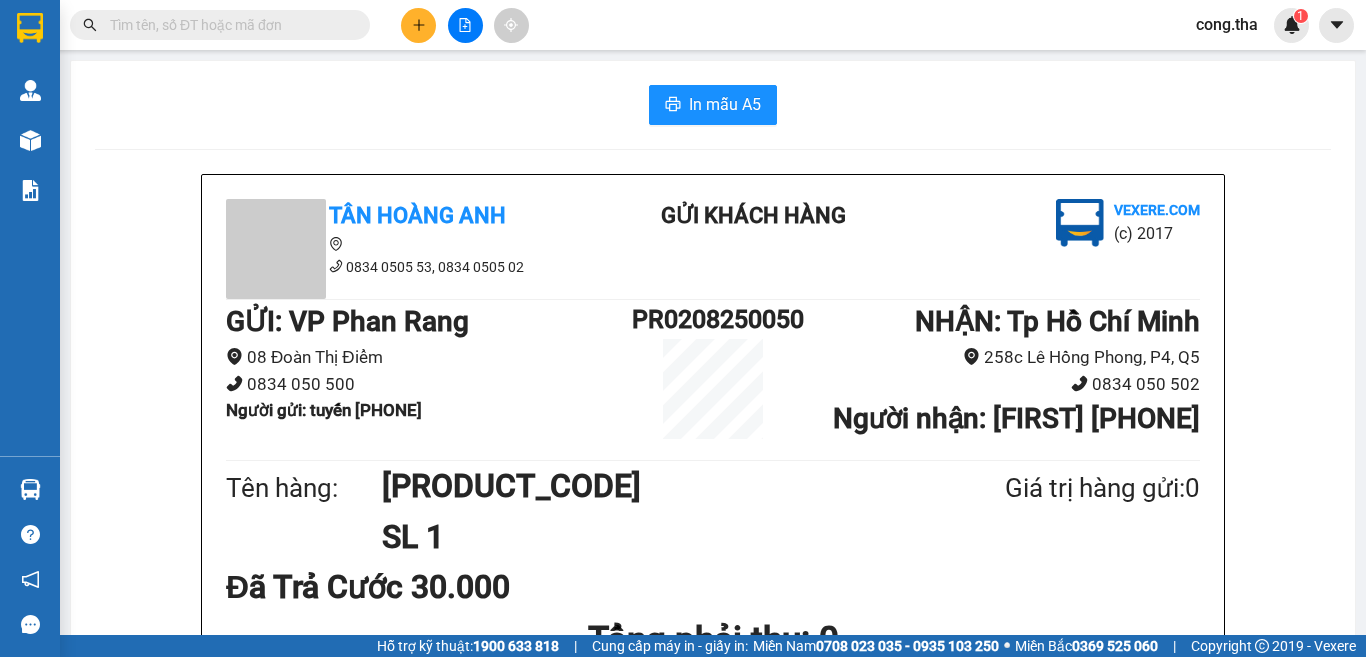 click on "Kết quả tìm kiếm ( 0 )  Bộ lọc  Ngày tạo đơn gần nhất No Data" at bounding box center [195, 25] 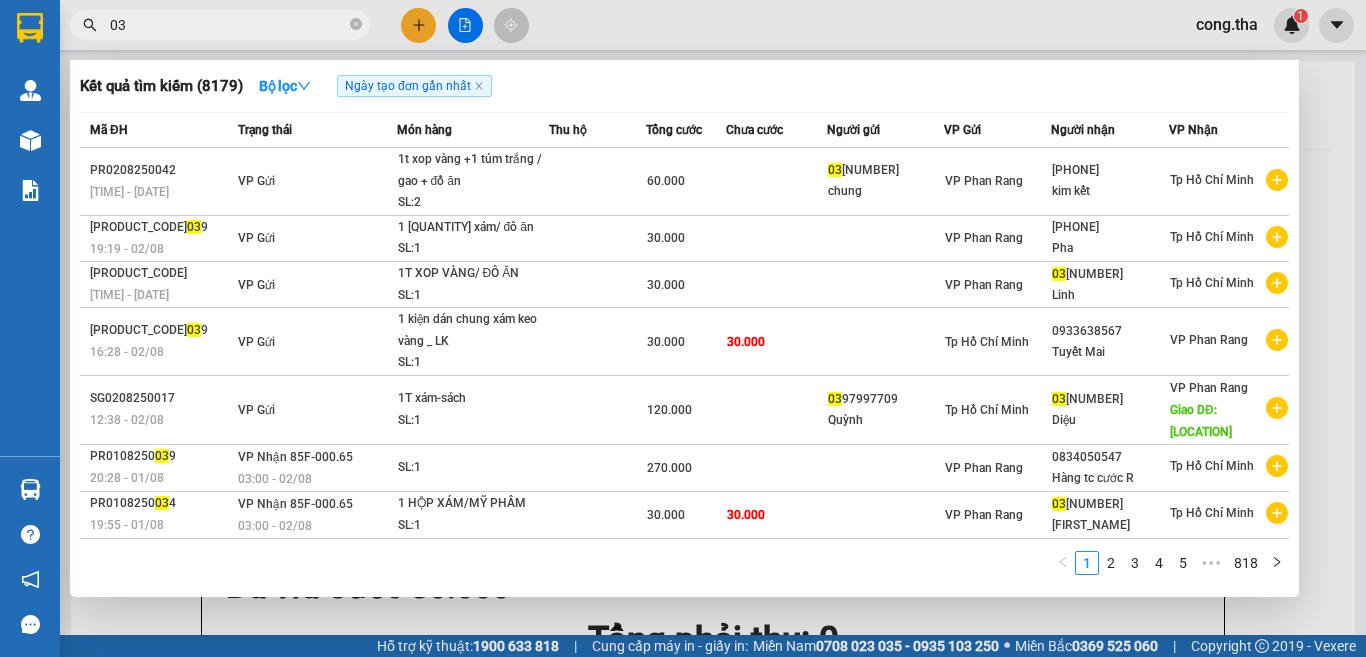 type on "0" 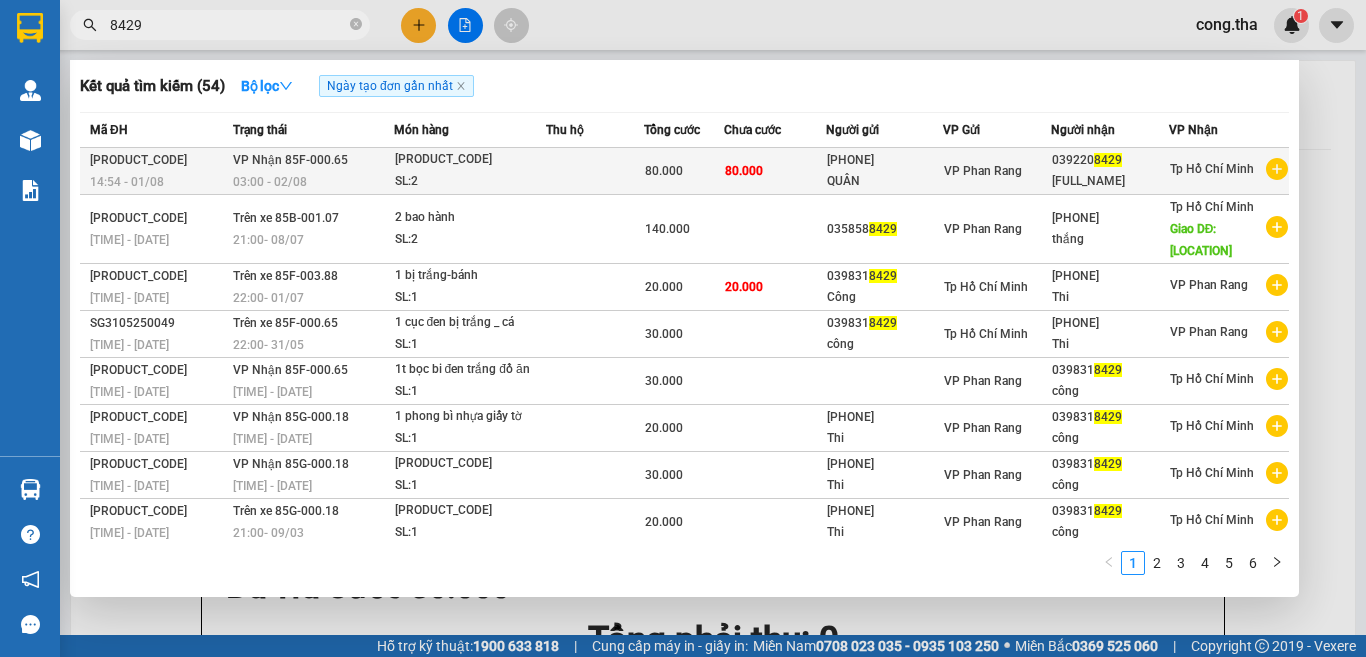 type on "8429" 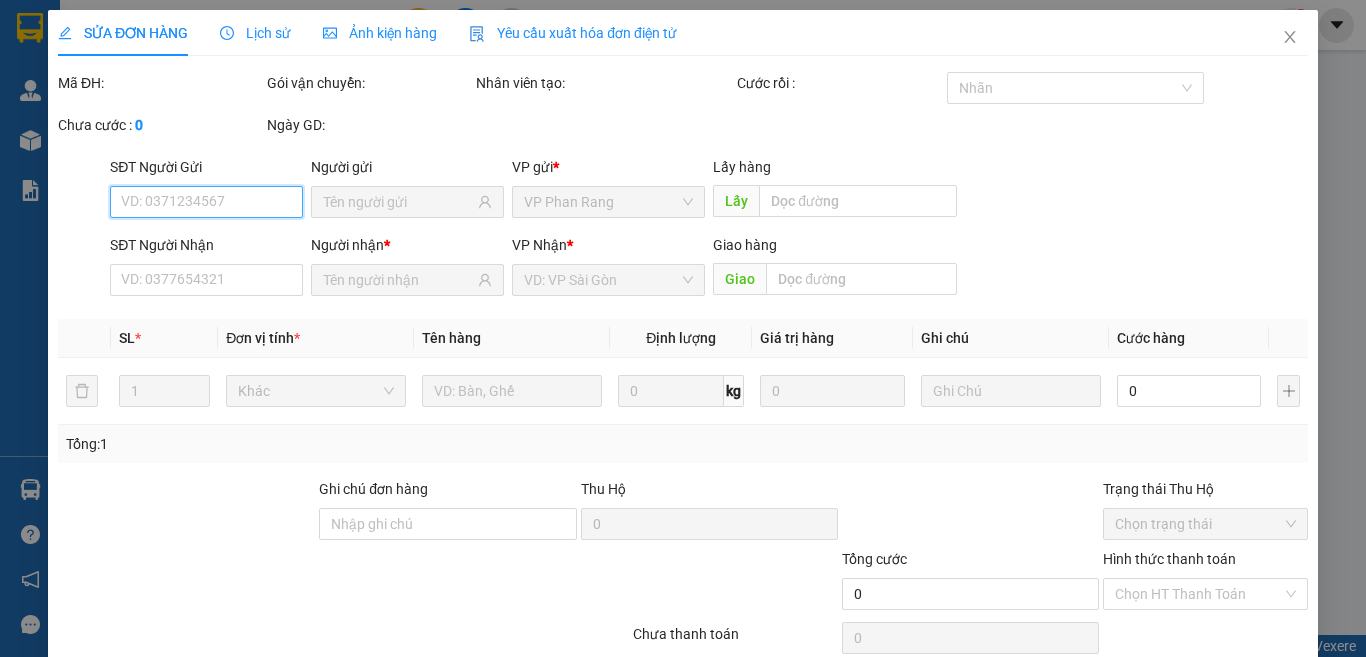 type on "0869940005" 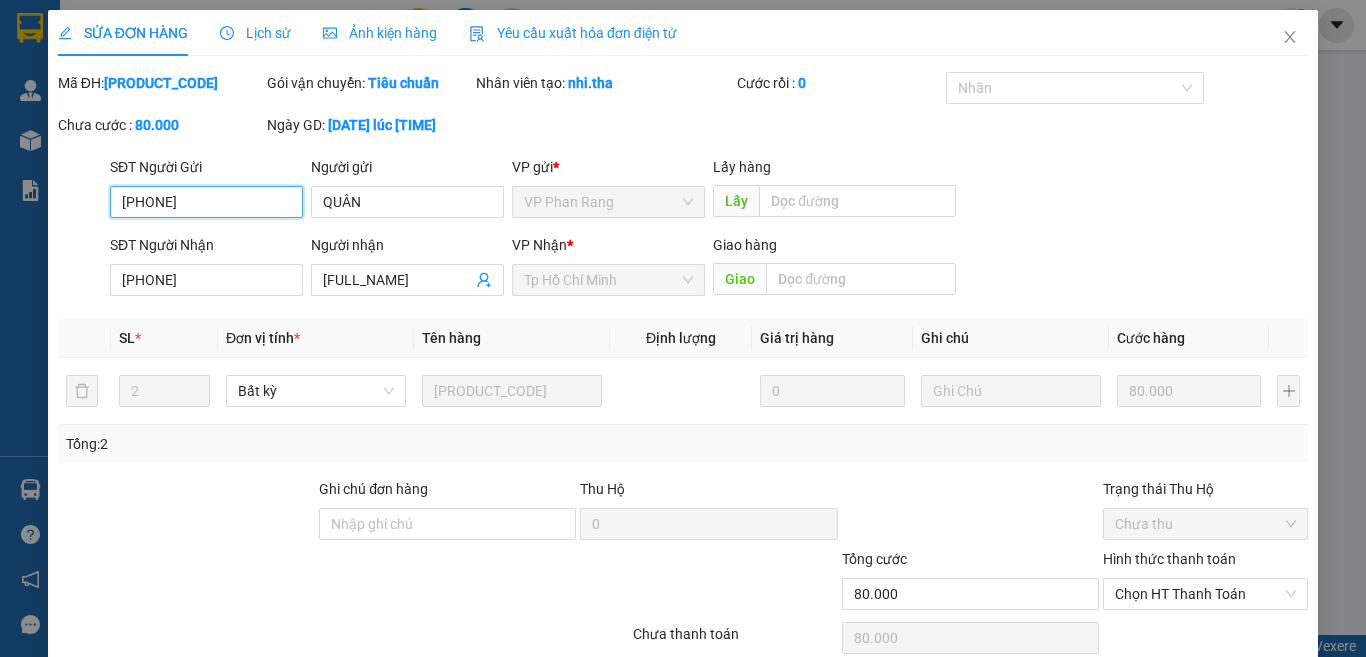 scroll, scrollTop: 87, scrollLeft: 0, axis: vertical 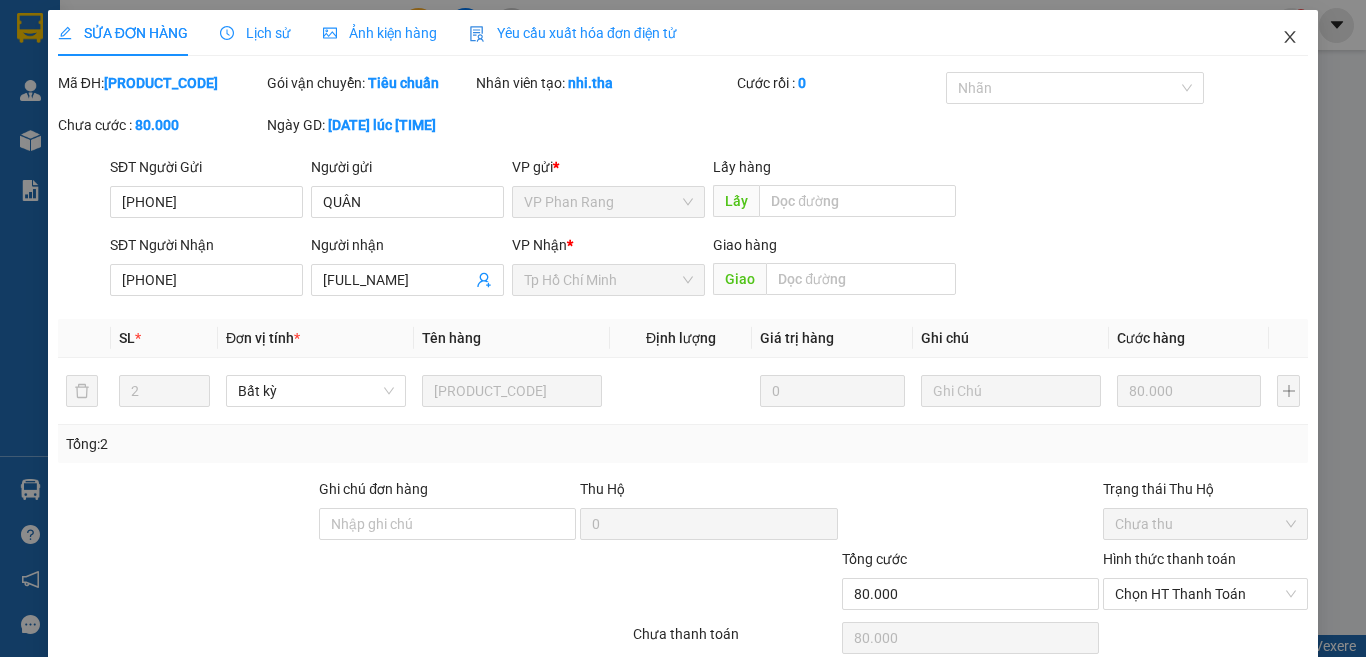 click 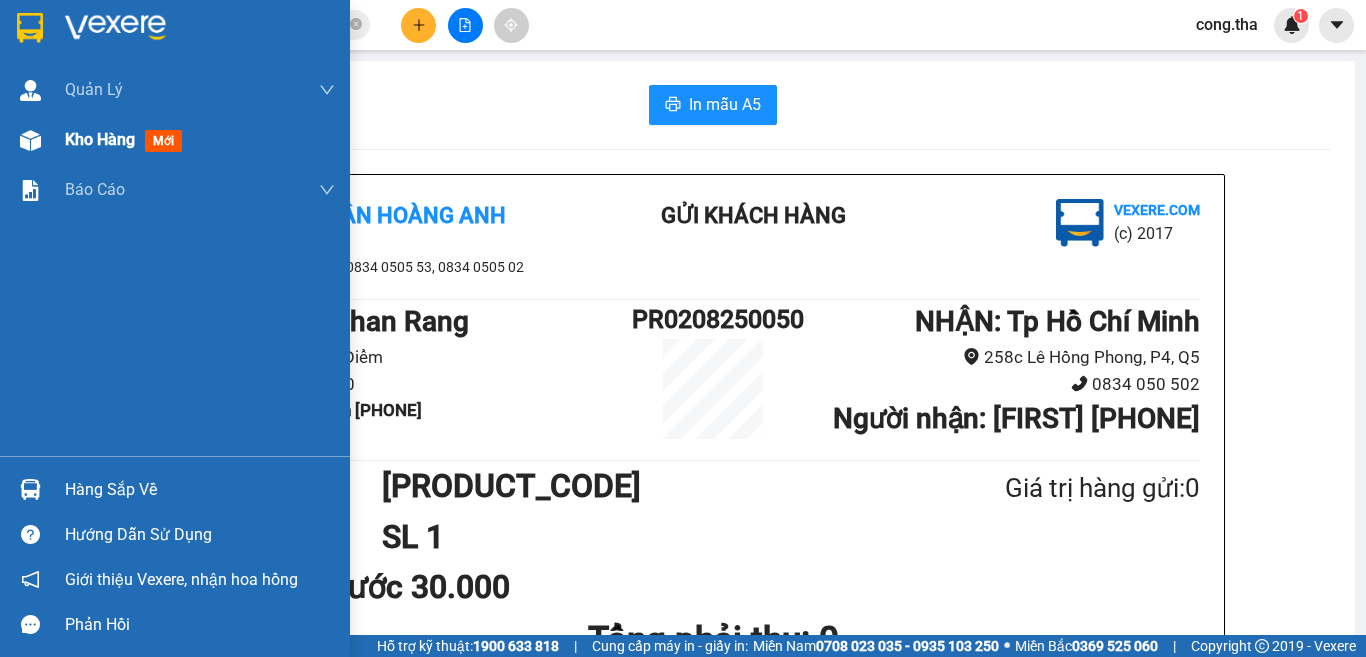 click on "mới" at bounding box center [163, 141] 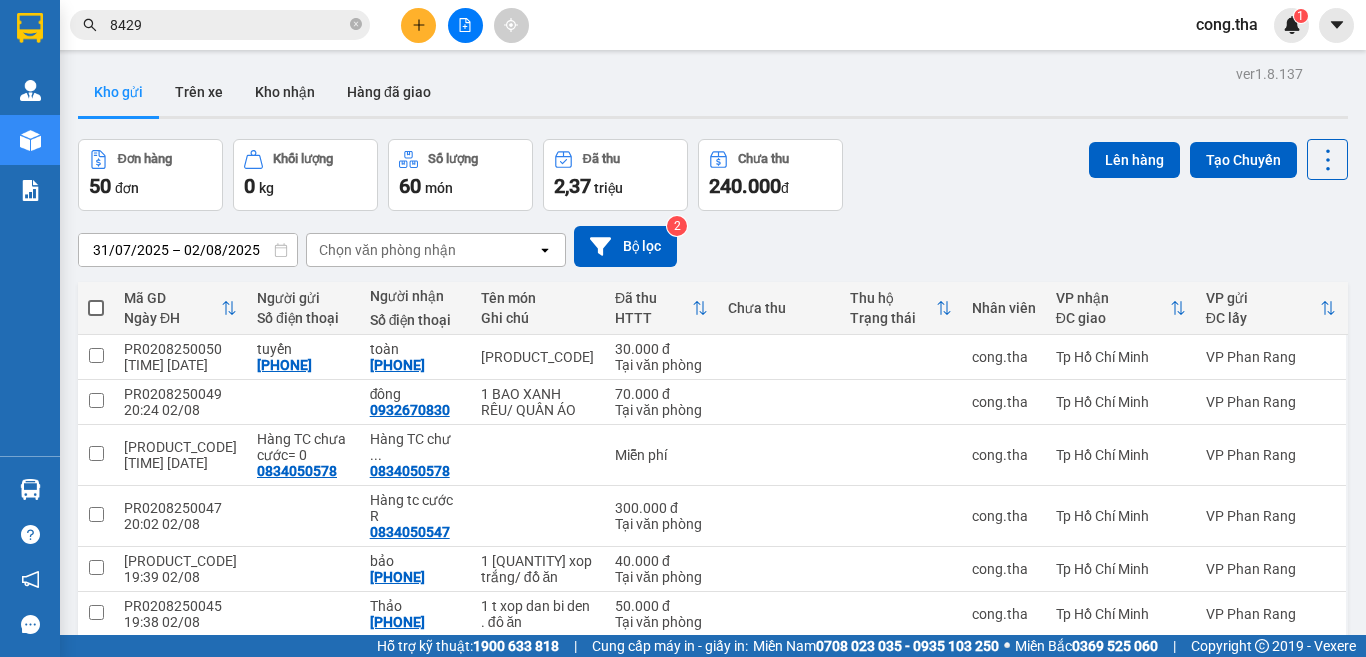 scroll, scrollTop: 296, scrollLeft: 0, axis: vertical 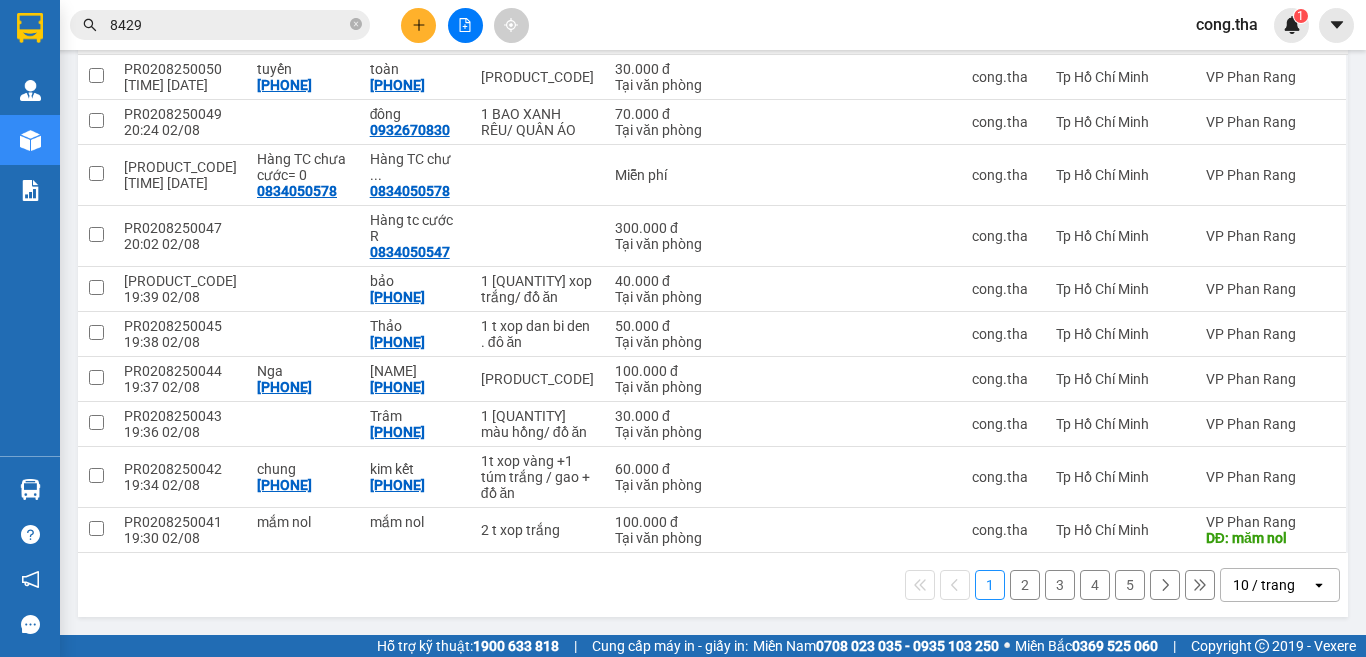 click on "10 / trang" at bounding box center (1264, 585) 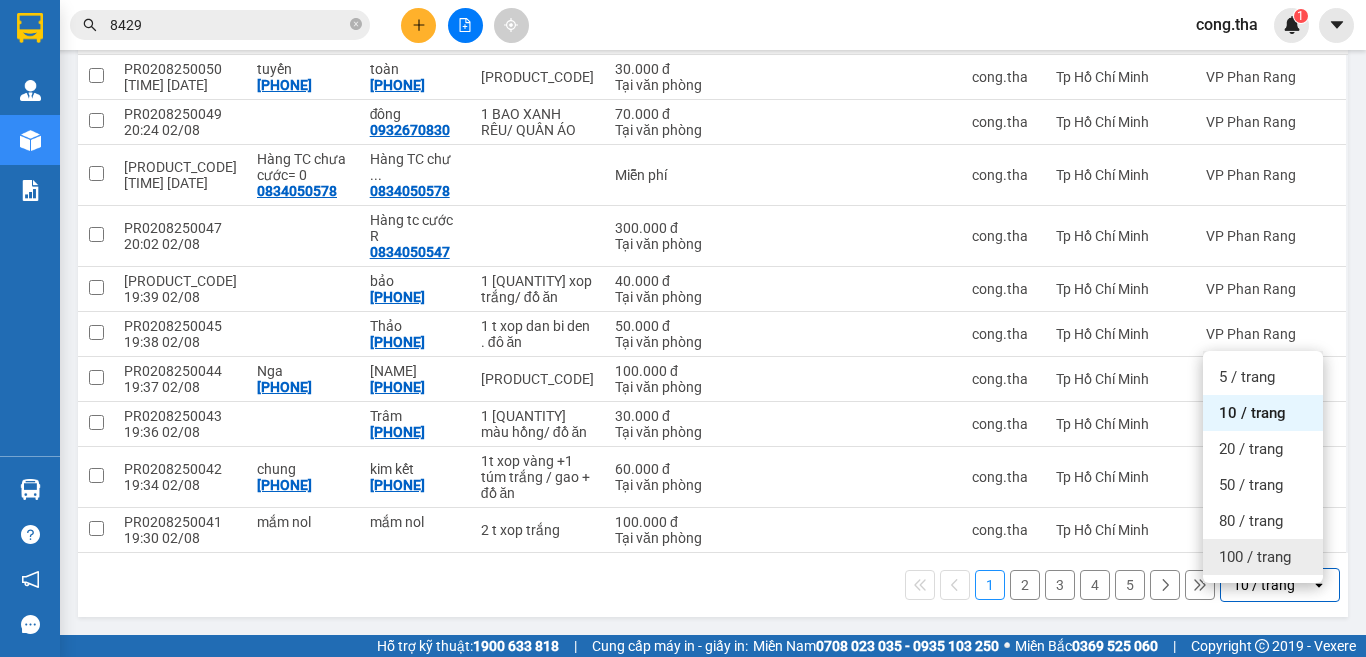 click on "100 / trang" at bounding box center [1255, 557] 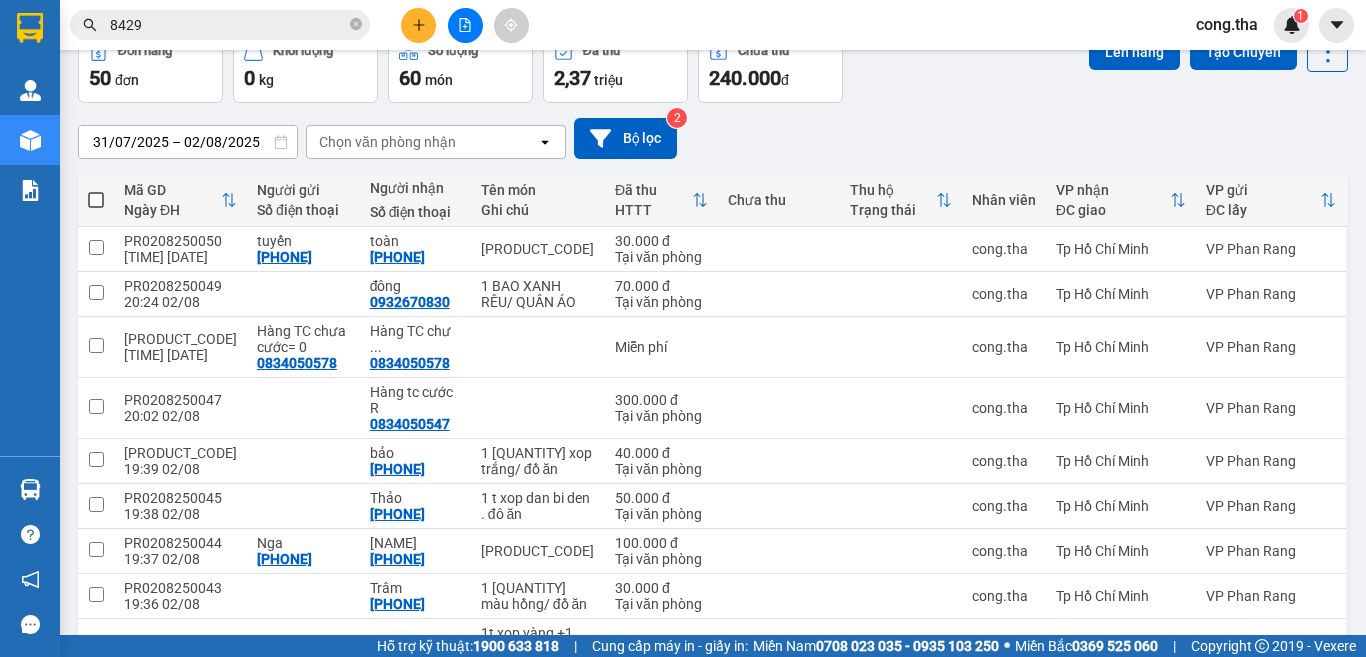 scroll, scrollTop: 0, scrollLeft: 0, axis: both 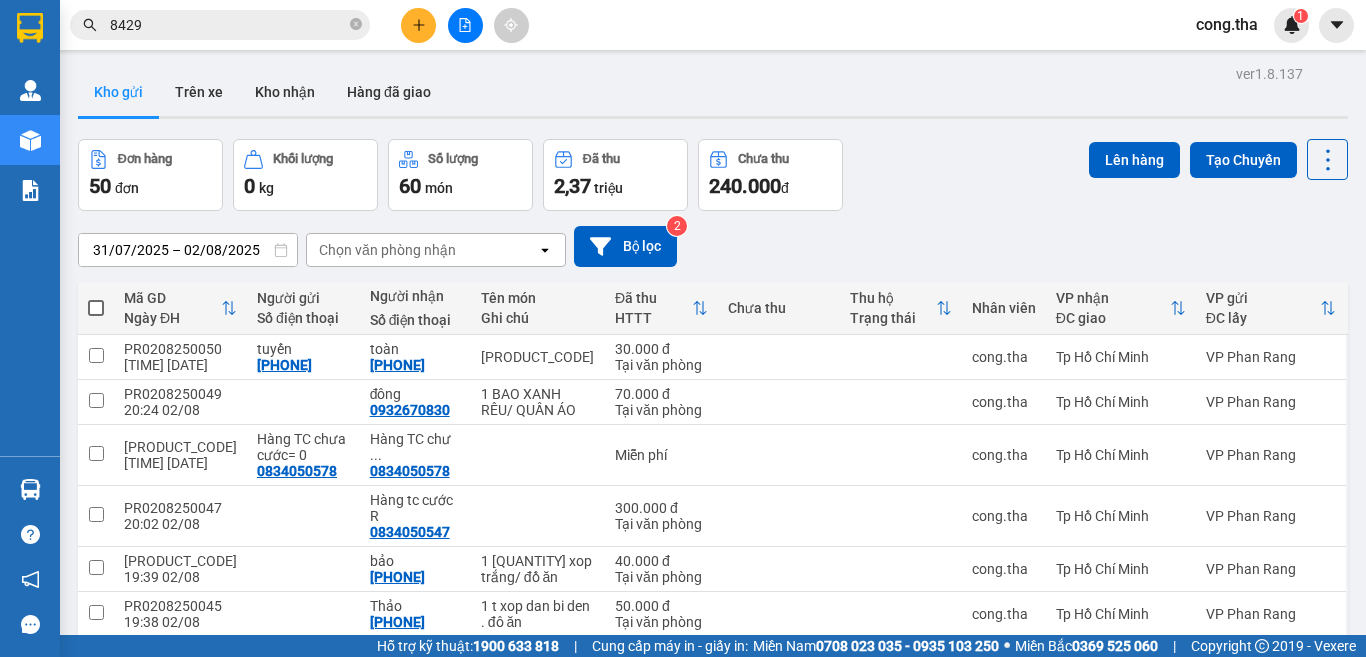 click at bounding box center [96, 308] 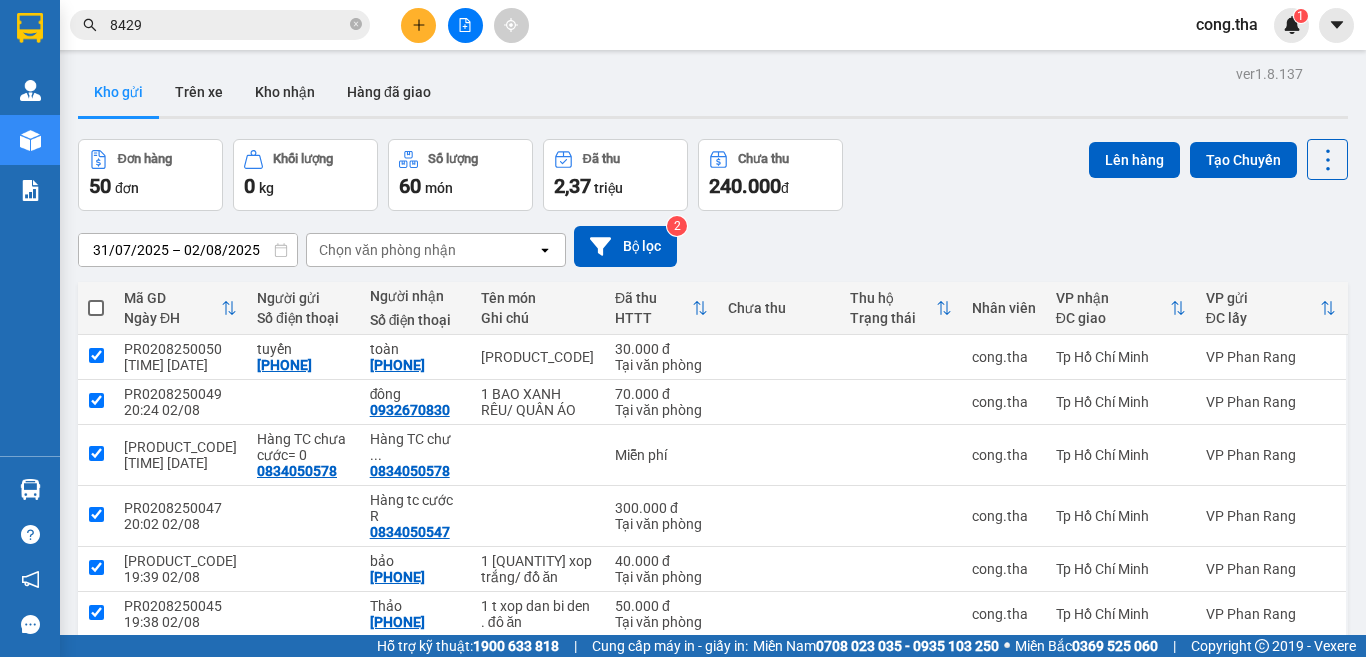 checkbox on "true" 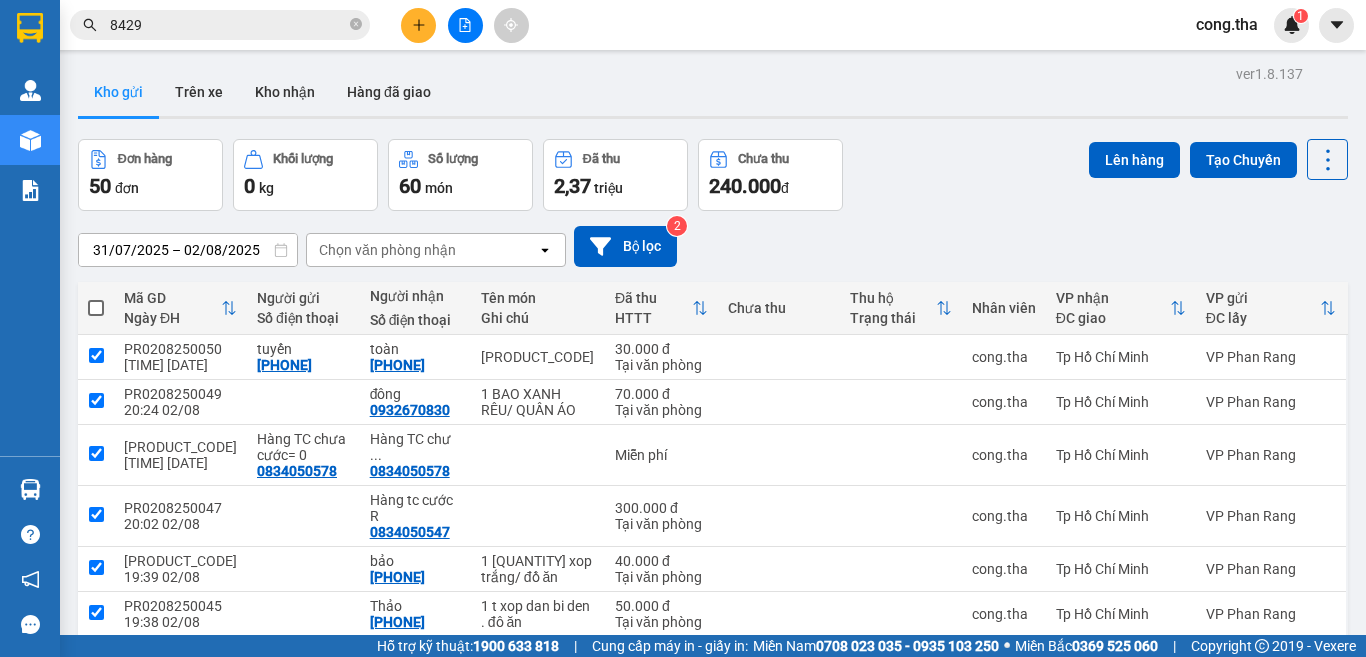 checkbox on "true" 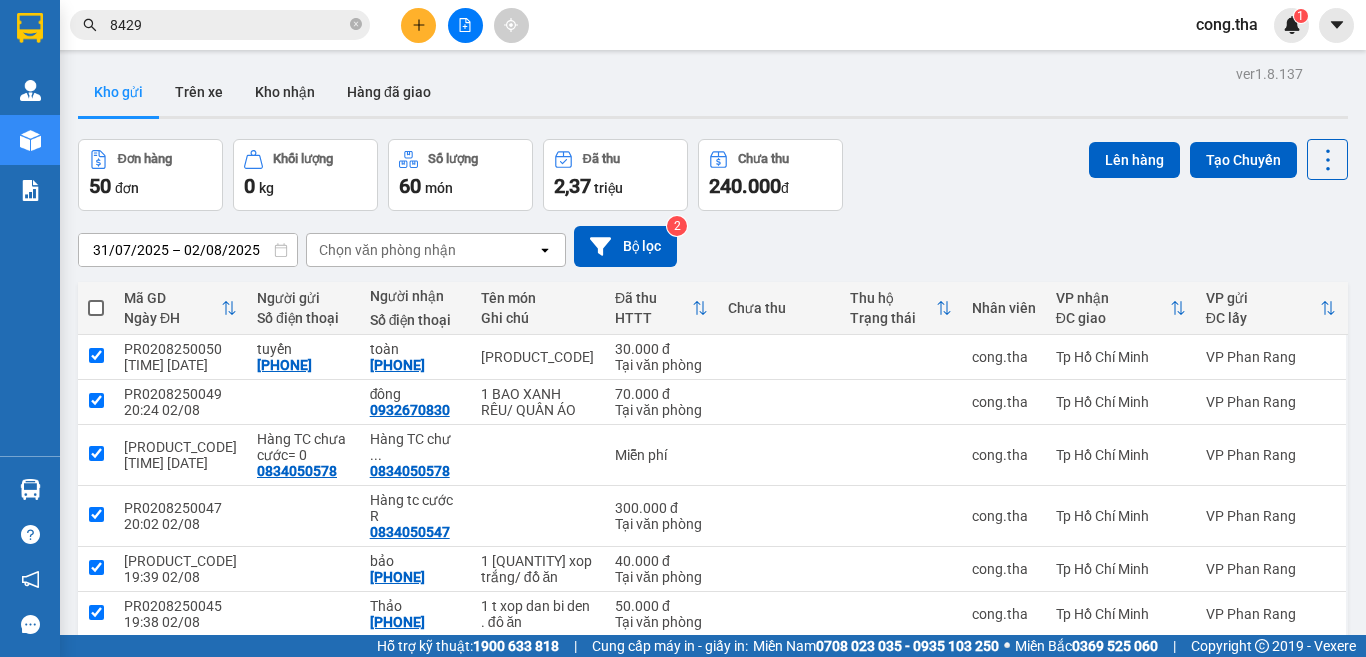 checkbox on "true" 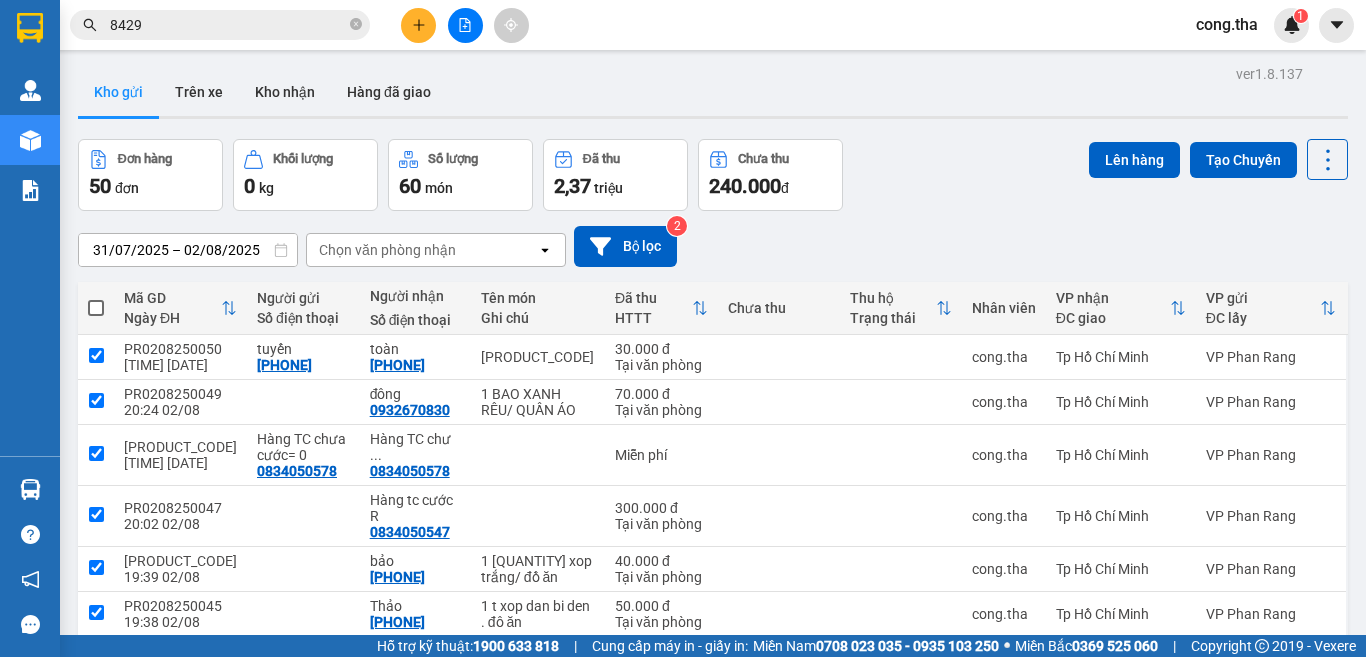 checkbox on "true" 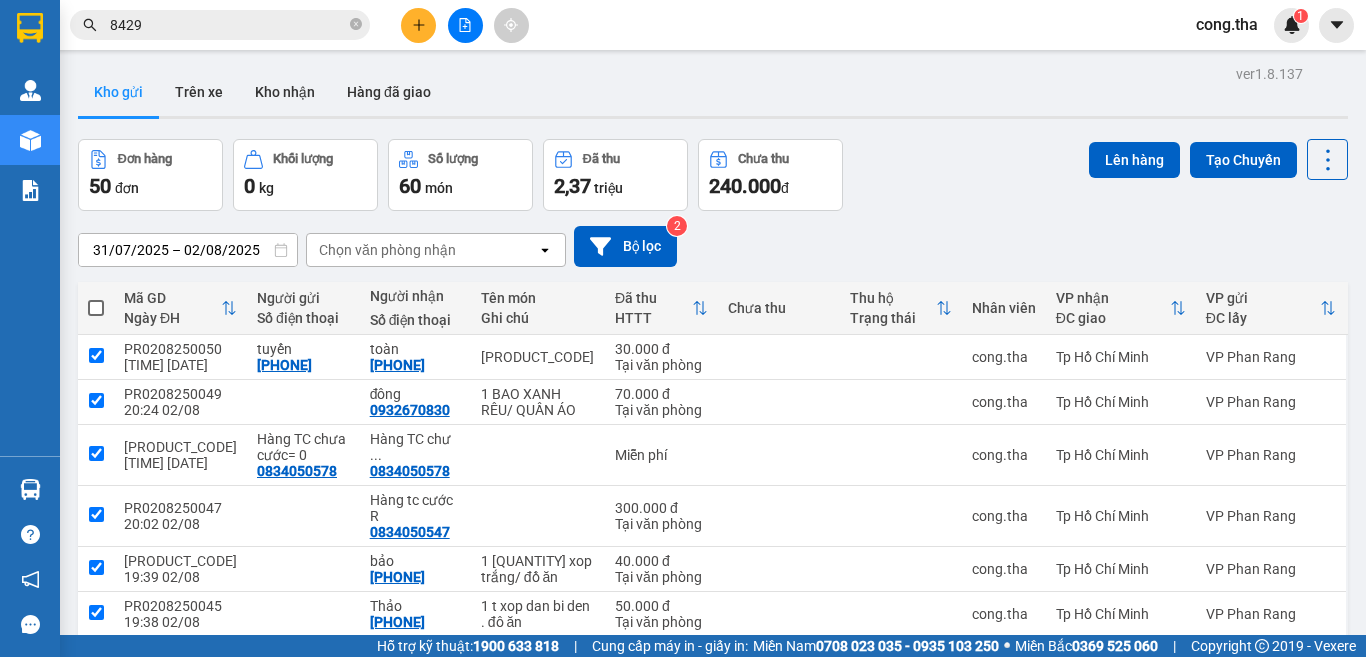 checkbox on "true" 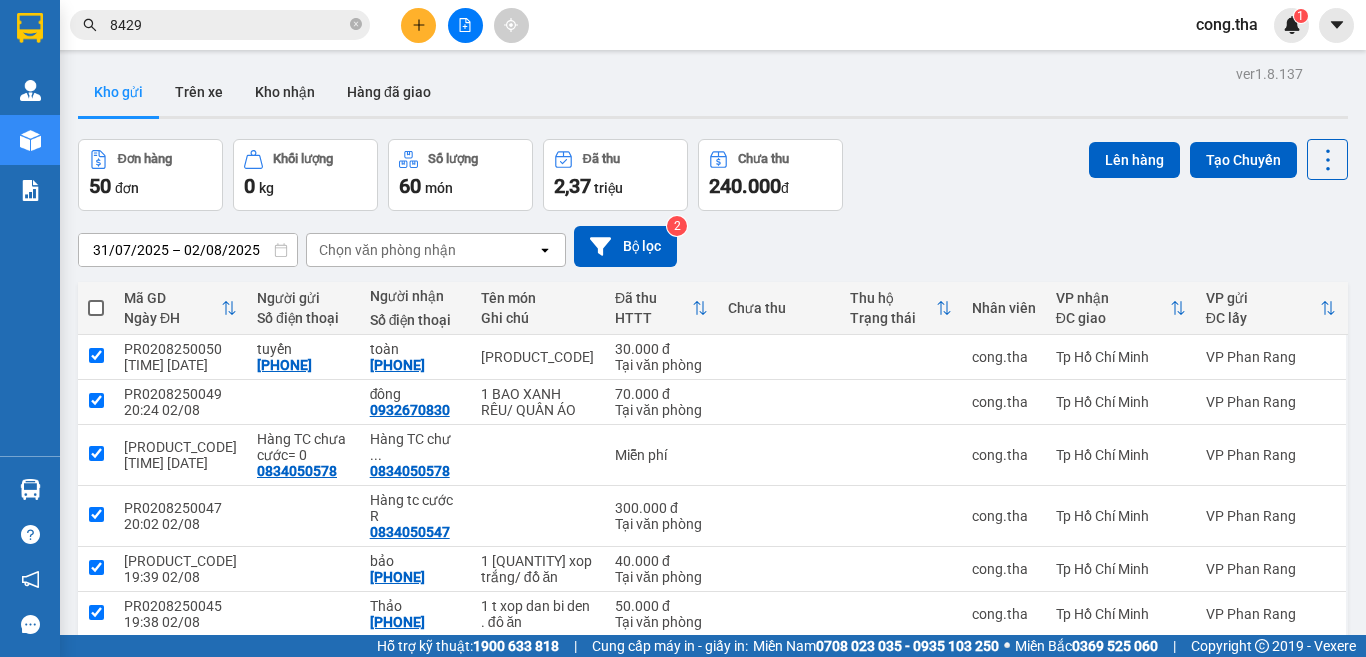 checkbox on "true" 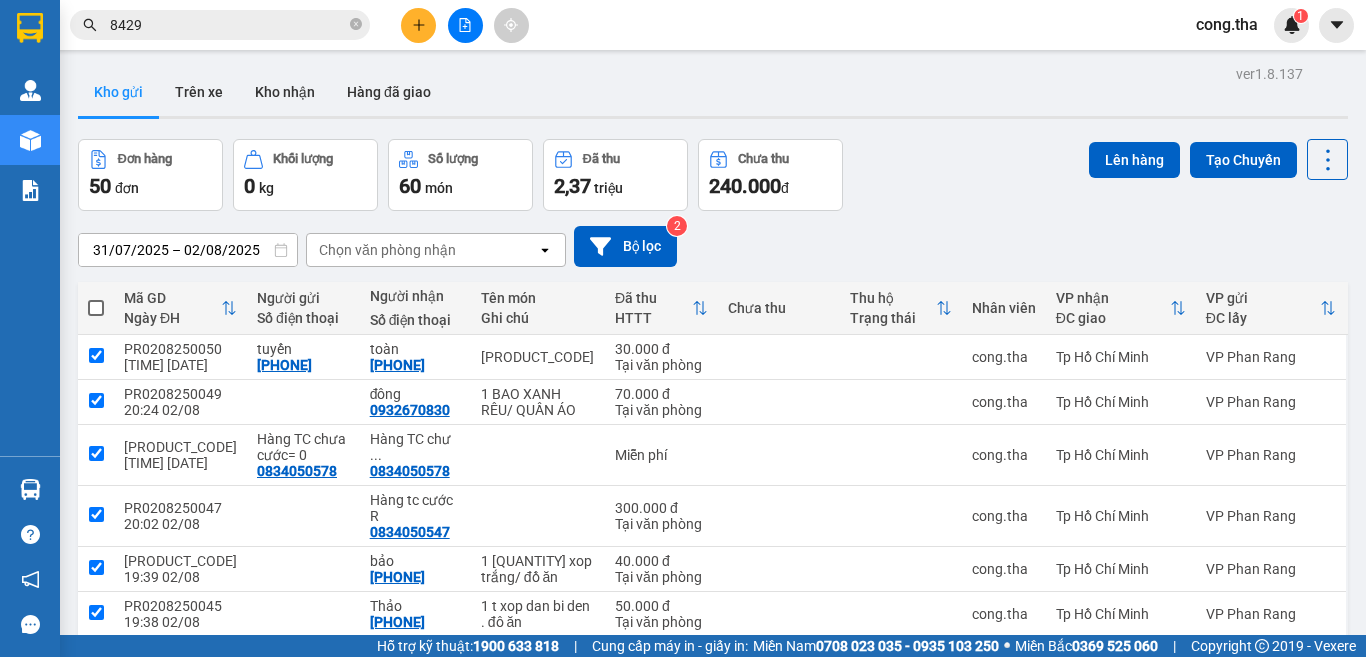 checkbox on "true" 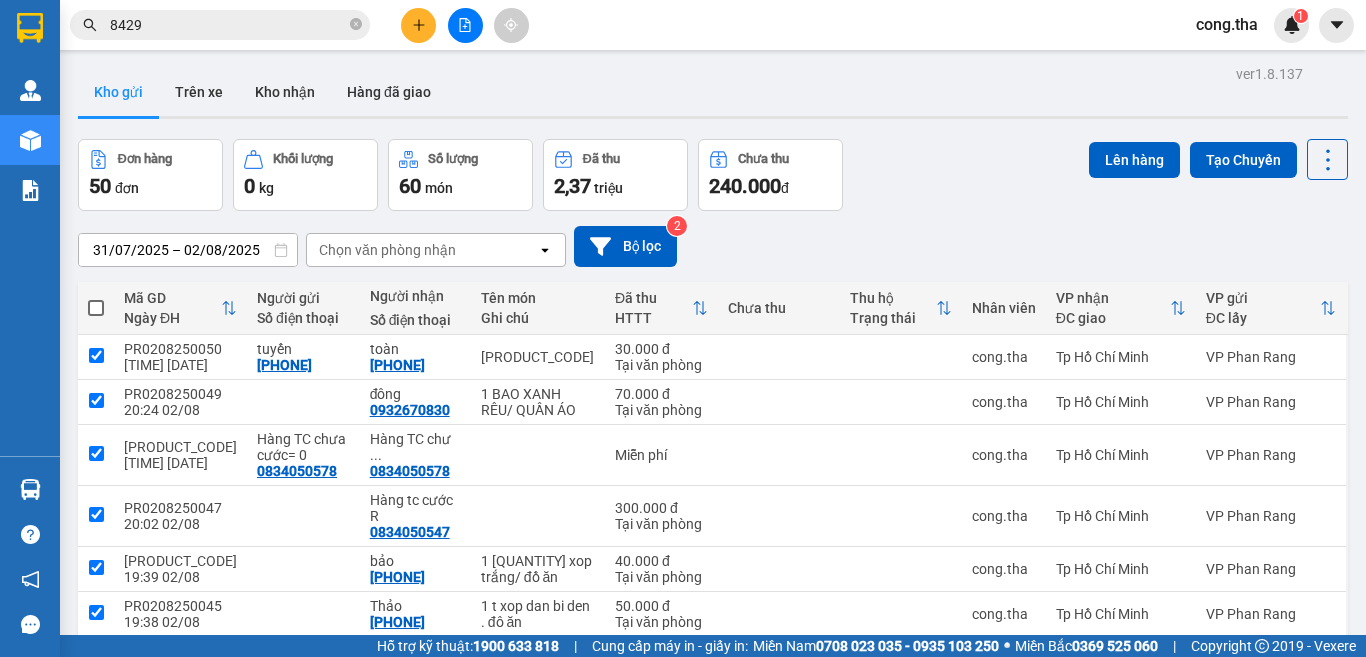 checkbox on "true" 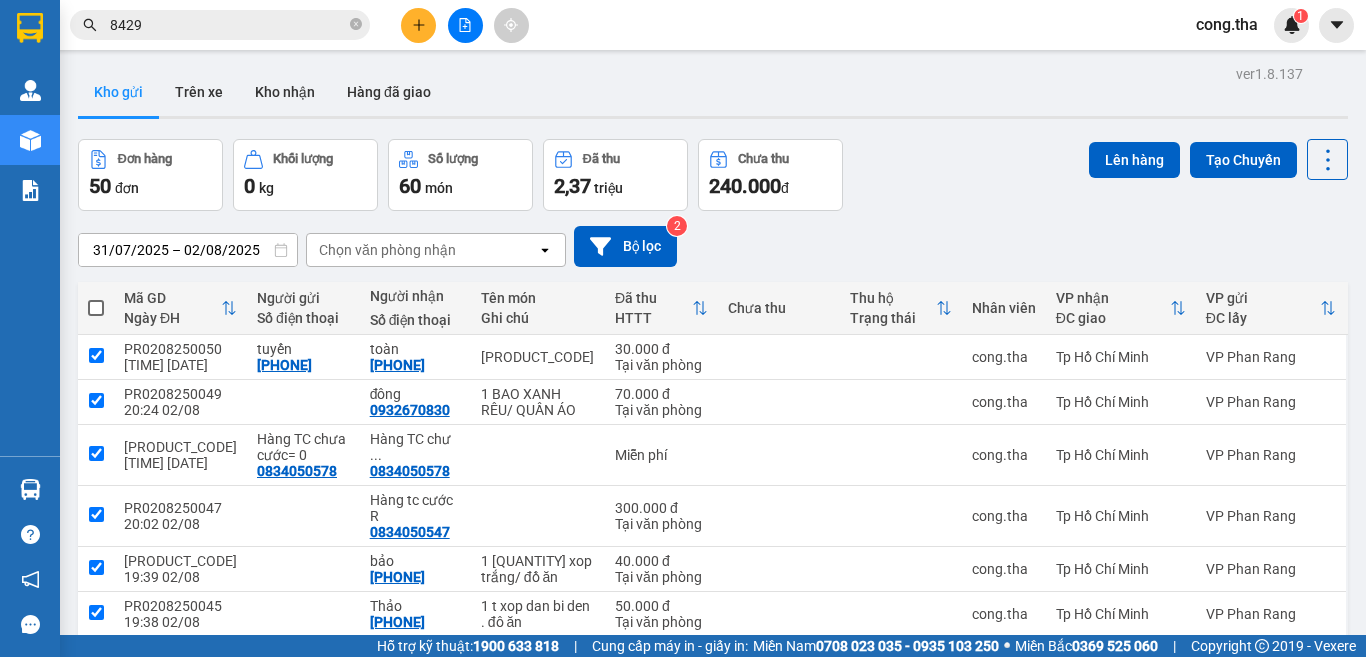 checkbox on "true" 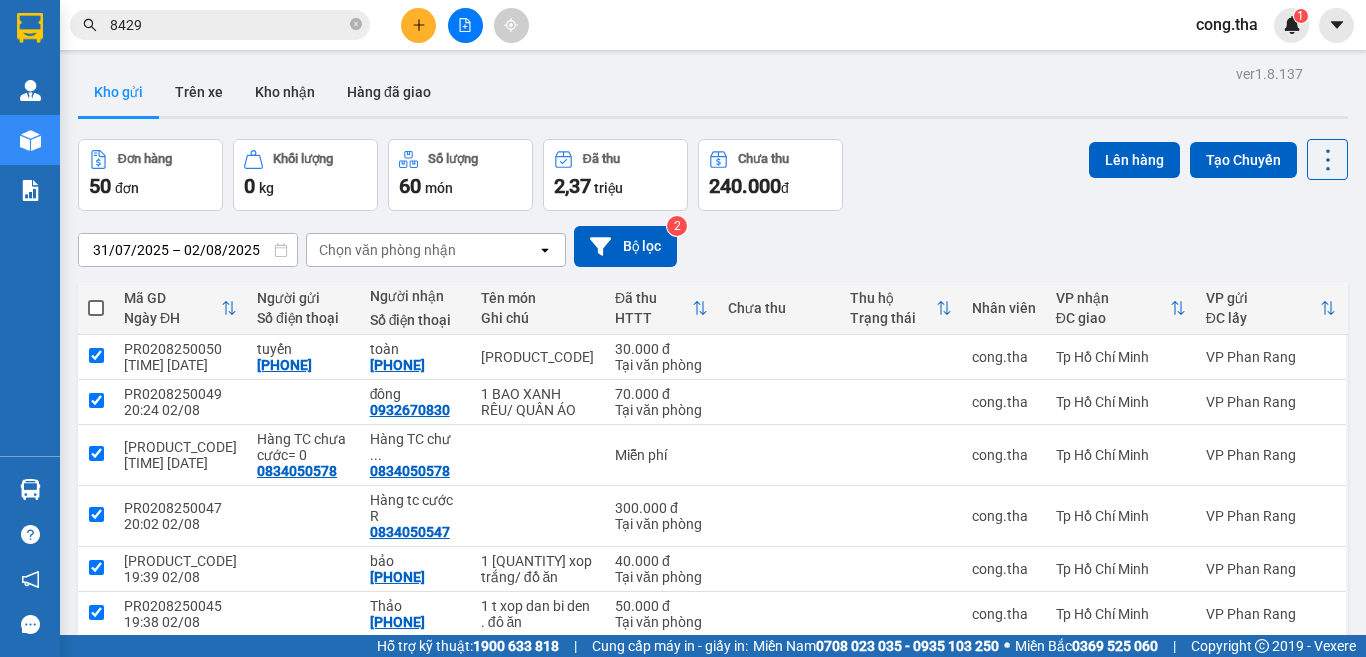 checkbox on "true" 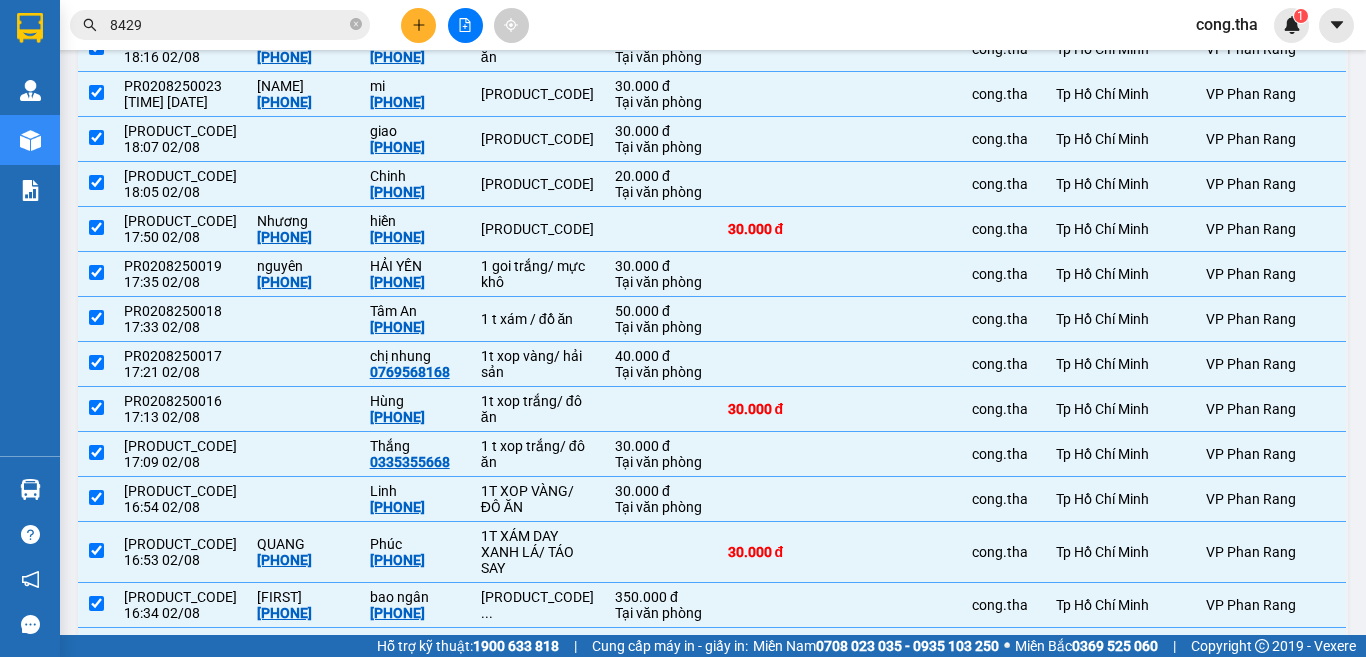 scroll, scrollTop: 2320, scrollLeft: 0, axis: vertical 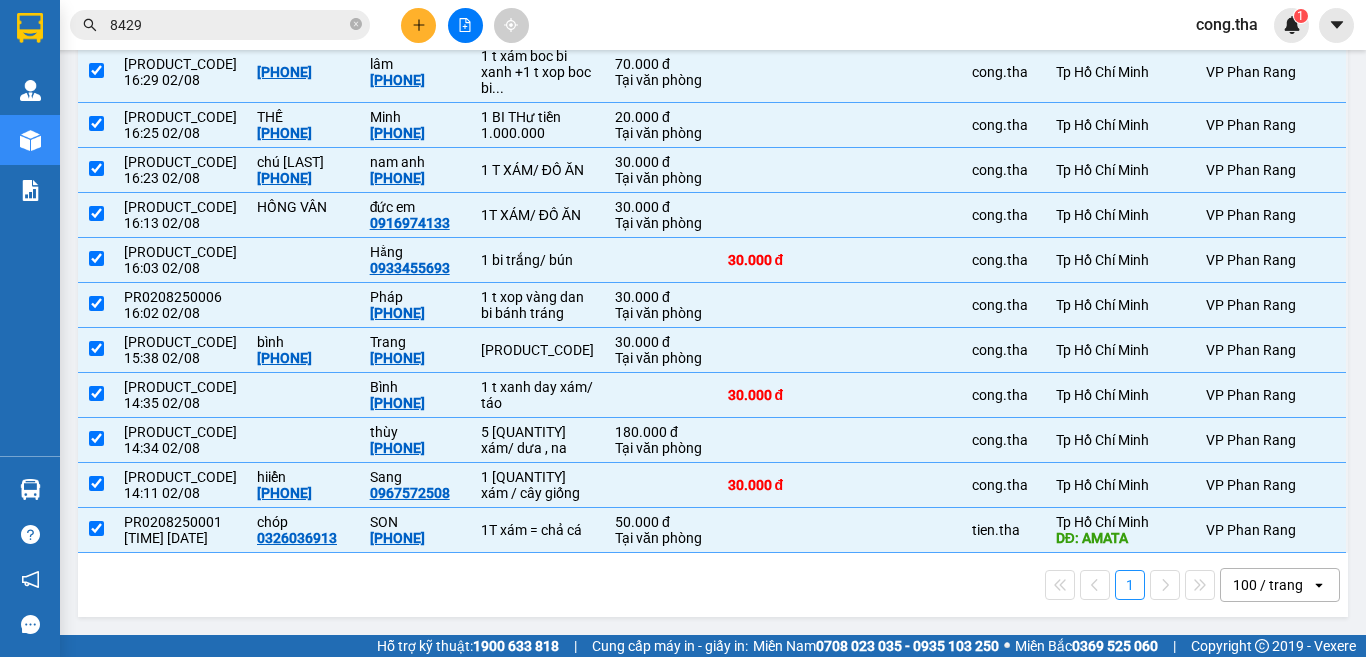 click on "100 / trang" at bounding box center [1268, 585] 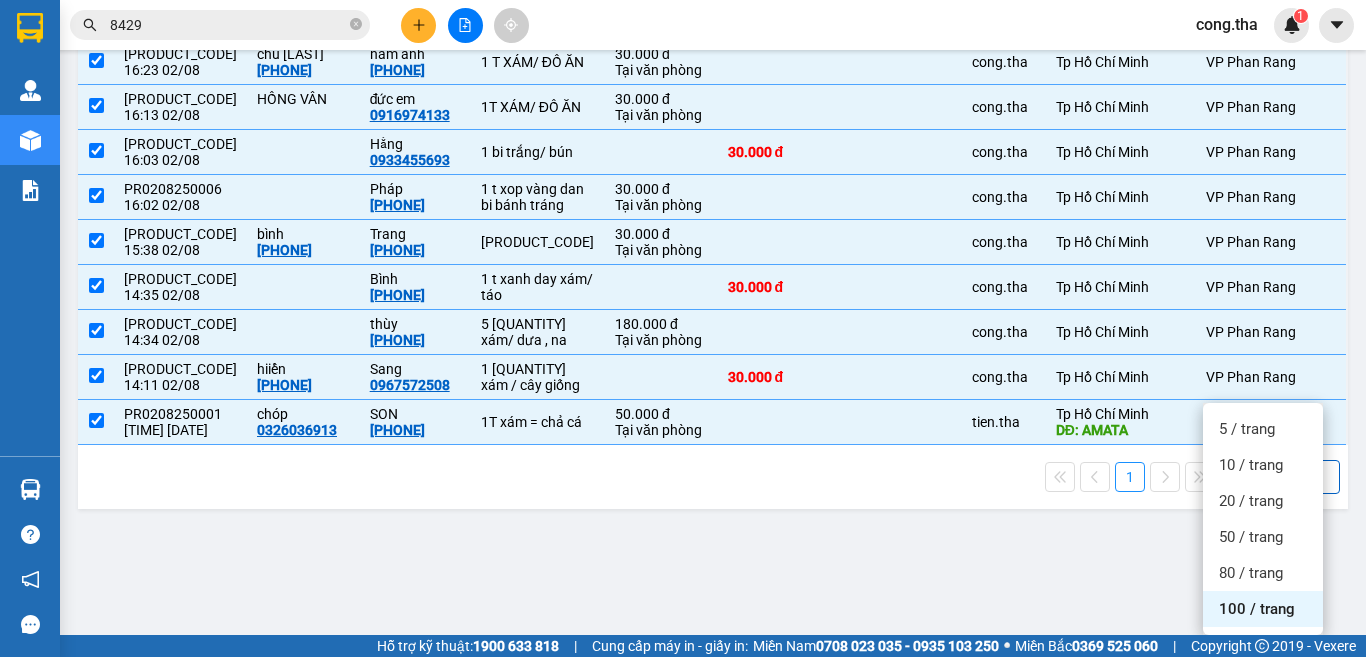click on "100 / trang" at bounding box center (1257, 609) 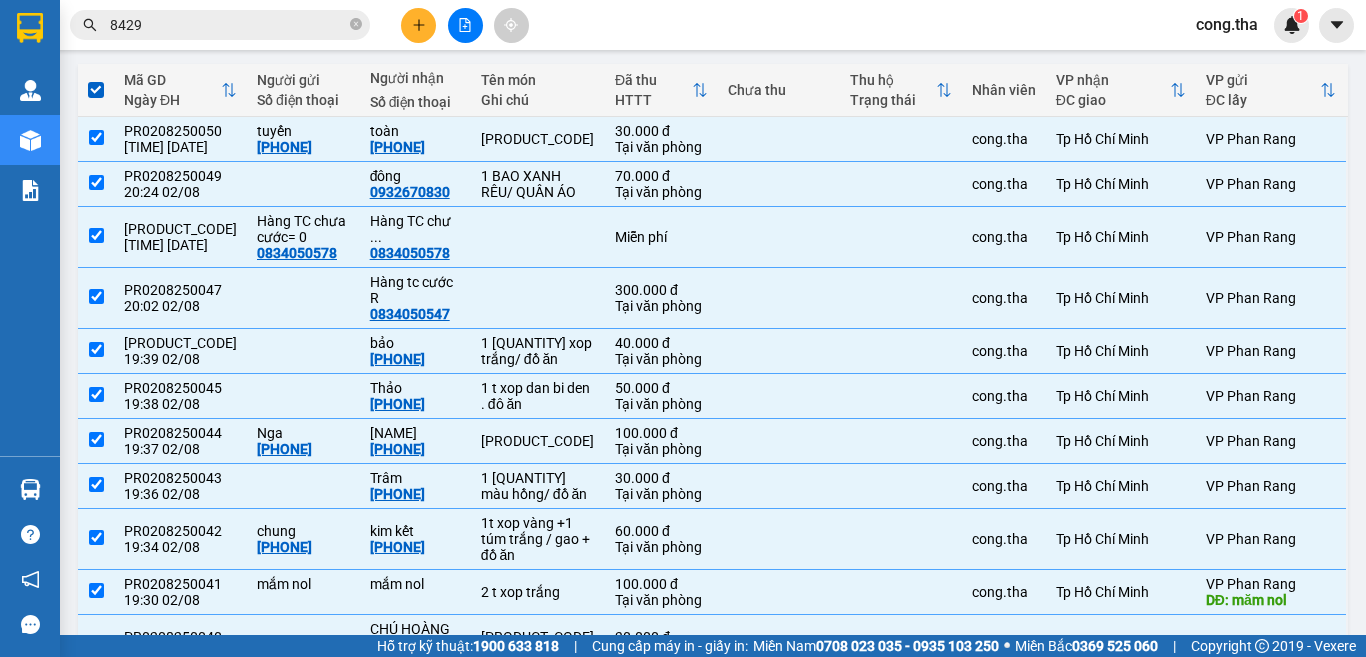 scroll, scrollTop: 0, scrollLeft: 0, axis: both 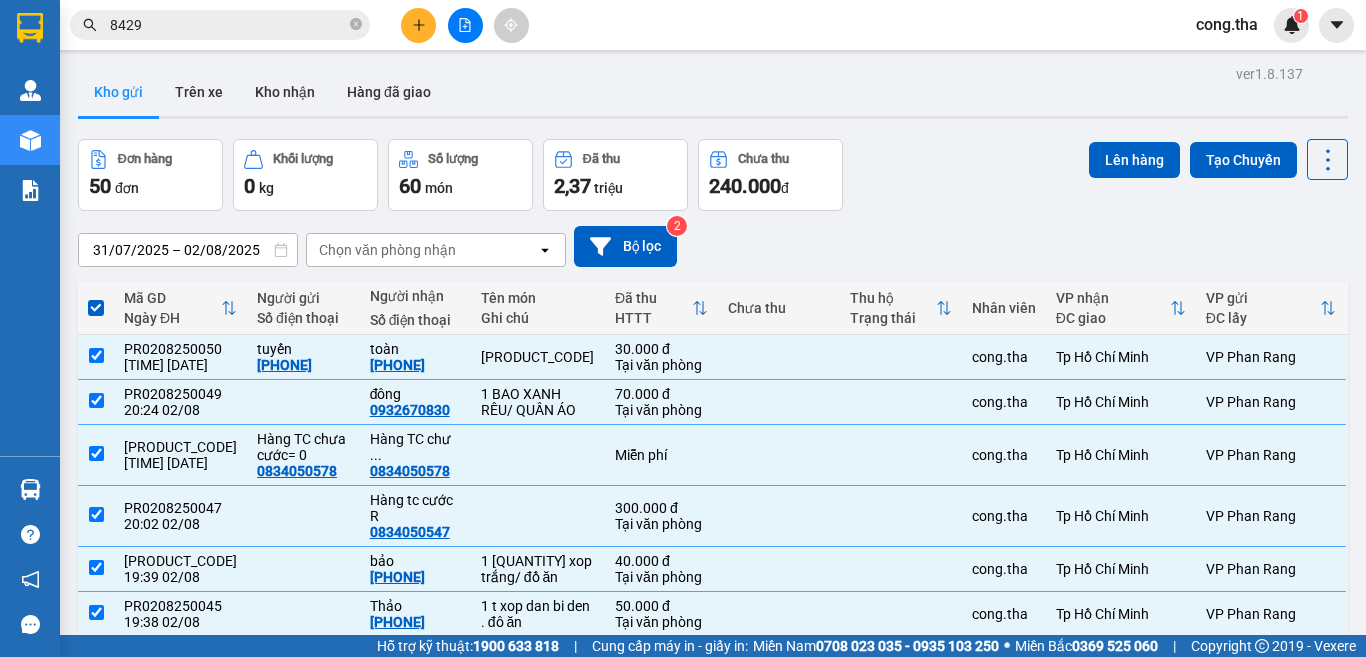 click at bounding box center [96, 308] 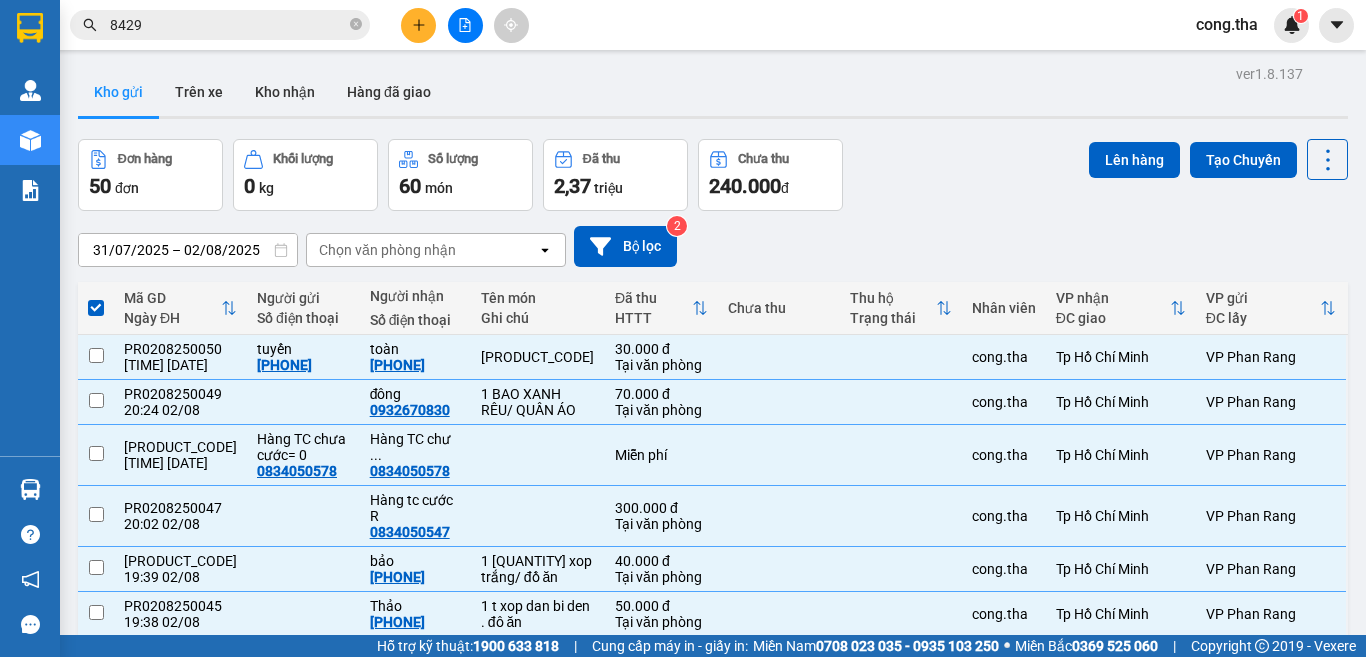 checkbox on "false" 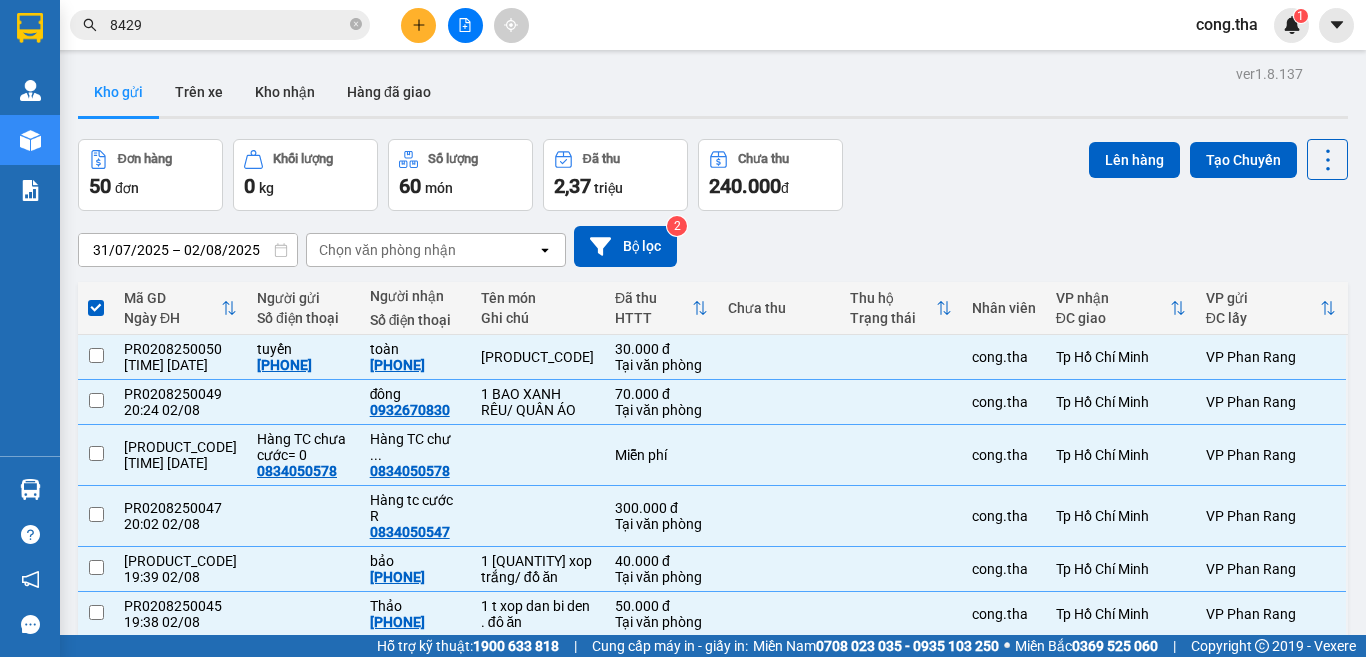checkbox on "false" 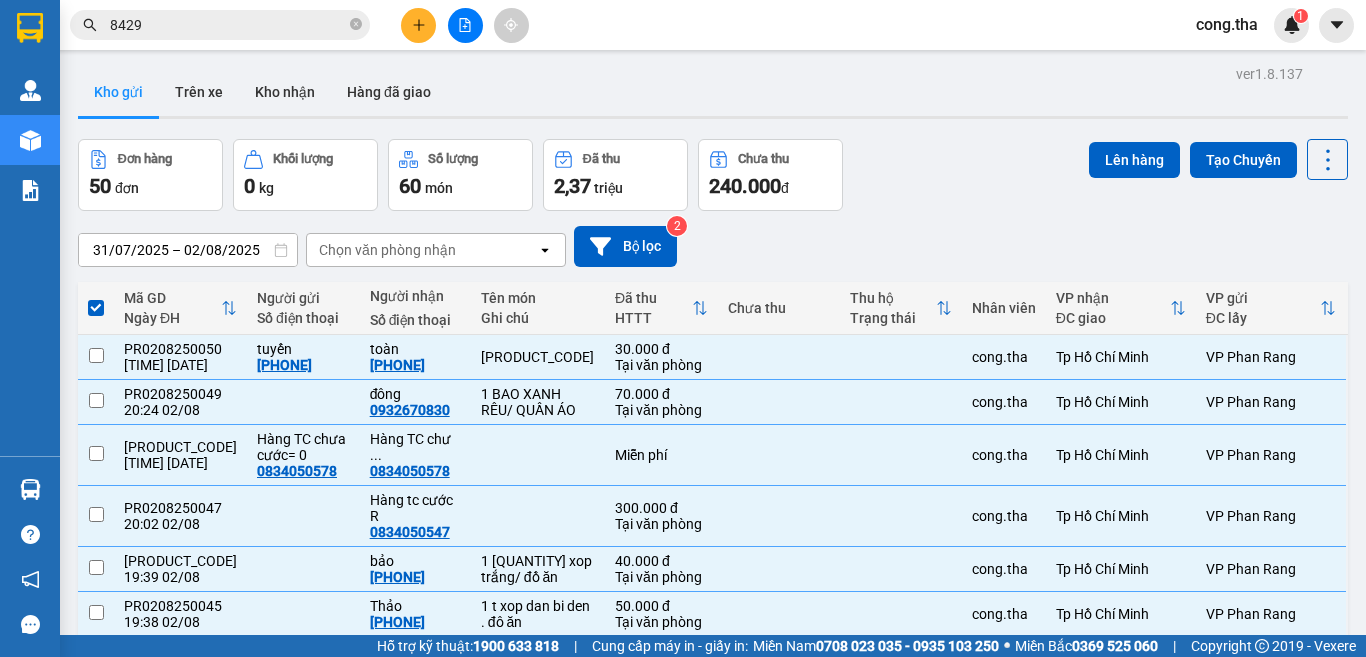 checkbox on "false" 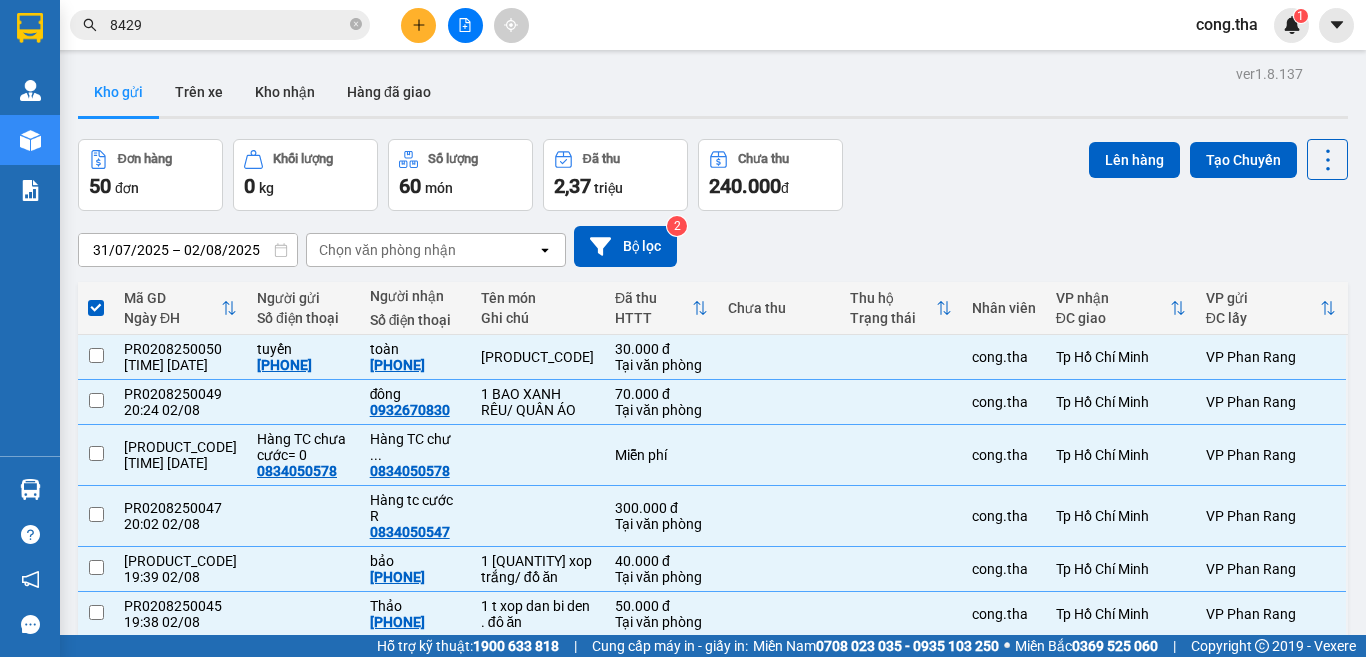 checkbox on "false" 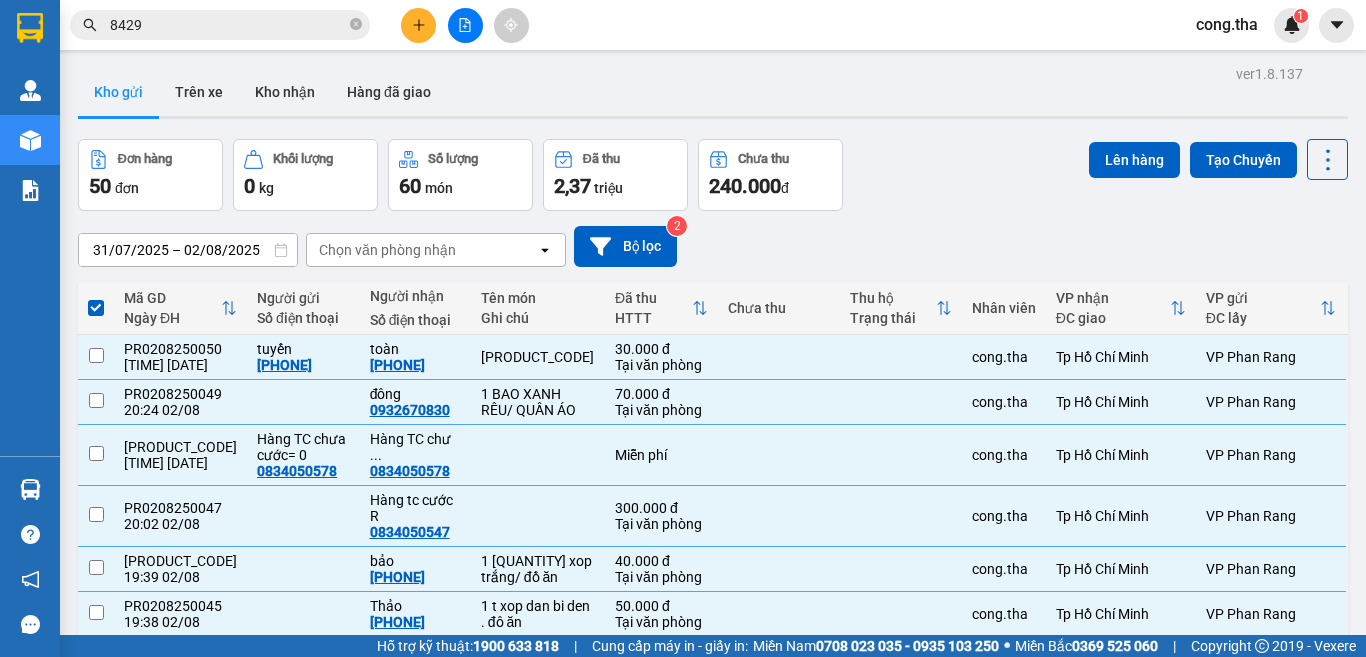 checkbox on "false" 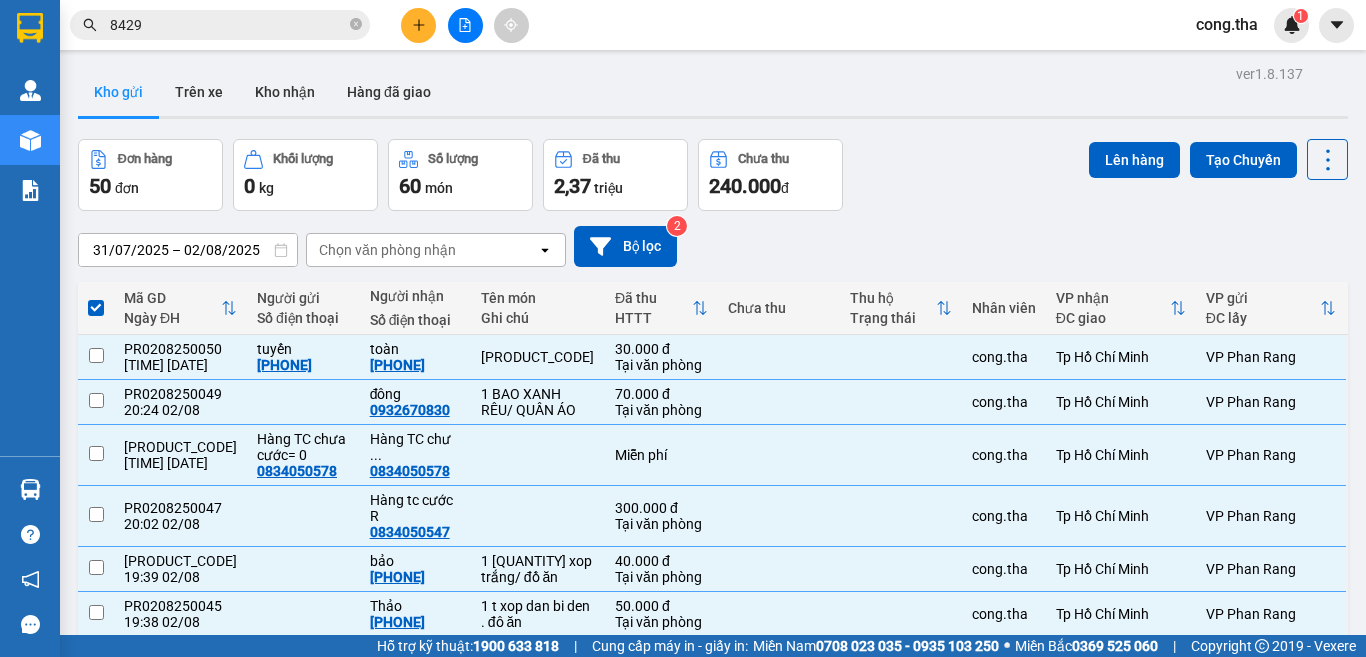 checkbox on "false" 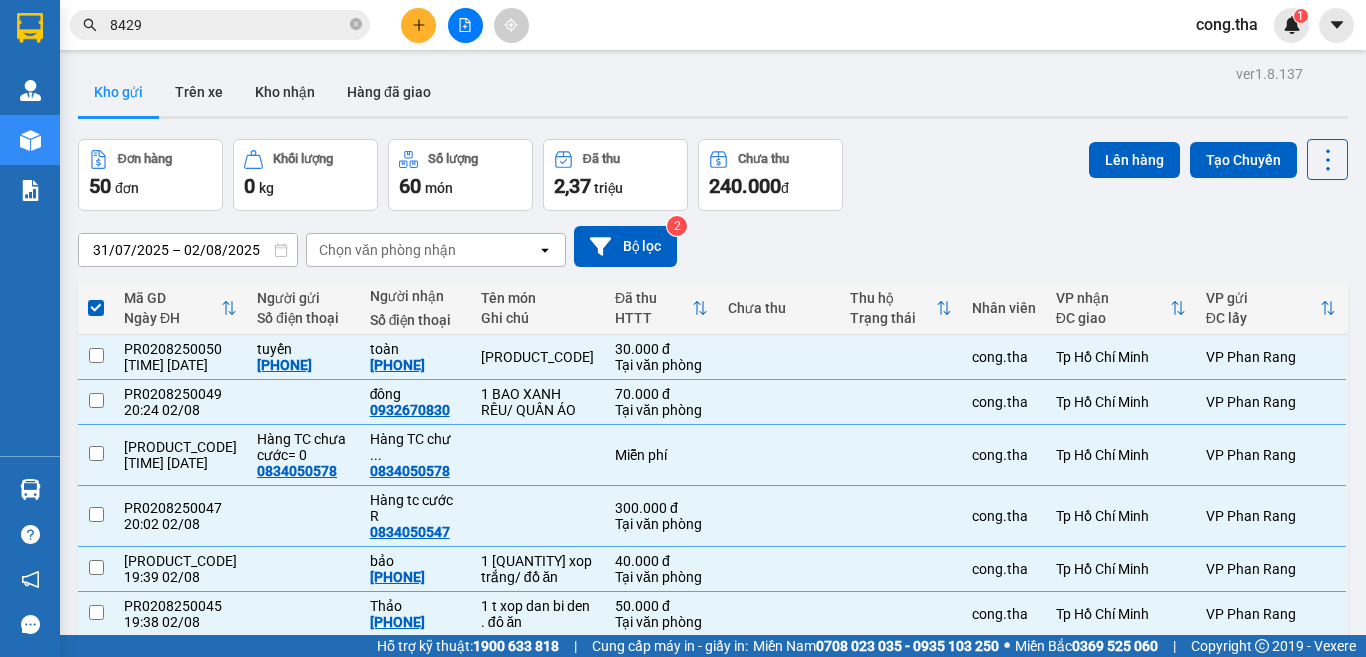 type 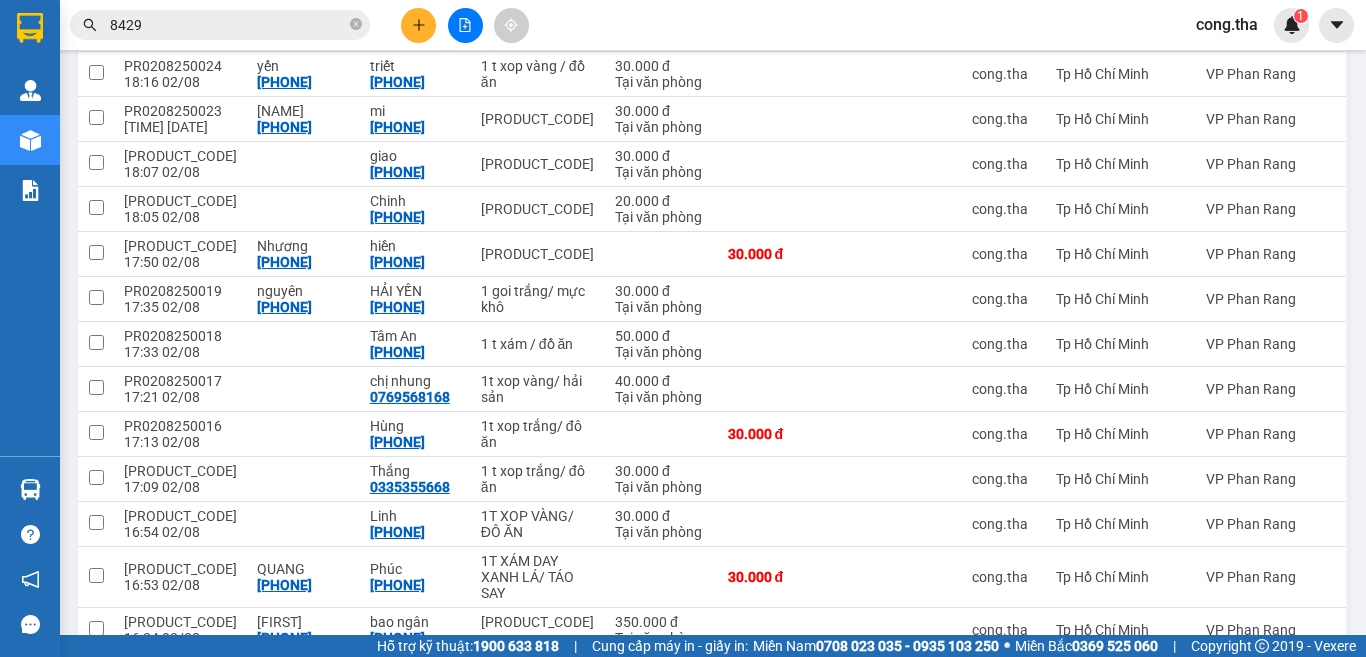 scroll, scrollTop: 2320, scrollLeft: 0, axis: vertical 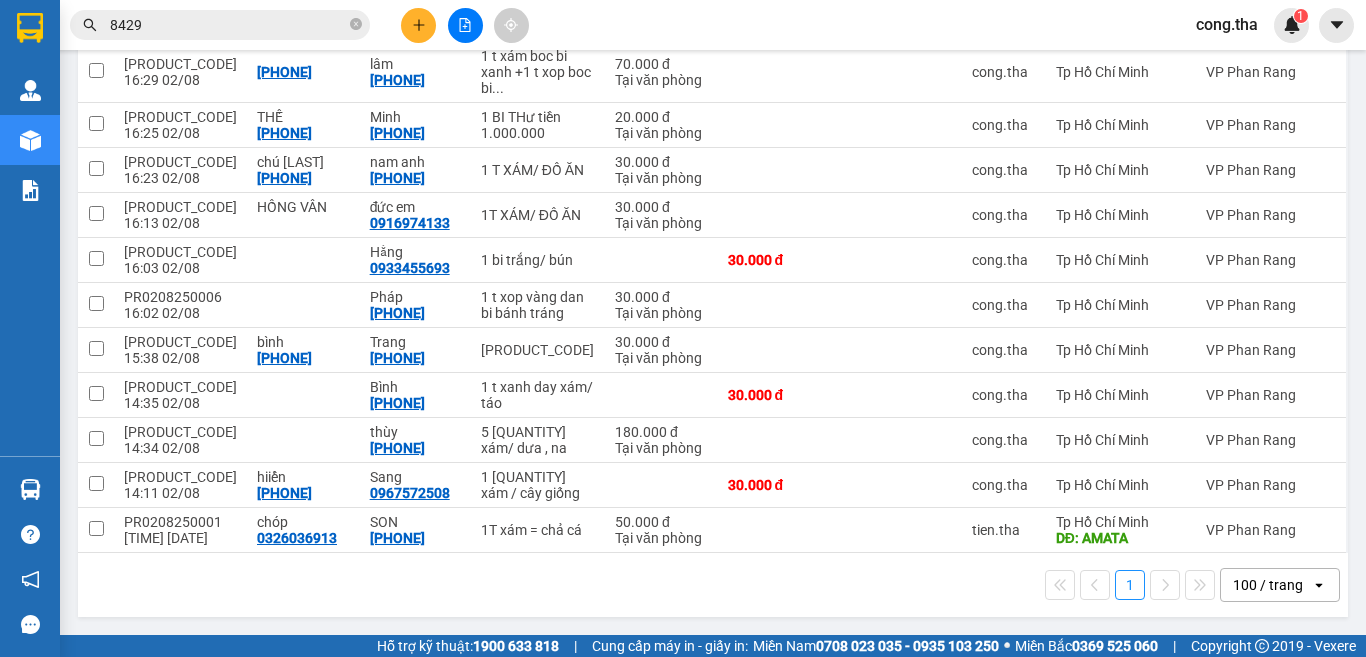 click on "open" 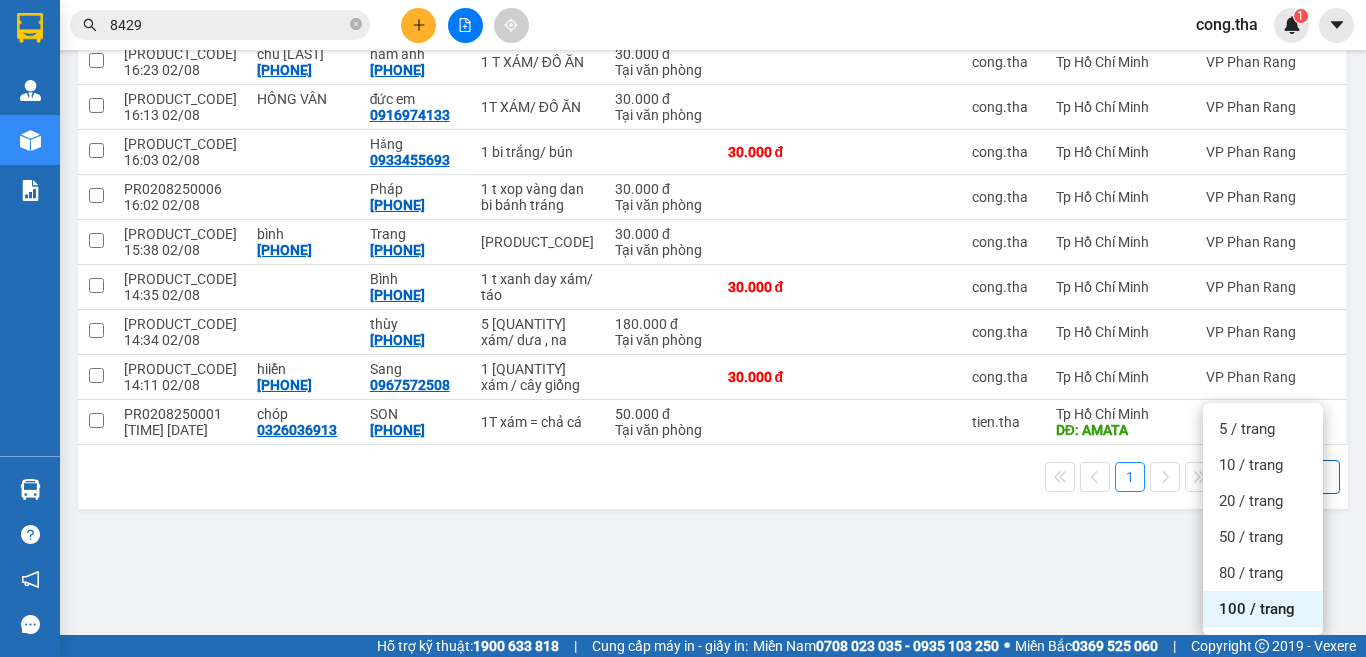 click on "100 / trang" at bounding box center (1263, 609) 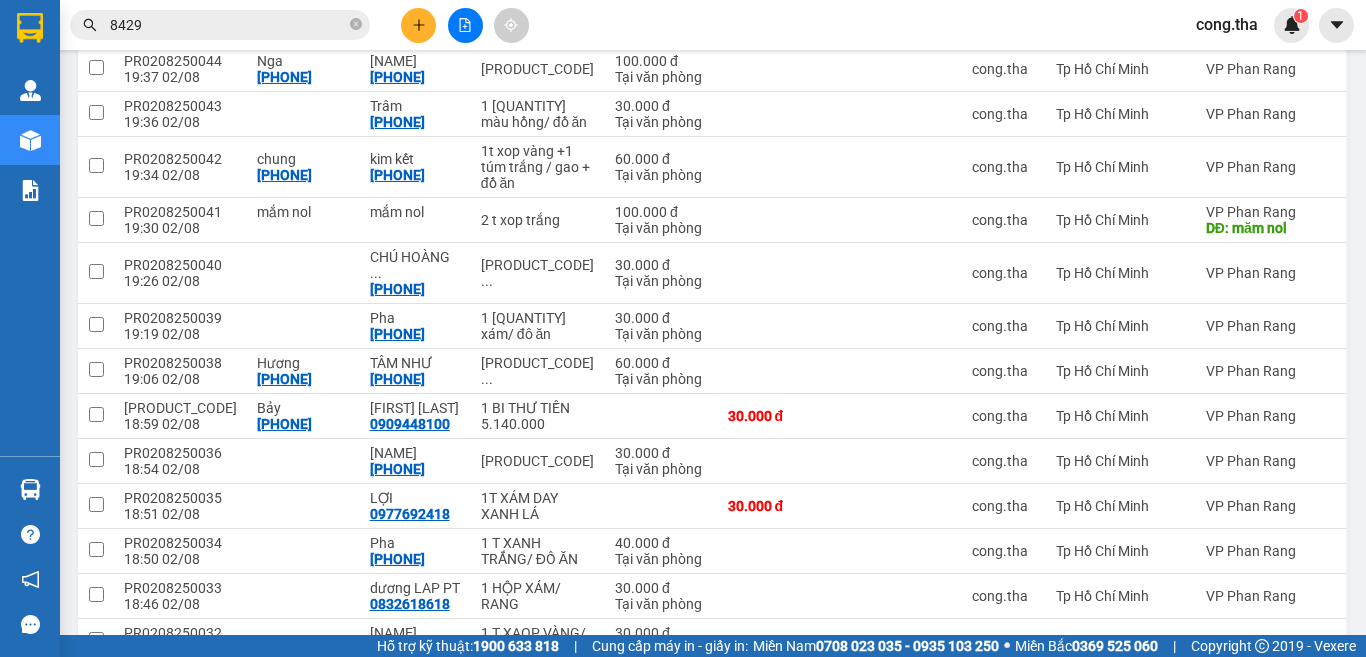 scroll, scrollTop: 0, scrollLeft: 0, axis: both 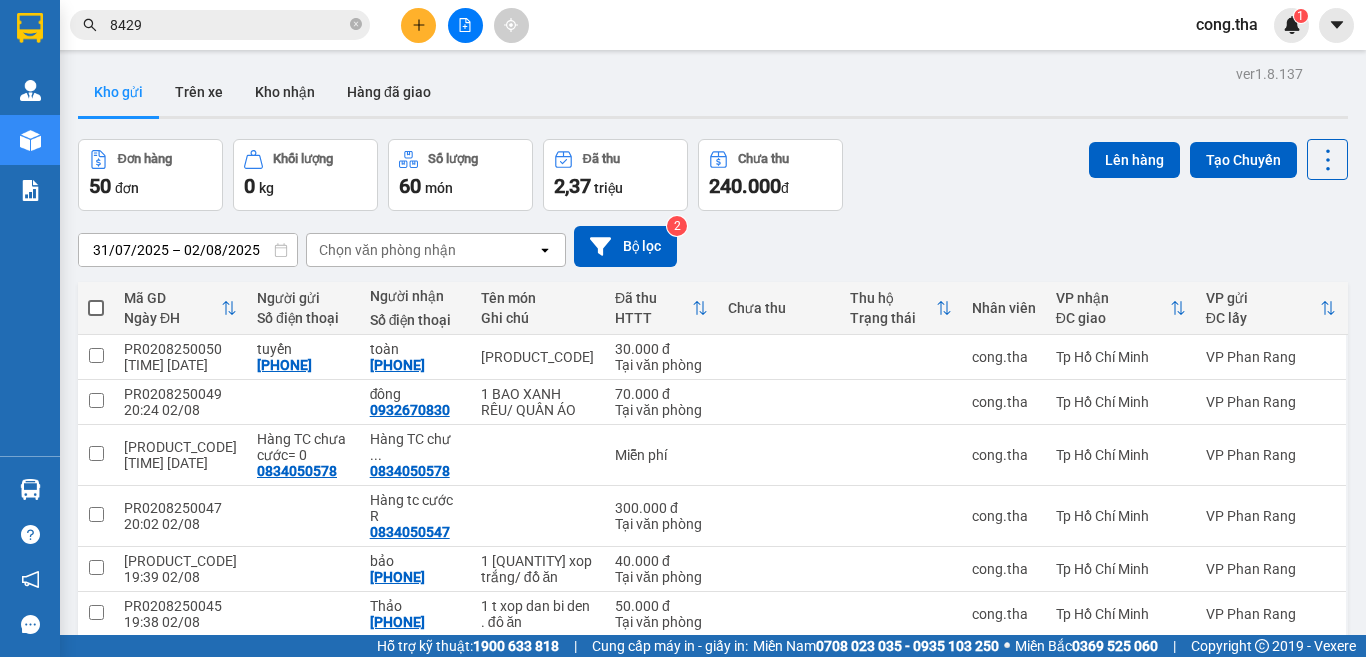 click at bounding box center (96, 308) 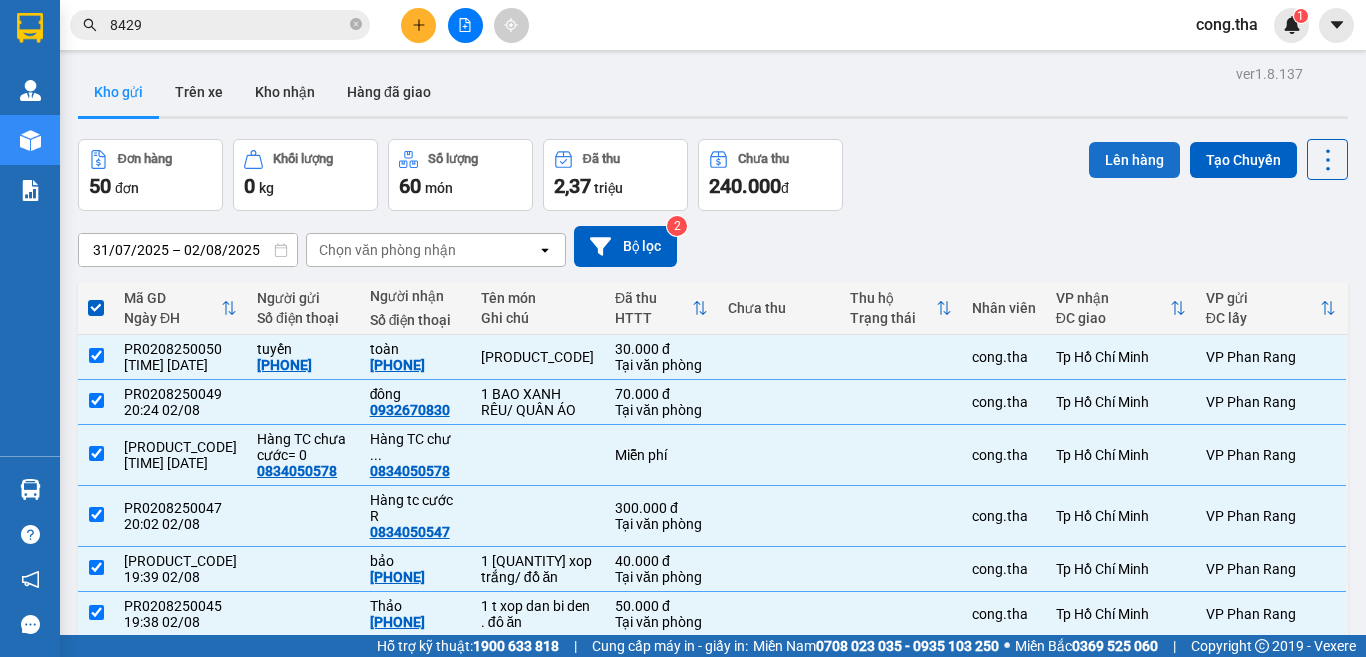 click on "Lên hàng" at bounding box center [1134, 160] 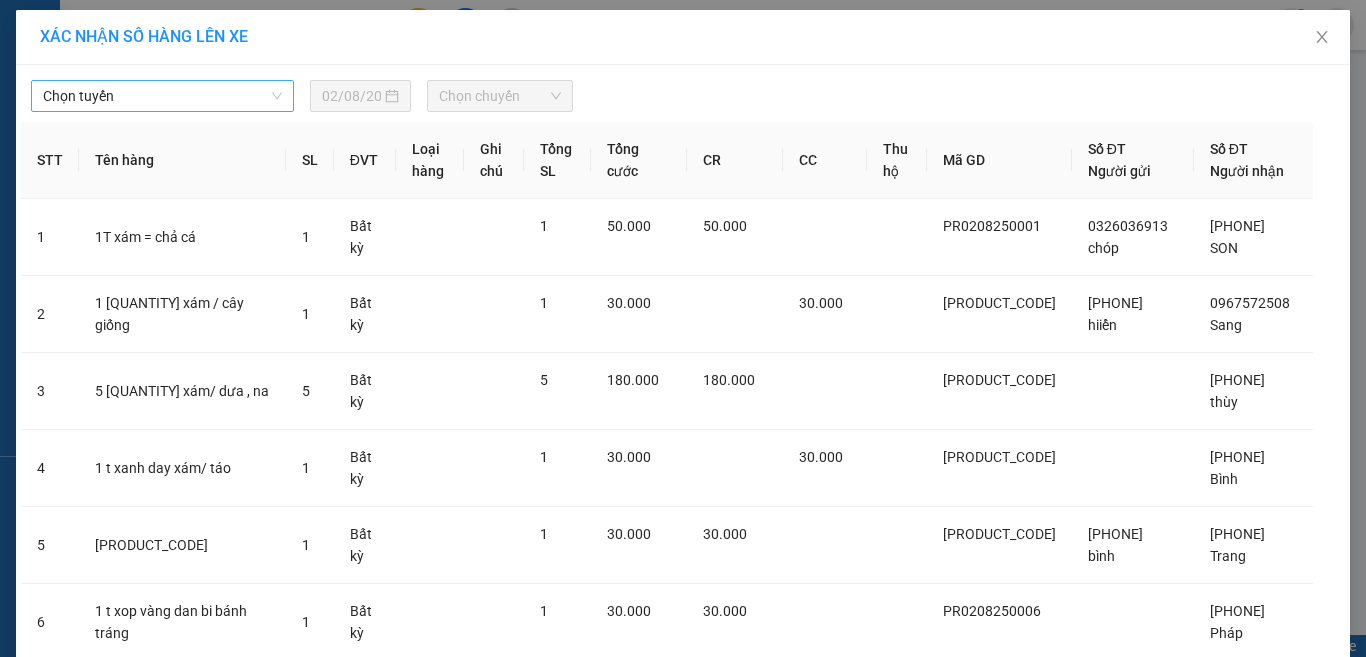 click on "Chọn tuyến" at bounding box center (162, 96) 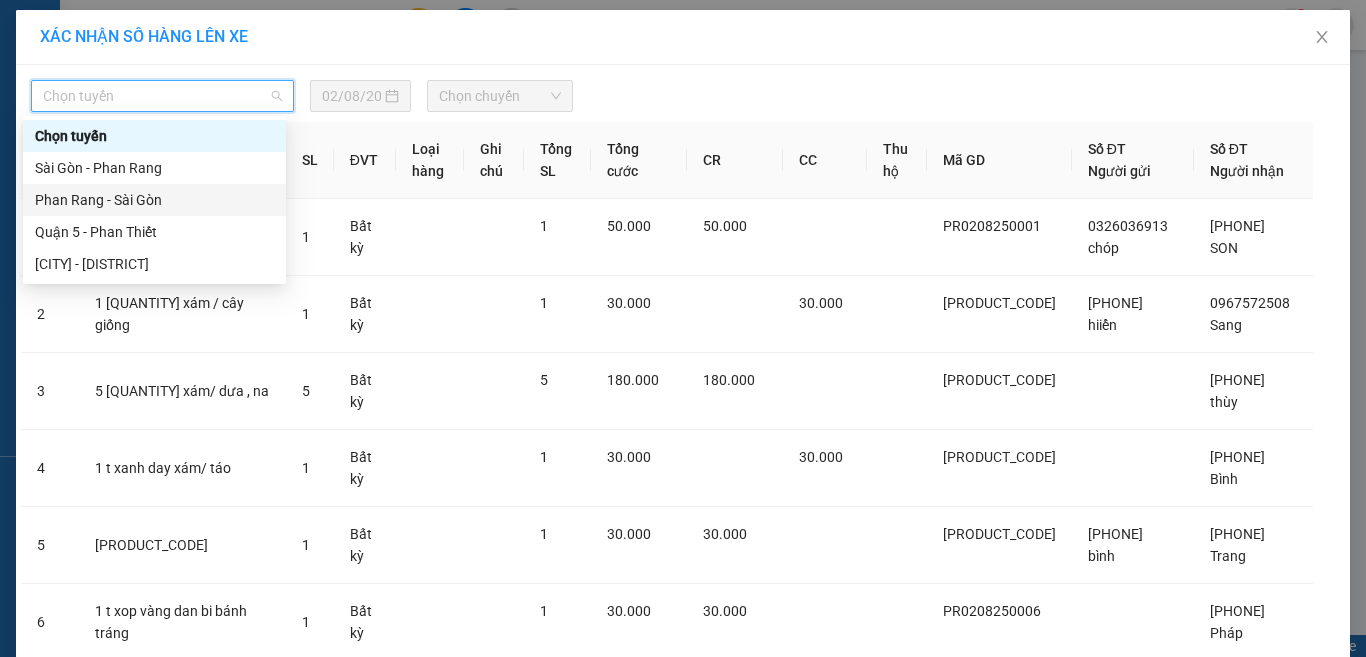 click on "Phan Rang - Sài Gòn" at bounding box center [154, 200] 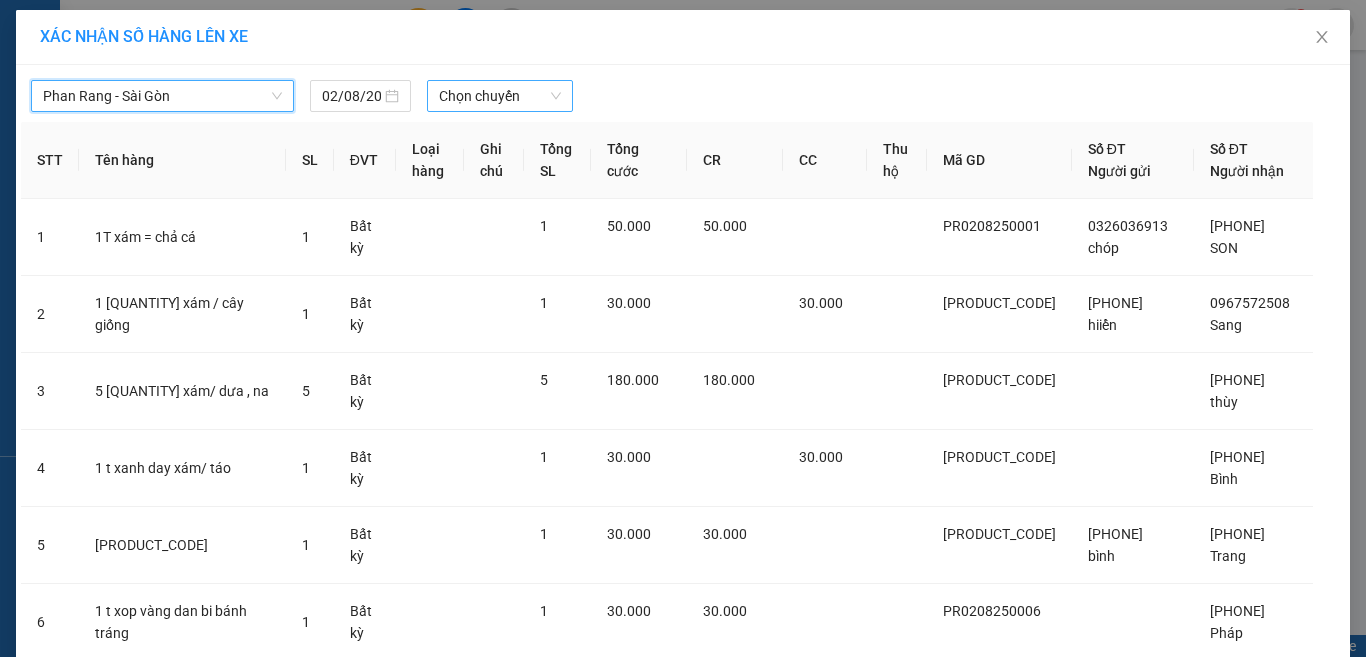 click on "Chọn chuyến" at bounding box center [500, 96] 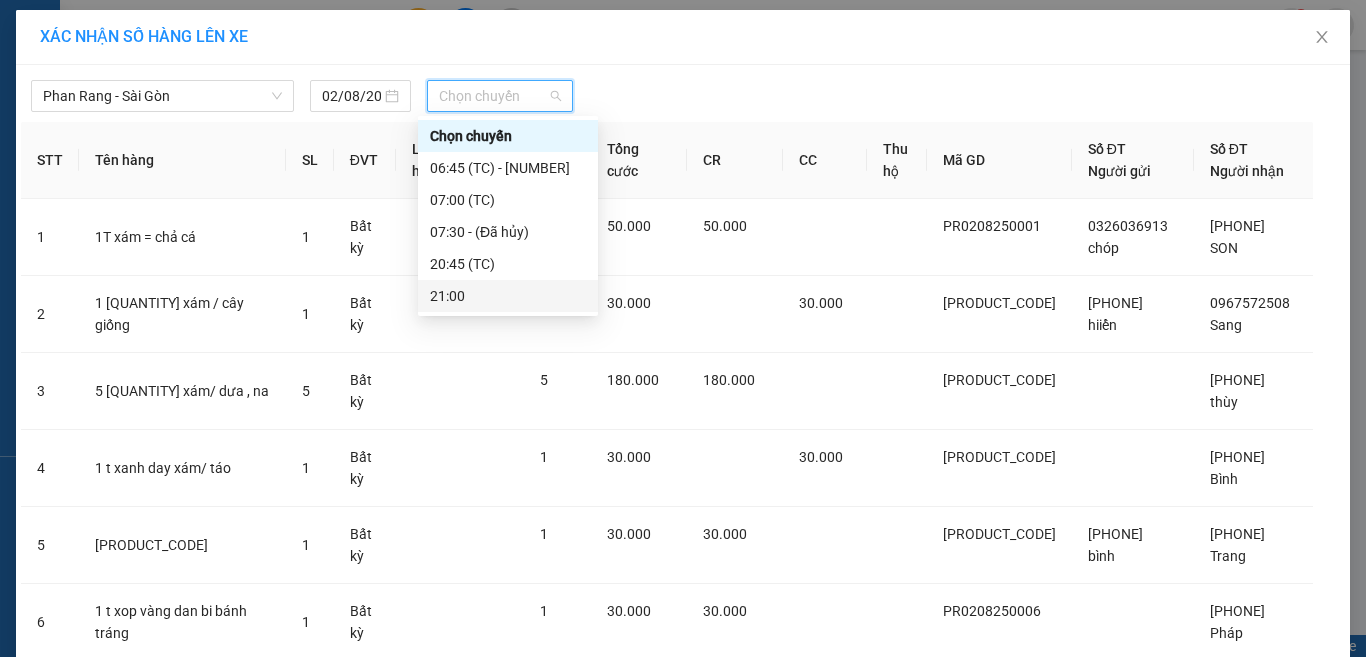 click on "21:00" at bounding box center [508, 296] 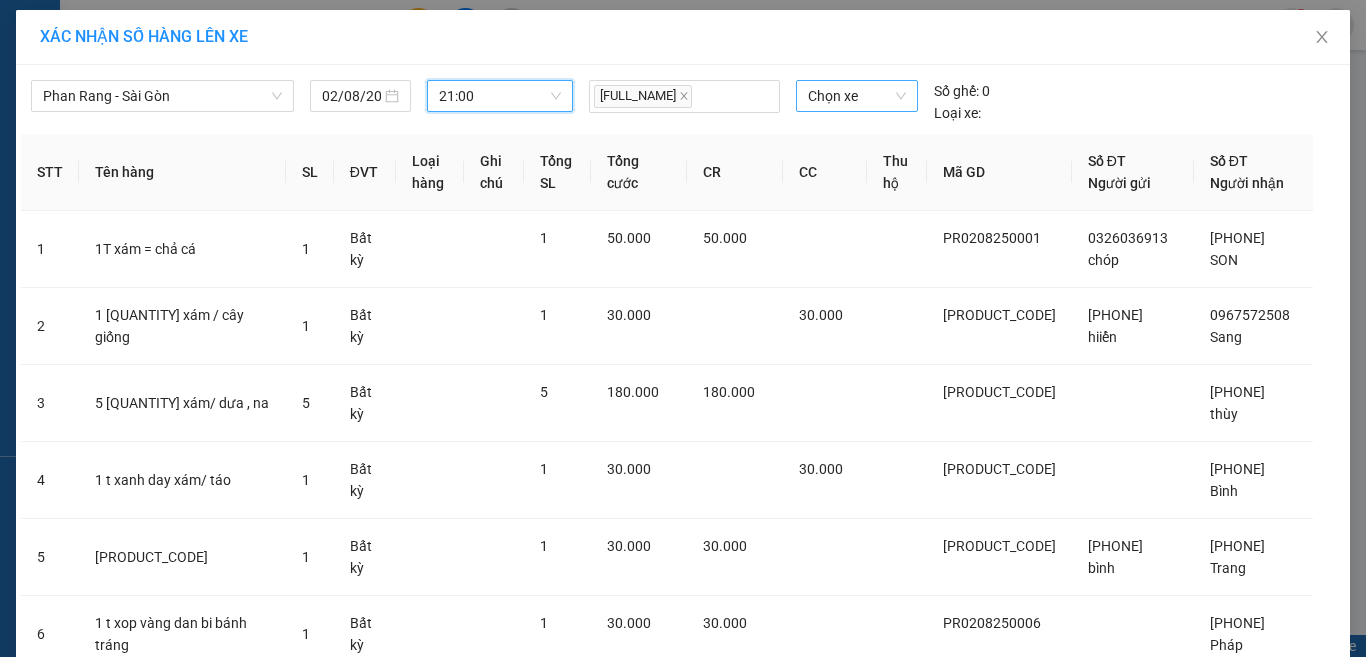 click on "Chọn xe" at bounding box center [857, 96] 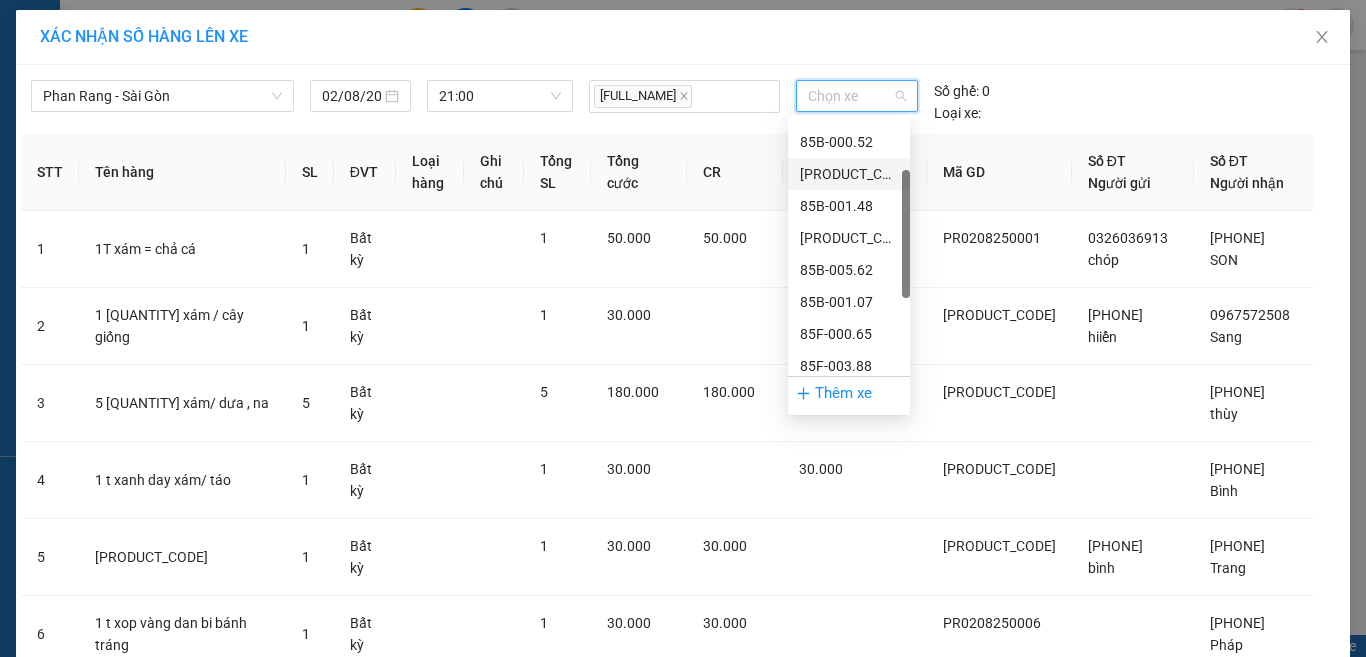 scroll, scrollTop: 69, scrollLeft: 0, axis: vertical 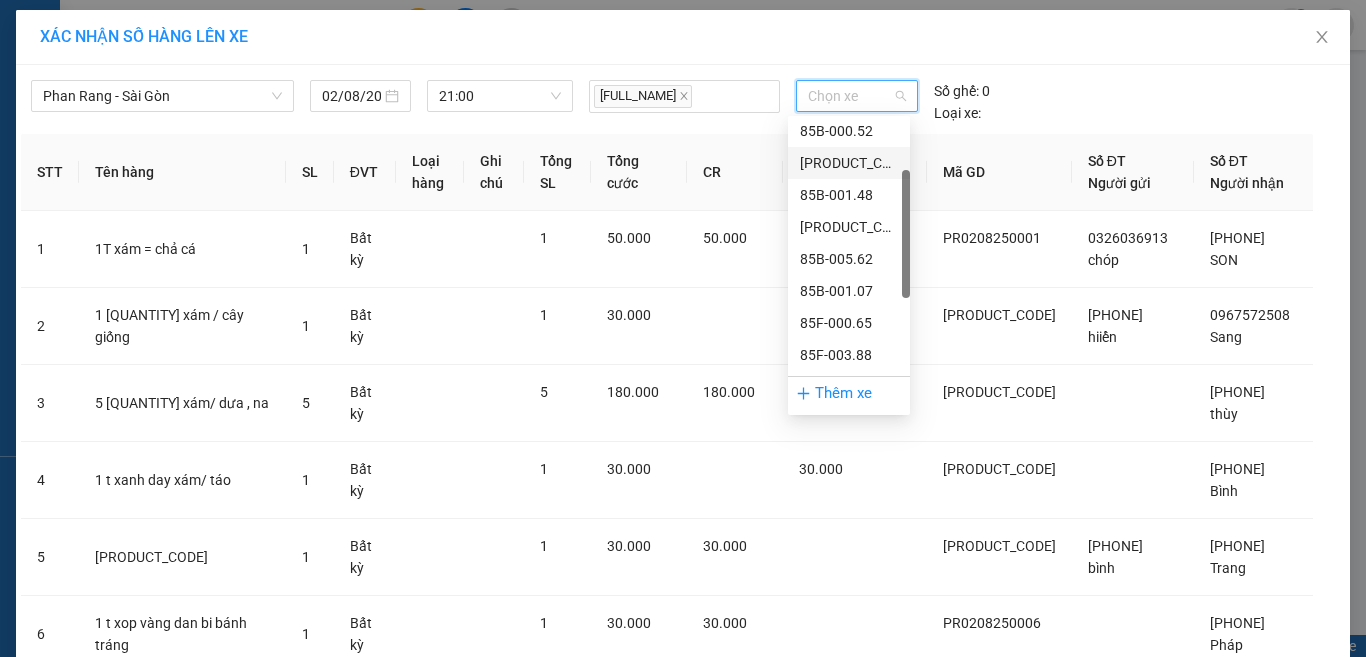 drag, startPoint x: 905, startPoint y: 212, endPoint x: 908, endPoint y: 262, distance: 50.08992 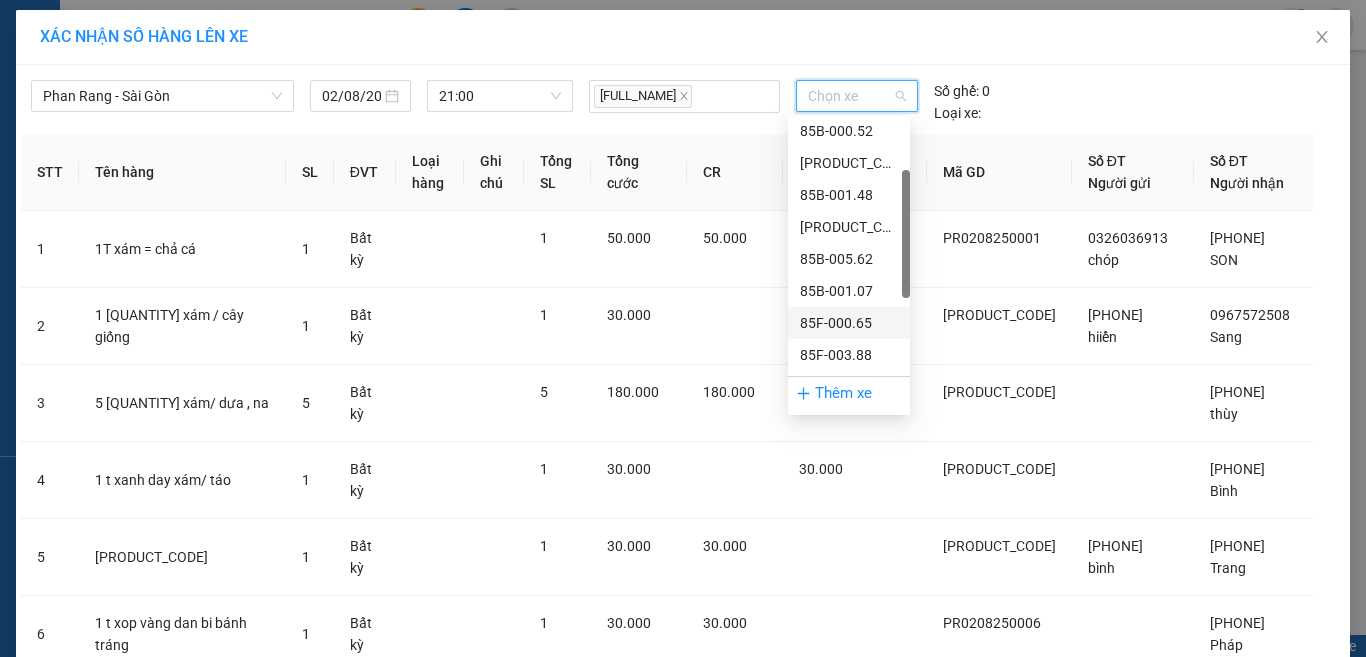 click on "85F-000.65" at bounding box center [849, 323] 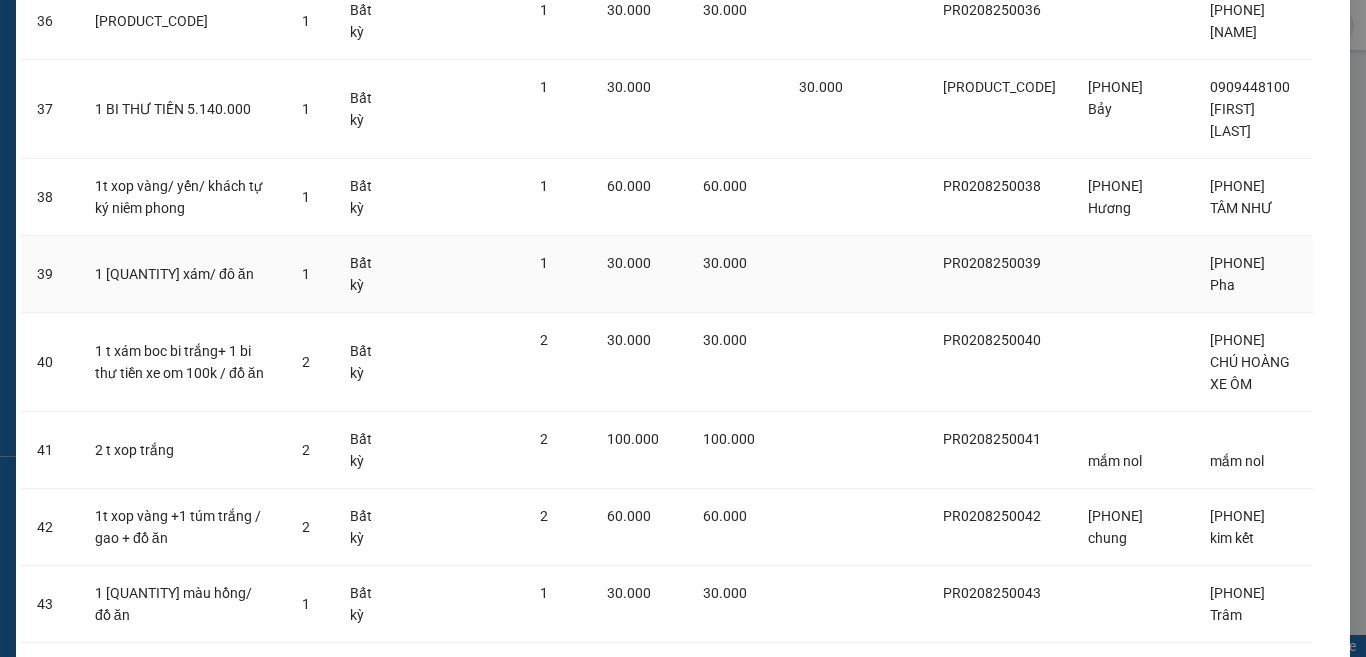 scroll, scrollTop: 3627, scrollLeft: 0, axis: vertical 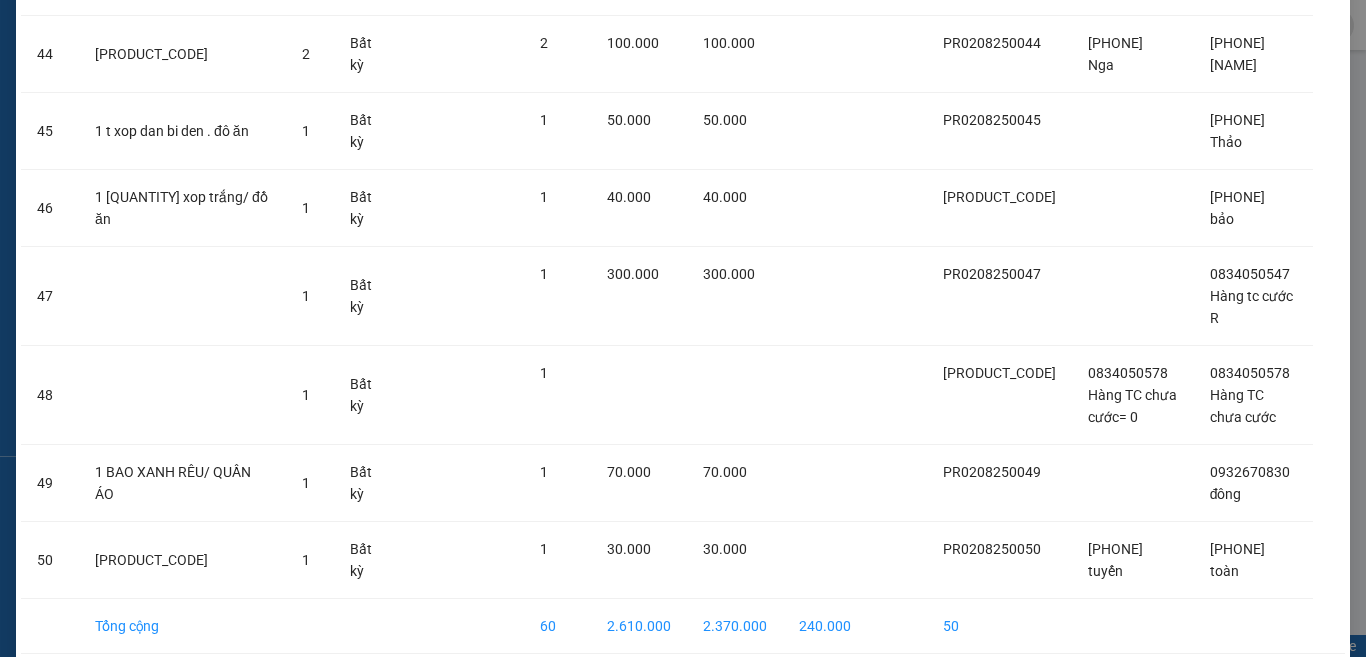 click on "Lên hàng" at bounding box center [756, 690] 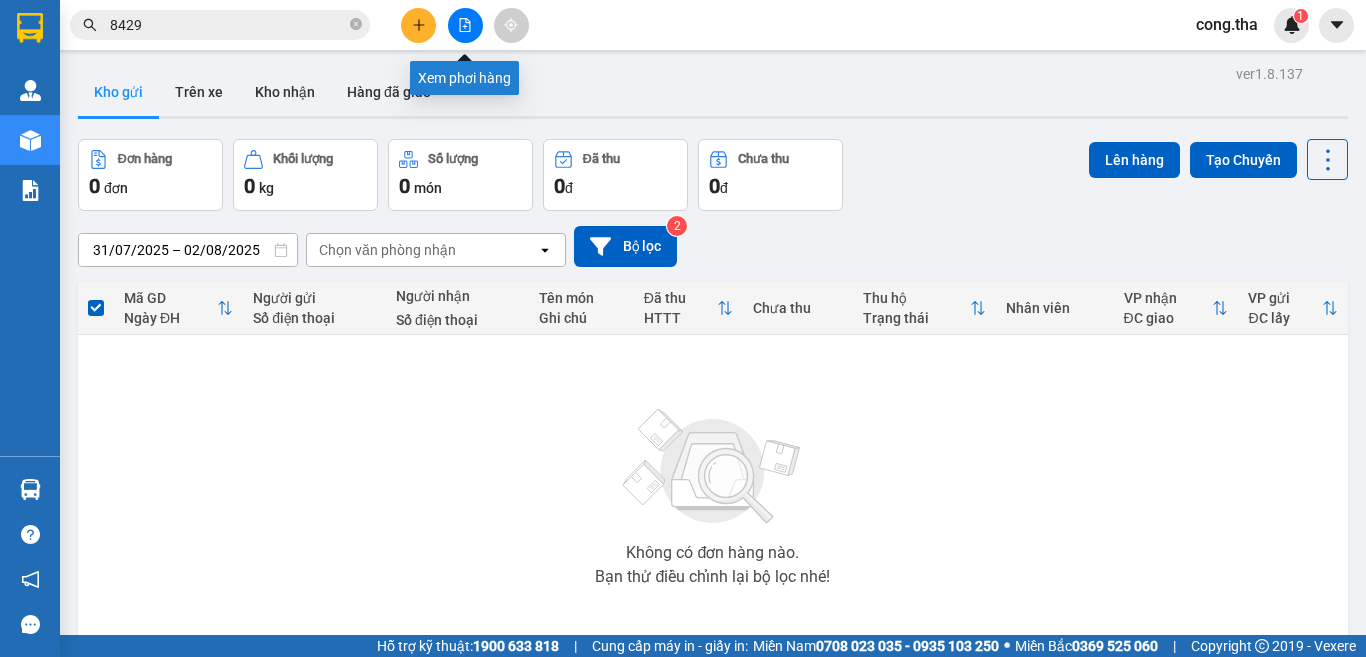 click at bounding box center (465, 25) 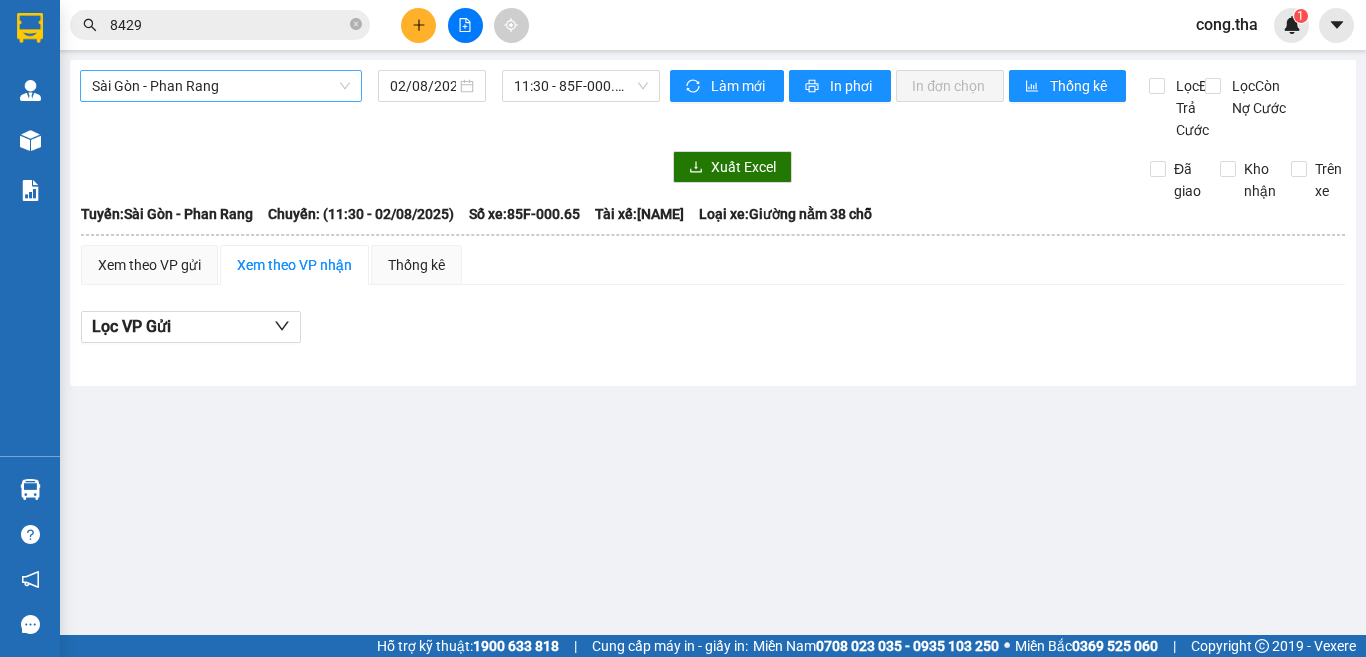 click on "Sài Gòn - Phan Rang" at bounding box center [221, 86] 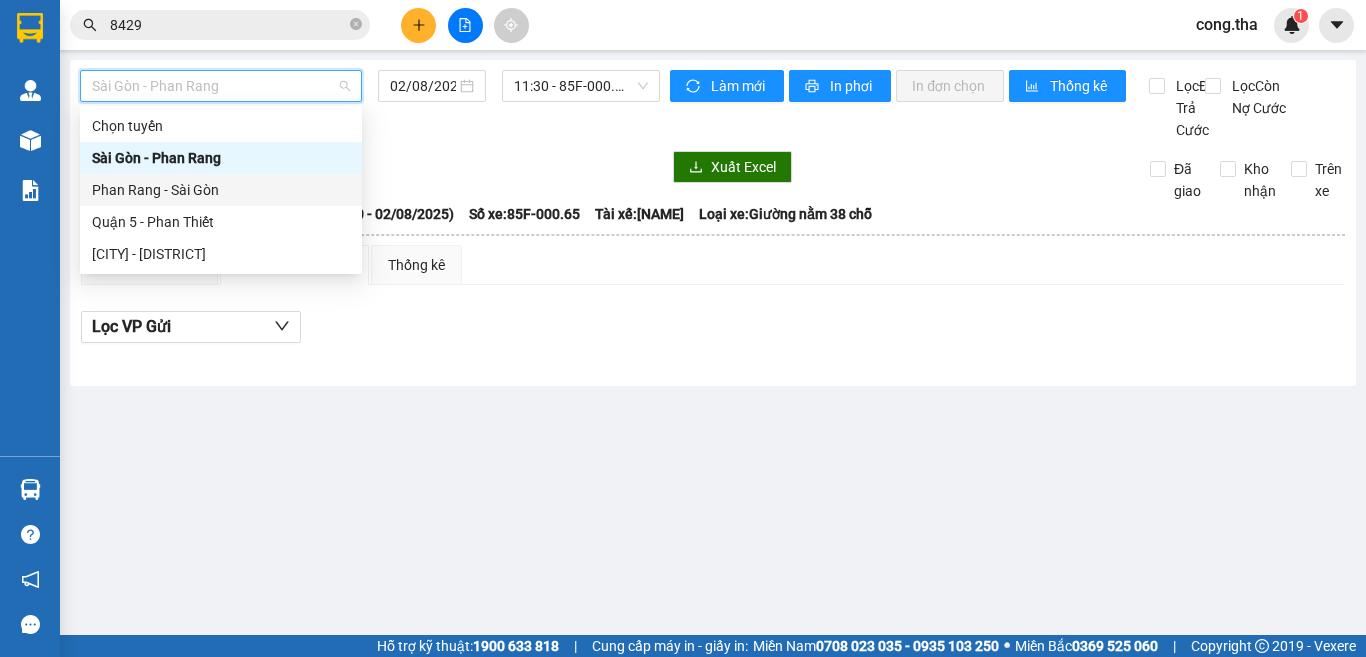 drag, startPoint x: 205, startPoint y: 194, endPoint x: 317, endPoint y: 160, distance: 117.047 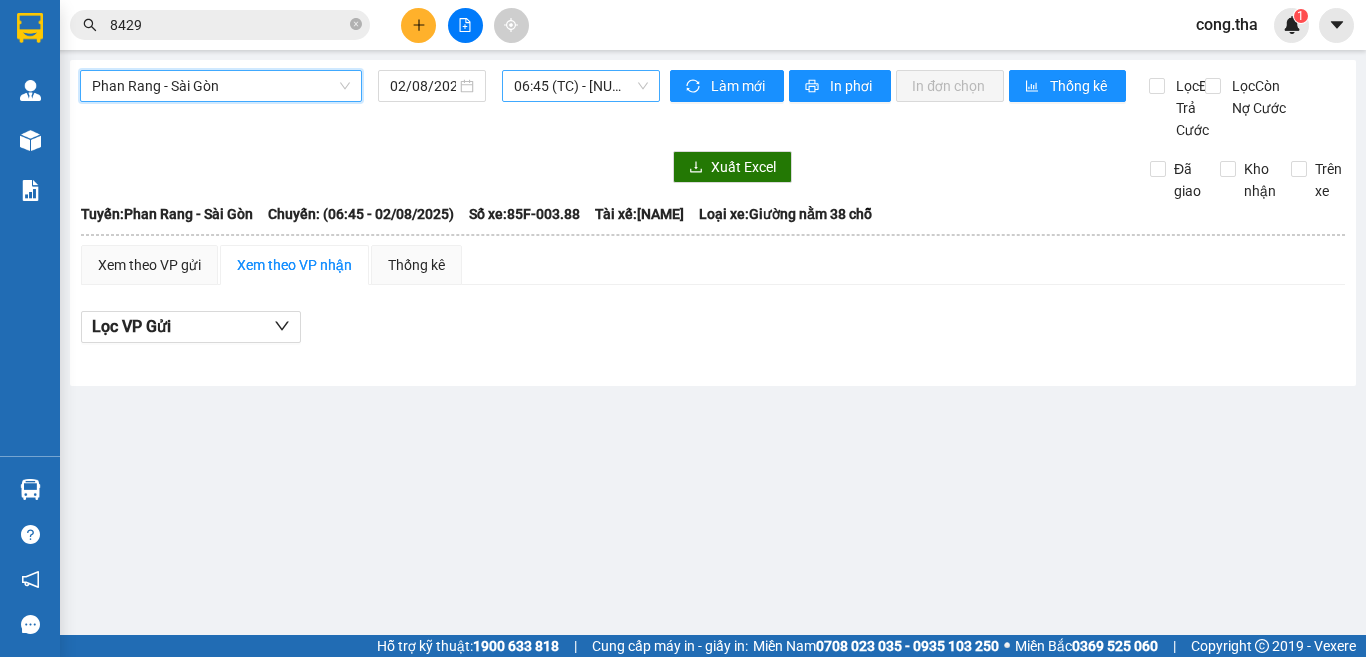 click on "06:45   (TC)   - 85F-003.88" at bounding box center (581, 86) 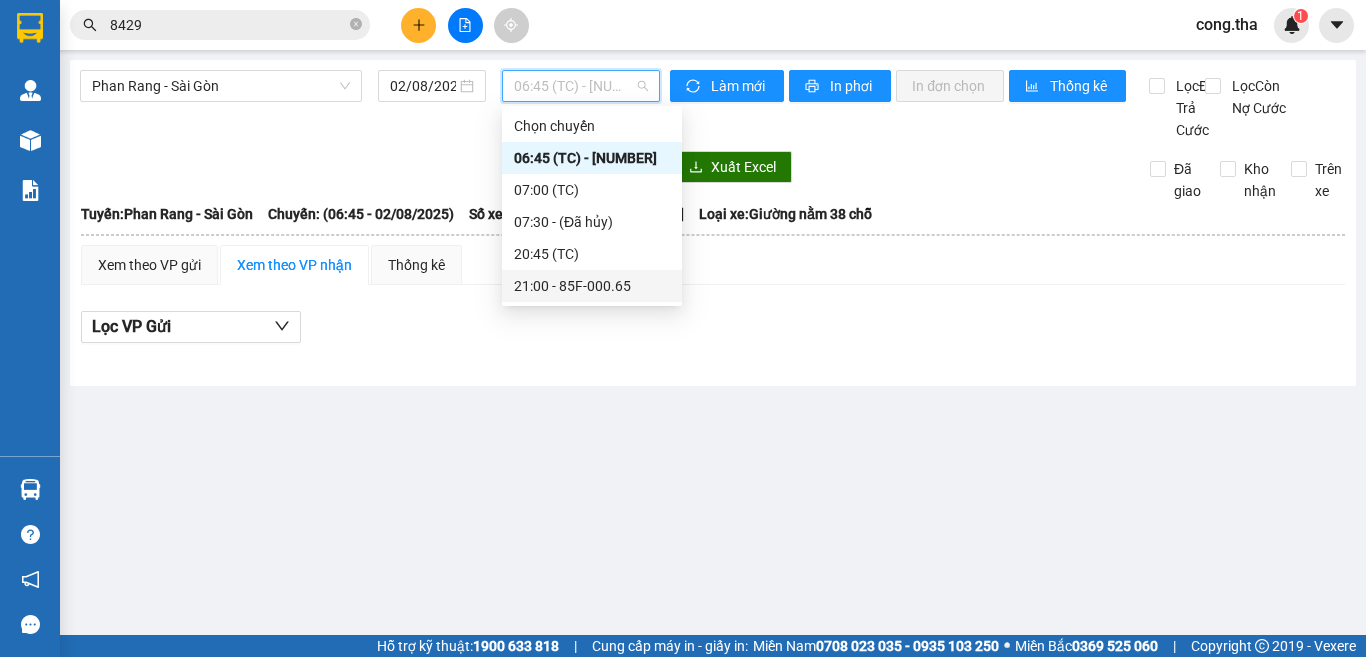 click on "21:00     - 85F-000.65" at bounding box center (592, 286) 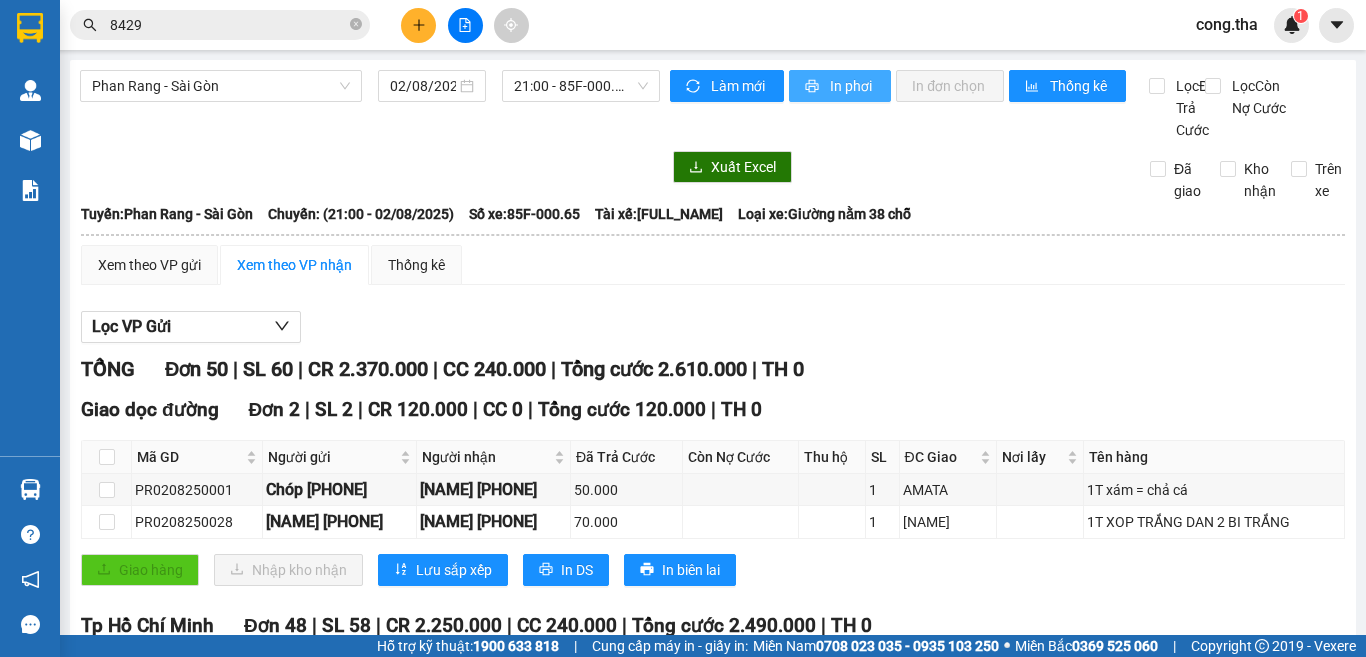 click on "In phơi" at bounding box center [852, 86] 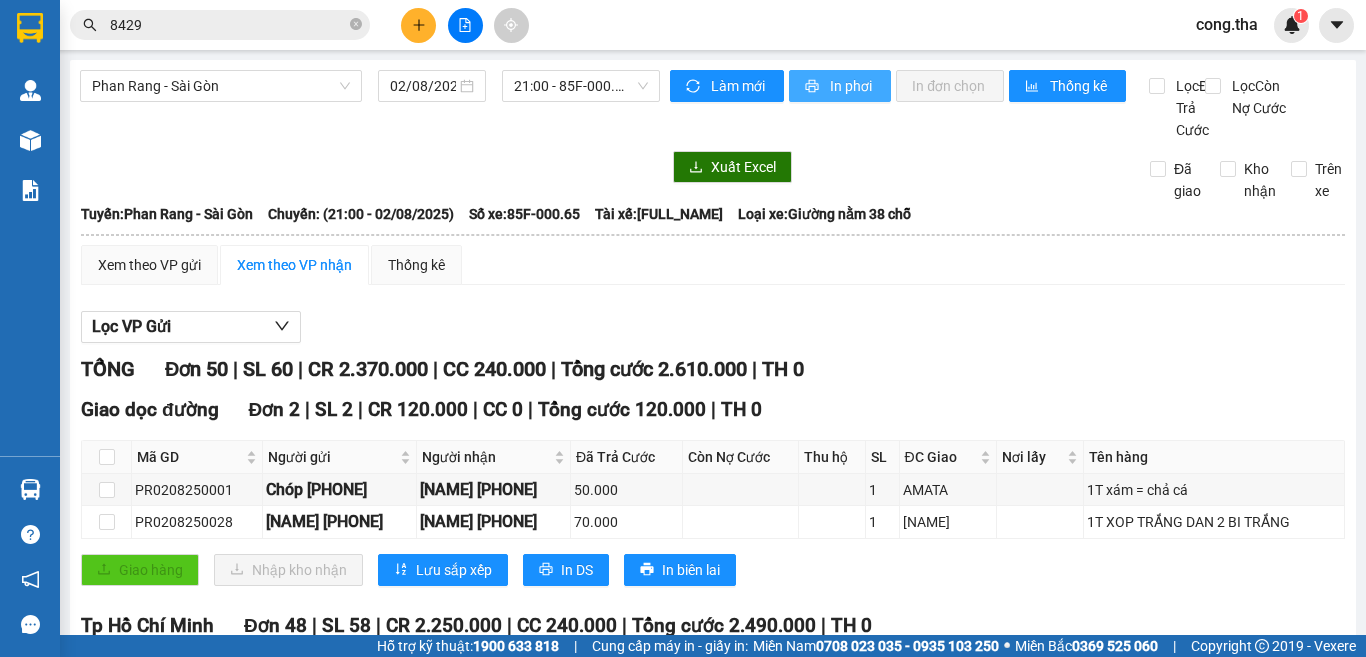 scroll, scrollTop: 0, scrollLeft: 0, axis: both 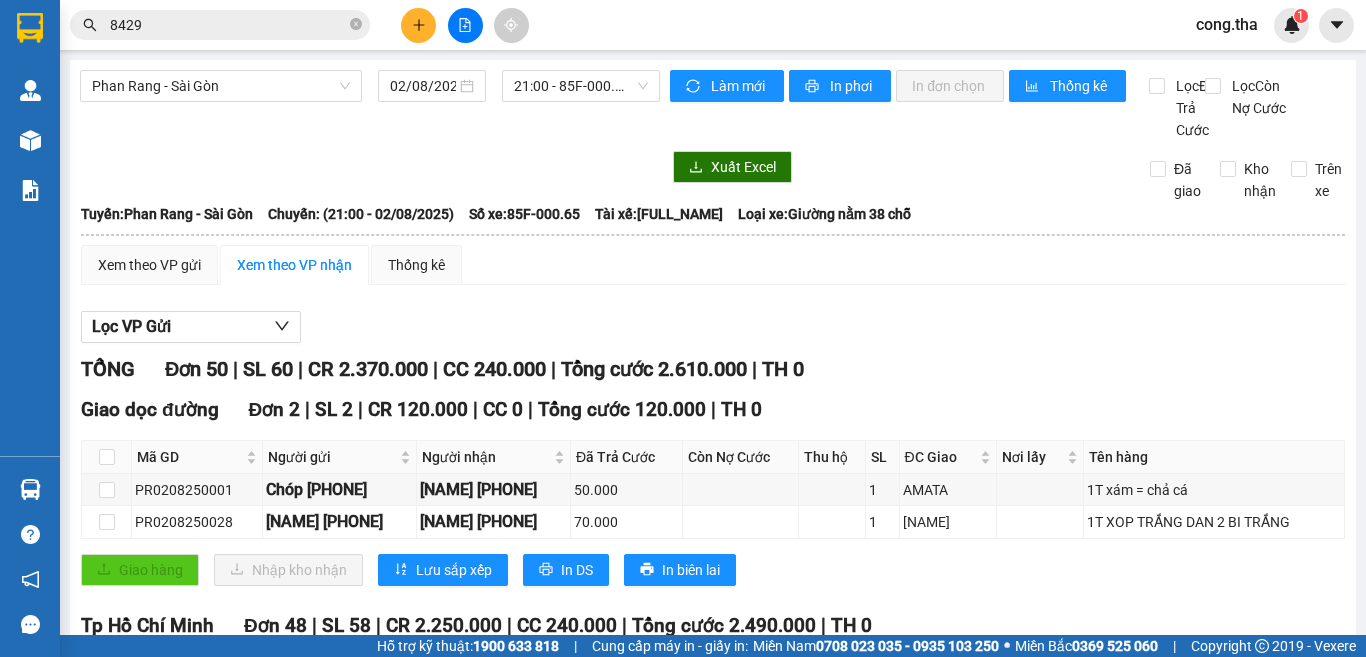 click on "8429" at bounding box center (228, 25) 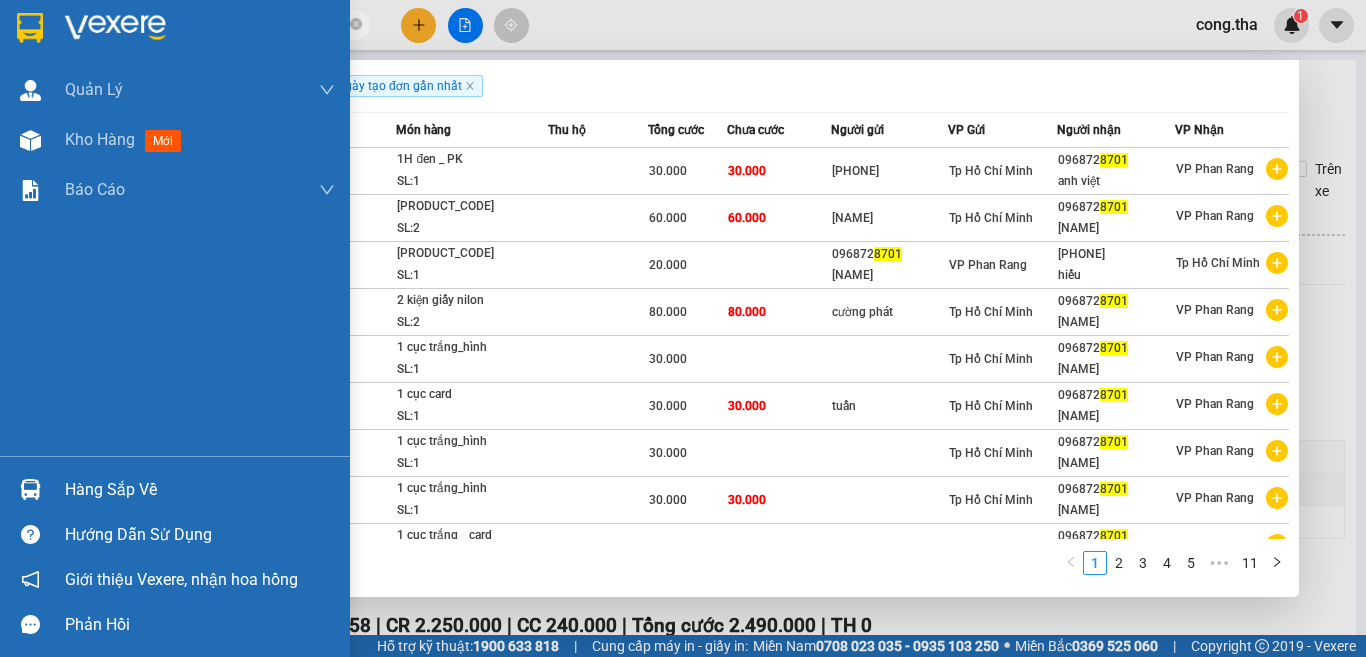 drag, startPoint x: 133, startPoint y: 40, endPoint x: 17, endPoint y: 45, distance: 116.10771 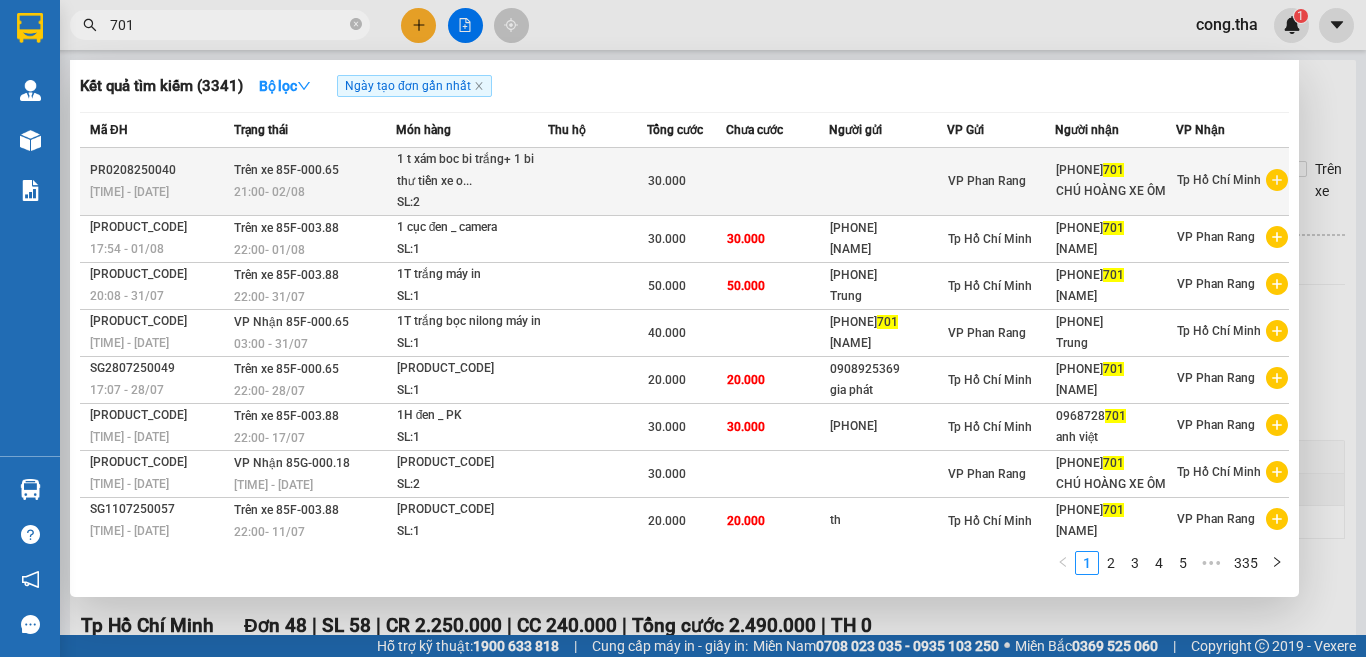 click on "0909142 701" at bounding box center [1115, 170] 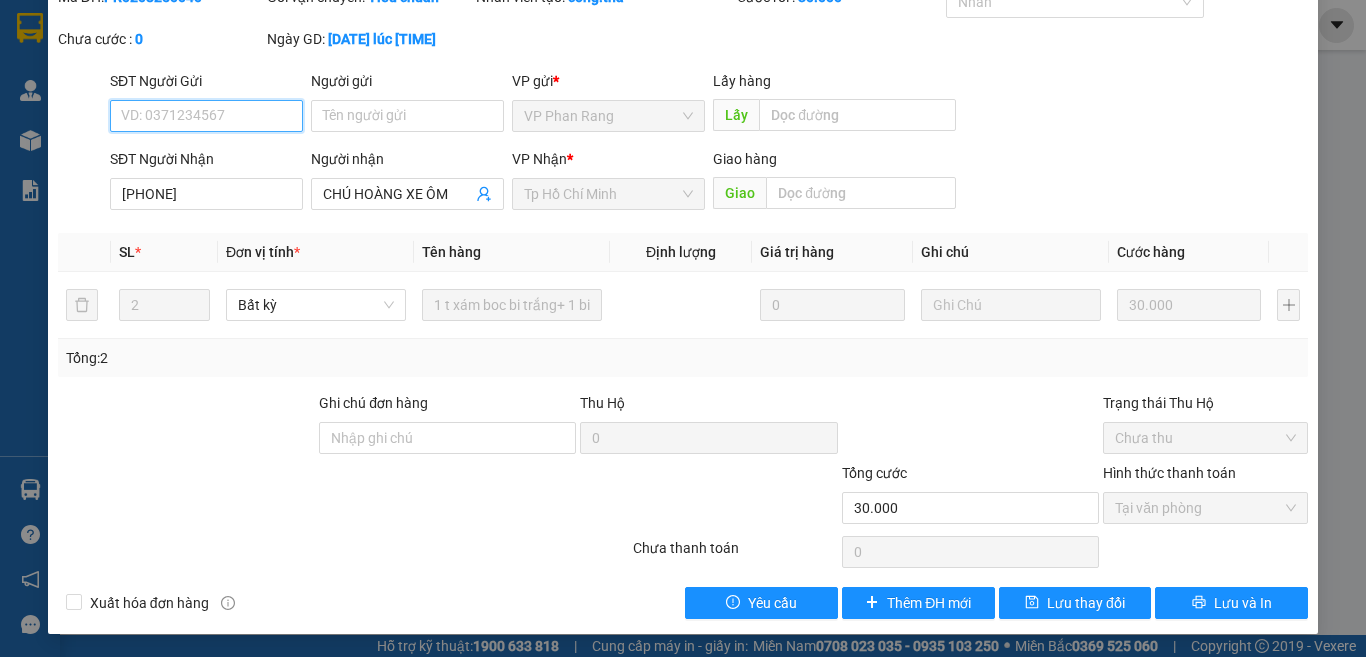 scroll, scrollTop: 114, scrollLeft: 0, axis: vertical 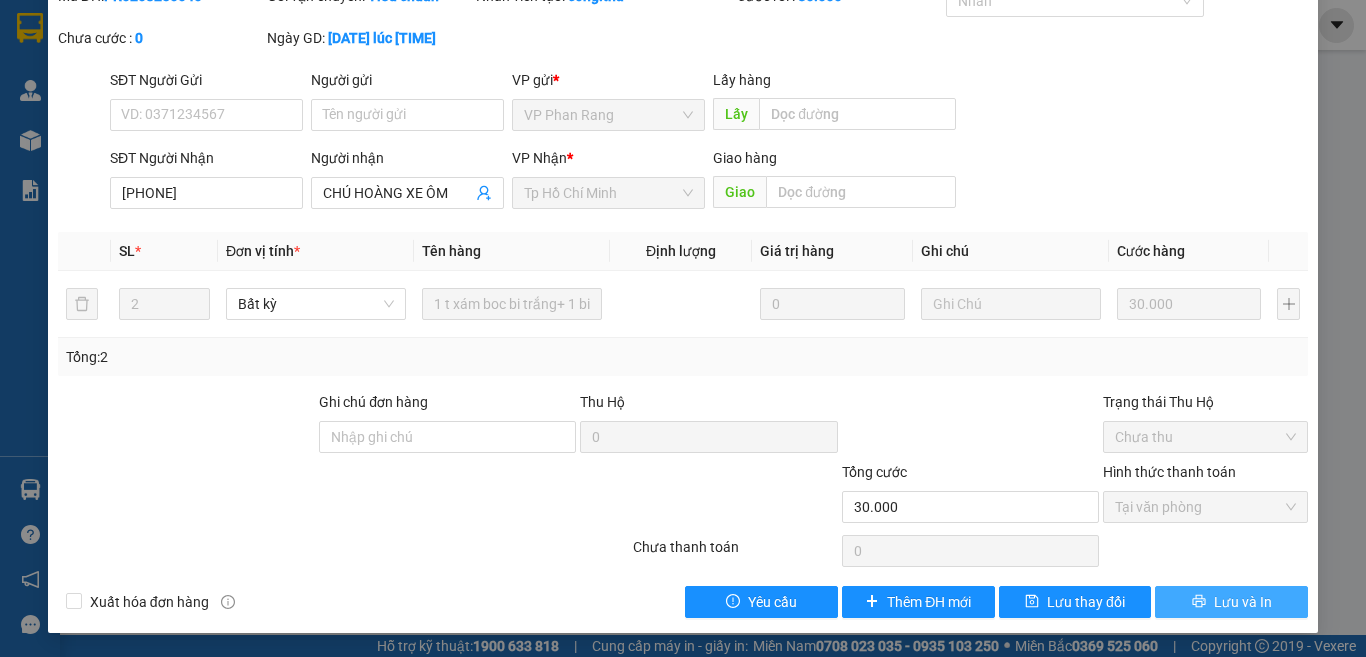 click on "Lưu và In" at bounding box center (1243, 602) 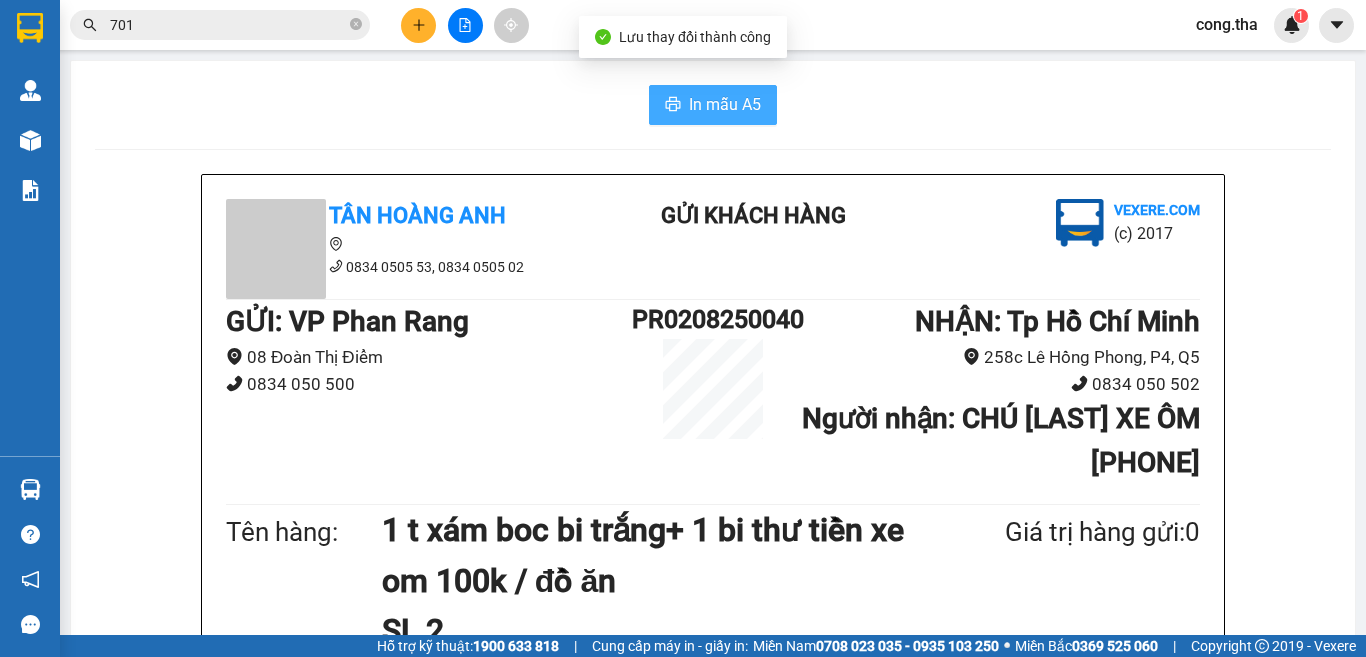 click on "In mẫu A5" at bounding box center [725, 104] 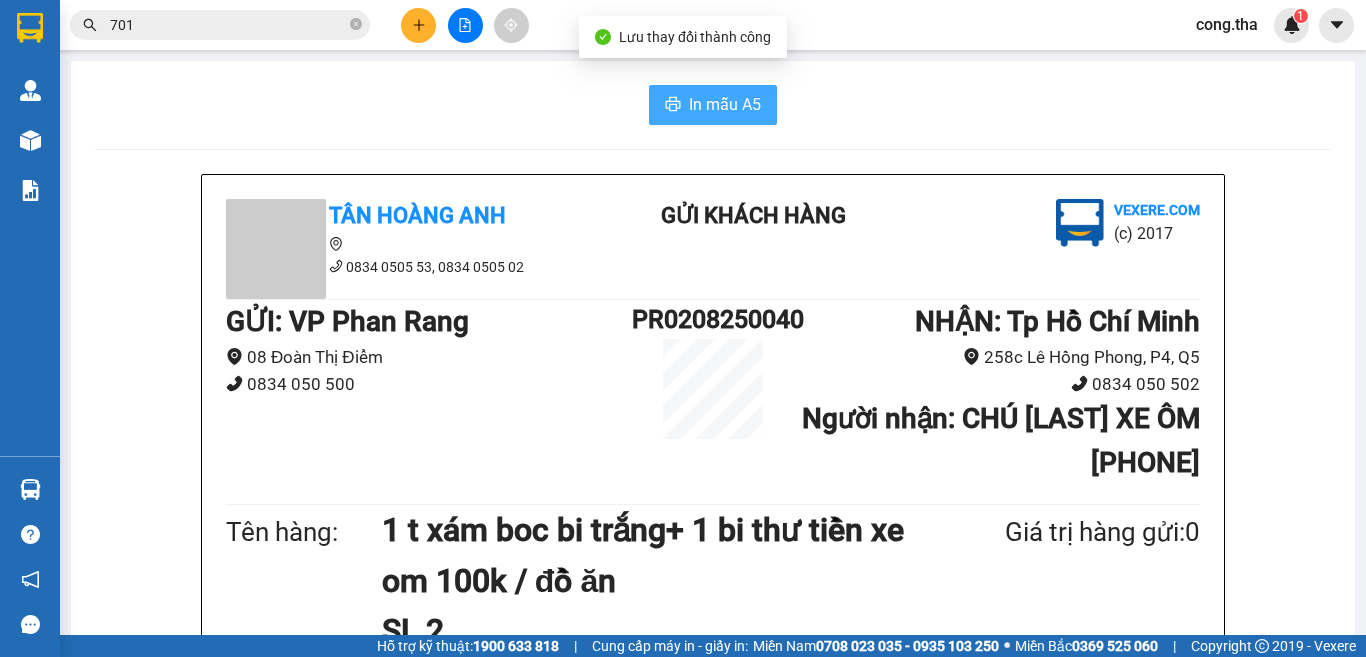 scroll, scrollTop: 0, scrollLeft: 0, axis: both 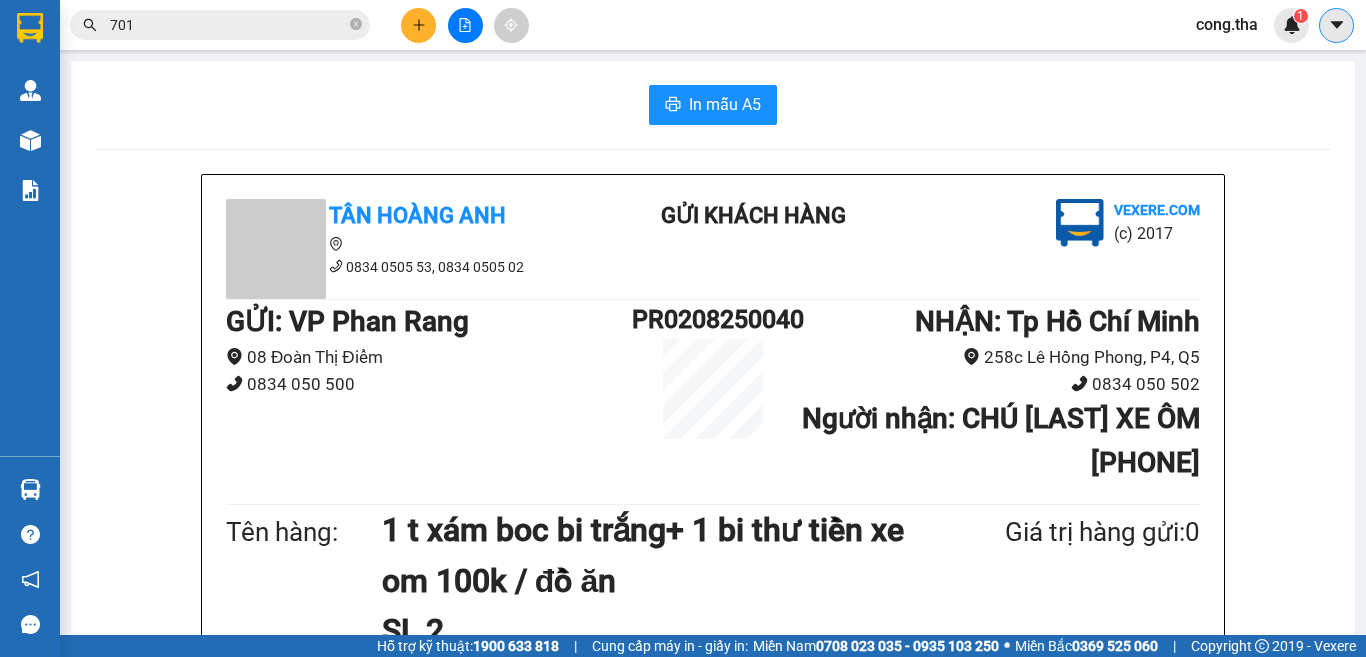 click 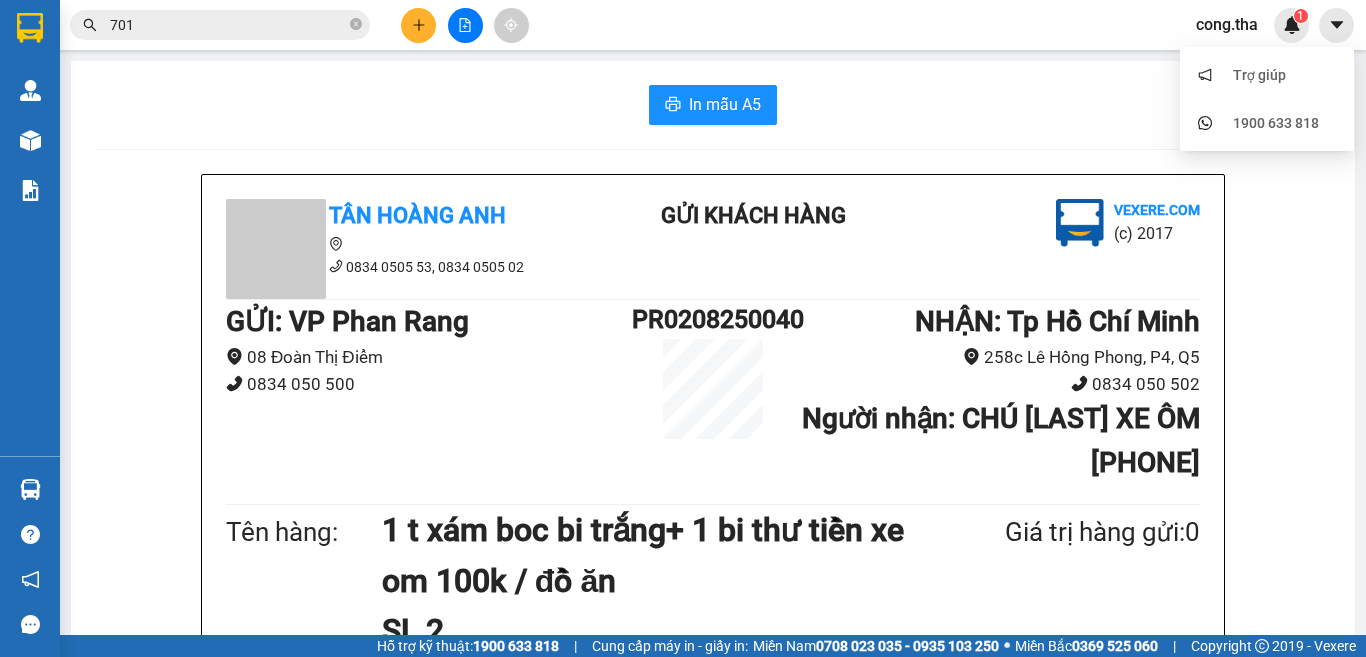 click on "cong.tha 1" at bounding box center [1244, 25] 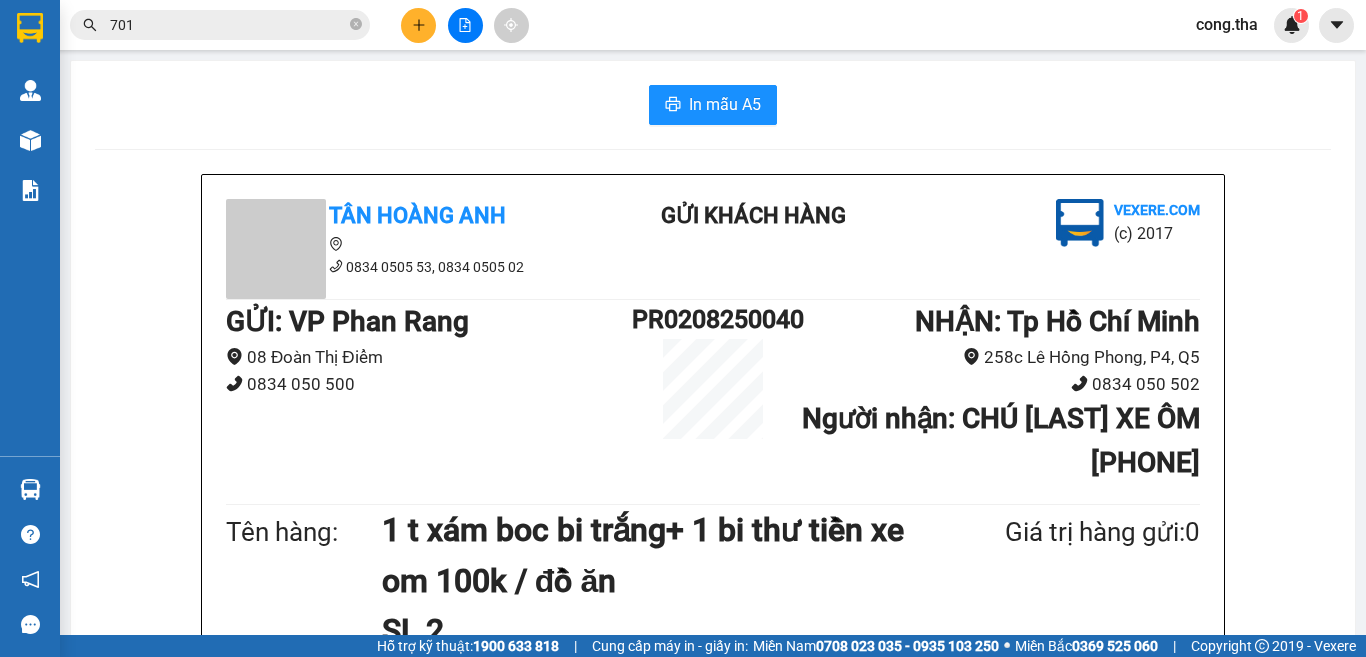 click on "cong.tha" at bounding box center (1227, 24) 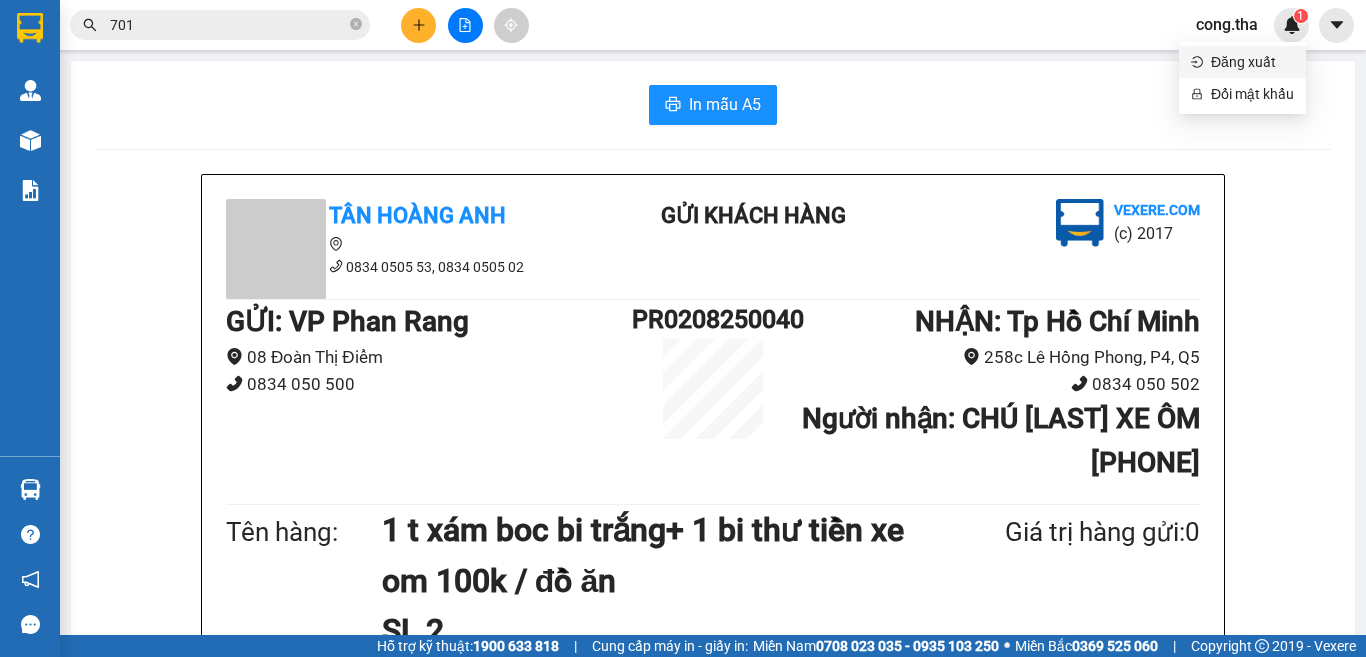 click on "Đăng xuất" at bounding box center (1252, 62) 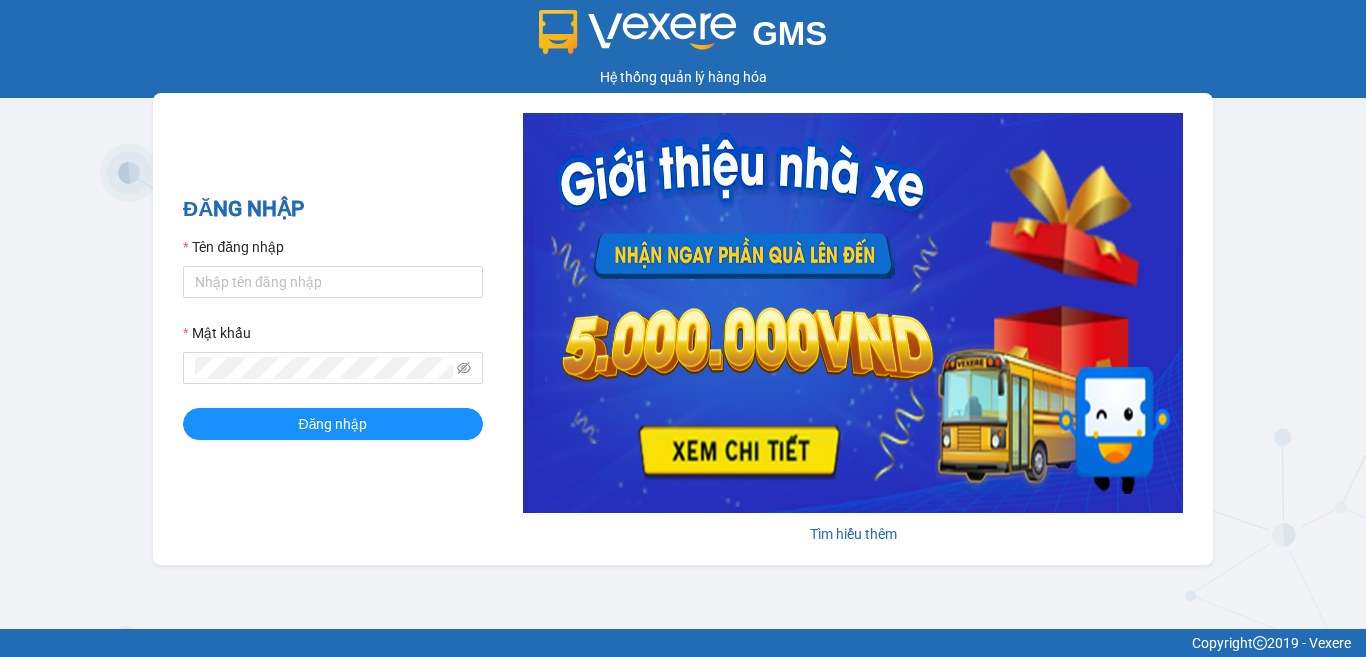 scroll, scrollTop: 0, scrollLeft: 0, axis: both 